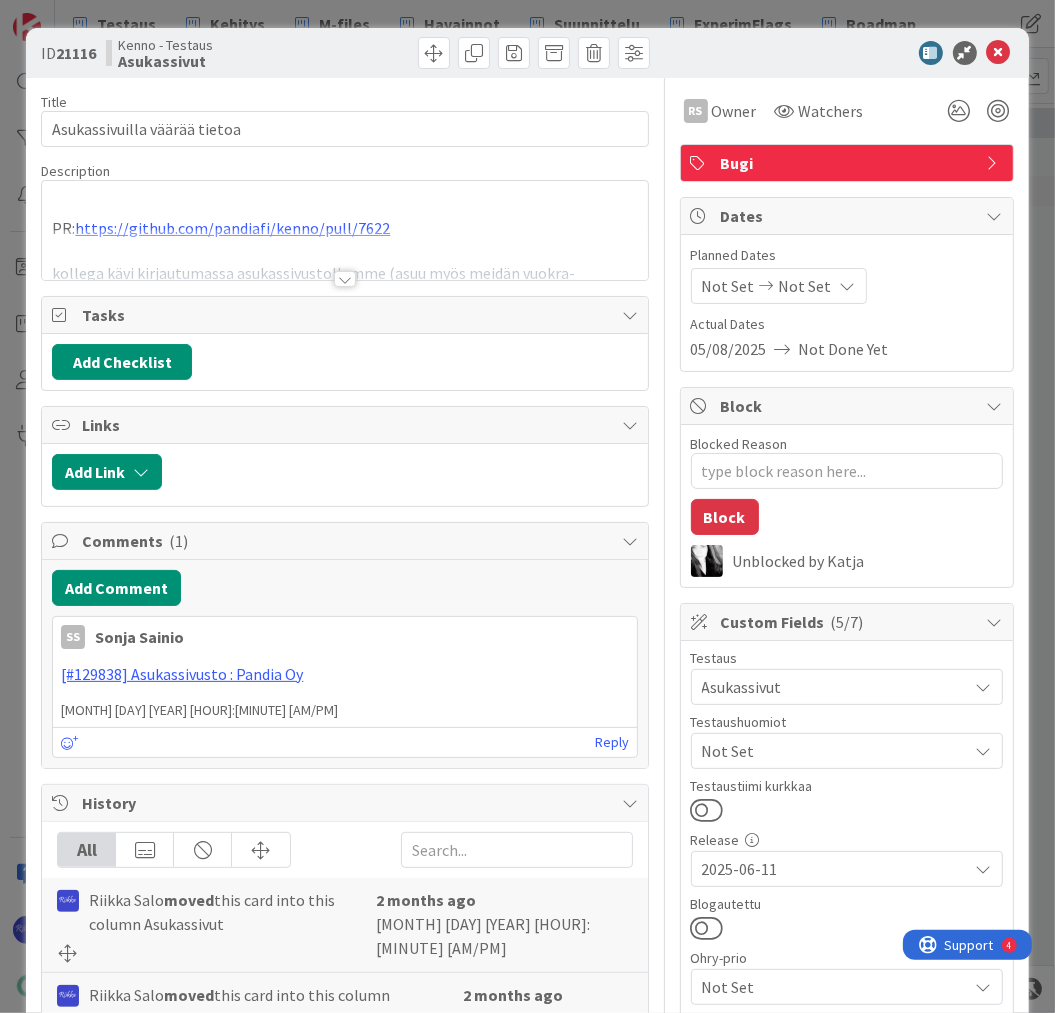 scroll, scrollTop: 0, scrollLeft: 0, axis: both 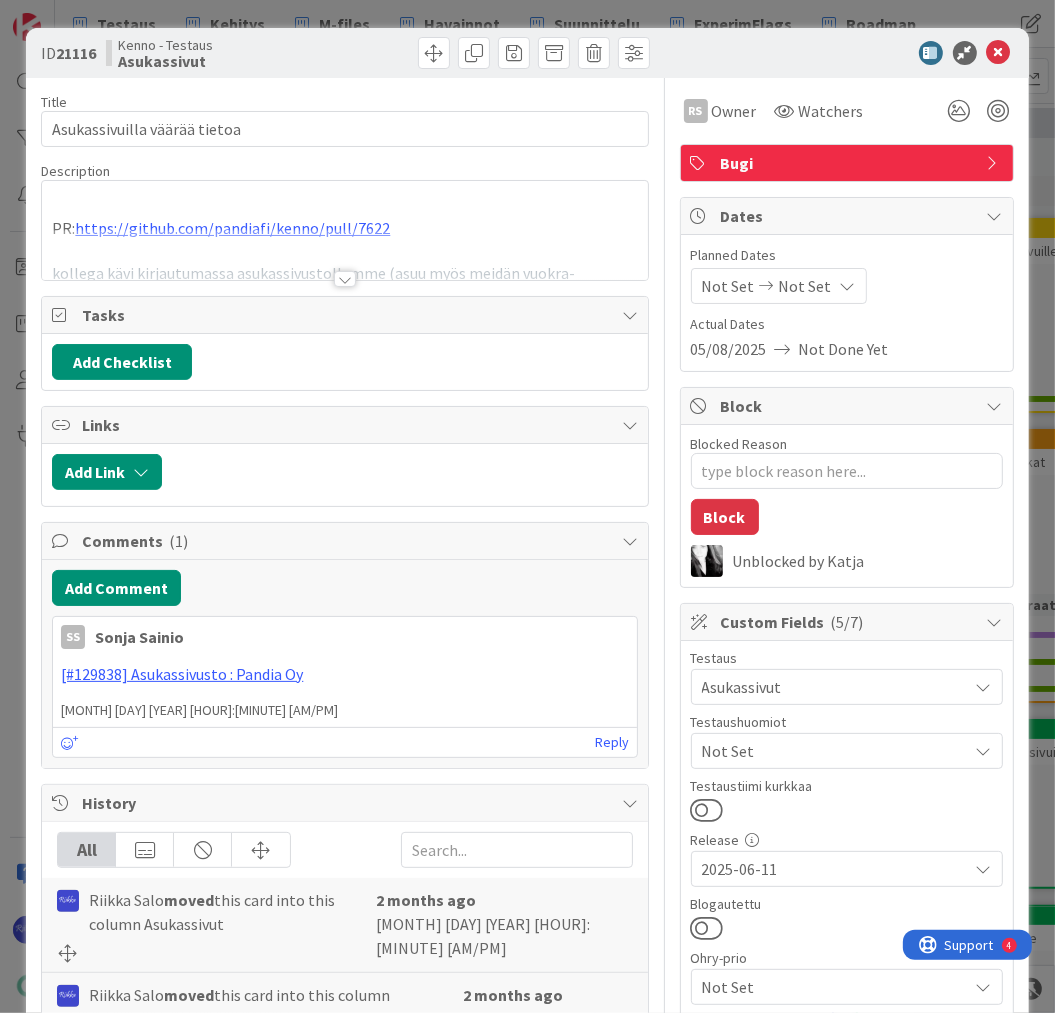 click at bounding box center (345, 279) 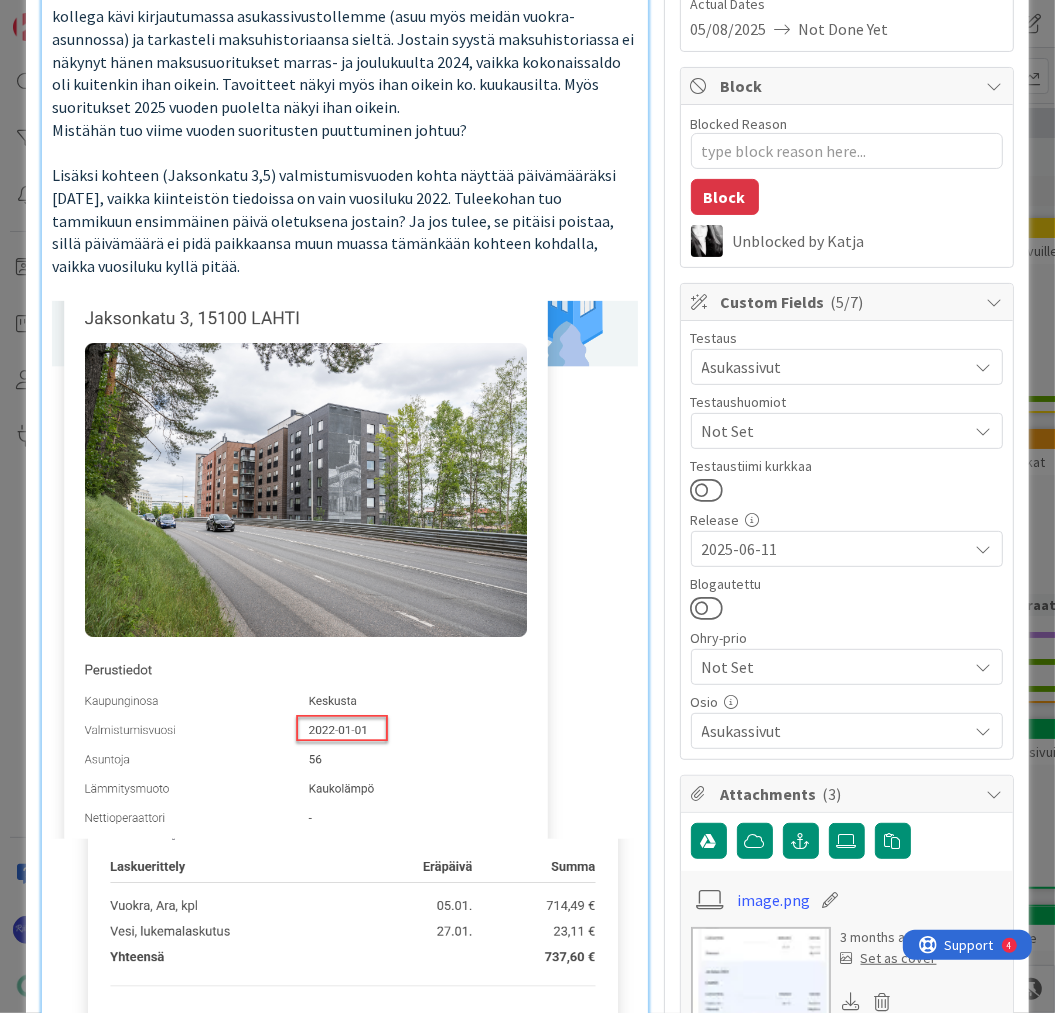 scroll, scrollTop: 0, scrollLeft: 0, axis: both 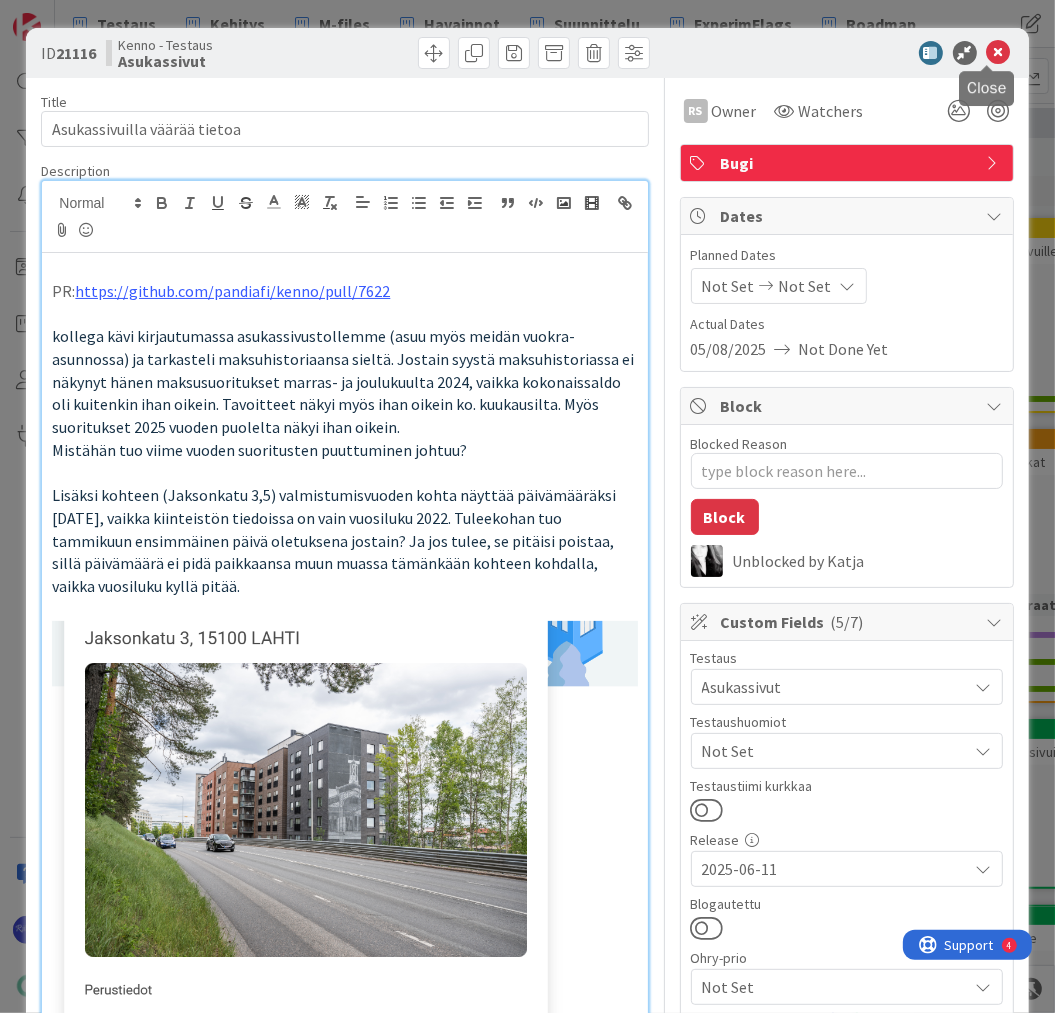 click at bounding box center (999, 53) 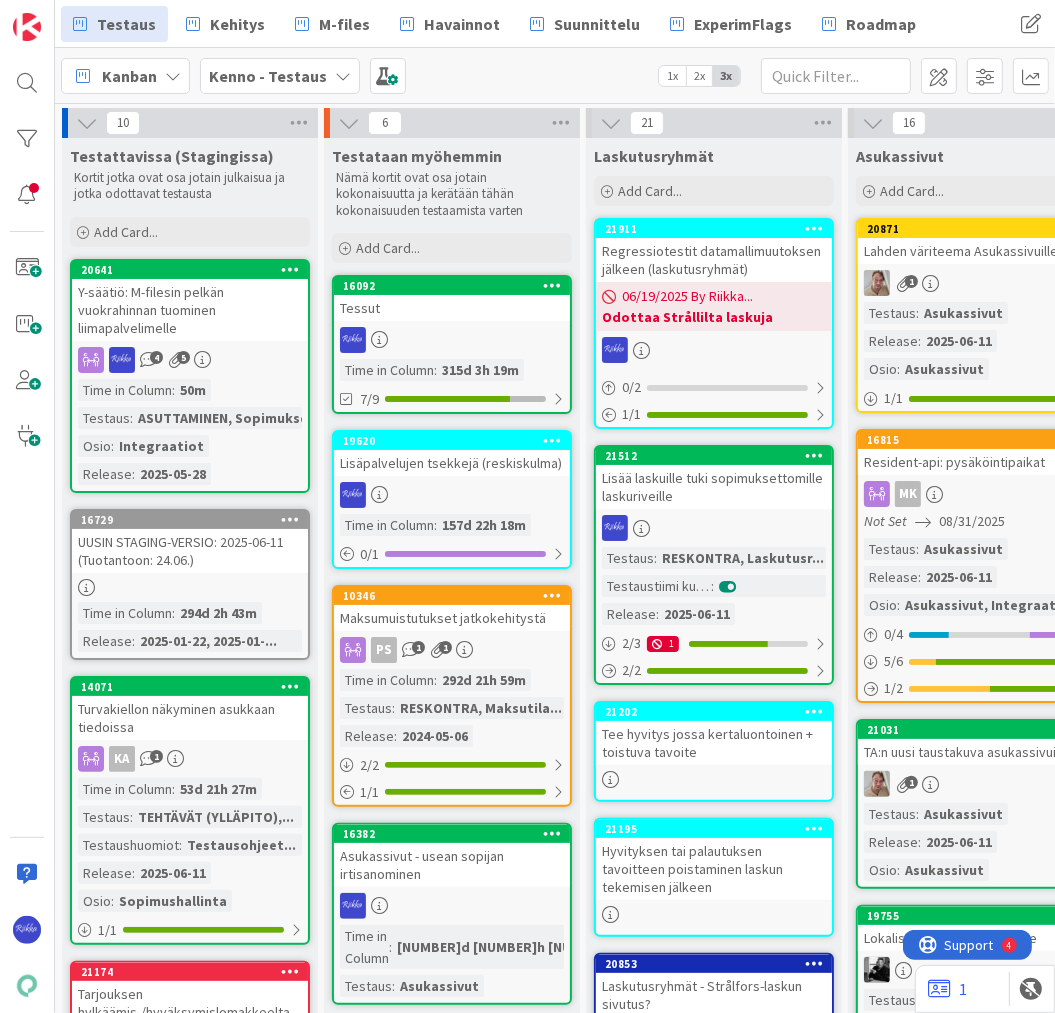 scroll, scrollTop: 0, scrollLeft: 0, axis: both 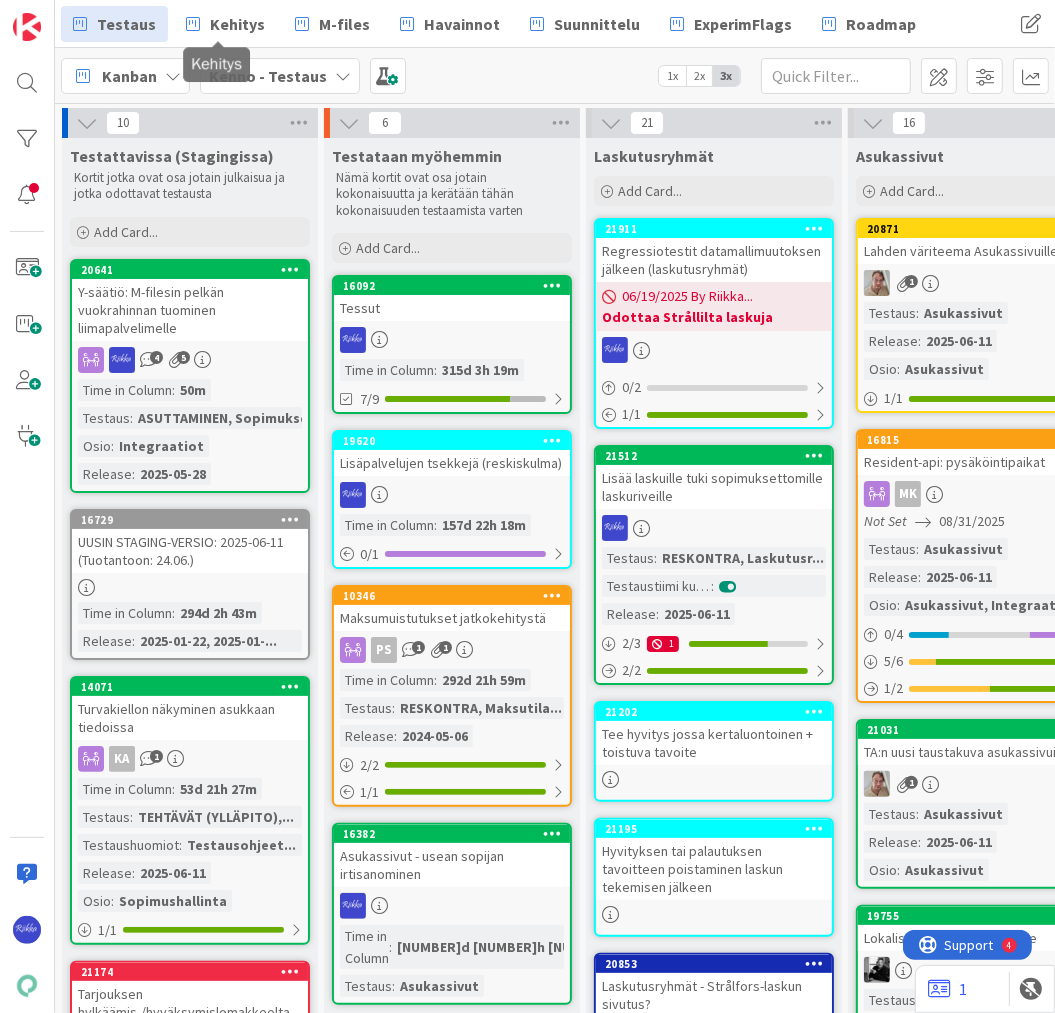 click on "Kehitys" at bounding box center (237, 24) 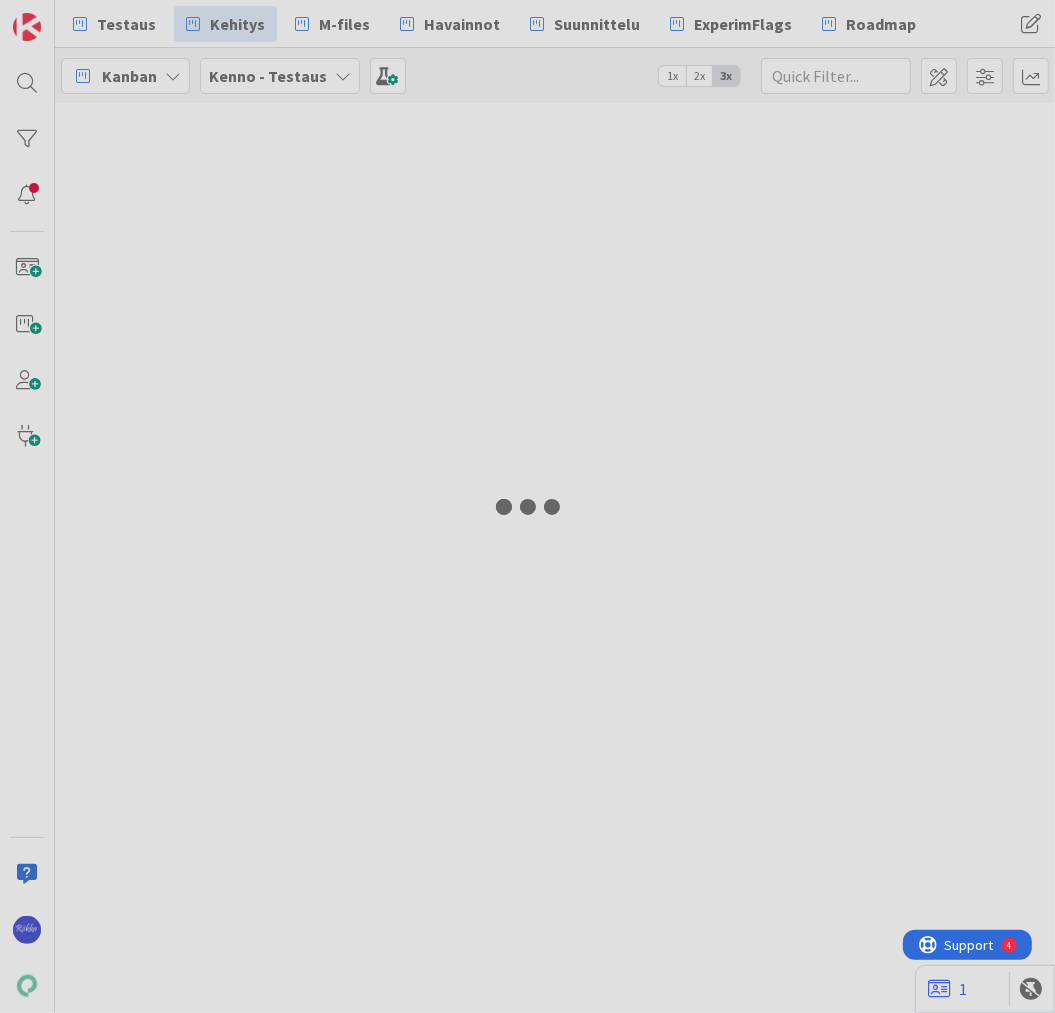 scroll, scrollTop: 0, scrollLeft: 0, axis: both 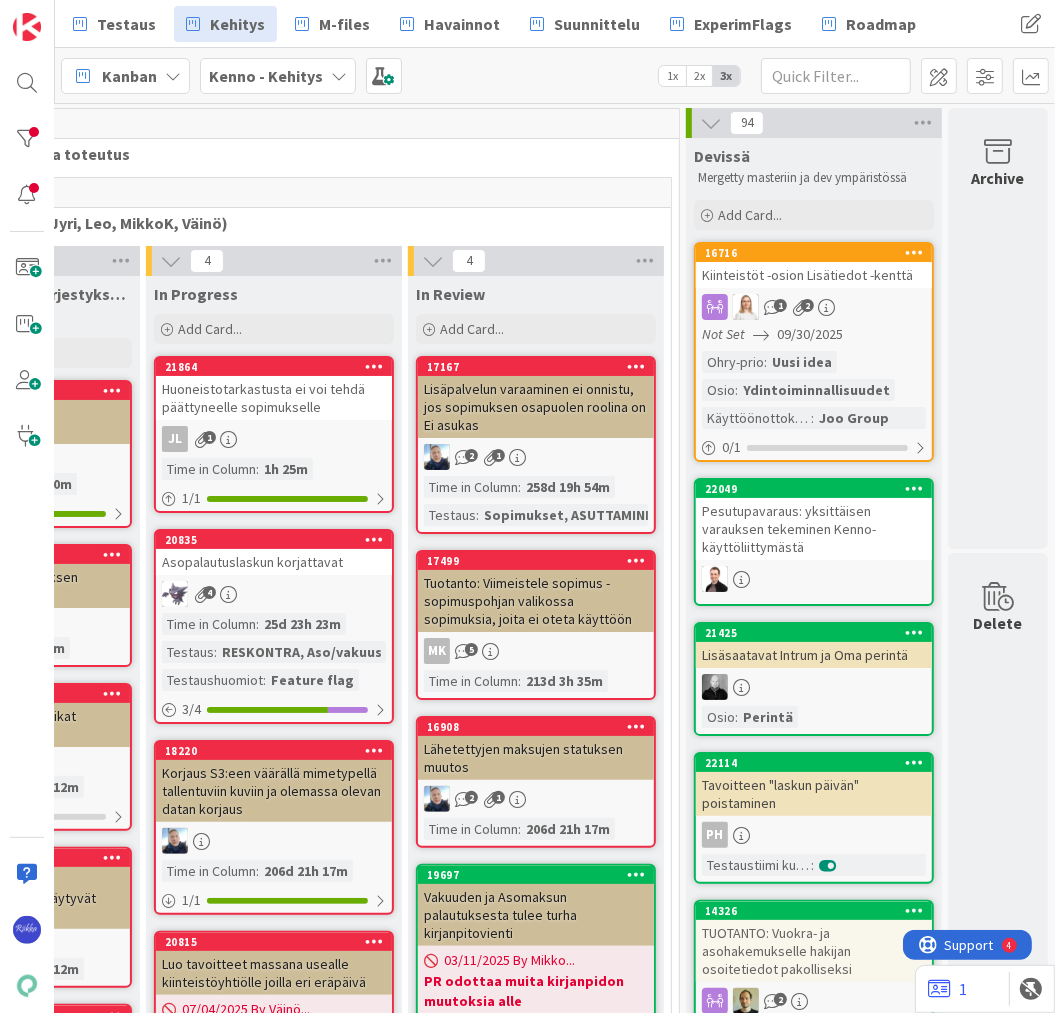 click on "Uusi idea" at bounding box center [802, 362] 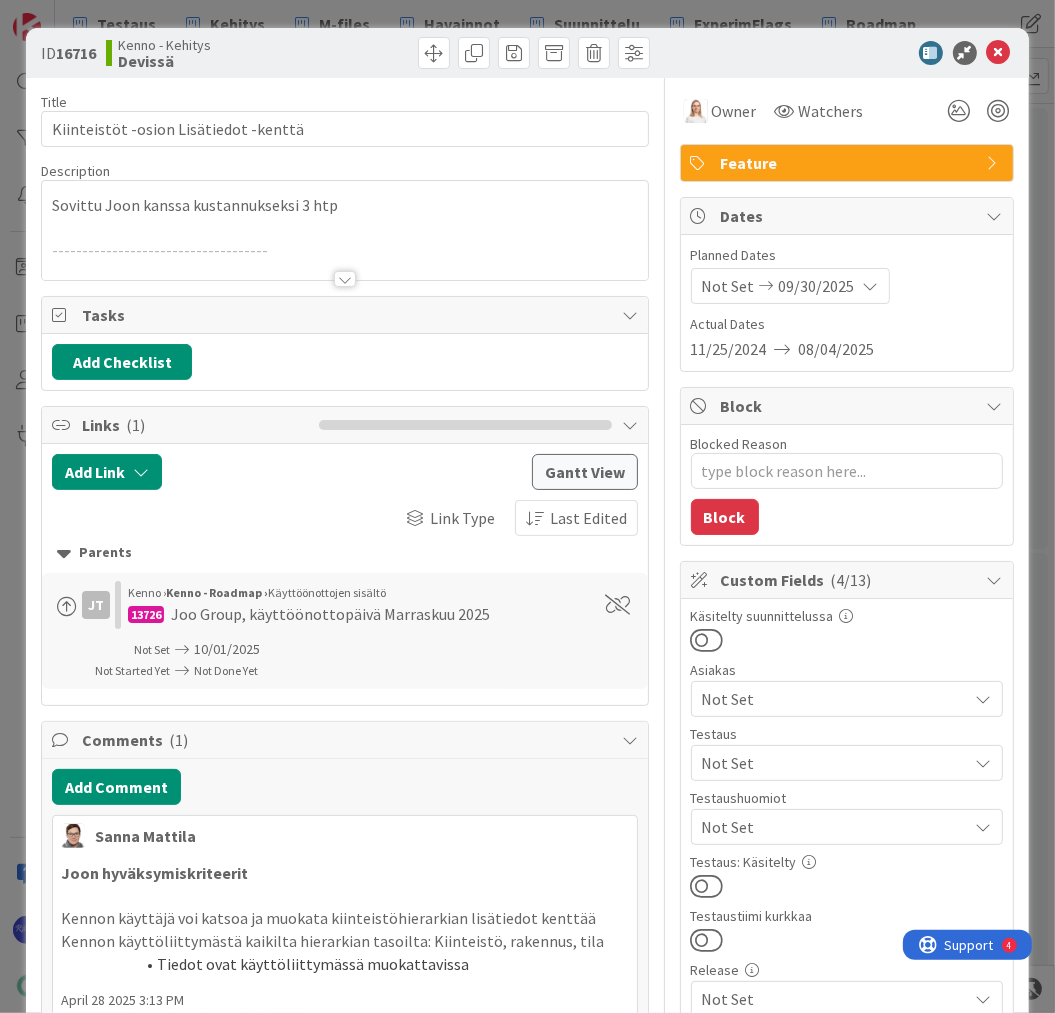 scroll, scrollTop: 0, scrollLeft: 0, axis: both 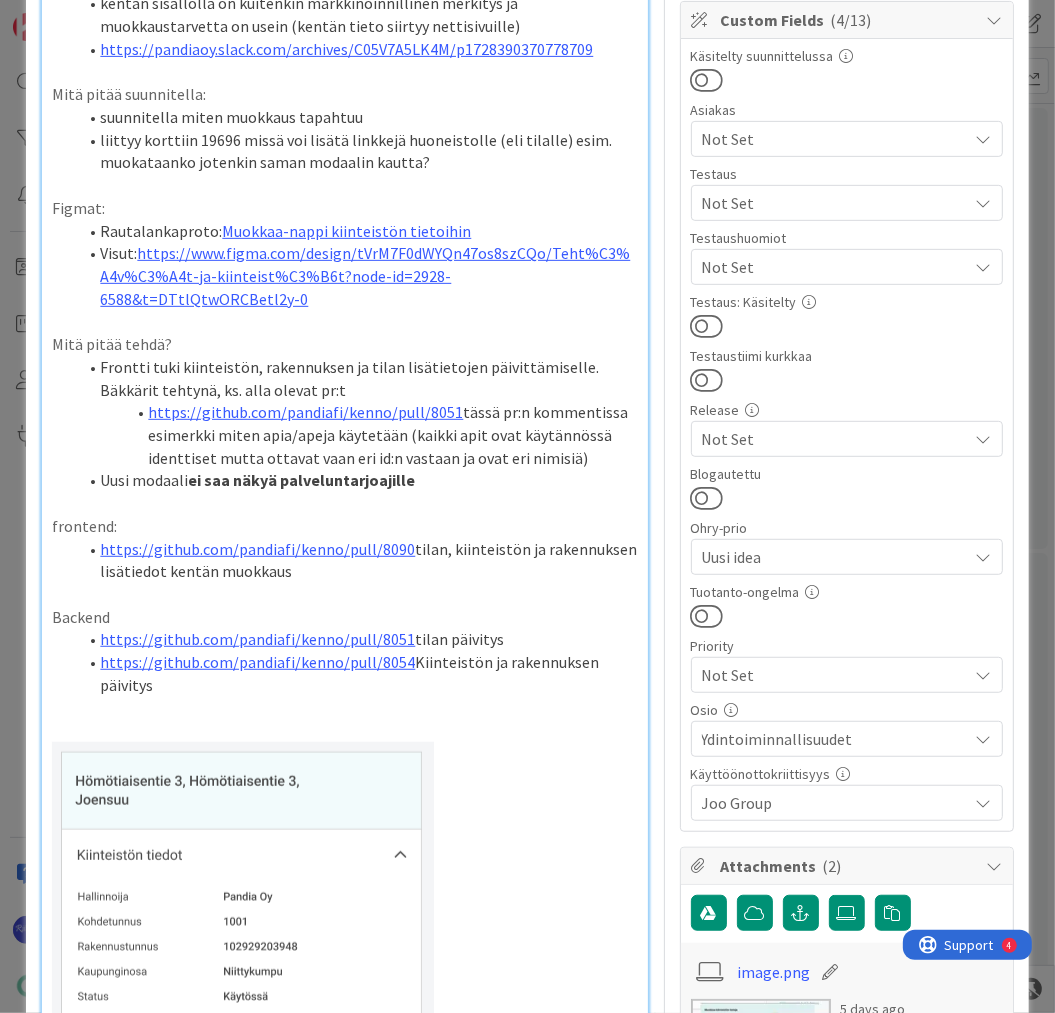 click on "Not Set" at bounding box center [835, 203] 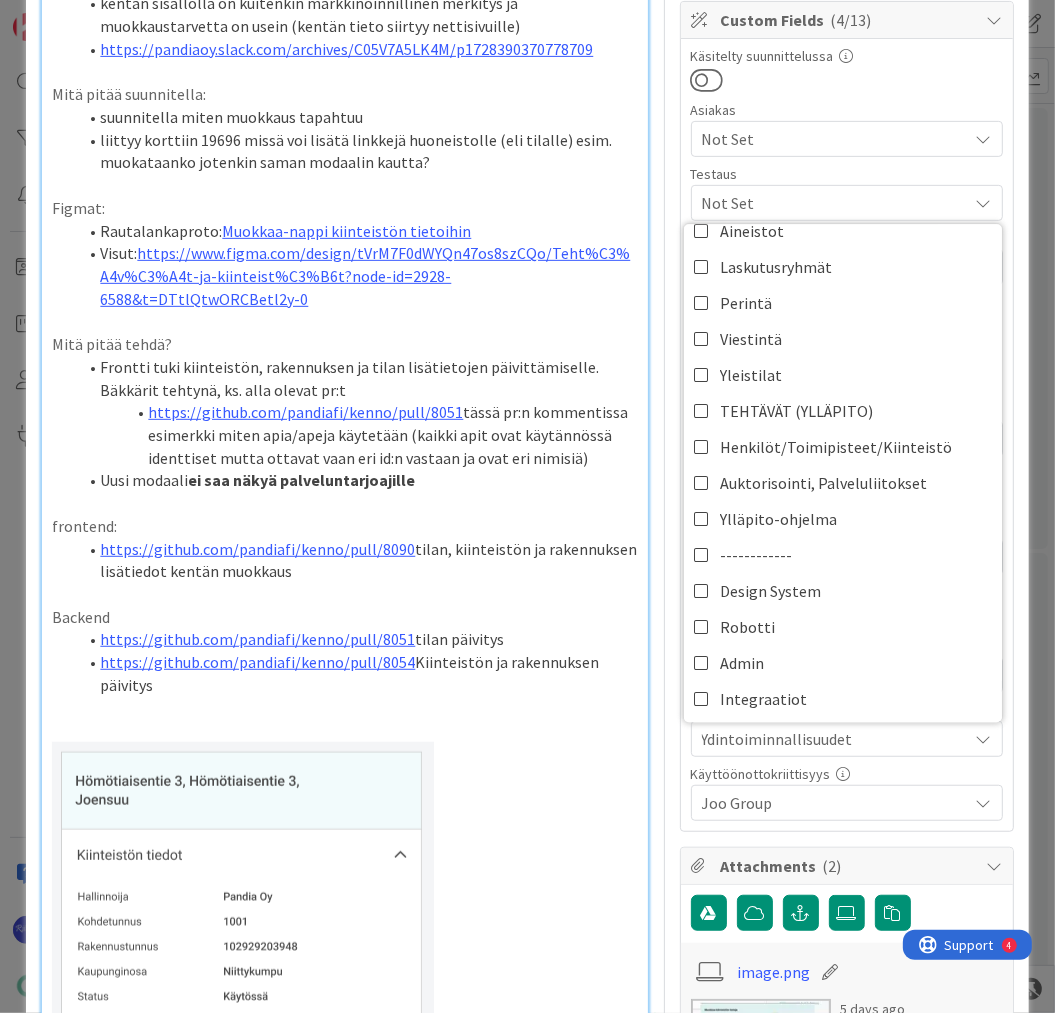 scroll, scrollTop: 560, scrollLeft: 0, axis: vertical 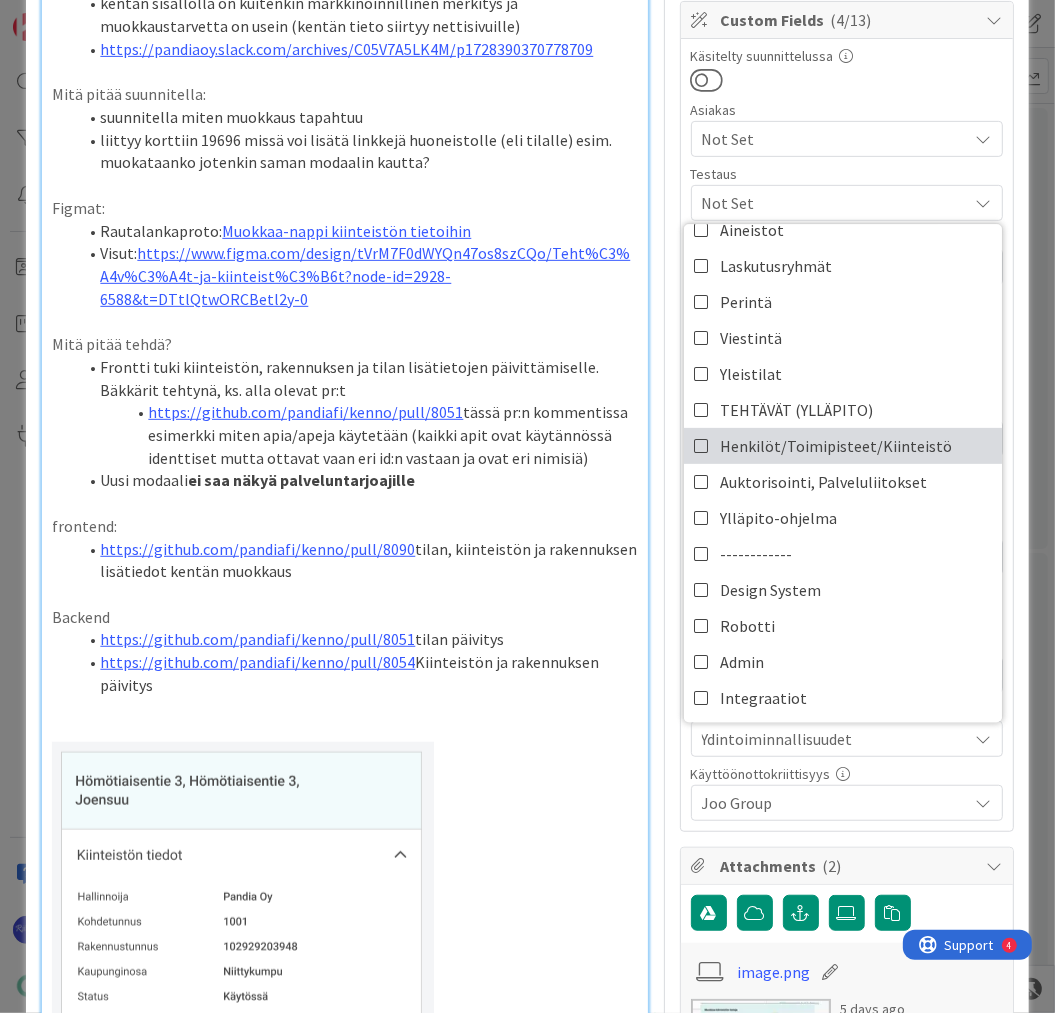 click on "Henkilöt/Toimipisteet/Kiinteistö" at bounding box center (836, 446) 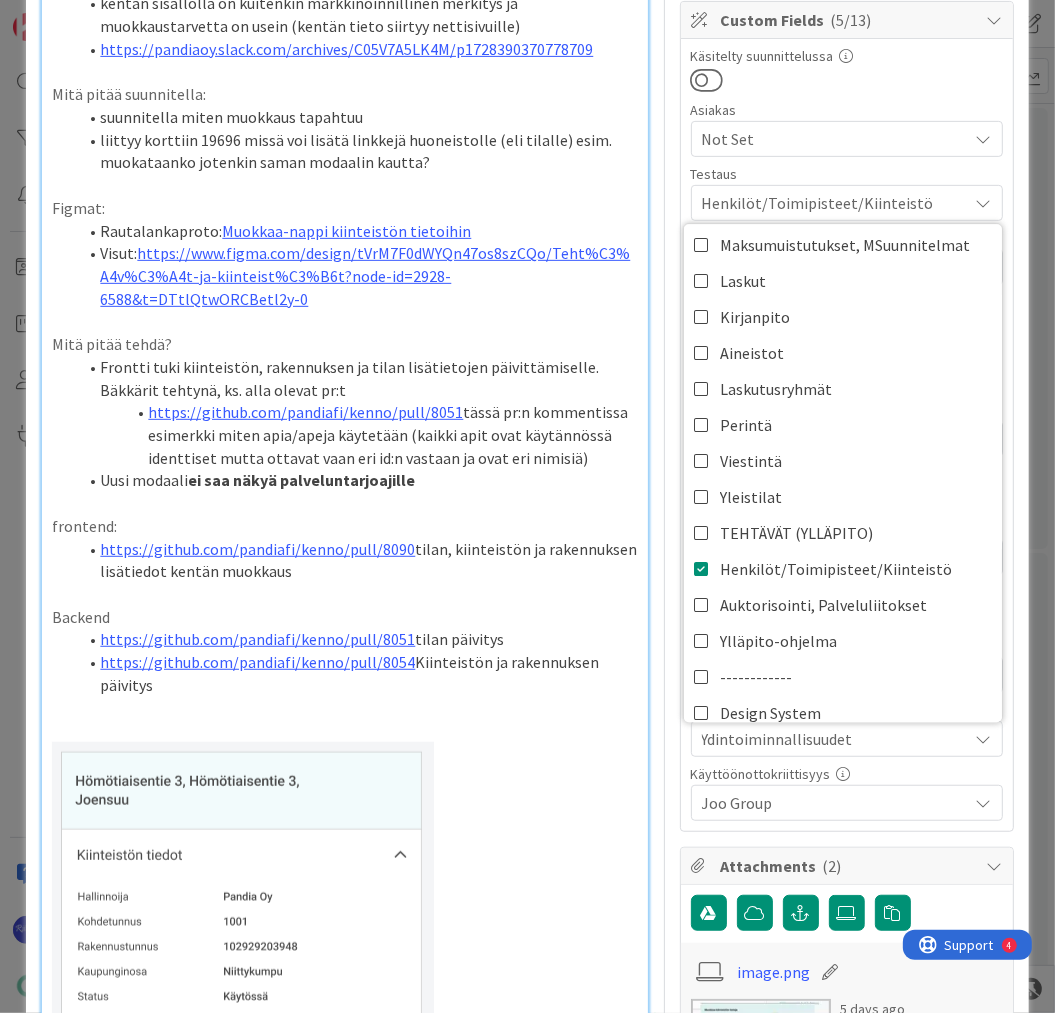 scroll, scrollTop: 560, scrollLeft: 0, axis: vertical 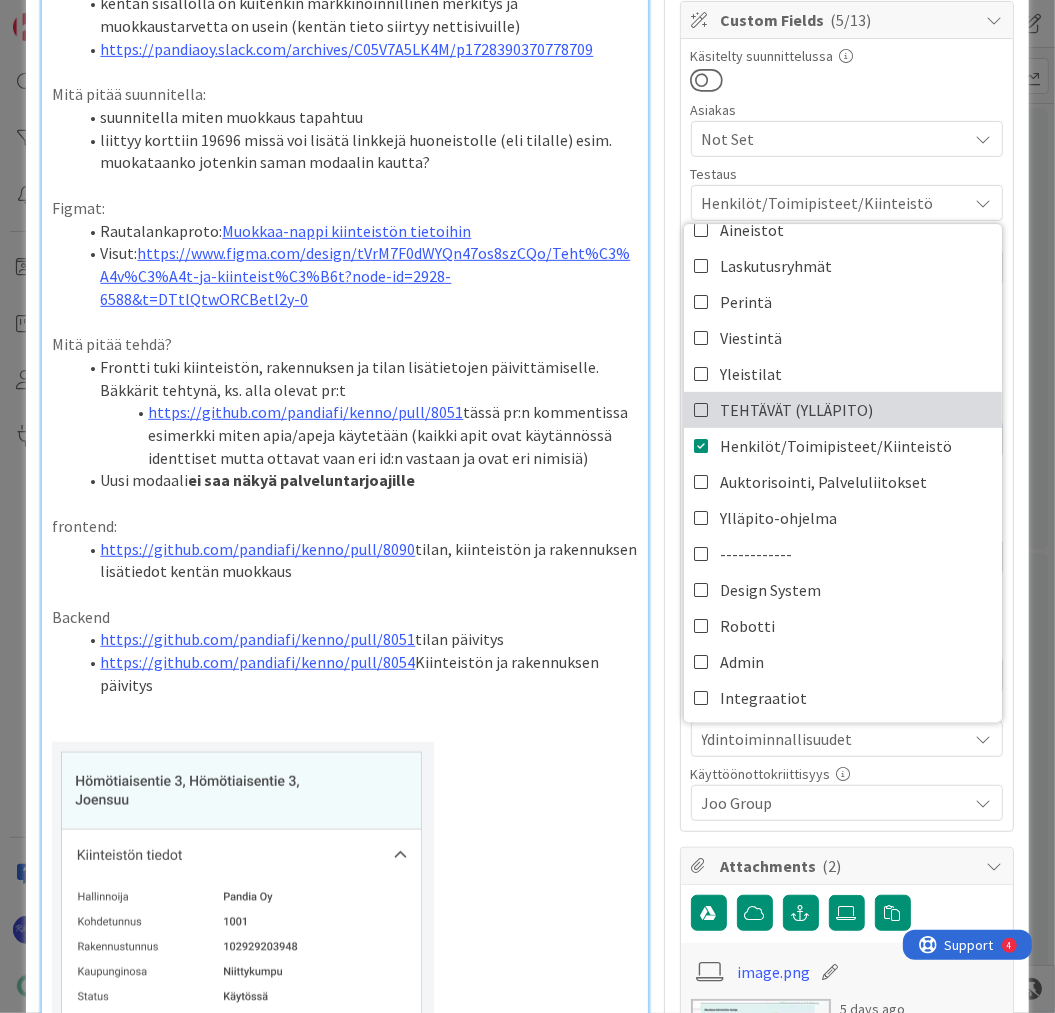 click on "TEHTÄVÄT (YLLÄPITO)" at bounding box center (796, 410) 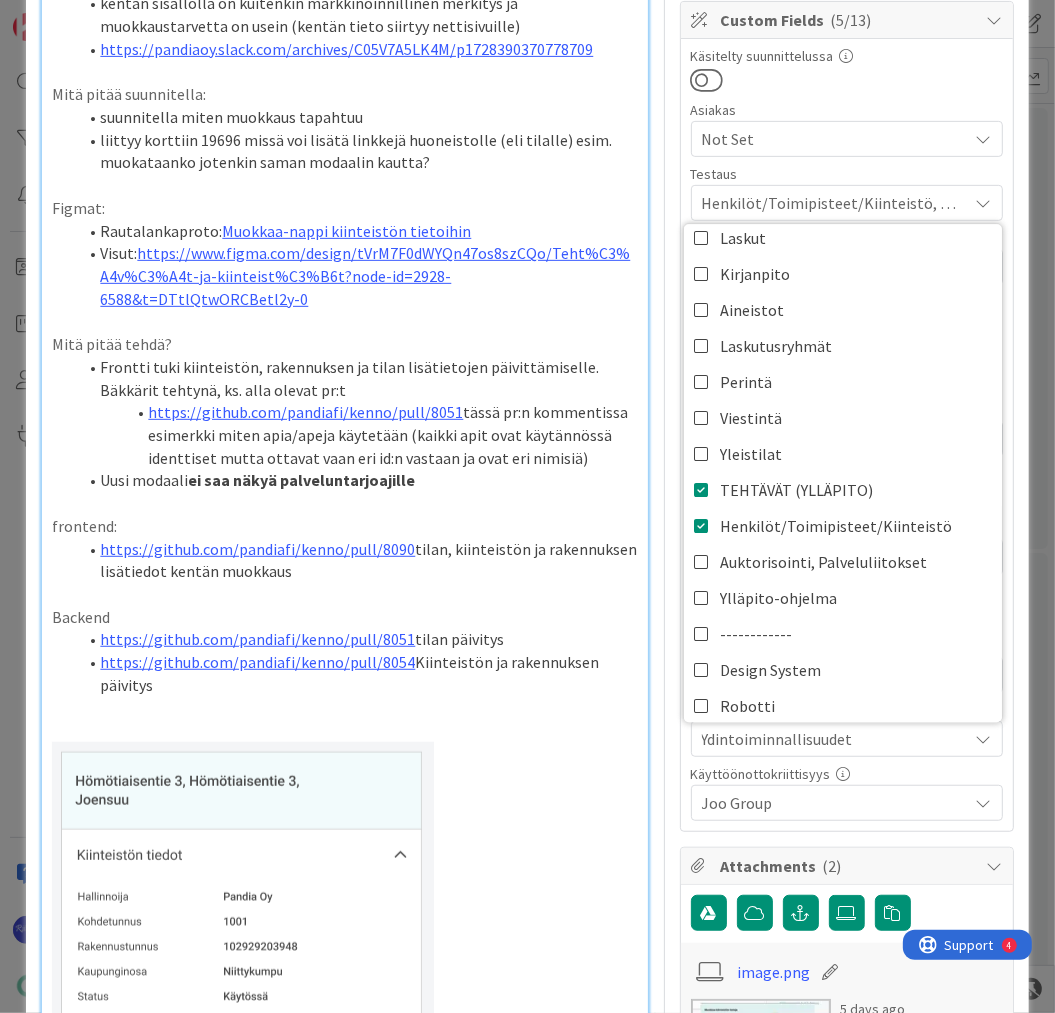 scroll, scrollTop: 560, scrollLeft: 0, axis: vertical 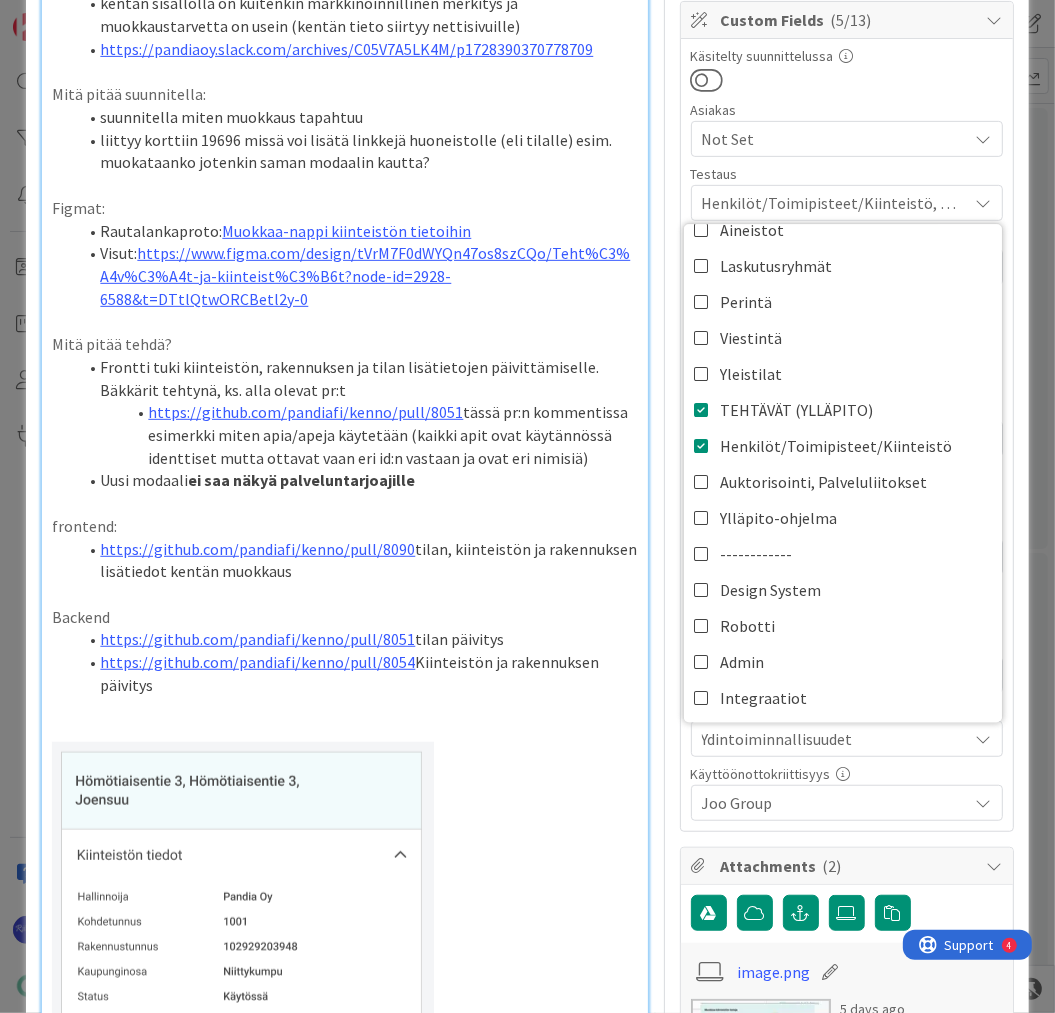 click at bounding box center [344, 503] 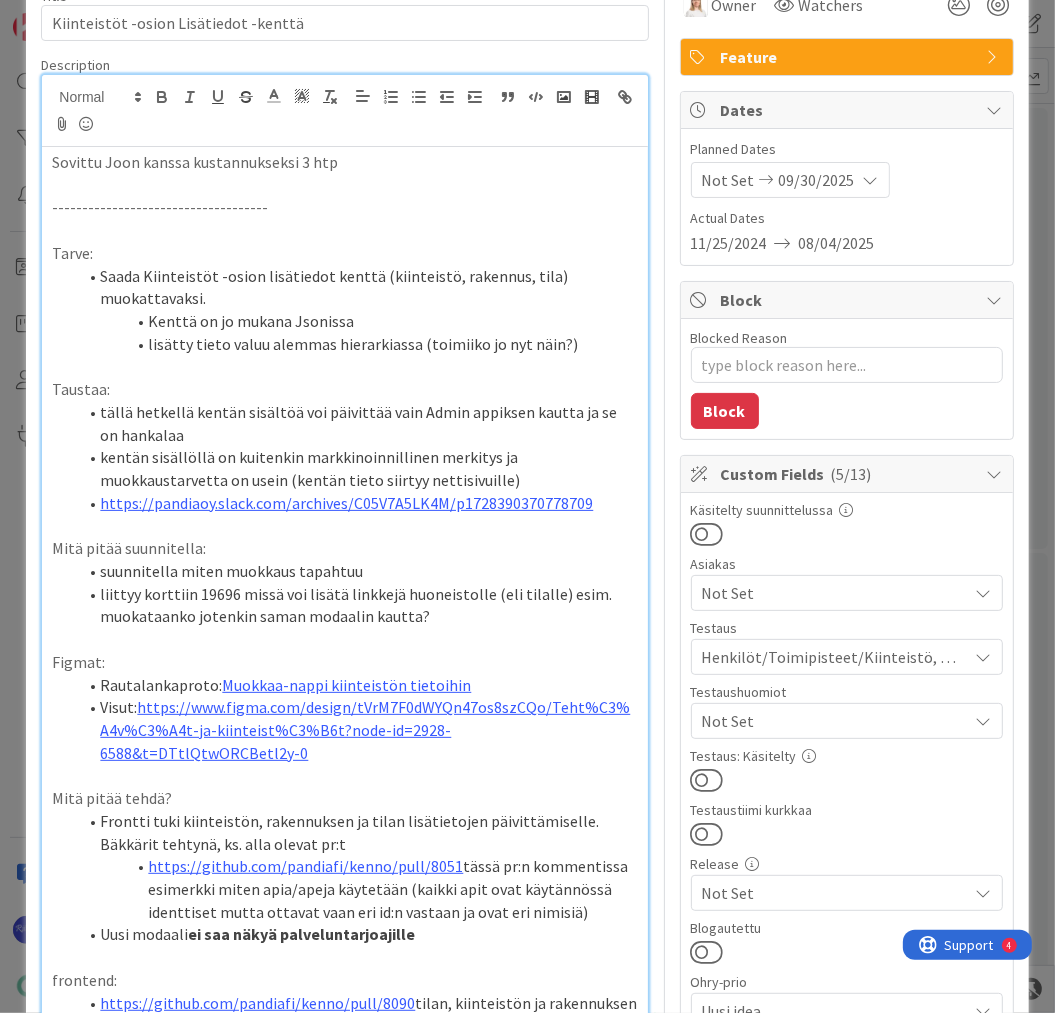 scroll, scrollTop: 0, scrollLeft: 0, axis: both 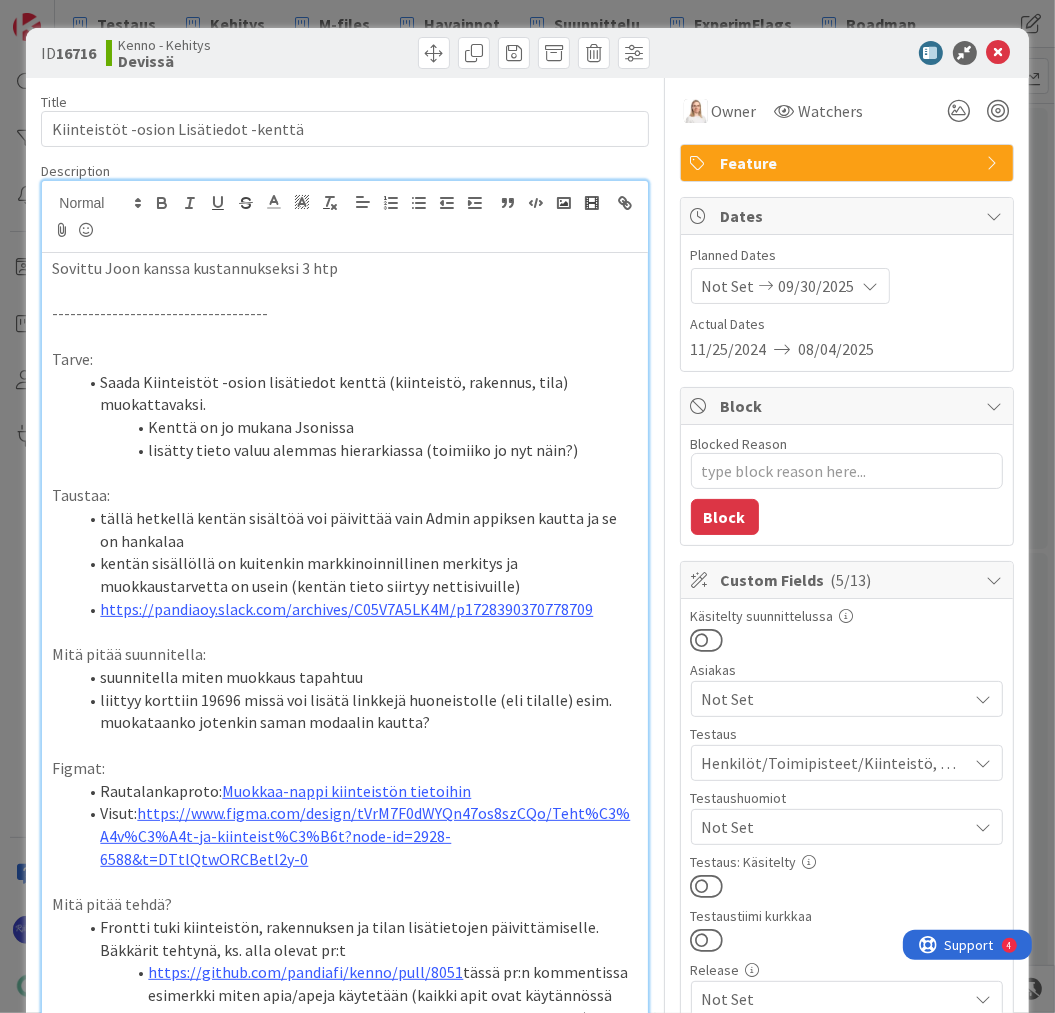 drag, startPoint x: 702, startPoint y: 882, endPoint x: 802, endPoint y: 594, distance: 304.8672 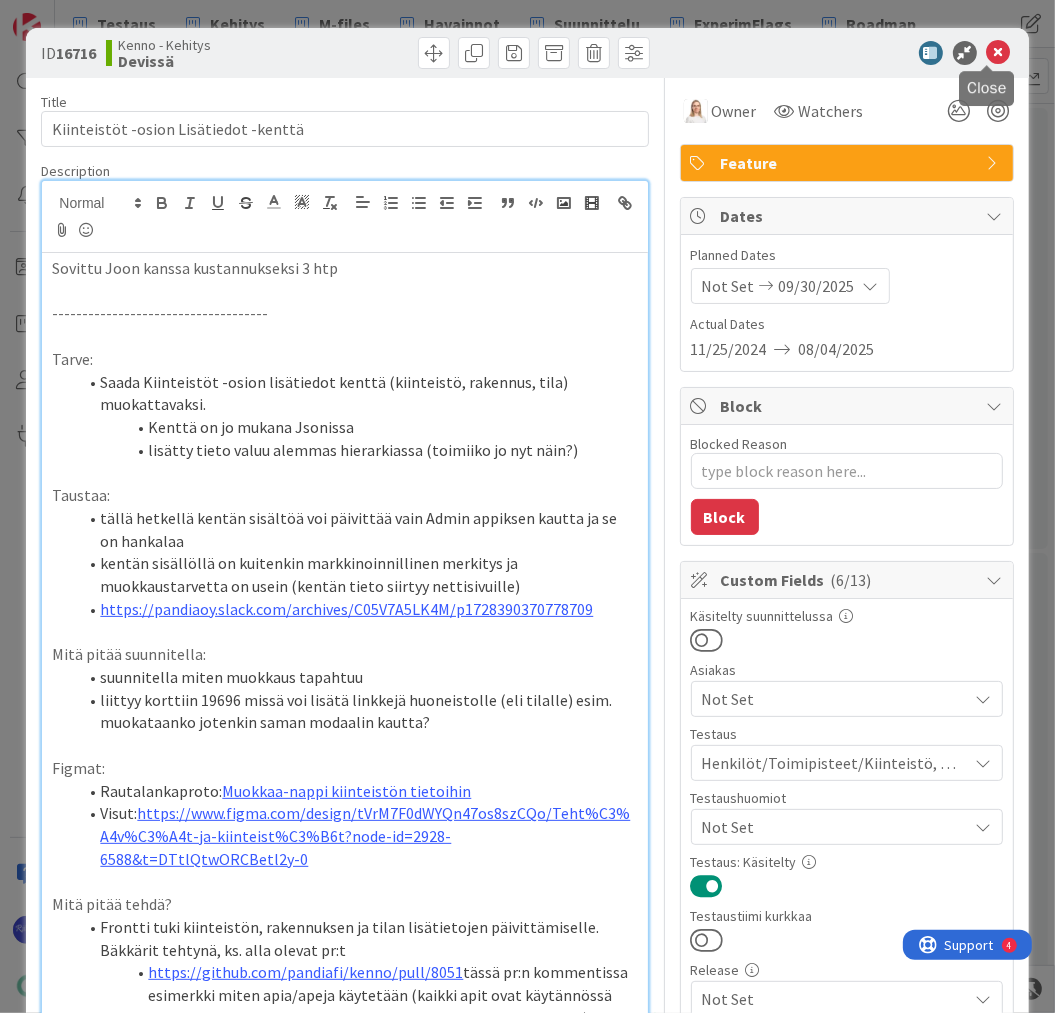 click at bounding box center [999, 53] 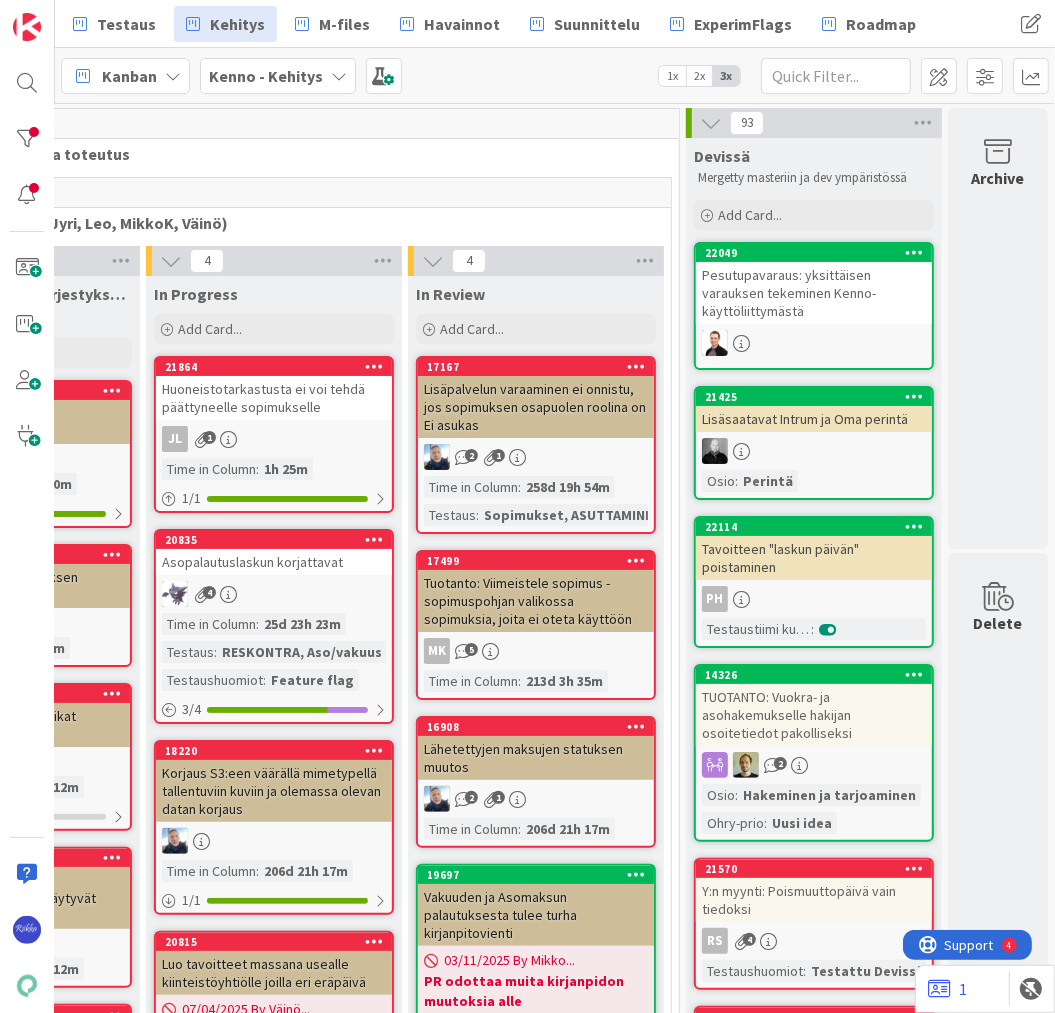 click on "Pesutupavaraus: yksittäisen varauksen tekeminen Kenno-käyttöliittymästä" at bounding box center [814, 293] 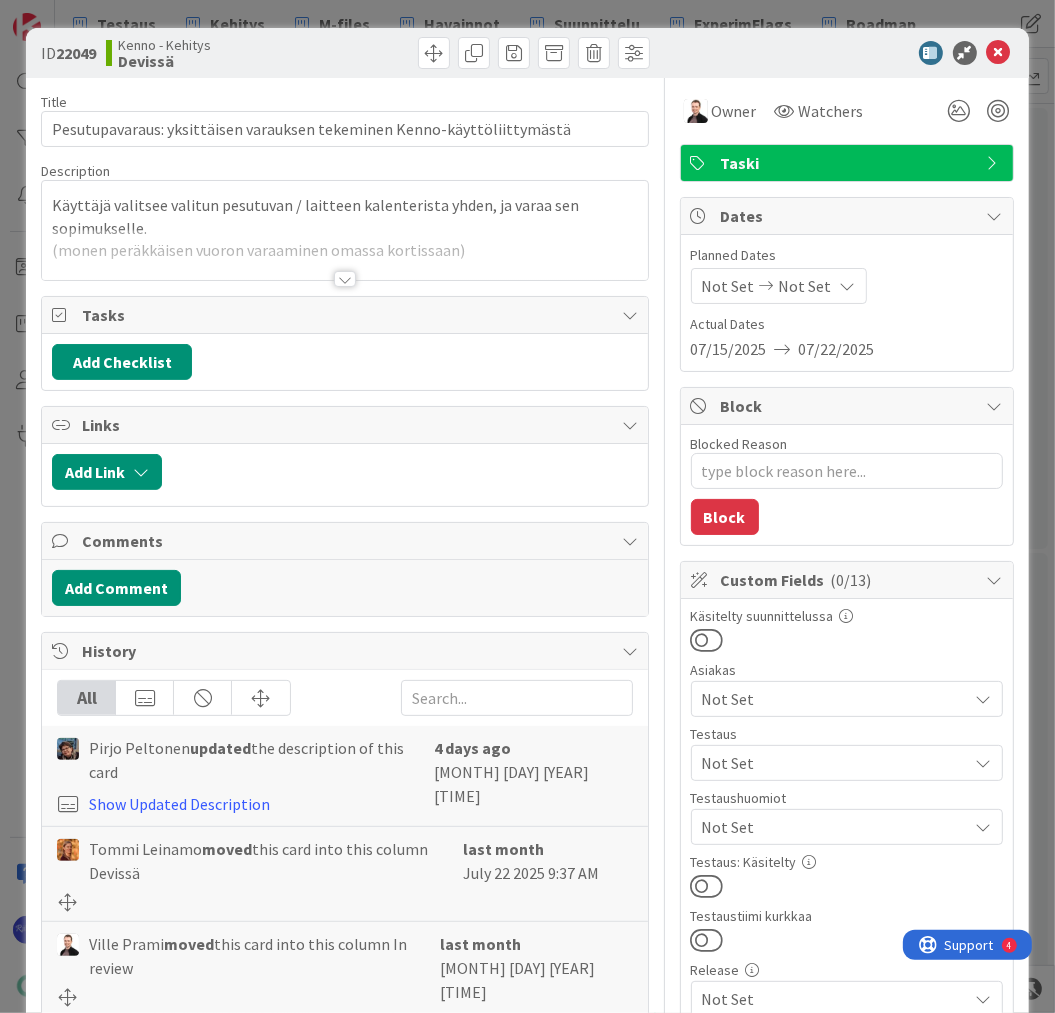 scroll, scrollTop: 0, scrollLeft: 0, axis: both 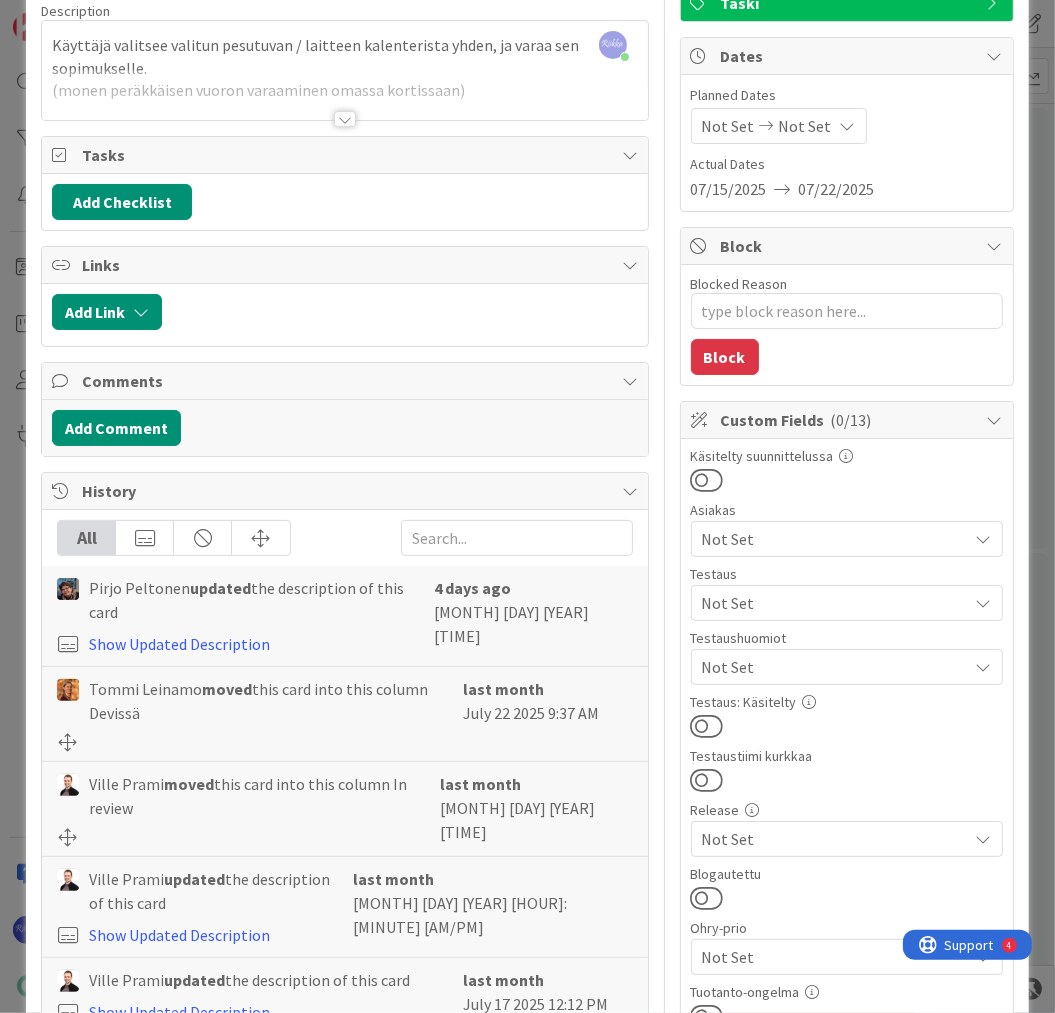 click on "Not Set" at bounding box center [835, 603] 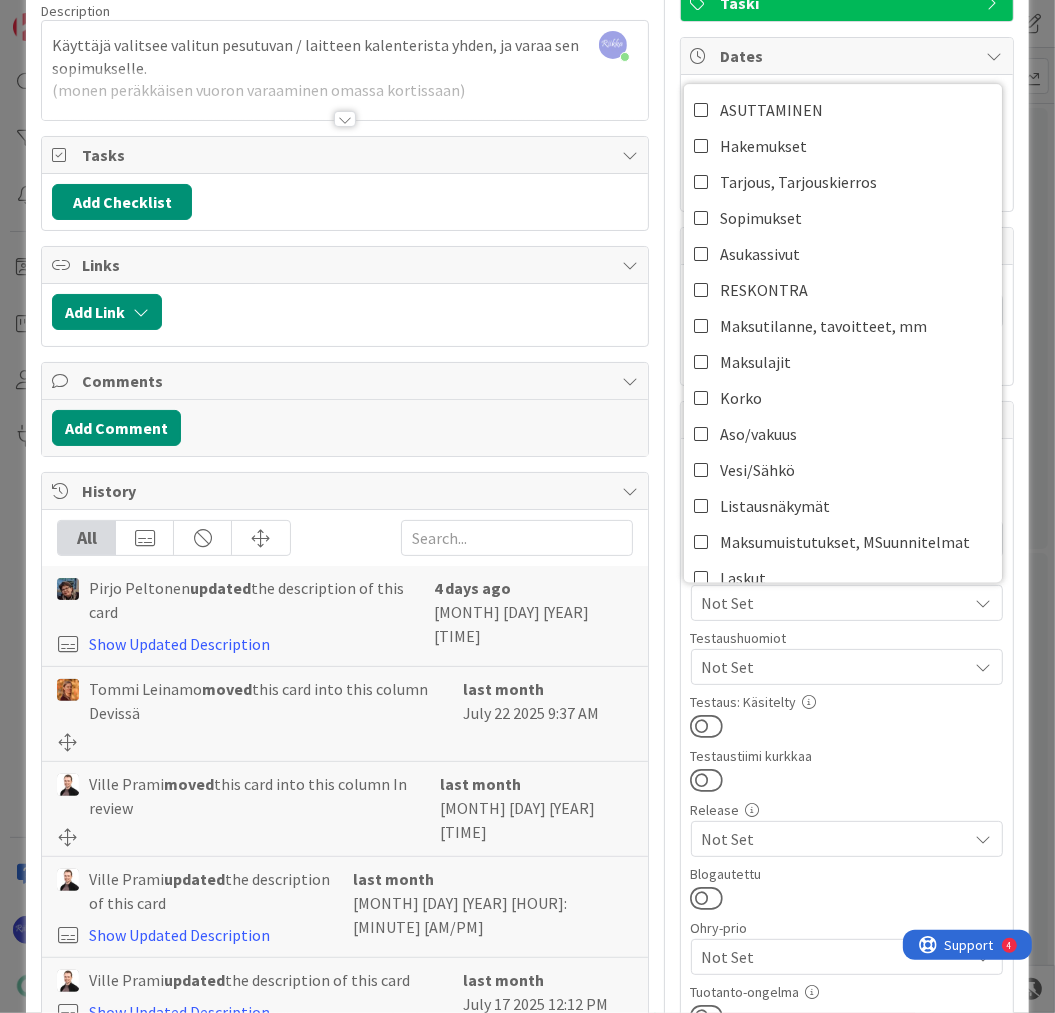 click on "Not Set" at bounding box center (835, 603) 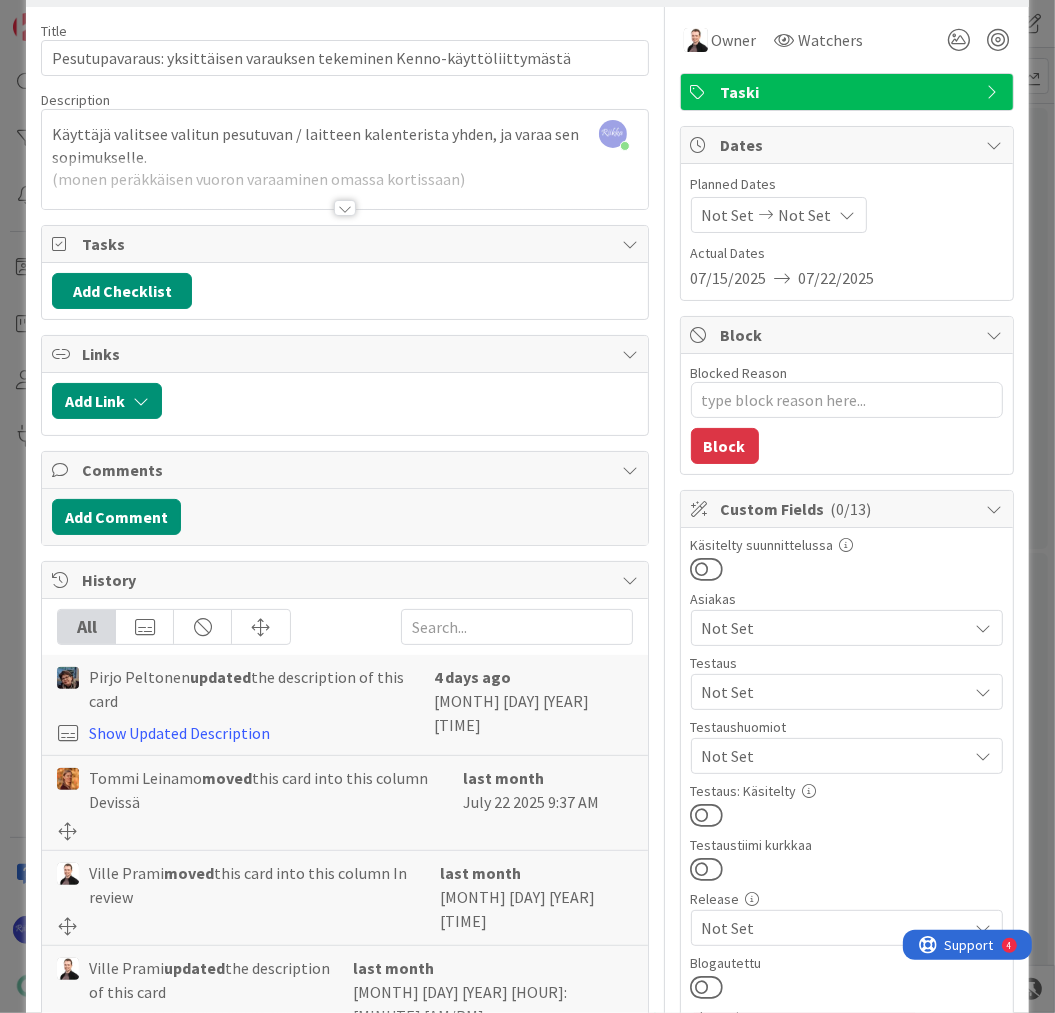 scroll, scrollTop: 0, scrollLeft: 0, axis: both 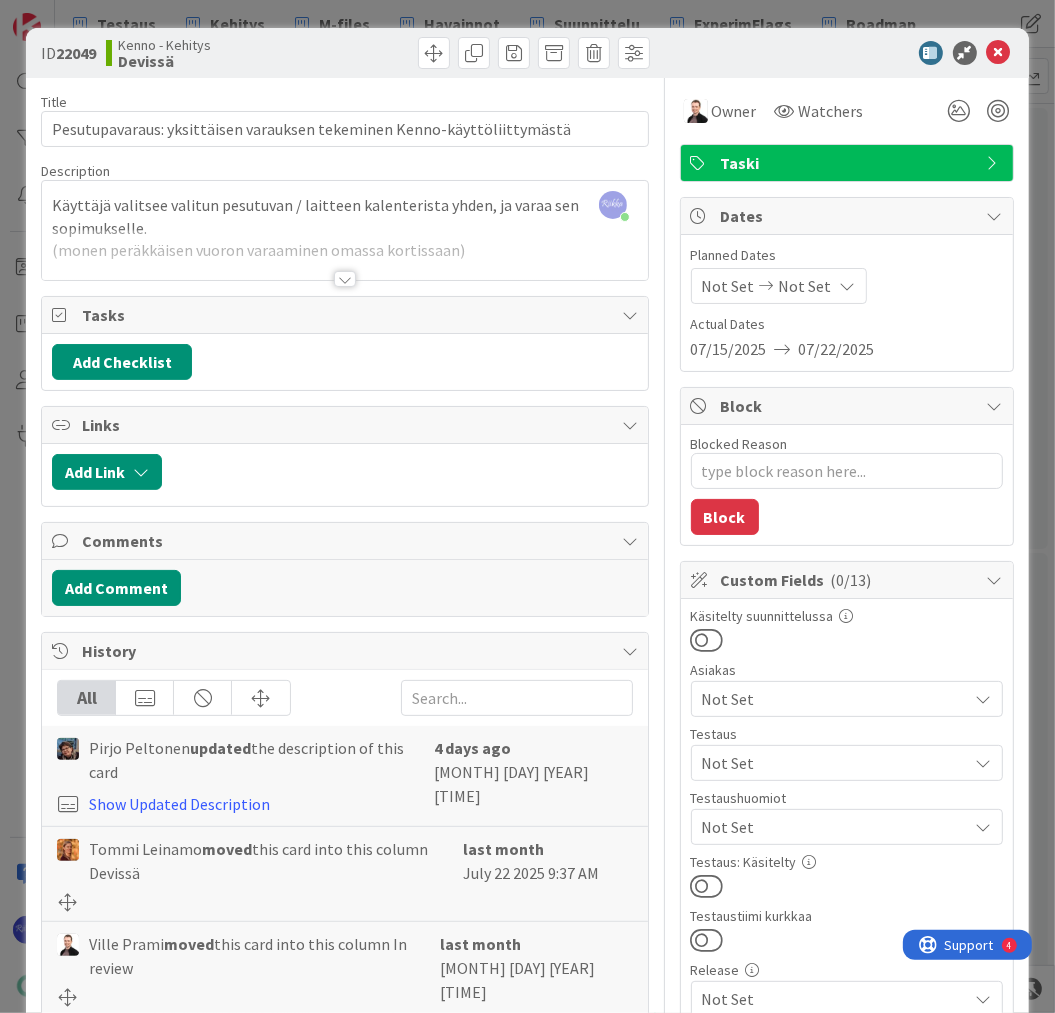 click at bounding box center (345, 279) 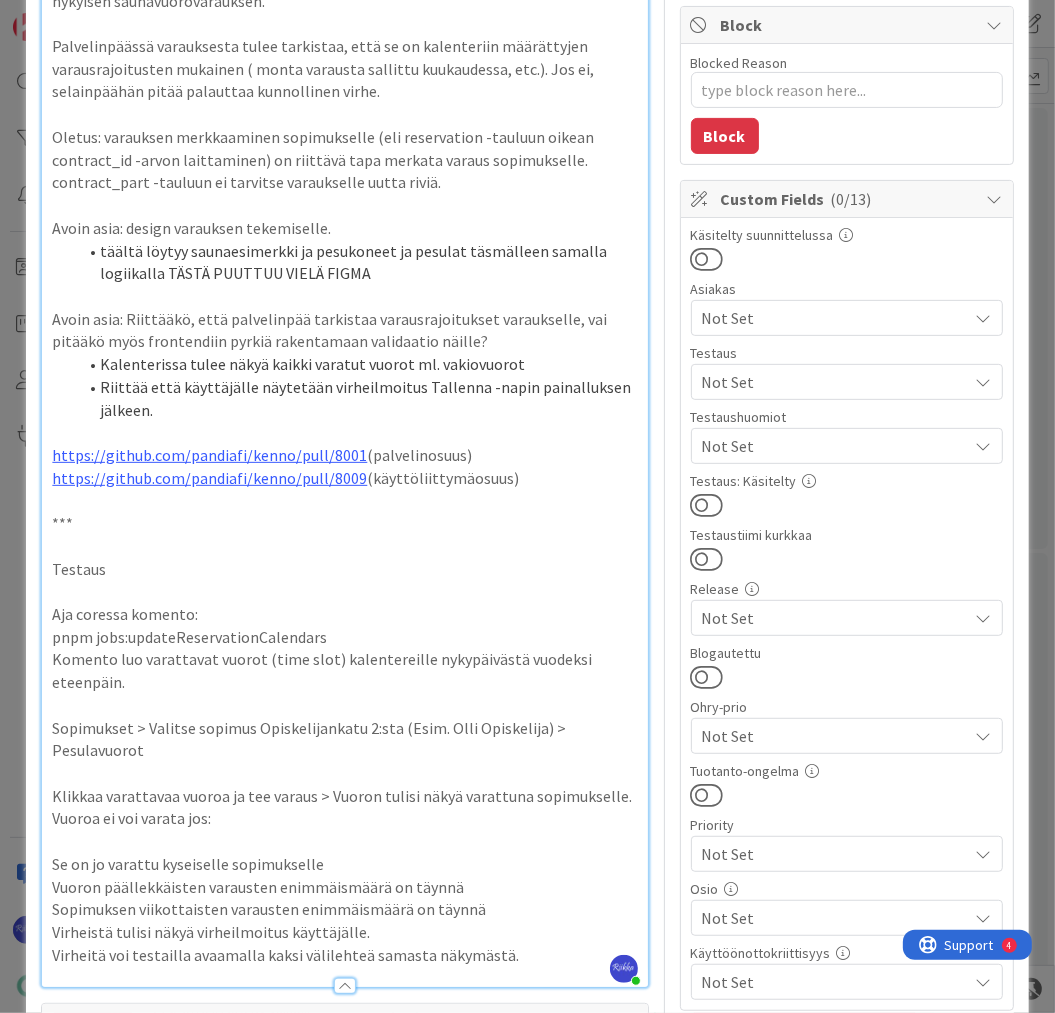 scroll, scrollTop: 400, scrollLeft: 0, axis: vertical 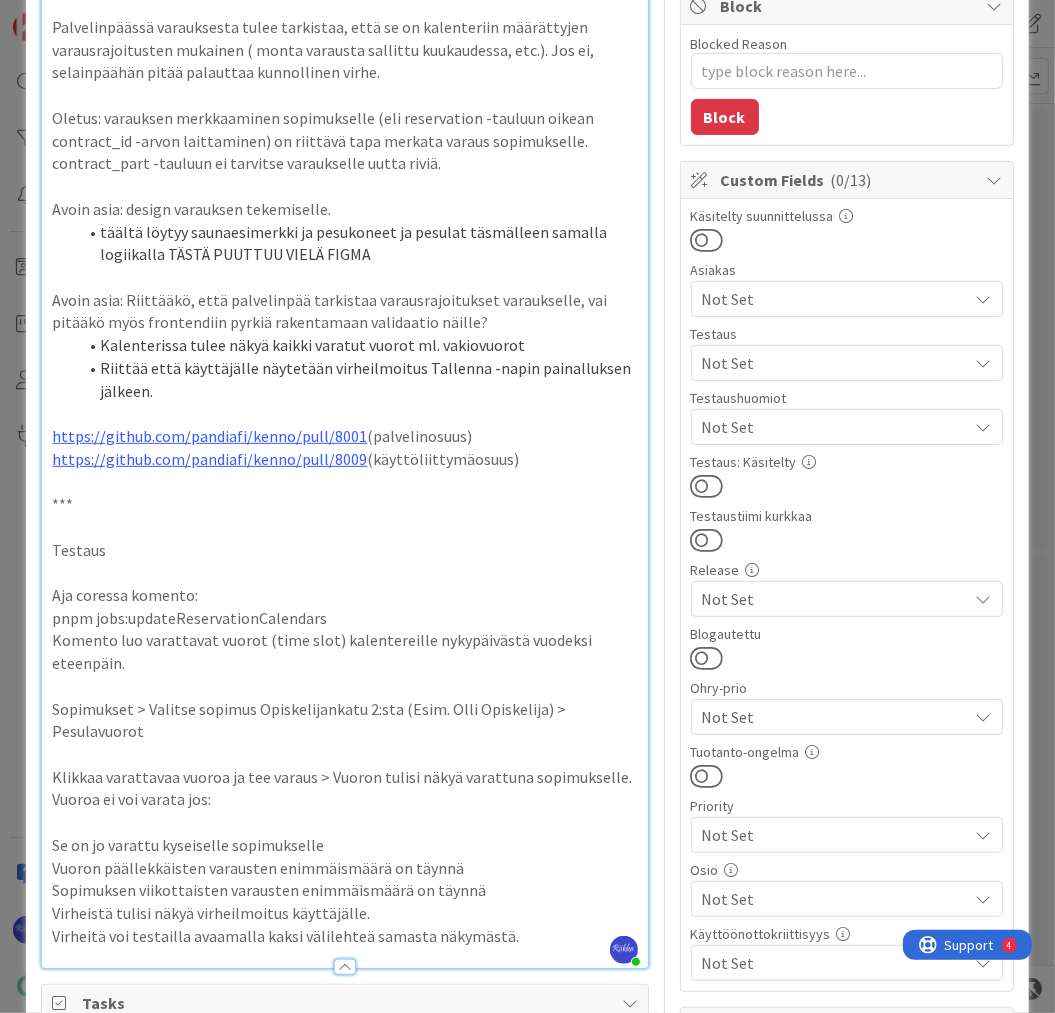 click on "Not Set" at bounding box center (835, 427) 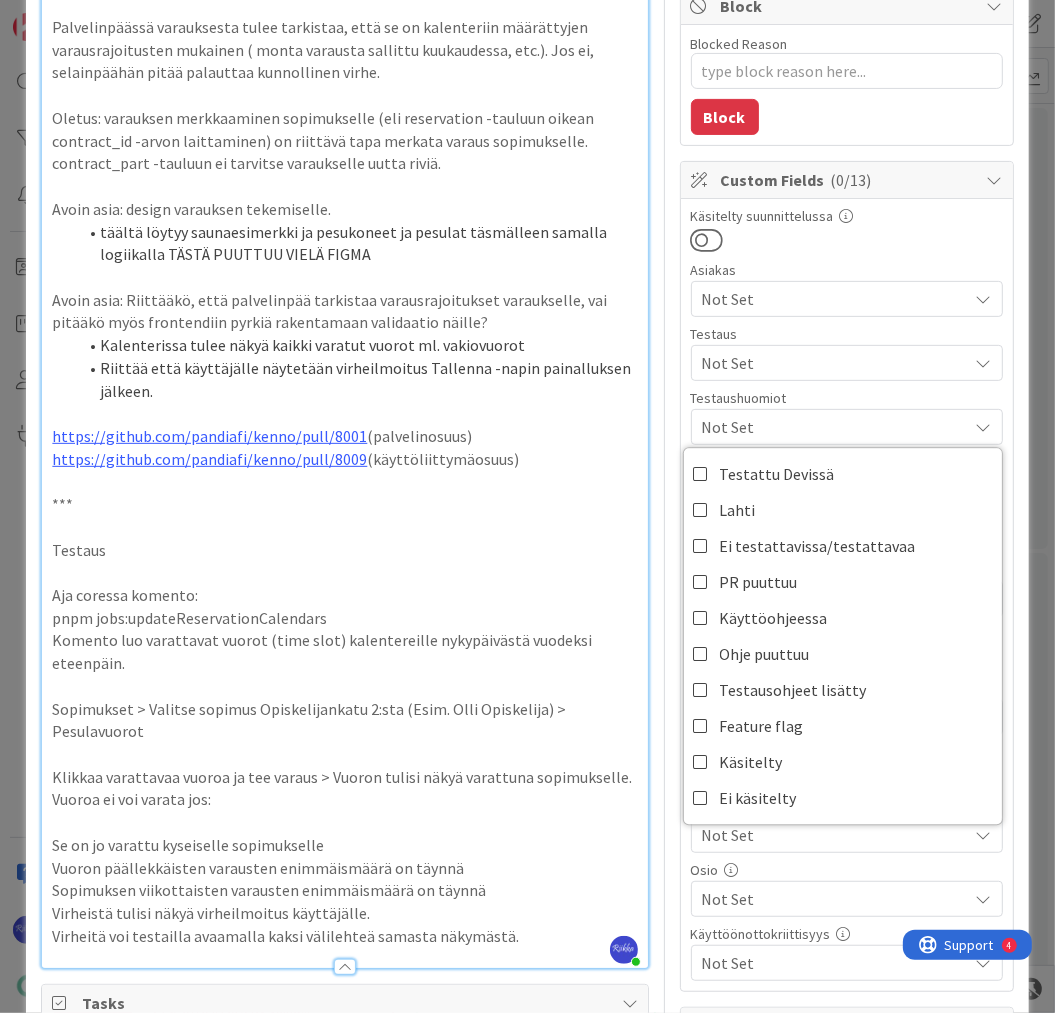 click on "Not Set" at bounding box center (835, 363) 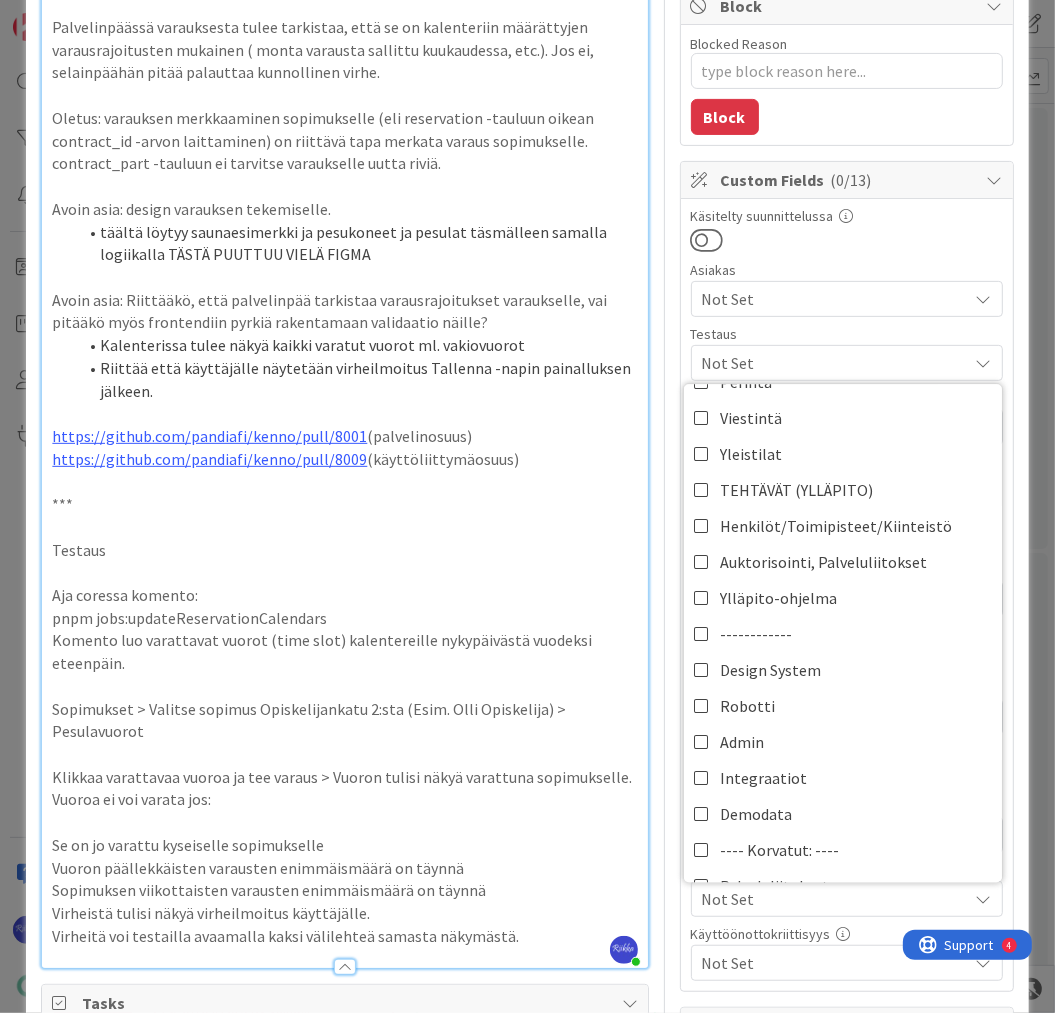 scroll, scrollTop: 560, scrollLeft: 0, axis: vertical 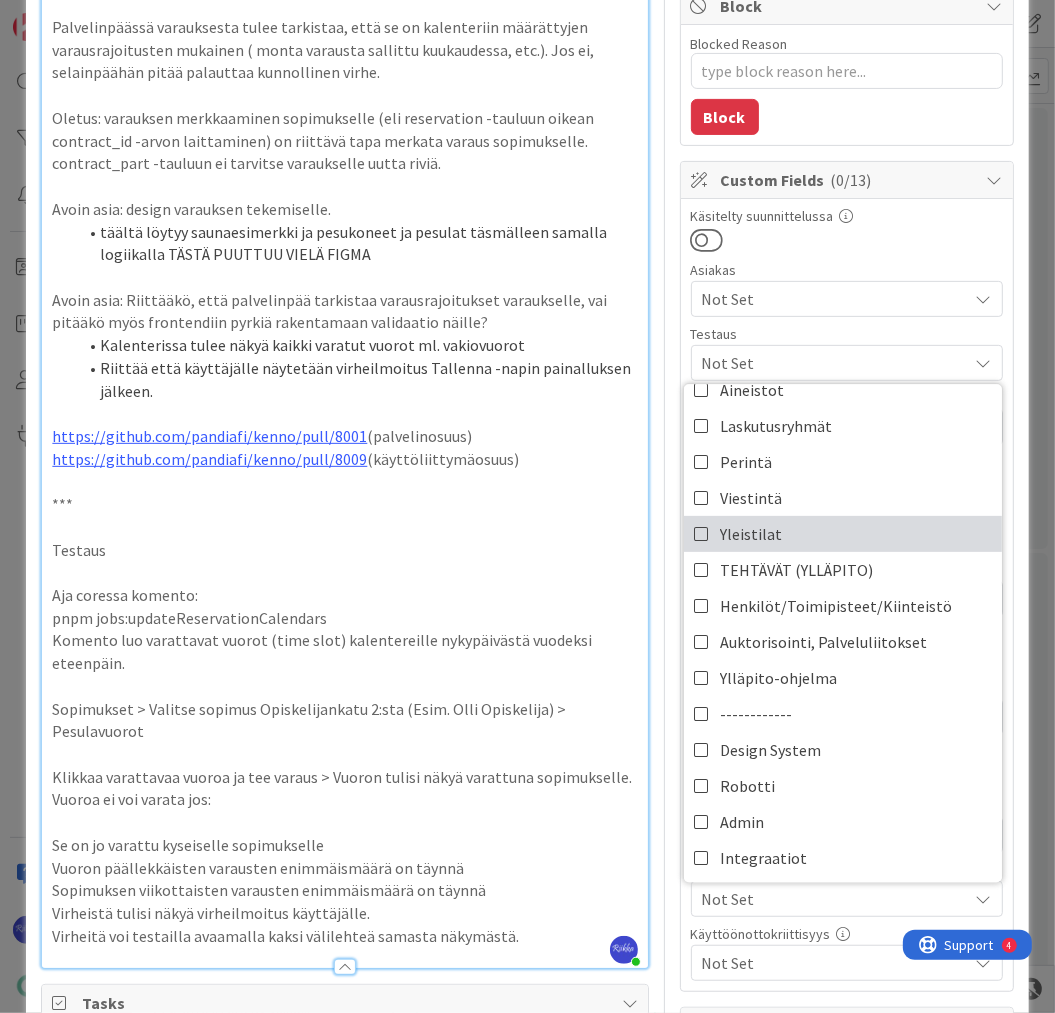 click on "Yleistilat" at bounding box center [843, 534] 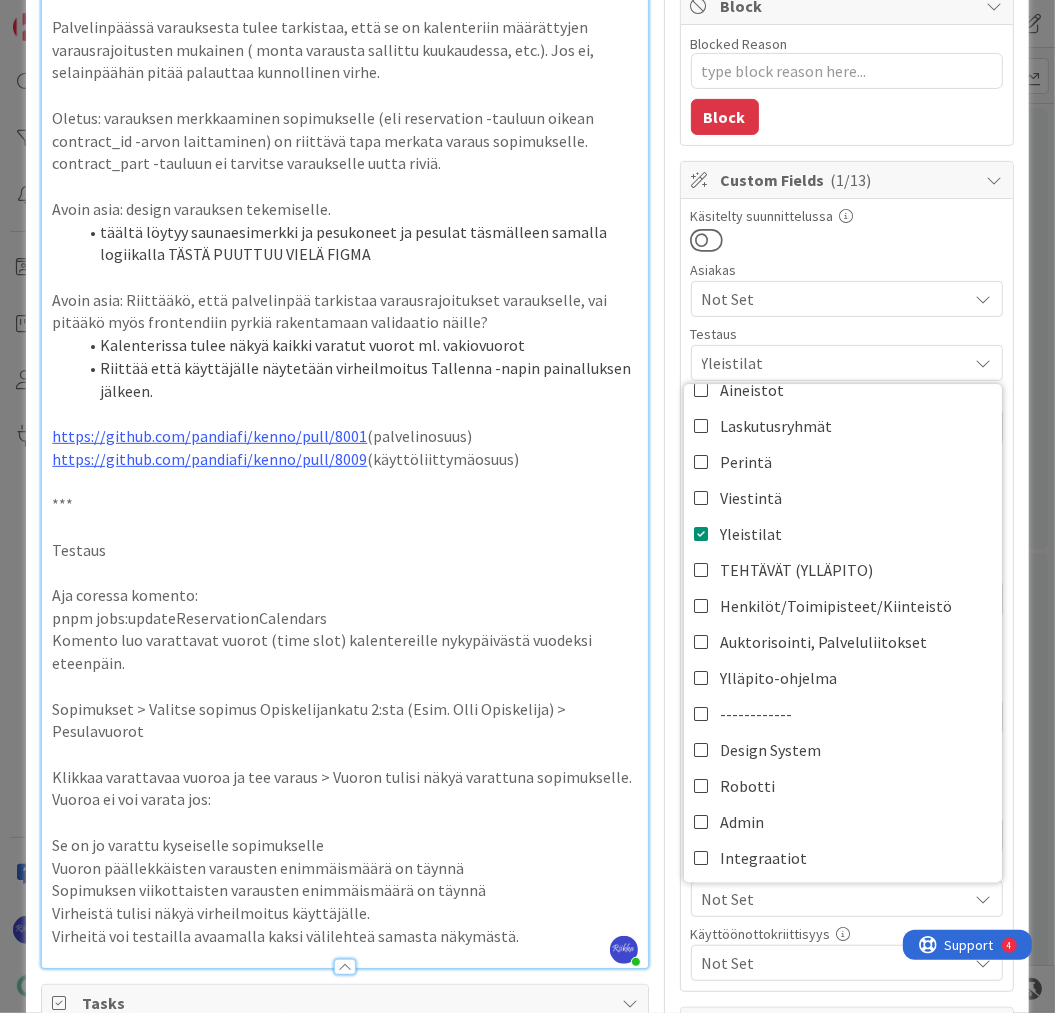 scroll, scrollTop: 165, scrollLeft: 0, axis: vertical 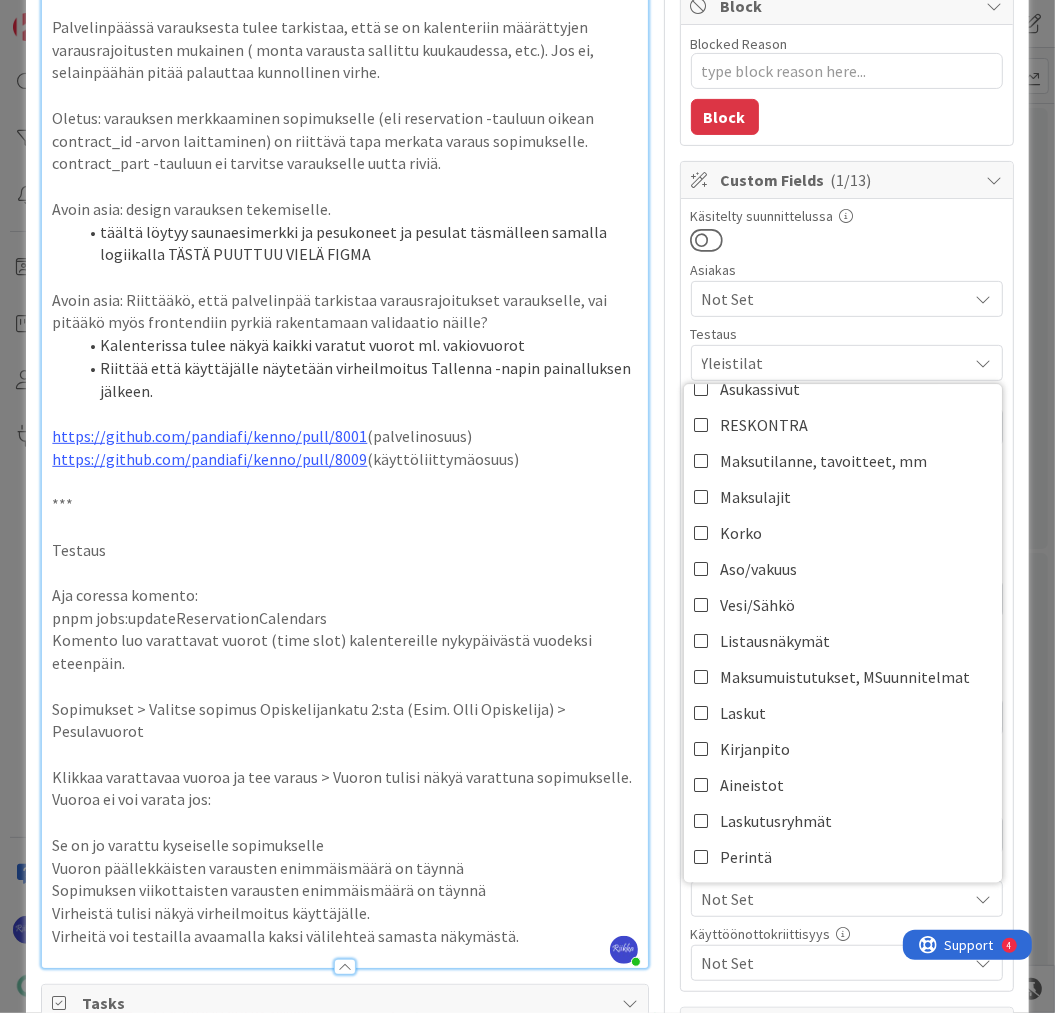click on "Testaus" at bounding box center (344, 550) 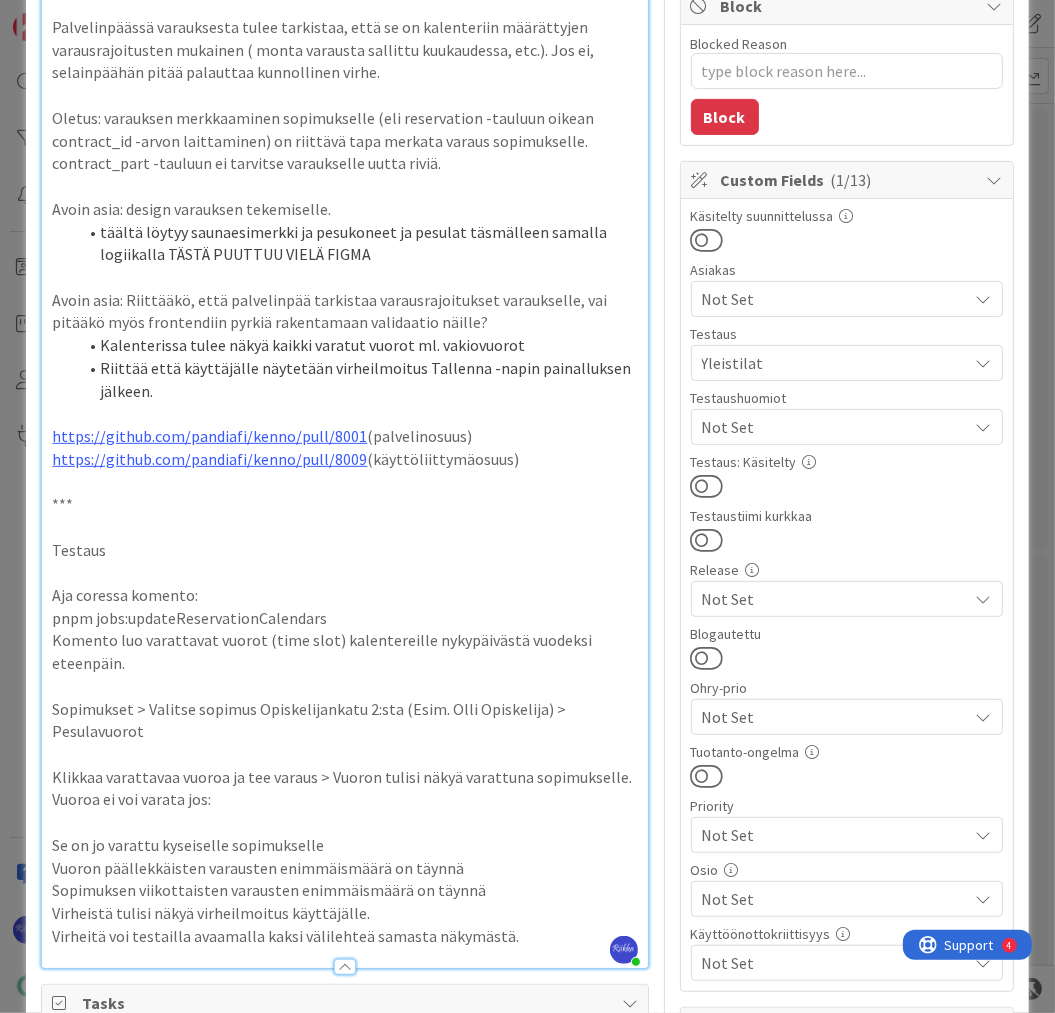 scroll, scrollTop: 240, scrollLeft: 0, axis: vertical 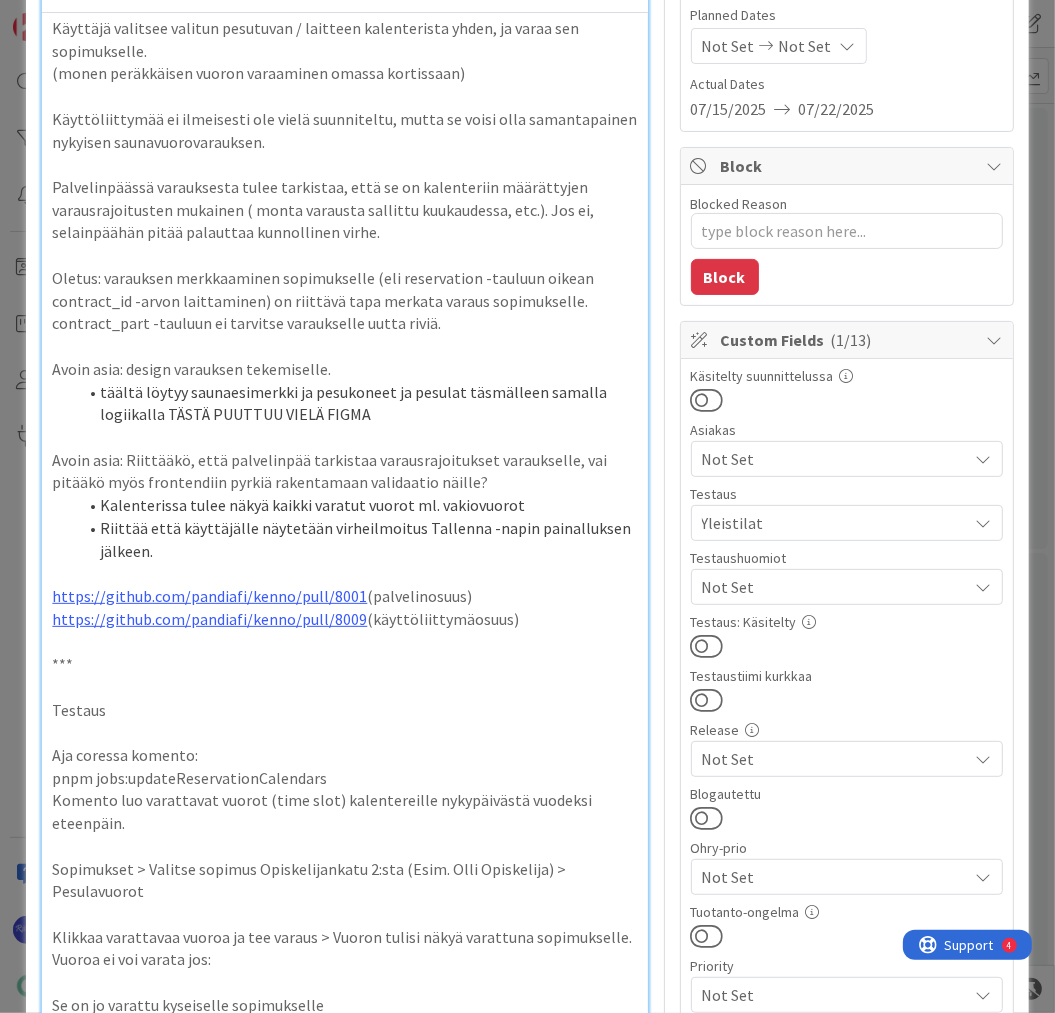 click at bounding box center [707, 646] 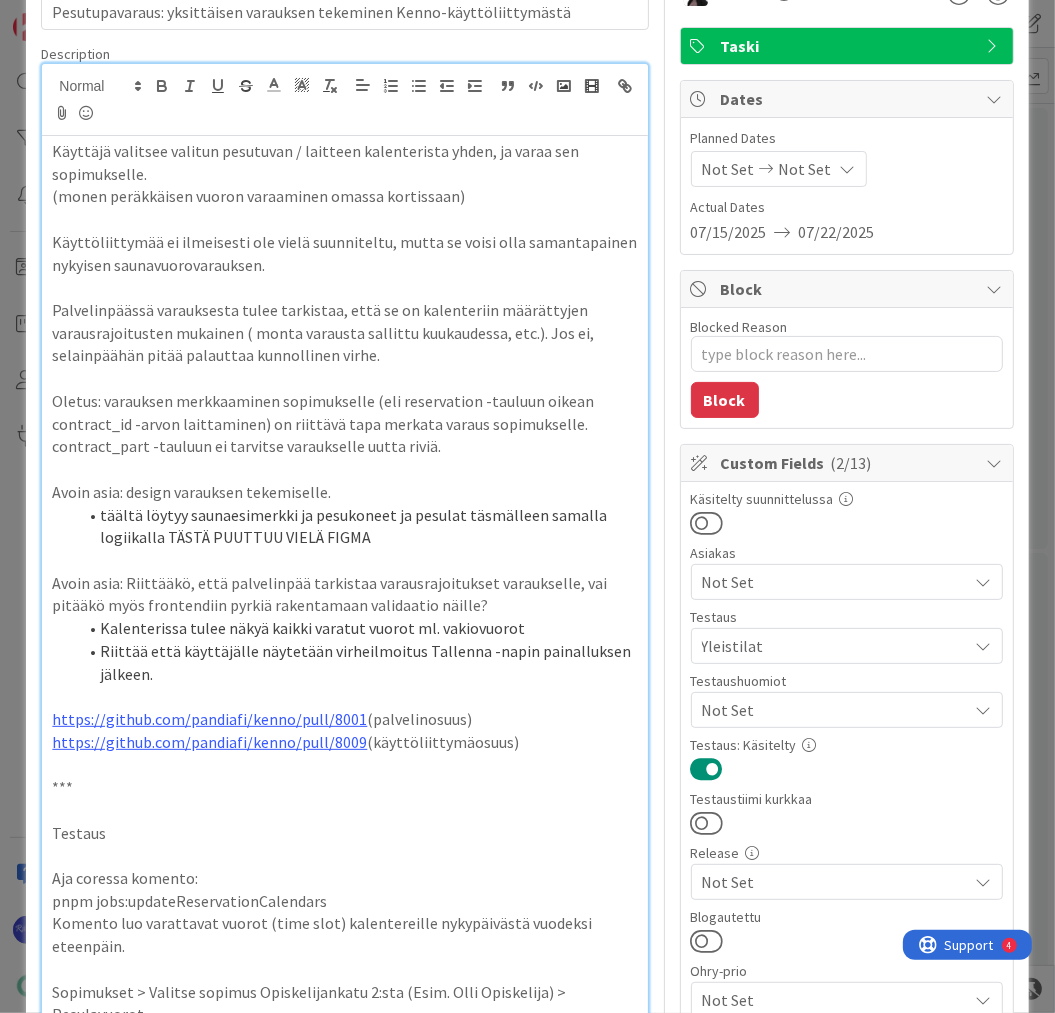 scroll, scrollTop: 0, scrollLeft: 0, axis: both 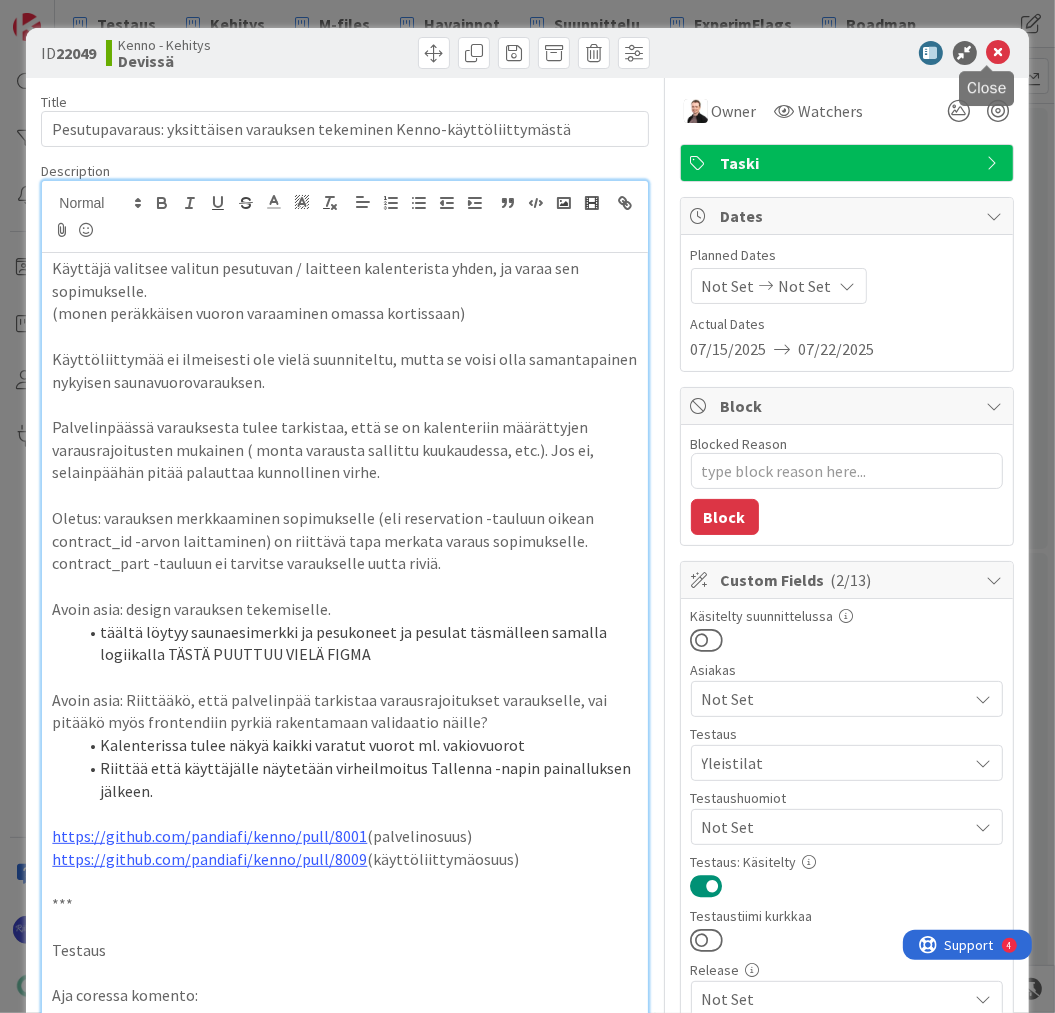 click at bounding box center [999, 53] 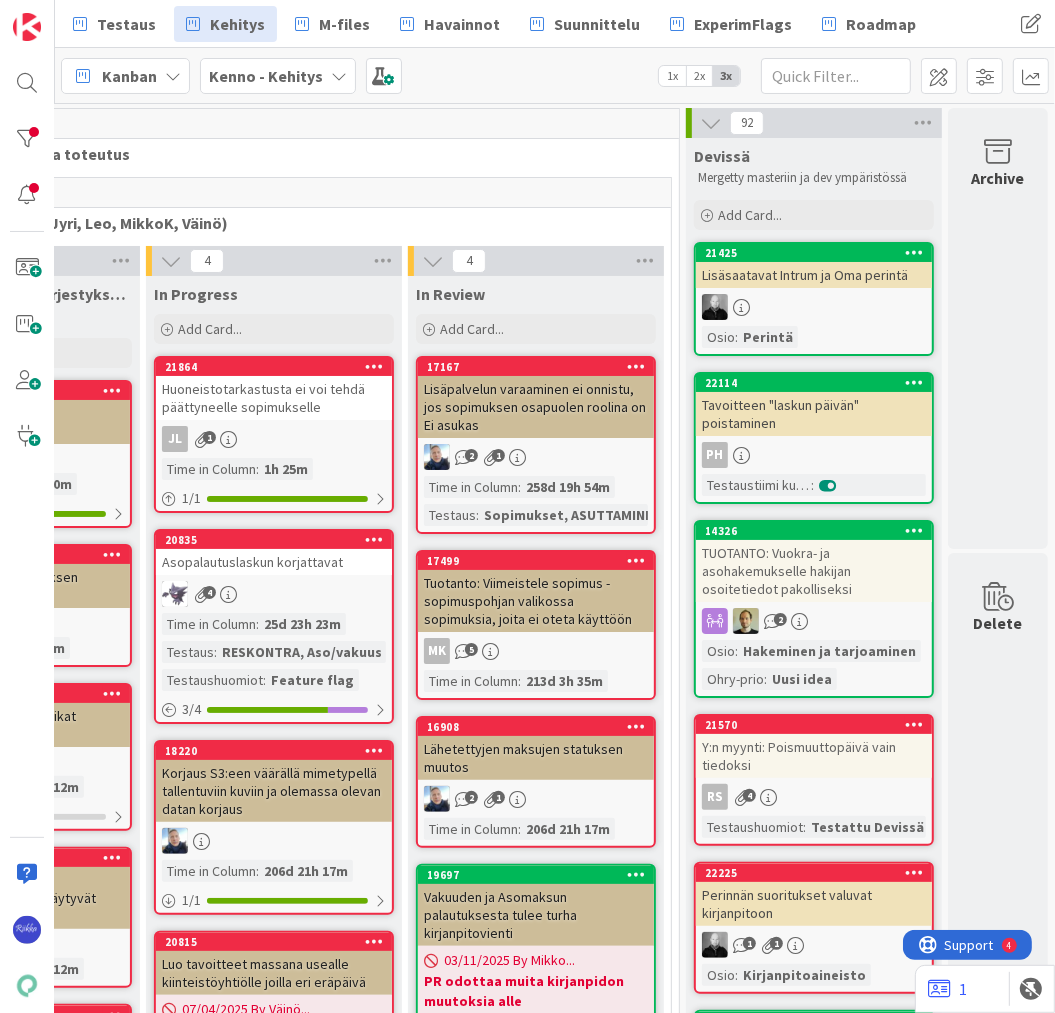 scroll, scrollTop: 0, scrollLeft: 0, axis: both 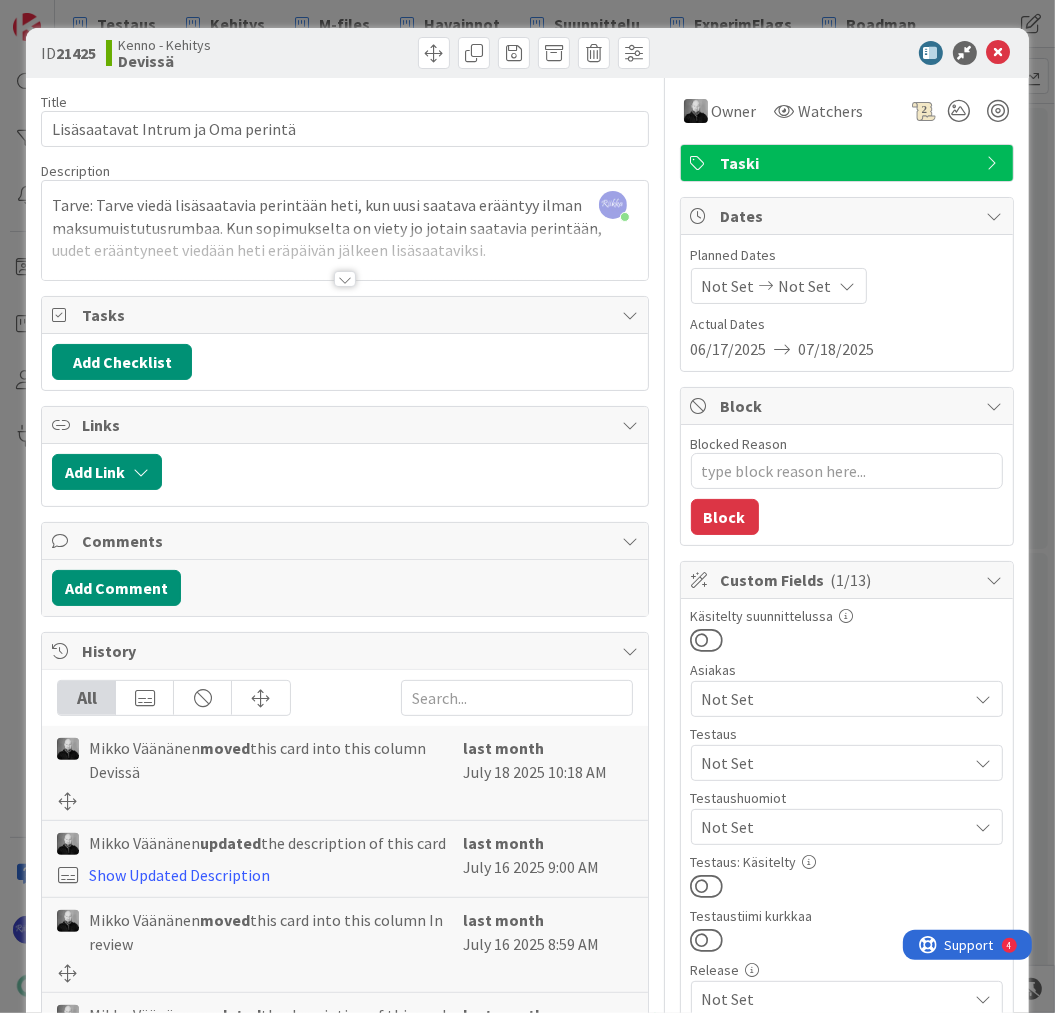 click at bounding box center (345, 279) 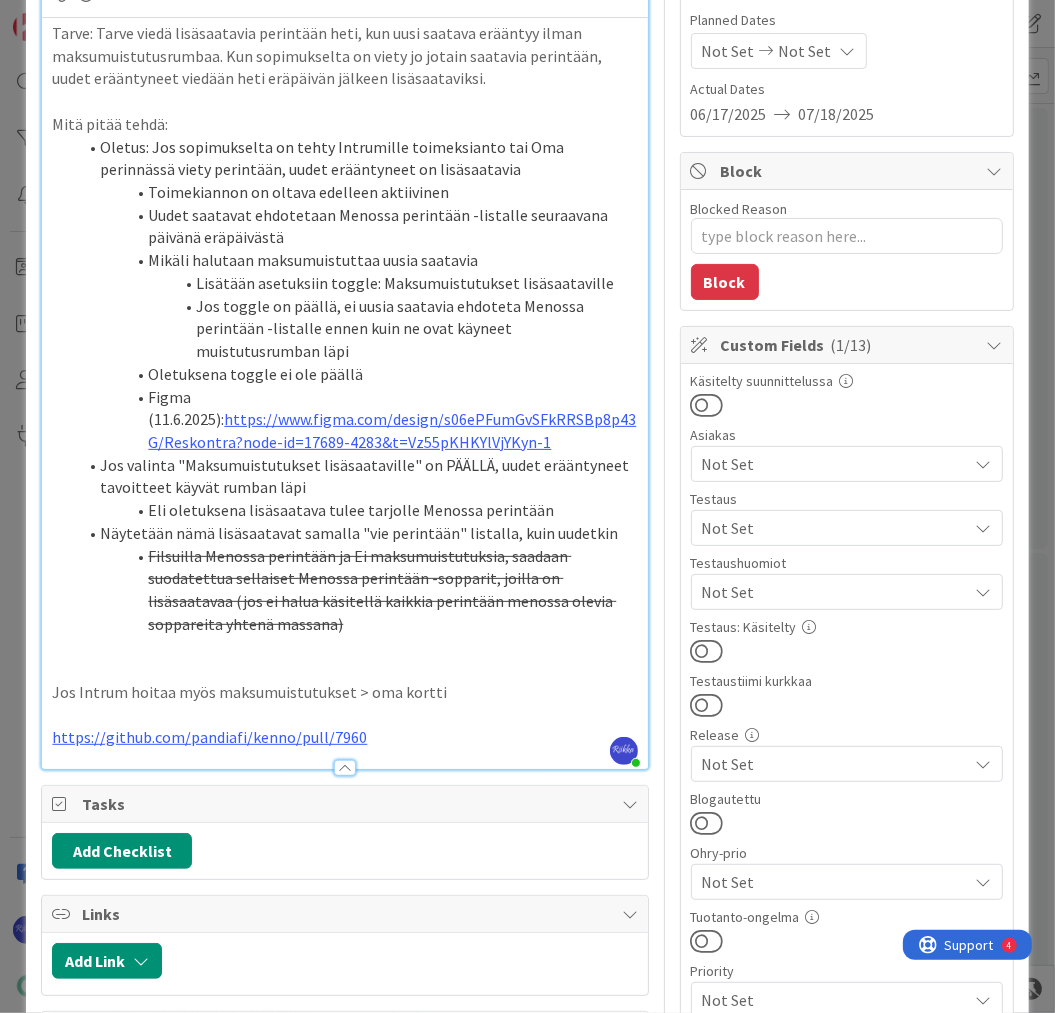 scroll, scrollTop: 240, scrollLeft: 0, axis: vertical 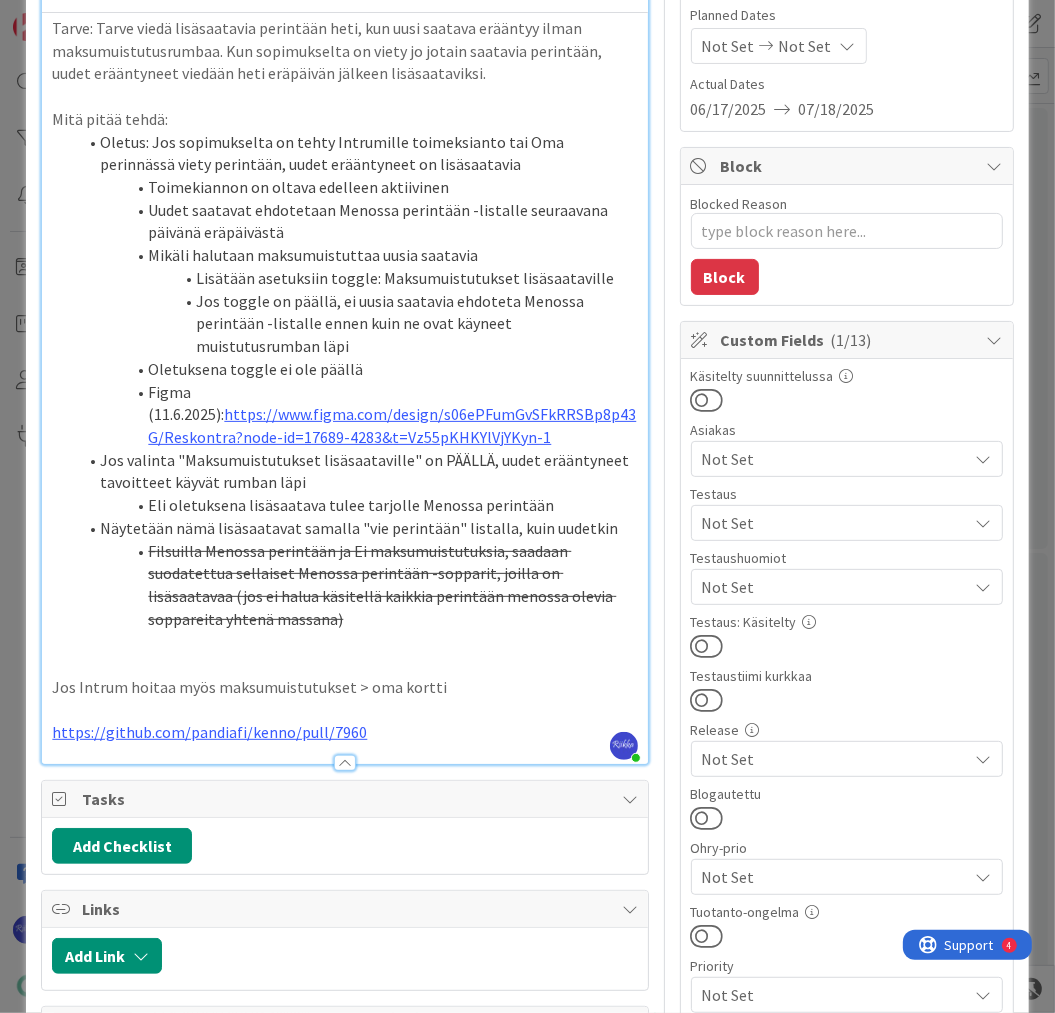 click on "Not Set" at bounding box center (835, 523) 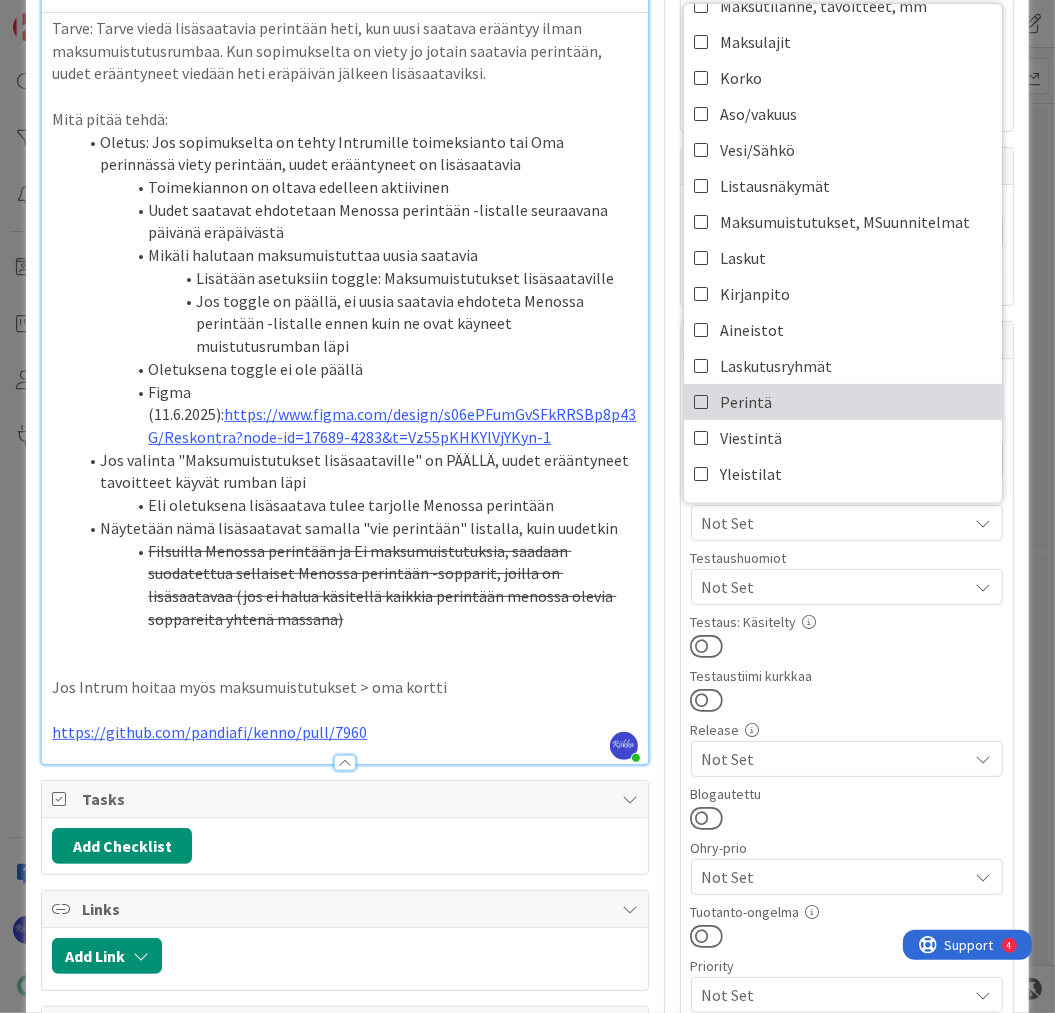 click on "Perintä" at bounding box center [843, 402] 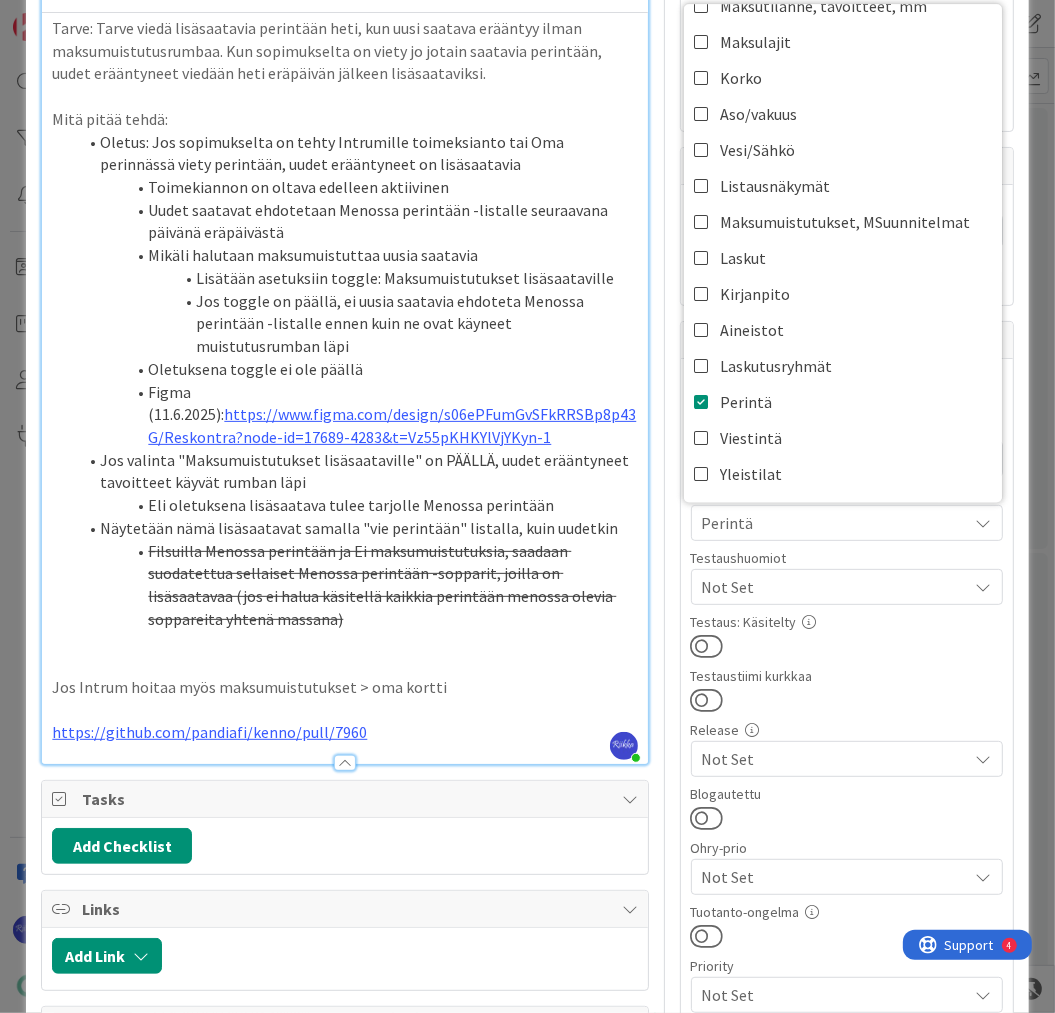 scroll, scrollTop: 237, scrollLeft: 0, axis: vertical 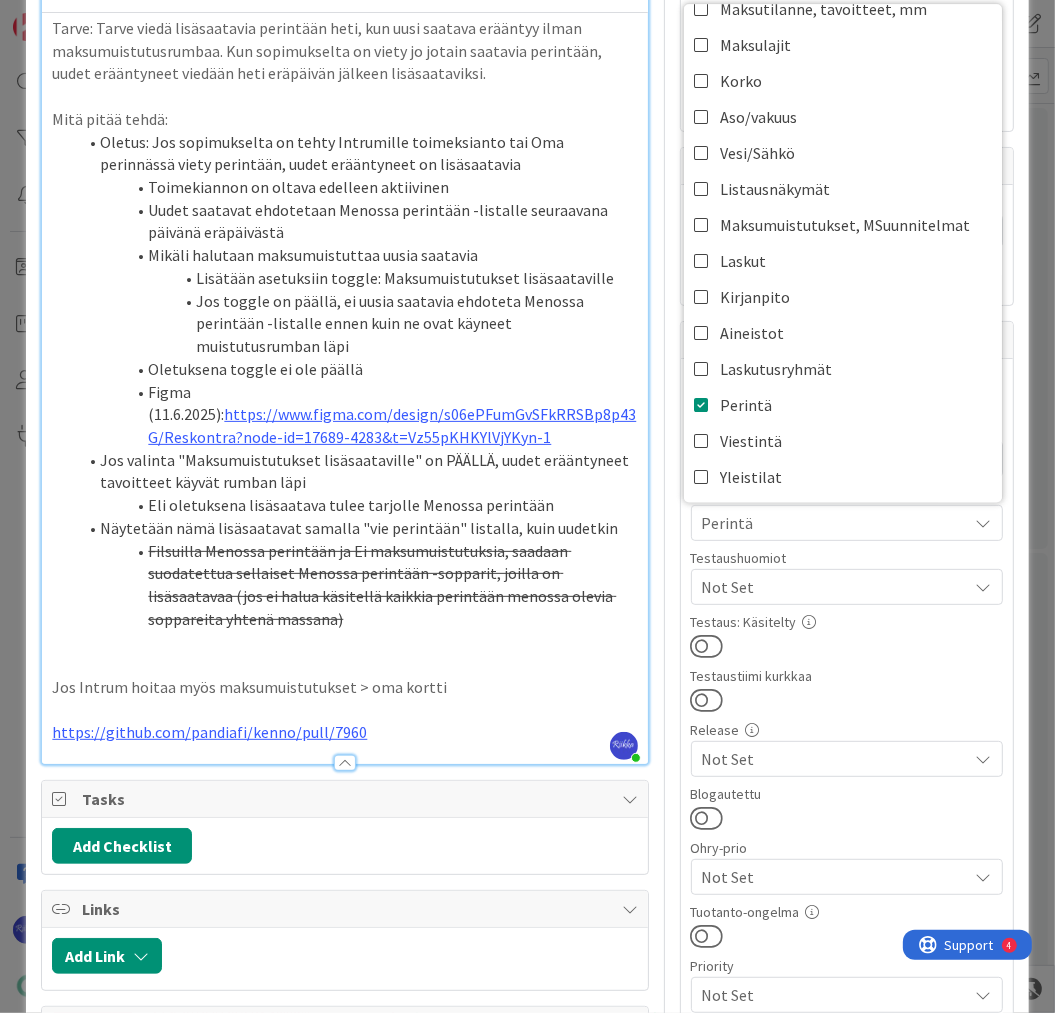 click at bounding box center [344, 710] 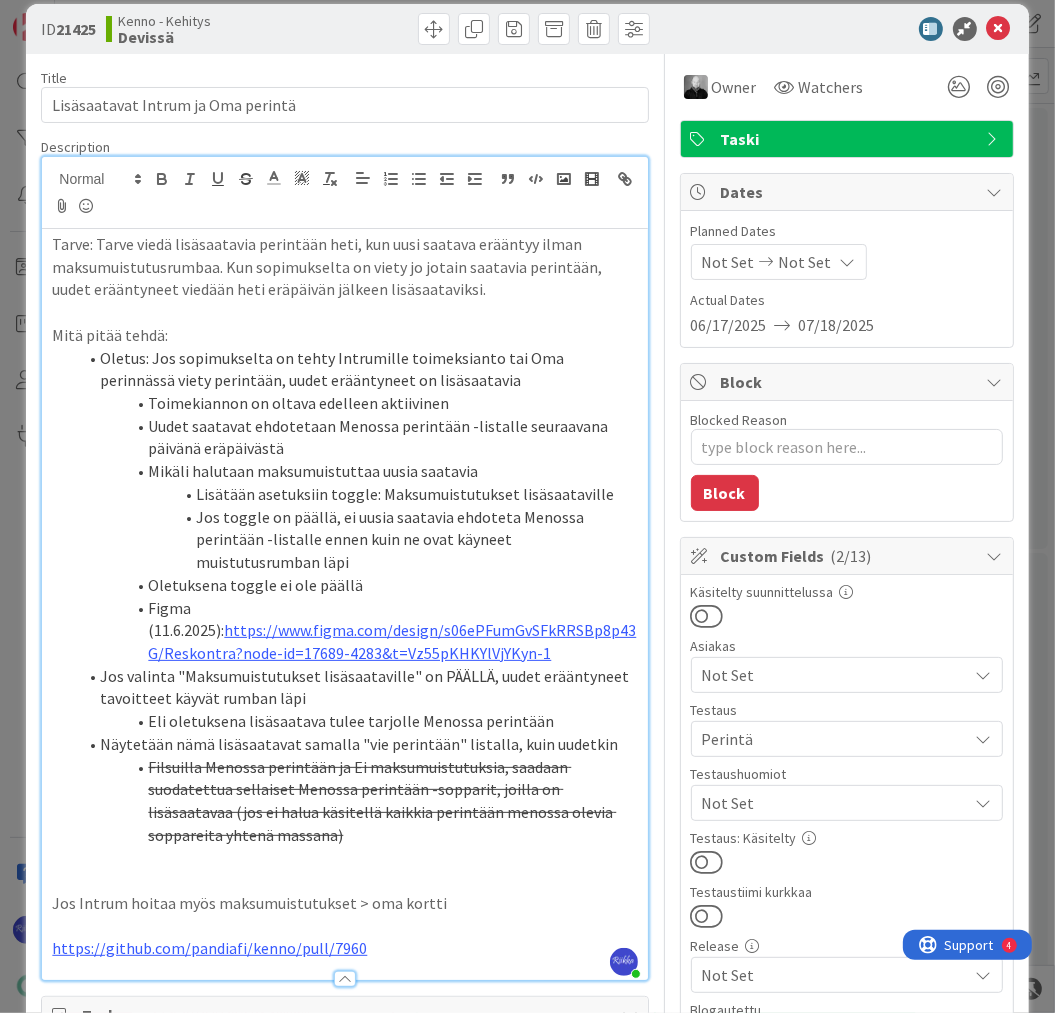 scroll, scrollTop: 0, scrollLeft: 0, axis: both 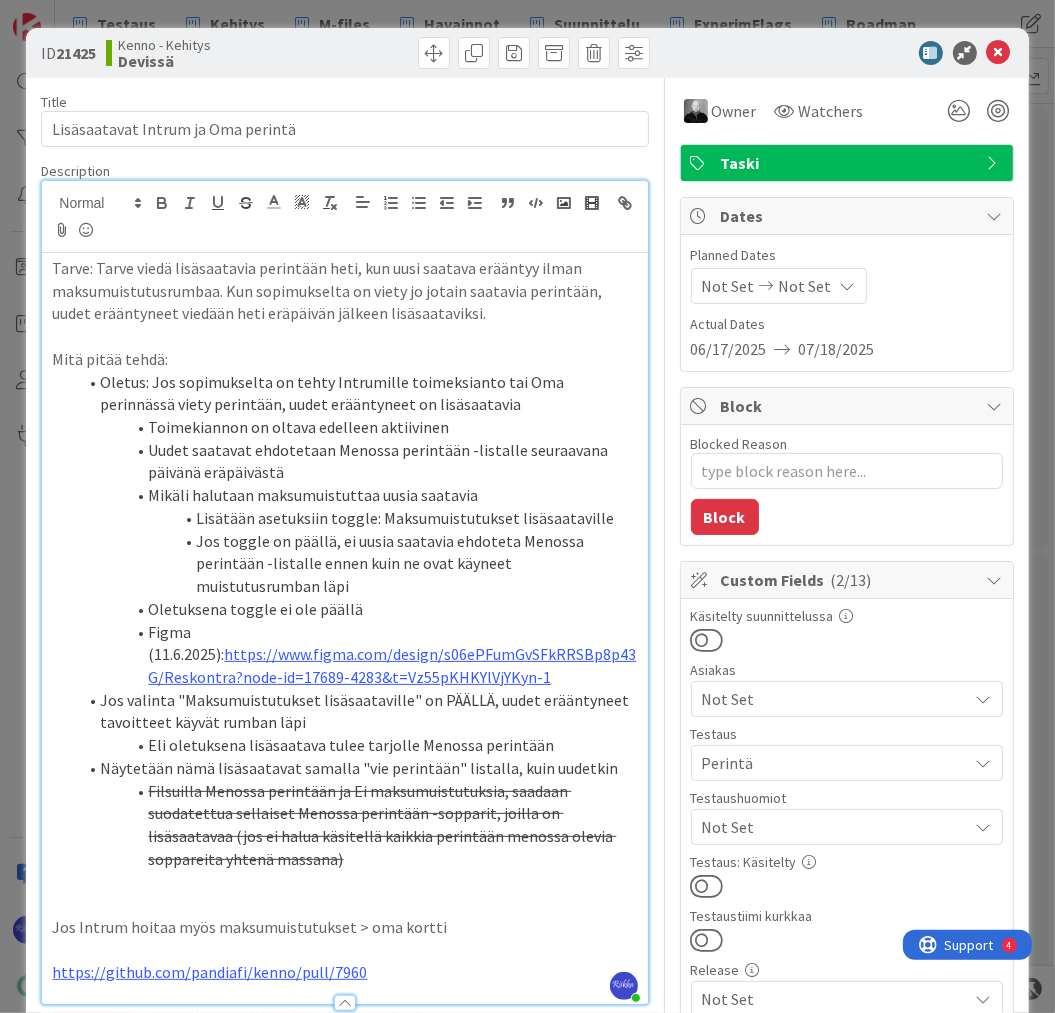 click at bounding box center (707, 886) 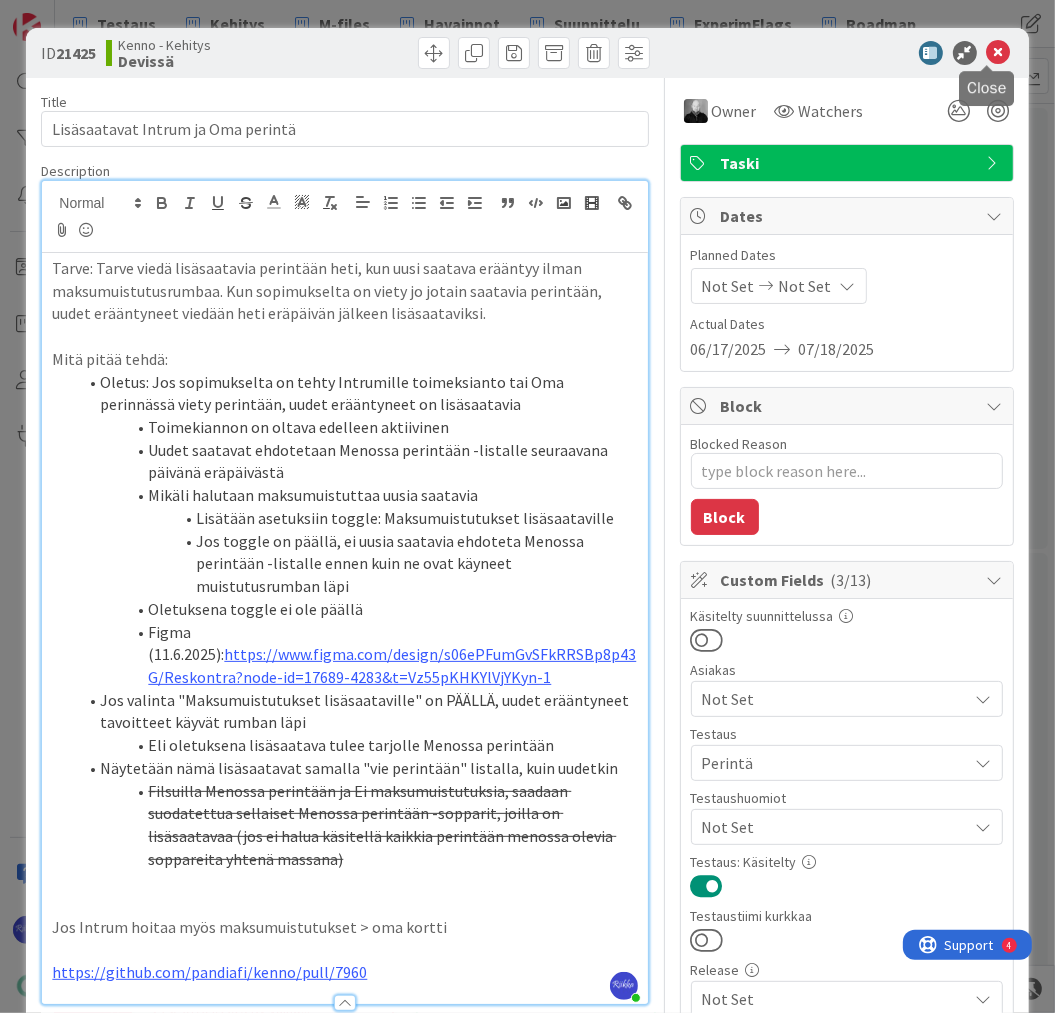 click at bounding box center (999, 53) 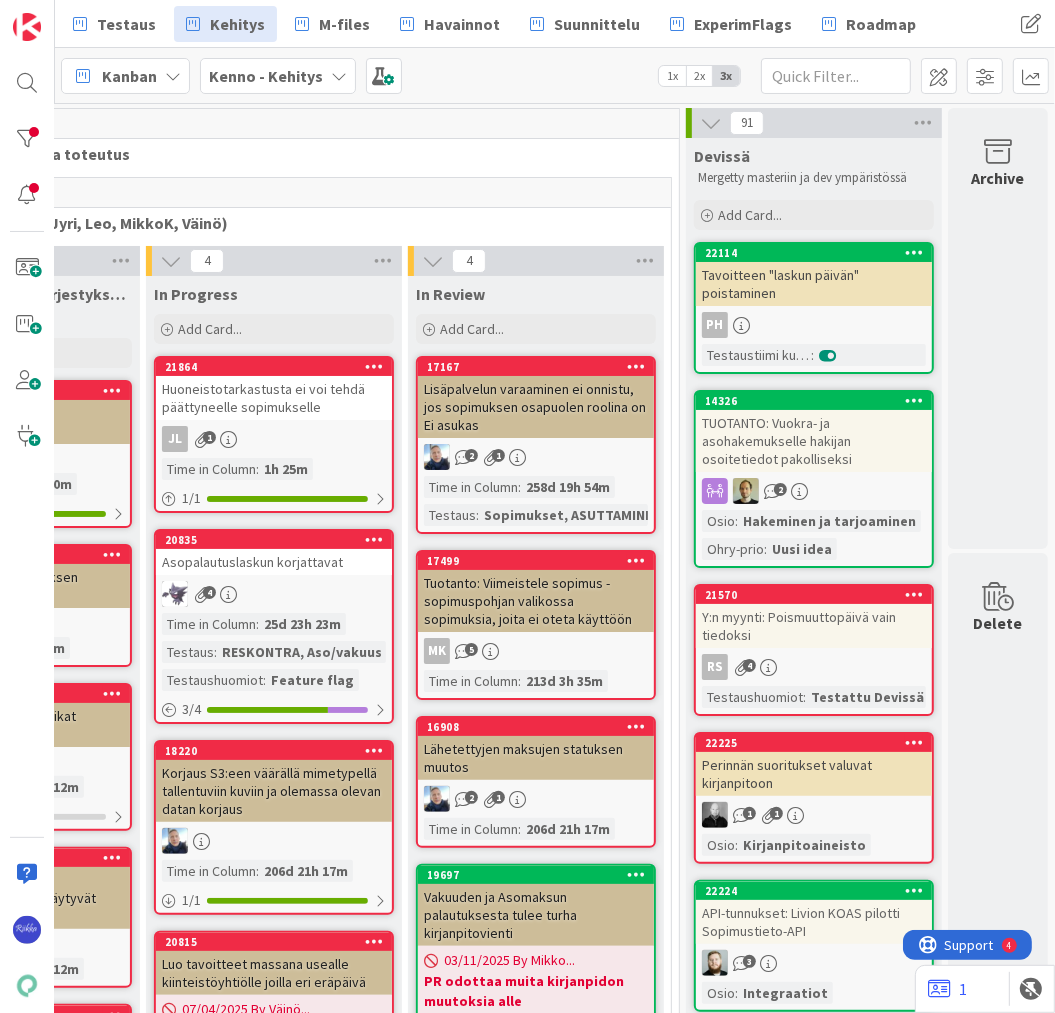 scroll, scrollTop: 0, scrollLeft: 0, axis: both 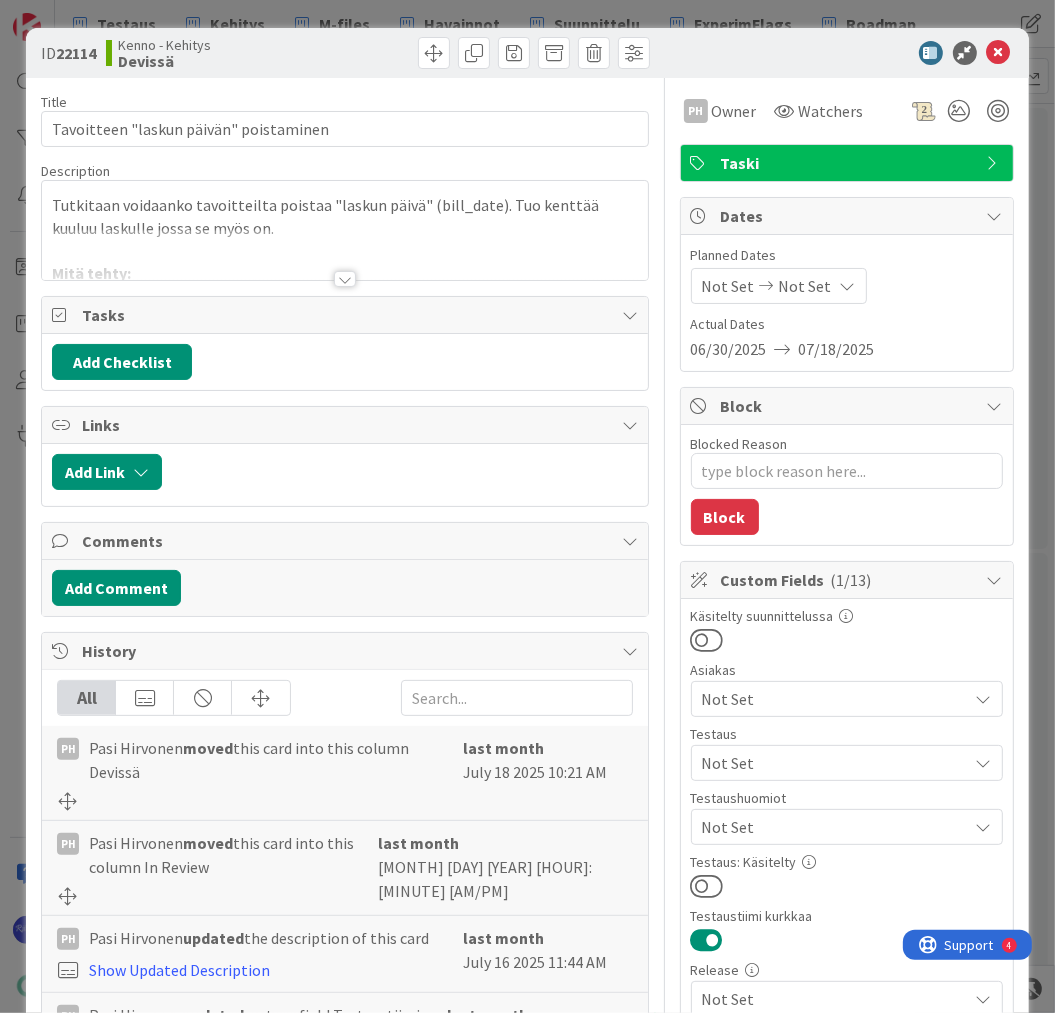 click at bounding box center (345, 279) 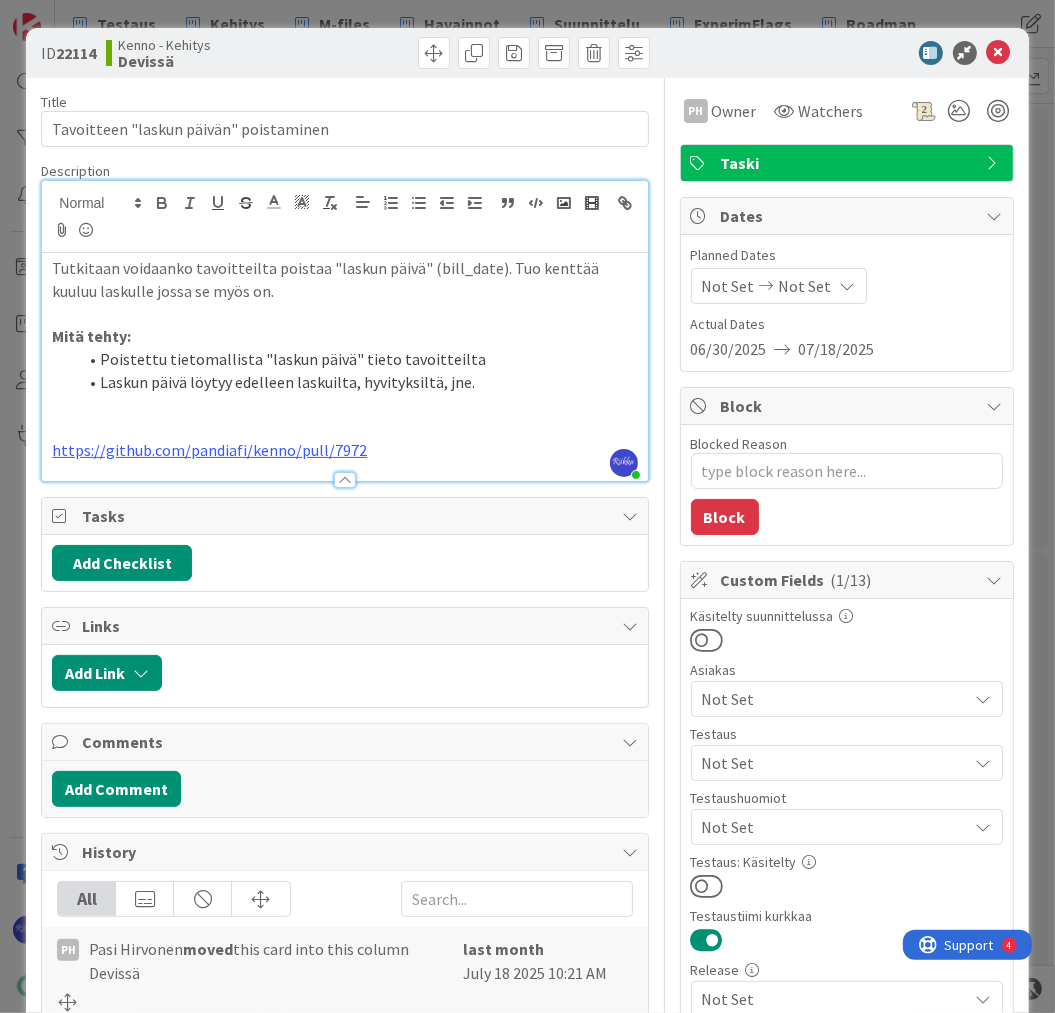 click on "https://github.com/pandiafi/kenno/pull/7972" at bounding box center (344, 450) 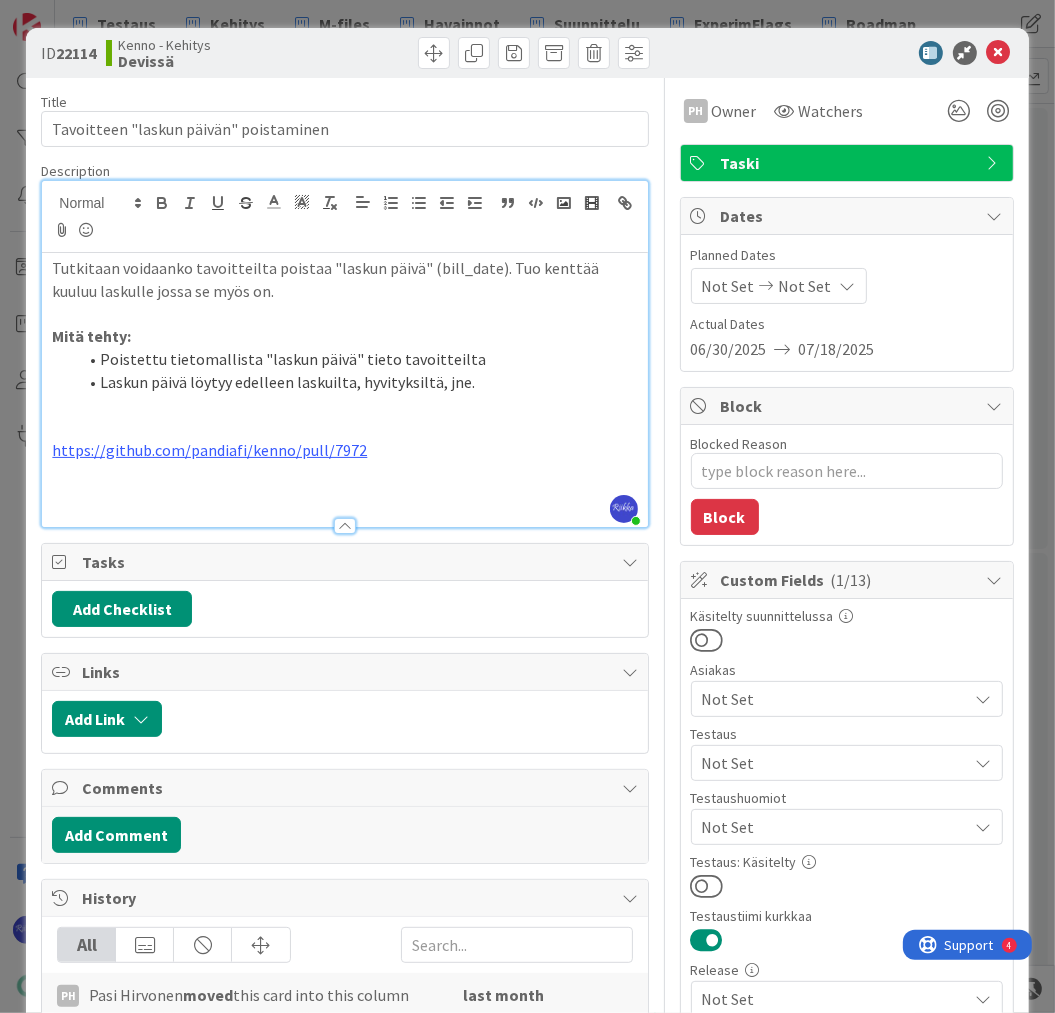 click at bounding box center [344, 495] 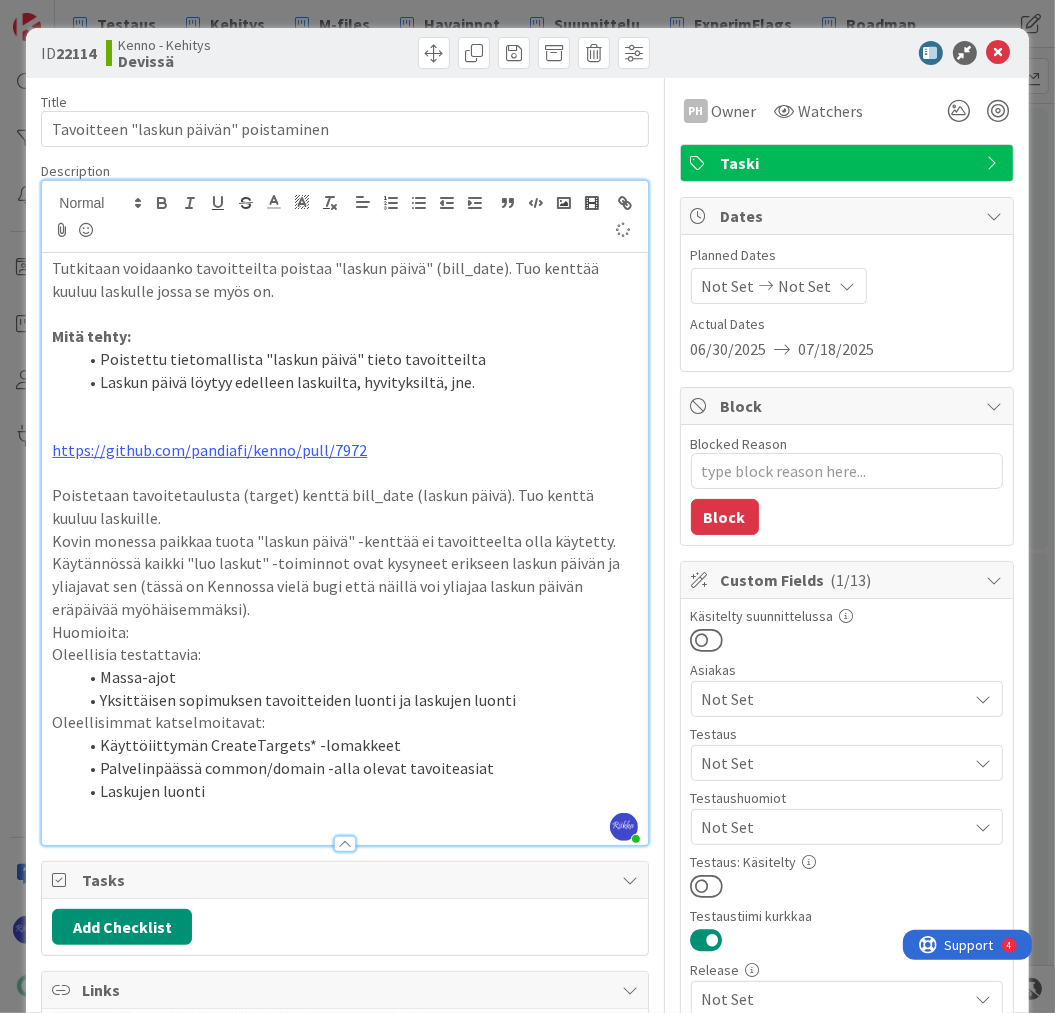 type on "x" 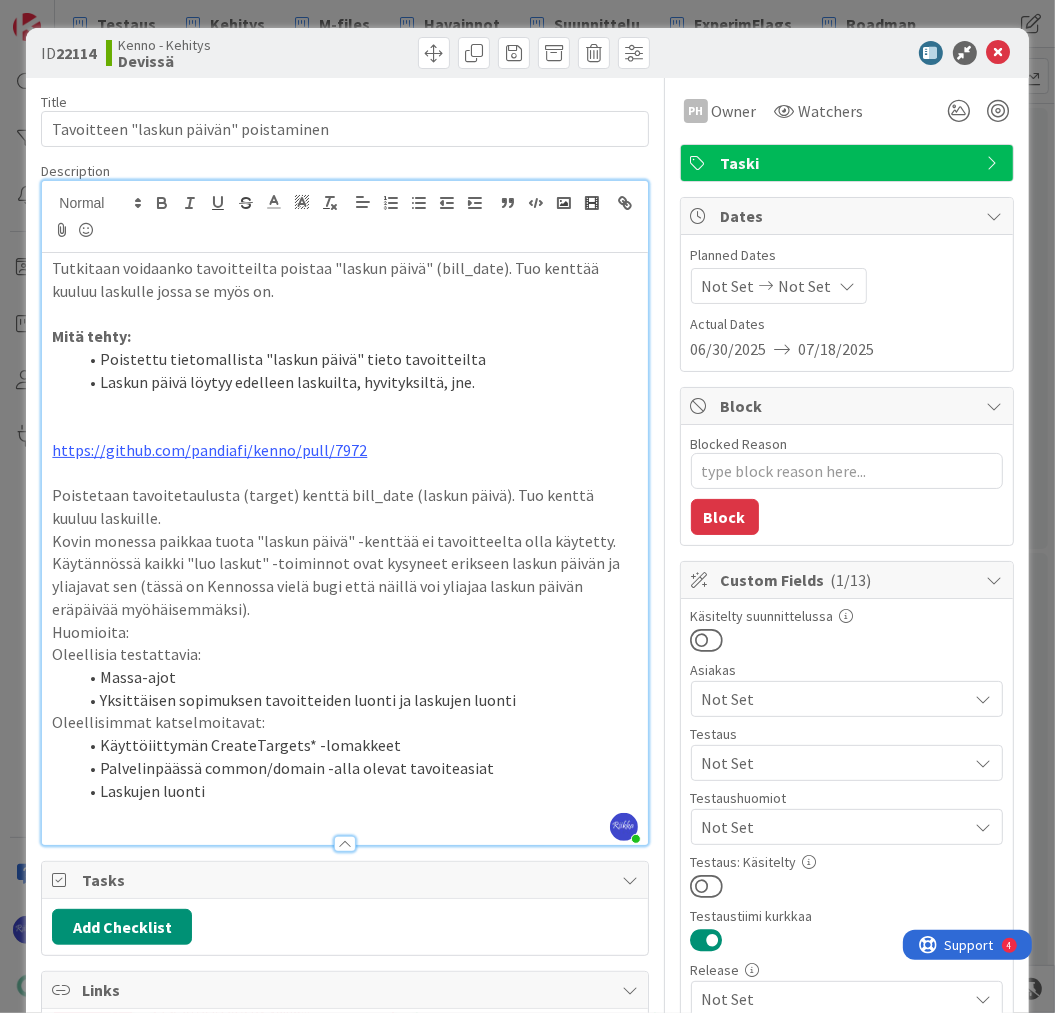 click on "Huomioita:" at bounding box center [344, 632] 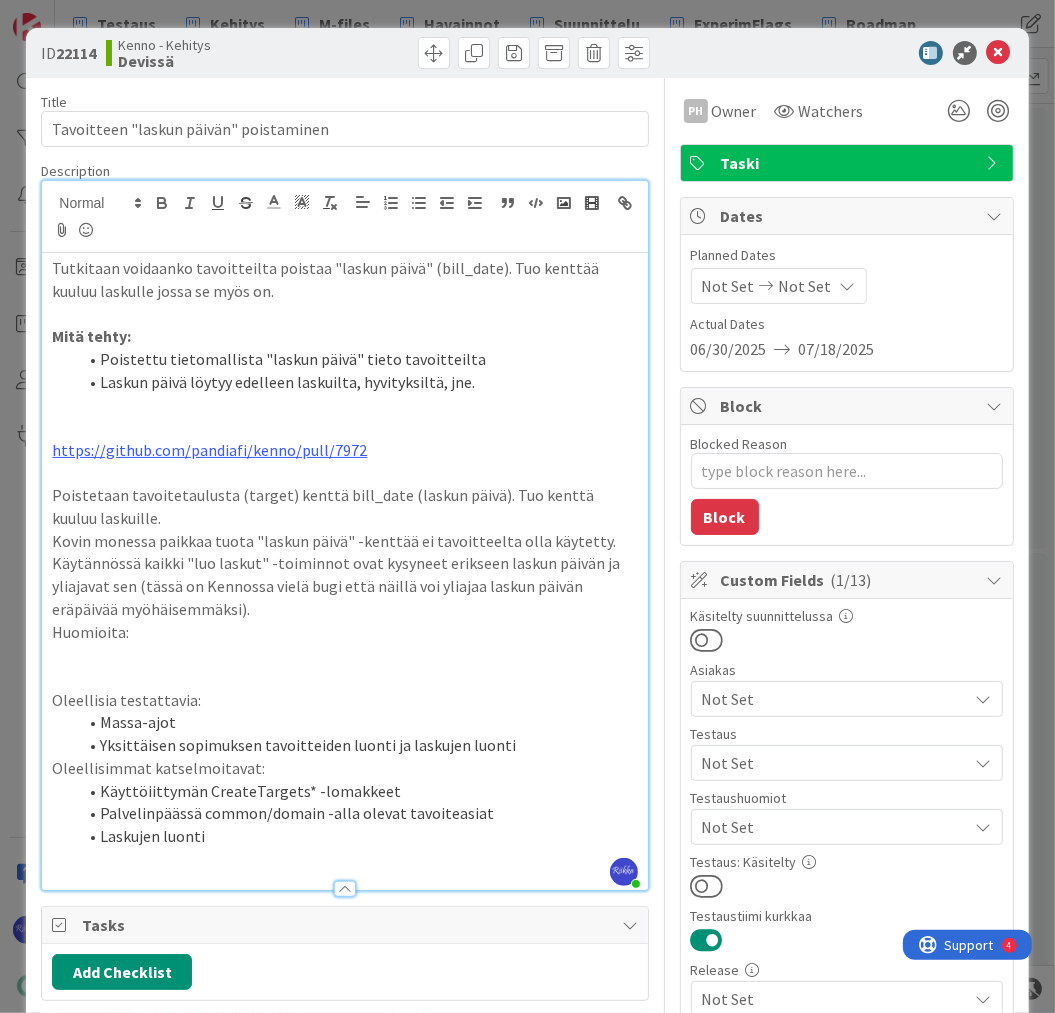 type 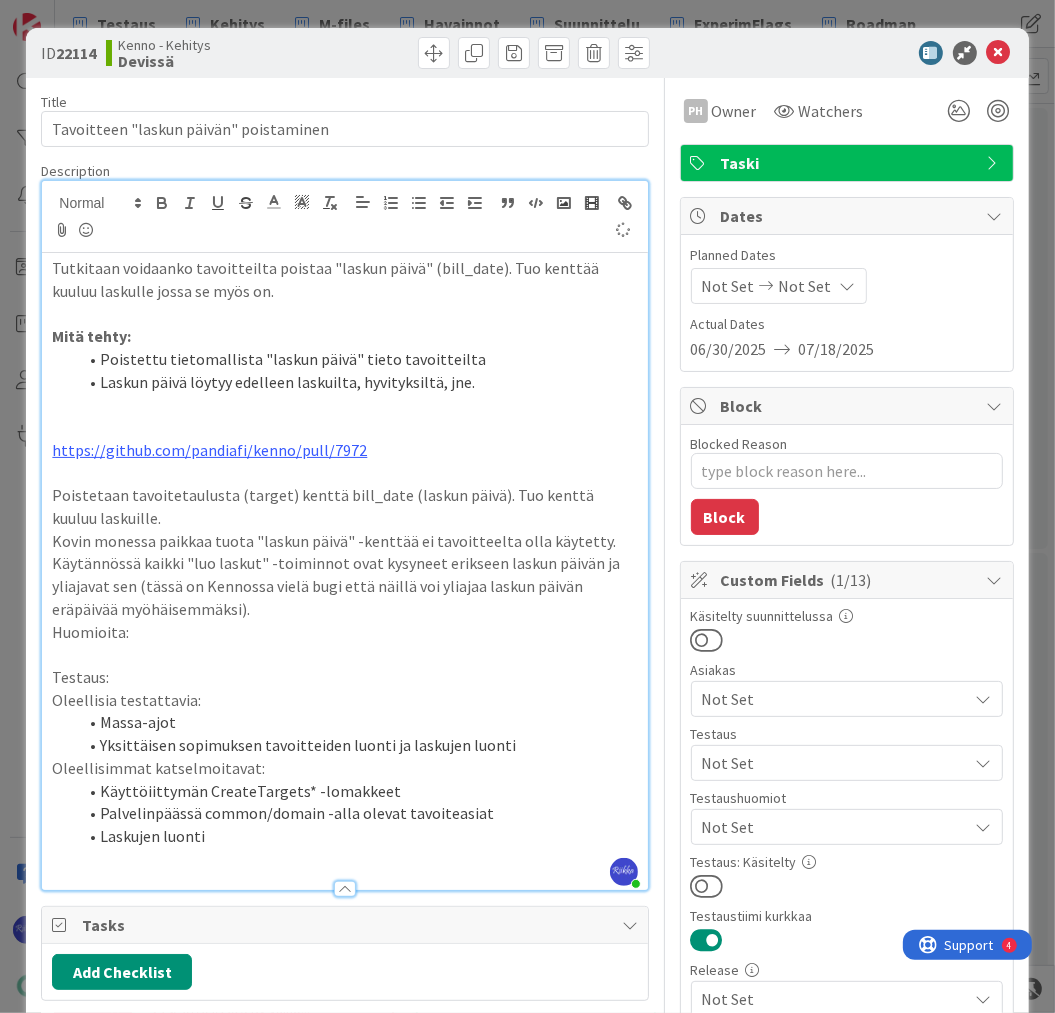 click on "Not Set" at bounding box center [835, 827] 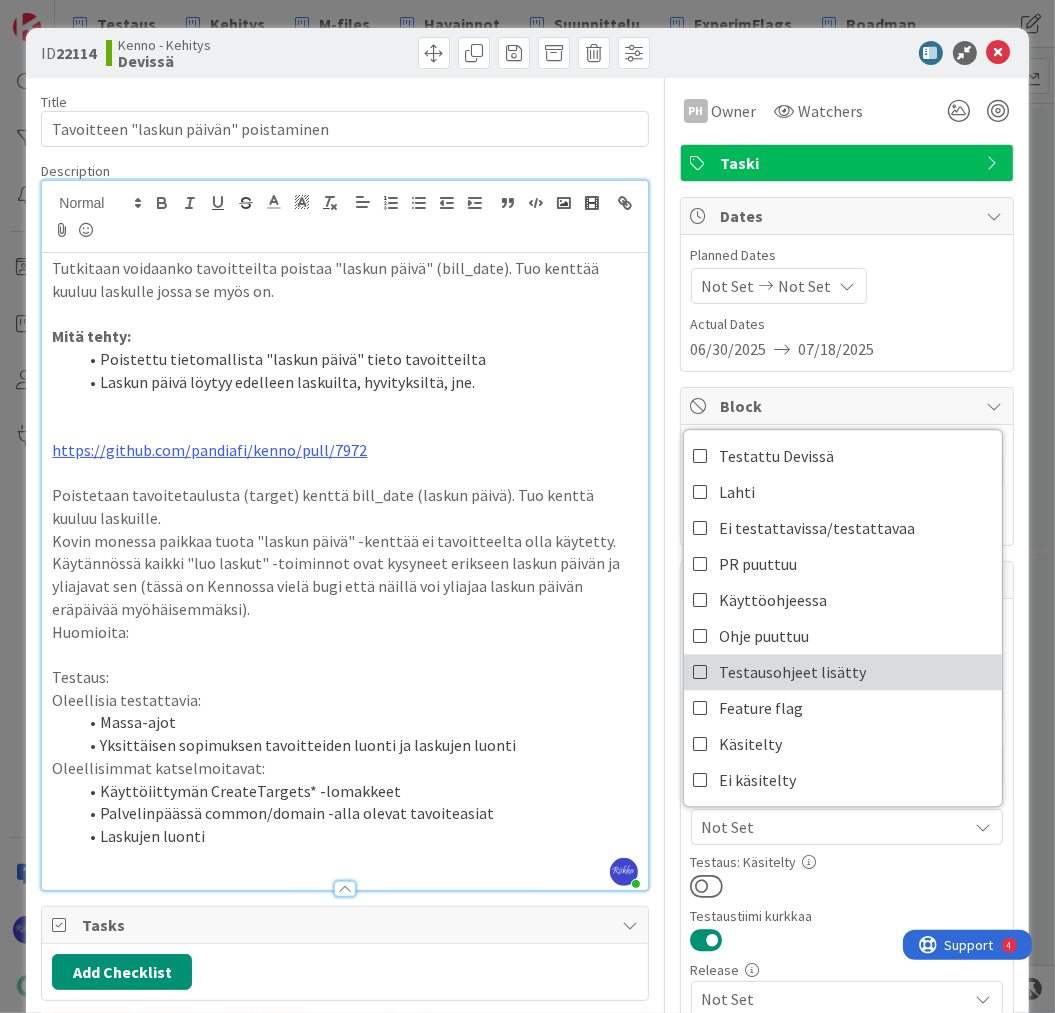click on "Testausohjeet lisätty" at bounding box center [793, 672] 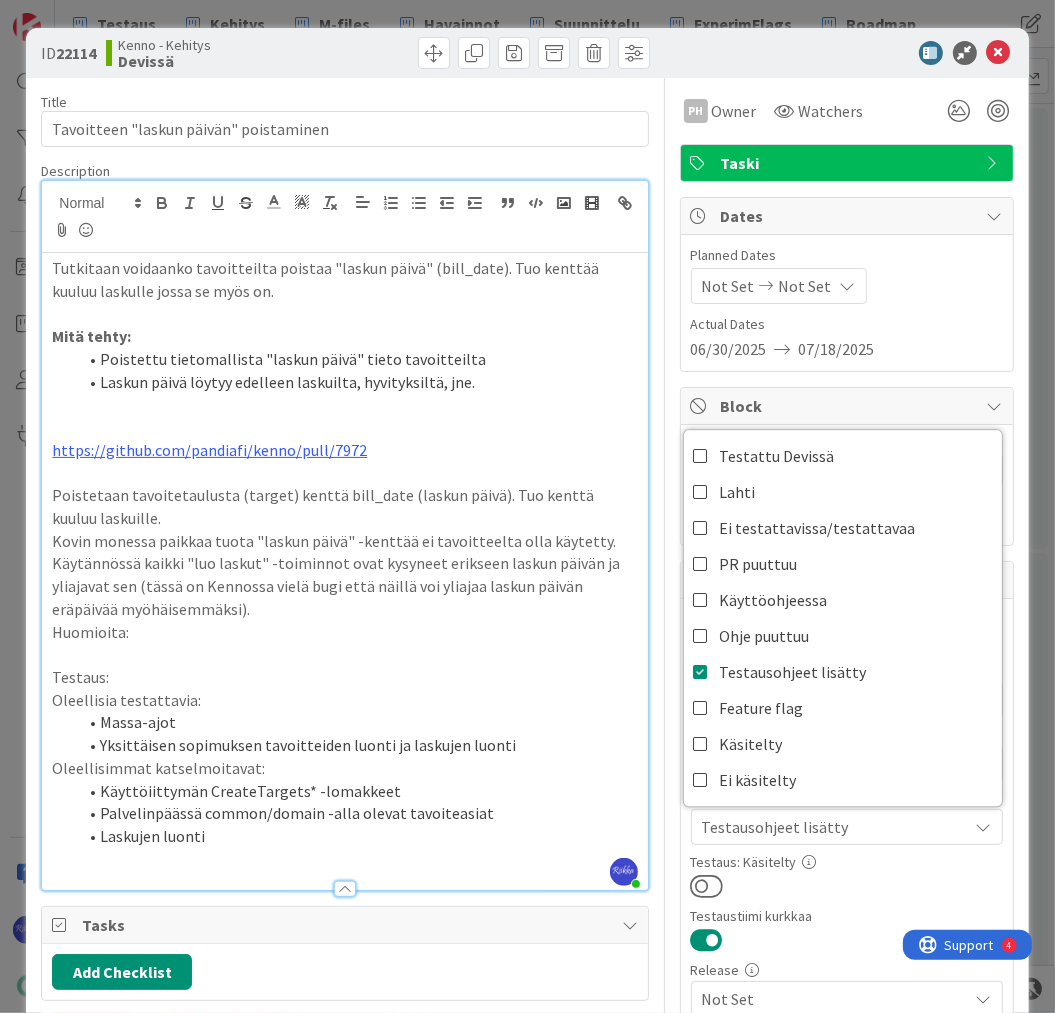 click on "Käsitelty suunnittelussa Asiakas Not Set Testaus Not Set Testaushuomiot Testausohjeet lisätty Testattu Devissä Lahti Ei testattavissa/testattavaa PR puuttuu Käyttöohjeessa Ohje puuttuu Testausohjeet lisätty Feature flag Käsitelty Ei käsitelty Testaus: Käsitelty Testaustiimi kurkkaa Release Not Set Blogautettu Ohry-prio Not Set Tuotanto-ongelma Priority Not Set Osio Not Set Käyttöönottokriittisyys Not Set" at bounding box center [847, 995] 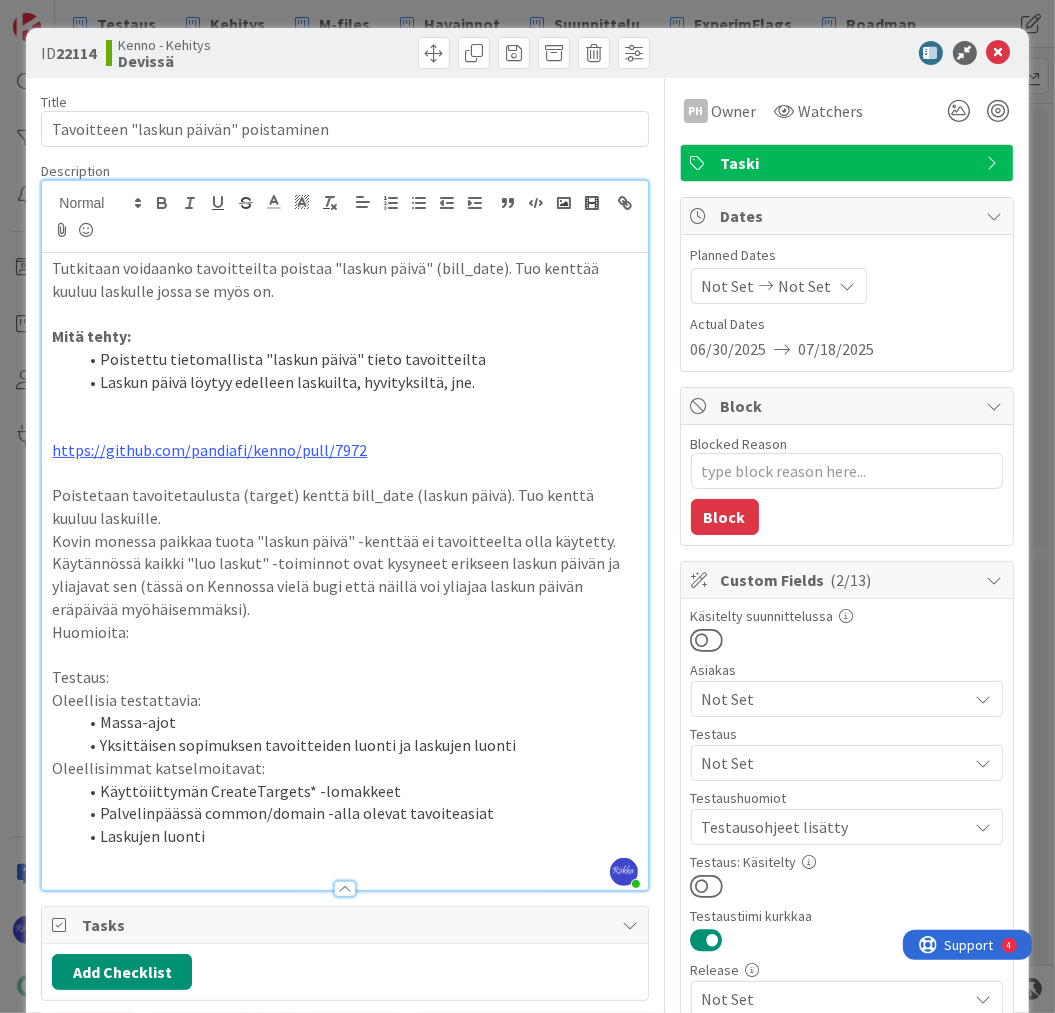 click at bounding box center [707, 886] 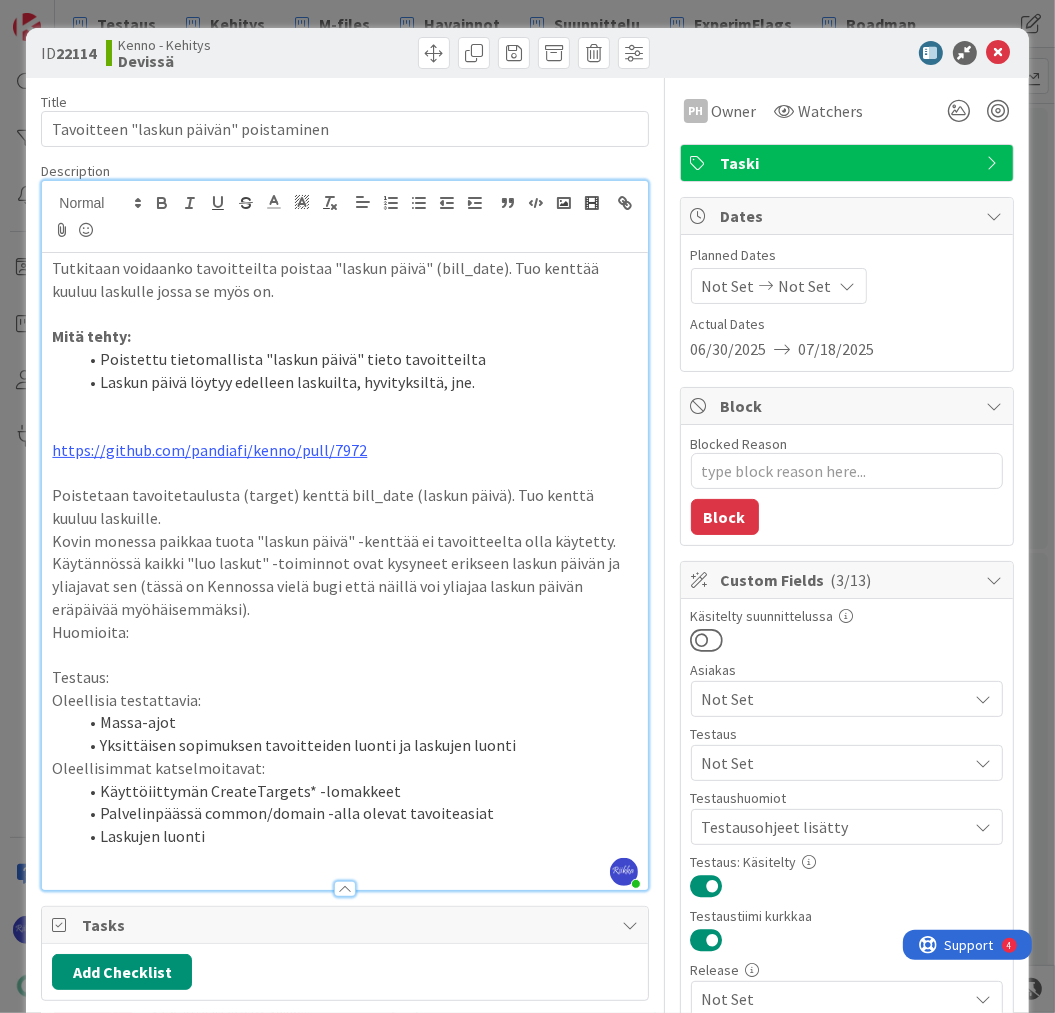 click on "Not Set" at bounding box center (835, 763) 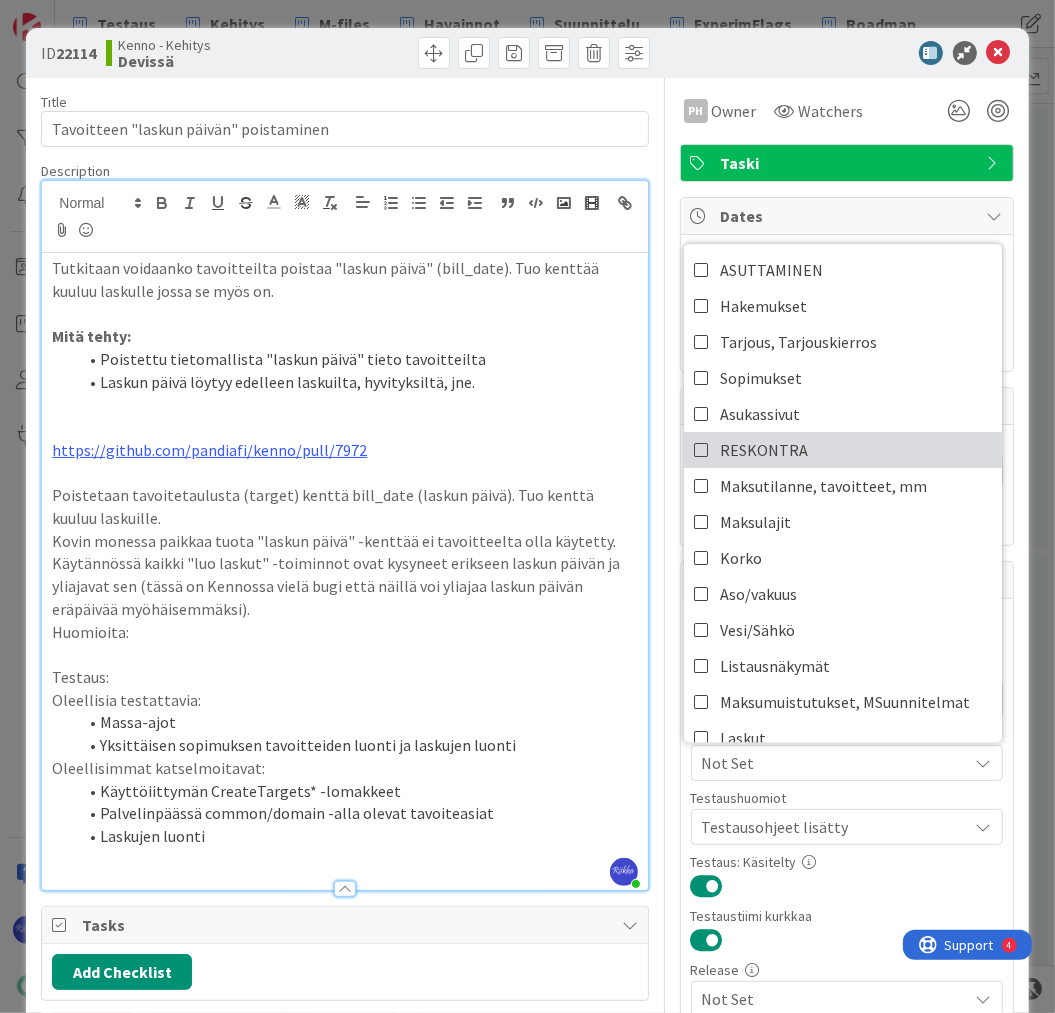 click on "RESKONTRA" at bounding box center (764, 450) 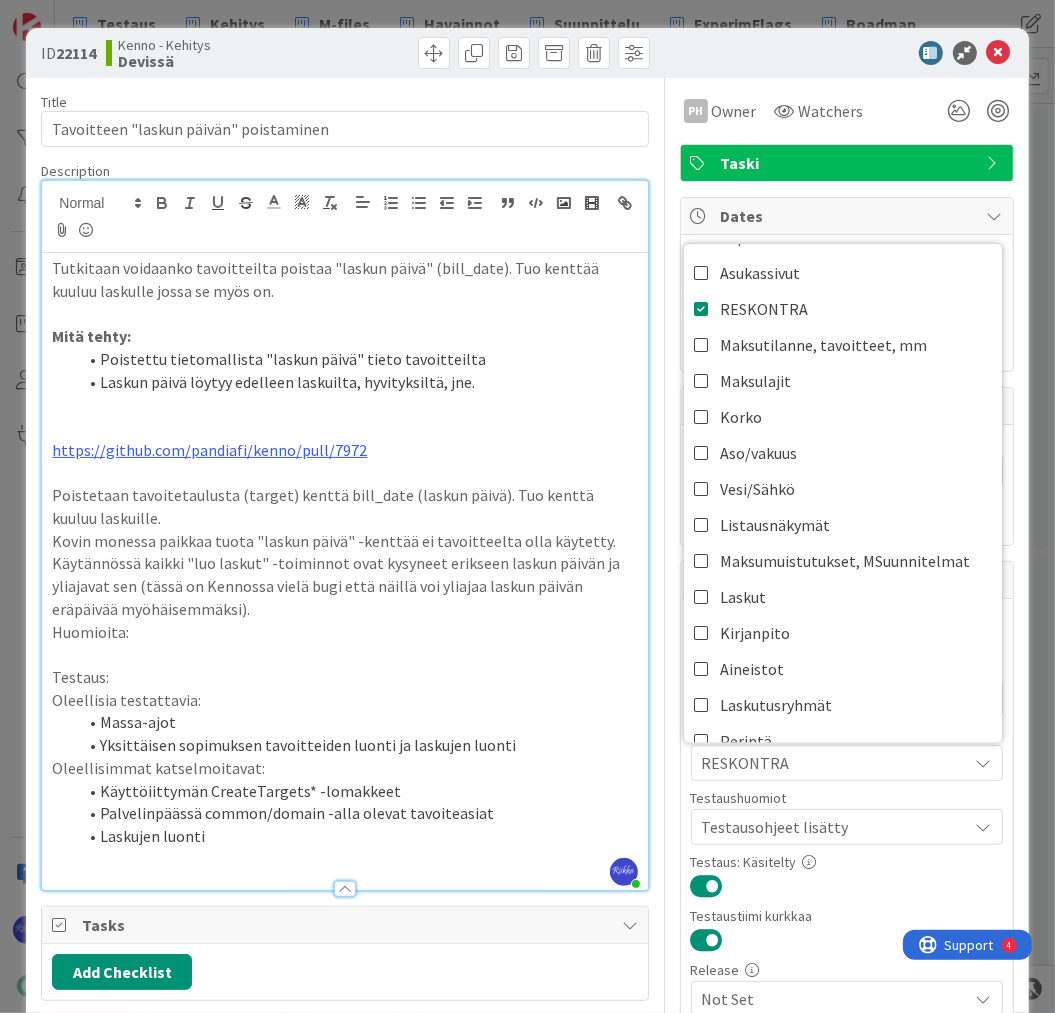 scroll, scrollTop: 160, scrollLeft: 0, axis: vertical 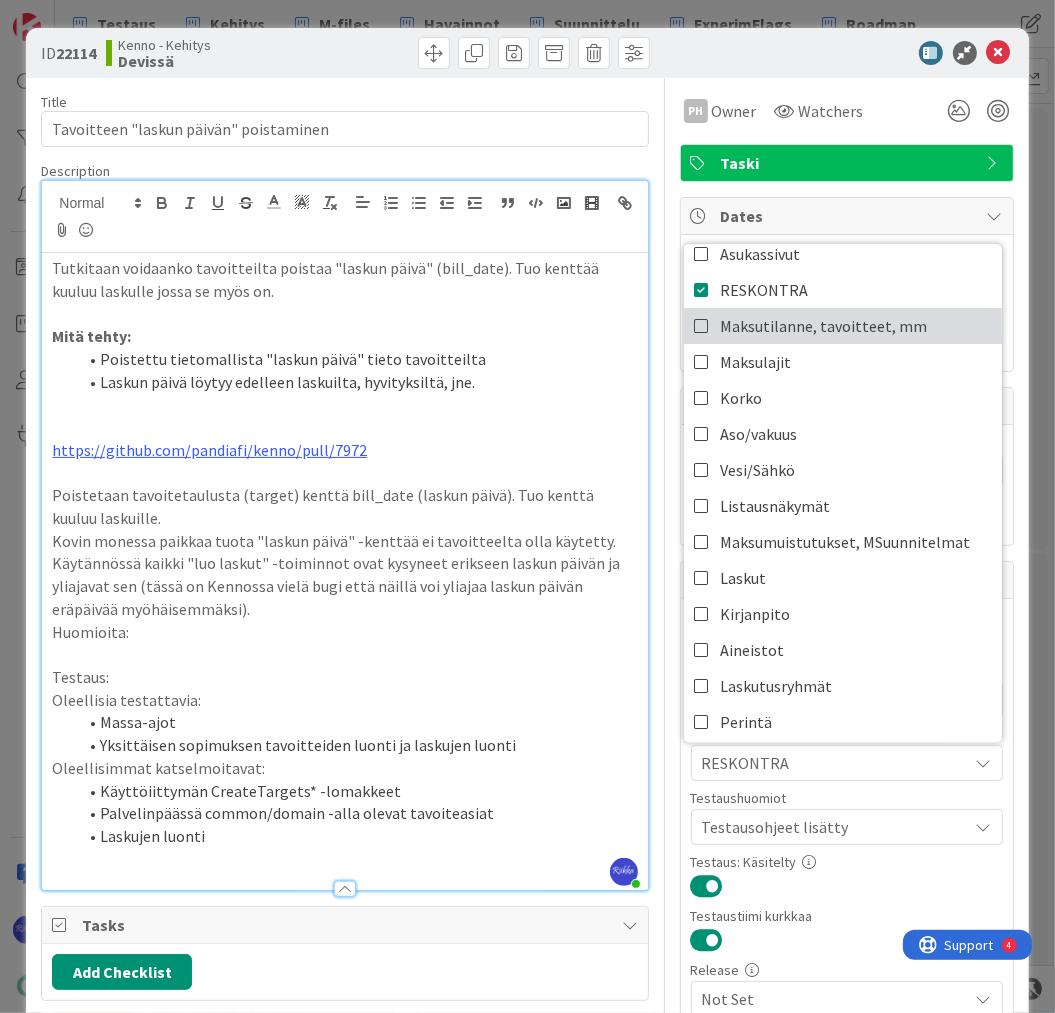 click on "Maksutilanne, tavoitteet, mm" at bounding box center [823, 326] 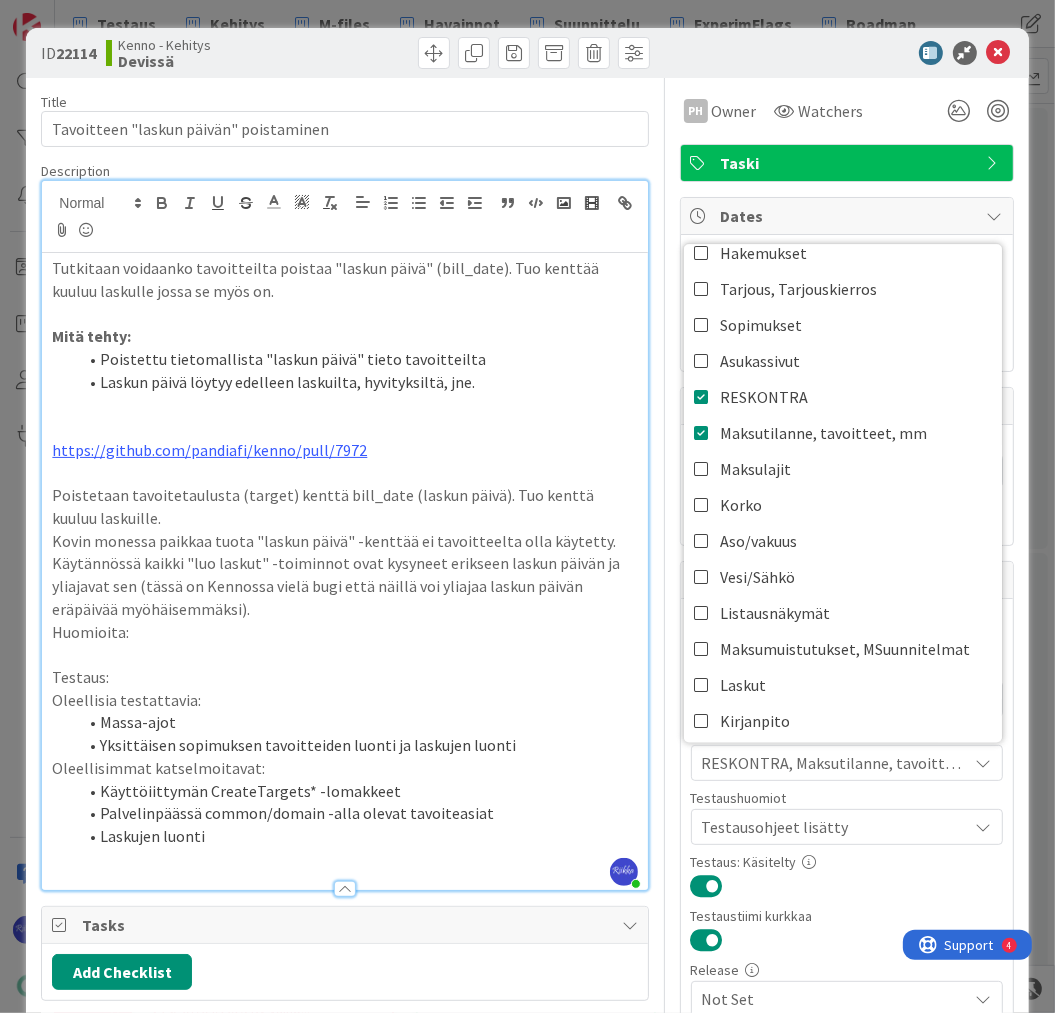 scroll, scrollTop: 80, scrollLeft: 0, axis: vertical 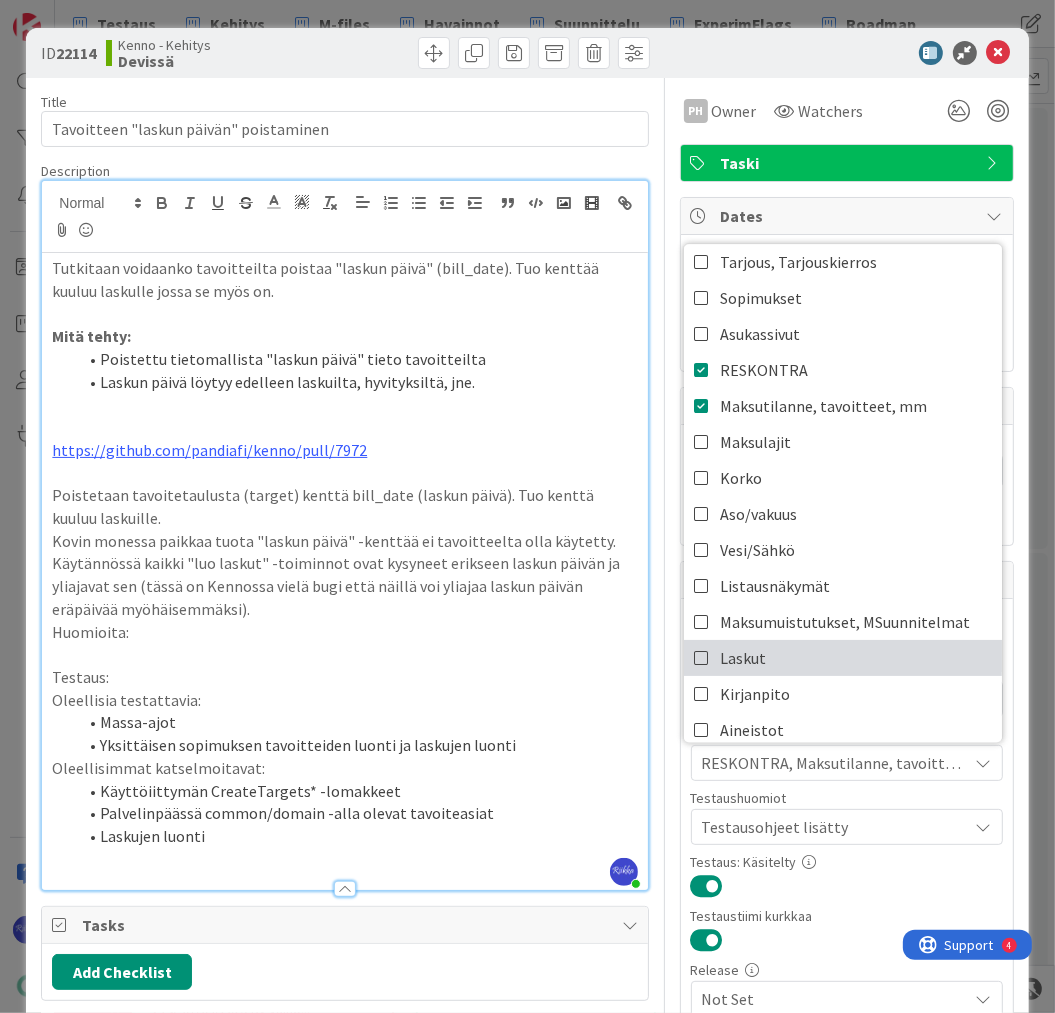 click on "Laskut" at bounding box center [843, 658] 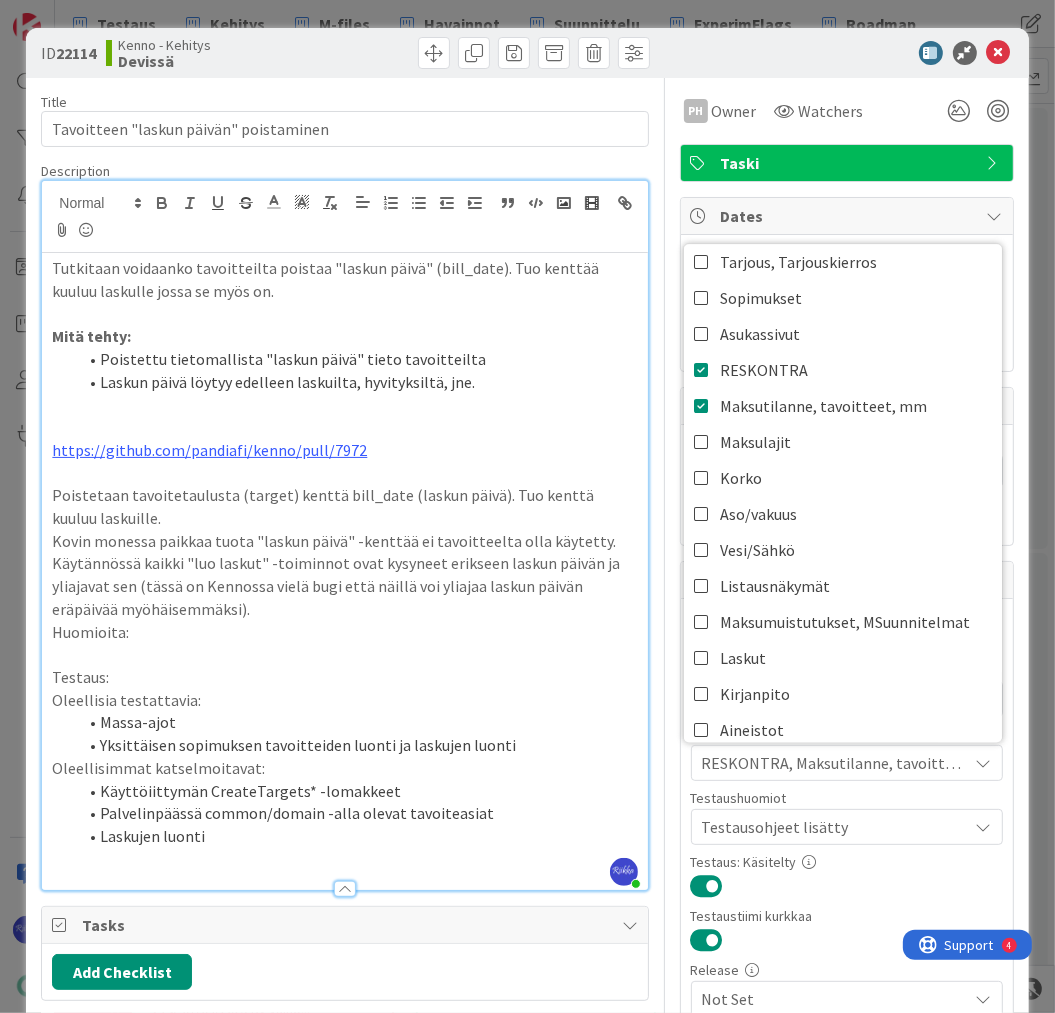 scroll, scrollTop: 0, scrollLeft: 0, axis: both 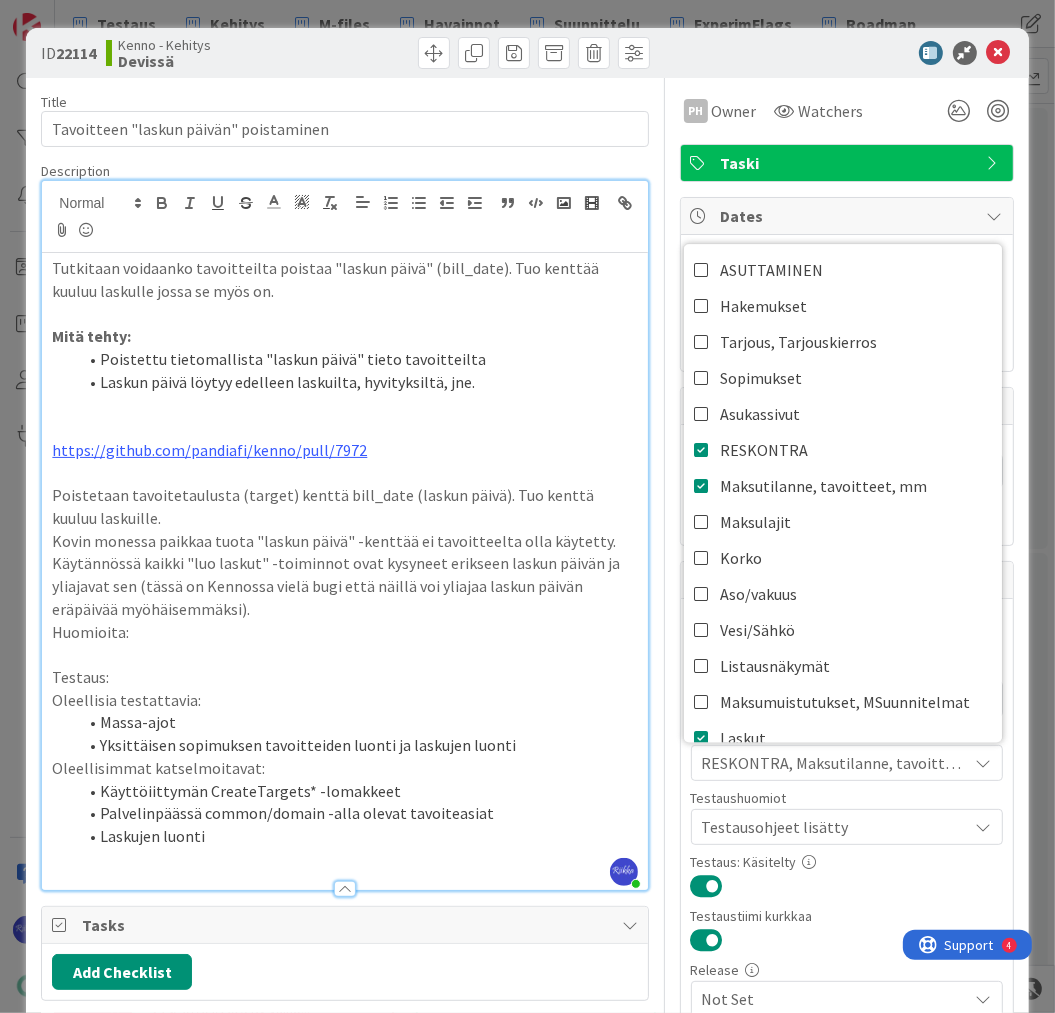 click on "Massa-ajot" at bounding box center (356, 722) 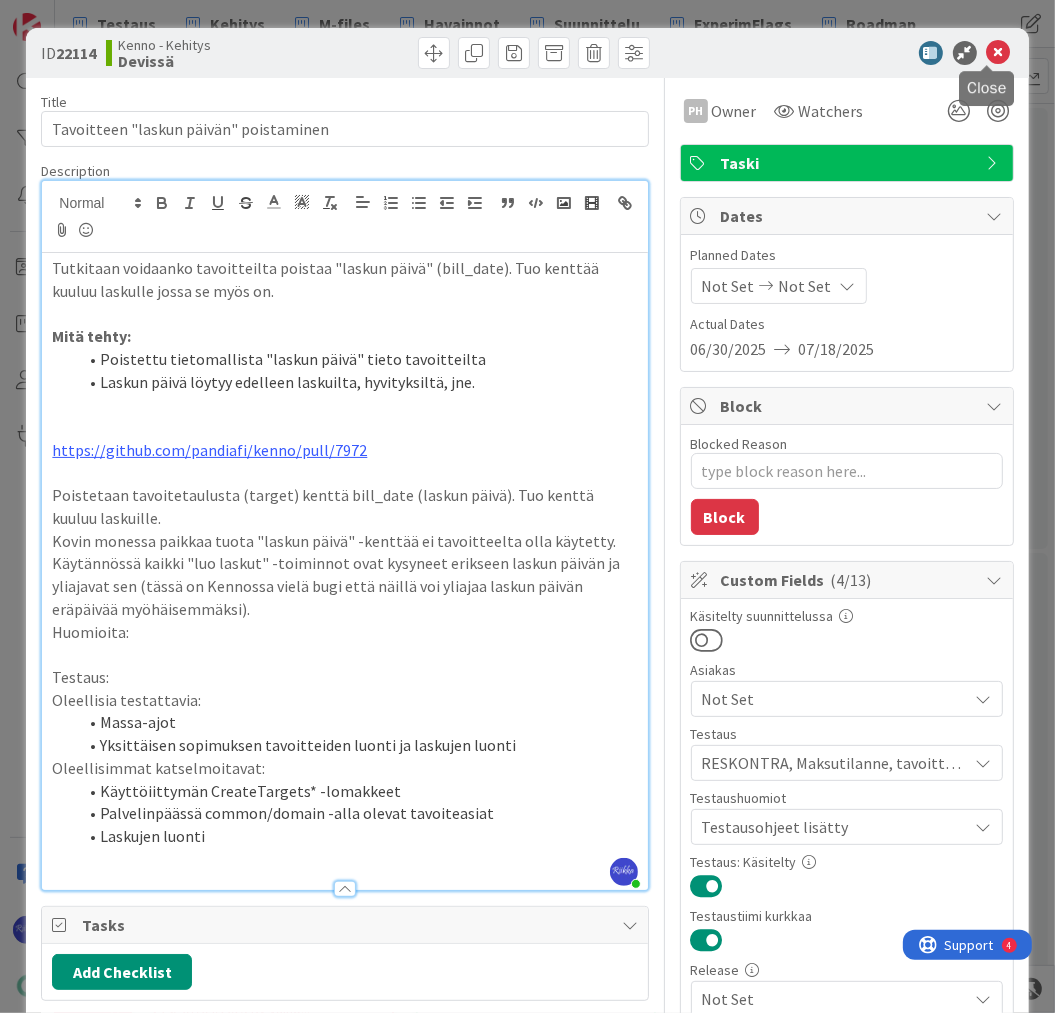 click at bounding box center (999, 53) 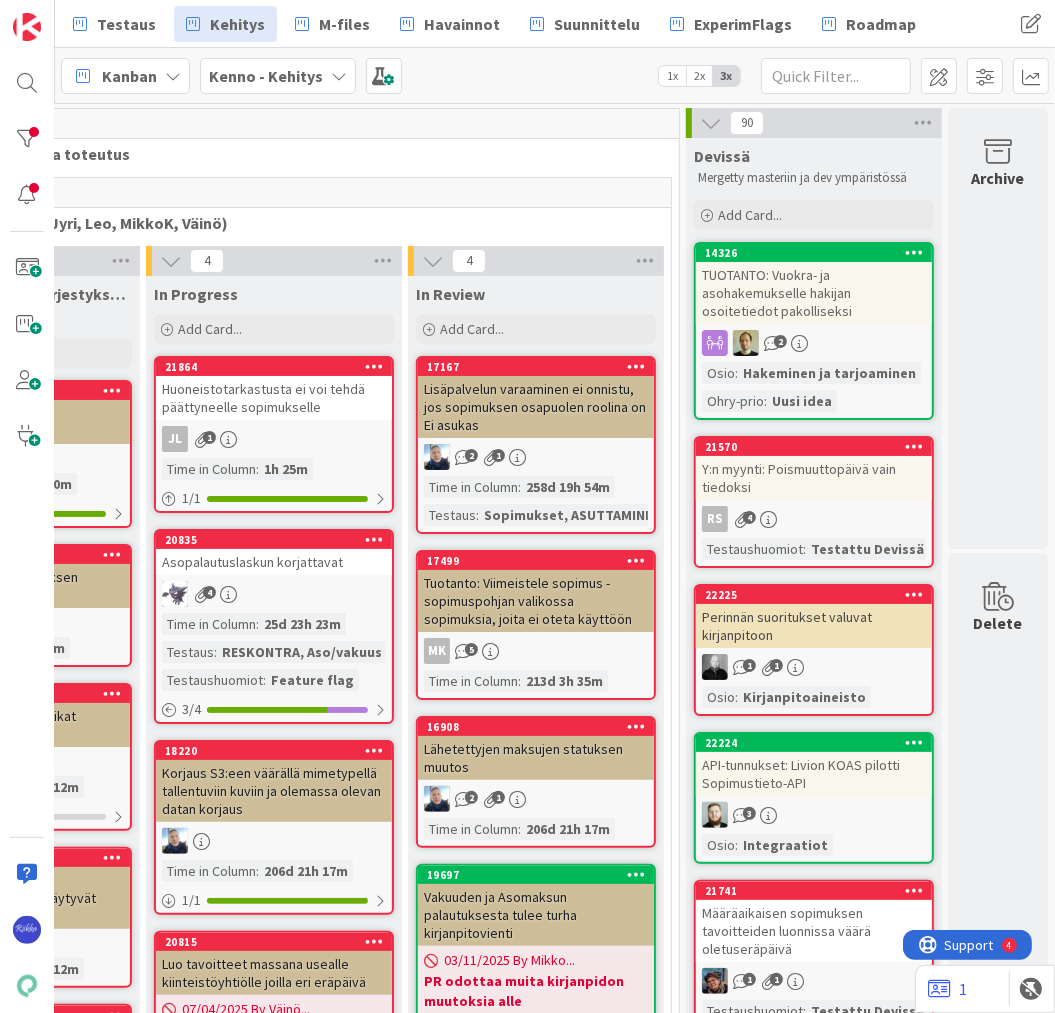 click on "TUOTANTO: Vuokra- ja asohakemukselle hakijan osoitetiedot pakolliseksi" at bounding box center (814, 293) 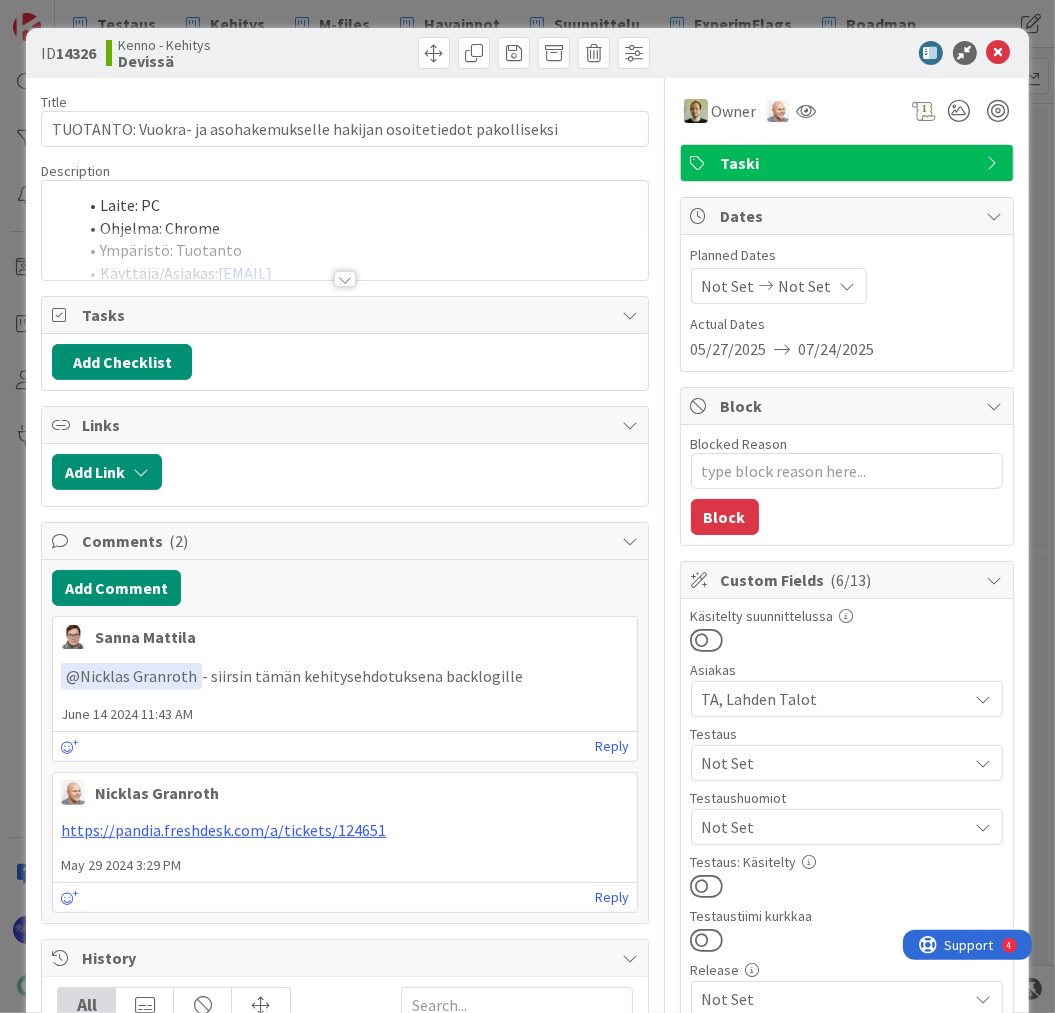 scroll, scrollTop: 0, scrollLeft: 0, axis: both 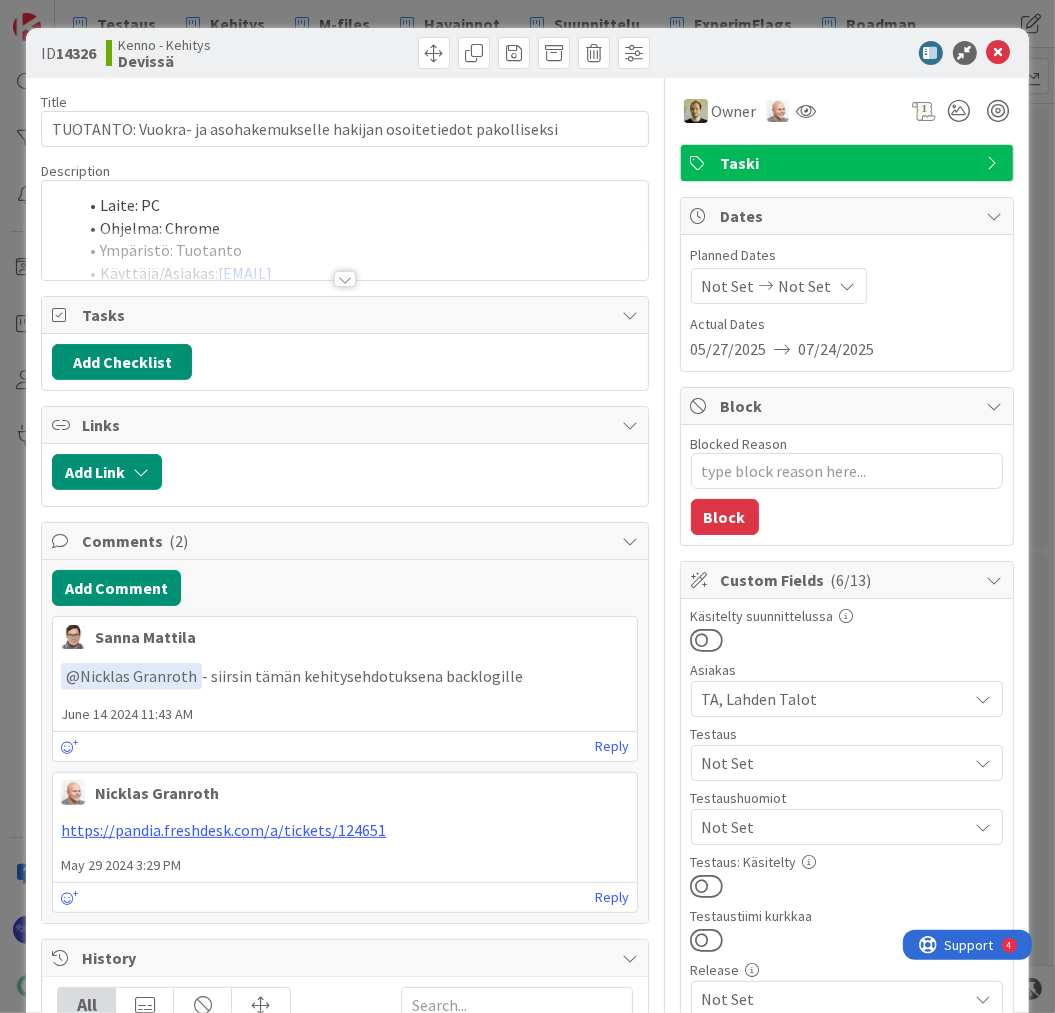 click at bounding box center (345, 279) 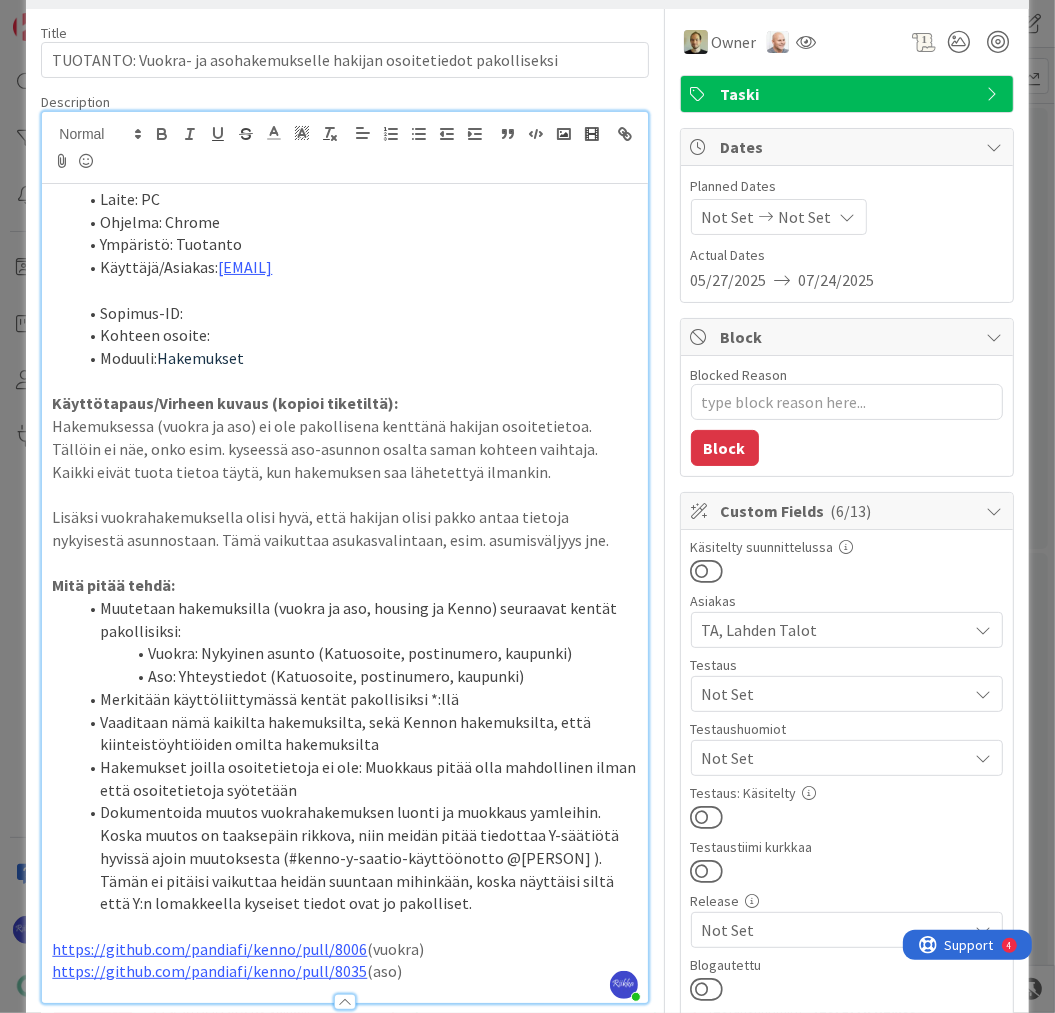 scroll, scrollTop: 0, scrollLeft: 0, axis: both 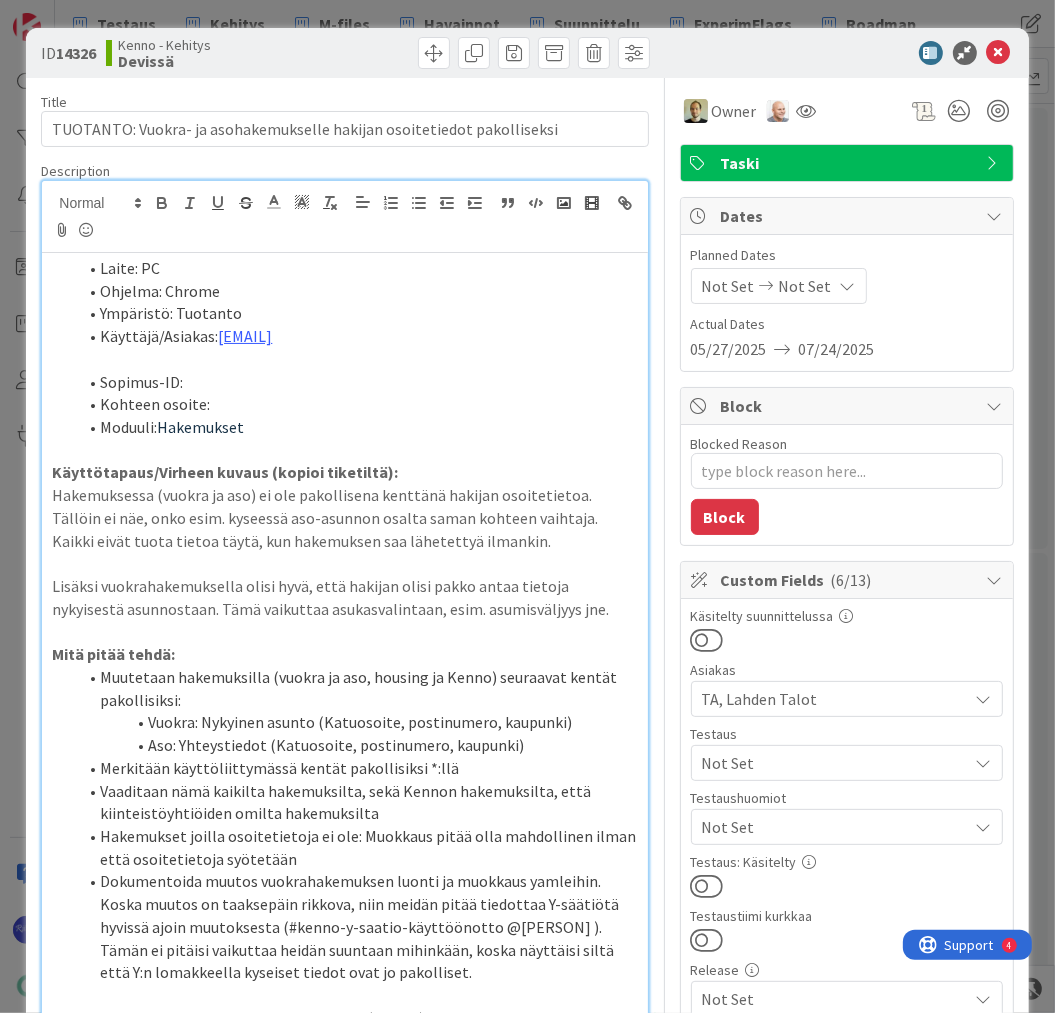 click on "Not Set" at bounding box center (835, 763) 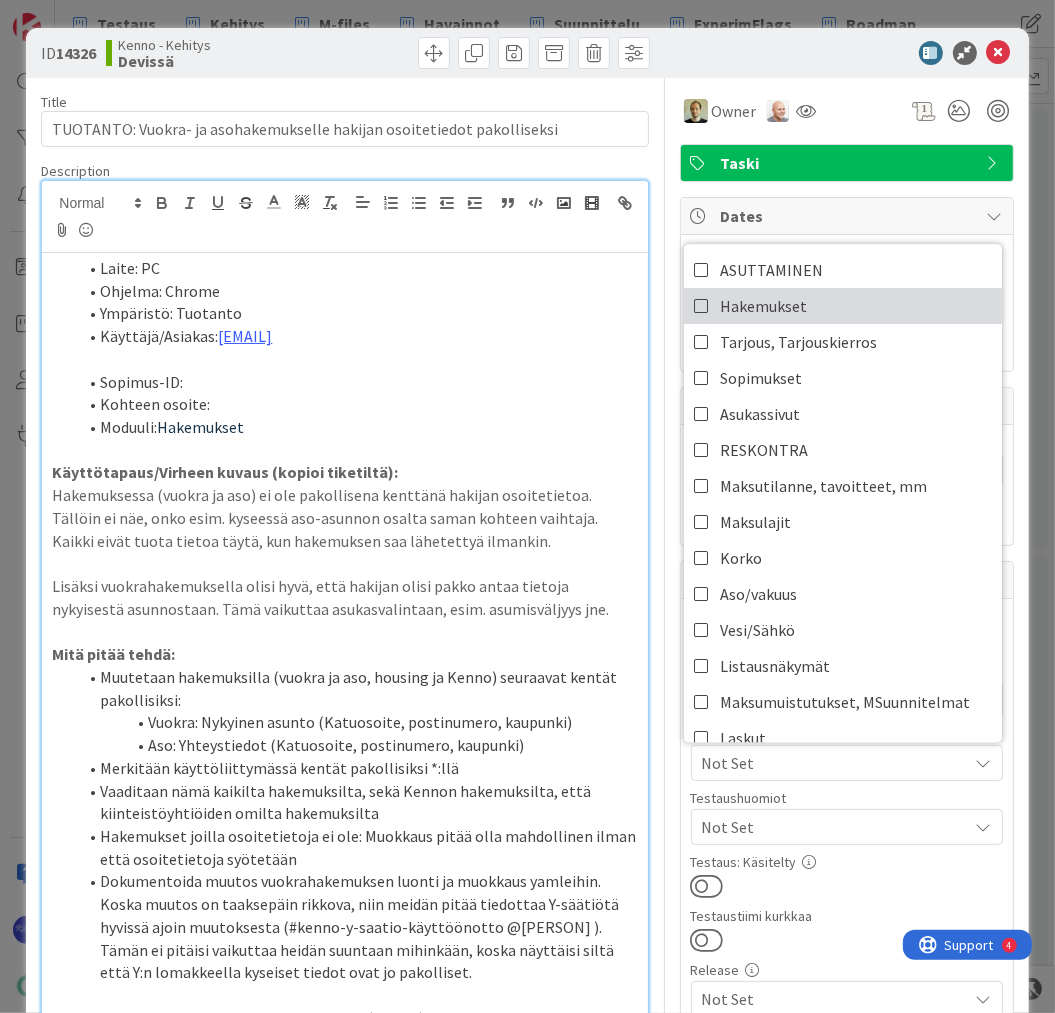 click on "Hakemukset" at bounding box center (843, 306) 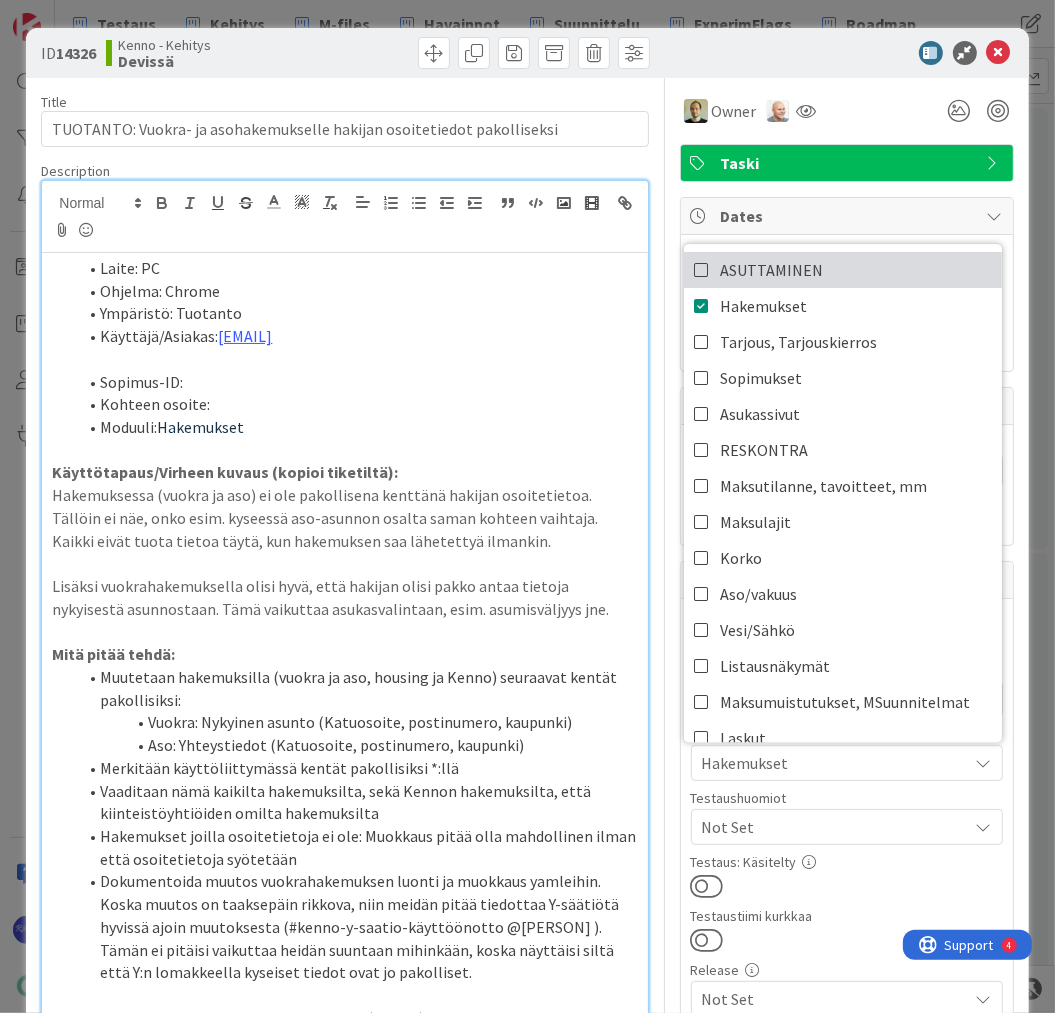 click on "ASUTTAMINEN" at bounding box center [843, 270] 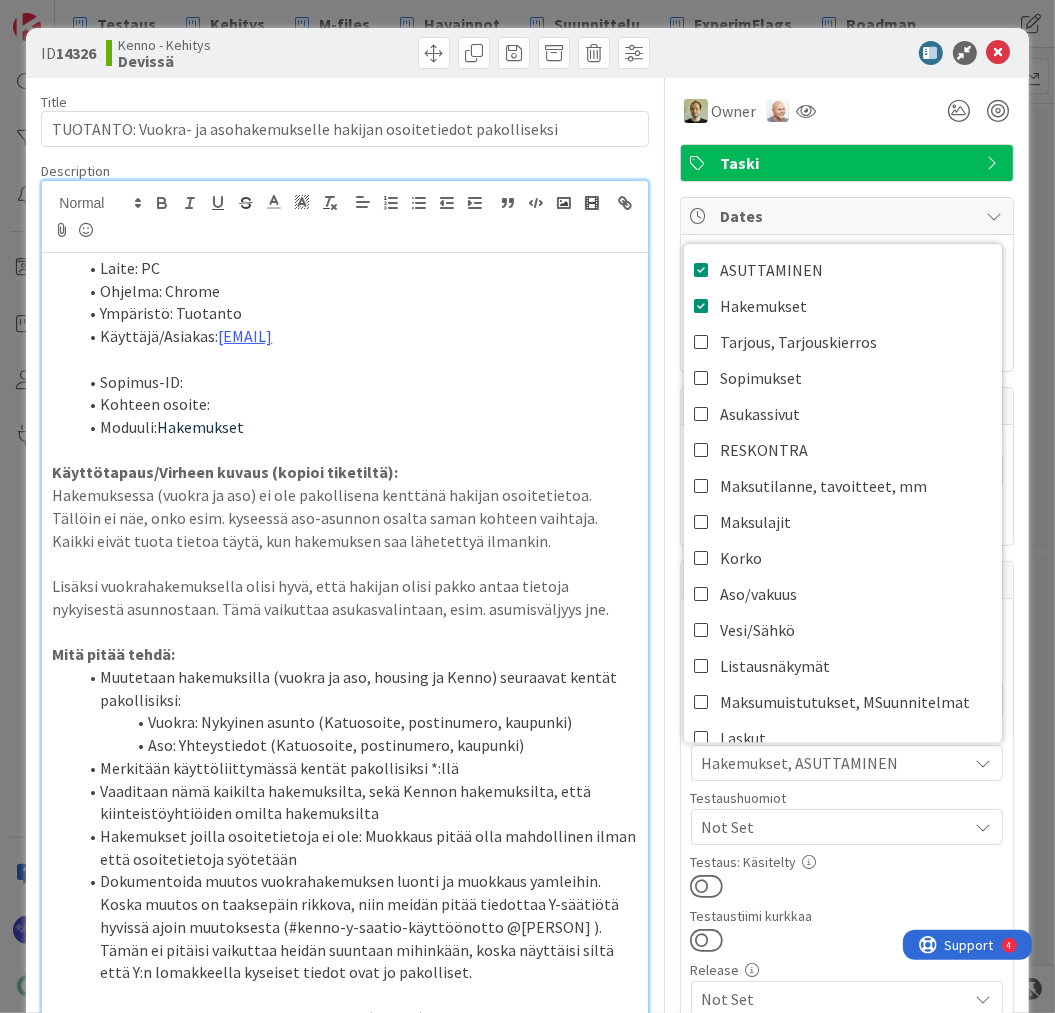 click on "Hakemuksessa (vuokra ja aso) ei ole pakollisena kenttänä hakijan osoitetietoa. Tällöin ei näe, onko esim. kyseessä aso-asunnon osalta saman kohteen vaihtaja. Kaikki eivät tuota tietoa täytä, kun hakemuksen saa lähetettyä ilmankin." at bounding box center (344, 518) 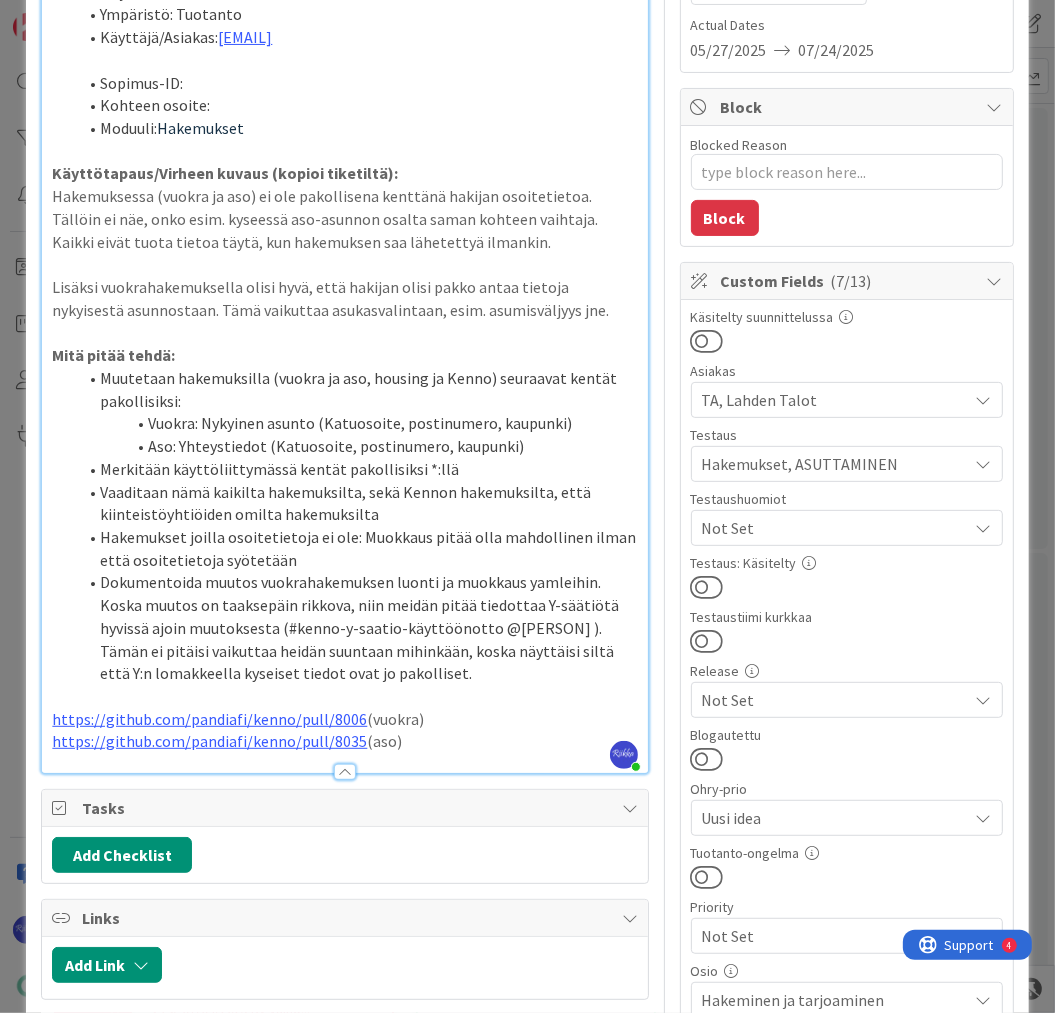 scroll, scrollTop: 320, scrollLeft: 0, axis: vertical 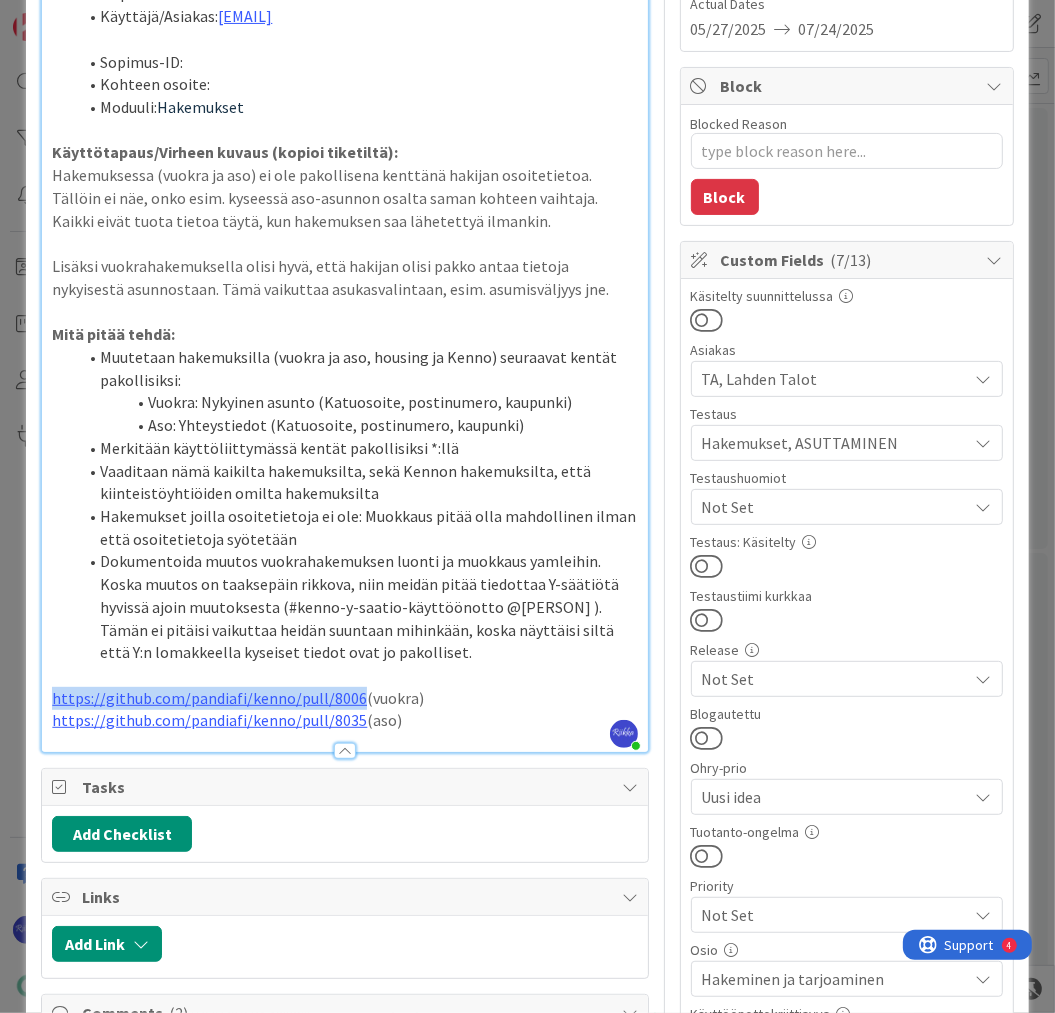 drag, startPoint x: 356, startPoint y: 696, endPoint x: 52, endPoint y: 700, distance: 304.0263 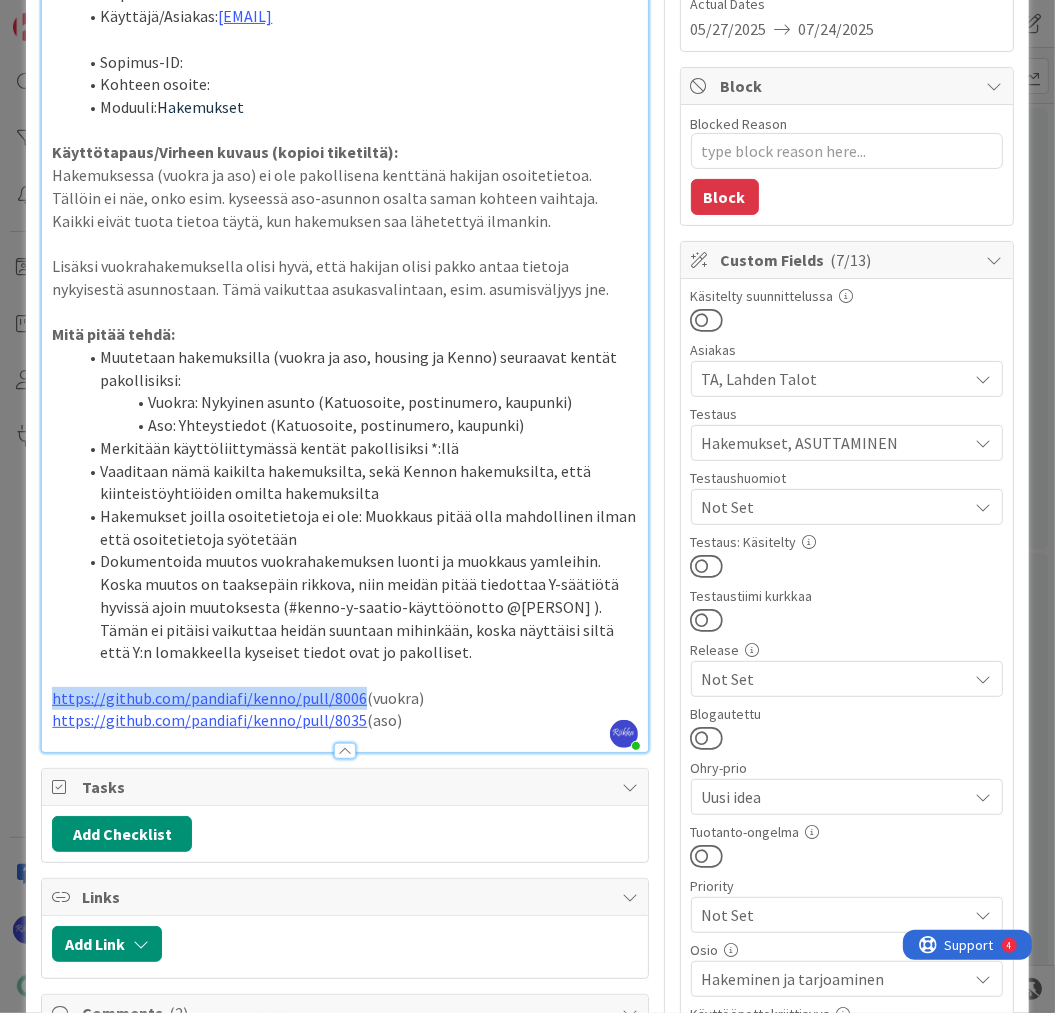 click on "https://github.com/pandiafi/kenno/pull/8006  (vuokra)" at bounding box center [344, 698] 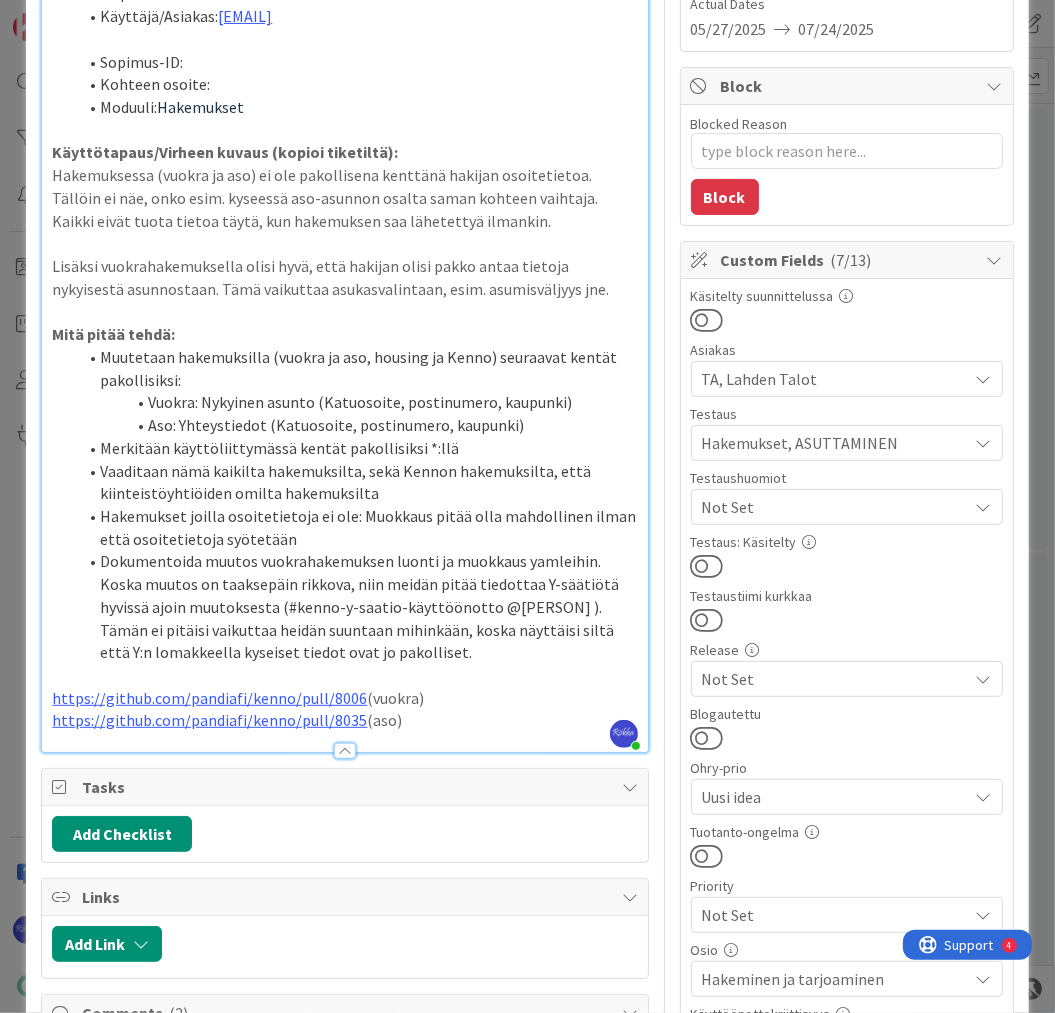 click on "https://github.com/pandiafi/kenno/pull/8035  (aso)" at bounding box center (344, 720) 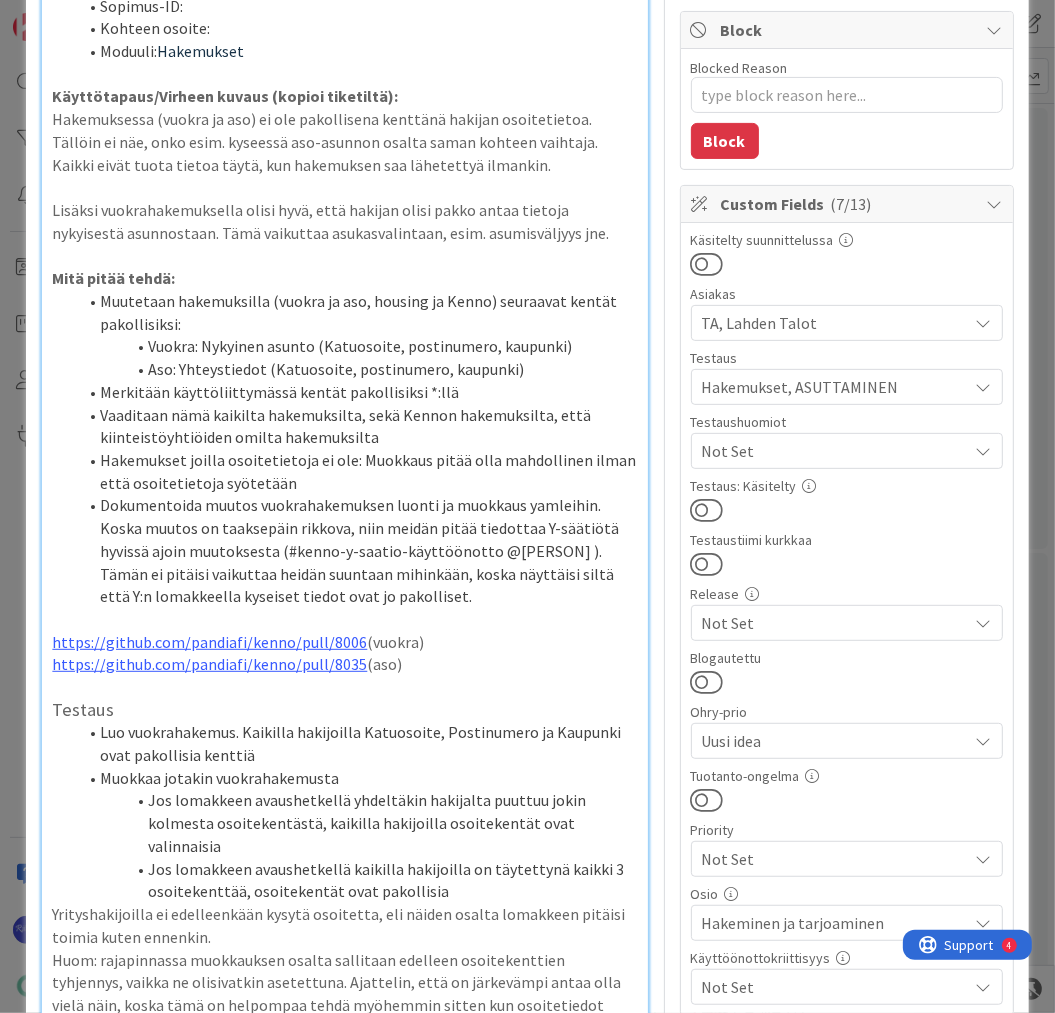 scroll, scrollTop: 696, scrollLeft: 0, axis: vertical 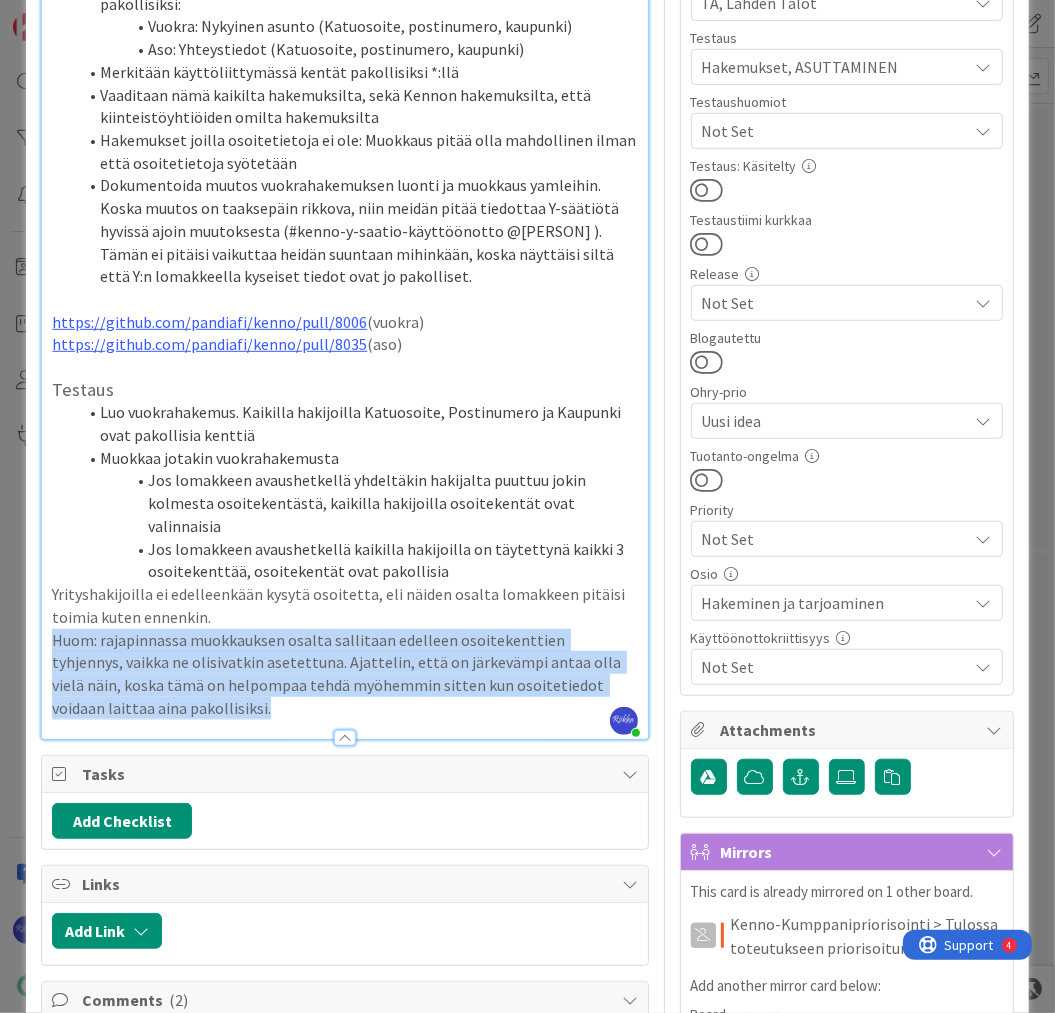 drag, startPoint x: 52, startPoint y: 615, endPoint x: 196, endPoint y: 691, distance: 162.82506 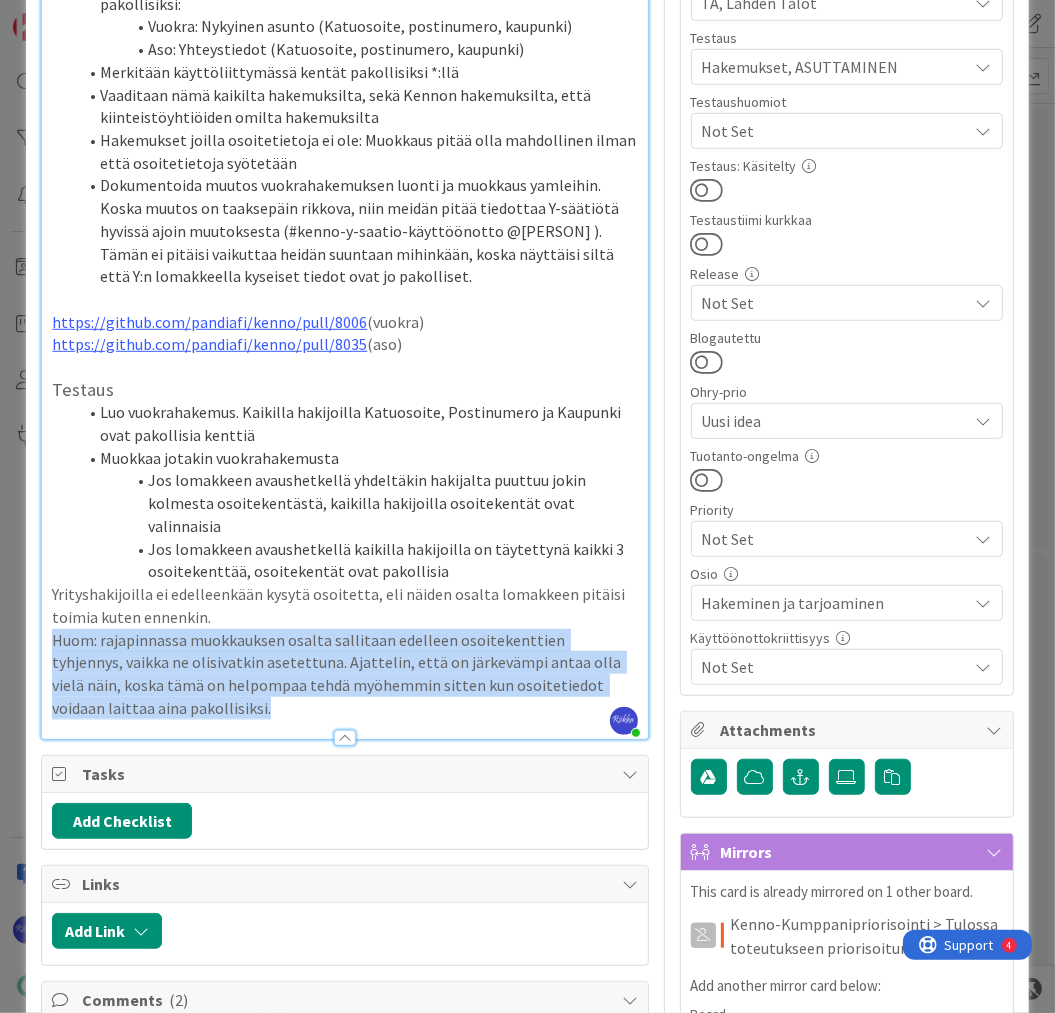 click on "Huom: rajapinnassa muokkauksen osalta sallitaan edelleen osoitekenttien tyhjennys, vaikka ne olisivatkin asetettuna. Ajattelin, että on järkevämpi antaa olla vielä näin, koska tämä on helpompaa tehdä myöhemmin sitten kun osoitetiedot voidaan laittaa aina pakollisiksi." at bounding box center (344, 674) 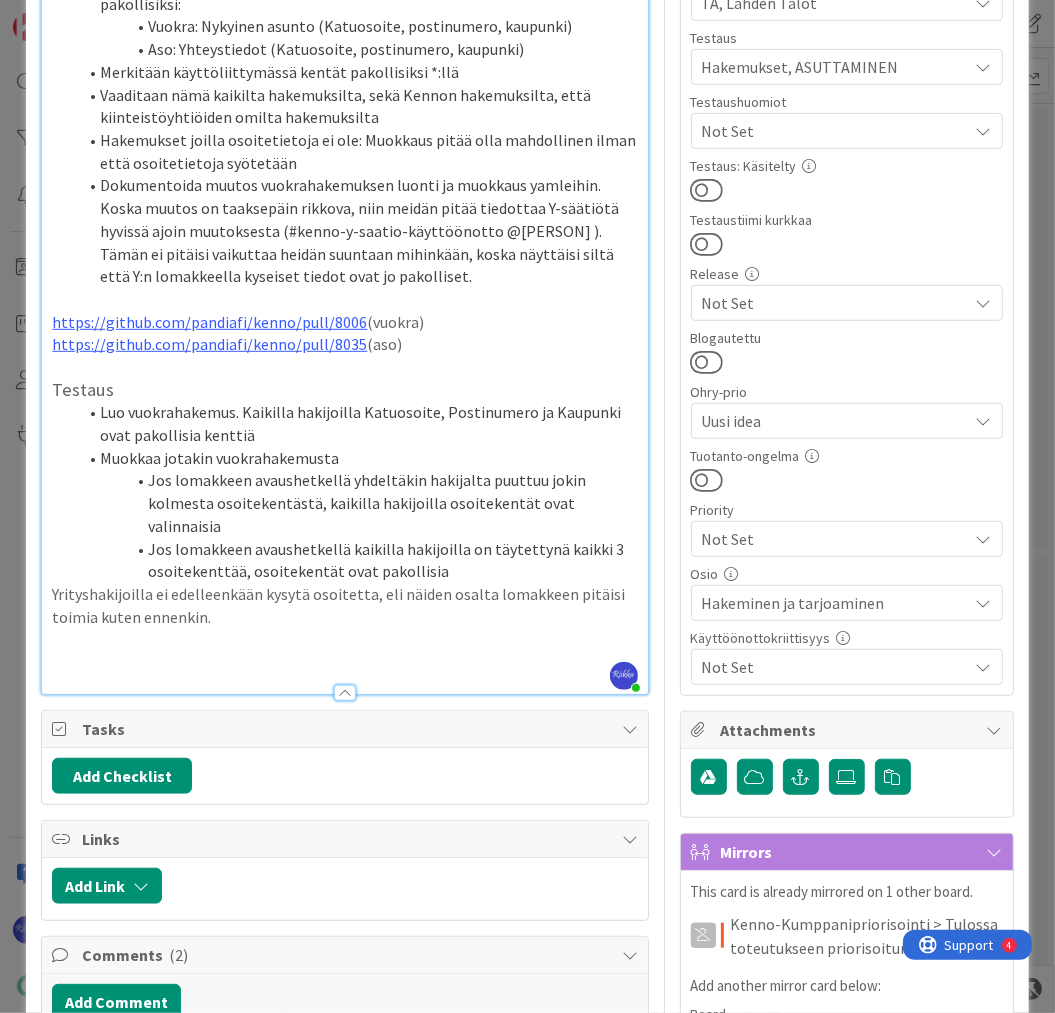 type on "x" 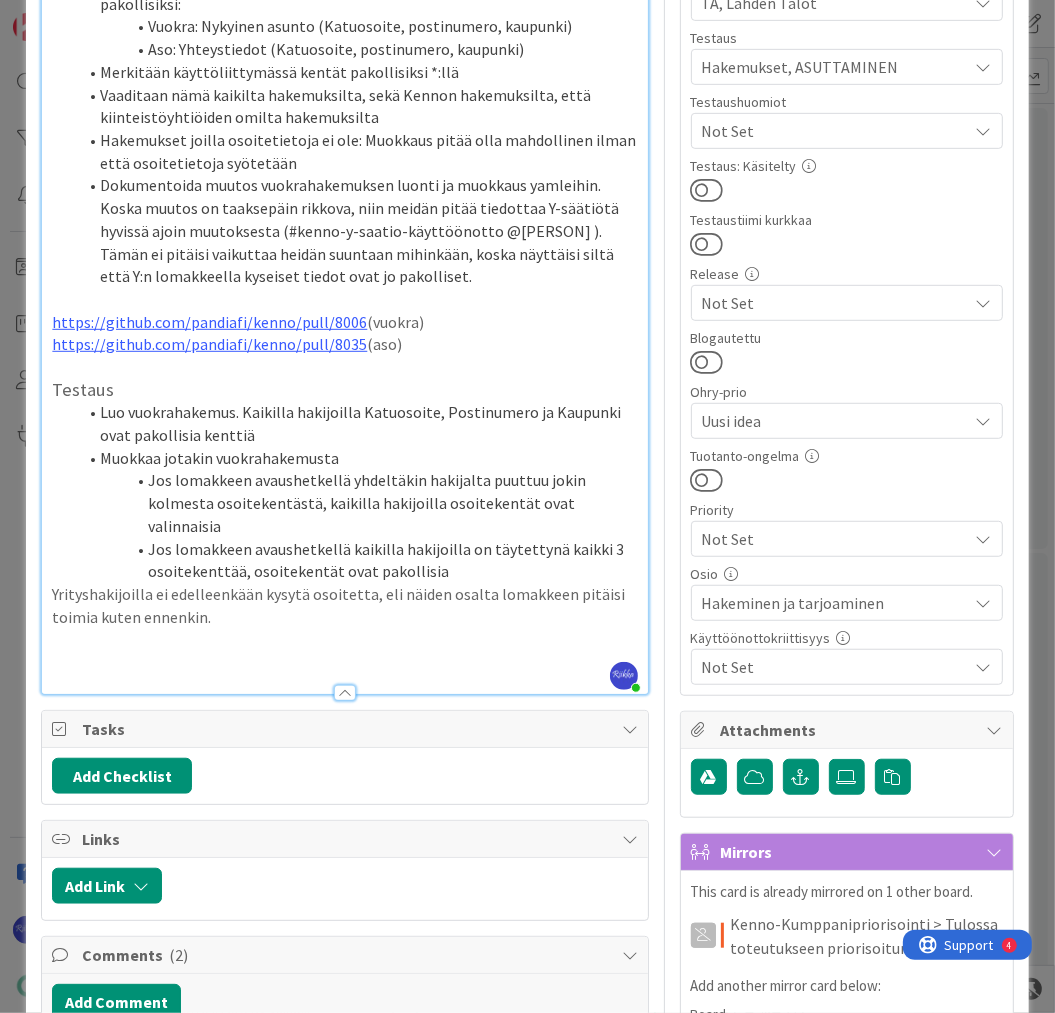 click on "Testaus" at bounding box center [344, 390] 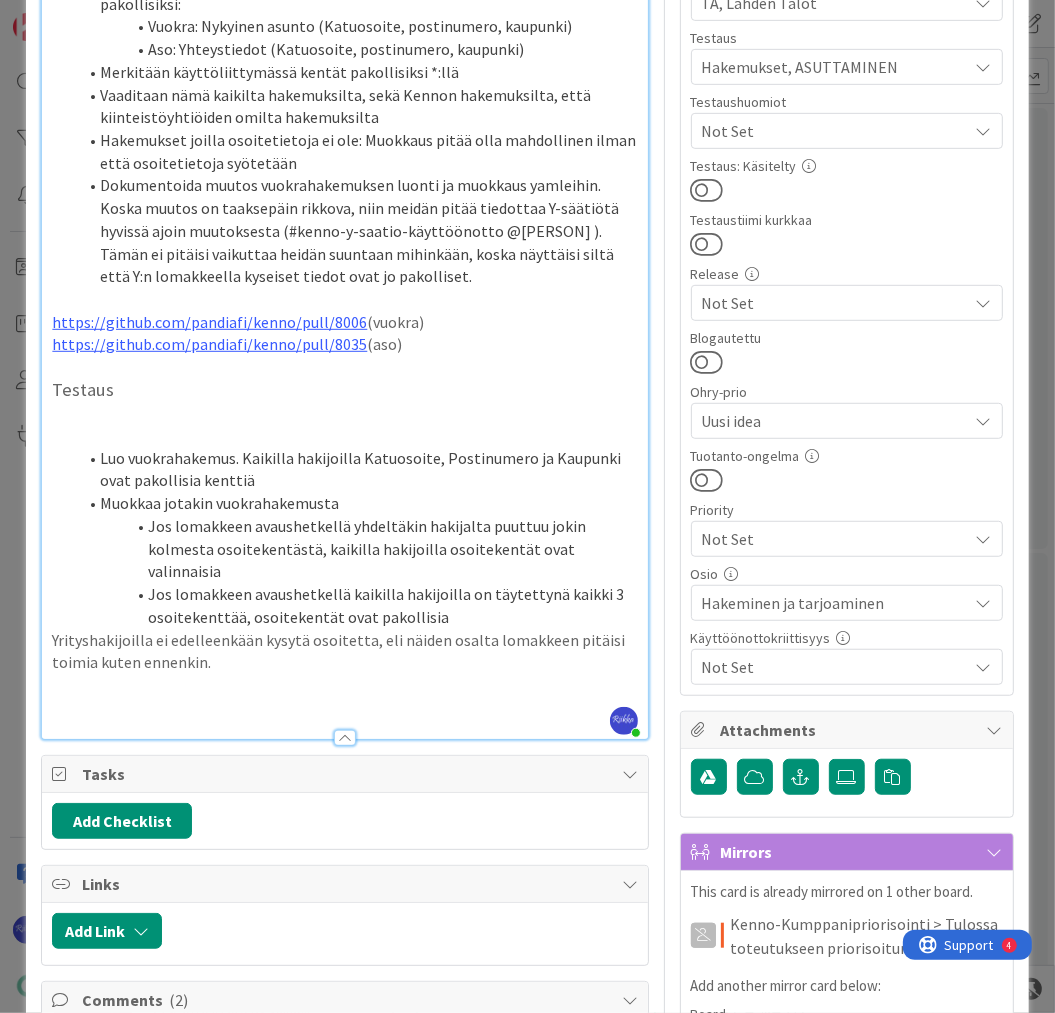 type 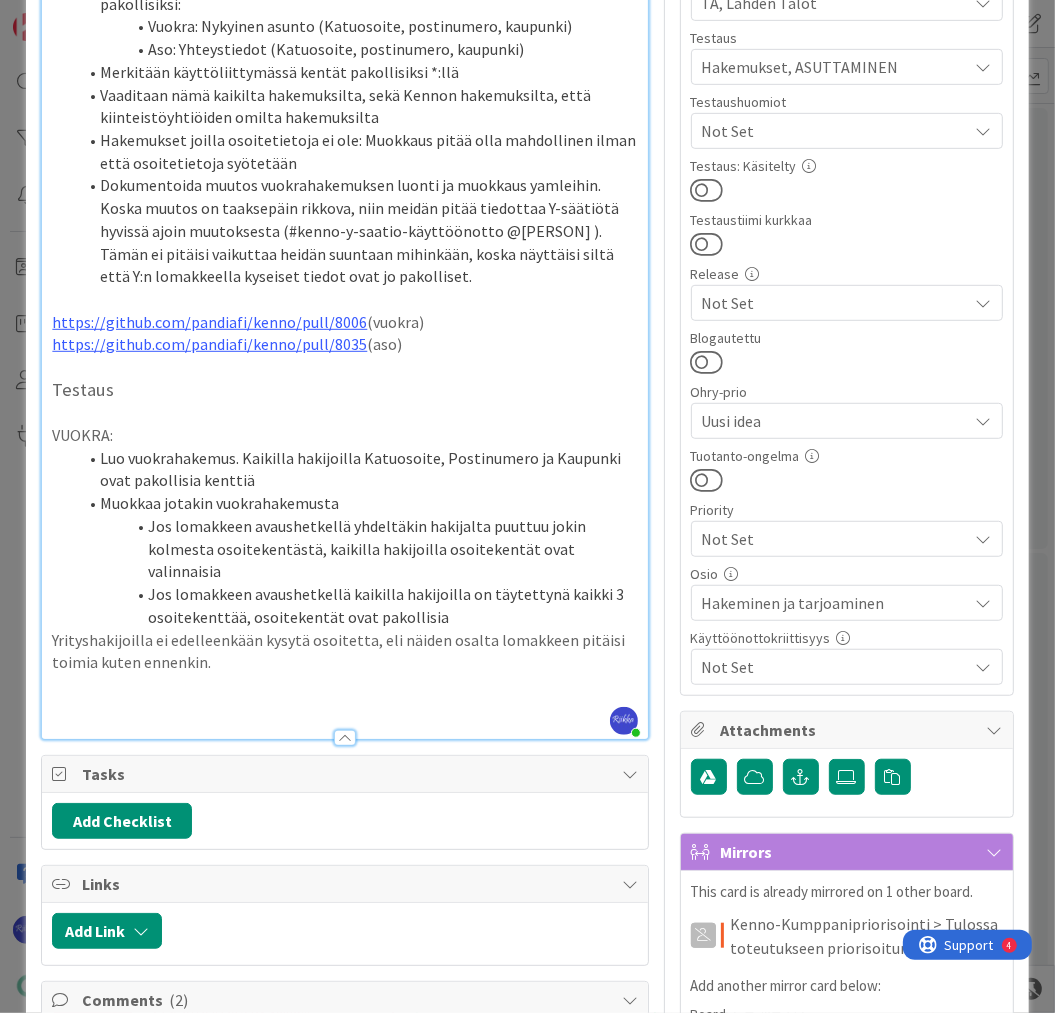 click at bounding box center [344, 708] 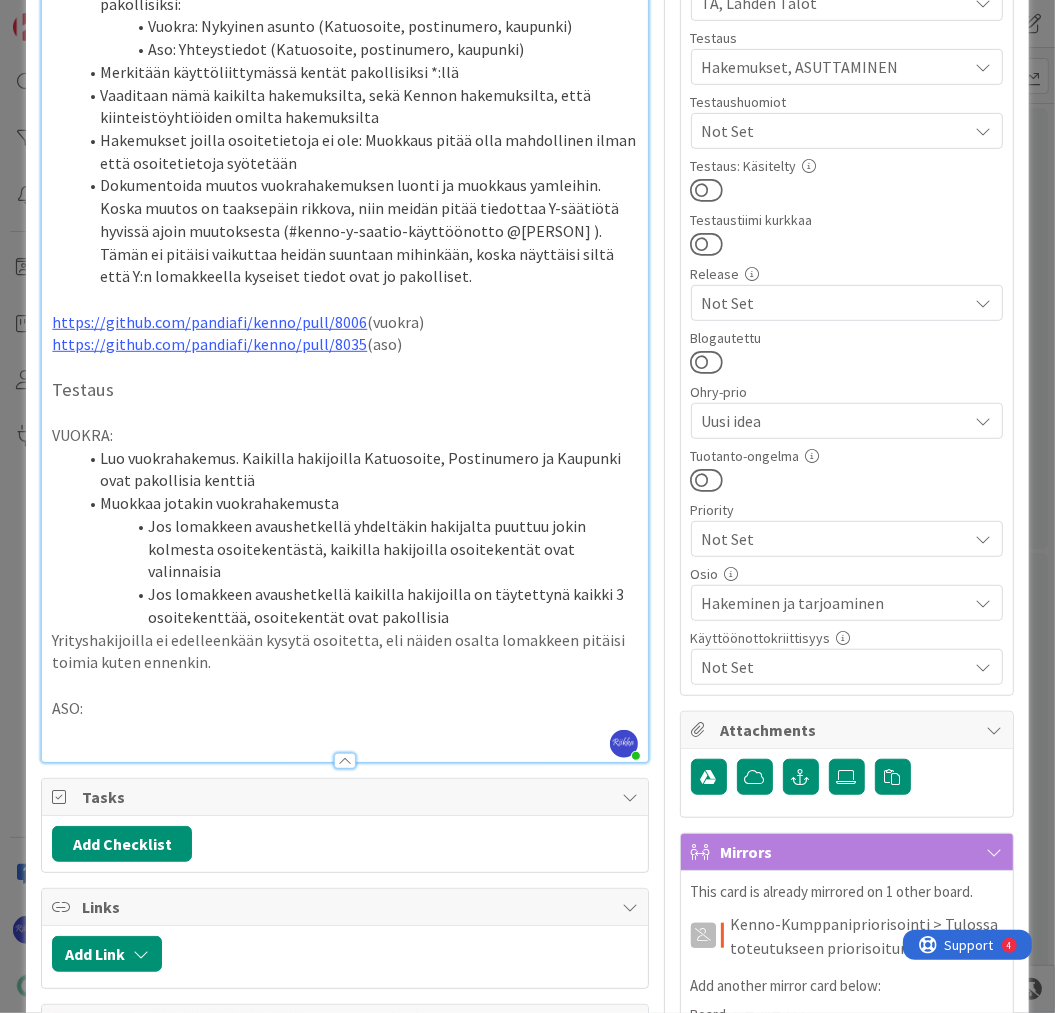 click at bounding box center [344, 751] 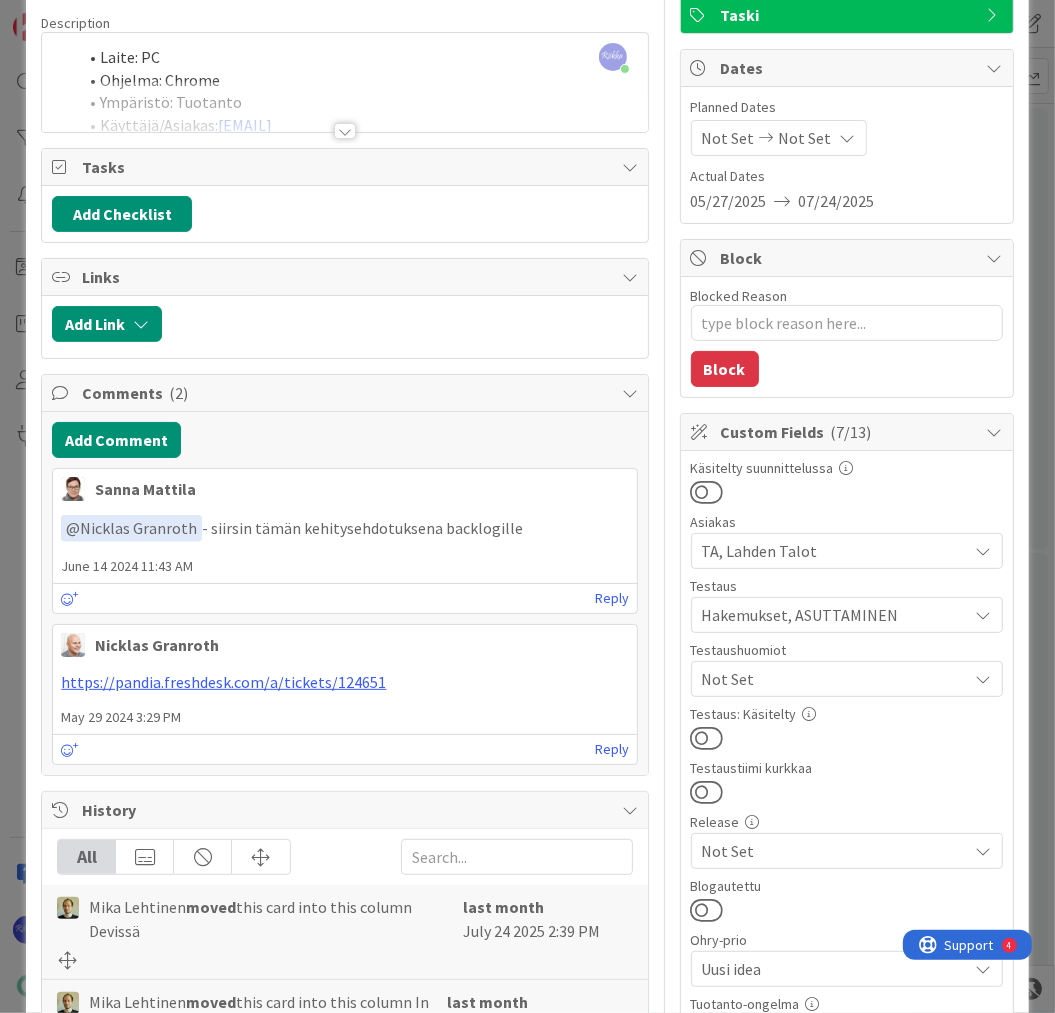 scroll, scrollTop: 0, scrollLeft: 0, axis: both 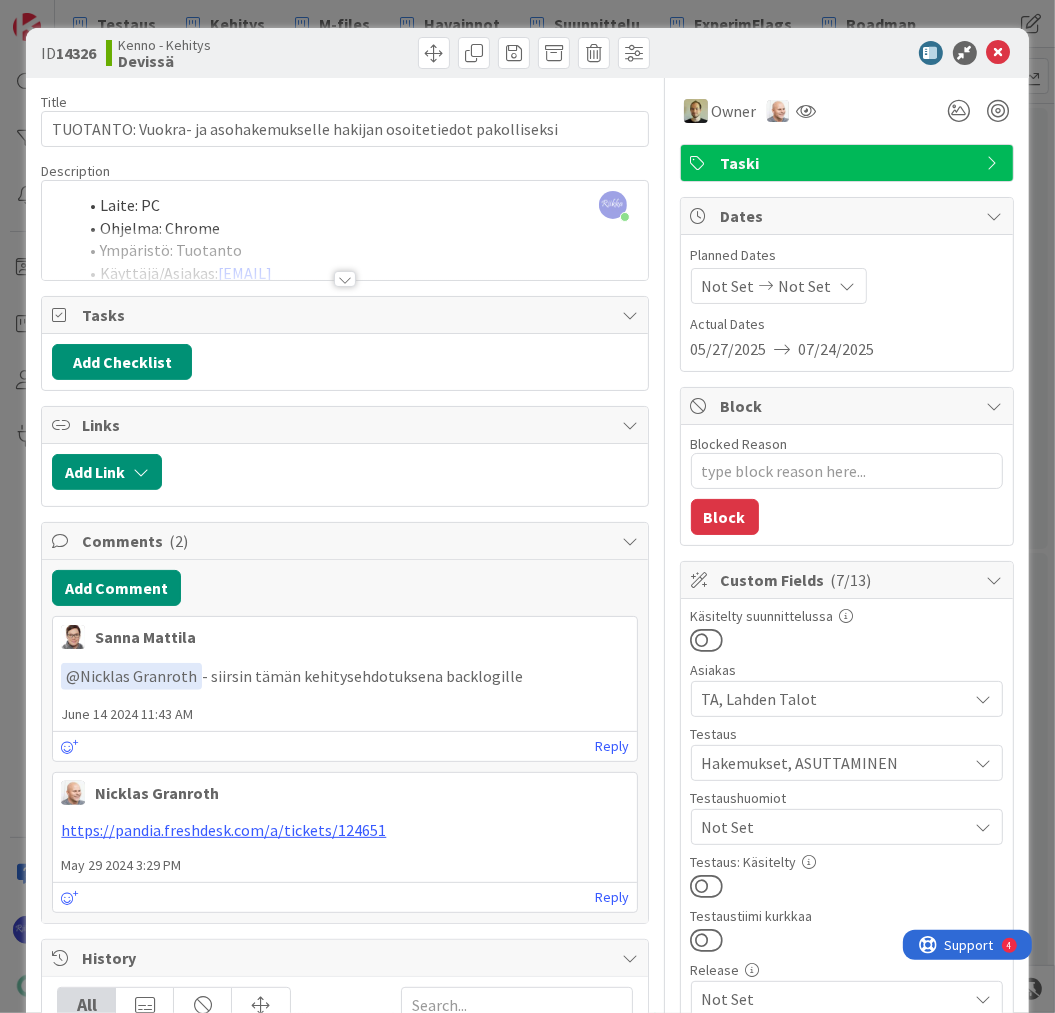 click at bounding box center (345, 279) 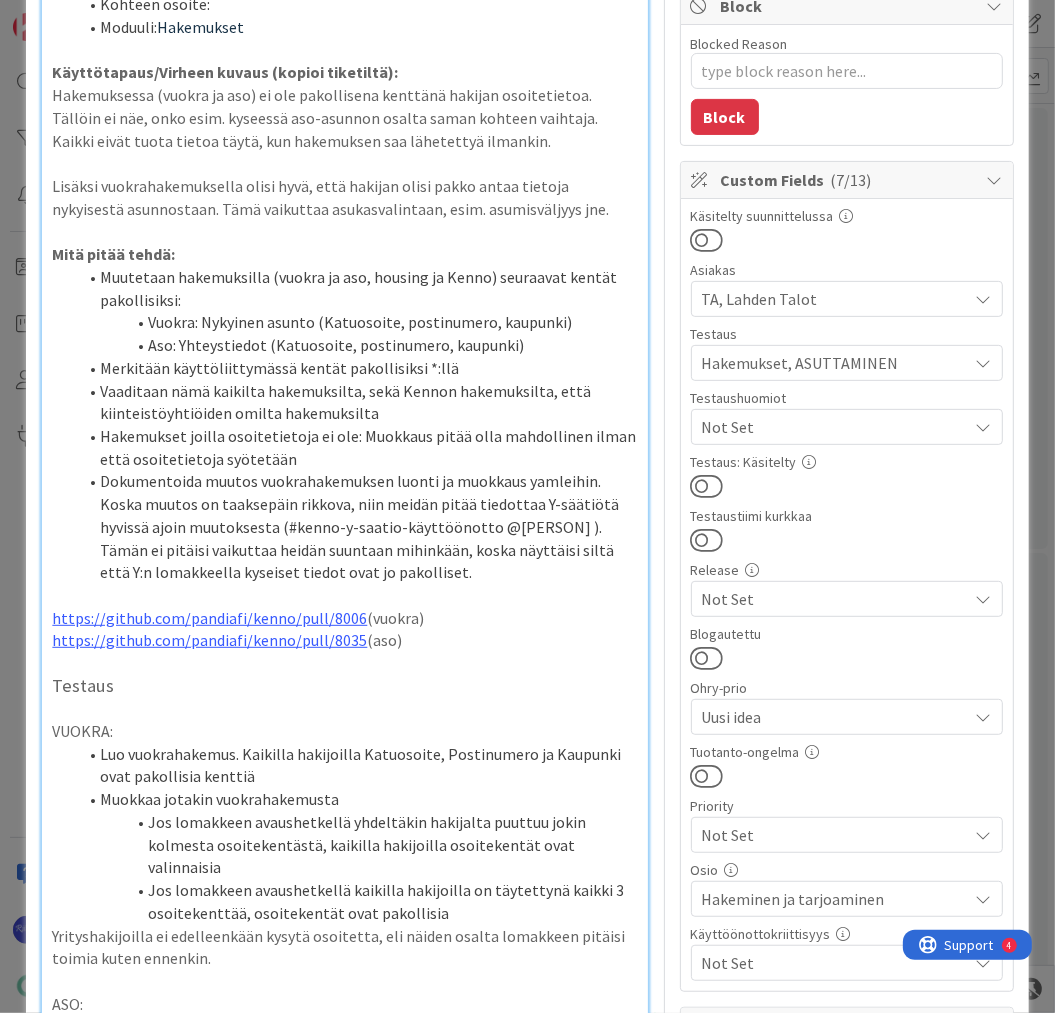 scroll, scrollTop: 800, scrollLeft: 0, axis: vertical 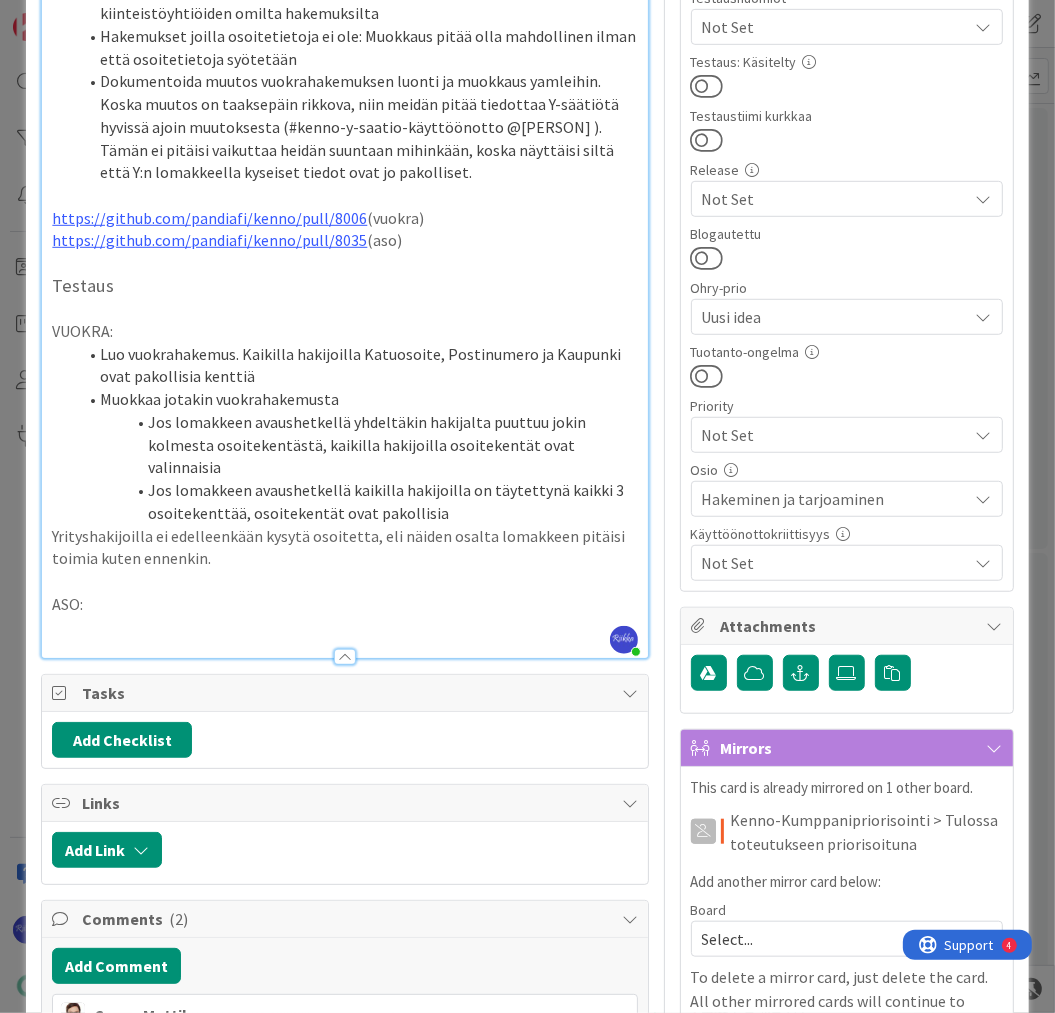 click at bounding box center (344, 626) 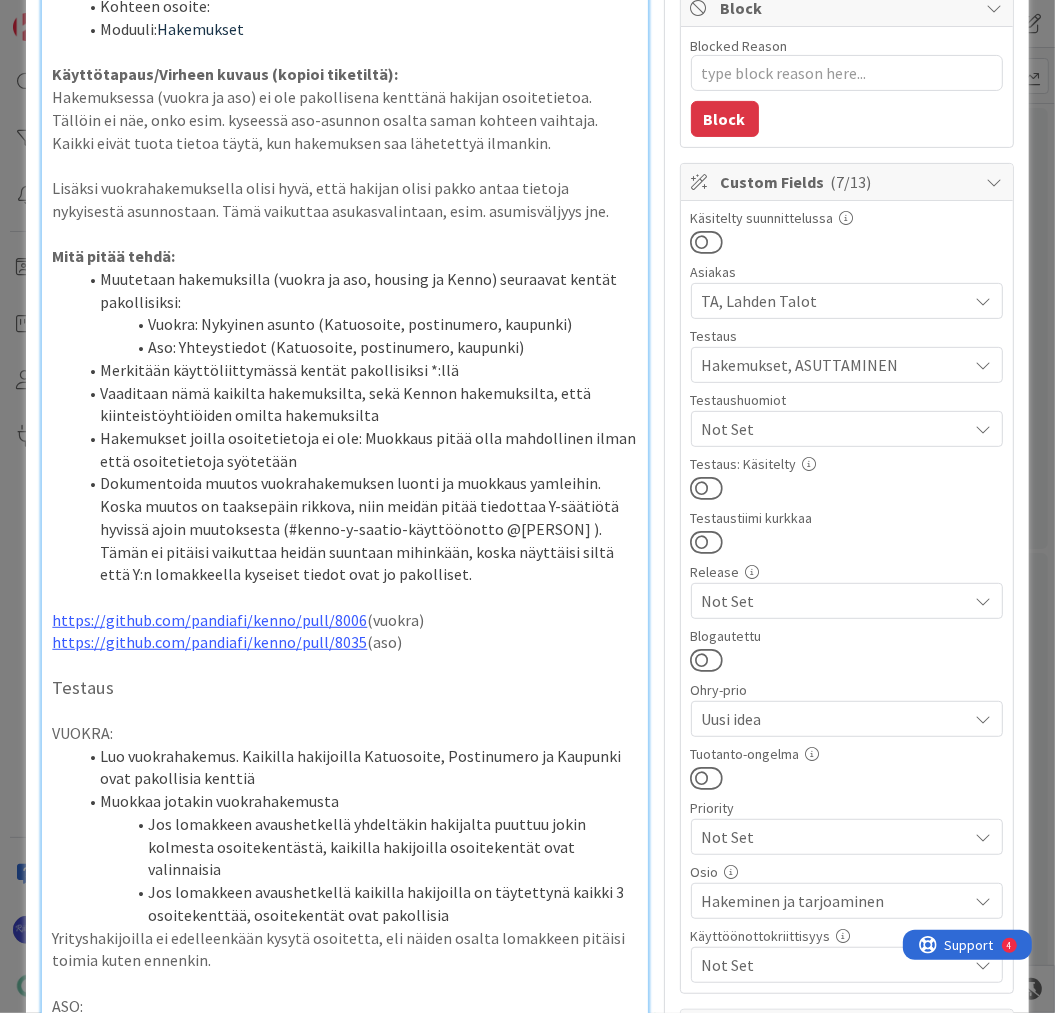 scroll, scrollTop: 320, scrollLeft: 0, axis: vertical 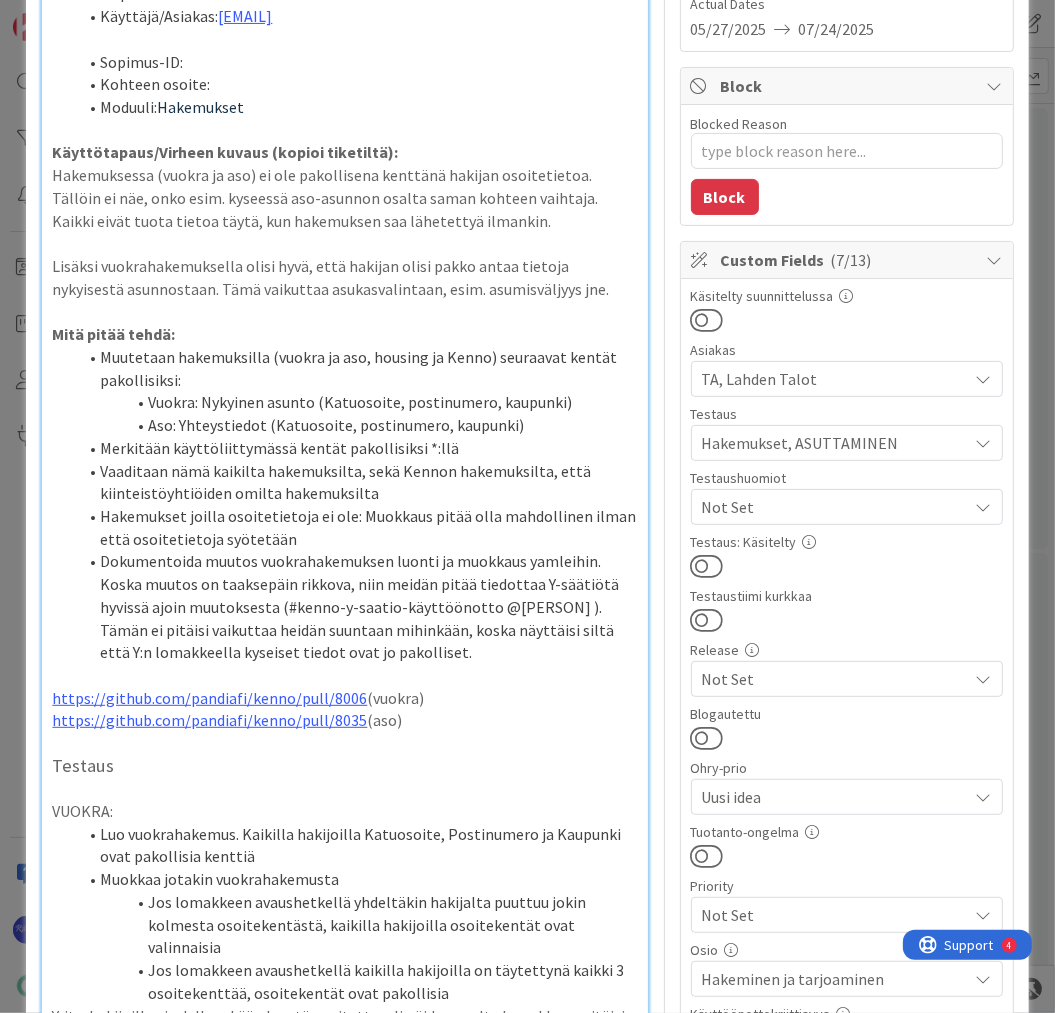 click on "Not Set" at bounding box center [835, 507] 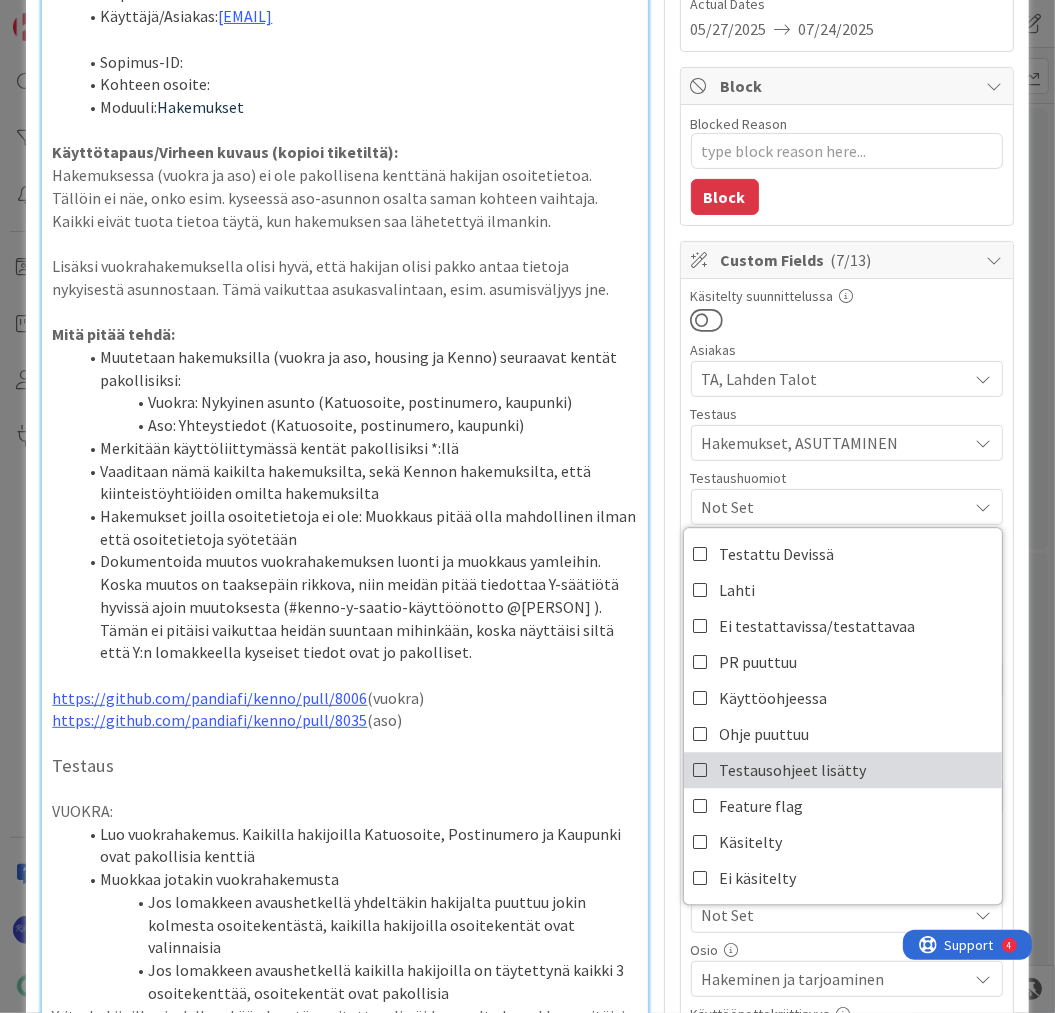 click on "Testausohjeet lisätty" at bounding box center (793, 770) 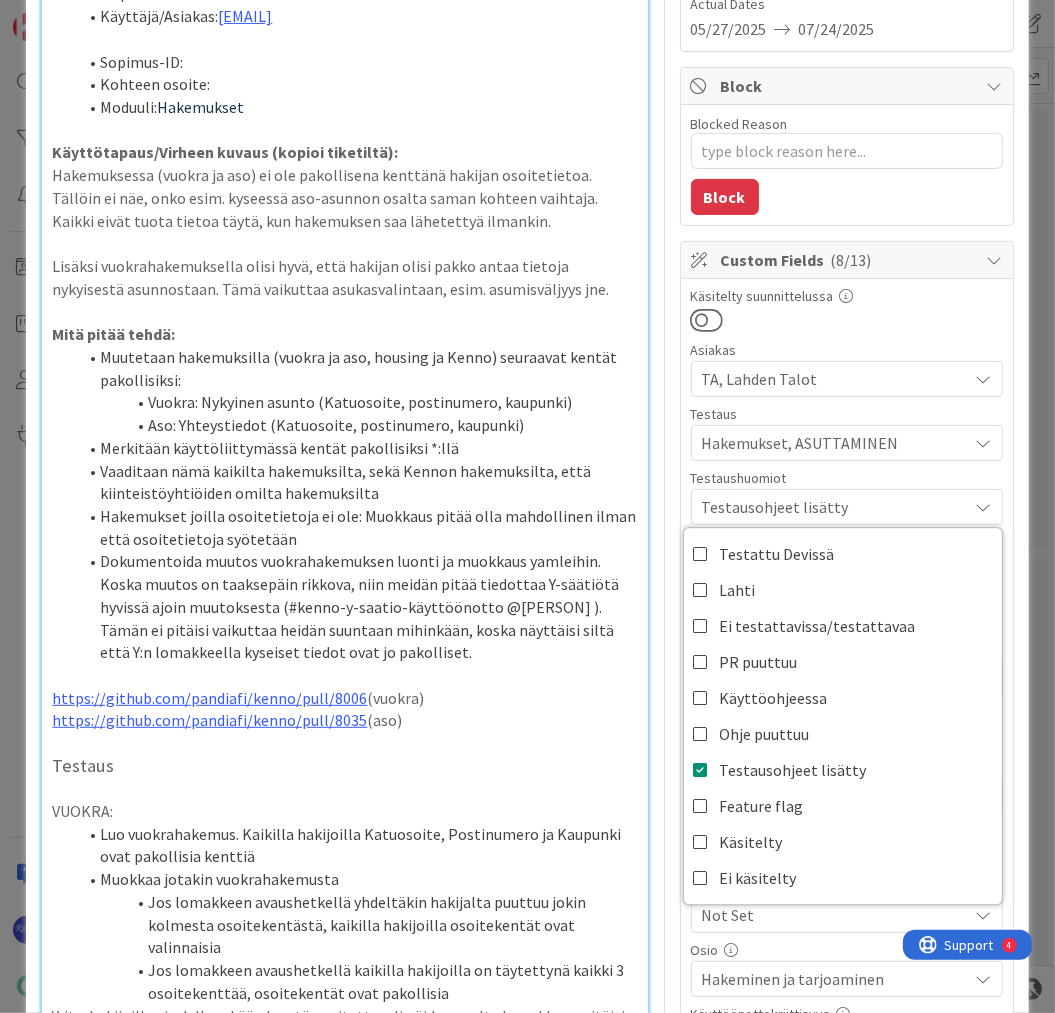 click at bounding box center [847, 320] 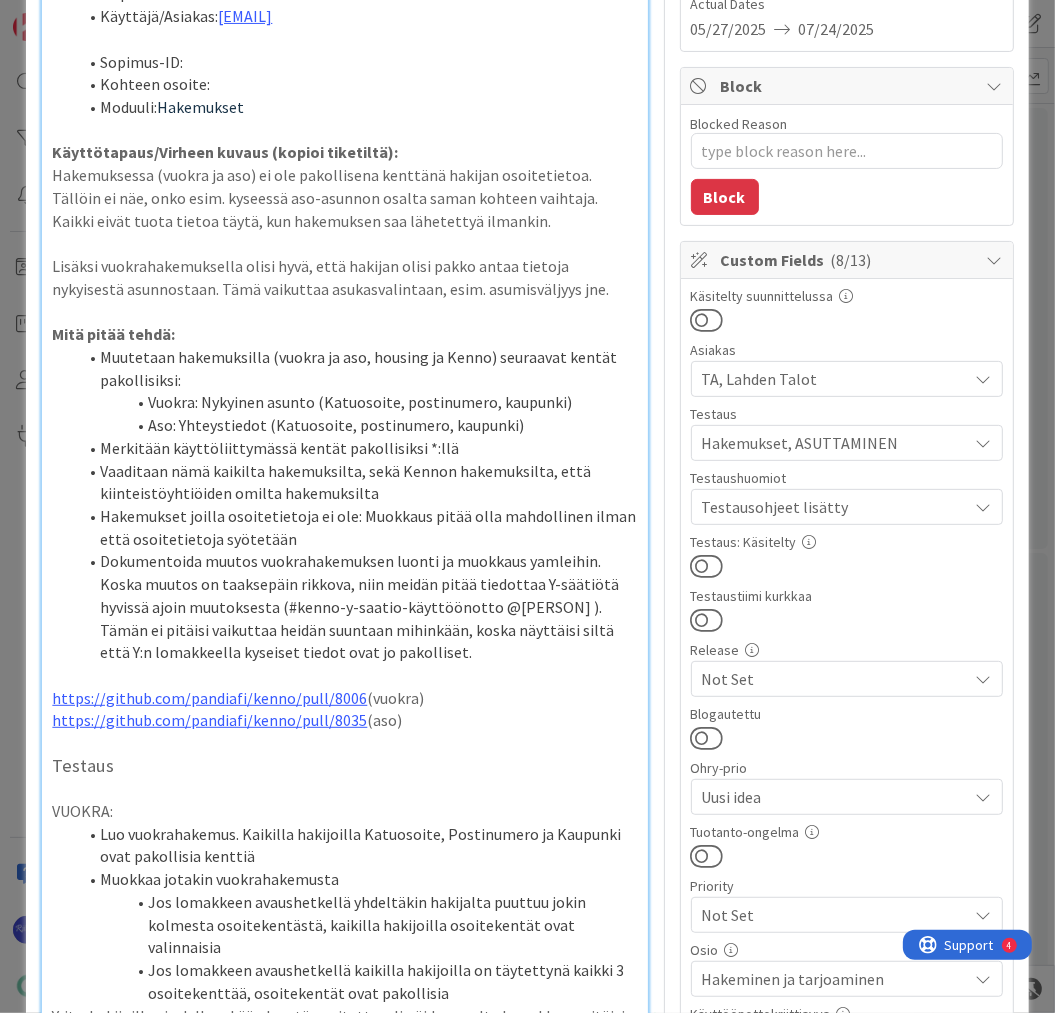 click at bounding box center (707, 566) 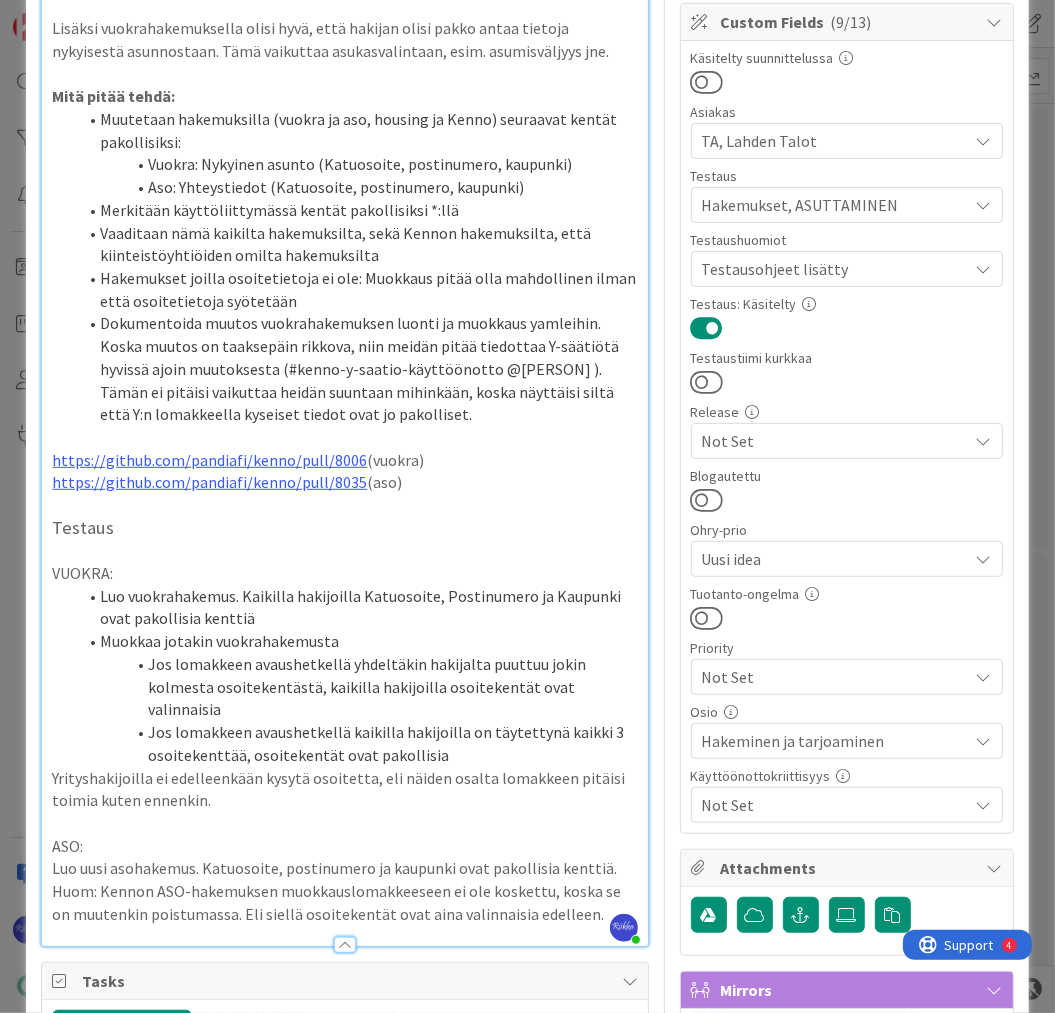 scroll, scrollTop: 560, scrollLeft: 0, axis: vertical 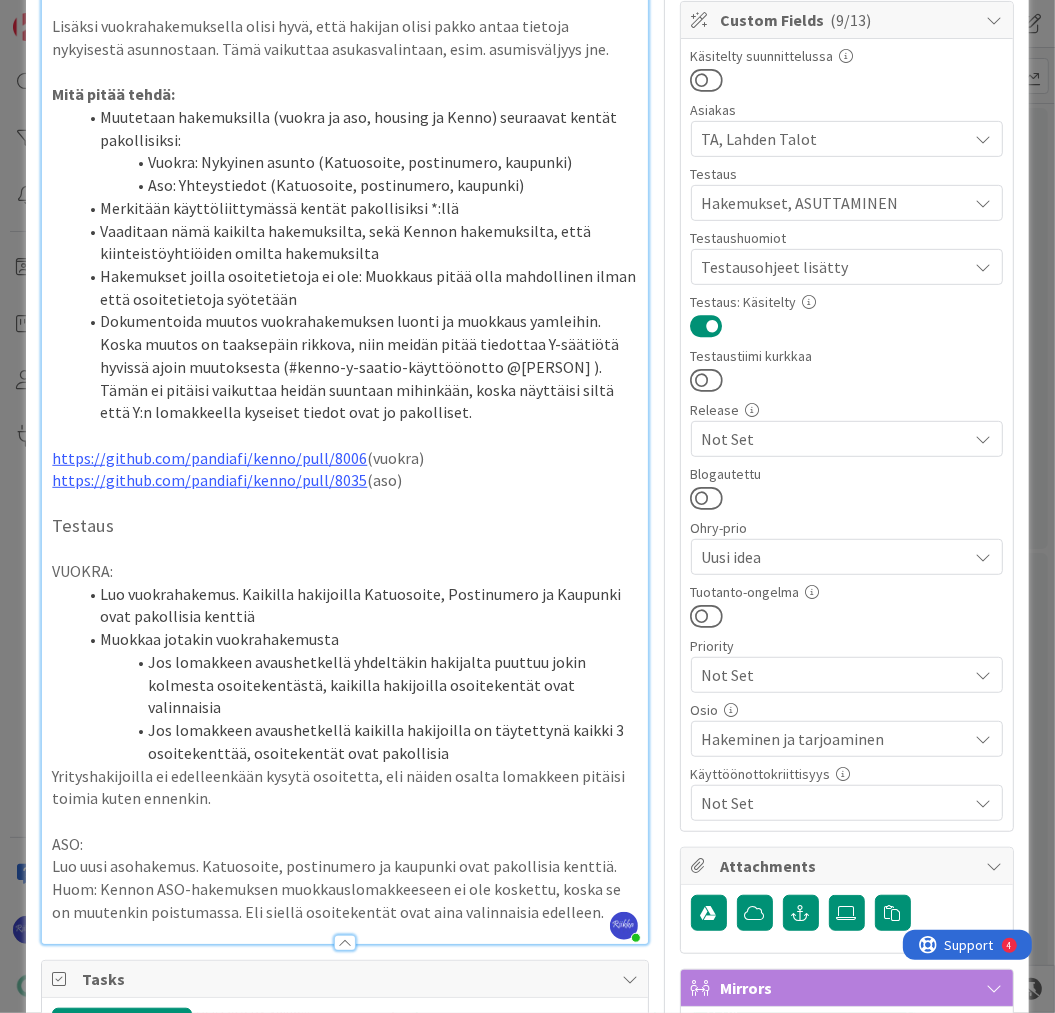 click on "Yrityshakijoilla ei edelleenkään kysytä osoitetta, eli näiden osalta lomakkeen pitäisi toimia kuten ennenkin." at bounding box center (344, 787) 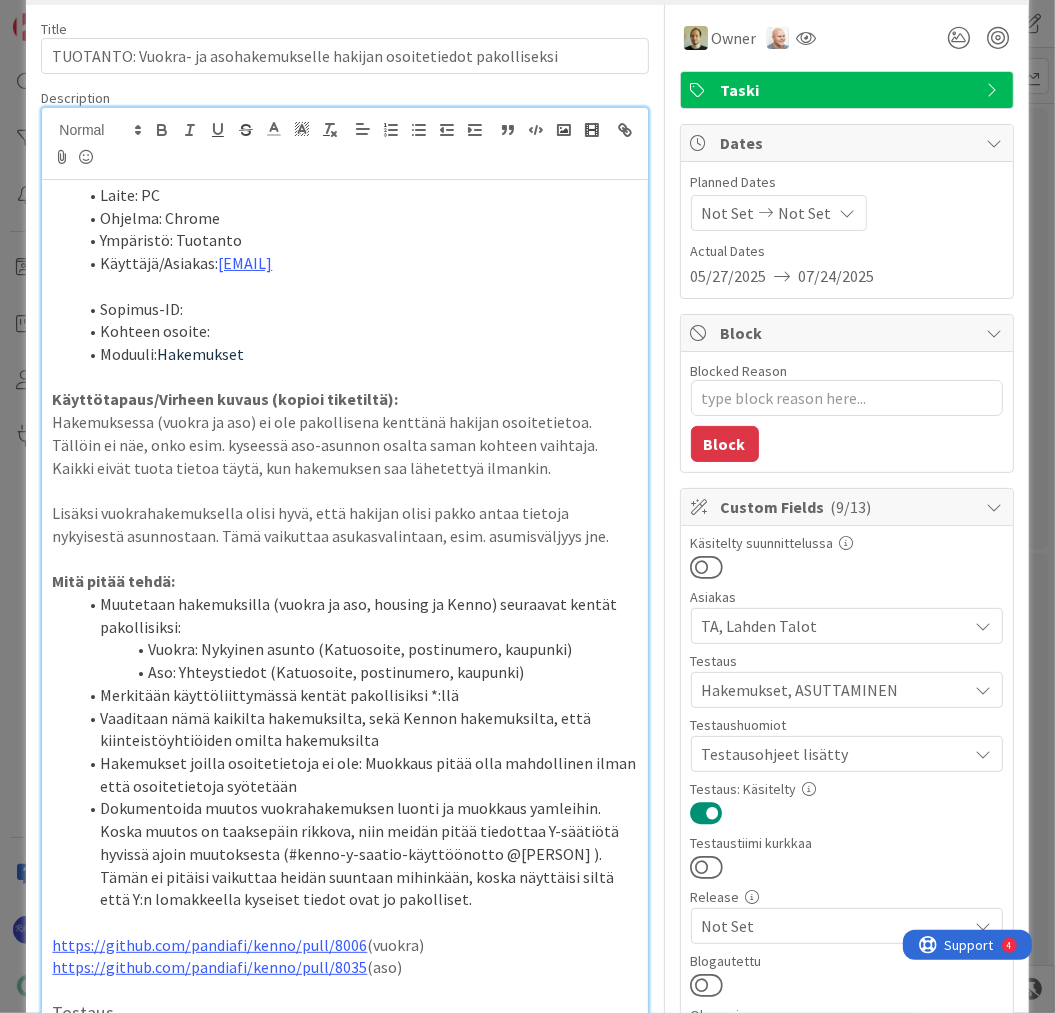scroll, scrollTop: 0, scrollLeft: 0, axis: both 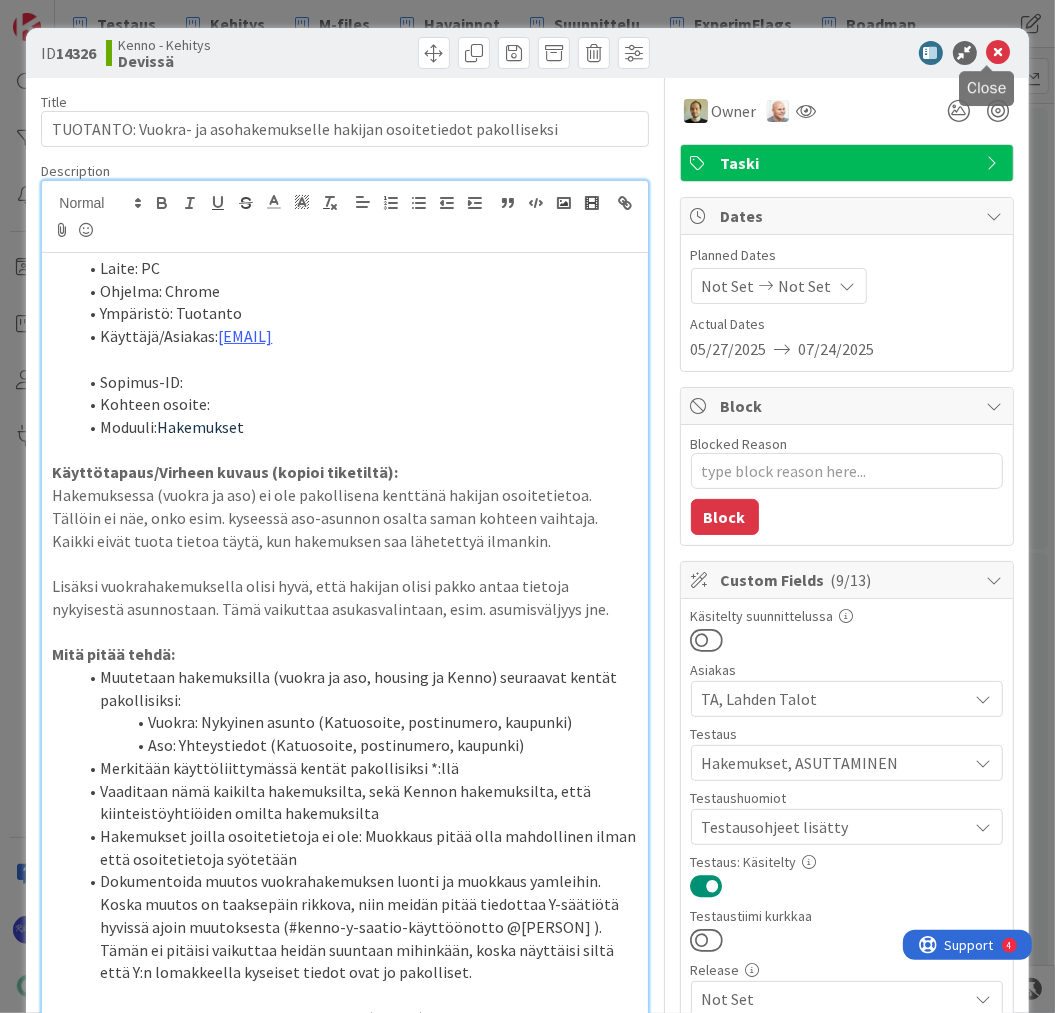 click at bounding box center [999, 53] 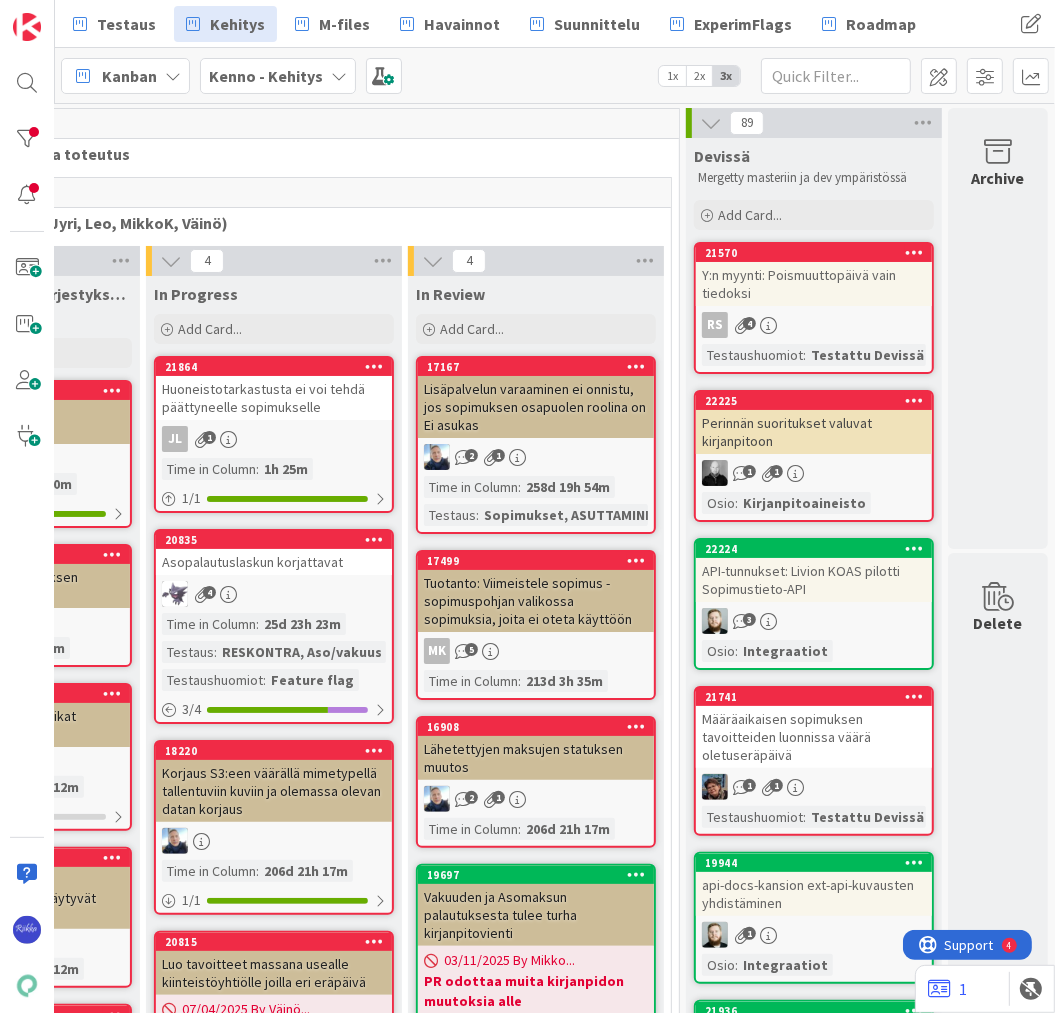 scroll, scrollTop: 0, scrollLeft: 0, axis: both 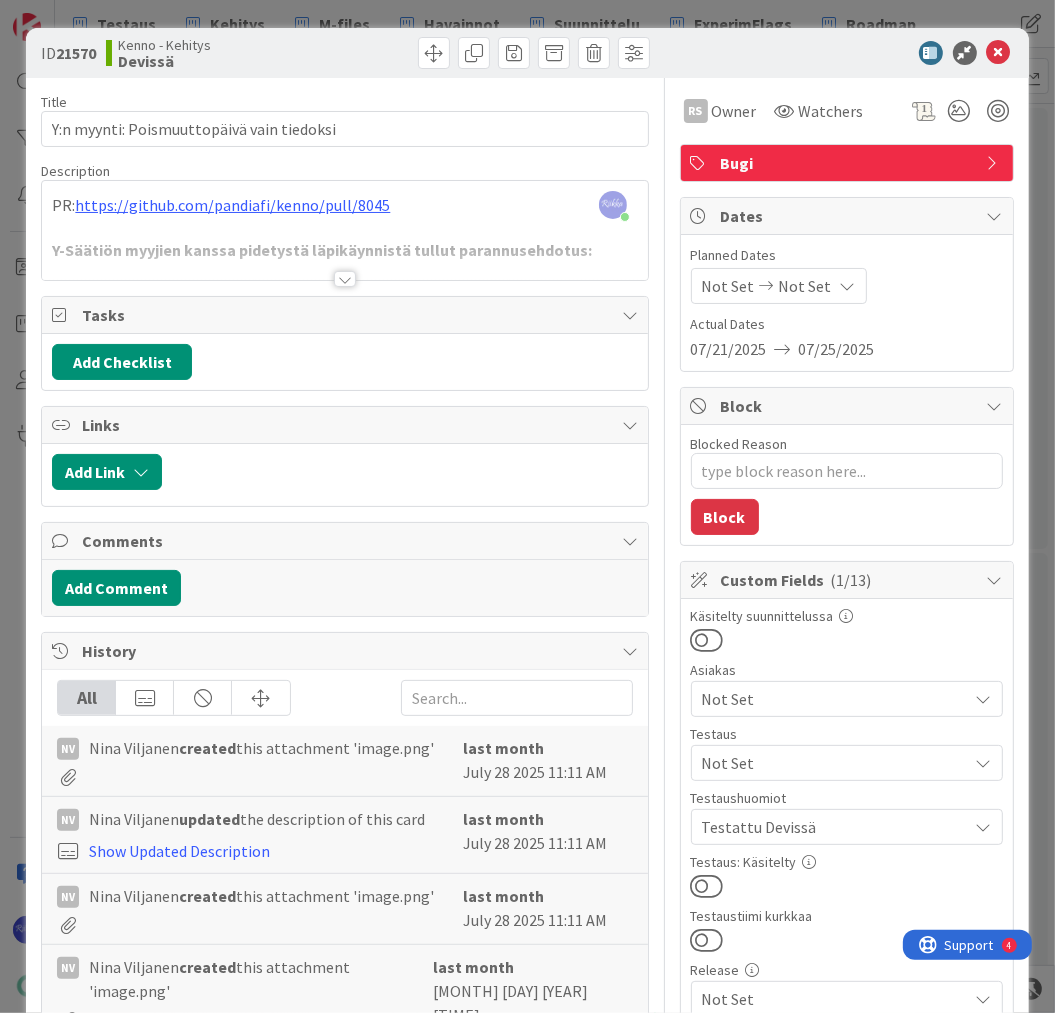 click at bounding box center (345, 279) 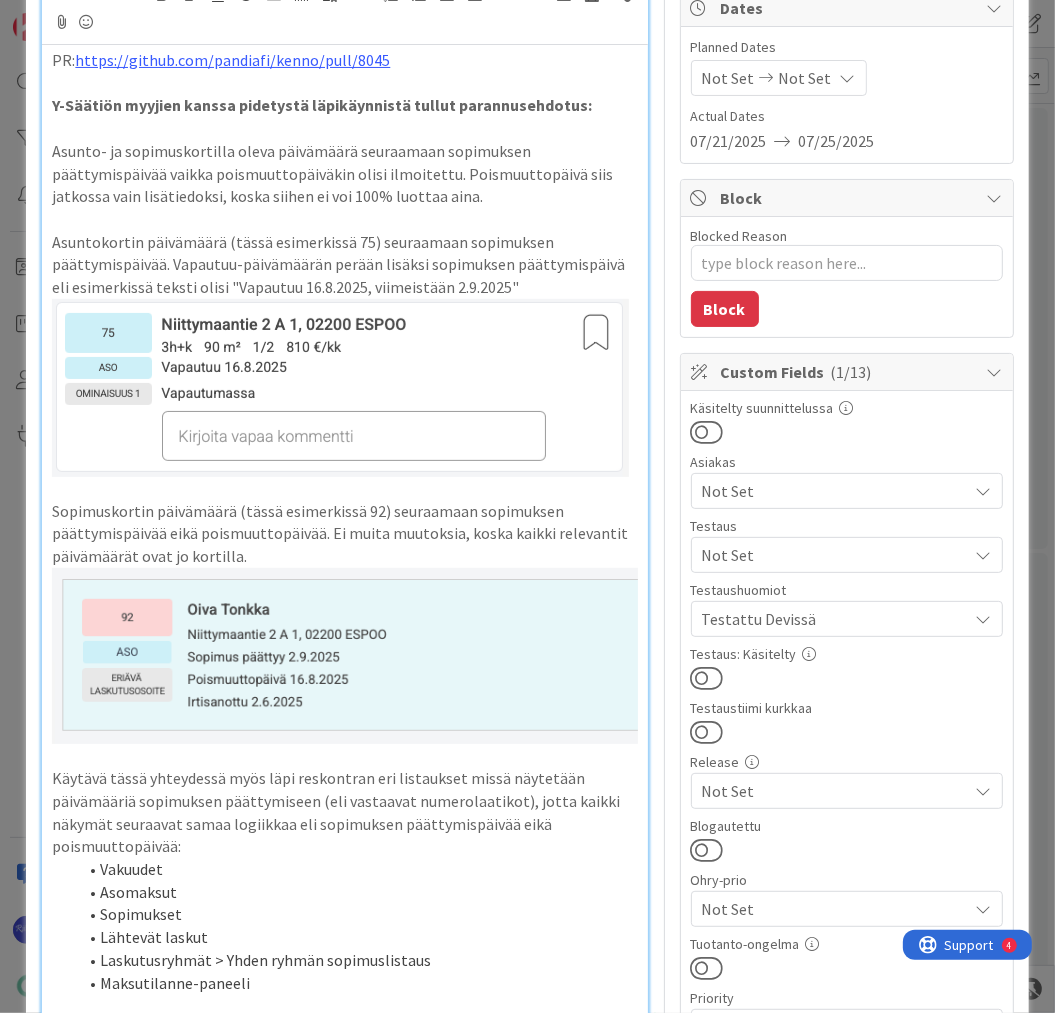 scroll, scrollTop: 0, scrollLeft: 0, axis: both 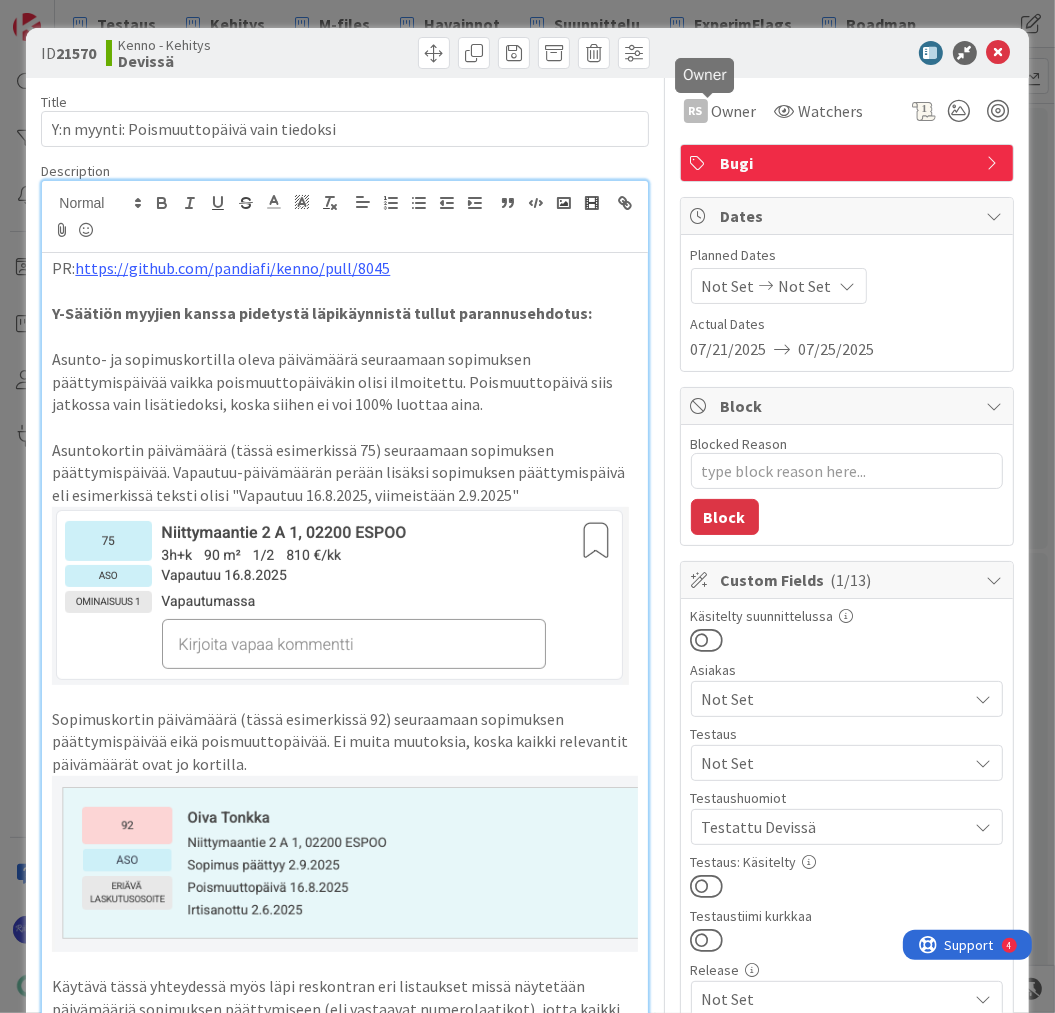 click on "Owner" at bounding box center (734, 111) 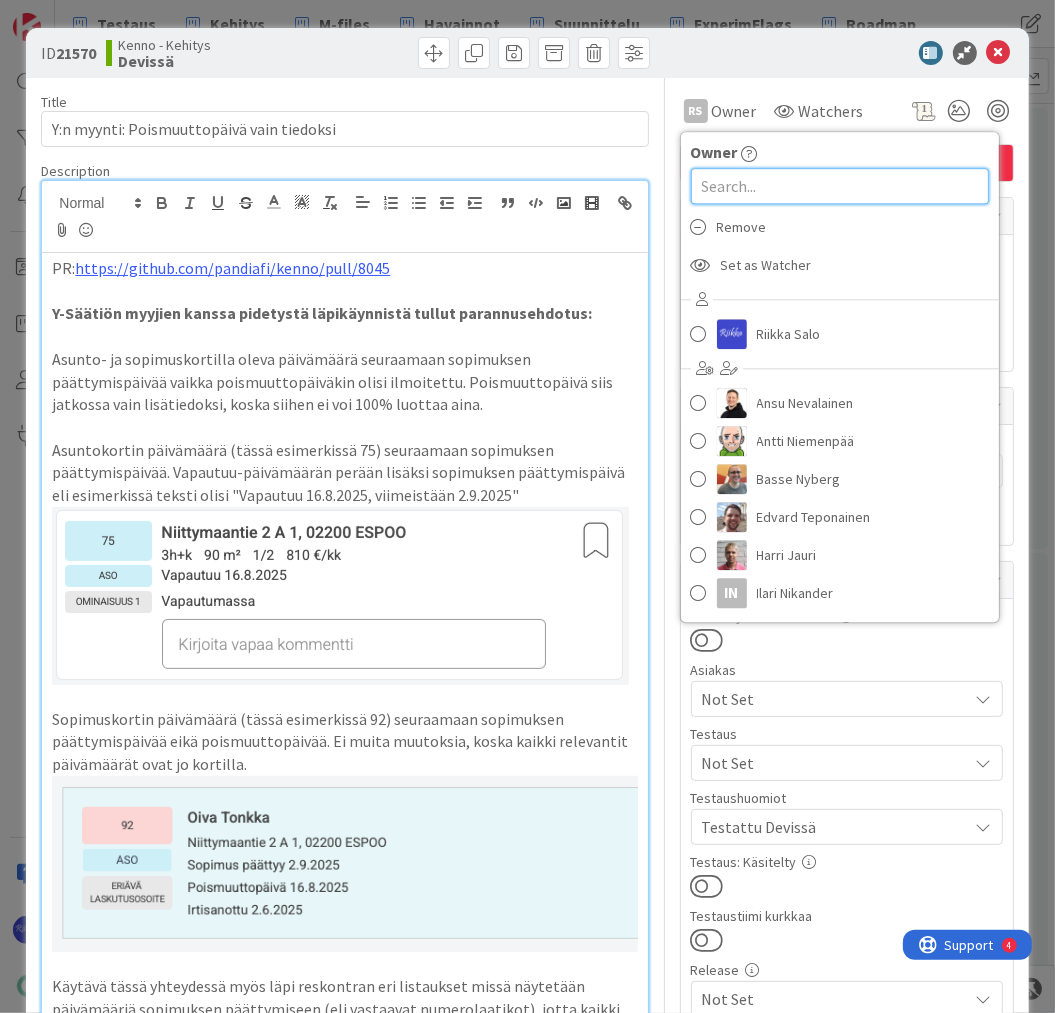 click at bounding box center (840, 186) 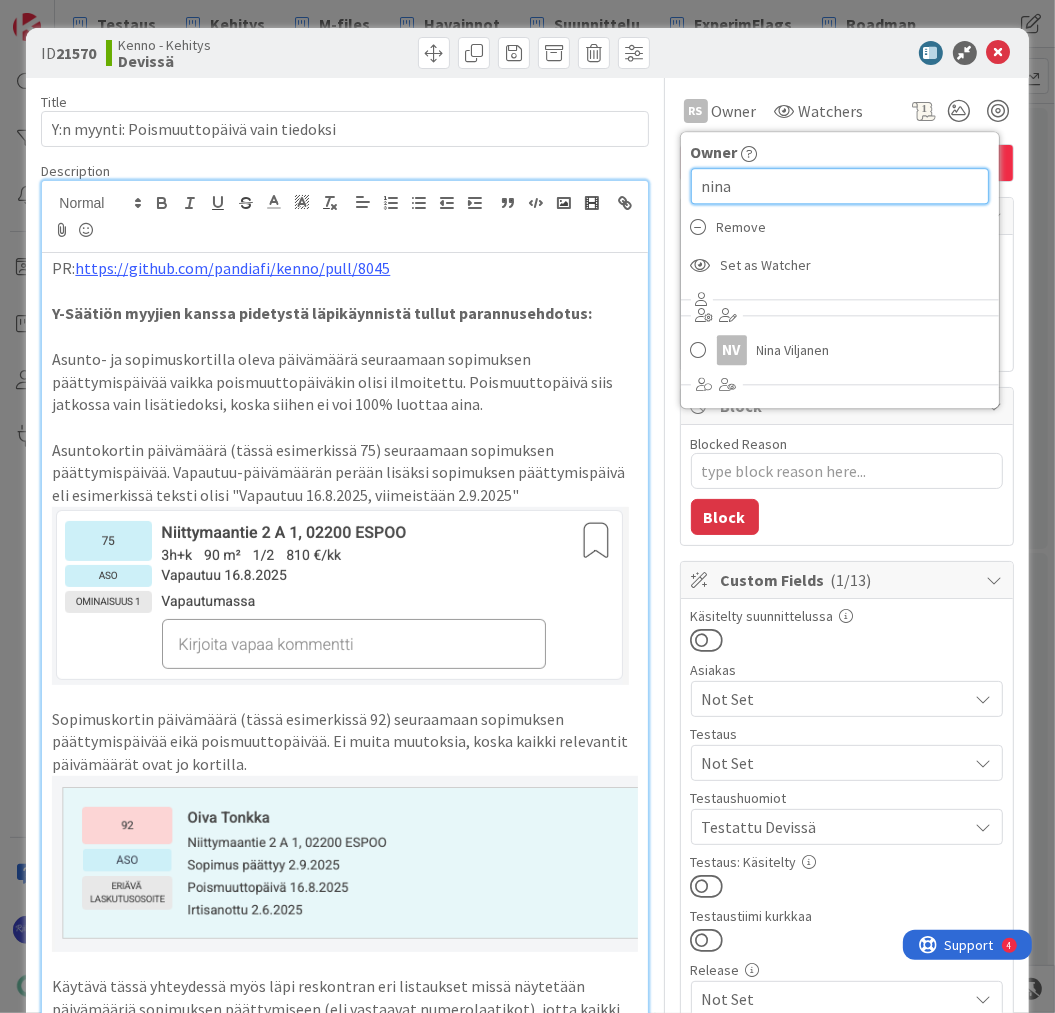 type on "nina" 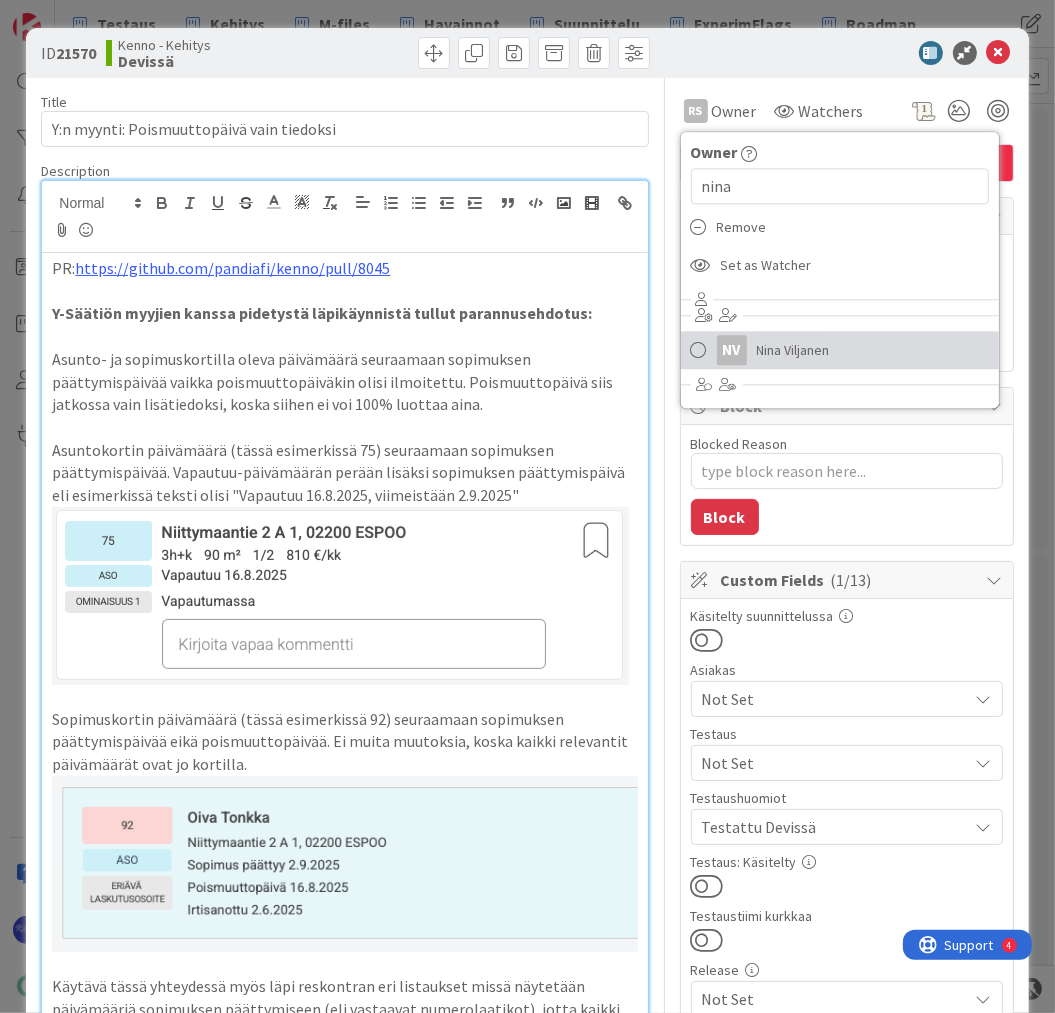click on "Nina Viljanen" at bounding box center [793, 350] 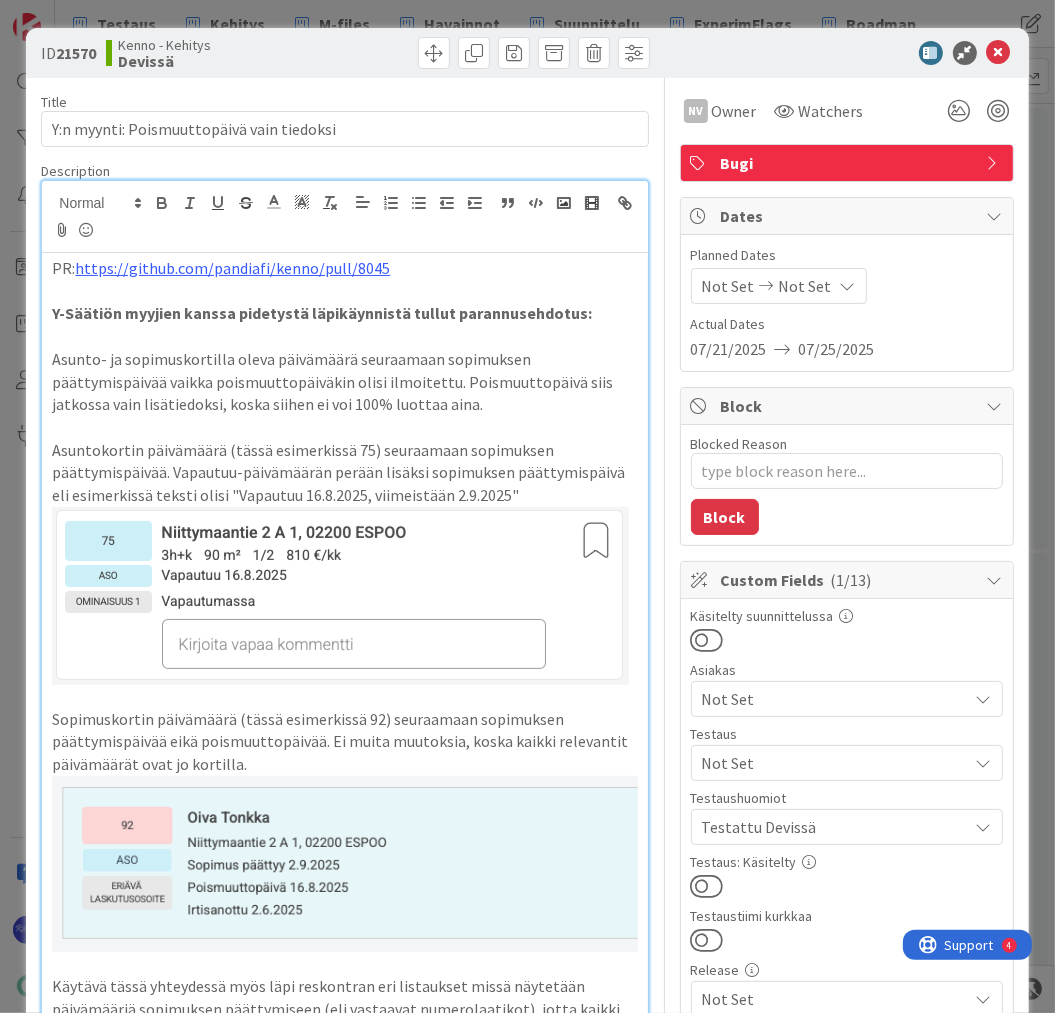 click at bounding box center [707, 886] 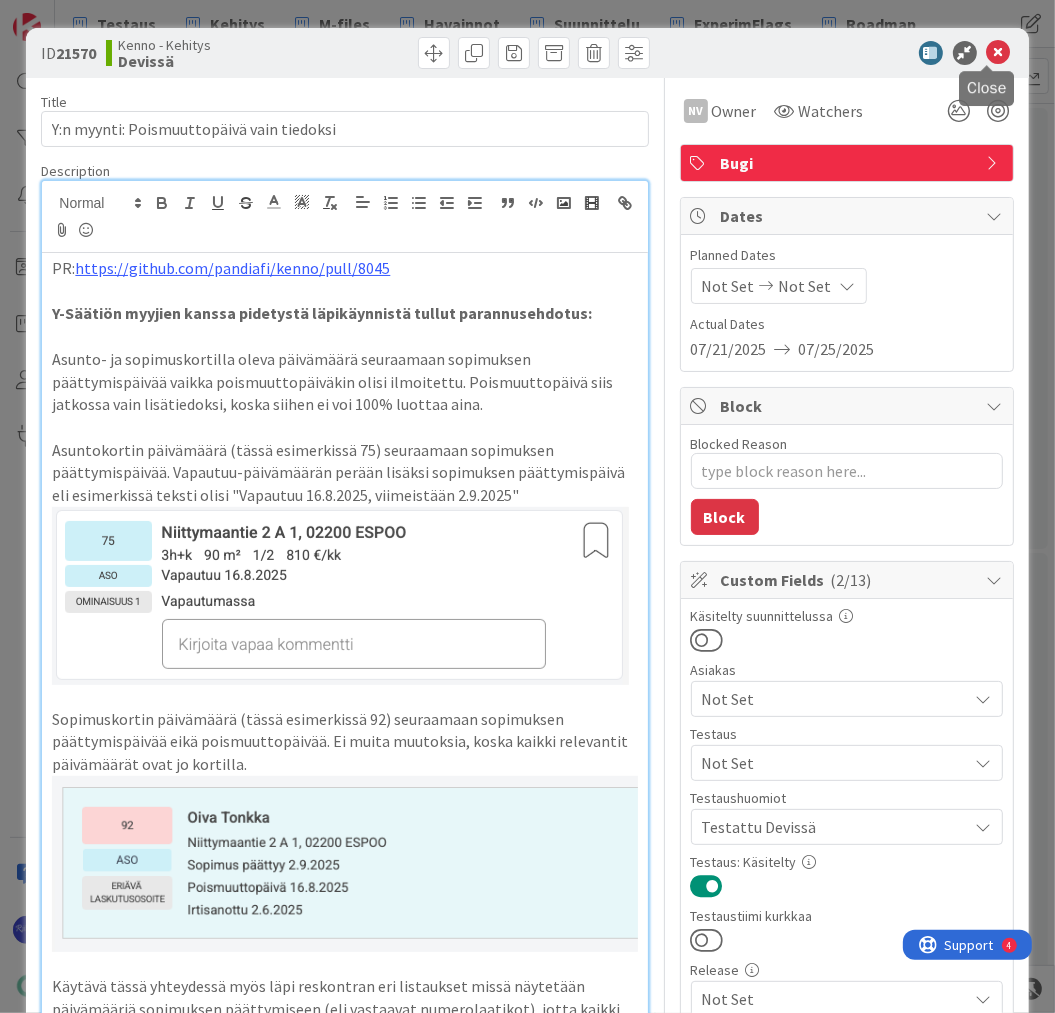 click at bounding box center (999, 53) 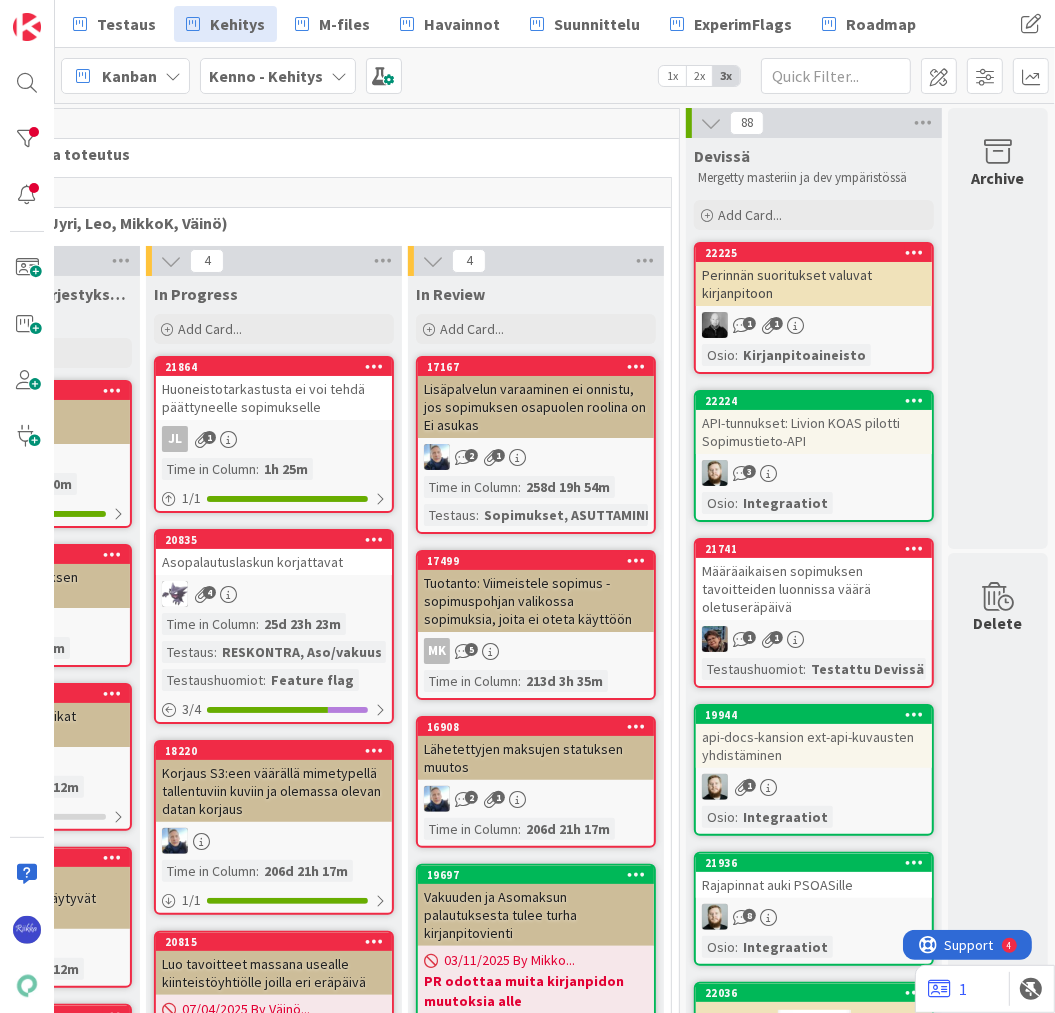 click on "Perinnän suoritukset valuvat kirjanpitoon" at bounding box center (814, 284) 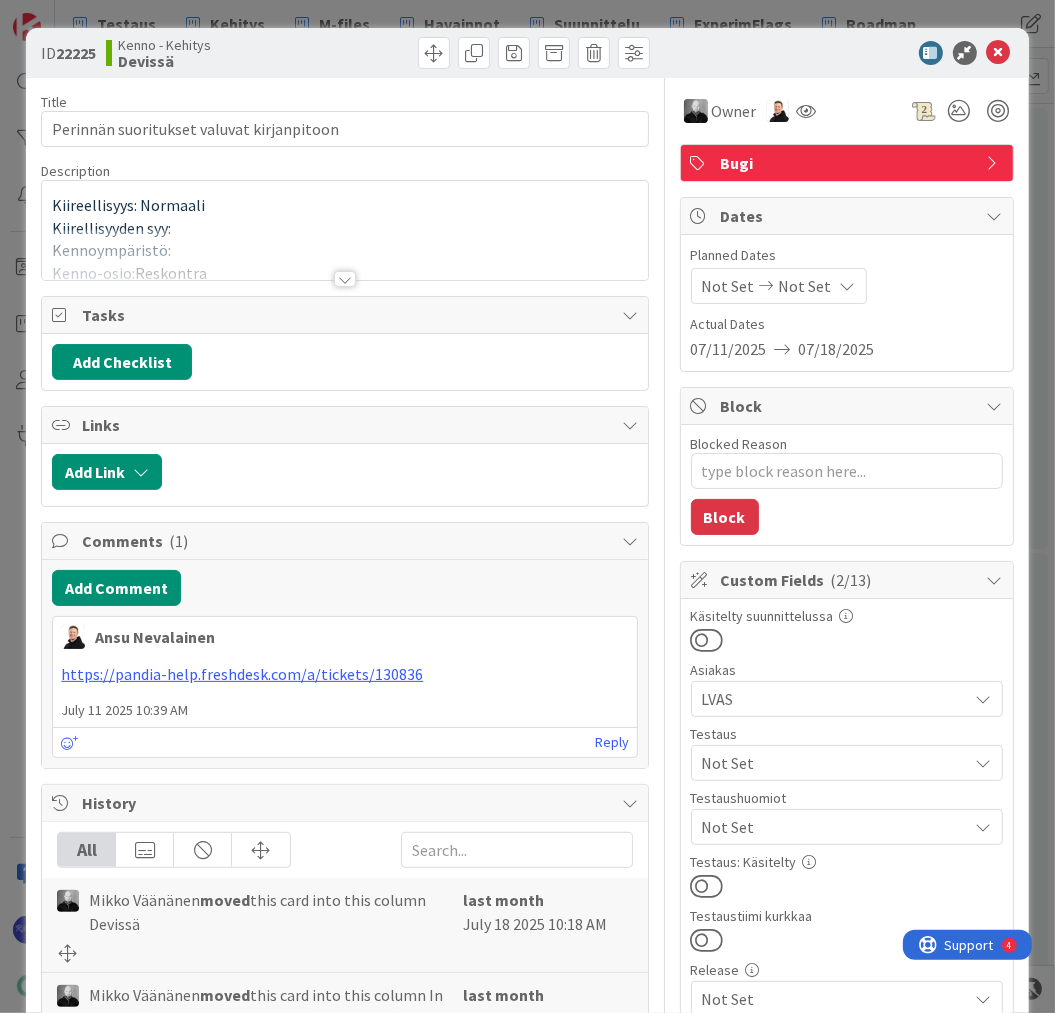 scroll, scrollTop: 0, scrollLeft: 0, axis: both 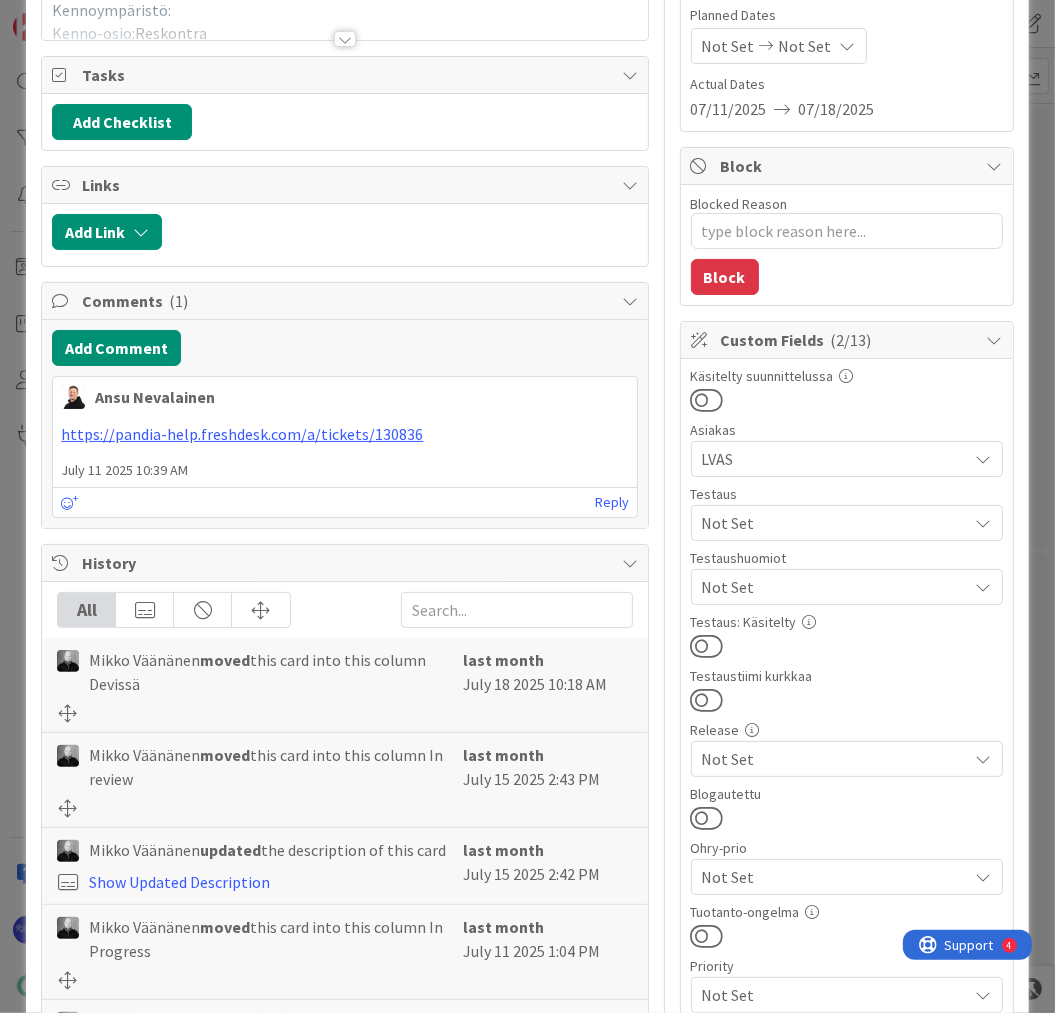 click on "Not Set" at bounding box center (835, 587) 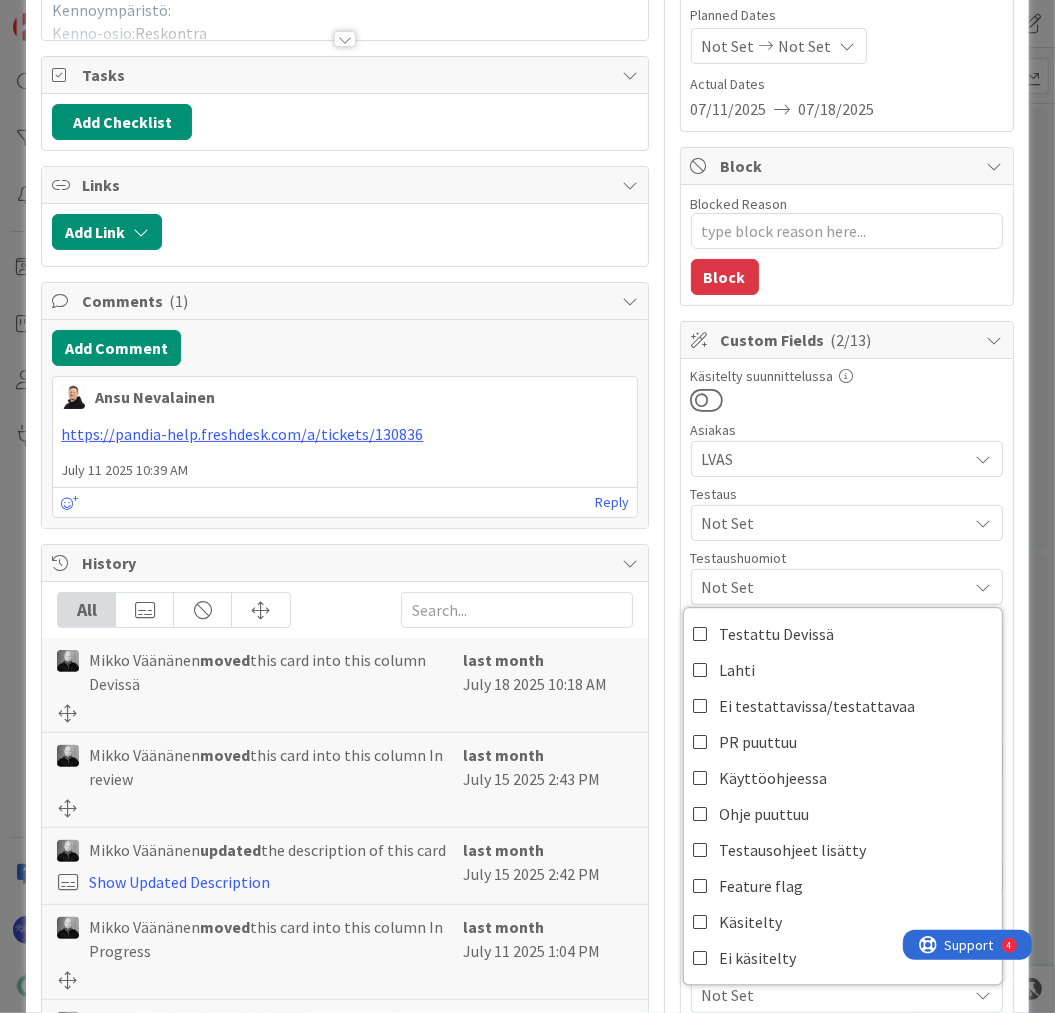 click on "Not Set" at bounding box center (835, 523) 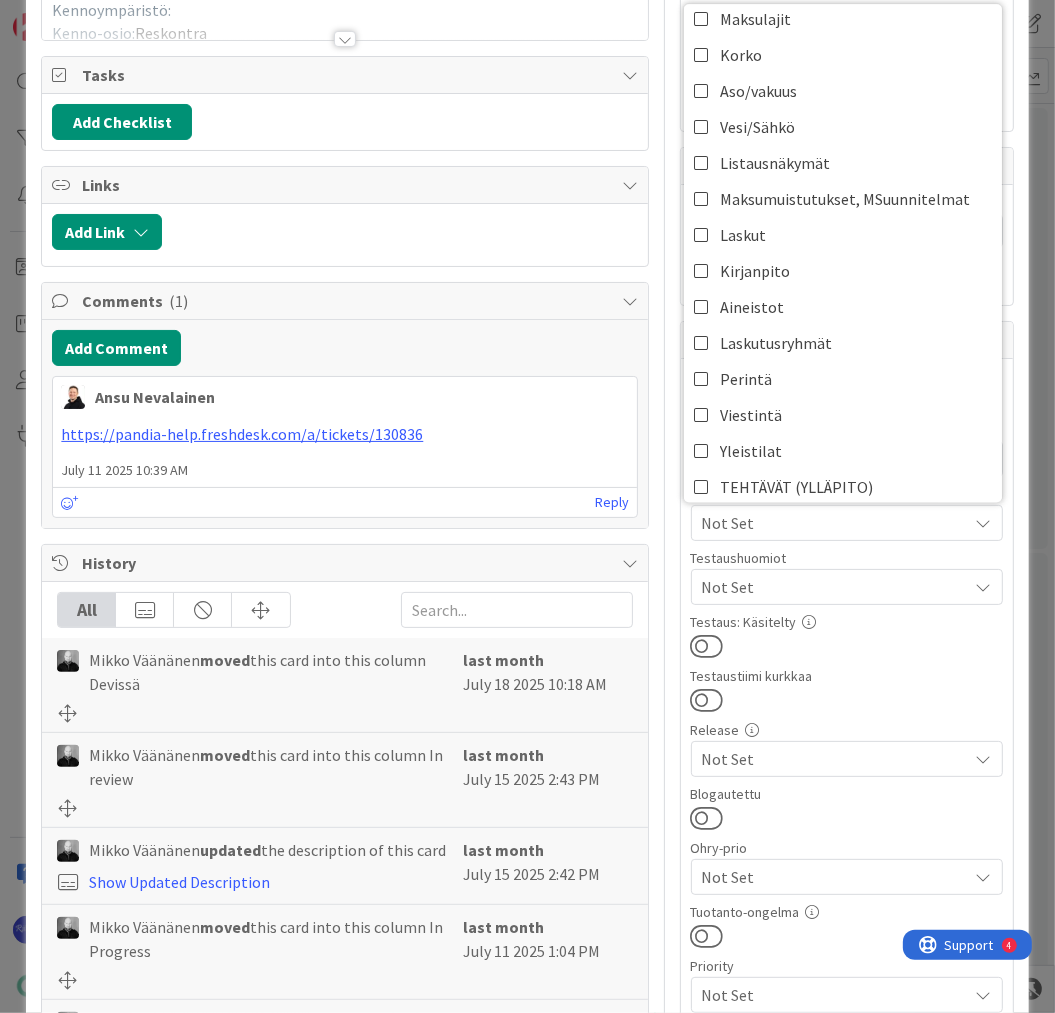 scroll, scrollTop: 320, scrollLeft: 0, axis: vertical 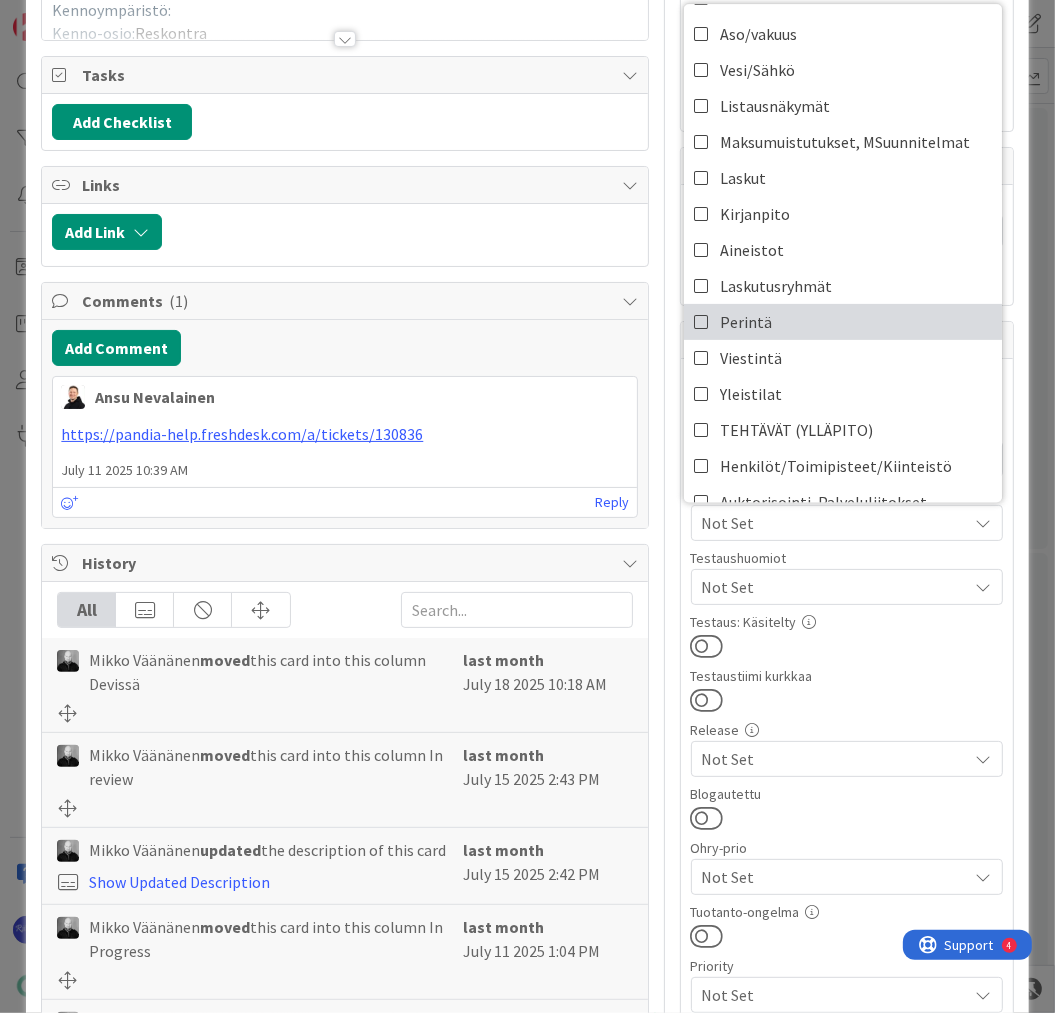 click on "Perintä" at bounding box center [843, 322] 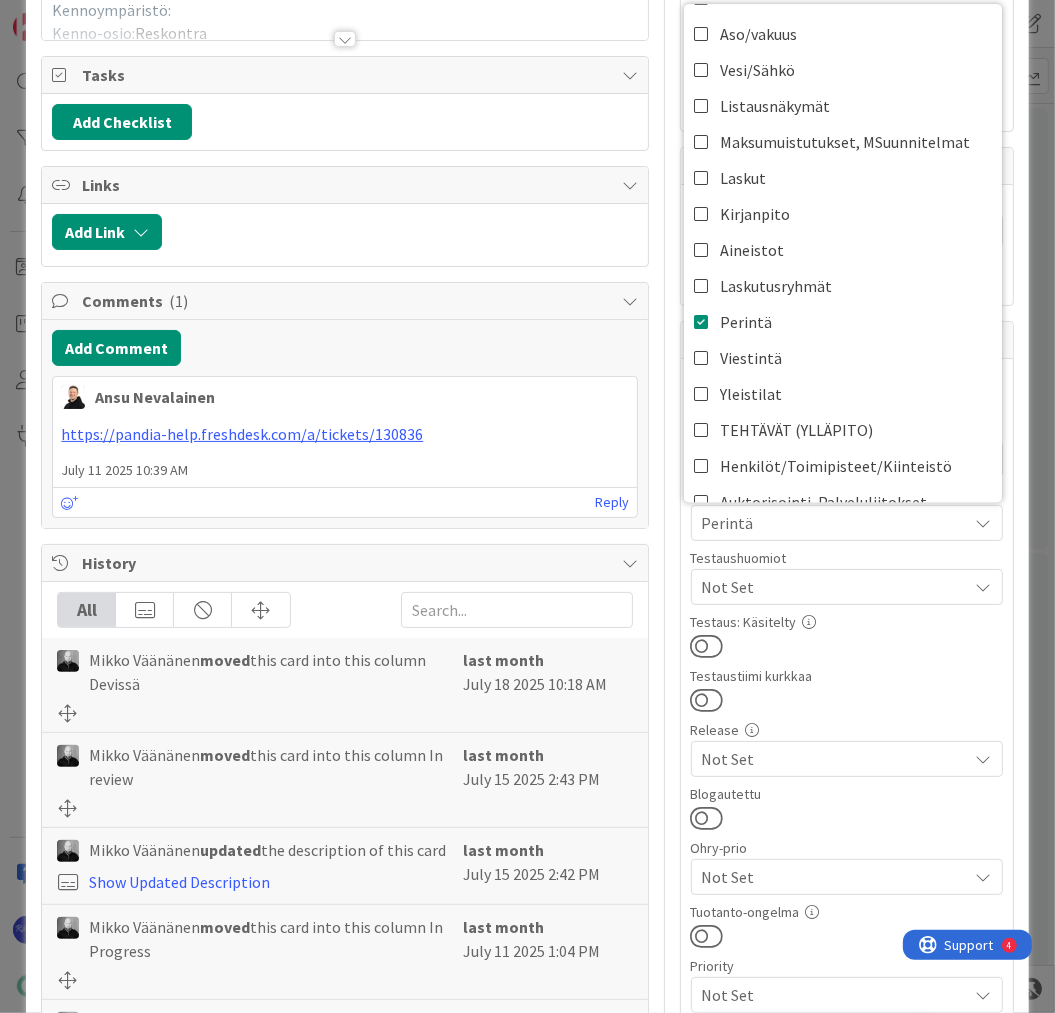 scroll, scrollTop: 237, scrollLeft: 0, axis: vertical 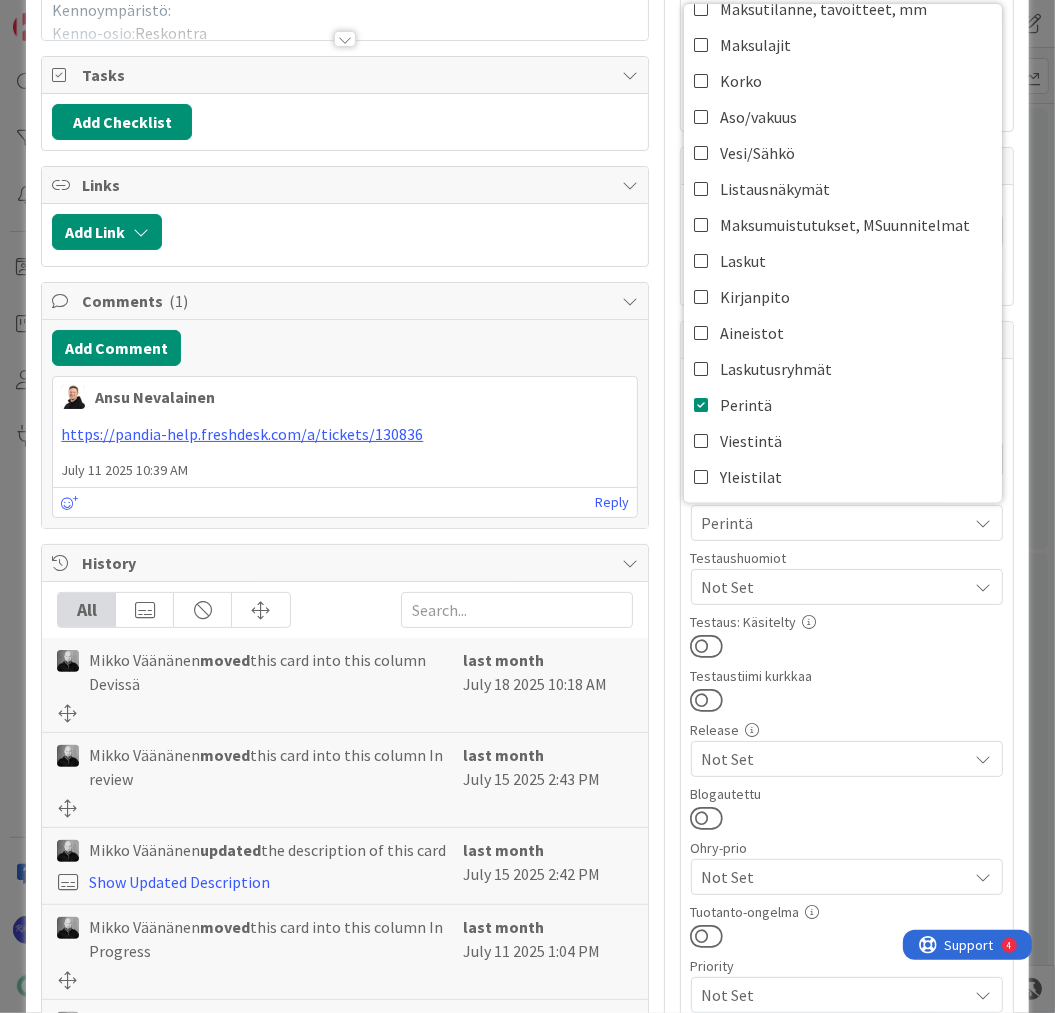 click at bounding box center [847, 646] 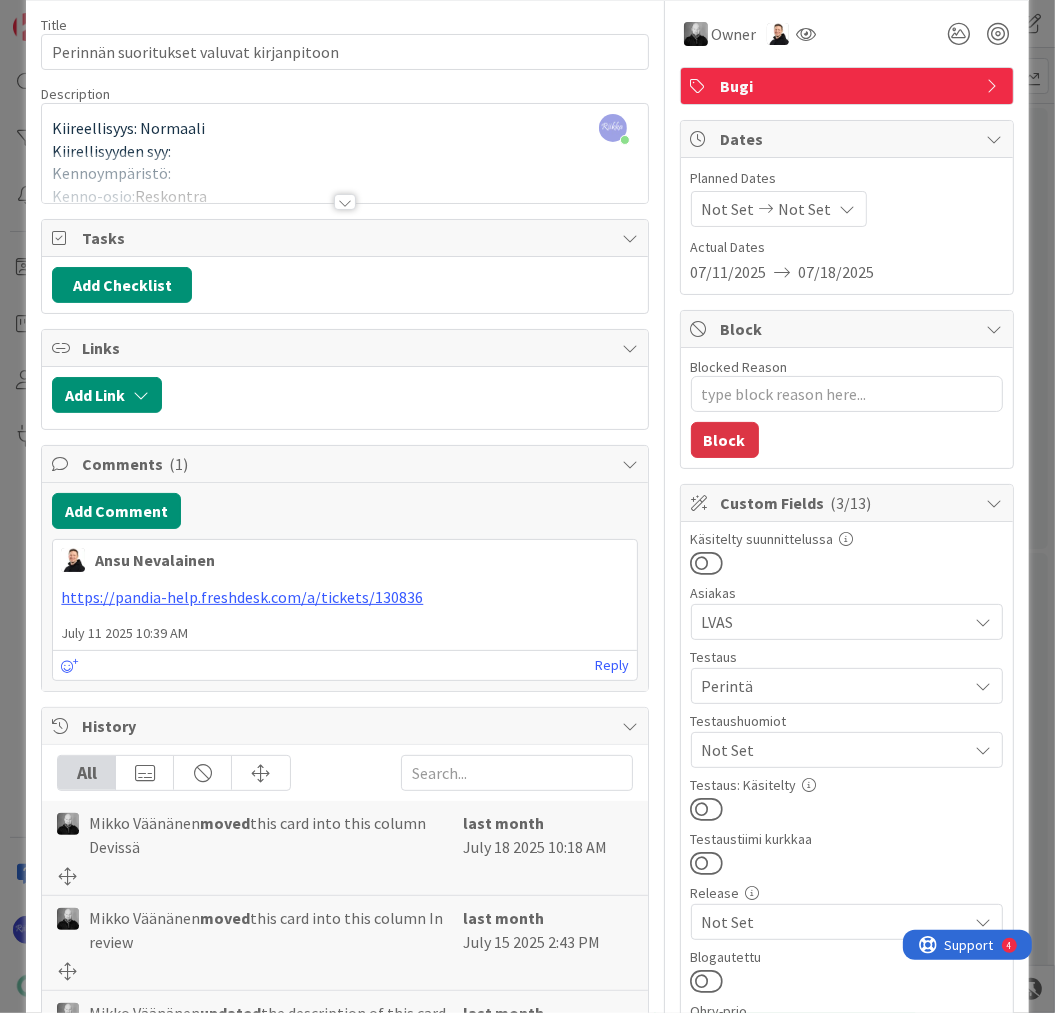 scroll, scrollTop: 0, scrollLeft: 0, axis: both 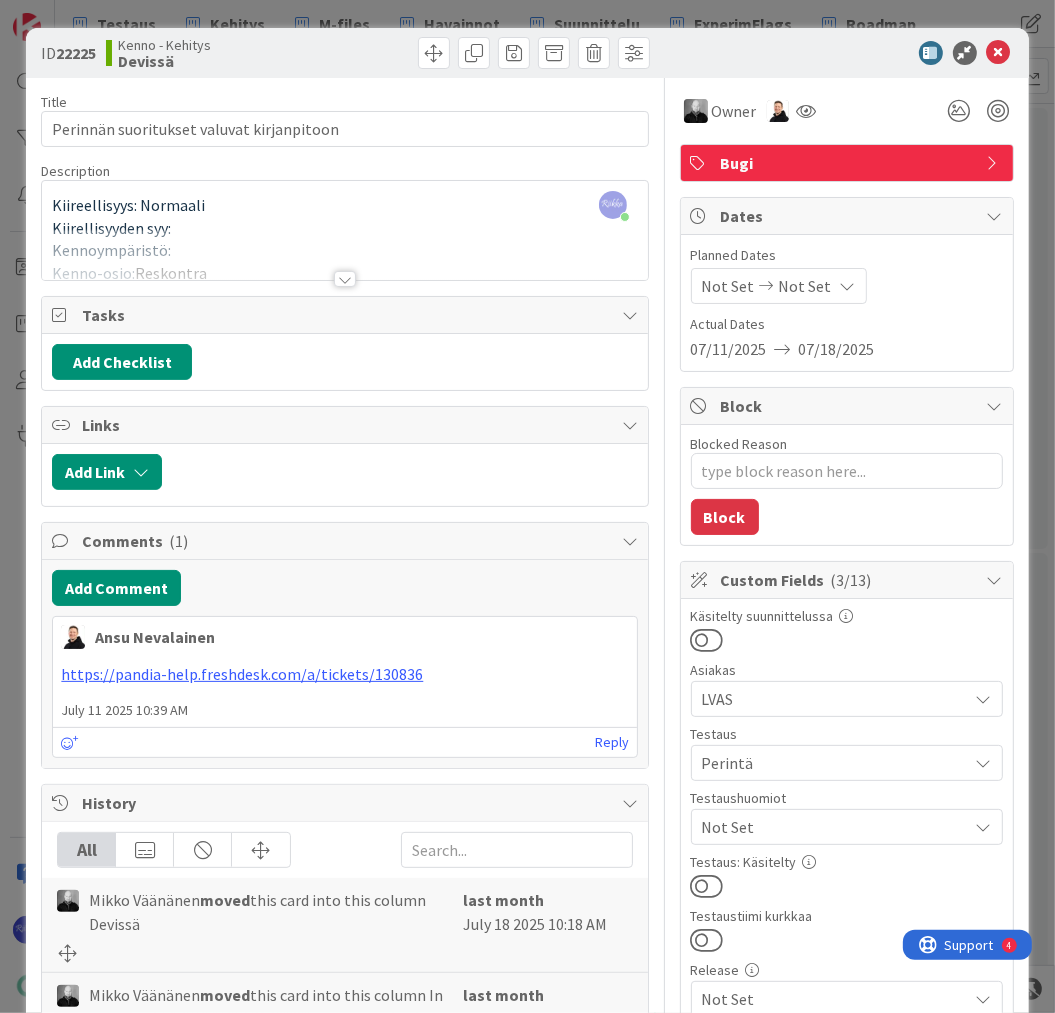 click at bounding box center [345, 279] 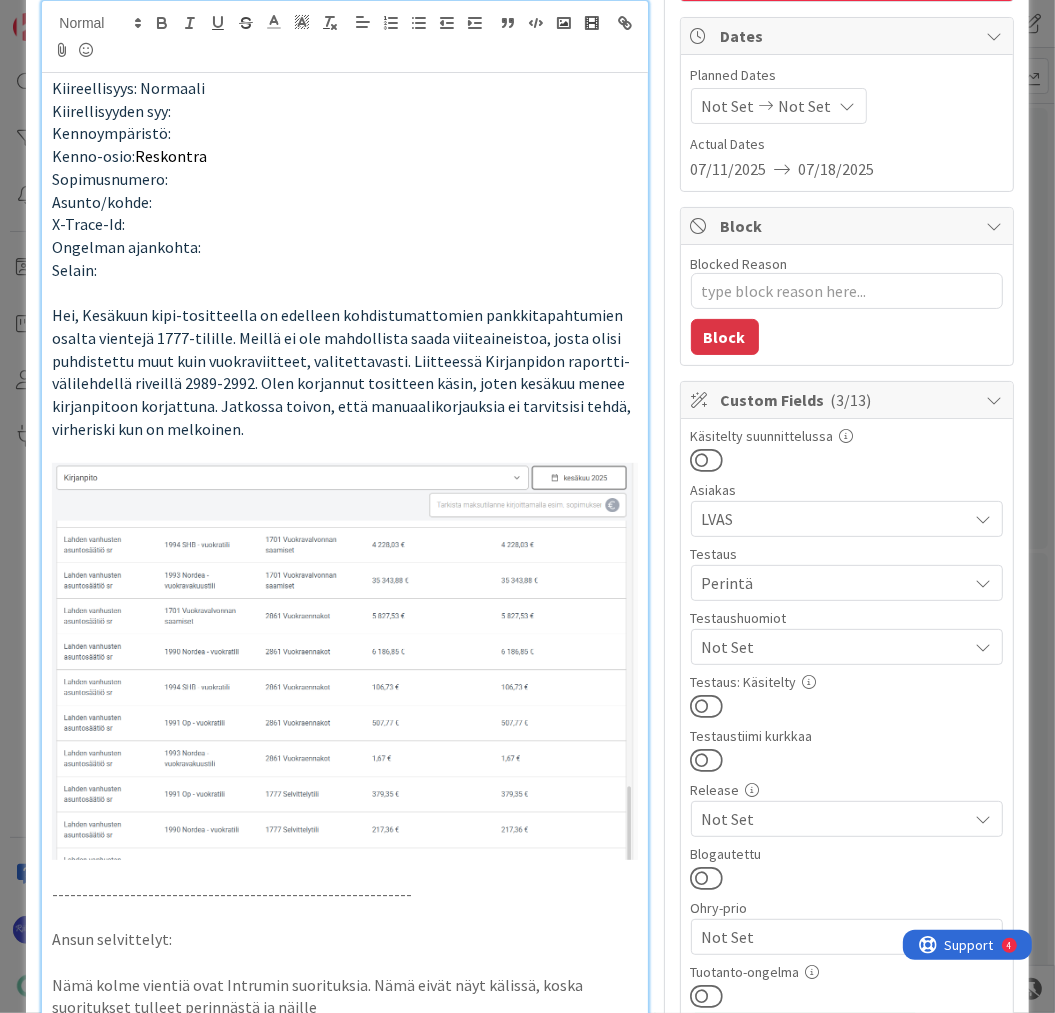 scroll, scrollTop: 400, scrollLeft: 0, axis: vertical 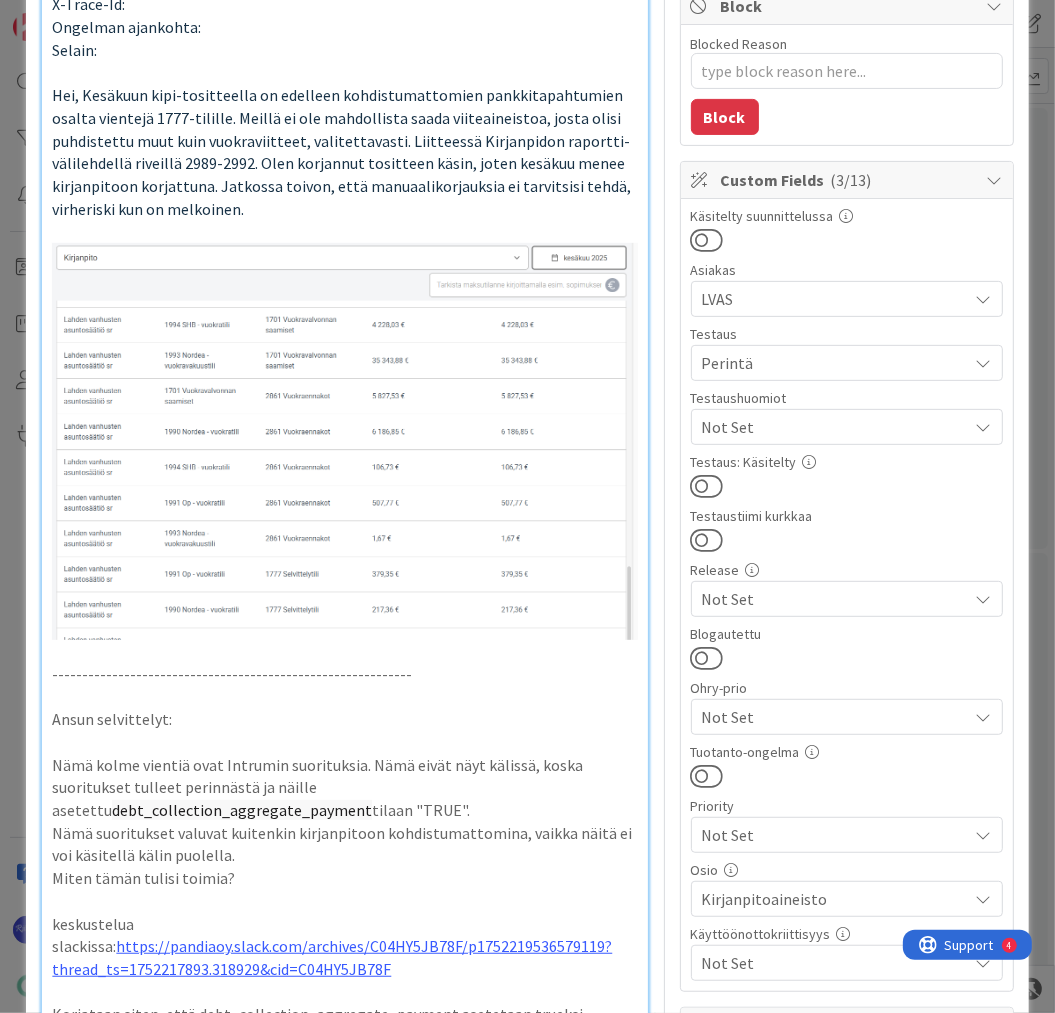 click at bounding box center [707, 486] 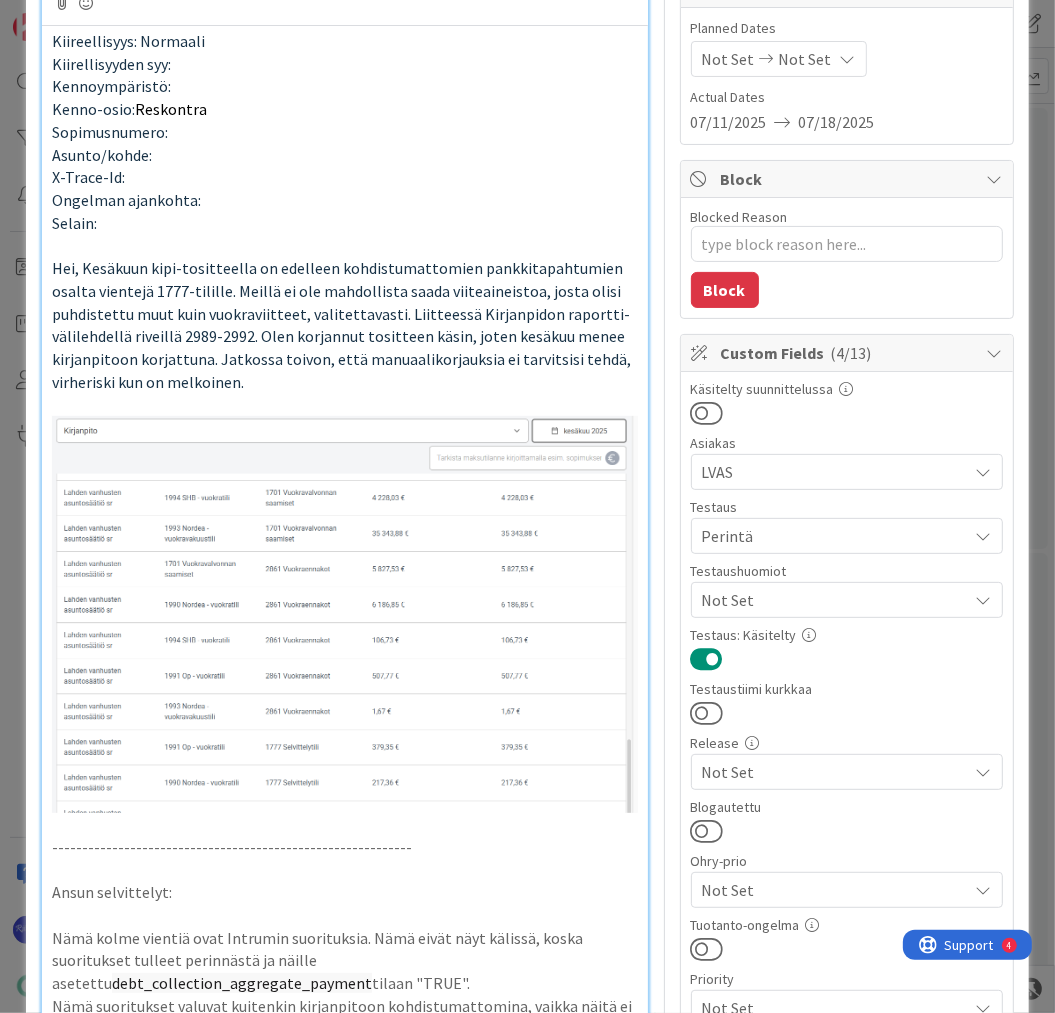 scroll, scrollTop: 0, scrollLeft: 0, axis: both 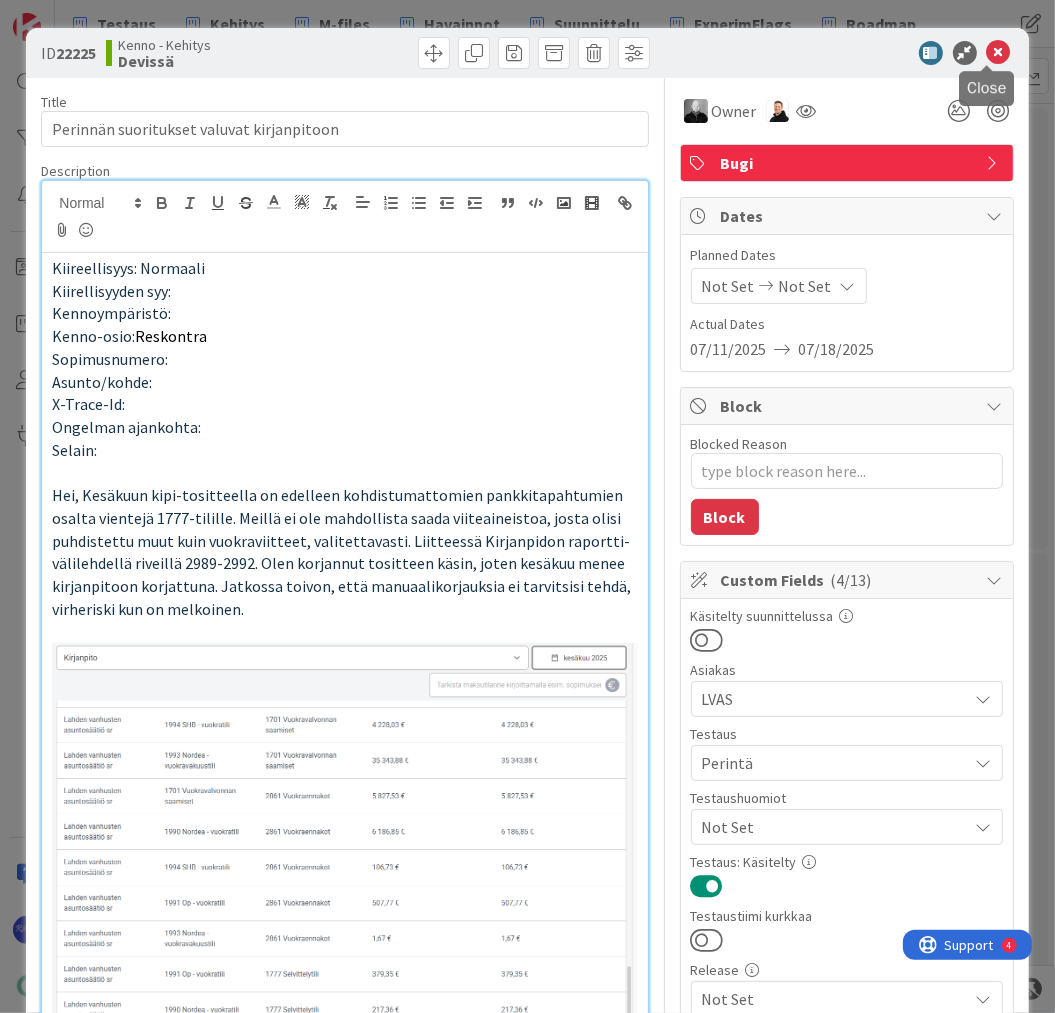 click at bounding box center [999, 53] 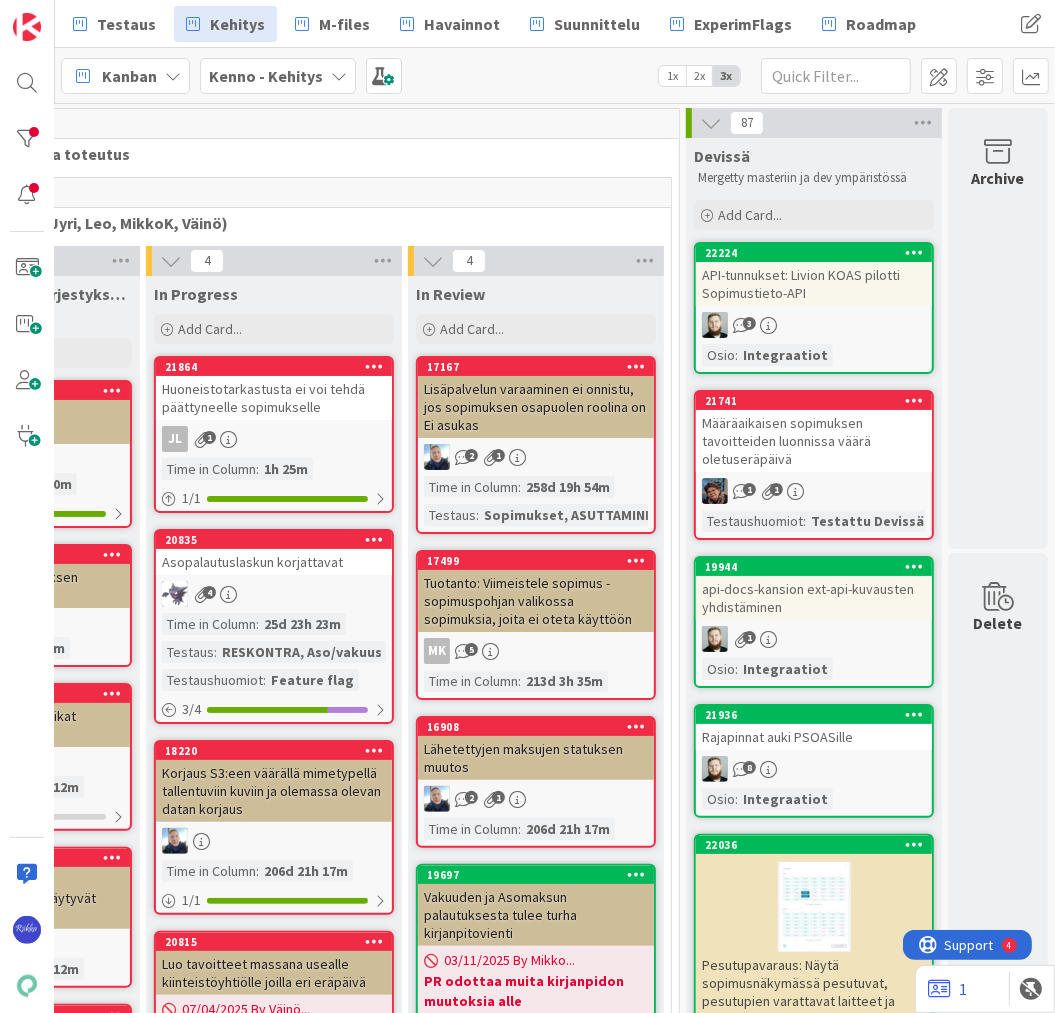 scroll, scrollTop: 0, scrollLeft: 0, axis: both 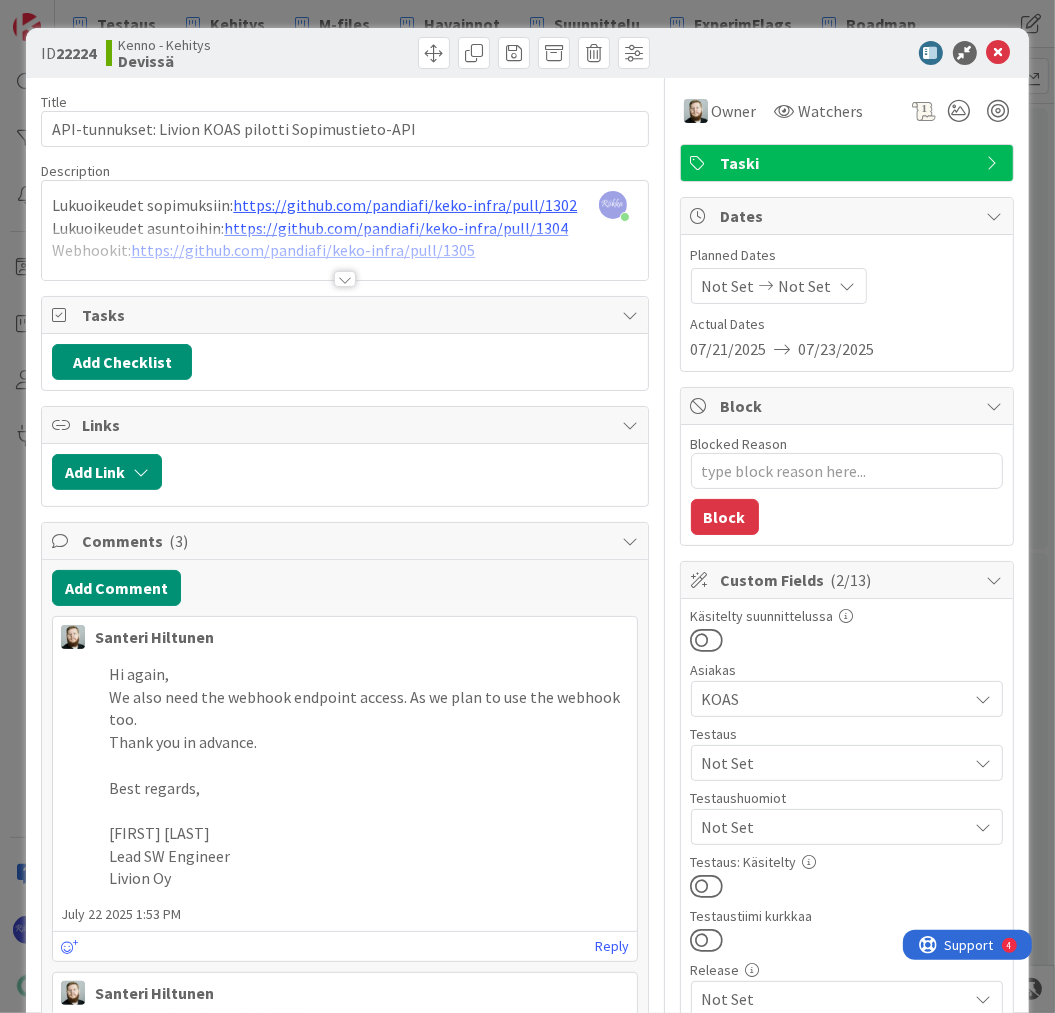 click on "Not Set" at bounding box center (835, 827) 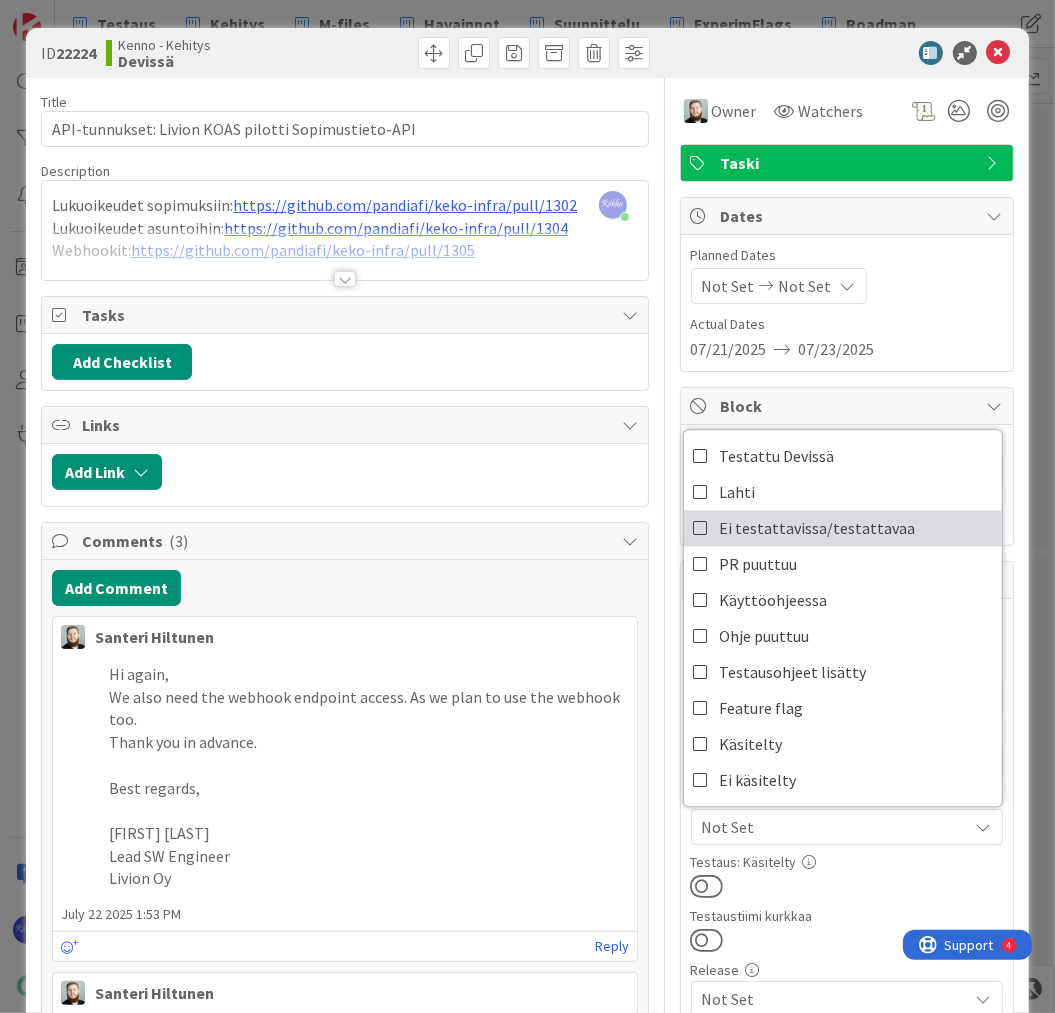 click on "Ei testattavissa/testattavaa" at bounding box center (818, 528) 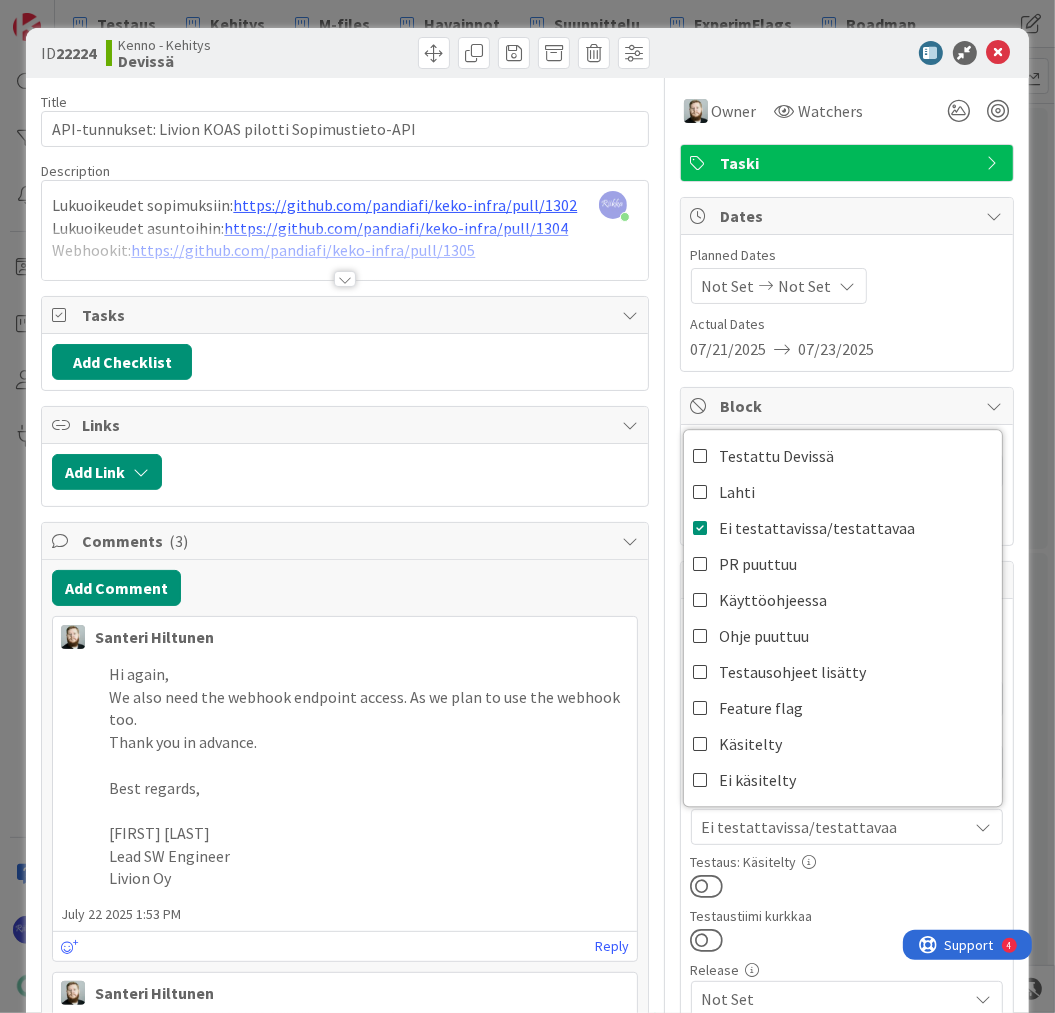 click at bounding box center (707, 886) 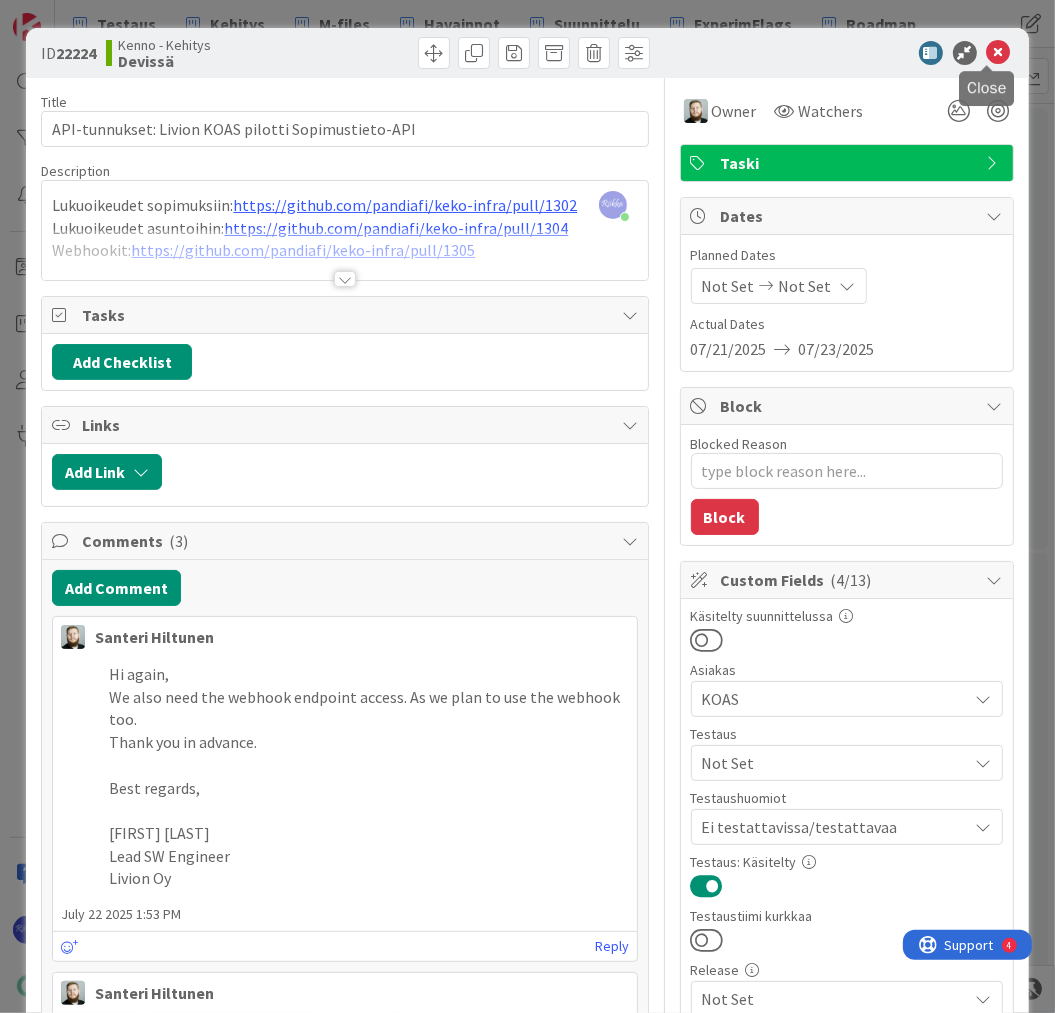 click at bounding box center (999, 53) 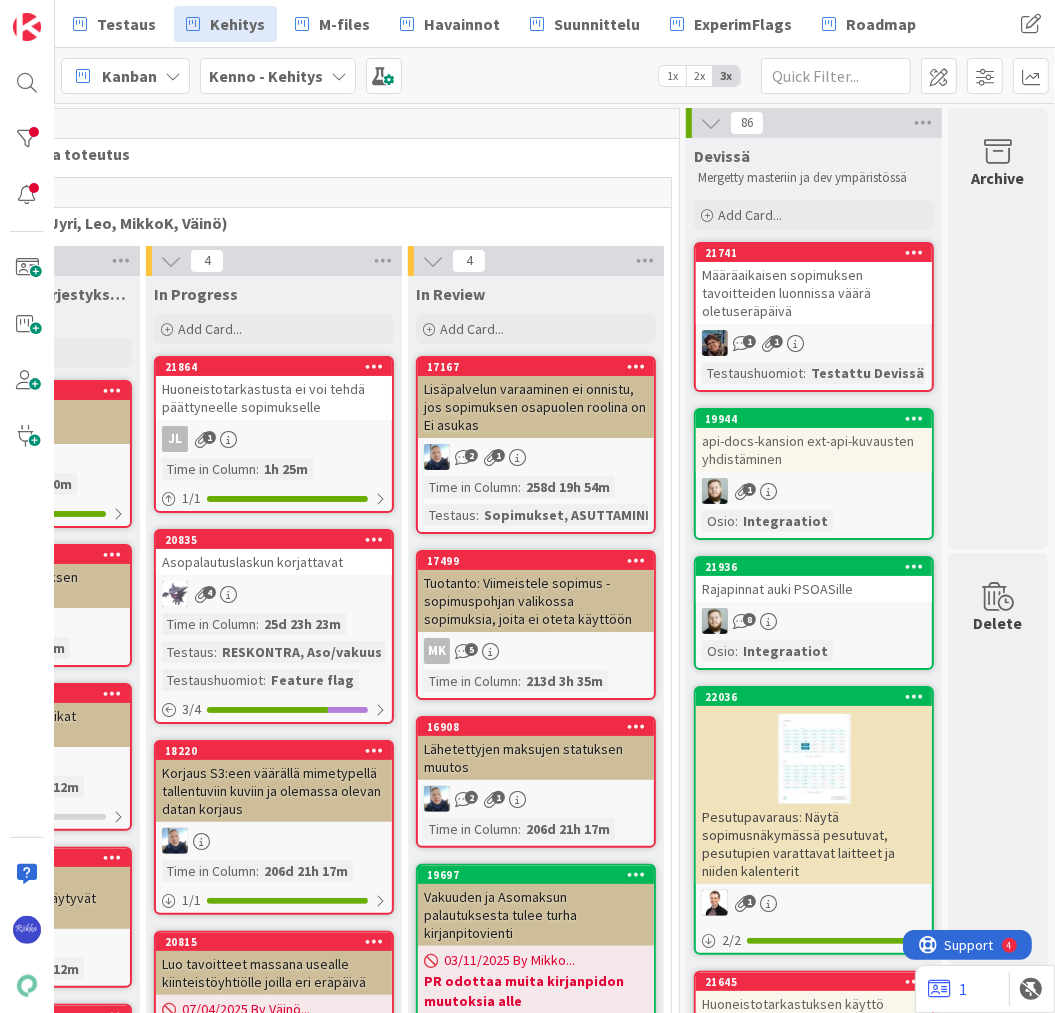 click on "Määräaikaisen sopimuksen tavoitteiden luonnissa väärä oletuseräpäivä" at bounding box center (814, 293) 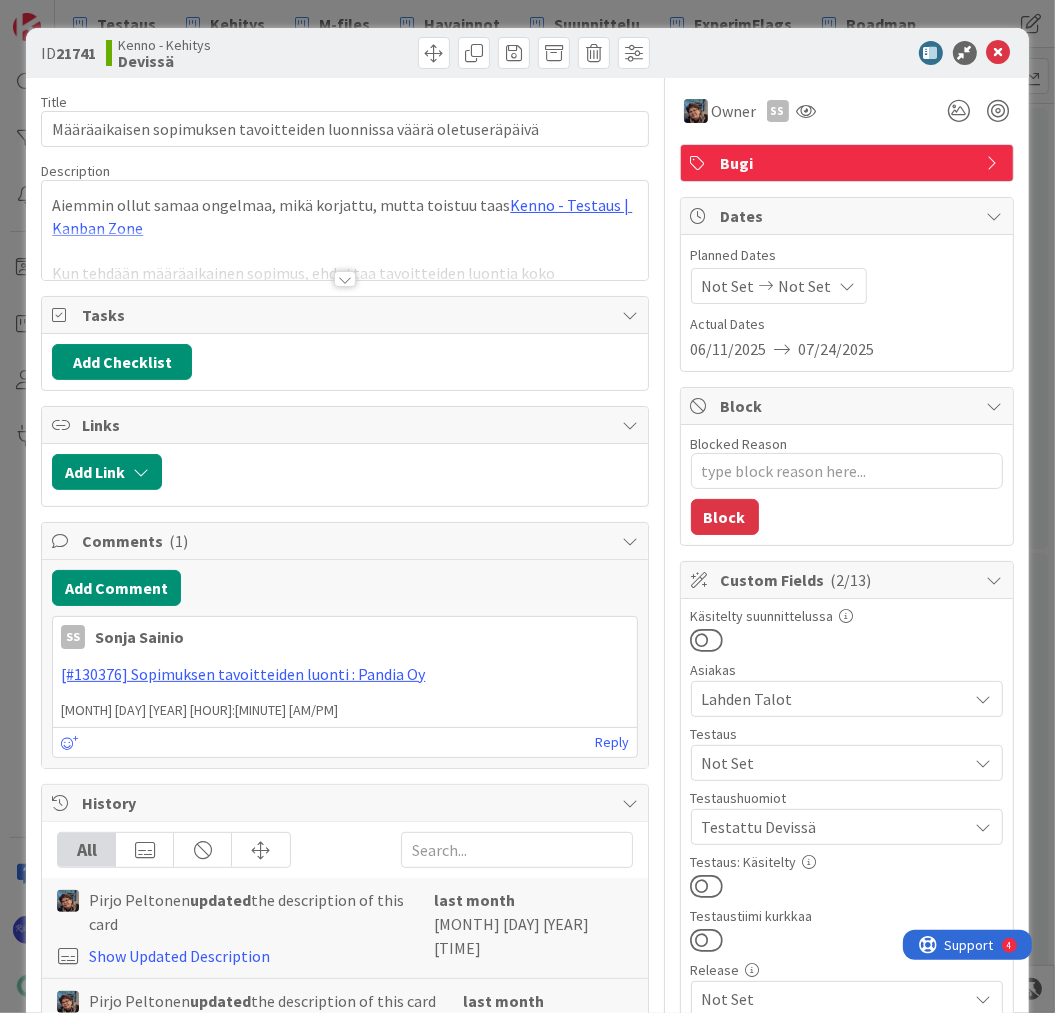 scroll, scrollTop: 0, scrollLeft: 0, axis: both 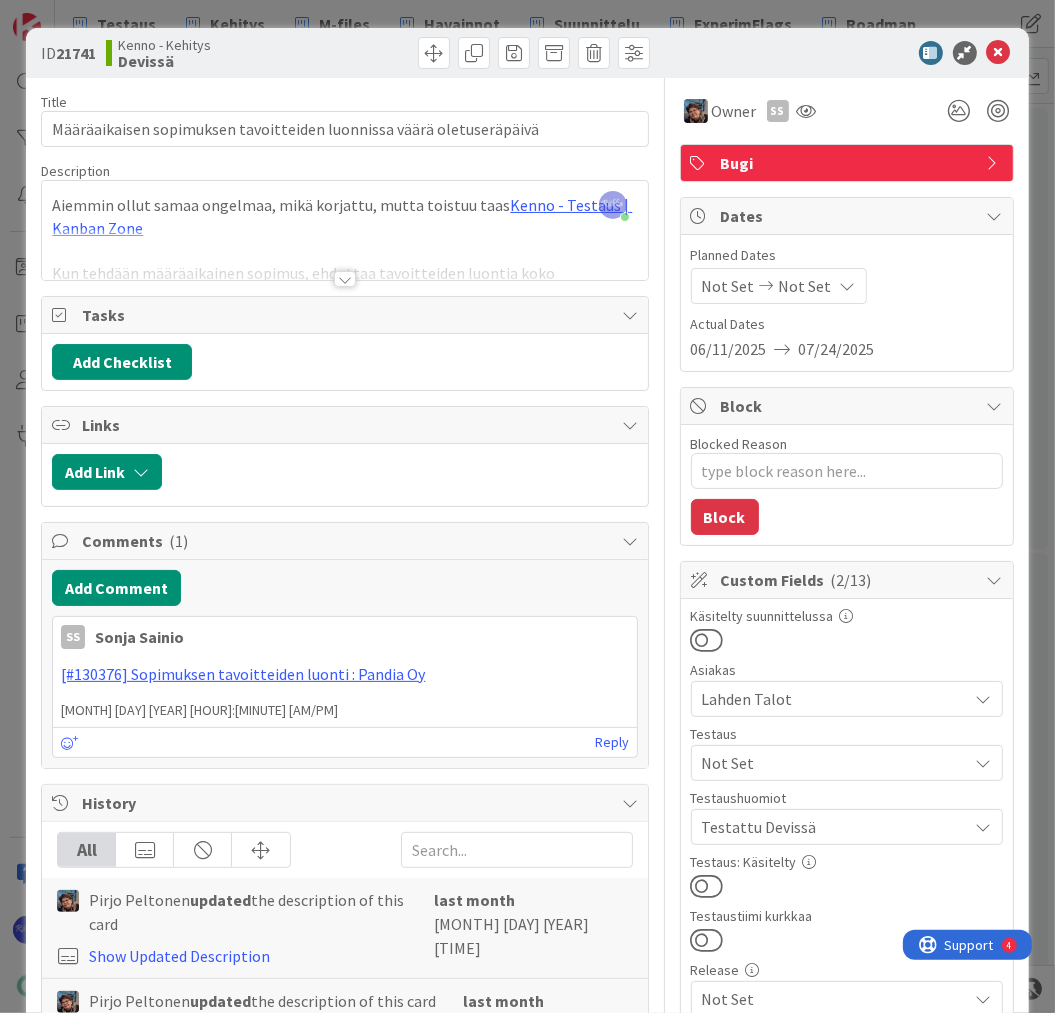 drag, startPoint x: 701, startPoint y: 884, endPoint x: 752, endPoint y: 776, distance: 119.43617 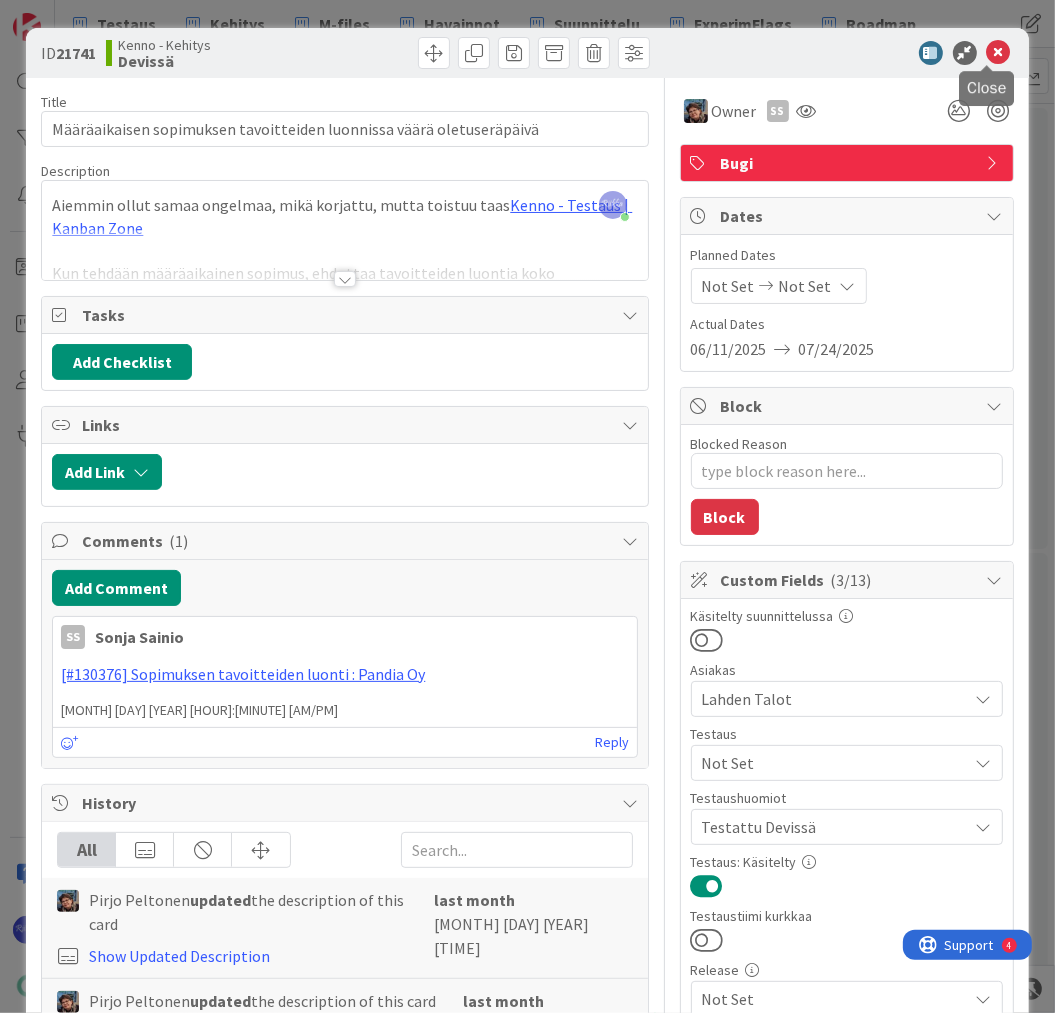 click at bounding box center [999, 53] 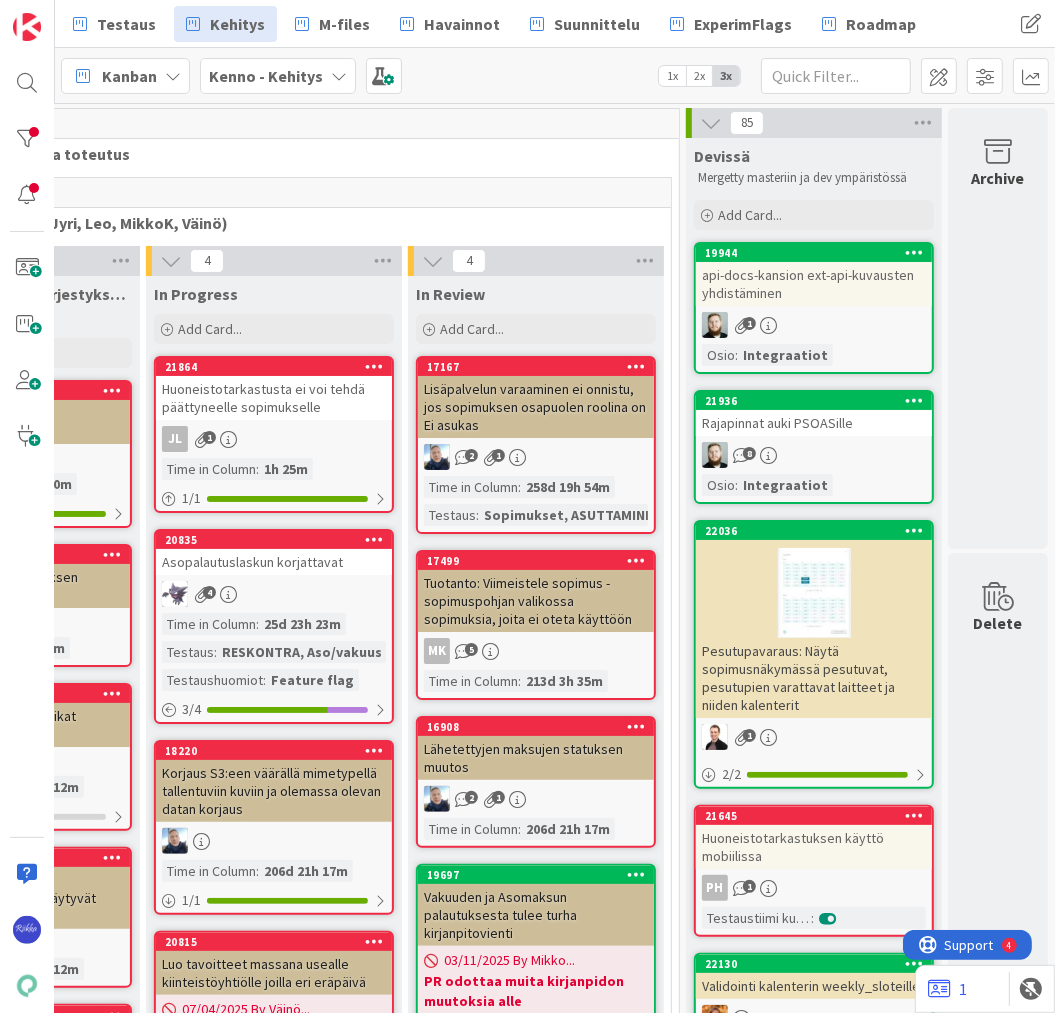 scroll, scrollTop: 0, scrollLeft: 0, axis: both 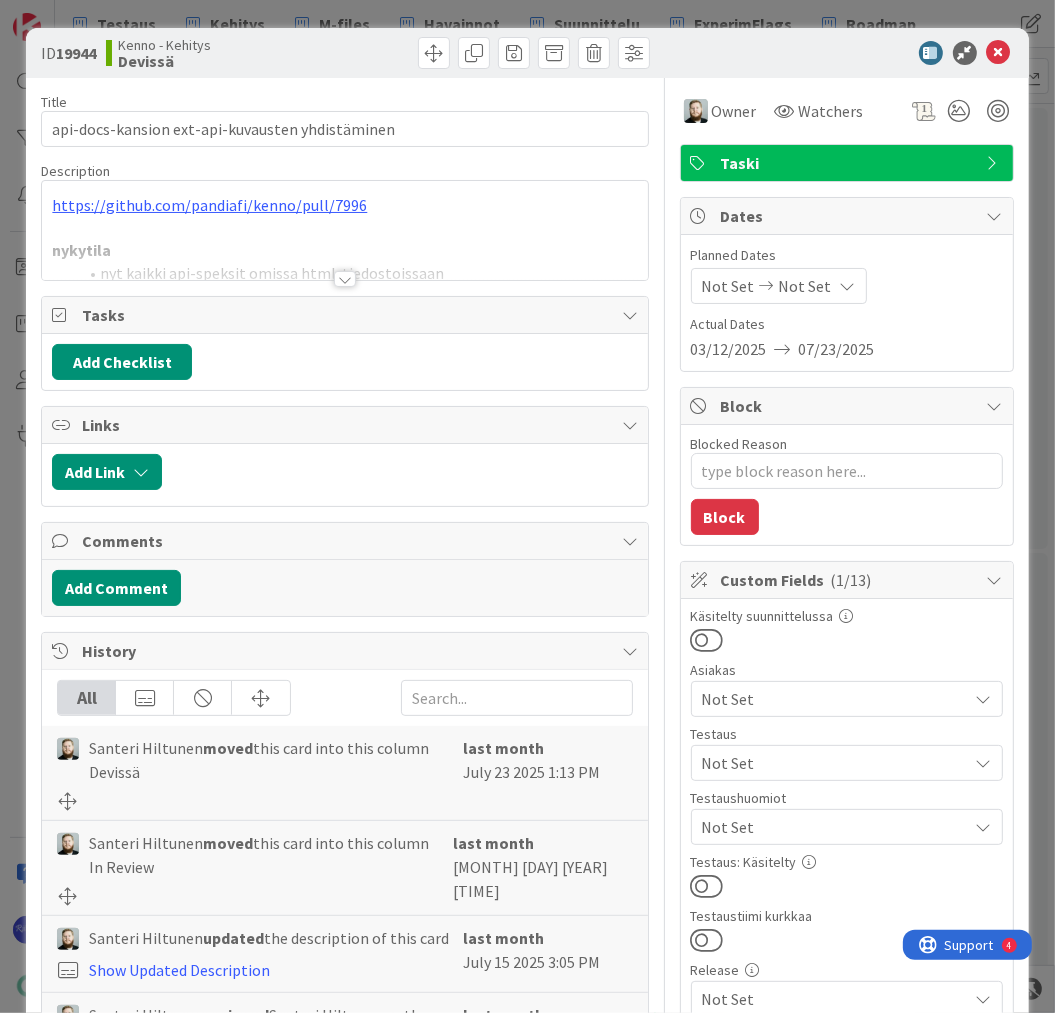 click at bounding box center (345, 279) 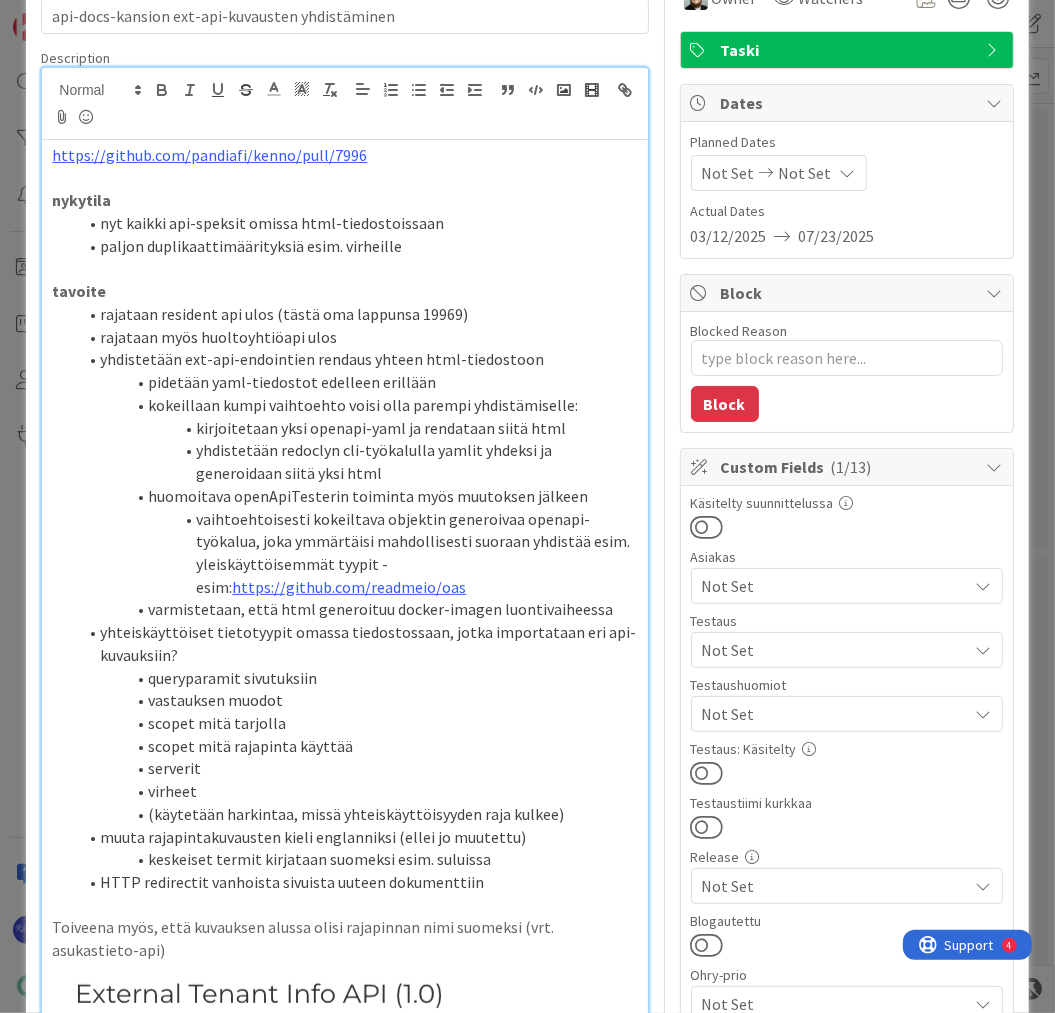 scroll, scrollTop: 0, scrollLeft: 0, axis: both 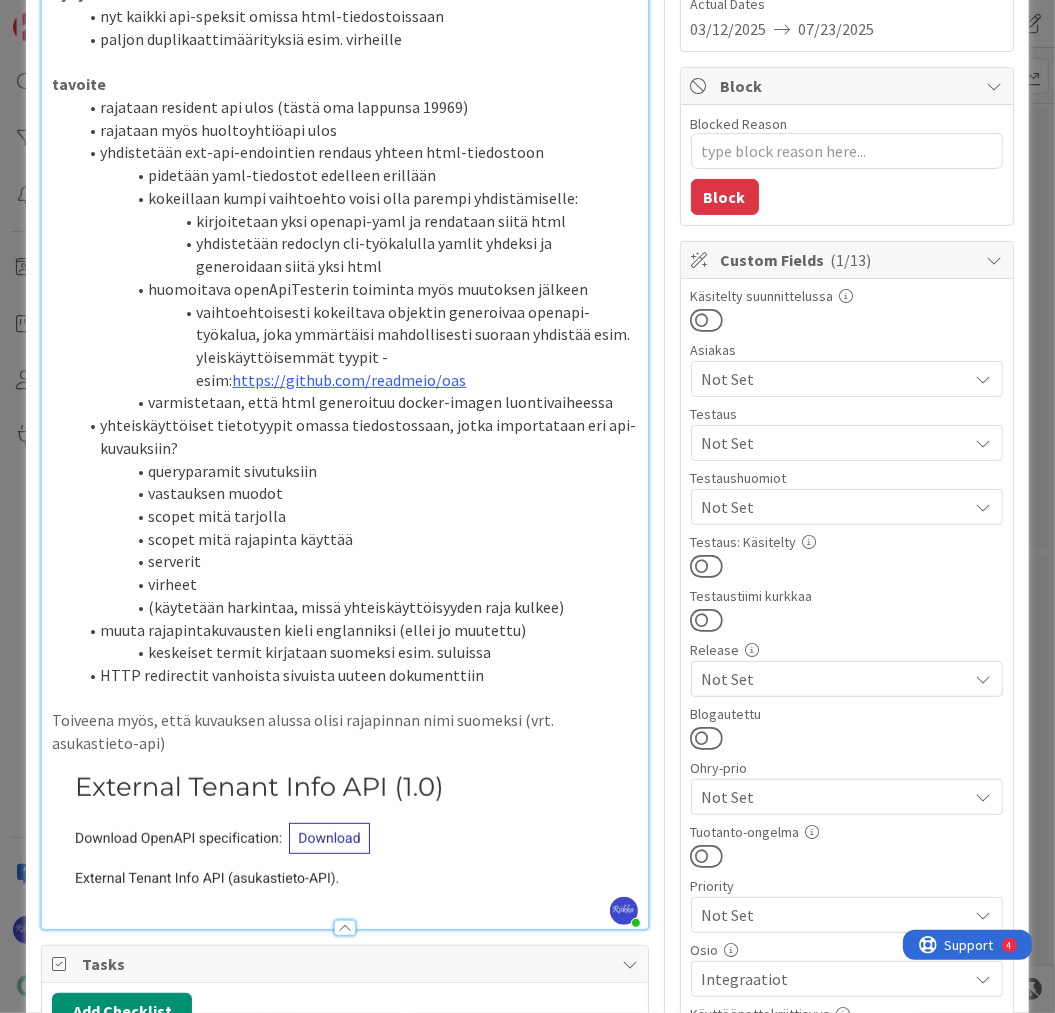 click on "Not Set" at bounding box center [835, 443] 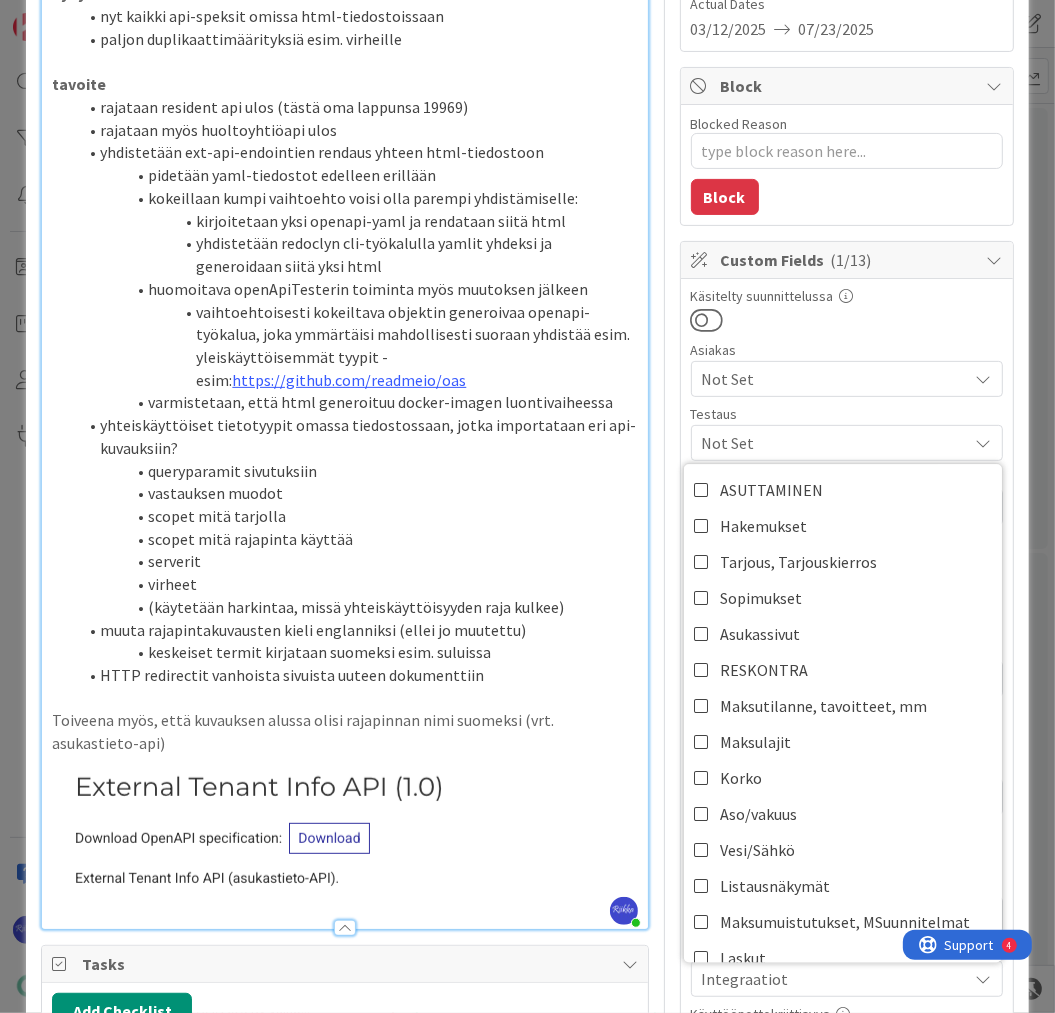 click on "Not Set" at bounding box center (835, 443) 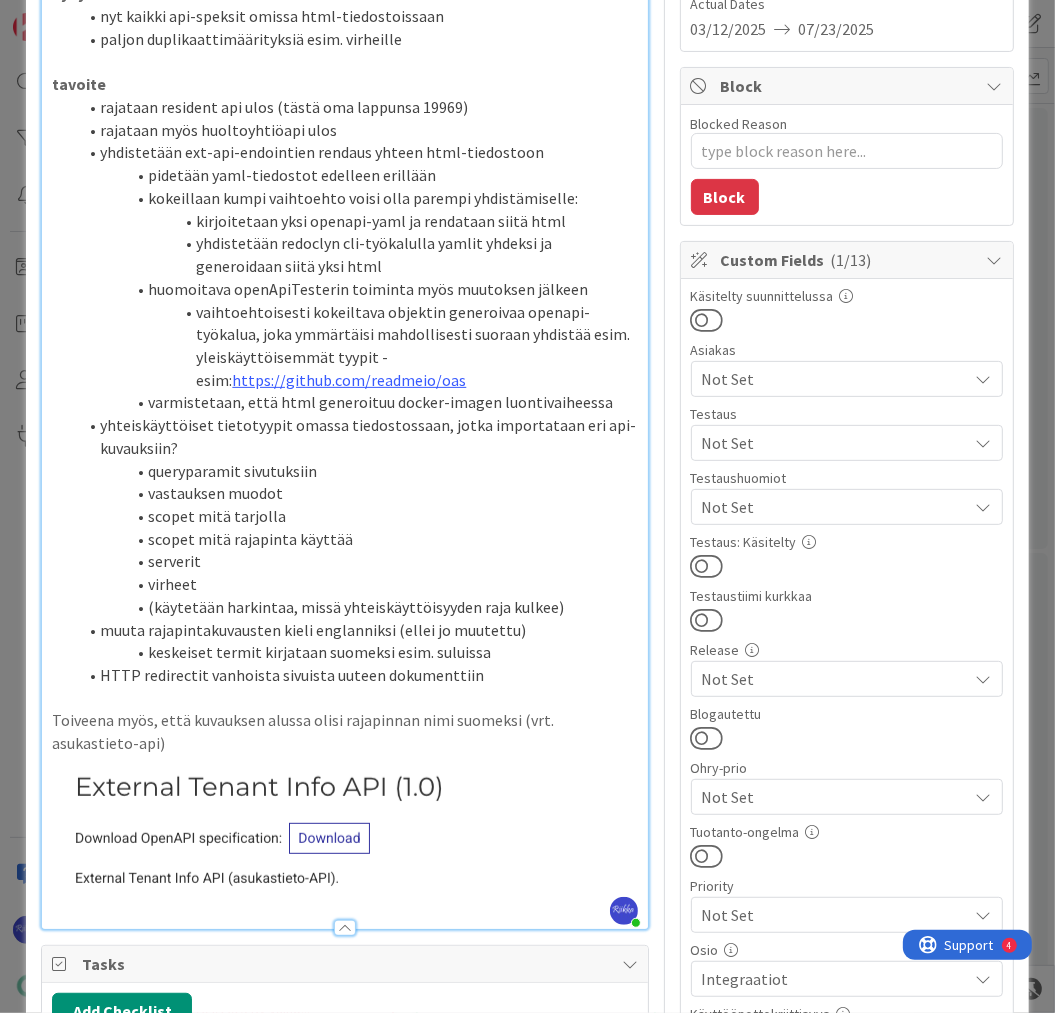 click on "Not Set" at bounding box center (835, 507) 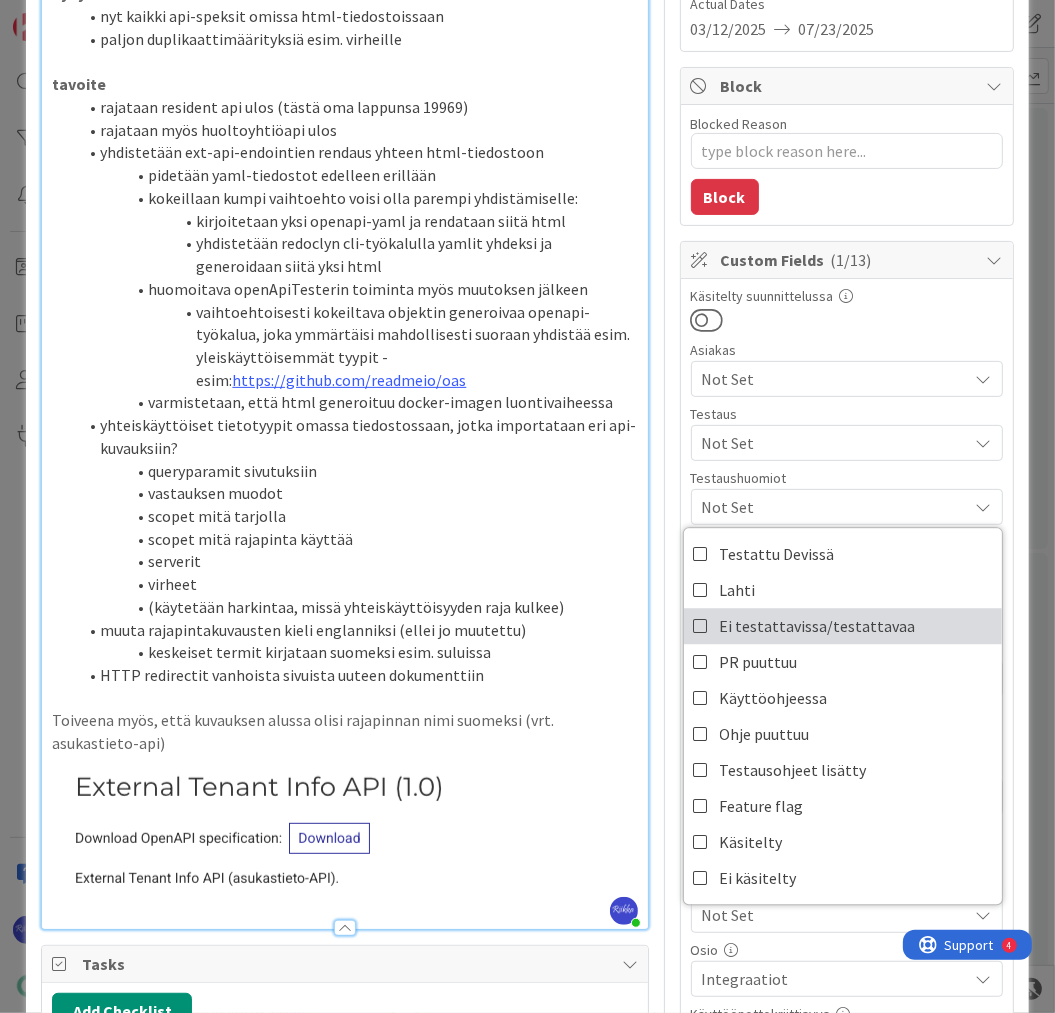 click on "Ei testattavissa/testattavaa" at bounding box center (818, 626) 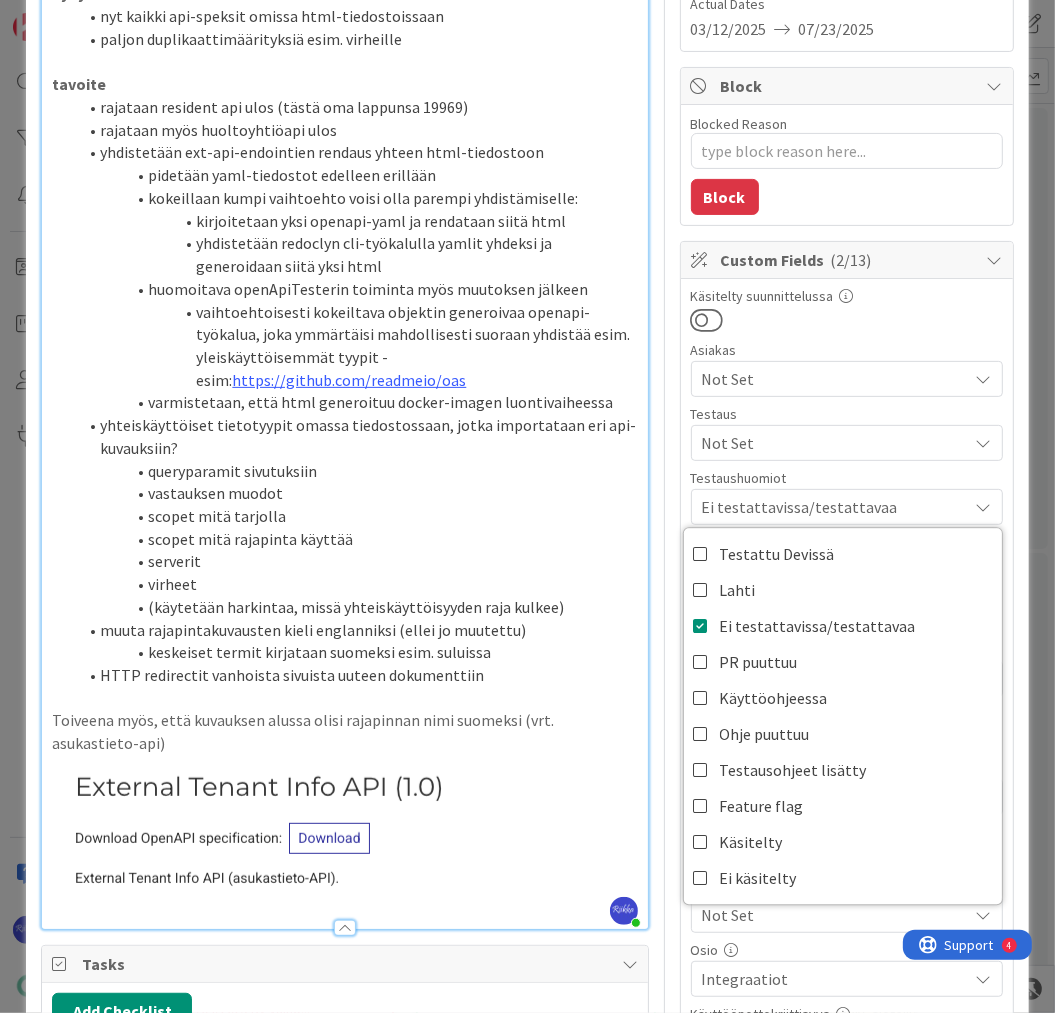 click on "Käsitelty suunnittelussa" at bounding box center [847, 311] 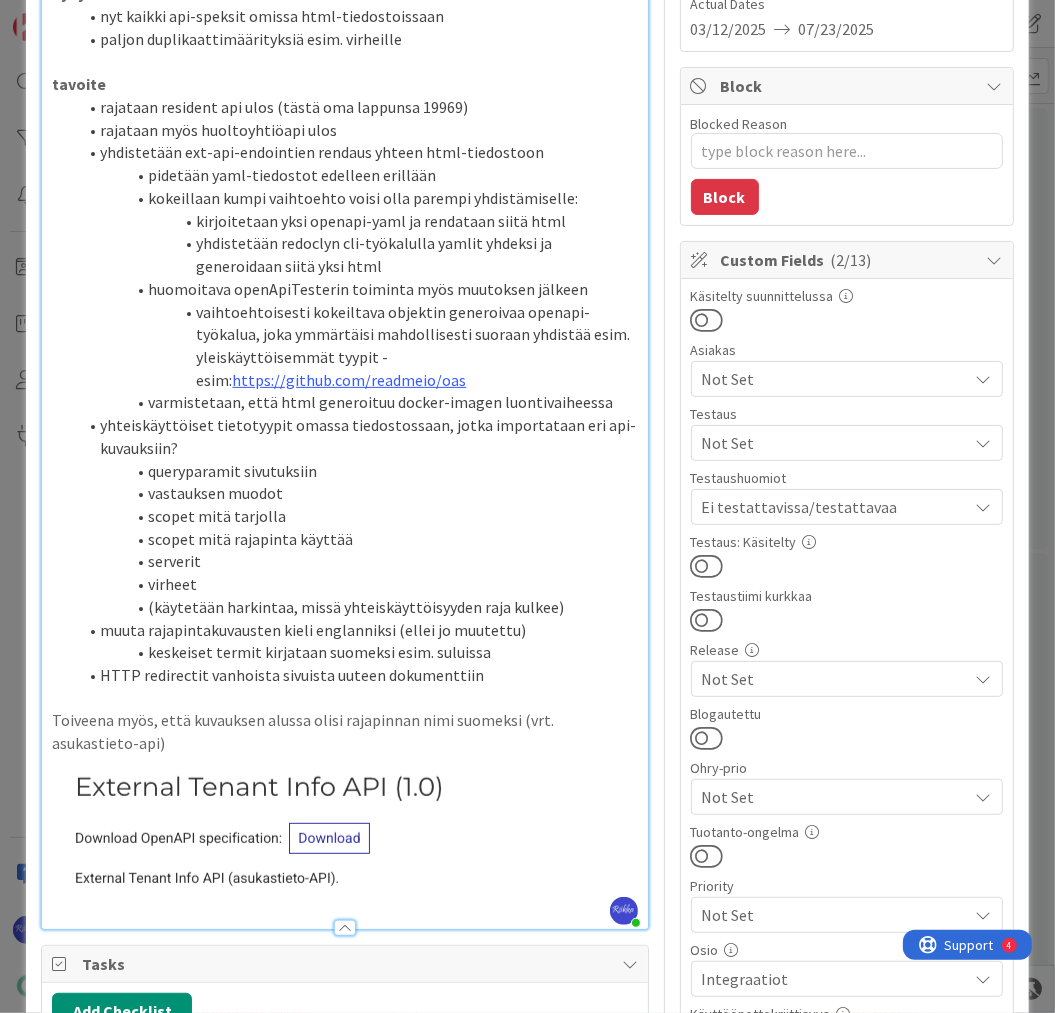 click at bounding box center (707, 566) 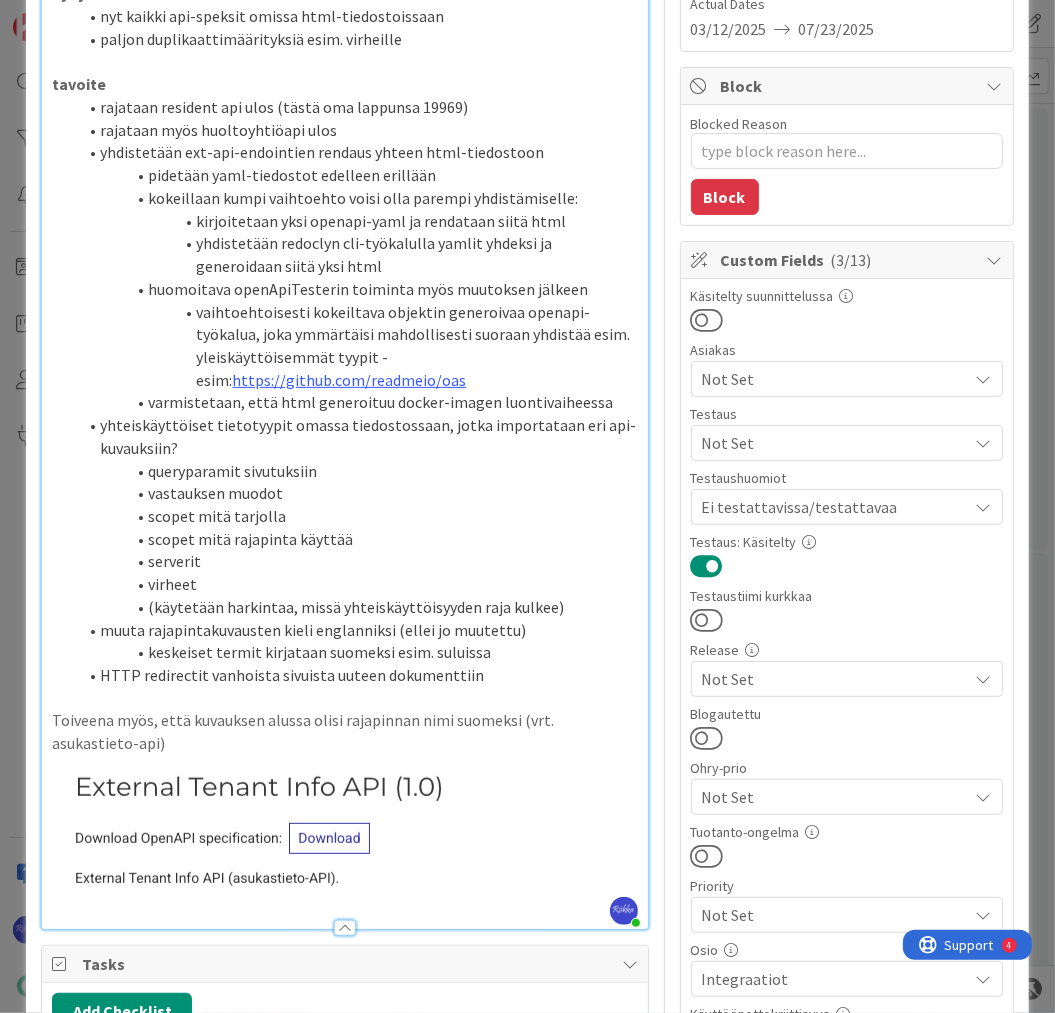 scroll, scrollTop: 0, scrollLeft: 0, axis: both 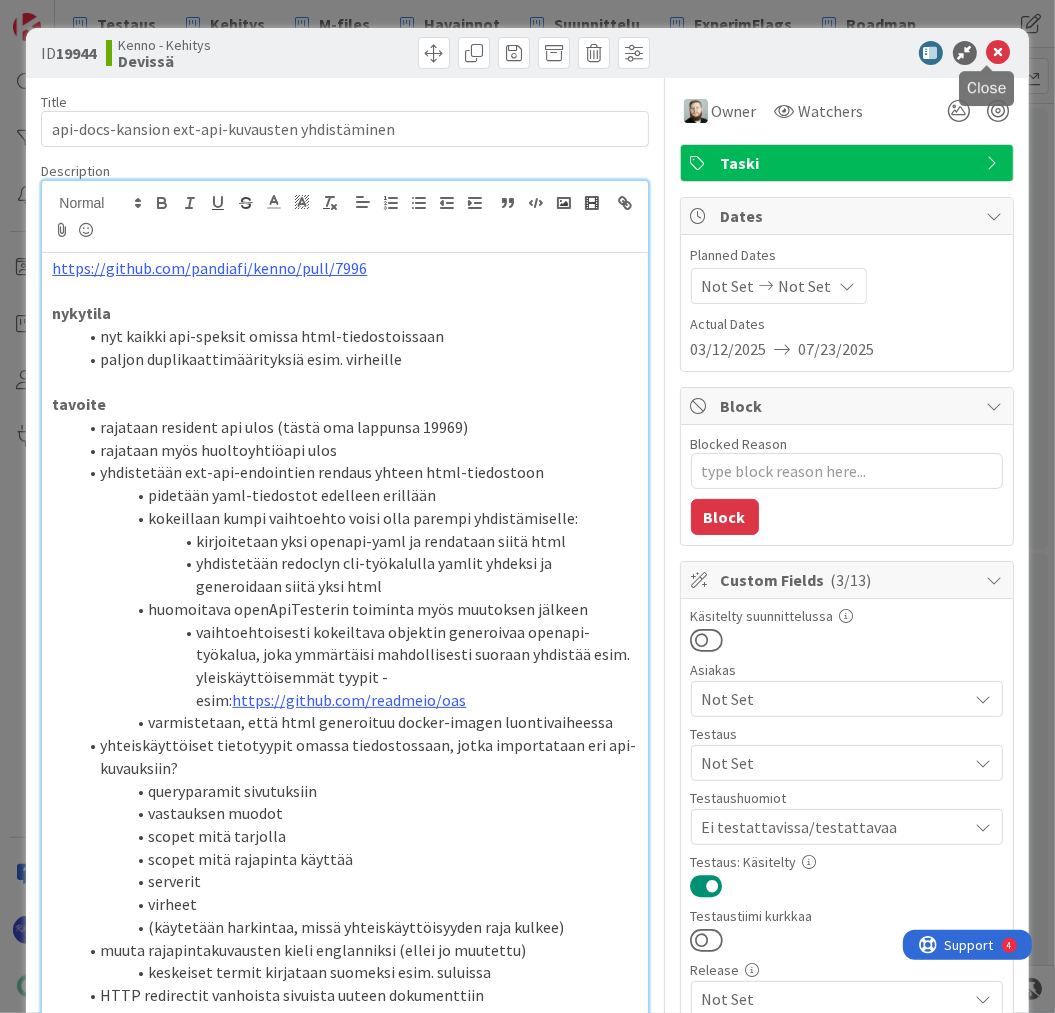 click at bounding box center [999, 53] 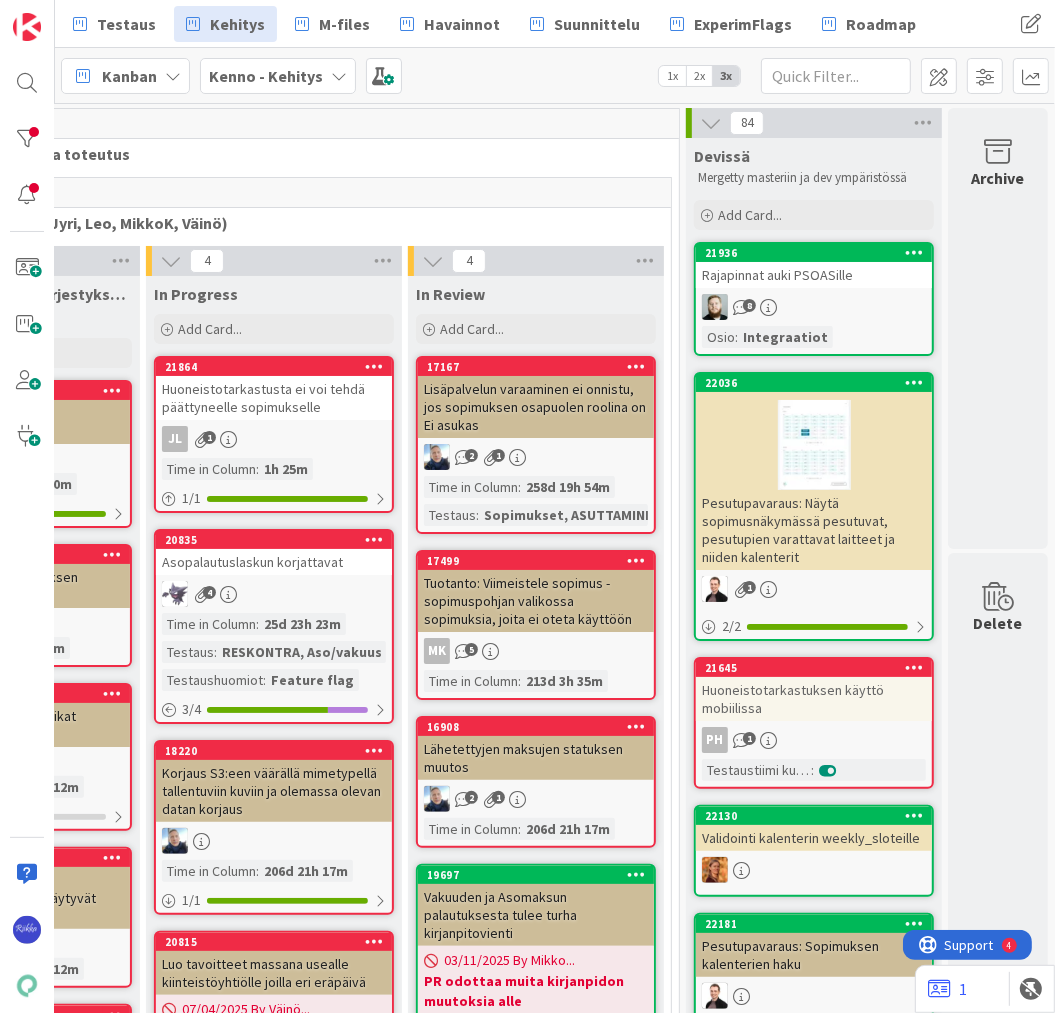 click on "Rajapinnat auki PSOASille" at bounding box center (814, 275) 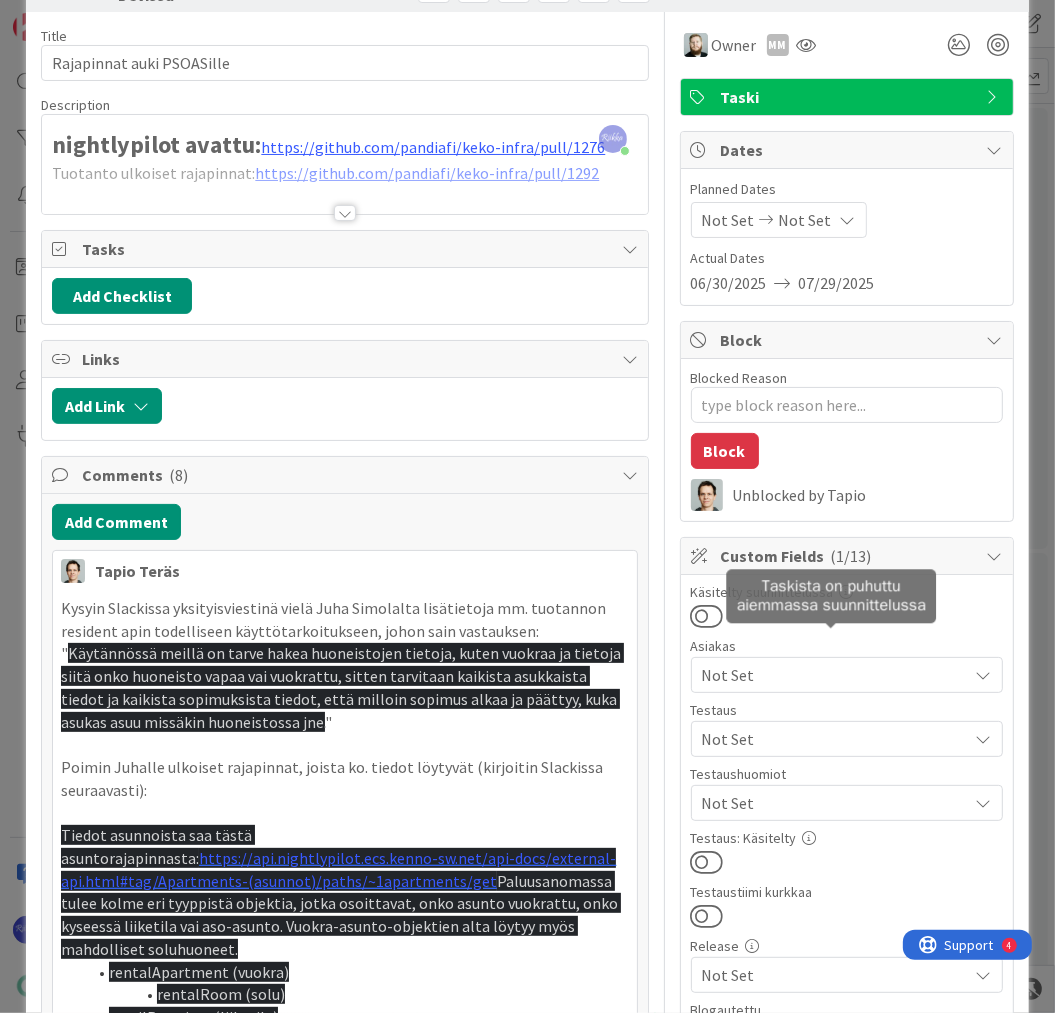 scroll, scrollTop: 160, scrollLeft: 0, axis: vertical 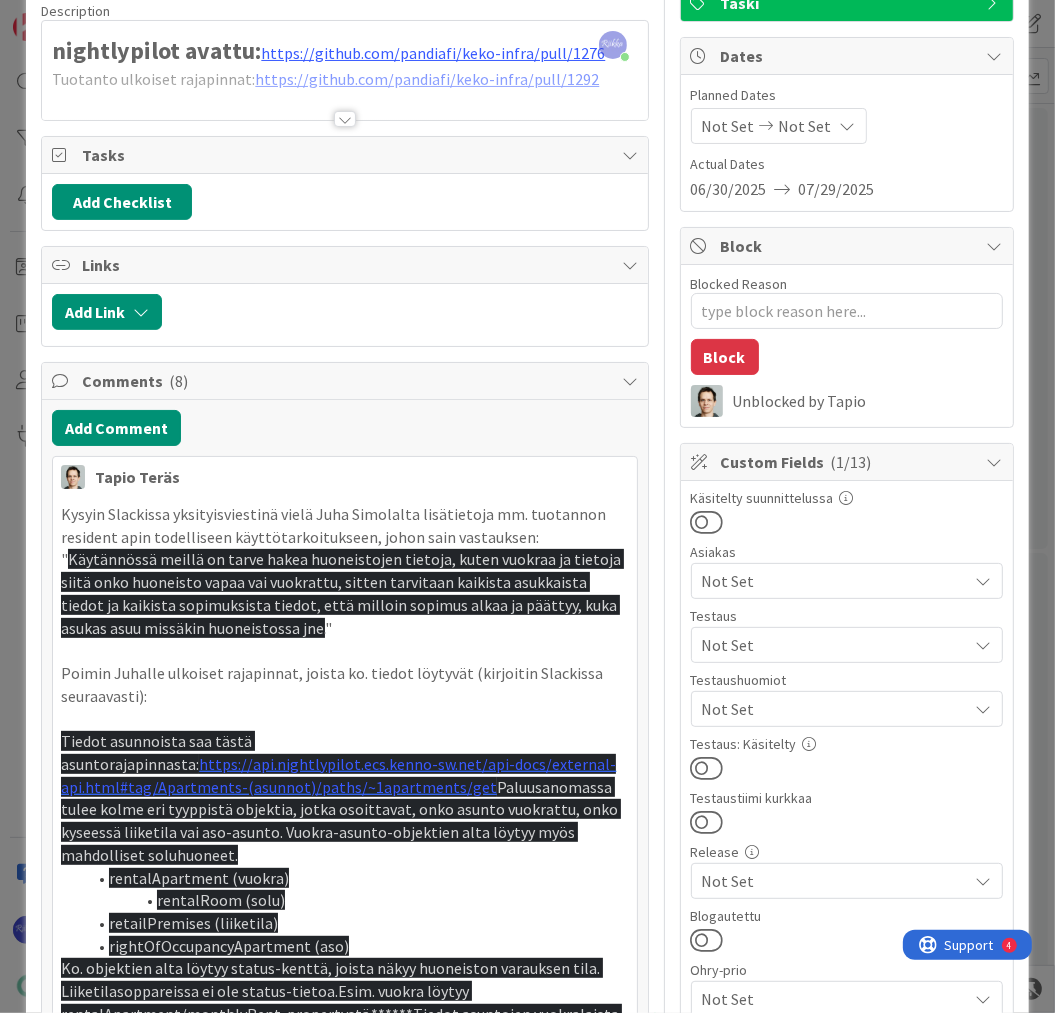 click on "Not Set" at bounding box center (835, 645) 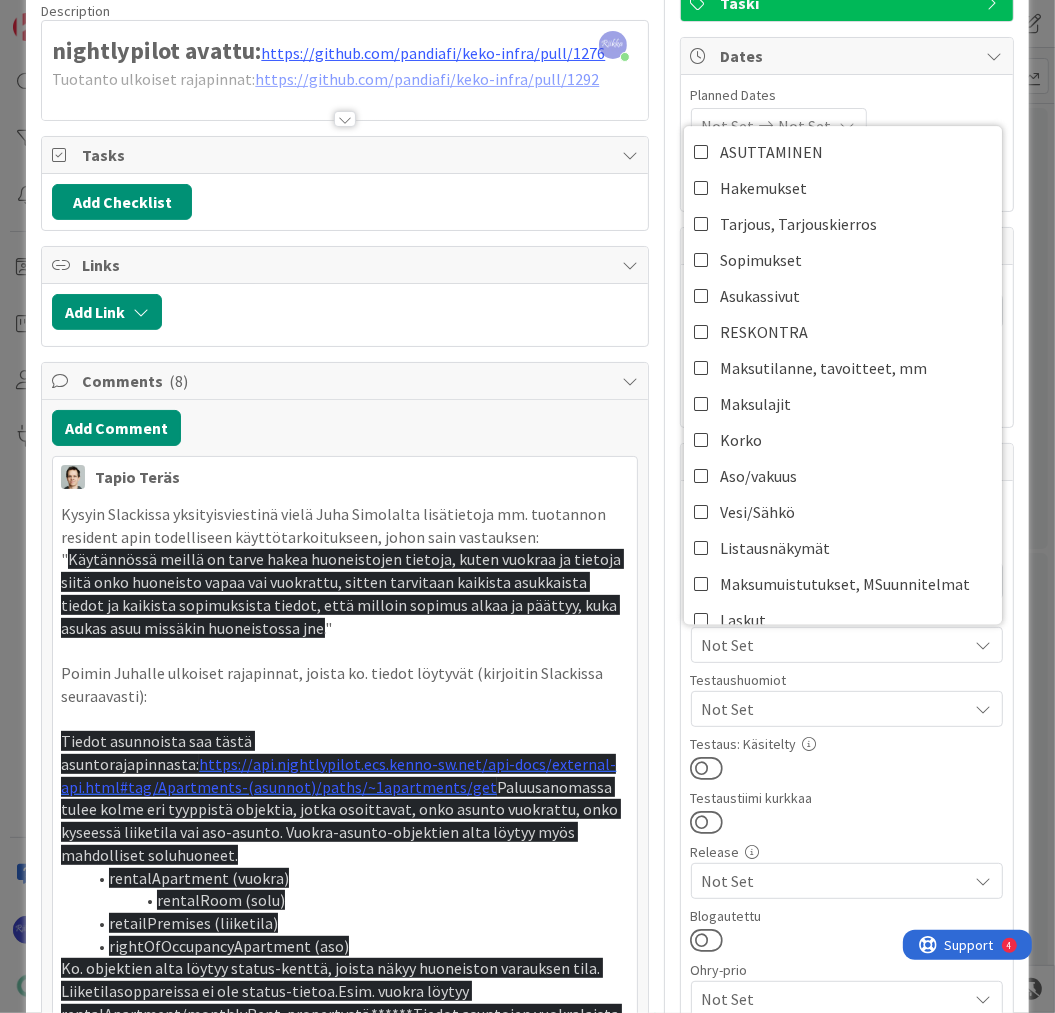 click on "Not Set" at bounding box center [835, 645] 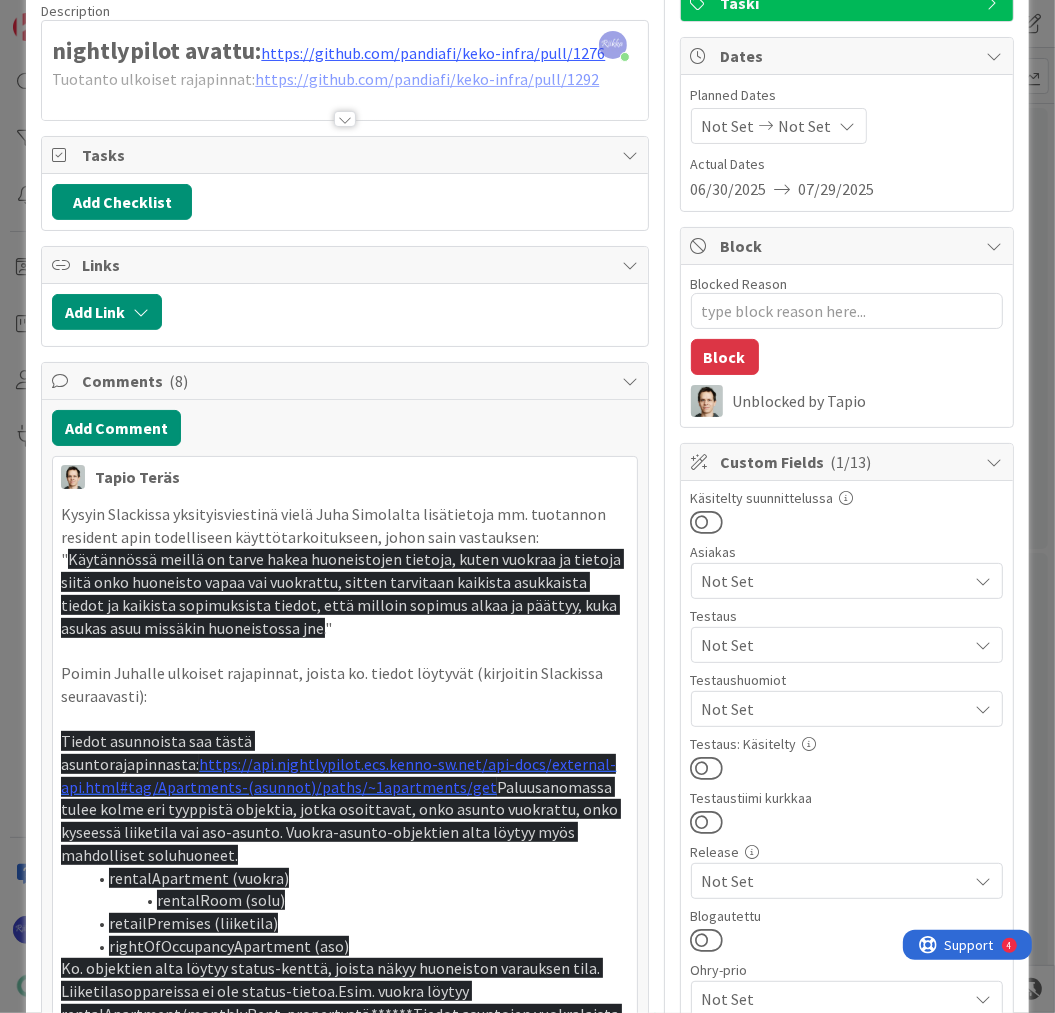 click on "Not Set" at bounding box center [835, 709] 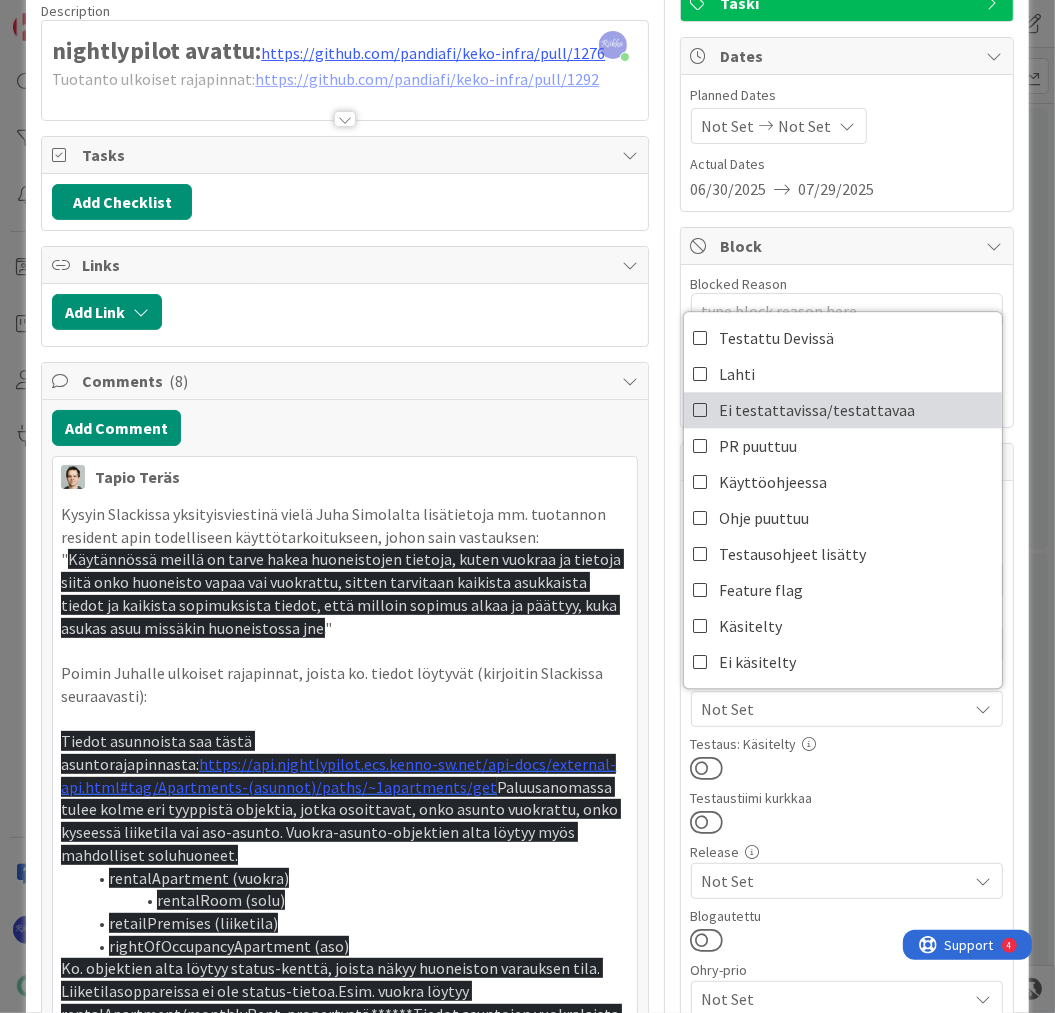 click on "Ei testattavissa/testattavaa" at bounding box center (818, 410) 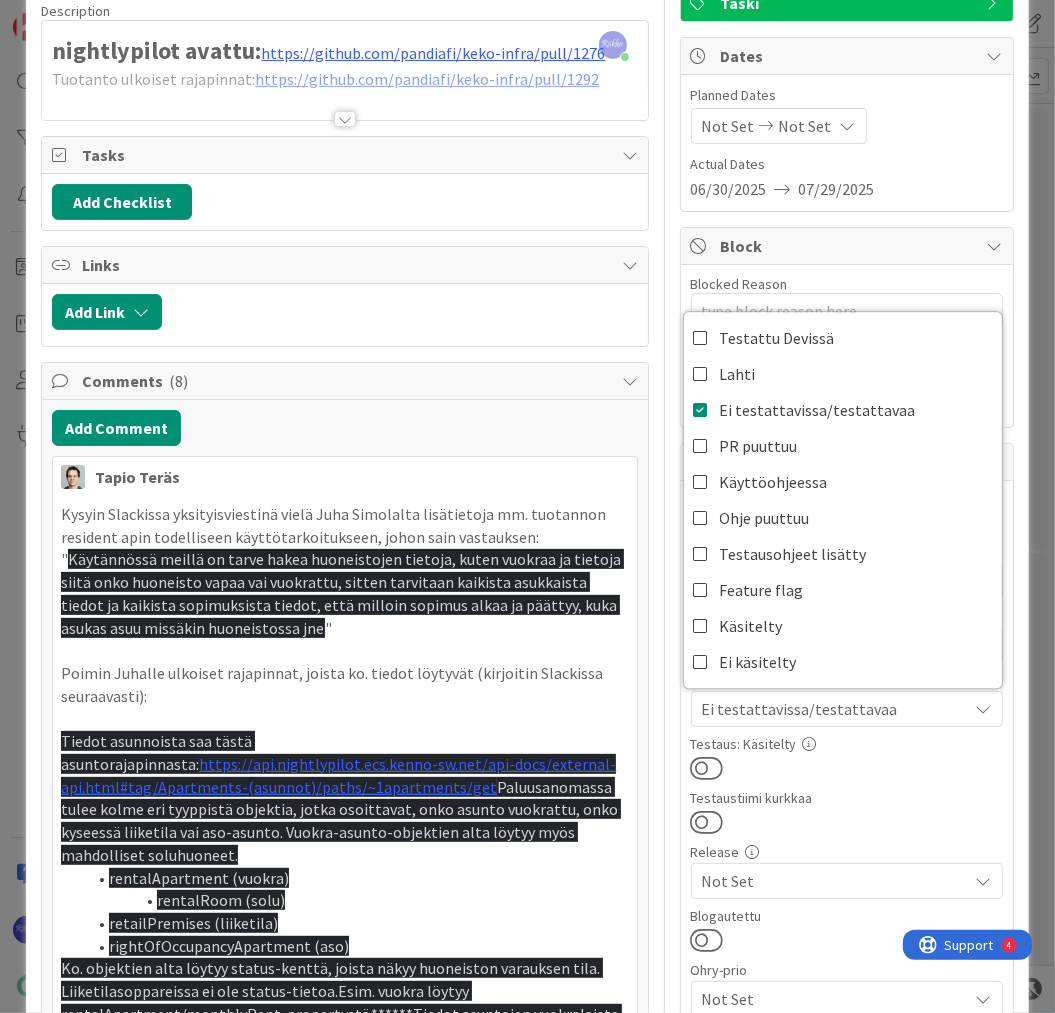 drag, startPoint x: 860, startPoint y: 779, endPoint x: 712, endPoint y: 756, distance: 149.7765 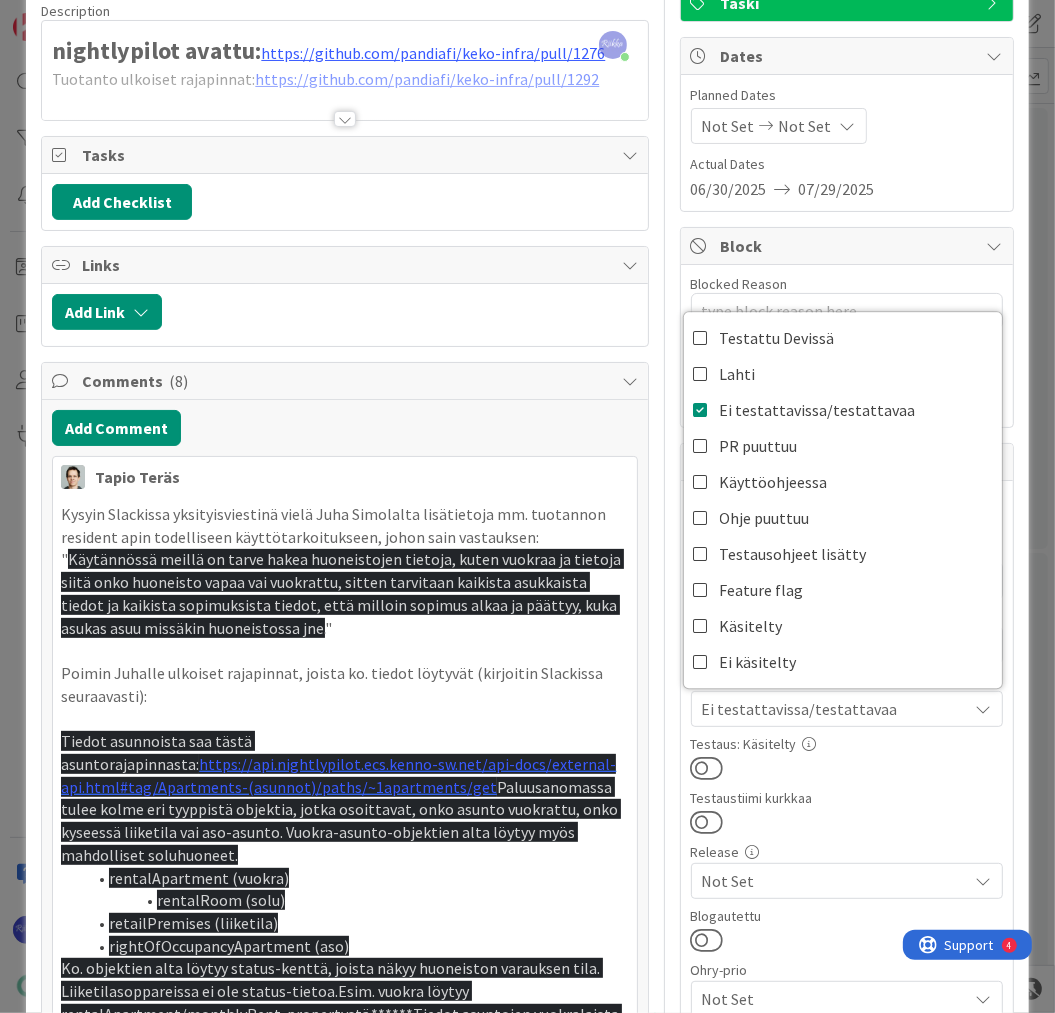 click on "Käsitelty suunnittelussa Asiakas Not Set Testaus Not Set ASUTTAMINEN Hakemukset Tarjous, Tarjouskierros Sopimukset Asukassivut RESKONTRA Maksutilanne, tavoitteet, mm Maksulajit Korko Aso/vakuus Vesi/Sähkö Listausnäkymät Maksumuistutukset, MSuunnitelmat Laskut Kirjanpito Aineistot Laskutusryhmät Perintä Viestintä Yleistilat TEHTÄVÄT (YLLÄPITO) Henkilöt/Toimipisteet/Kiinteistö Auktorisointi, Palveluliitokset Ylläpito-ohjelma ------------ Design System Robotti Admin  Integraatiot Demodata ---- Korvatut: ---- Palveluliitokset Kiinteistöt Tilaus Vikailmoitus Tarkastukset Mobiili Testaushuomiot Ei testattavissa/testattavaa Testattu Devissä Lahti Ei testattavissa/testattavaa PR puuttuu Käyttöohjeessa Ohje puuttuu Testausohjeet lisätty Feature flag Käsitelty Ei käsitelty Testaus: Käsitelty Testaustiimi kurkkaa Release Not Set Blogautettu Ohry-prio Not Set Tuotanto-ongelma Priority Not Set Osio Integraatiot Käyttöönottokriittisyys Not Set" at bounding box center (847, 877) 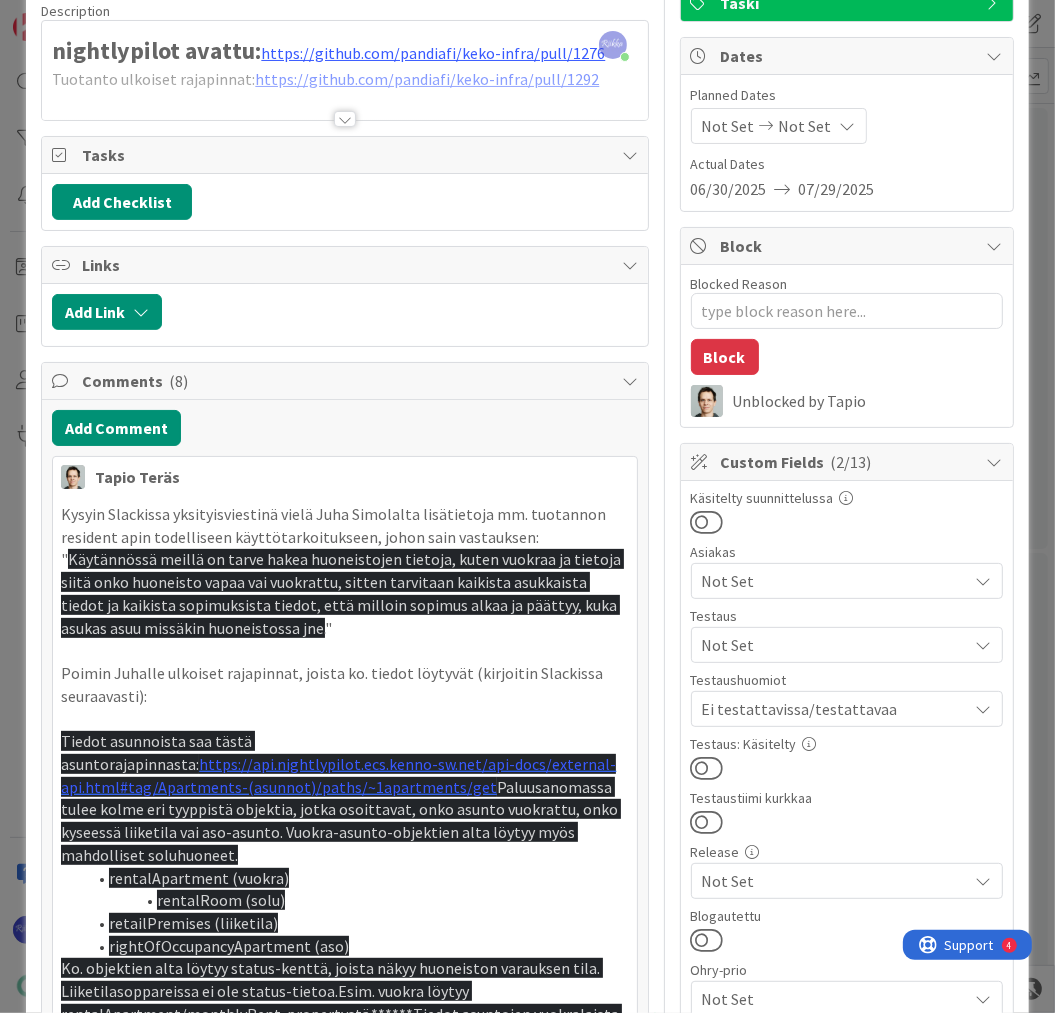 drag, startPoint x: 704, startPoint y: 759, endPoint x: 789, endPoint y: 592, distance: 187.3873 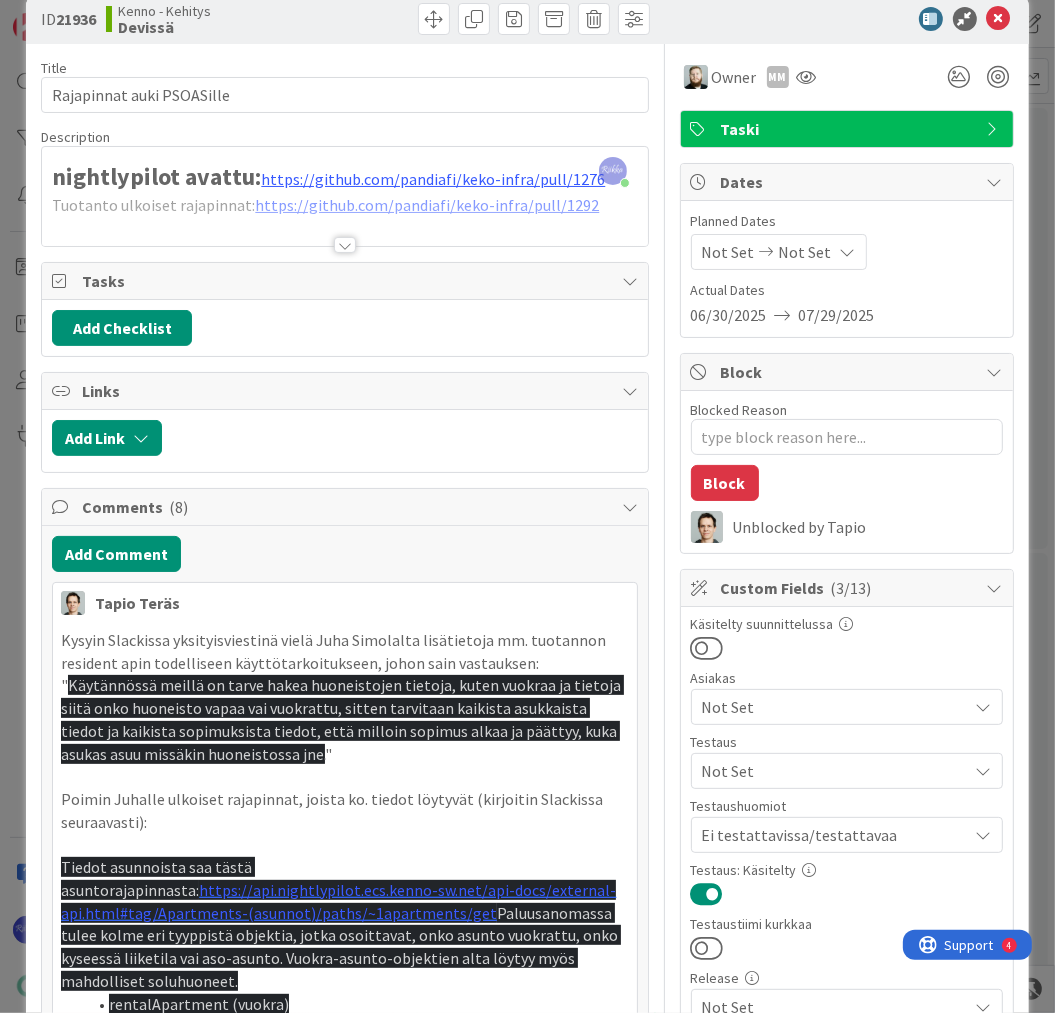 scroll, scrollTop: 0, scrollLeft: 0, axis: both 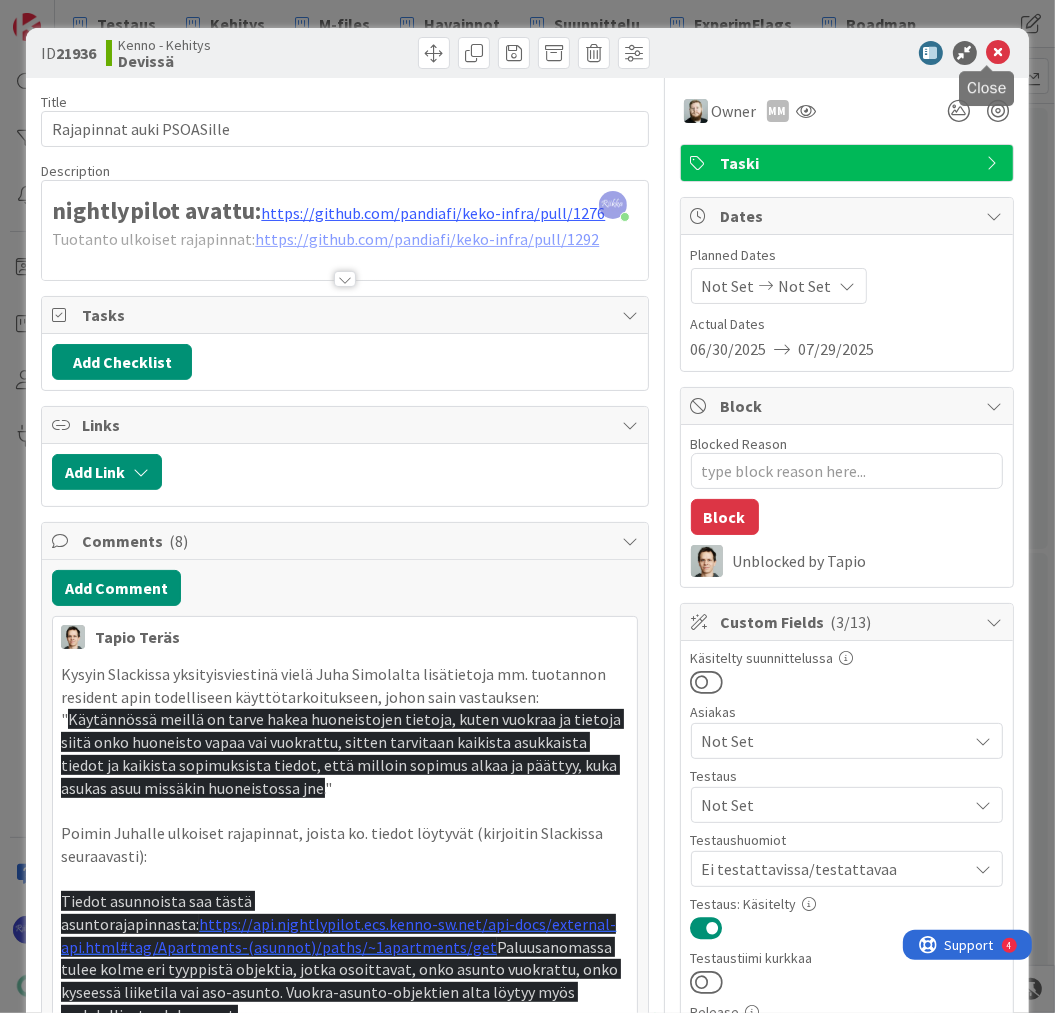 click at bounding box center (999, 53) 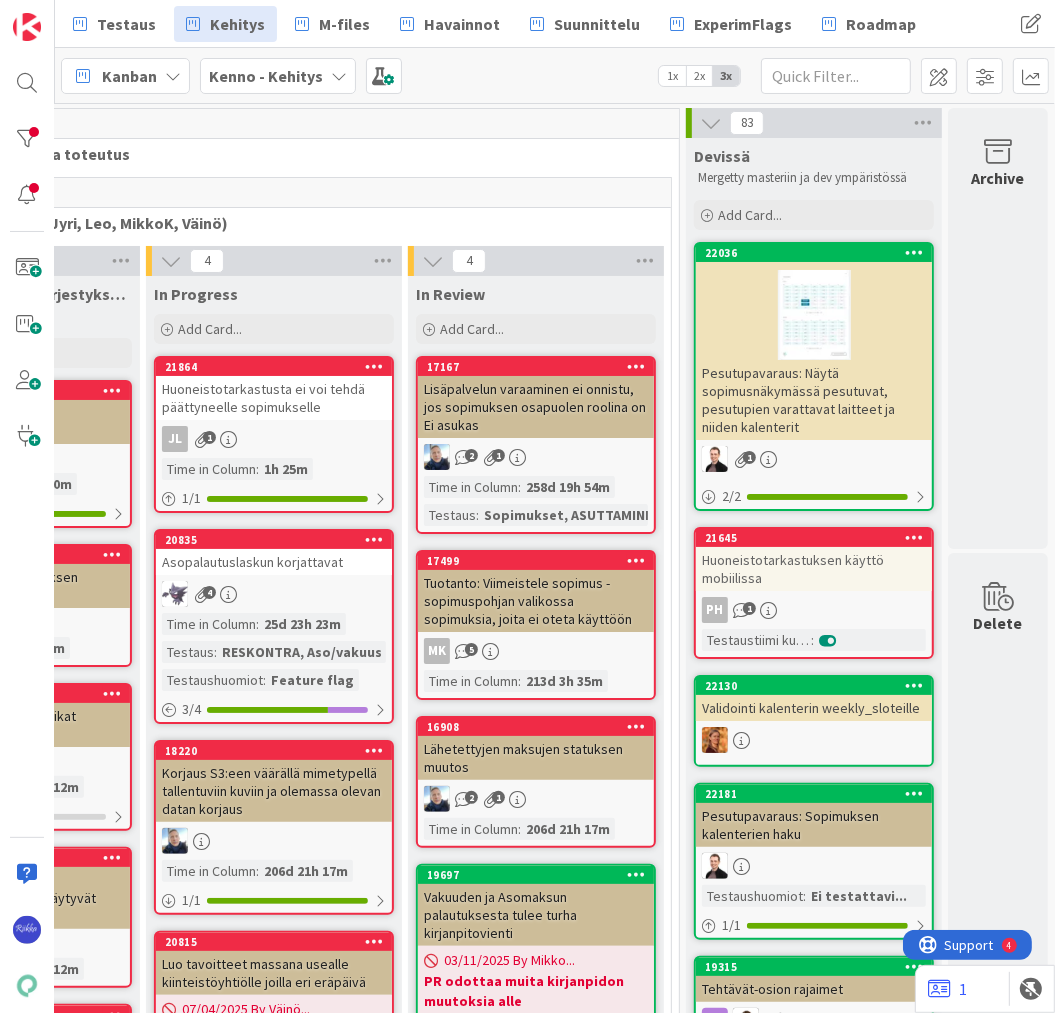scroll, scrollTop: 0, scrollLeft: 0, axis: both 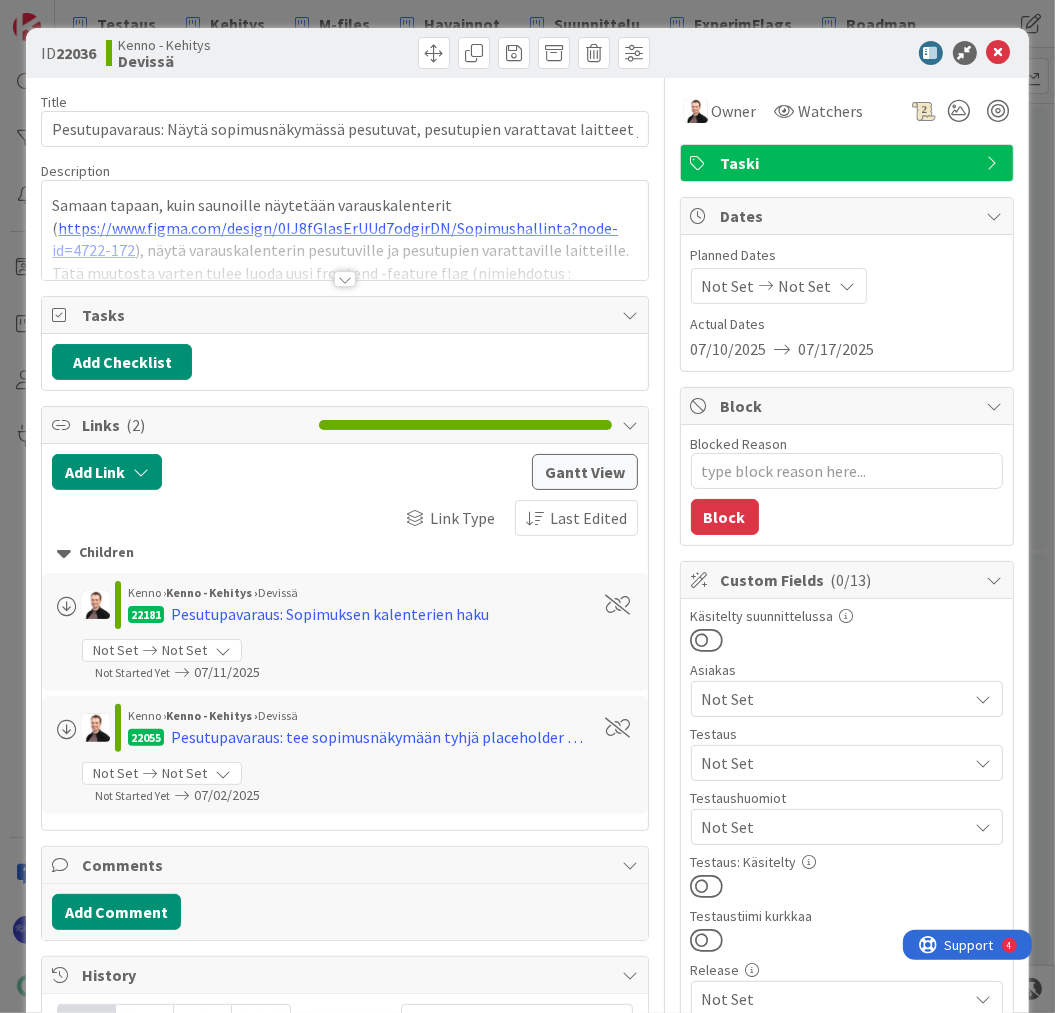 click at bounding box center (345, 279) 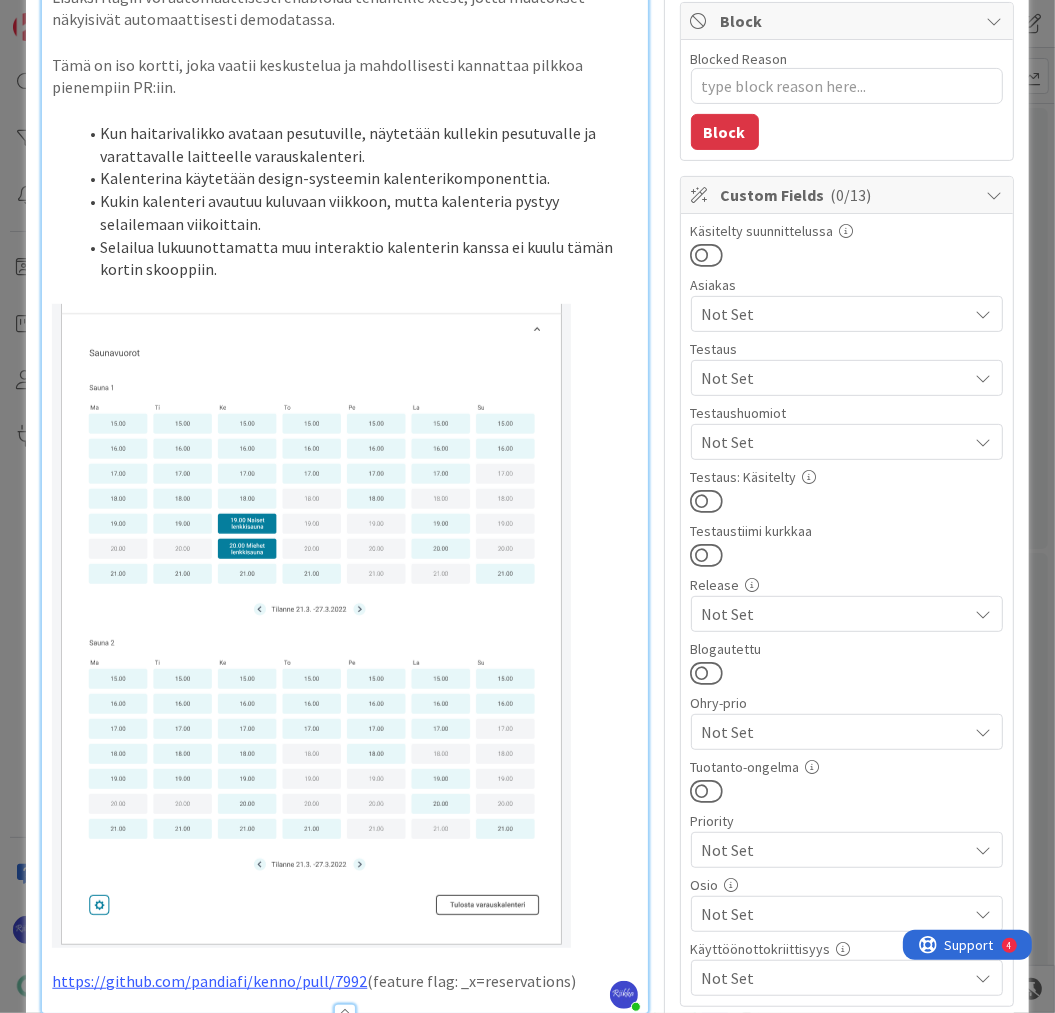 scroll, scrollTop: 400, scrollLeft: 0, axis: vertical 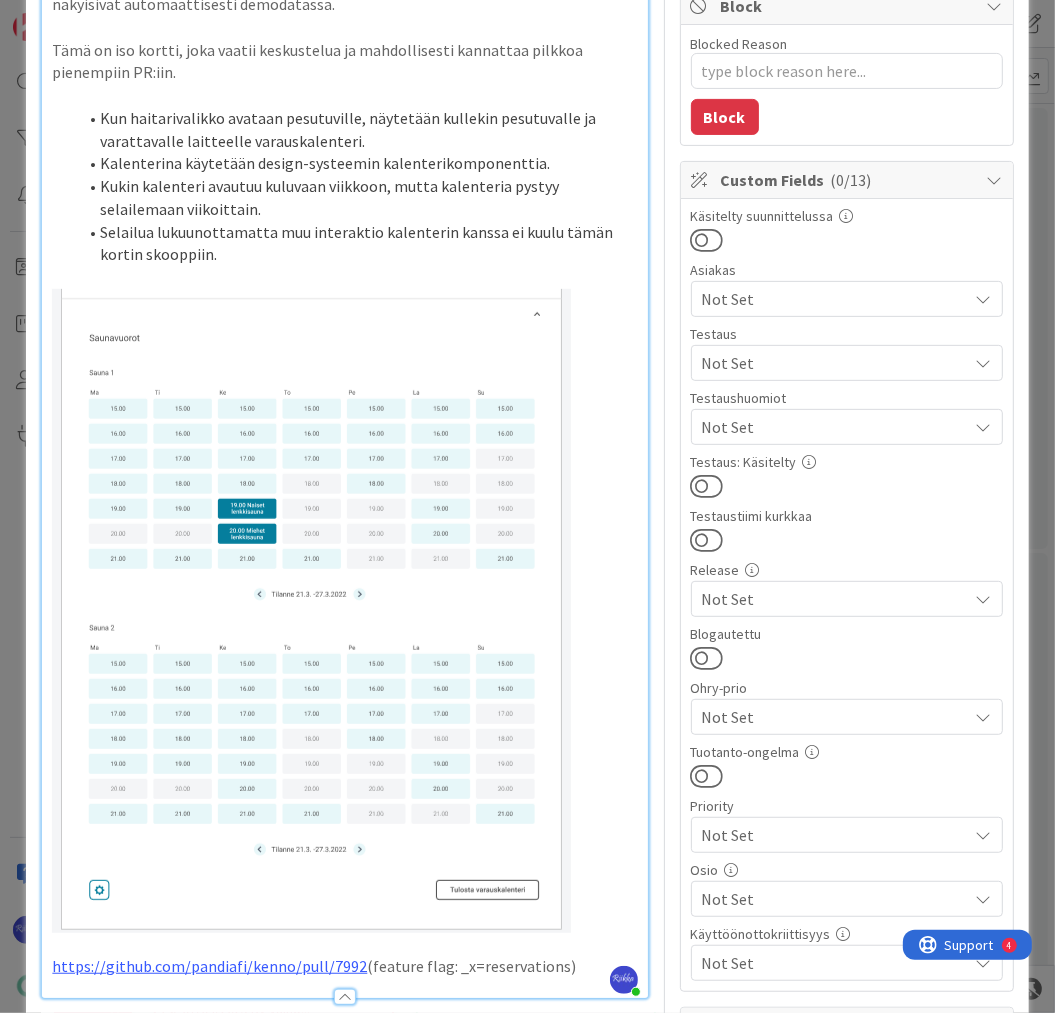 click on "Not Set" at bounding box center [835, 363] 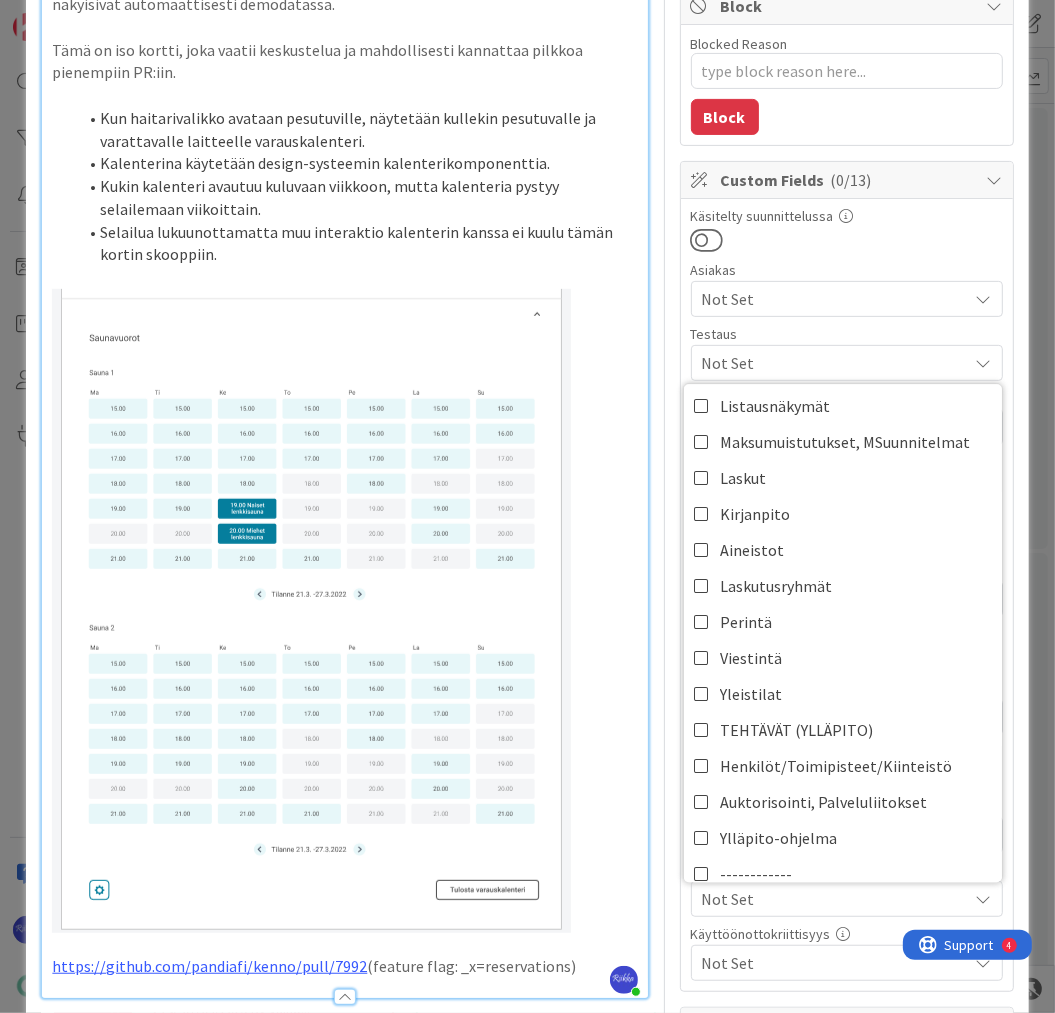 scroll, scrollTop: 480, scrollLeft: 0, axis: vertical 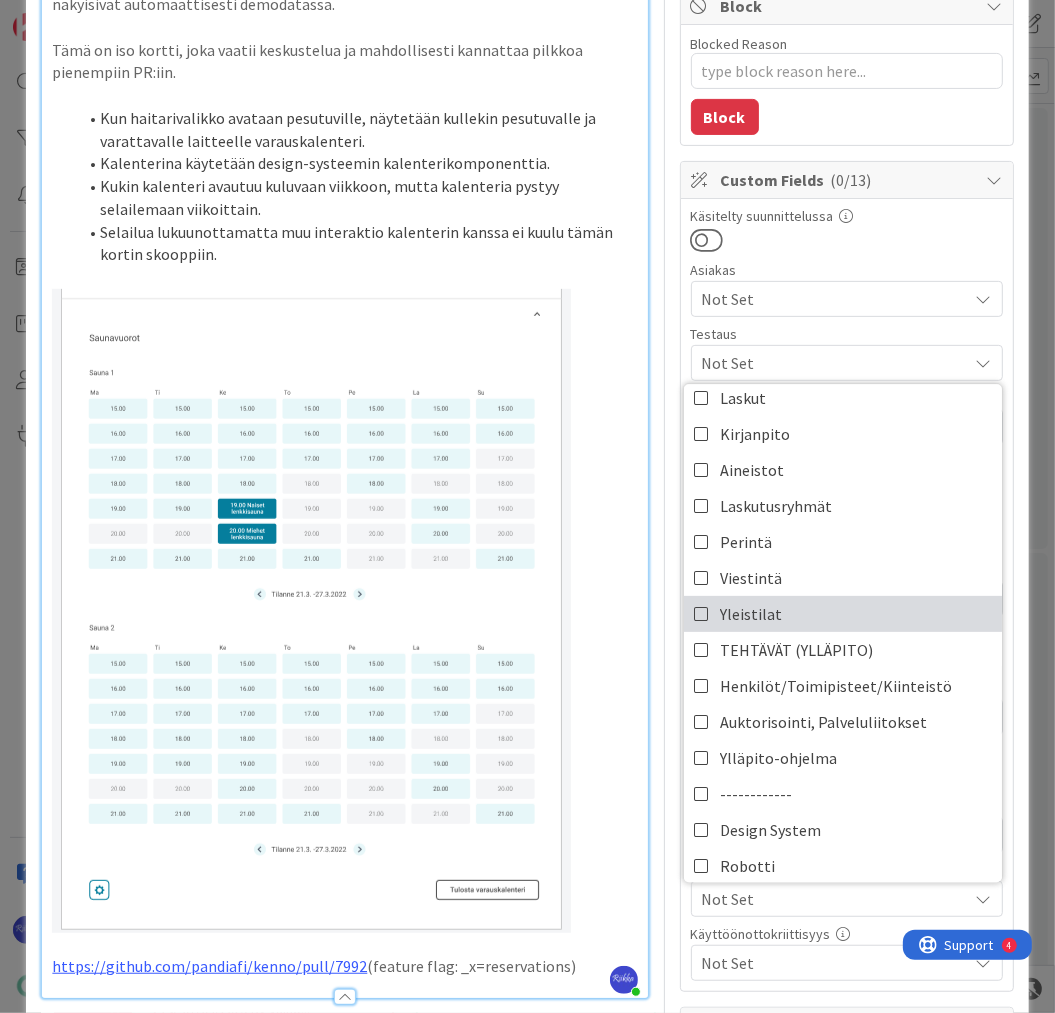 click on "Yleistilat" at bounding box center (843, 614) 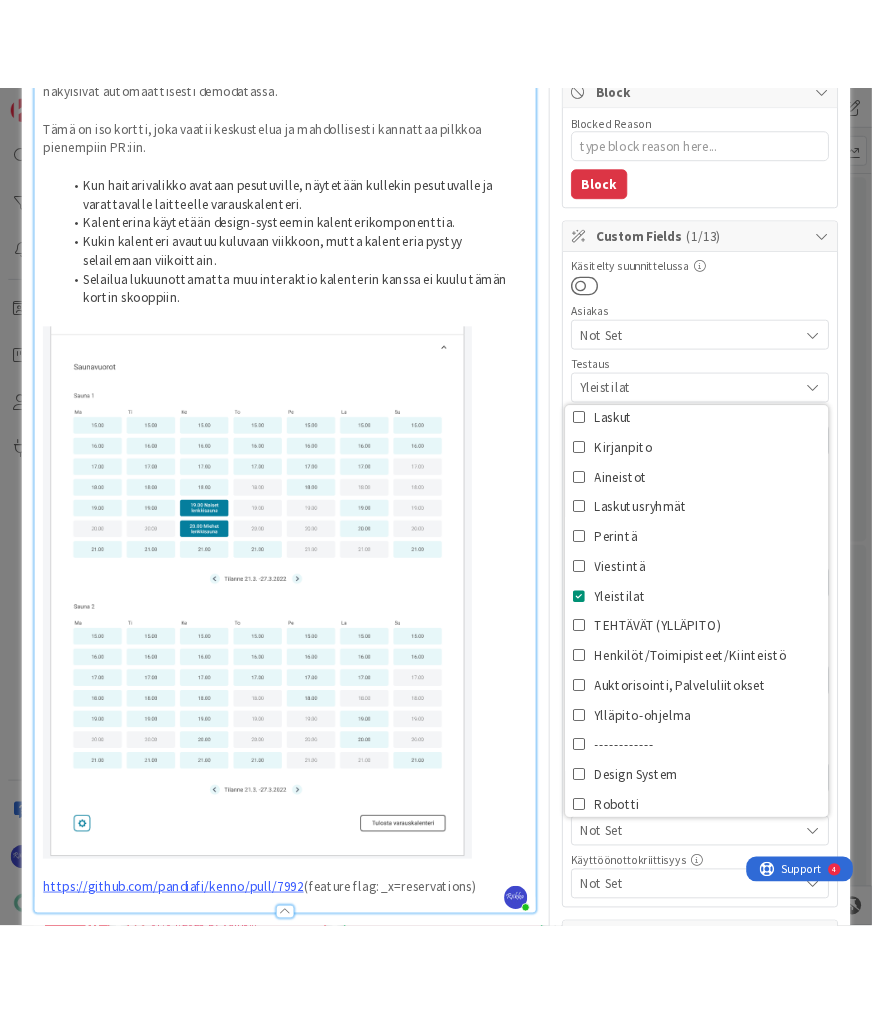 scroll, scrollTop: 165, scrollLeft: 0, axis: vertical 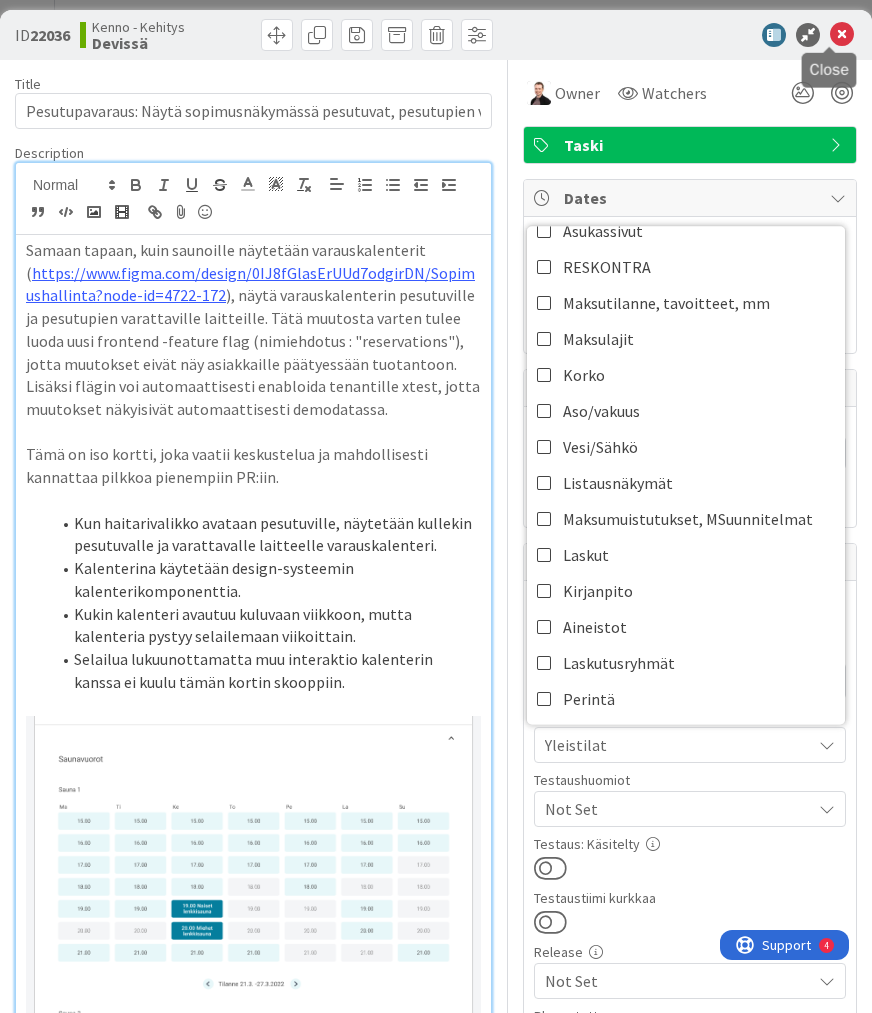 click at bounding box center (842, 35) 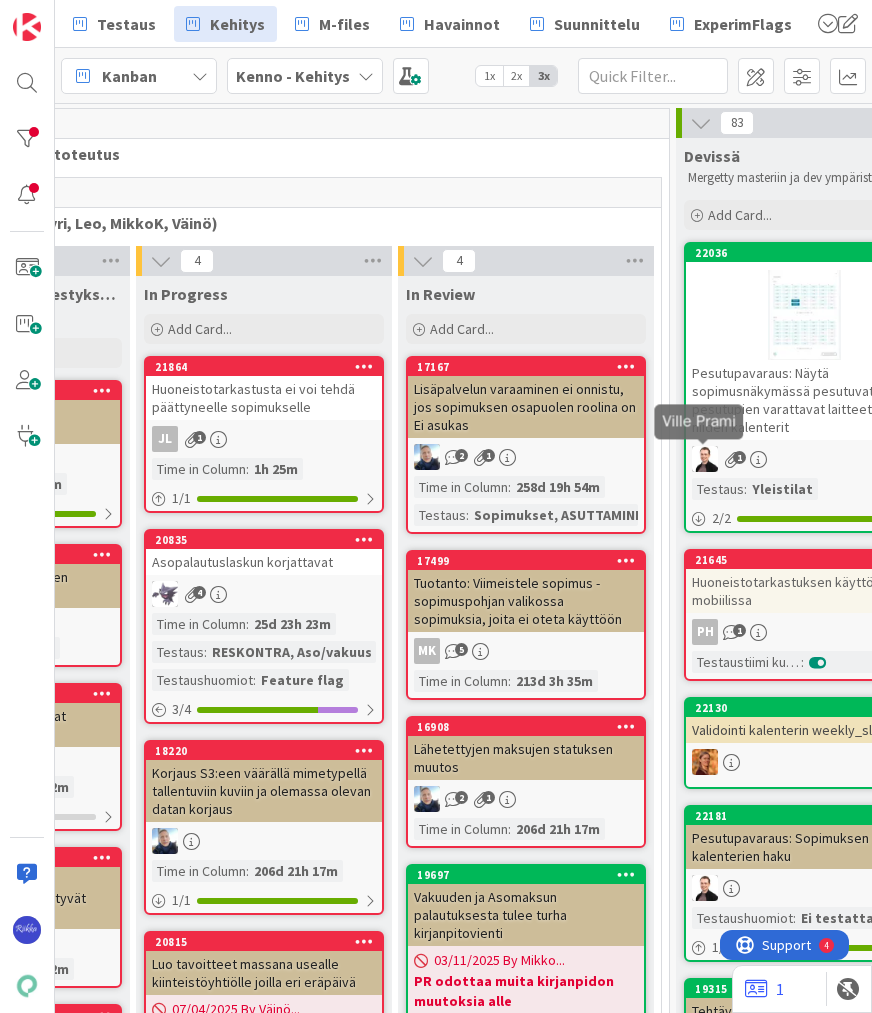 scroll, scrollTop: 0, scrollLeft: 0, axis: both 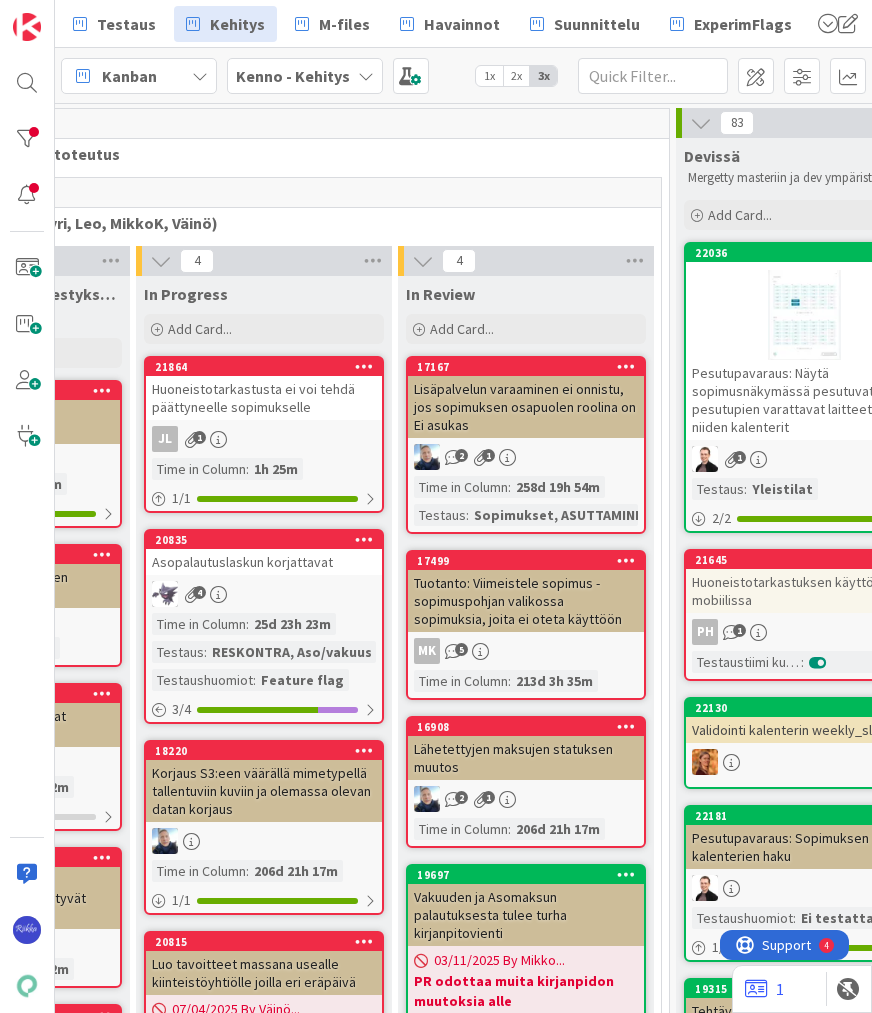 click at bounding box center [804, 315] 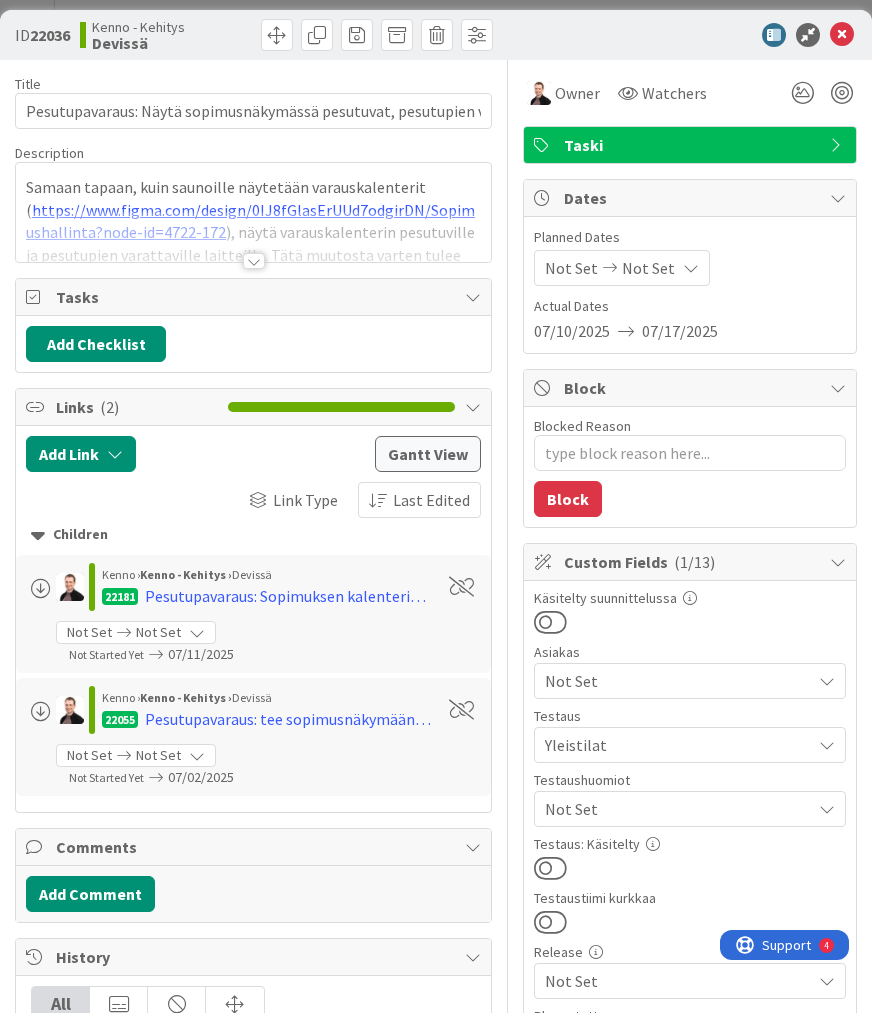 scroll, scrollTop: 0, scrollLeft: 0, axis: both 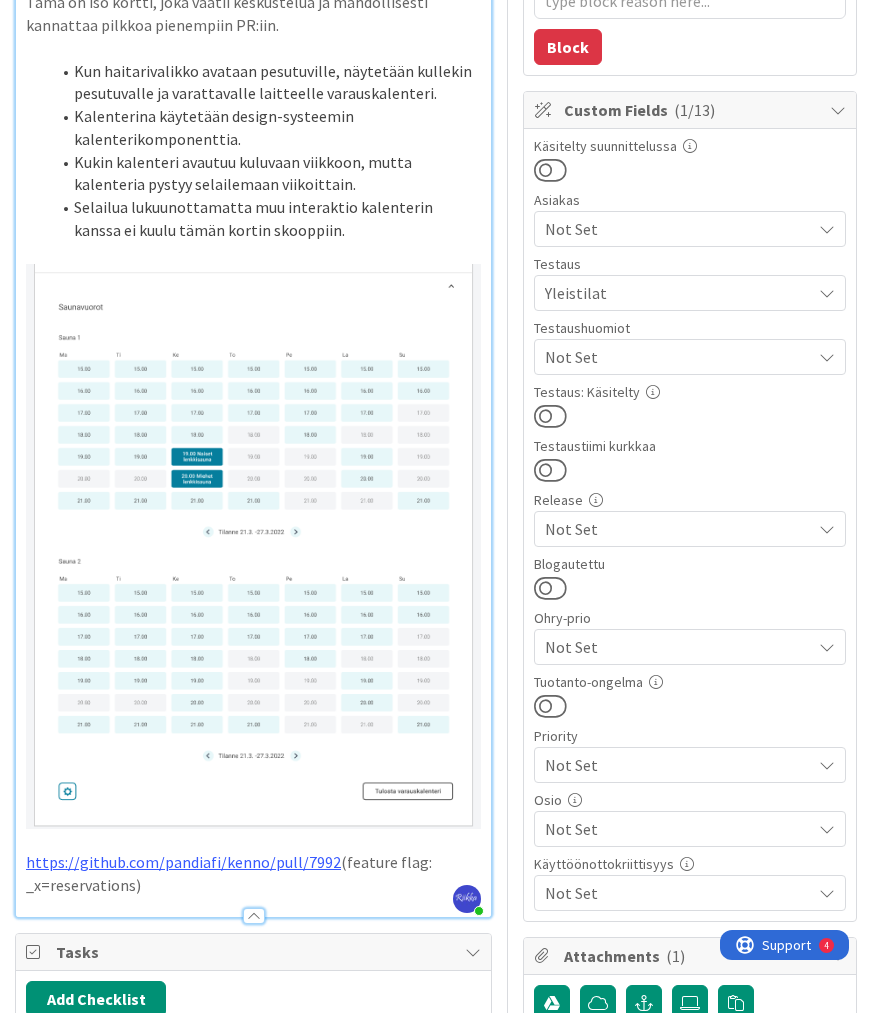 click on "https://github.com/pandiafi/kenno/pull/7992" at bounding box center (183, 862) 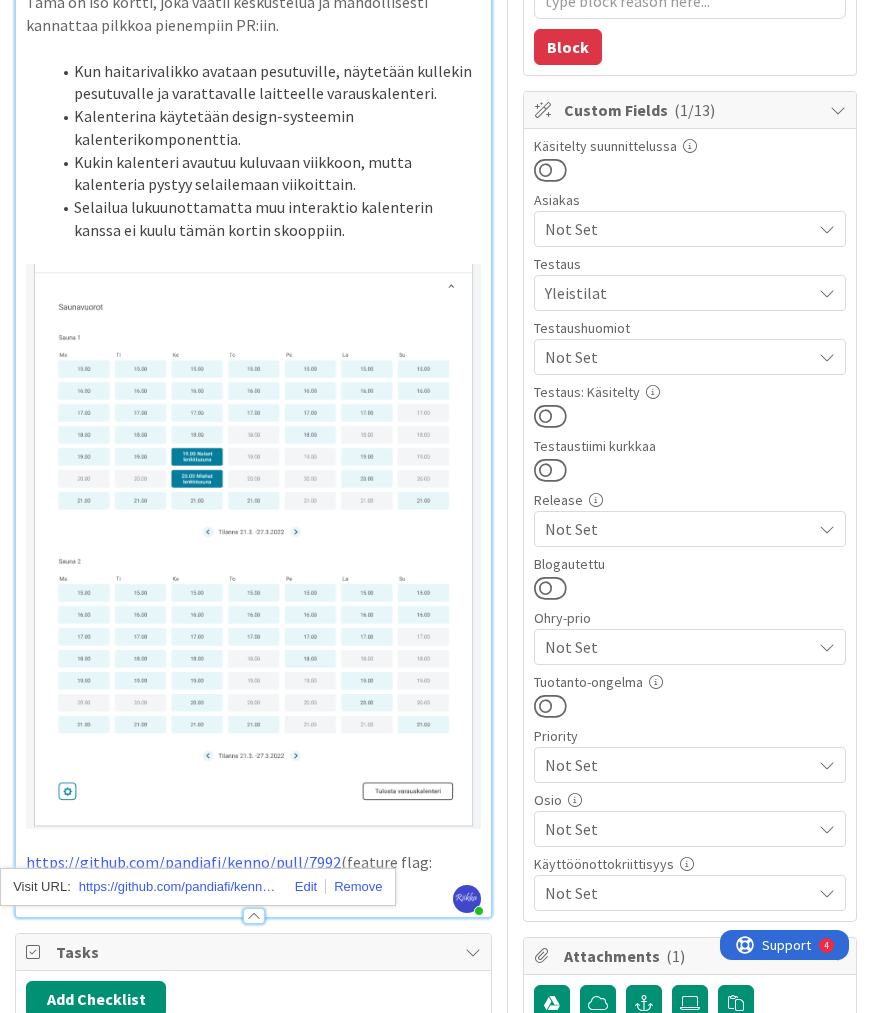 click on "https://github.com/pandiafi/kenno/pull/7992" at bounding box center [179, 887] 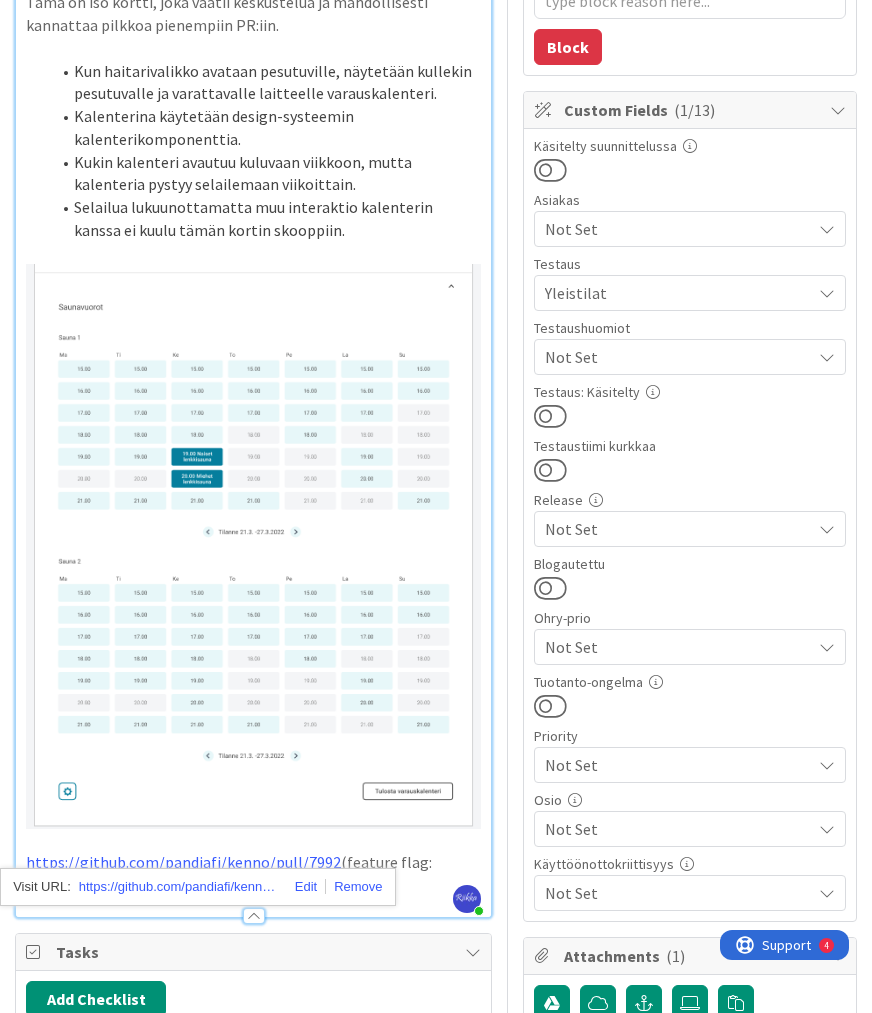 click on "Not Set" at bounding box center (678, 357) 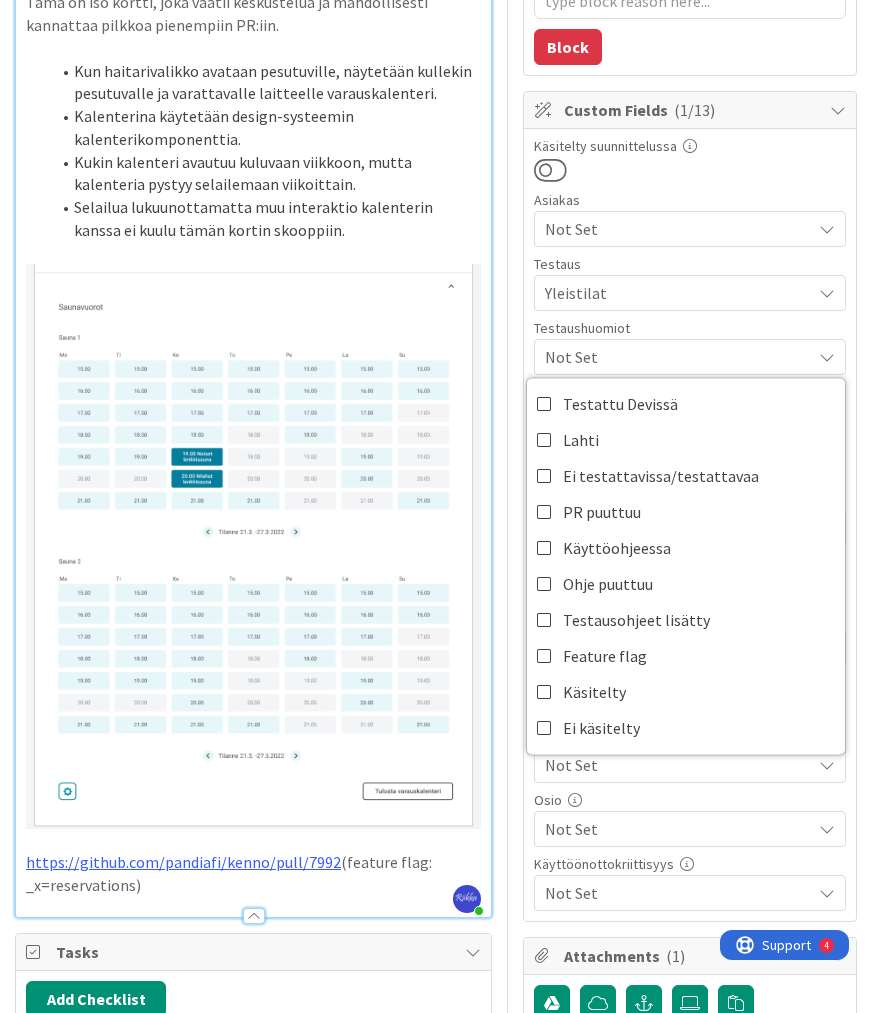 click at bounding box center (690, 170) 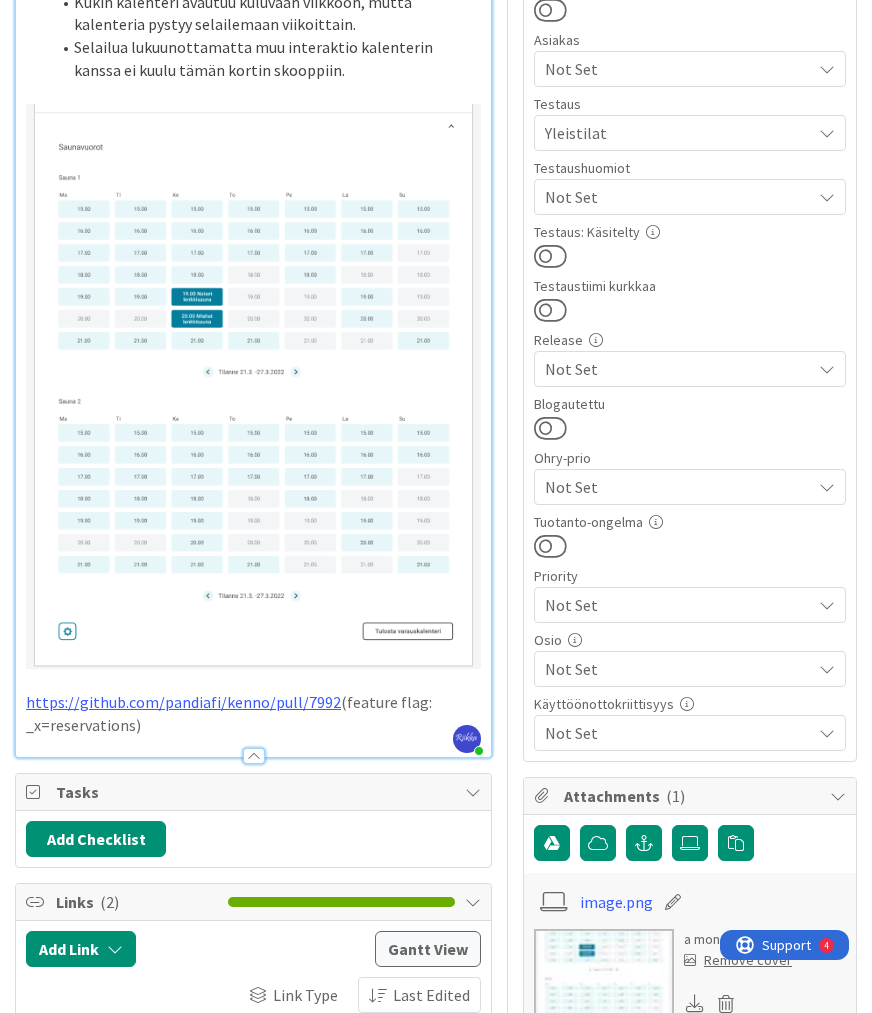scroll, scrollTop: 52, scrollLeft: 0, axis: vertical 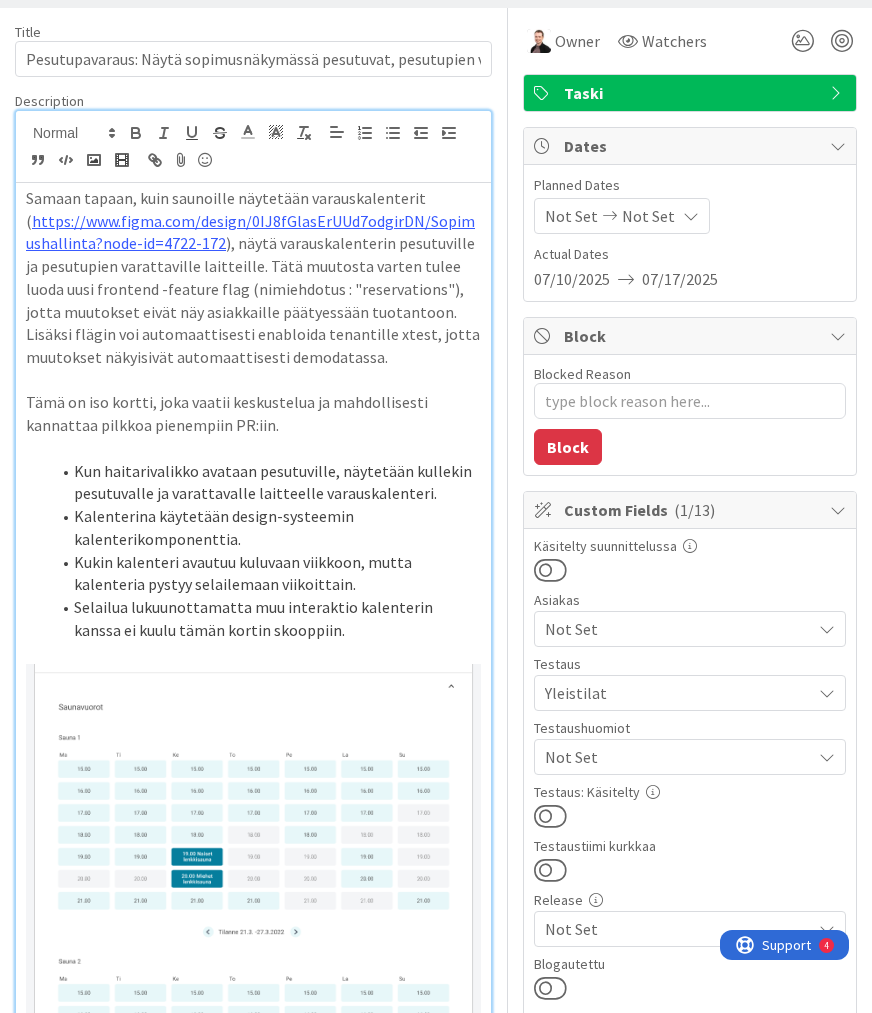 click at bounding box center (550, 816) 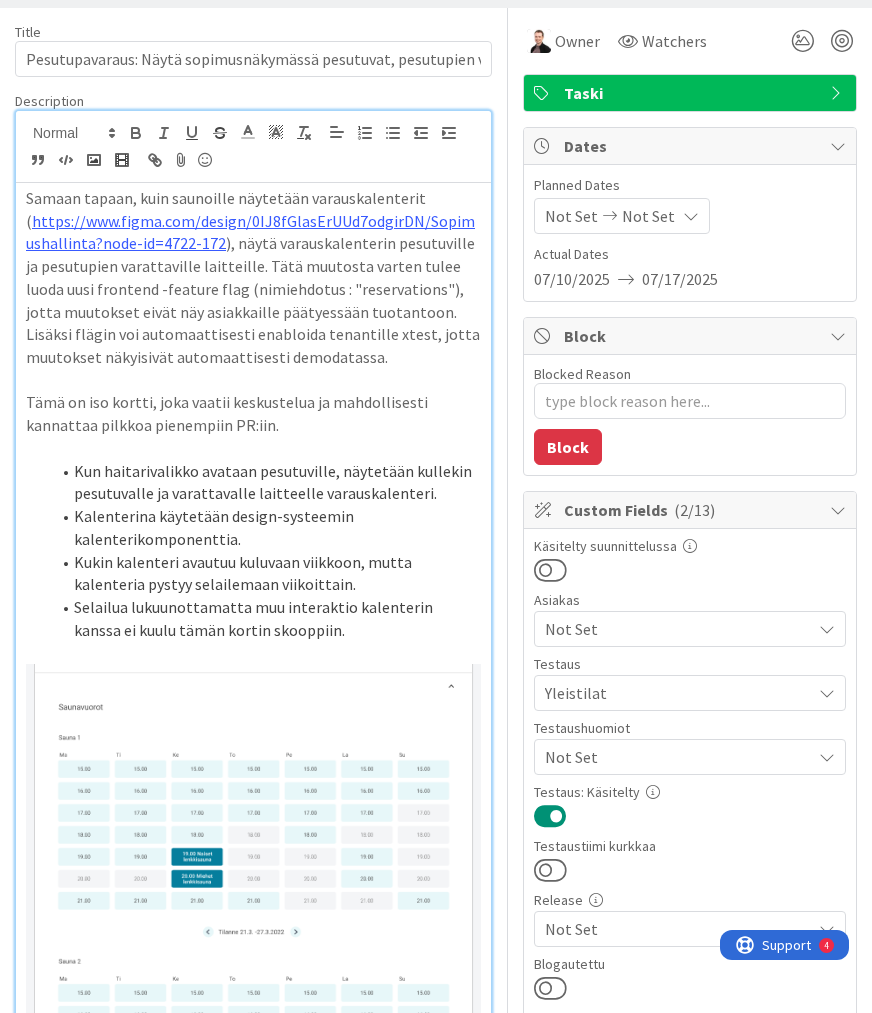 scroll, scrollTop: 0, scrollLeft: 0, axis: both 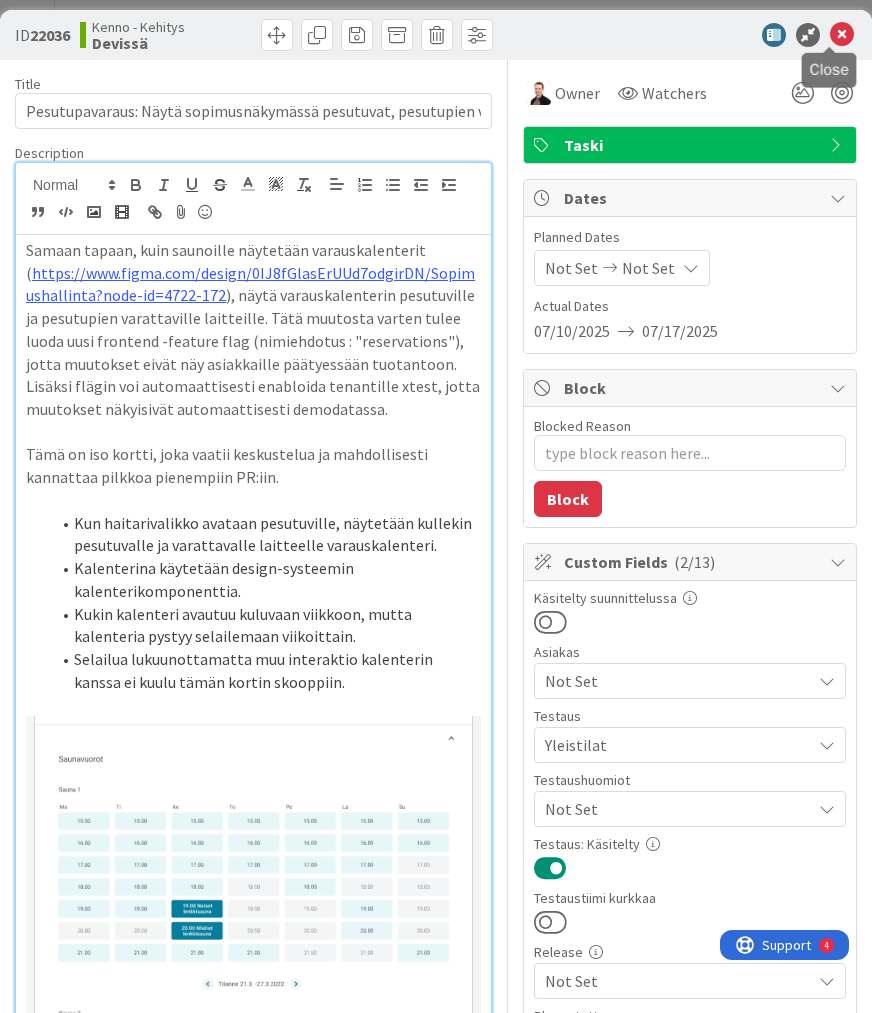 click at bounding box center [842, 35] 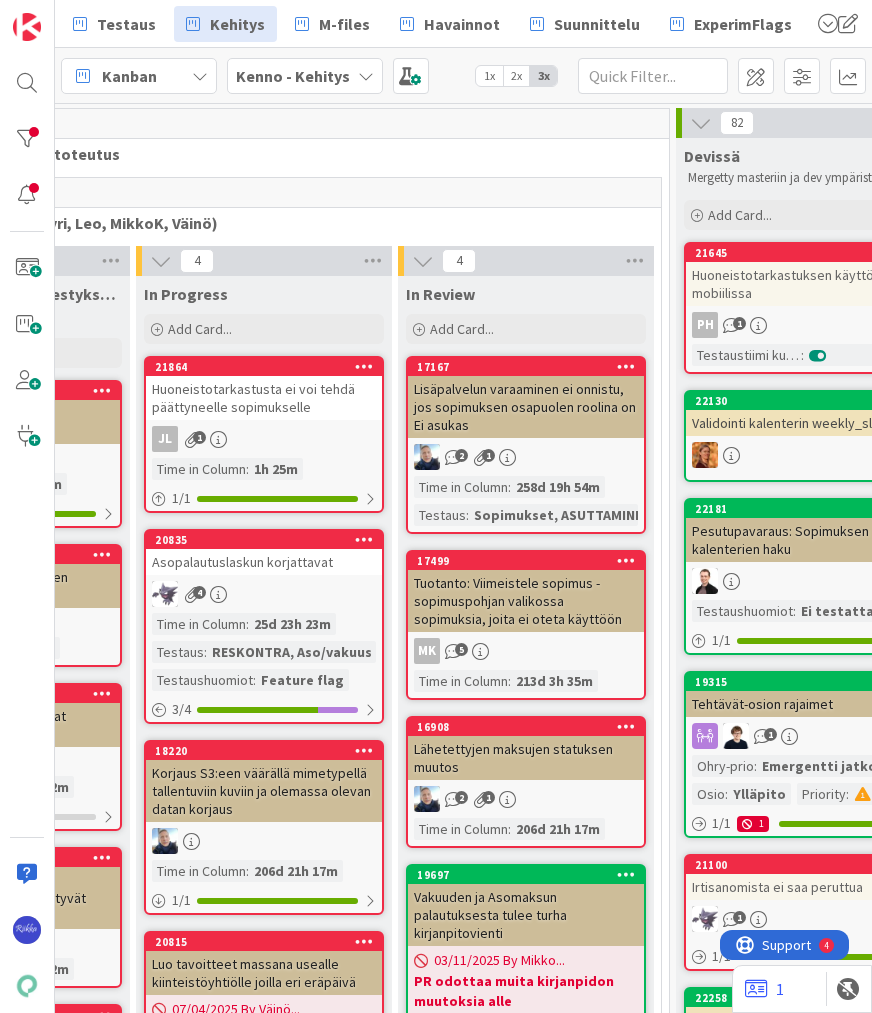 scroll, scrollTop: 0, scrollLeft: 0, axis: both 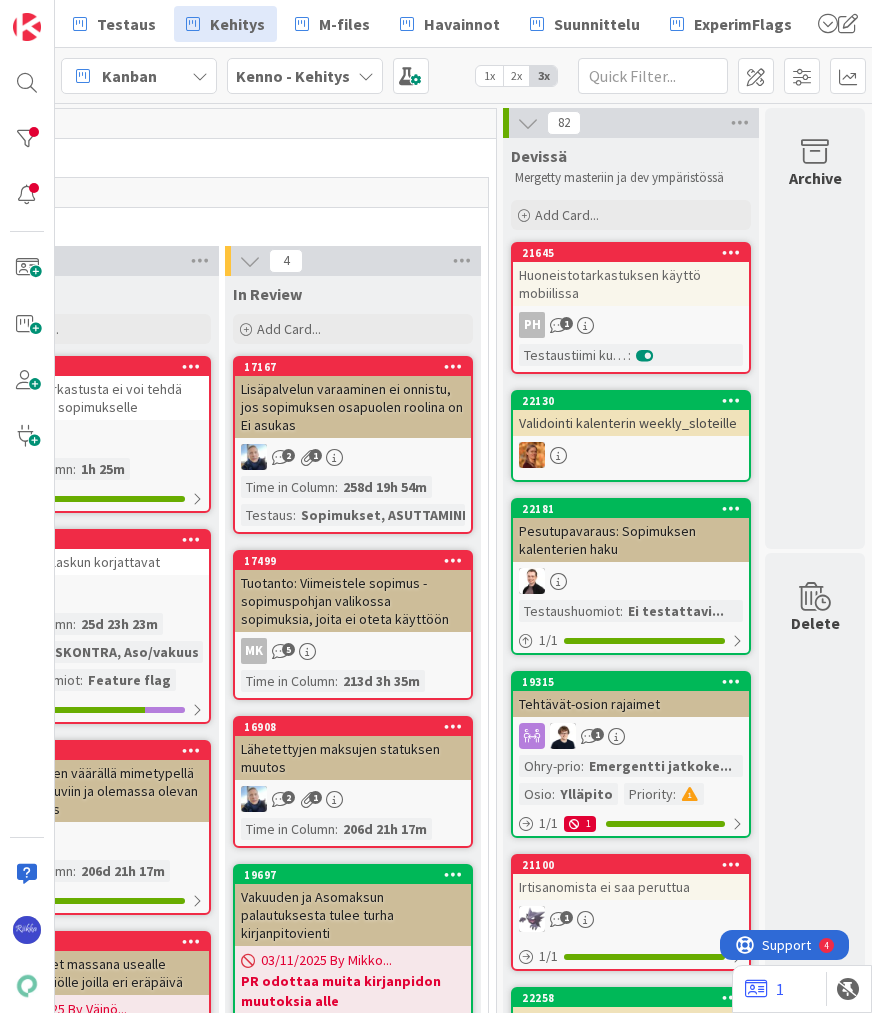 click on "Huoneistotarkastuksen käyttö mobiilissa" at bounding box center [631, 284] 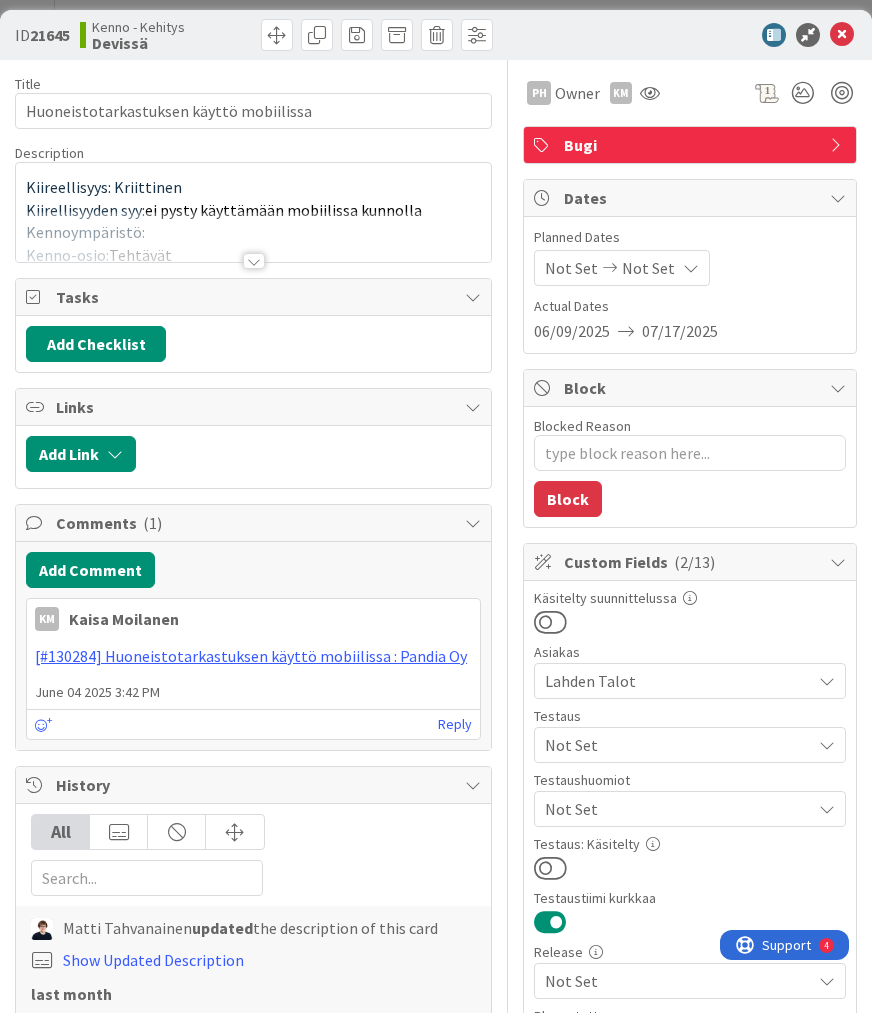 scroll, scrollTop: 0, scrollLeft: 0, axis: both 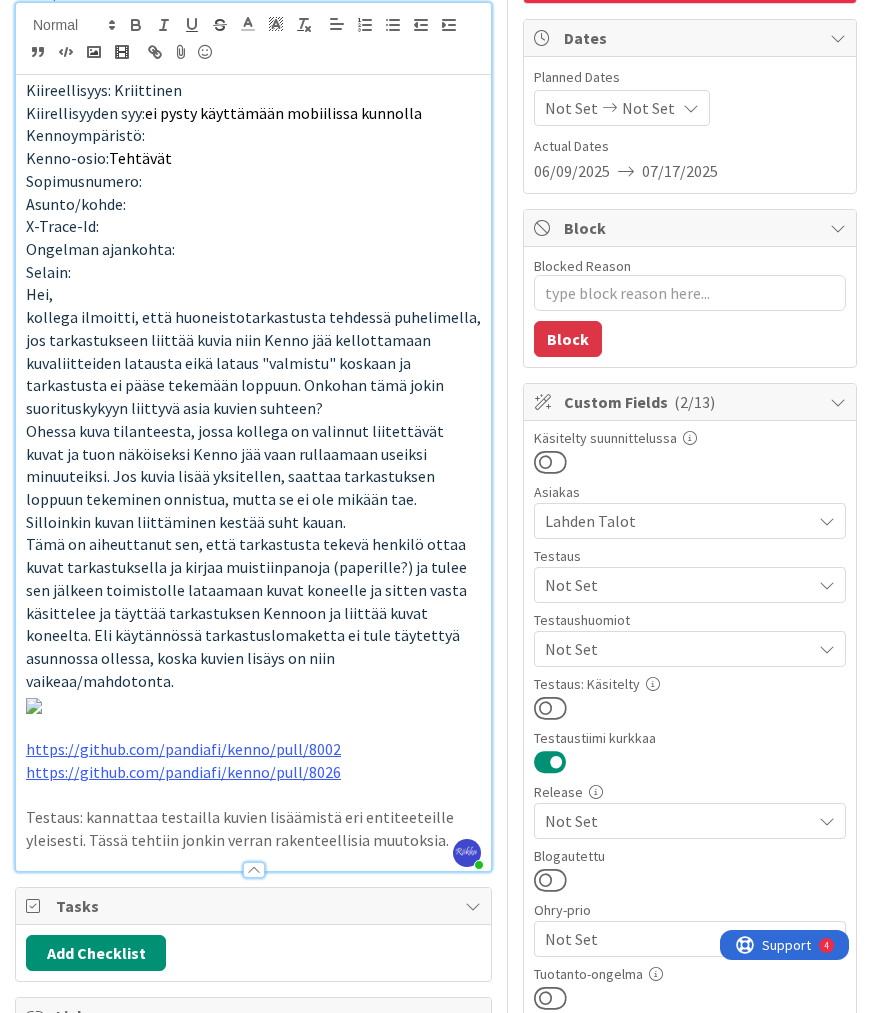 click on "Not Set" at bounding box center (678, 649) 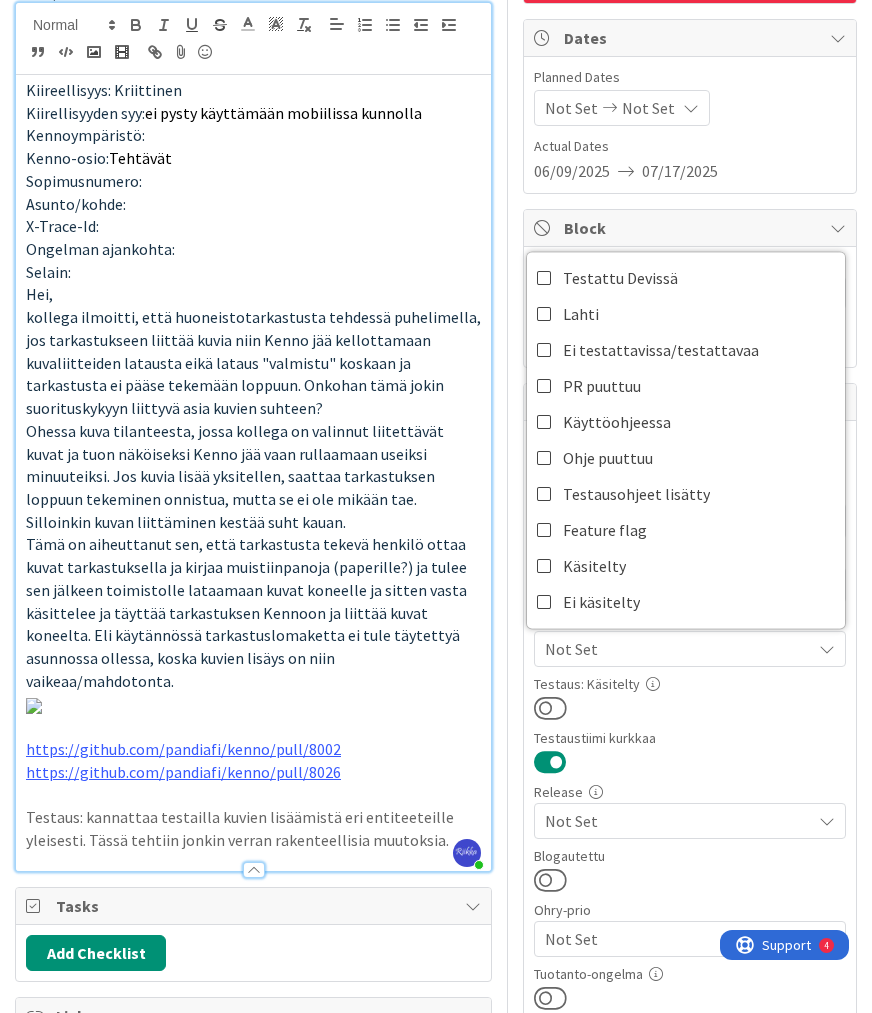 click at bounding box center (690, 708) 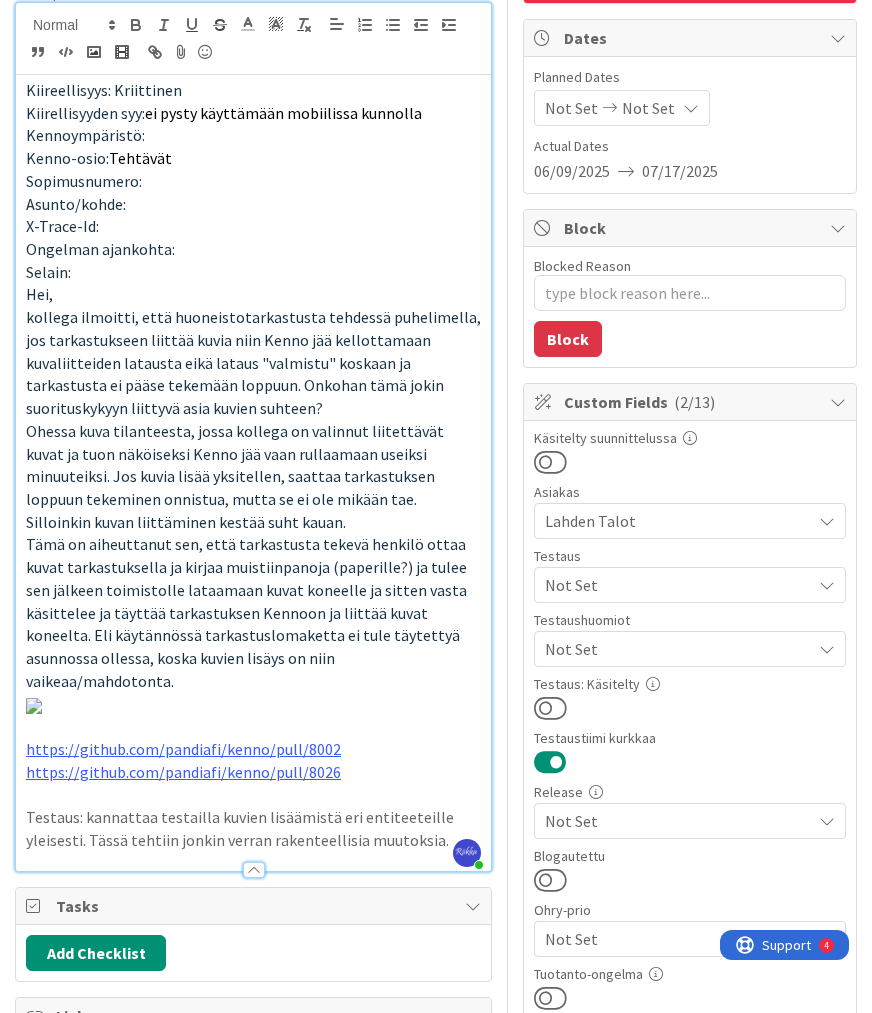 click on "Not Set" at bounding box center [678, 585] 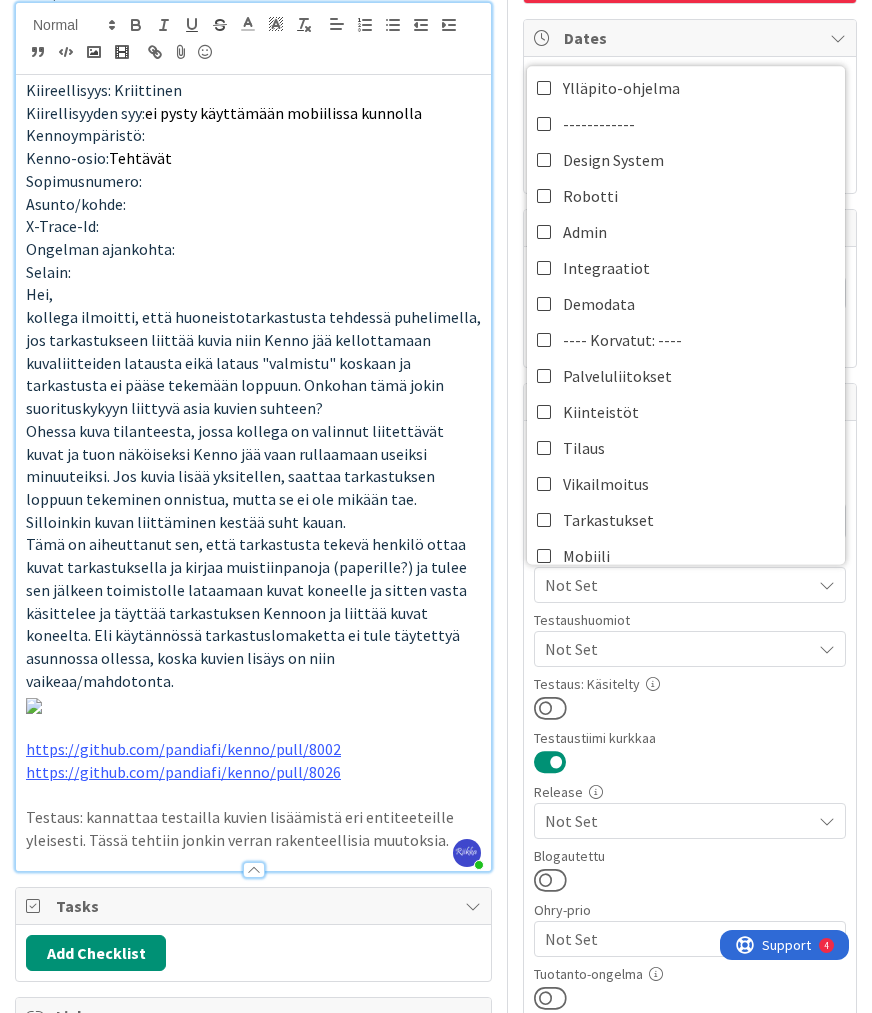 scroll, scrollTop: 849, scrollLeft: 0, axis: vertical 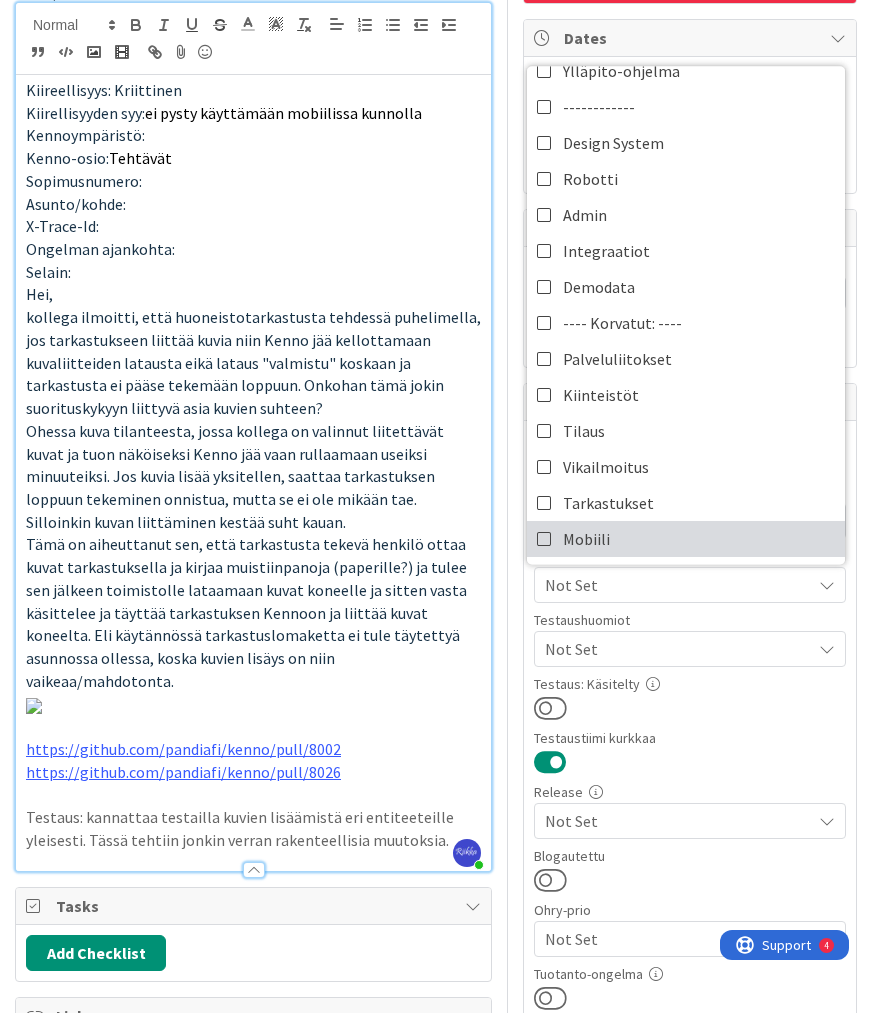 click at bounding box center [545, 539] 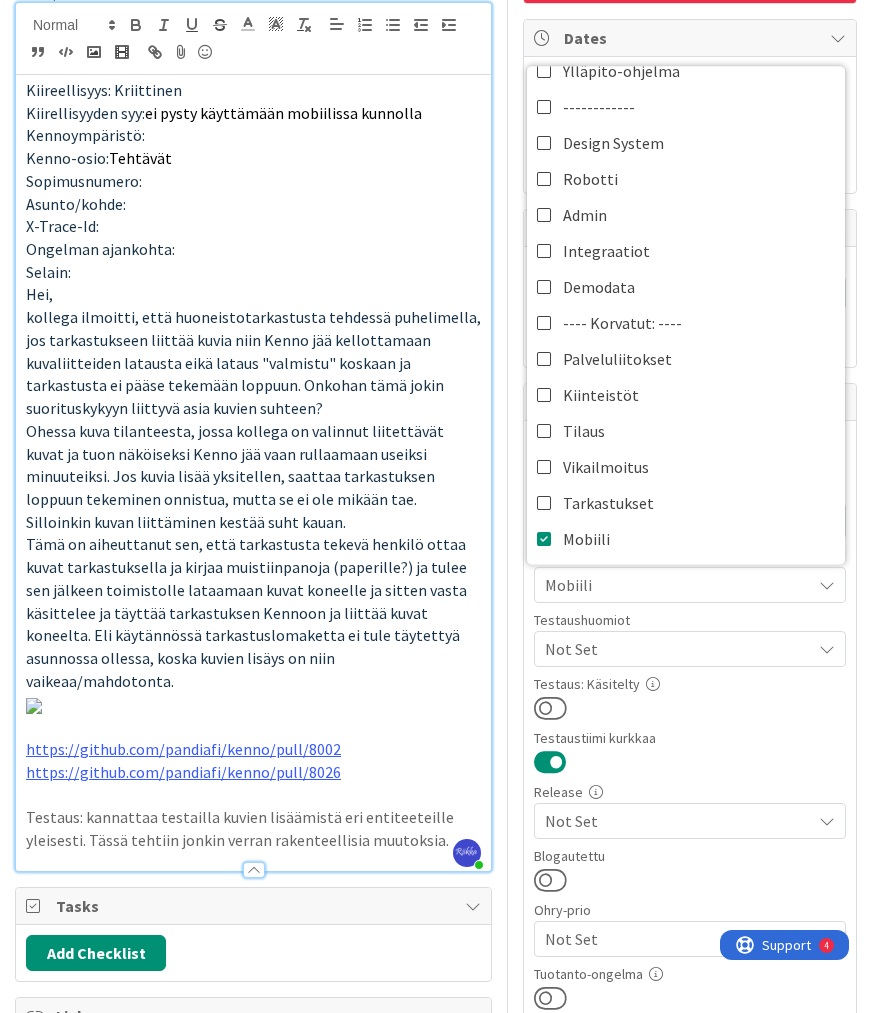scroll, scrollTop: 0, scrollLeft: 0, axis: both 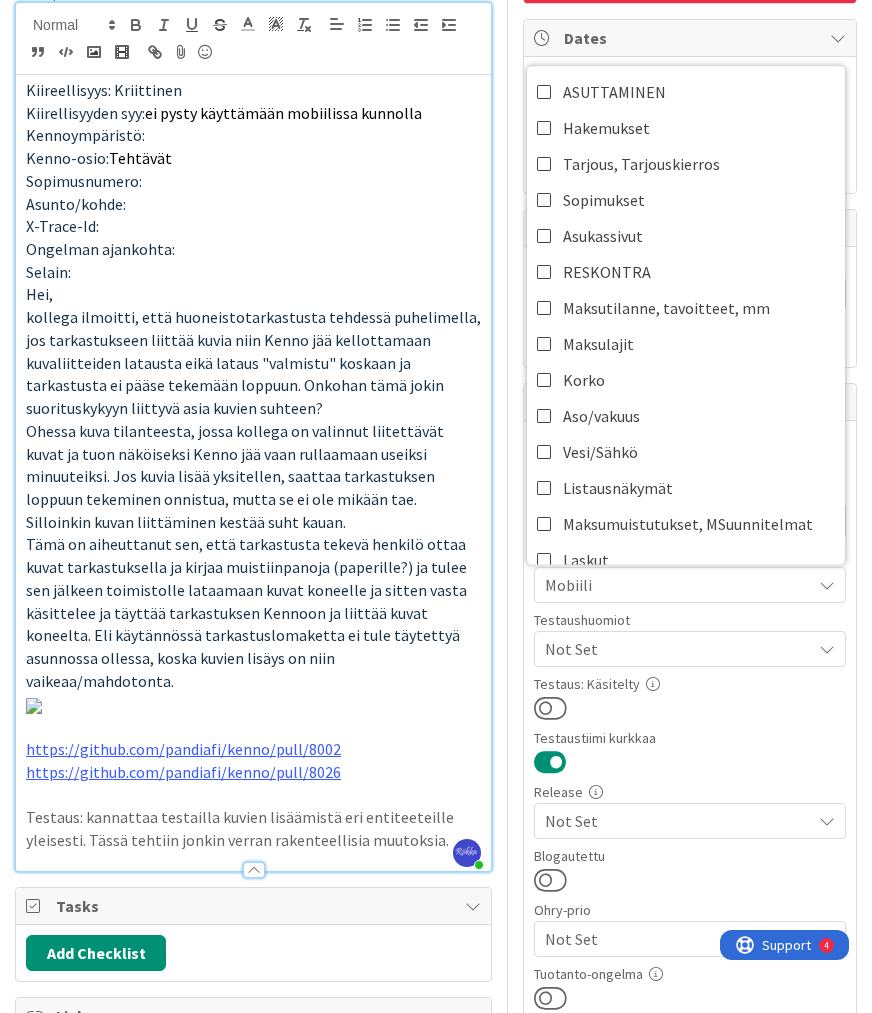 type on "x" 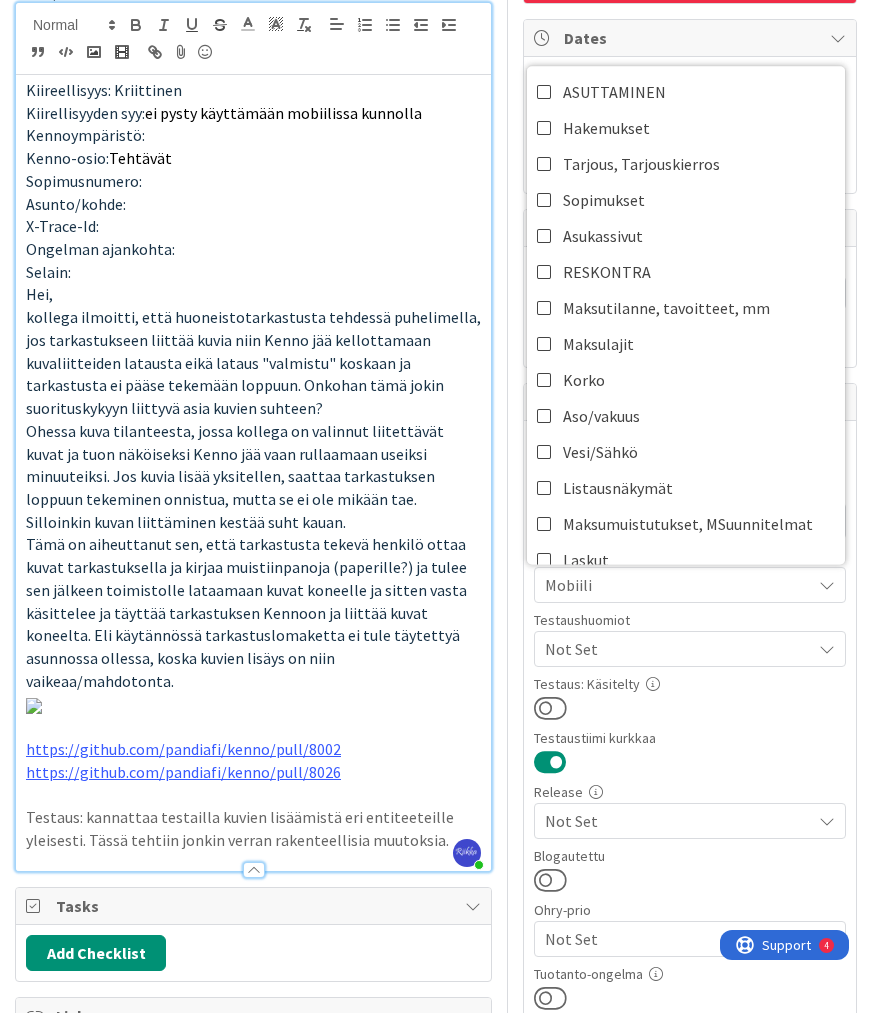click on "Ohessa kuva tilanteesta, jossa kollega on valinnut liitettävät kuvat ja tuon näköiseksi Kenno jää vaan rullaamaan useiksi minuuteiksi. Jos kuvia lisää yksitellen, saattaa tarkastuksen loppuun tekeminen onnistua, mutta se ei ole mikään tae. Silloinkin kuvan liittäminen kestää suht kauan." at bounding box center [236, 476] 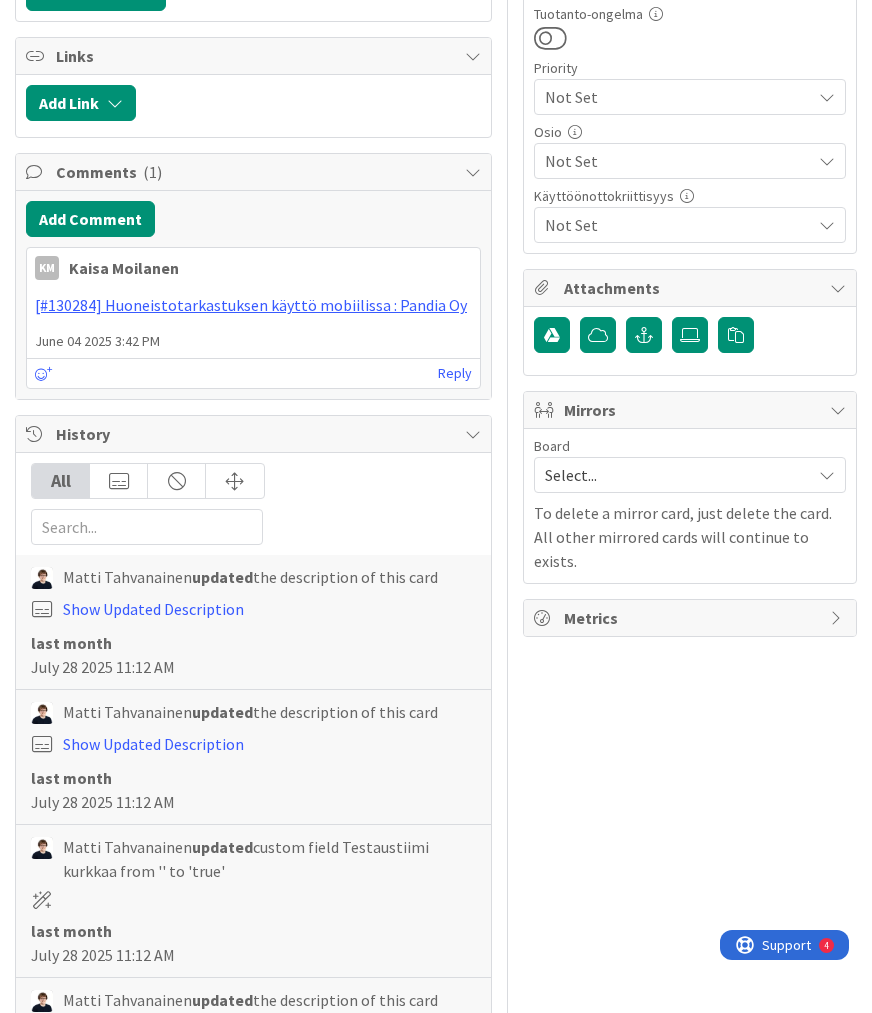 scroll, scrollTop: 1440, scrollLeft: 0, axis: vertical 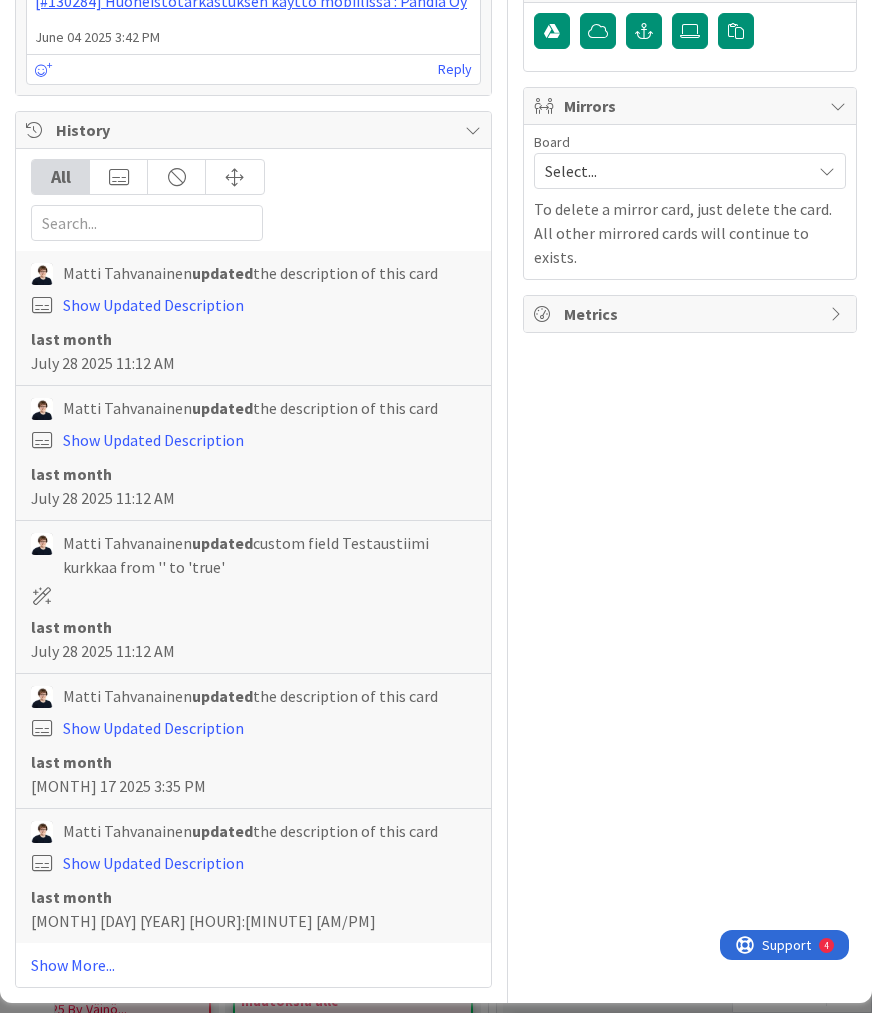 click on "Testaus: kannattaa testailla kuvien lisäämistä eri entiteeteille yleisesti. Tässä tehtiin jonkin verran rakenteellisia muutoksia." at bounding box center (253, -436) 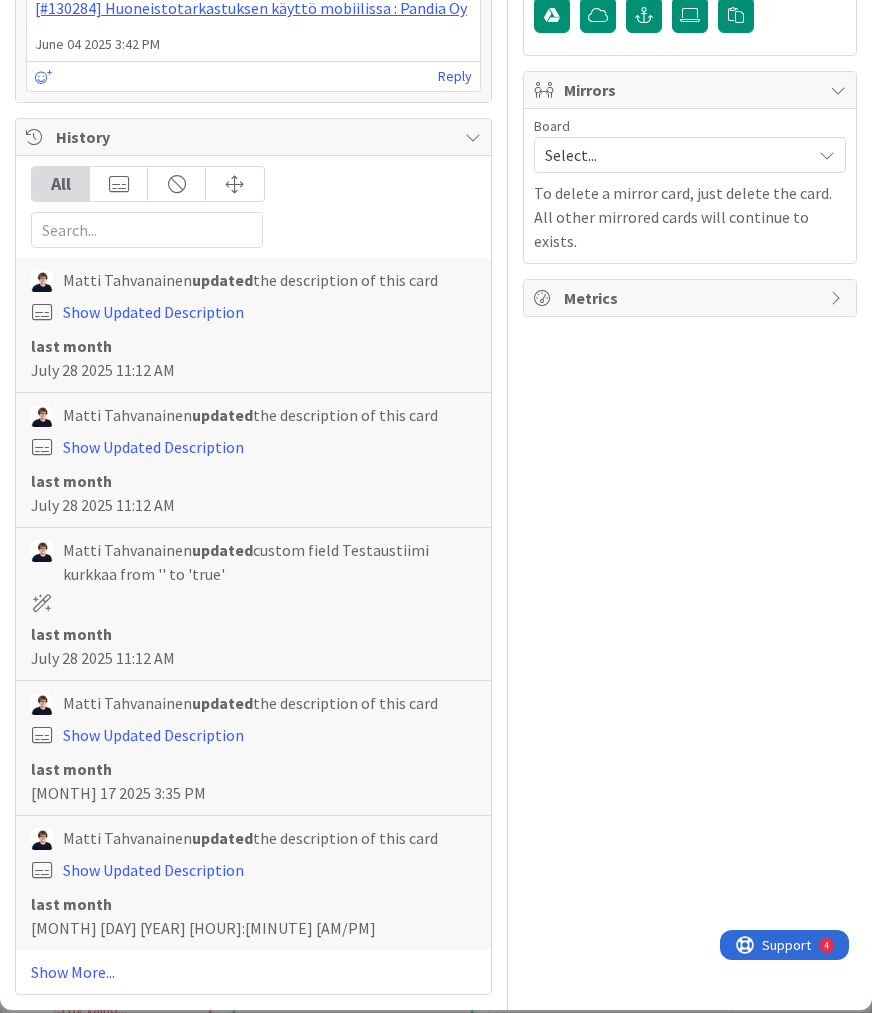 click on "Testaus: Testaus puhelimella! Kannattaa testailla kuvien lisäämistä eri entiteeteille yleisesti. Tässä tehtiin jonkin verran rakenteellisia muutoksia." at bounding box center [253, -440] 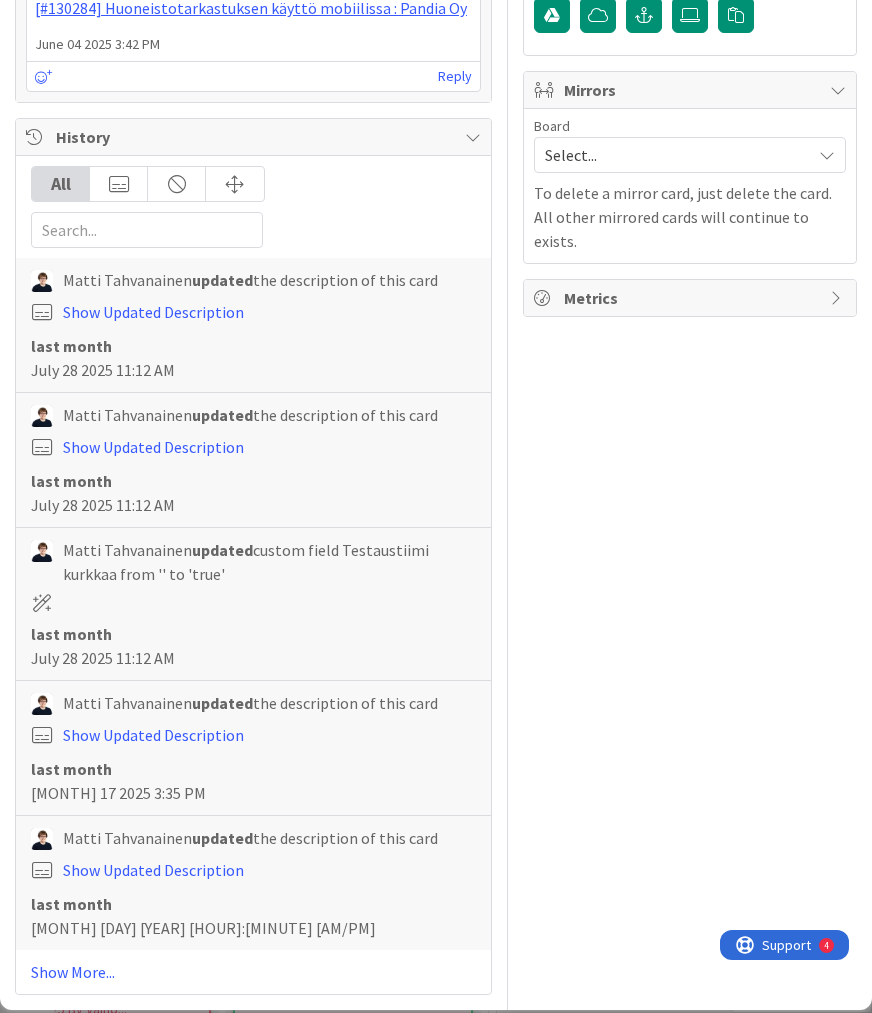 click on "Testaus: Testataan puhelimella! Kannattaa testailla kuvien lisäämistä eri entiteeteille yleisesti. Tässä tehtiin jonkin verran rakenteellisia muutoksia." at bounding box center (253, -440) 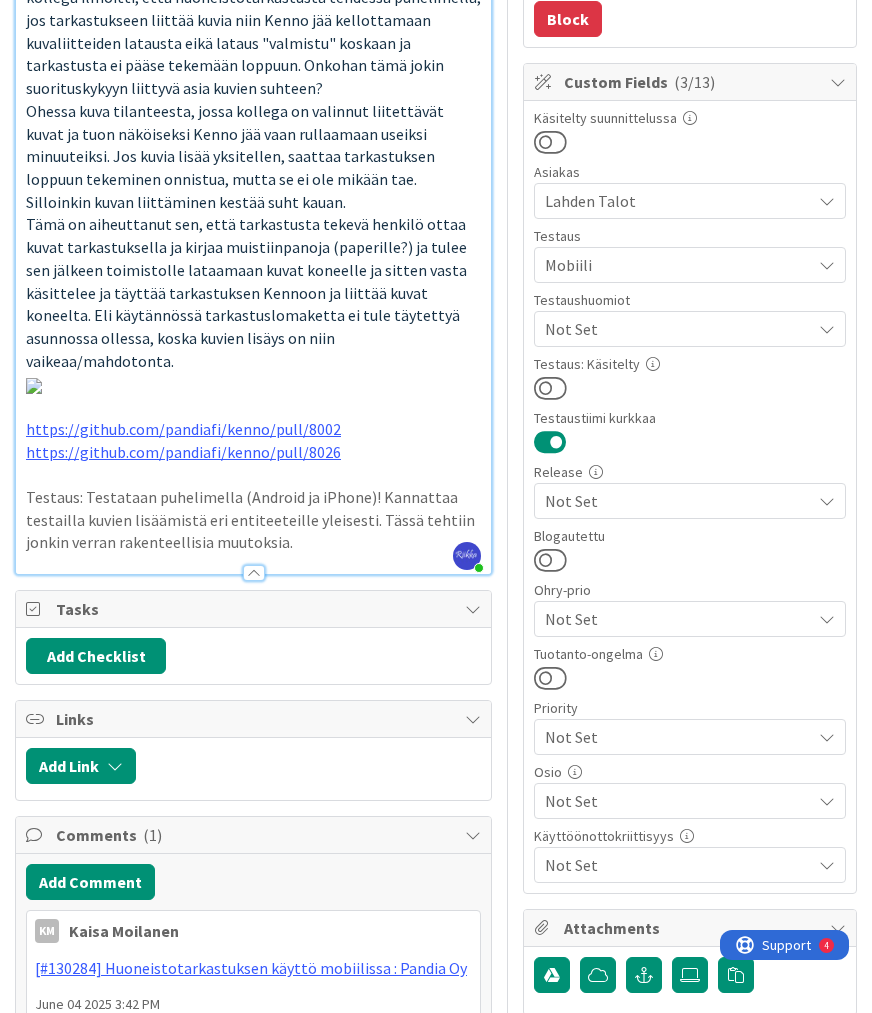 scroll, scrollTop: 0, scrollLeft: 0, axis: both 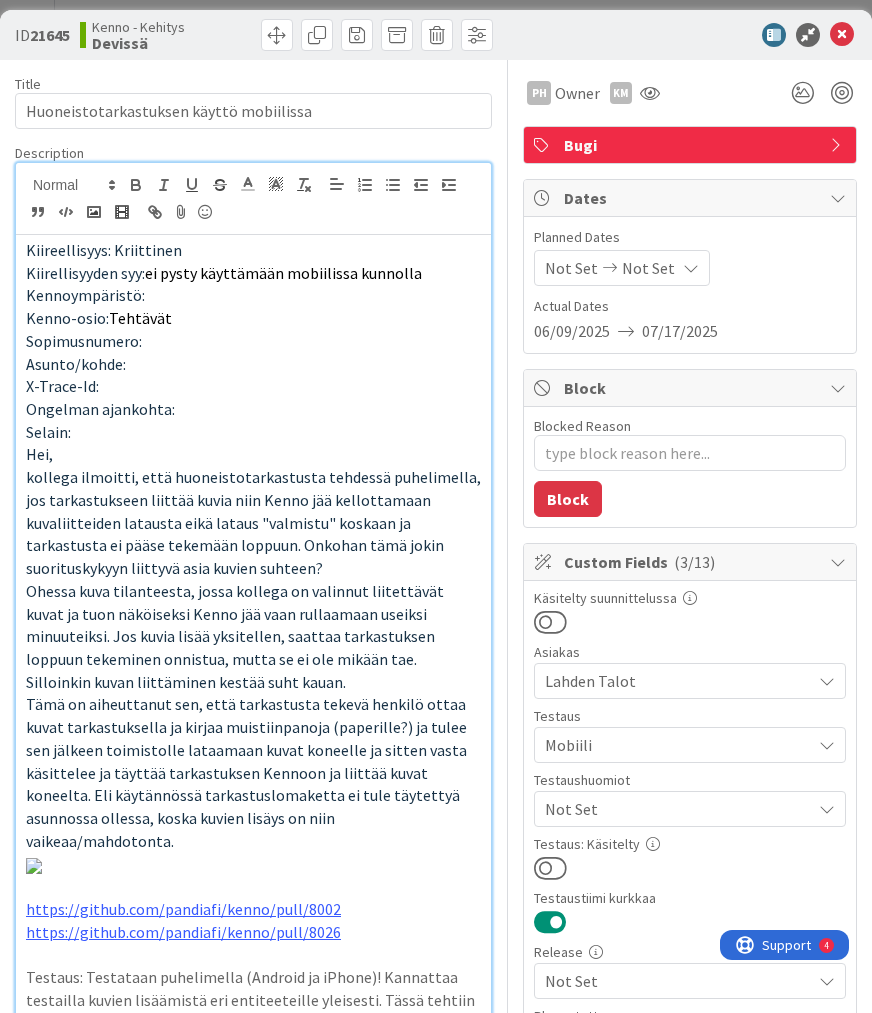 click at bounding box center (550, 868) 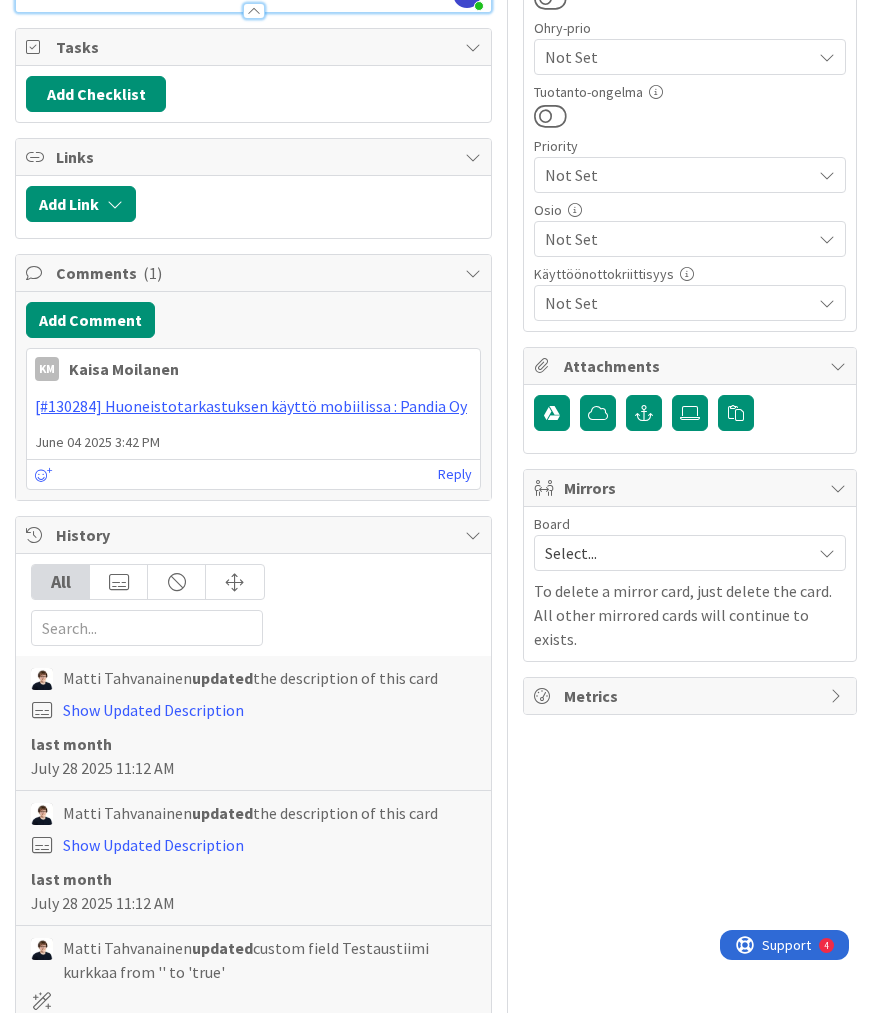 scroll, scrollTop: 1280, scrollLeft: 0, axis: vertical 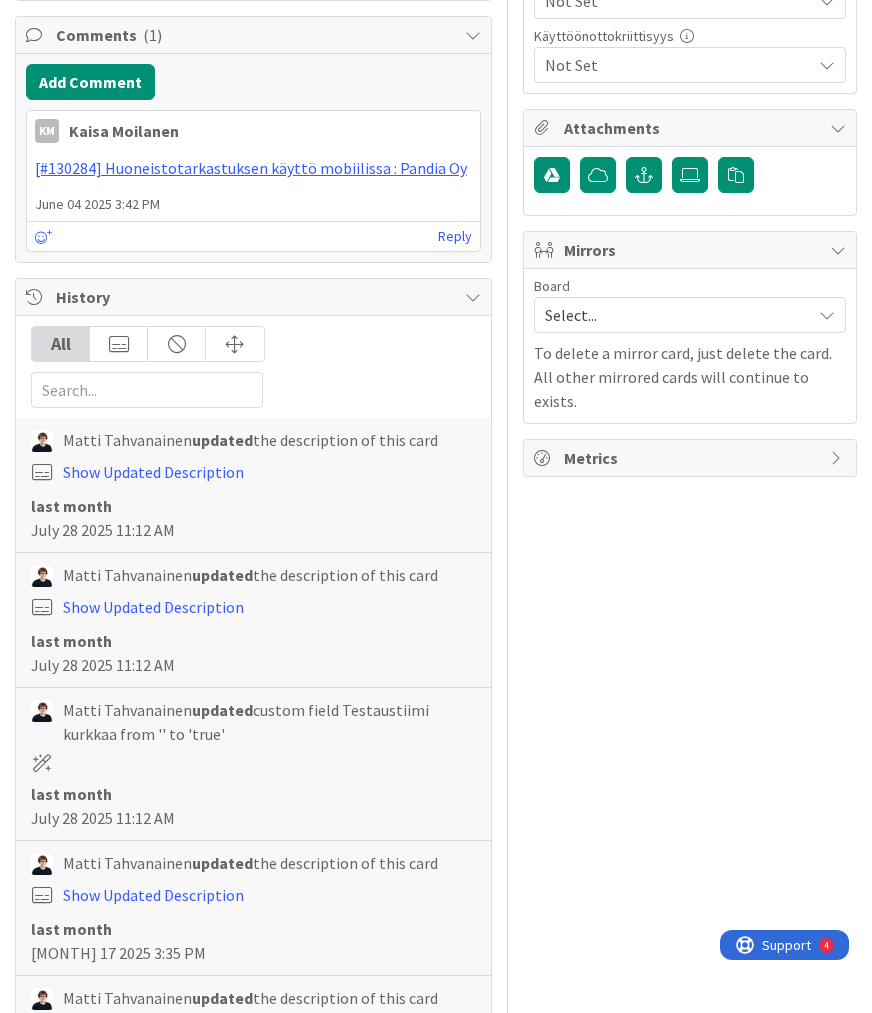 drag, startPoint x: 340, startPoint y: 564, endPoint x: 16, endPoint y: 572, distance: 324.09875 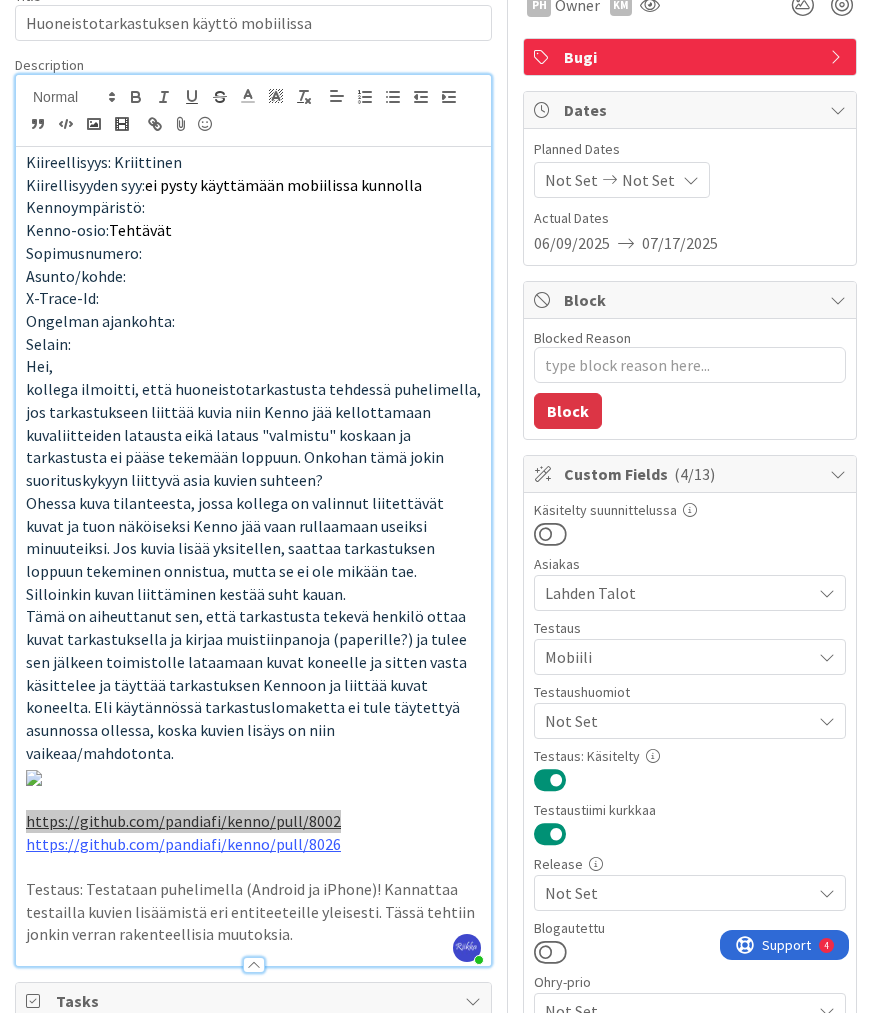 scroll, scrollTop: 0, scrollLeft: 0, axis: both 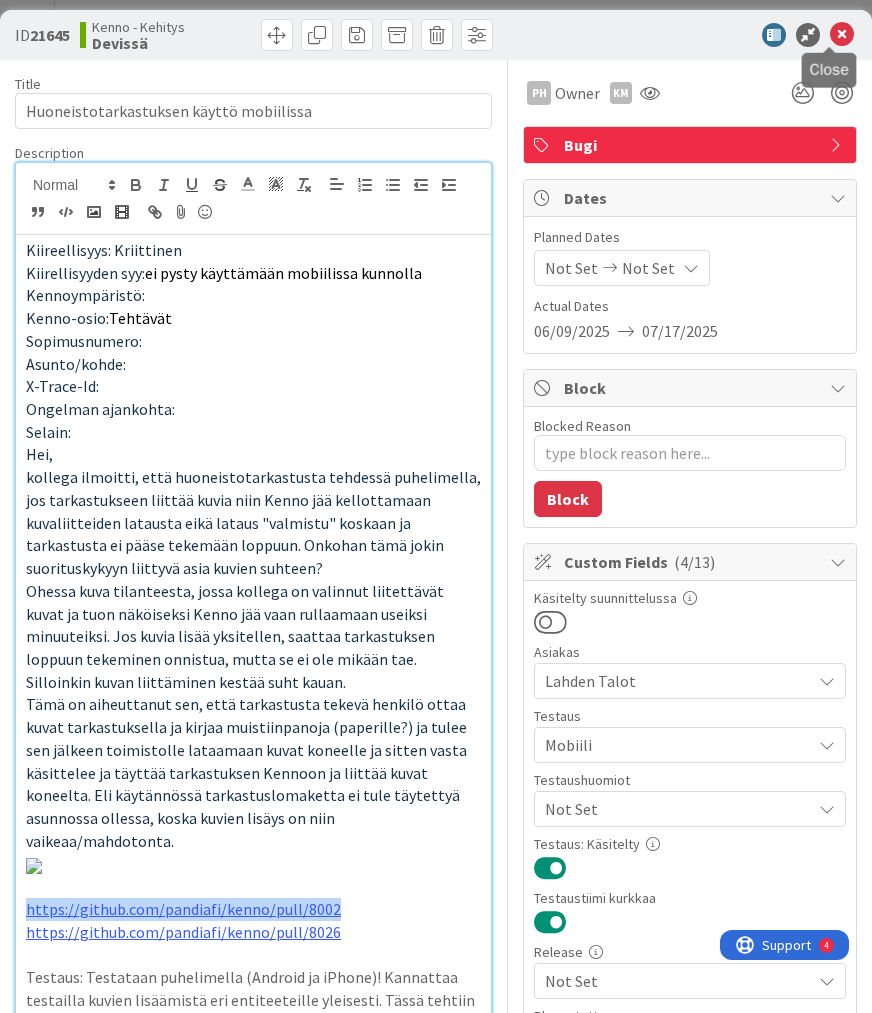 click at bounding box center (842, 35) 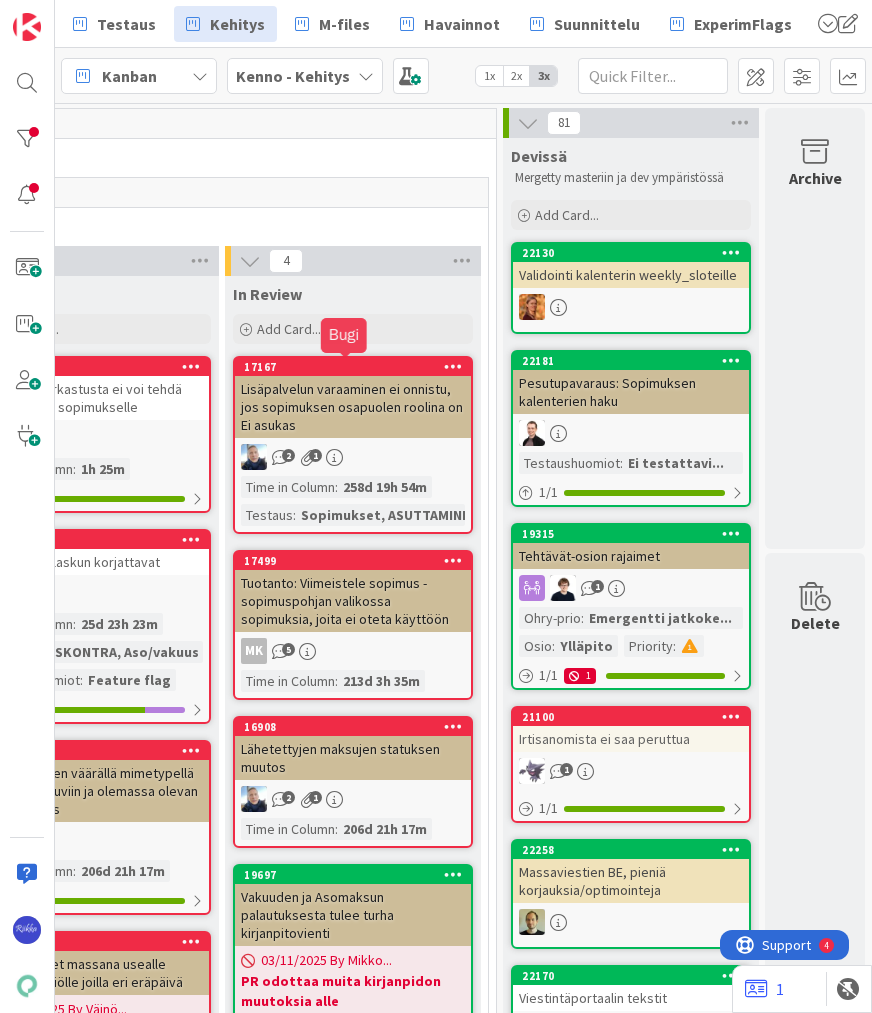 scroll, scrollTop: 0, scrollLeft: 0, axis: both 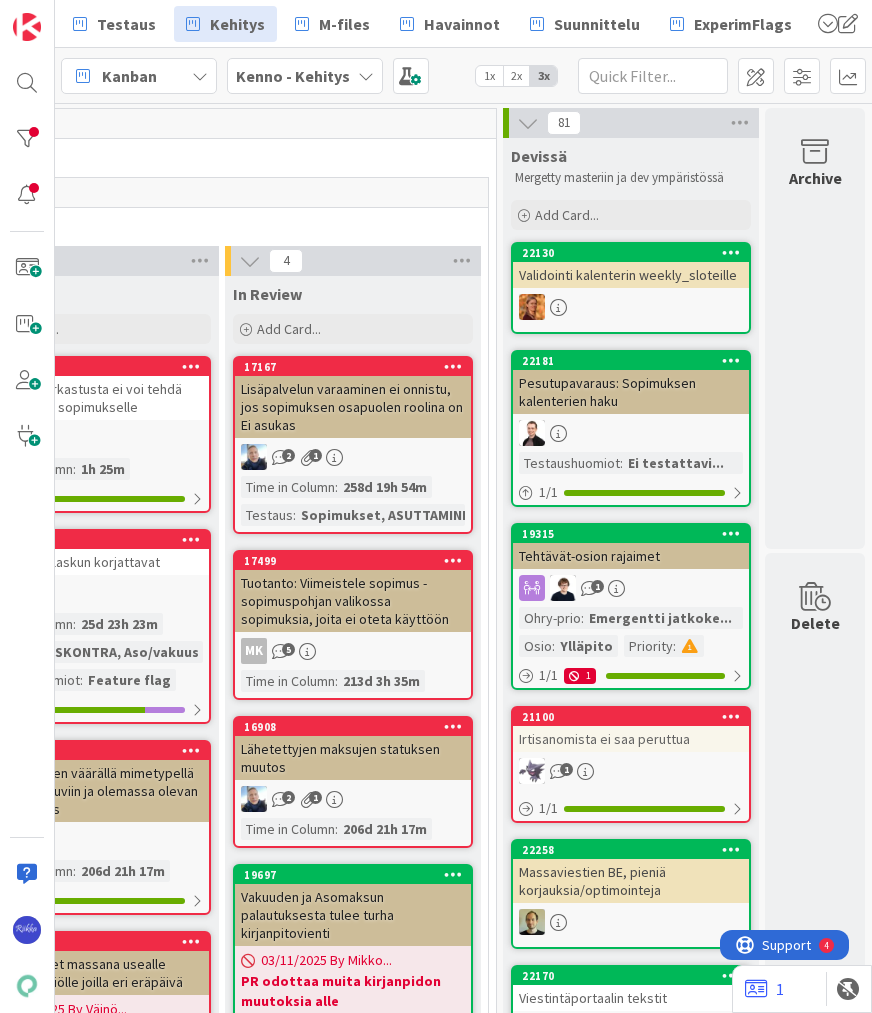 click on "Validointi kalenterin weekly_sloteille" at bounding box center (631, 275) 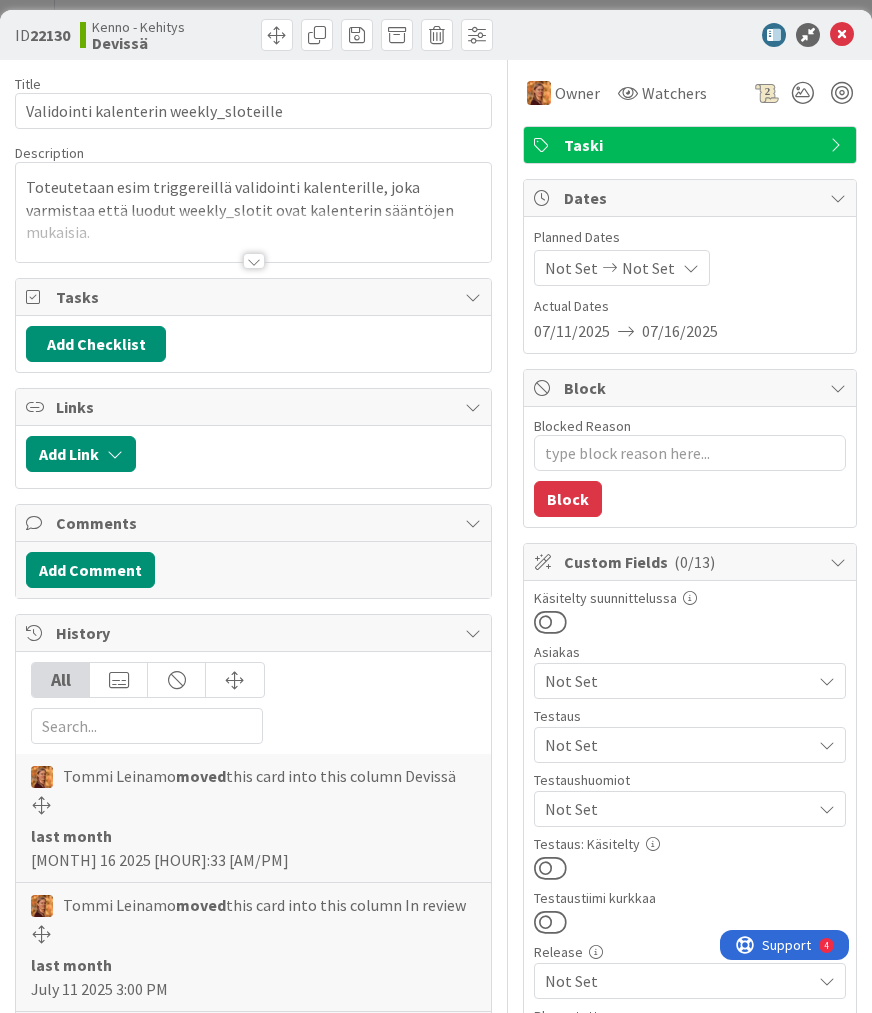 scroll, scrollTop: 0, scrollLeft: 0, axis: both 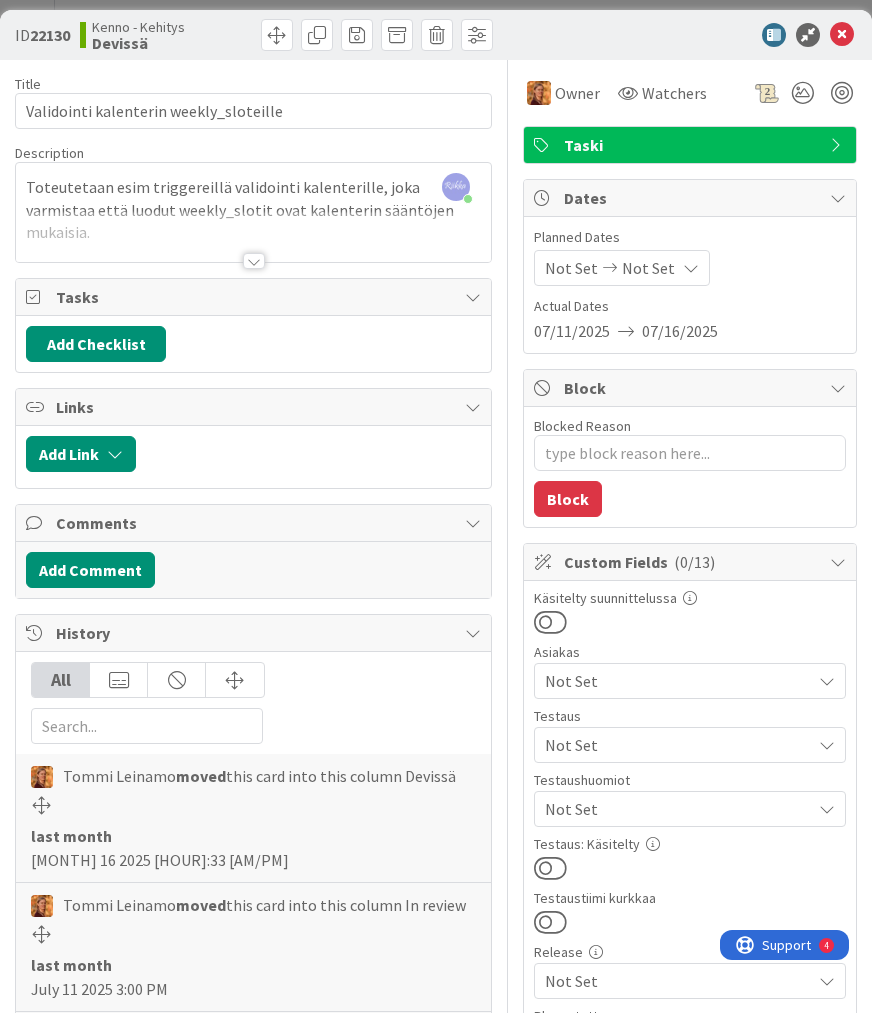 click at bounding box center (254, 261) 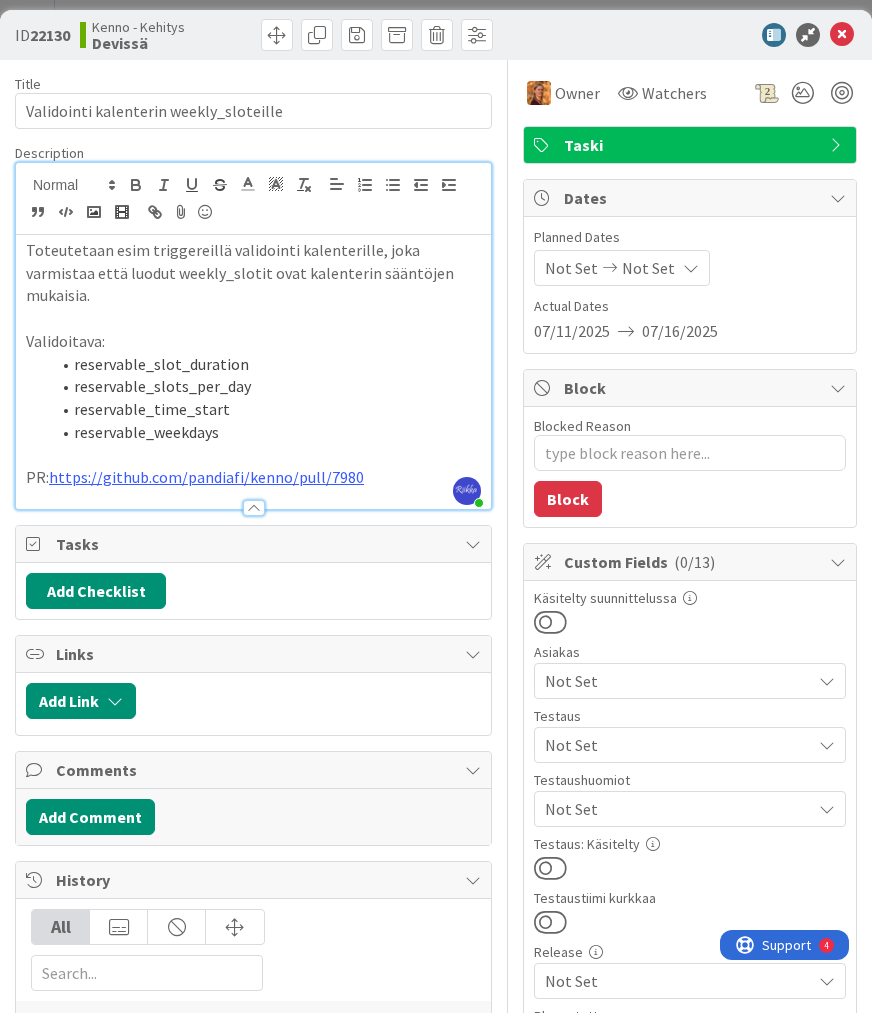 click on "Not Set" at bounding box center (678, 809) 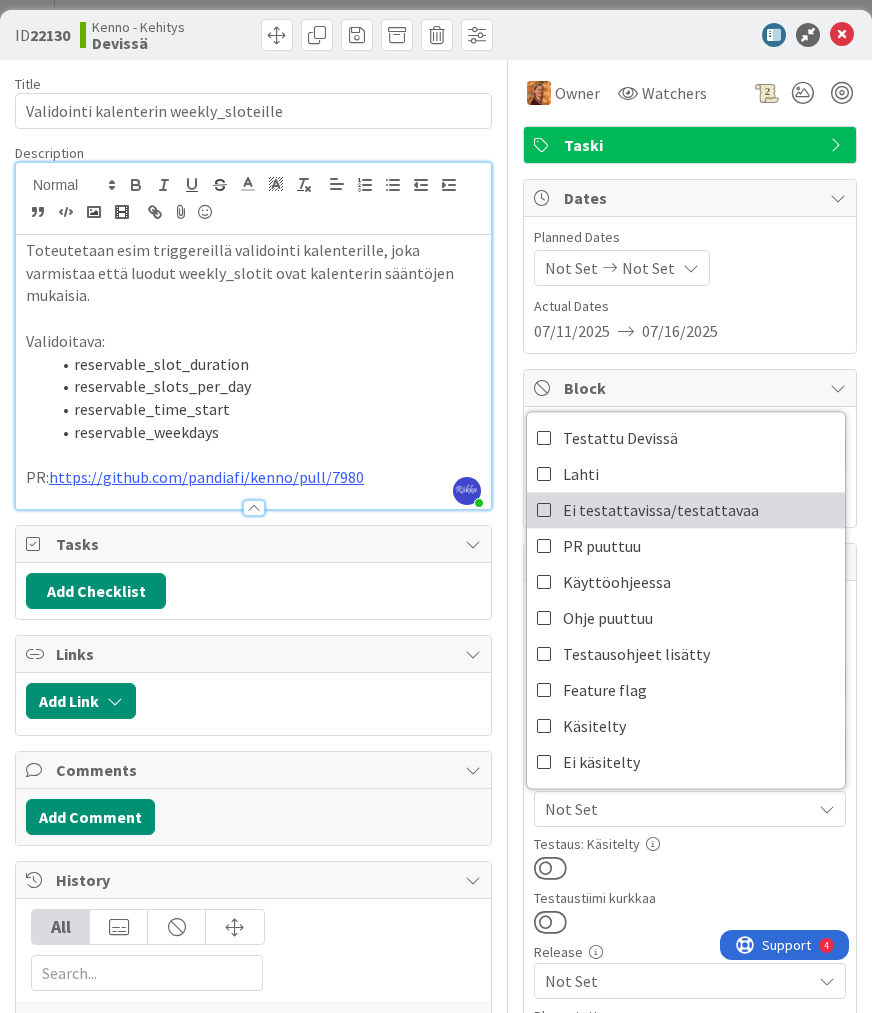 click on "Ei testattavissa/testattavaa" at bounding box center (661, 510) 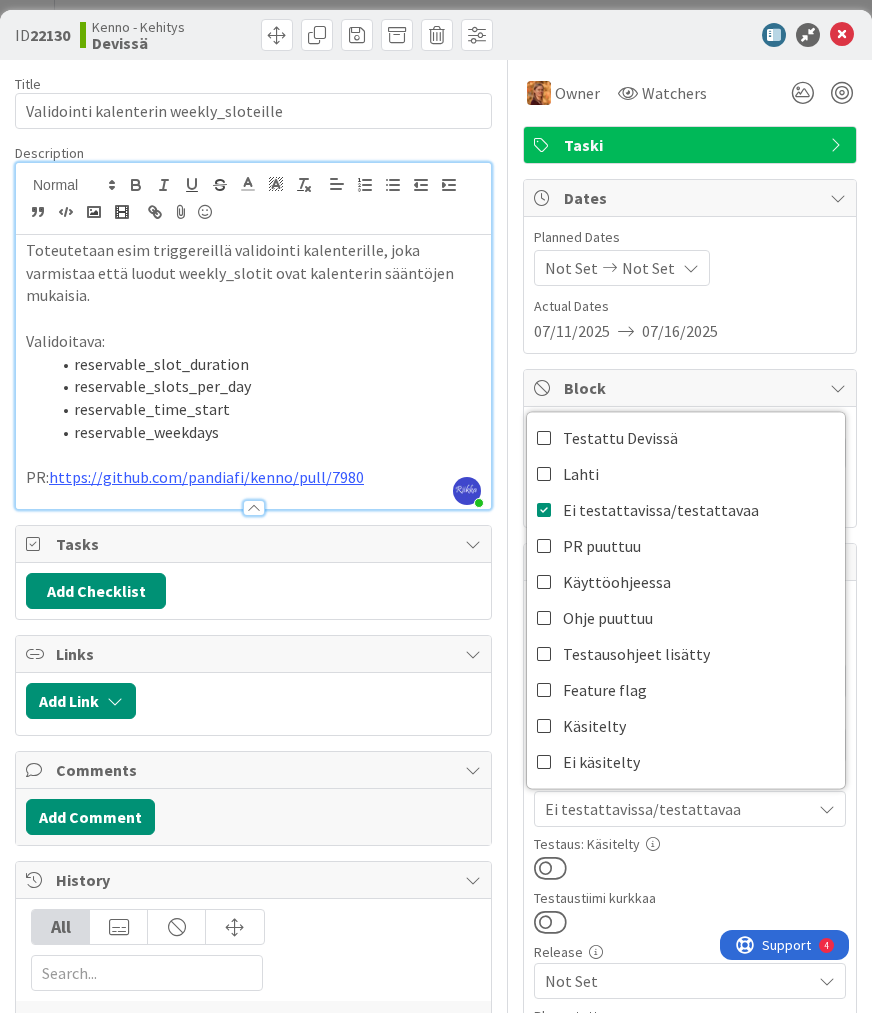 drag, startPoint x: 707, startPoint y: 856, endPoint x: 624, endPoint y: 856, distance: 83 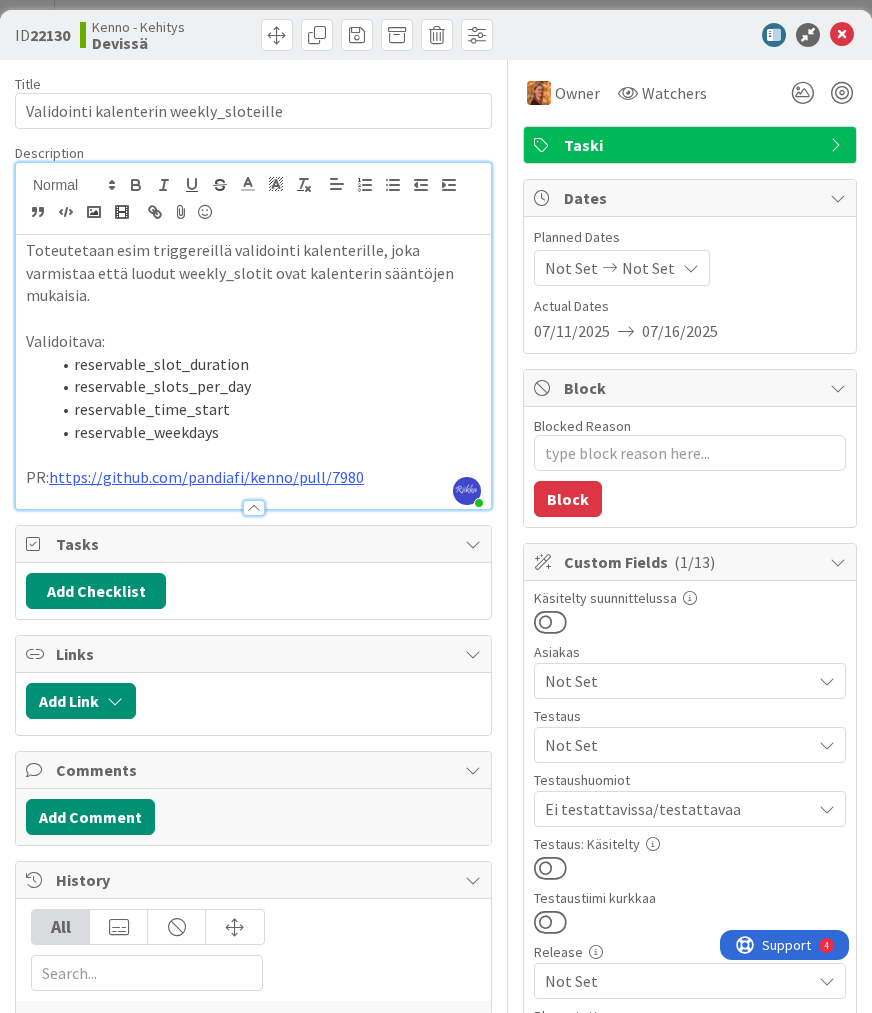 click at bounding box center (550, 868) 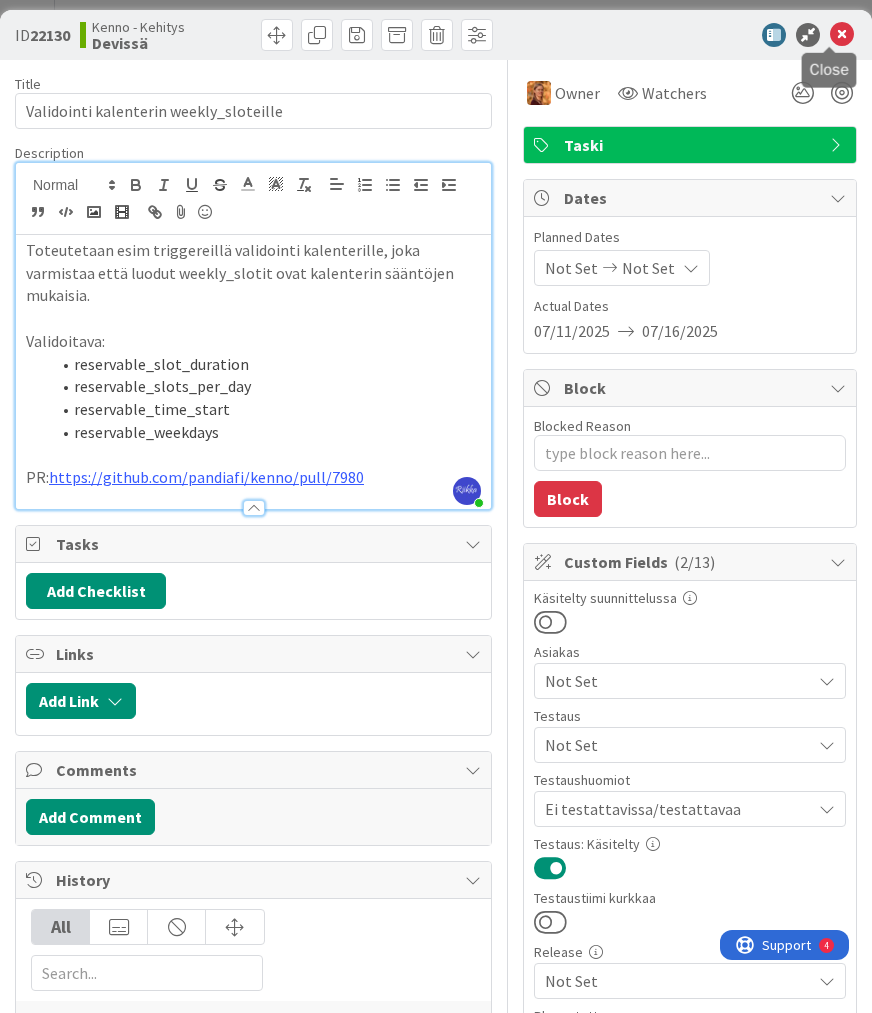 click at bounding box center (842, 35) 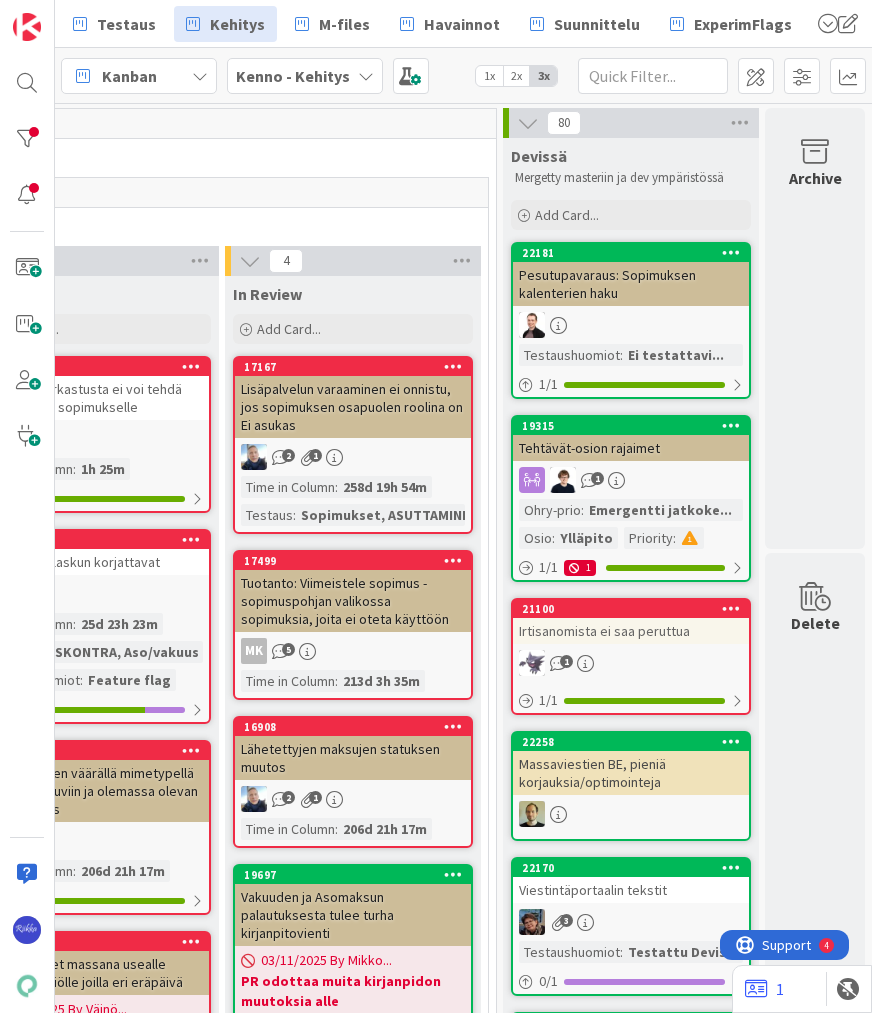 click on "Pesutupavaraus: Sopimuksen kalenterien haku" at bounding box center [631, 284] 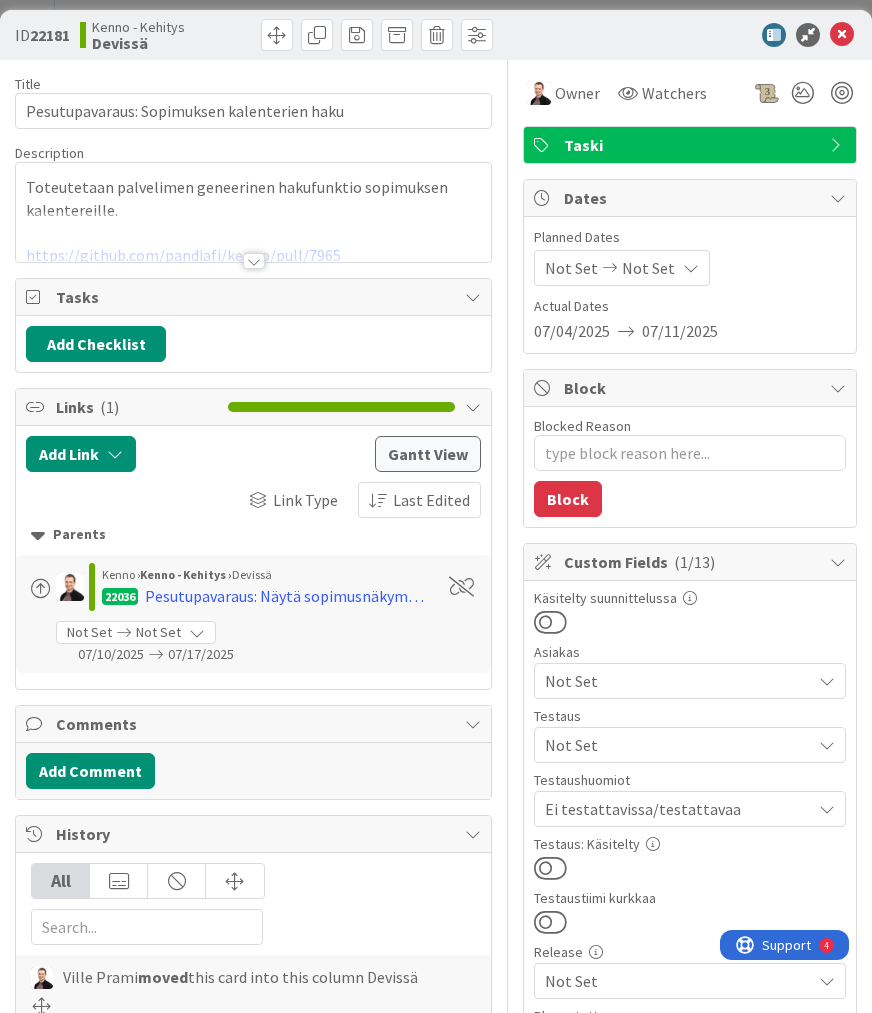 scroll, scrollTop: 0, scrollLeft: 0, axis: both 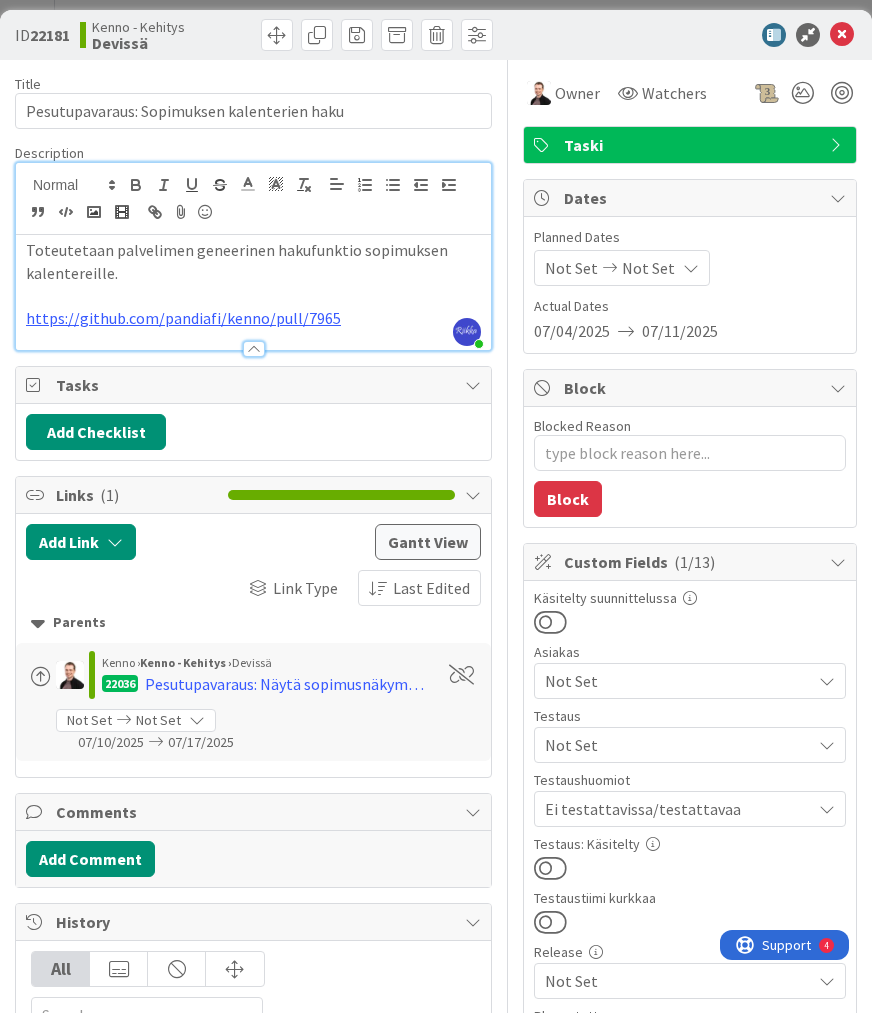 click at bounding box center [550, 868] 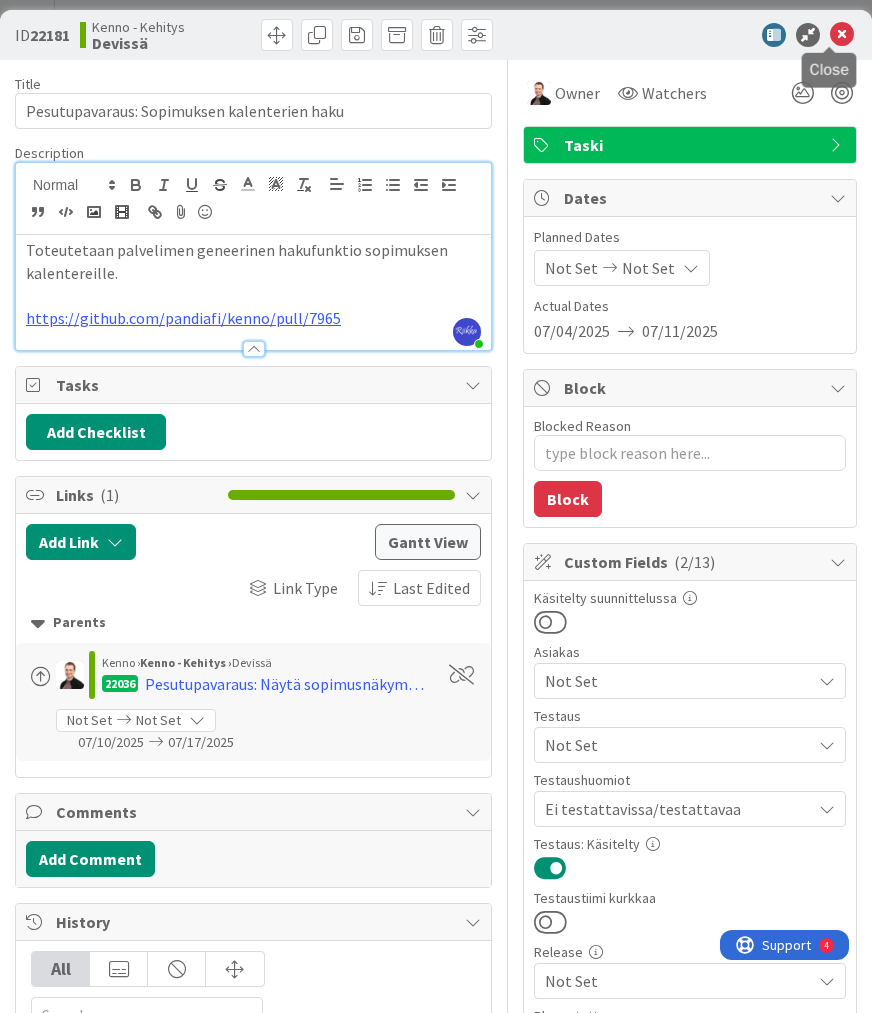 click at bounding box center (842, 35) 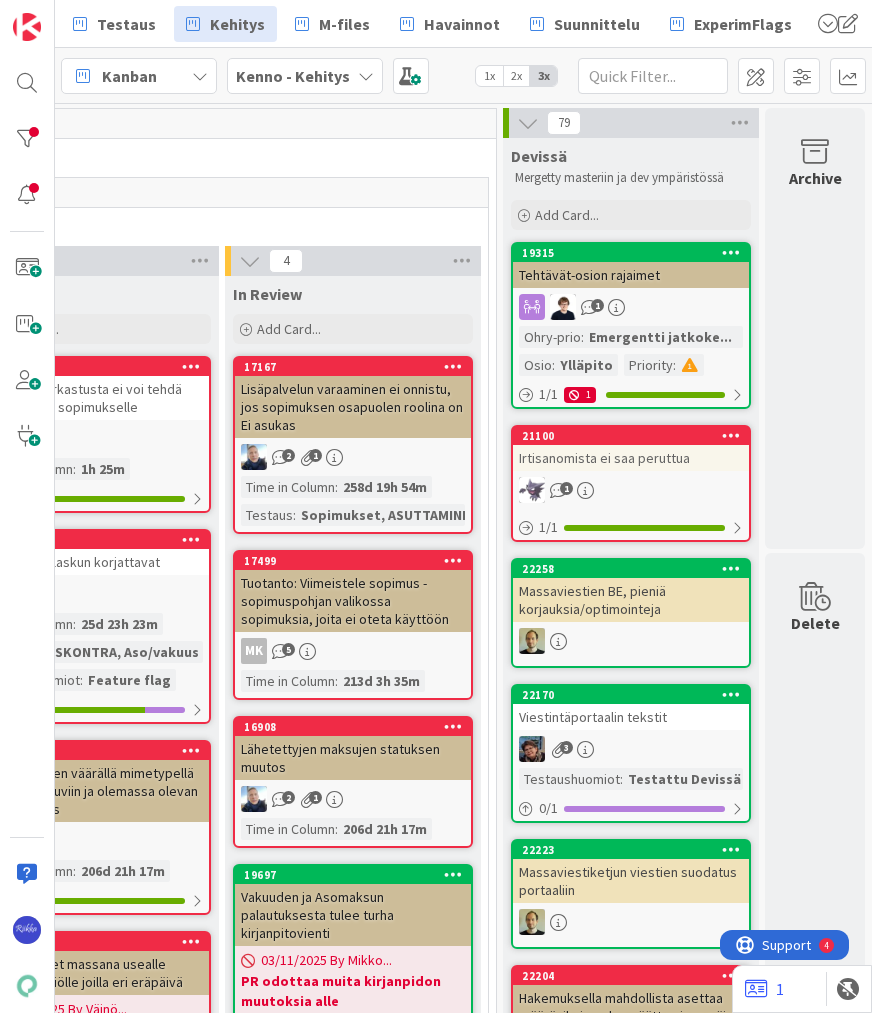 scroll, scrollTop: 0, scrollLeft: 0, axis: both 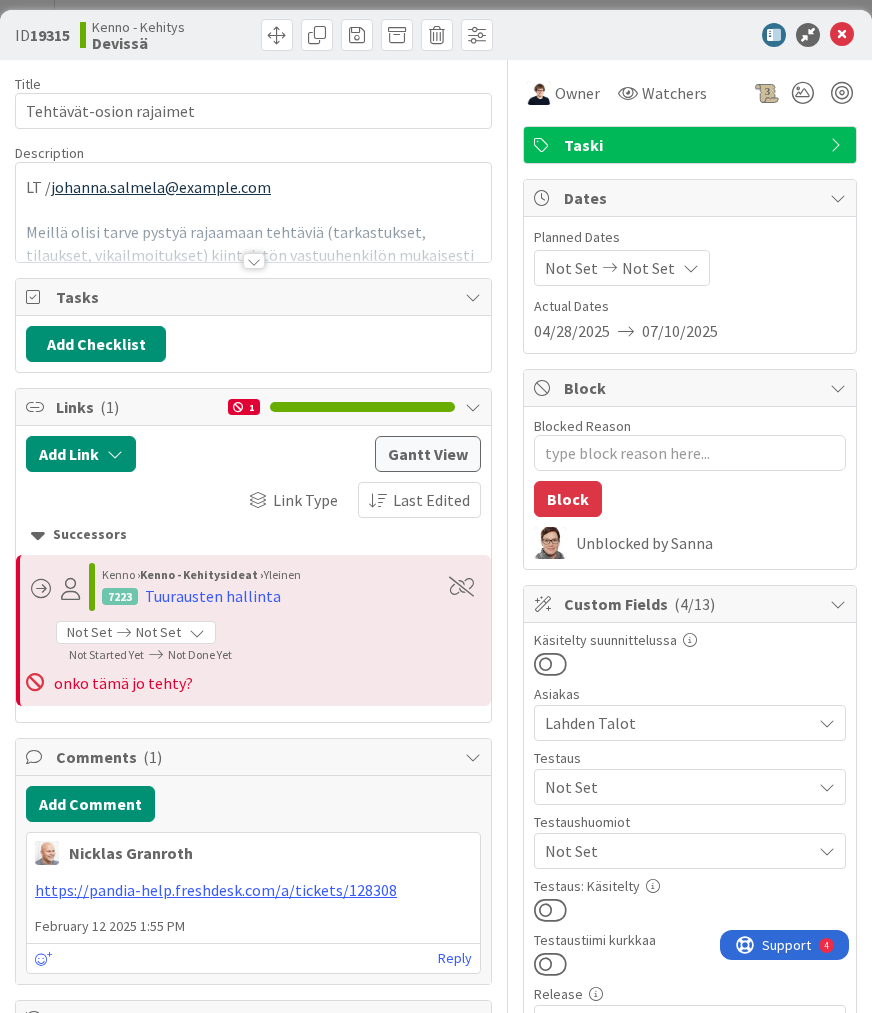 click at bounding box center [254, 261] 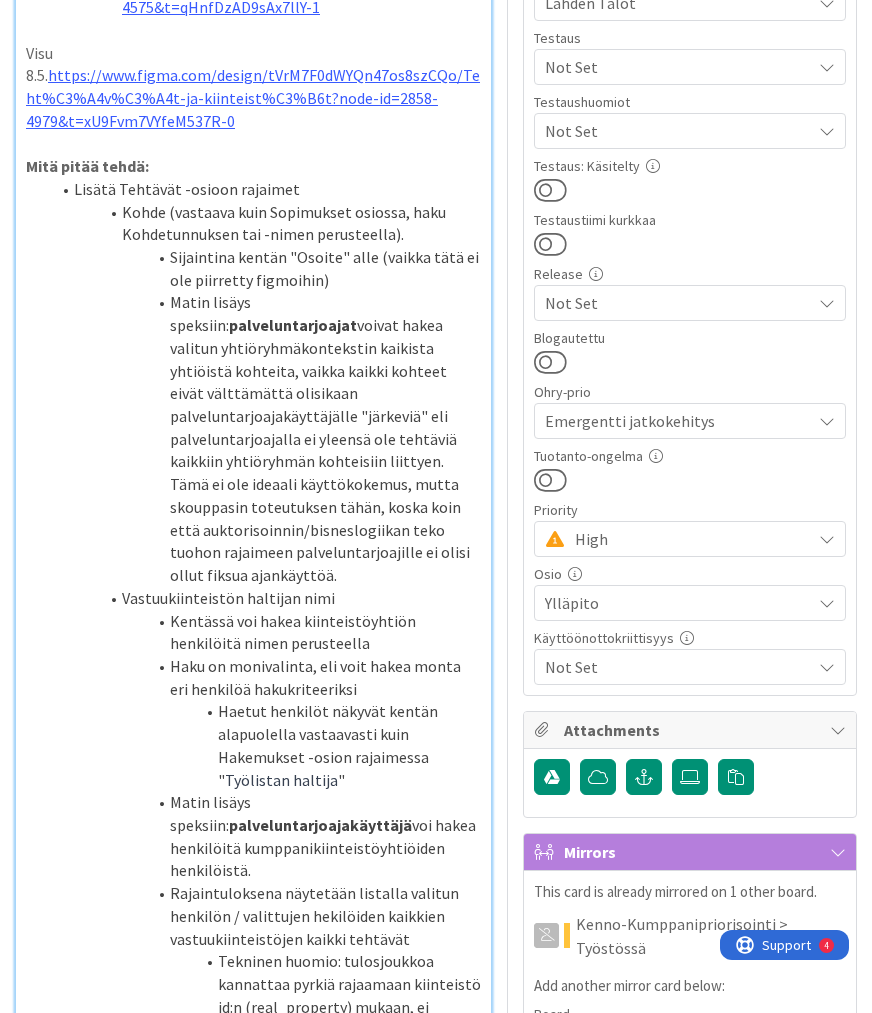 scroll, scrollTop: 240, scrollLeft: 0, axis: vertical 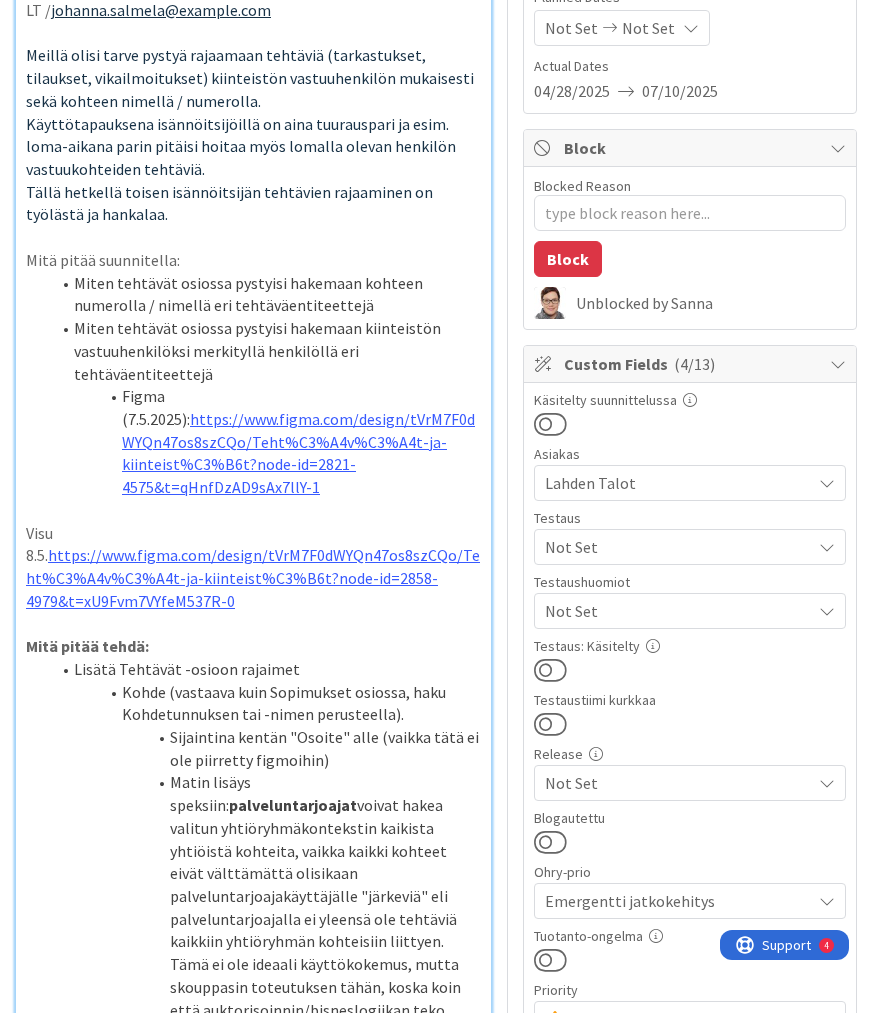 click at bounding box center (550, 670) 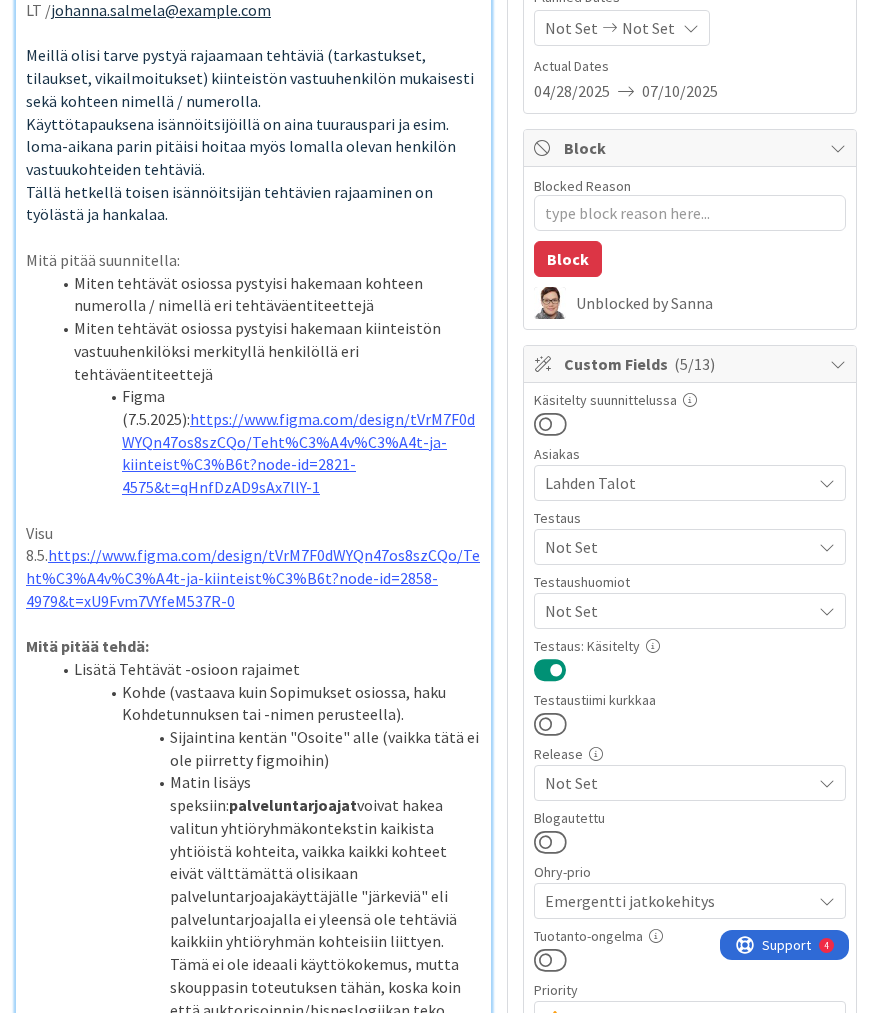 click on "Not Set" at bounding box center [678, 611] 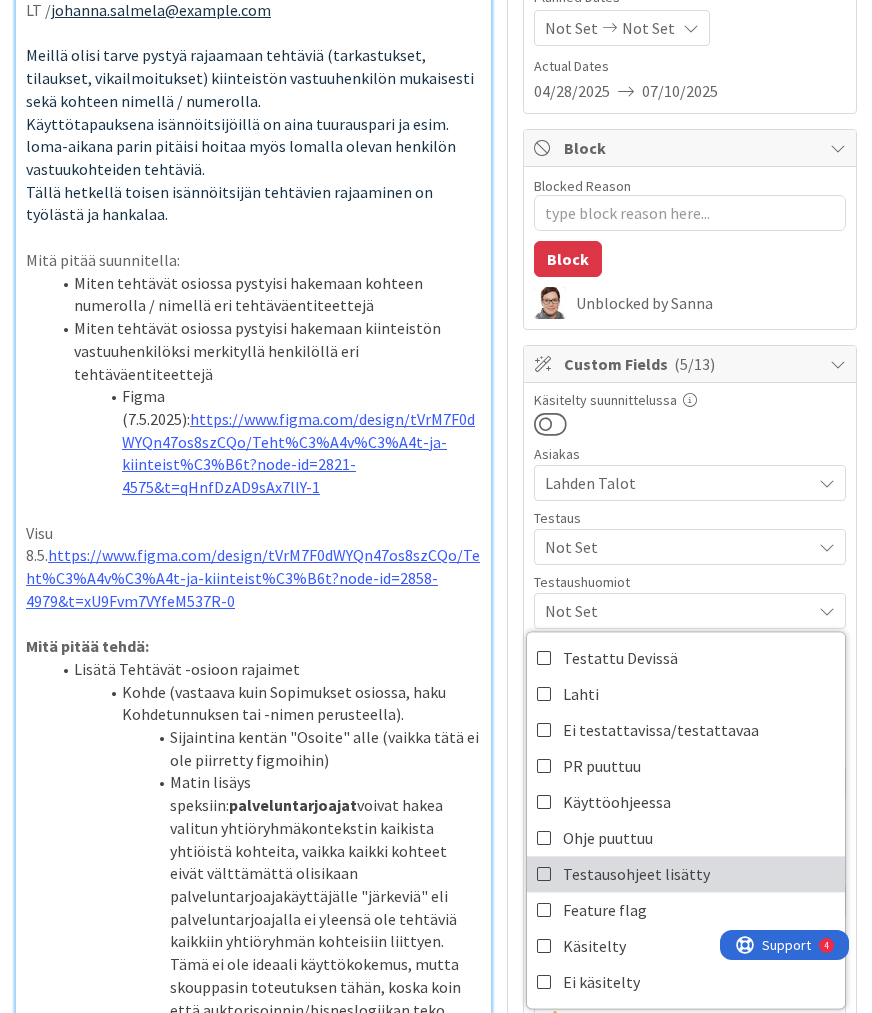 click on "Testausohjeet lisätty" at bounding box center (686, 874) 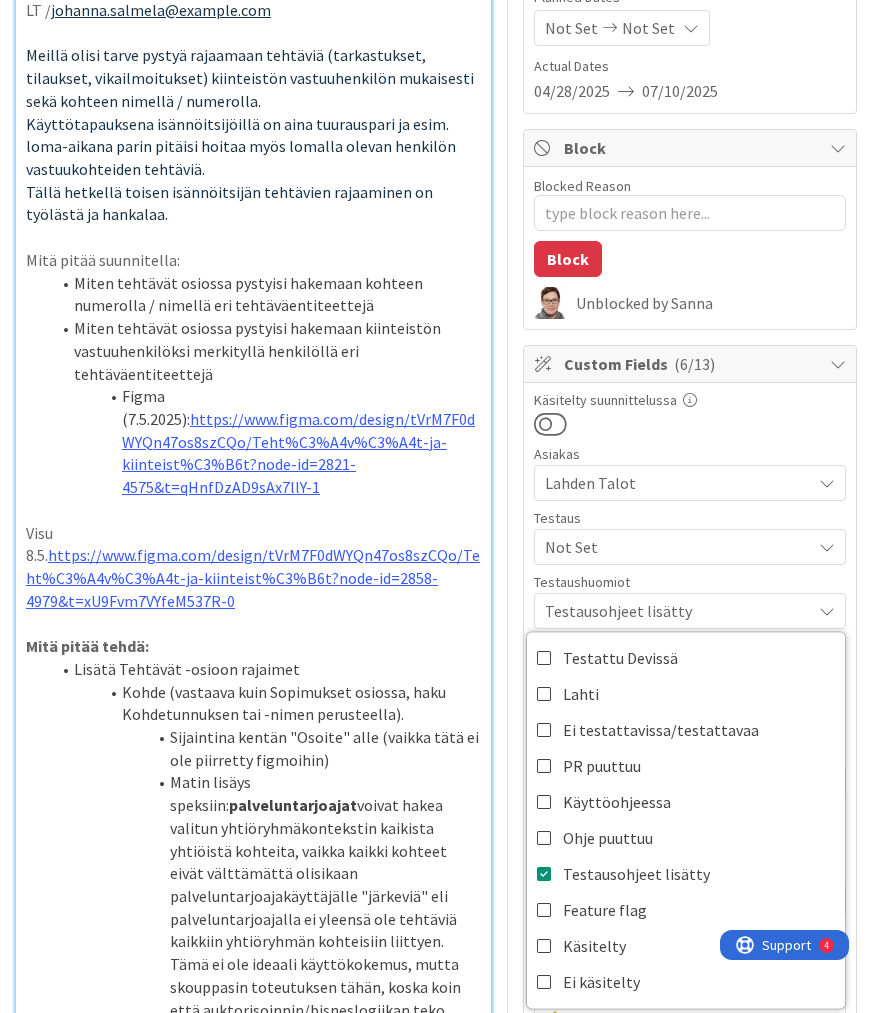 click at bounding box center [690, 424] 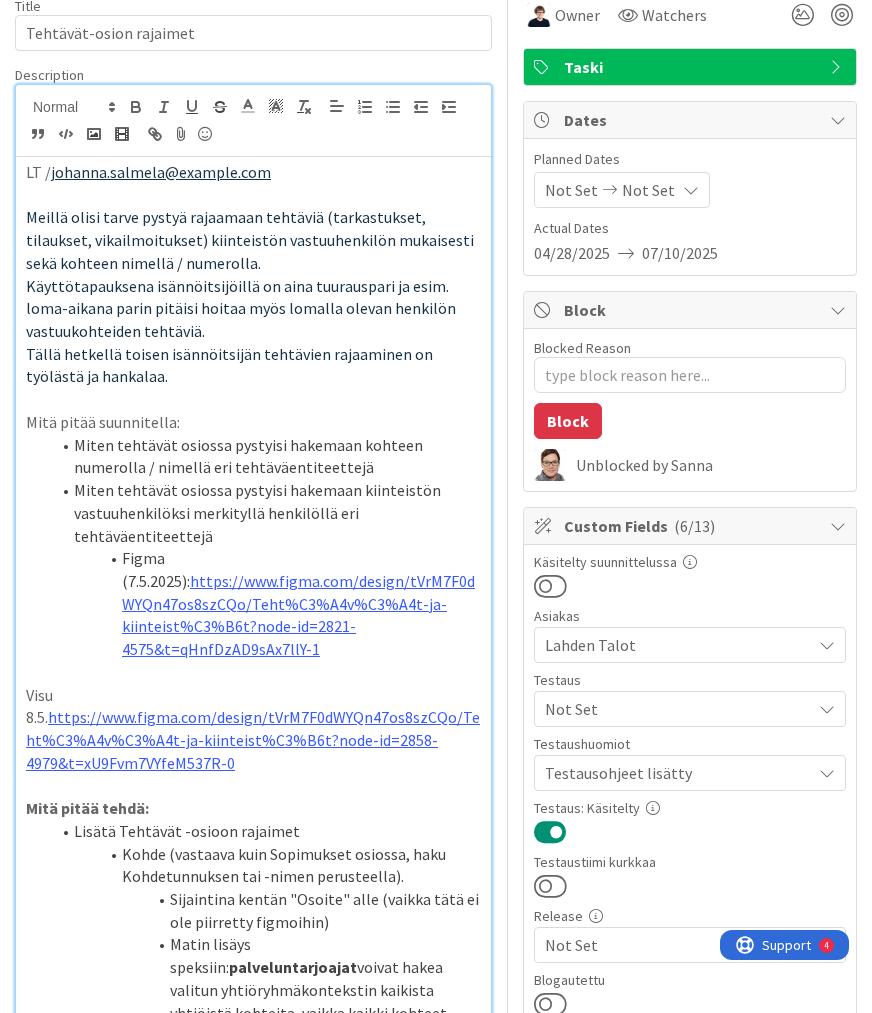 scroll, scrollTop: 0, scrollLeft: 0, axis: both 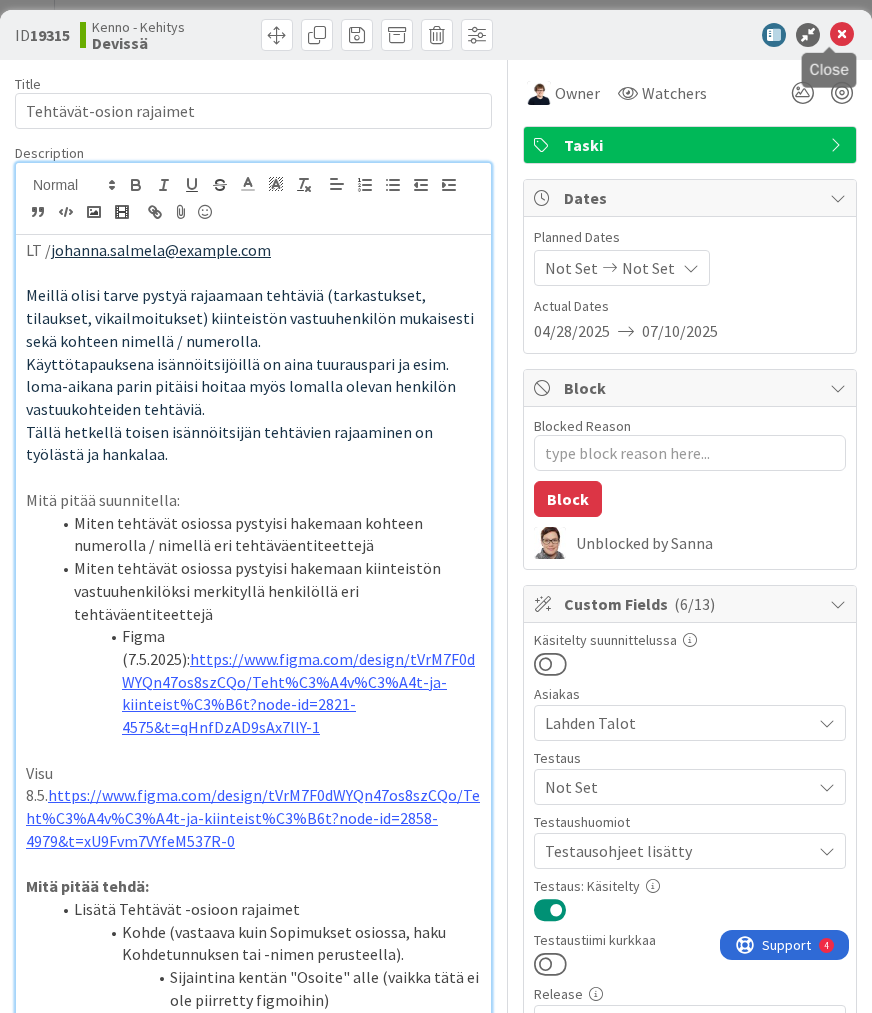 click at bounding box center [842, 35] 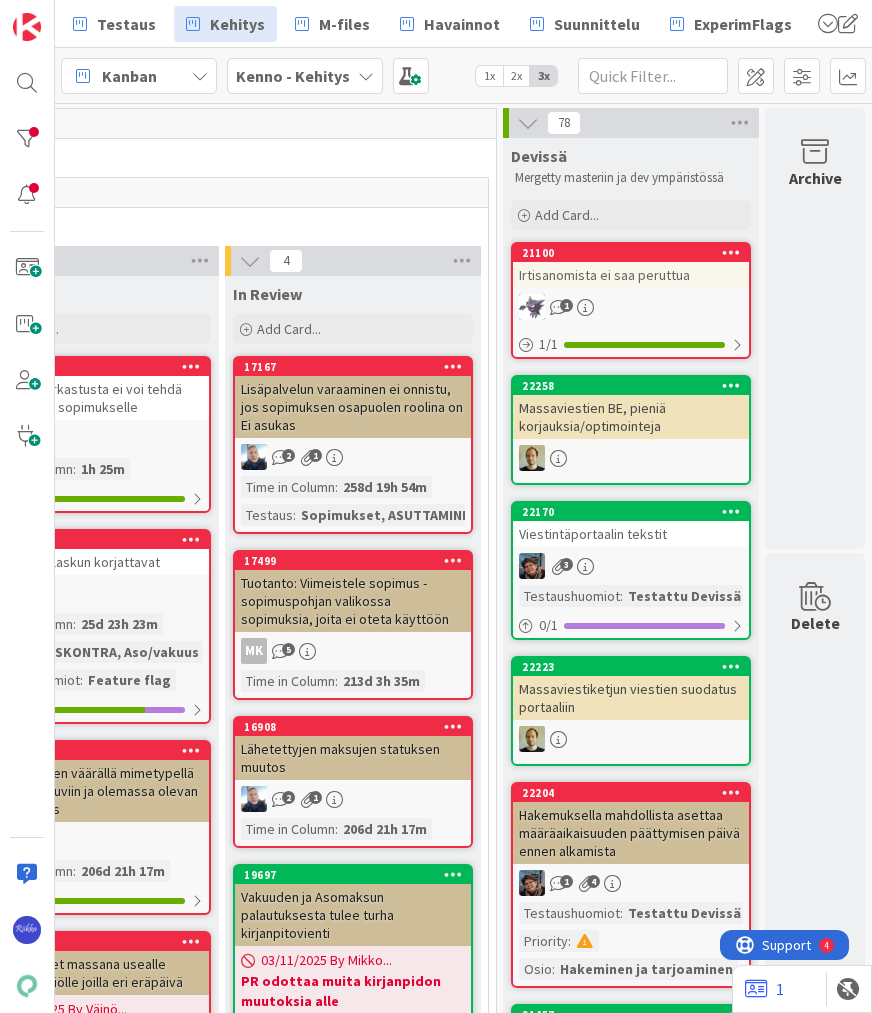 scroll, scrollTop: 0, scrollLeft: 0, axis: both 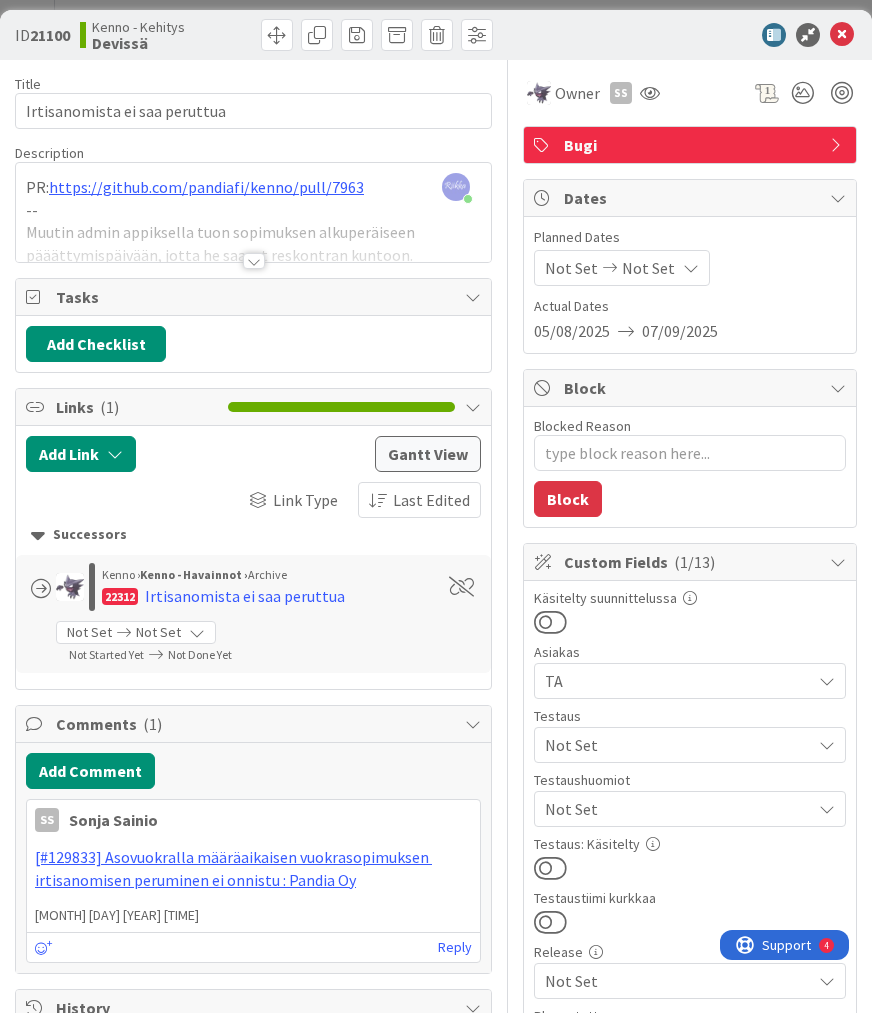 click at bounding box center (254, 261) 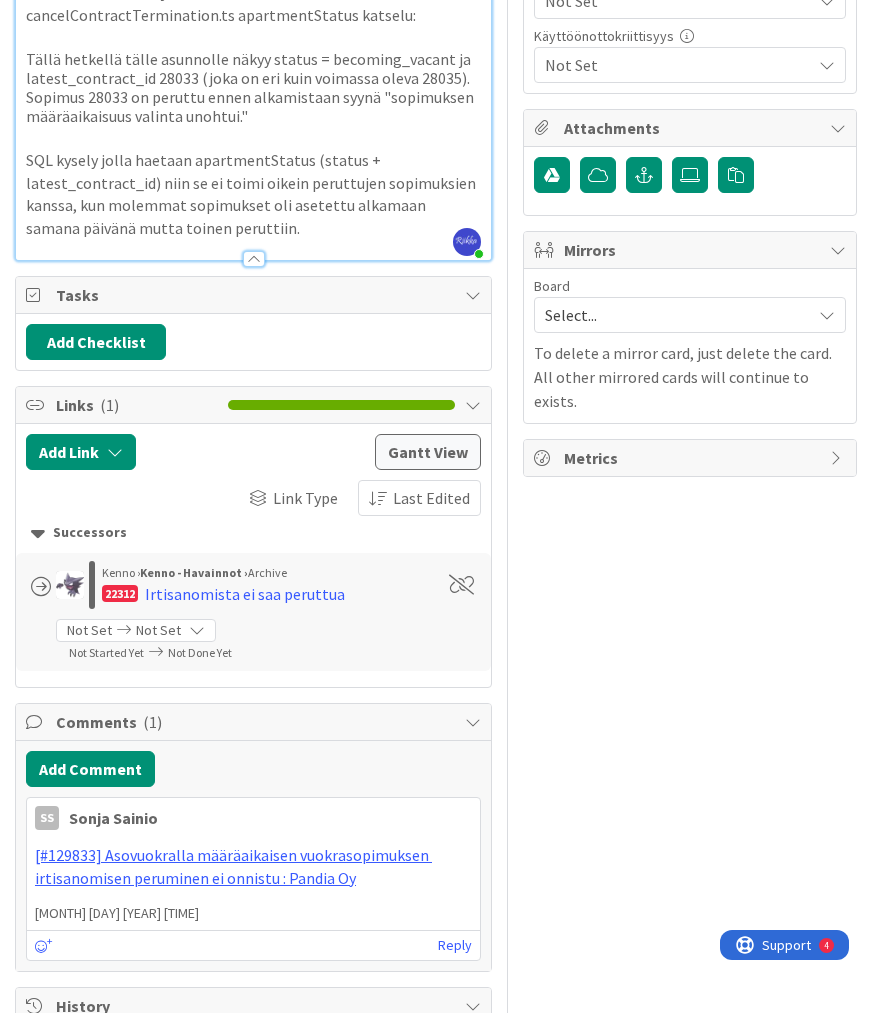 scroll, scrollTop: 1520, scrollLeft: 0, axis: vertical 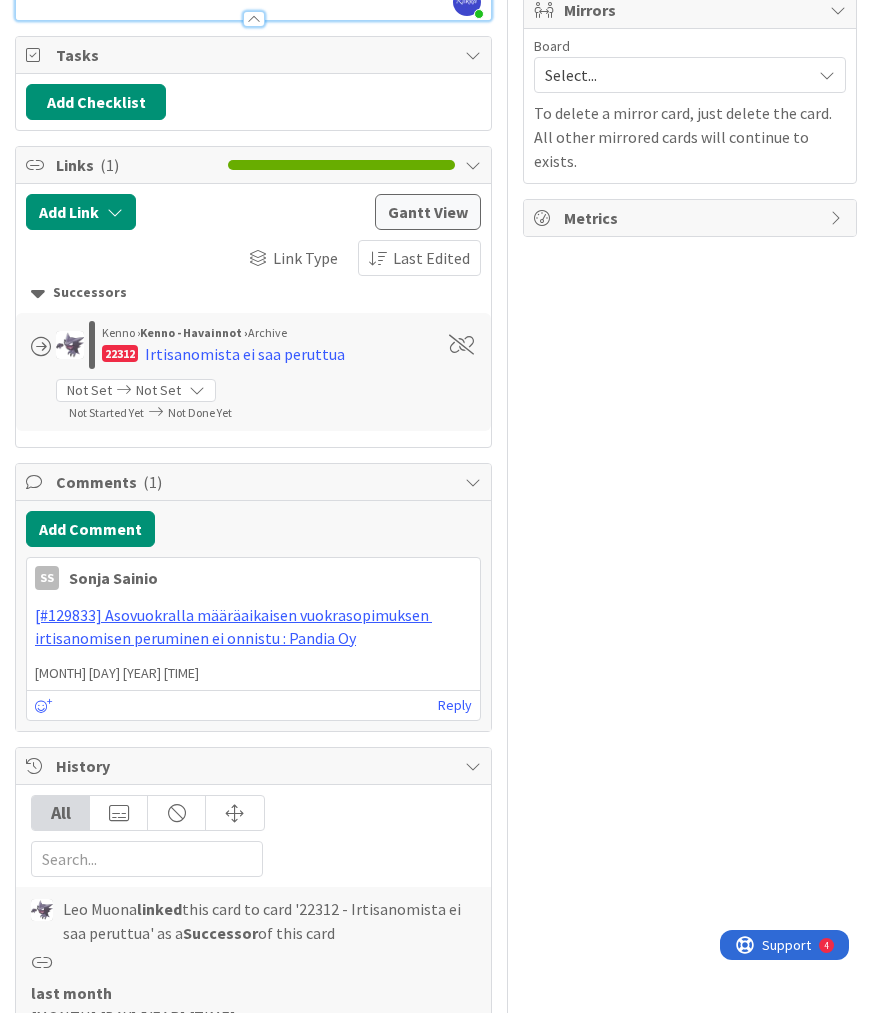 click on "SQL kysely jolla haetaan apartmentStatus (status + latest_contract_id) niin se ei toimi oikein peruttujen sopimuksien kanssa, kun molemmat sopimukset oli asetettu alkamaan samana päivänä mutta toinen peruttiin." at bounding box center (253, -46) 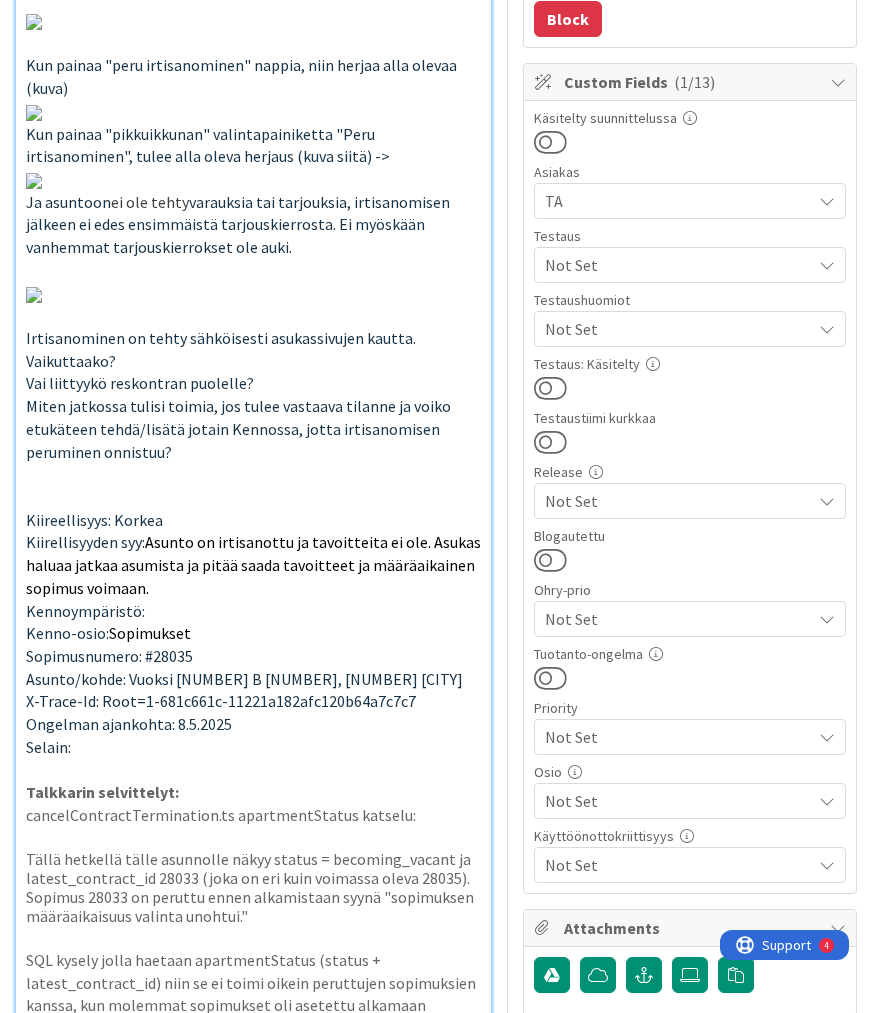 scroll, scrollTop: 240, scrollLeft: 0, axis: vertical 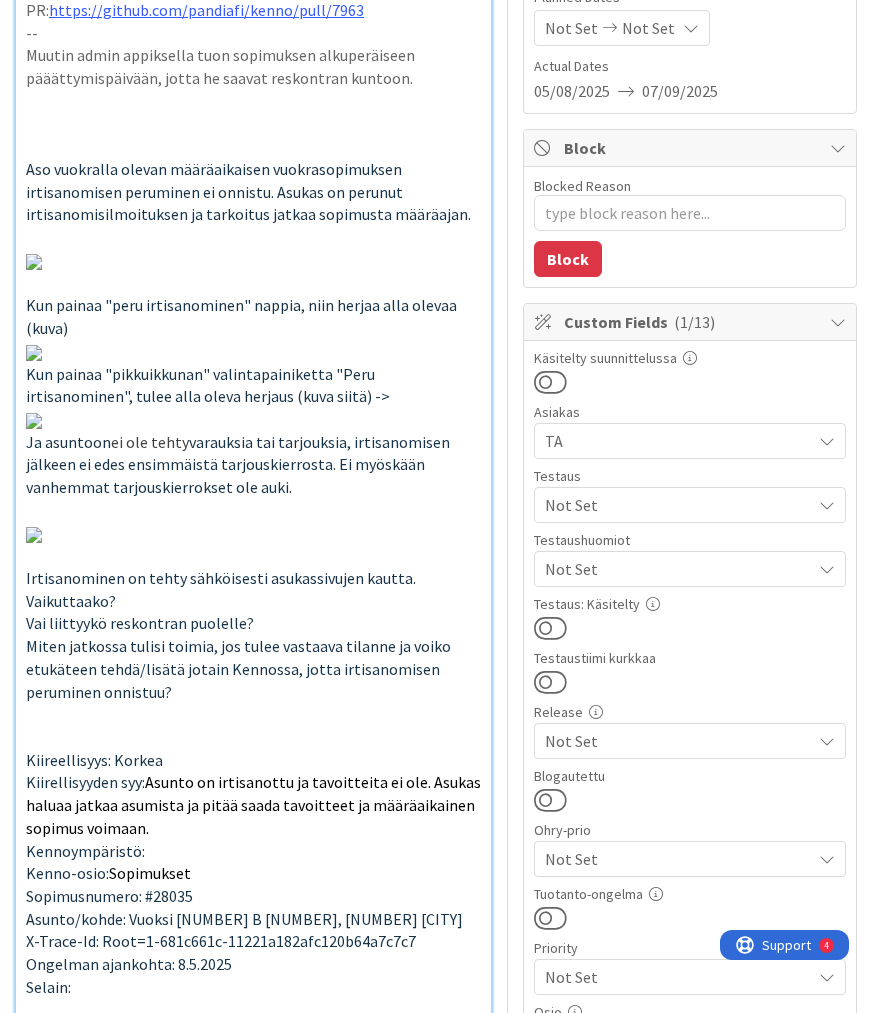 click on "Not Set" at bounding box center [678, 569] 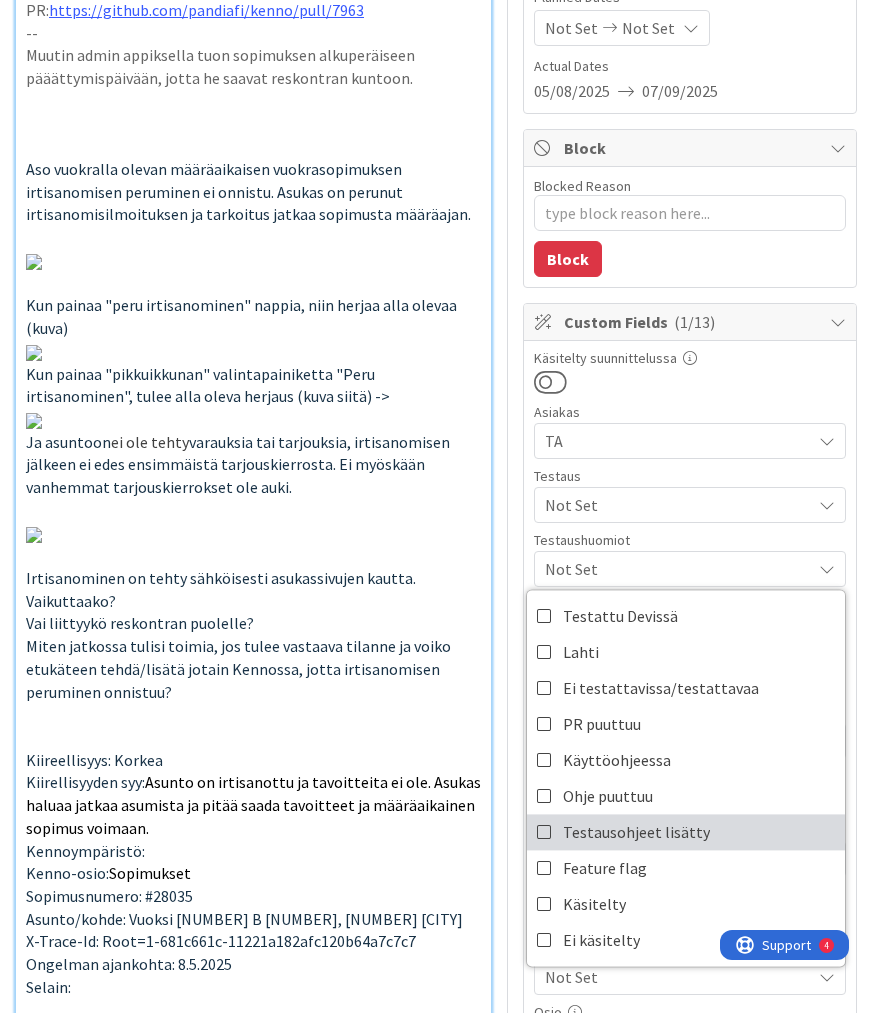 click on "Testausohjeet lisätty" at bounding box center [686, 832] 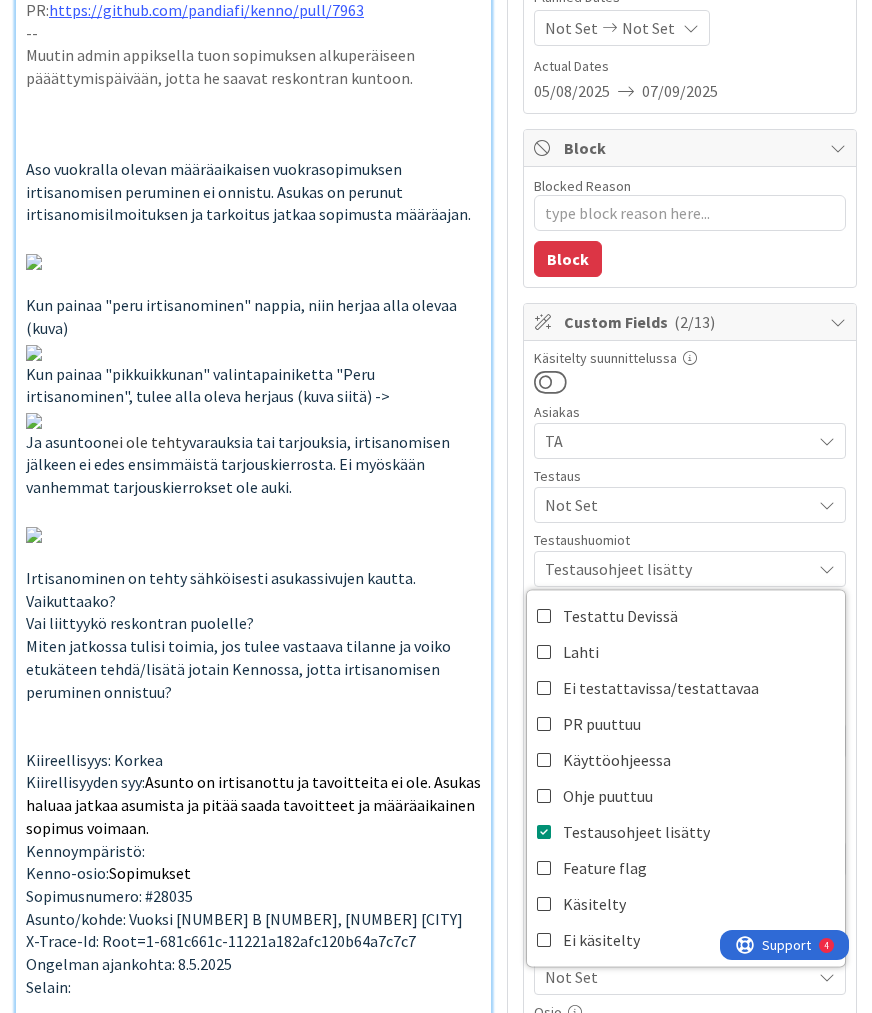 type on "x" 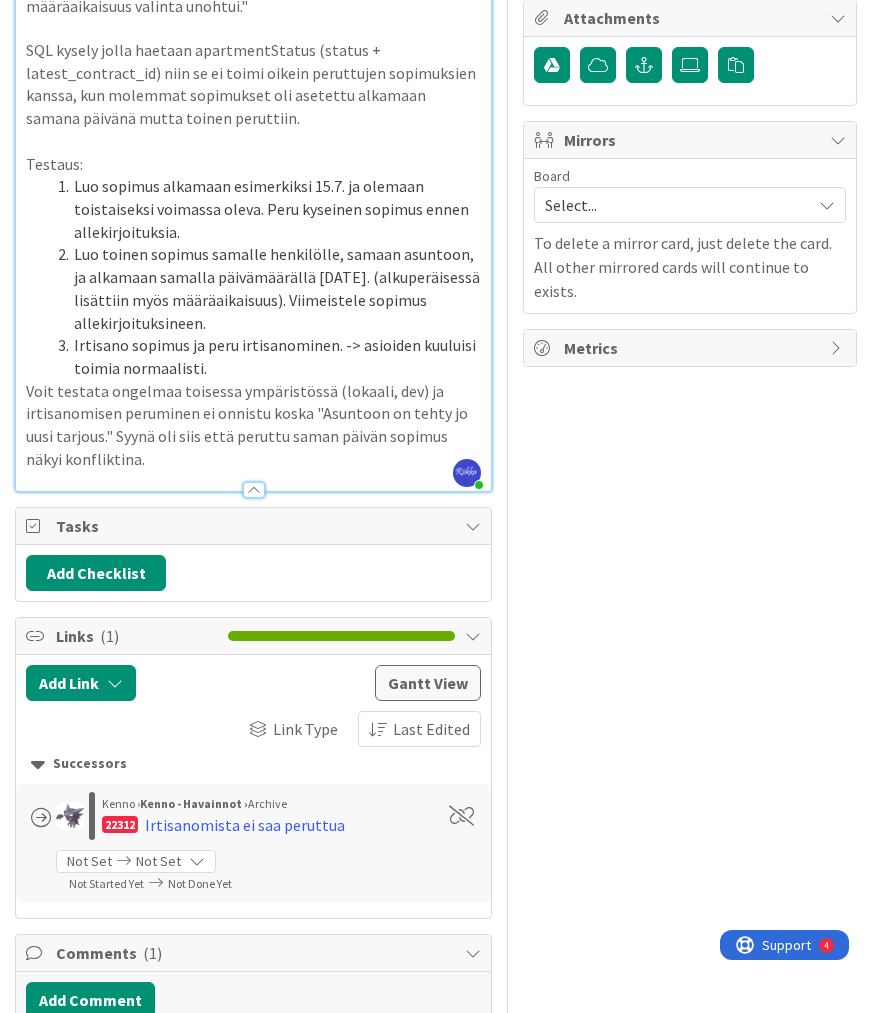 scroll, scrollTop: 1600, scrollLeft: 0, axis: vertical 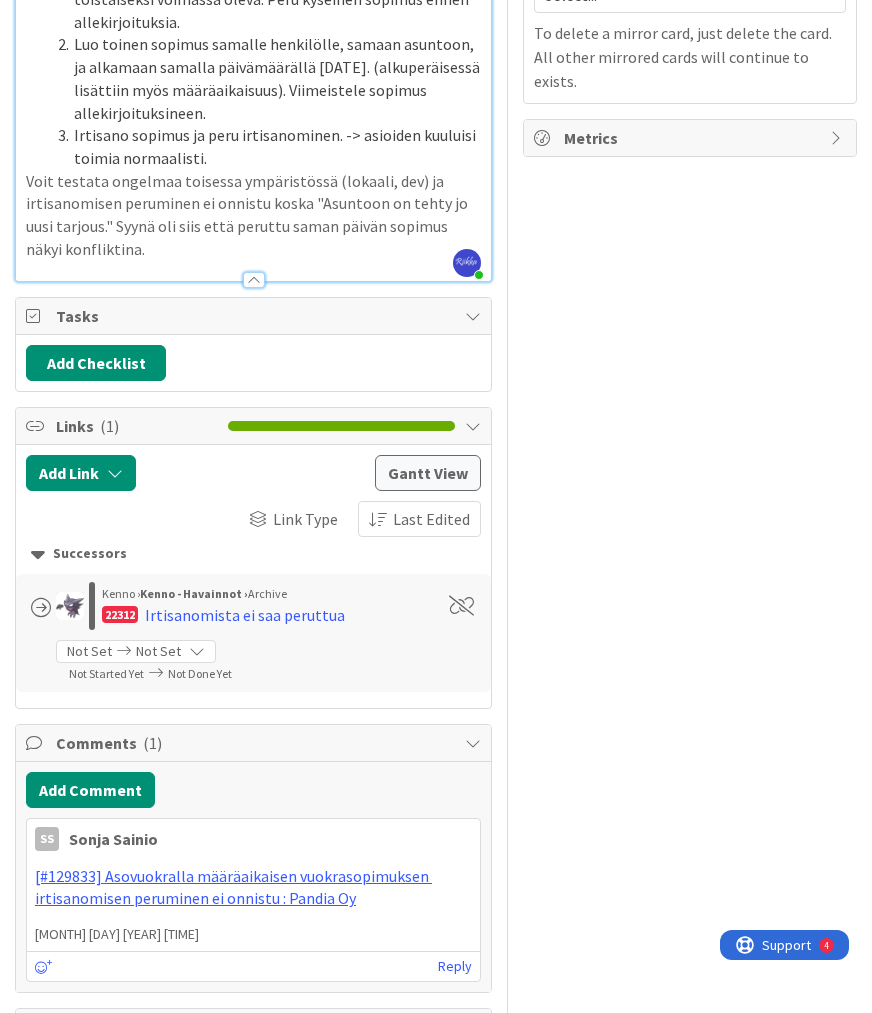 click on "Luo sopimus alkamaan esimerkiksi 15.7. ja olemaan toistaiseksi voimassa oleva. Peru kyseinen sopimus ennen allekirjoituksia." at bounding box center (265, -1) 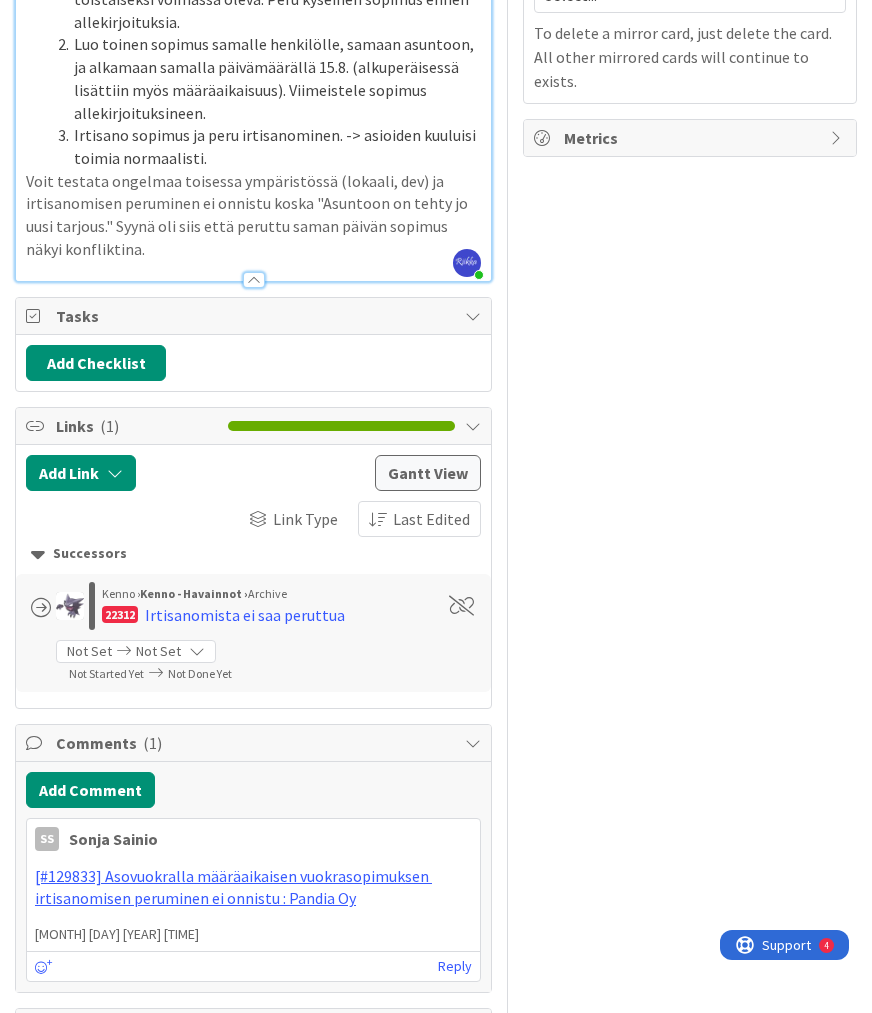 click on "Luo sopimus alkamaan esimerkiksi 15.8. ja olemaan toistaiseksi voimassa oleva. Peru kyseinen sopimus ennen allekirjoituksia." at bounding box center (265, -1) 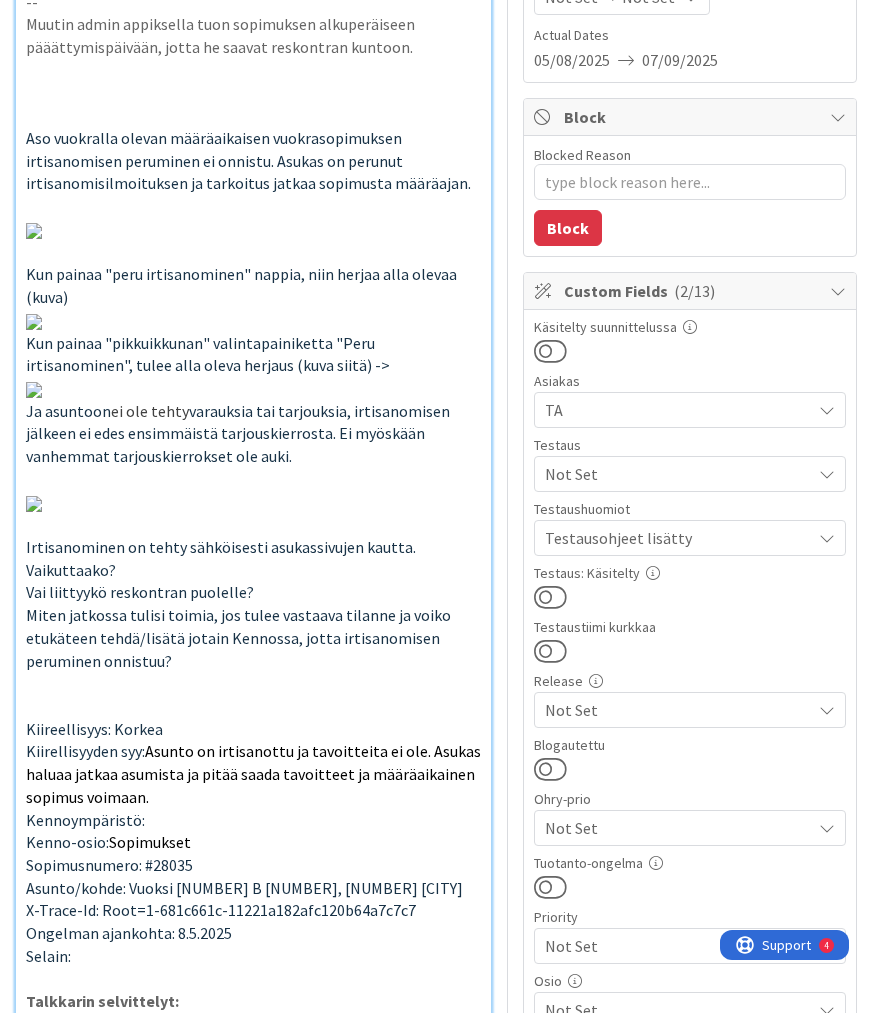 scroll, scrollTop: 80, scrollLeft: 0, axis: vertical 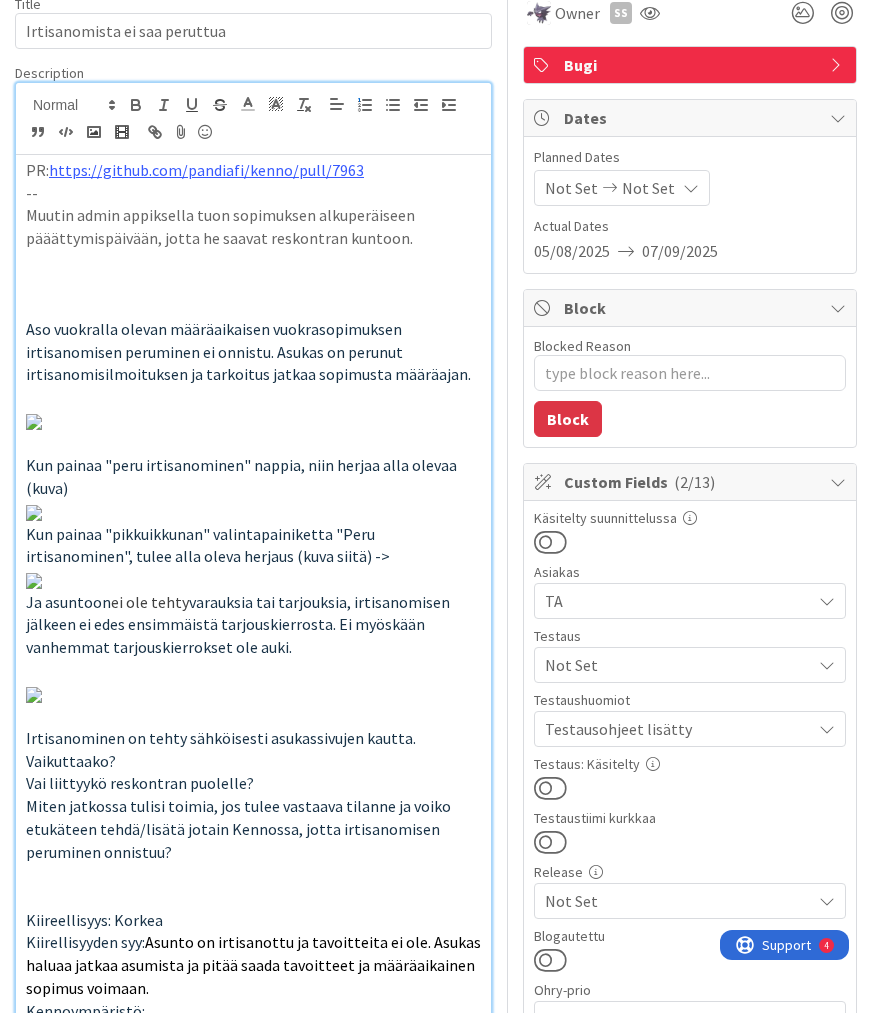 click on "Not Set" at bounding box center (678, 665) 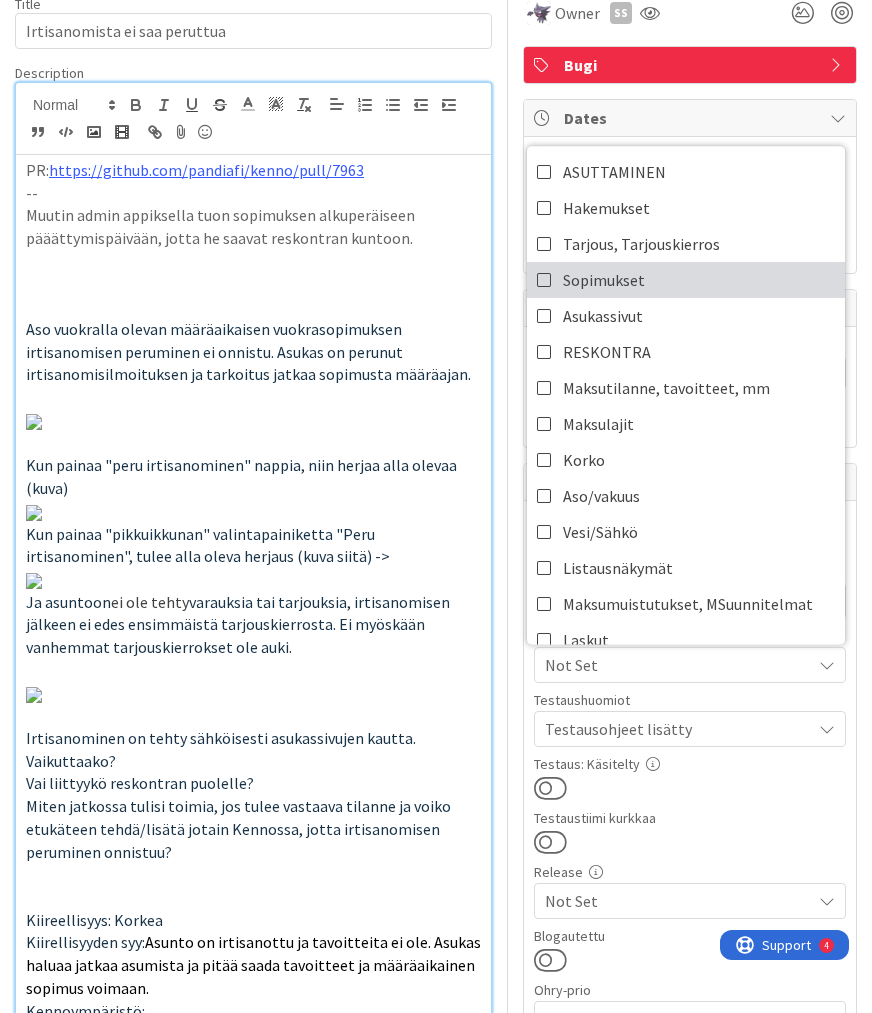 click on "Sopimukset" at bounding box center [686, 280] 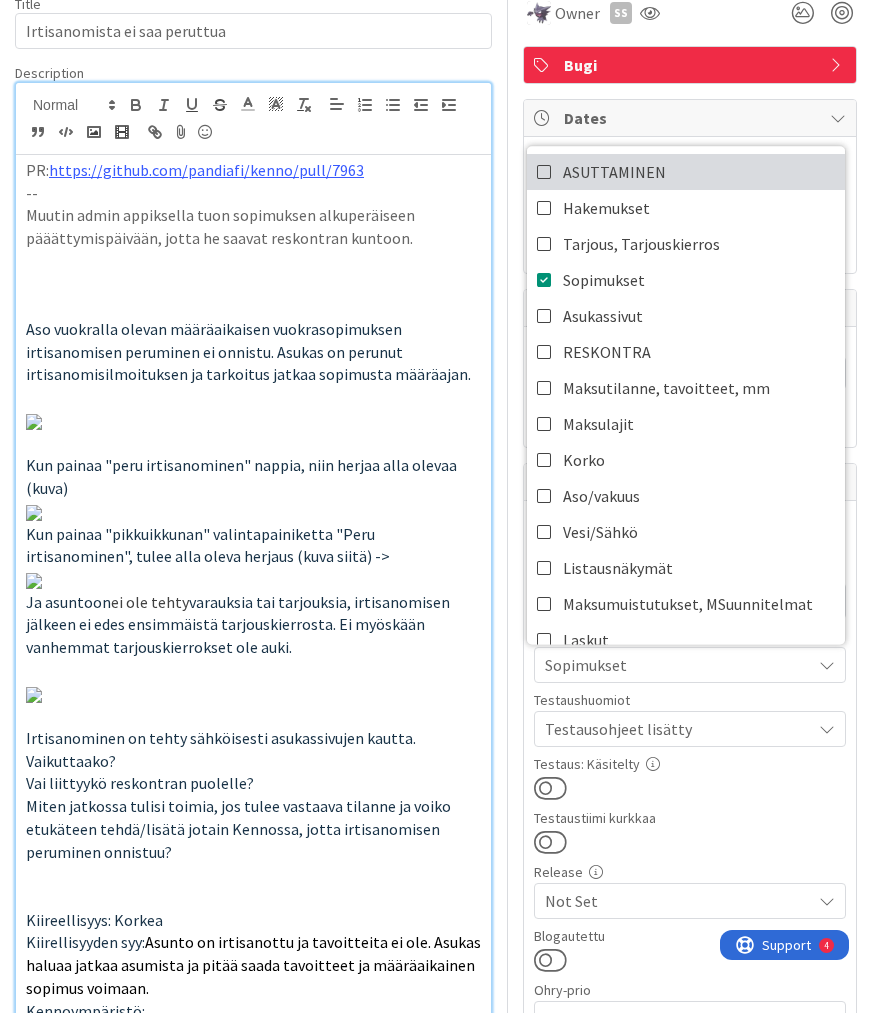 click on "ASUTTAMINEN" at bounding box center (686, 172) 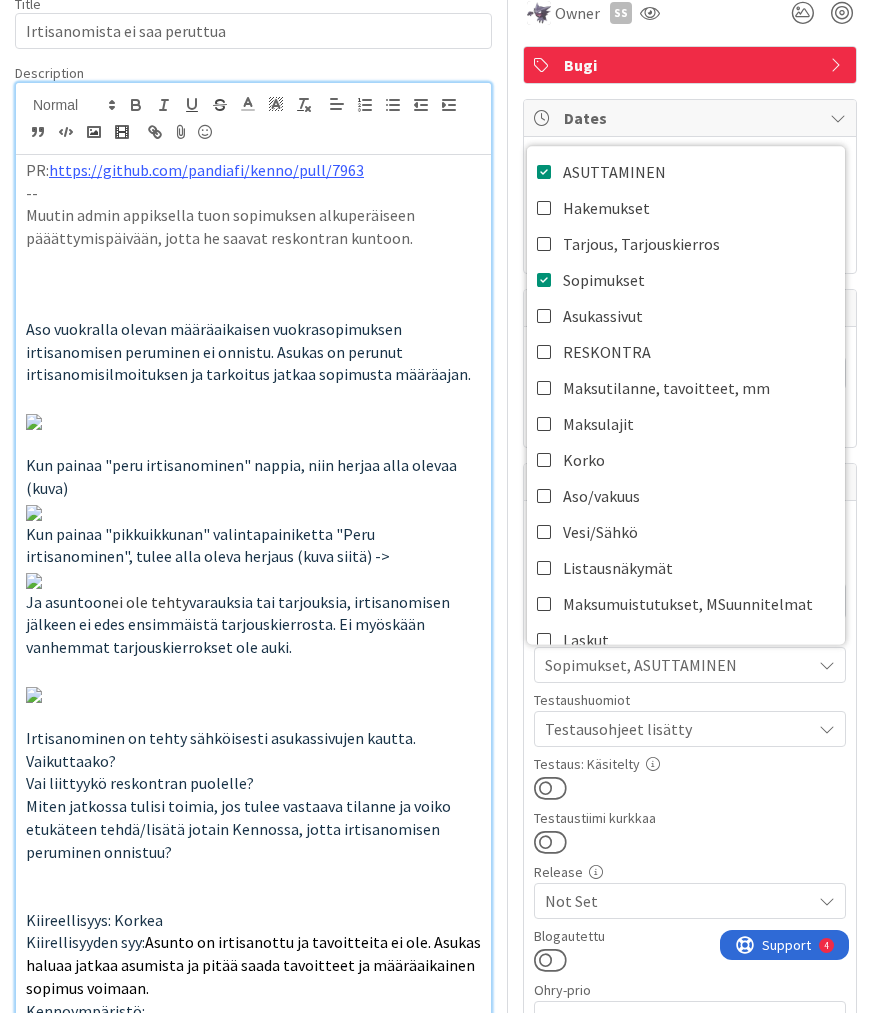 scroll, scrollTop: 0, scrollLeft: 0, axis: both 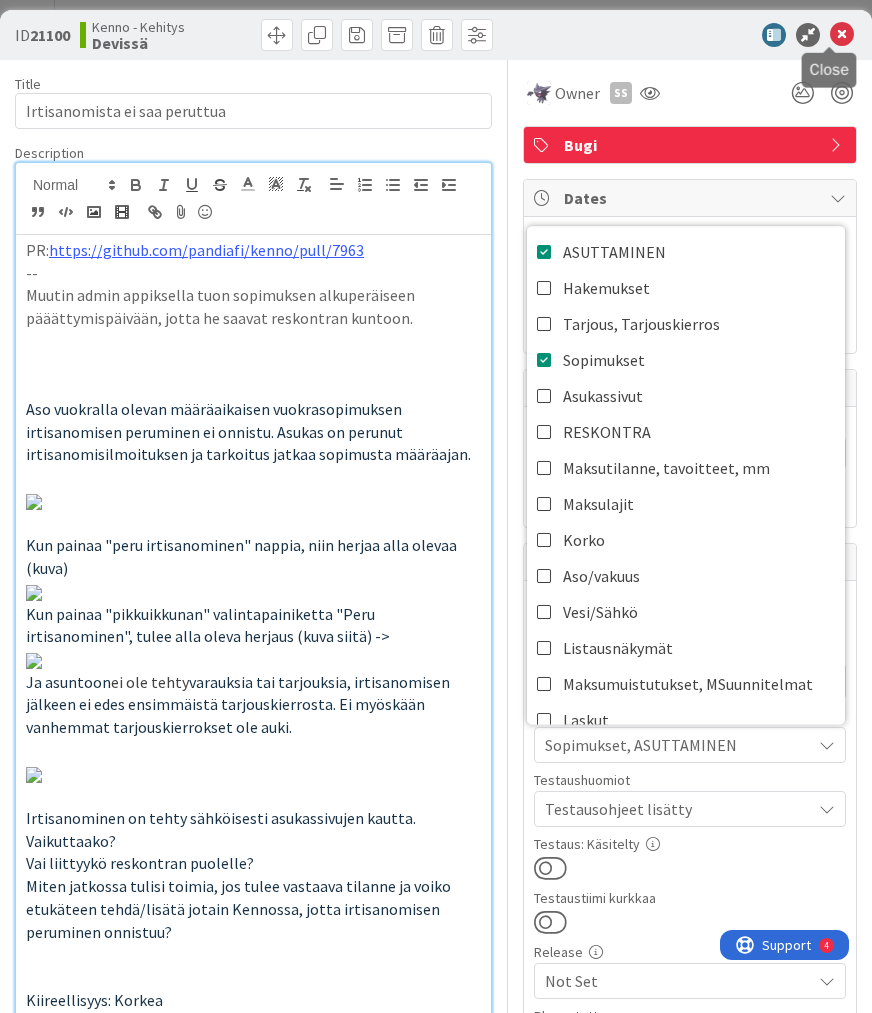 click at bounding box center [842, 35] 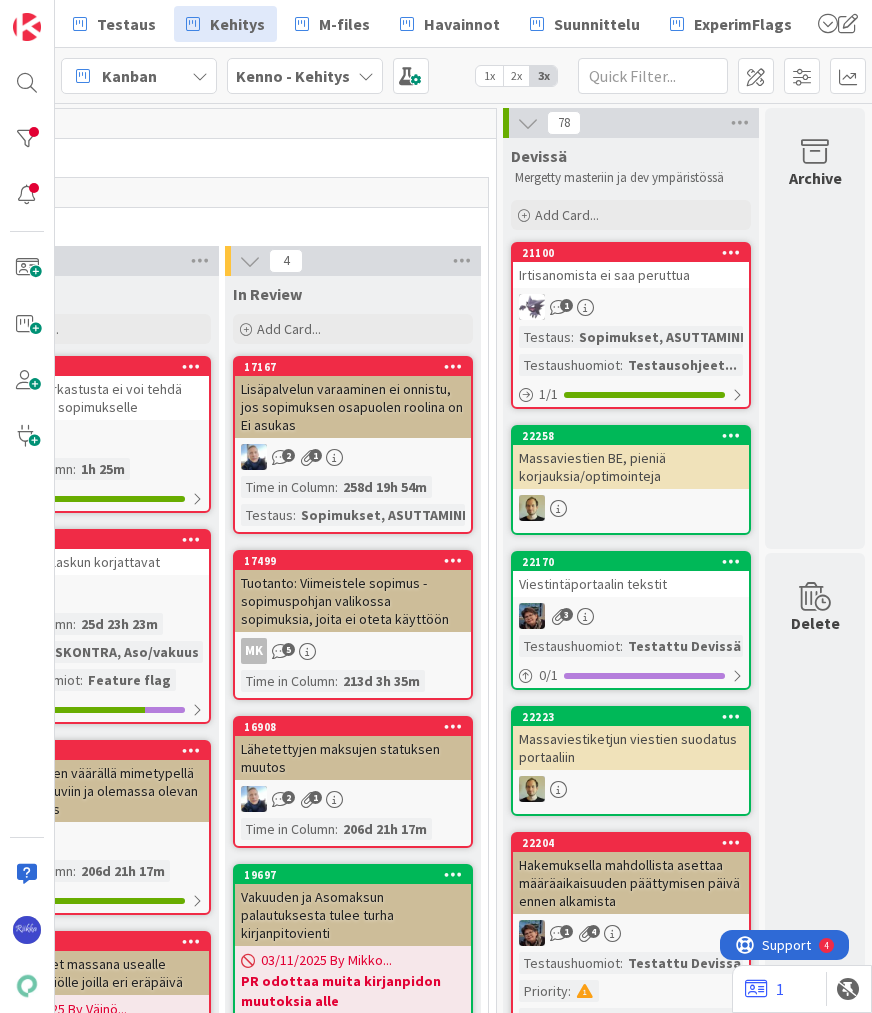 scroll, scrollTop: 0, scrollLeft: 0, axis: both 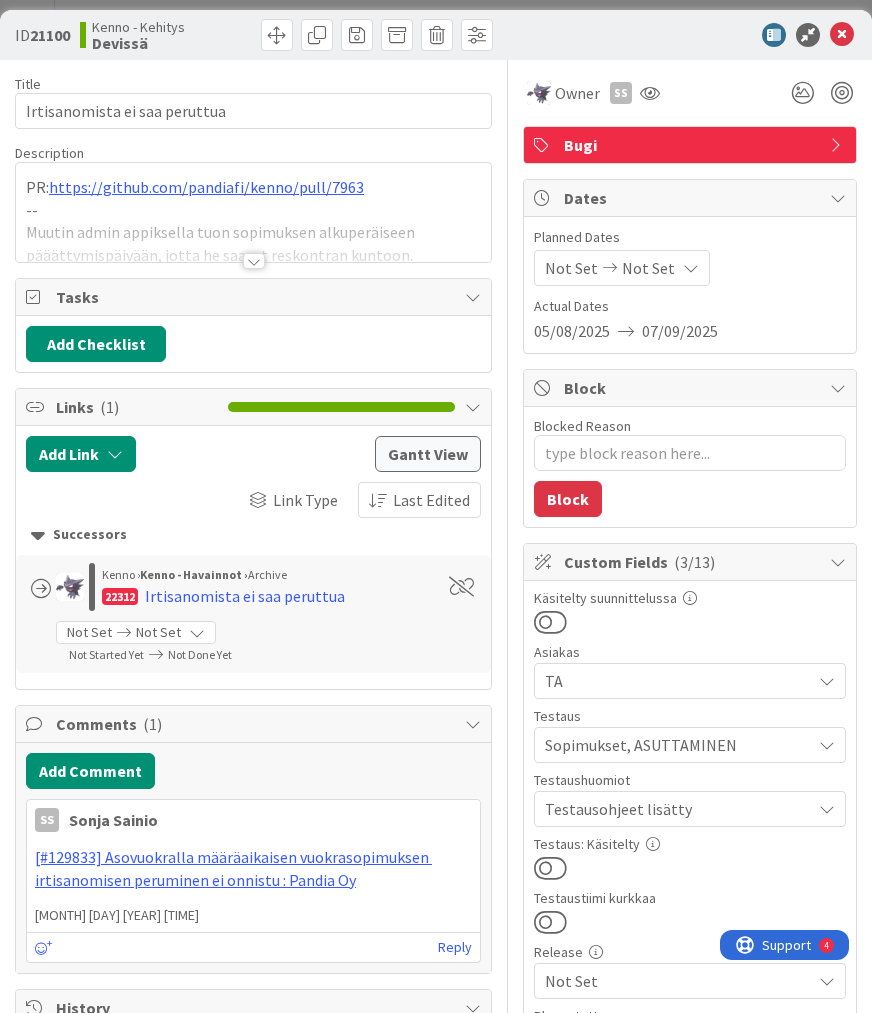 click at bounding box center (550, 868) 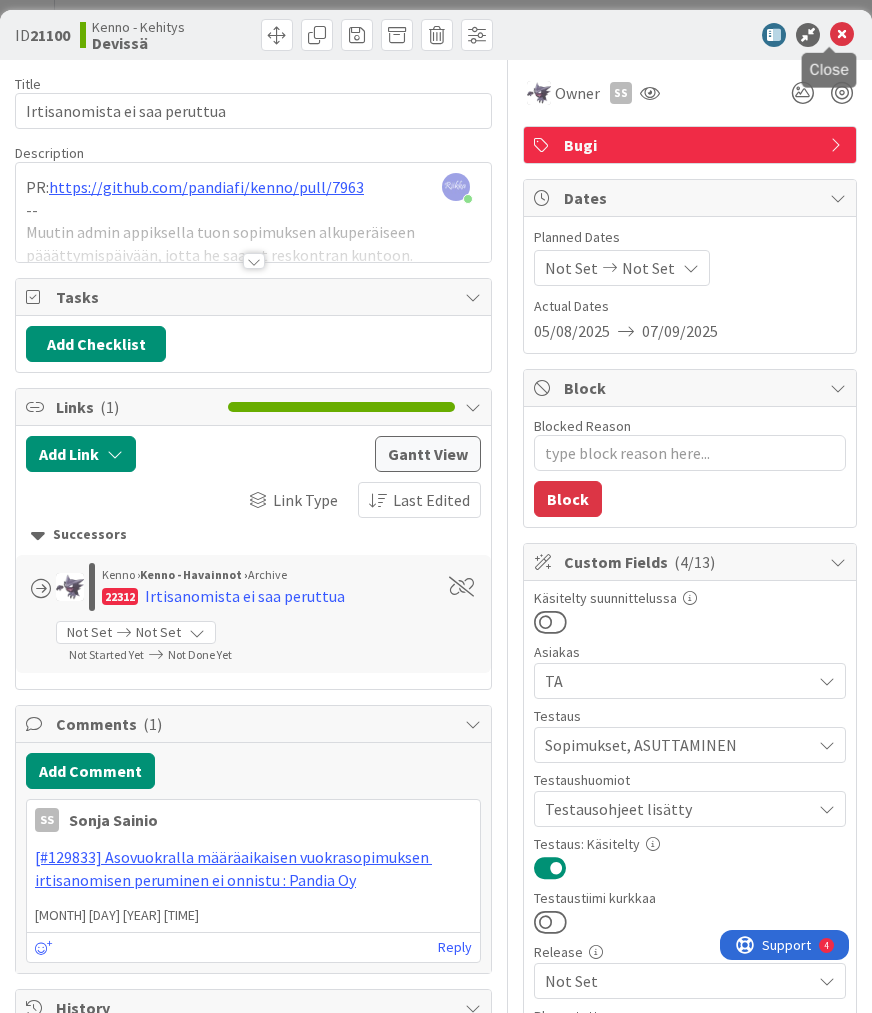 click at bounding box center (842, 35) 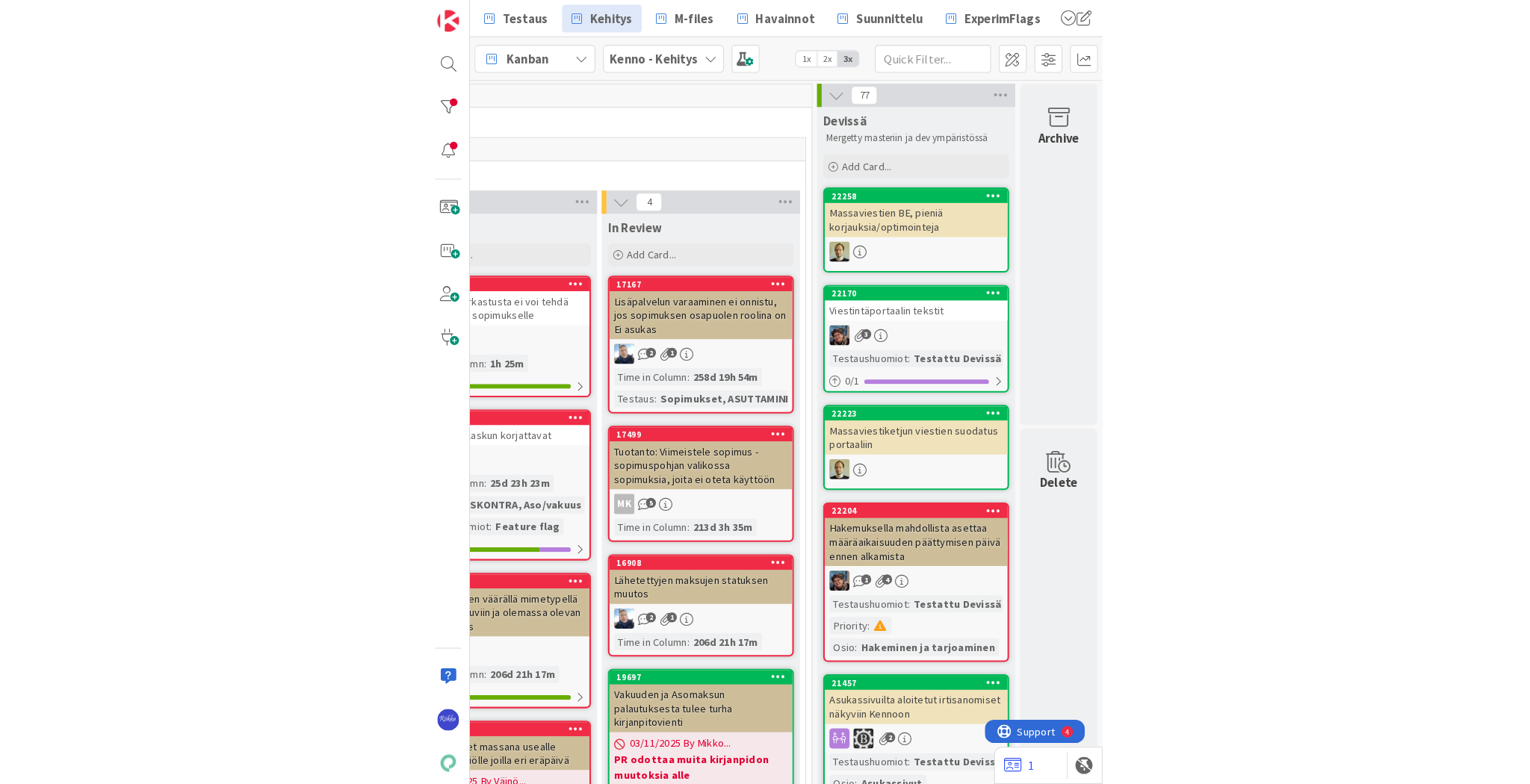scroll, scrollTop: 0, scrollLeft: 0, axis: both 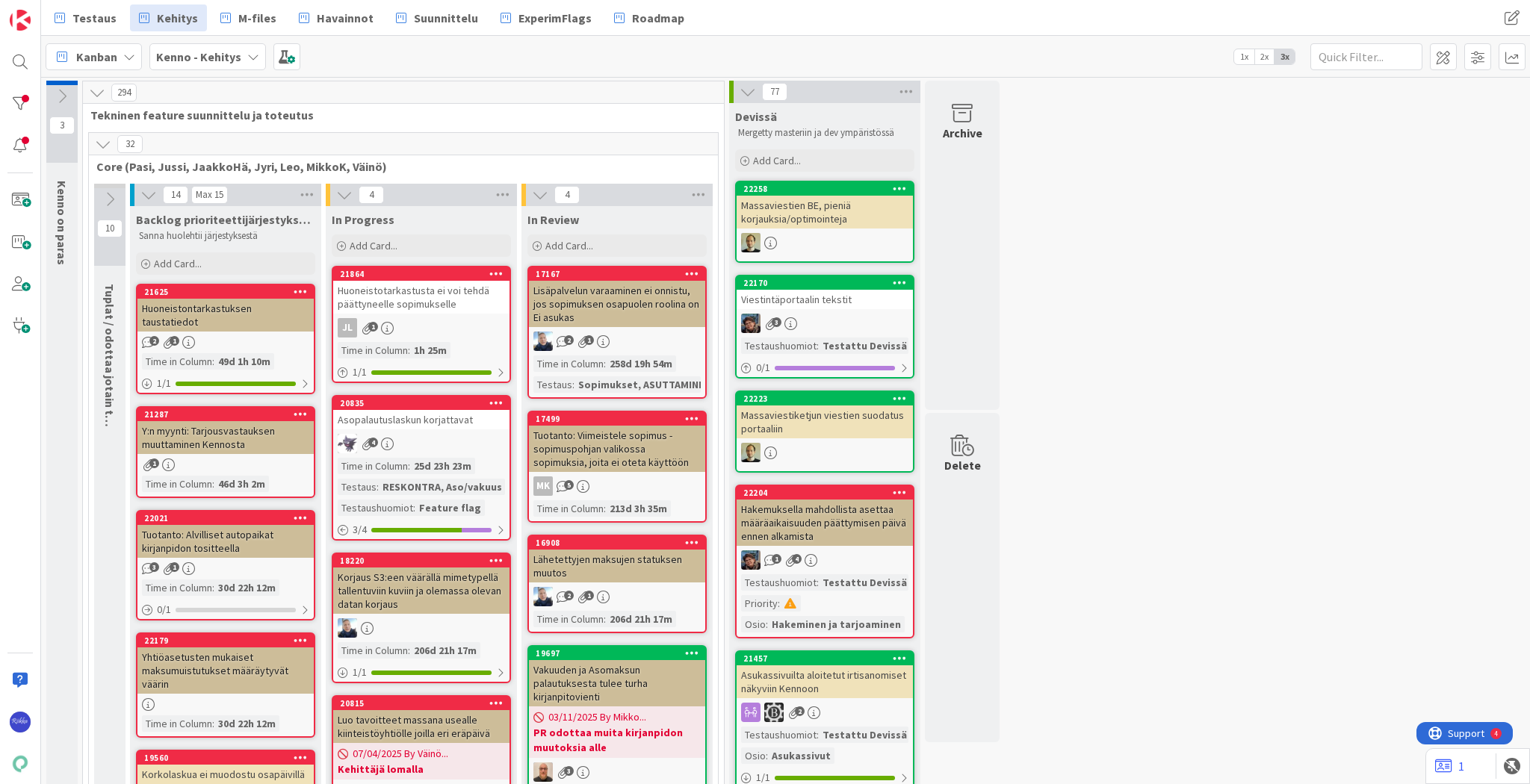click on "Massaviestien BE, pieniä korjauksia/optimointeja" at bounding box center (825, 212) 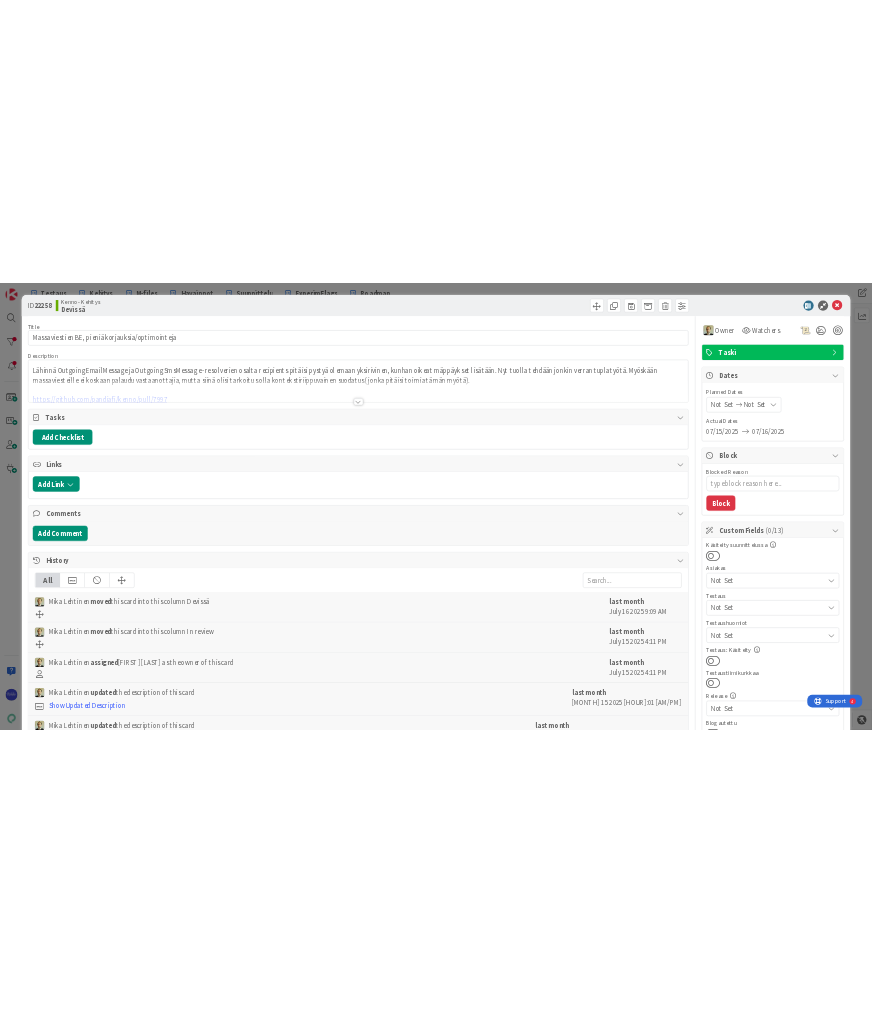 scroll, scrollTop: 0, scrollLeft: 0, axis: both 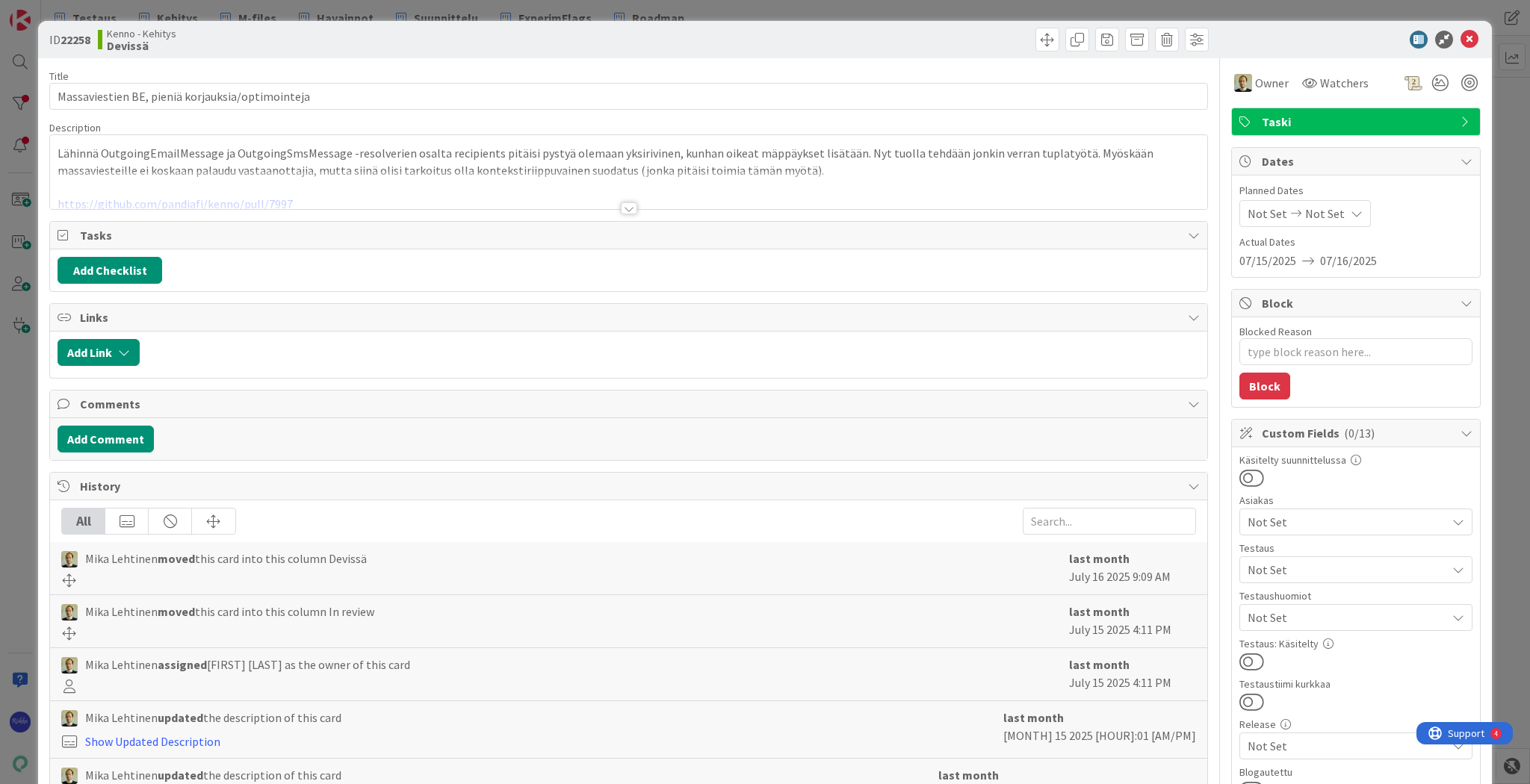 click at bounding box center [629, 208] 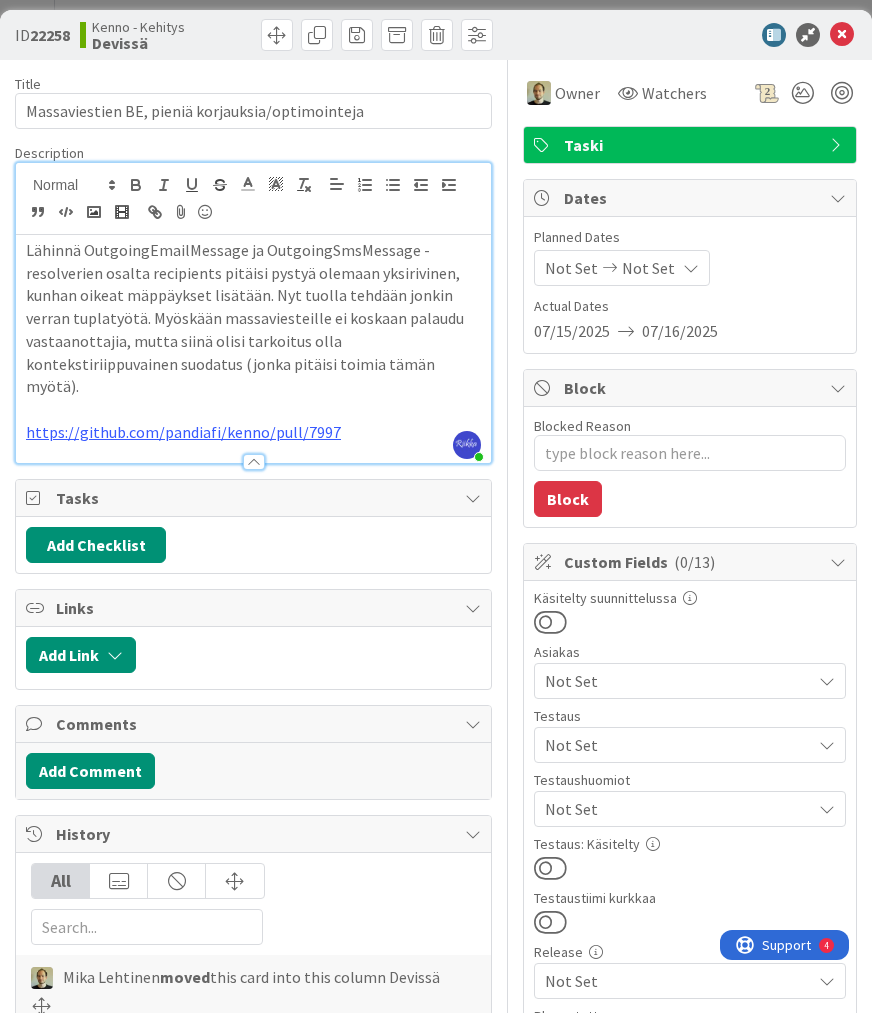 click on "https://github.com/pandiafi/kenno/pull/7997" at bounding box center [253, 432] 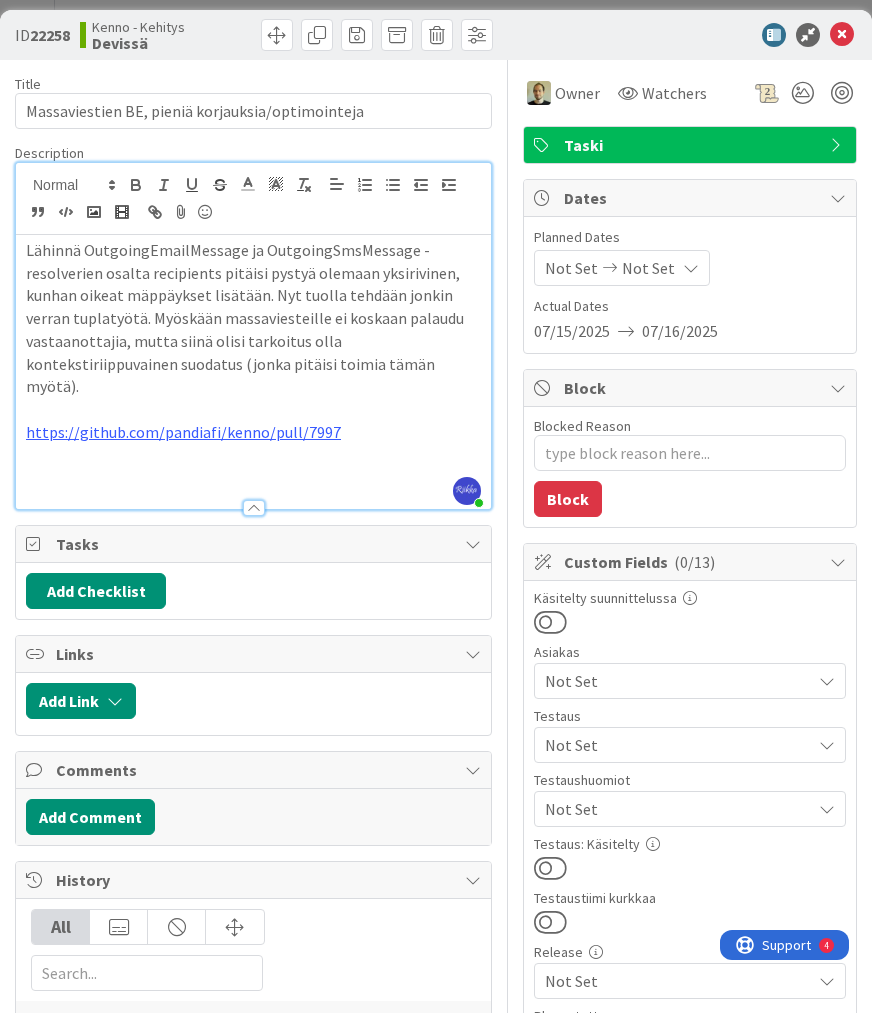 paste 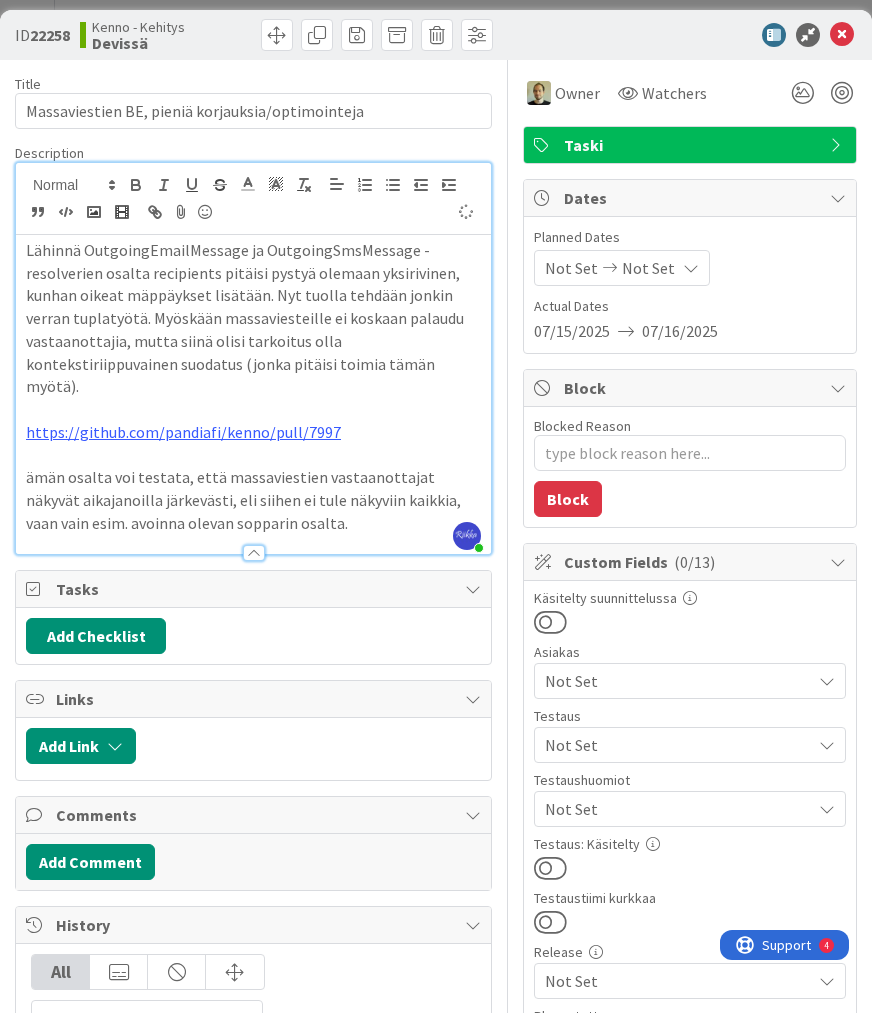 type on "x" 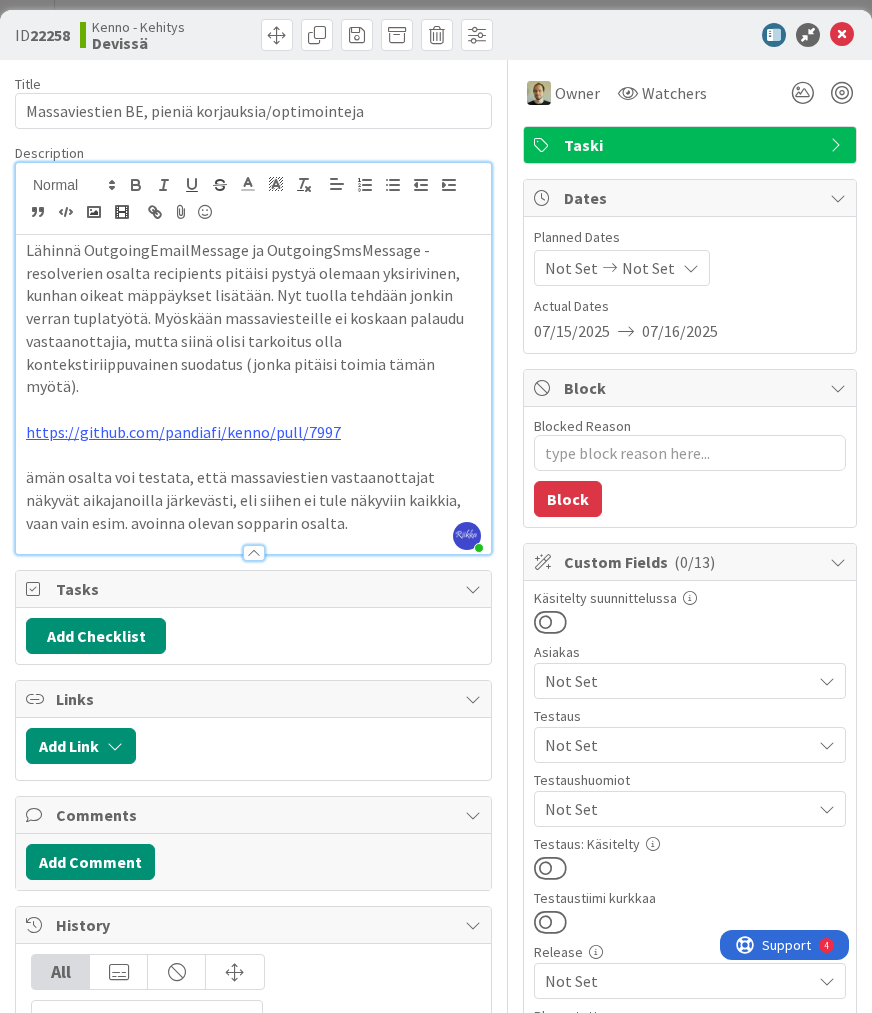 click on "Lähinnä OutgoingEmailMessage ja OutgoingSmsMessage -resolverien osalta recipients pitäisi pystyä olemaan yksirivinen, kunhan oikeat mäppäykset lisätään. Nyt tuolla tehdään jonkin verran tuplatyötä. Myöskään massaviesteille ei koskaan palaudu vastaanottajia, mutta siinä olisi tarkoitus olla kontekstiriippuvainen suodatus (jonka pitäisi toimia tämän myötä). https://github.com/pandiafi/kenno/pull/7997 ämän osalta voi testata, että massaviestien vastaanottajat näkyvät aikajanoilla järkevästi, eli siihen ei tule näkyviin kaikkia, vaan vain esim. avoinna olevan sopparin osalta." at bounding box center [253, 394] 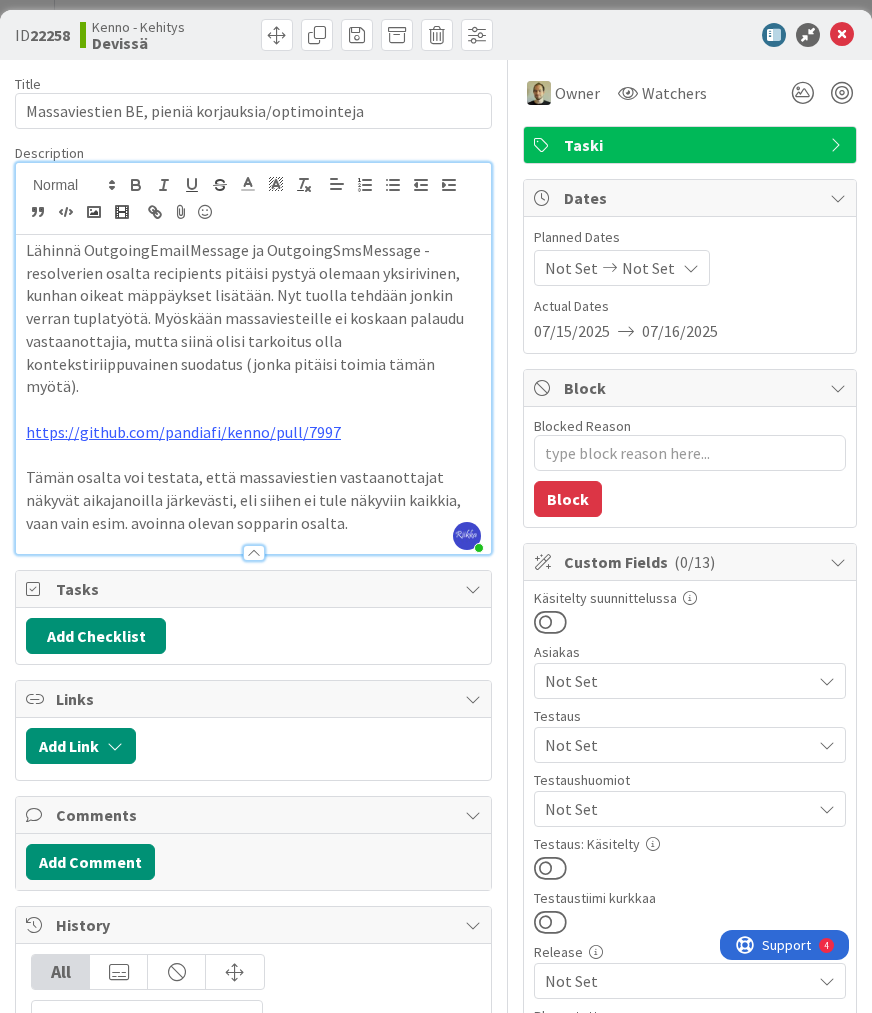 click on "Not Set" at bounding box center (678, 745) 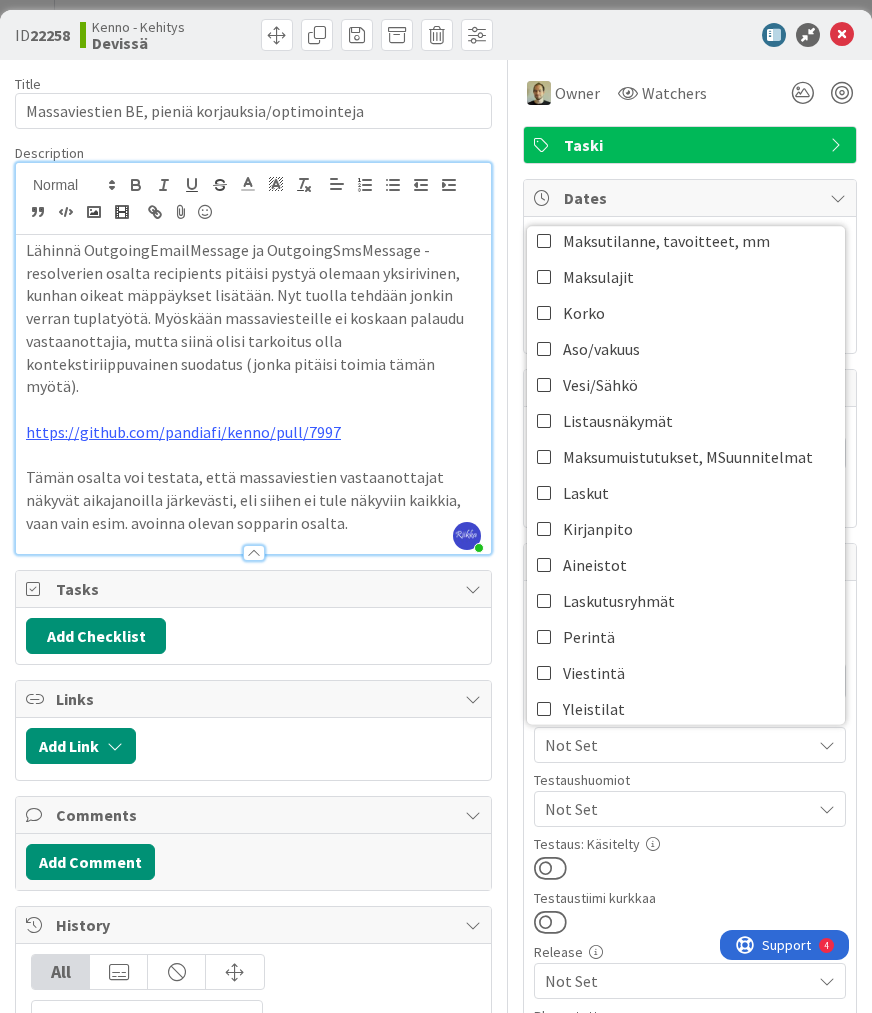 scroll, scrollTop: 320, scrollLeft: 0, axis: vertical 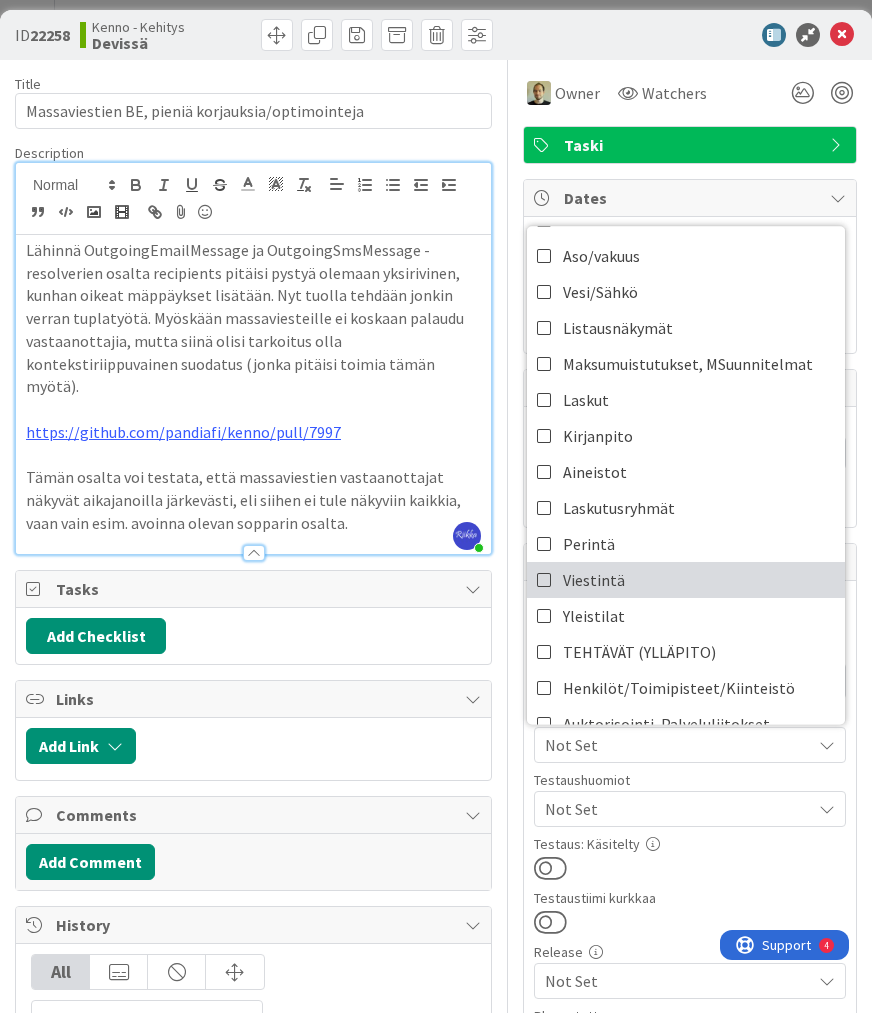 click on "Viestintä" at bounding box center (686, 580) 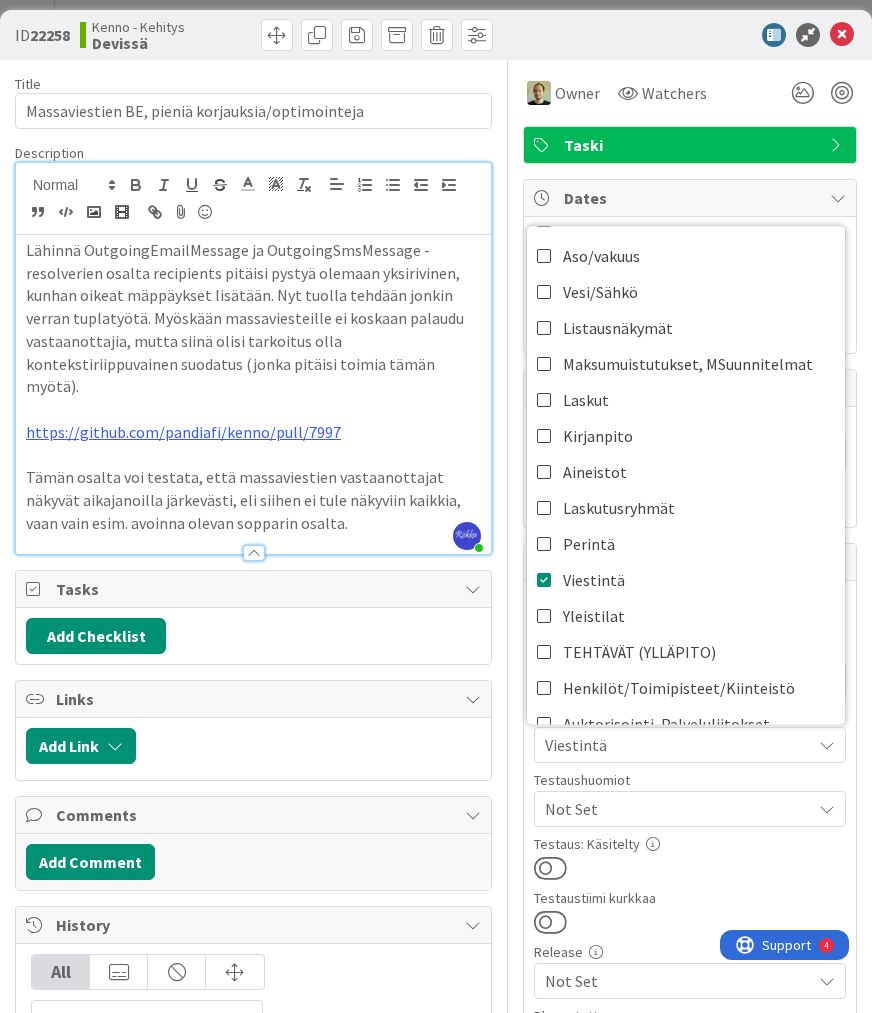scroll, scrollTop: 201, scrollLeft: 0, axis: vertical 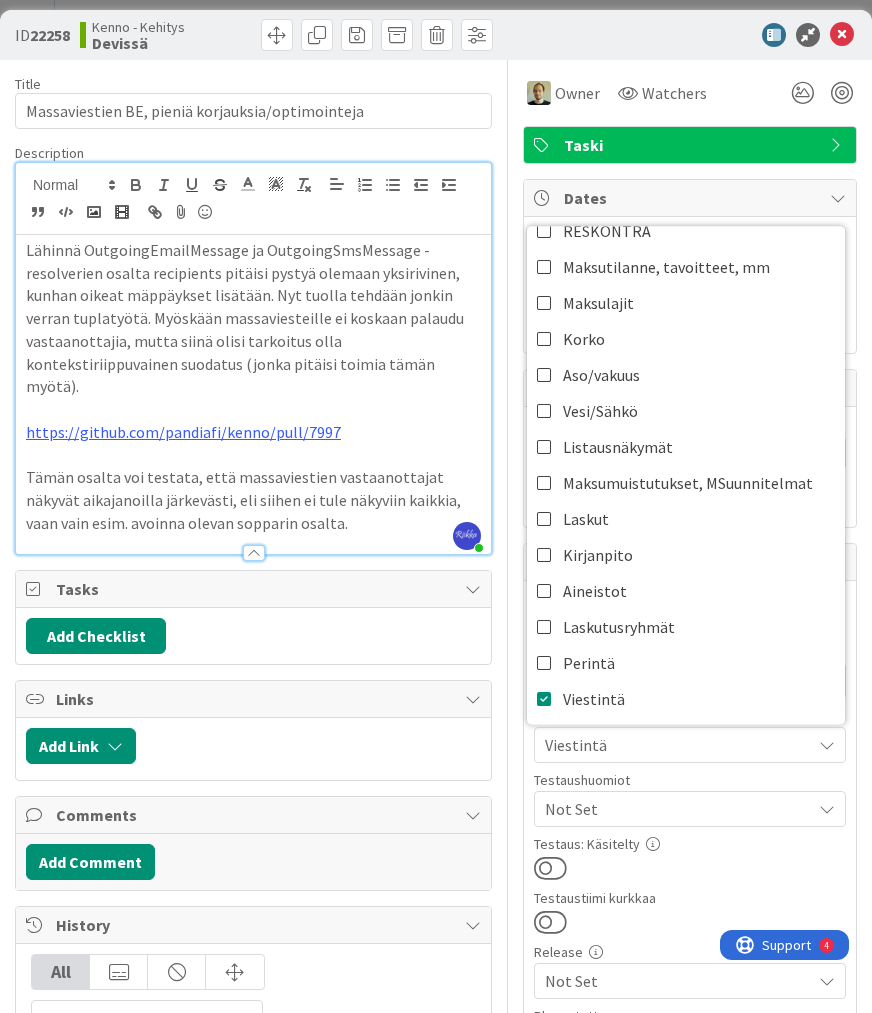 click on "ID  [NUMBER] Kenno - Kehitys Devissä" at bounding box center [254, 35] 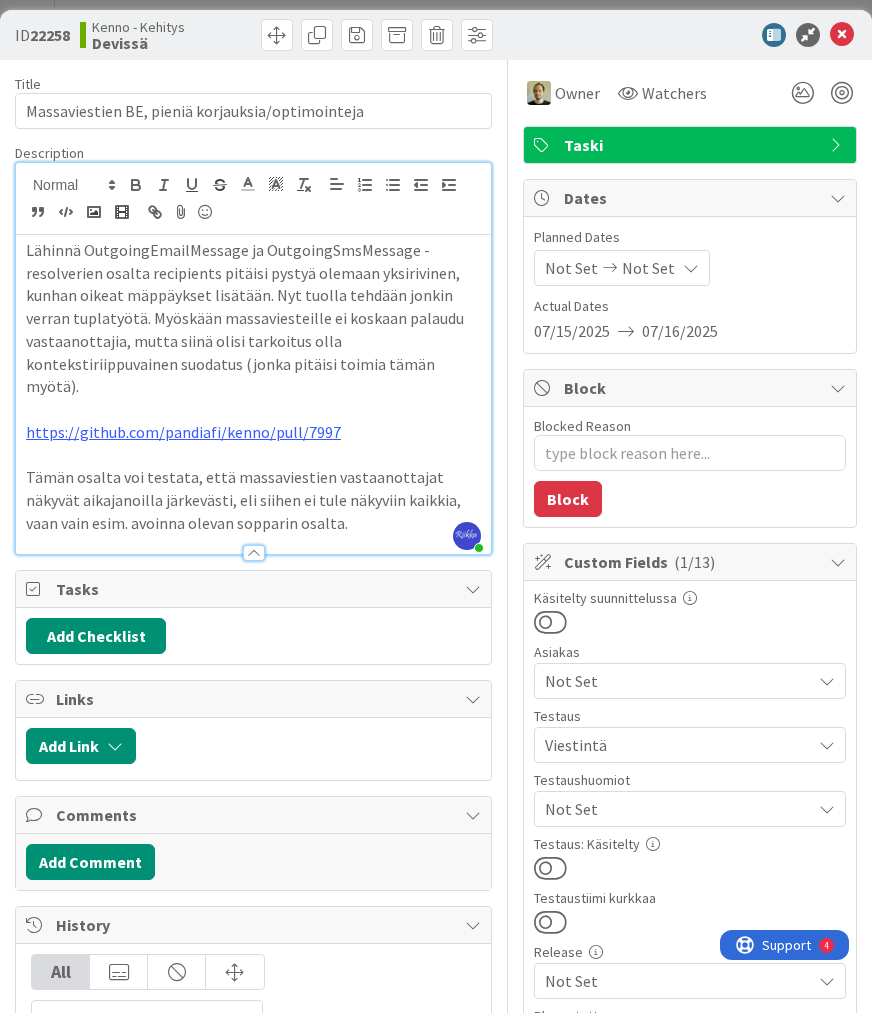 click at bounding box center [550, 868] 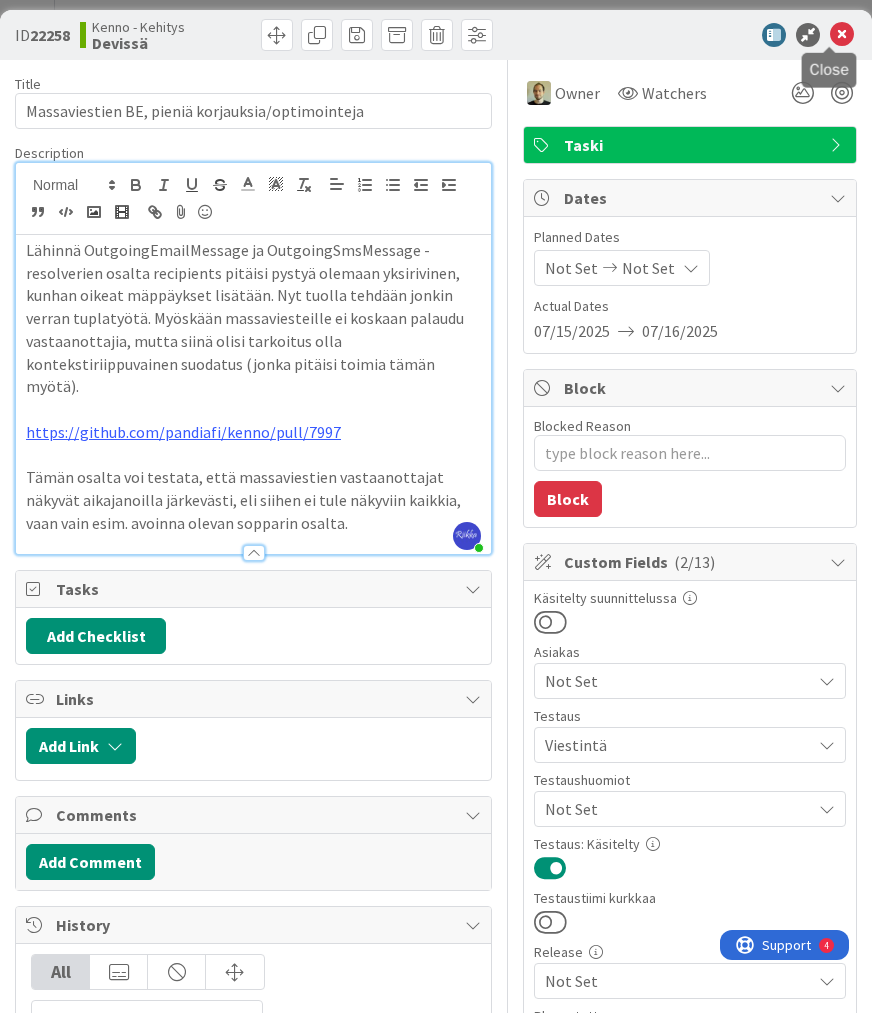 click at bounding box center (842, 35) 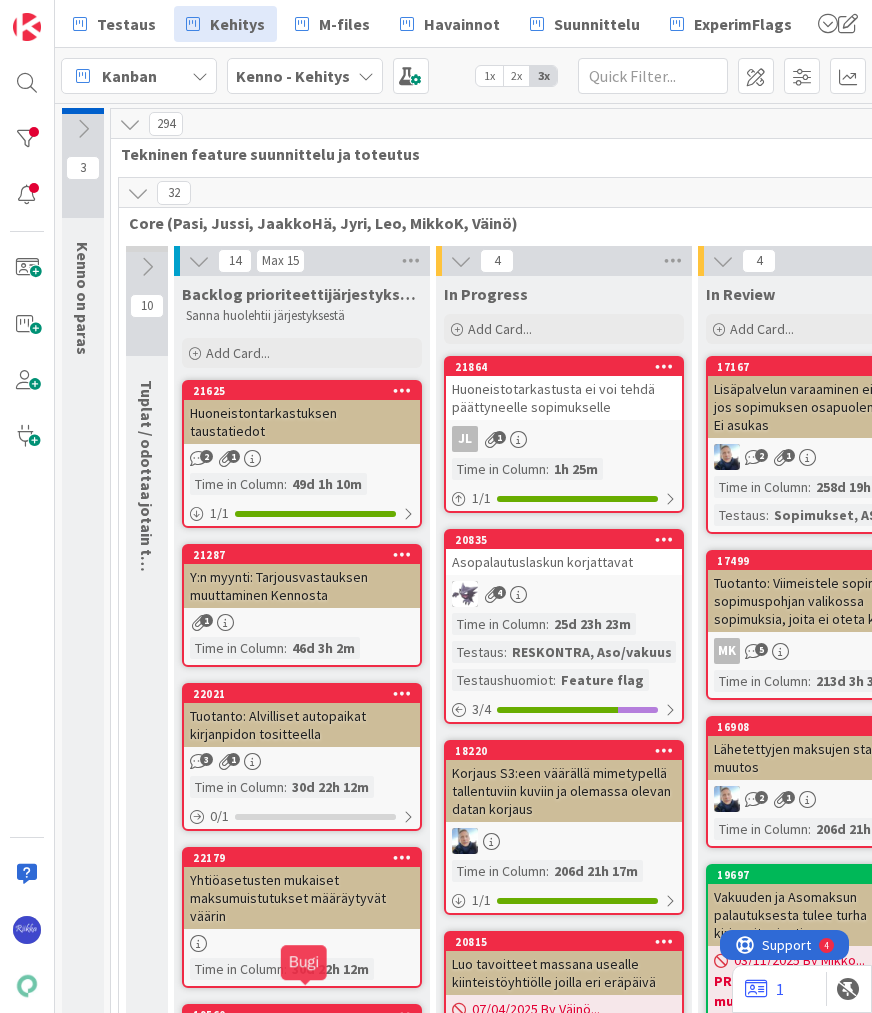 scroll, scrollTop: 0, scrollLeft: 0, axis: both 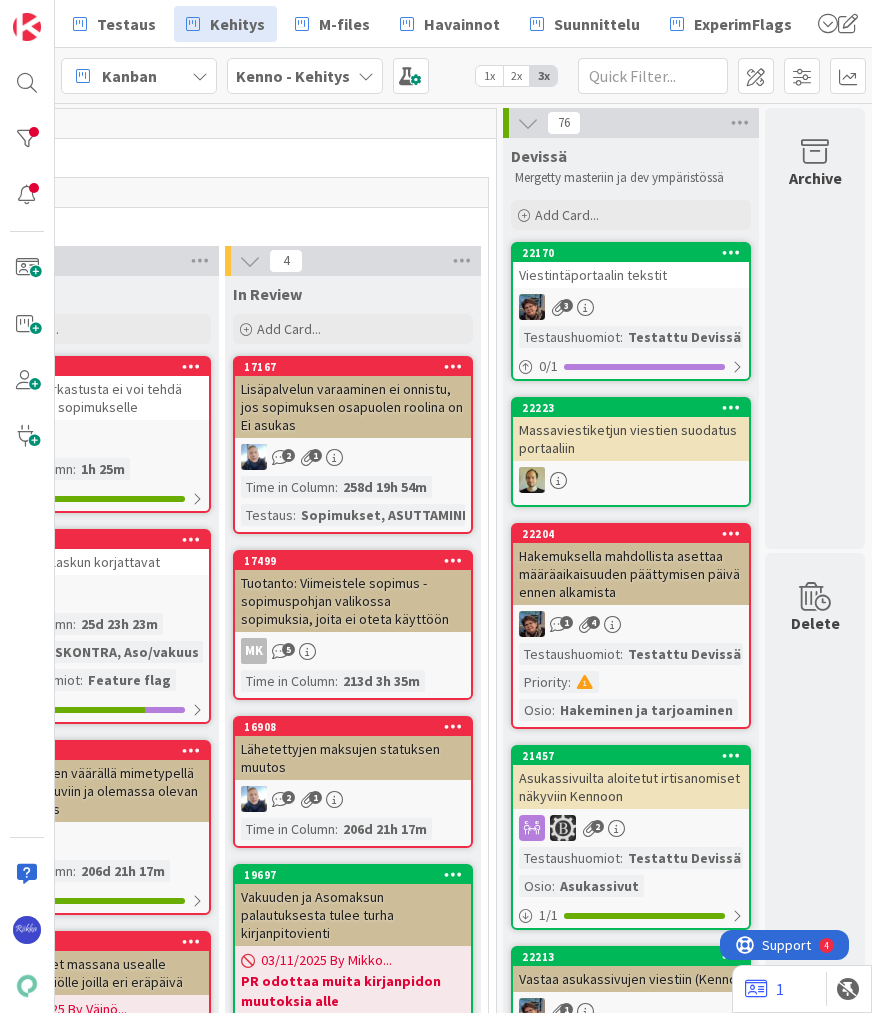 click on "Viestintäportaalin tekstit" at bounding box center [631, 275] 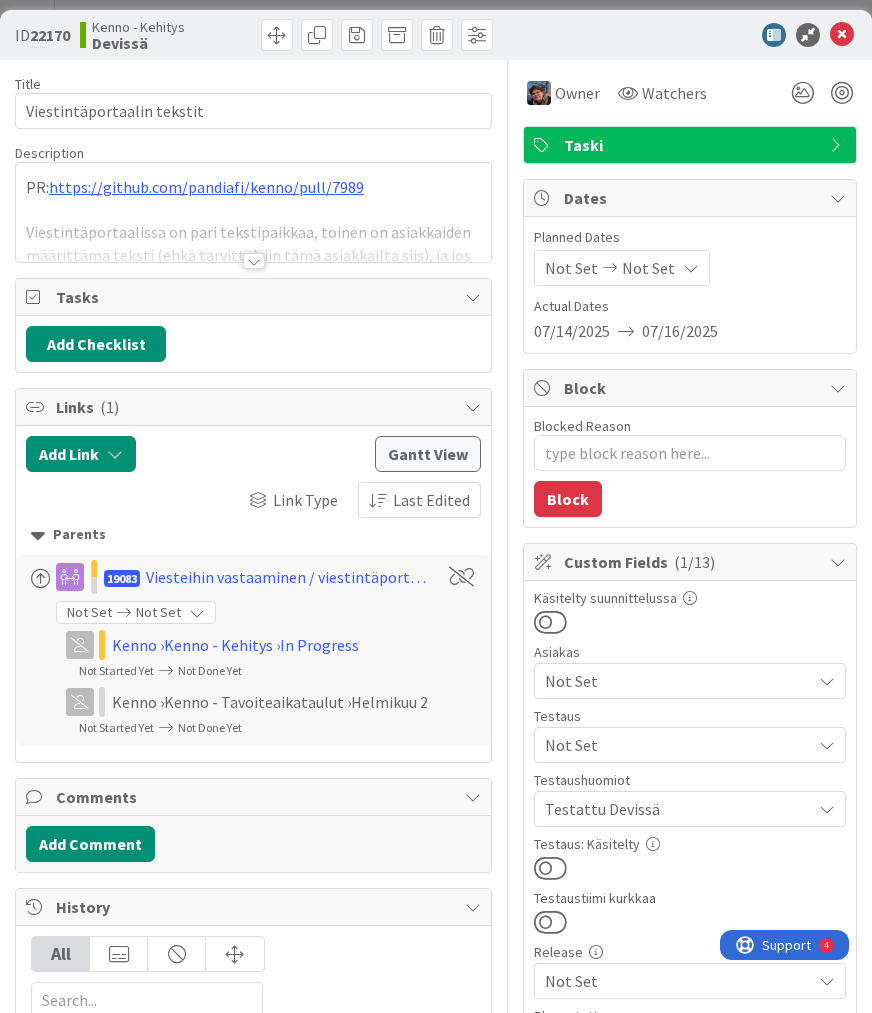 scroll, scrollTop: 0, scrollLeft: 0, axis: both 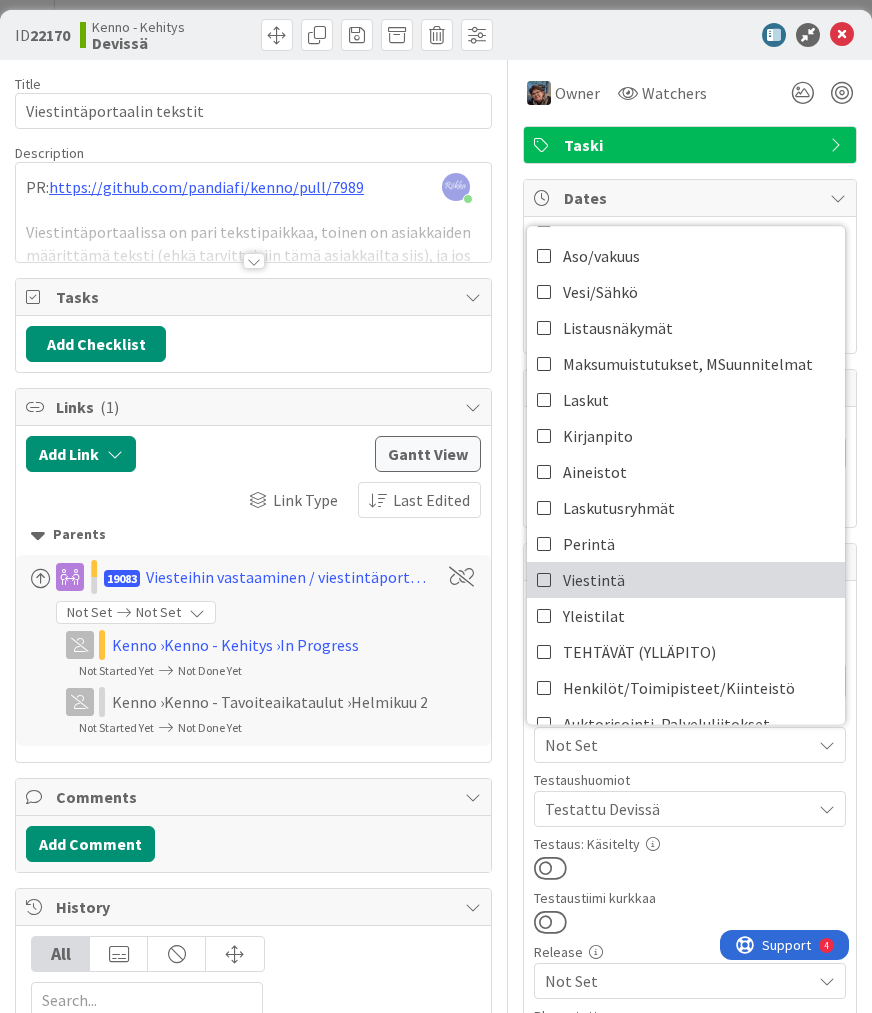 click on "Viestintä" at bounding box center (686, 580) 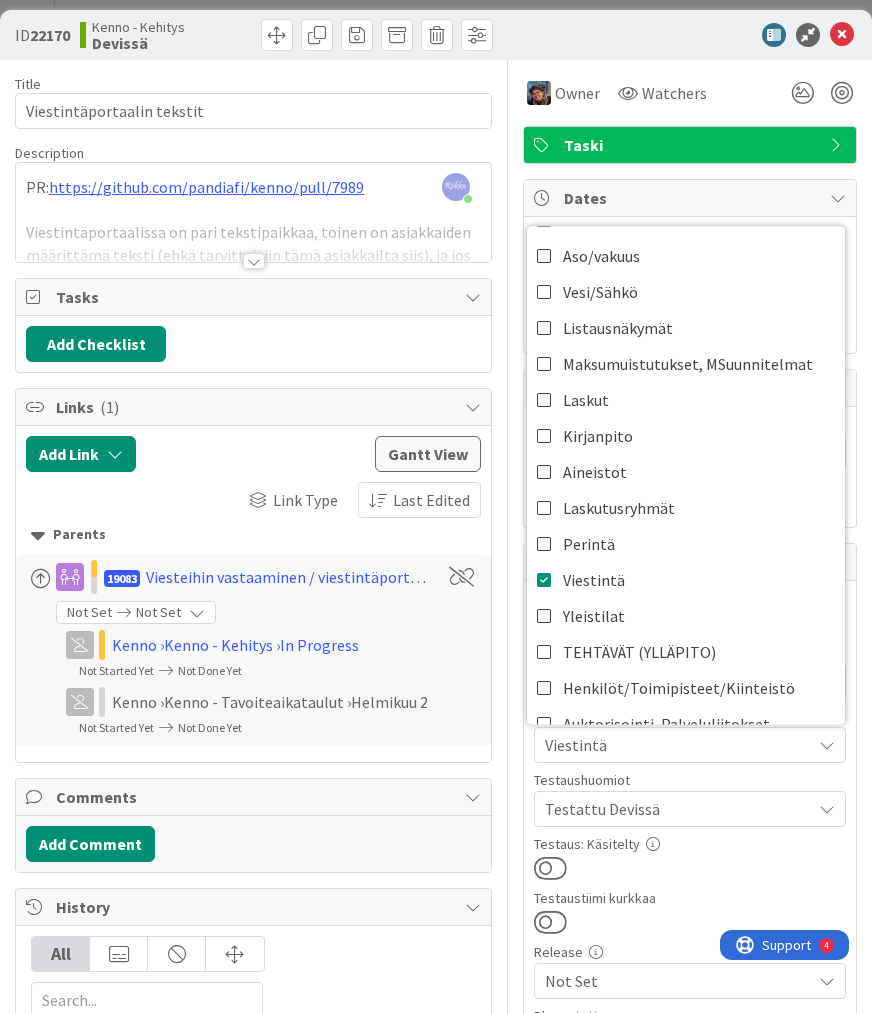scroll, scrollTop: 201, scrollLeft: 0, axis: vertical 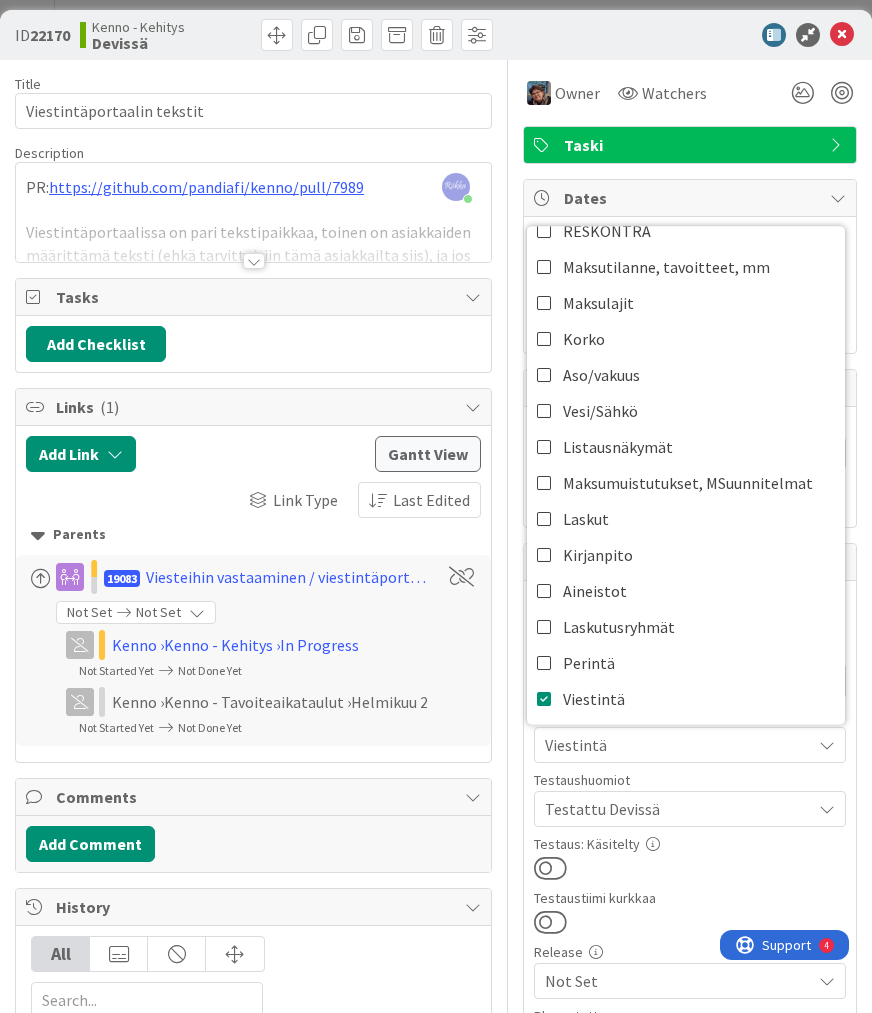 click at bounding box center (550, 868) 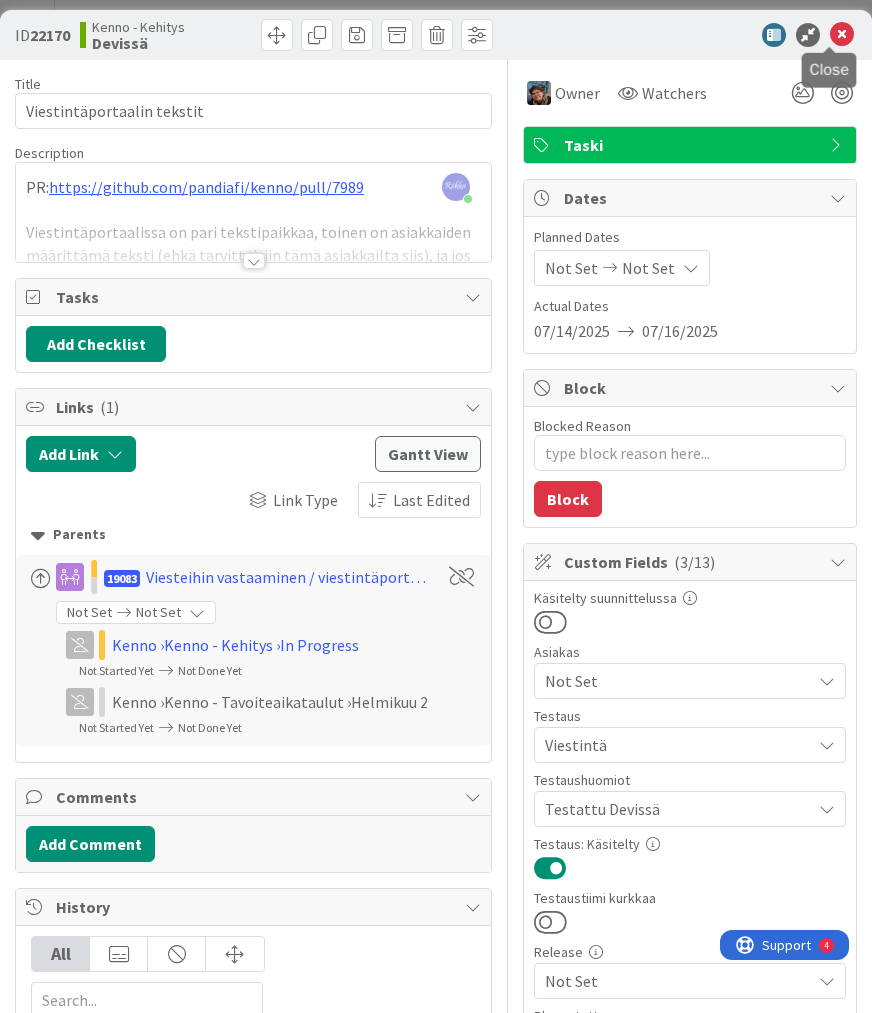 click at bounding box center (842, 35) 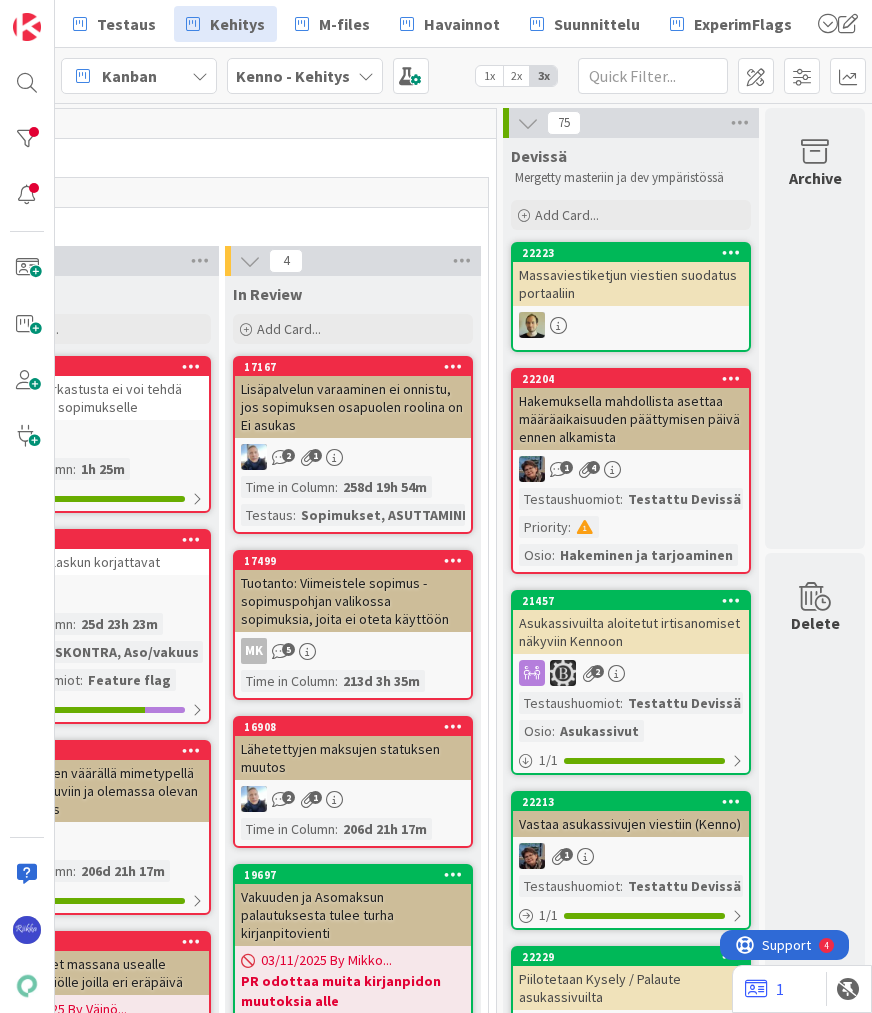 click on "Massaviestiketjun viestien suodatus portaaliin" at bounding box center [631, 284] 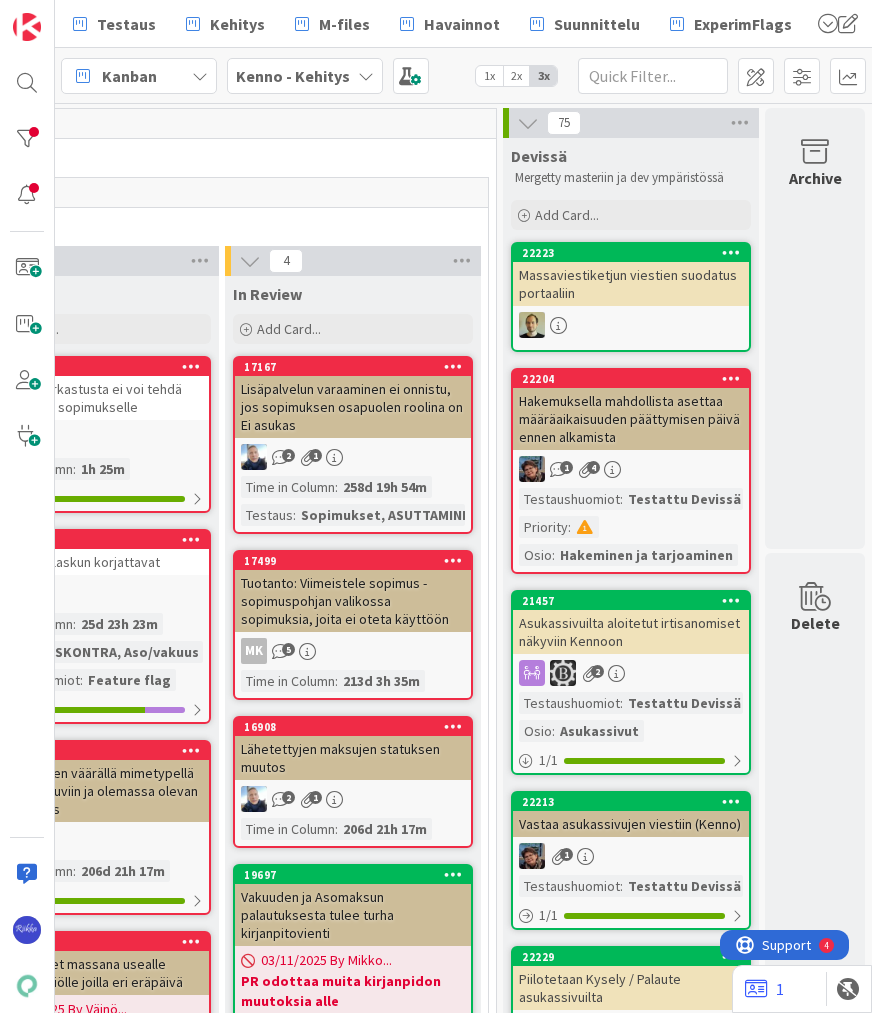 scroll, scrollTop: 0, scrollLeft: 0, axis: both 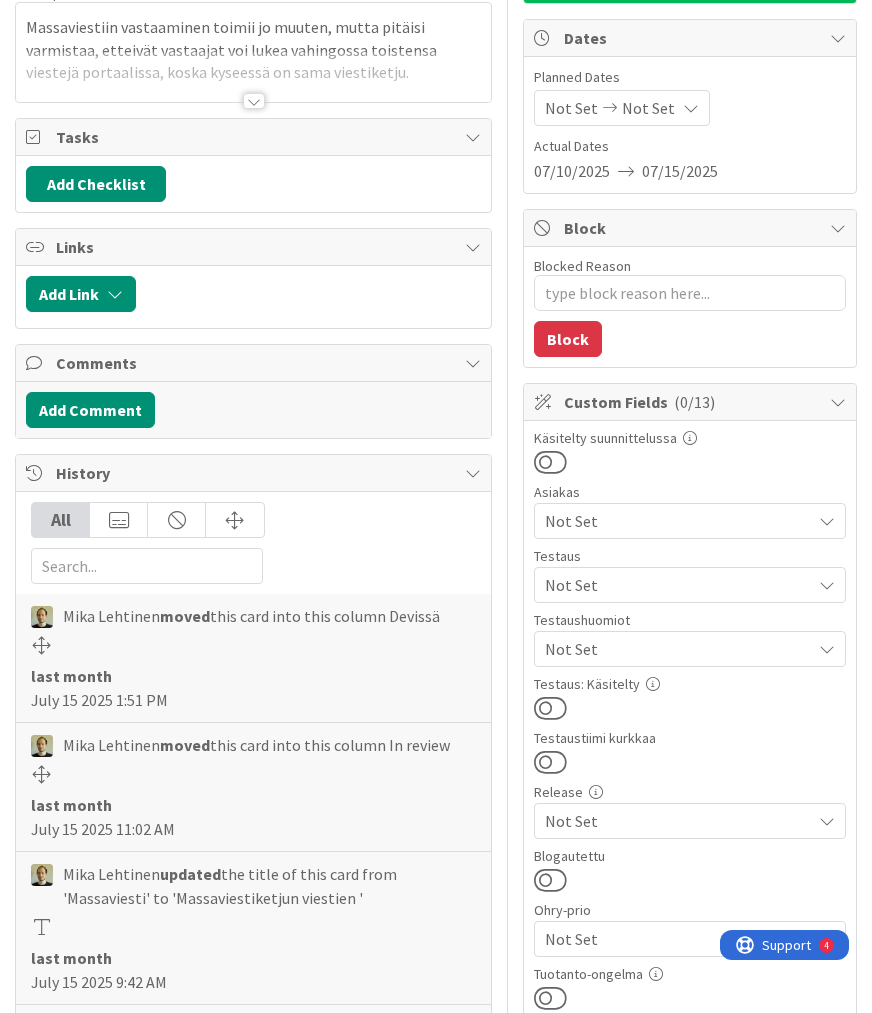 click on "Not Set" at bounding box center [690, 585] 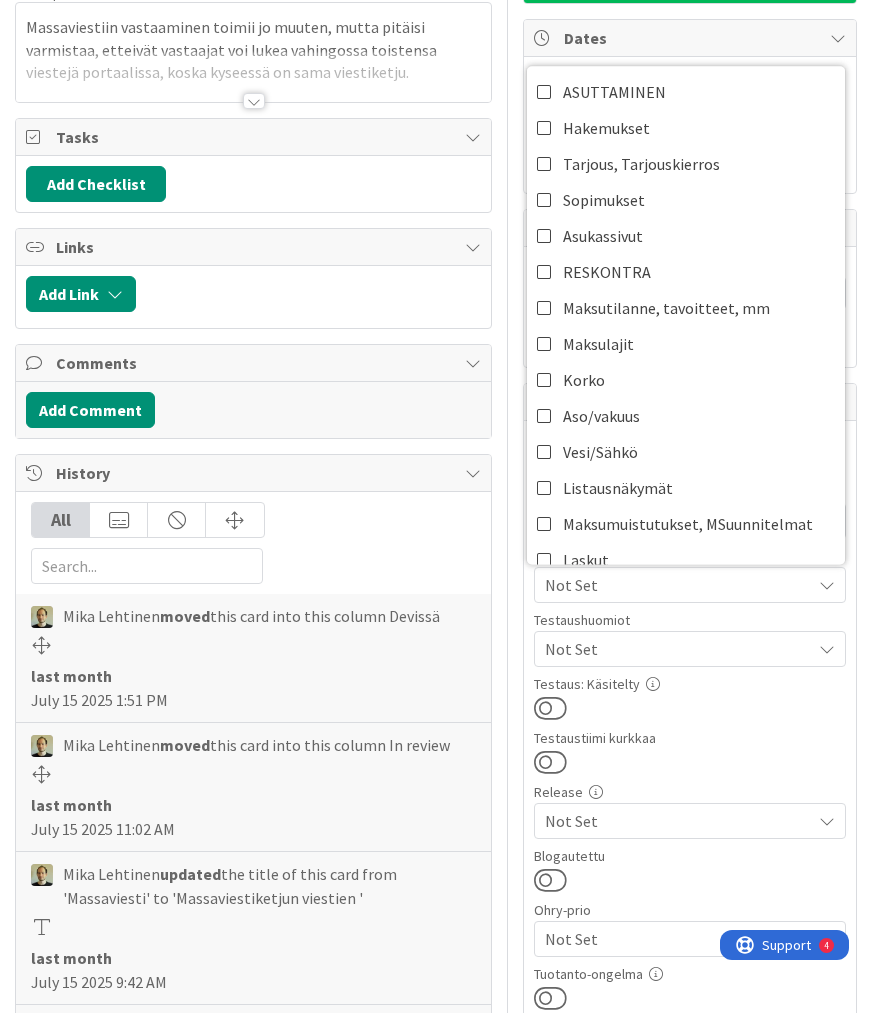 scroll, scrollTop: 240, scrollLeft: 0, axis: vertical 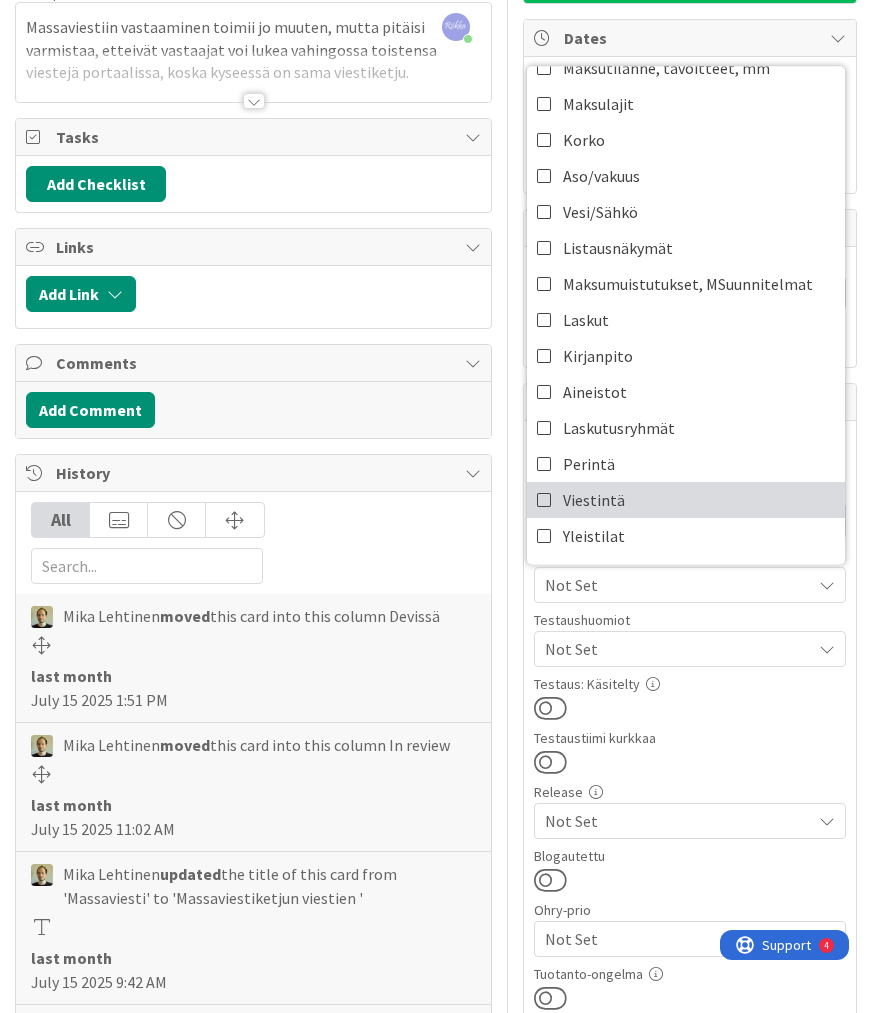 click on "Viestintä" at bounding box center [686, 500] 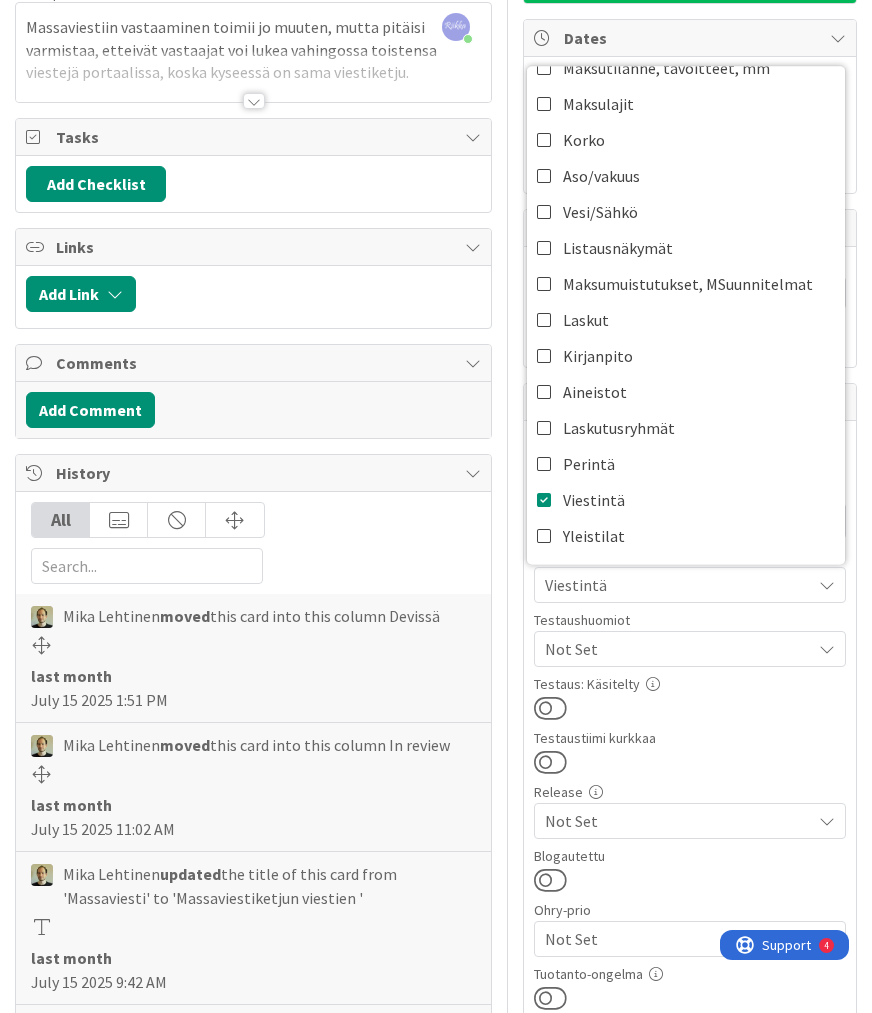 scroll, scrollTop: 201, scrollLeft: 0, axis: vertical 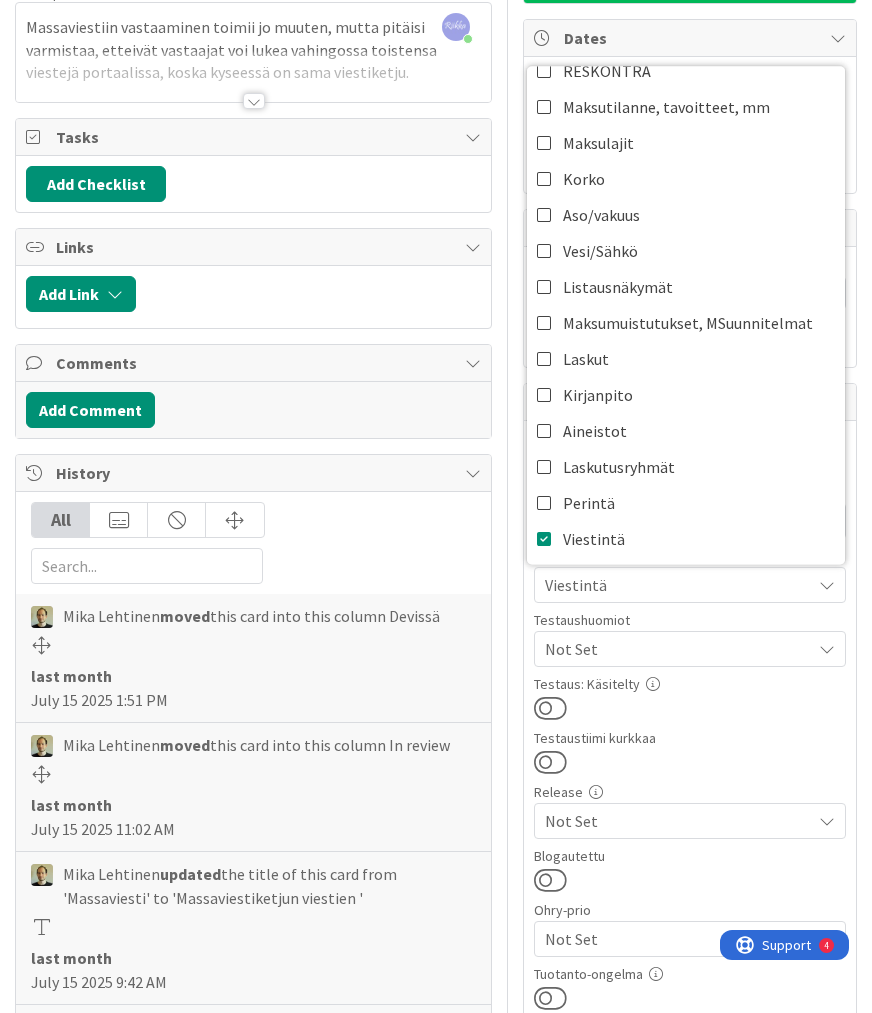 click at bounding box center (690, 708) 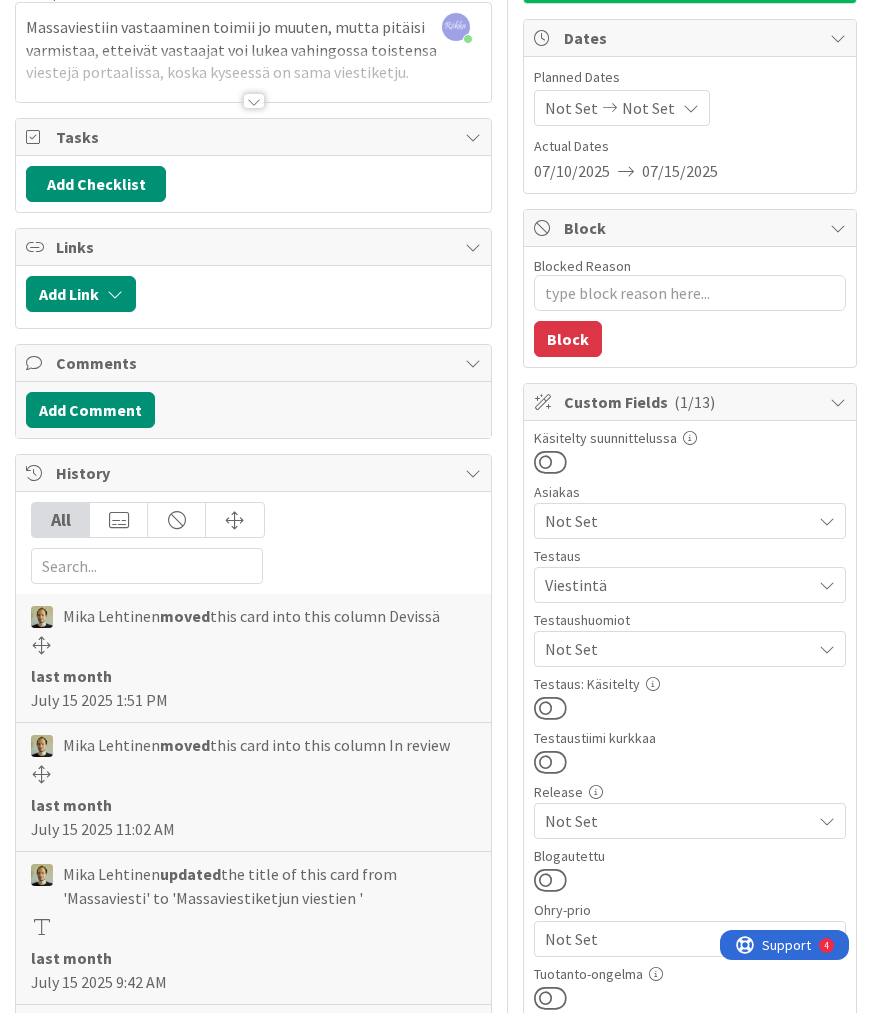 scroll, scrollTop: 0, scrollLeft: 0, axis: both 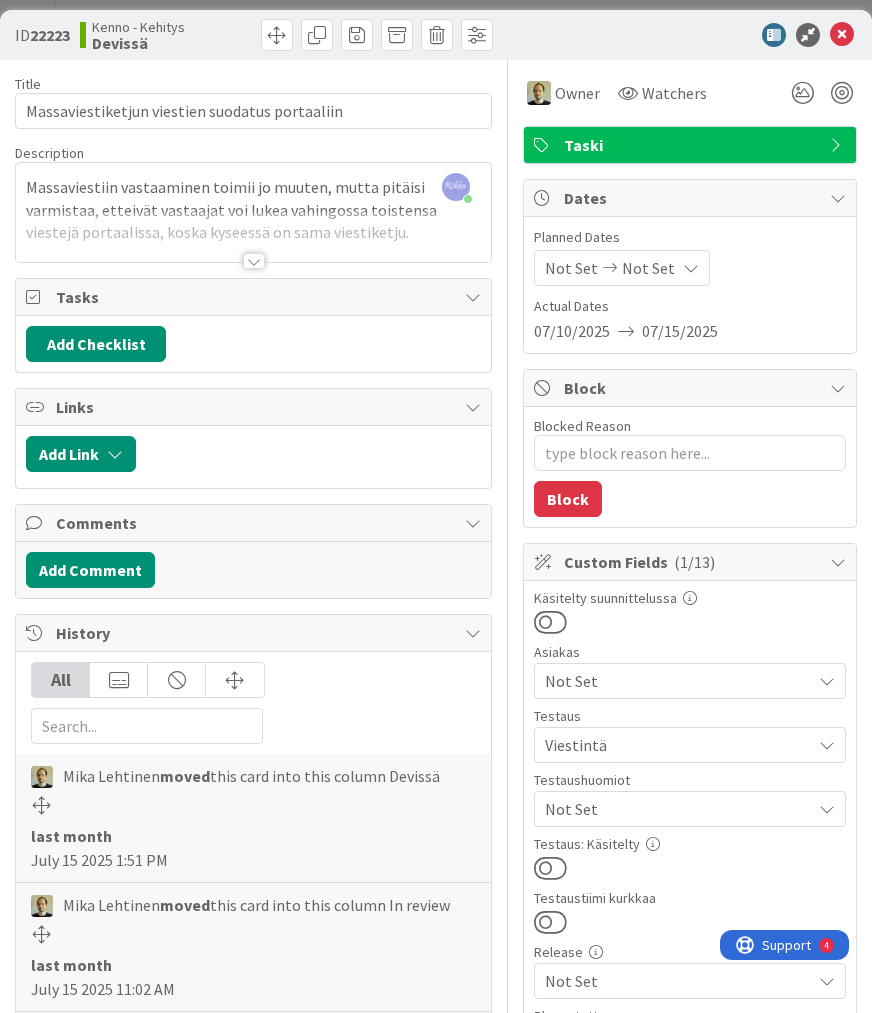 click at bounding box center [254, 261] 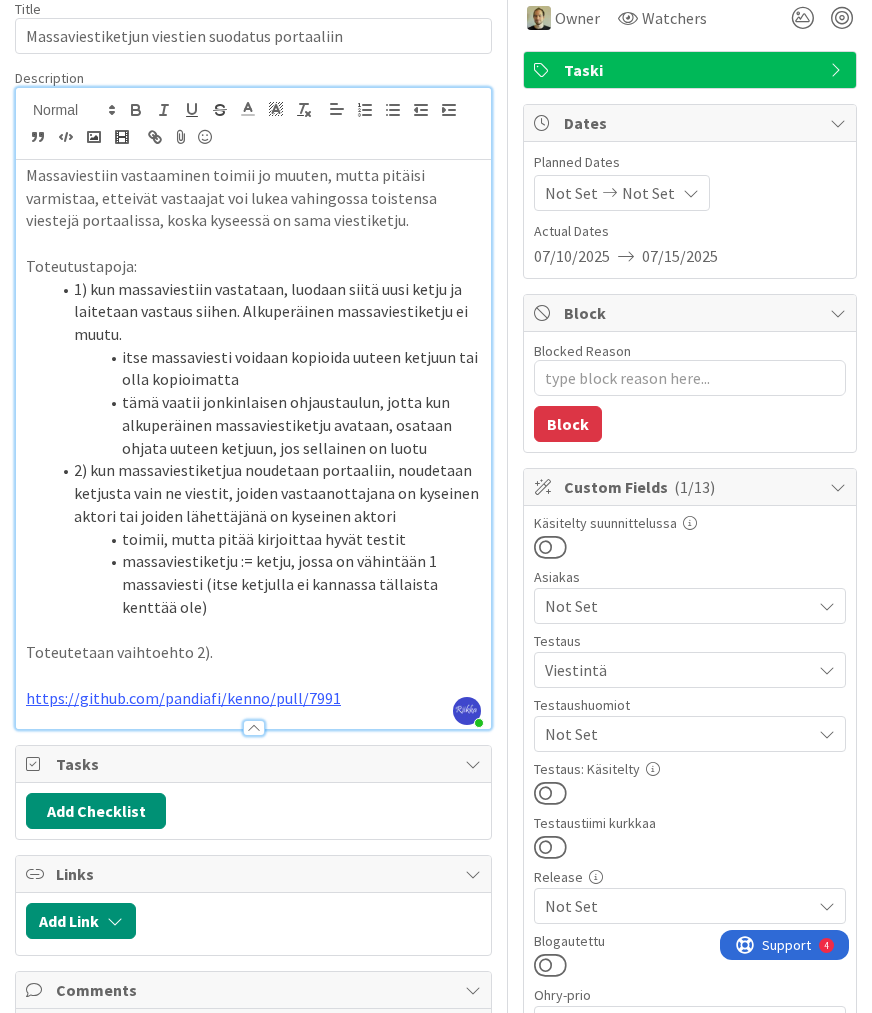 scroll, scrollTop: 160, scrollLeft: 0, axis: vertical 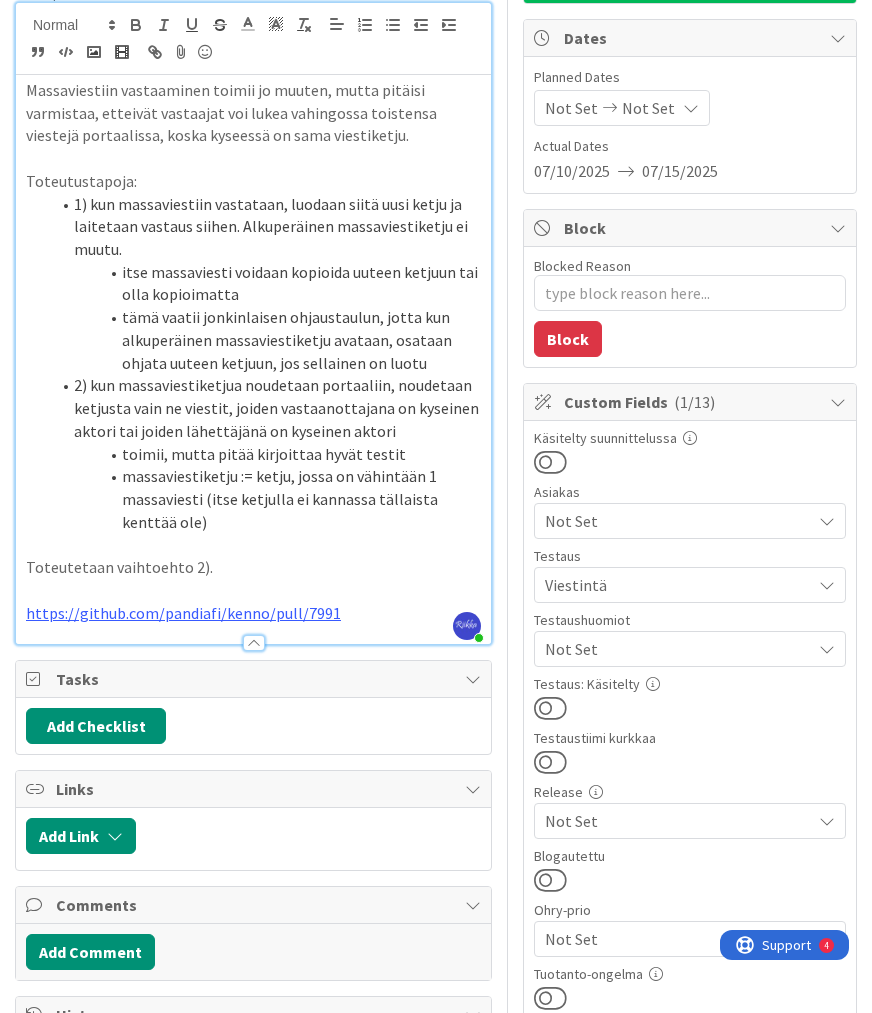 click at bounding box center [550, 708] 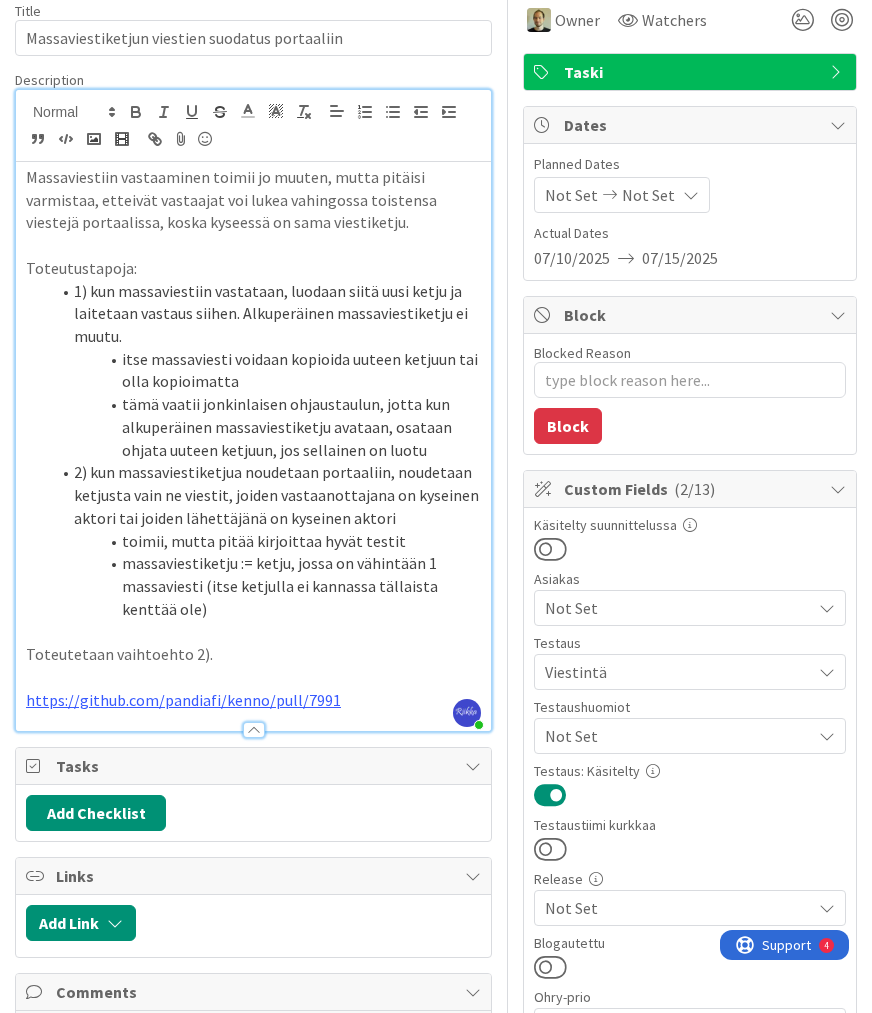 scroll, scrollTop: 0, scrollLeft: 0, axis: both 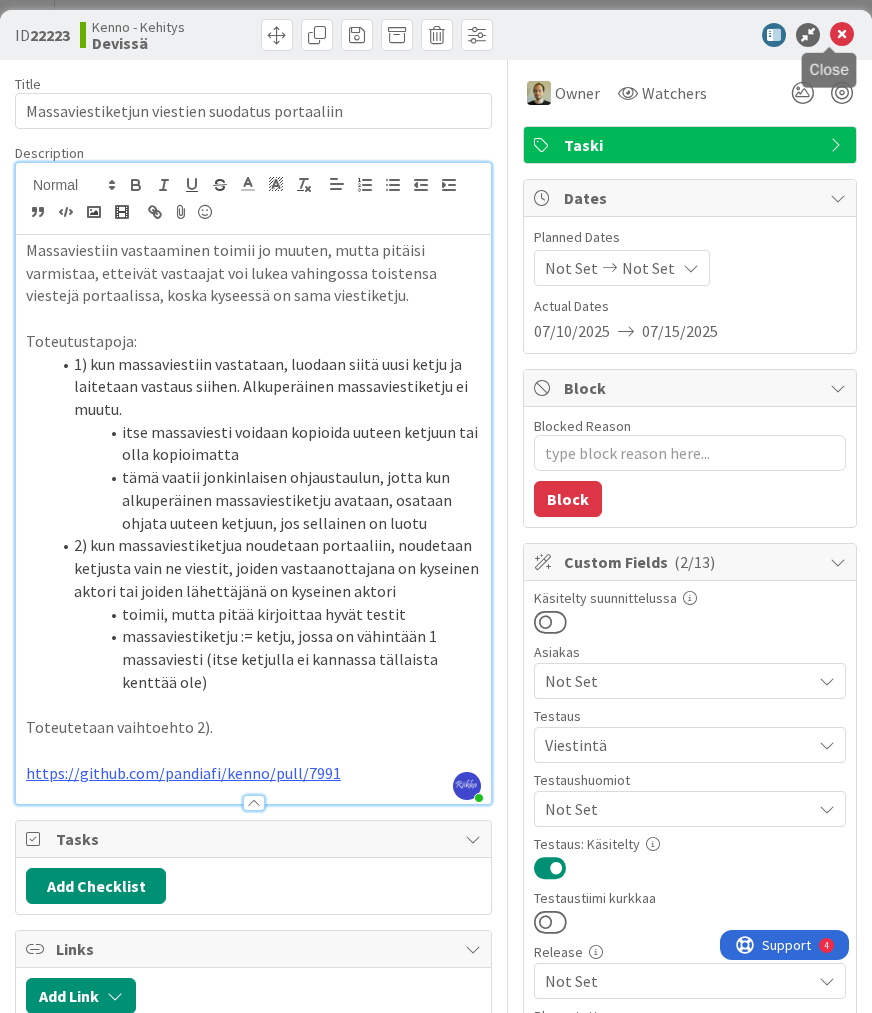 click at bounding box center [842, 35] 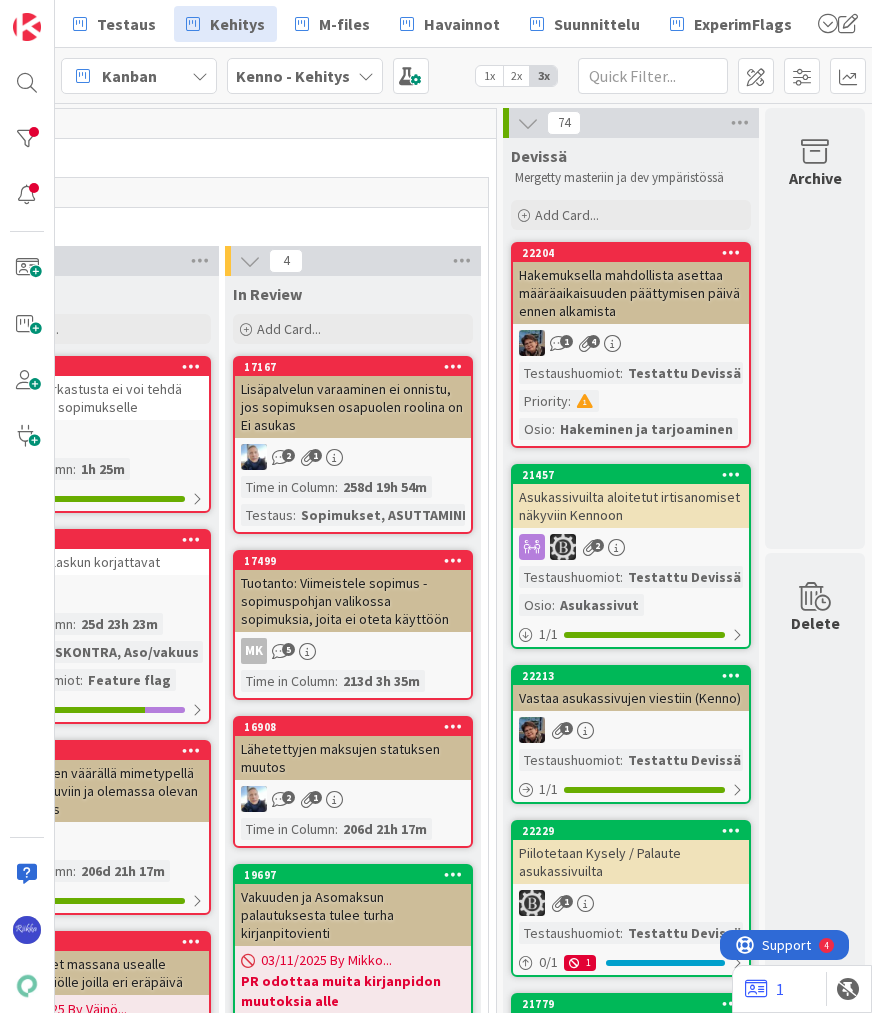 click on "Hakemuksella mahdollista asettaa määräaikaisuuden päättymisen päivä ennen alkamista" at bounding box center (631, 293) 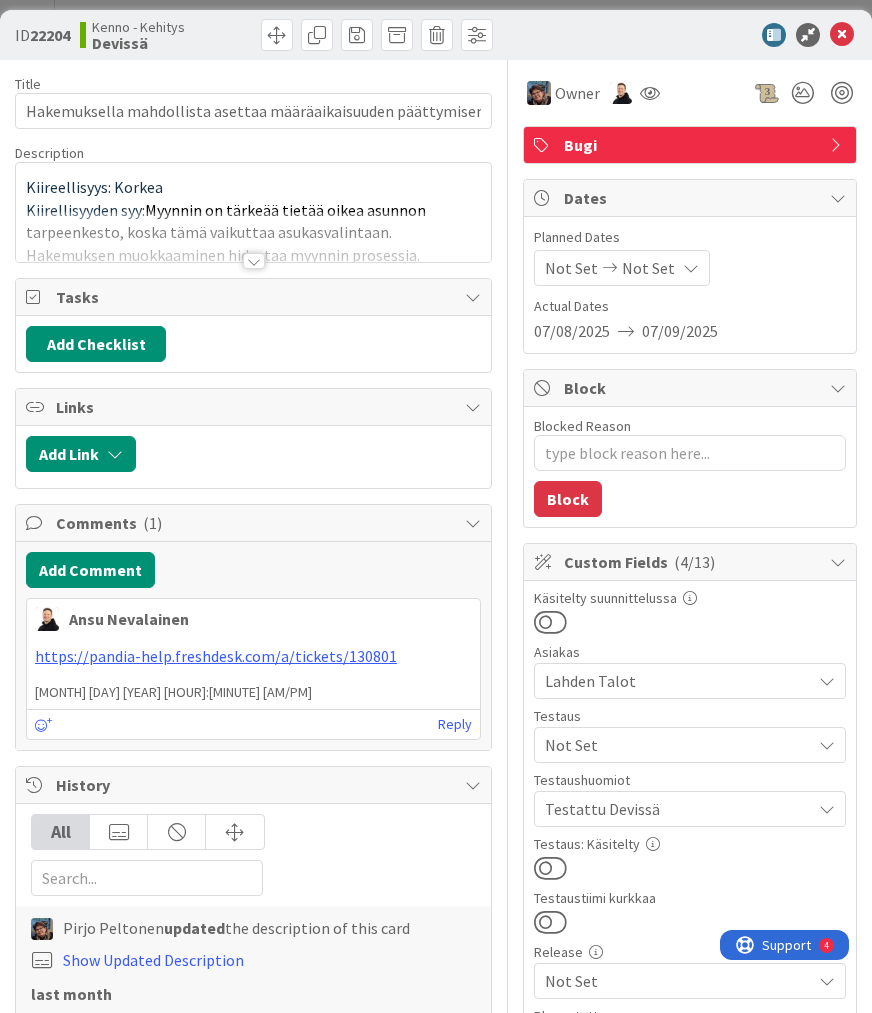 scroll, scrollTop: 0, scrollLeft: 0, axis: both 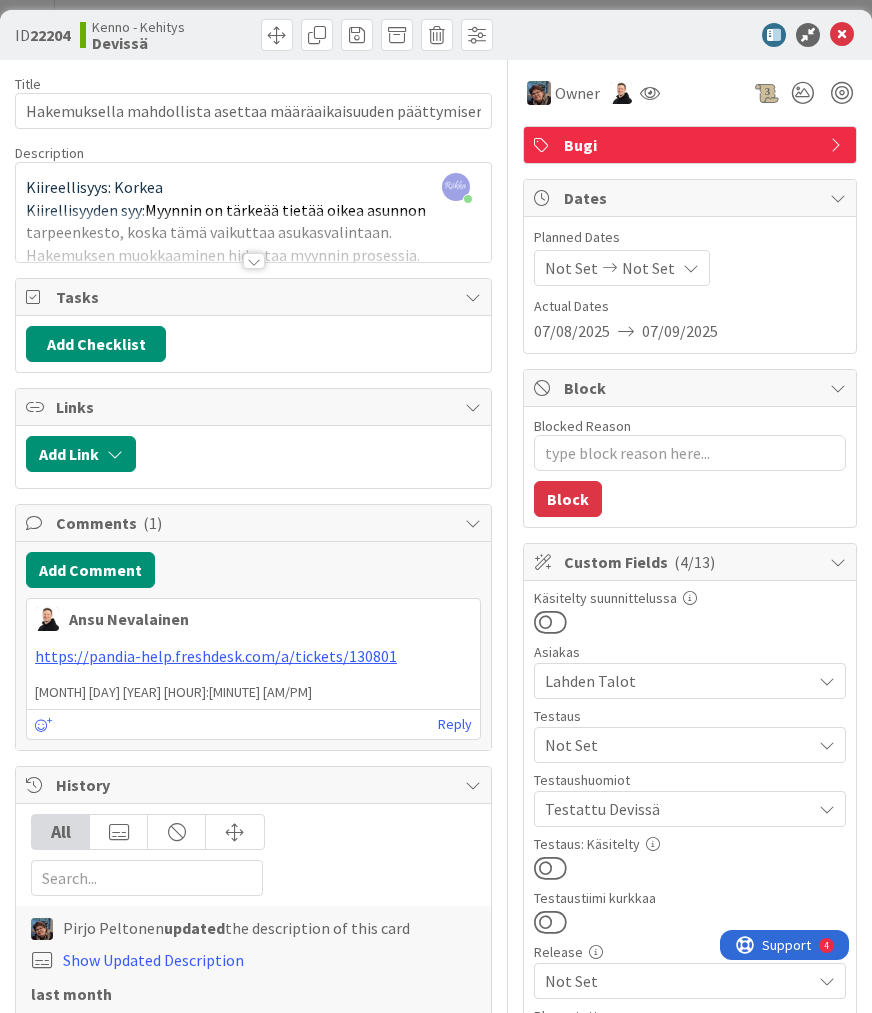 click on "Not Set" at bounding box center (678, 745) 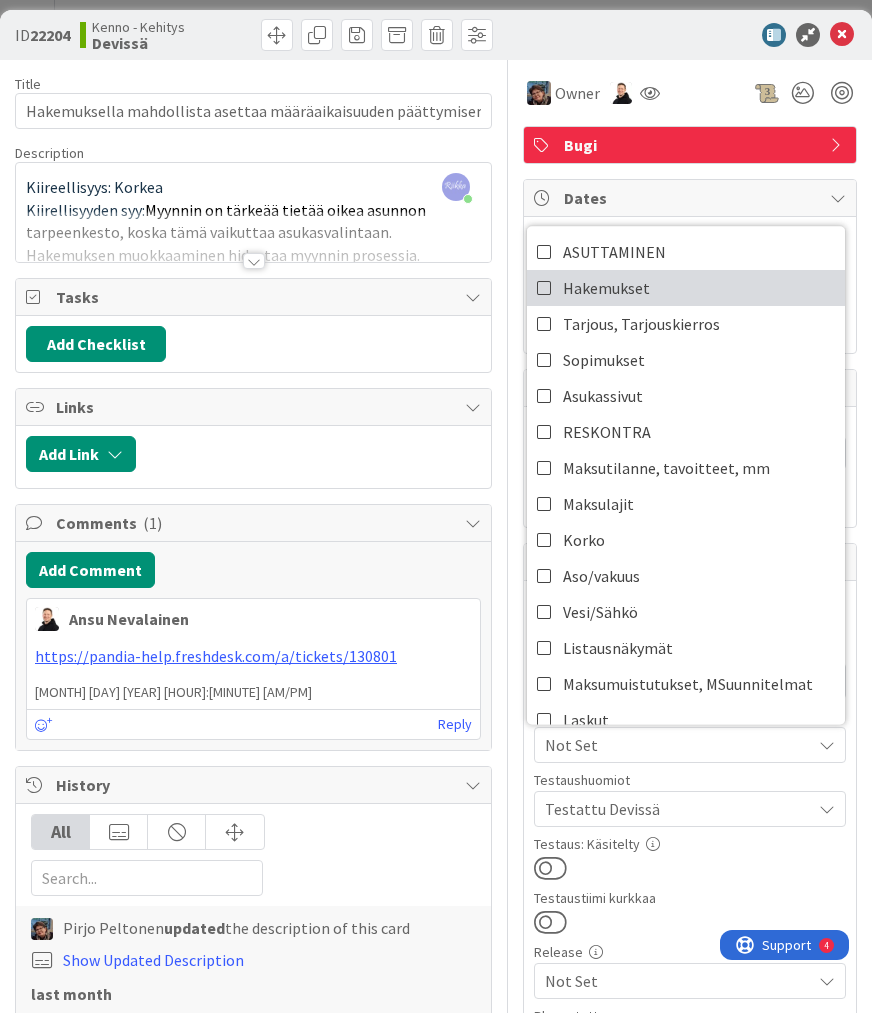 click on "Hakemukset" at bounding box center [686, 288] 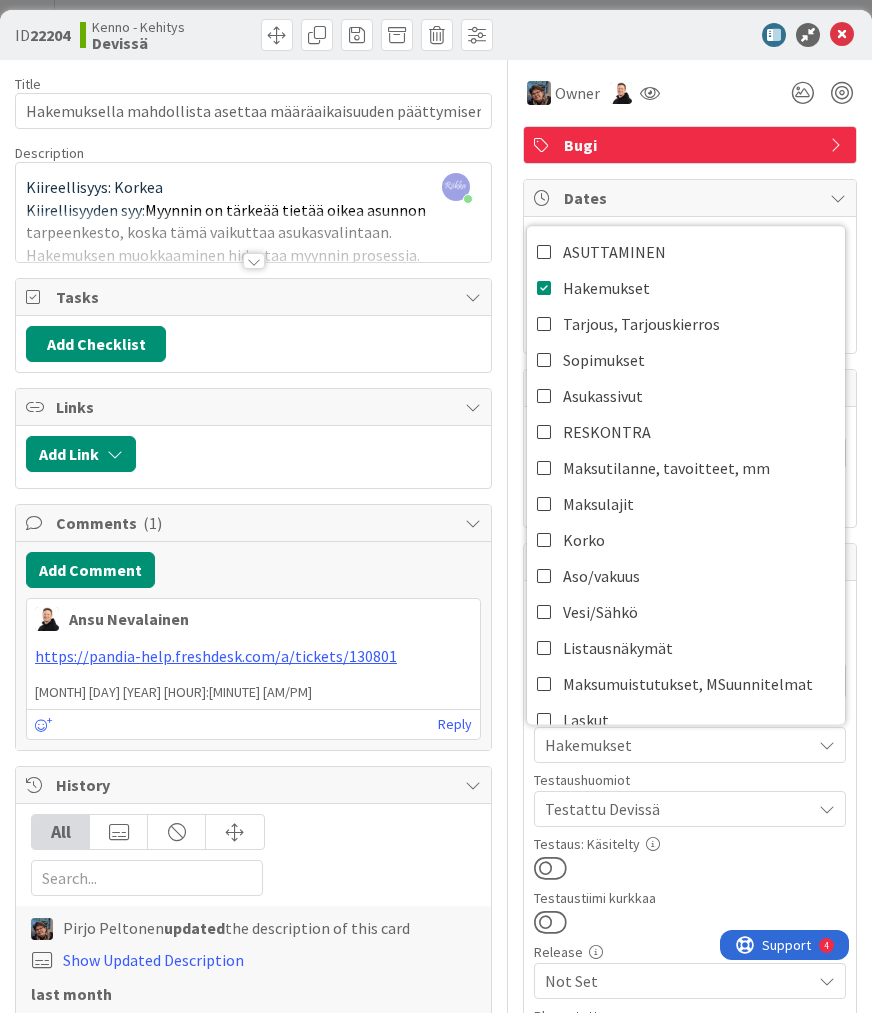 click on "ASUTTAMINEN" at bounding box center [686, 252] 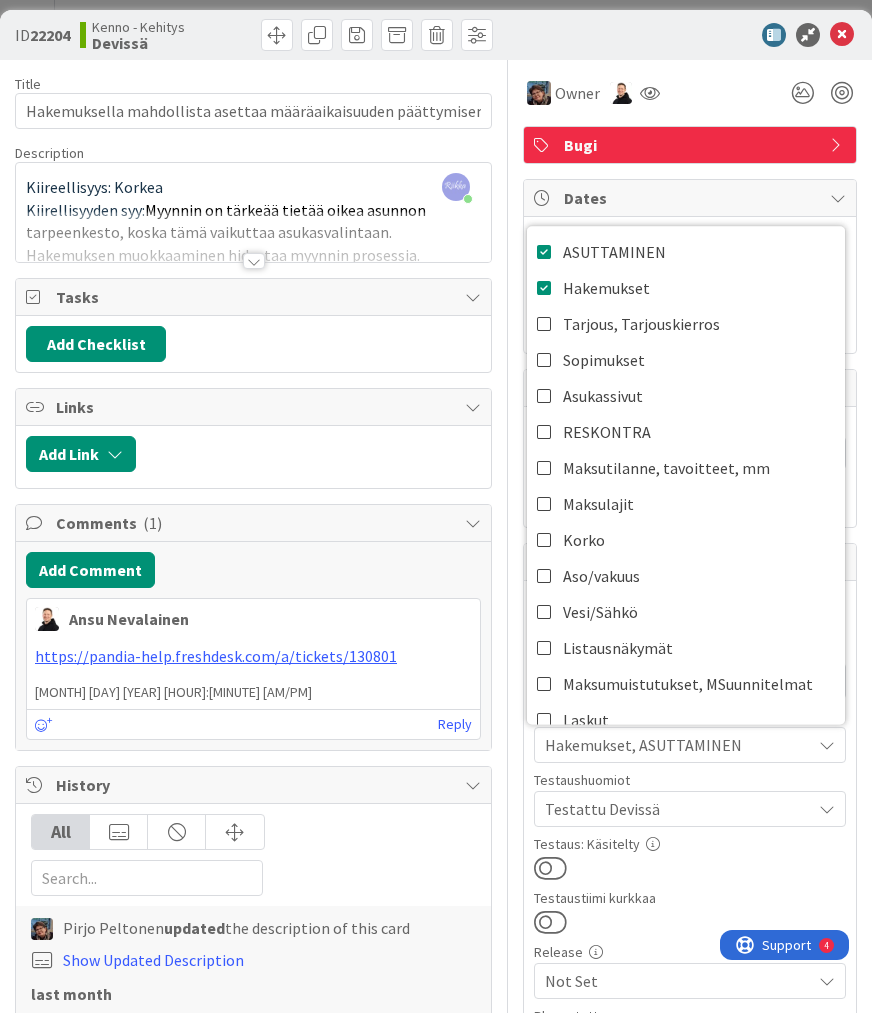 click at bounding box center (550, 868) 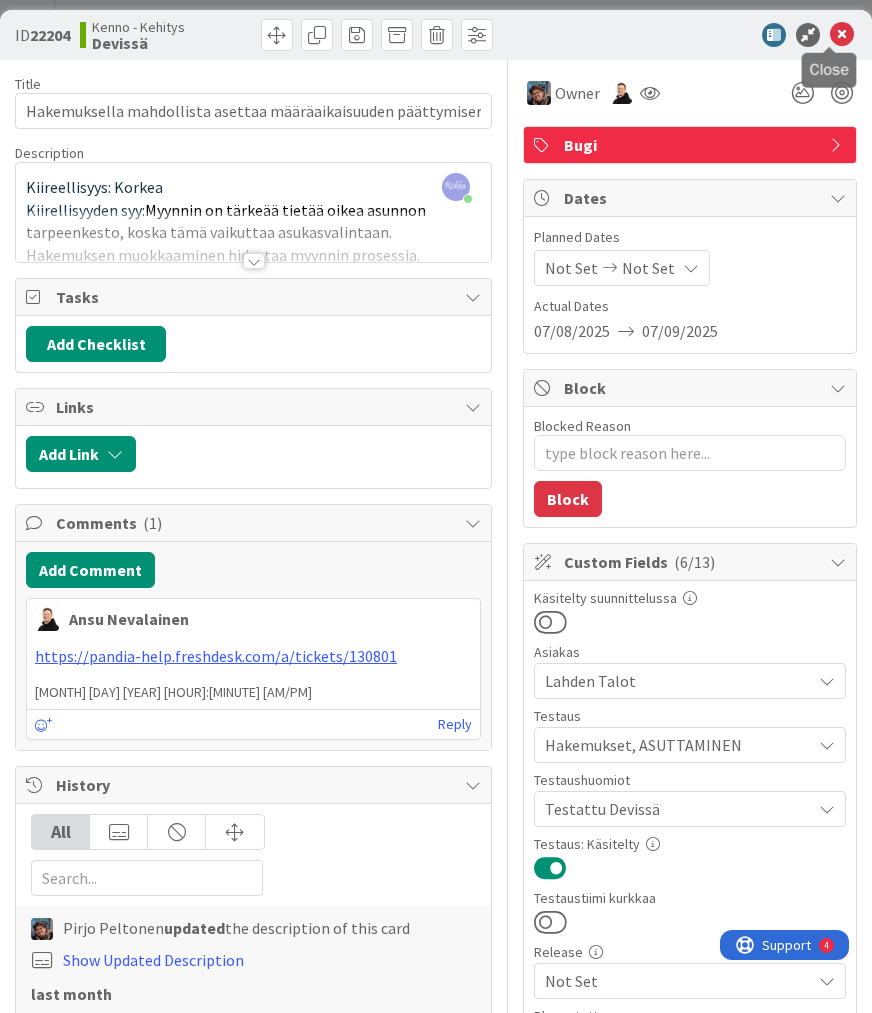 click at bounding box center [842, 35] 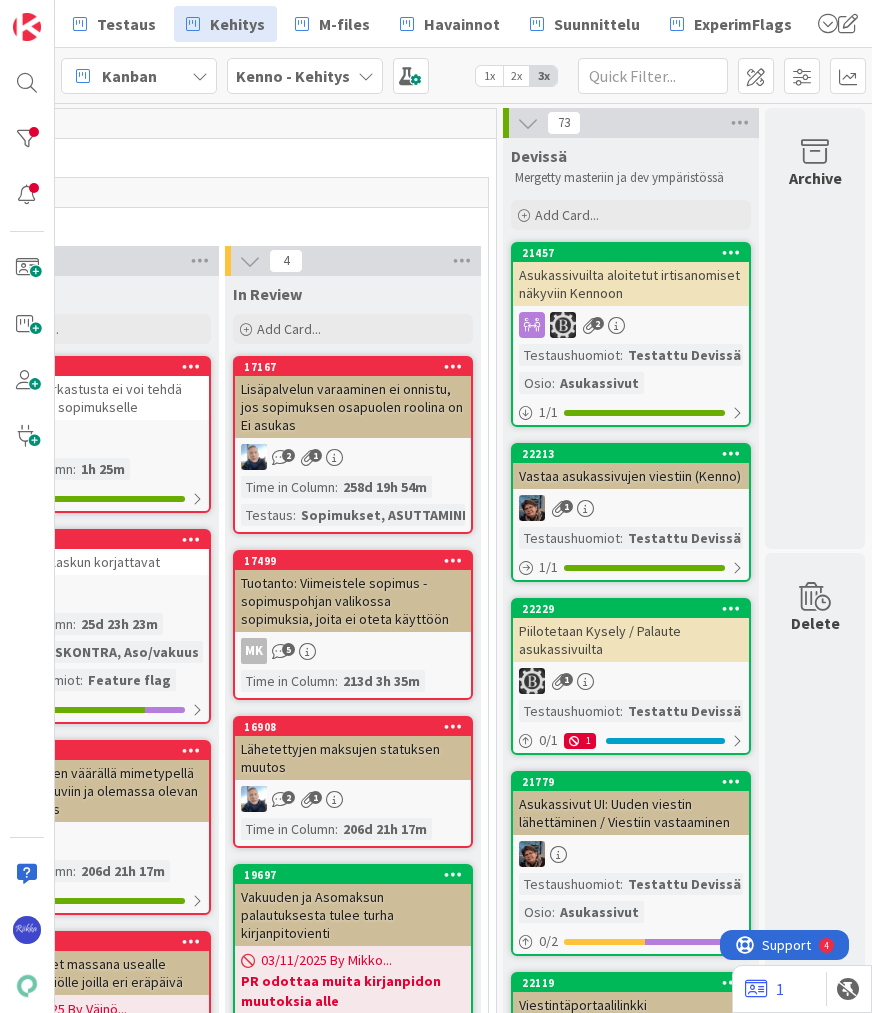 scroll, scrollTop: 0, scrollLeft: 0, axis: both 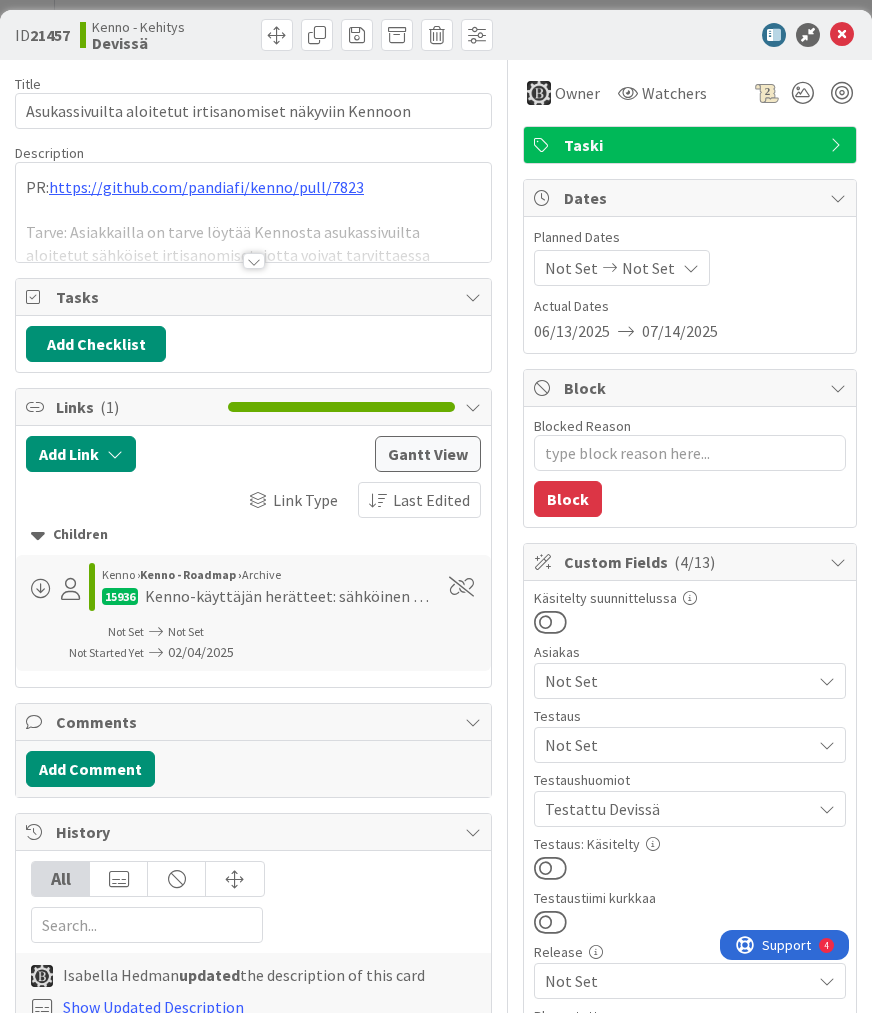 click at bounding box center (550, 868) 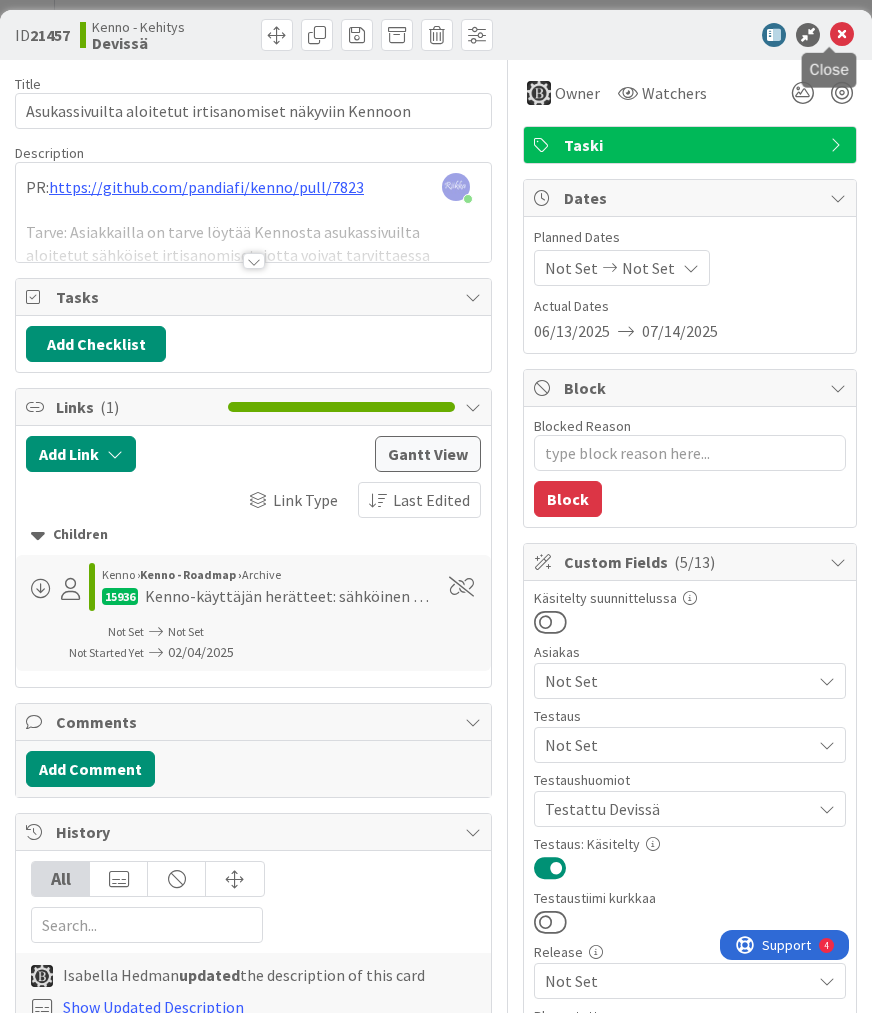 click at bounding box center (842, 35) 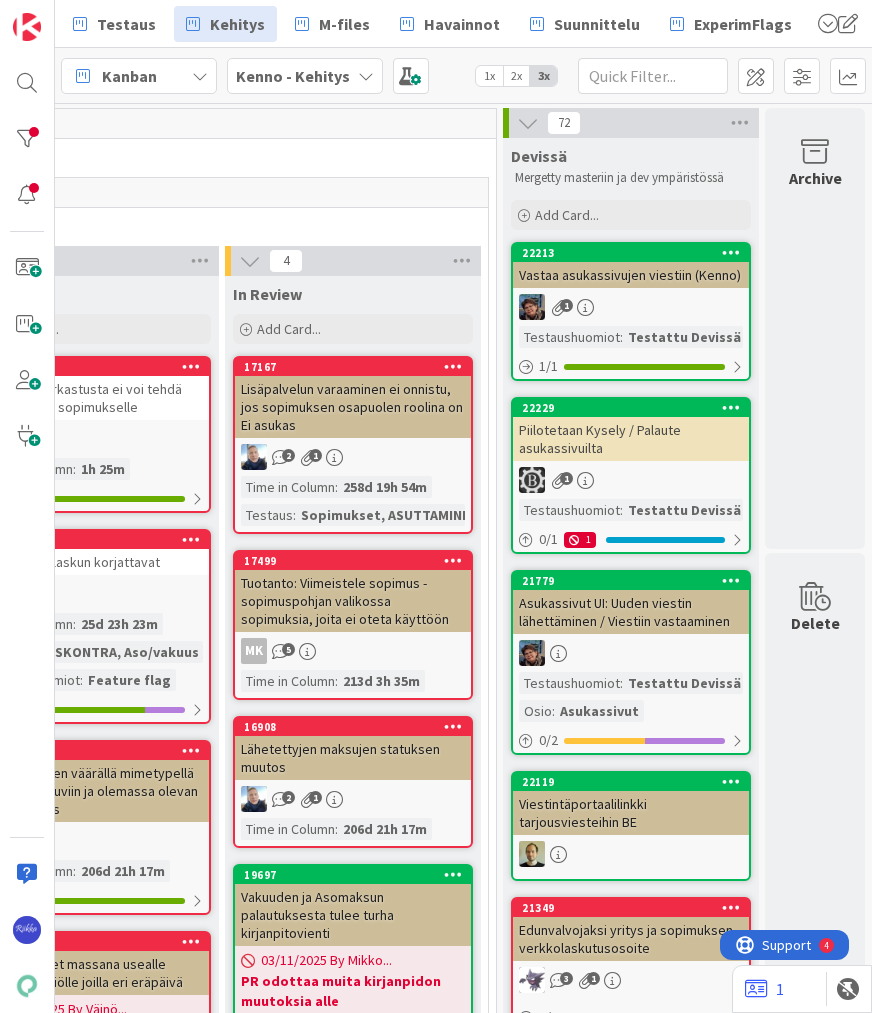 click on "Vastaa asukassivujen viestiin (Kenno)" at bounding box center (631, 275) 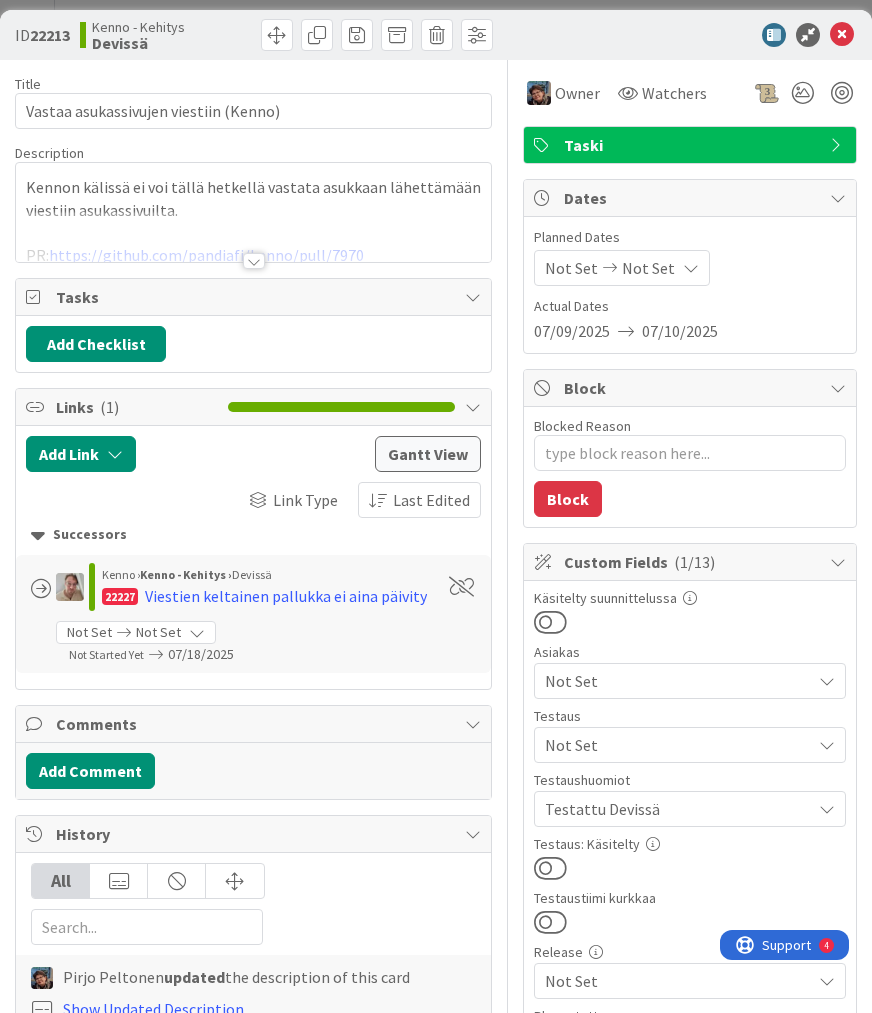 scroll, scrollTop: 0, scrollLeft: 0, axis: both 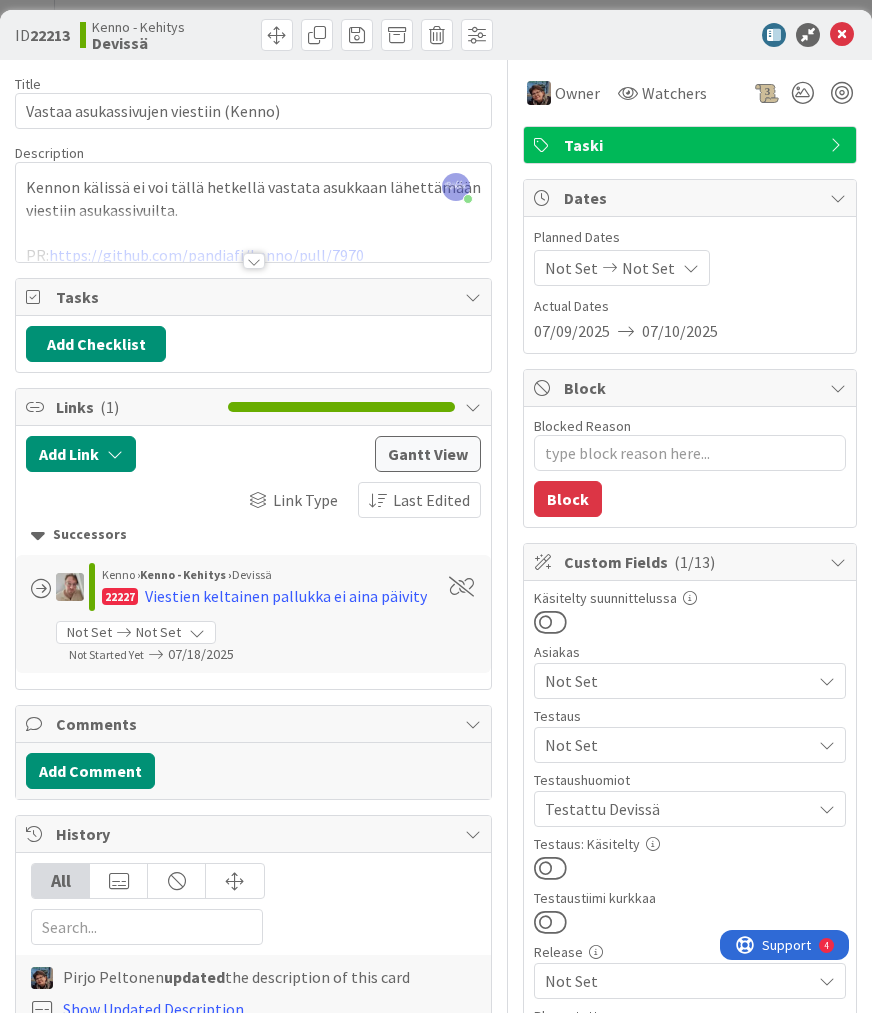 click on "Not Set" at bounding box center (678, 745) 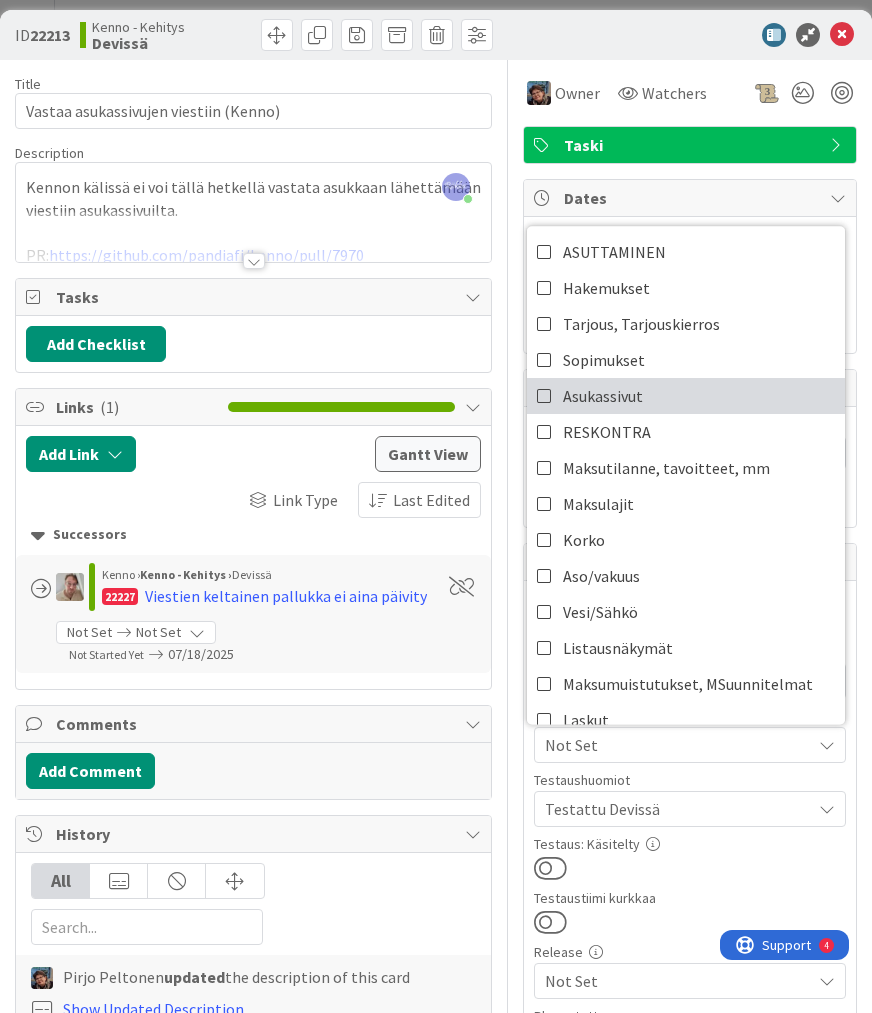 click on "Asukassivut" at bounding box center [686, 396] 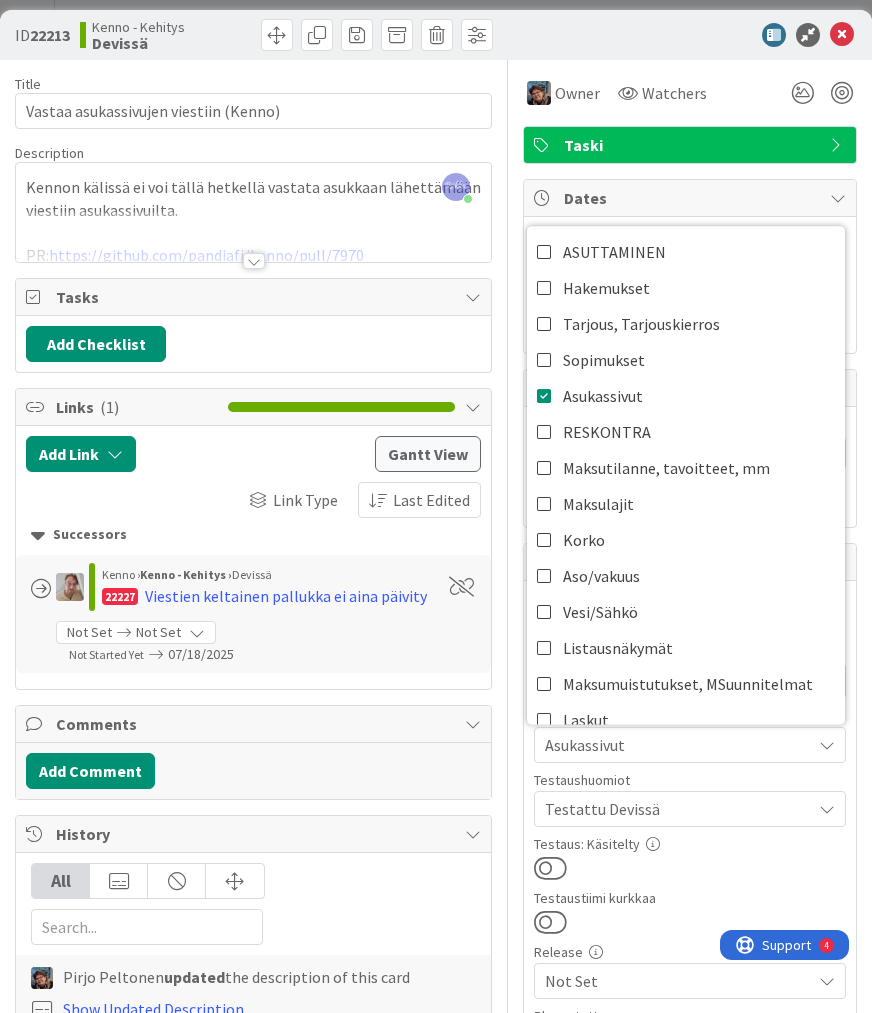 click at bounding box center [690, 868] 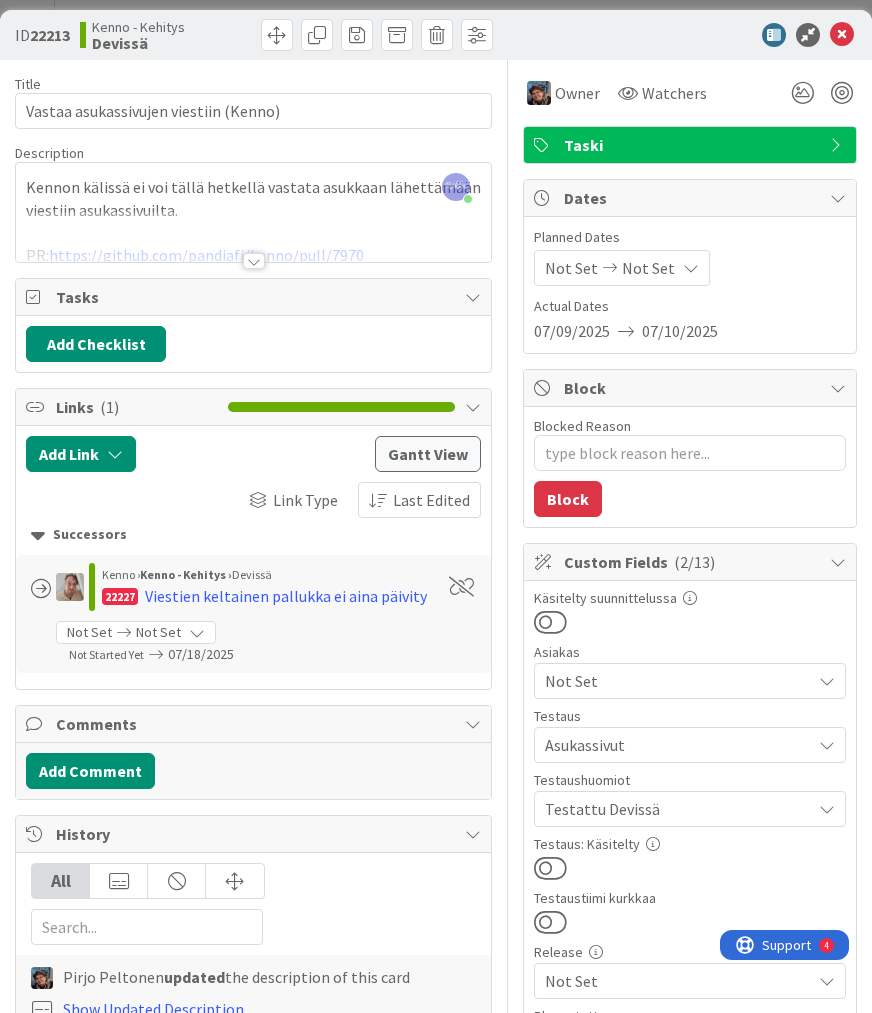 click at bounding box center [550, 868] 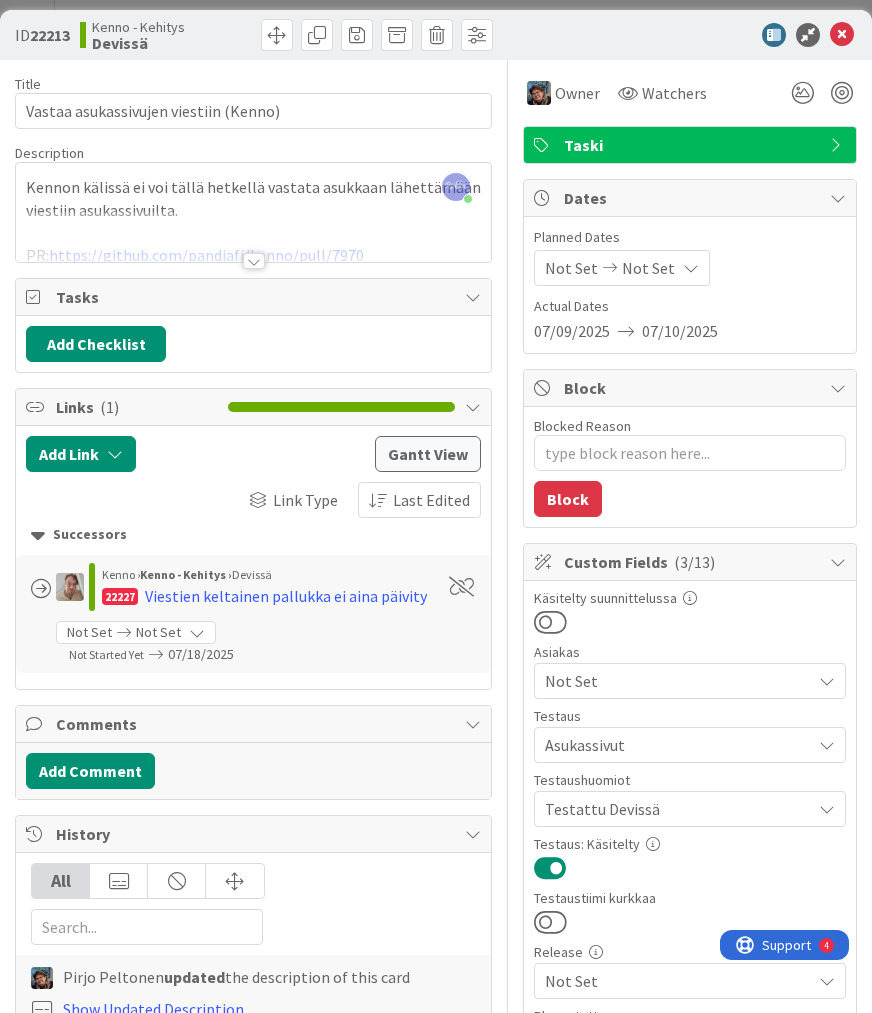 click at bounding box center [254, 261] 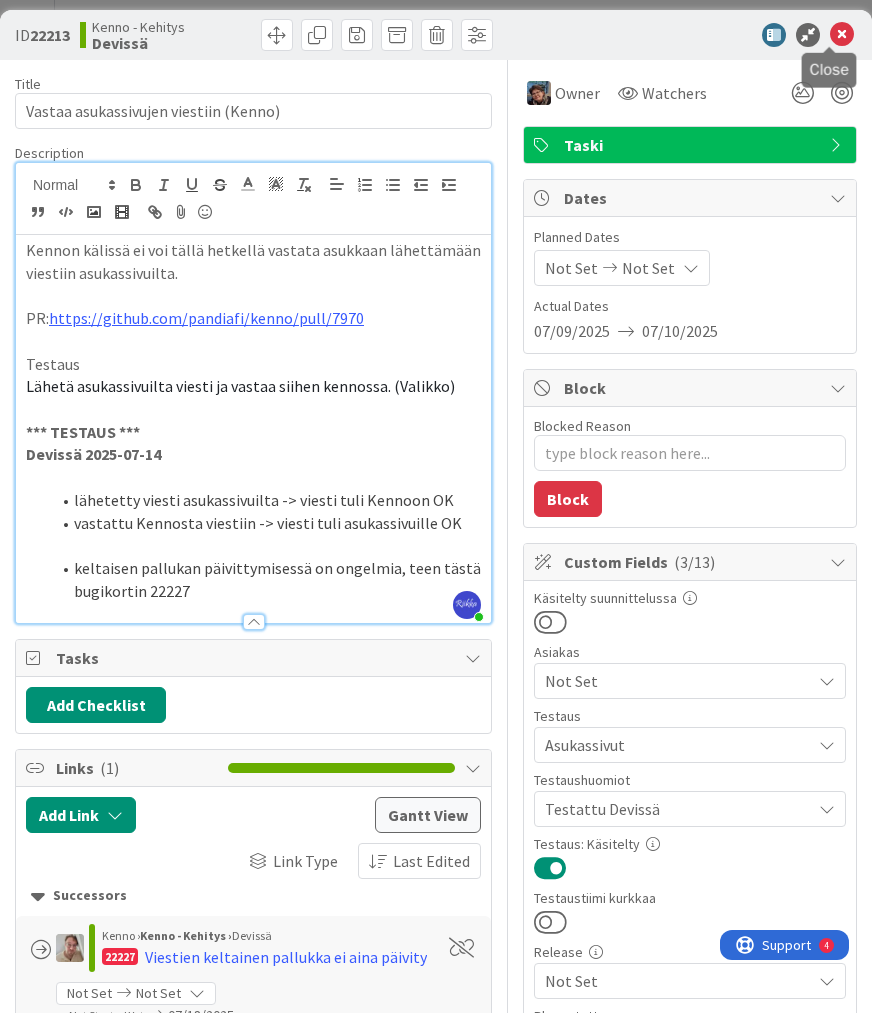 click at bounding box center (842, 35) 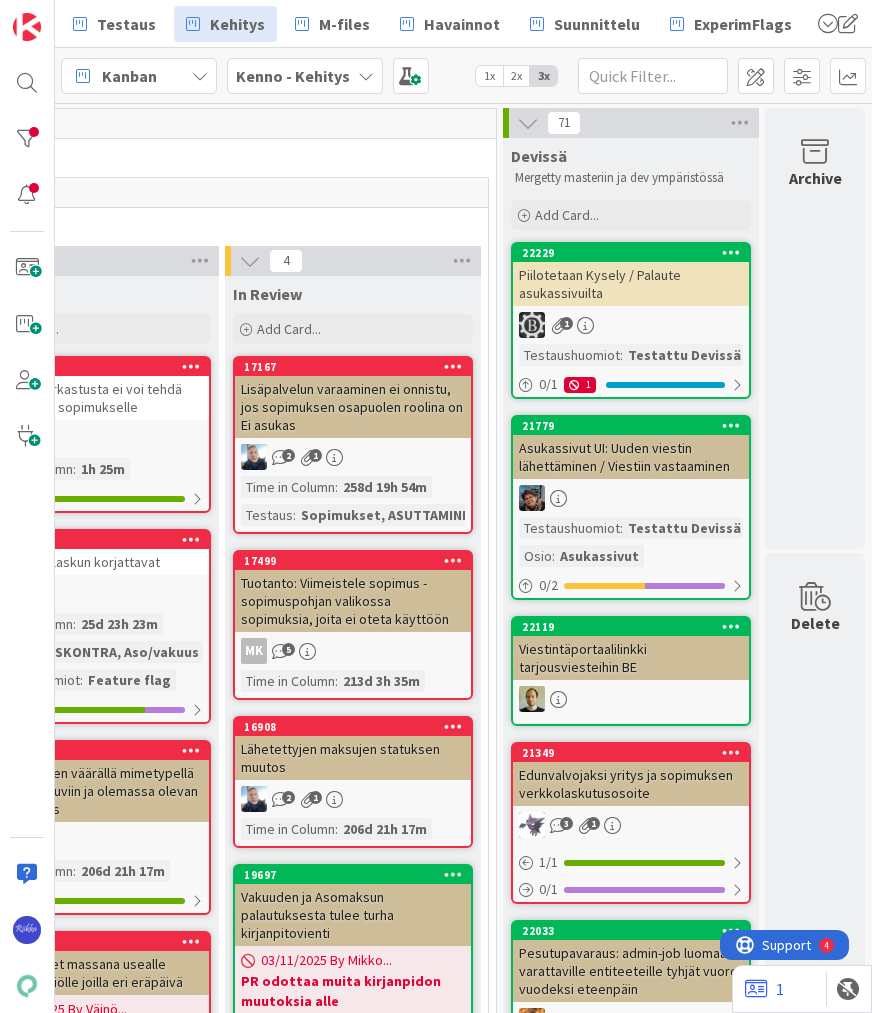scroll, scrollTop: 0, scrollLeft: 0, axis: both 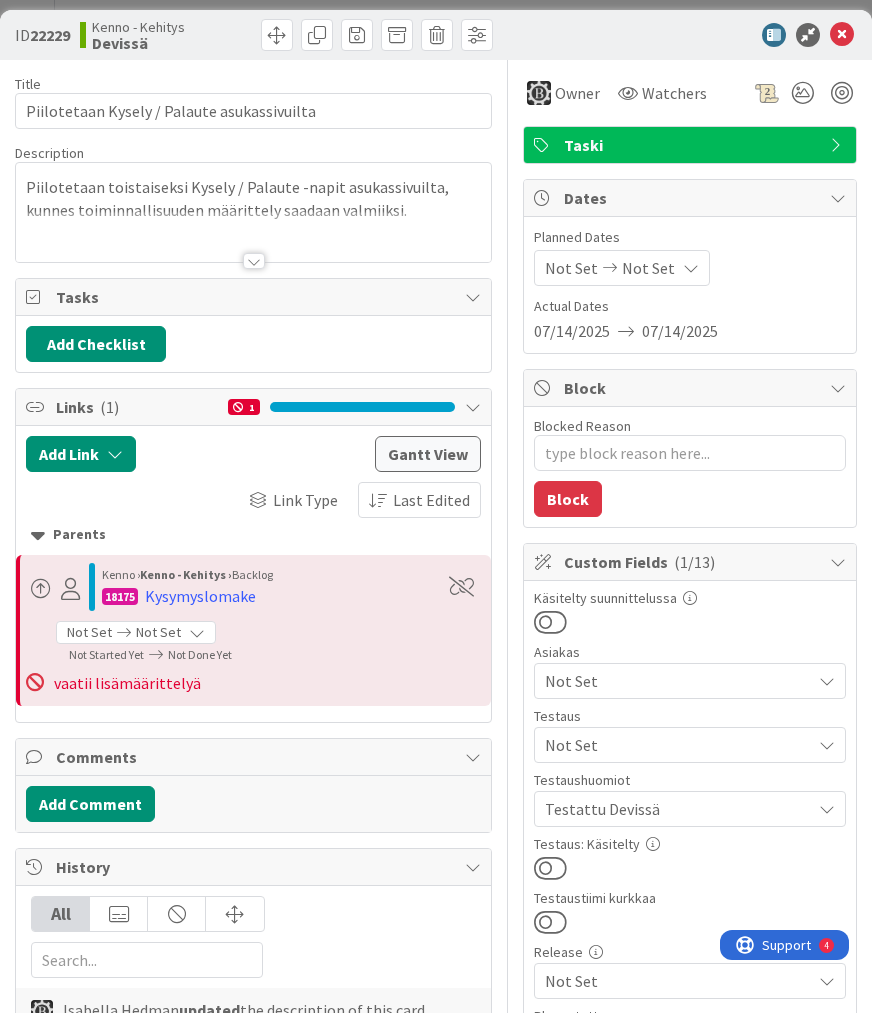 click on "Not Set" at bounding box center [678, 745] 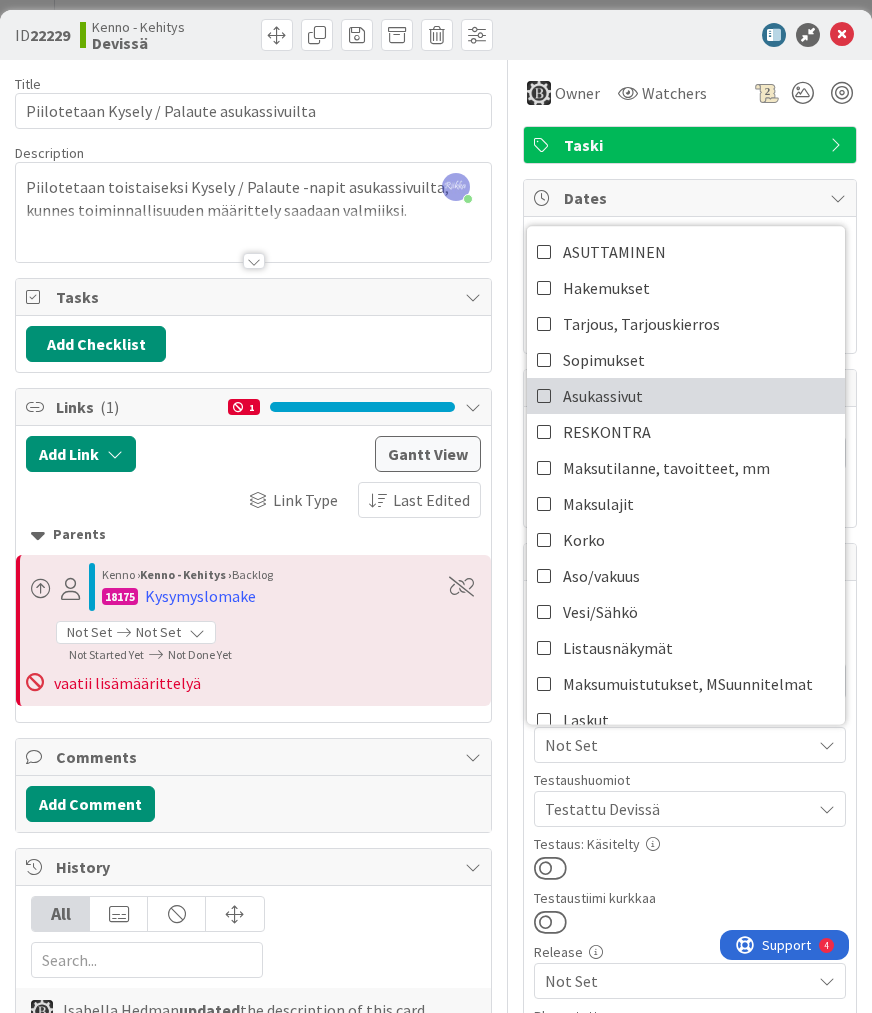 click on "Asukassivut" at bounding box center (686, 396) 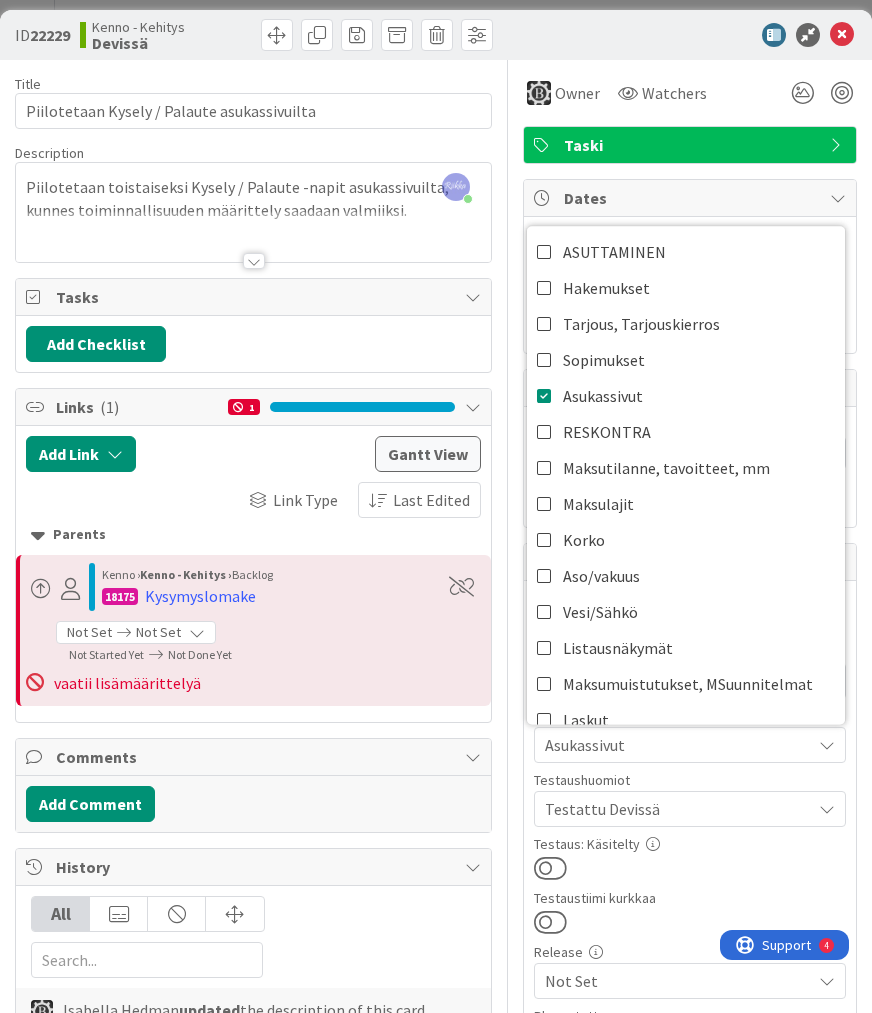 click on "Testaus: Käsitelty" at bounding box center [690, 844] 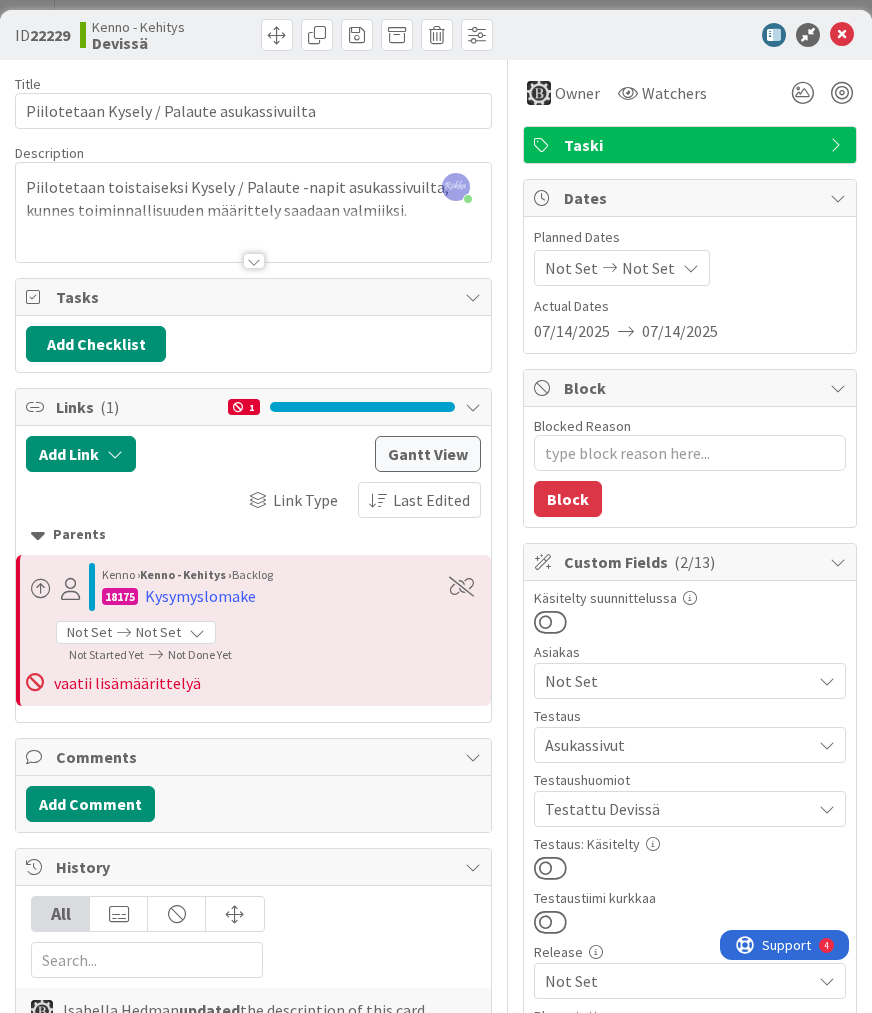 click at bounding box center [550, 868] 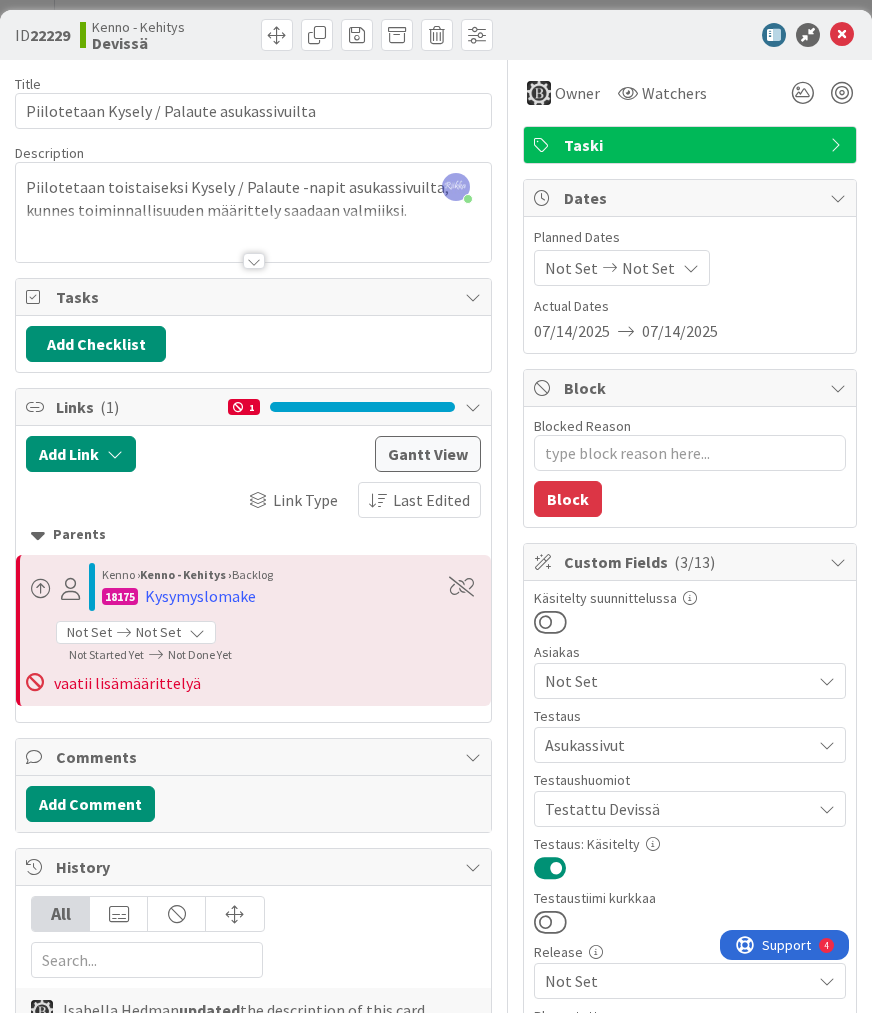 click at bounding box center (253, 236) 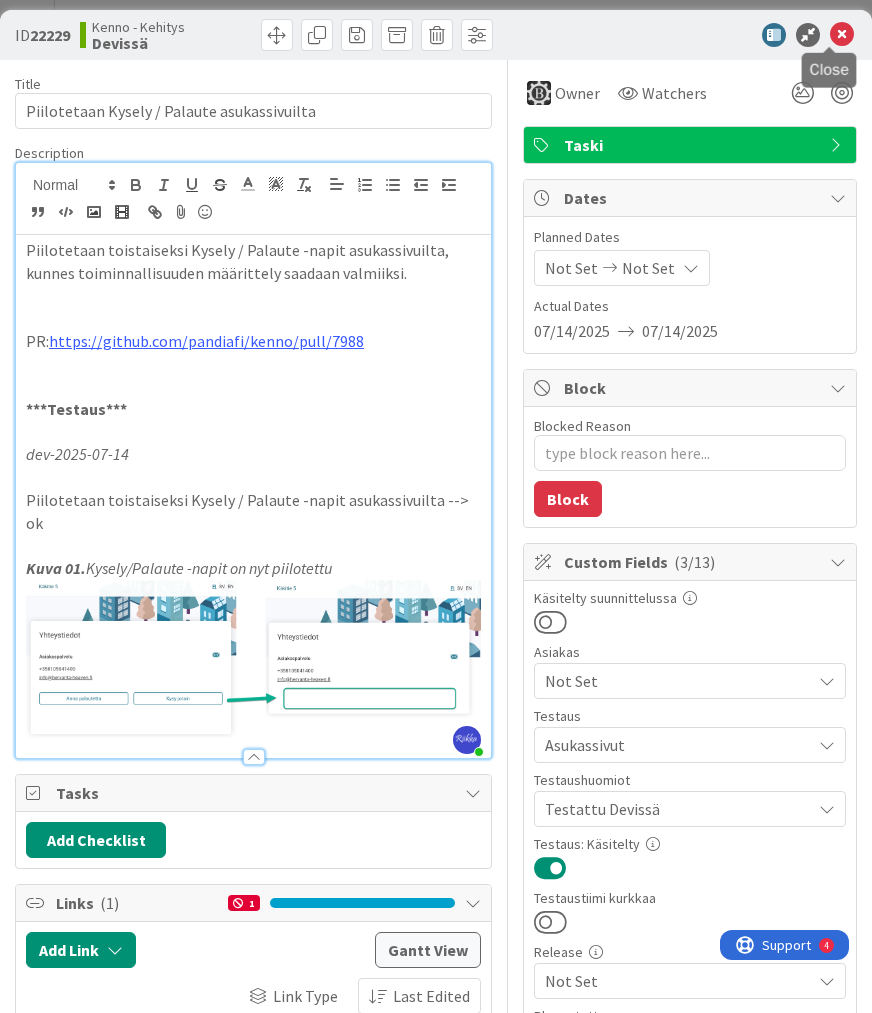 click at bounding box center [842, 35] 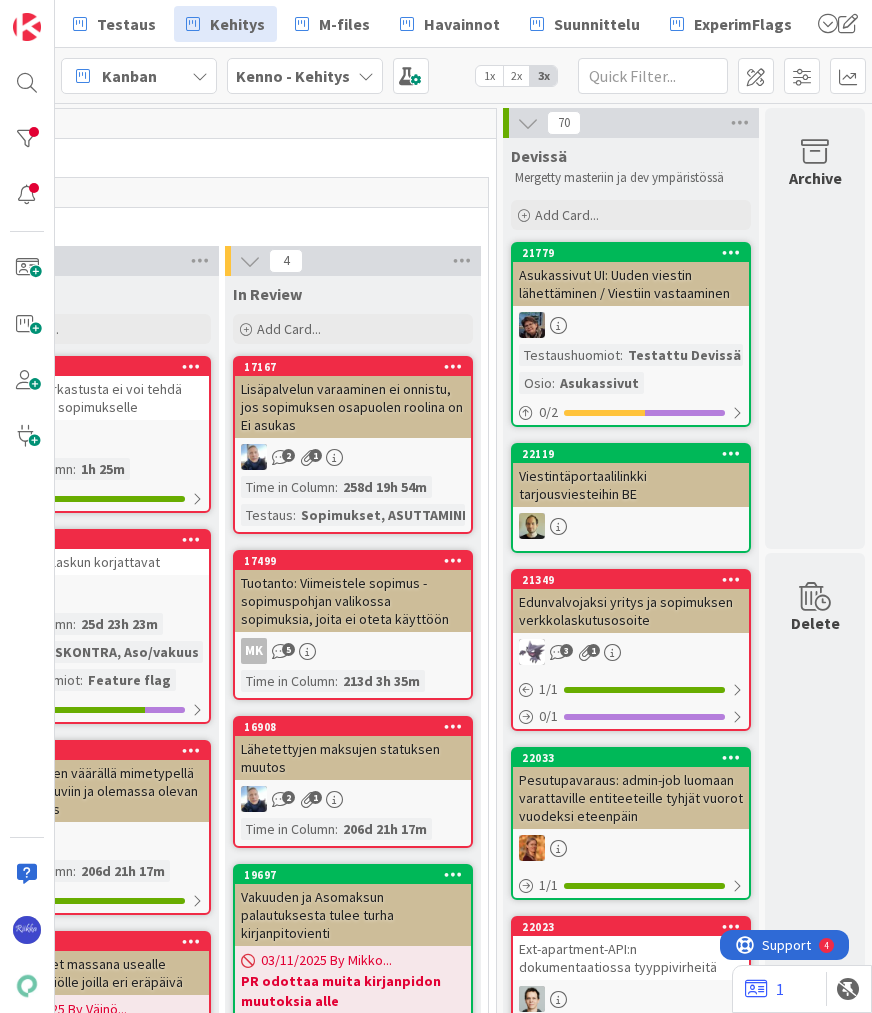 click at bounding box center (631, 325) 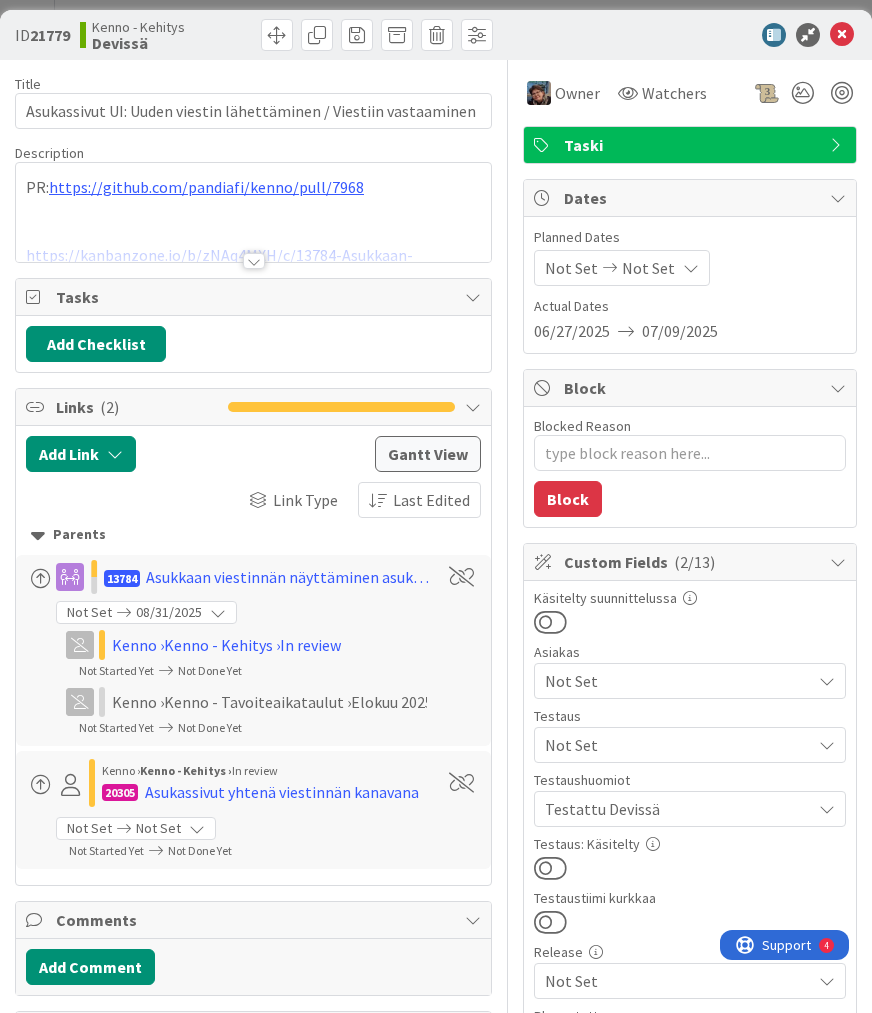 scroll, scrollTop: 0, scrollLeft: 0, axis: both 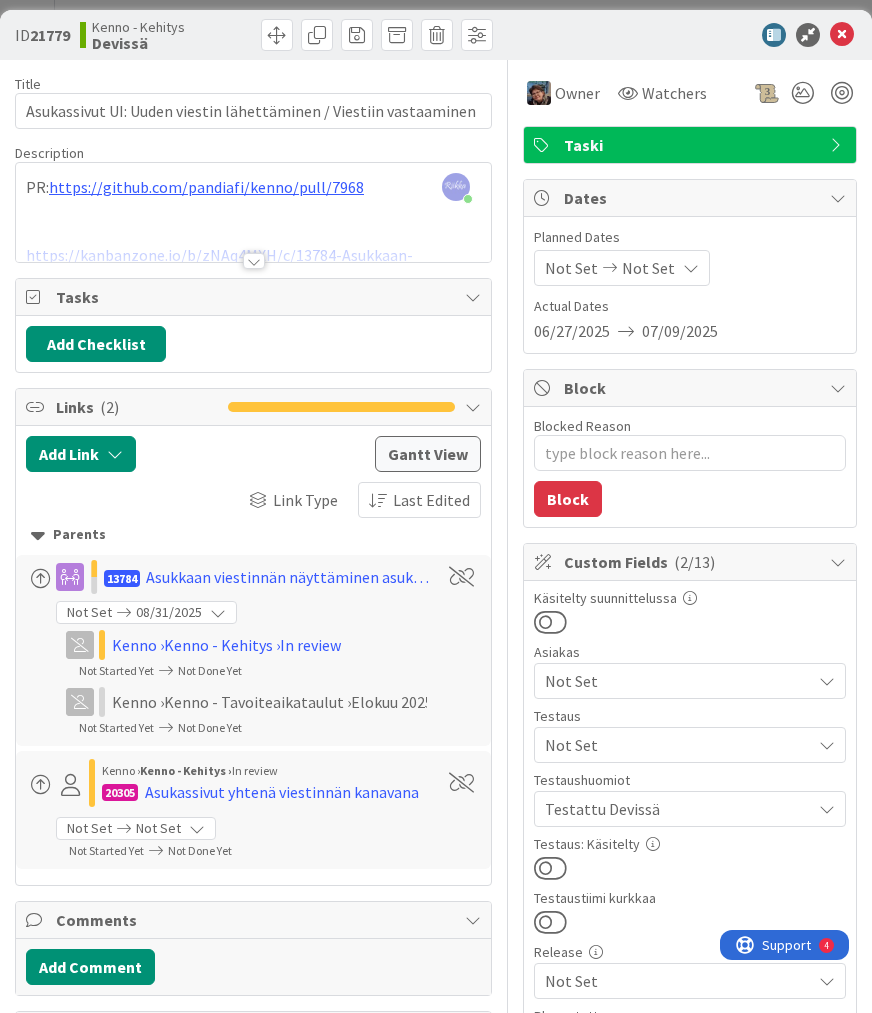 click on "Not Set" at bounding box center (678, 745) 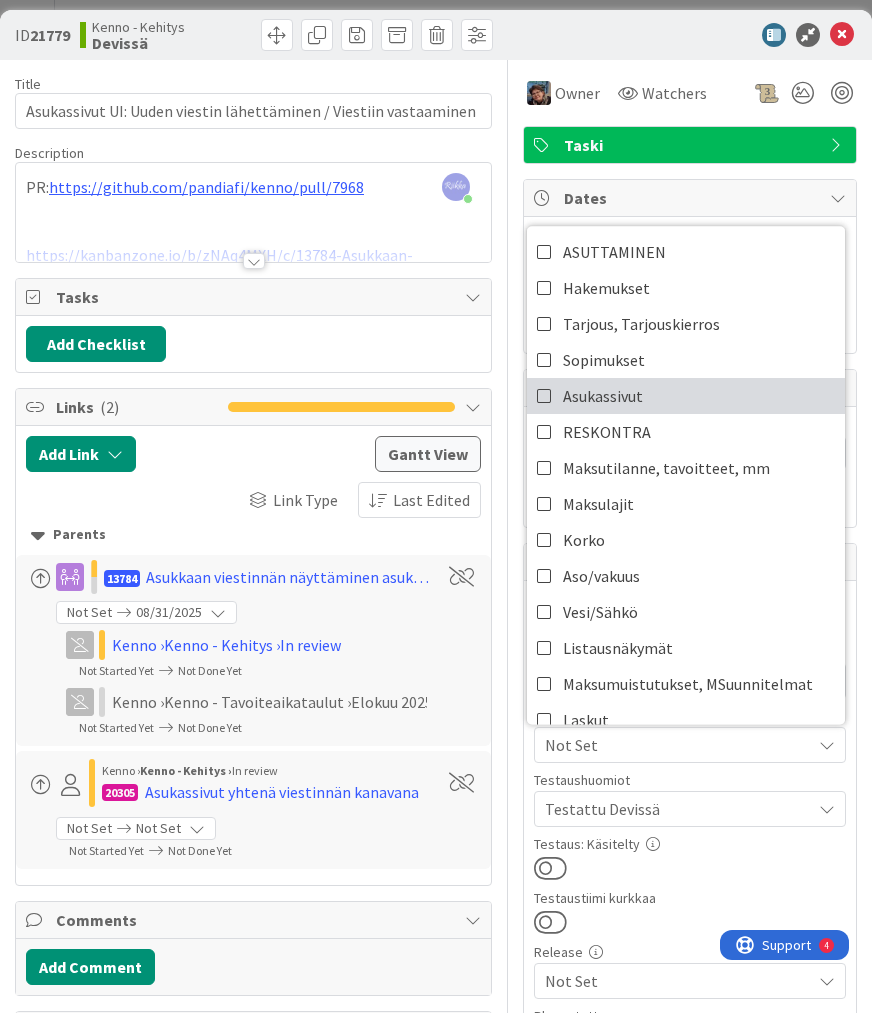 click on "Asukassivut" at bounding box center (686, 396) 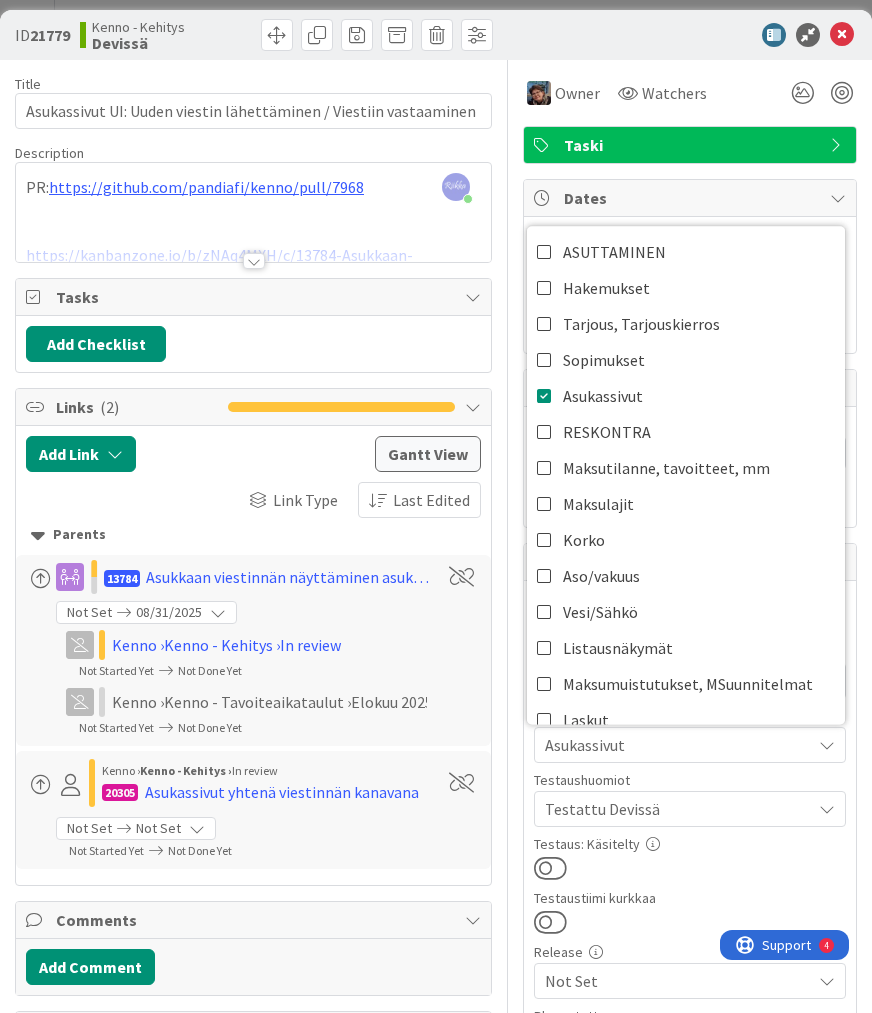 click at bounding box center (550, 868) 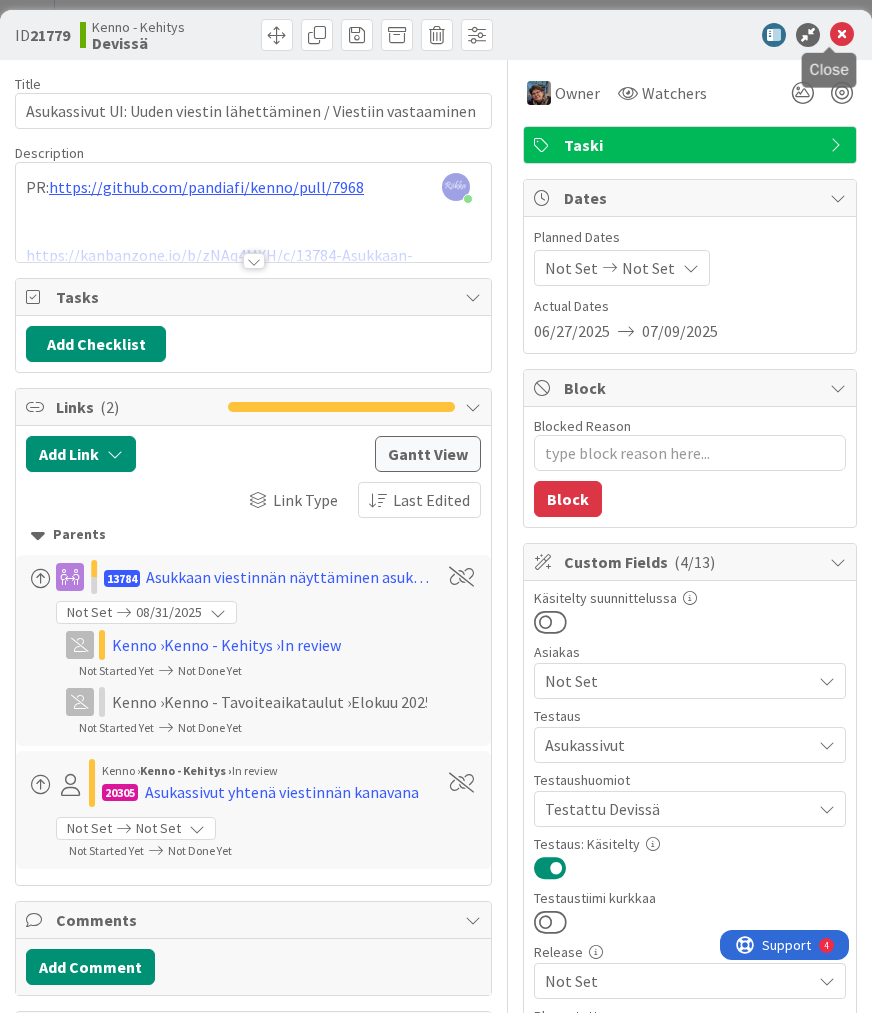 click at bounding box center (842, 35) 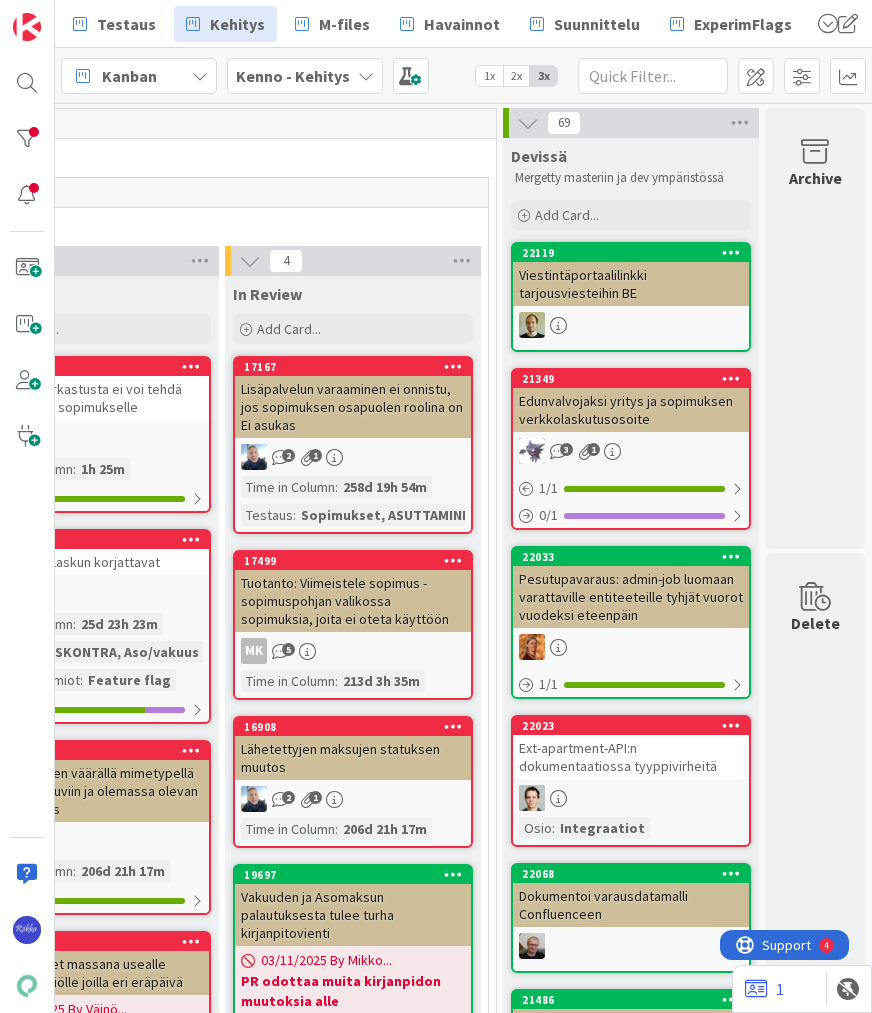 click on "Viestintäportaalilinkki tarjousviesteihin BE" at bounding box center [631, 284] 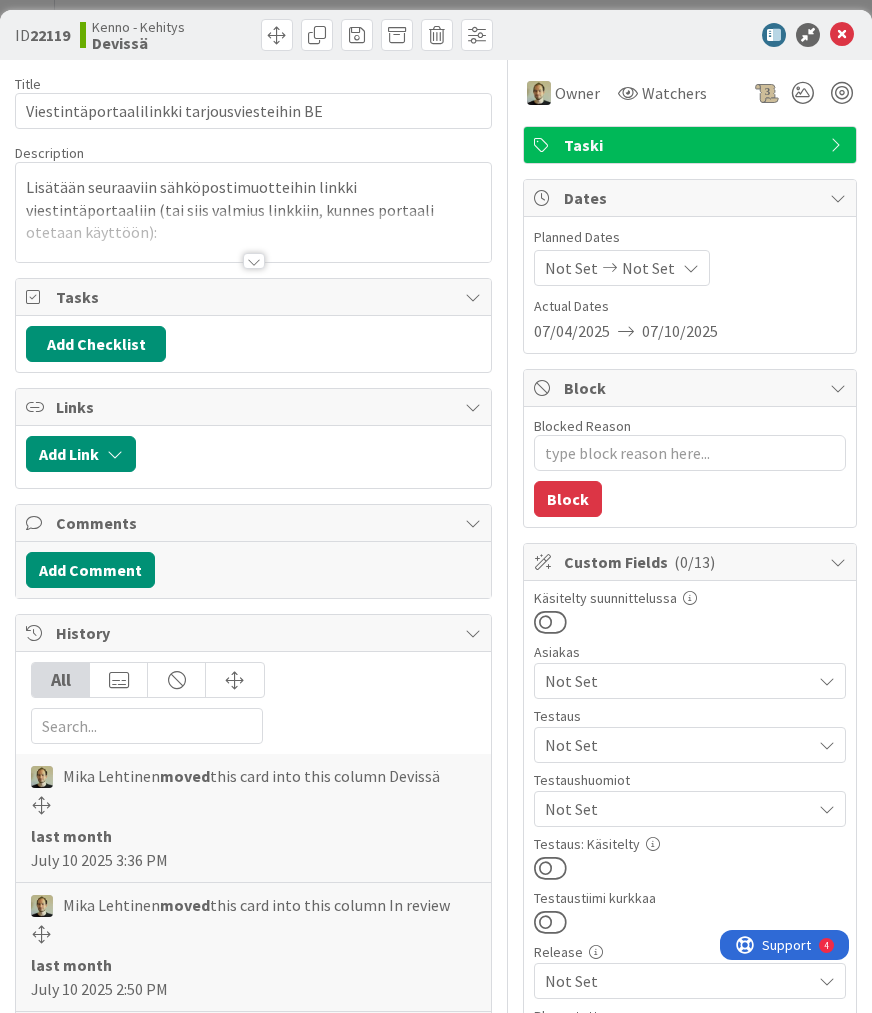 scroll, scrollTop: 0, scrollLeft: 0, axis: both 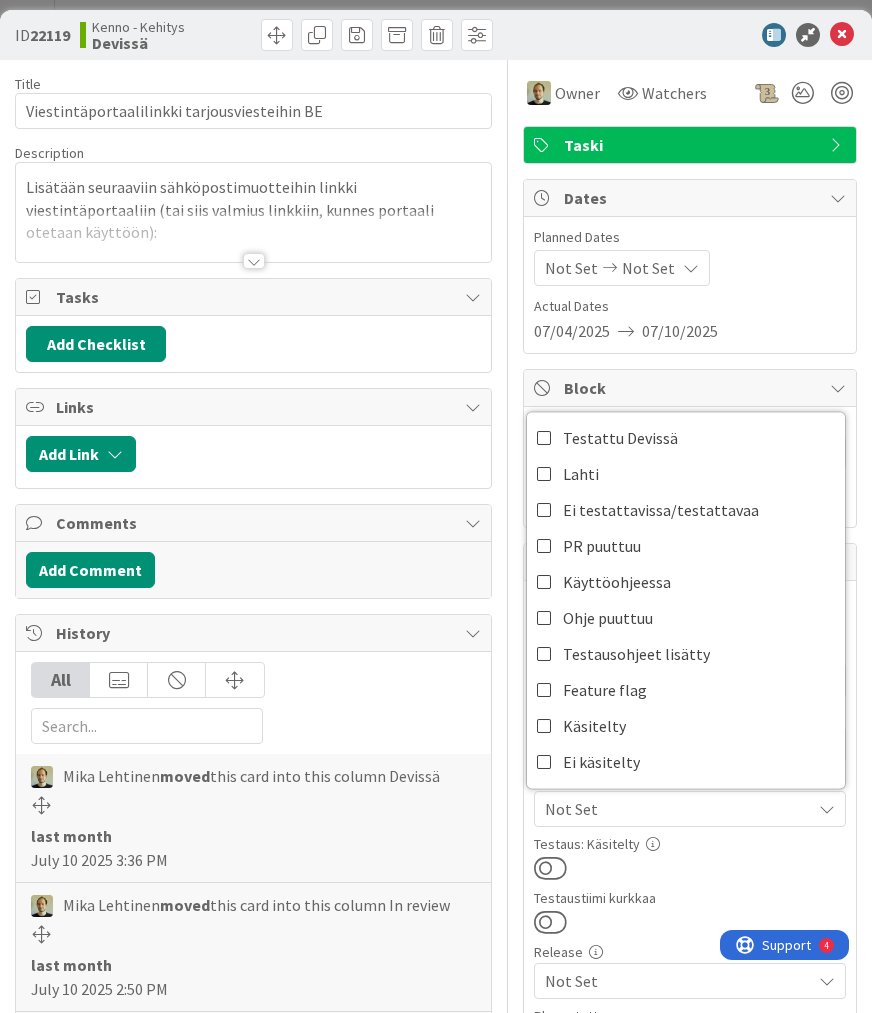 click at bounding box center [690, 868] 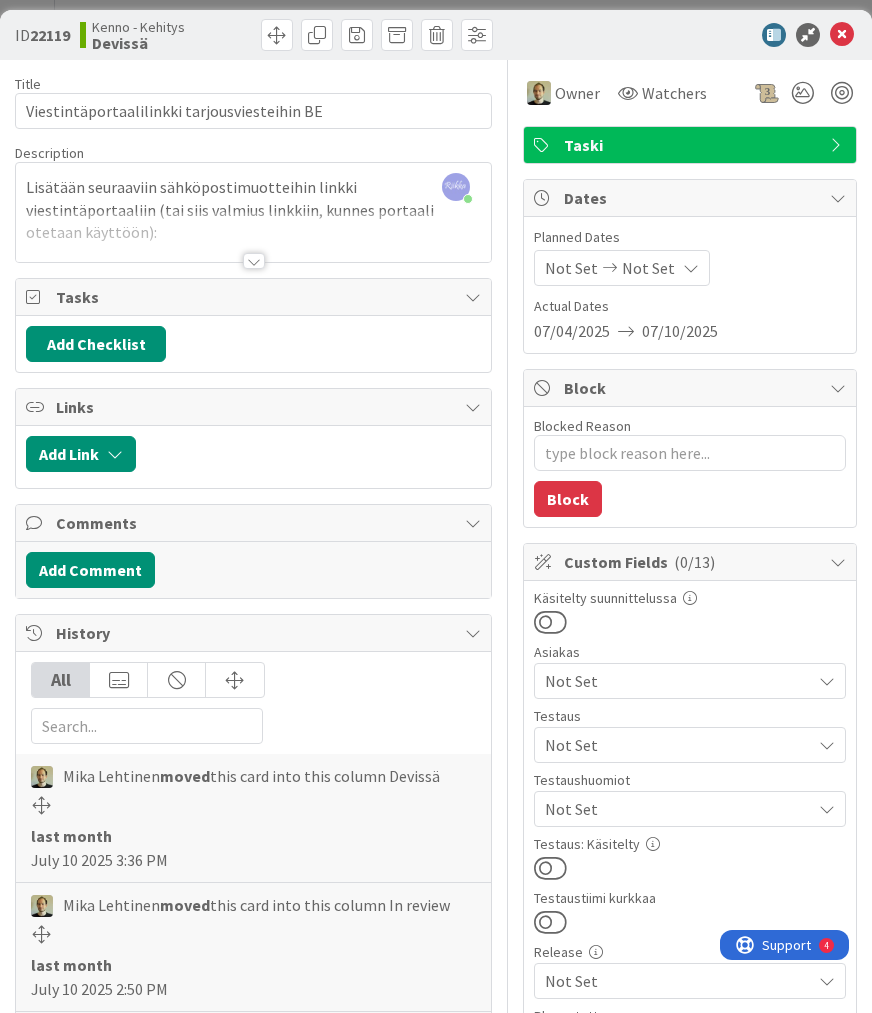 click on "Not Set" at bounding box center (678, 745) 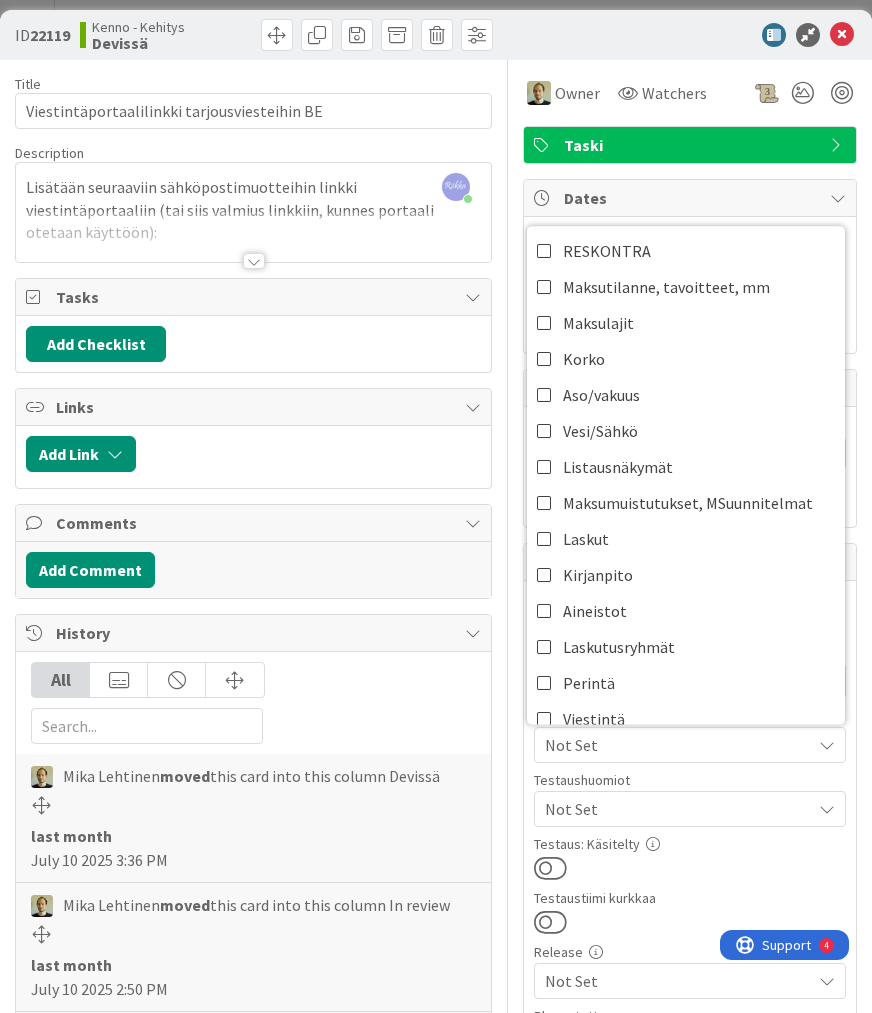scroll, scrollTop: 400, scrollLeft: 0, axis: vertical 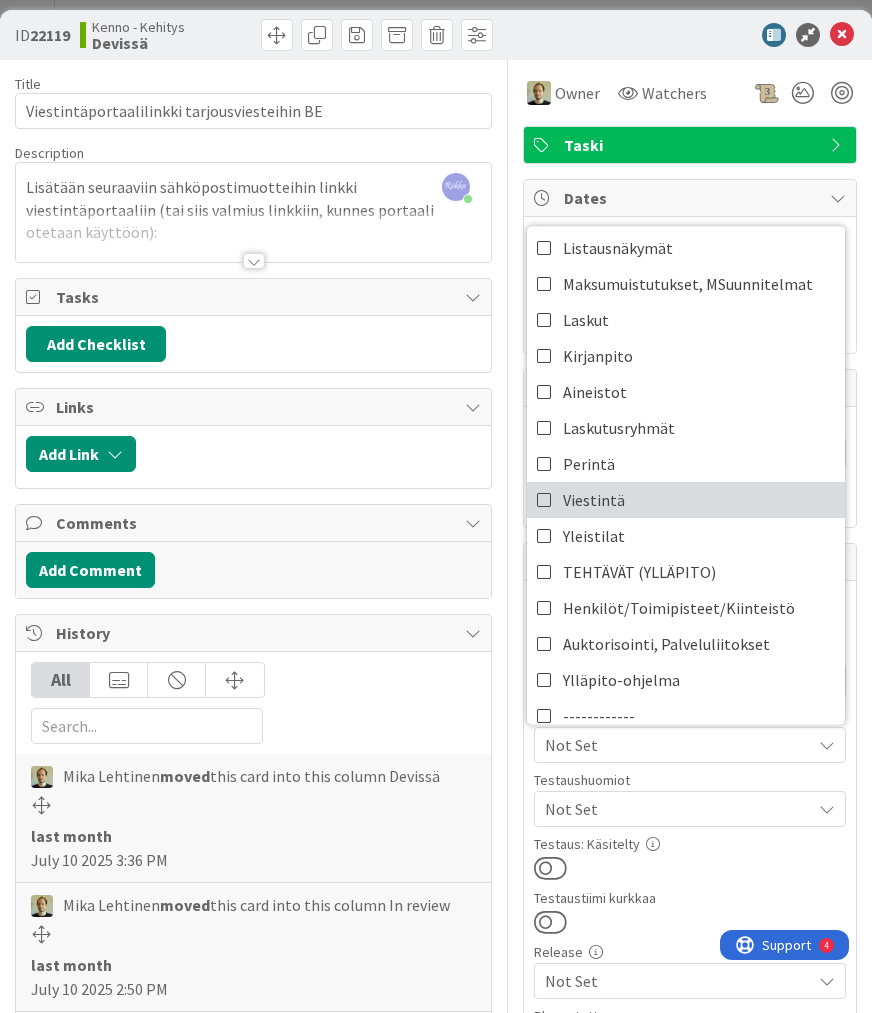 click on "Viestintä" at bounding box center (686, 500) 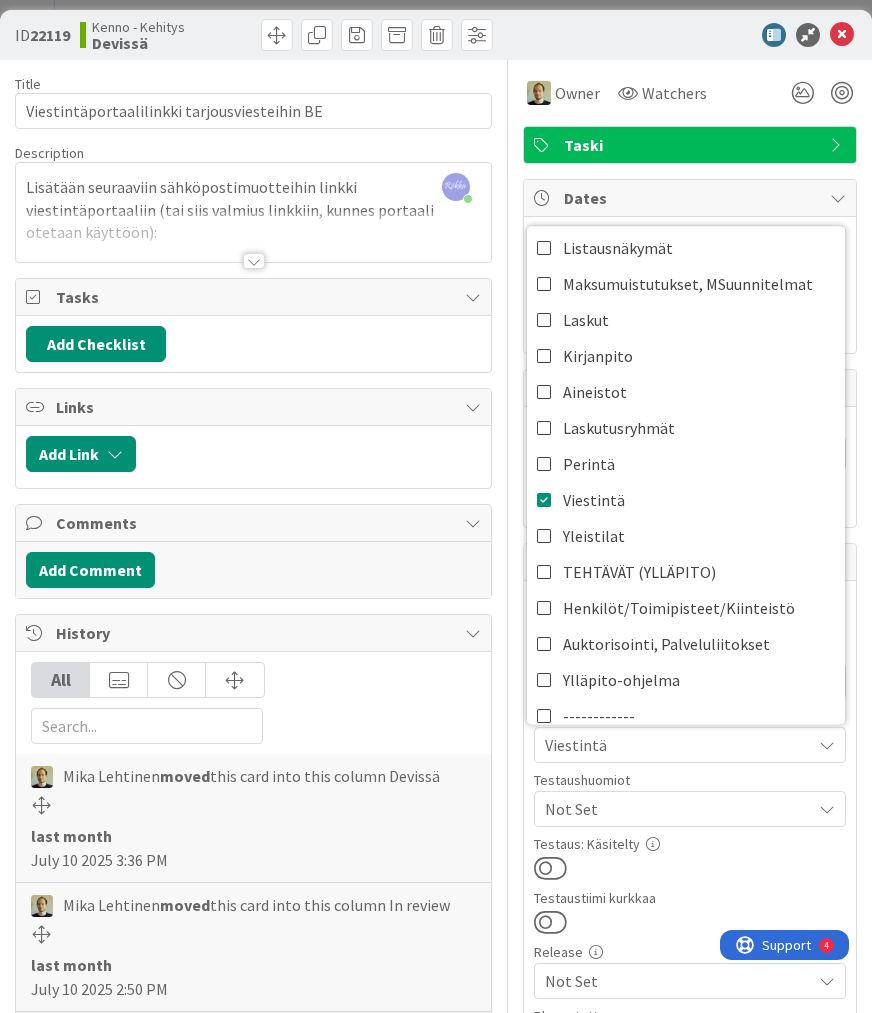 scroll, scrollTop: 201, scrollLeft: 0, axis: vertical 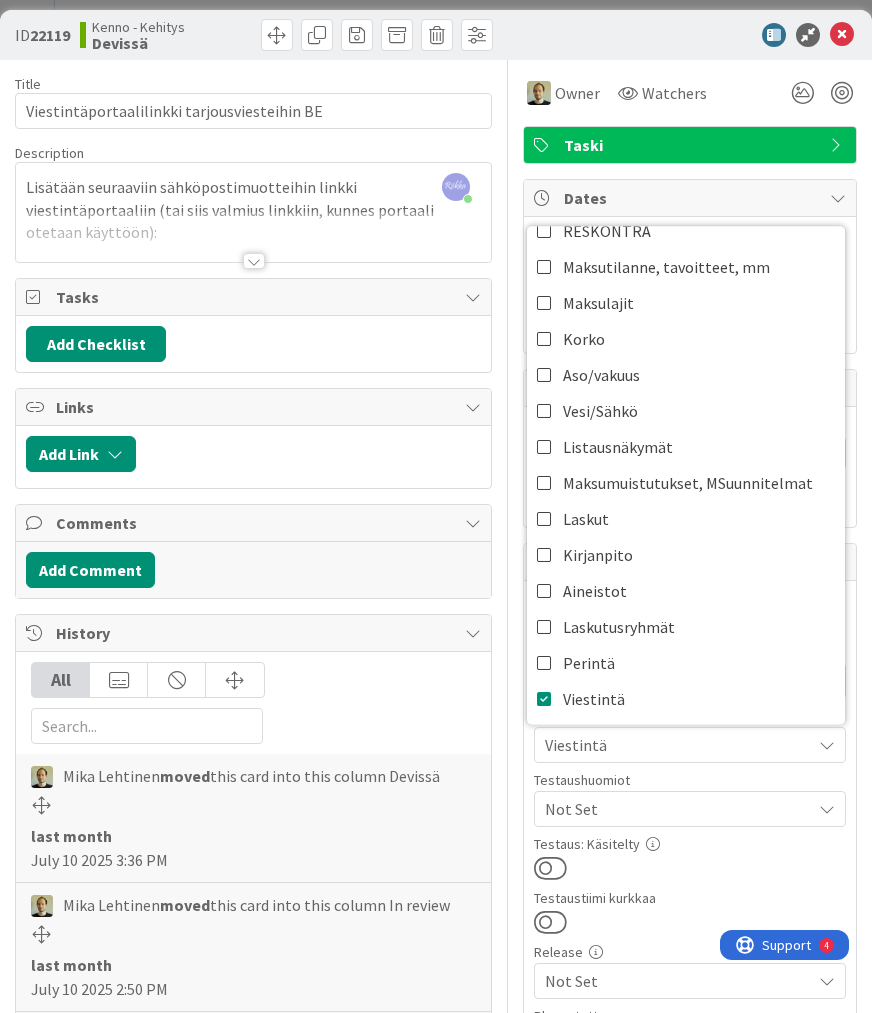 click on "Testaus: Käsitelty" at bounding box center (690, 859) 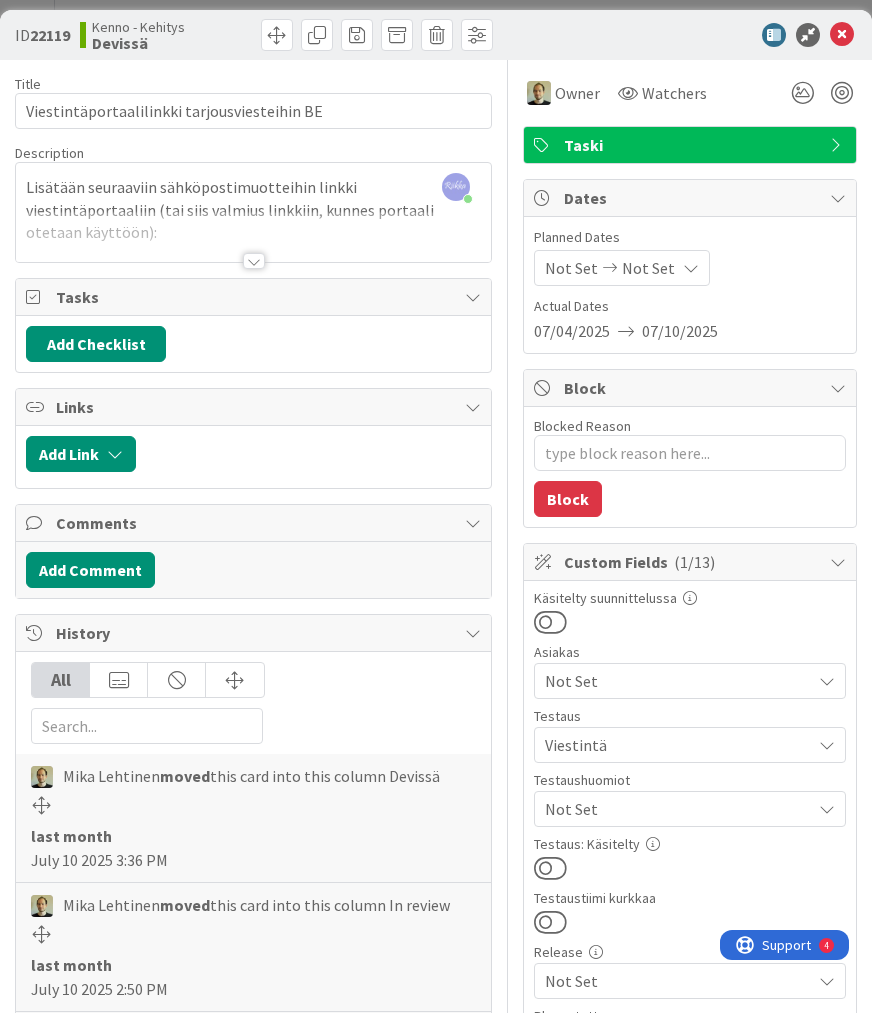 click at bounding box center (550, 868) 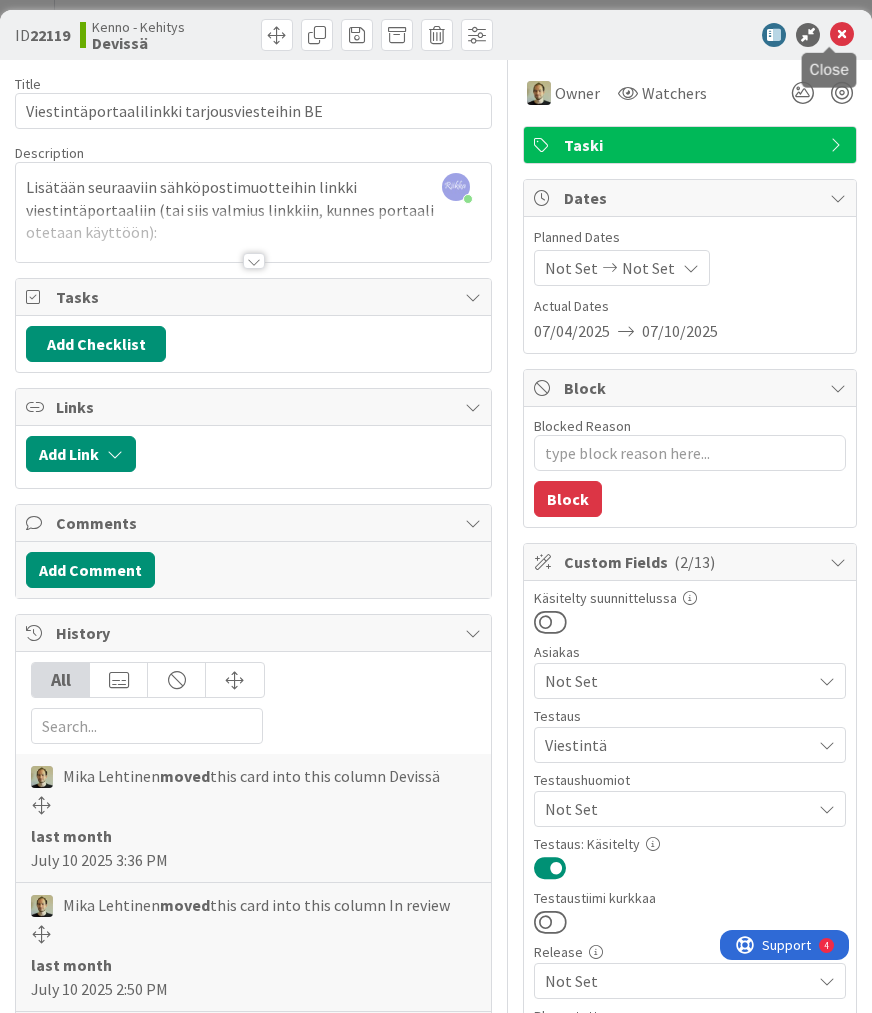 click at bounding box center [842, 35] 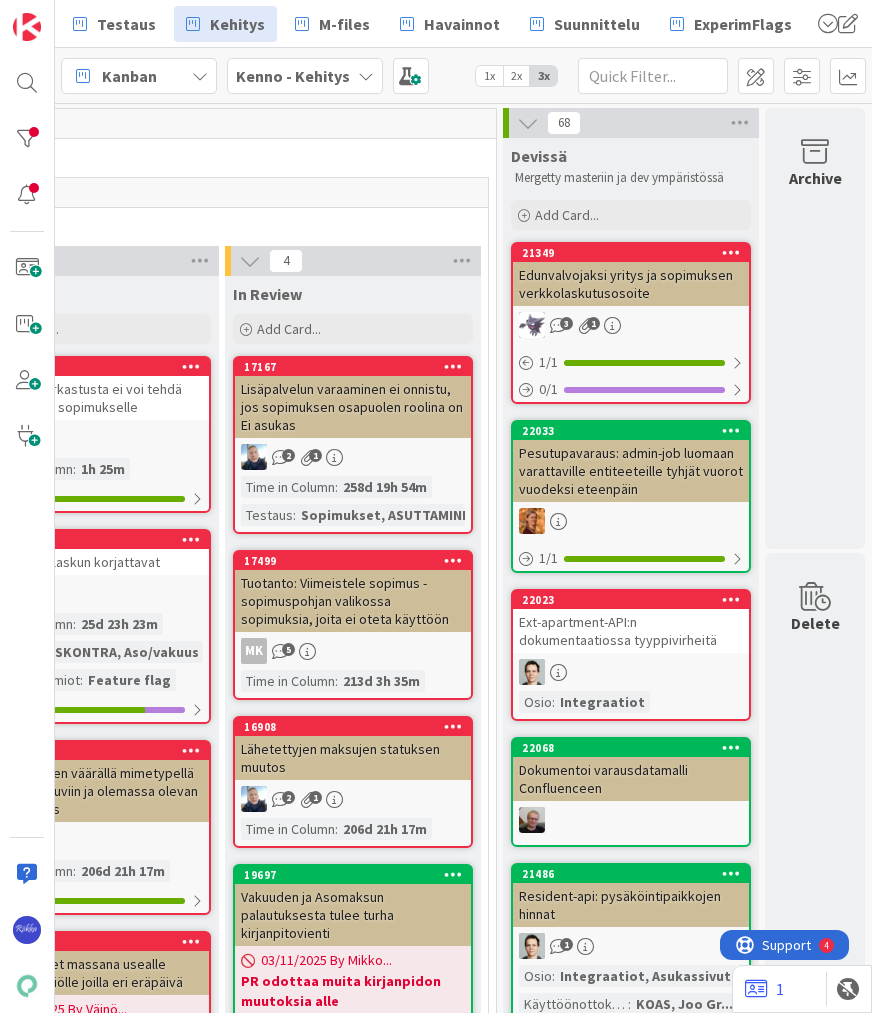 click on "Edunvalvojaksi yritys ja sopimuksen verkkolaskutusosoite" at bounding box center [631, 284] 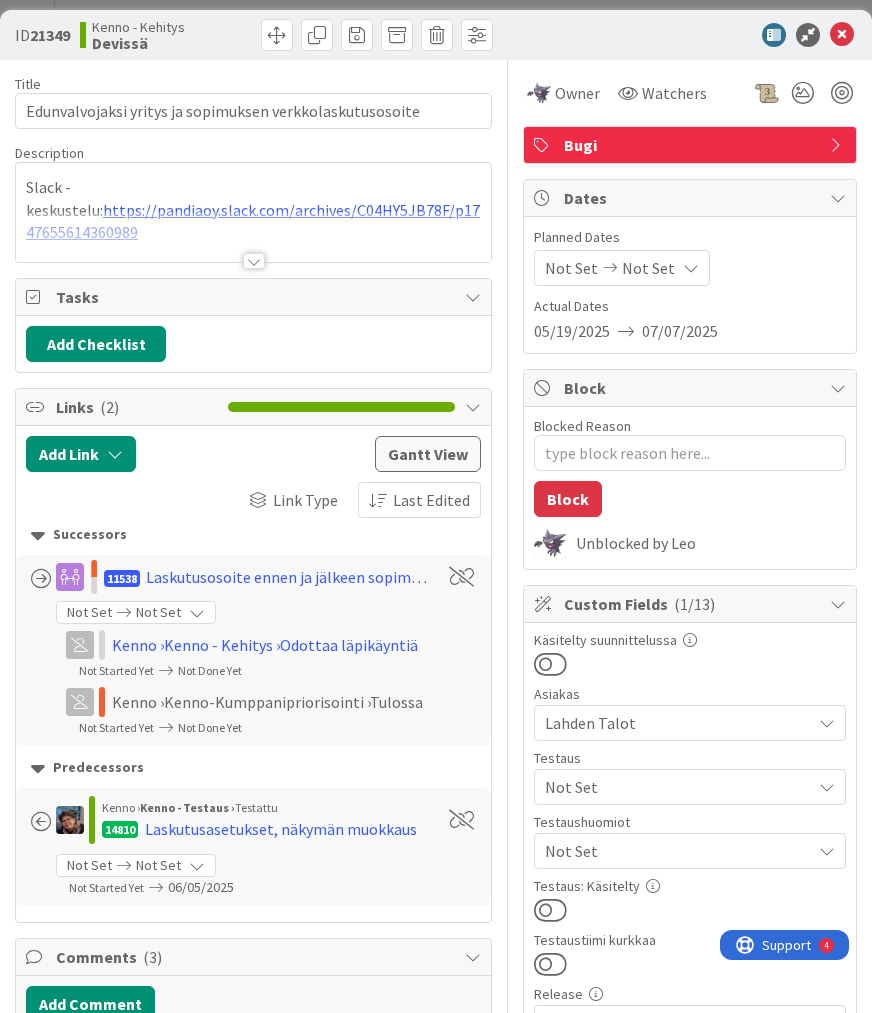 scroll, scrollTop: 0, scrollLeft: 0, axis: both 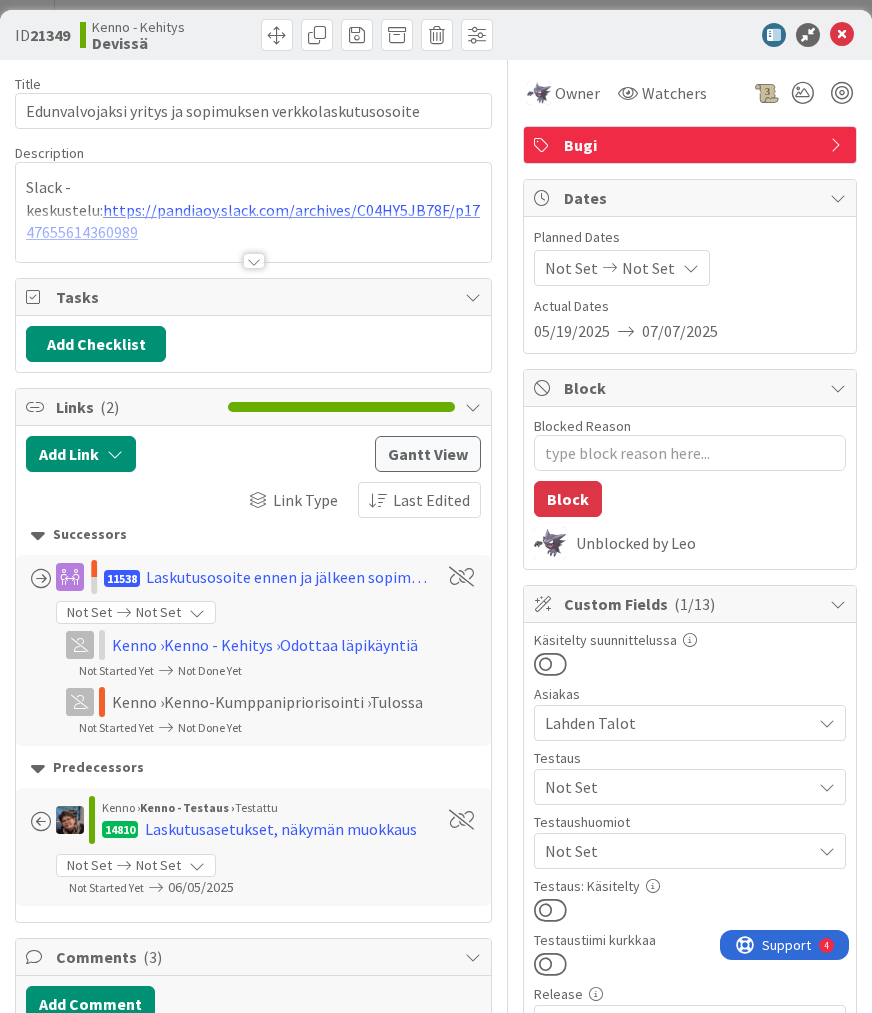 click at bounding box center [254, 261] 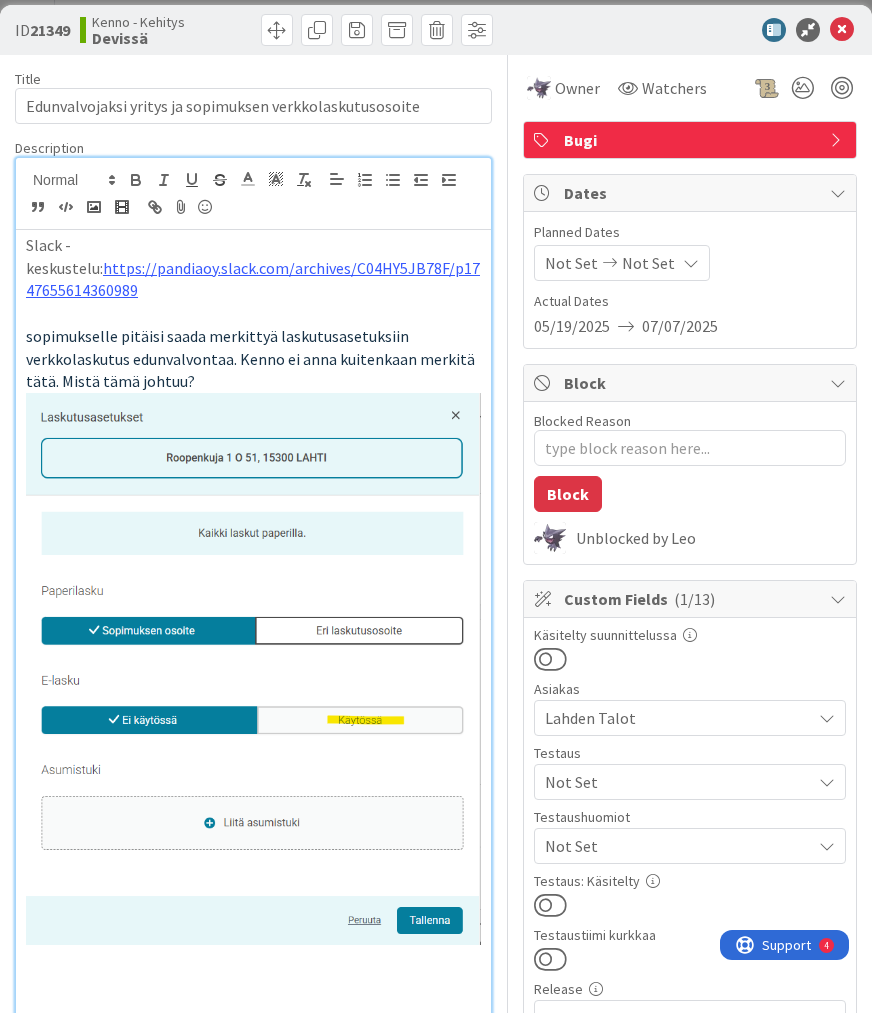 scroll, scrollTop: 0, scrollLeft: 0, axis: both 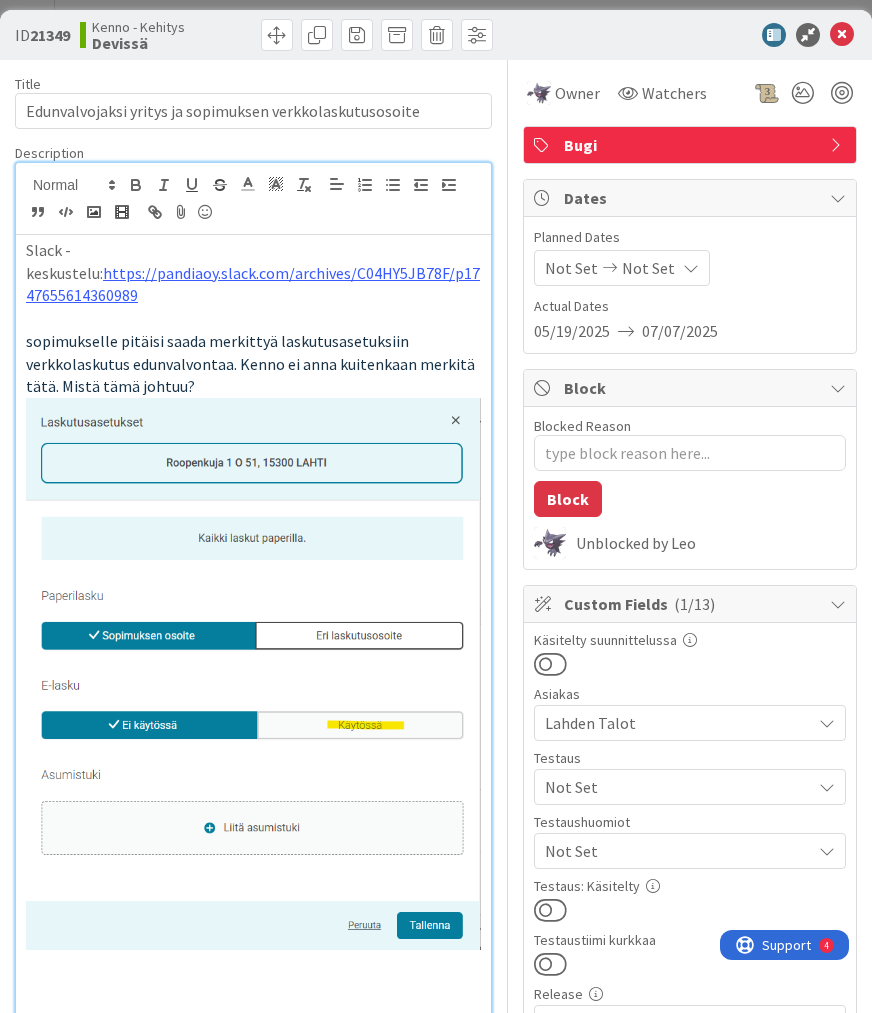click on "Slack -keskustelu:  https://pandiaoy.slack.com/archives/C04HY5JB78F/p1747655614360989 sopimukselle pitäisi saada merkittyä laskutusasetuksiin verkkolaskutus edunvalvontaa. Kenno ei anna kuitenkaan merkitä tätä. Mistä tämä johtuu?  Esim. sopimuksella 4272 on verkkolaskutus käytössä ja näitä on tehty aiemmin ihan normaalisti Kennossa kyllä.  Tähän tarvittaisiin tieto mahdollisimman pian, sillä meidän pitäisi lähettää ensi kuun laskut ensitilassa.  Kiireellisyys: Kriittinen Kiirellisyyden syy:  ei pysty merkitsemään uusia verkkolaskutuksia Kennoympäristö: Kenno-osio:  Sopimukset   Sopimusnumero: 65 Asunto/kohde: Roopenkuja 1 O 51 --- Talkkarin havainnot: E-Lasku on disabloitu sopimuksilta joilla ei ole yritystä sopimusosapuolena tässä keväällä. Mitä todennäköisimmin tuo mainittu toimiva sopimus 4272 on keritty enabloida e-laskuksi ennen sitä. Keskustelua slackista: (  https://pandiaoy.slack.com/archives/C04HY5JB78F/p1747655614360989  ) Mitä pitää tehdä: HUOM:" at bounding box center [253, 1613] 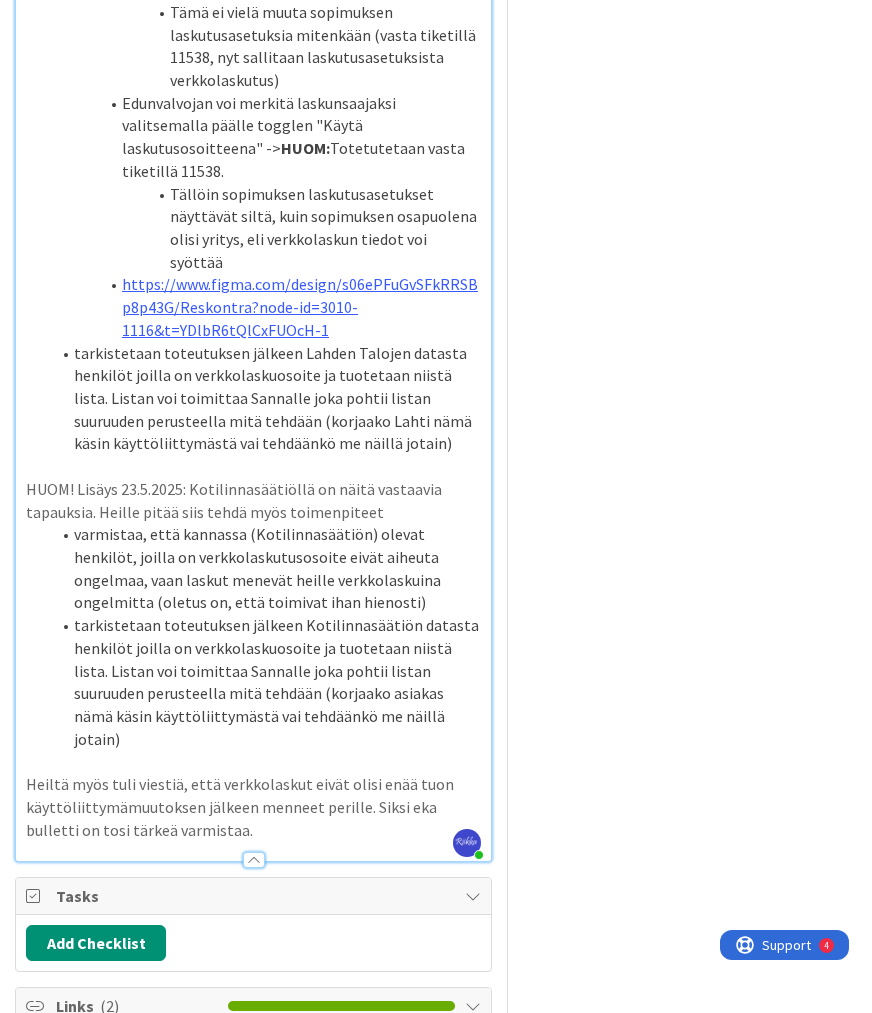 scroll, scrollTop: 2400, scrollLeft: 0, axis: vertical 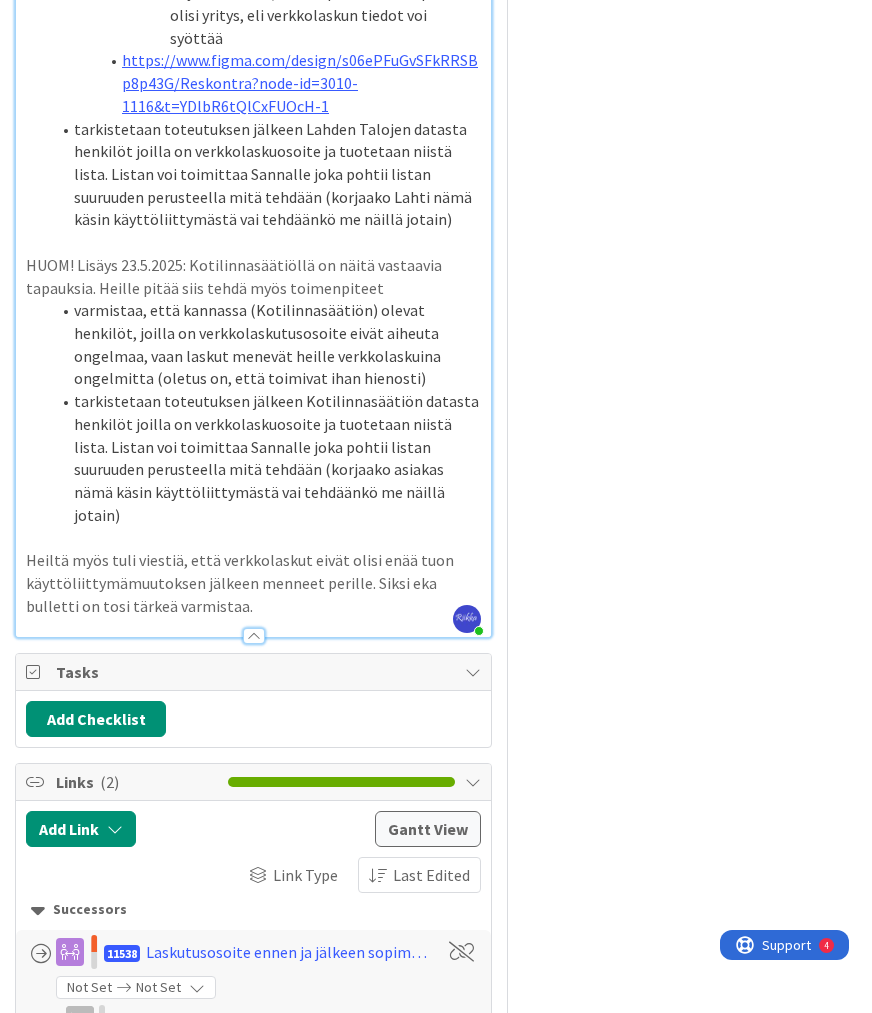 click on "Heiltä myös tuli viestiä, että verkkolaskut eivät olisi enää tuon käyttöliittymämuutoksen jälkeen menneet perille. Siksi eka bulletti on tosi tärkeä varmistaa." at bounding box center (253, 583) 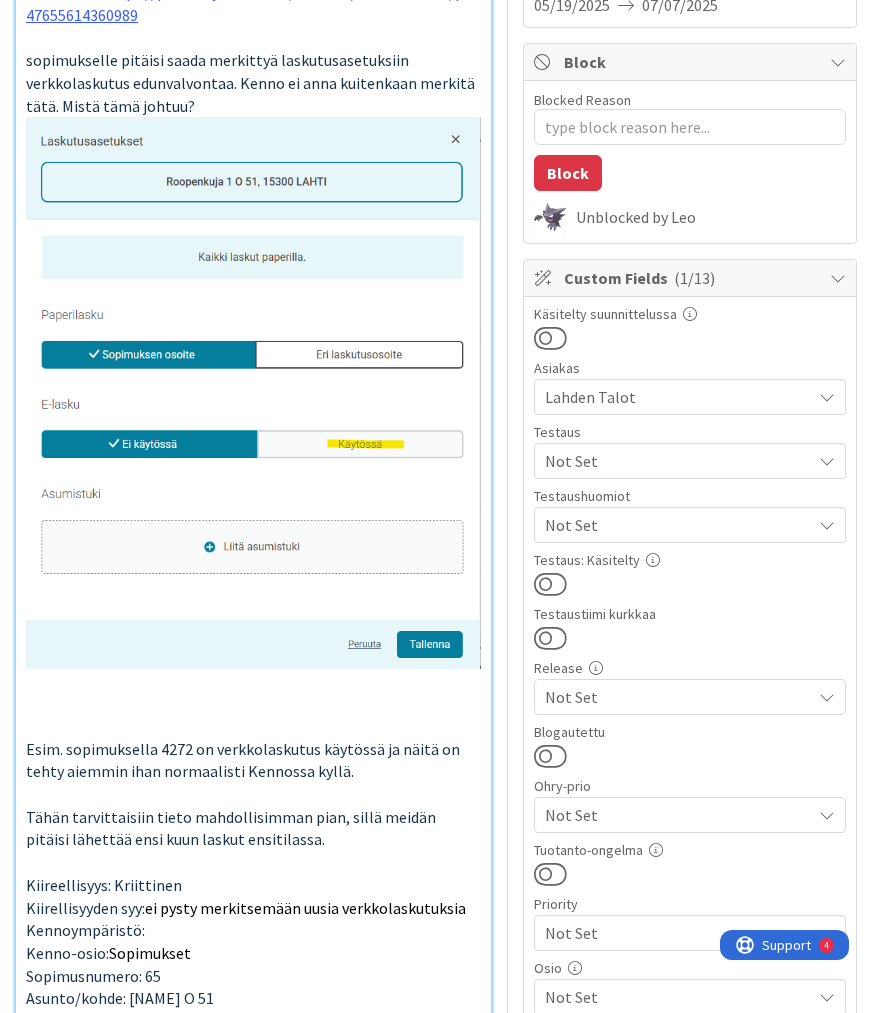 scroll, scrollTop: 560, scrollLeft: 0, axis: vertical 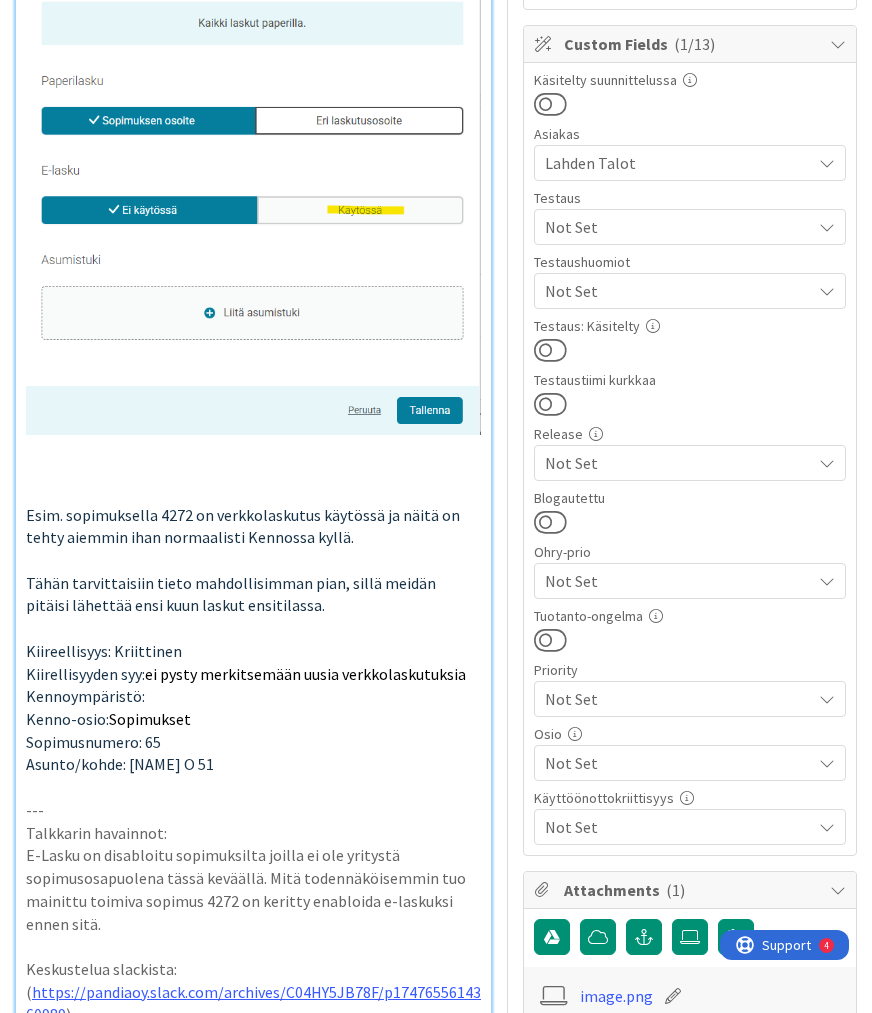 click on "Not Set" at bounding box center [690, 291] 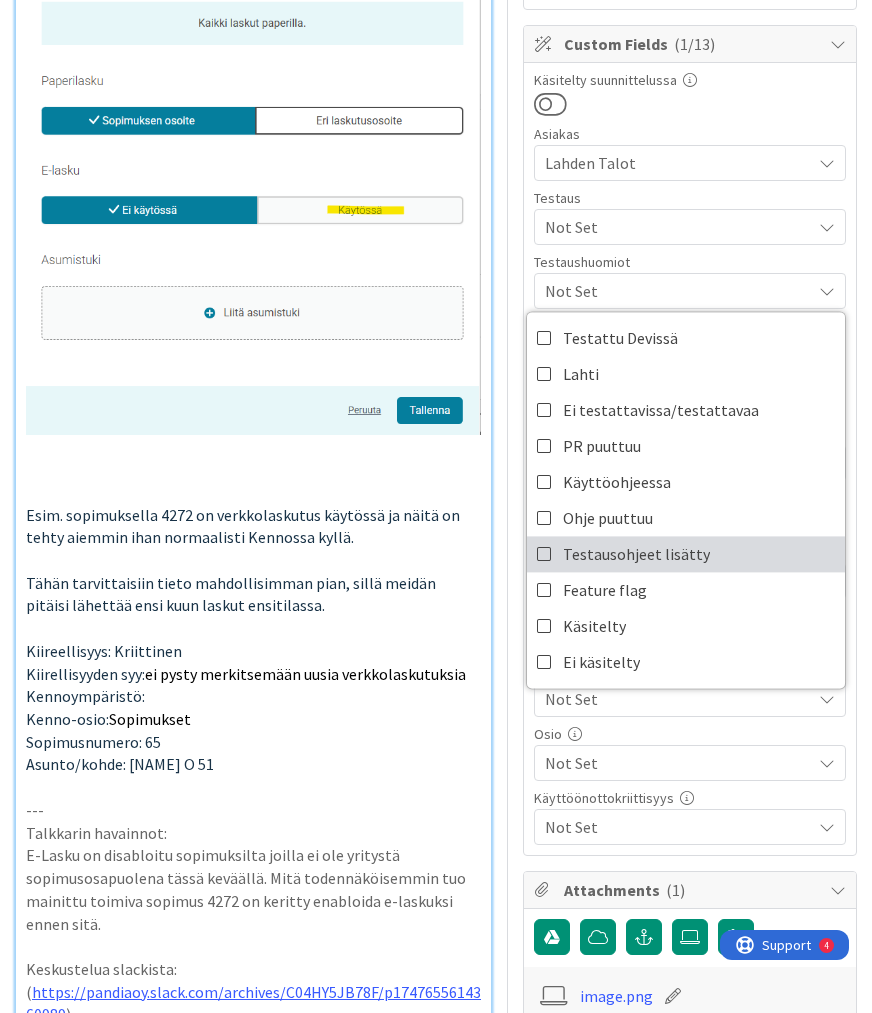 click on "Testausohjeet lisätty" at bounding box center [636, 554] 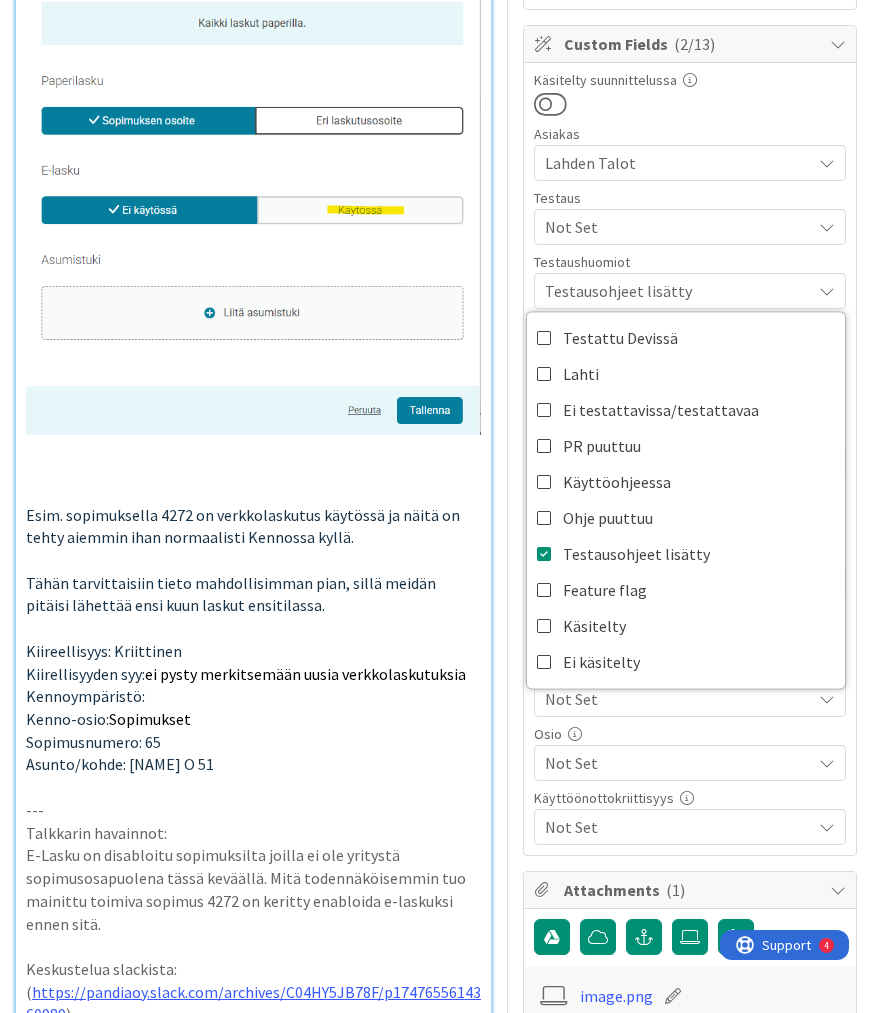click at bounding box center (690, 104) 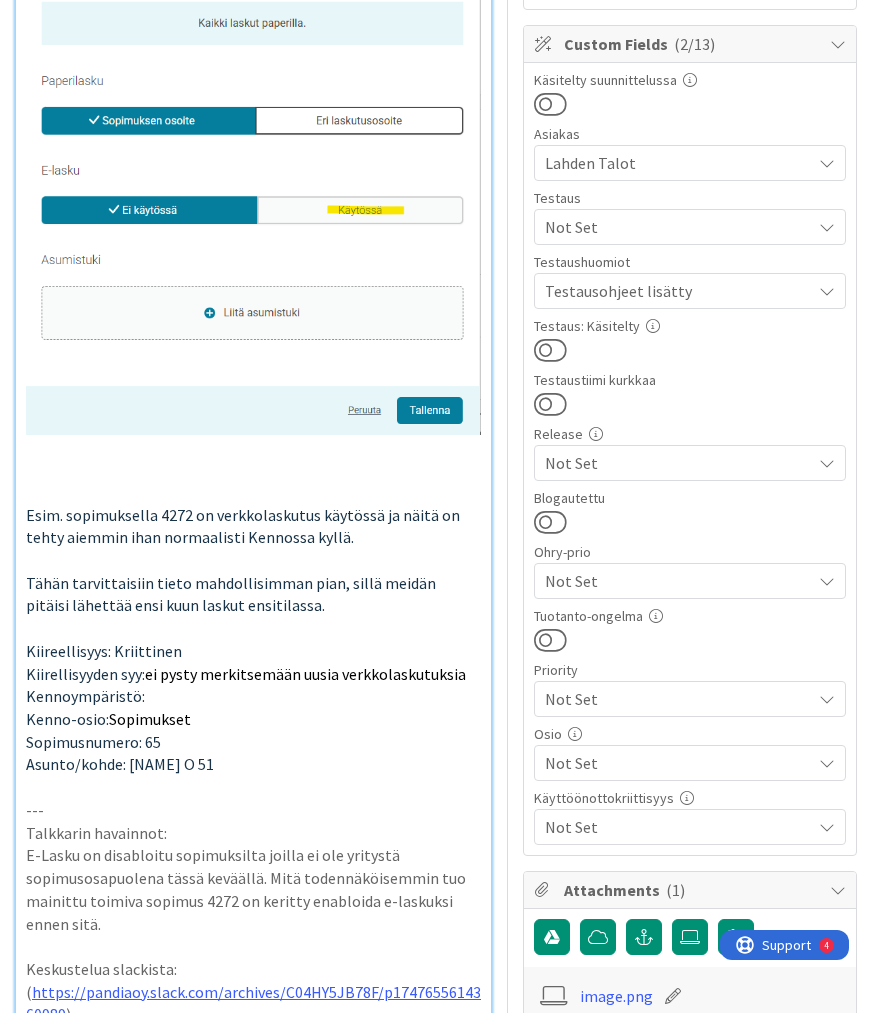 click at bounding box center [550, 350] 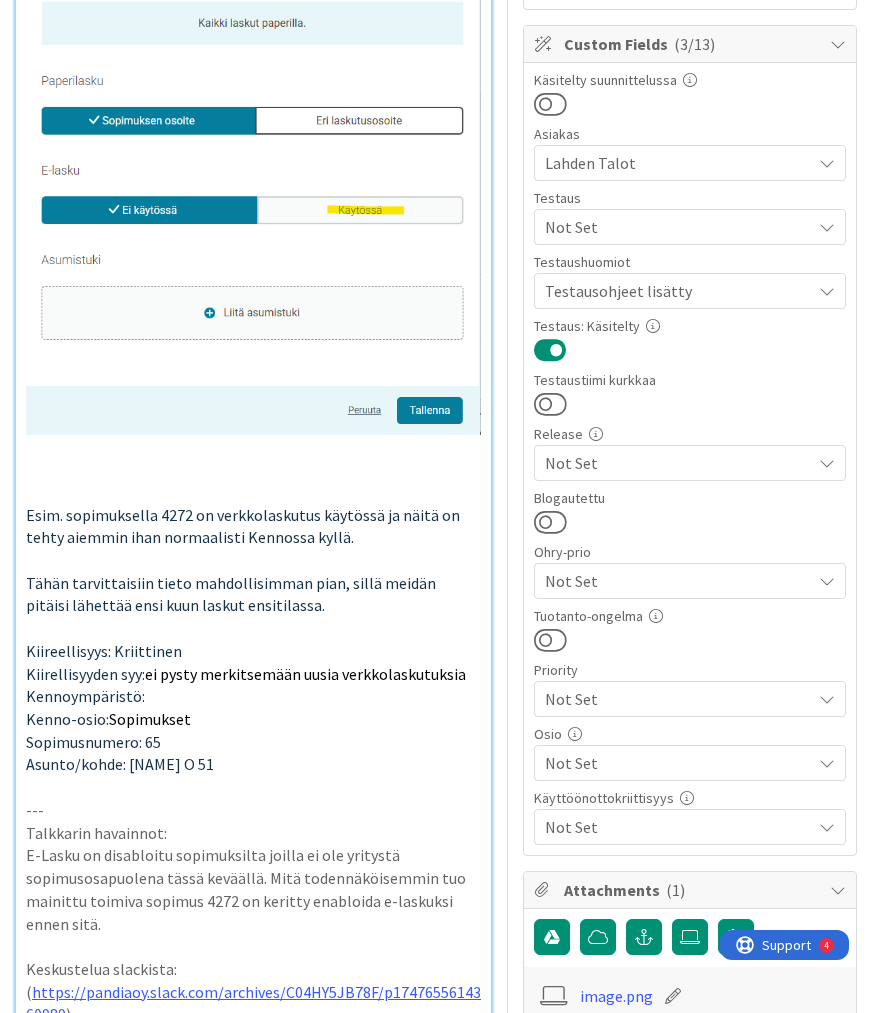 click on "Not Set" at bounding box center [678, 227] 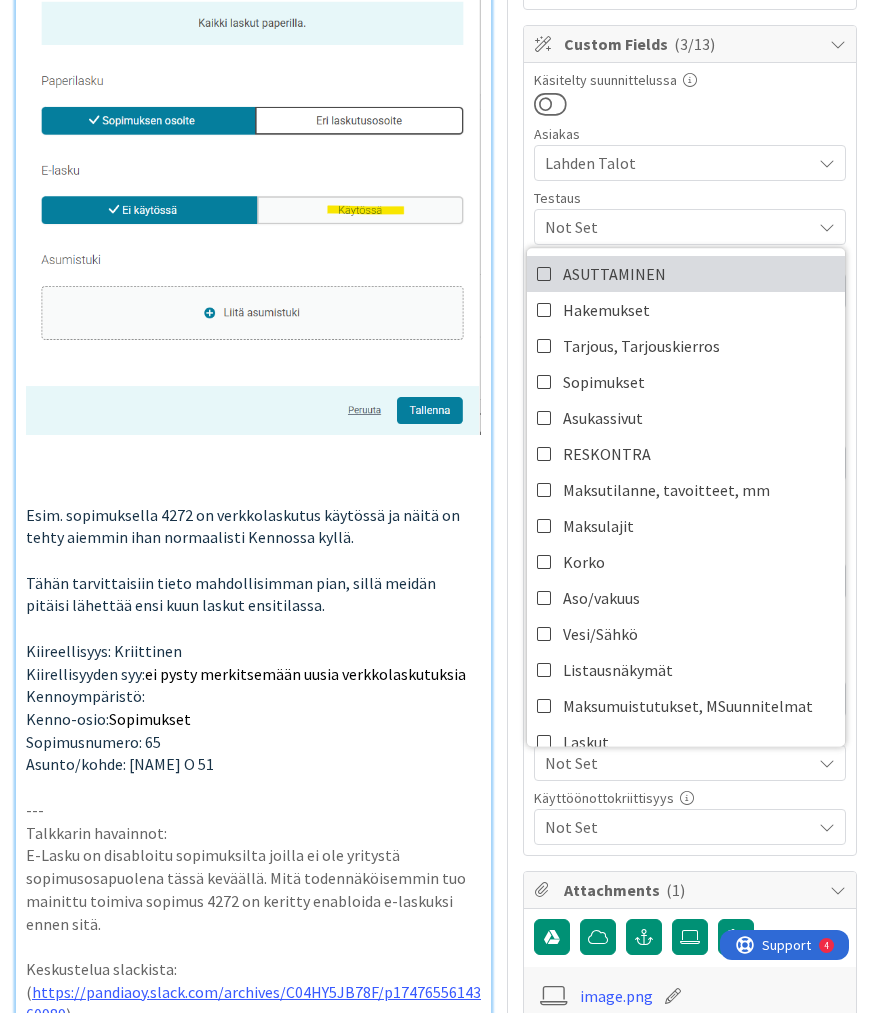 click on "ASUTTAMINEN" at bounding box center (614, 274) 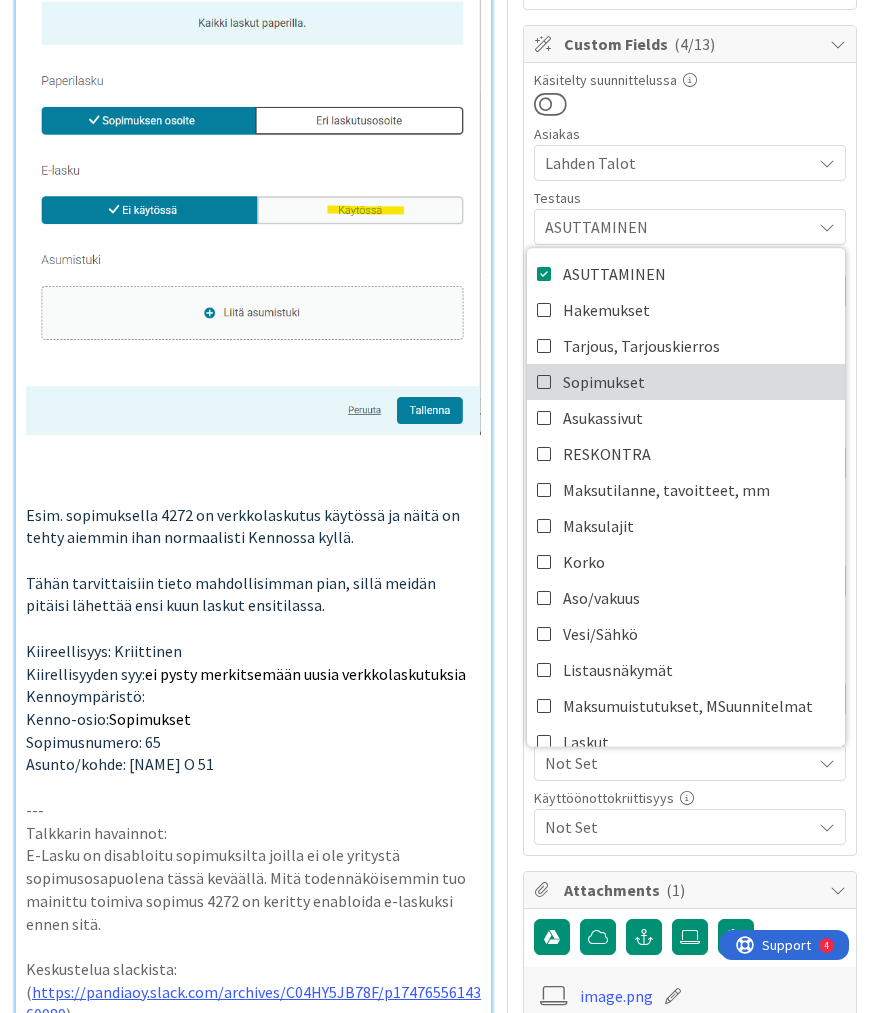 click on "Sopimukset" at bounding box center (604, 382) 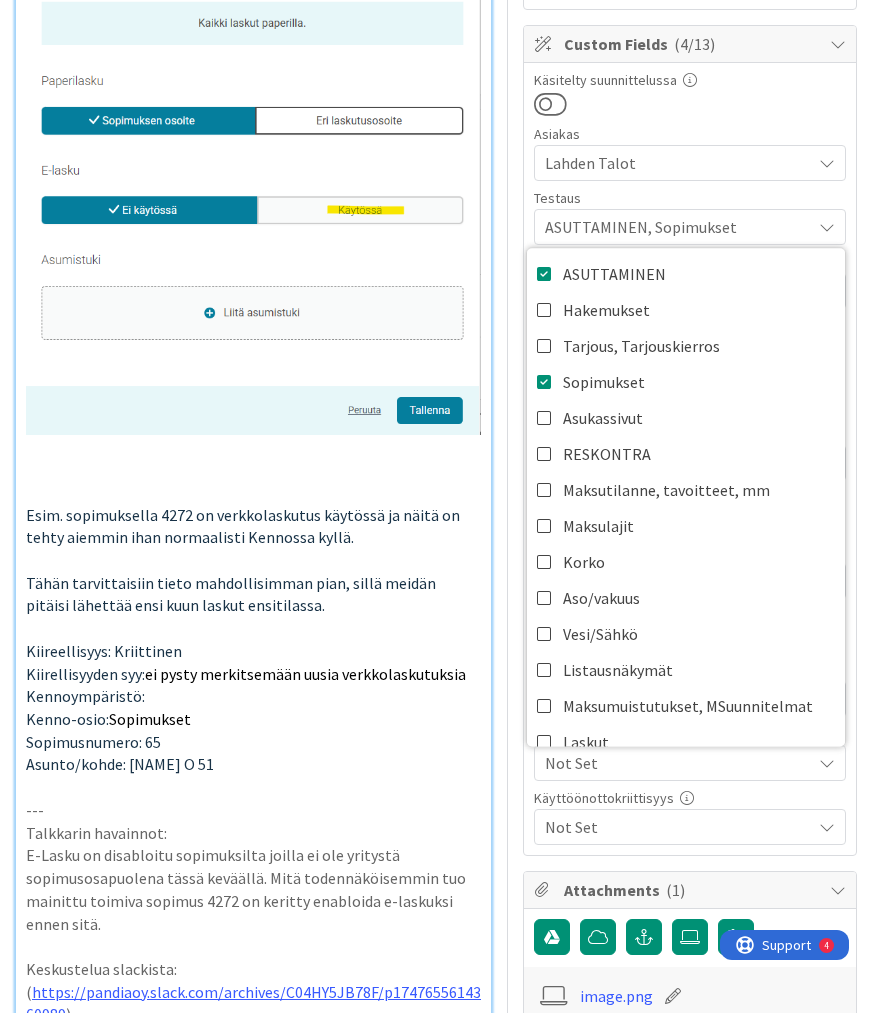 scroll, scrollTop: 0, scrollLeft: 0, axis: both 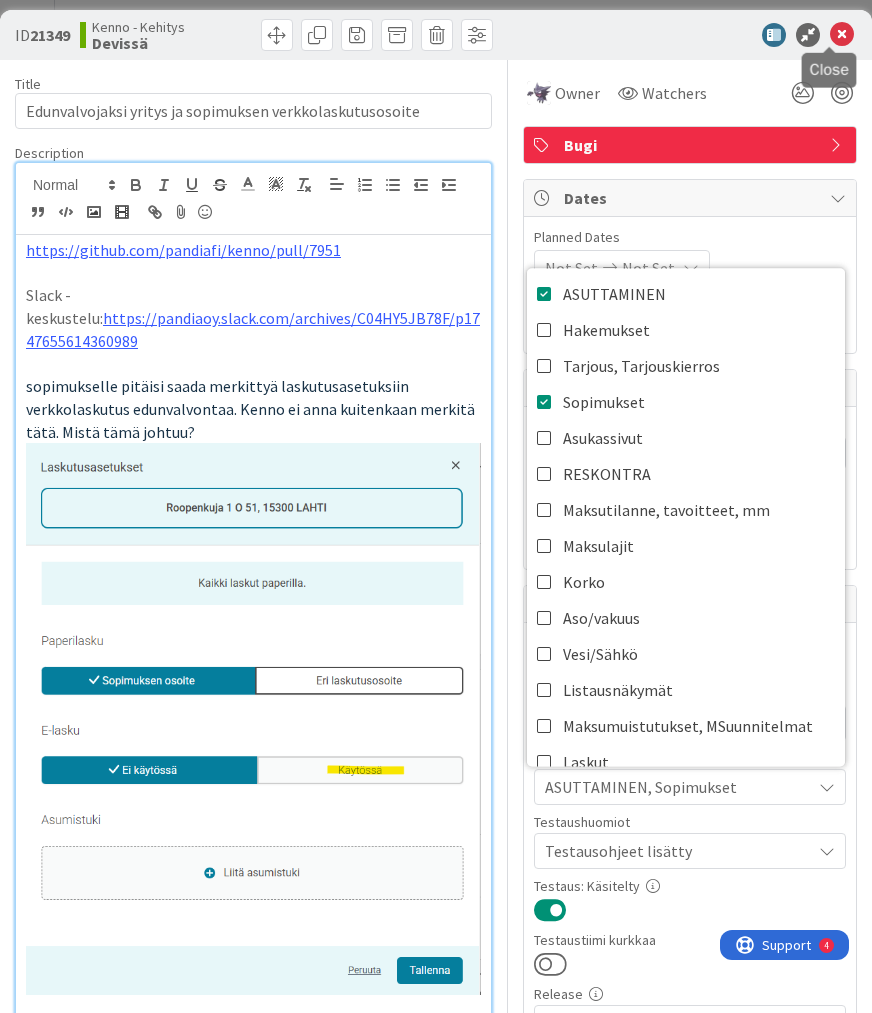 click at bounding box center (842, 35) 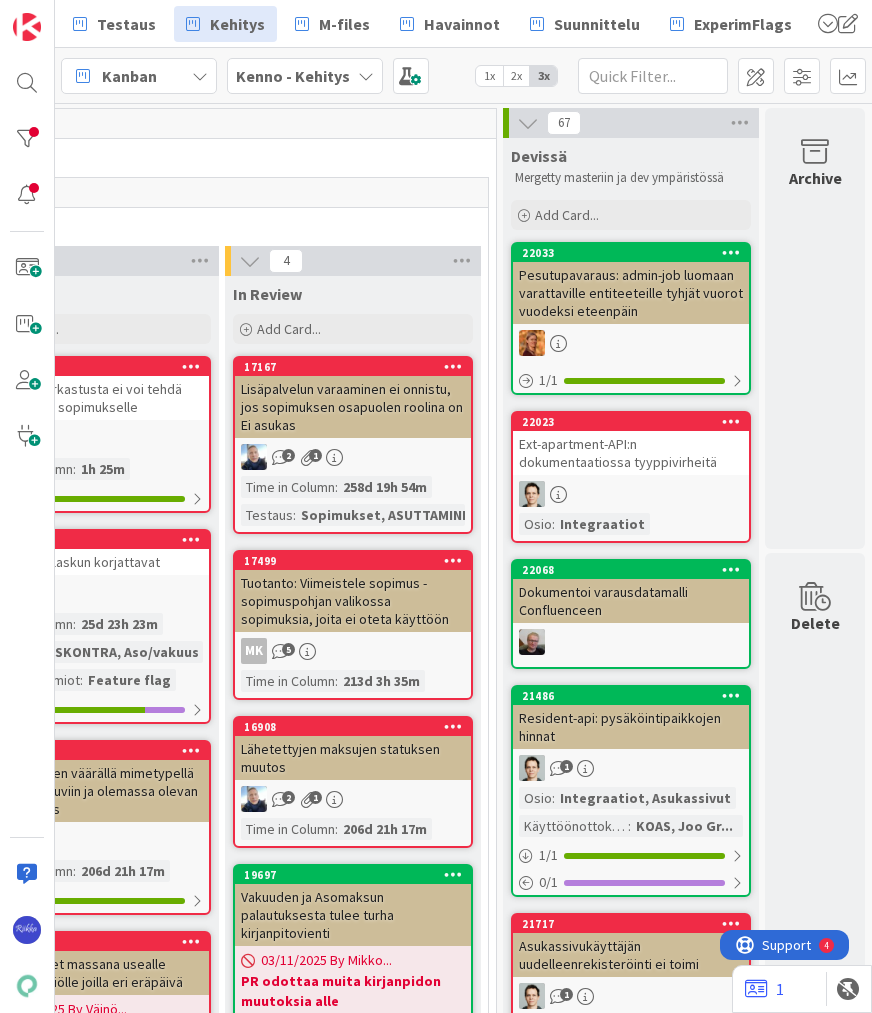 scroll, scrollTop: 0, scrollLeft: 0, axis: both 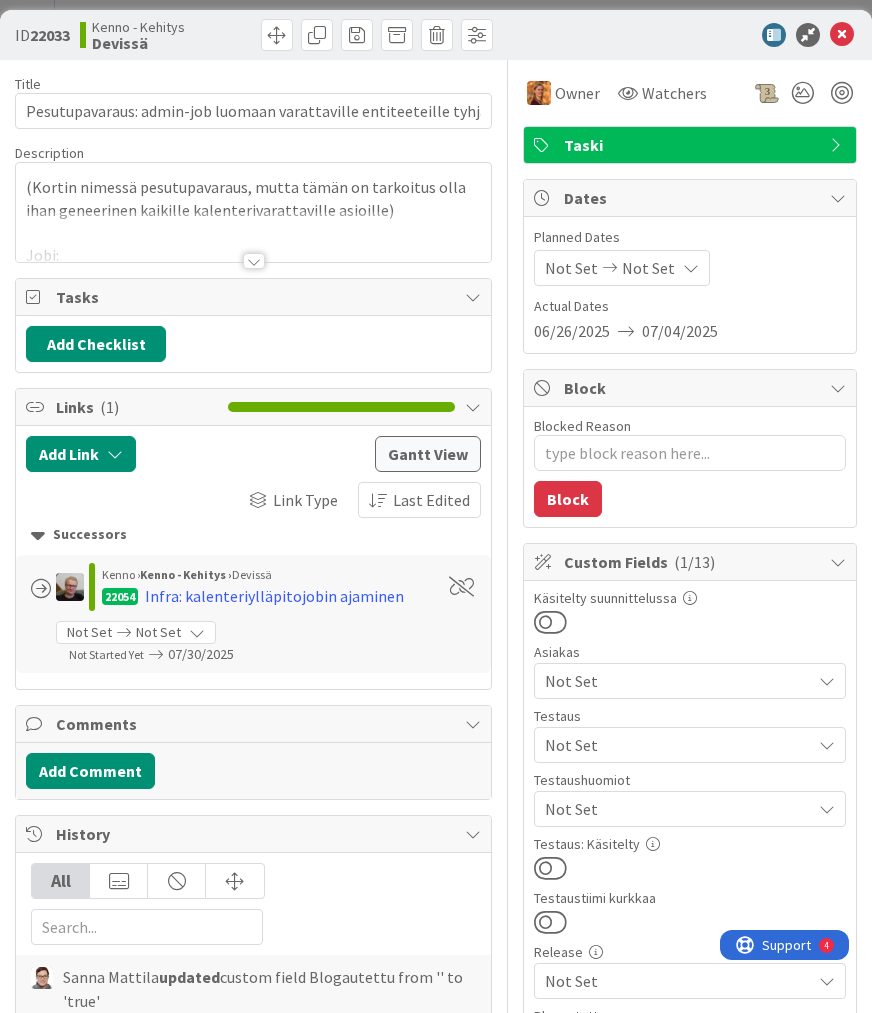 click at bounding box center [254, 261] 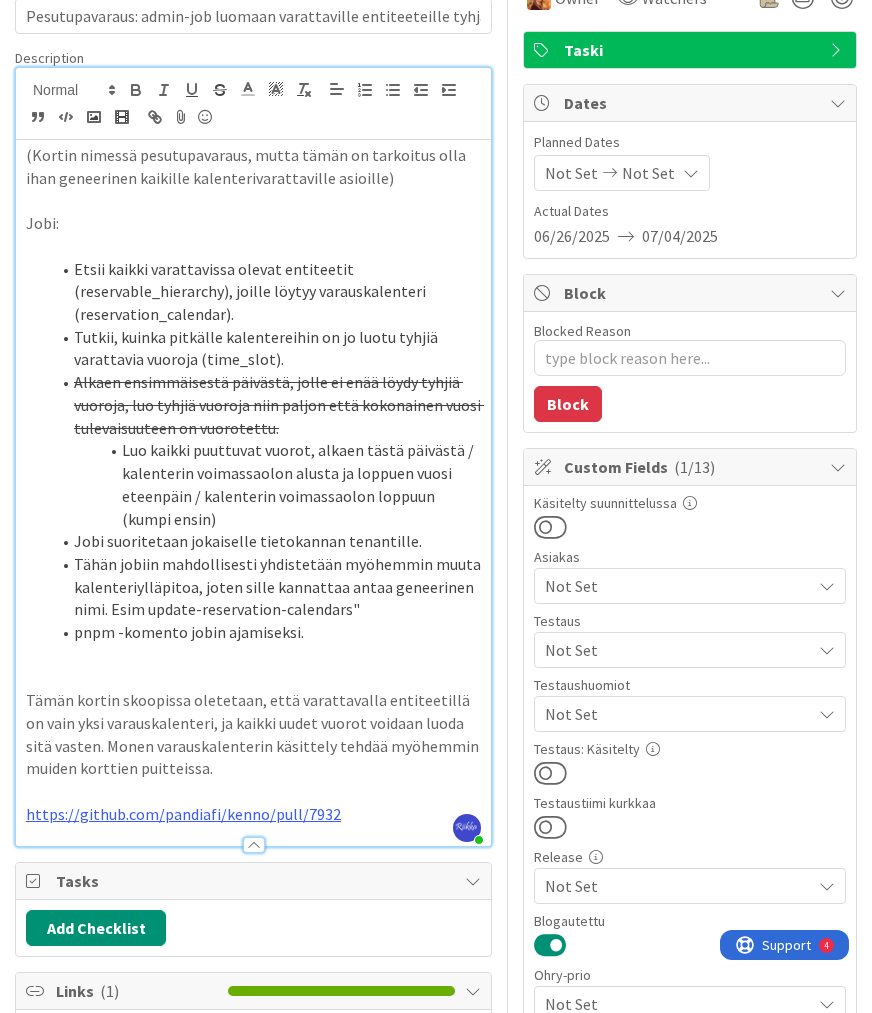 scroll, scrollTop: 240, scrollLeft: 0, axis: vertical 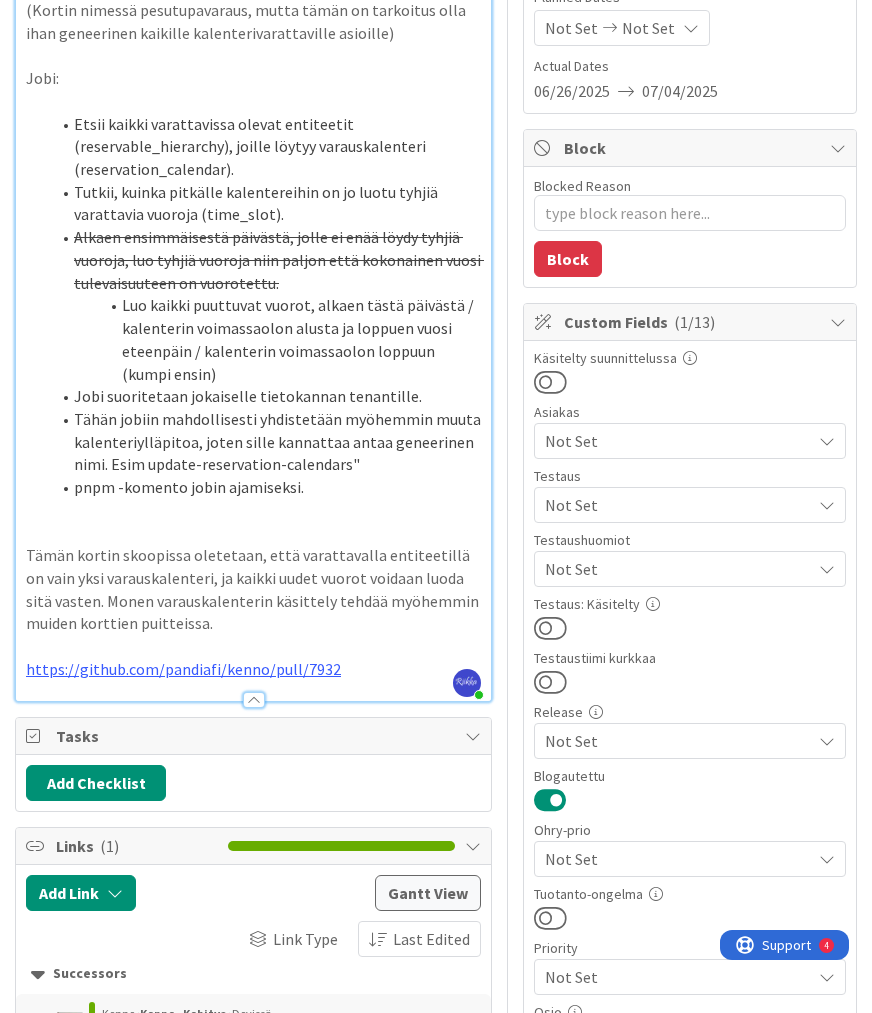 click on "Not Set" at bounding box center [678, 505] 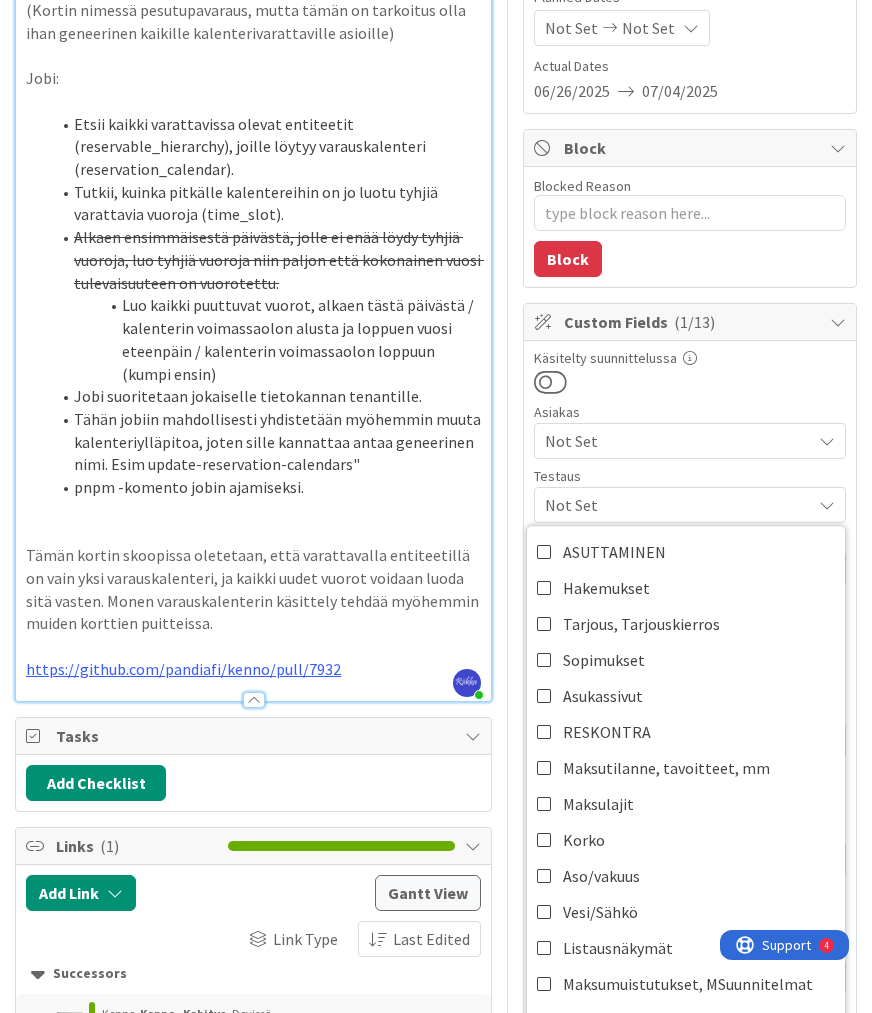 click on "Not Set" at bounding box center [678, 505] 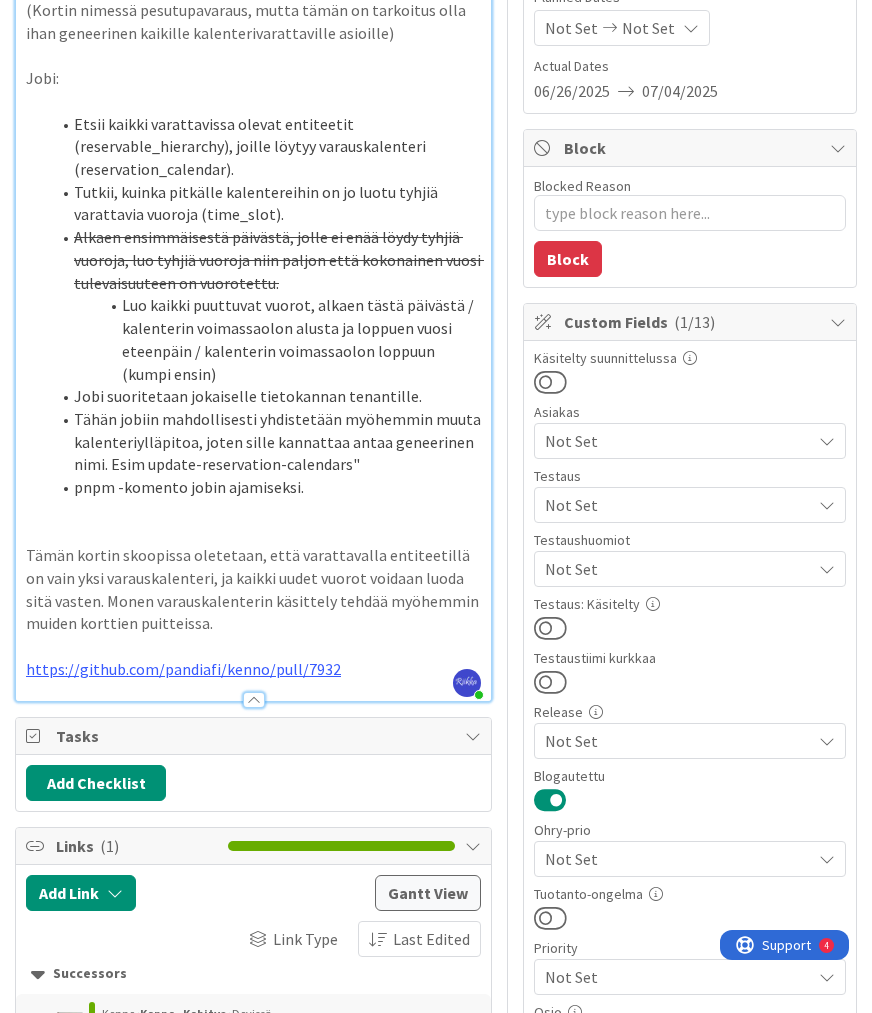click on "Not Set" at bounding box center (678, 569) 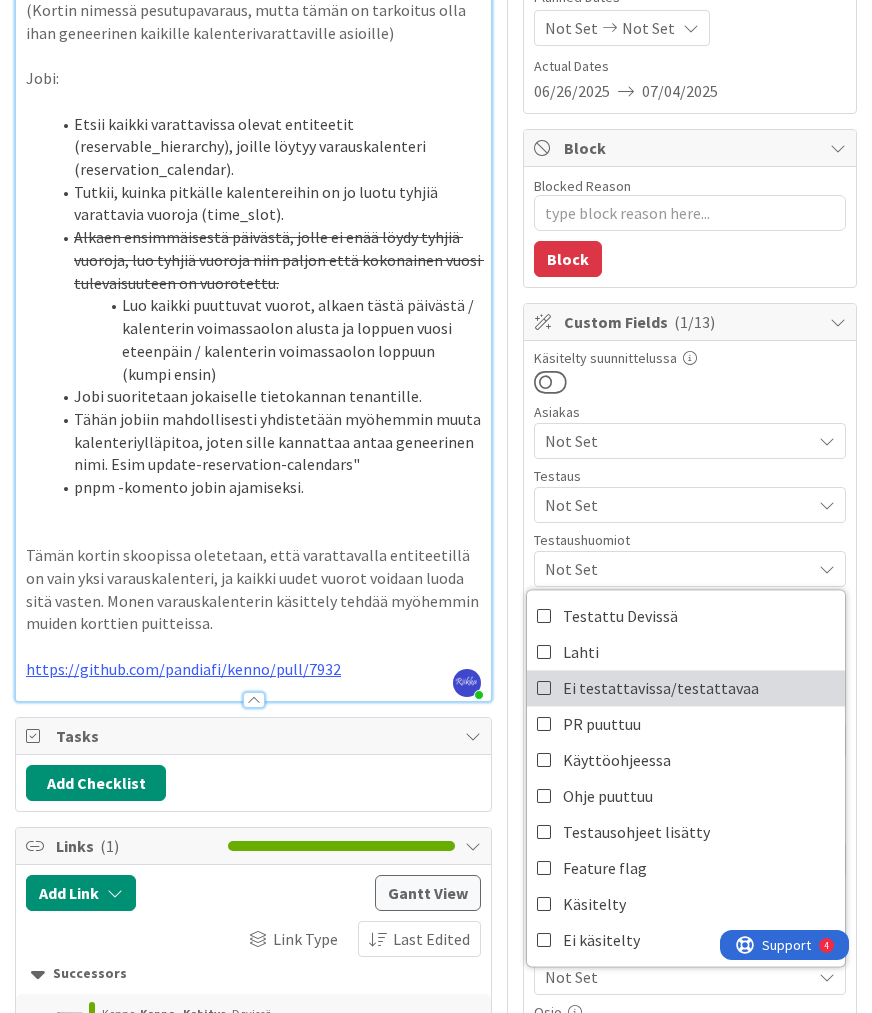 click on "Ei testattavissa/testattavaa" at bounding box center [686, 688] 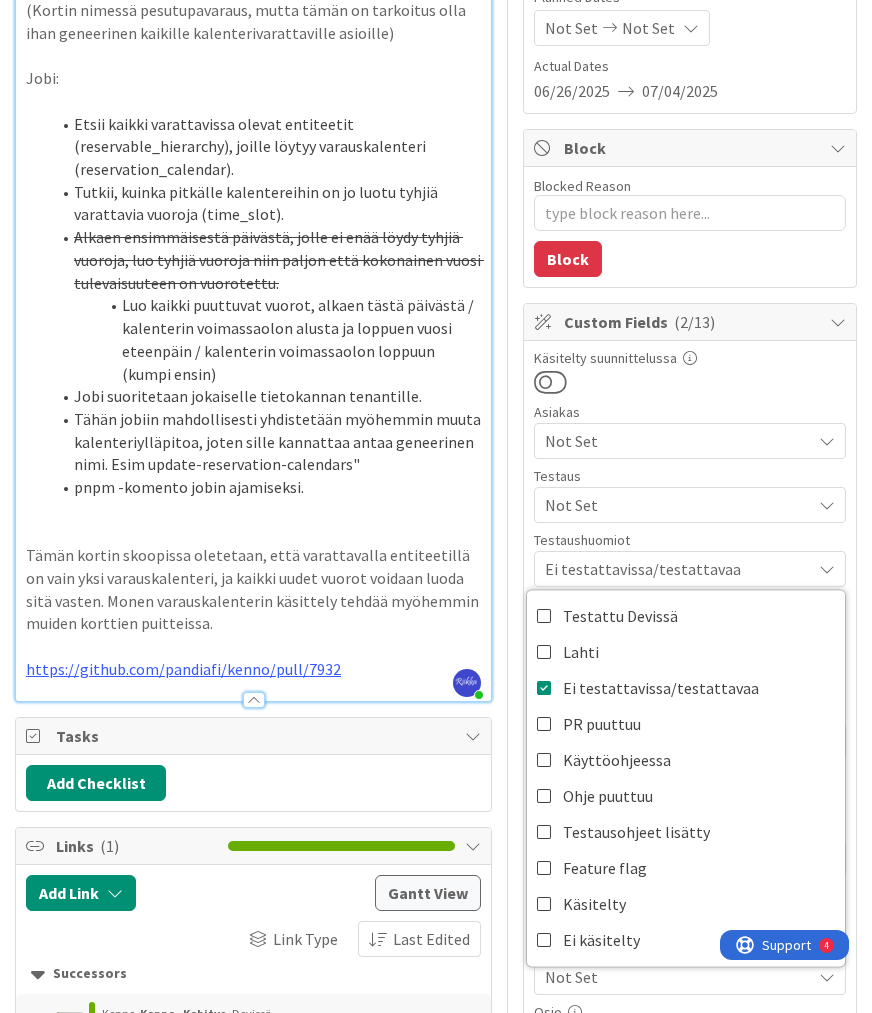 click on "Owner Watchers Taski Dates Planned Dates Not Set Not Set Actual Dates 06/26/2025 07/04/2025 Block Blocked Reason 0 / 256 Block Custom Fields ( 2/13 ) Käsitelty suunnittelussa Asiakas Not Set Testaus Not Set ASUTTAMINEN Hakemukset Tarjous, Tarjouskierros Sopimukset Asukassivut RESKONTRA Maksutilanne, tavoitteet, mm Maksulajit Korko Aso/vakuus Vesi/Sähkö Listausnäkymät Maksumuistutukset, MSuunnitelmat Laskut Kirjanpito Aineistot Laskutusryhmät Perintä Viestintä Yleistilat TEHTÄVÄT (YLLÄPITO) Henkilöt/Toimipisteet/Kiinteistö Auktorisointi, Palveluliitokset Ylläpito-ohjelma ------------ Design System Robotti Admin  Integraatiot Demodata ---- Korvatut: ---- Palveluliitokset Kiinteistöt Tilaus Vikailmoitus Tarkastukset Mobiili Testaushuomiot Ei testattavissa/testattavaa Testattu Devissä Lahti Ei testattavissa/testattavaa PR puuttuu Käyttöohjeessa Ohje puuttuu Testausohjeet lisätty Feature flag Käsitelty Ei käsitelty Testaus: Käsitelty Testaustiimi kurkkaa Release Not Set Blogautettu Ohry-prio" at bounding box center [690, 969] 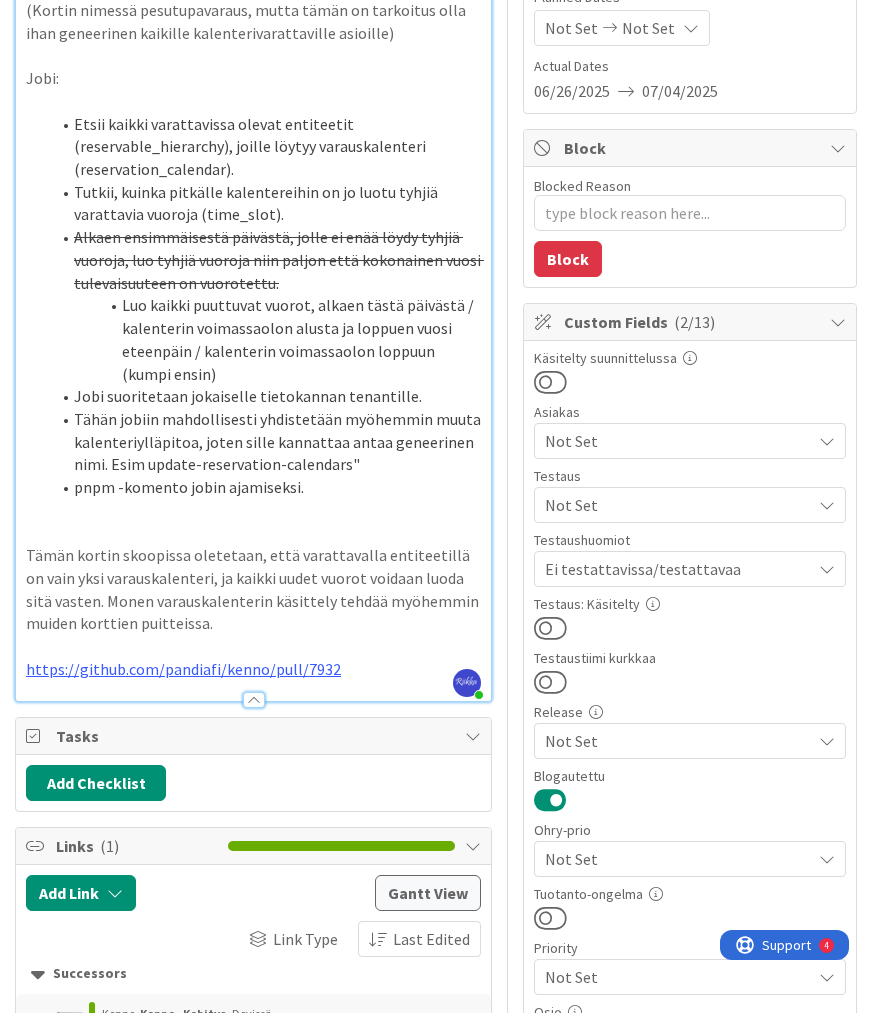 click at bounding box center (550, 628) 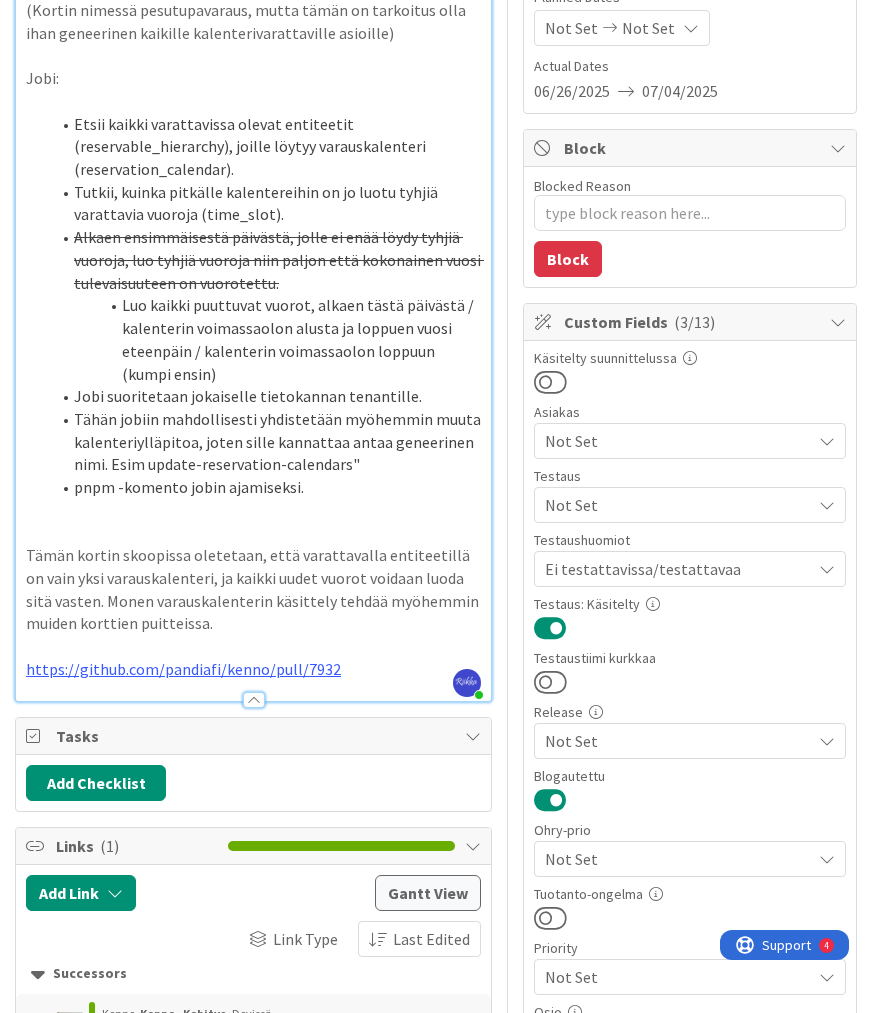 scroll, scrollTop: 0, scrollLeft: 0, axis: both 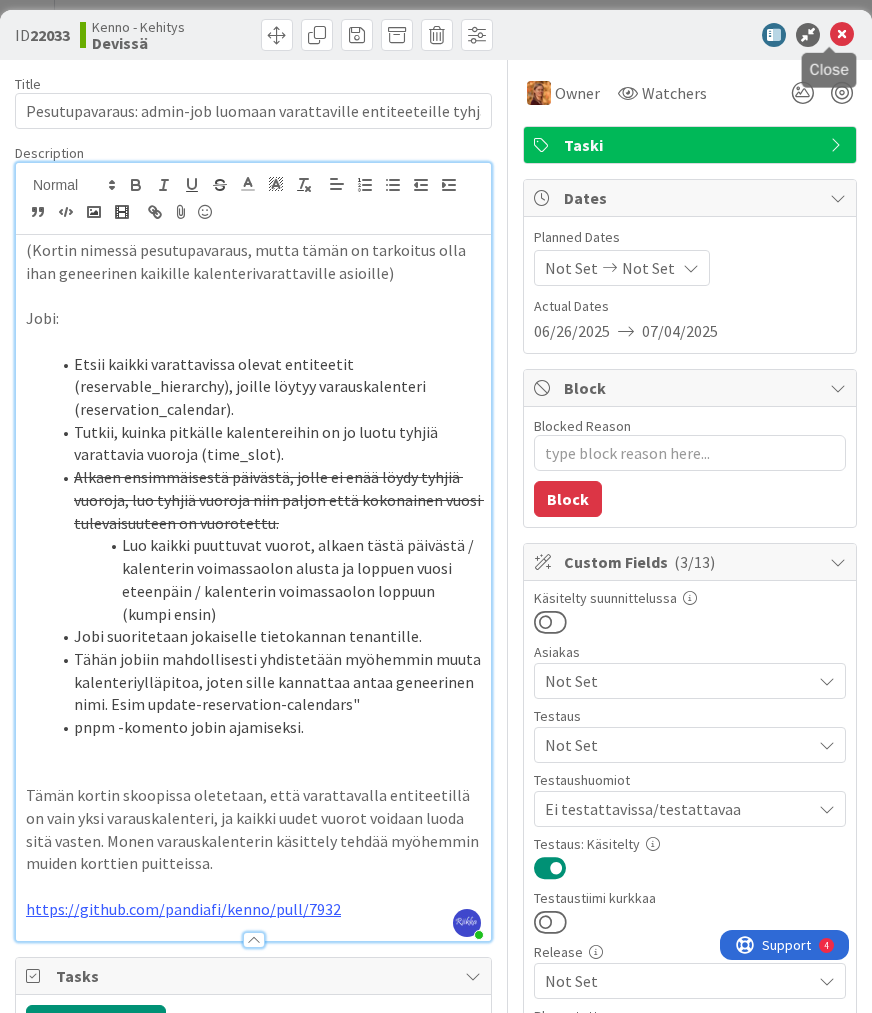 click at bounding box center [842, 35] 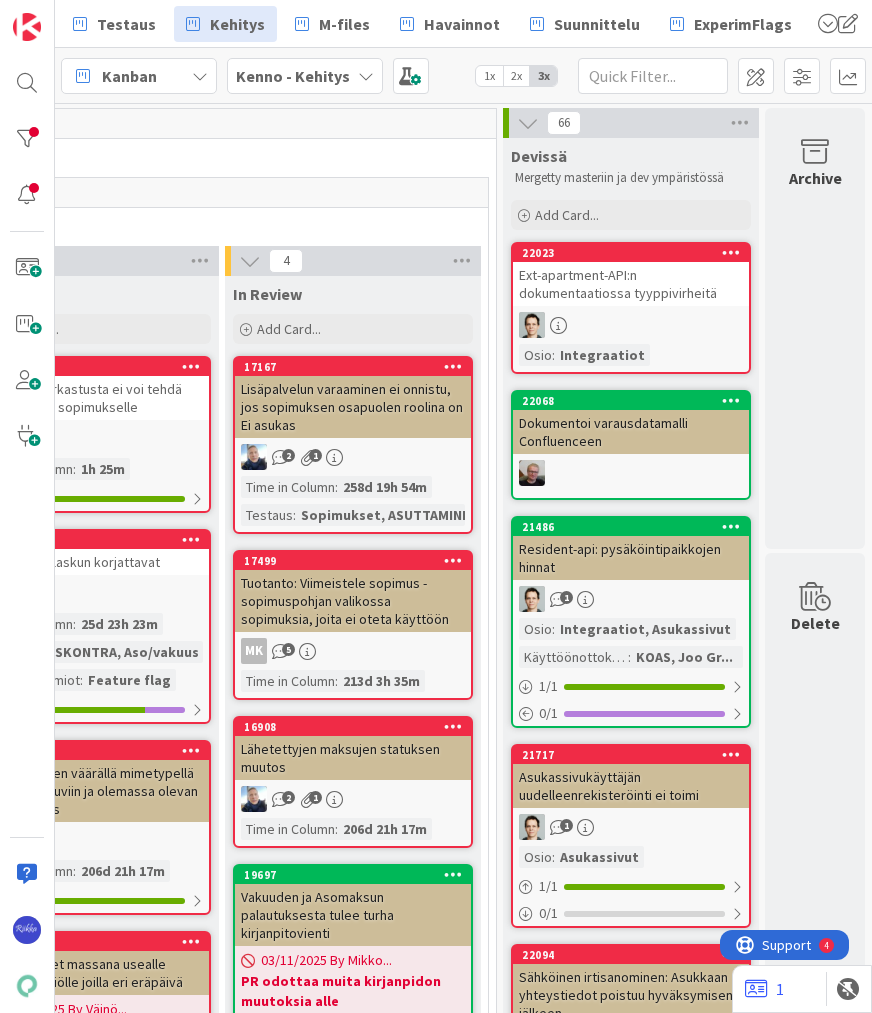 click on "Ext-apartment-API:n dokumentaatiossa tyyppivirheitä" at bounding box center [631, 284] 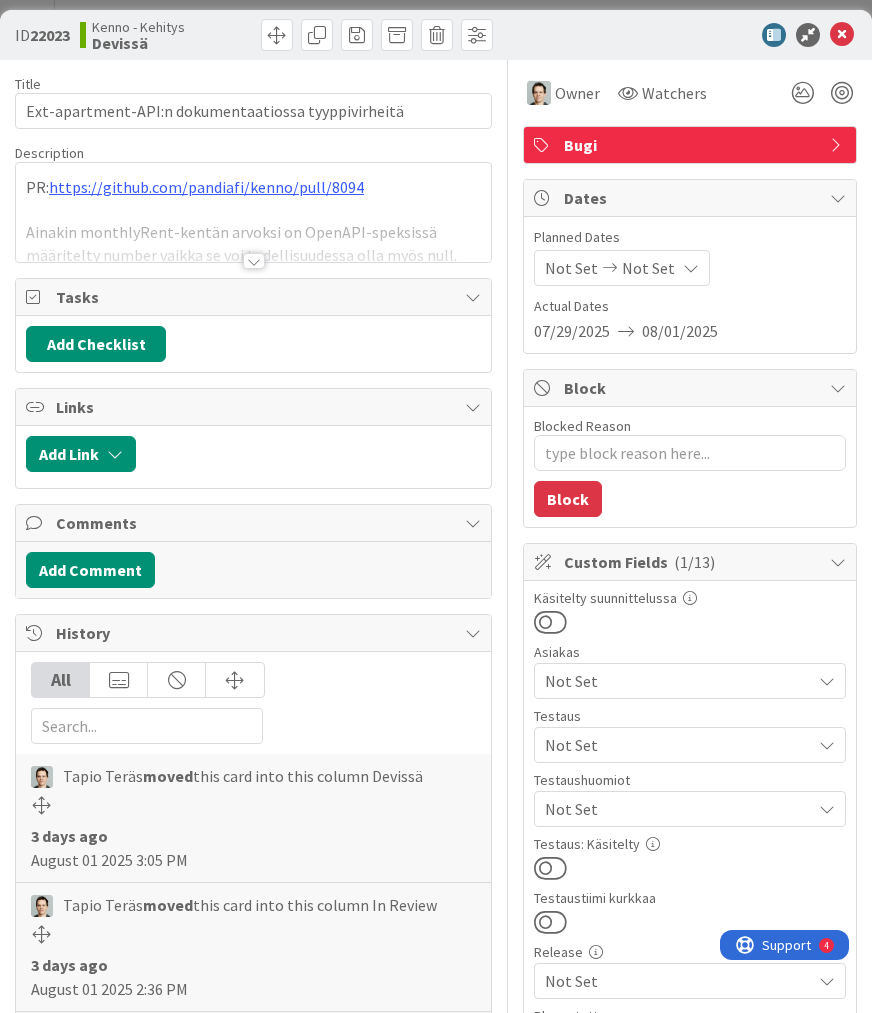 scroll, scrollTop: 0, scrollLeft: 0, axis: both 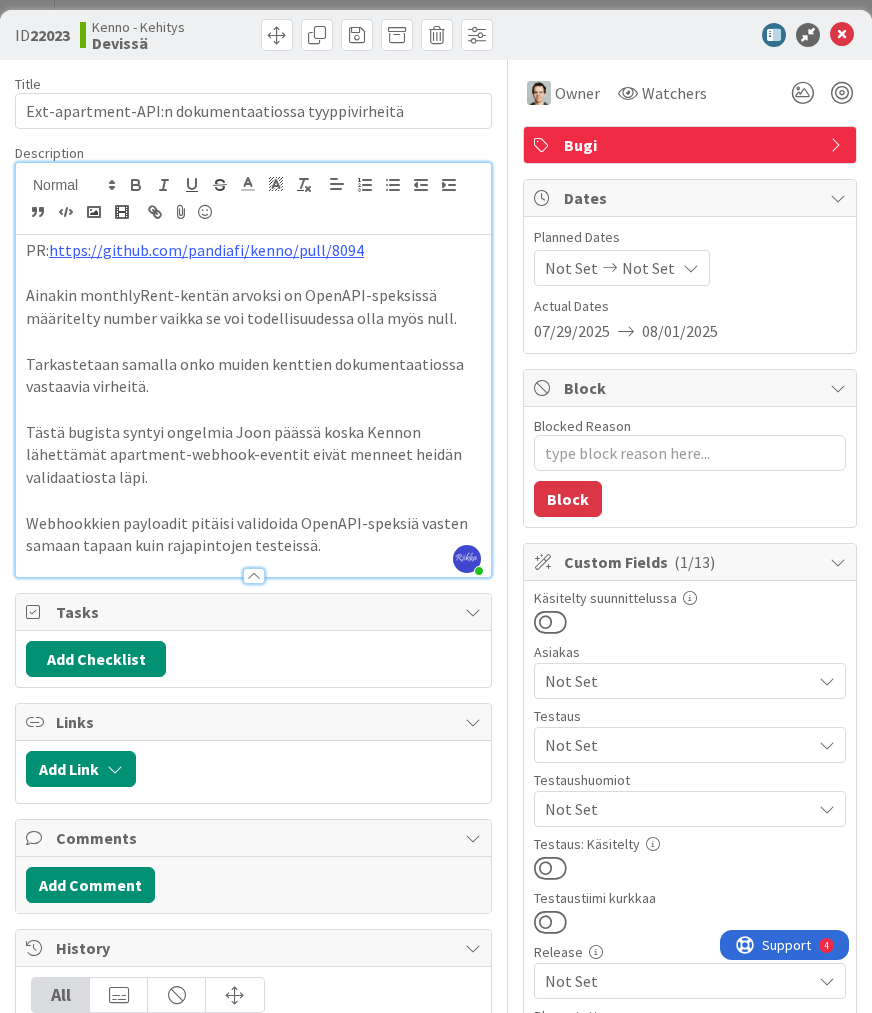 click on "Not Set" at bounding box center (678, 809) 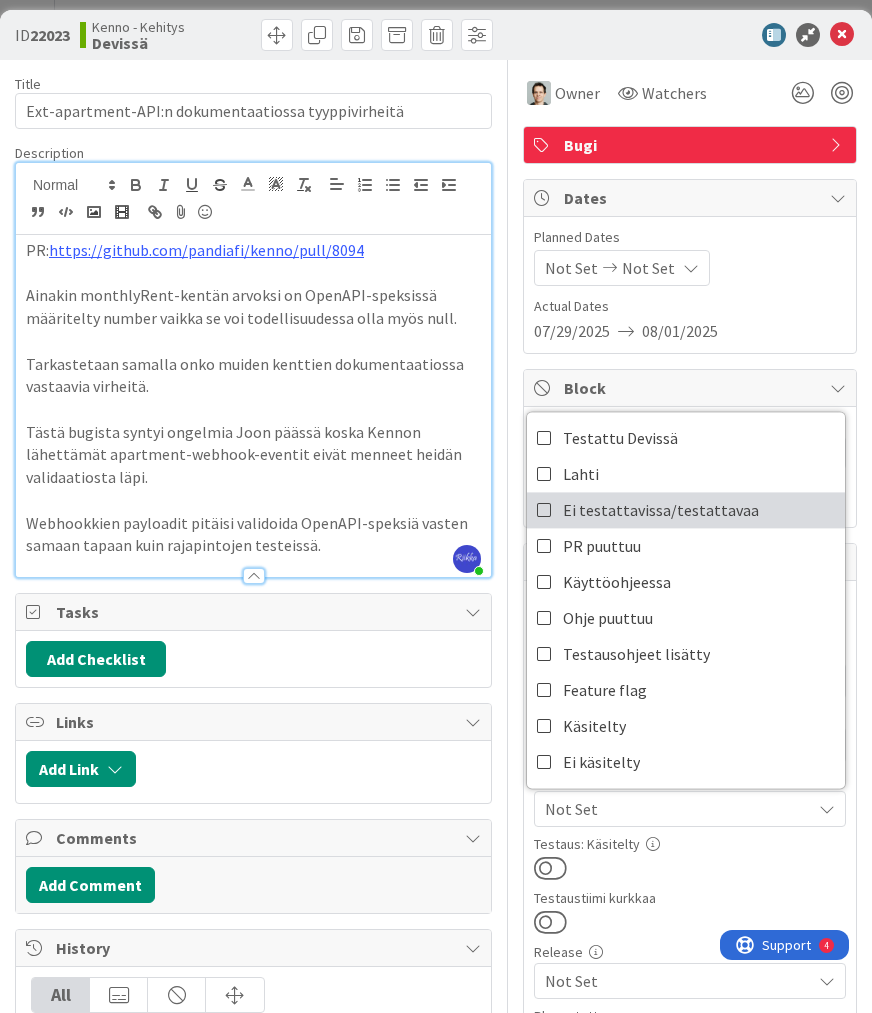 click on "Ei testattavissa/testattavaa" at bounding box center [661, 510] 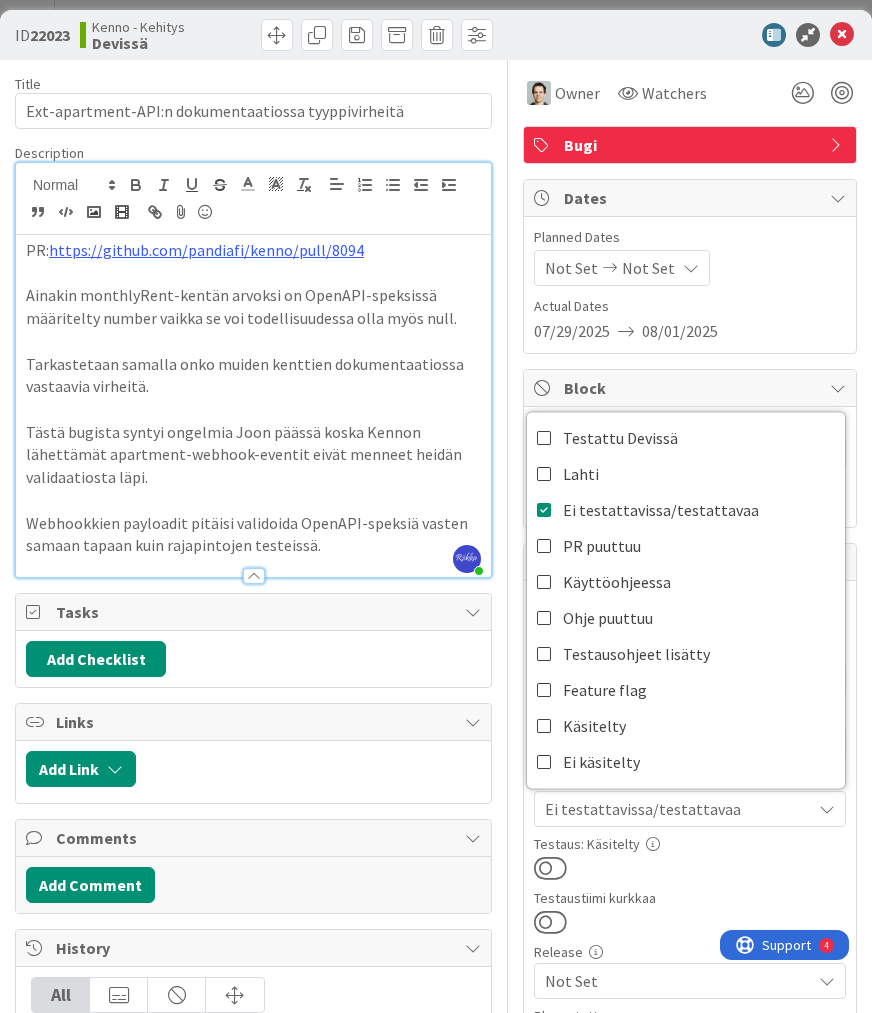 drag, startPoint x: 692, startPoint y: 848, endPoint x: 660, endPoint y: 848, distance: 32 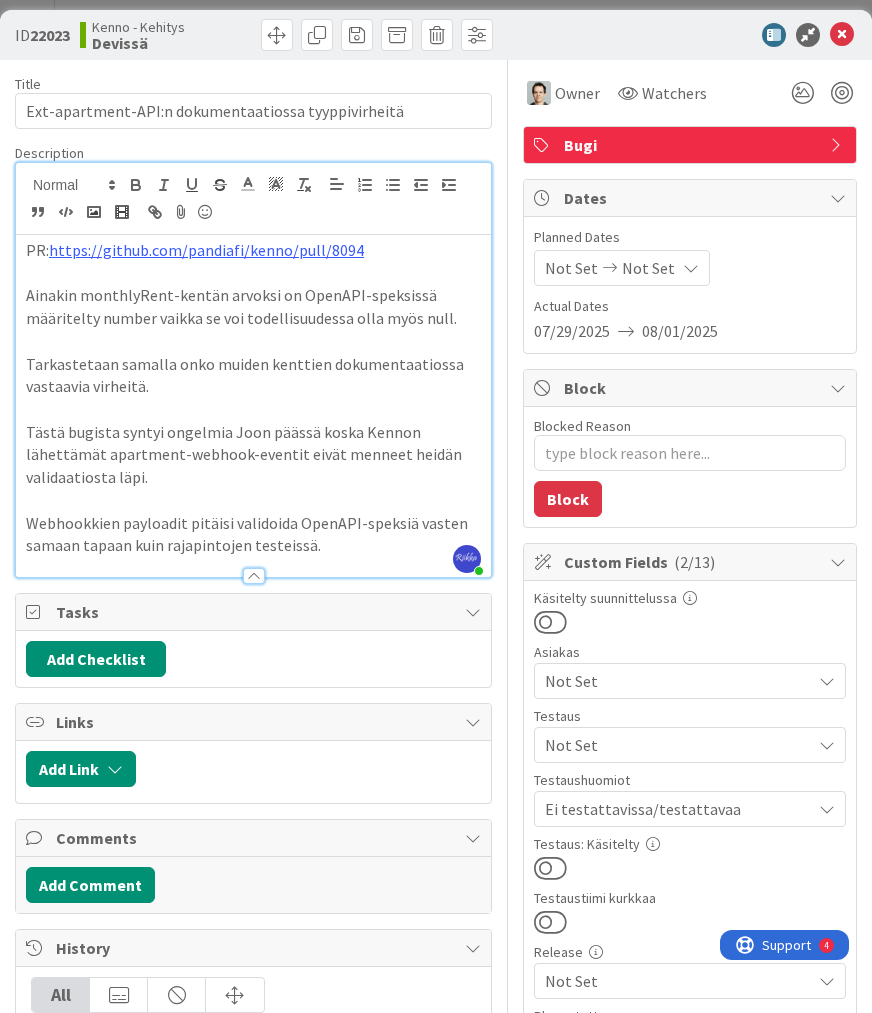 drag, startPoint x: 546, startPoint y: 860, endPoint x: 598, endPoint y: 785, distance: 91.26335 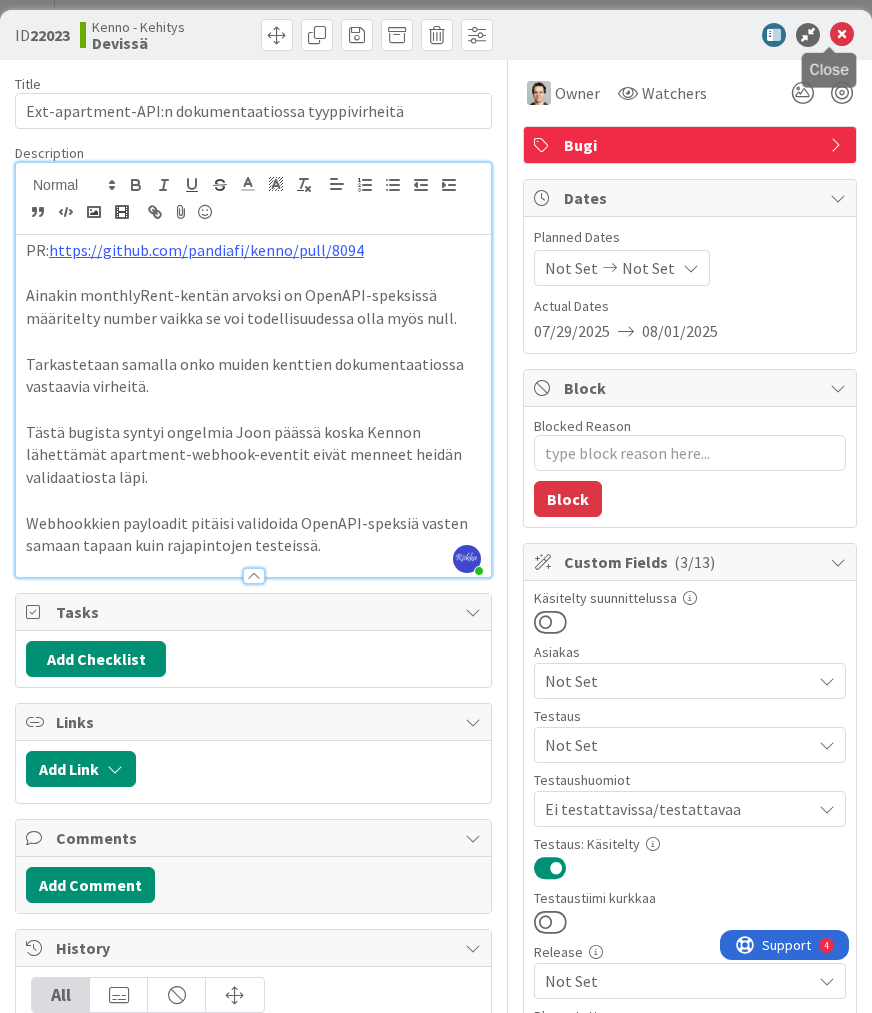 click at bounding box center [842, 35] 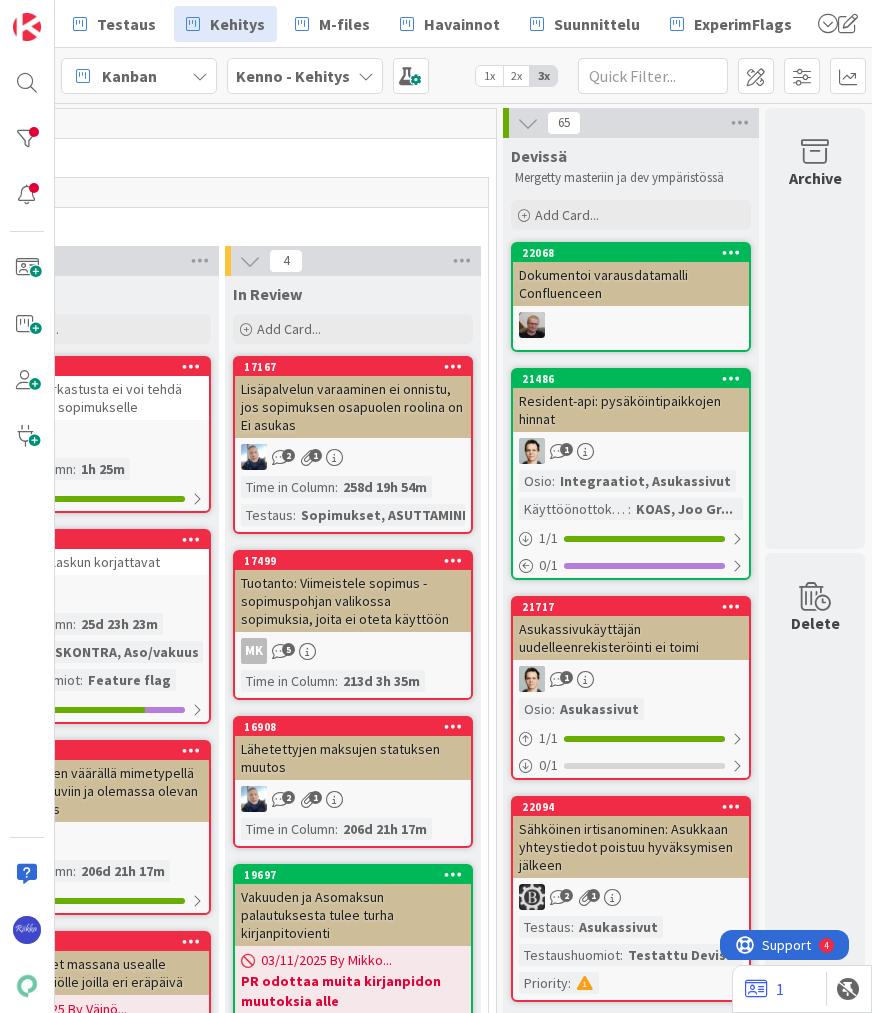 click on "Dokumentoi varausdatamalli Confluenceen" at bounding box center (631, 284) 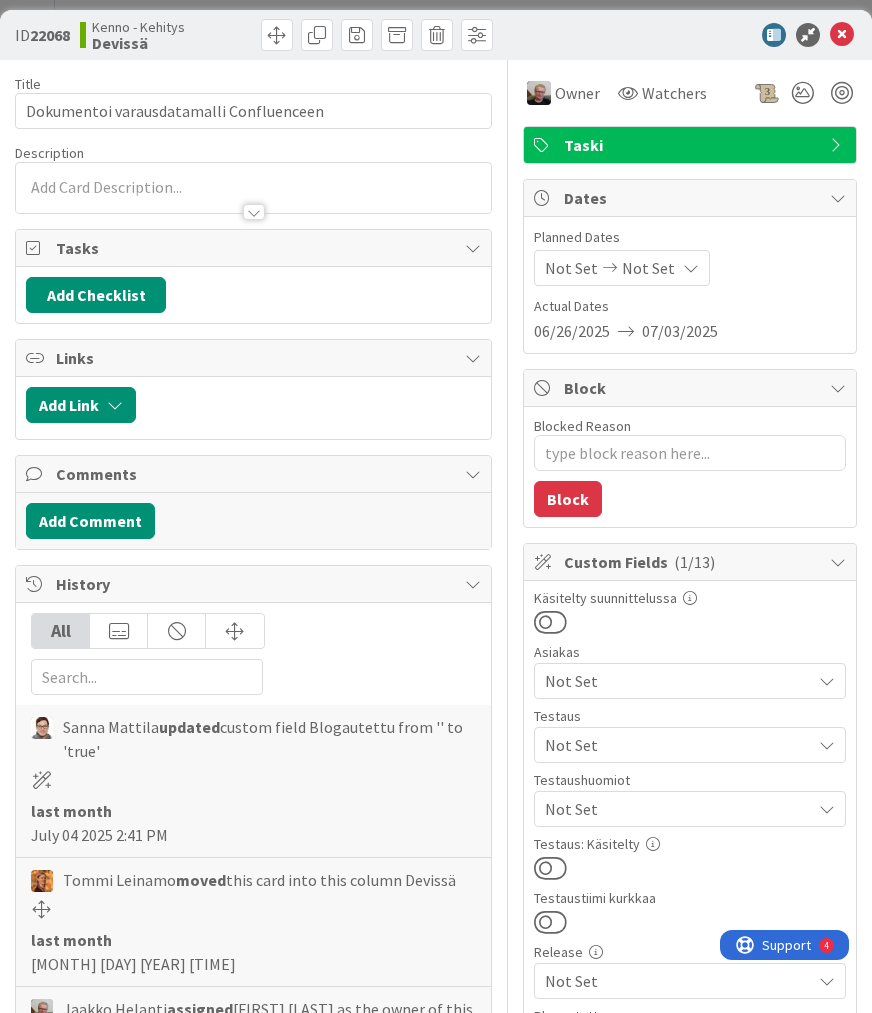 scroll, scrollTop: 0, scrollLeft: 0, axis: both 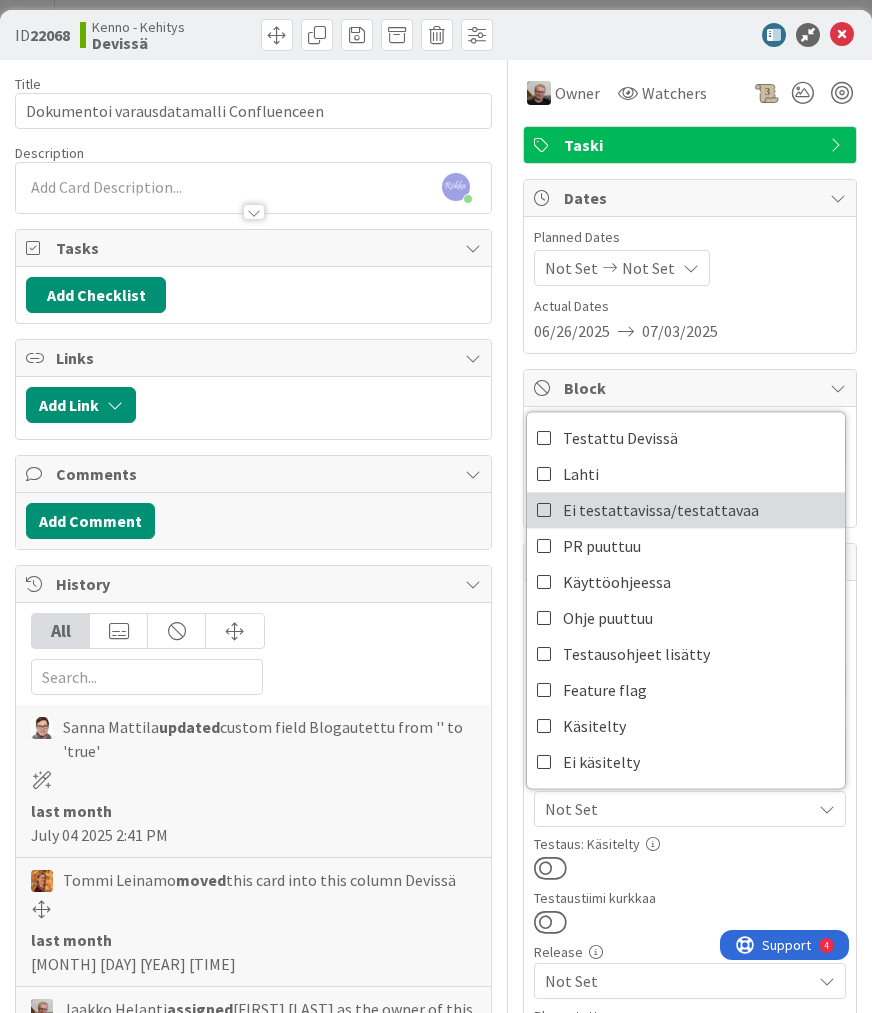 click on "Ei testattavissa/testattavaa" at bounding box center [661, 510] 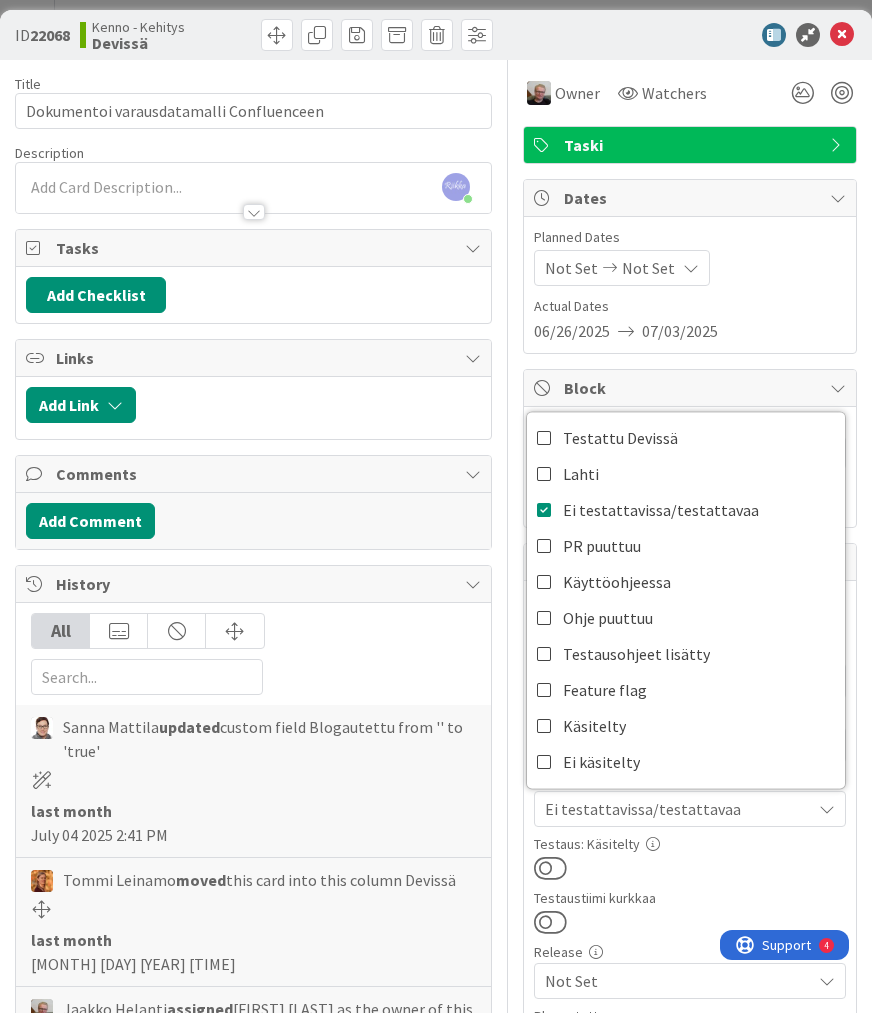 click at bounding box center (550, 868) 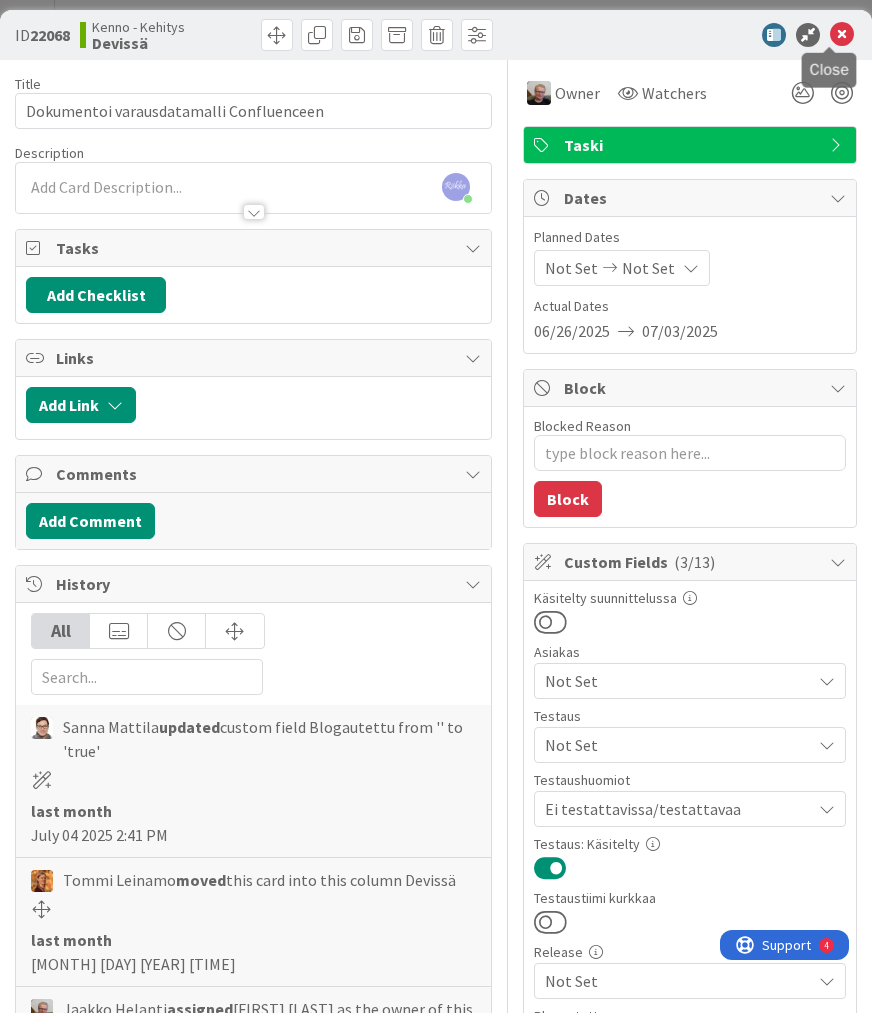 click at bounding box center [842, 35] 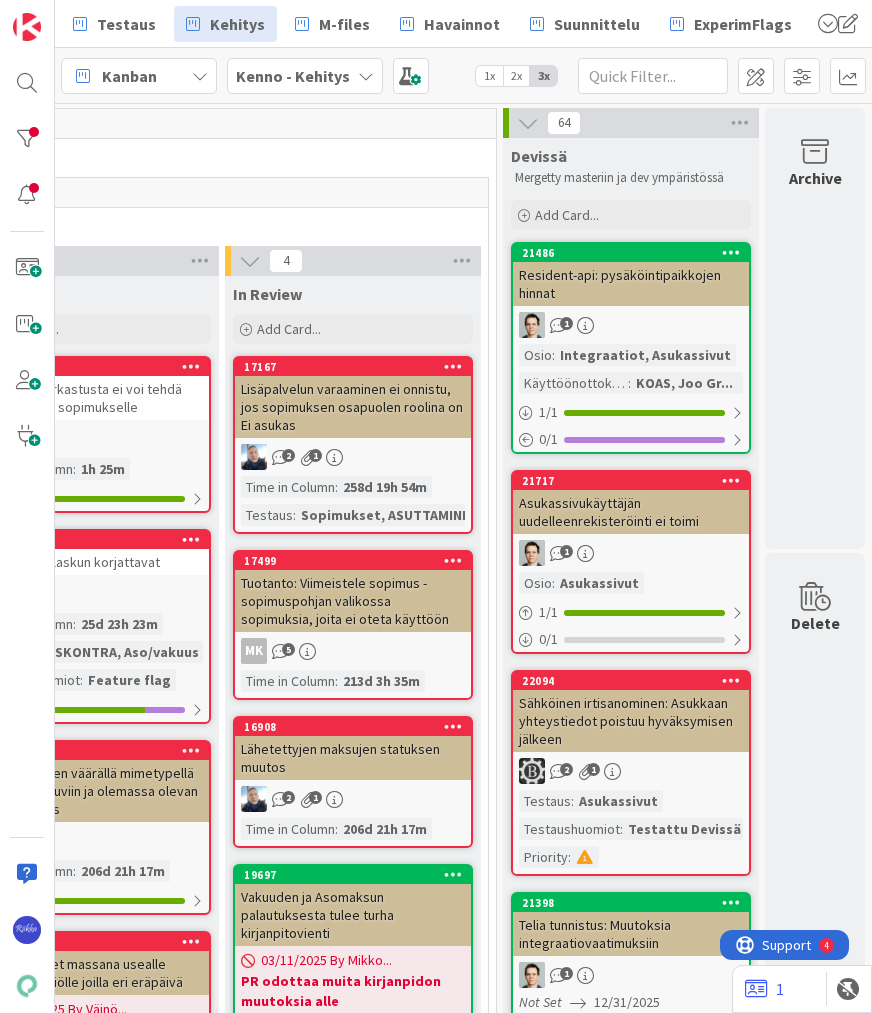 click on "1" at bounding box center [631, 325] 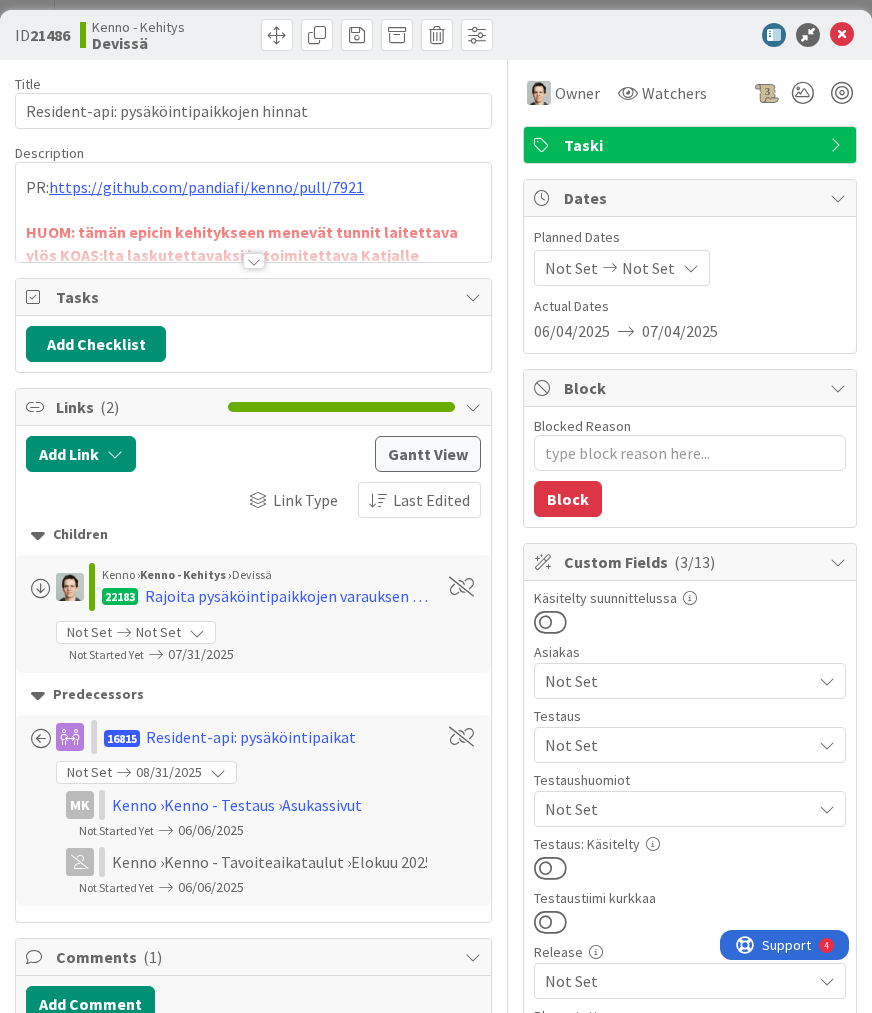 scroll, scrollTop: 0, scrollLeft: 0, axis: both 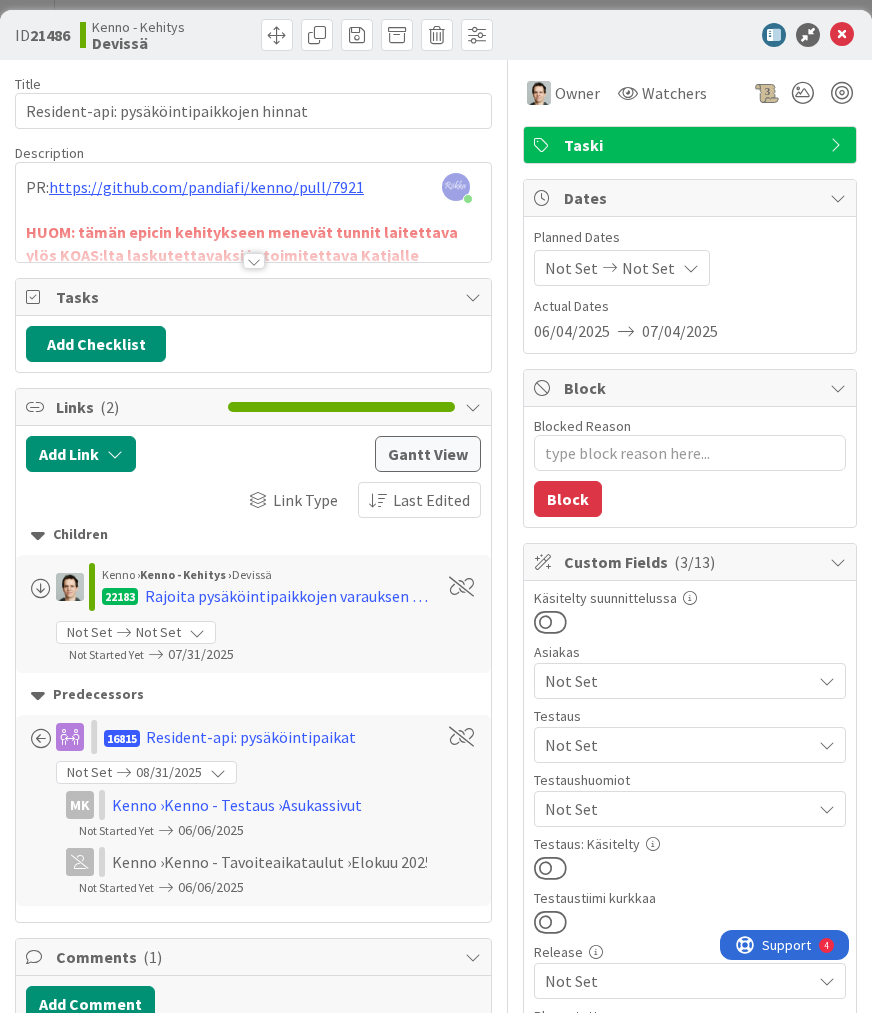 click at bounding box center (254, 261) 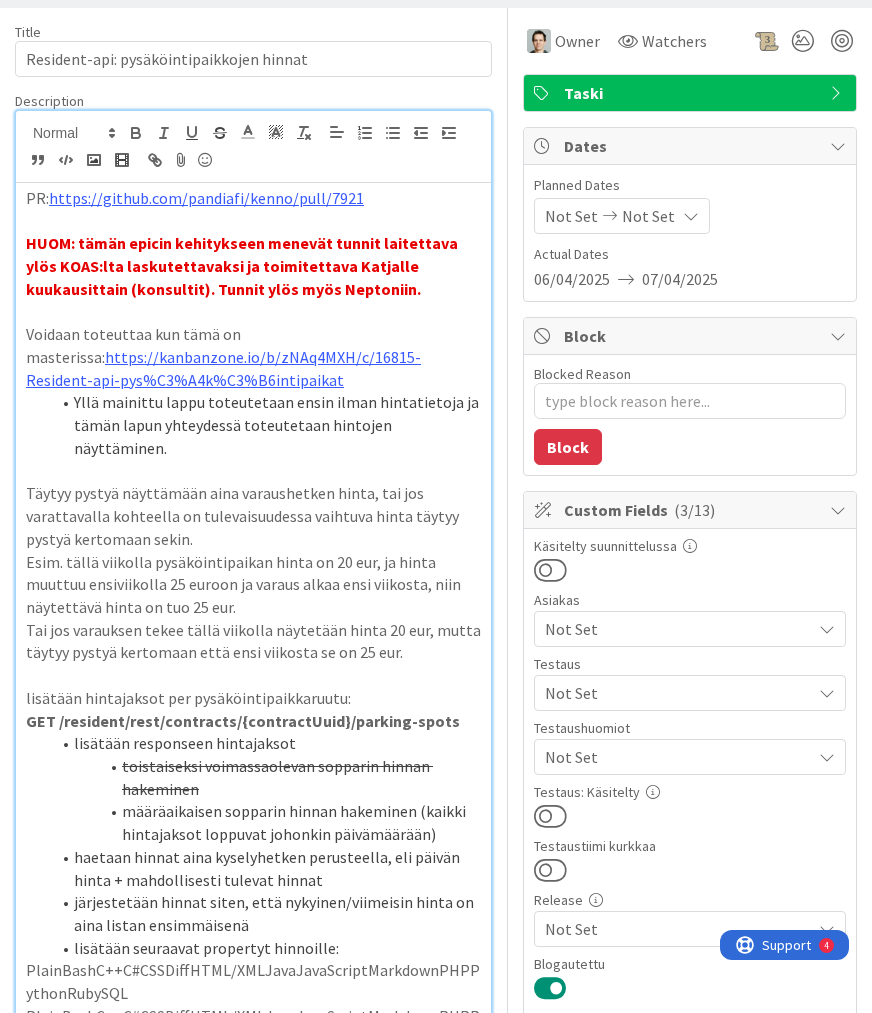 scroll, scrollTop: 80, scrollLeft: 0, axis: vertical 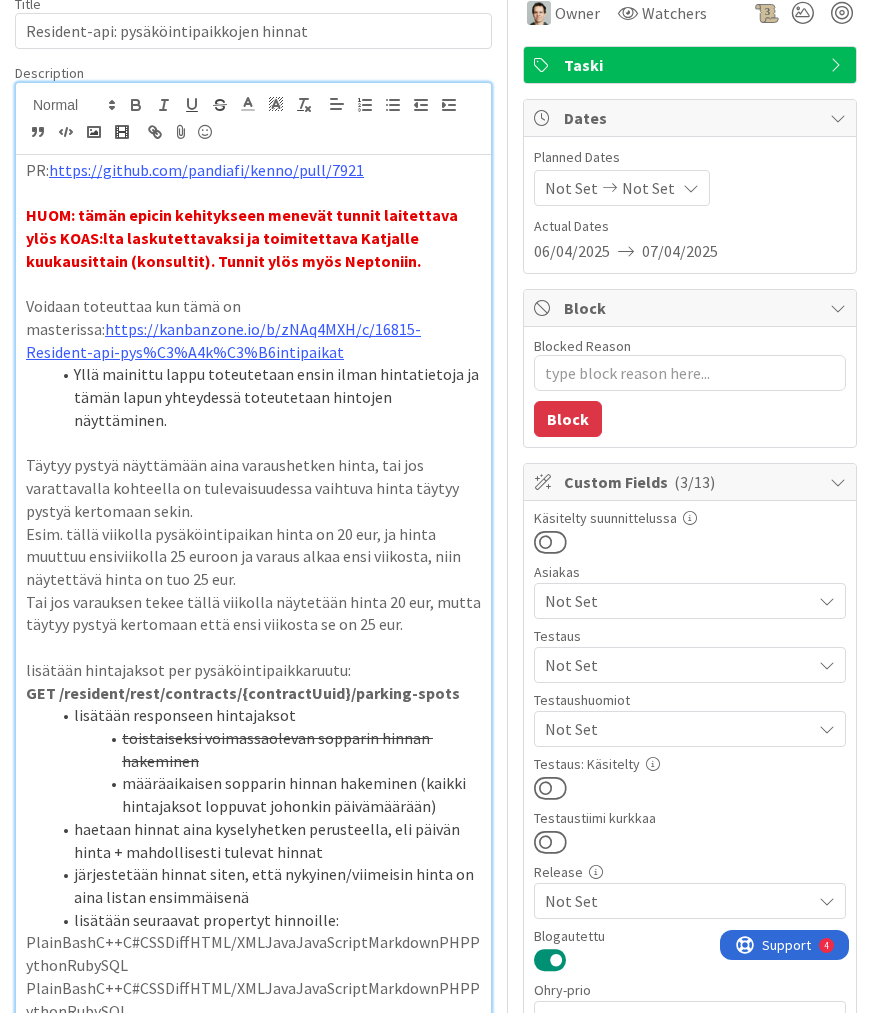 click on "Not Set" at bounding box center (678, 729) 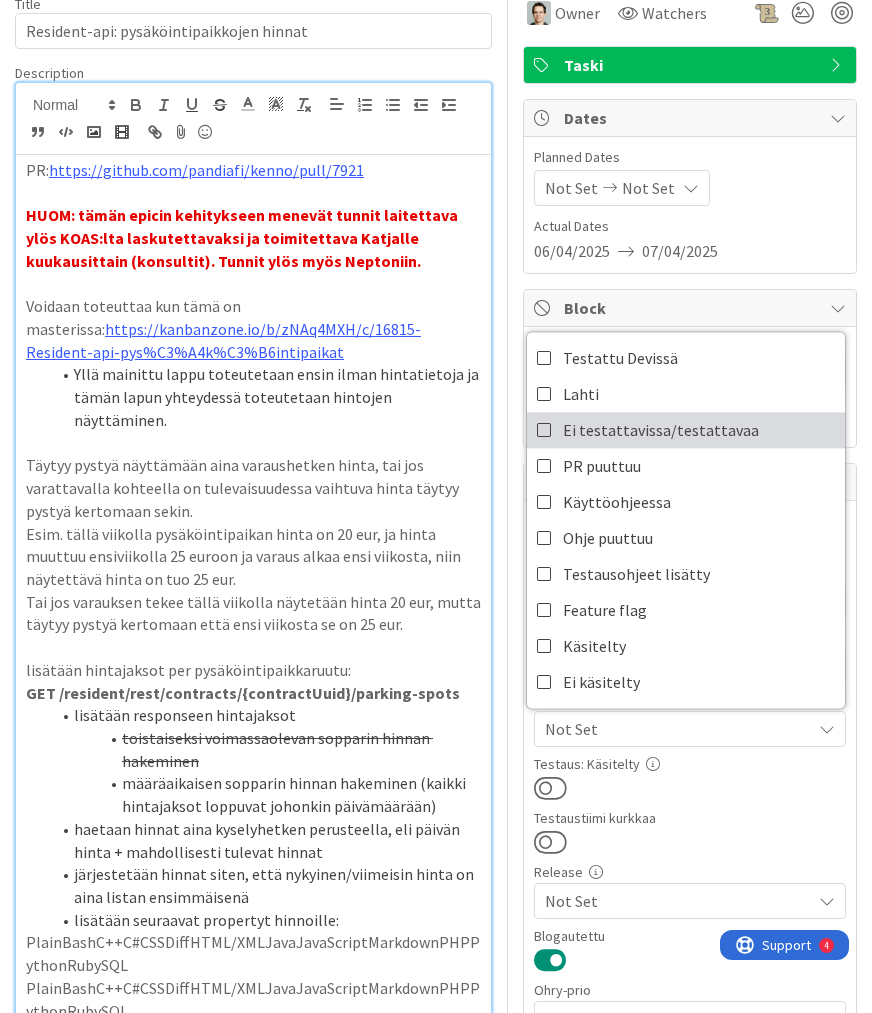 click on "Ei testattavissa/testattavaa" at bounding box center (661, 430) 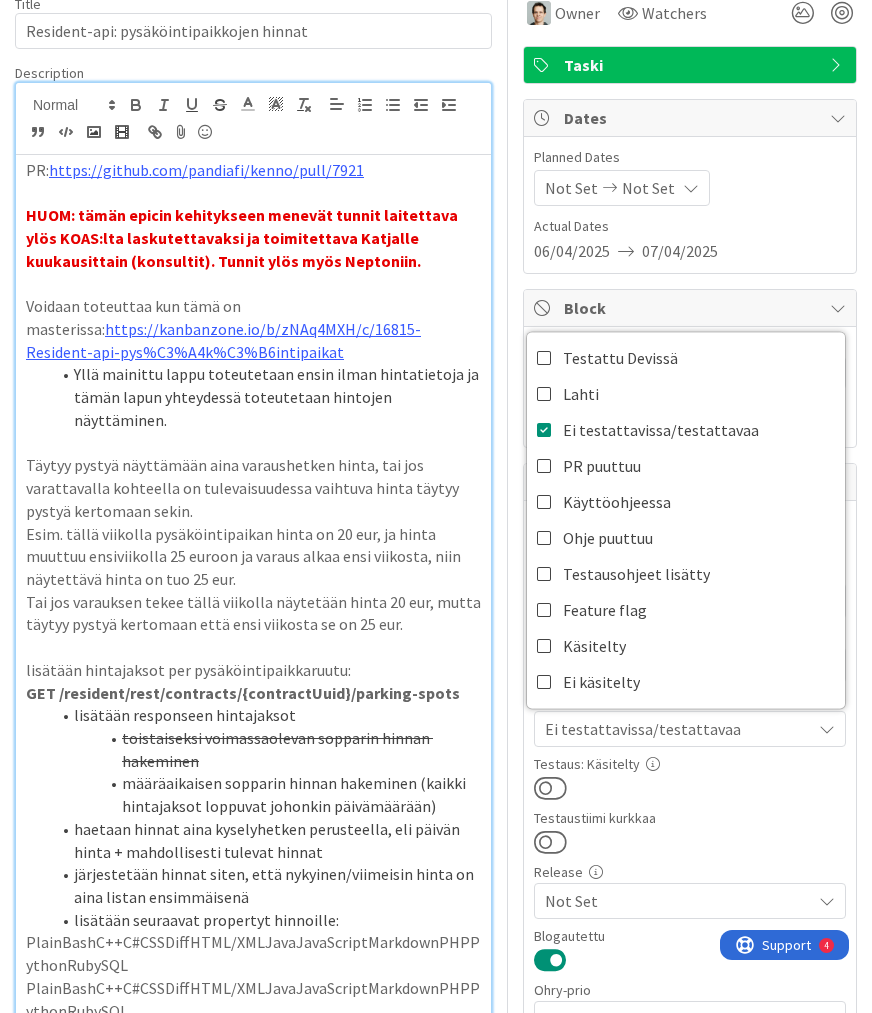 click on "Testaustiimi kurkkaa" at bounding box center [690, 818] 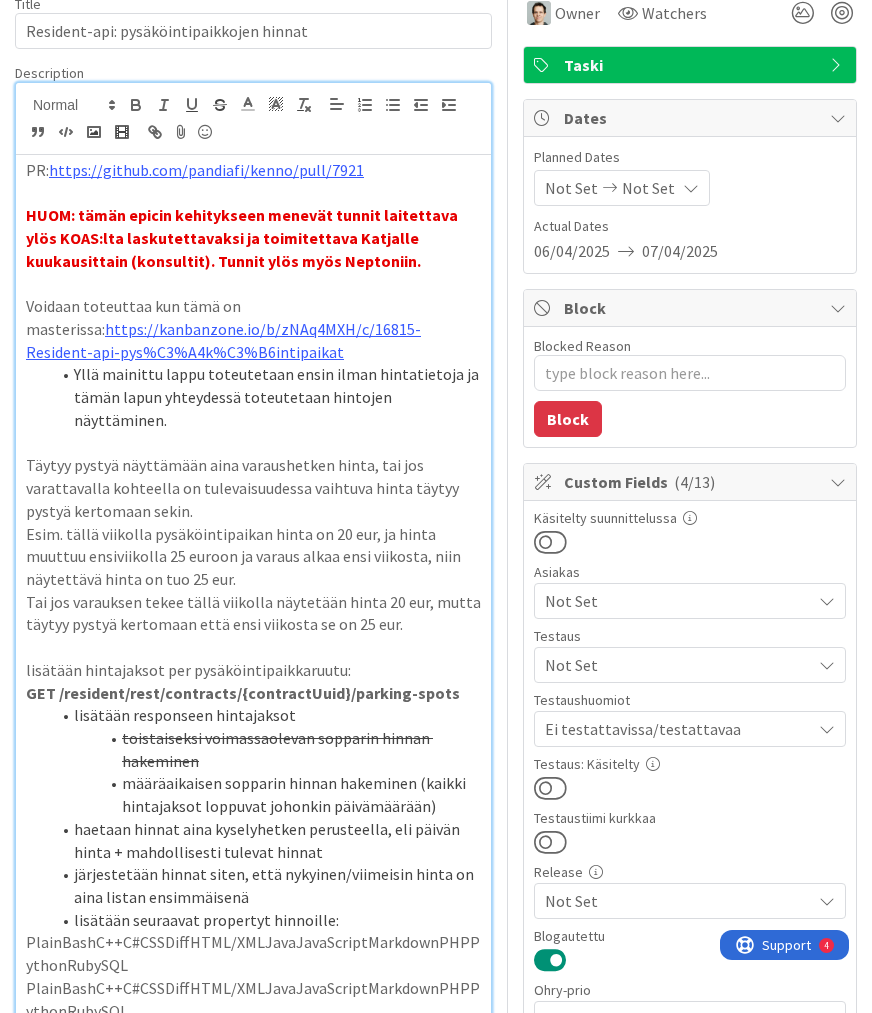 click at bounding box center (550, 788) 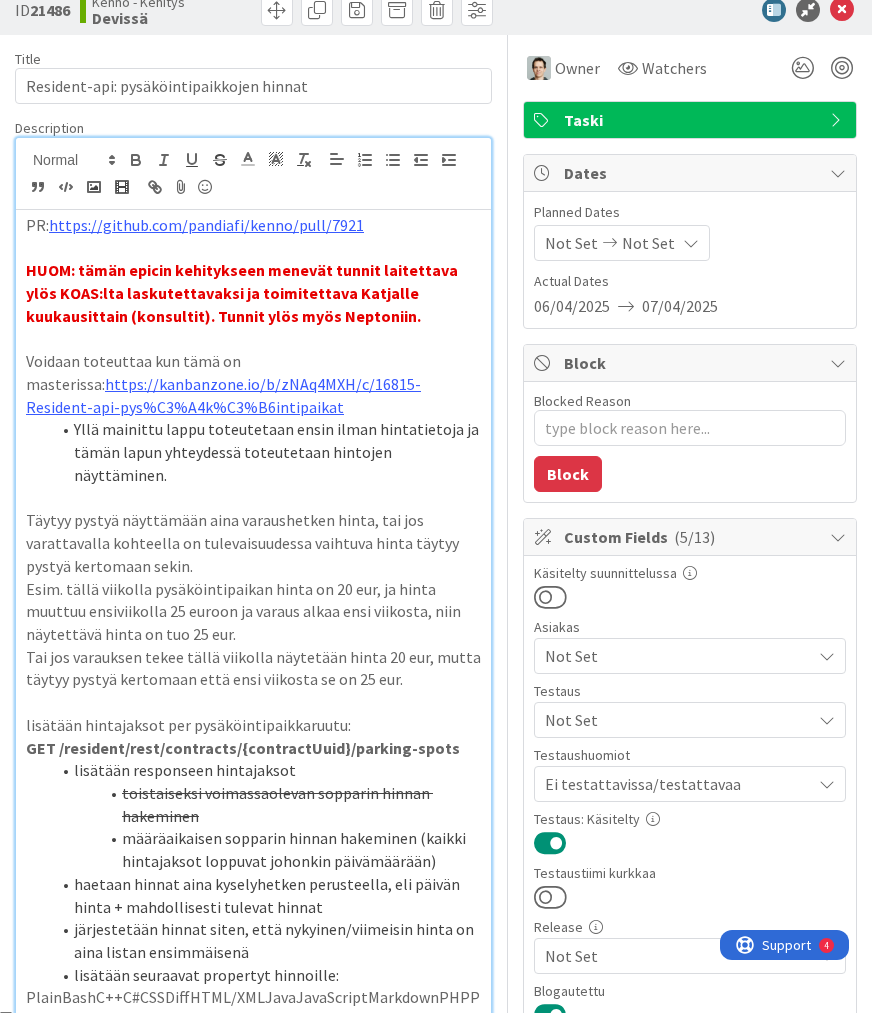 scroll, scrollTop: 0, scrollLeft: 0, axis: both 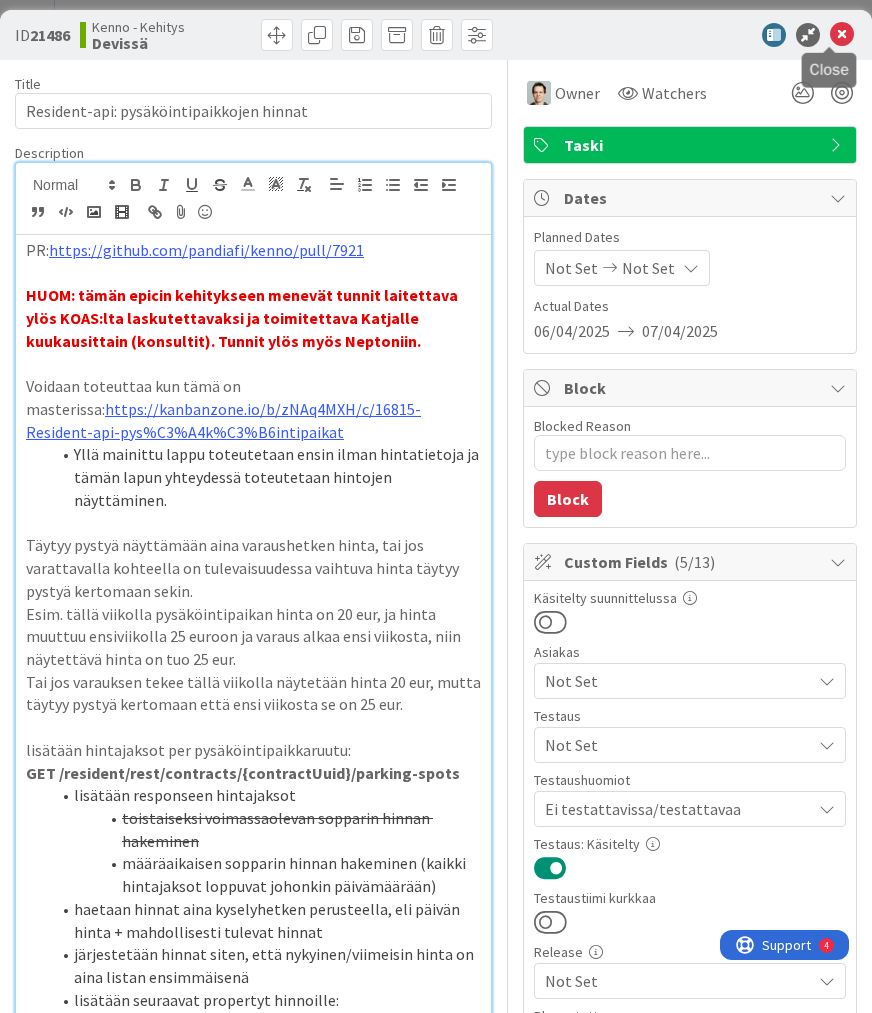 click at bounding box center (842, 35) 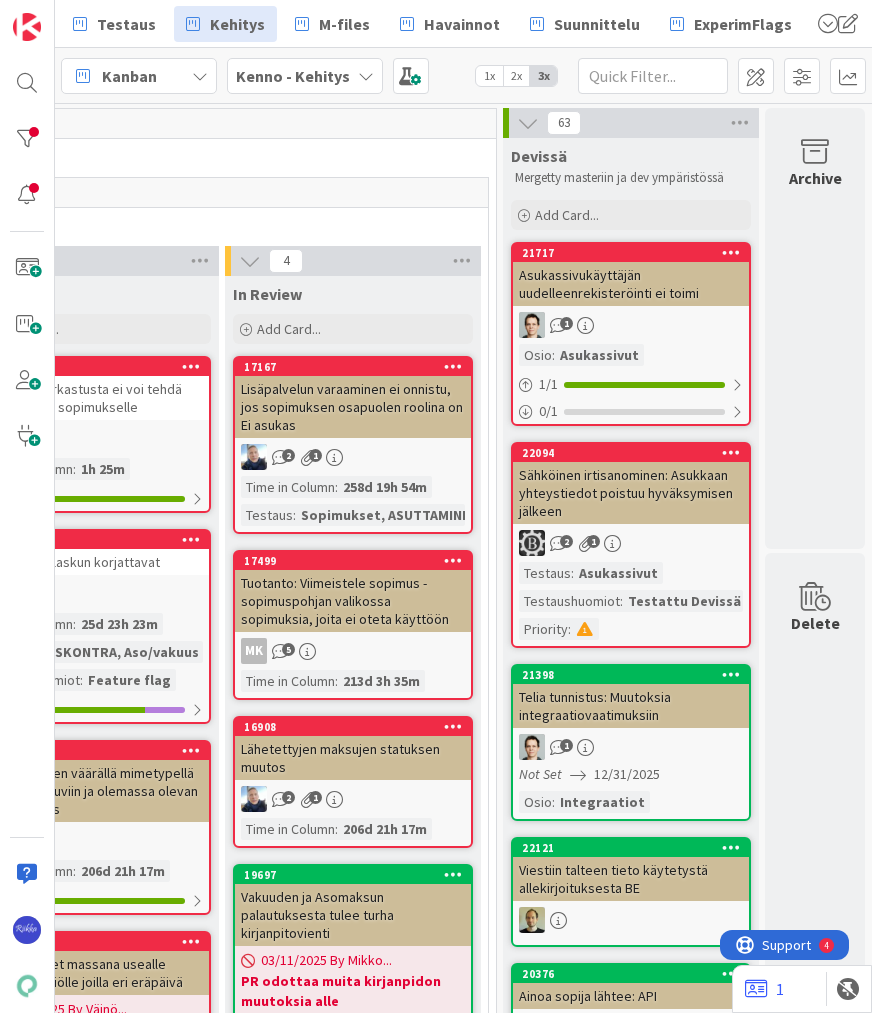 click on "Asukassivukäyttäjän uudelleenrekisteröinti ei toimi" at bounding box center (631, 284) 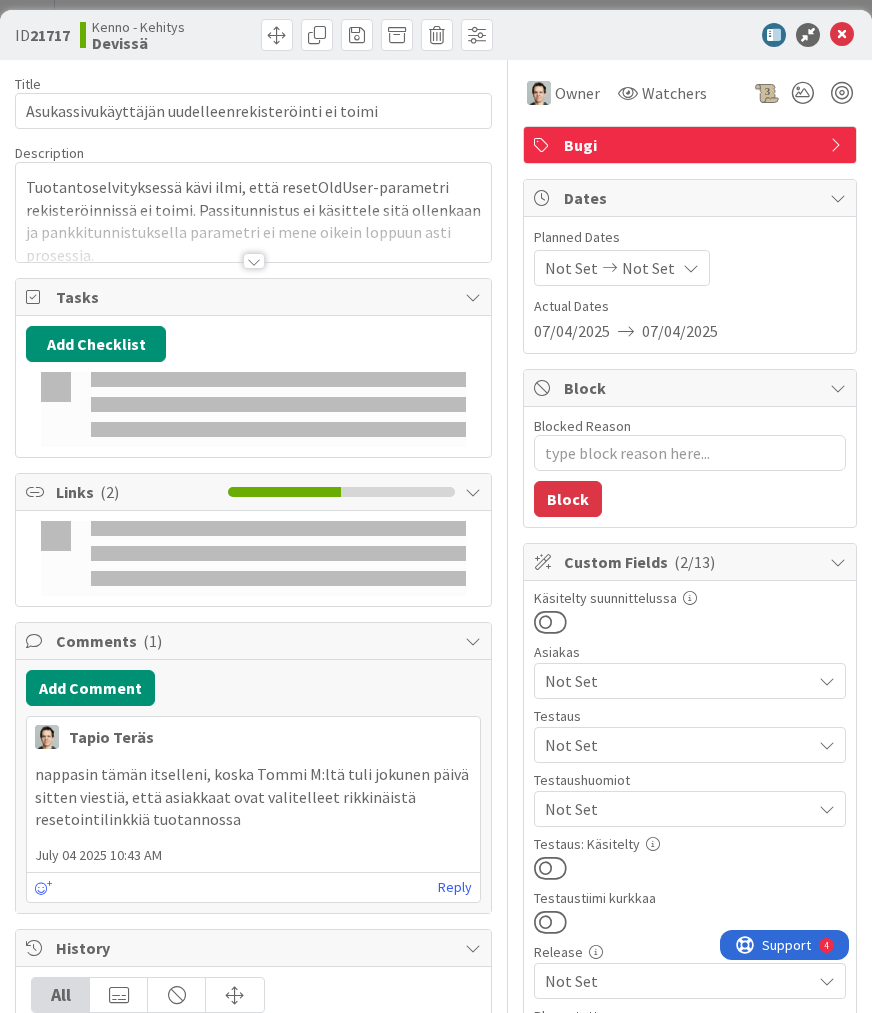 scroll, scrollTop: 0, scrollLeft: 0, axis: both 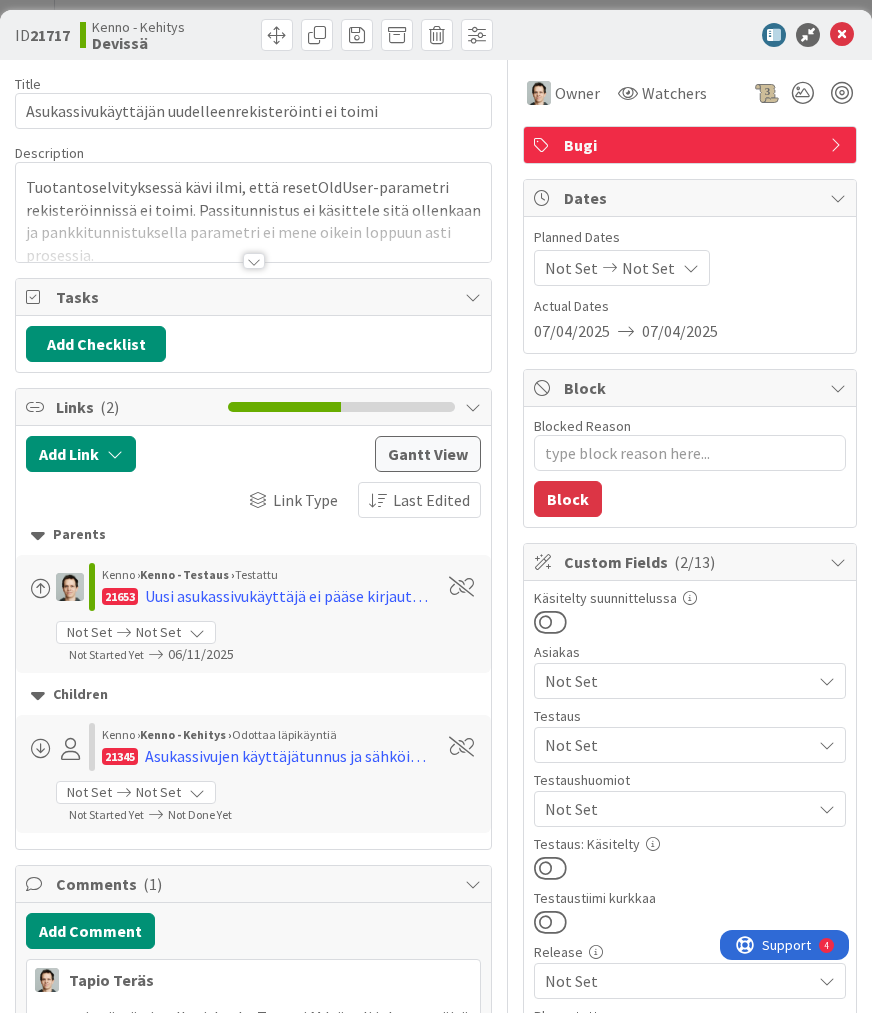 click at bounding box center (254, 261) 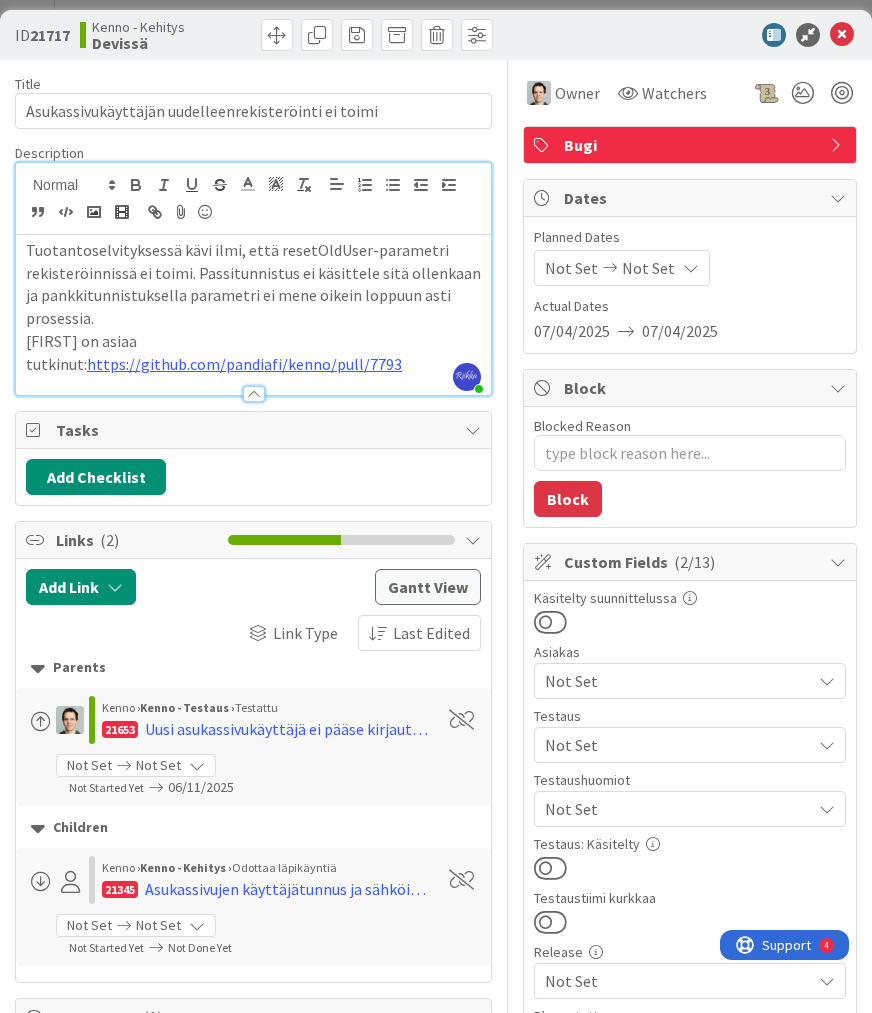 click on "Not Set" at bounding box center [678, 745] 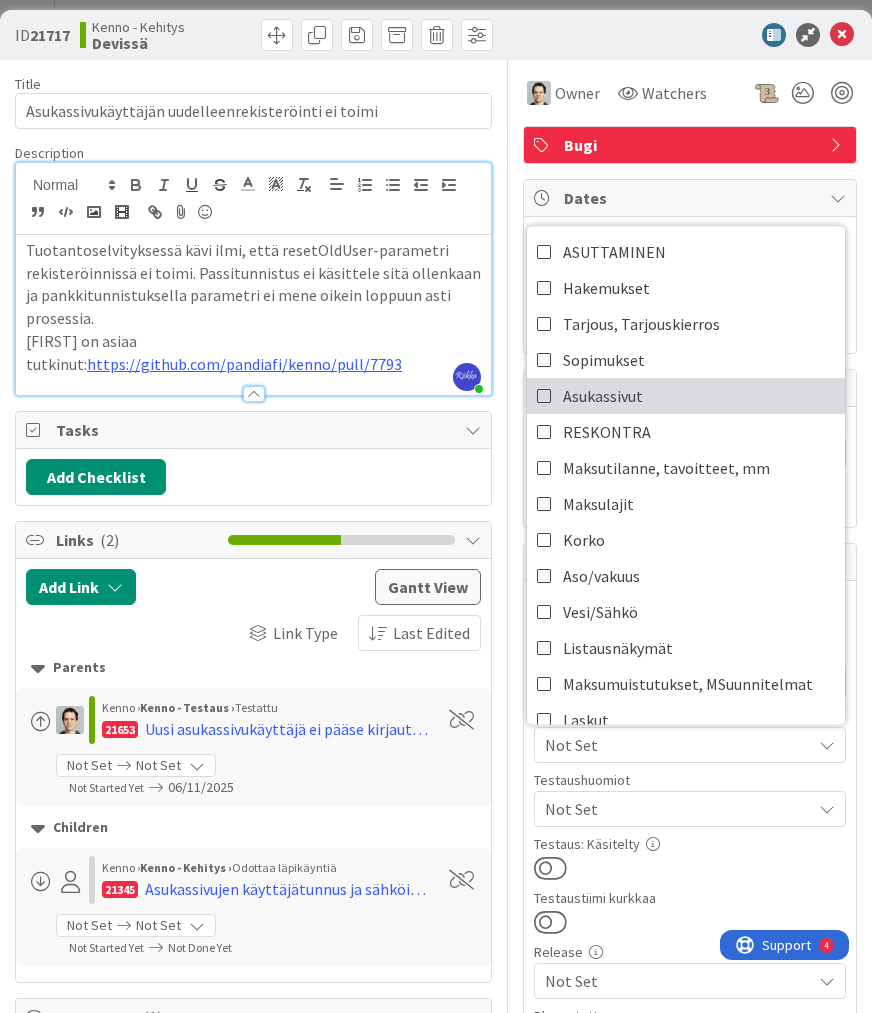 click on "Asukassivut" at bounding box center (686, 396) 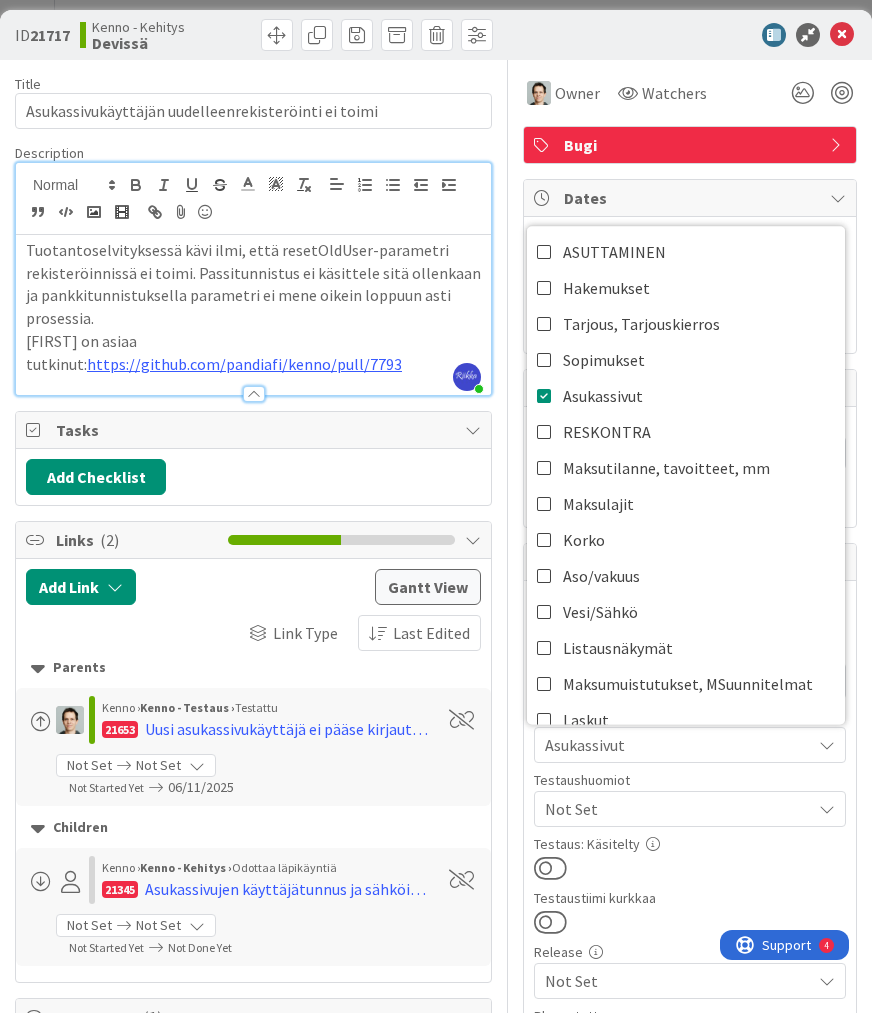 click on "Testaus: Käsitelty" at bounding box center (690, 859) 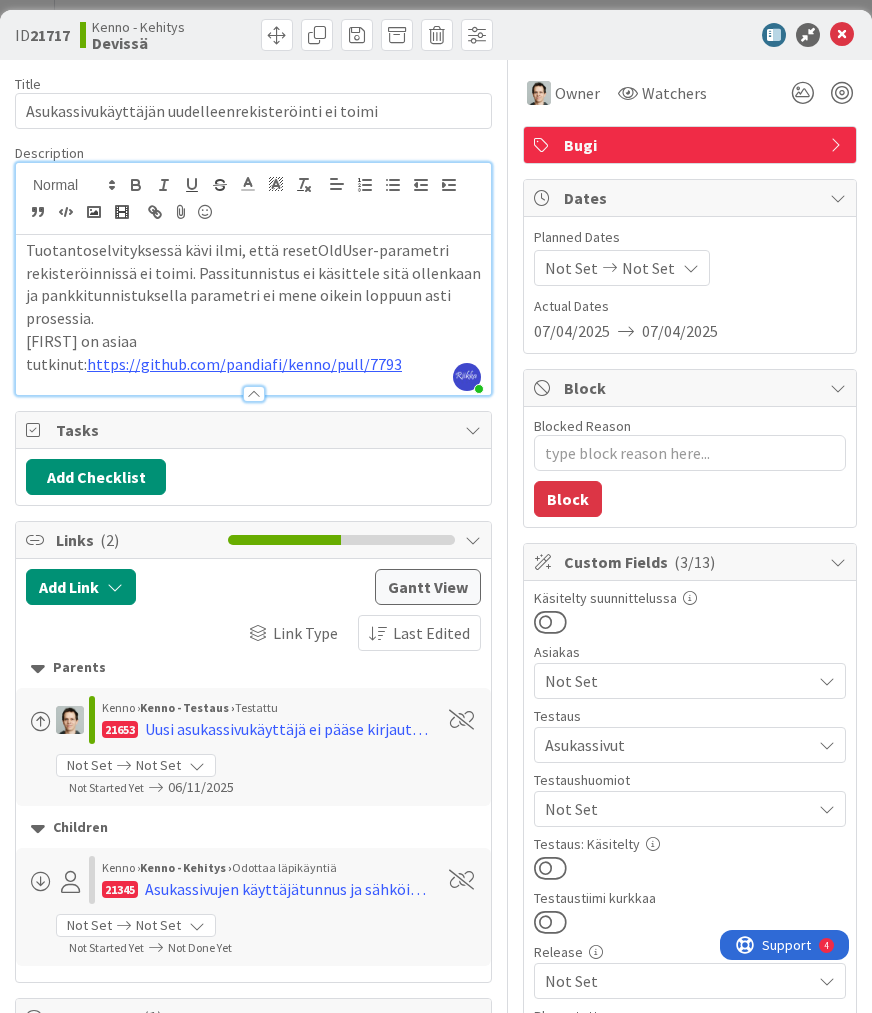 click at bounding box center (550, 868) 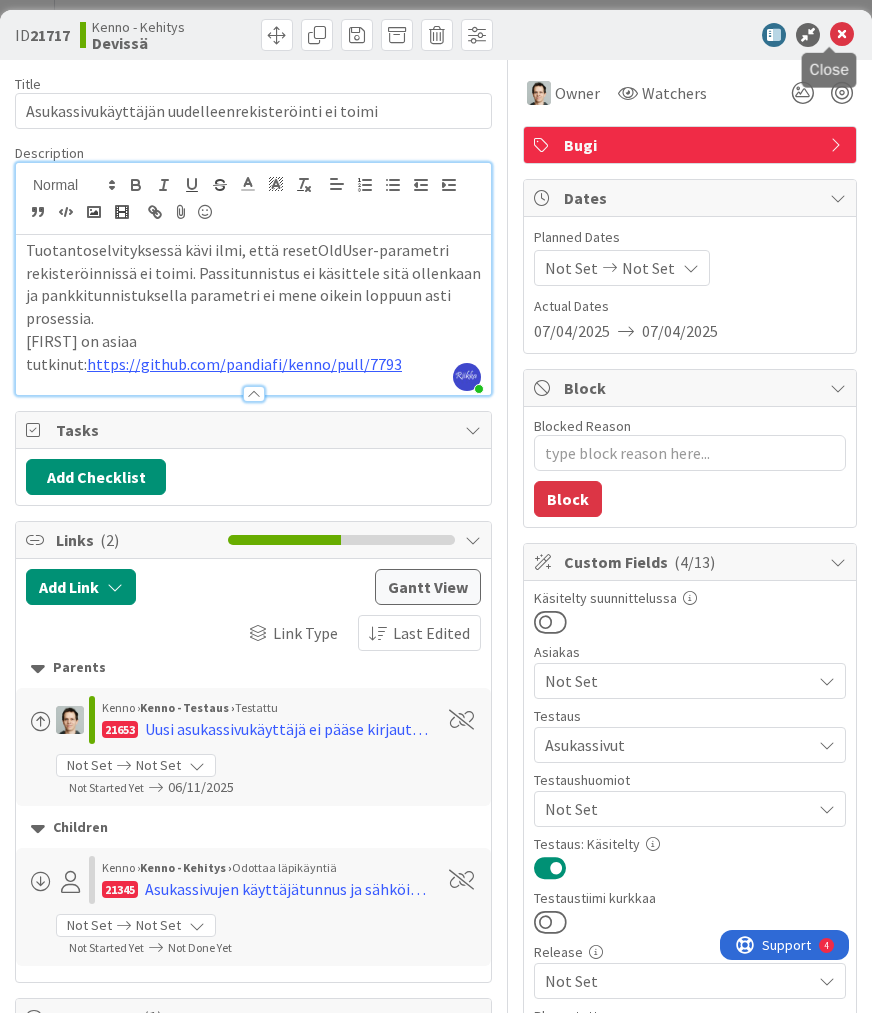 click at bounding box center (842, 35) 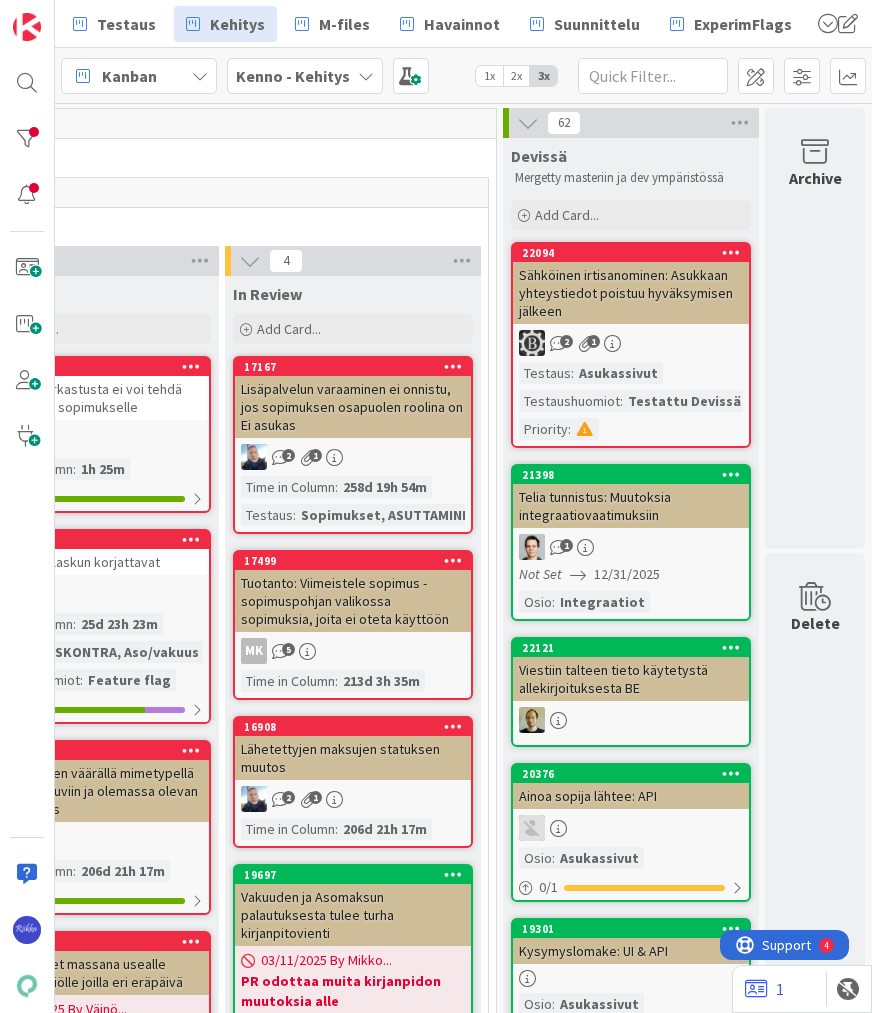 scroll, scrollTop: 0, scrollLeft: 0, axis: both 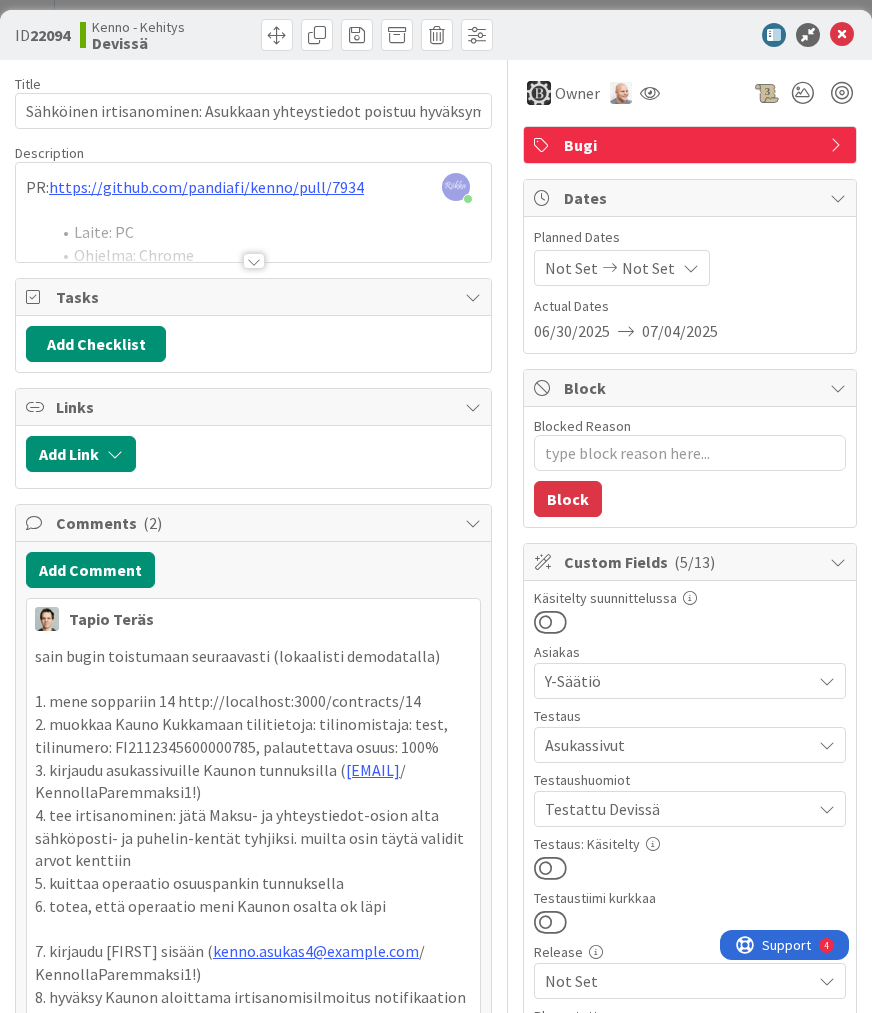 click at bounding box center (254, 261) 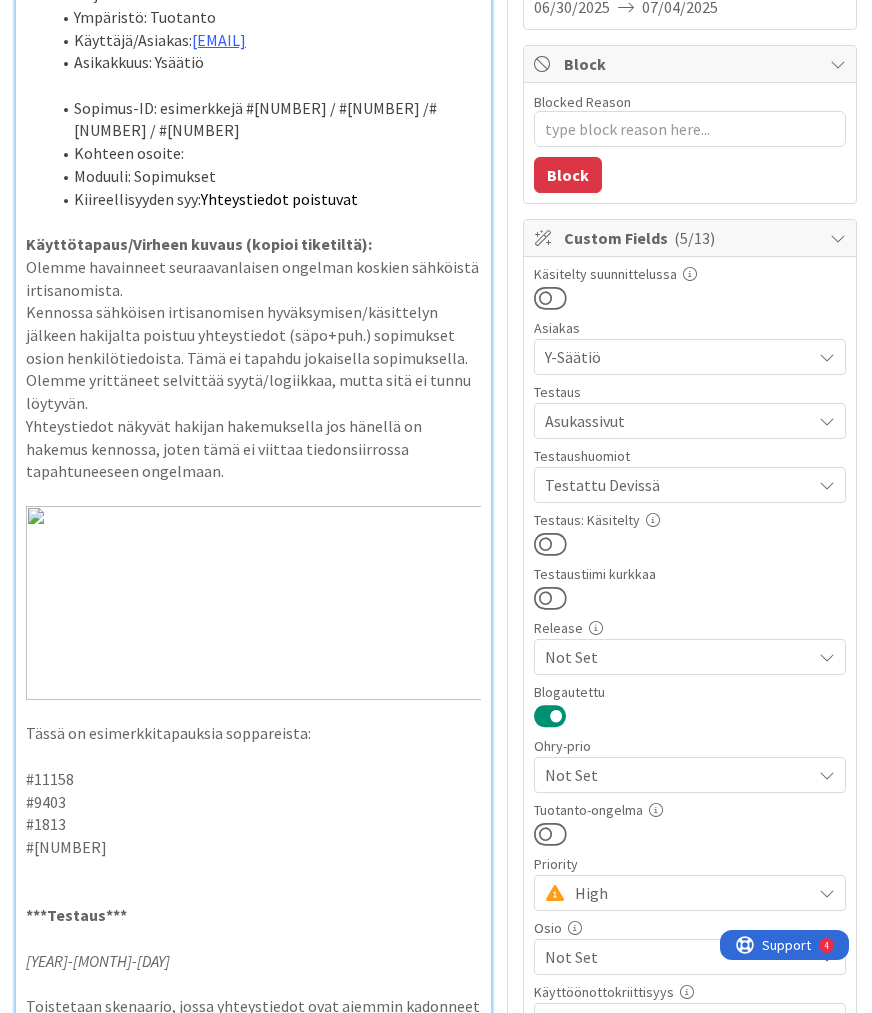 scroll, scrollTop: 320, scrollLeft: 0, axis: vertical 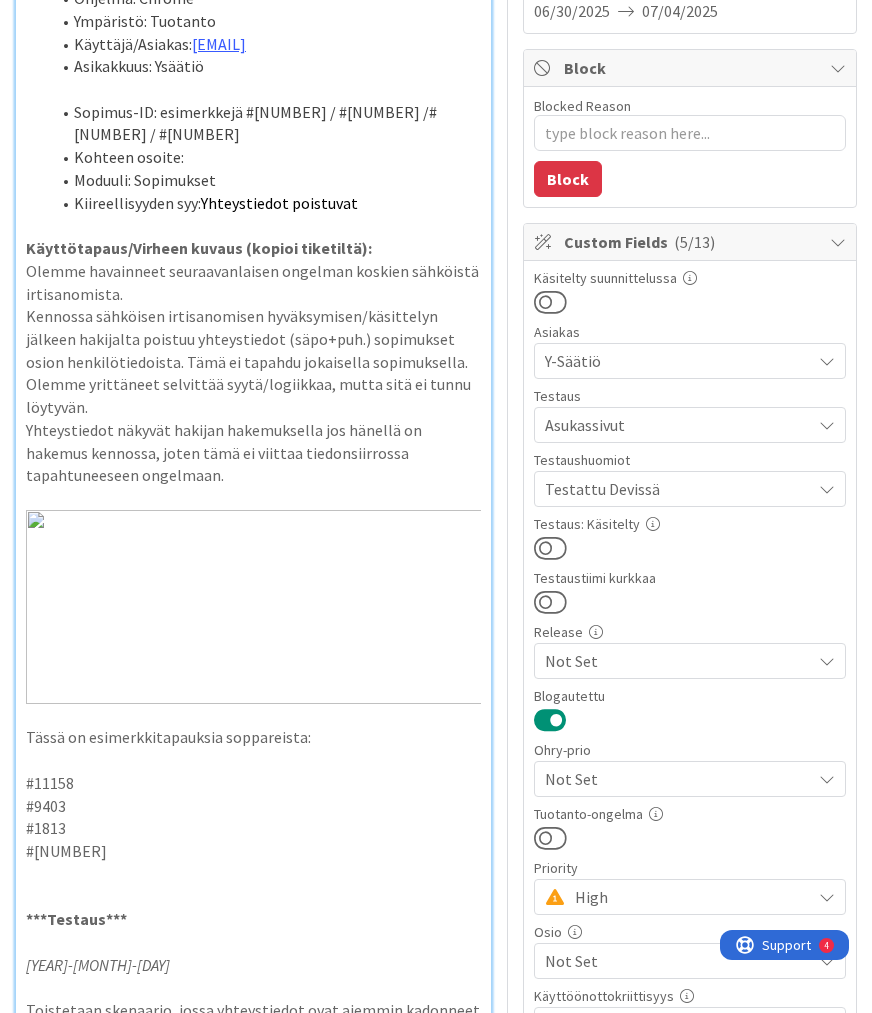 click at bounding box center (550, 548) 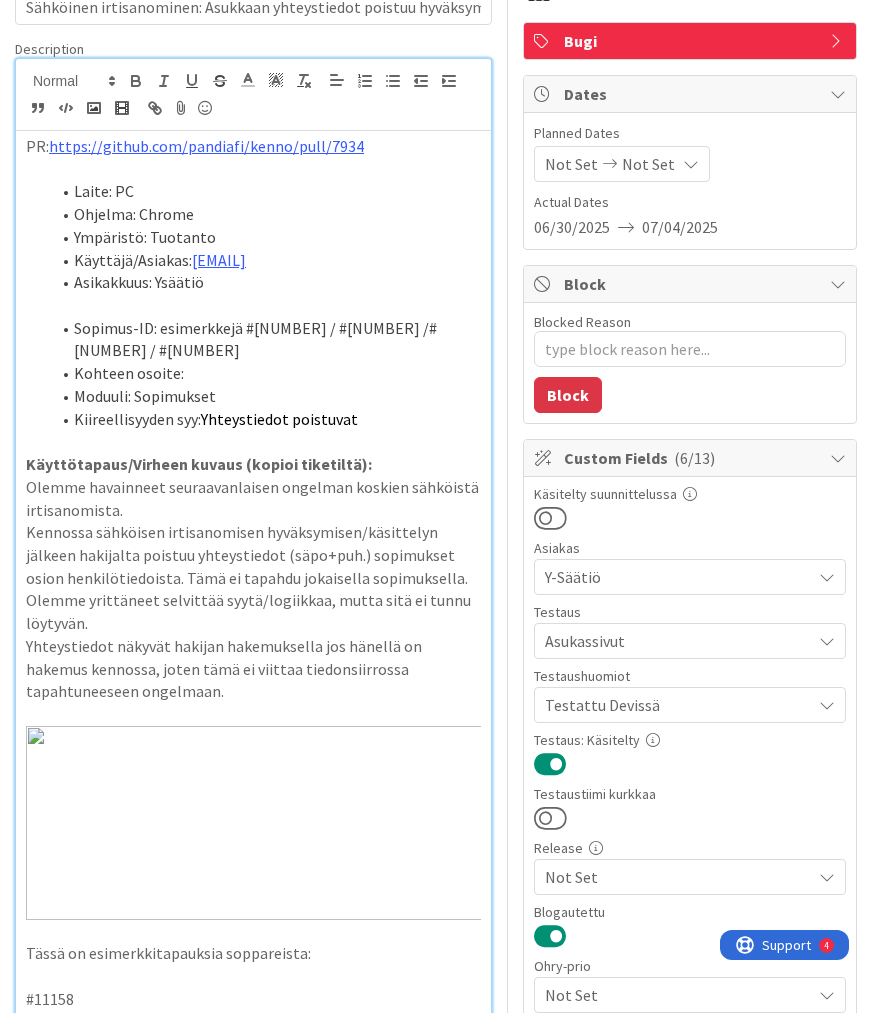 scroll, scrollTop: 0, scrollLeft: 0, axis: both 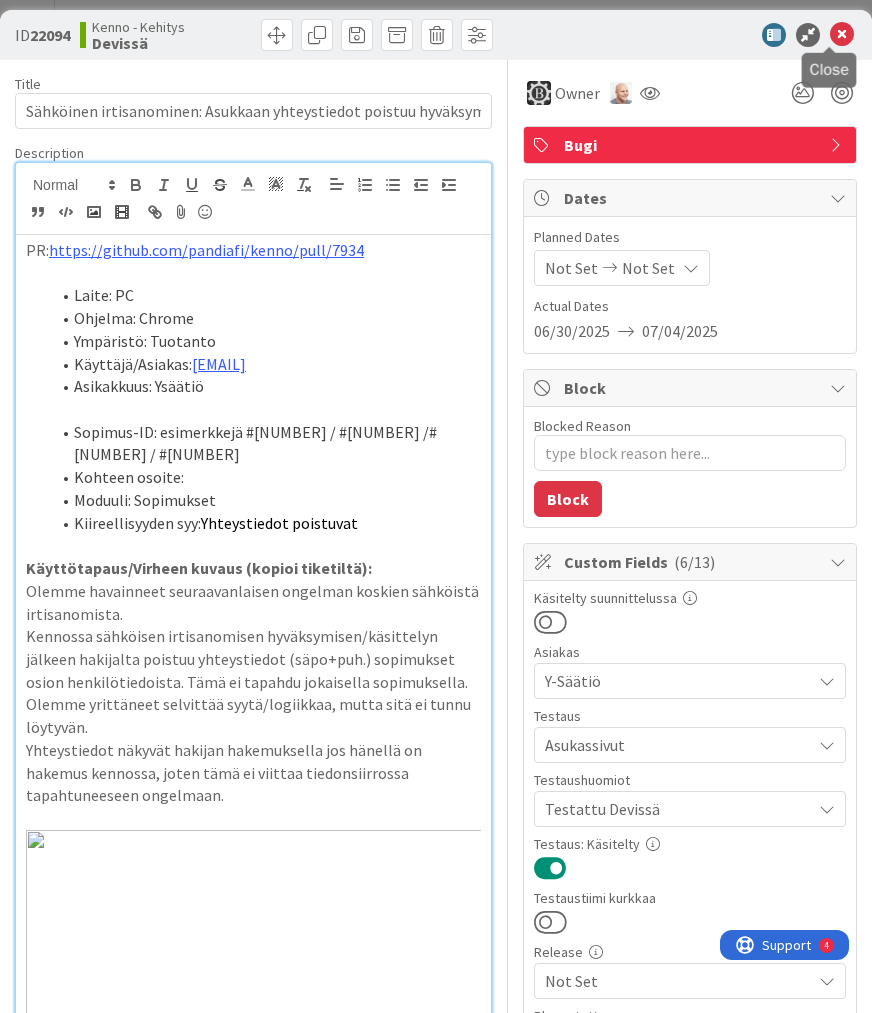 click at bounding box center [842, 35] 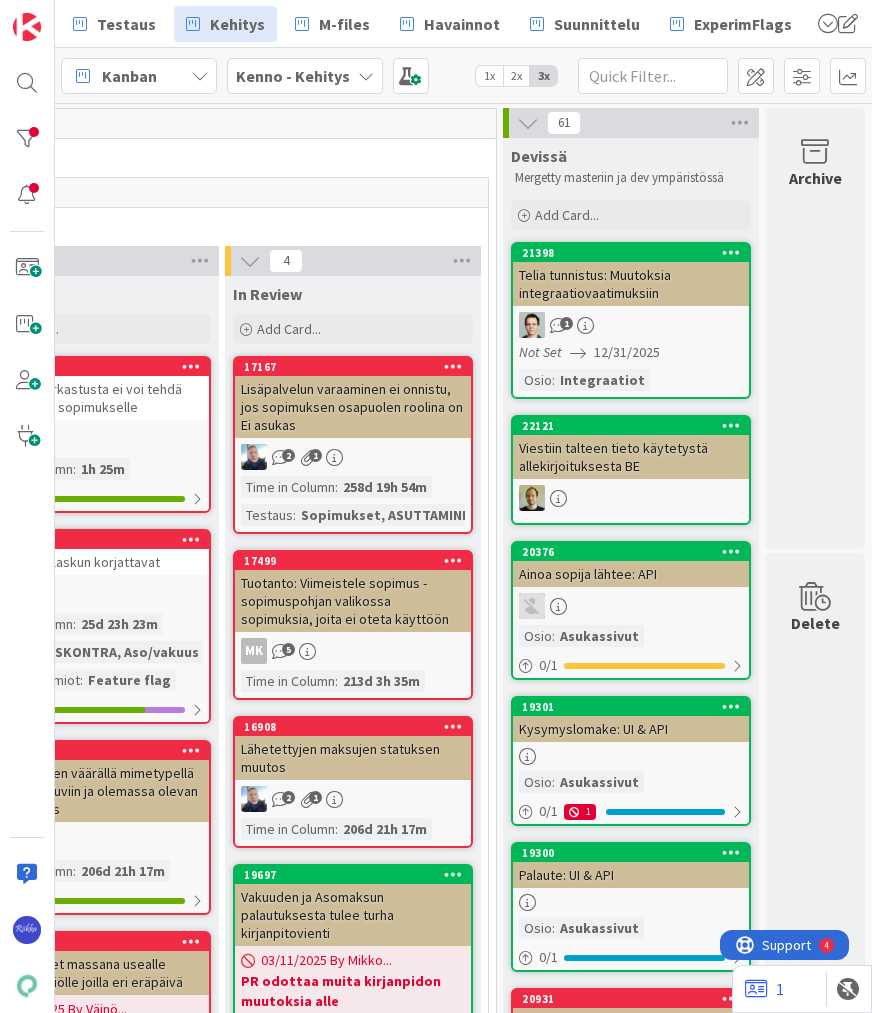 click on "Telia tunnistus: Muutoksia integraatiovaatimuksiin" at bounding box center (631, 284) 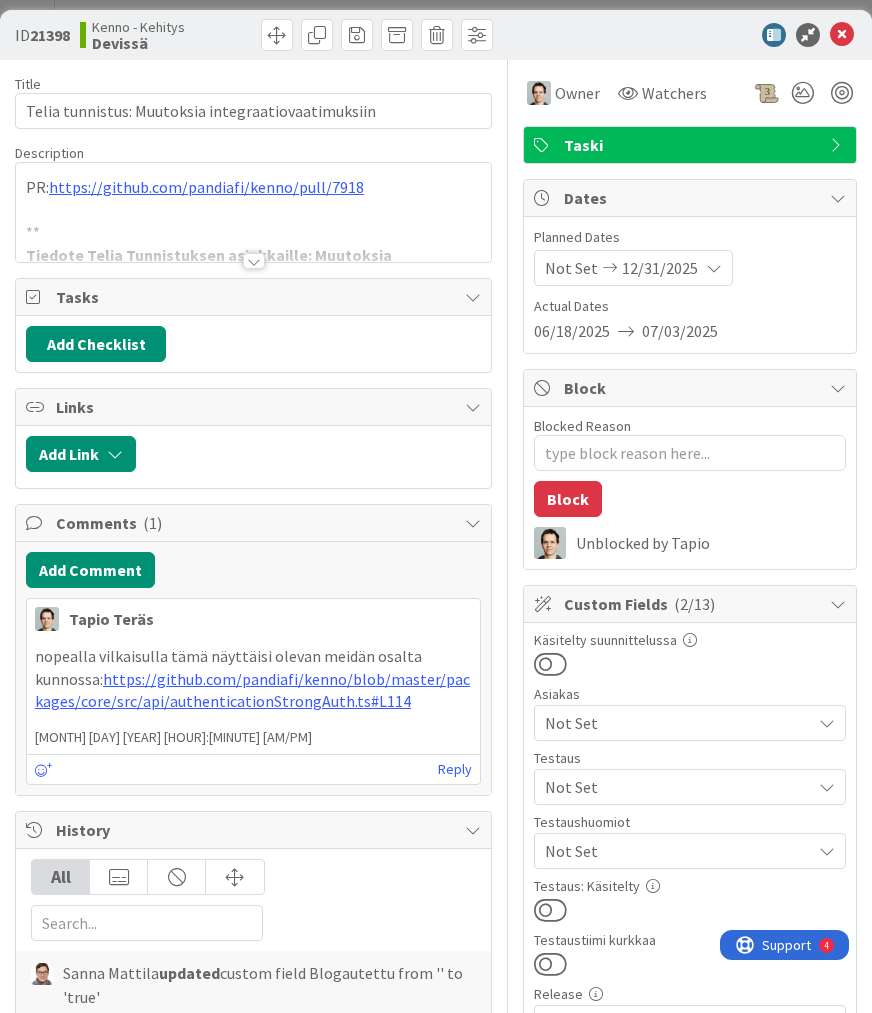 scroll, scrollTop: 0, scrollLeft: 0, axis: both 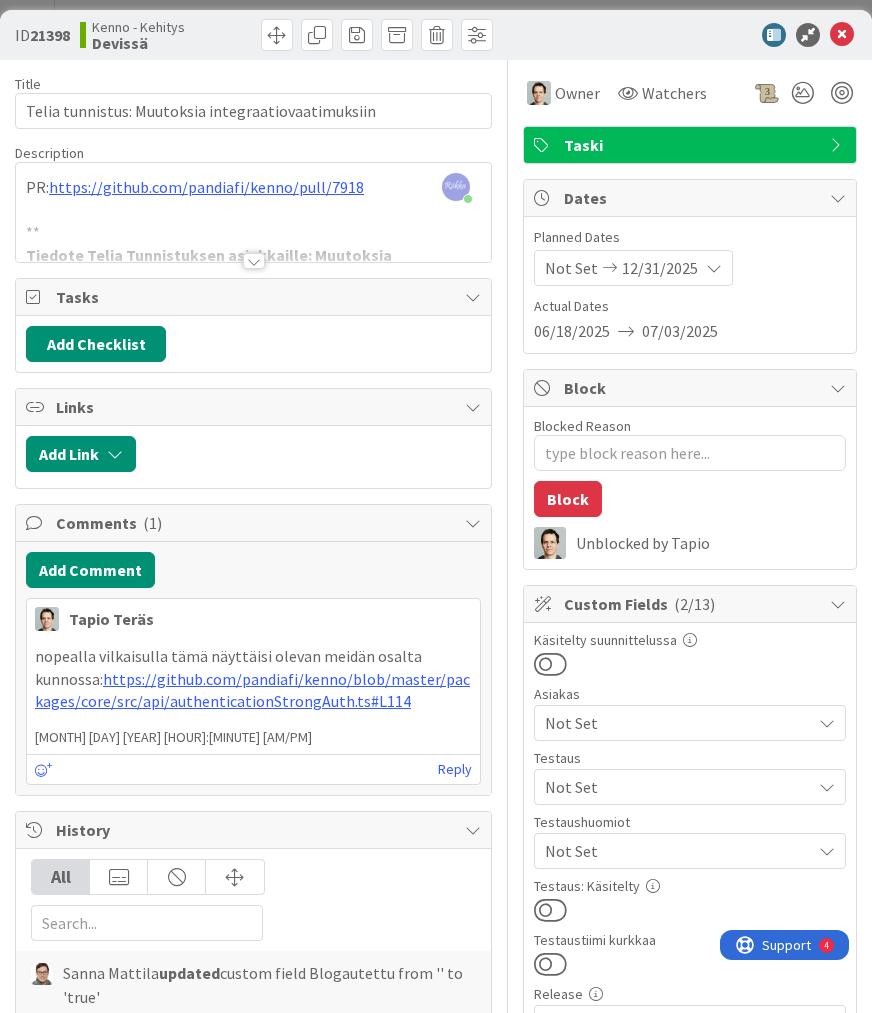 click at bounding box center (254, 261) 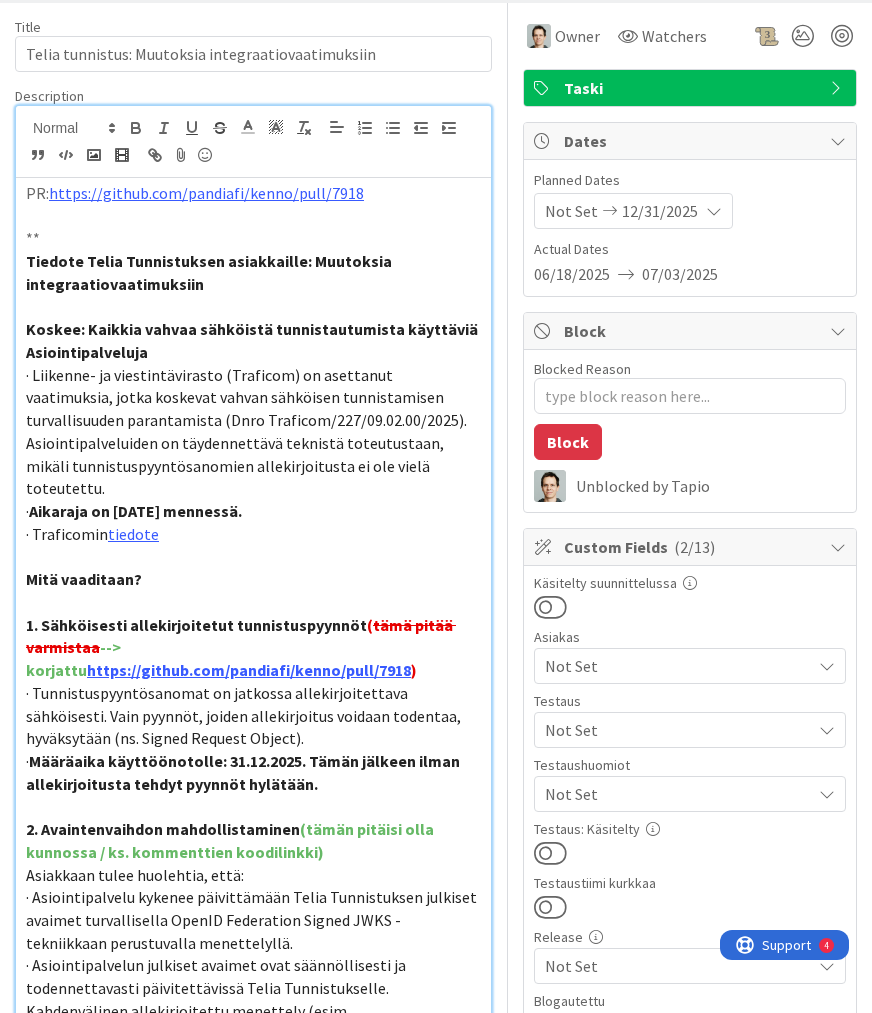 scroll, scrollTop: 0, scrollLeft: 0, axis: both 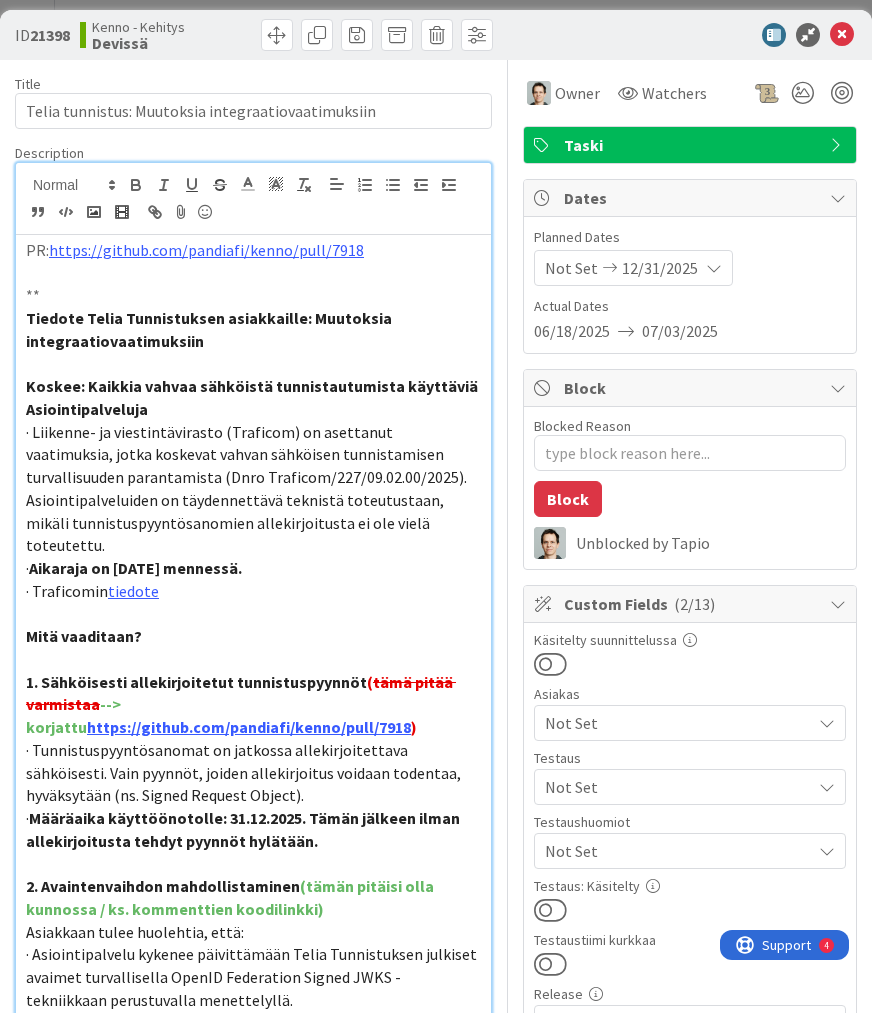 click on "Not Set" at bounding box center (678, 787) 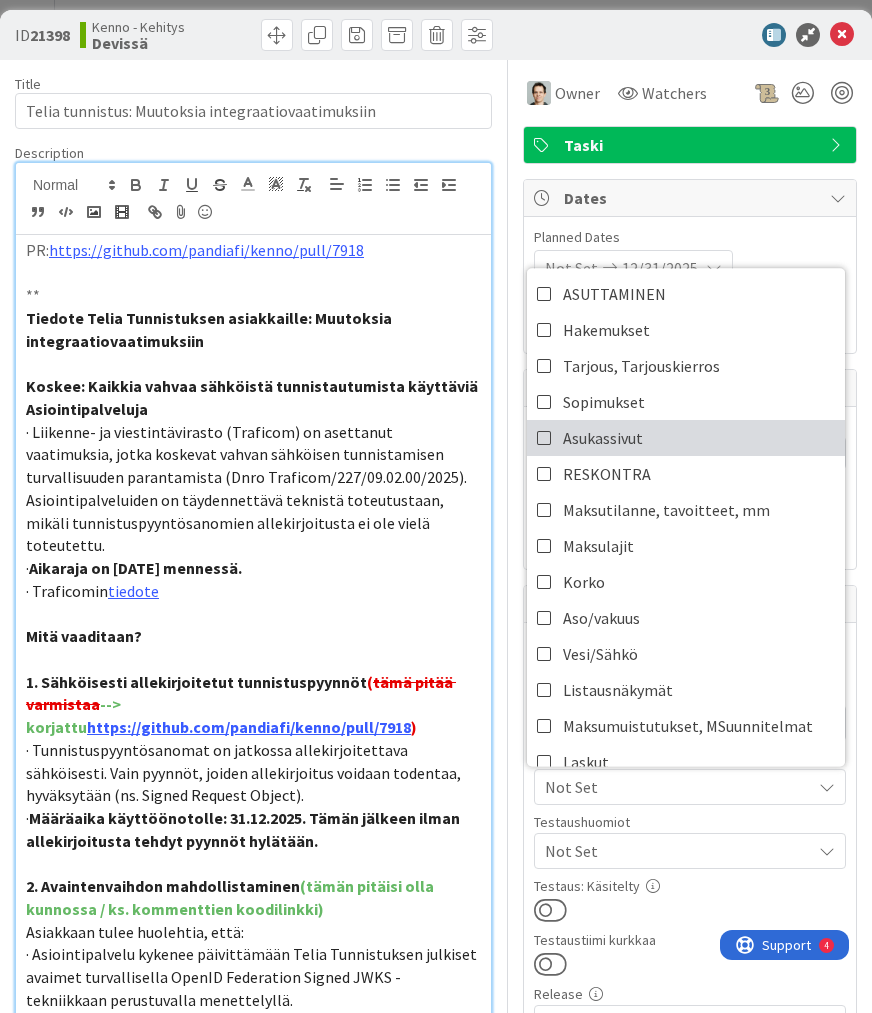 click on "Asukassivut" at bounding box center (686, 438) 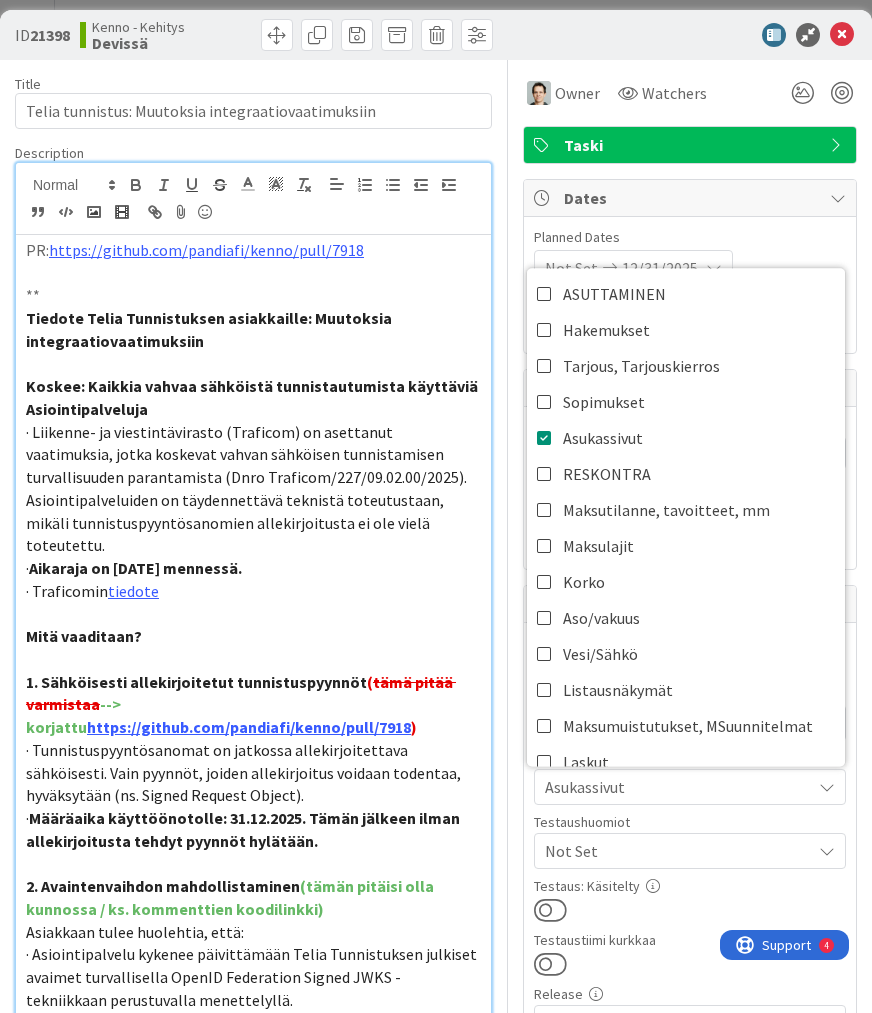 click on "·  Aikaraja on 31.12.2025 mennessä." at bounding box center (253, 568) 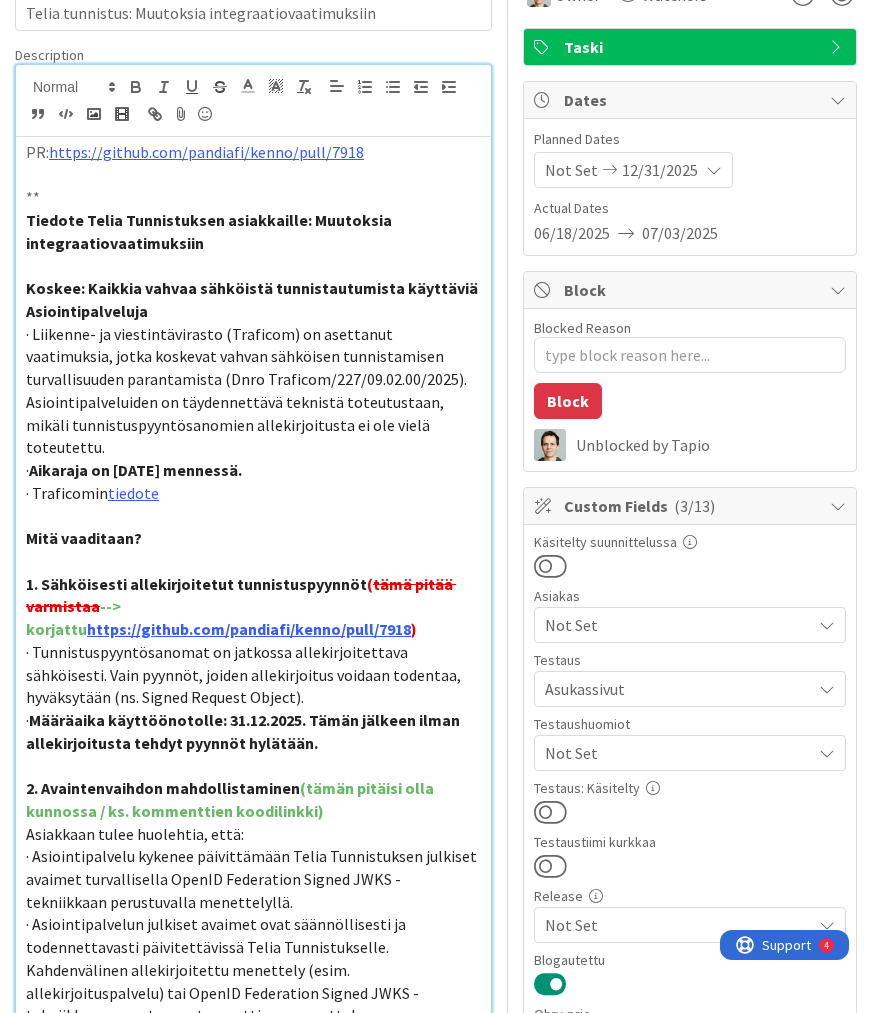 scroll, scrollTop: 240, scrollLeft: 0, axis: vertical 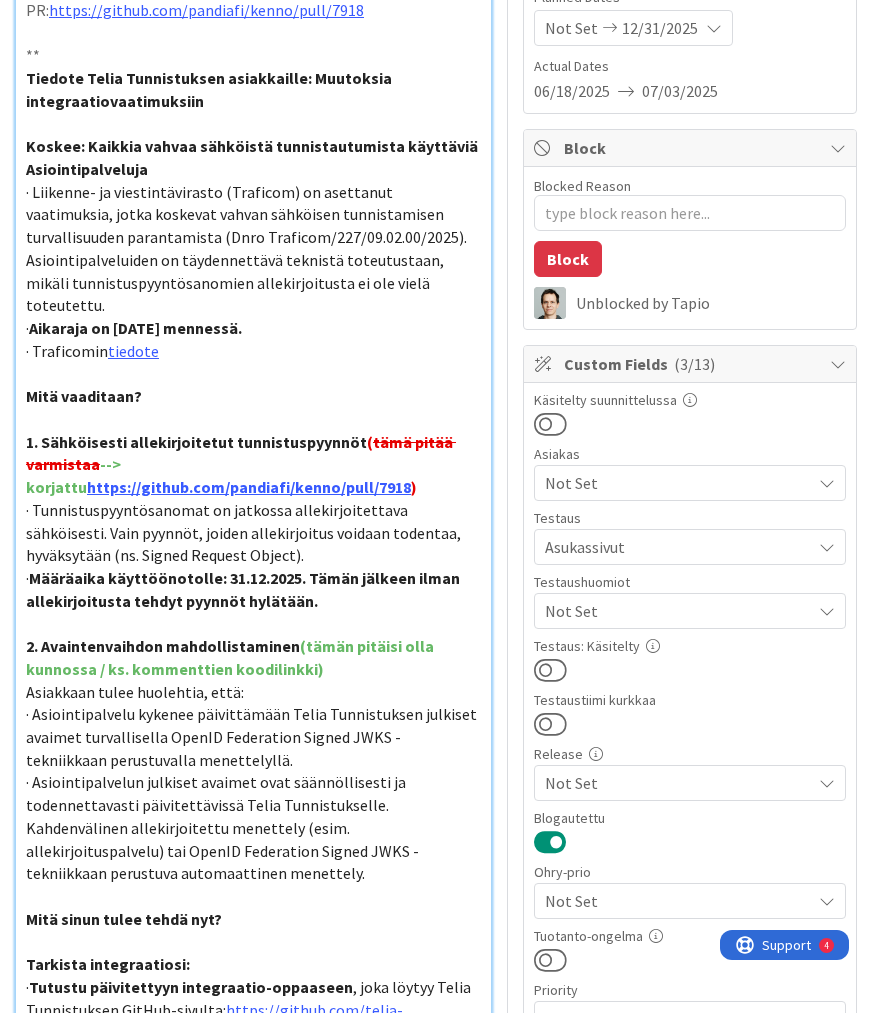 click at bounding box center (550, 670) 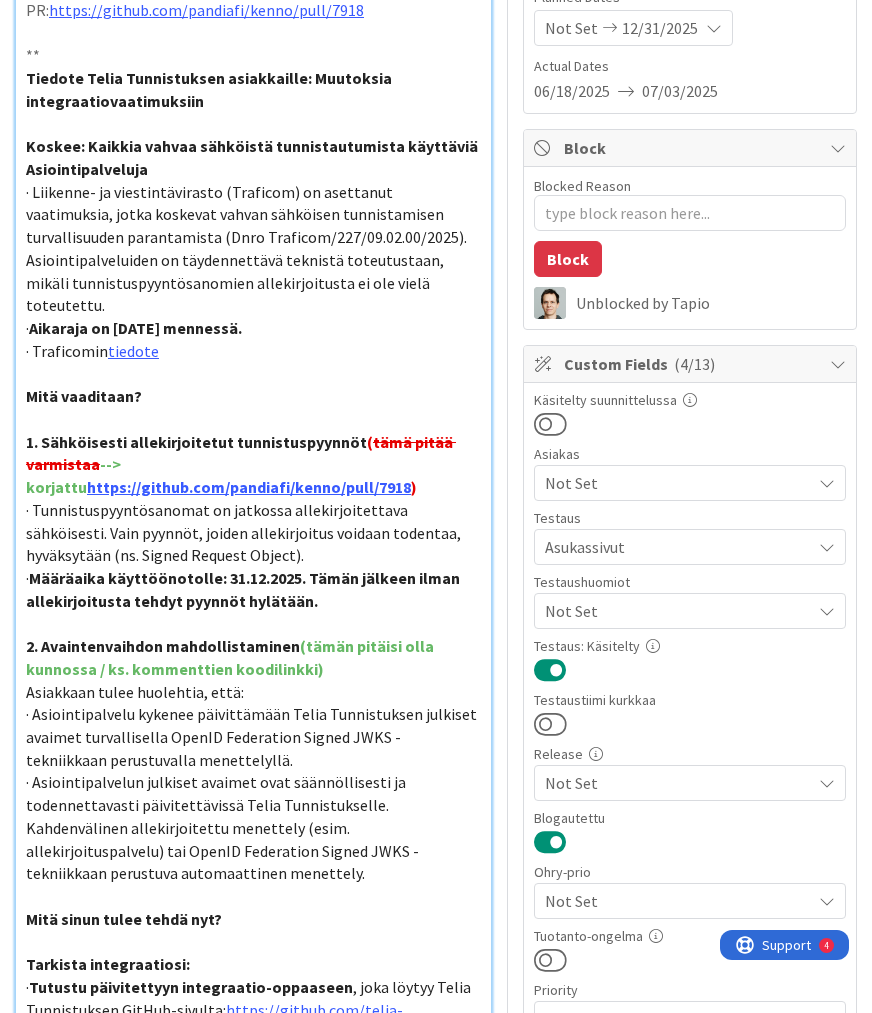 scroll, scrollTop: 0, scrollLeft: 0, axis: both 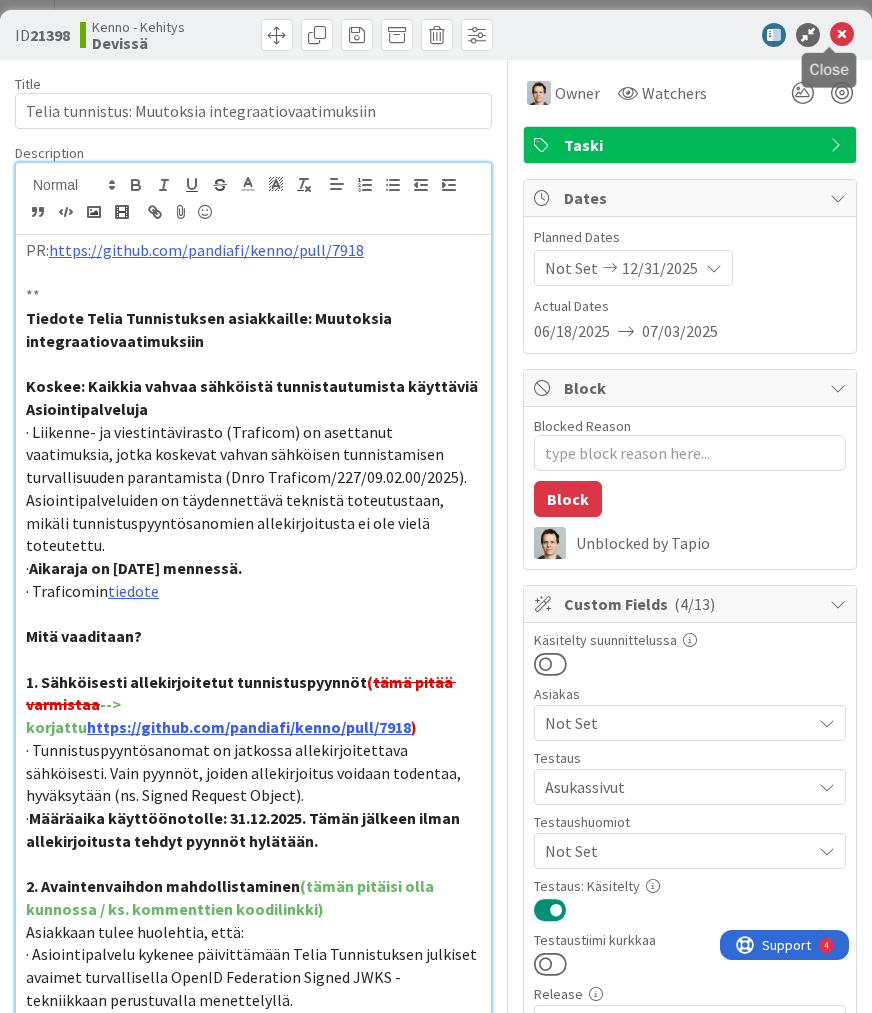 click at bounding box center [842, 35] 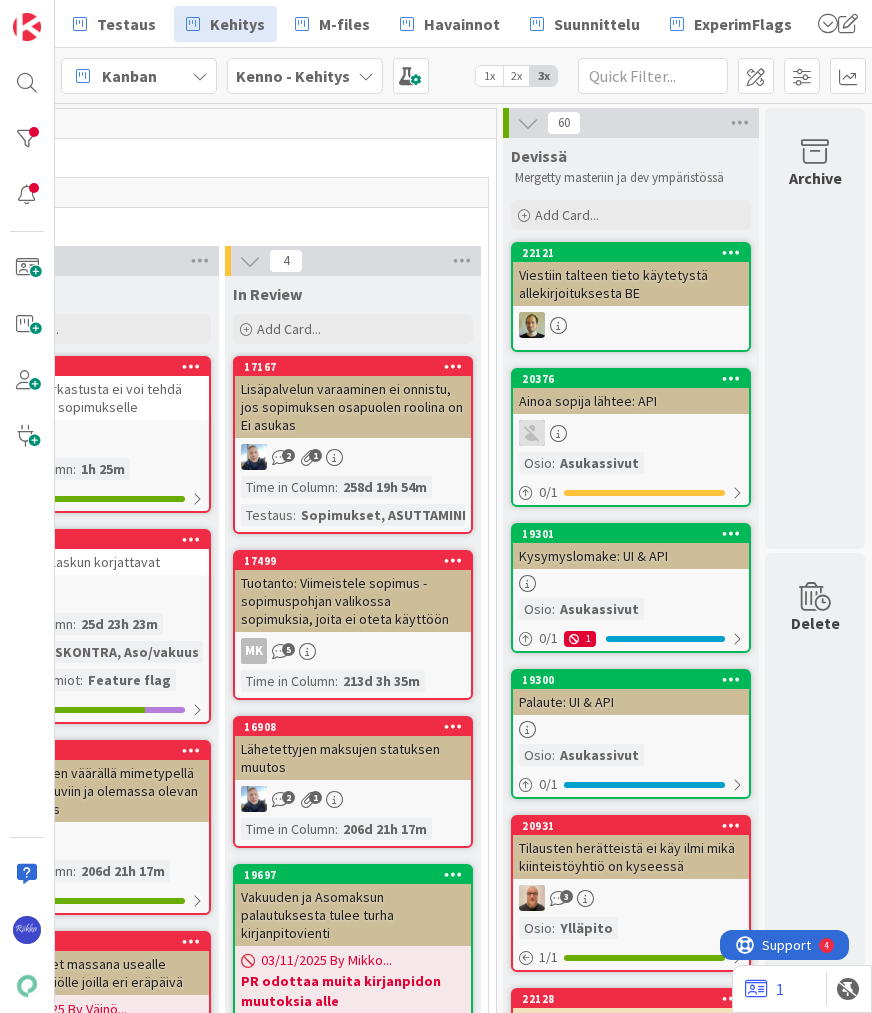 click on "Viestiin talteen tieto käytetystä allekirjoituksesta BE" at bounding box center [631, 284] 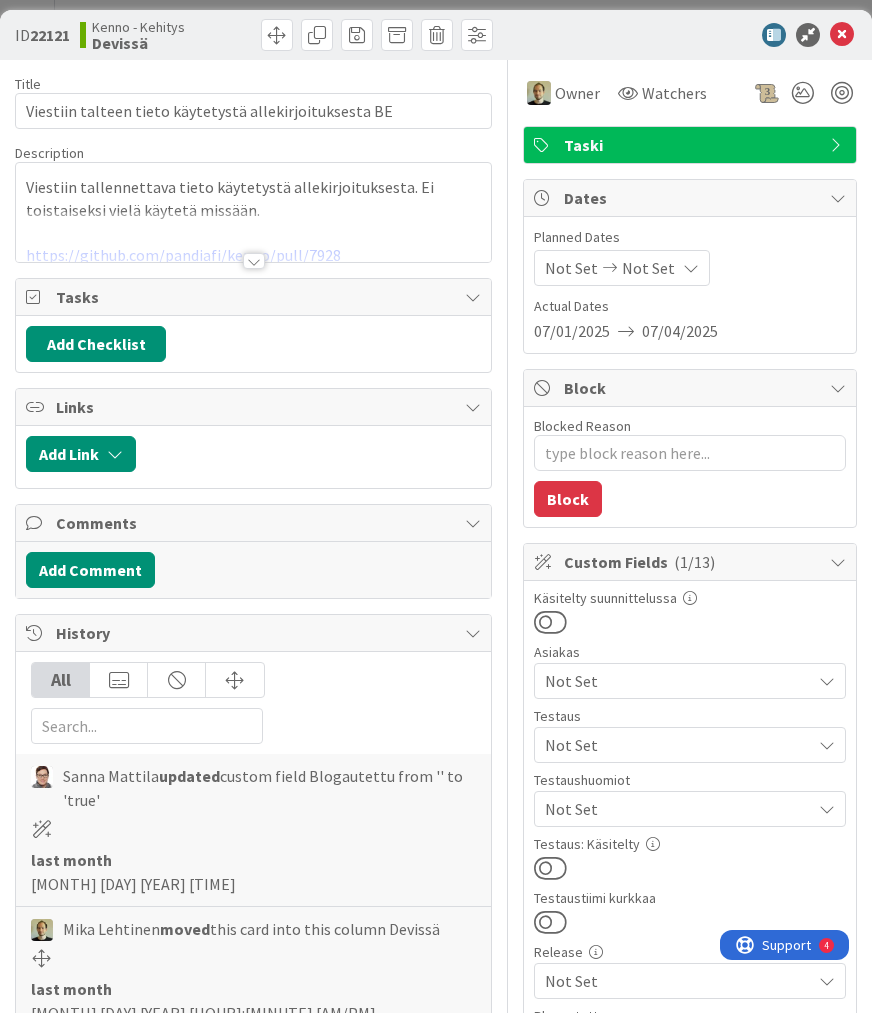 scroll, scrollTop: 0, scrollLeft: 0, axis: both 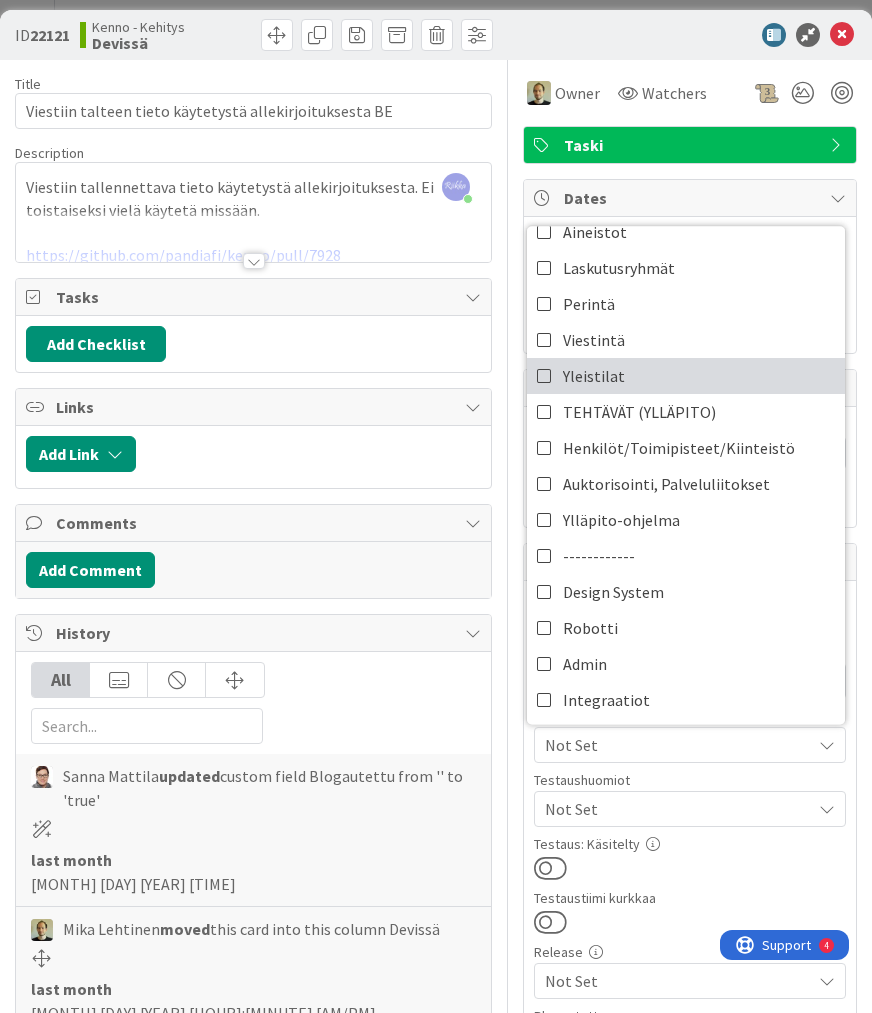 click on "Yleistilat" at bounding box center (686, 376) 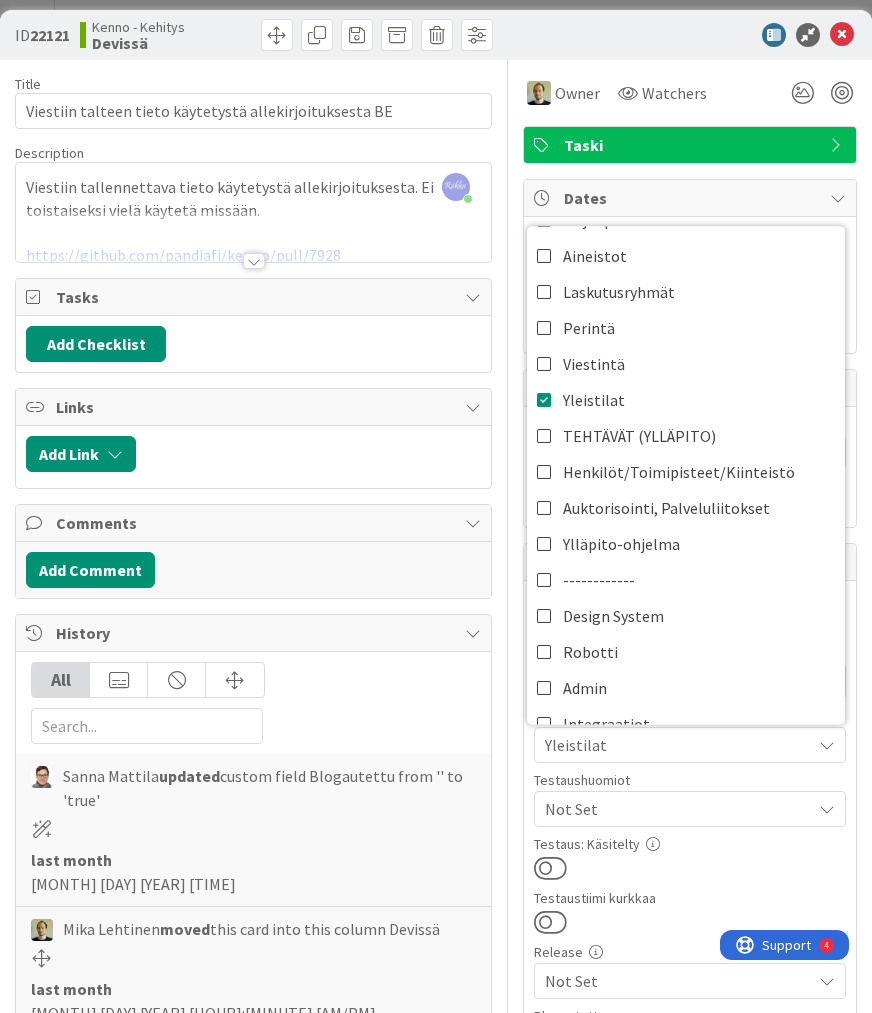 scroll, scrollTop: 325, scrollLeft: 0, axis: vertical 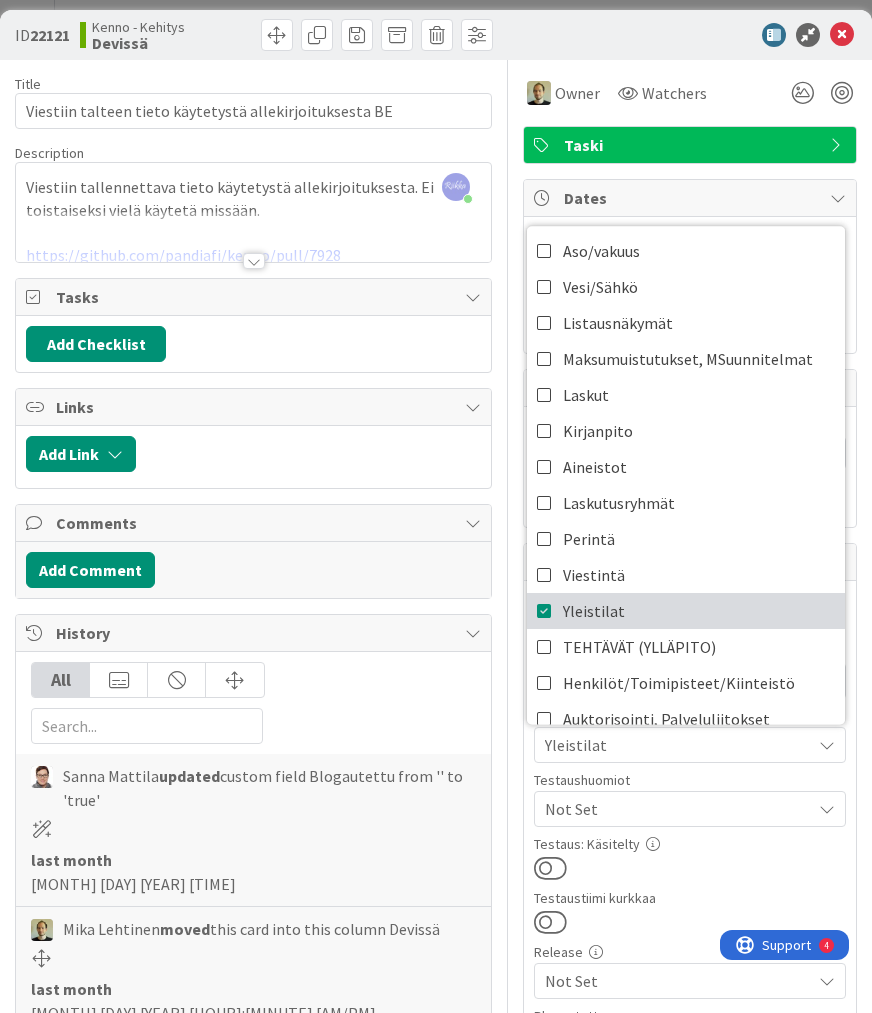 click on "Yleistilat" at bounding box center (686, 611) 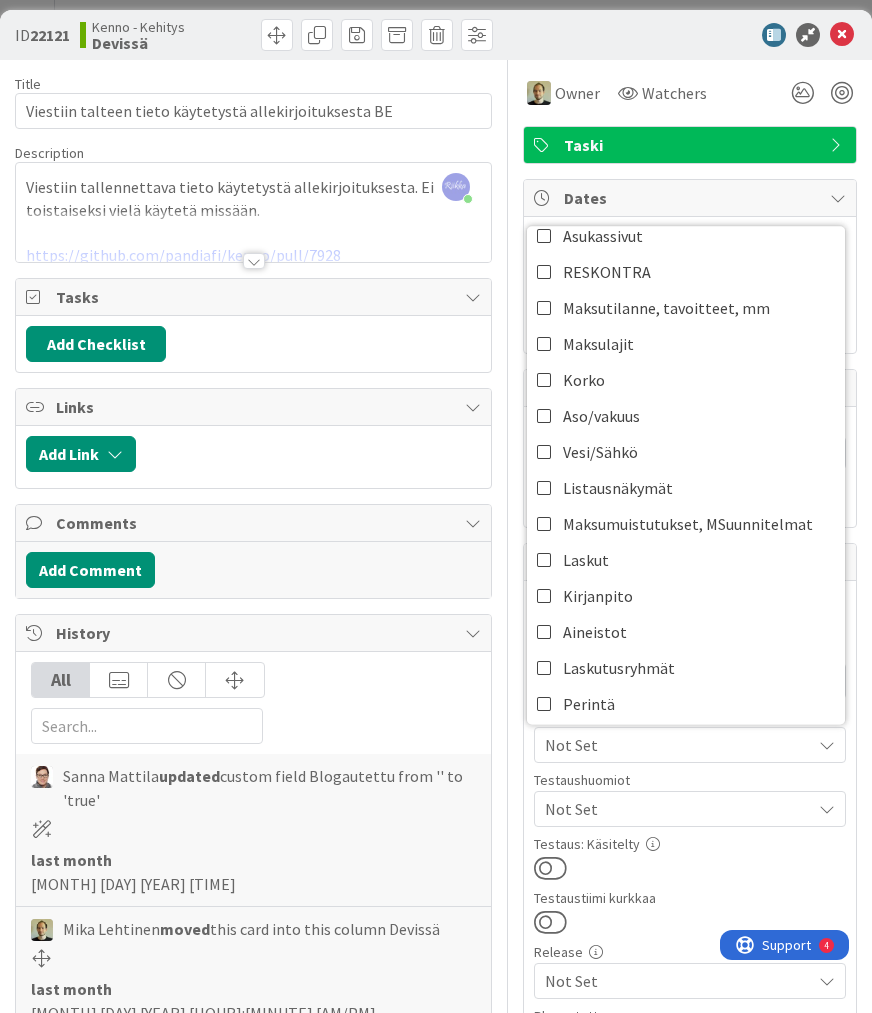 scroll, scrollTop: 320, scrollLeft: 0, axis: vertical 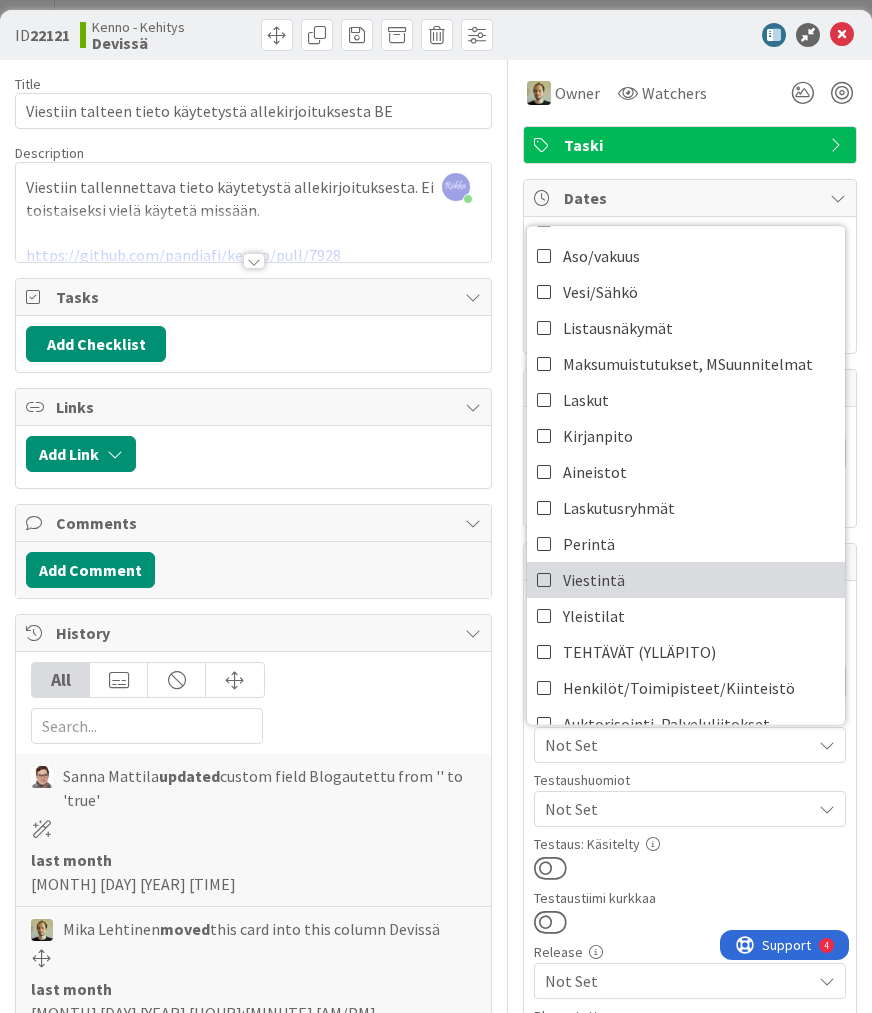 click on "Viestintä" at bounding box center [686, 580] 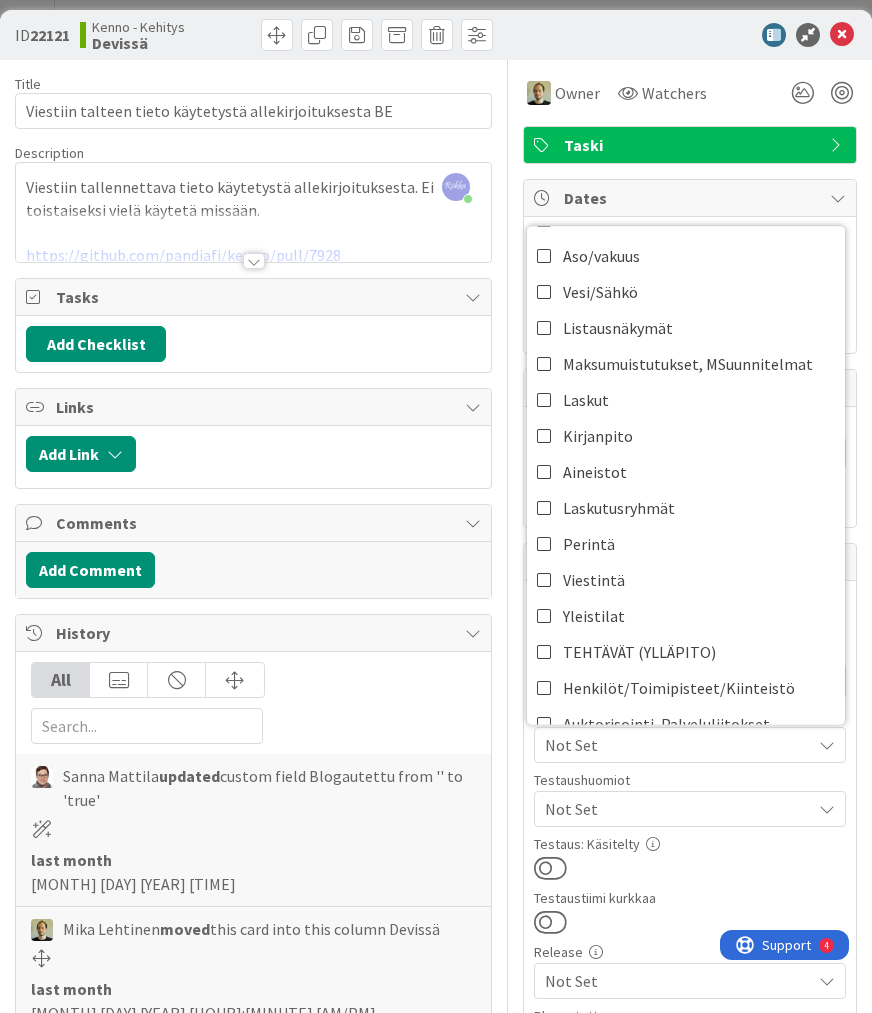 scroll, scrollTop: 0, scrollLeft: 0, axis: both 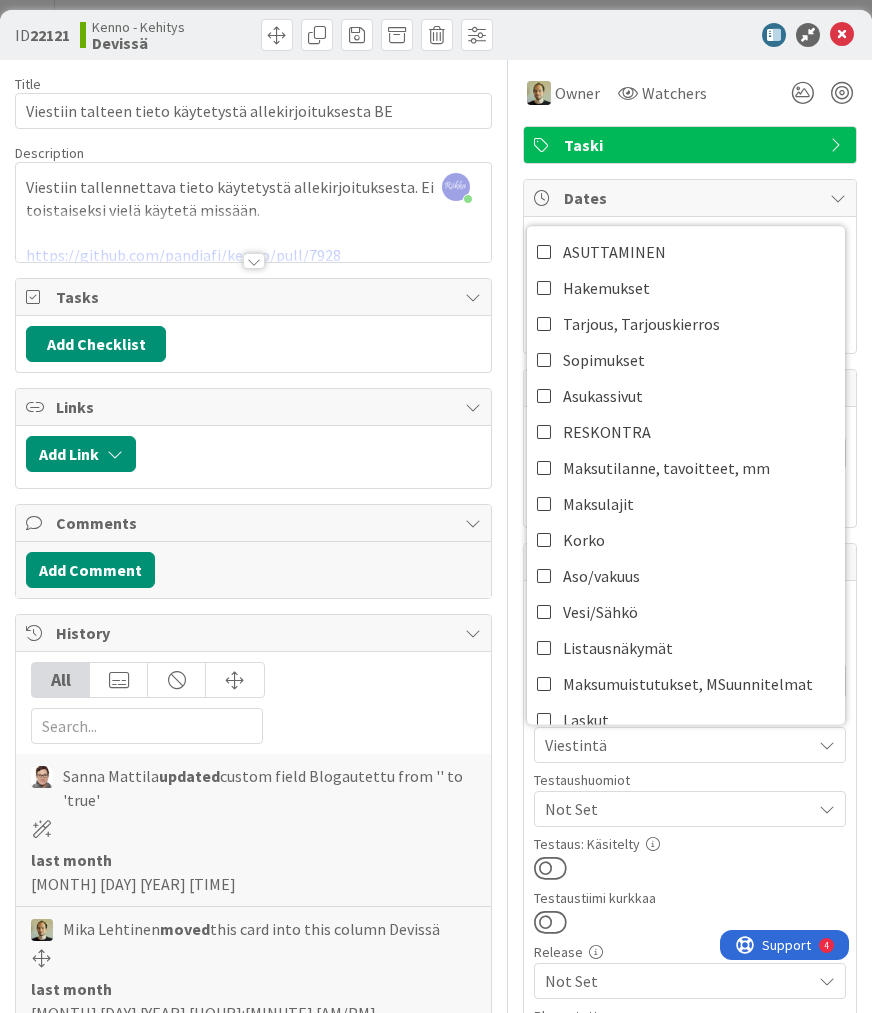 click on "Testaus: Käsitelty" at bounding box center [690, 859] 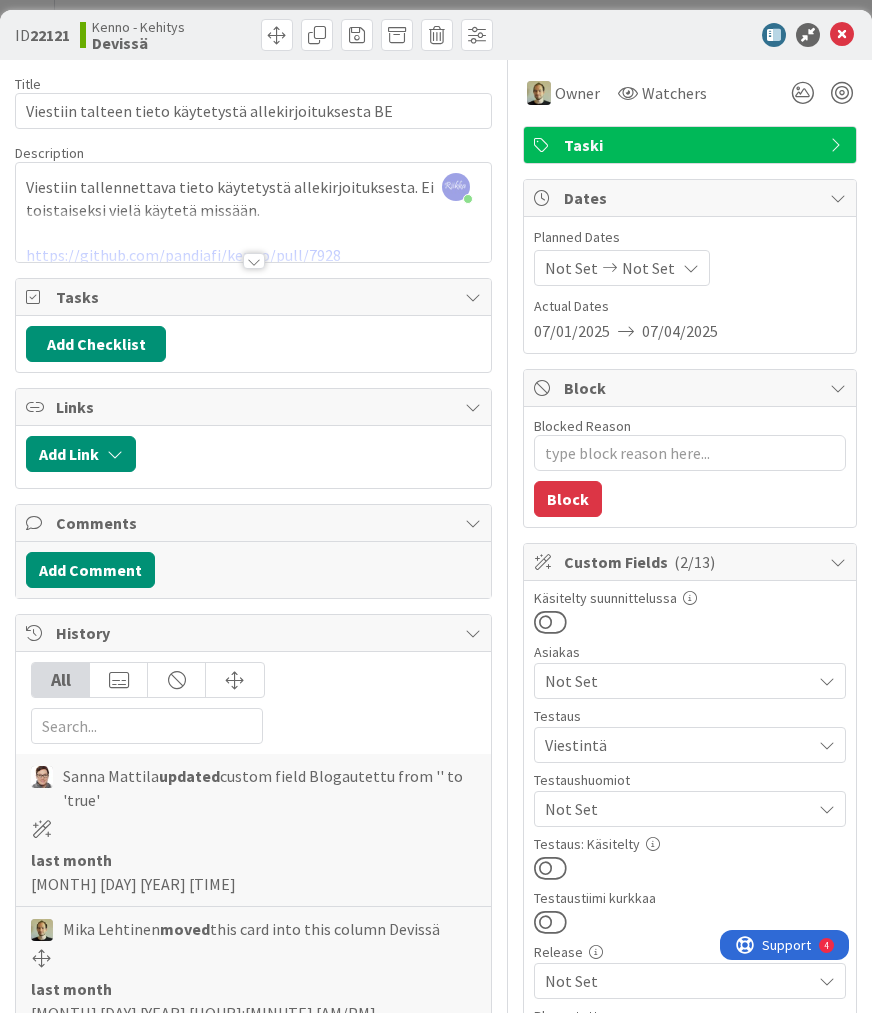 click at bounding box center [254, 261] 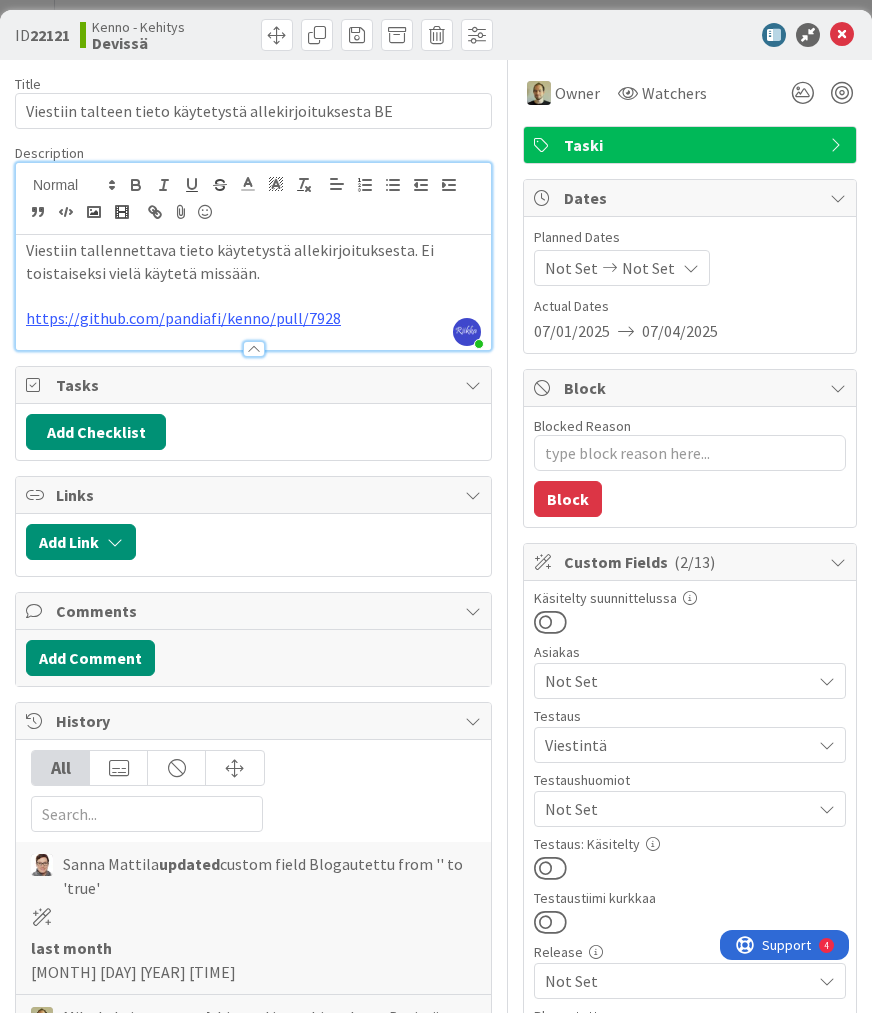 click at bounding box center (550, 868) 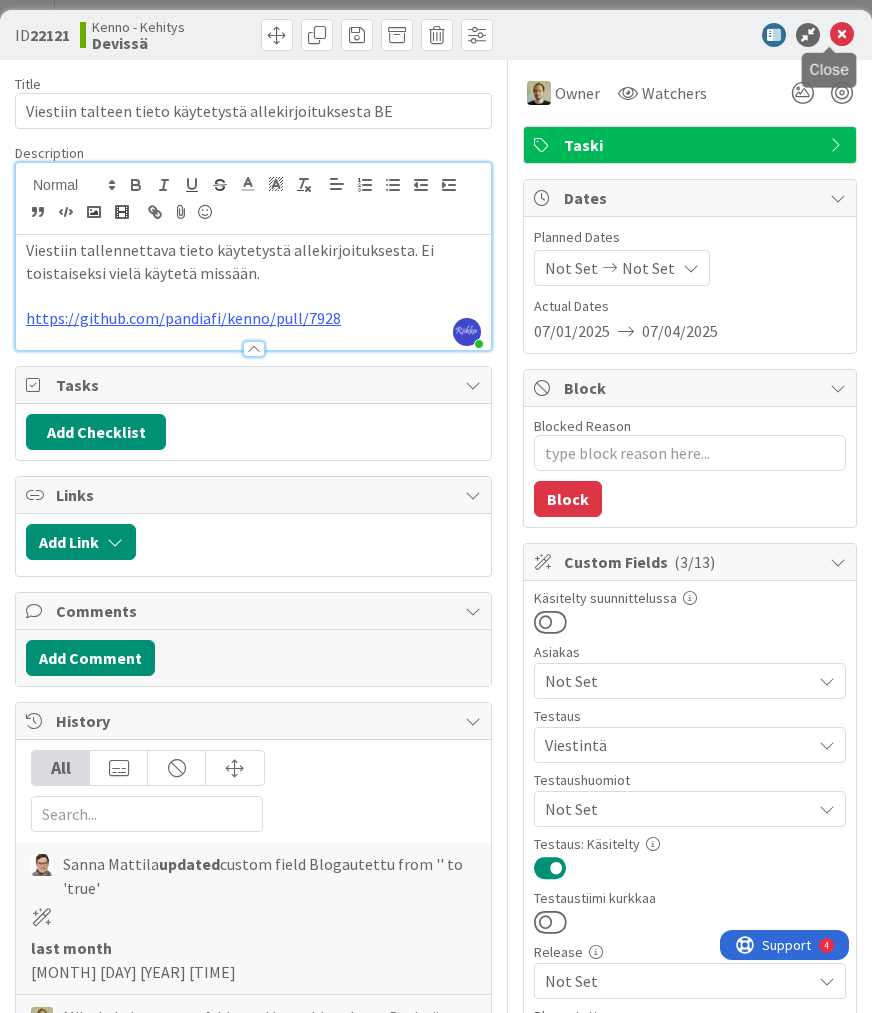 click at bounding box center (842, 35) 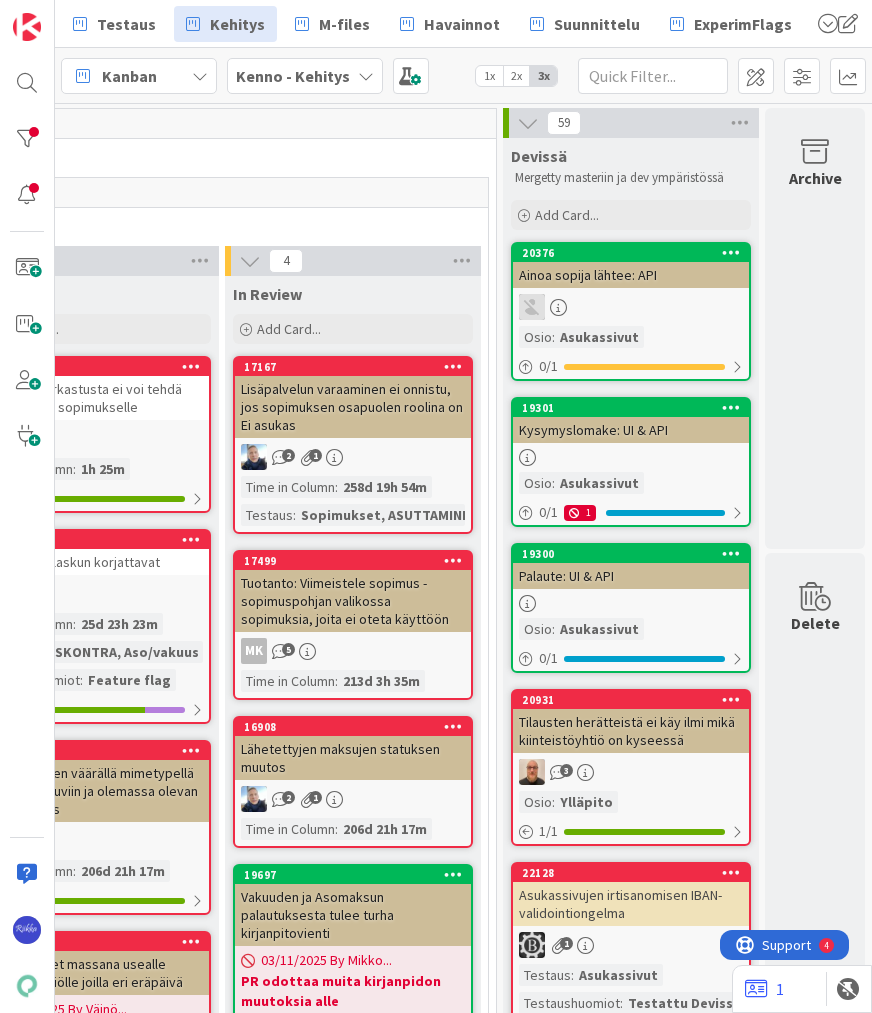 scroll, scrollTop: 0, scrollLeft: 0, axis: both 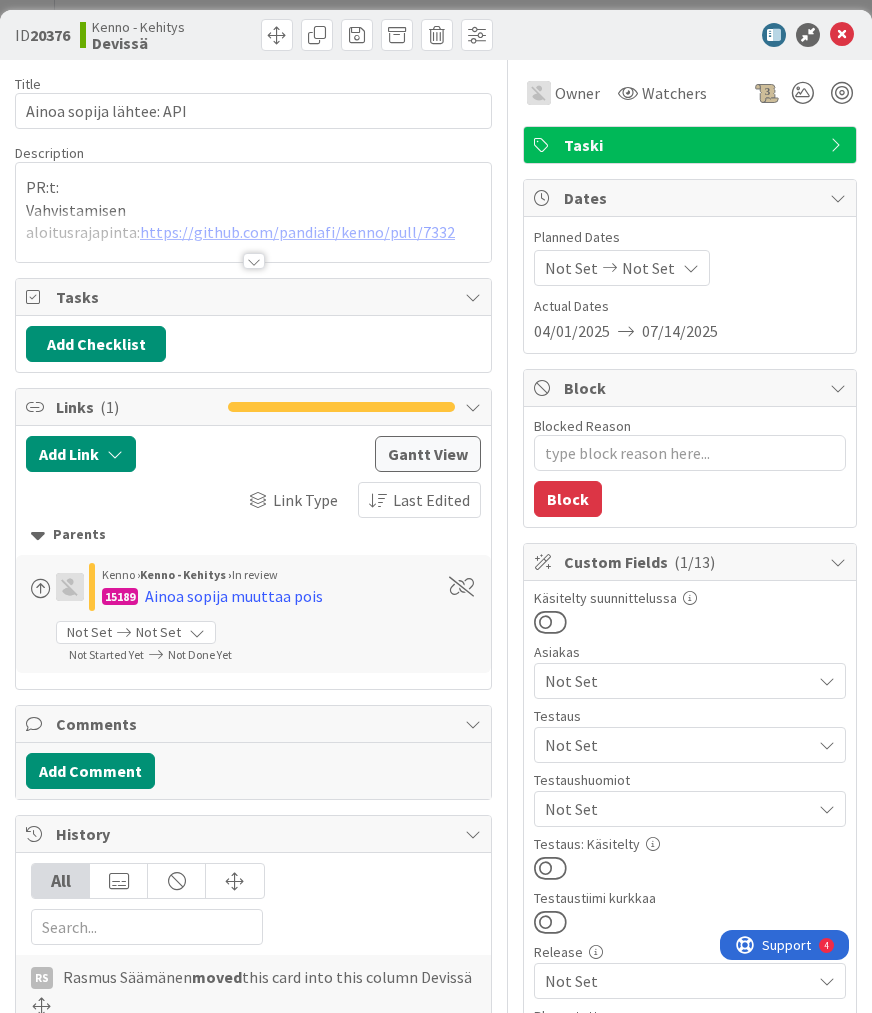 click at bounding box center [254, 261] 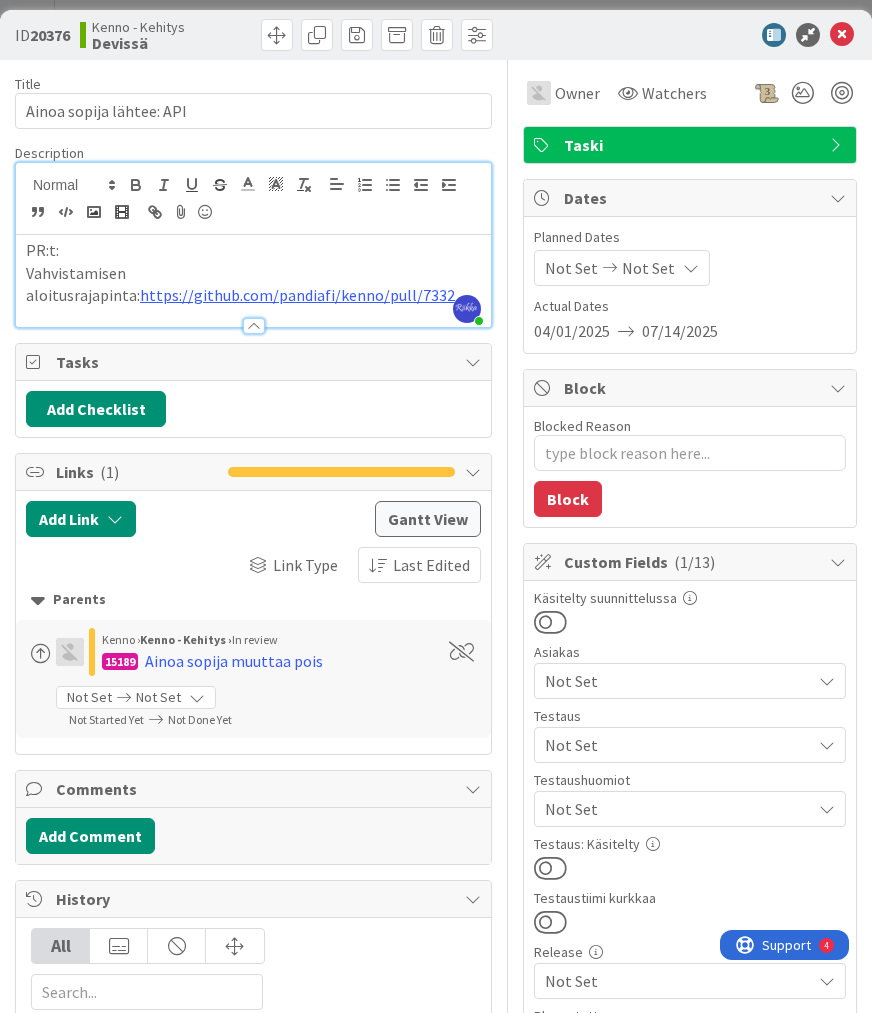 click on "Not Set" at bounding box center (678, 745) 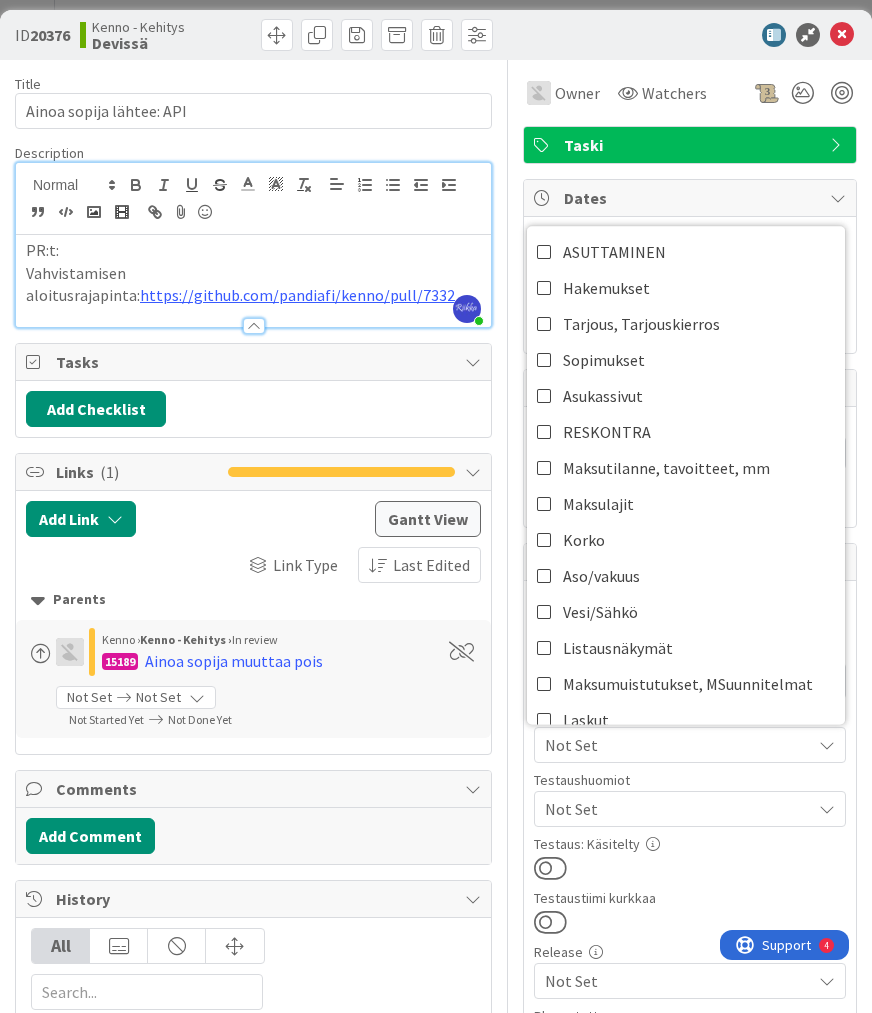 click on "Not Set" at bounding box center (678, 809) 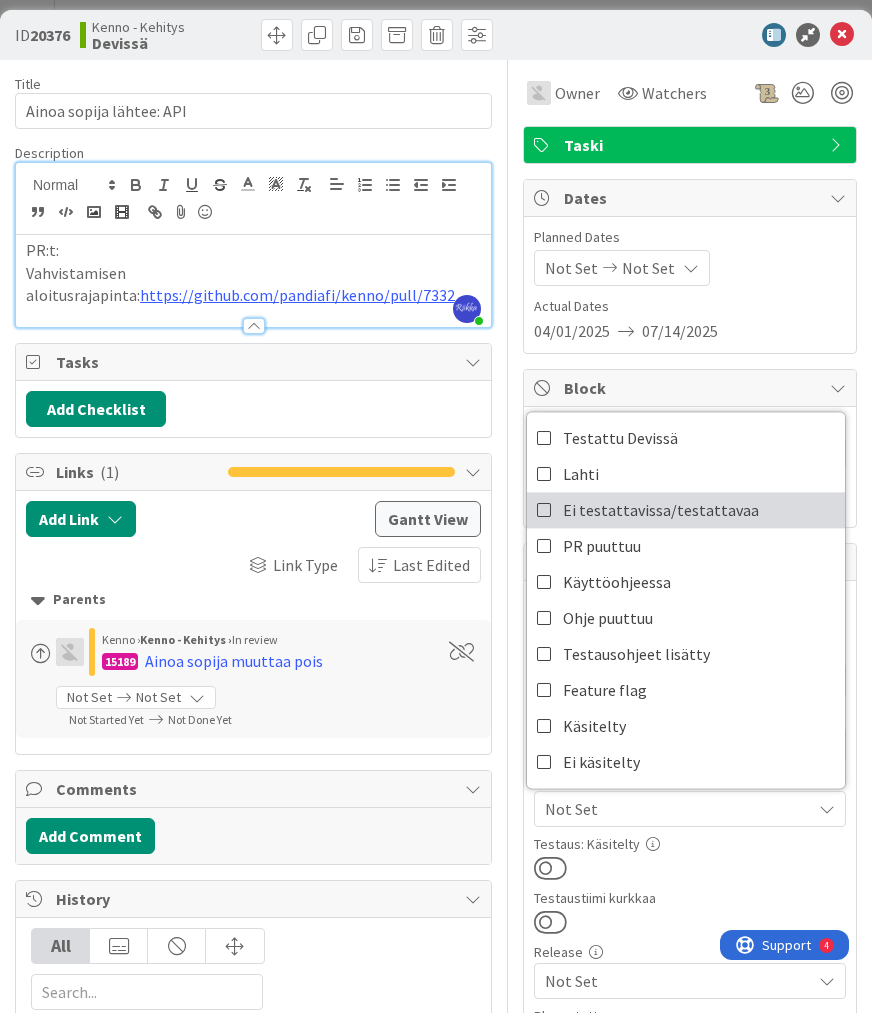 click on "Ei testattavissa/testattavaa" at bounding box center (661, 510) 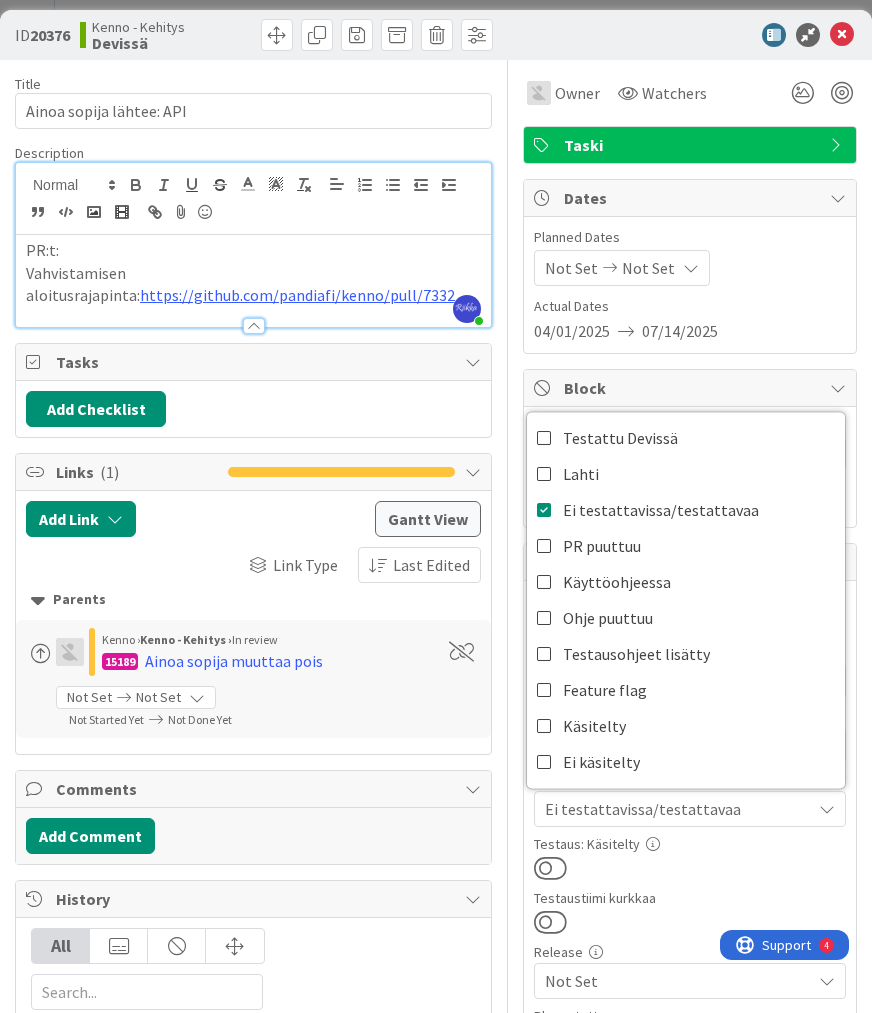 click at bounding box center (550, 868) 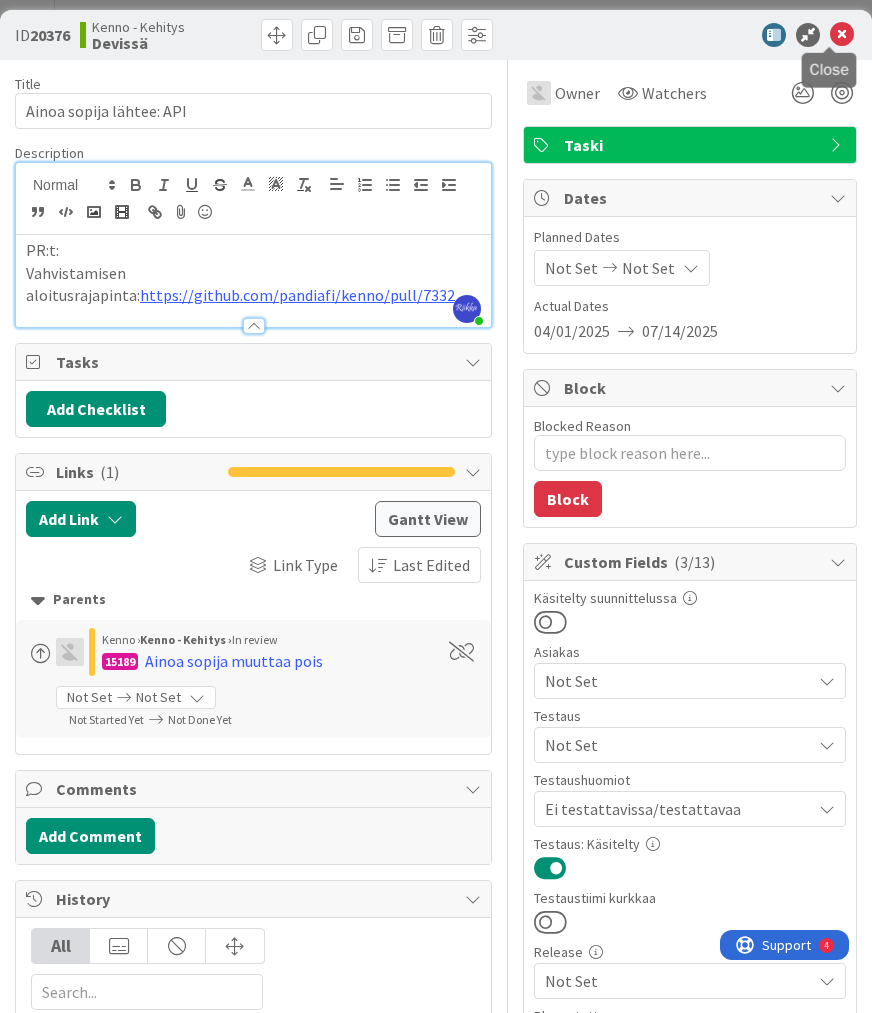 click at bounding box center [842, 35] 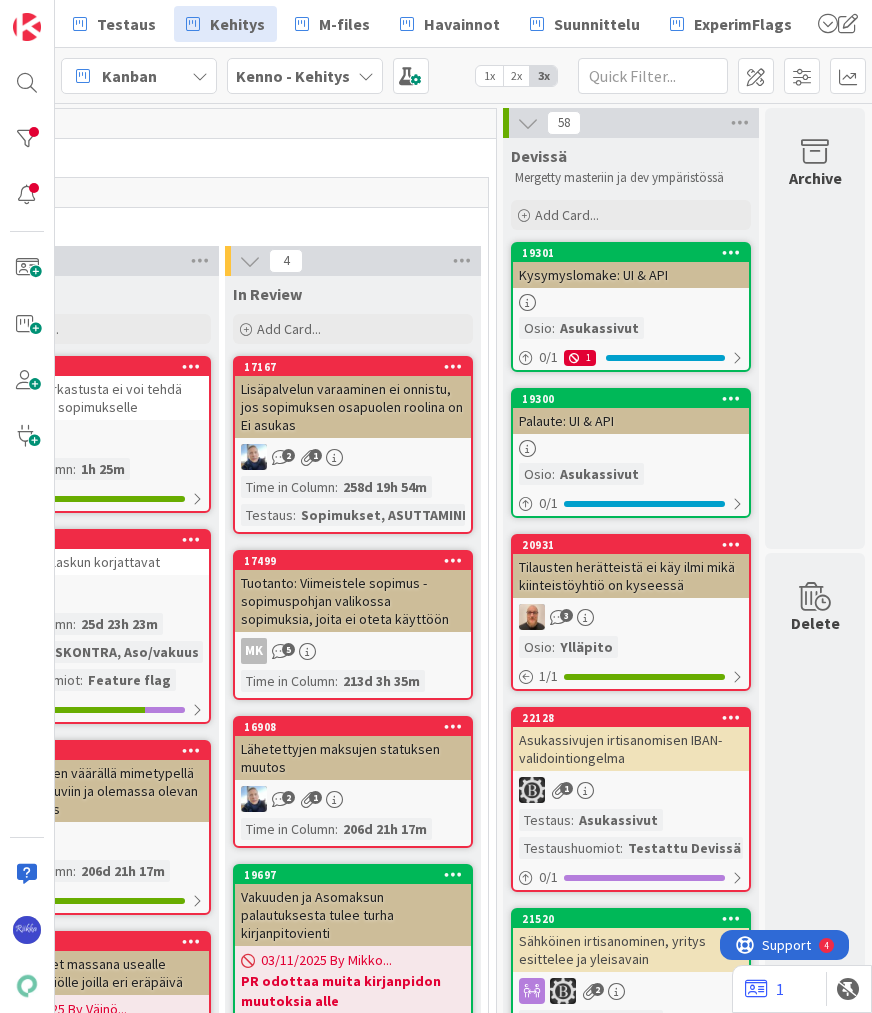 click on "Kysymyslomake: UI & API" at bounding box center [631, 275] 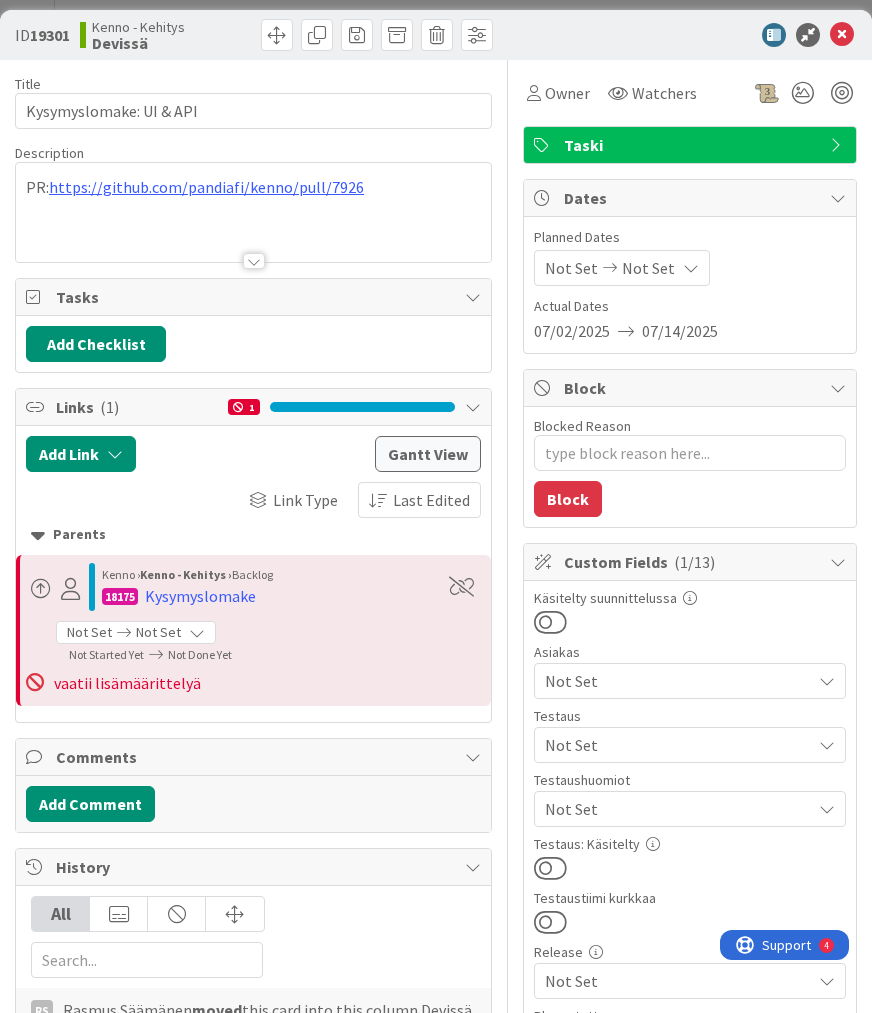 scroll, scrollTop: 0, scrollLeft: 0, axis: both 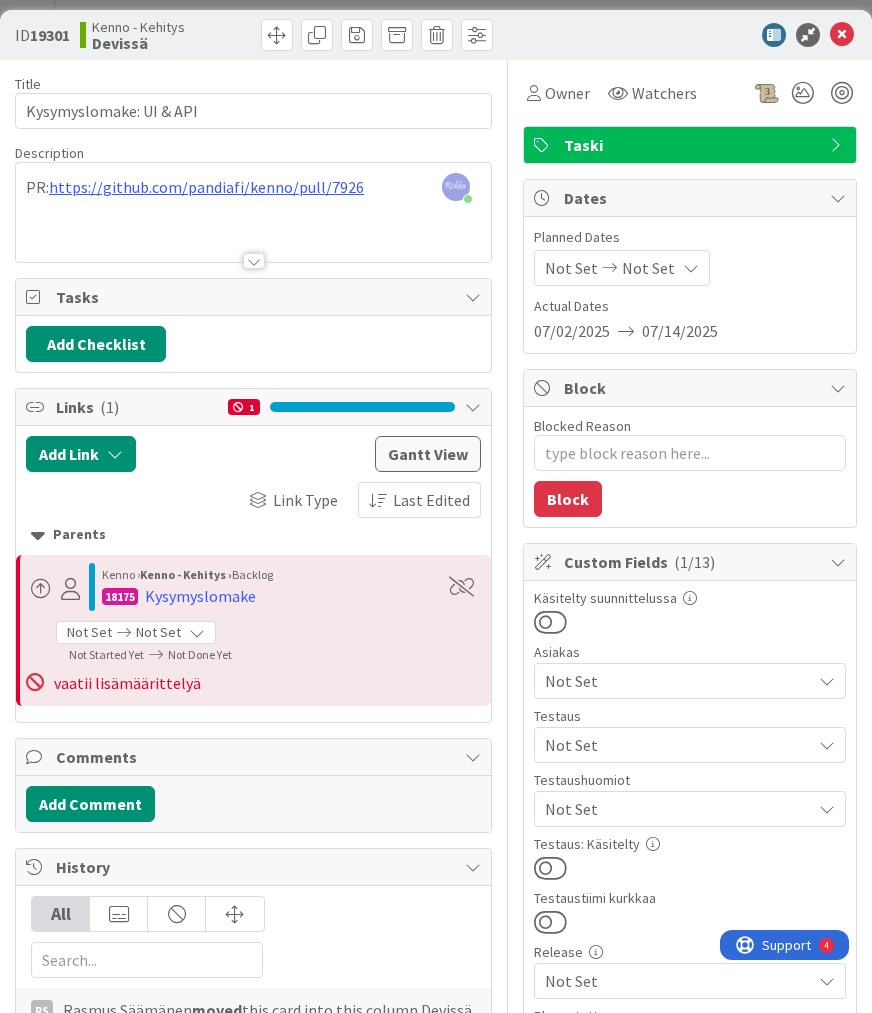 click at bounding box center [550, 868] 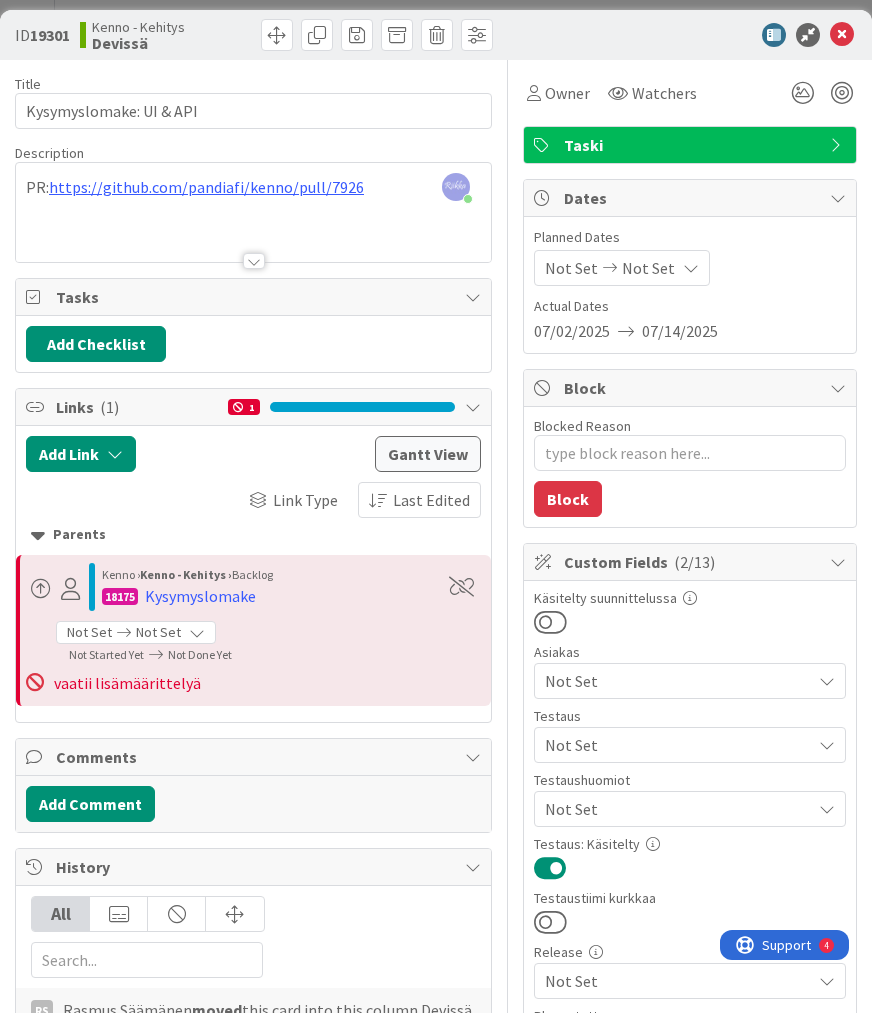 click on "Not Set" at bounding box center (678, 745) 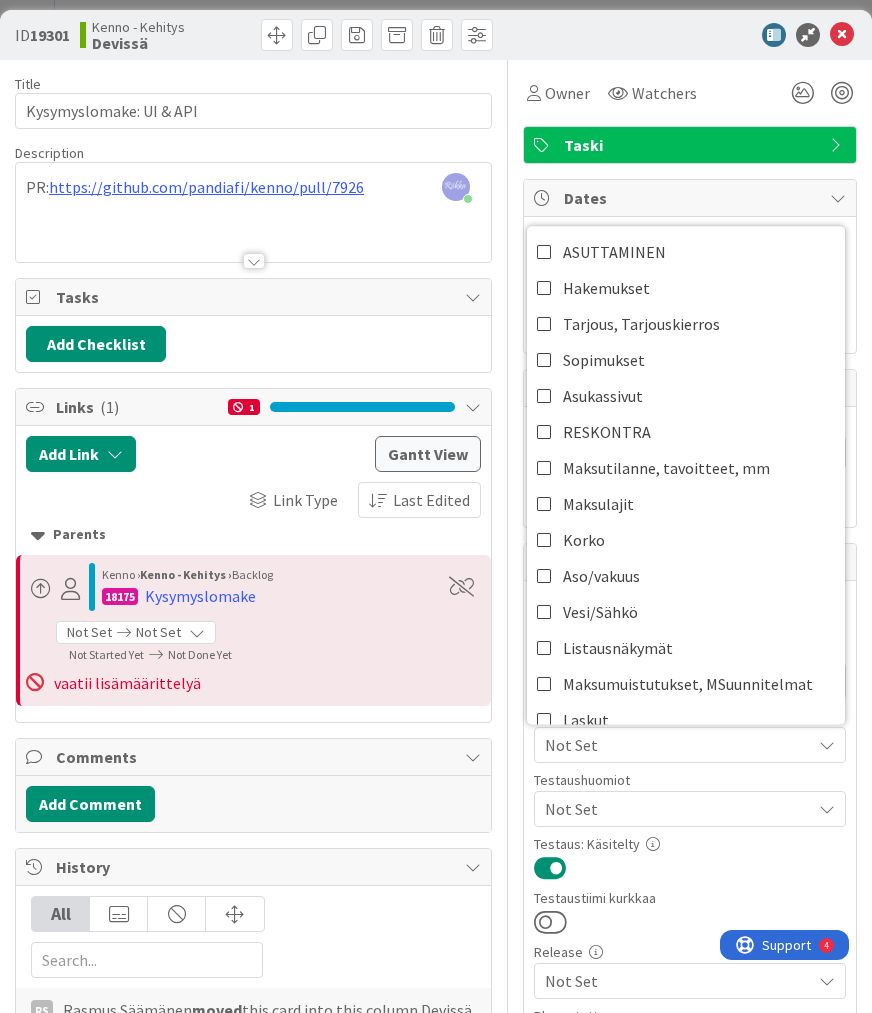 click on "Testaus: Käsitelty" at bounding box center [690, 859] 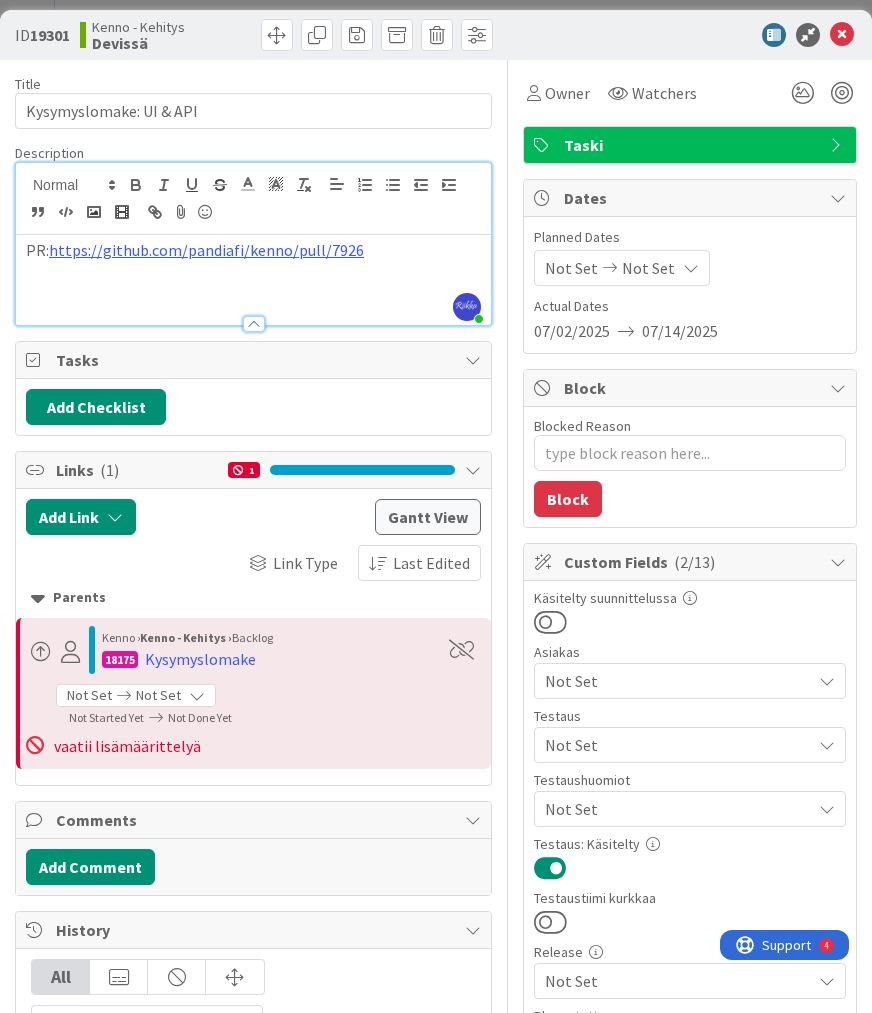 click on "[FIRST] [LAST] joined  4 m ago PR:  https://github.com/pandiafi/kenno/pull/7926" at bounding box center [253, 244] 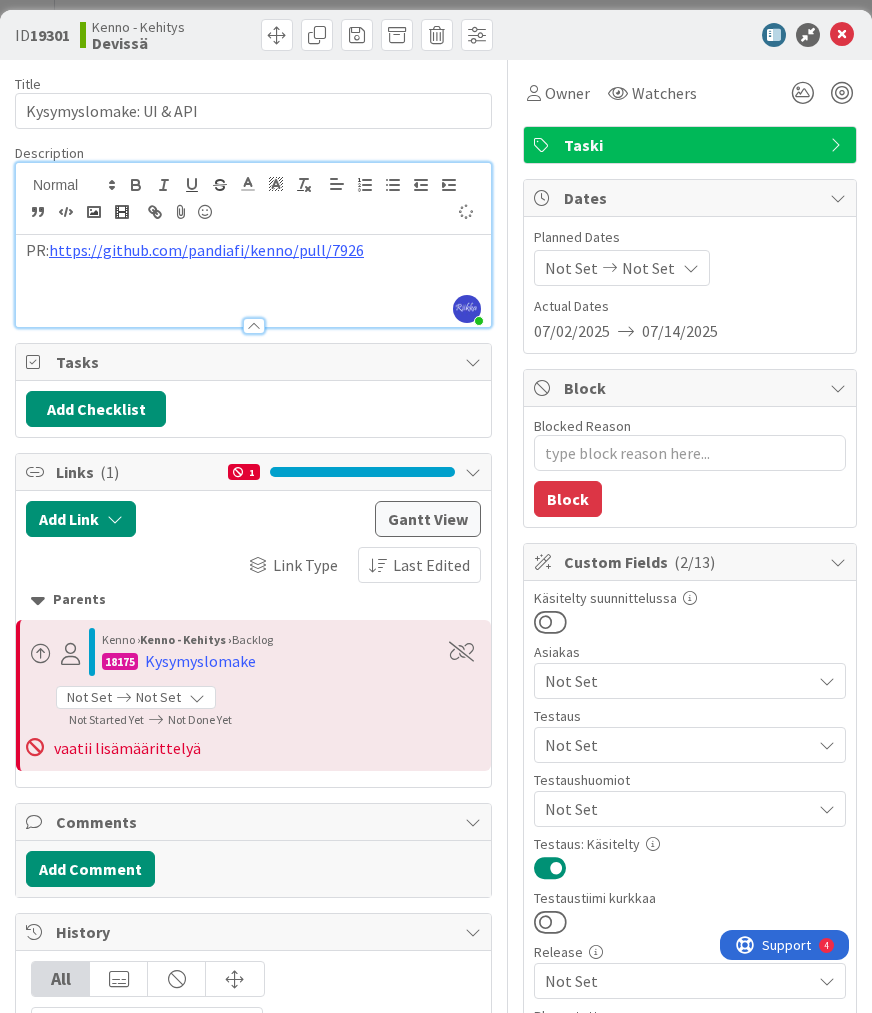 click on "Not Set" at bounding box center (678, 745) 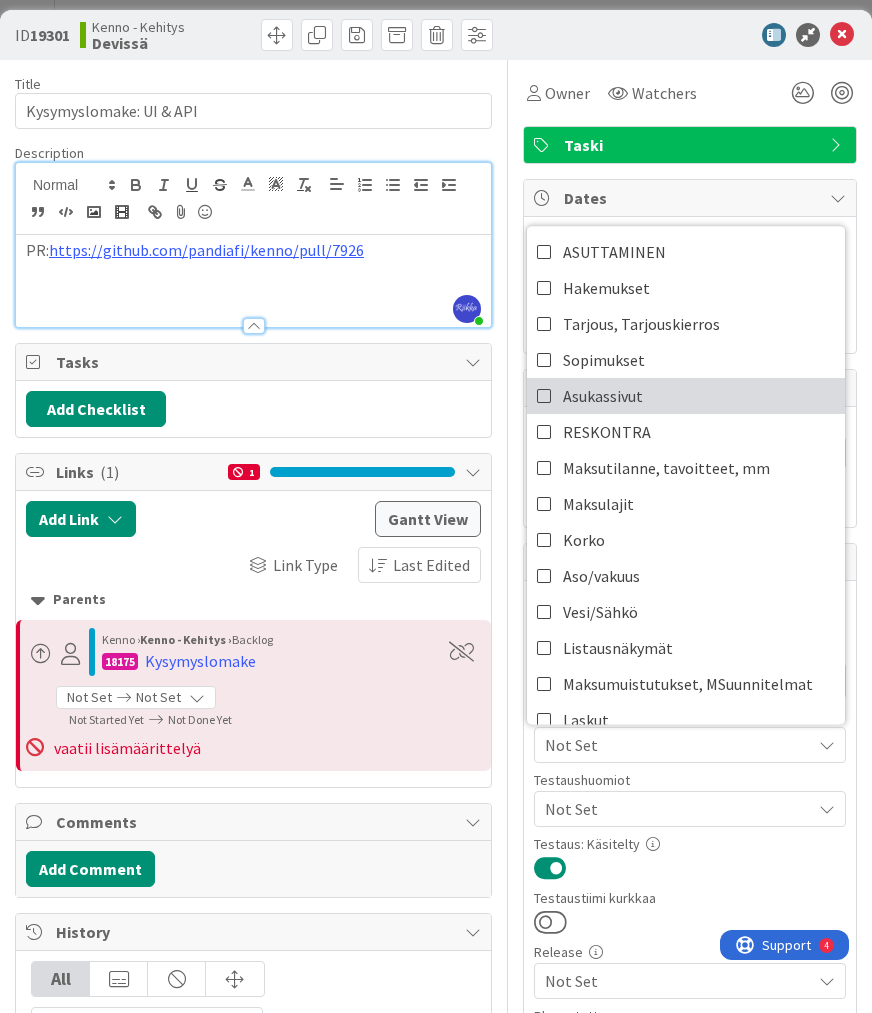 click on "Asukassivut" at bounding box center [686, 396] 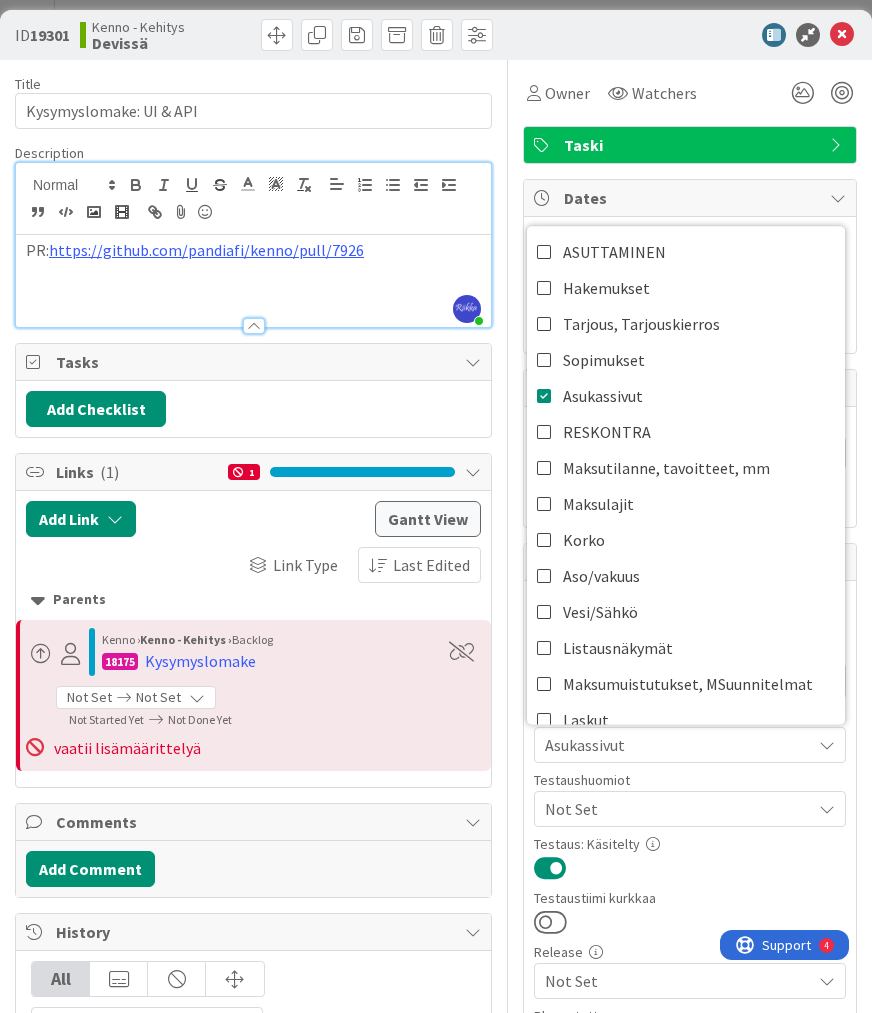 click on "Testaus: Käsitelty" at bounding box center (690, 844) 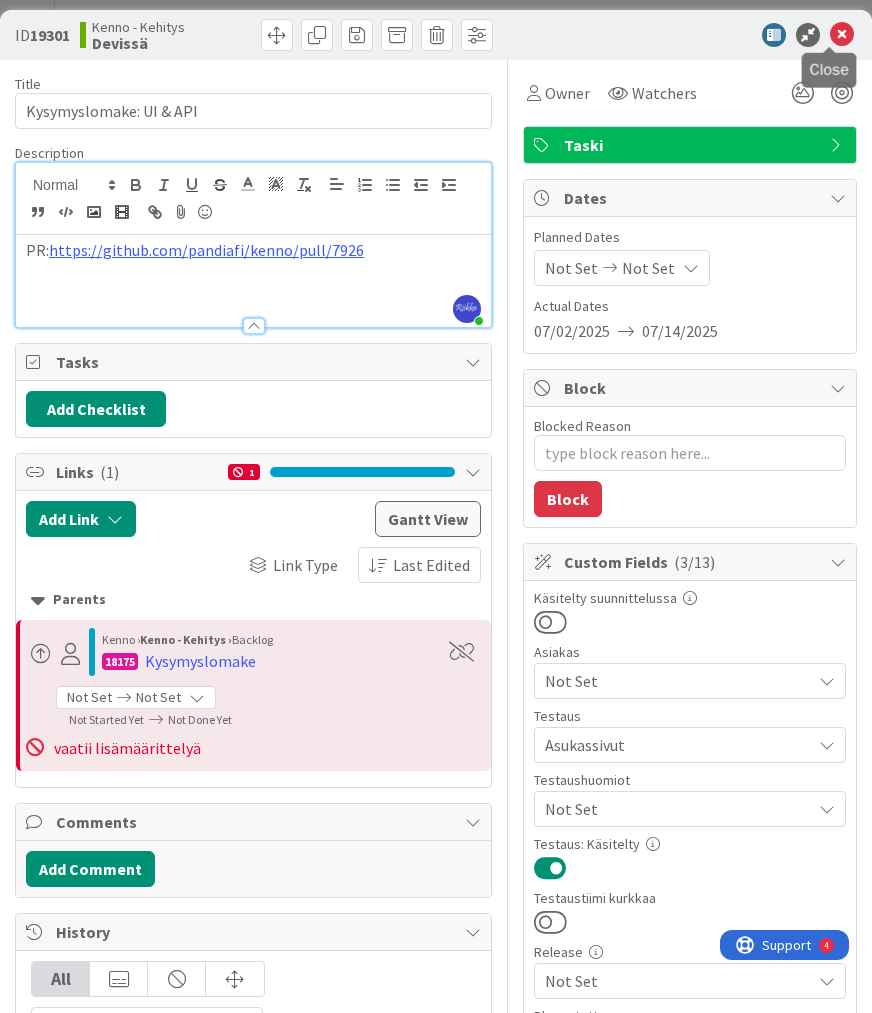 click at bounding box center (842, 35) 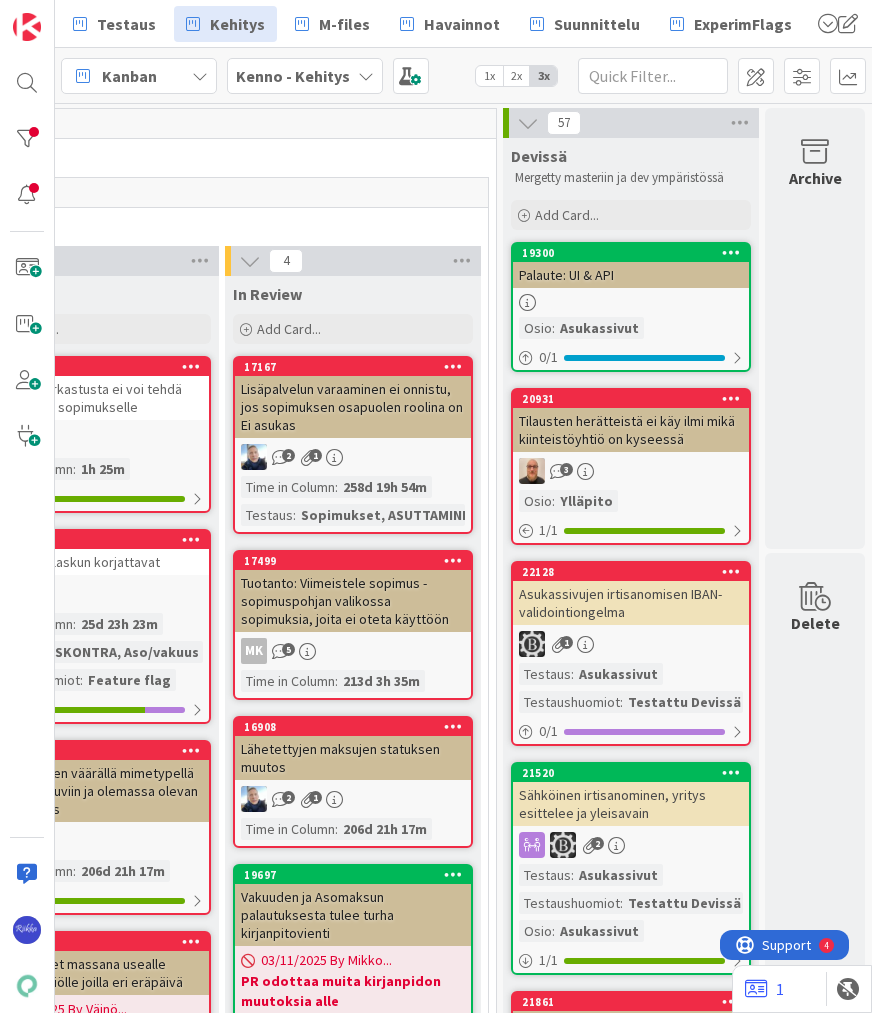 click on "Palaute: UI & API" at bounding box center (631, 275) 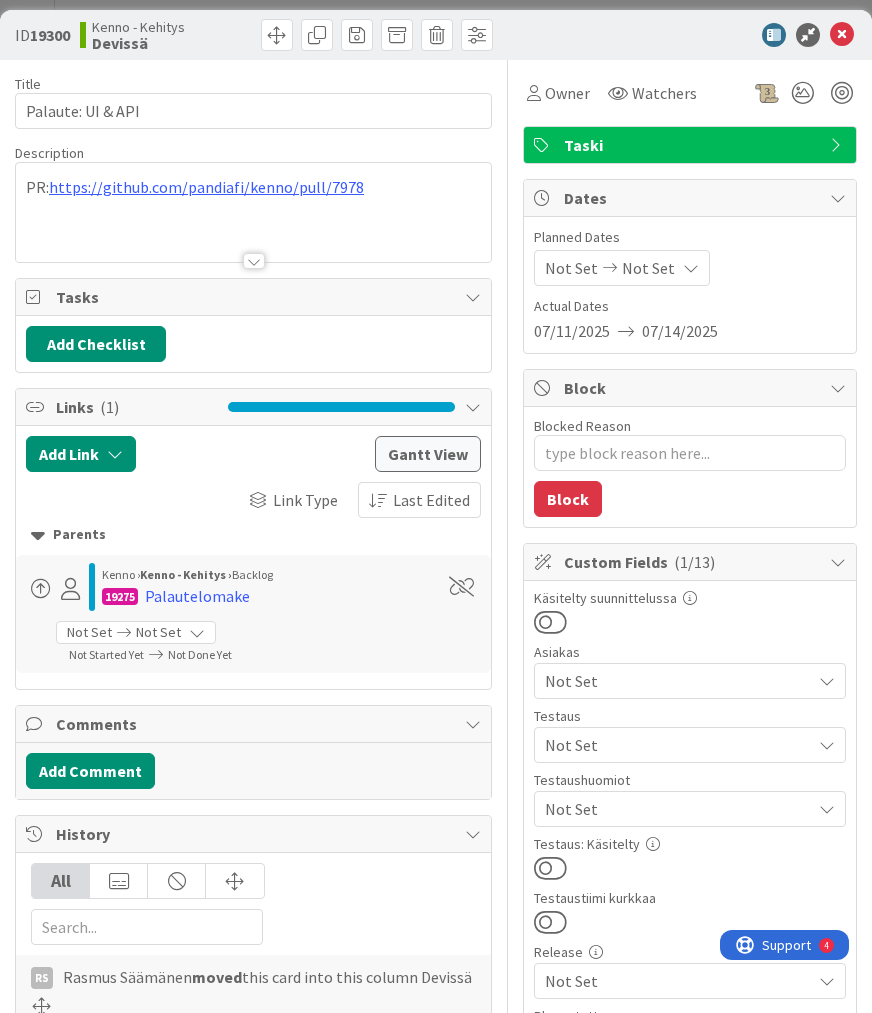 scroll, scrollTop: 0, scrollLeft: 0, axis: both 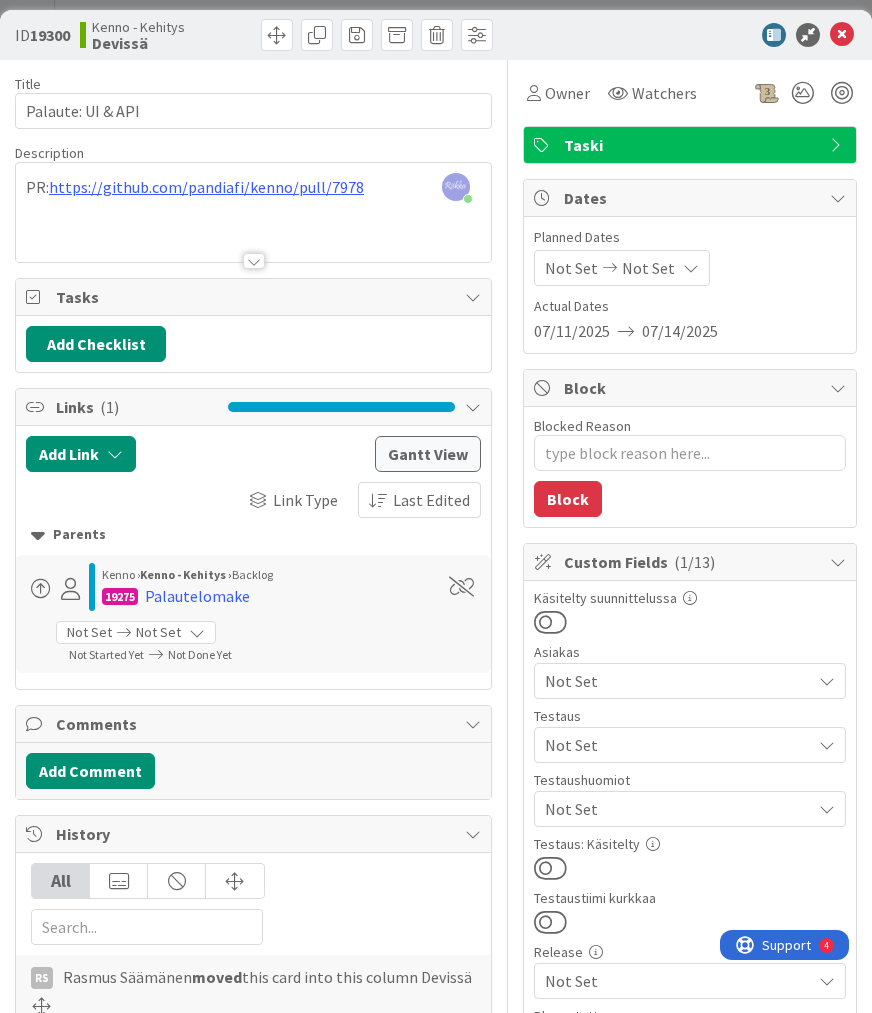 click on "Not Set" at bounding box center (690, 745) 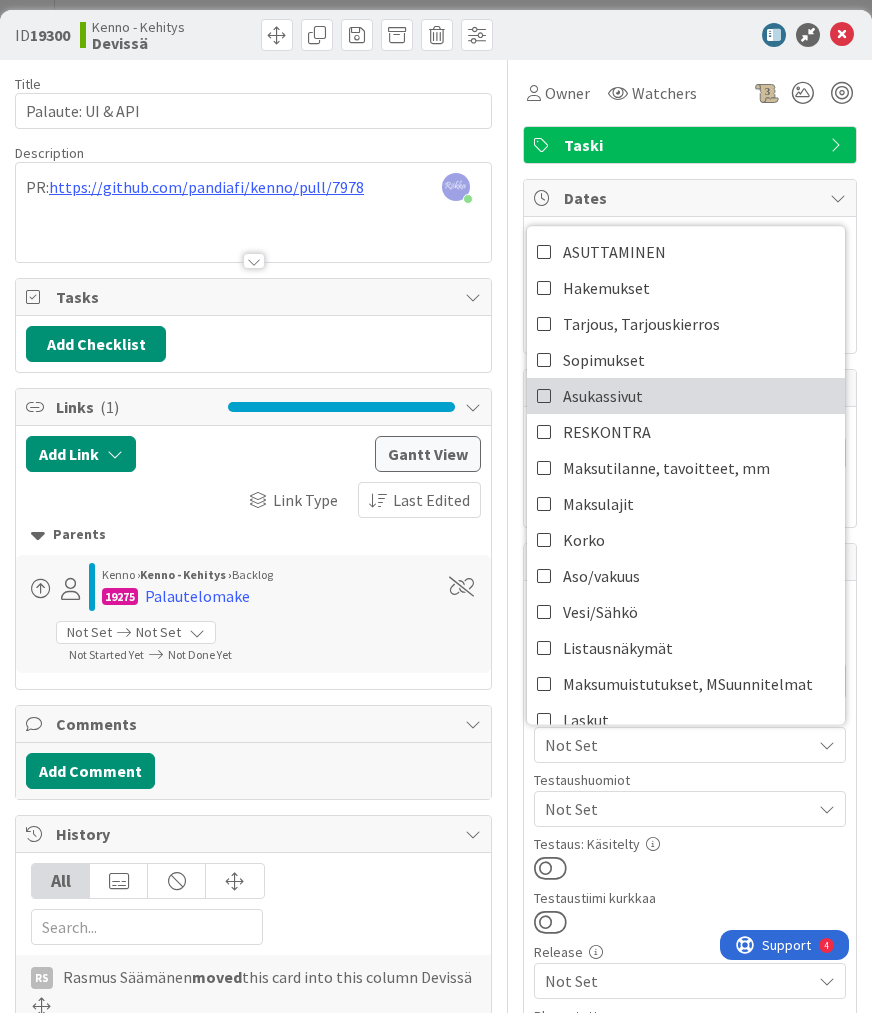 click on "Asukassivut" at bounding box center (686, 396) 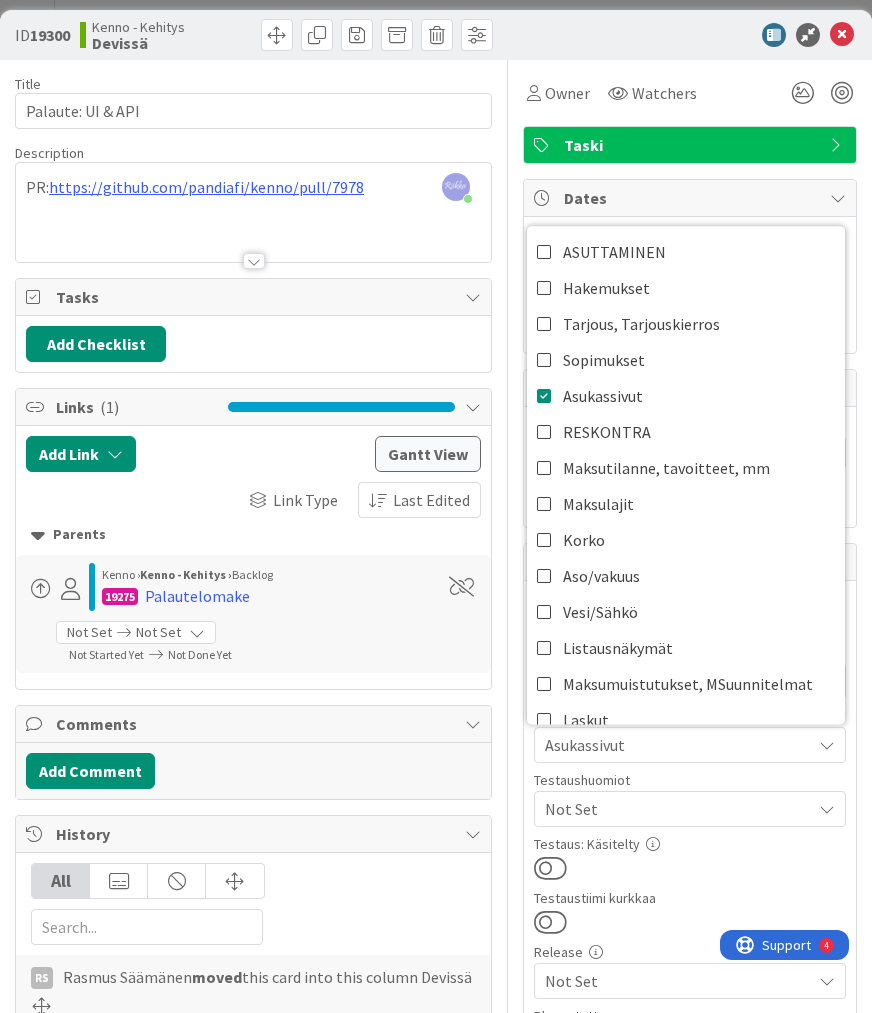 drag, startPoint x: 727, startPoint y: 855, endPoint x: 680, endPoint y: 853, distance: 47.042534 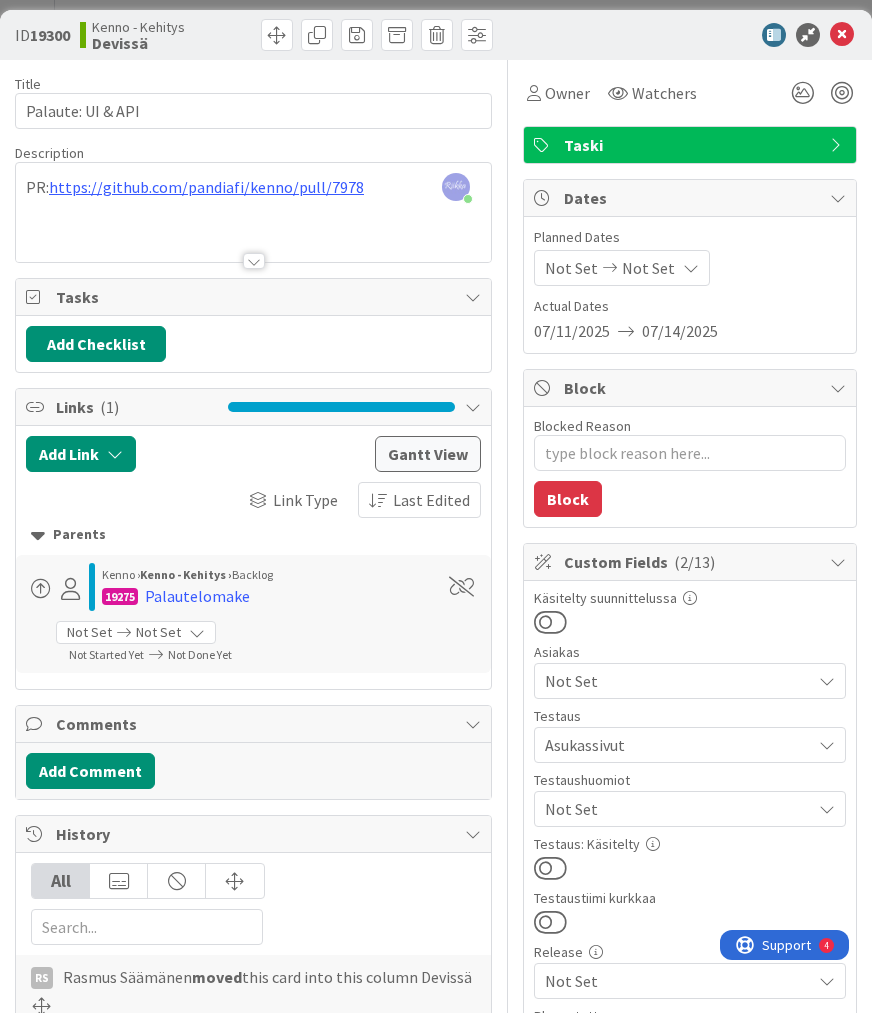 click at bounding box center (550, 868) 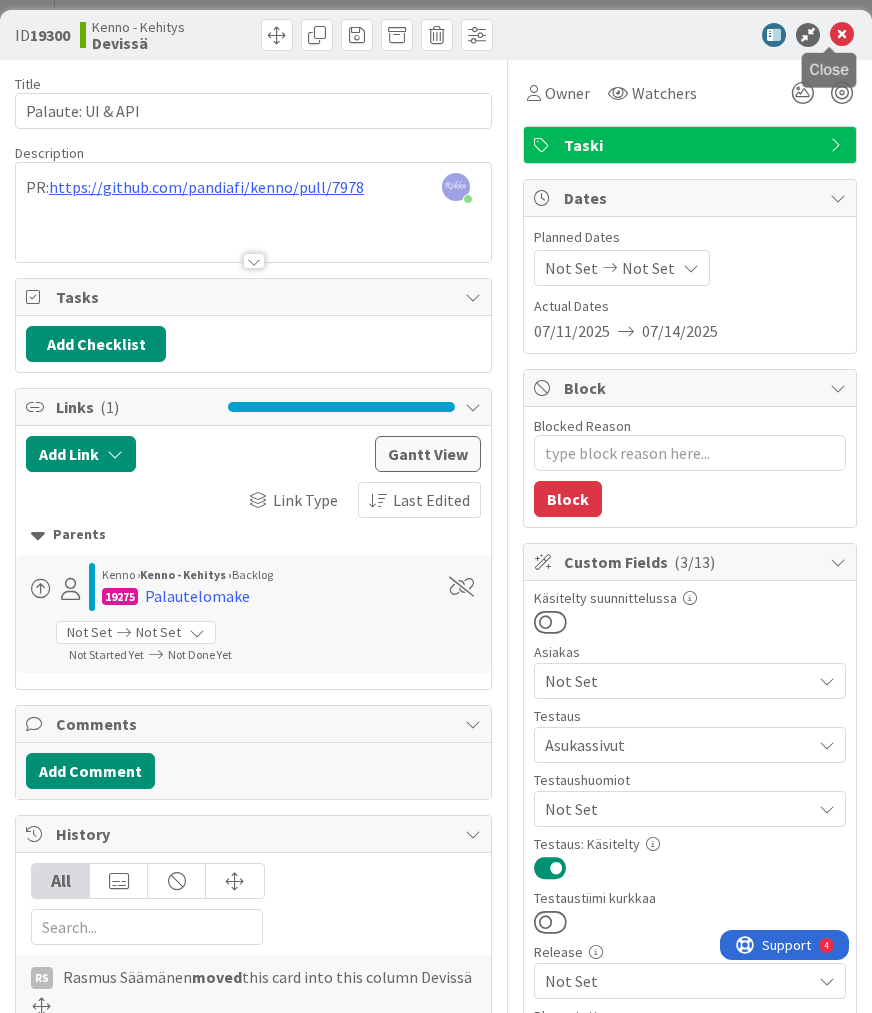 click at bounding box center [842, 35] 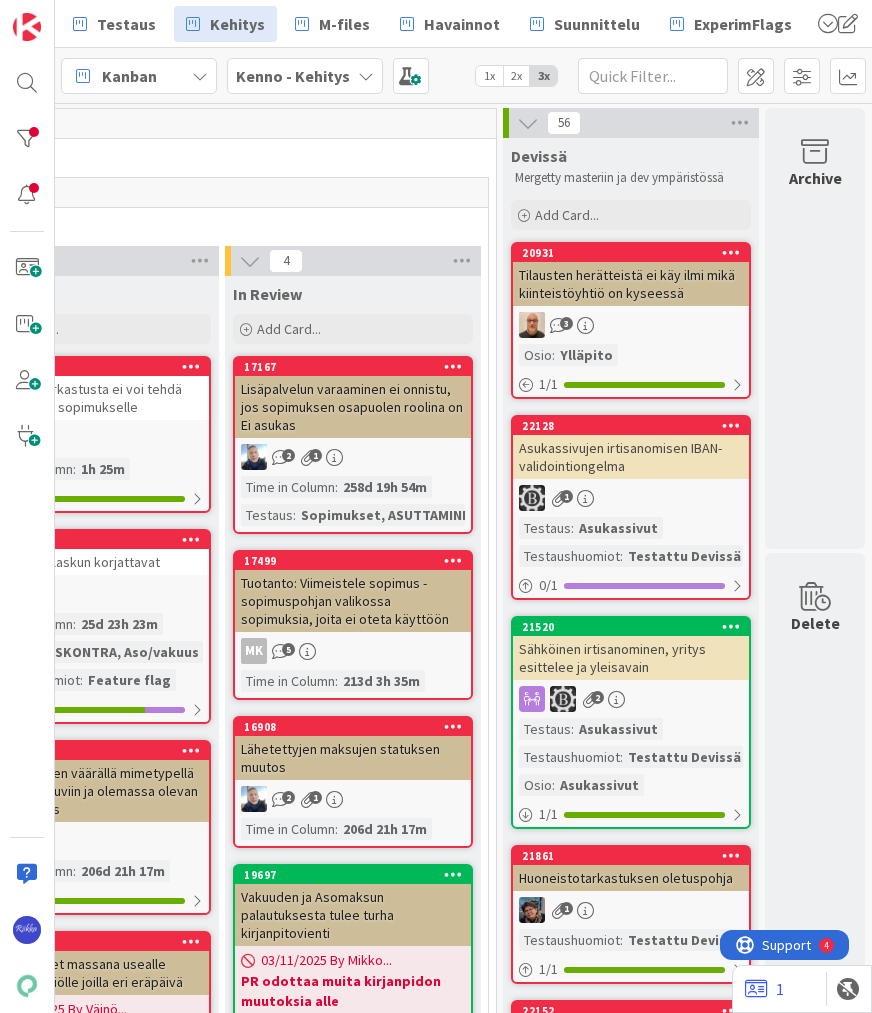 click on "Tilausten herätteistä ei käy ilmi mikä kiinteistöyhtiö on kyseessä" at bounding box center (631, 284) 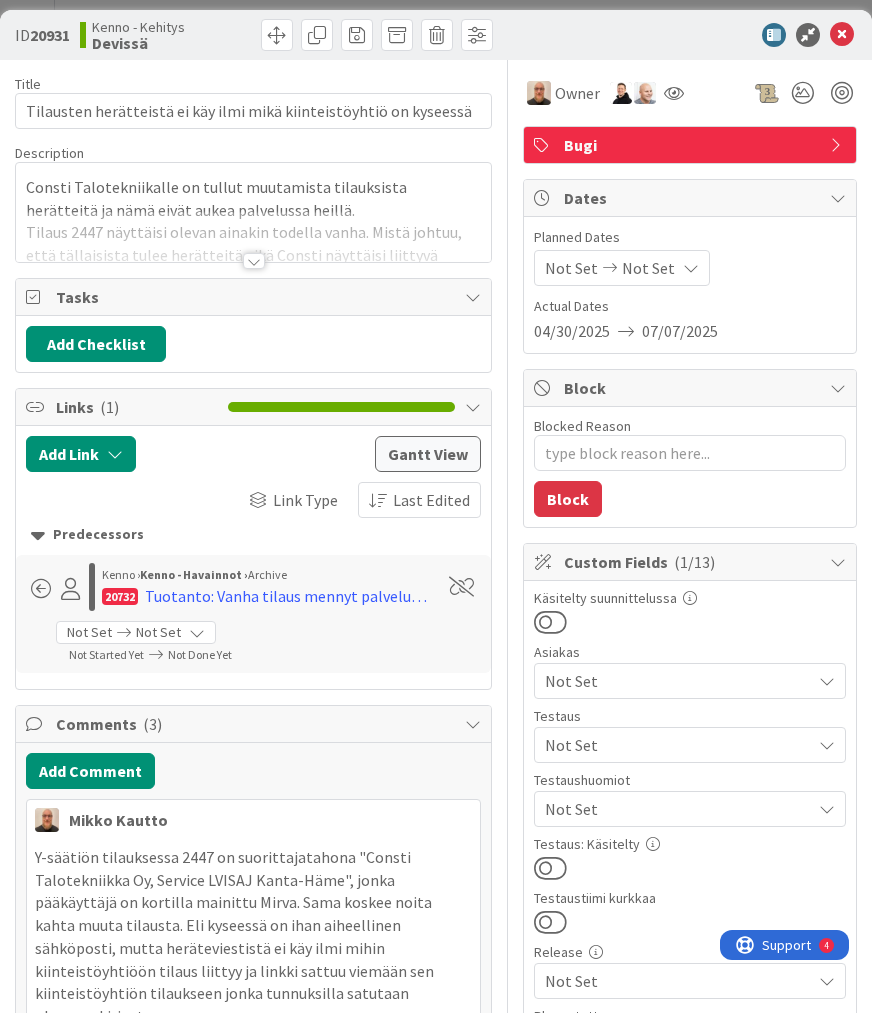 scroll, scrollTop: 0, scrollLeft: 0, axis: both 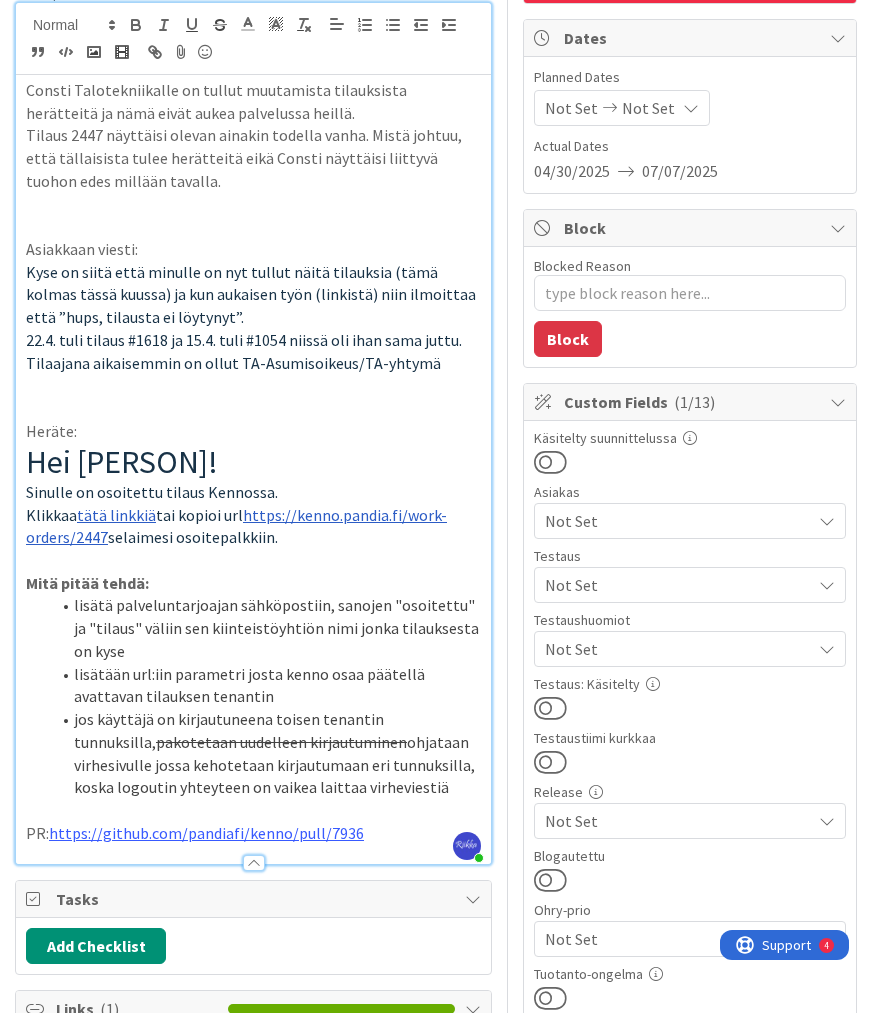 click on "PR:  https://github.com/pandiafi/kenno/pull/7936" at bounding box center (253, 833) 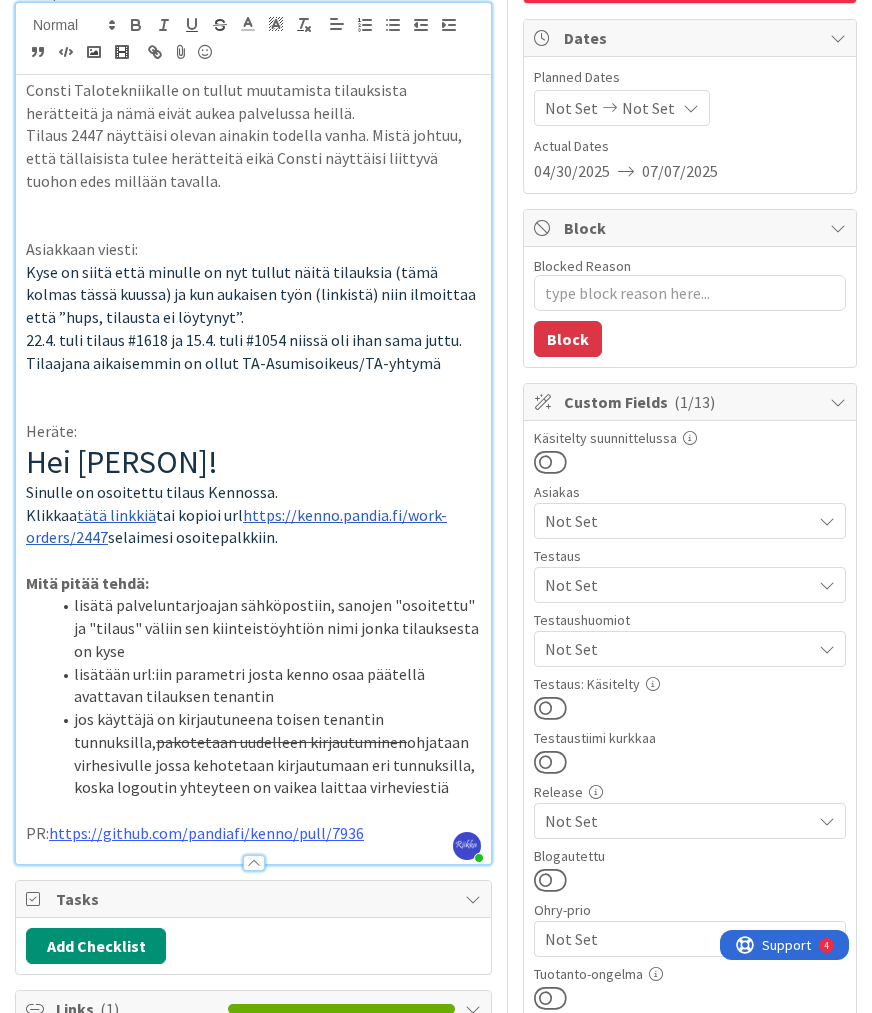 type on "x" 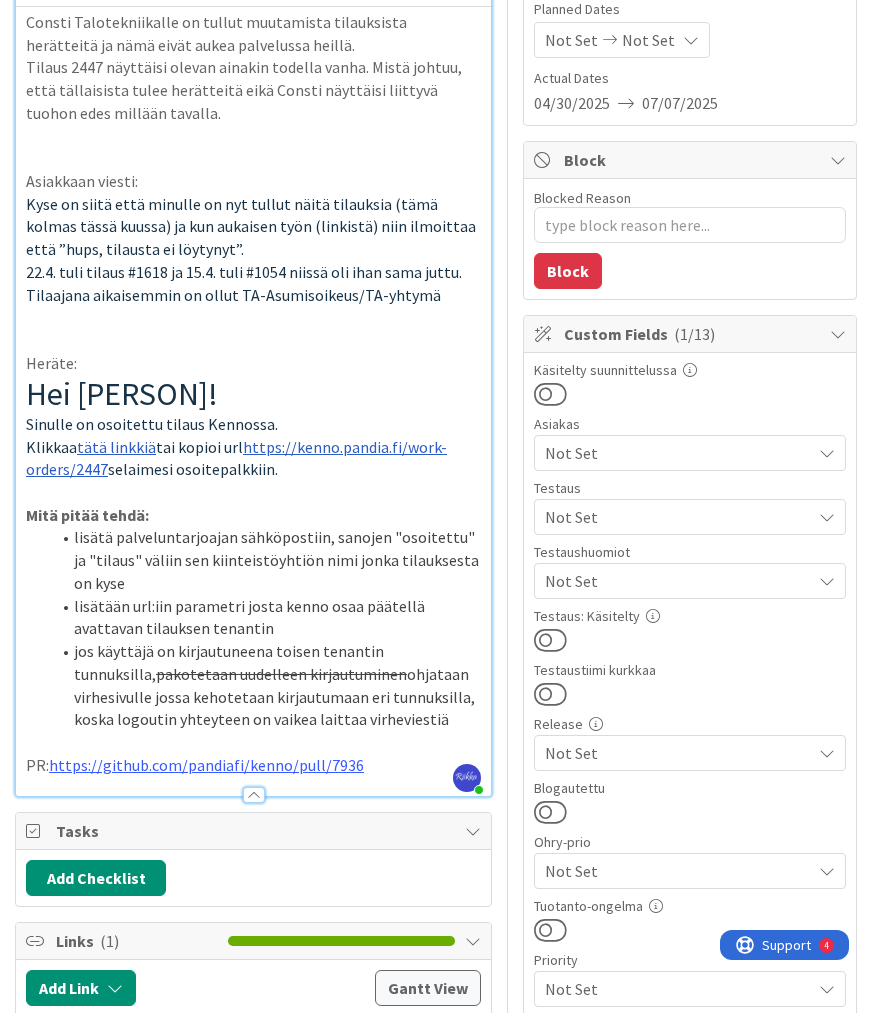 scroll, scrollTop: 480, scrollLeft: 0, axis: vertical 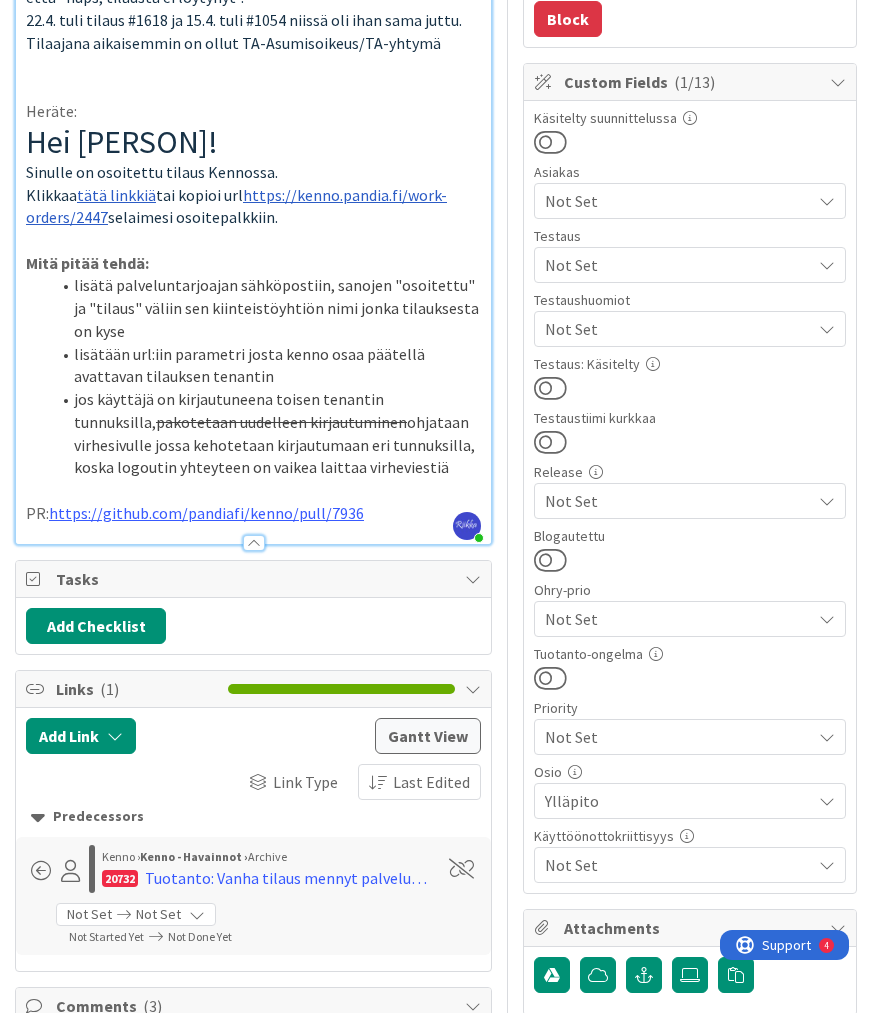 click on "PR:  https://github.com/pandiafi/kenno/pull/7936" at bounding box center (253, 513) 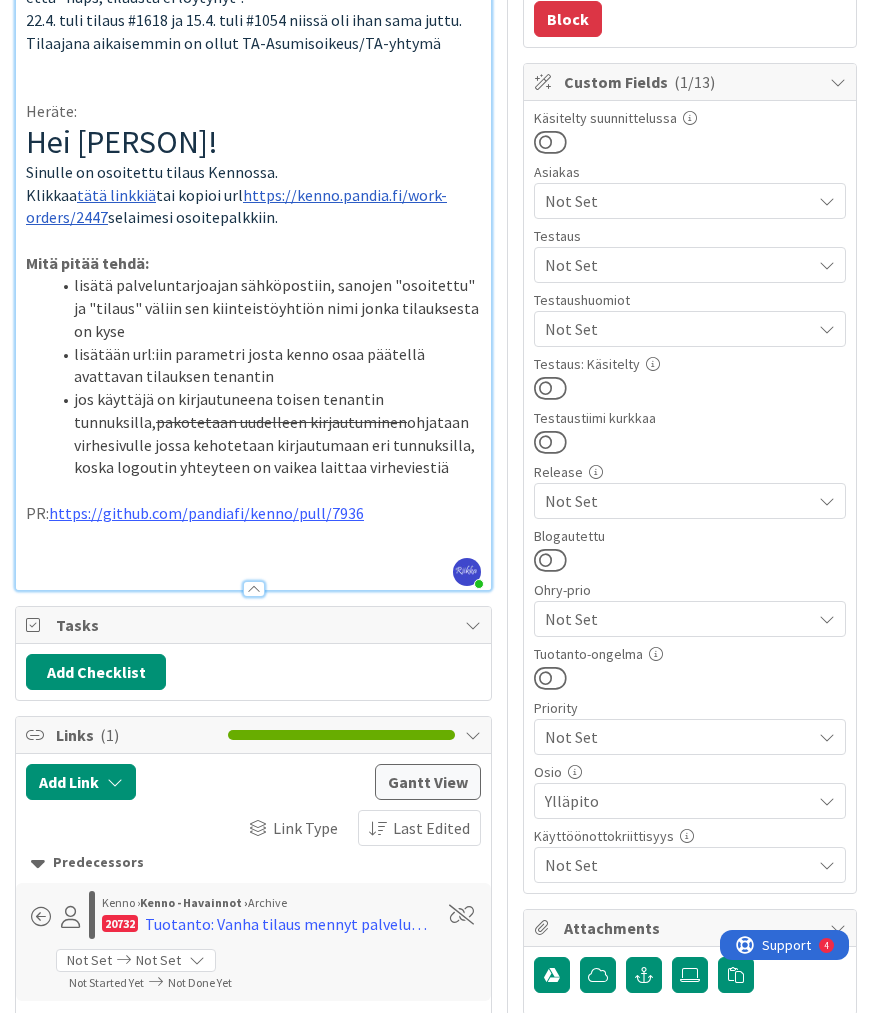type 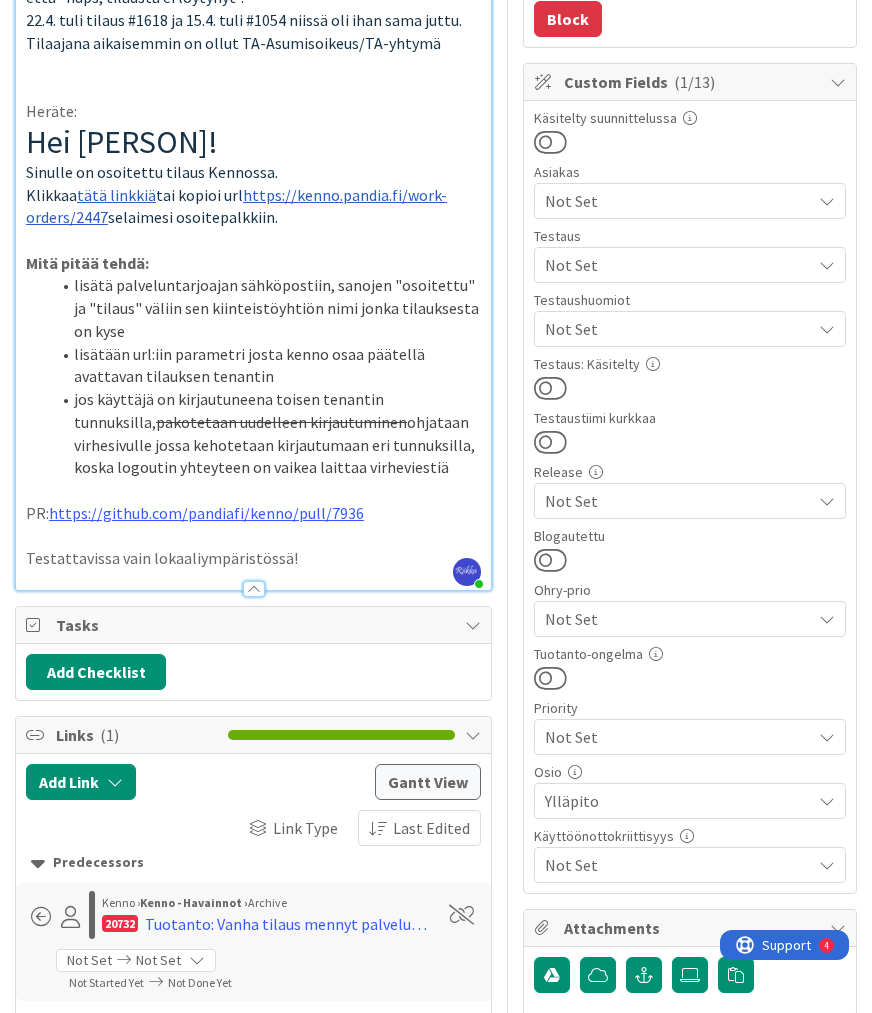 click on "Testattavissa vain lokaaliympäristössä!" at bounding box center [253, 558] 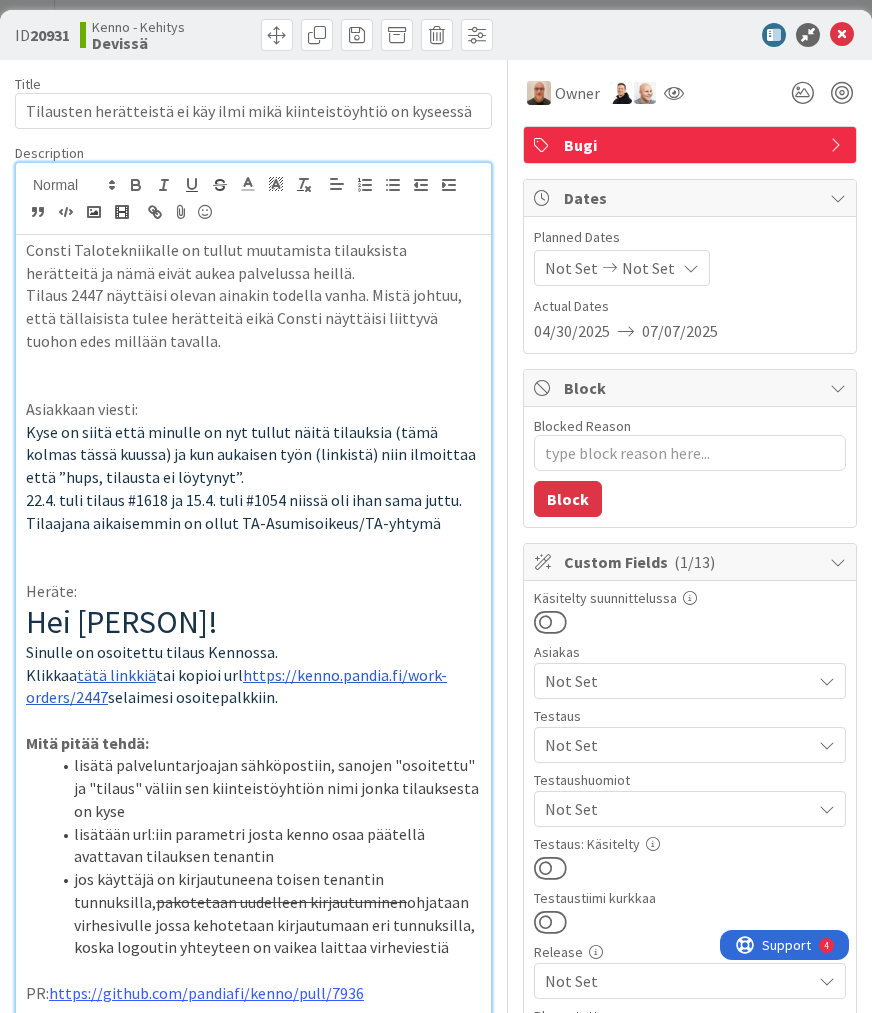 scroll, scrollTop: 400, scrollLeft: 0, axis: vertical 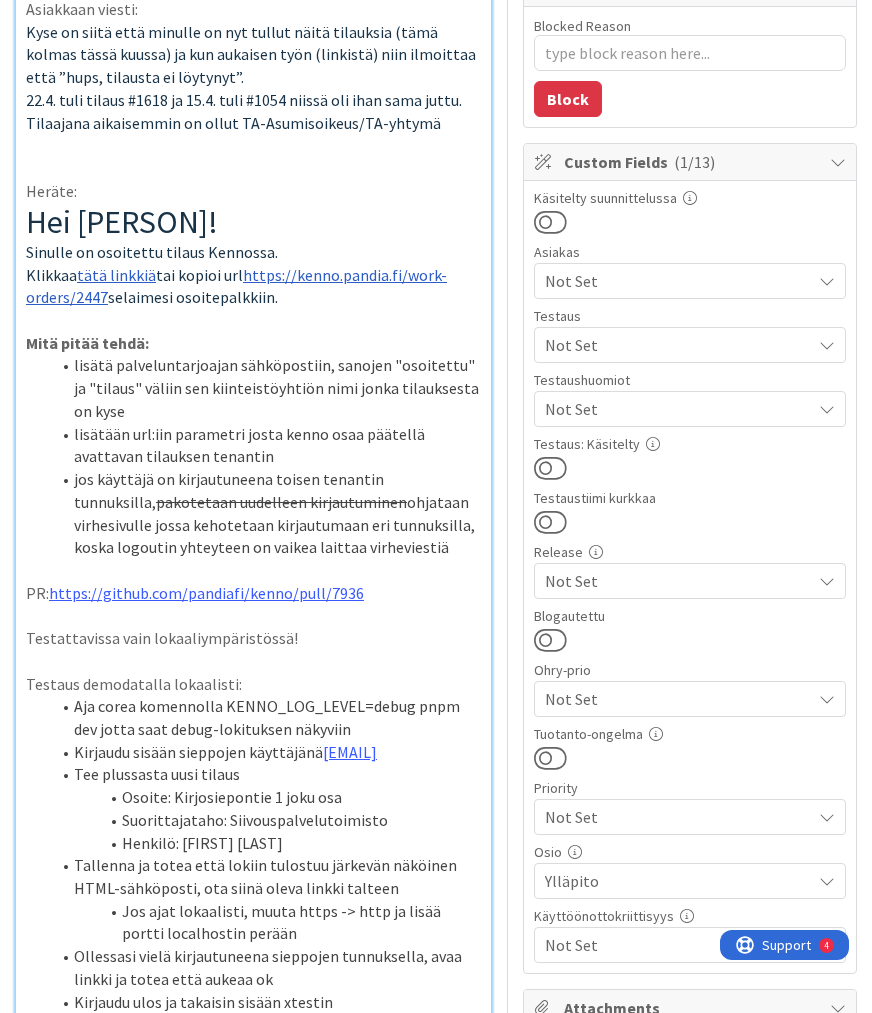 click on "Not Set" at bounding box center [678, 345] 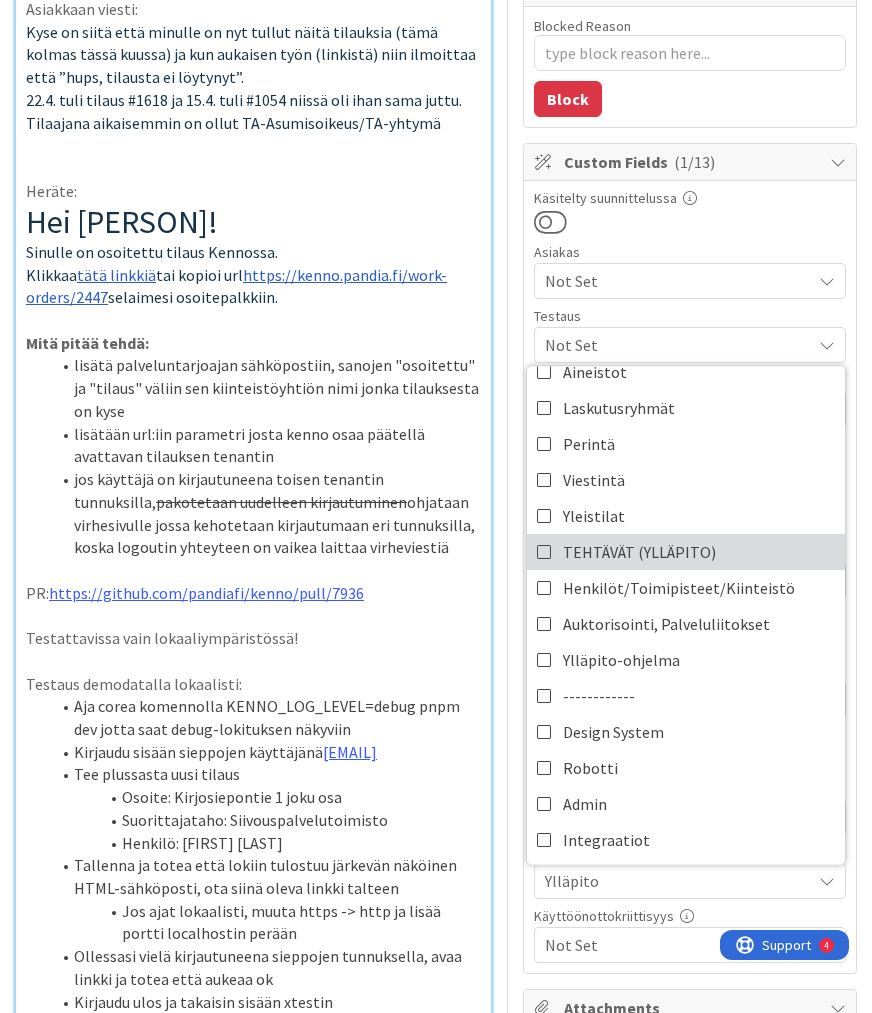 click on "TEHTÄVÄT (YLLÄPITO)" at bounding box center [639, 552] 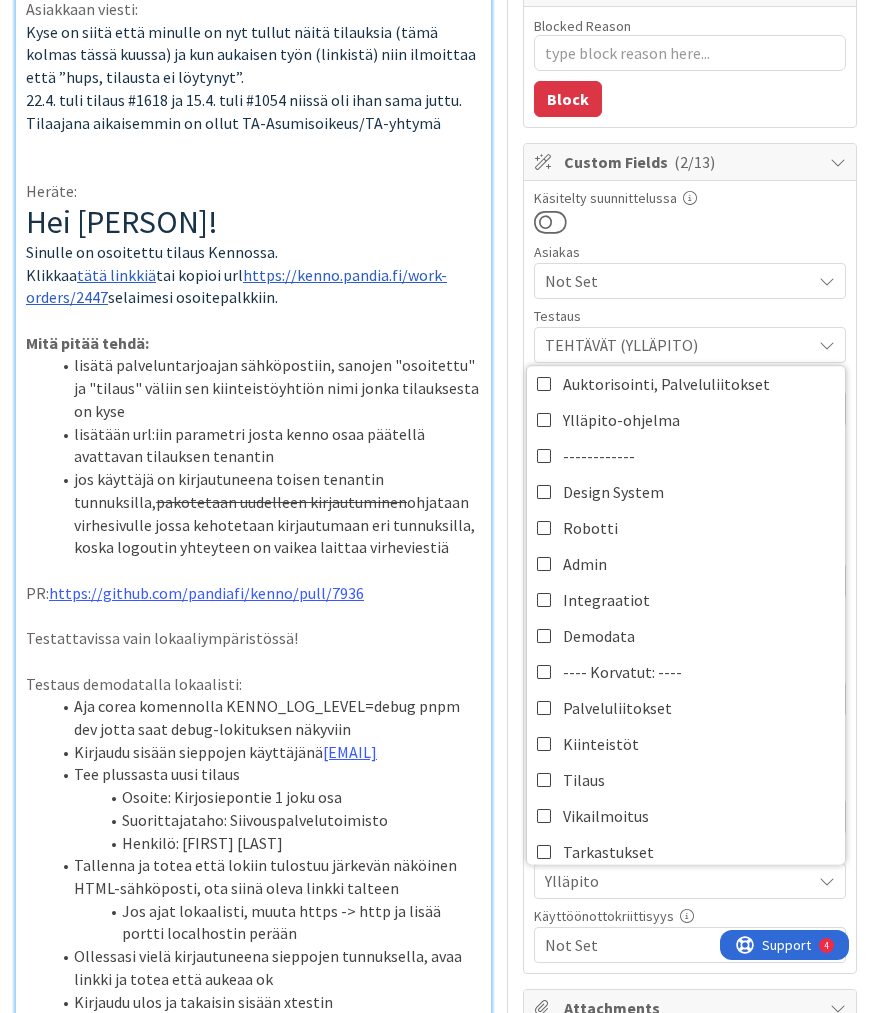 scroll, scrollTop: 849, scrollLeft: 0, axis: vertical 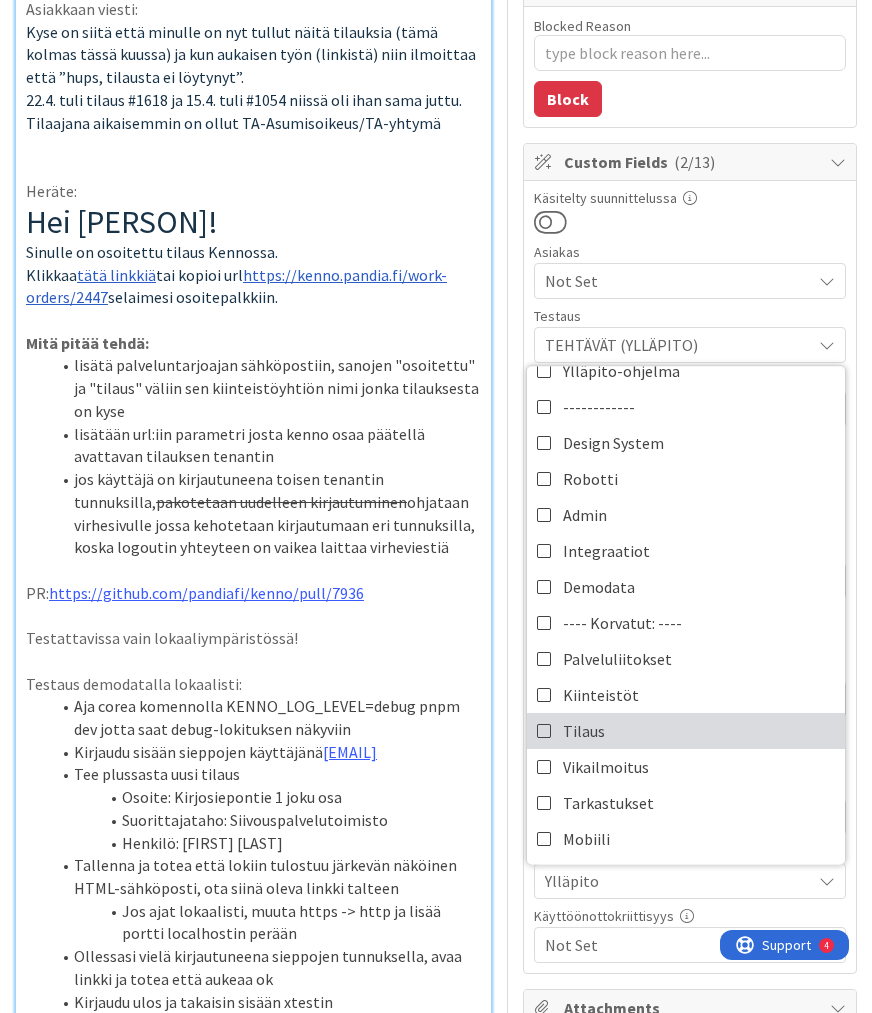 click on "Tilaus" at bounding box center (686, 731) 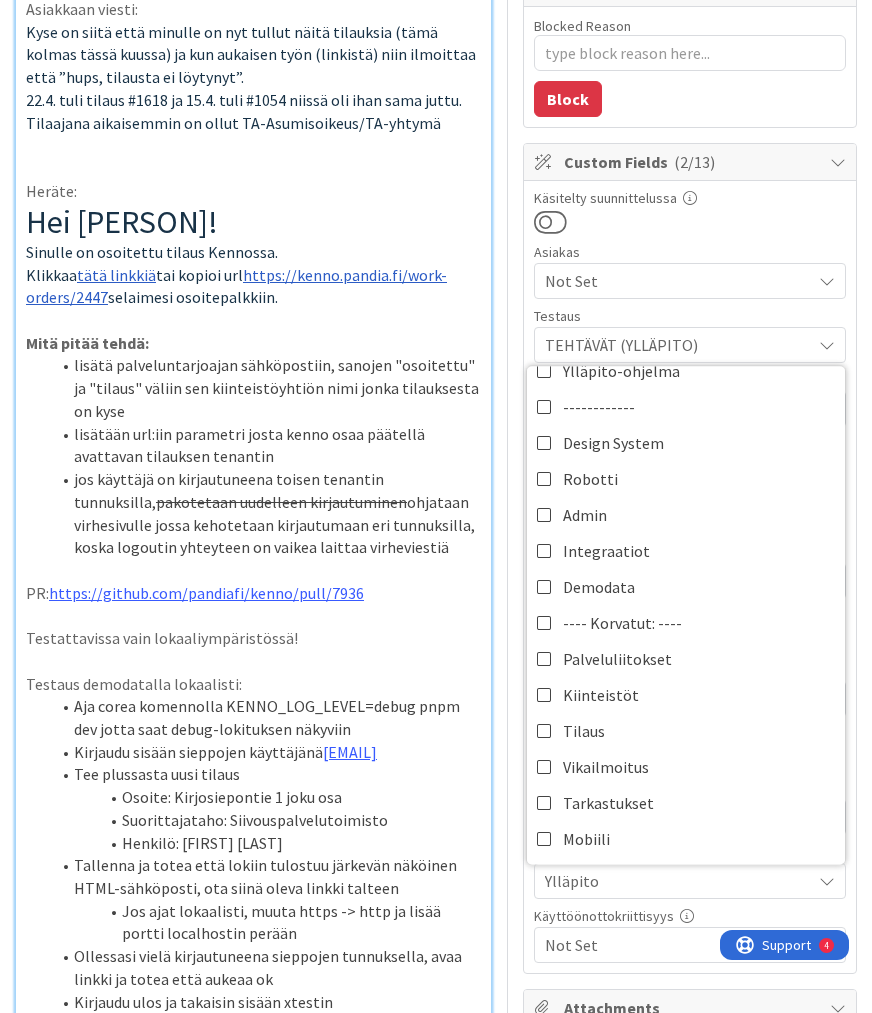 scroll, scrollTop: 0, scrollLeft: 0, axis: both 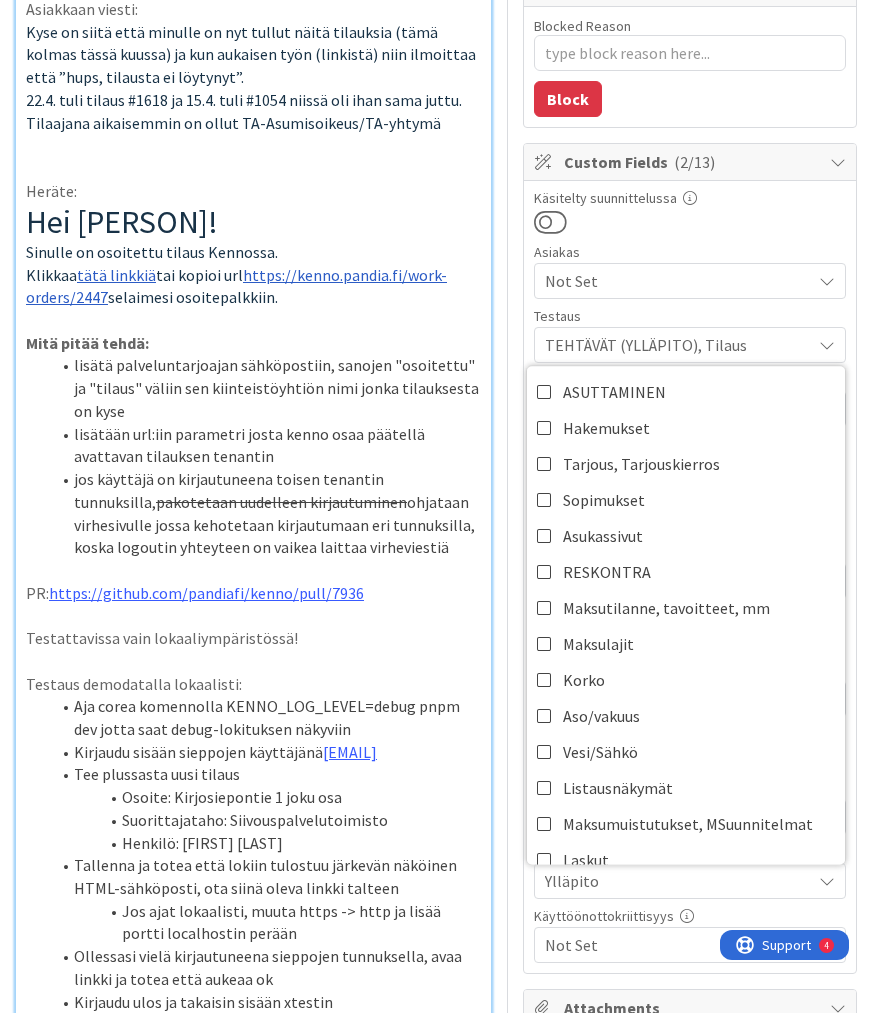 click at bounding box center (690, 222) 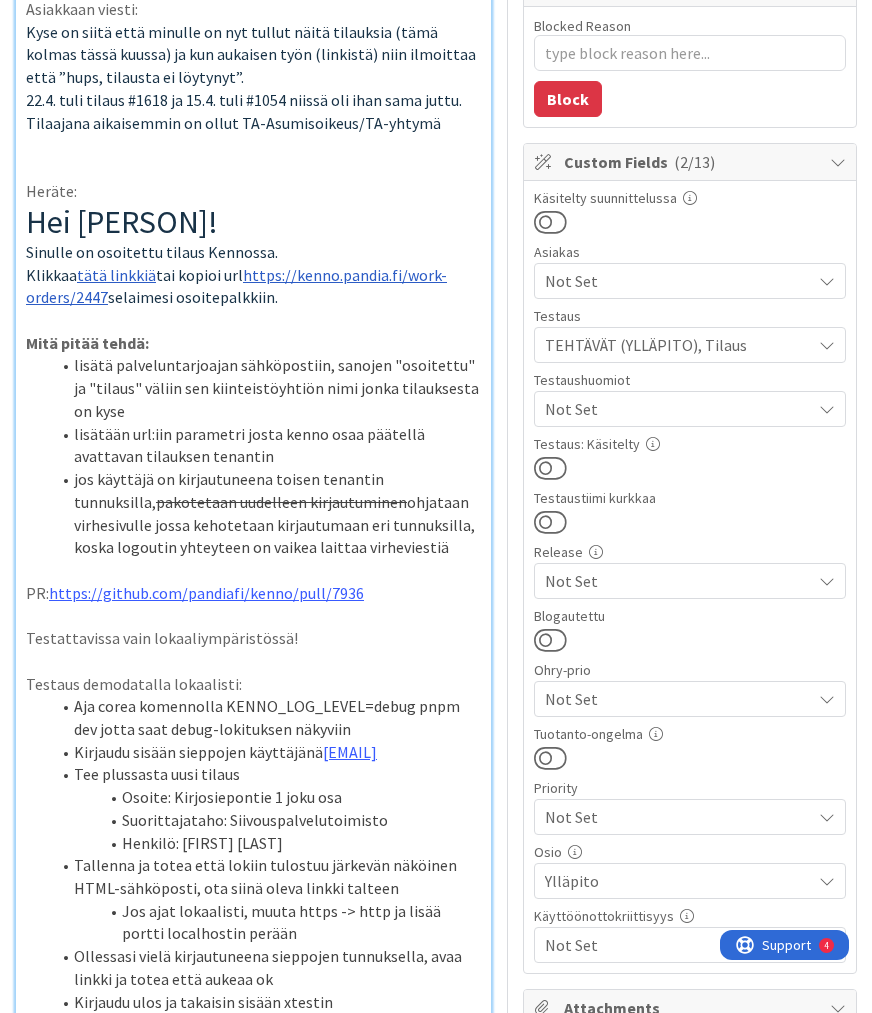click at bounding box center (550, 468) 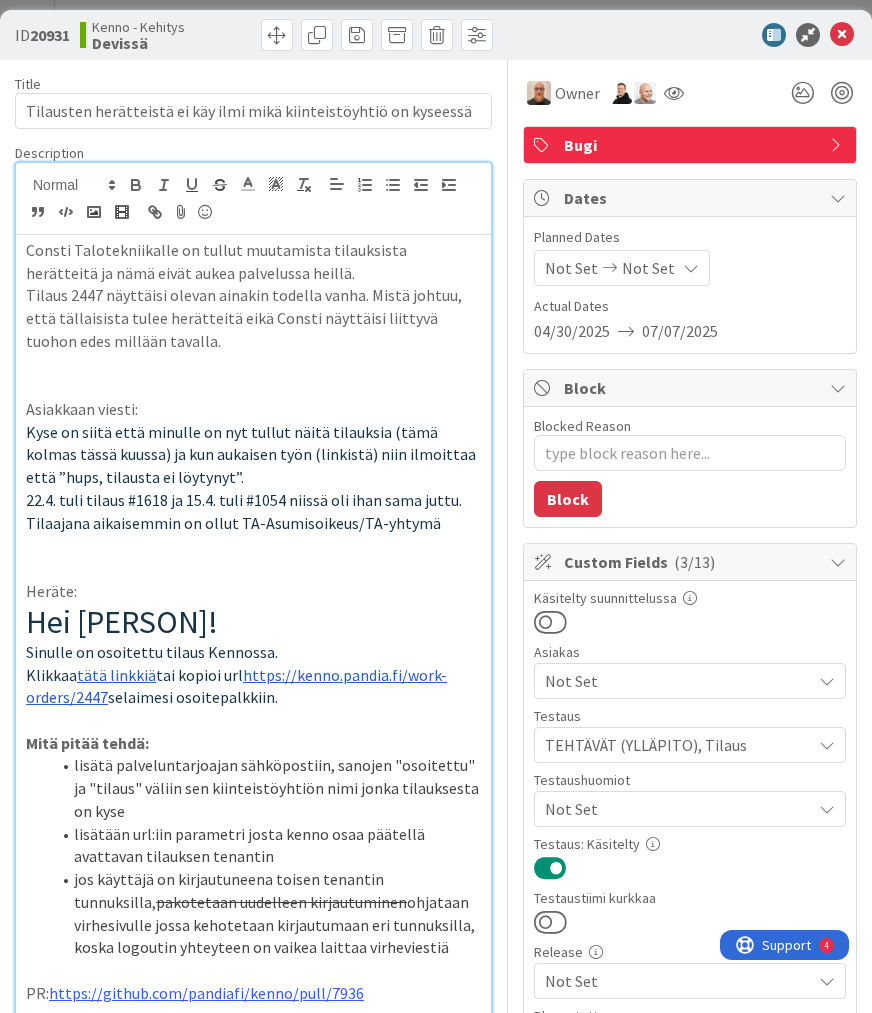 scroll, scrollTop: 0, scrollLeft: 0, axis: both 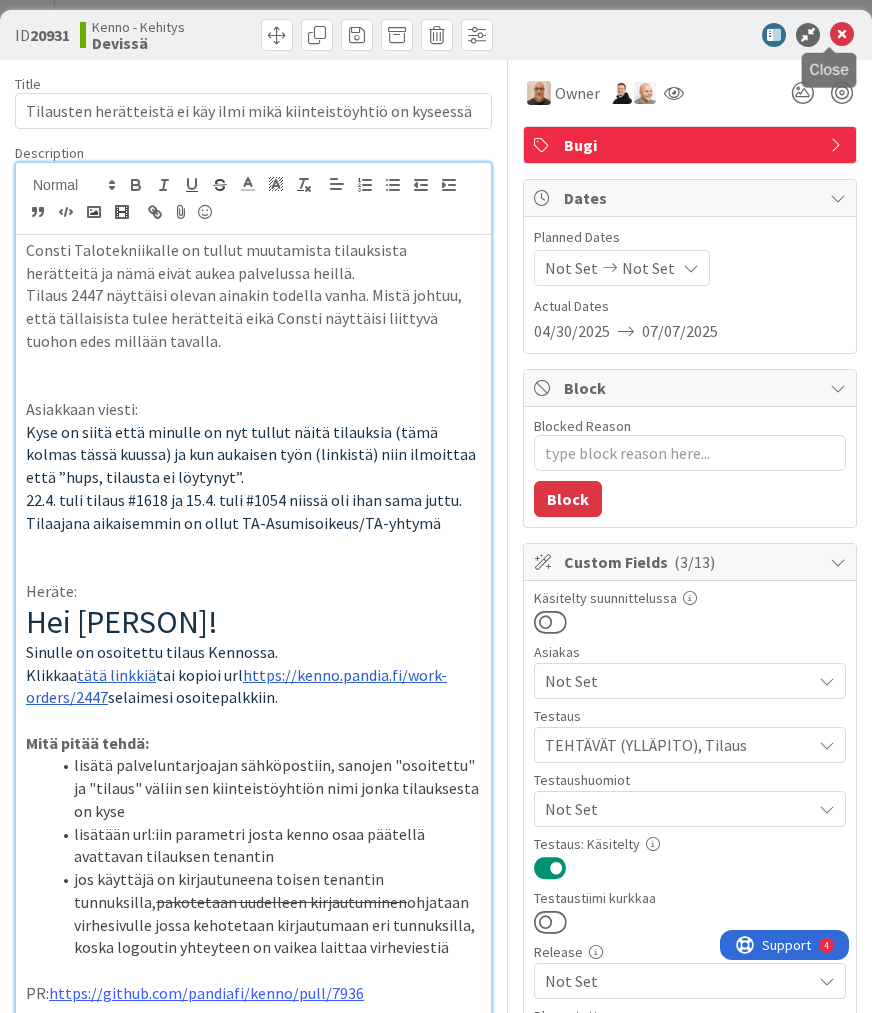 click at bounding box center [842, 35] 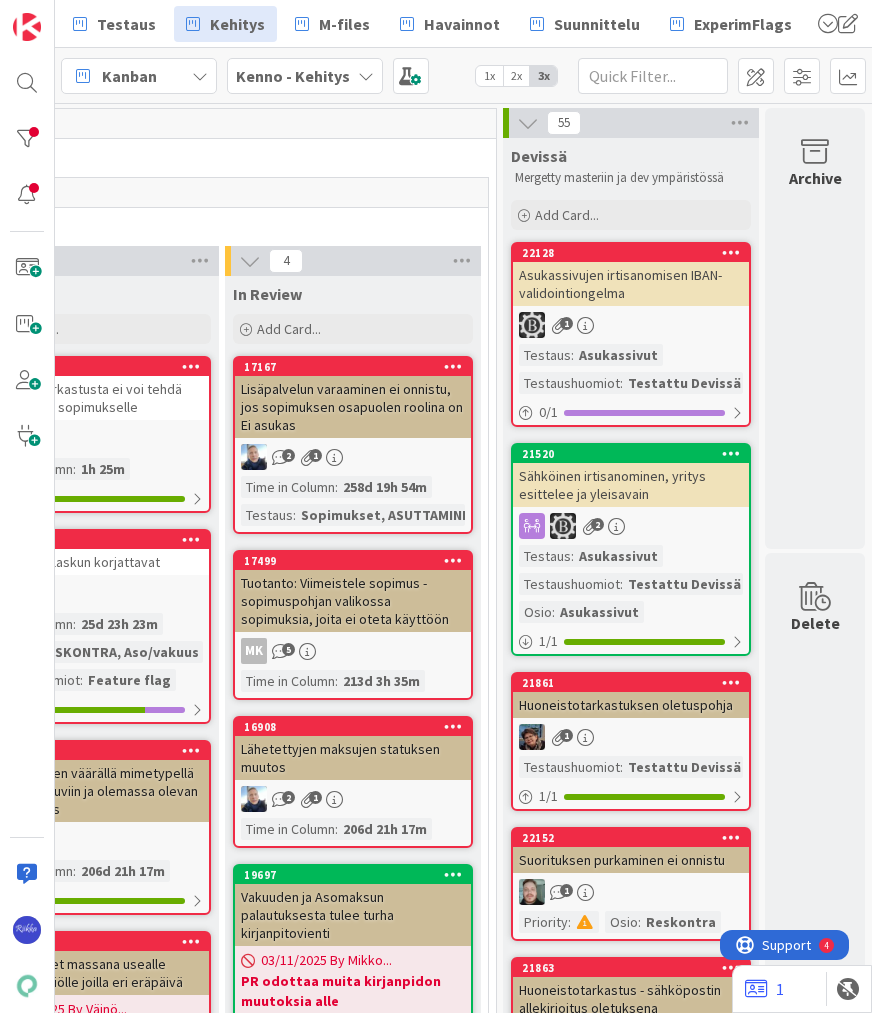 scroll, scrollTop: 0, scrollLeft: 0, axis: both 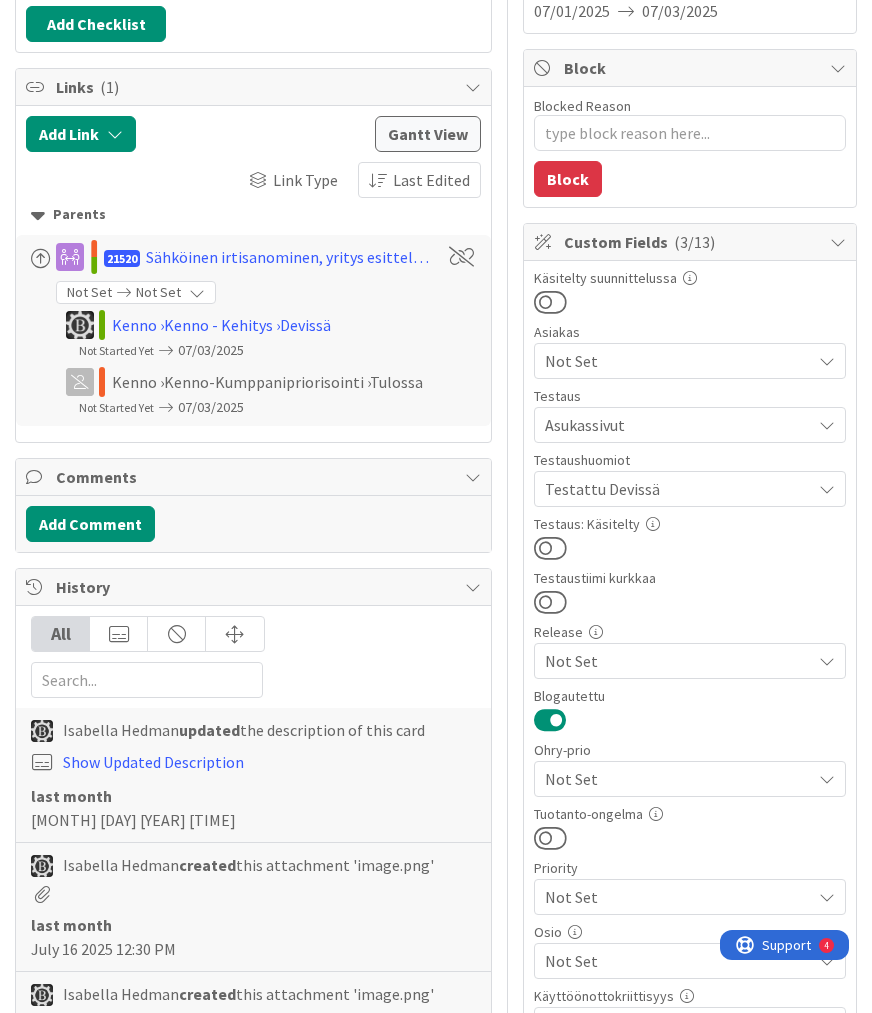 click at bounding box center [550, 548] 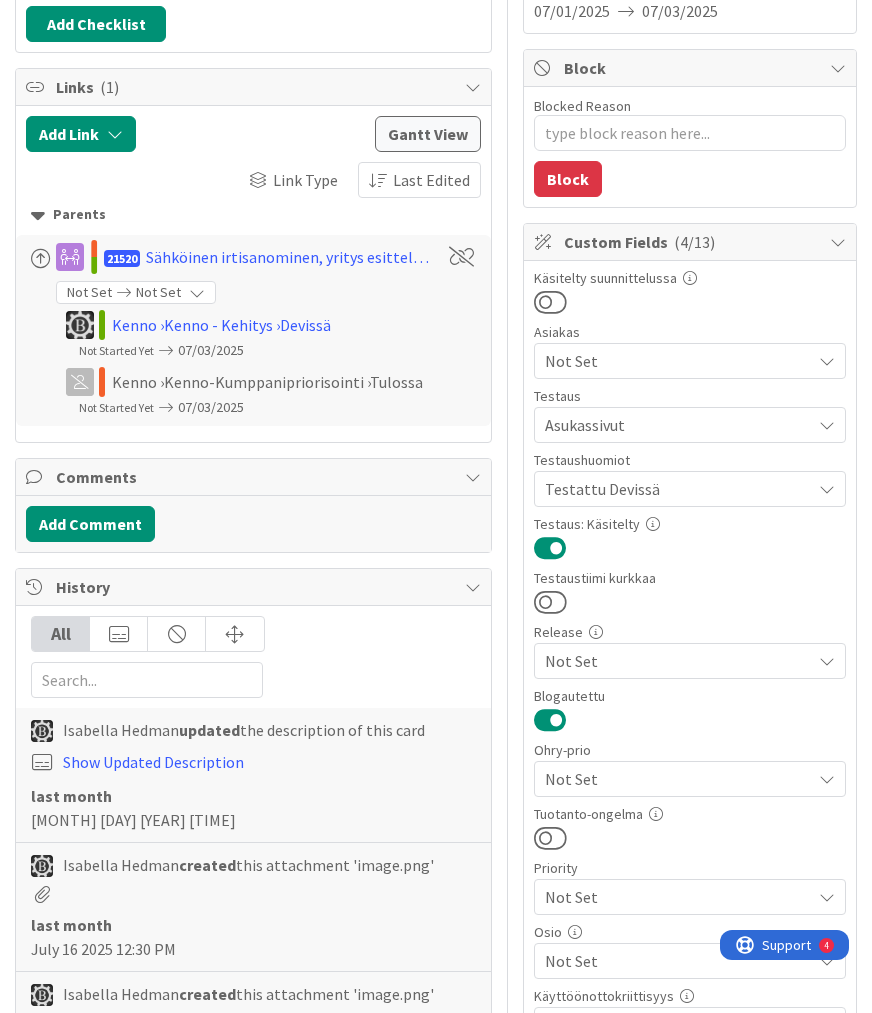scroll, scrollTop: 0, scrollLeft: 0, axis: both 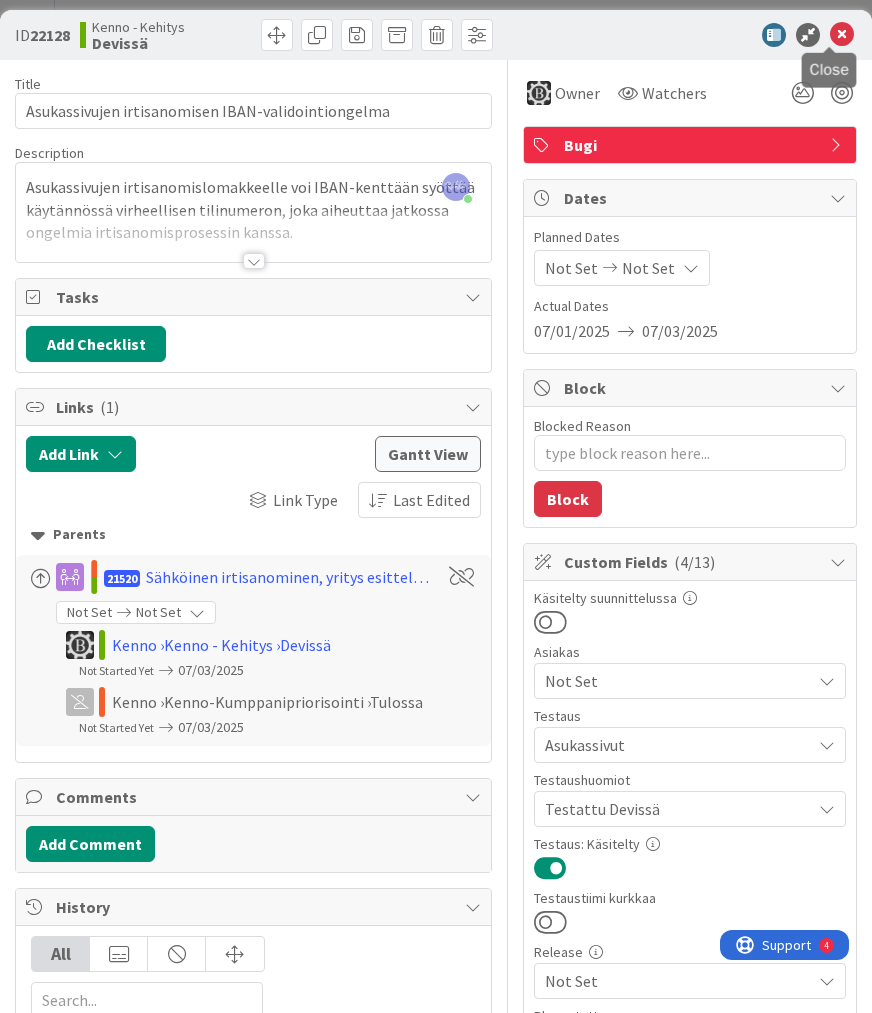 click at bounding box center (842, 35) 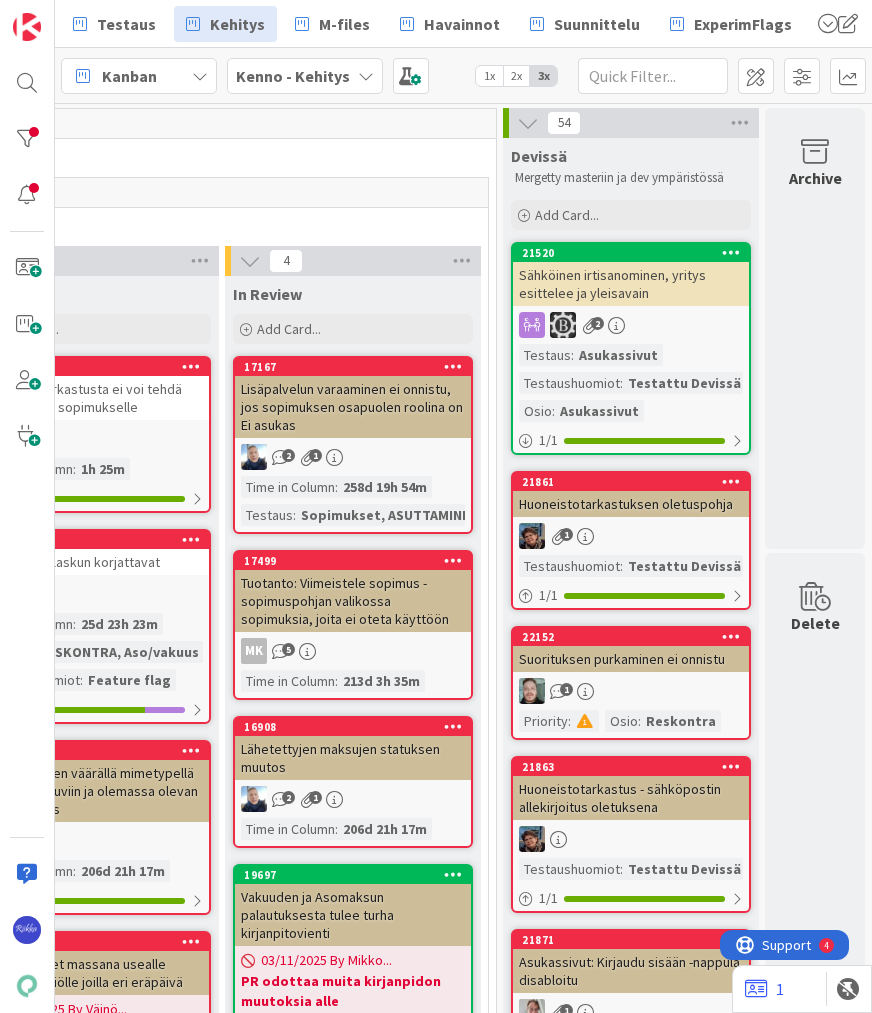 click on "2" at bounding box center [631, 325] 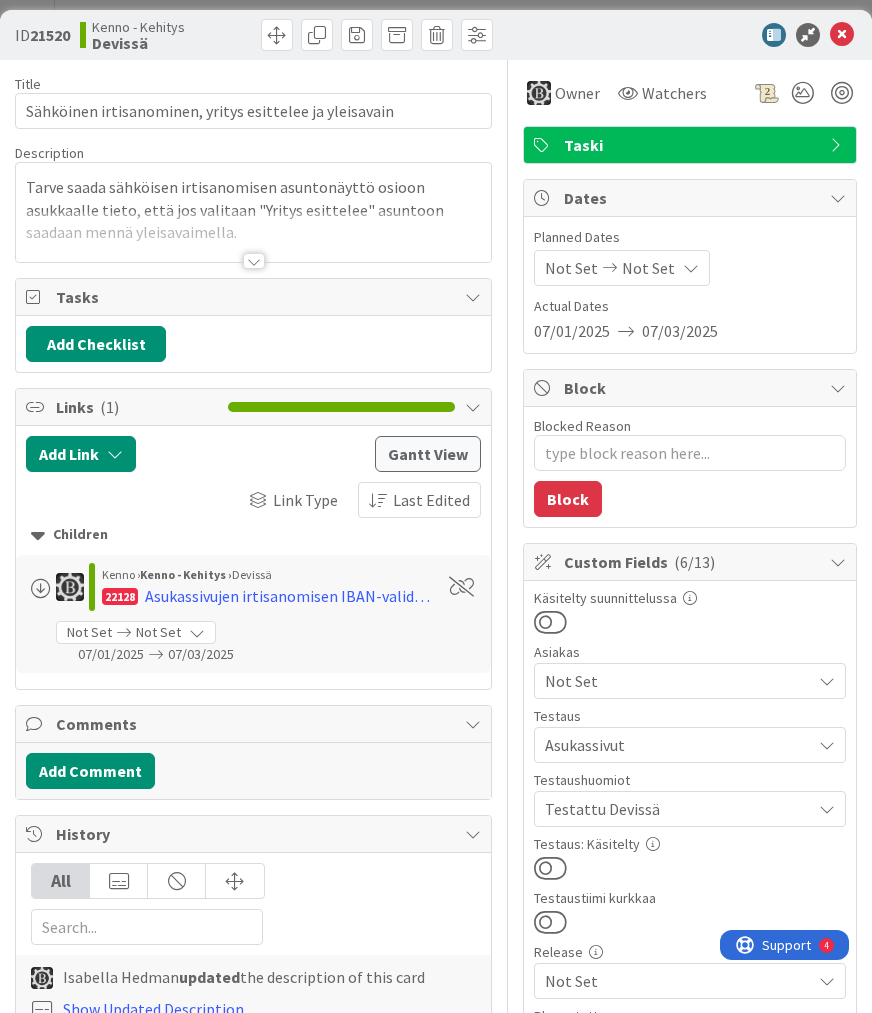 scroll, scrollTop: 0, scrollLeft: 0, axis: both 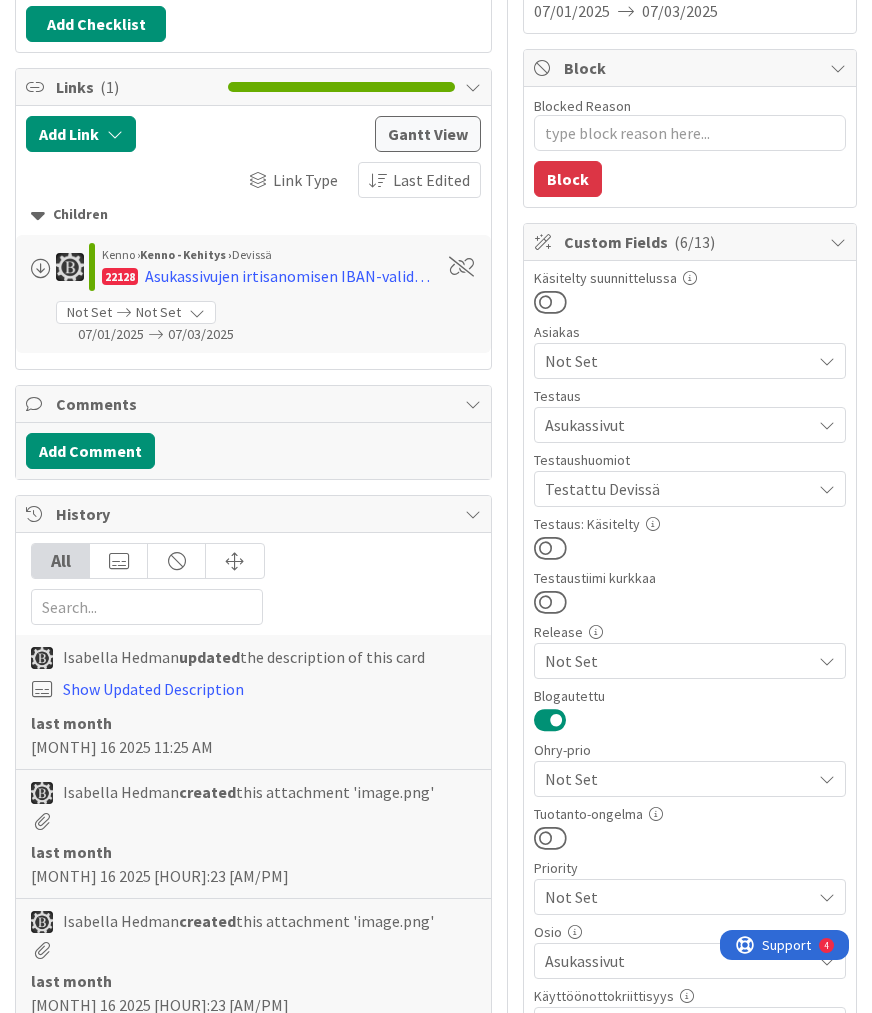 click at bounding box center (550, 548) 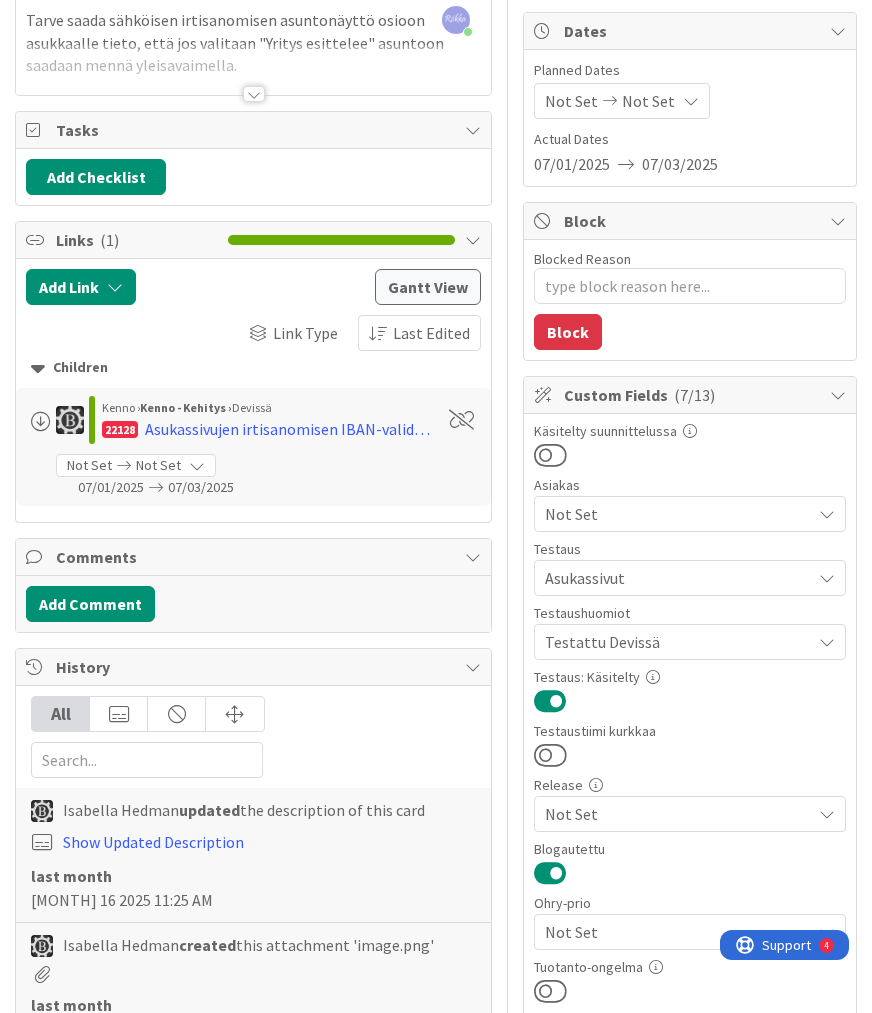 scroll, scrollTop: 0, scrollLeft: 0, axis: both 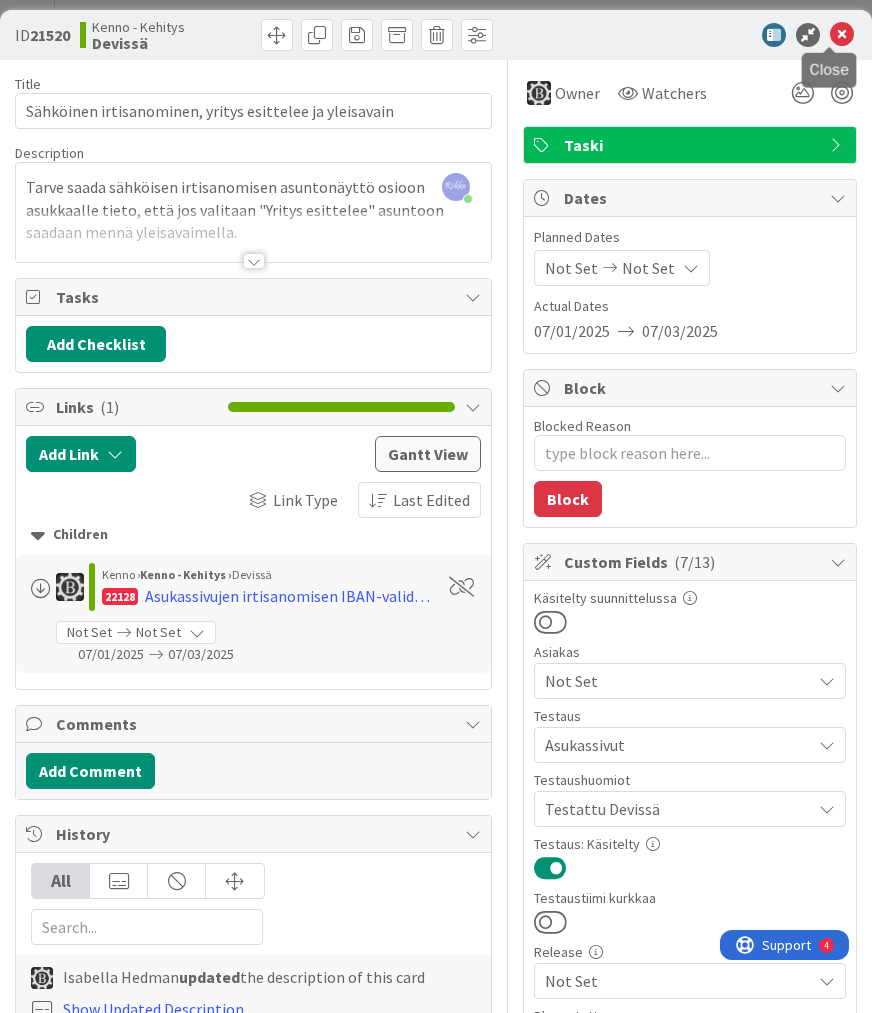 click at bounding box center (842, 35) 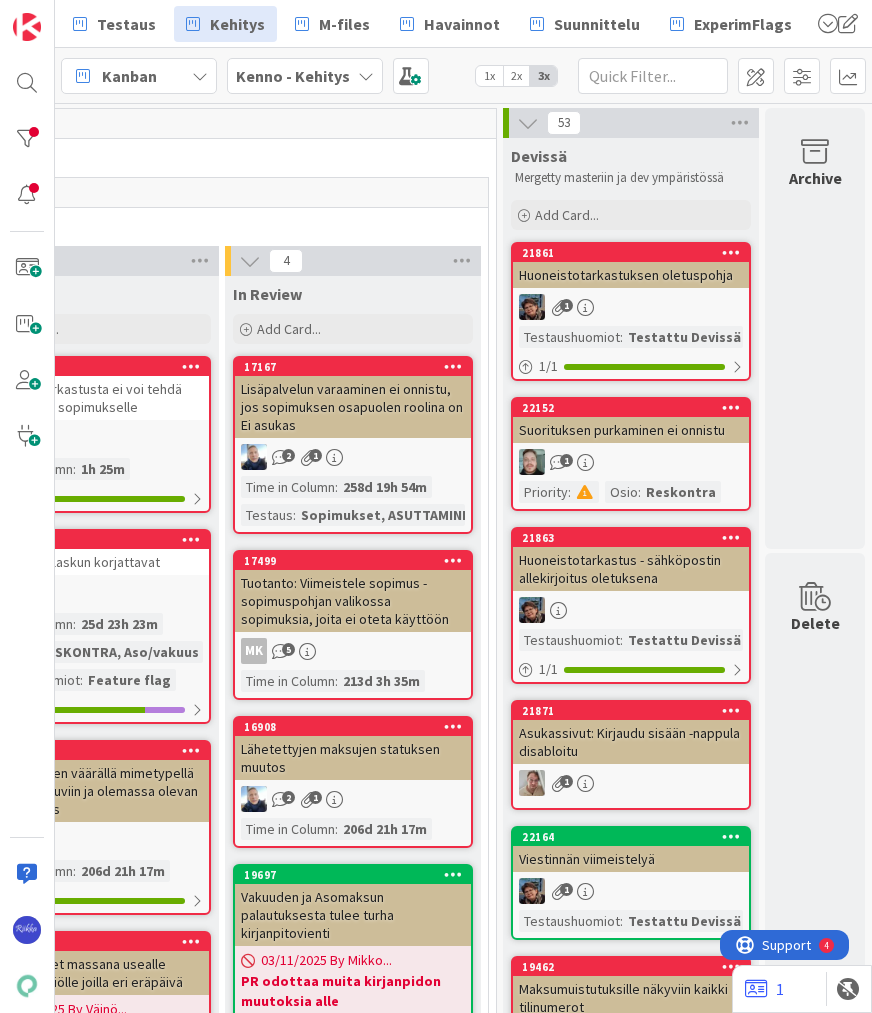 click on "1" at bounding box center (631, 307) 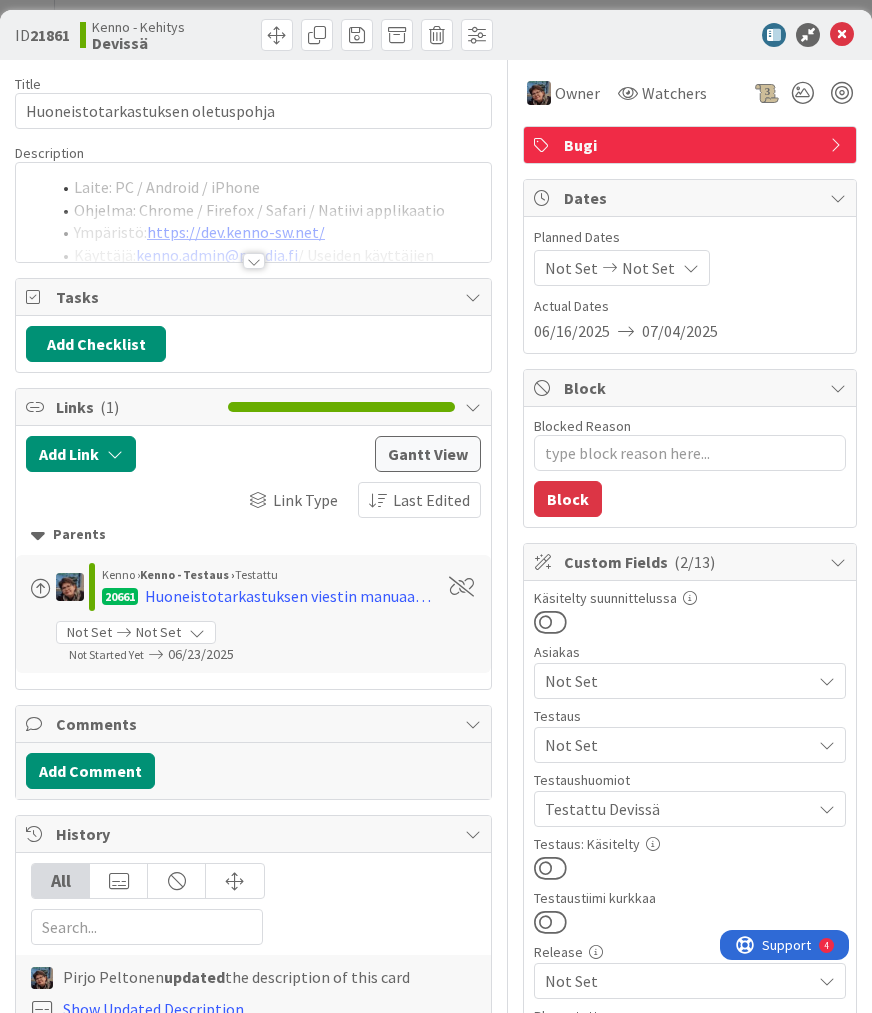 scroll, scrollTop: 0, scrollLeft: 0, axis: both 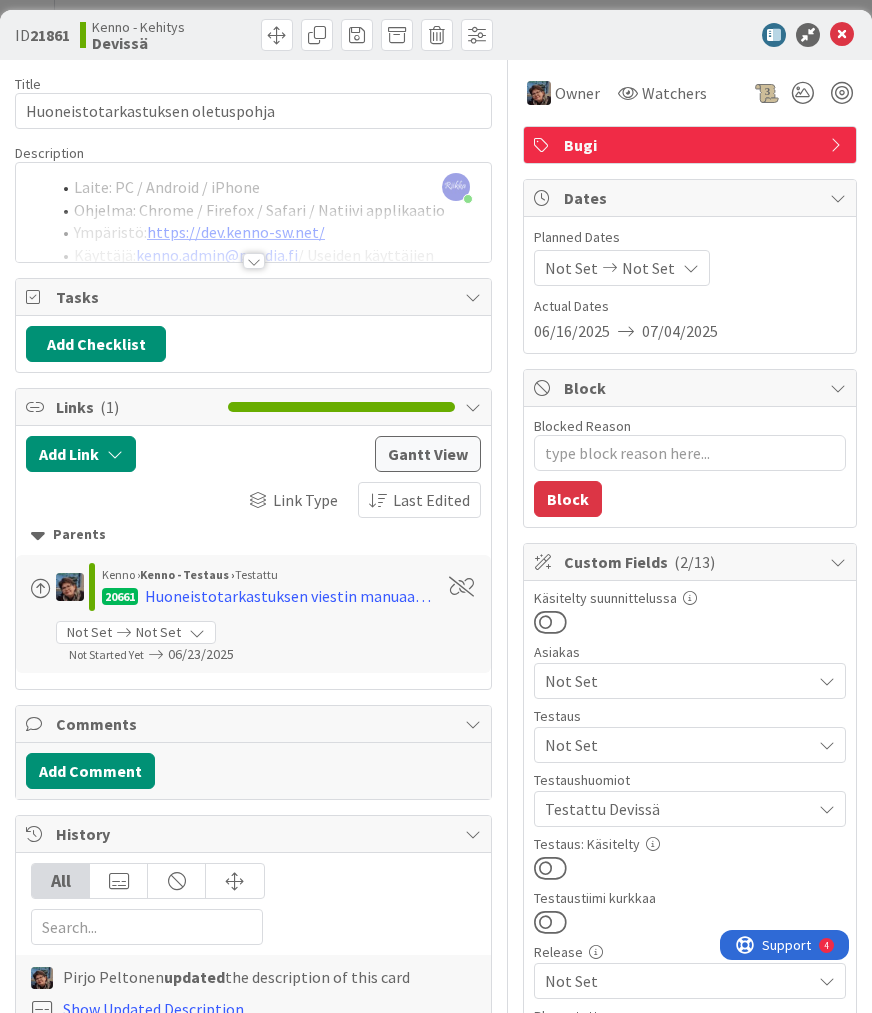 click at bounding box center (254, 261) 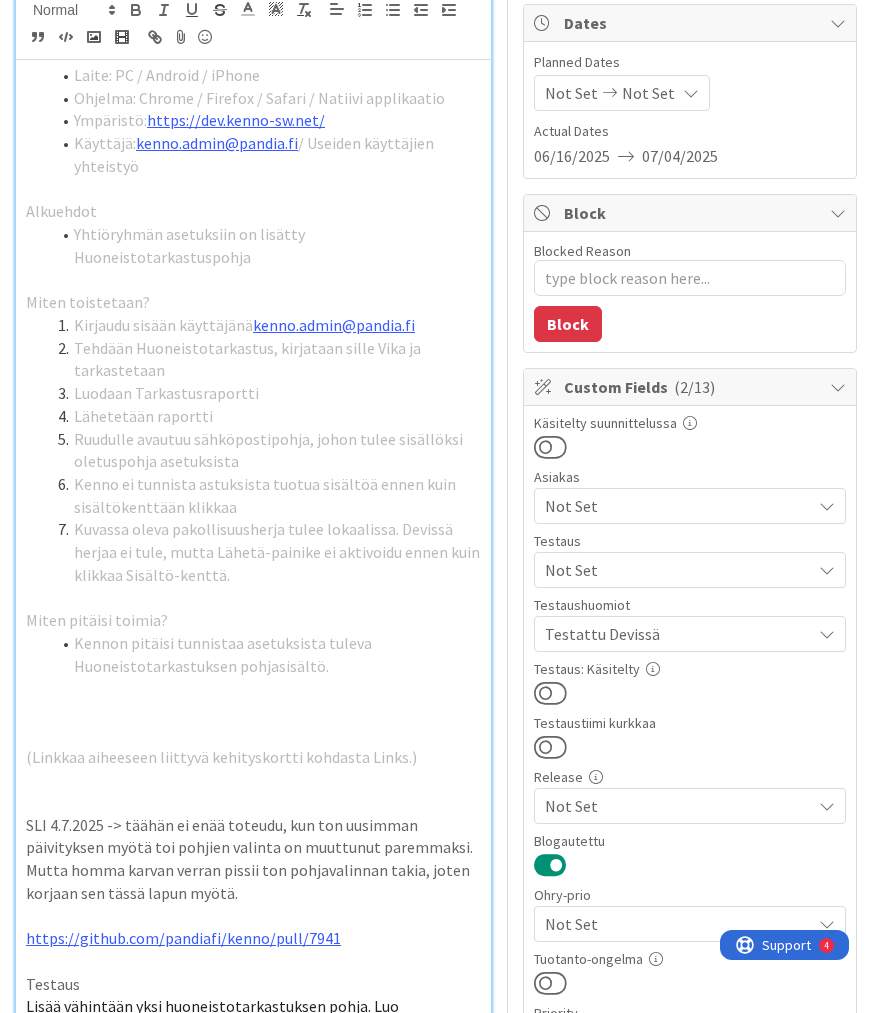 scroll, scrollTop: 240, scrollLeft: 0, axis: vertical 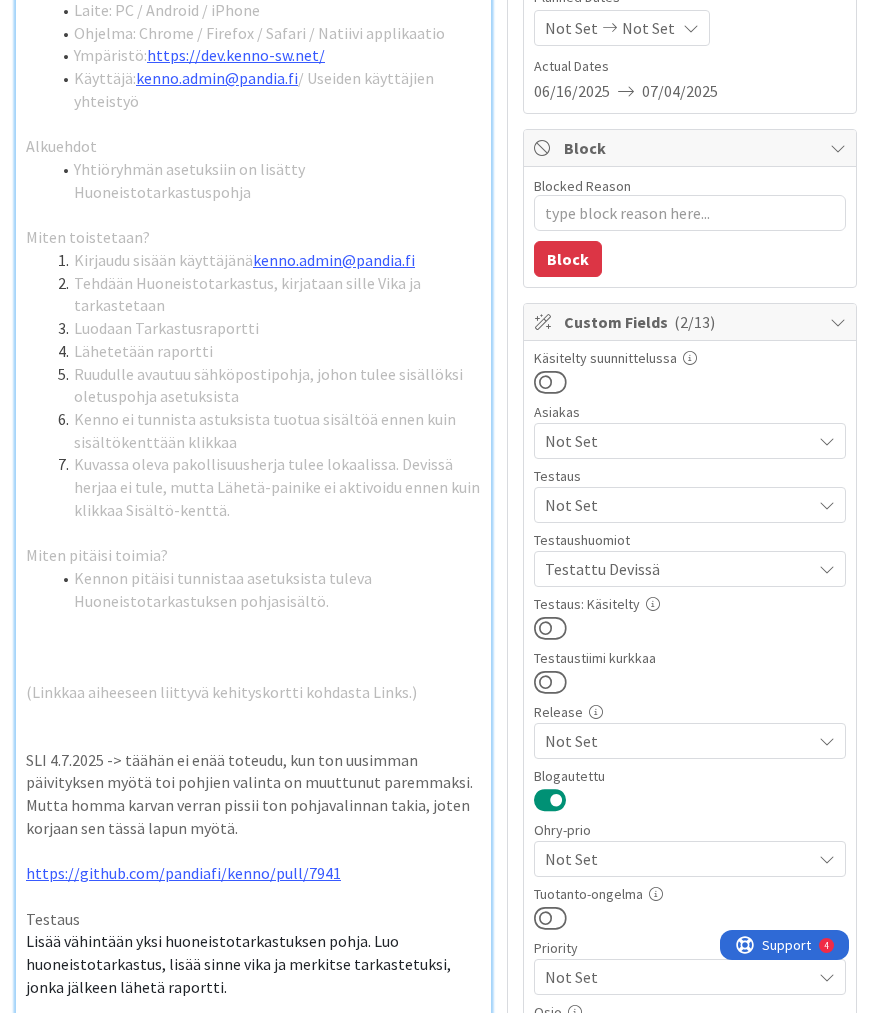 click at bounding box center (550, 628) 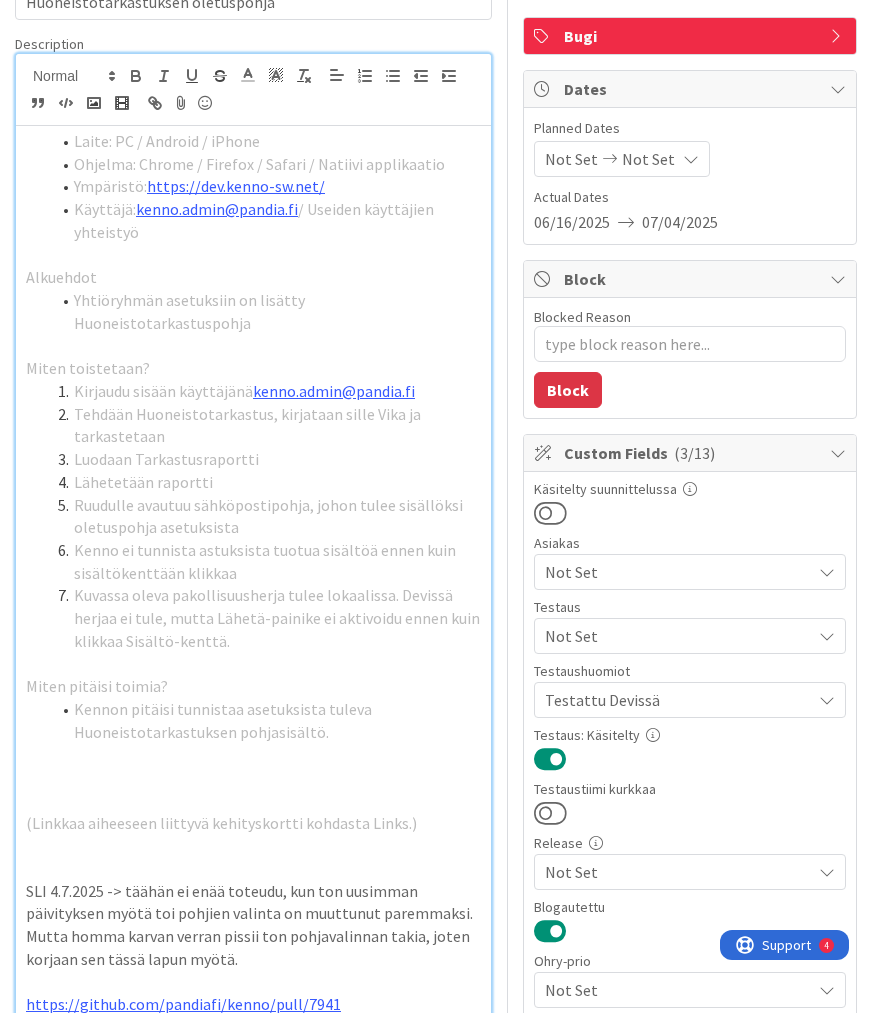 scroll, scrollTop: 0, scrollLeft: 0, axis: both 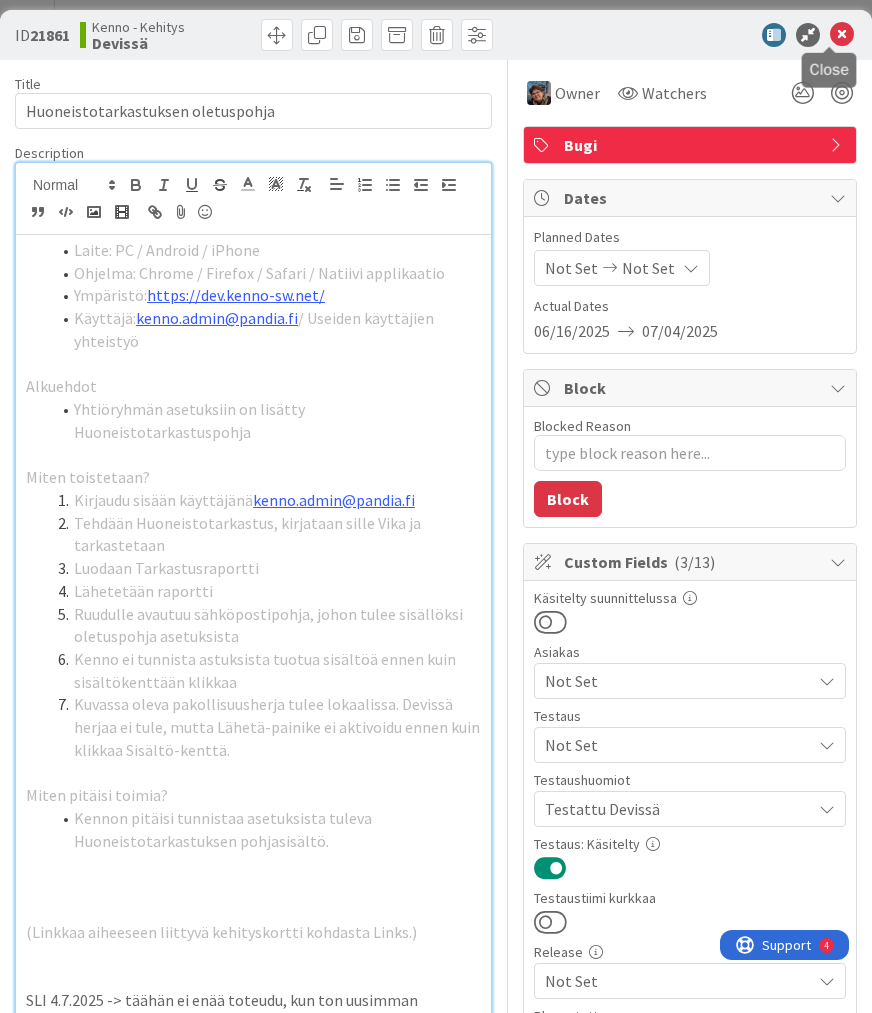click at bounding box center (842, 35) 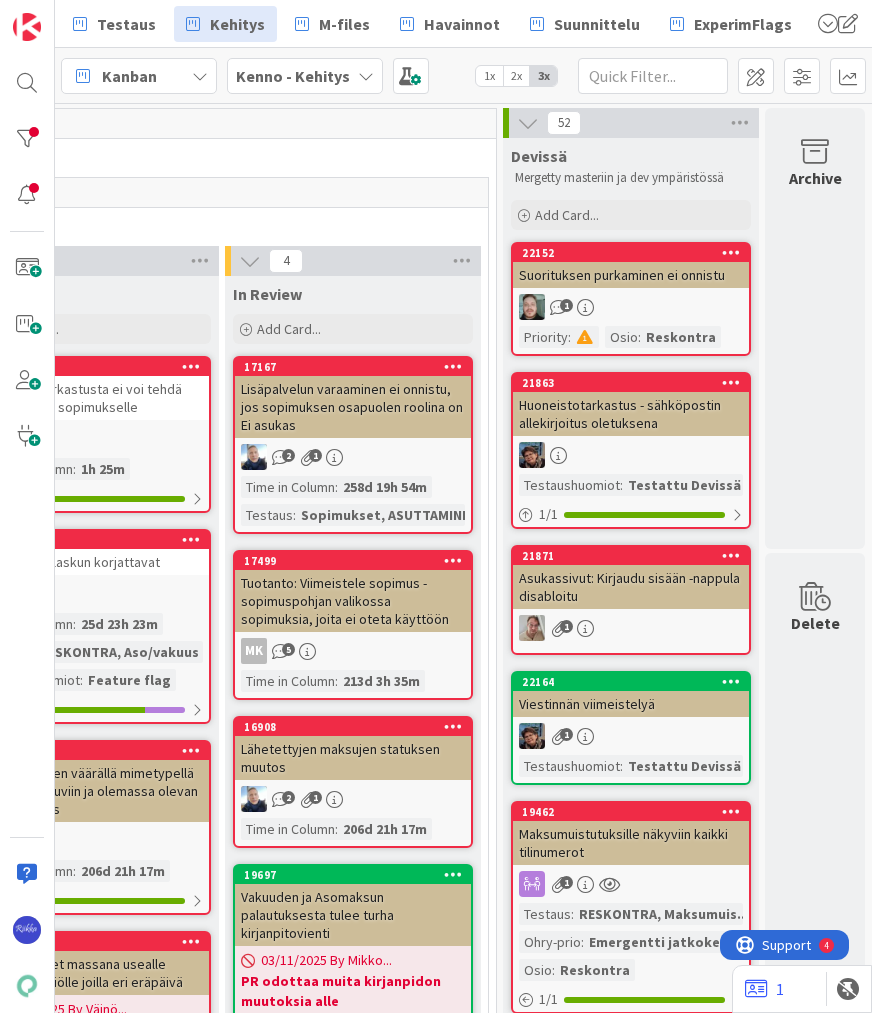 scroll, scrollTop: 0, scrollLeft: 0, axis: both 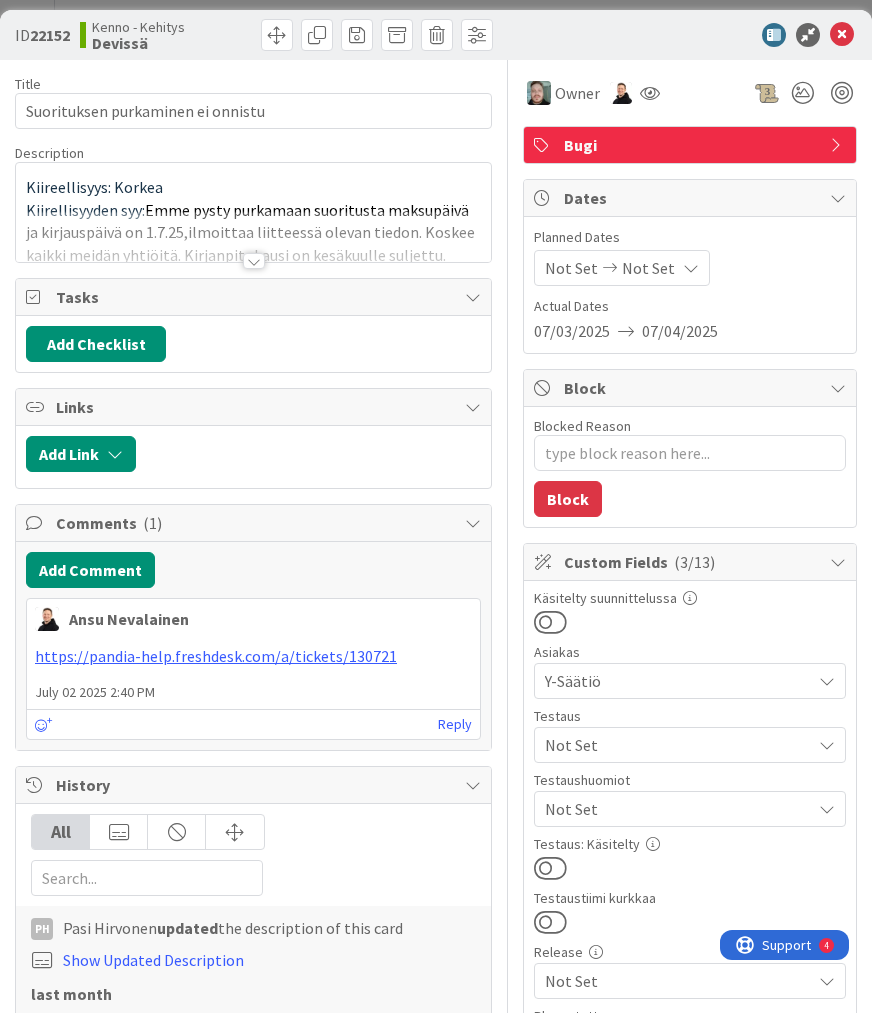 click at bounding box center (254, 261) 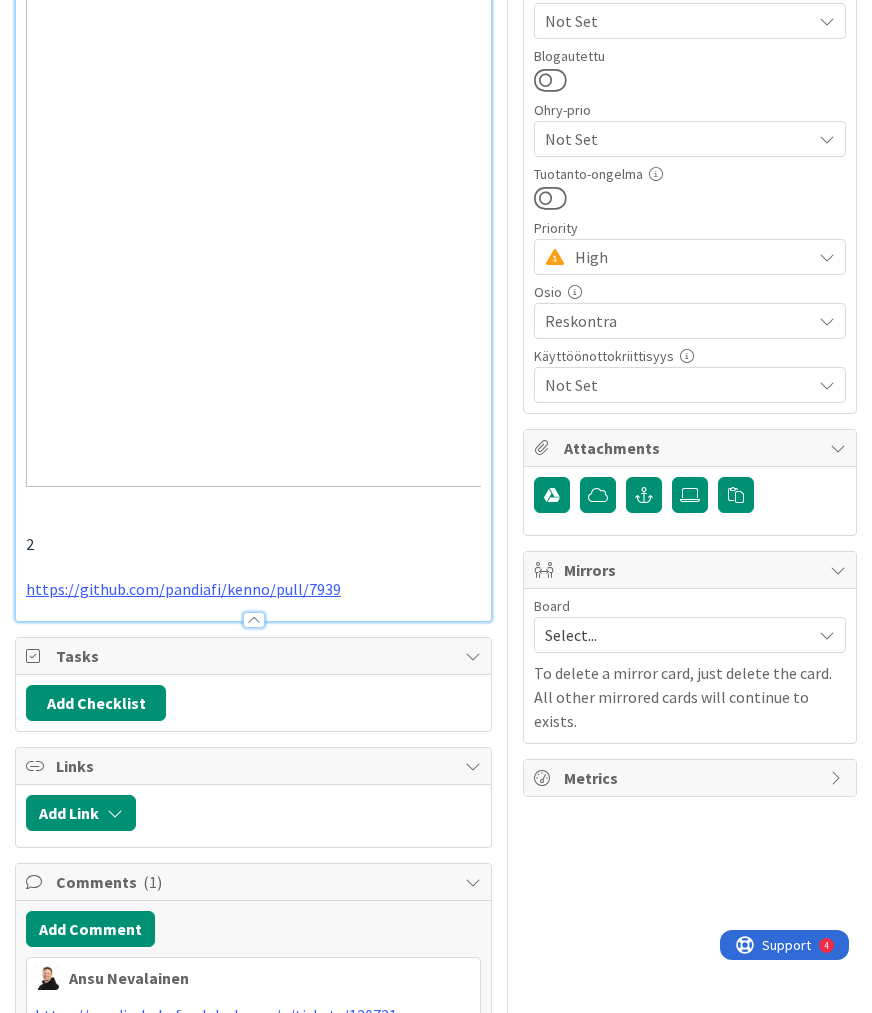 scroll, scrollTop: 932, scrollLeft: 0, axis: vertical 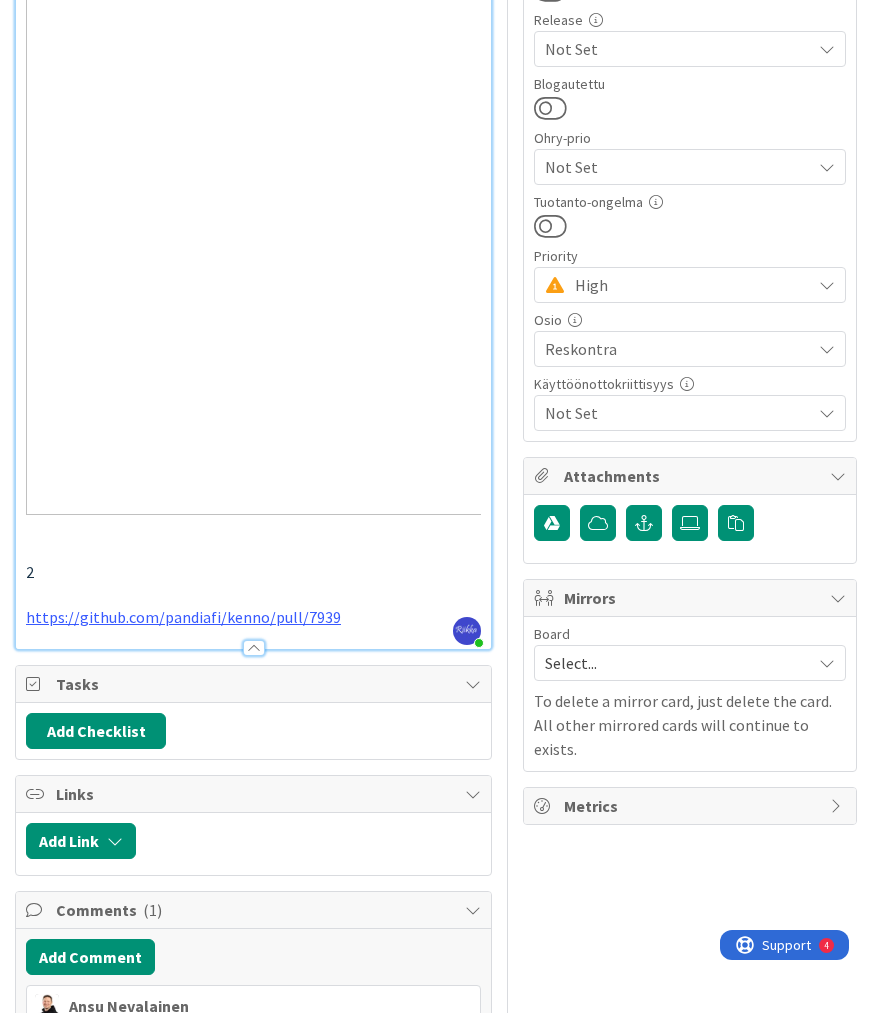 click on "https://github.com/pandiafi/kenno/pull/7939" at bounding box center [253, 617] 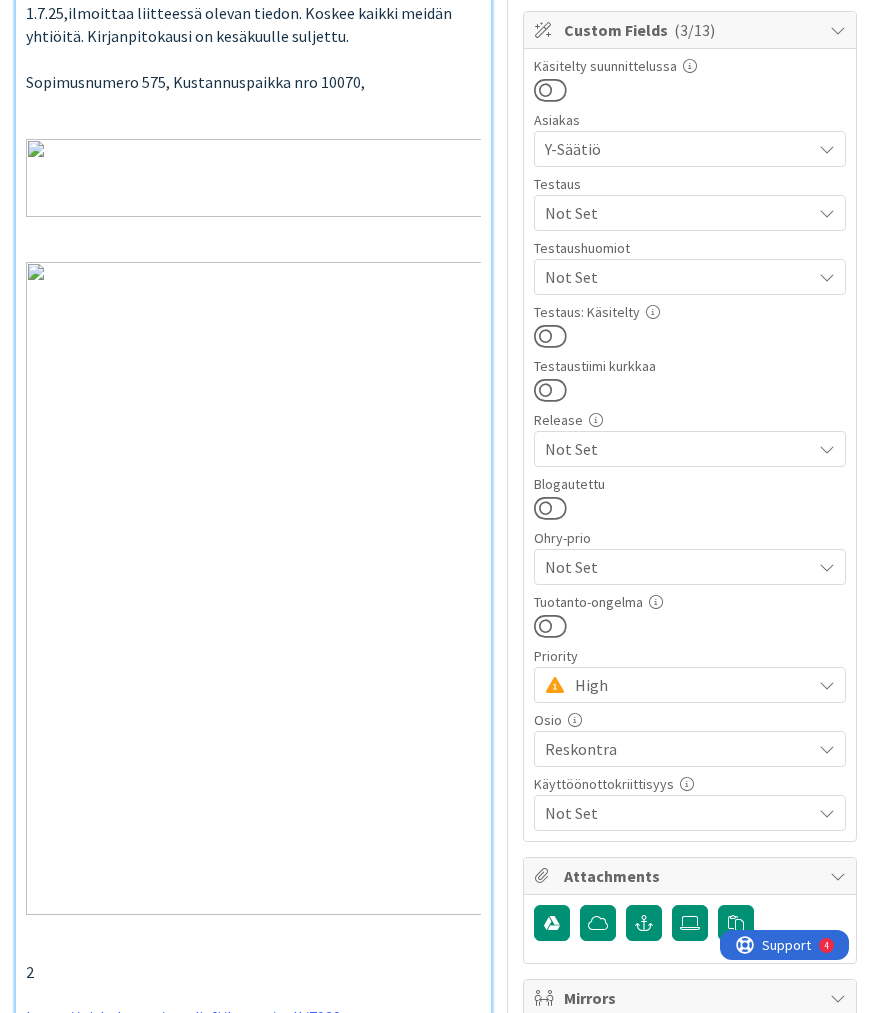 scroll, scrollTop: 132, scrollLeft: 0, axis: vertical 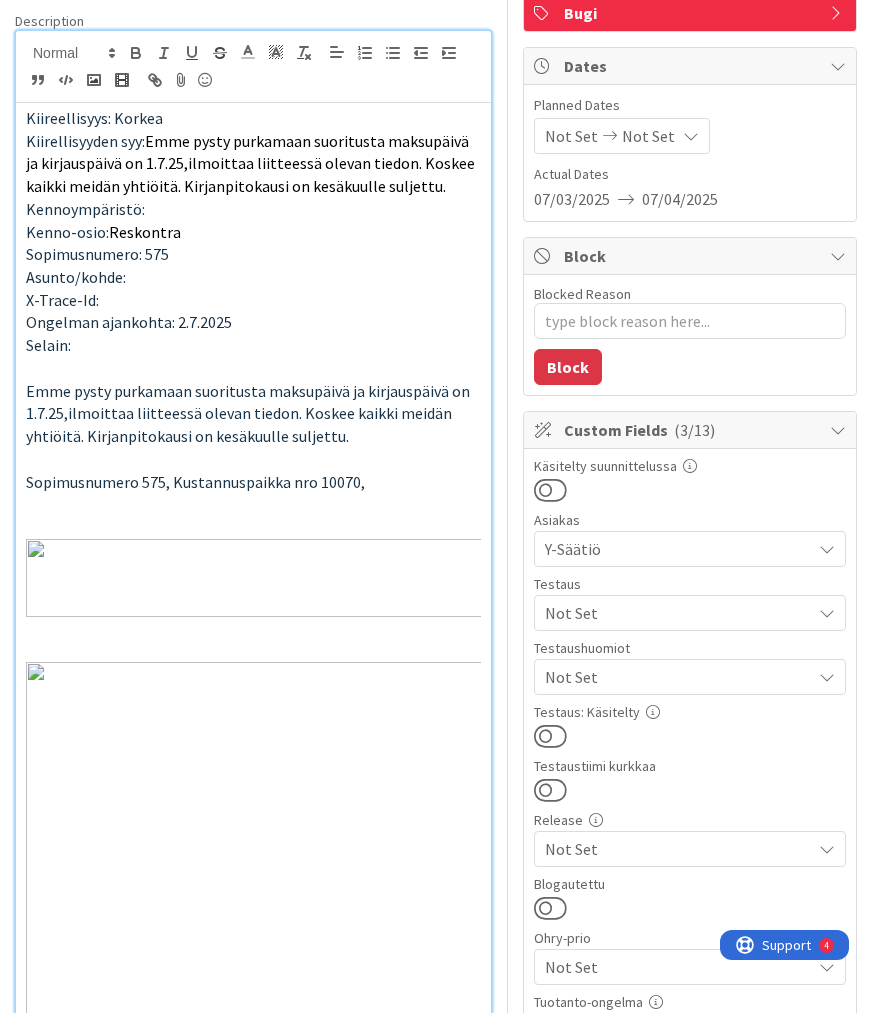 click on "Not Set" at bounding box center (678, 677) 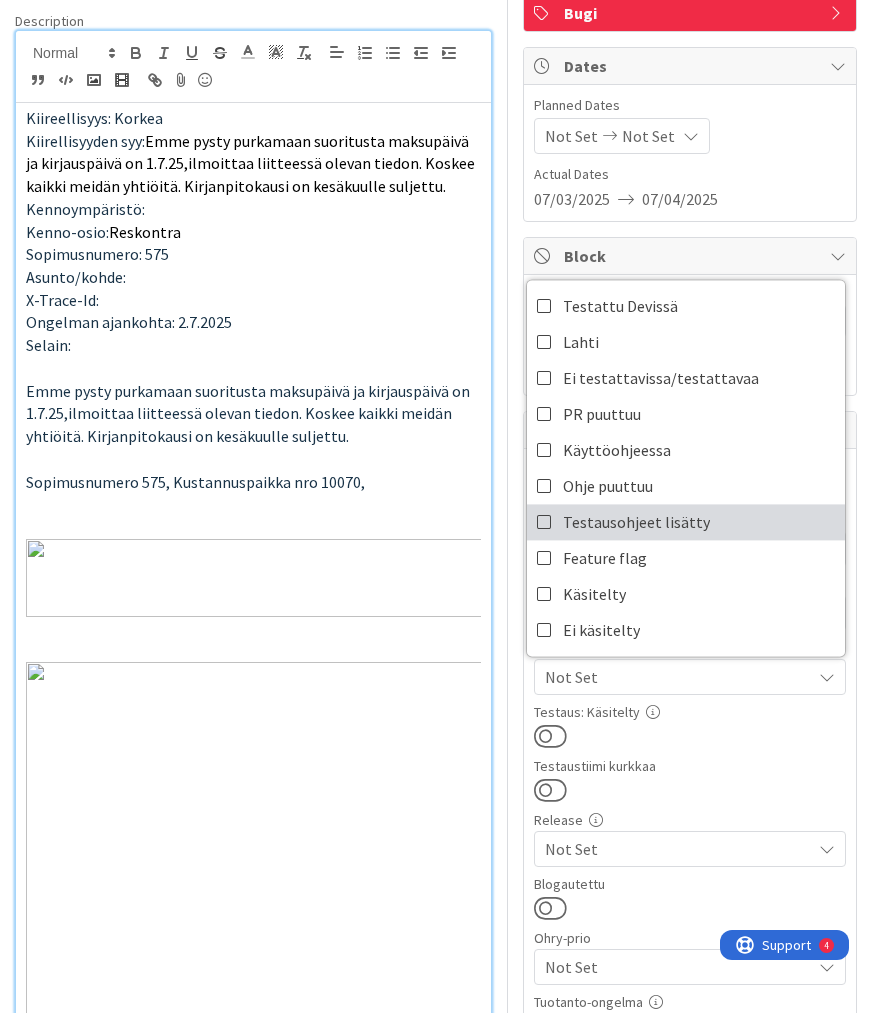 click on "Testausohjeet lisätty" at bounding box center [636, 522] 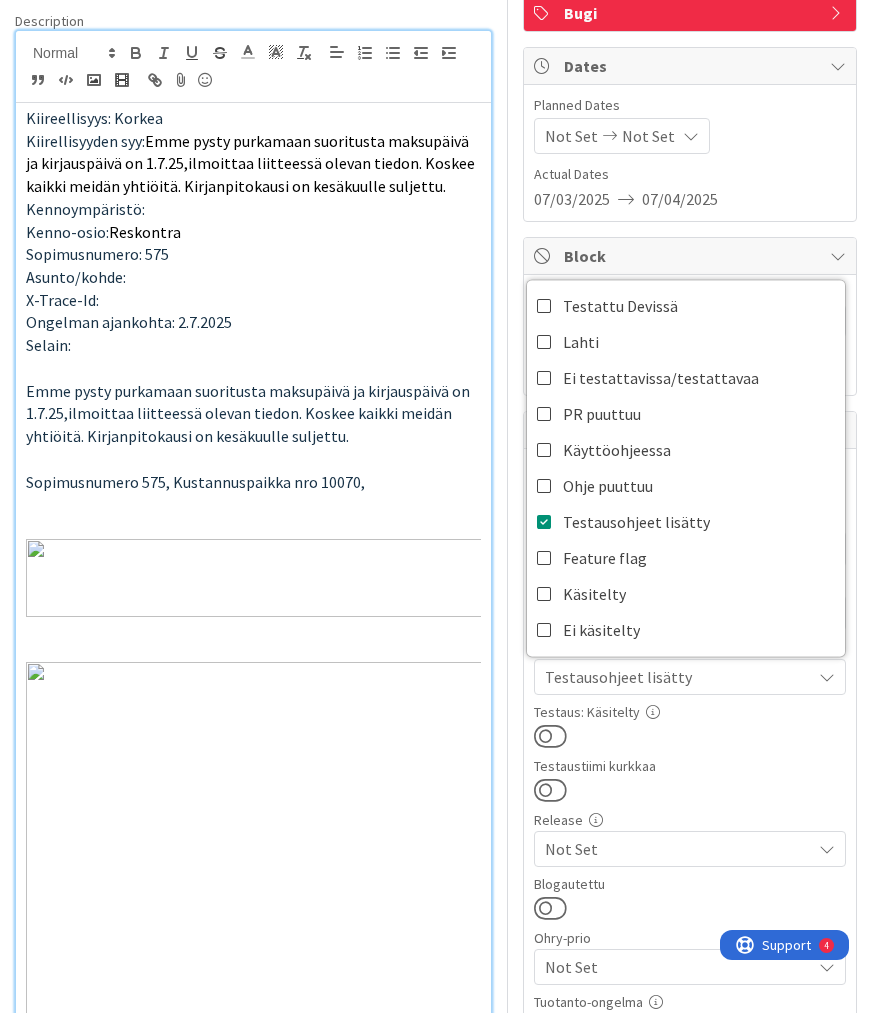 click on "Testaustiimi kurkkaa" at bounding box center [690, 766] 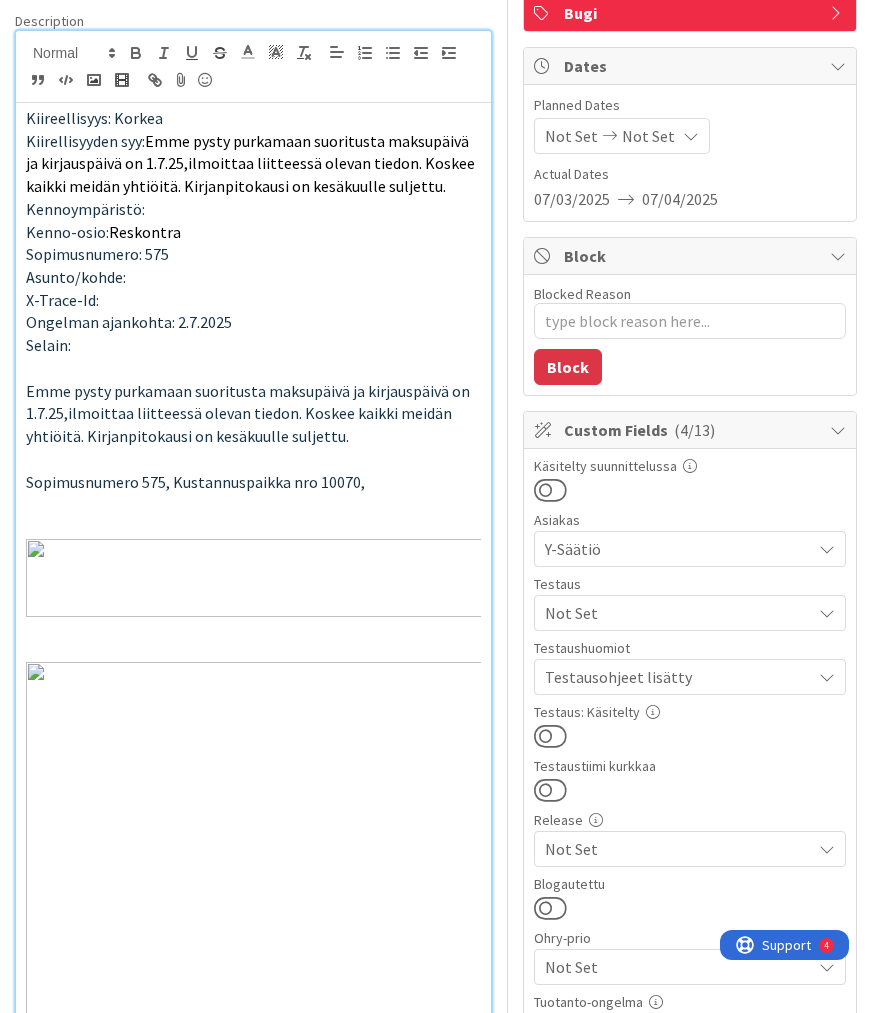 click on "Not Set" at bounding box center [678, 613] 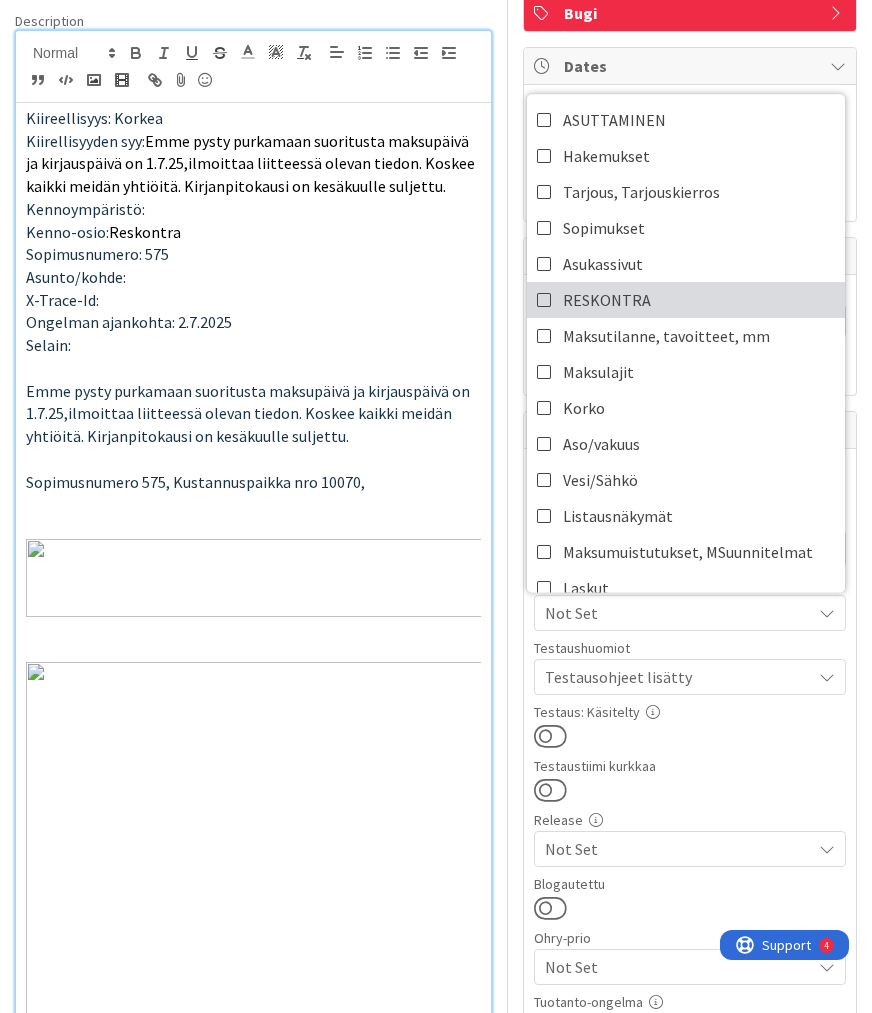 click on "RESKONTRA" at bounding box center (686, 300) 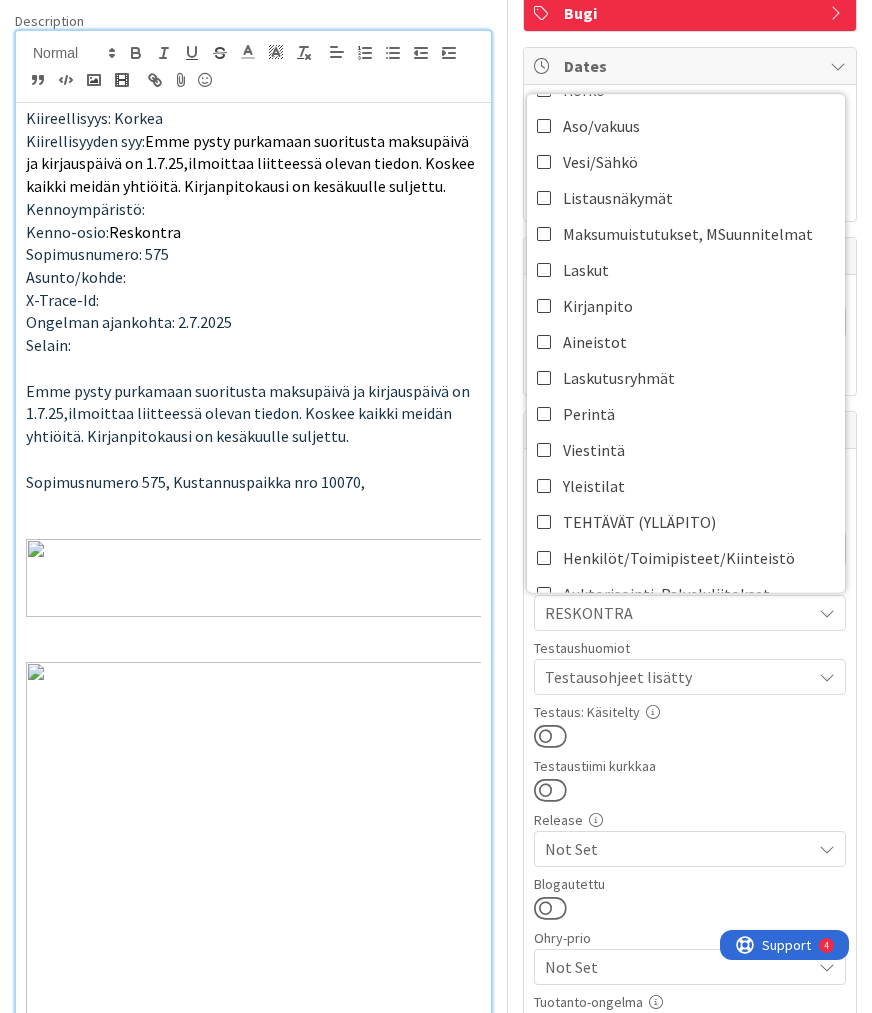 scroll, scrollTop: 320, scrollLeft: 0, axis: vertical 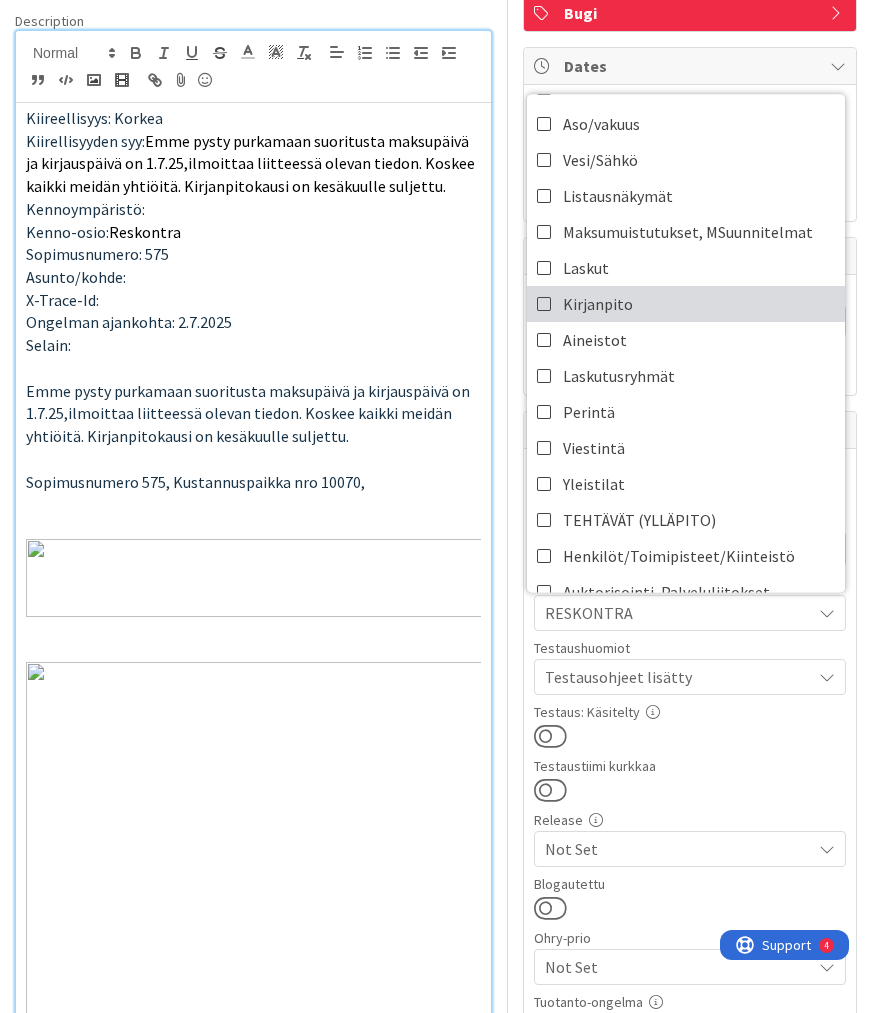 click on "Kirjanpito" at bounding box center [686, 304] 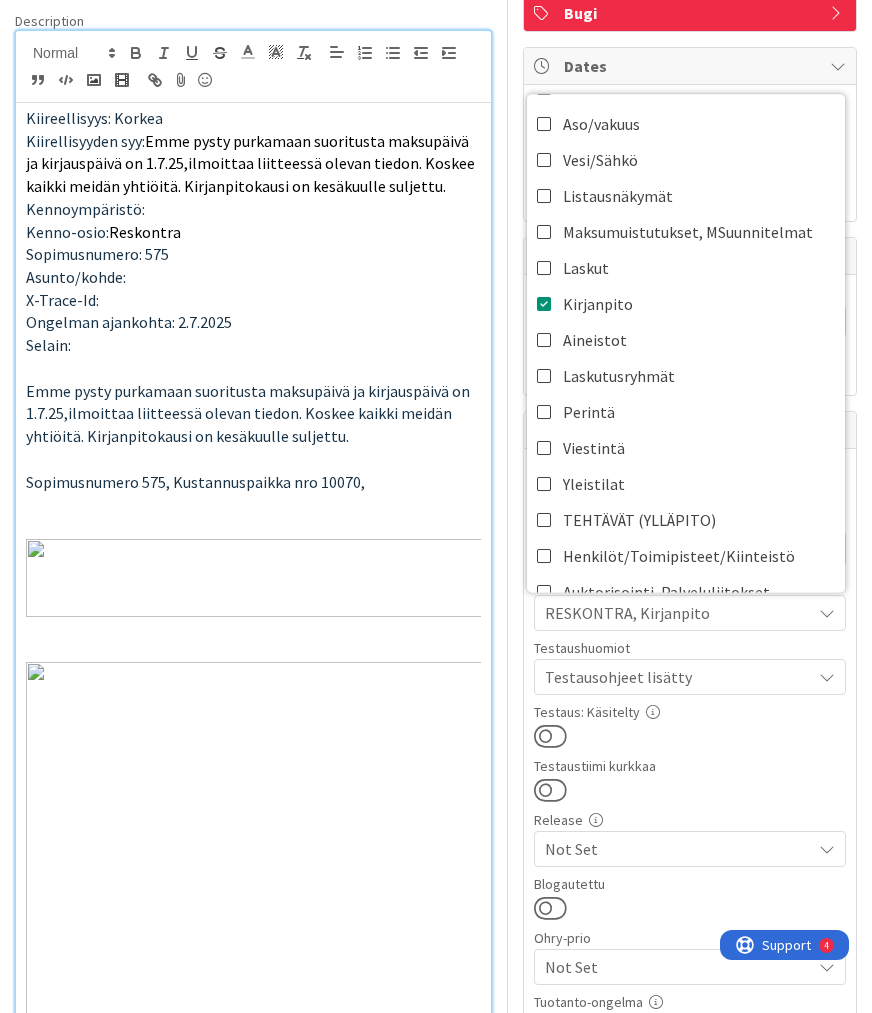 scroll, scrollTop: 0, scrollLeft: 0, axis: both 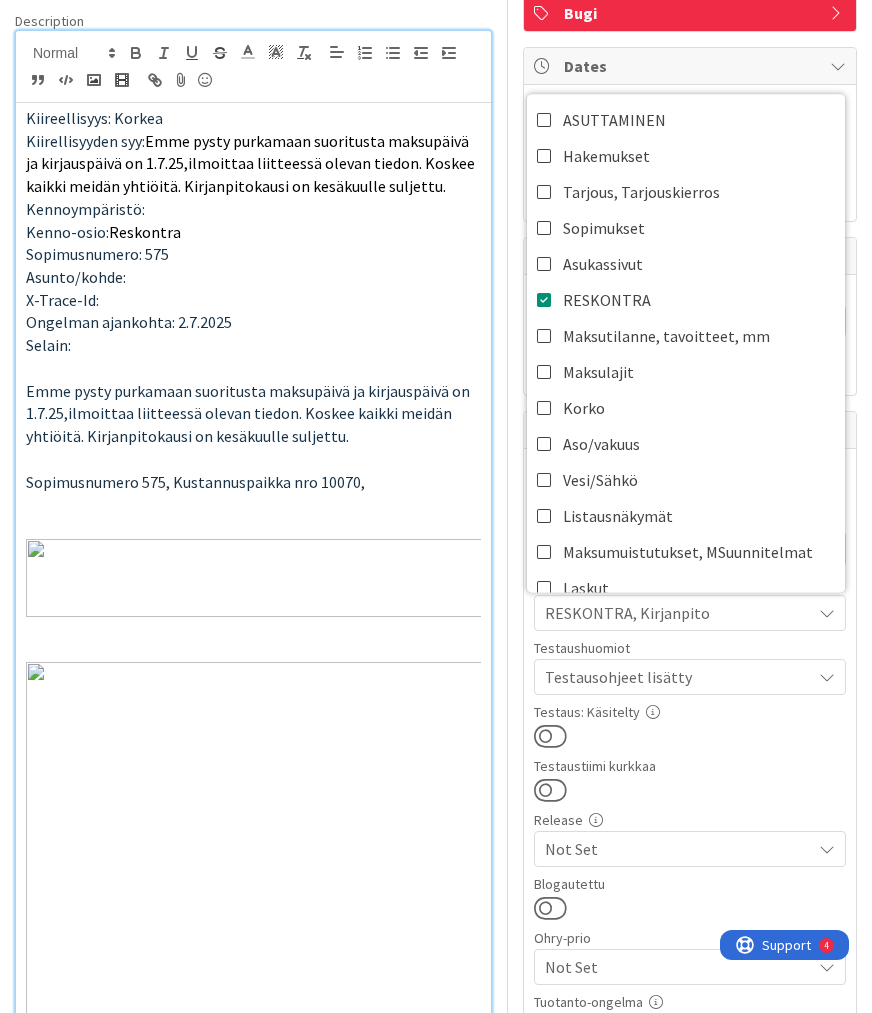 click at bounding box center [690, 736] 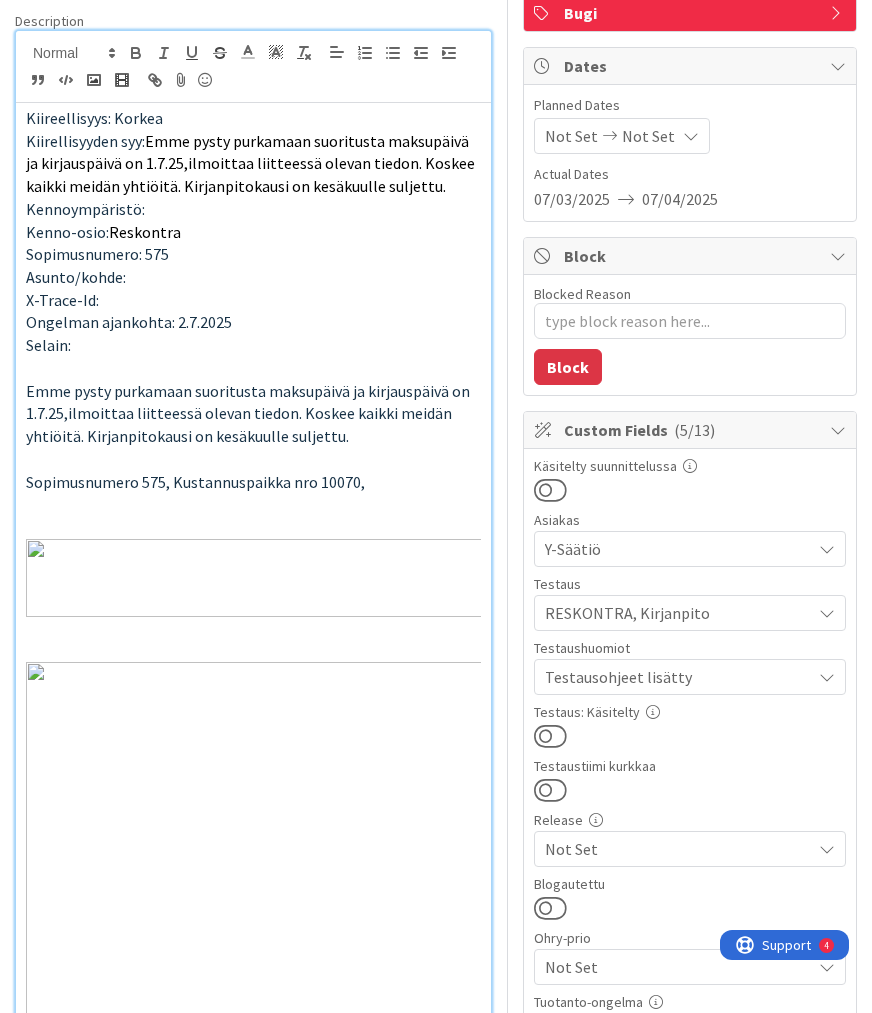 click at bounding box center (550, 736) 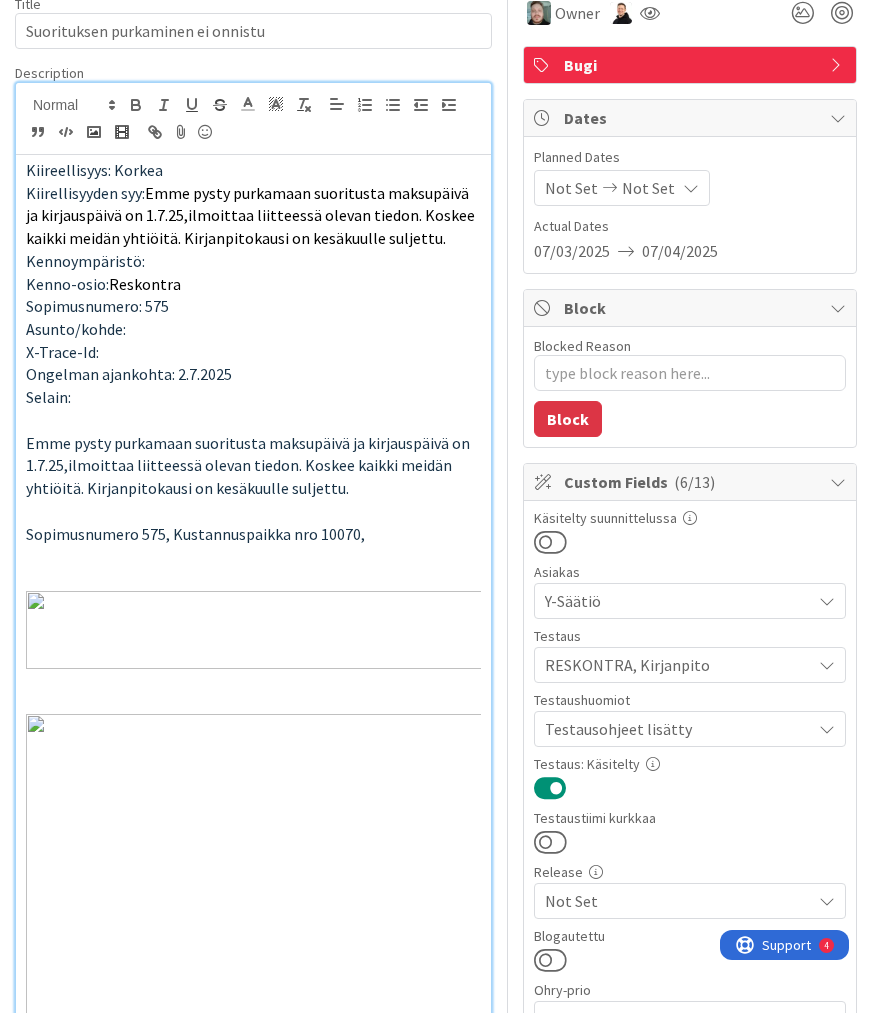 scroll, scrollTop: 0, scrollLeft: 0, axis: both 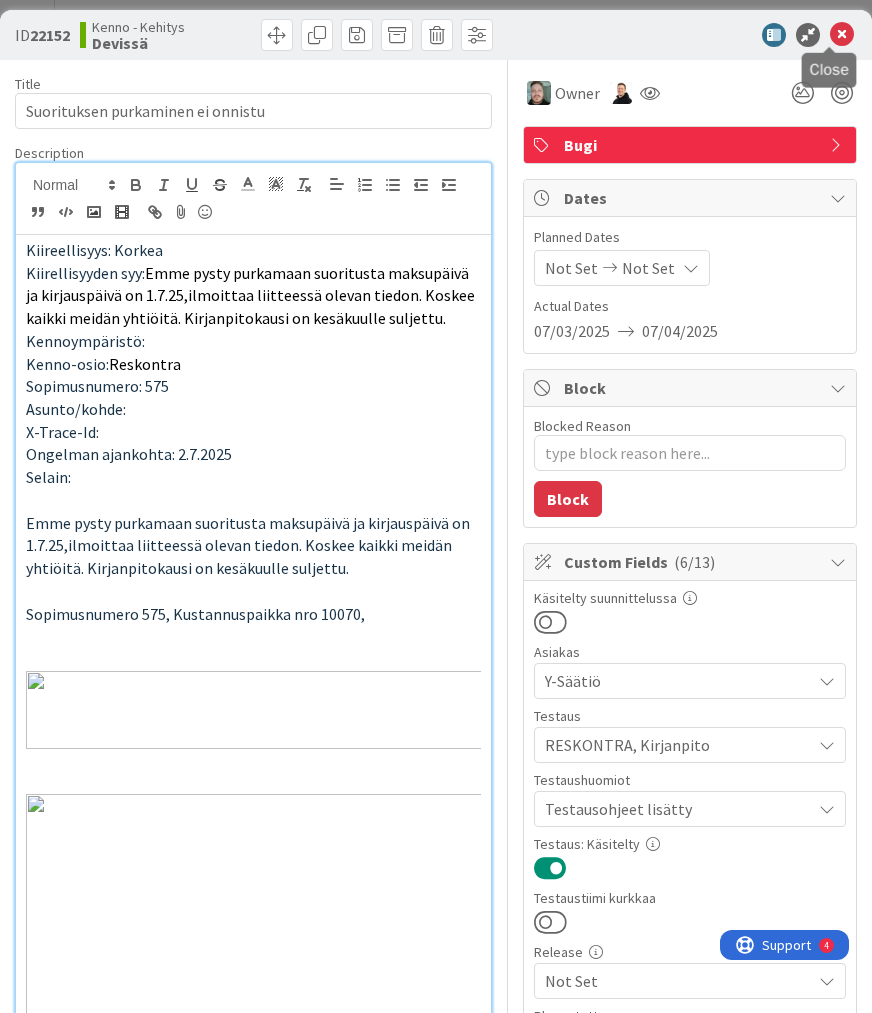 click at bounding box center (842, 35) 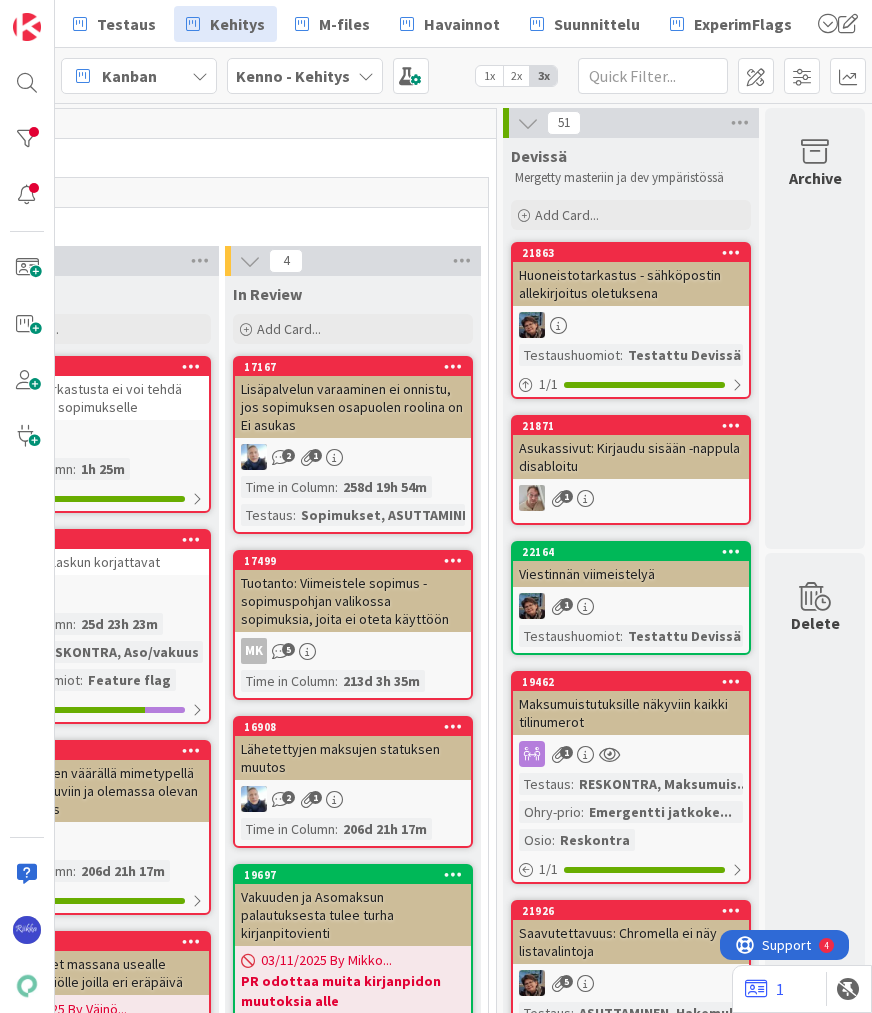 scroll, scrollTop: 0, scrollLeft: 0, axis: both 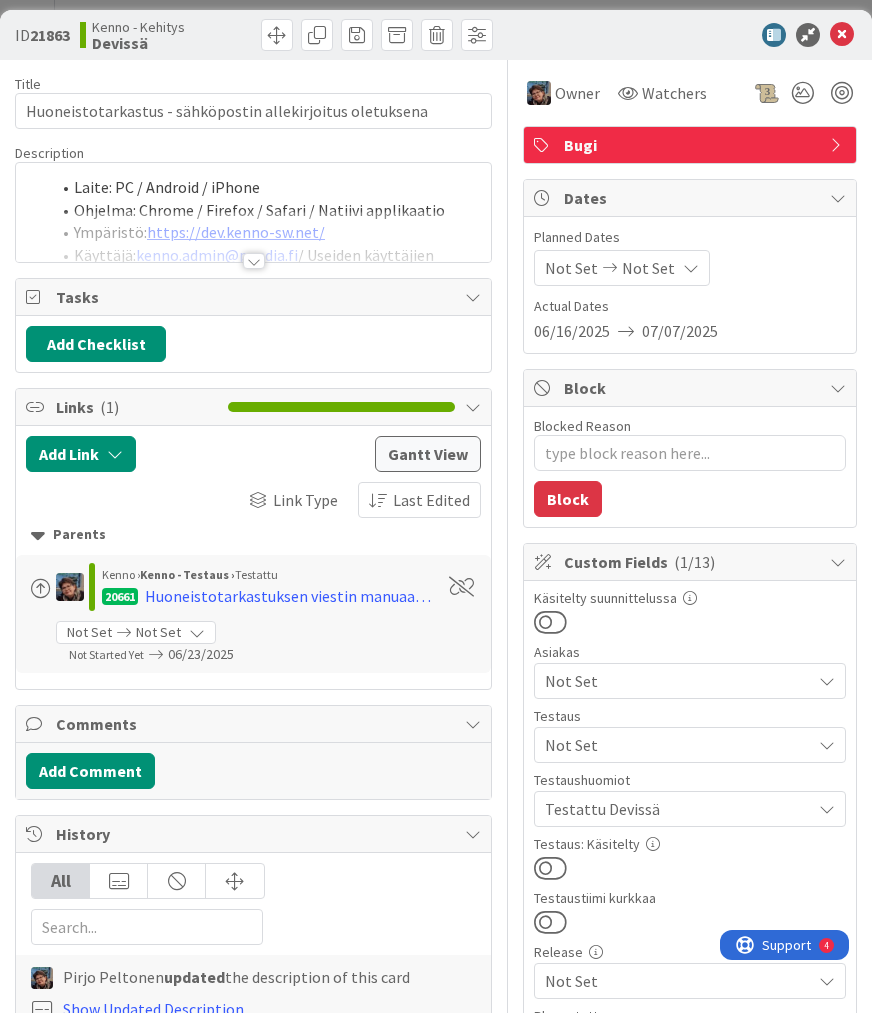 click at bounding box center [550, 868] 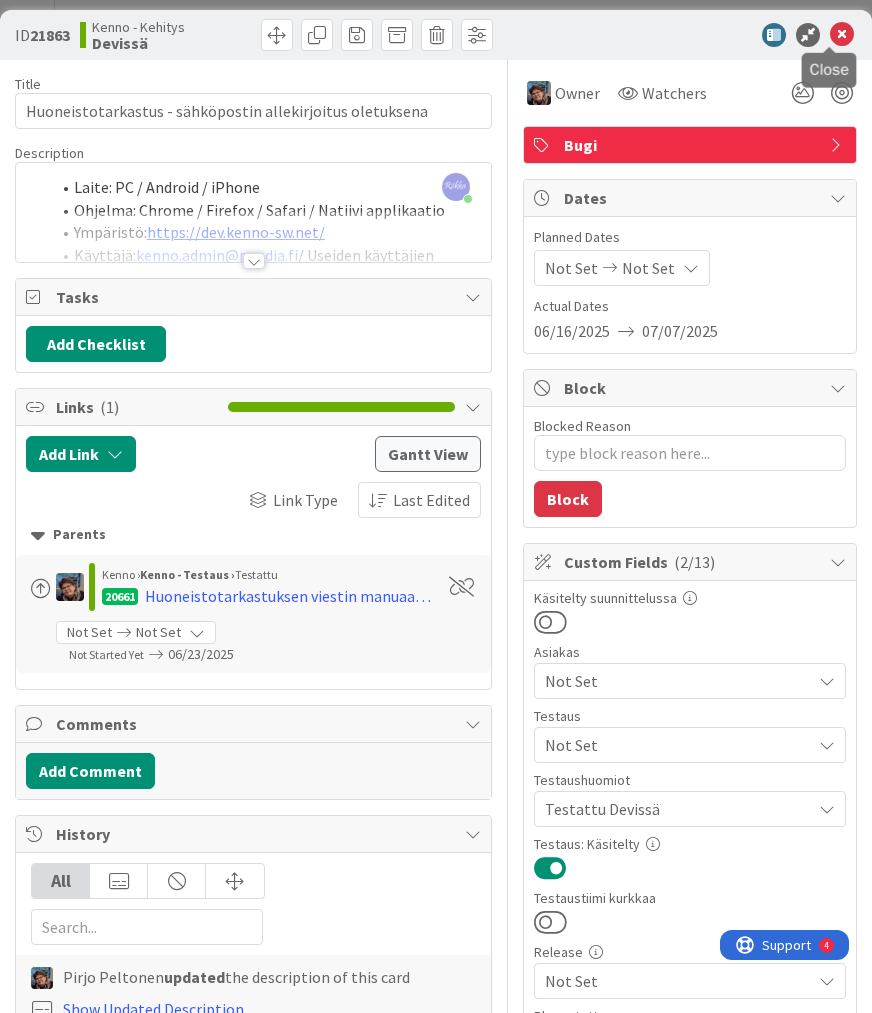 click at bounding box center [842, 35] 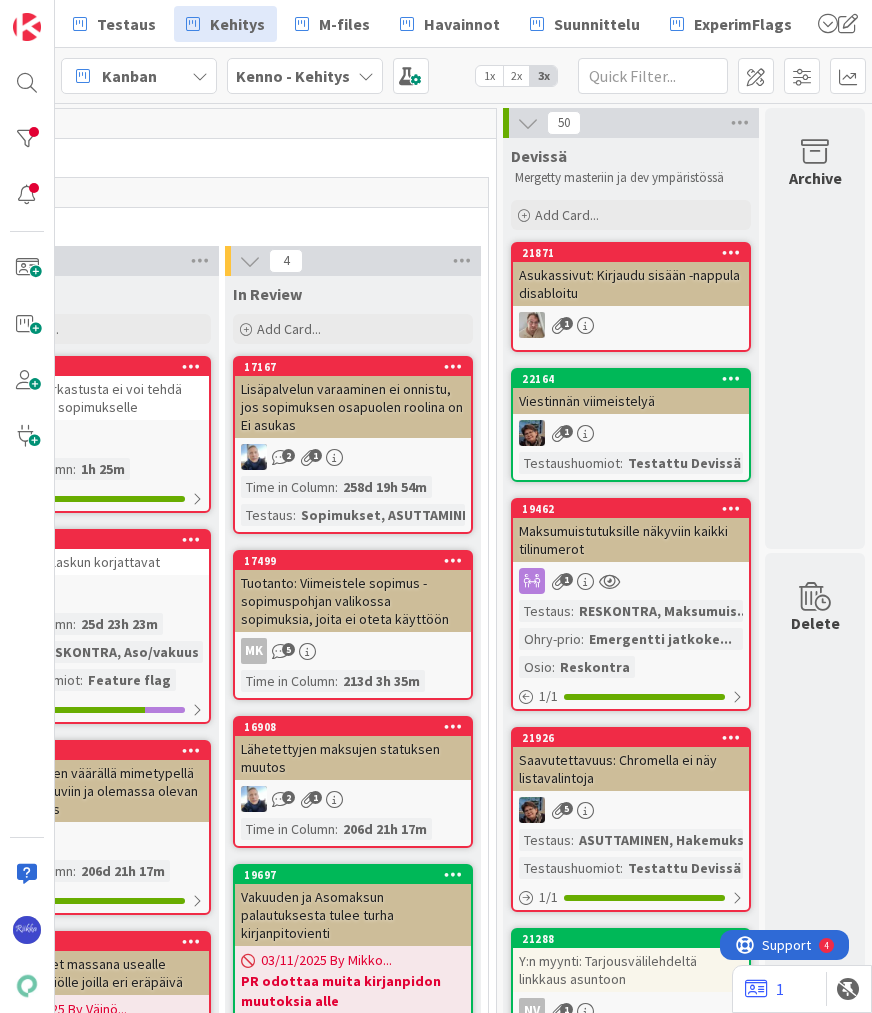 click on "Asukassivut: Kirjaudu sisään -nappula disabloitu" at bounding box center (631, 284) 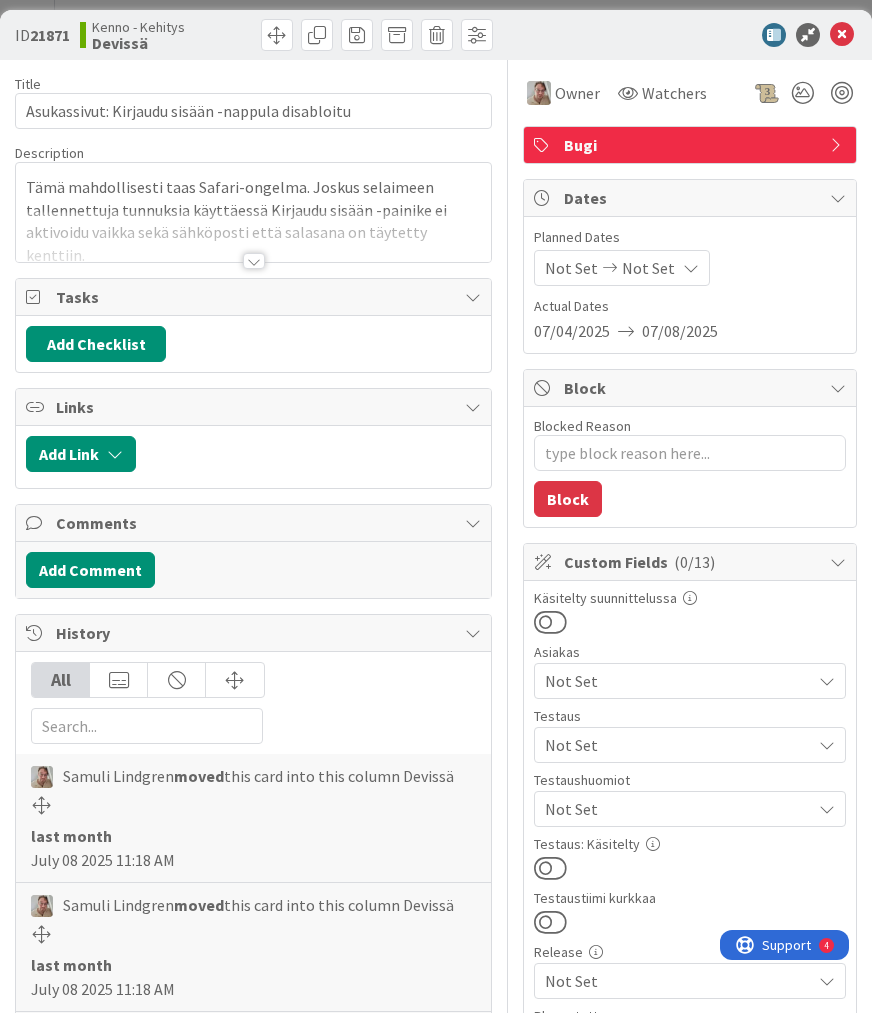 scroll, scrollTop: 0, scrollLeft: 0, axis: both 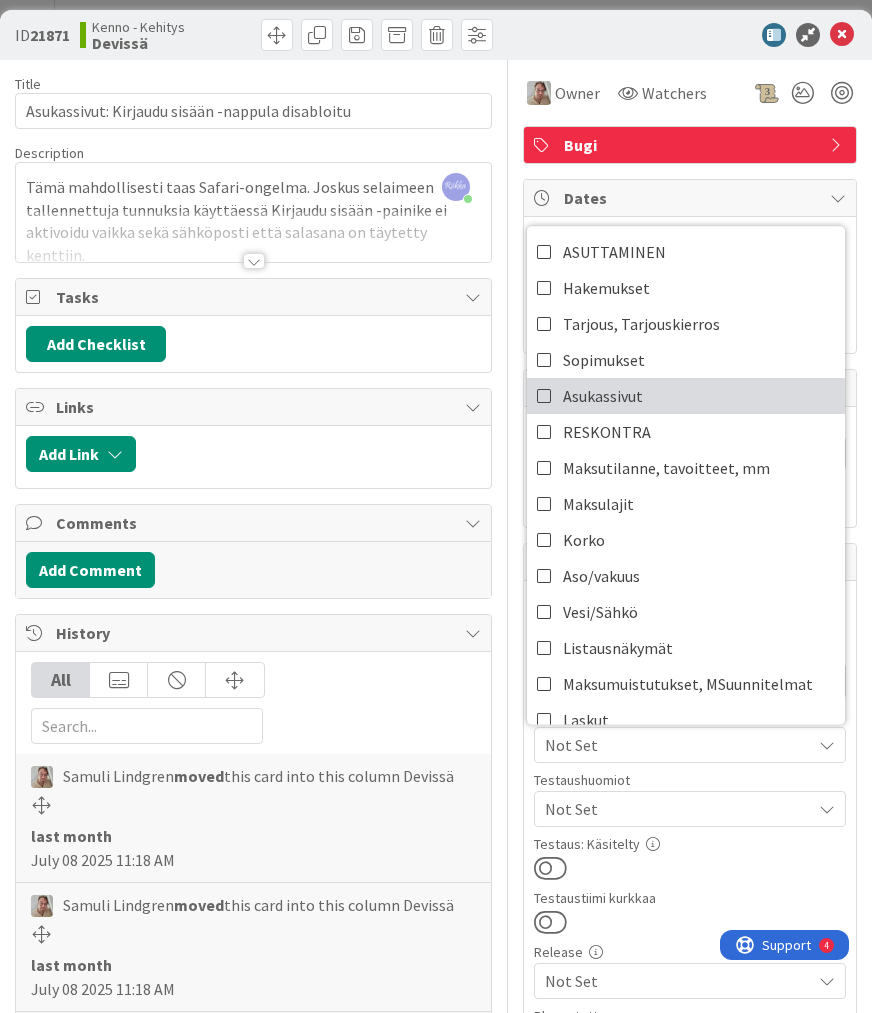 click on "Asukassivut" at bounding box center [686, 396] 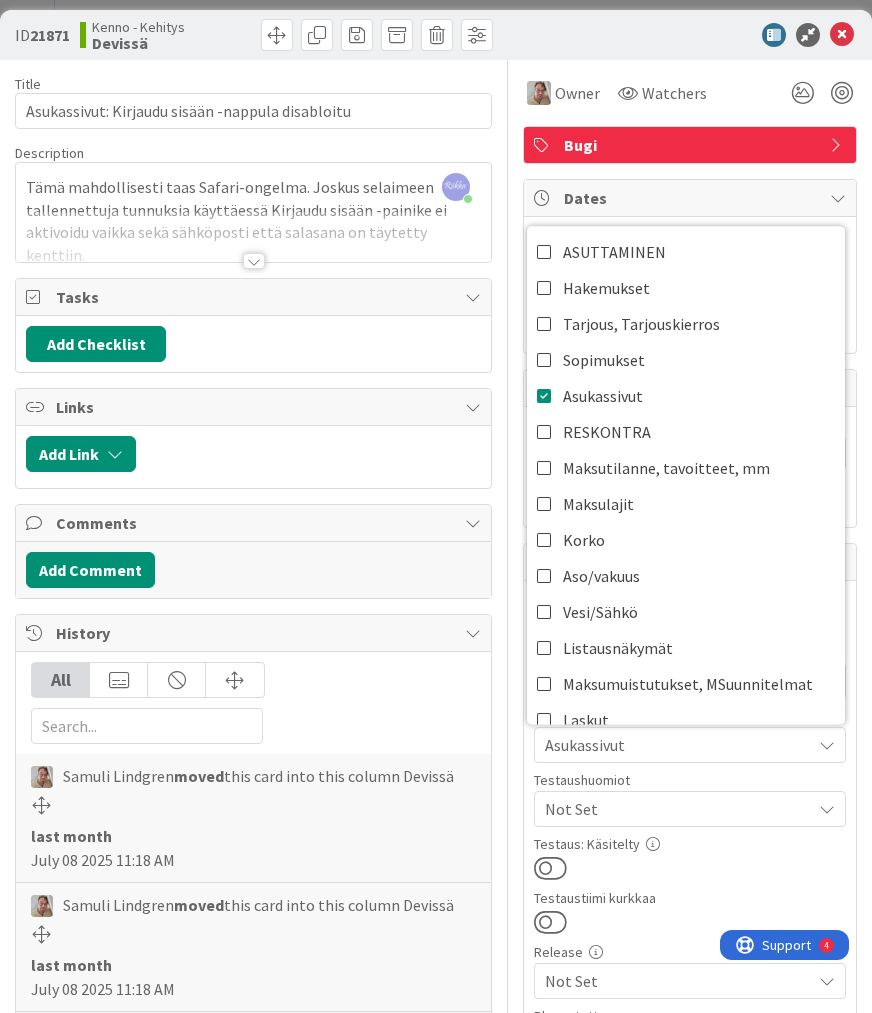 click at bounding box center [254, 261] 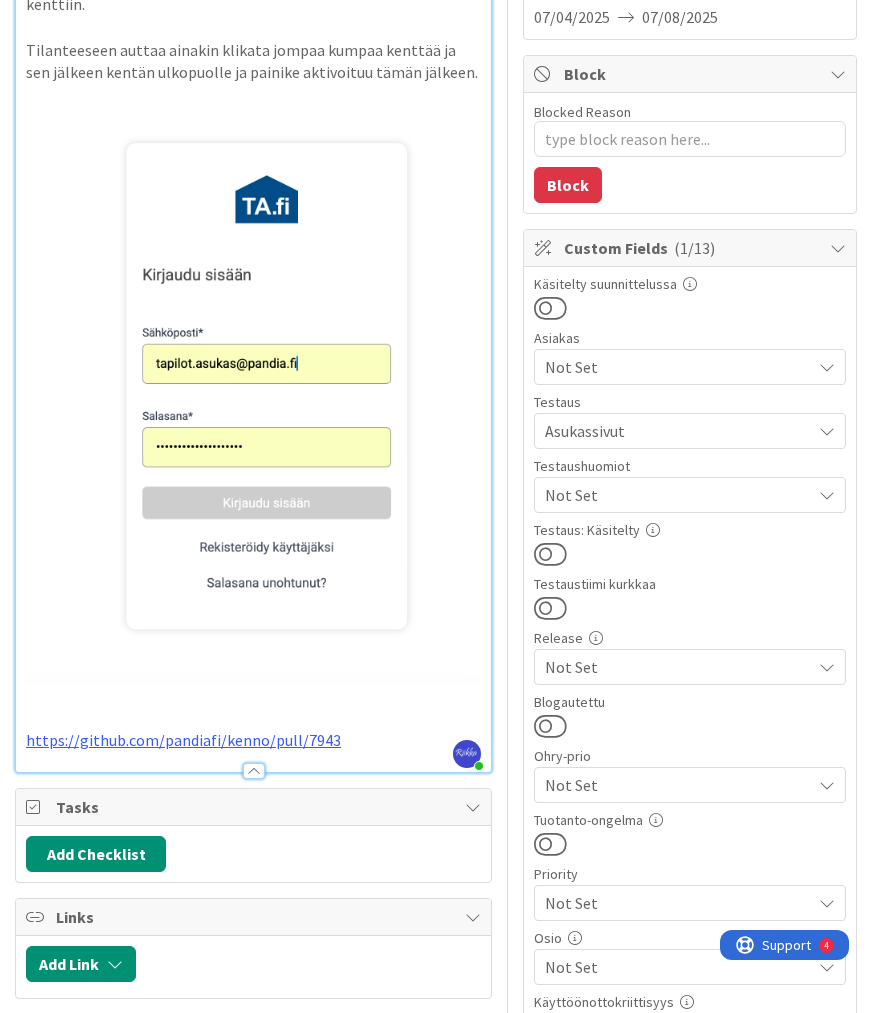 scroll, scrollTop: 320, scrollLeft: 0, axis: vertical 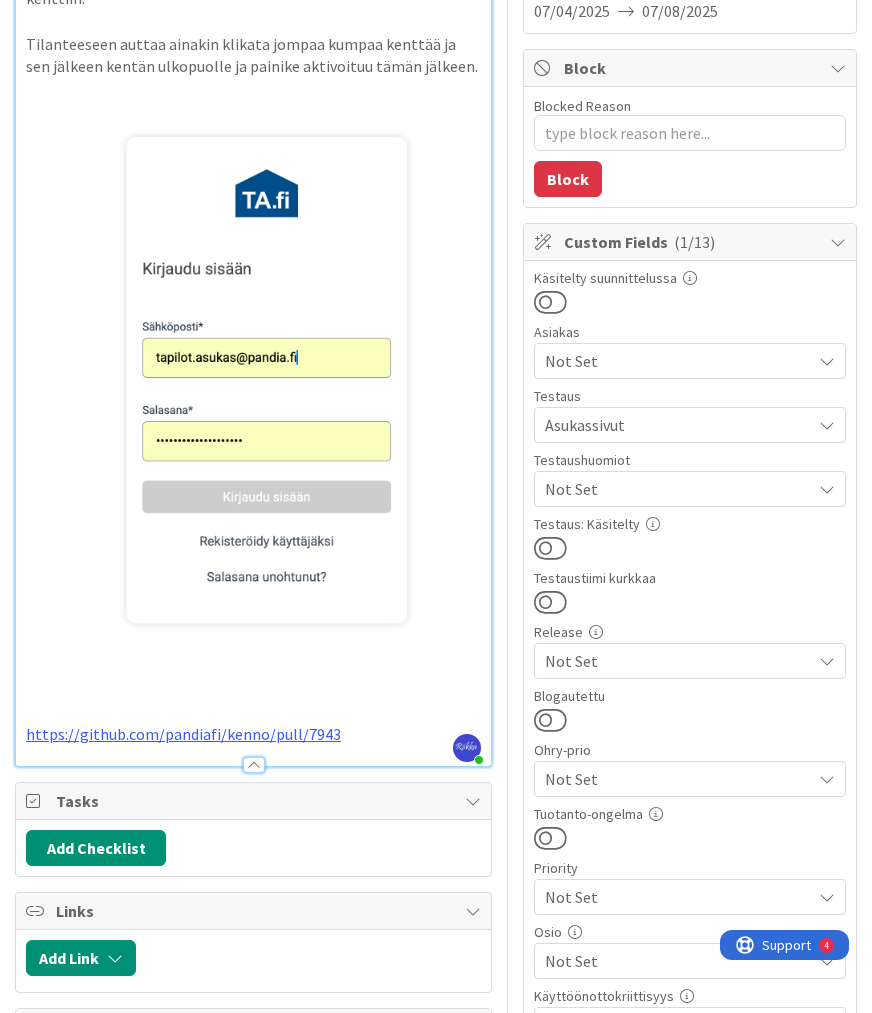 click on "https://github.com/pandiafi/kenno/pull/7943" at bounding box center [253, 734] 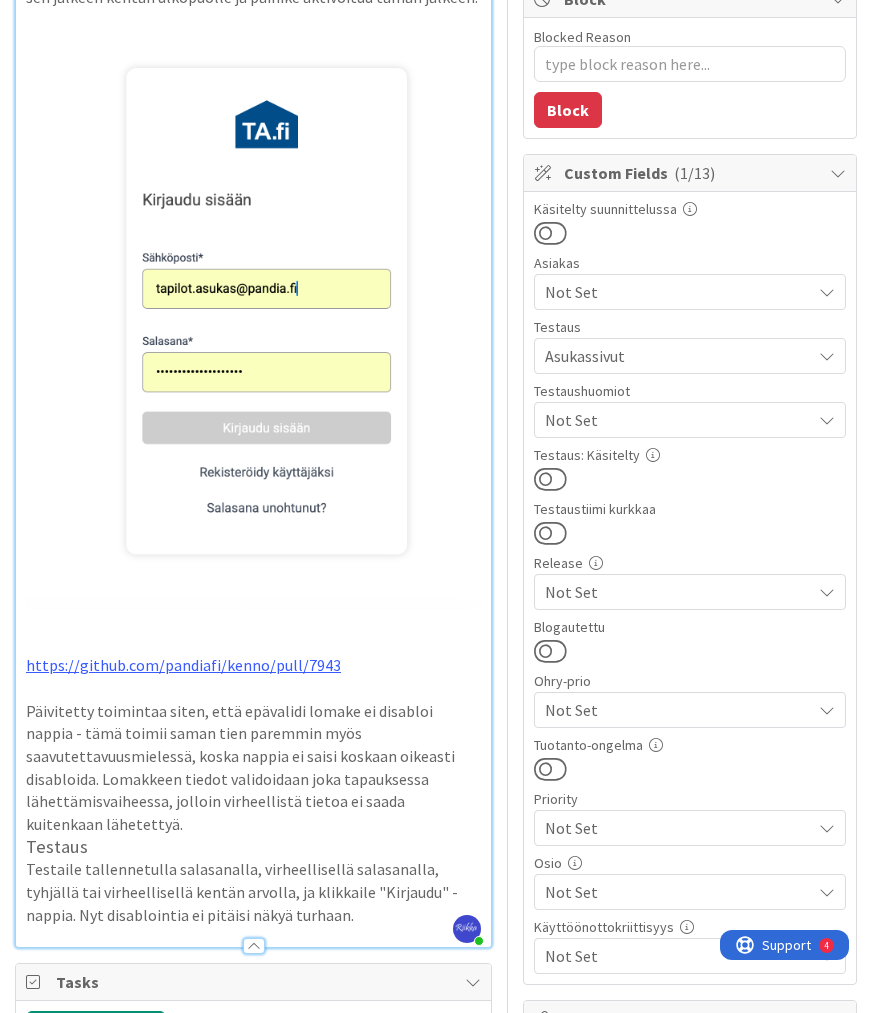 scroll, scrollTop: 480, scrollLeft: 0, axis: vertical 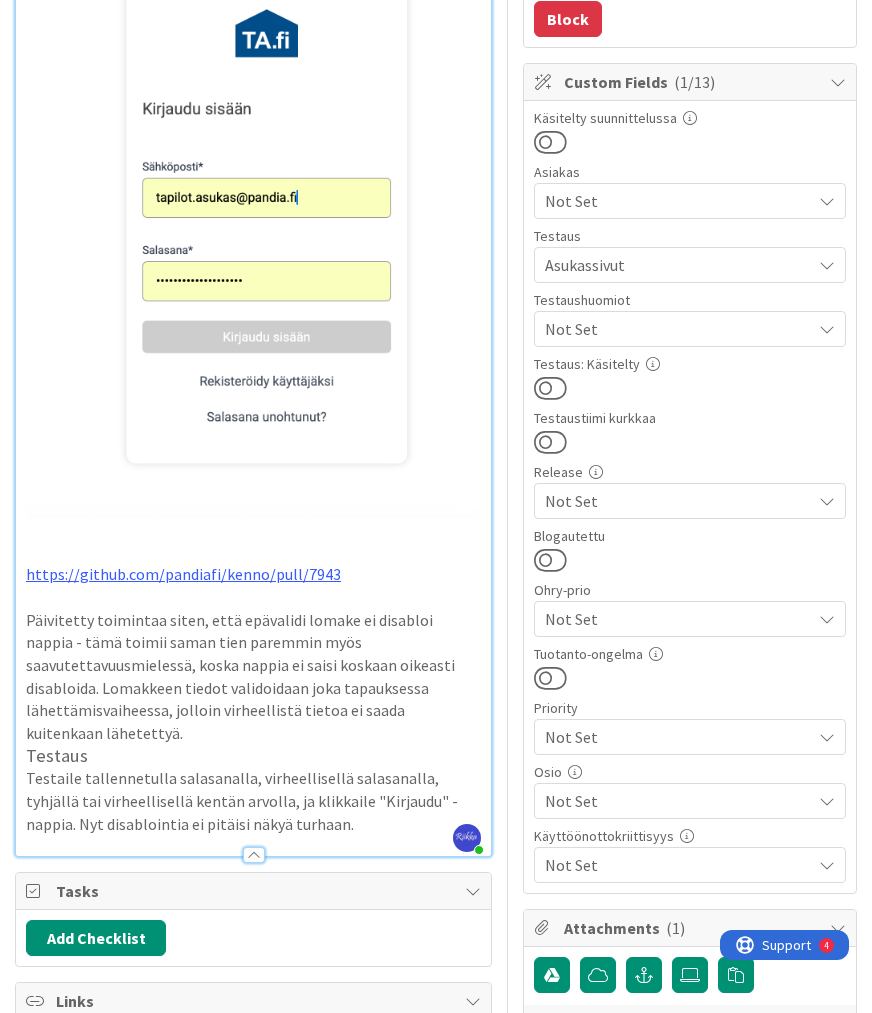 click on "Testaus" at bounding box center [253, 756] 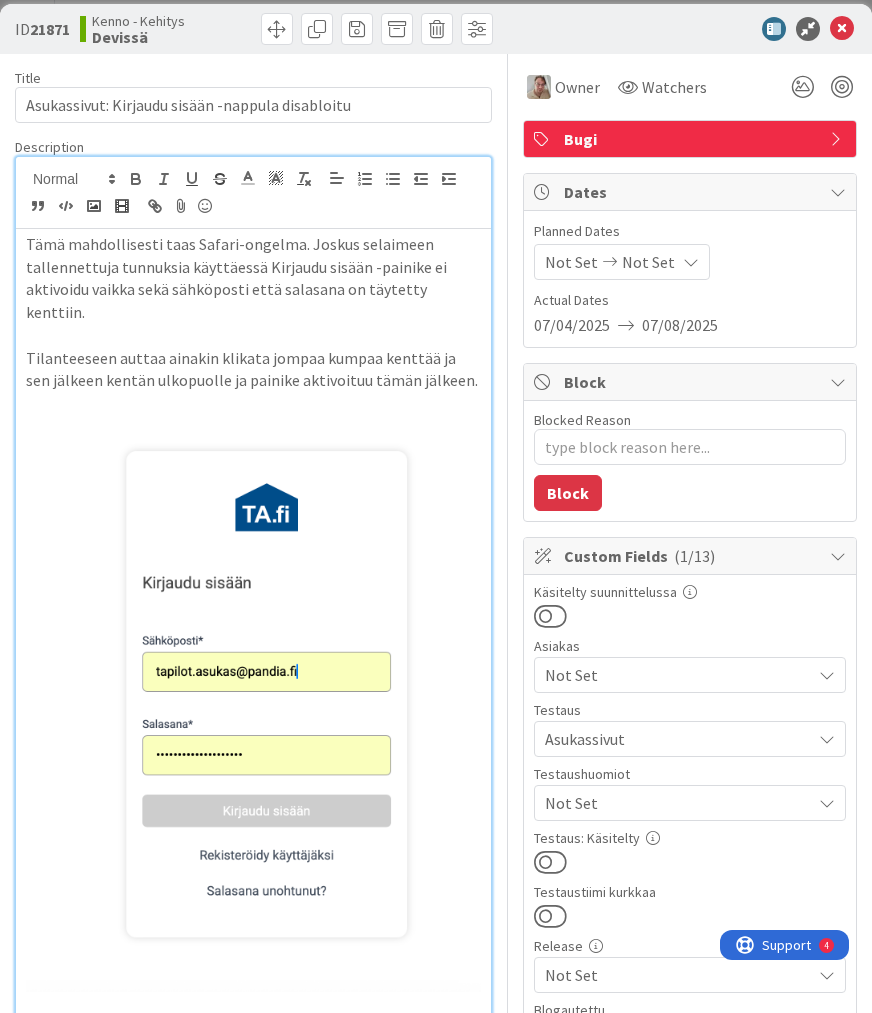 scroll, scrollTop: 0, scrollLeft: 0, axis: both 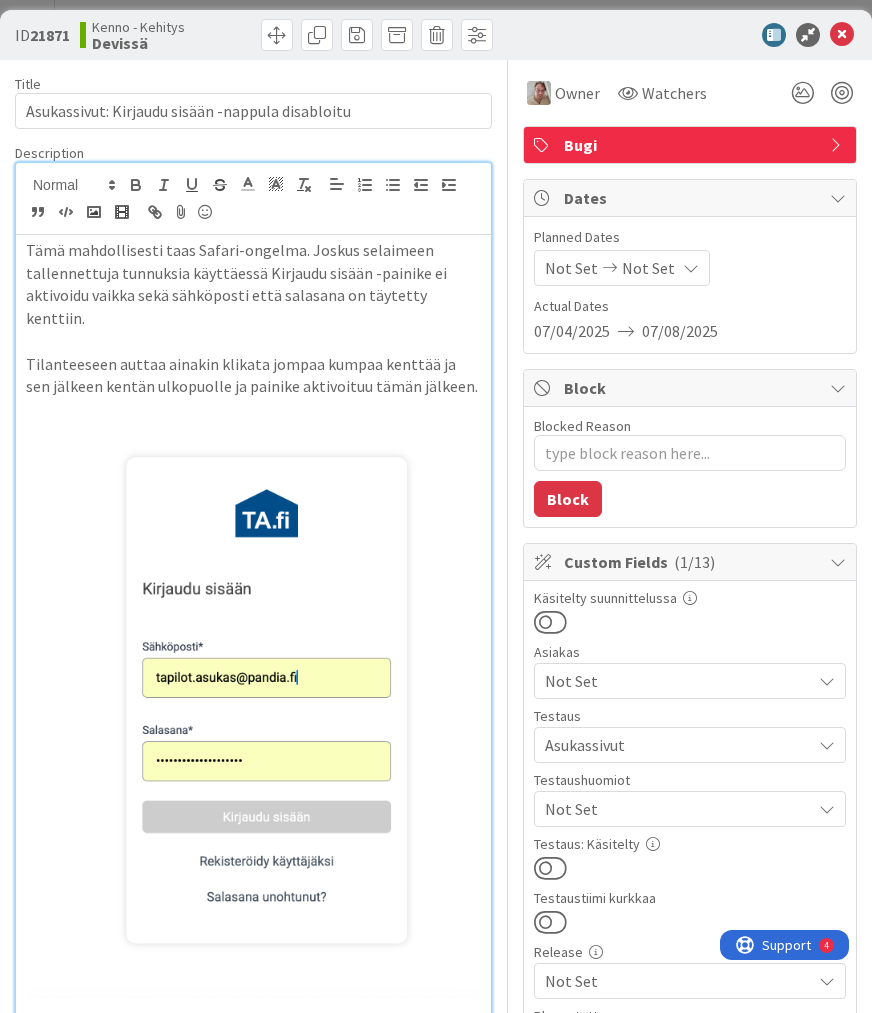 click at bounding box center [550, 868] 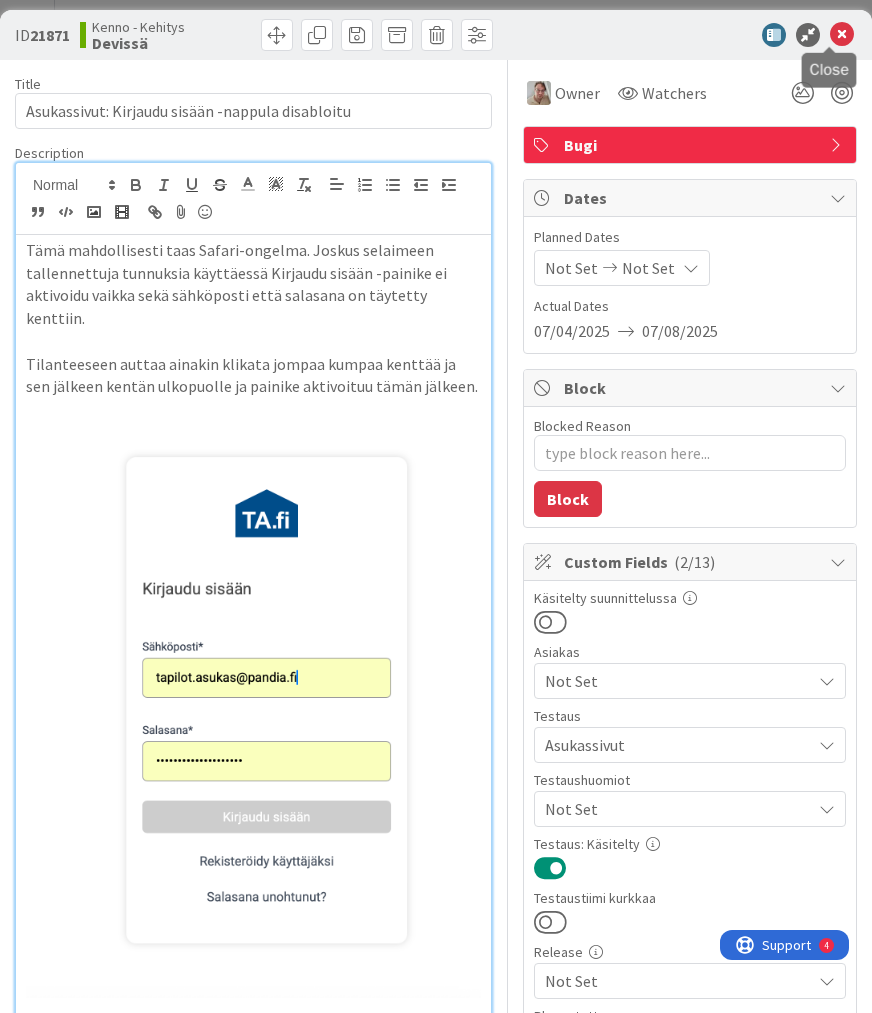 click at bounding box center (842, 35) 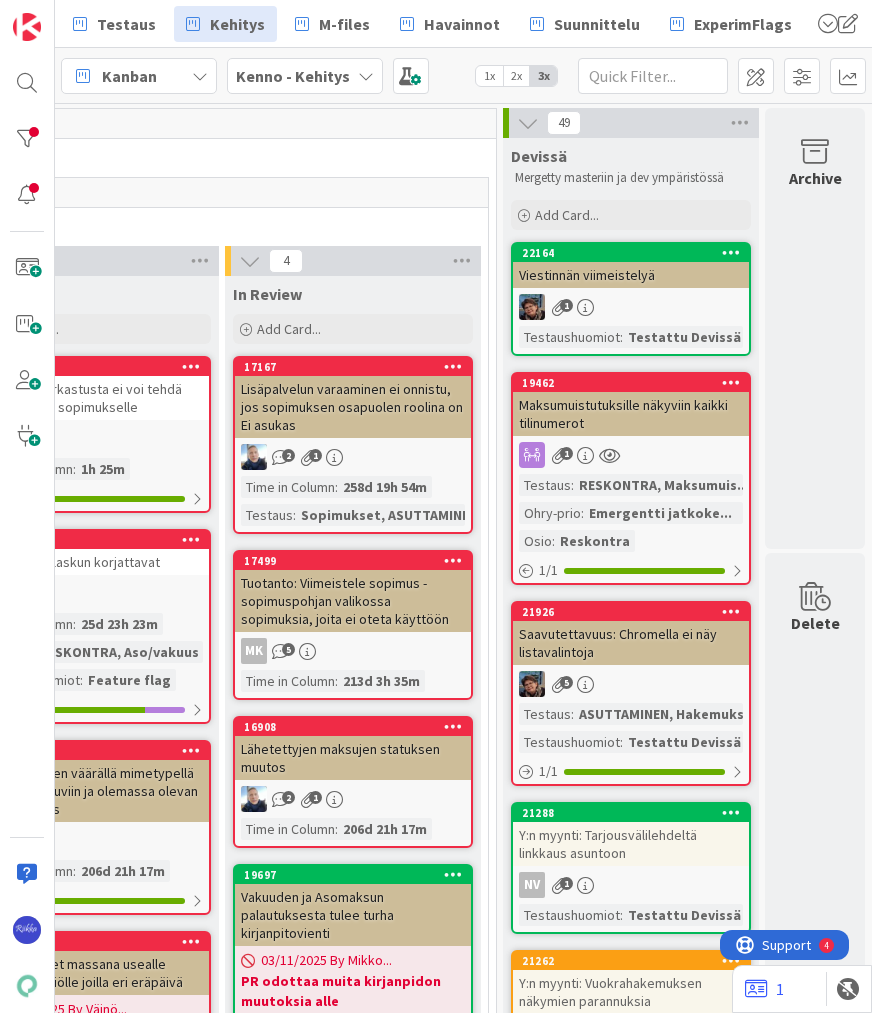 click on "1" at bounding box center (631, 307) 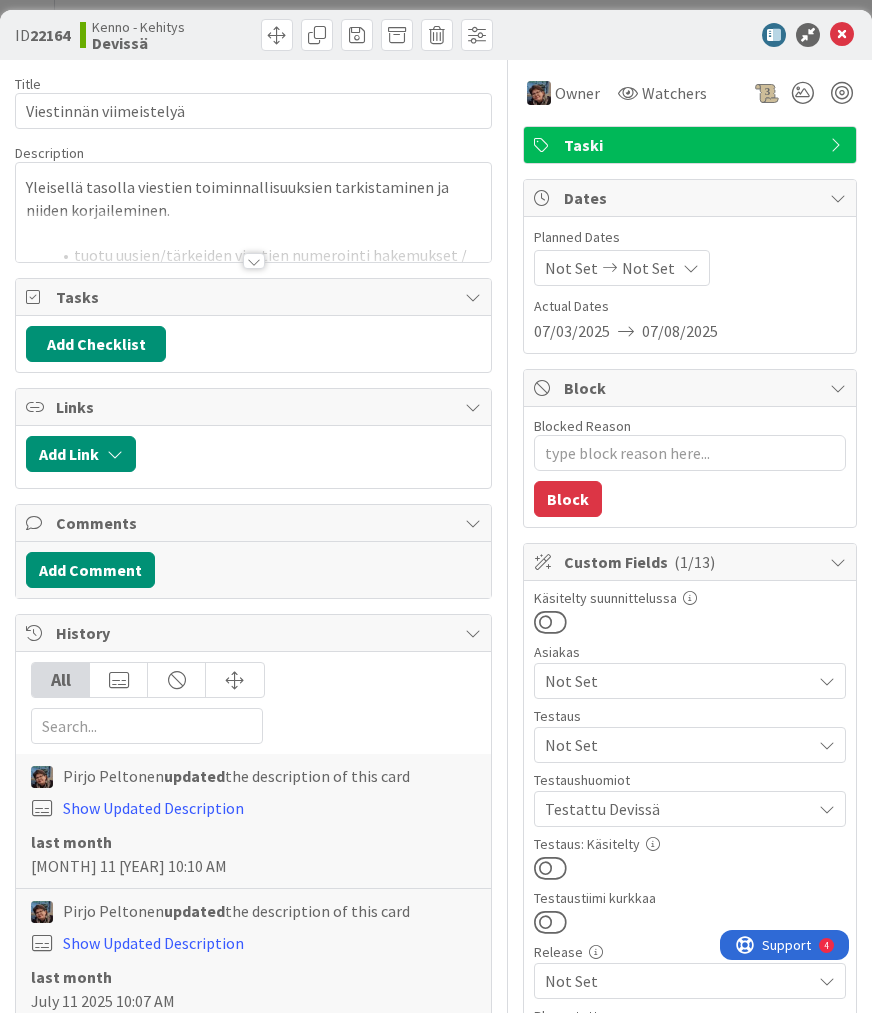 scroll, scrollTop: 0, scrollLeft: 0, axis: both 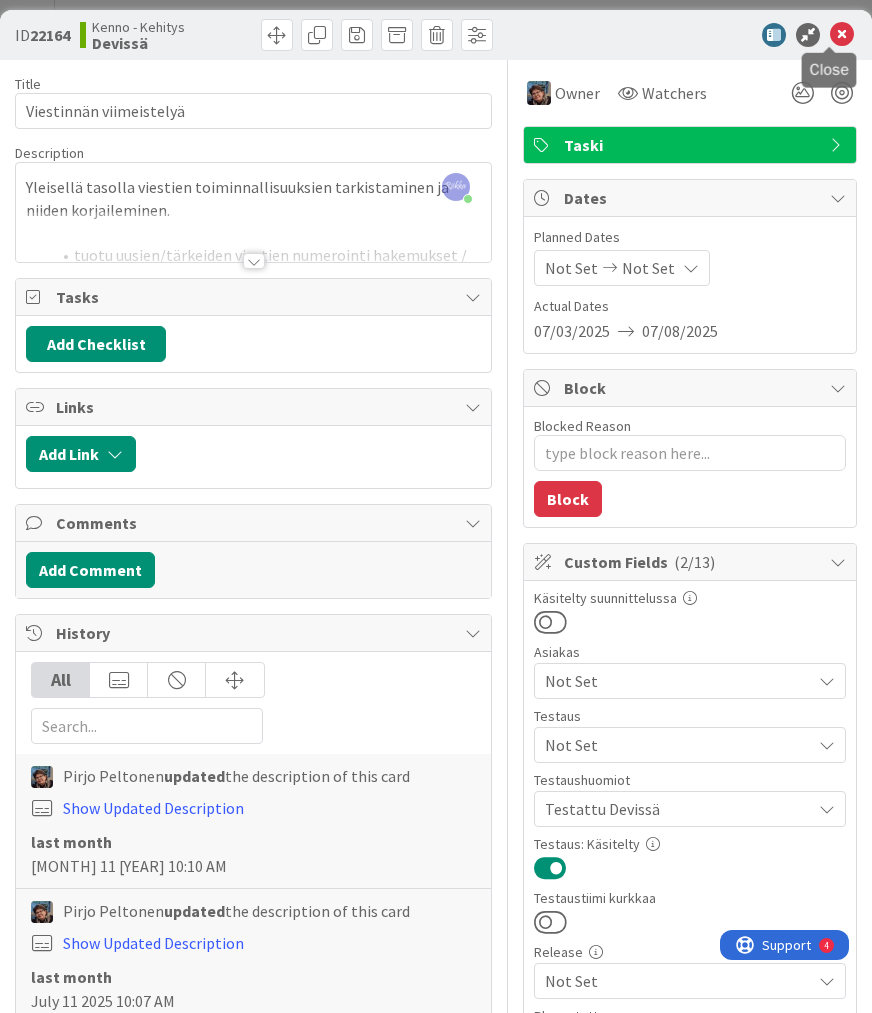 click at bounding box center (842, 35) 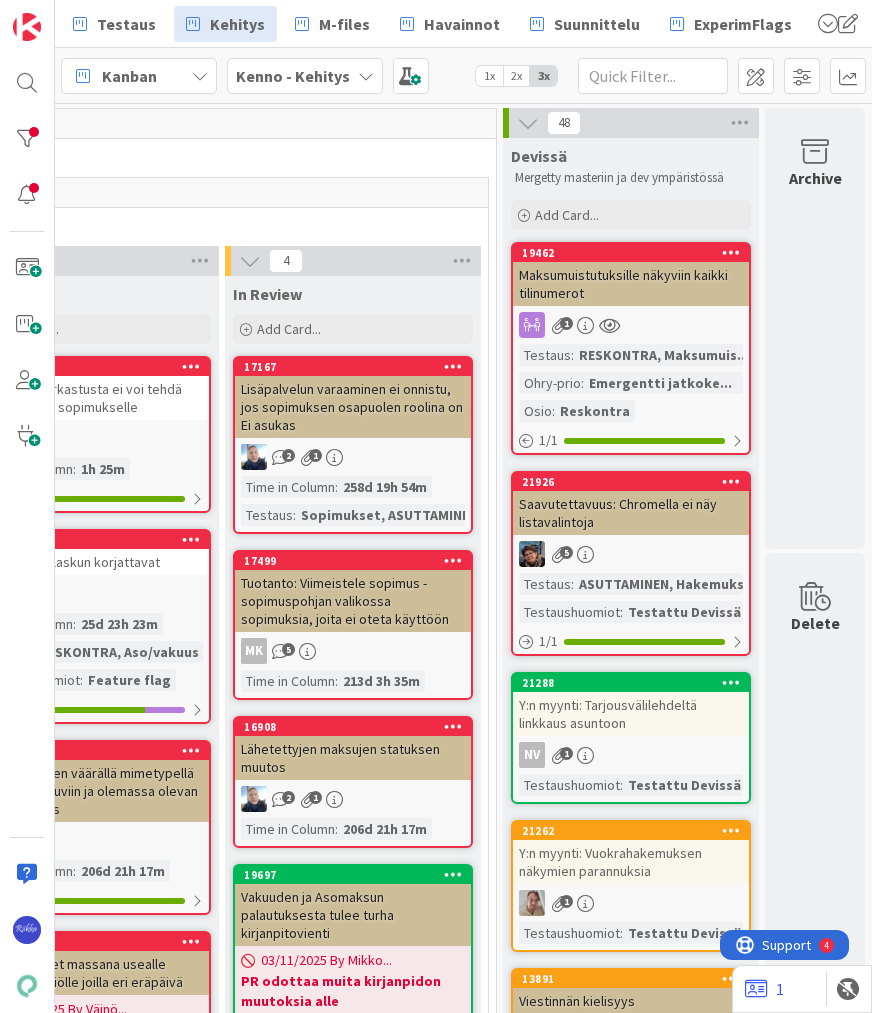 scroll, scrollTop: 0, scrollLeft: 0, axis: both 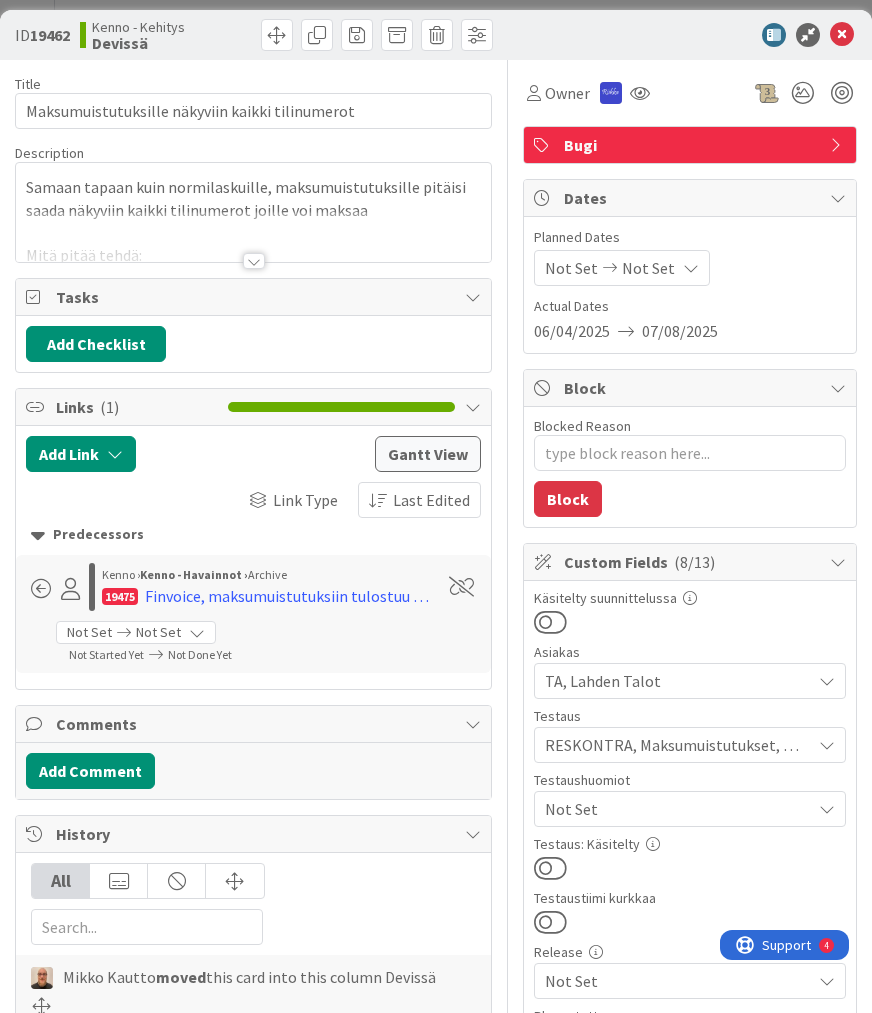 click at bounding box center [254, 261] 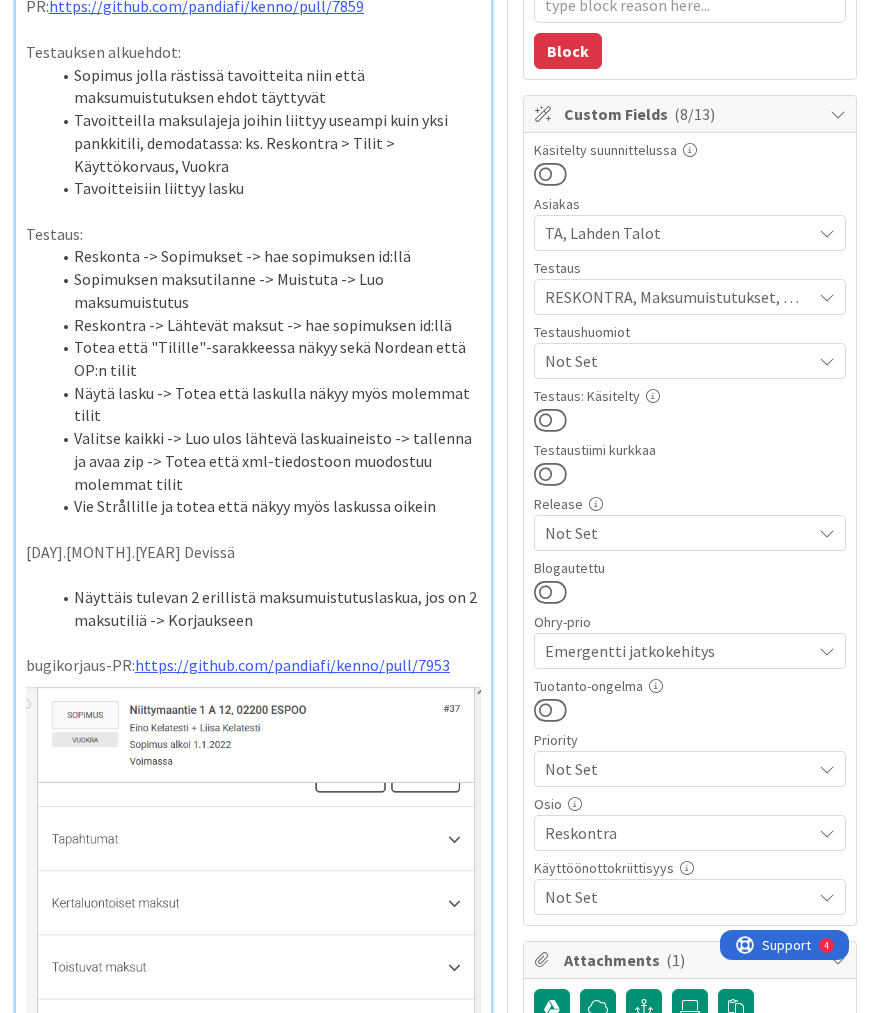 scroll, scrollTop: 463, scrollLeft: 0, axis: vertical 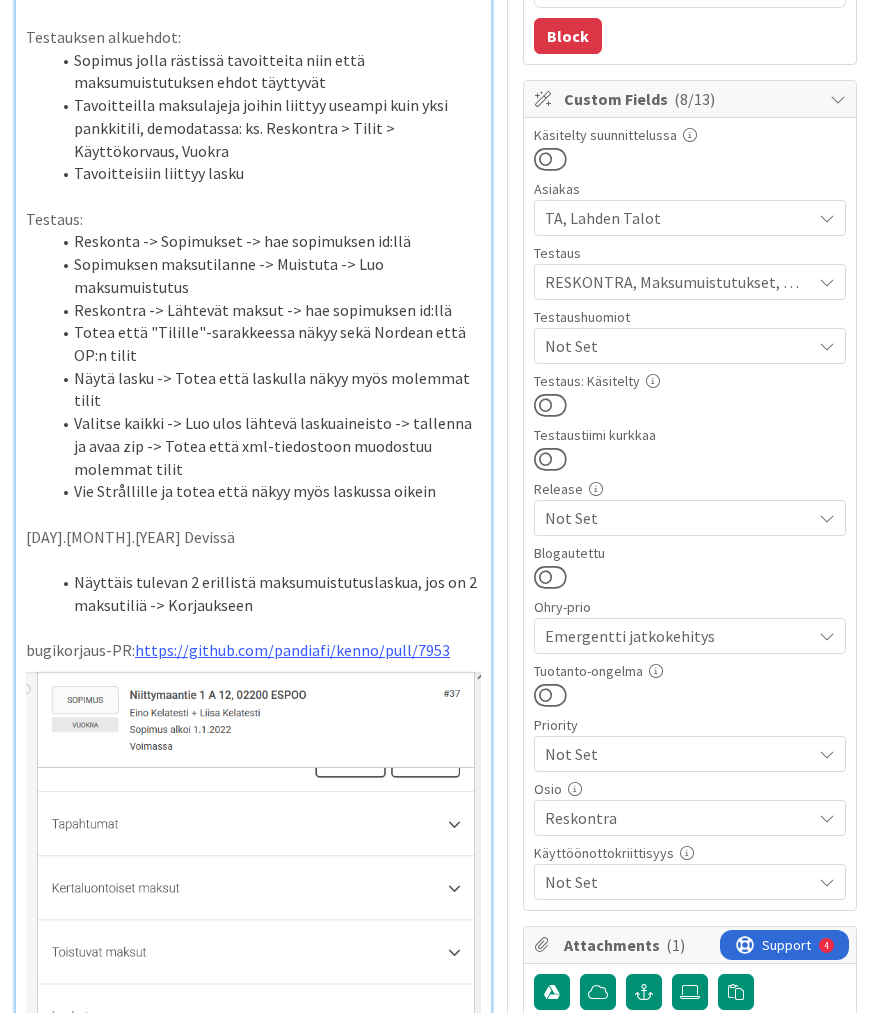 click at bounding box center (550, 405) 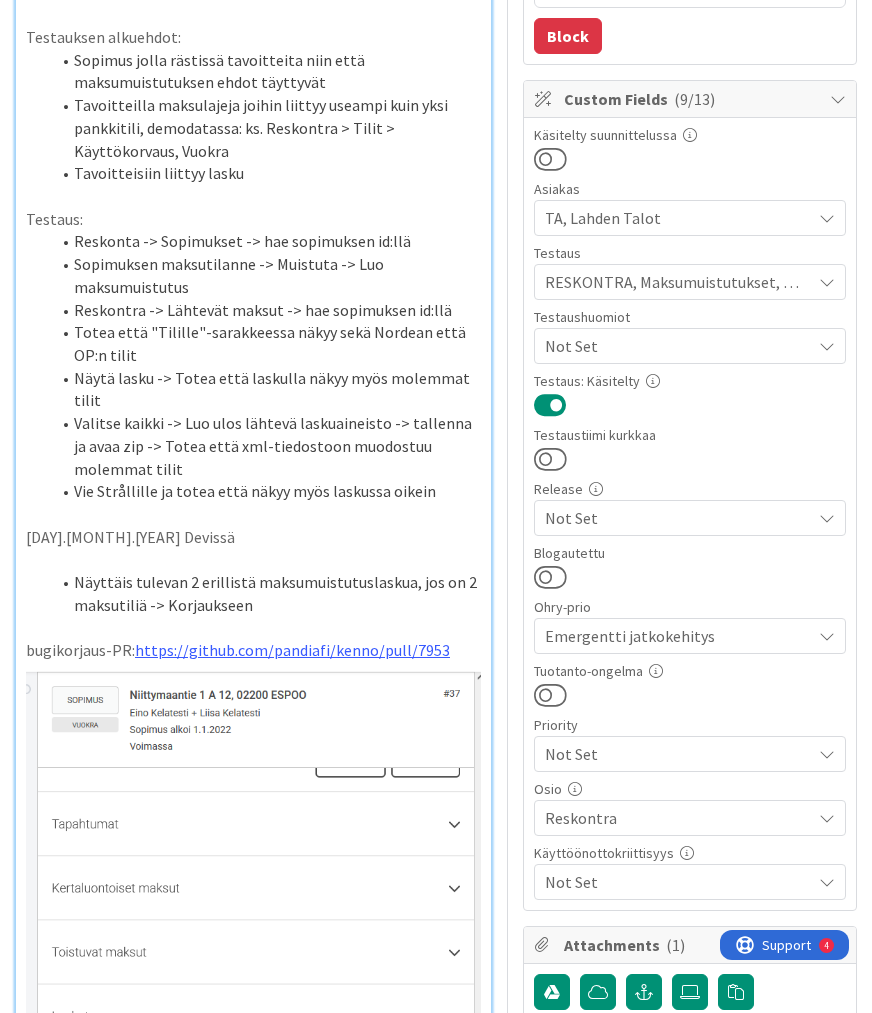scroll, scrollTop: 0, scrollLeft: 0, axis: both 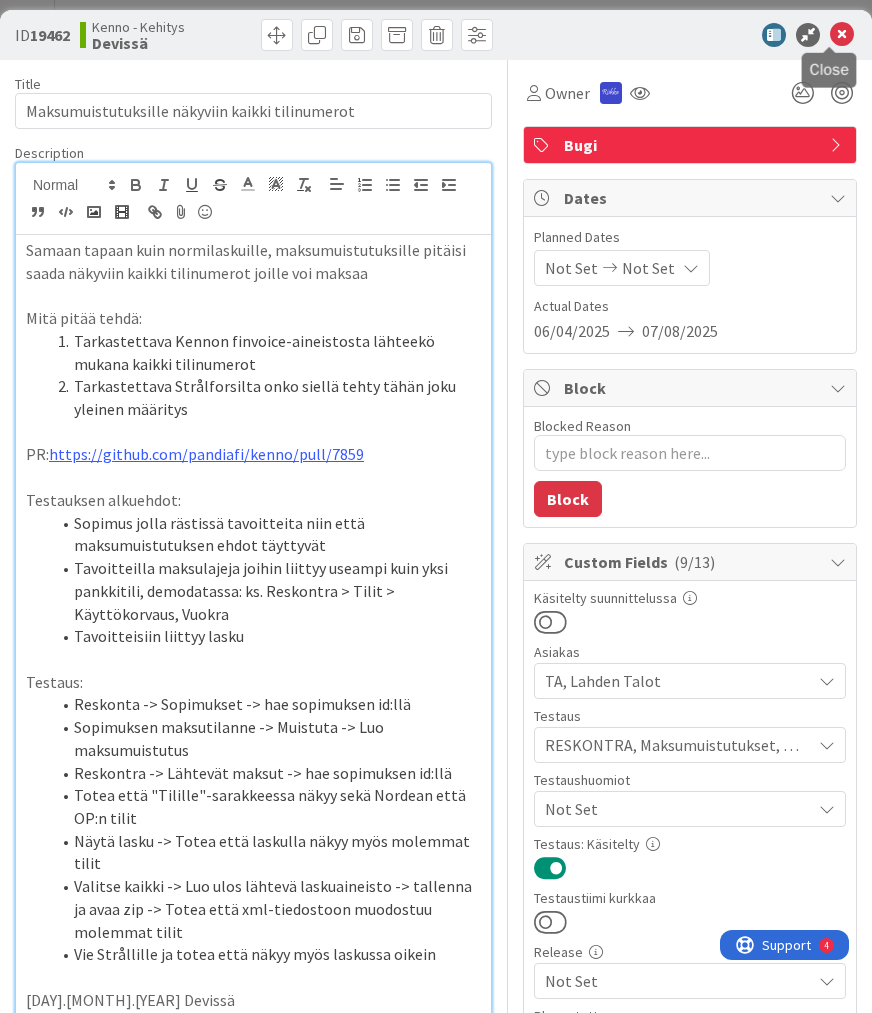 click at bounding box center [842, 35] 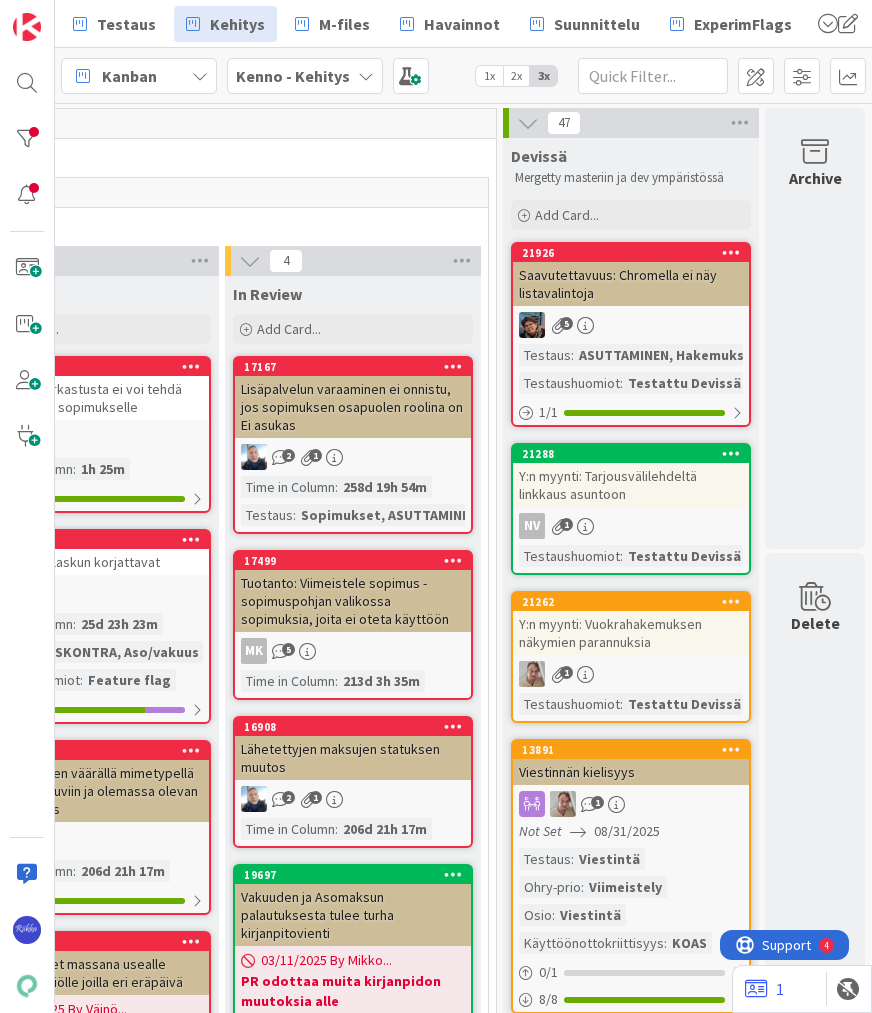scroll, scrollTop: 0, scrollLeft: 0, axis: both 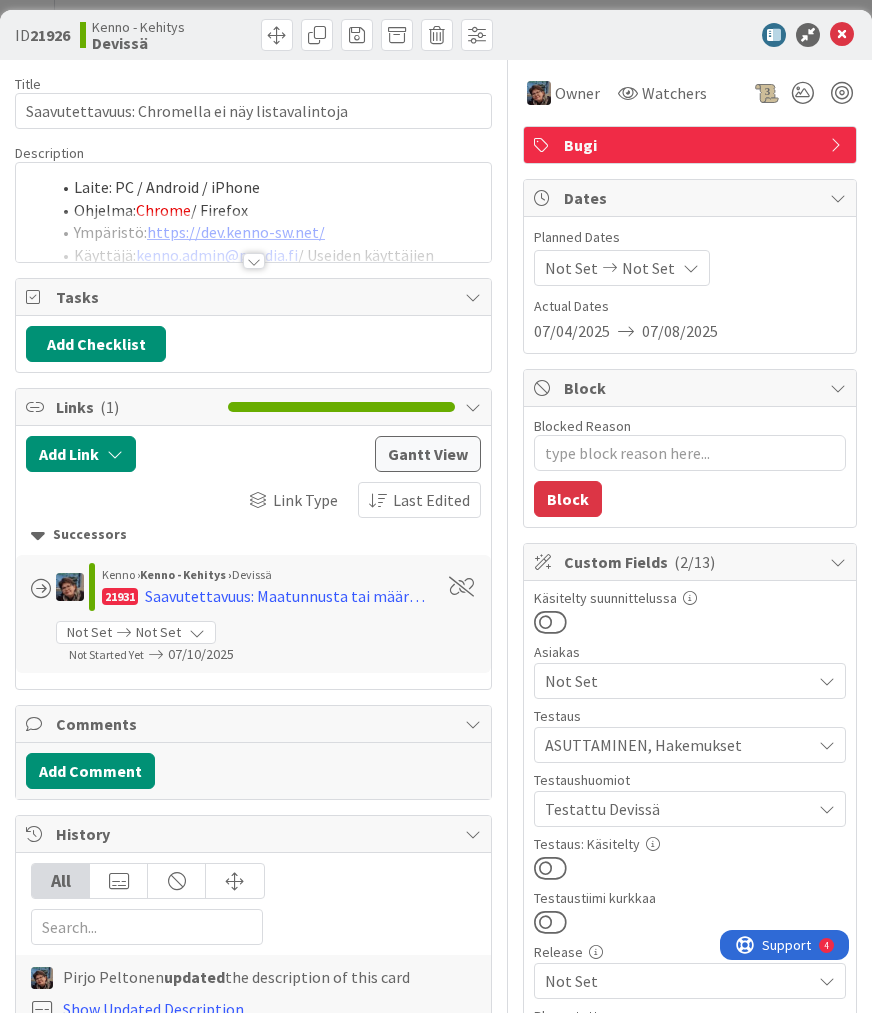 click at bounding box center [550, 868] 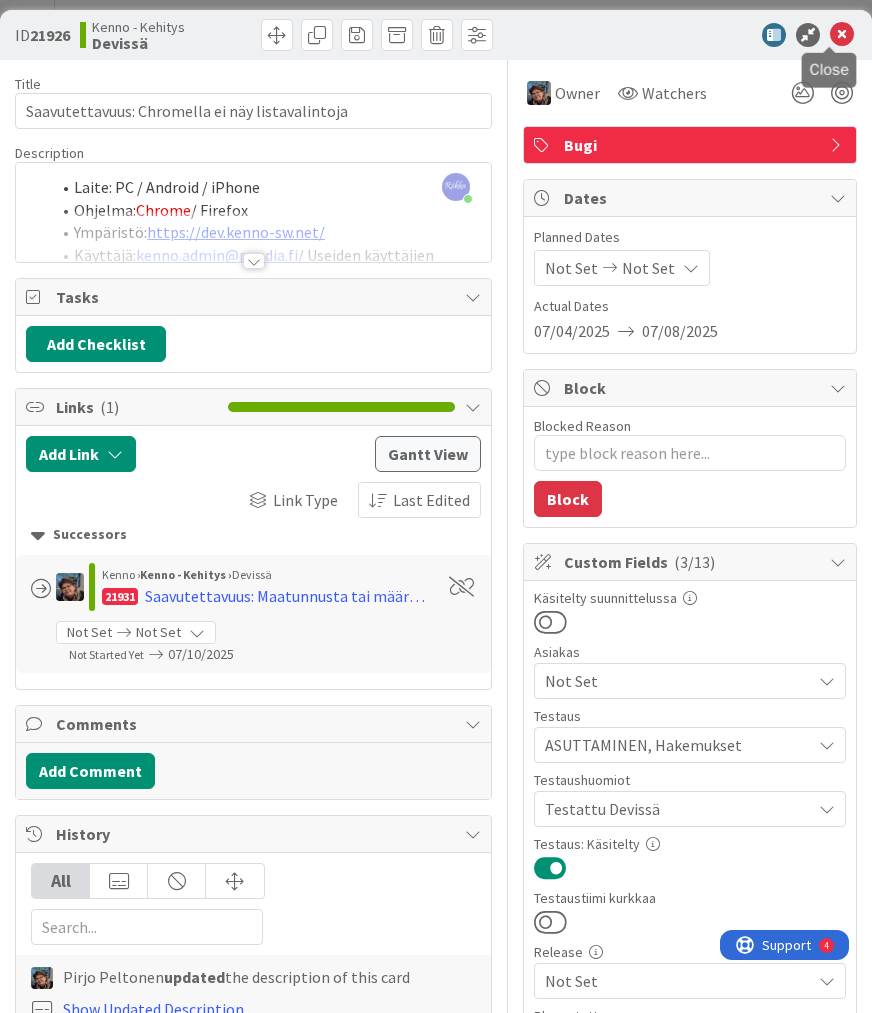 click at bounding box center (842, 35) 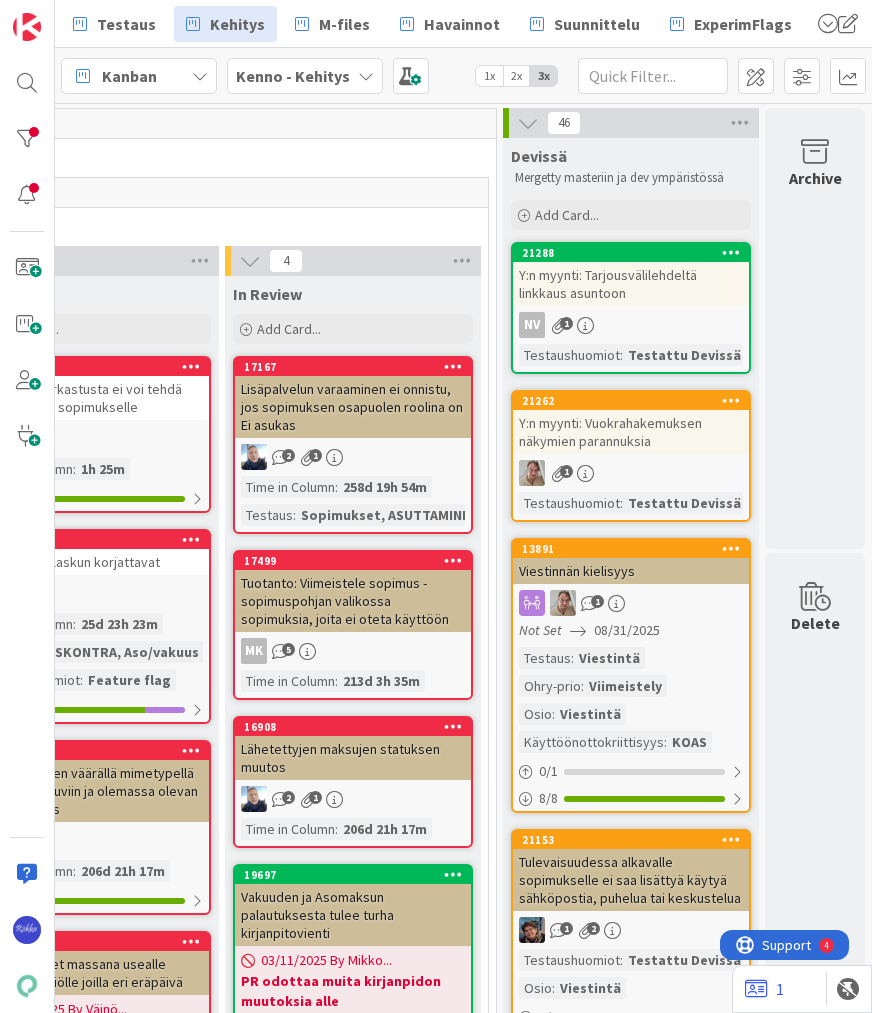 click on "Y:n myynti: Tarjousvälilehdeltä linkkaus asuntoon" at bounding box center [631, 284] 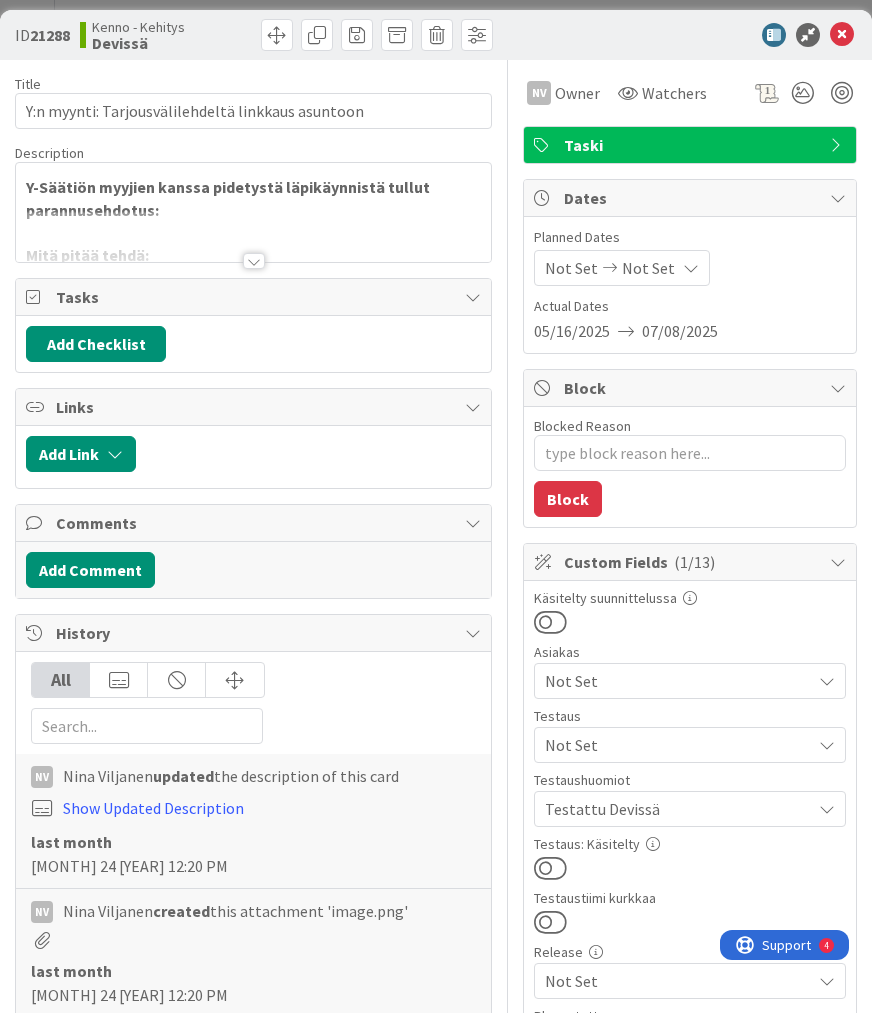 scroll, scrollTop: 0, scrollLeft: 0, axis: both 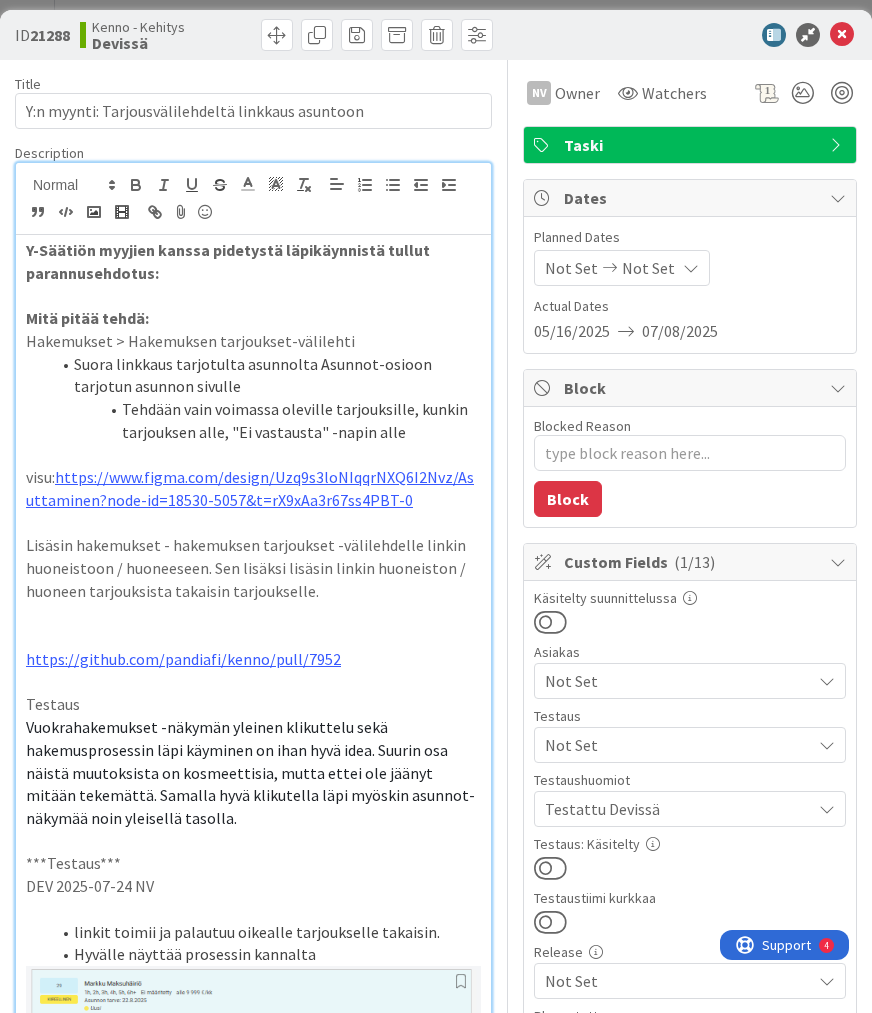 click at bounding box center [550, 868] 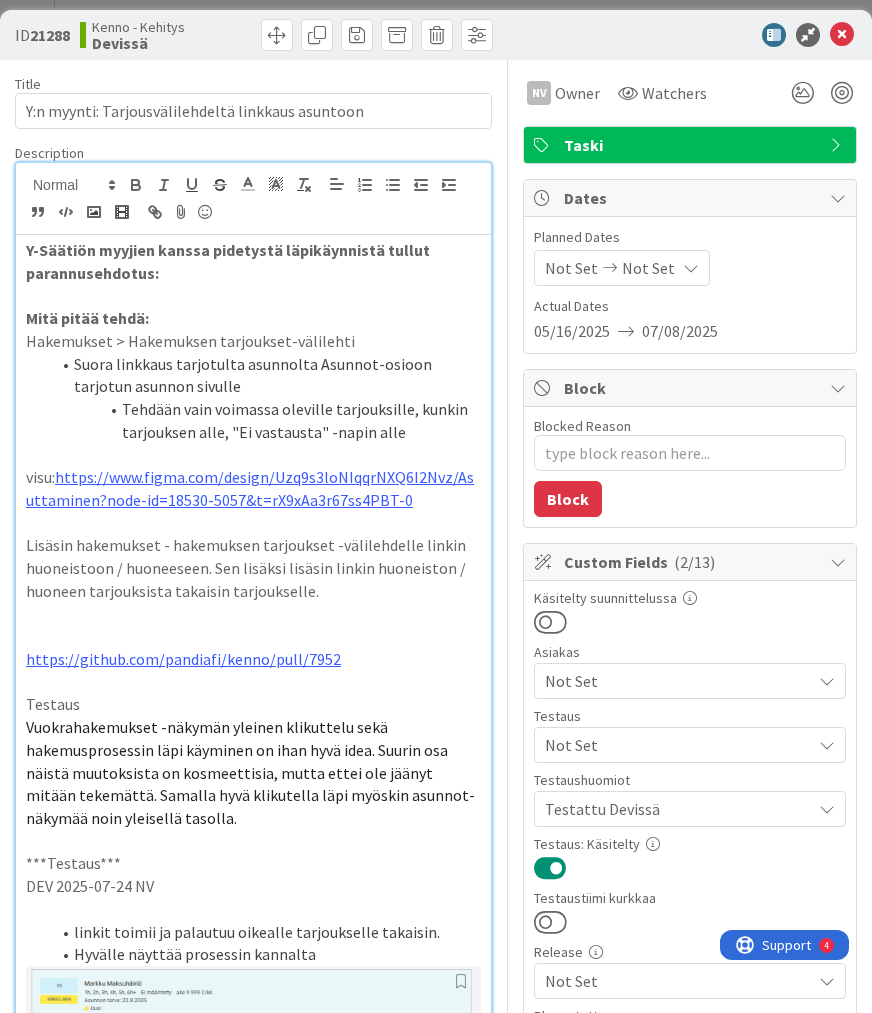 click on "Not Set" at bounding box center [678, 745] 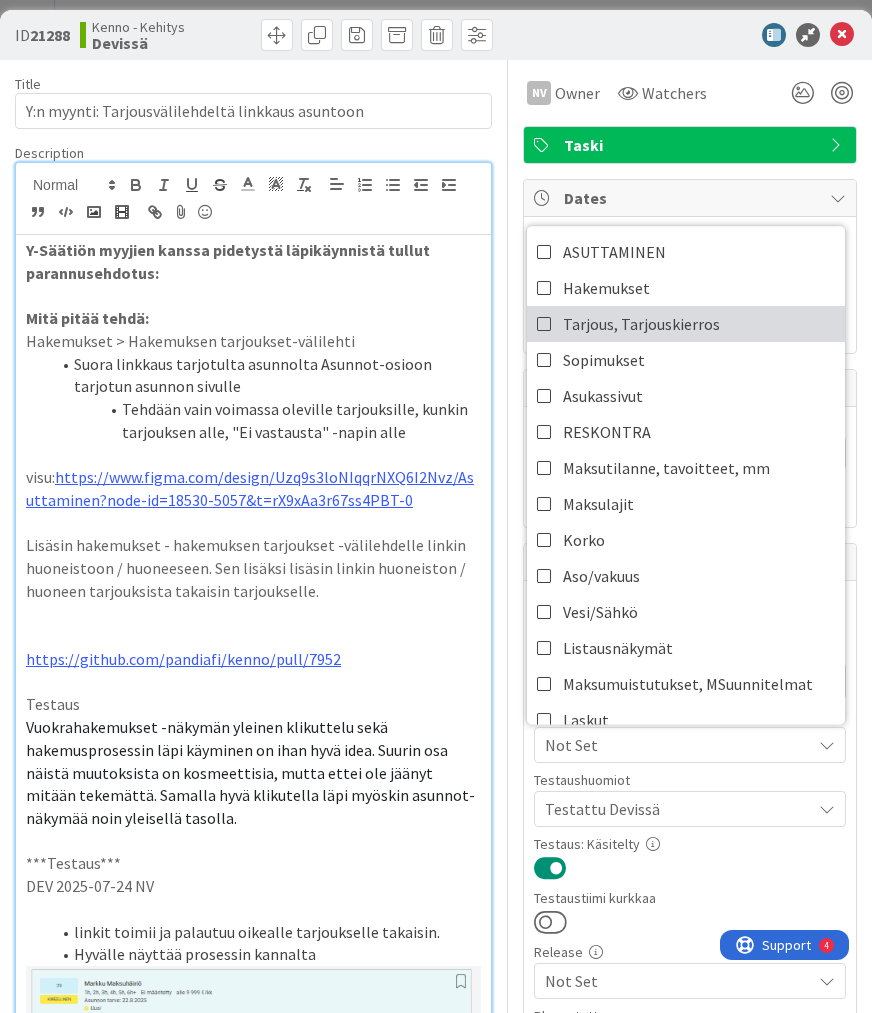 click on "Tarjous, Tarjouskierros" at bounding box center (641, 324) 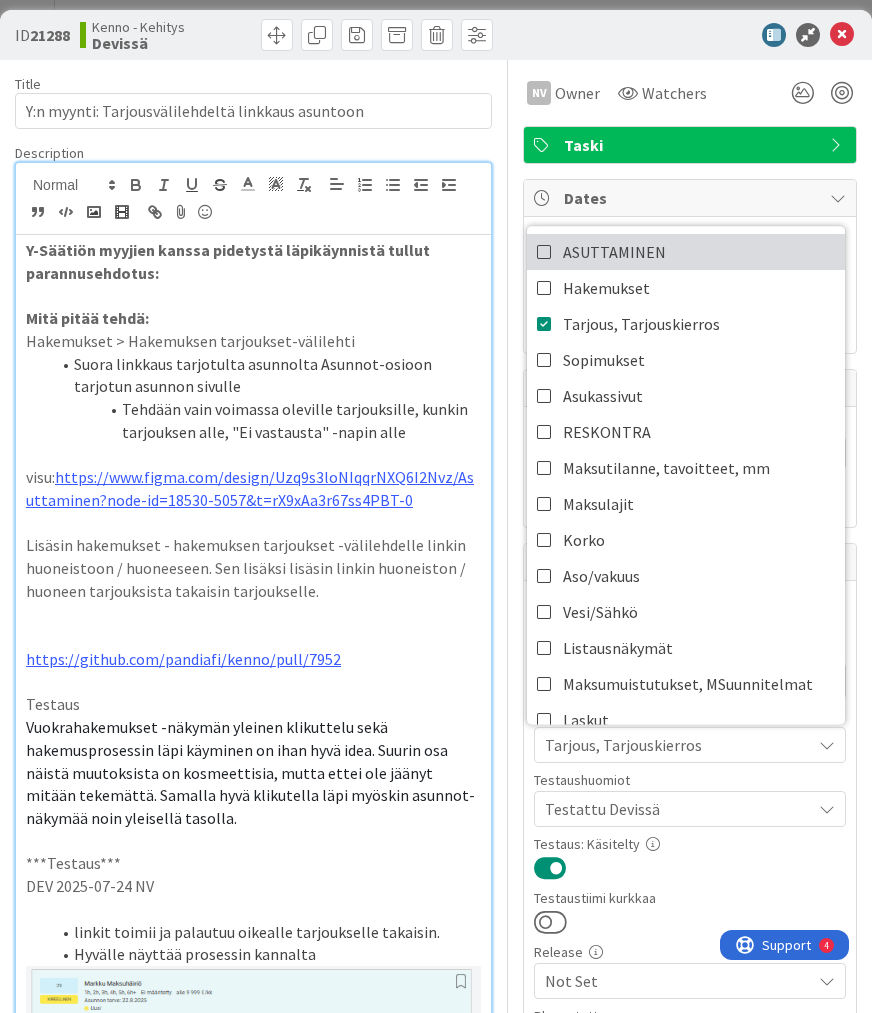 click on "ASUTTAMINEN" at bounding box center [686, 252] 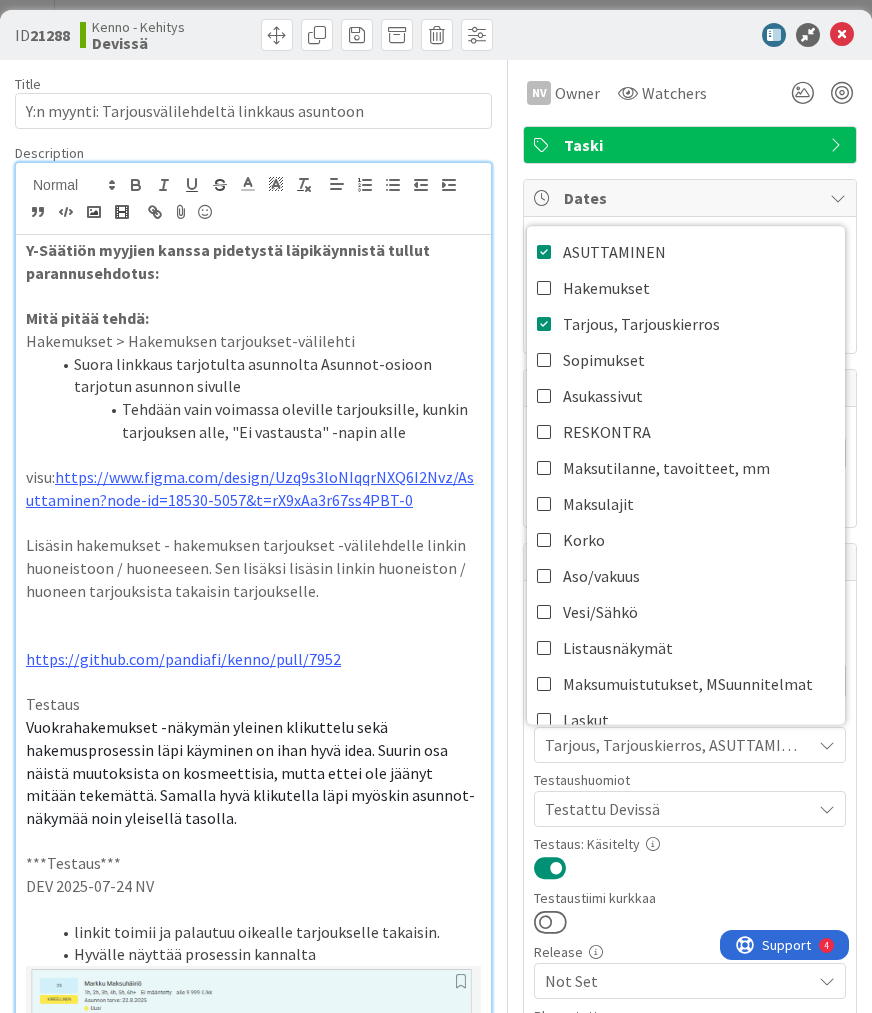 click at bounding box center [680, 35] 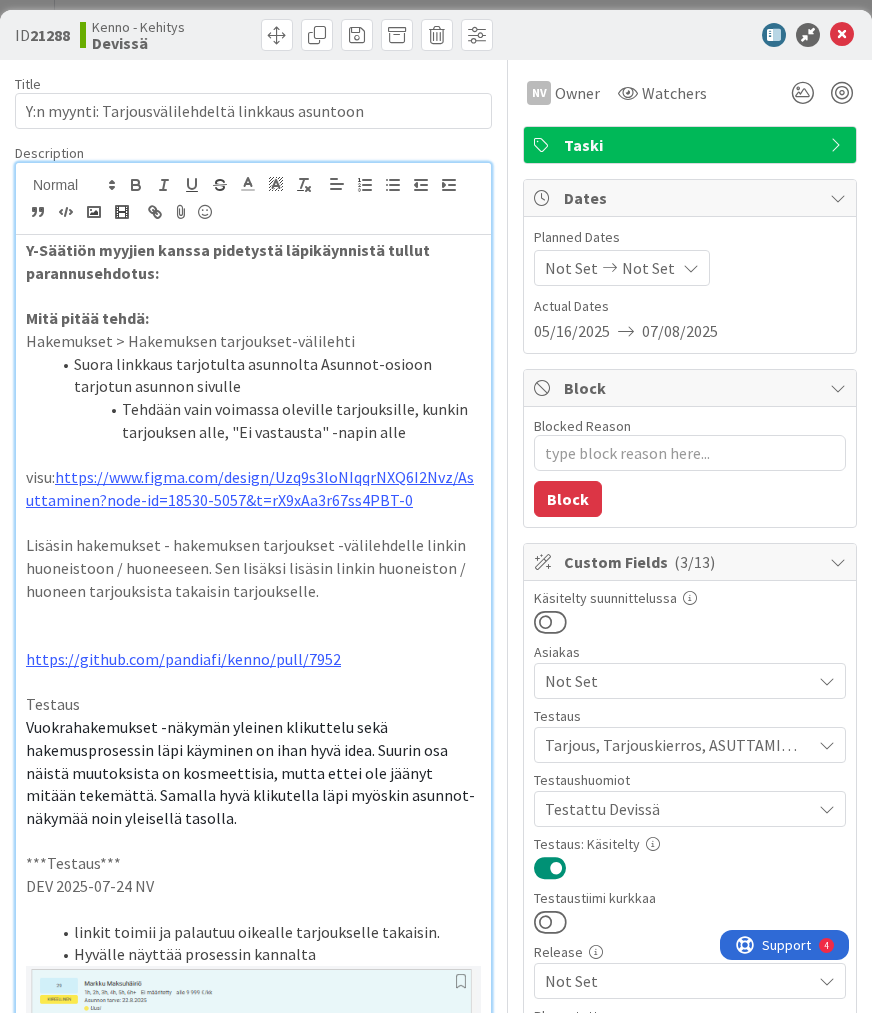 click on "Tarjous, Tarjouskierros, ASUTTAMINEN" at bounding box center (678, 745) 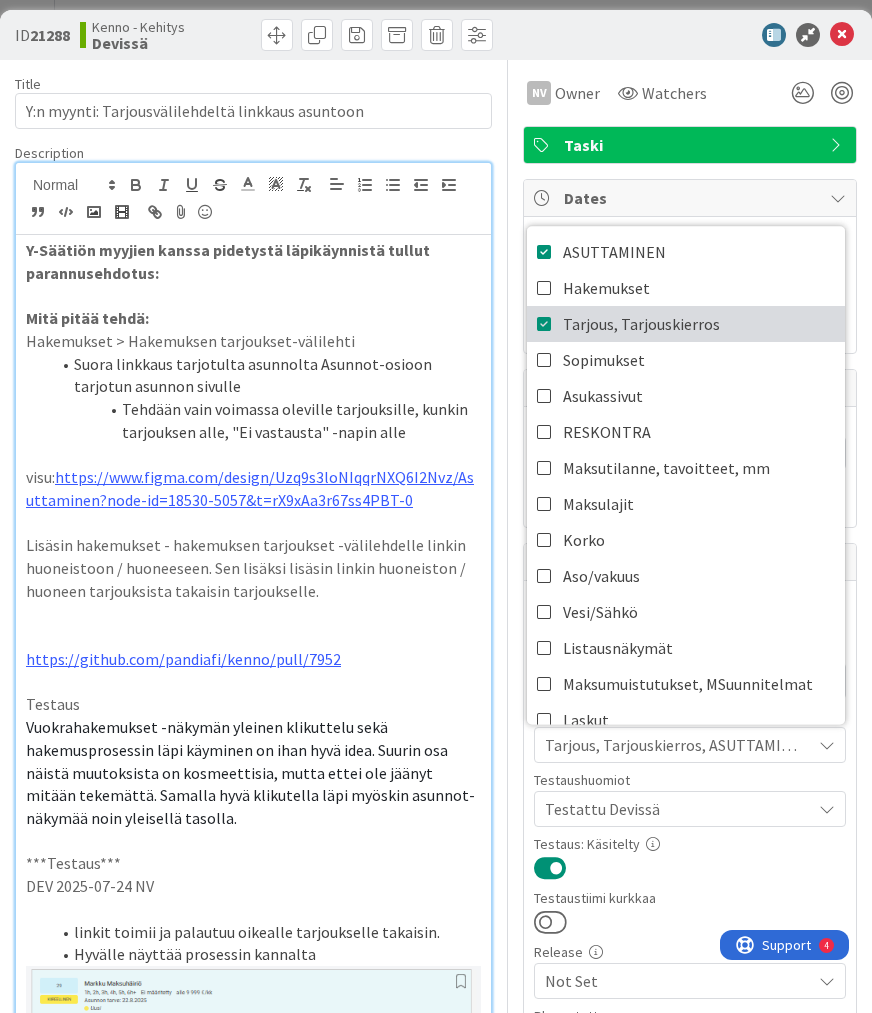click on "Tarjous, Tarjouskierros" at bounding box center (641, 324) 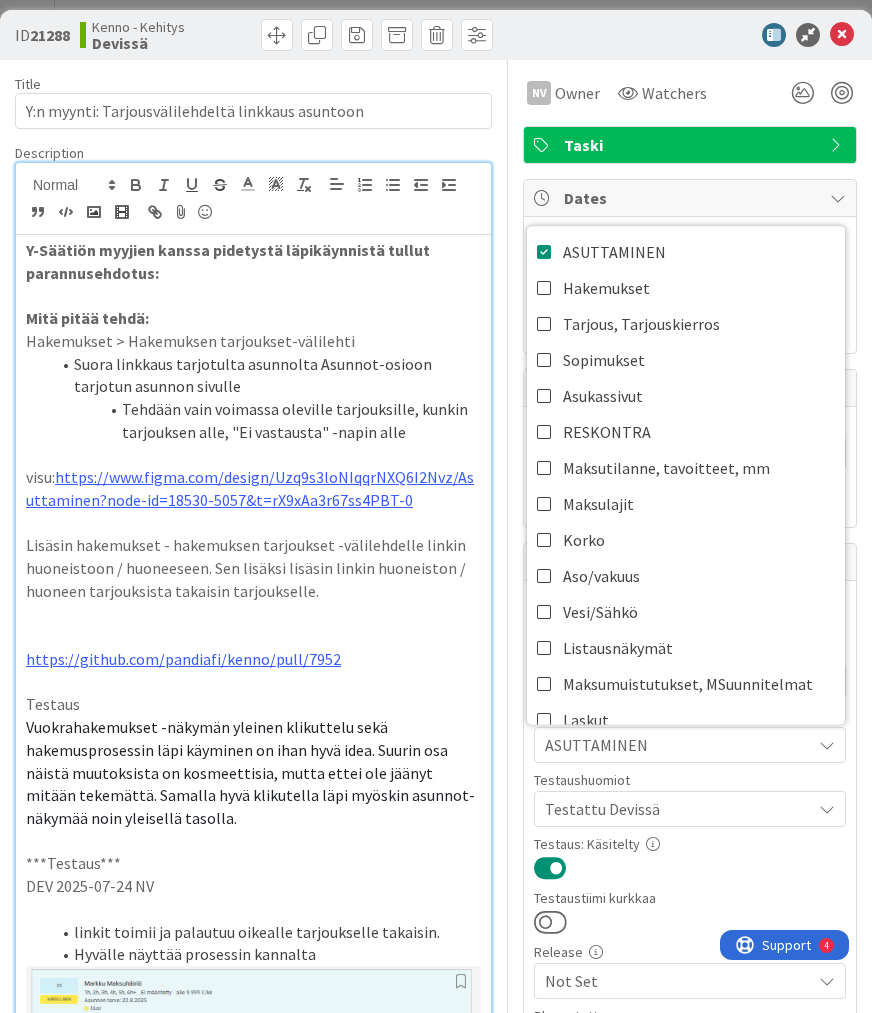 click at bounding box center (690, 868) 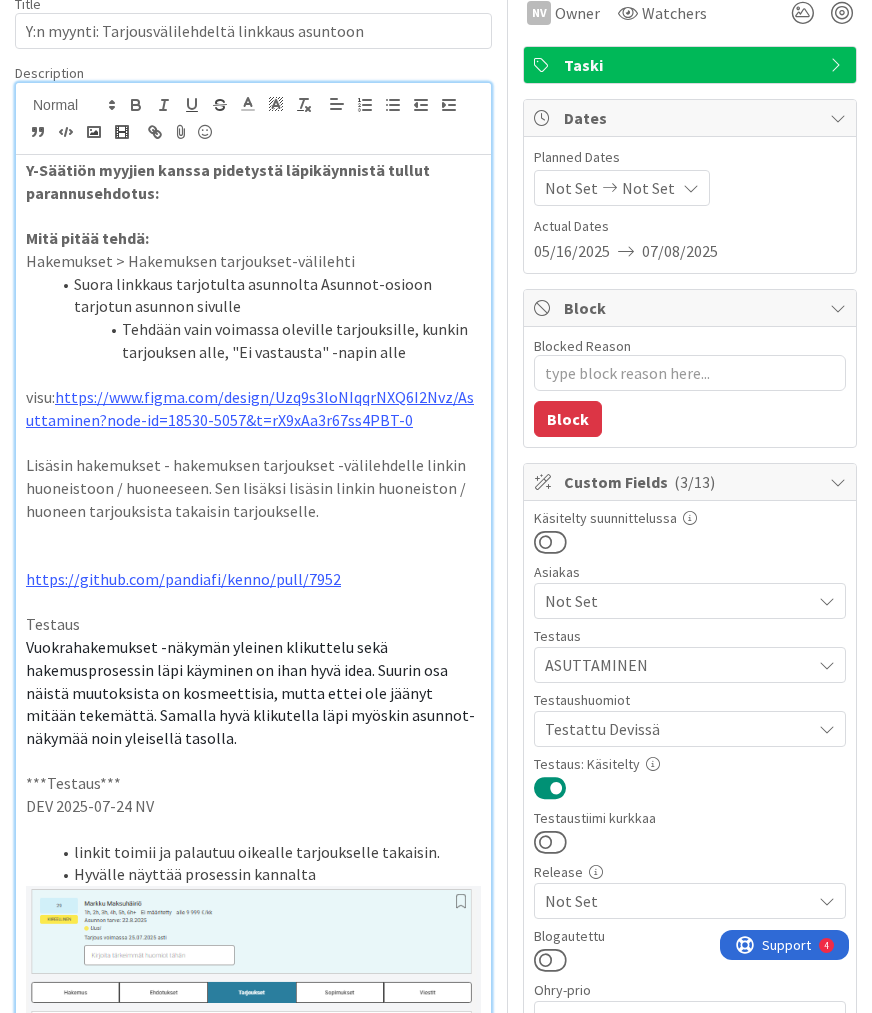 scroll, scrollTop: 0, scrollLeft: 0, axis: both 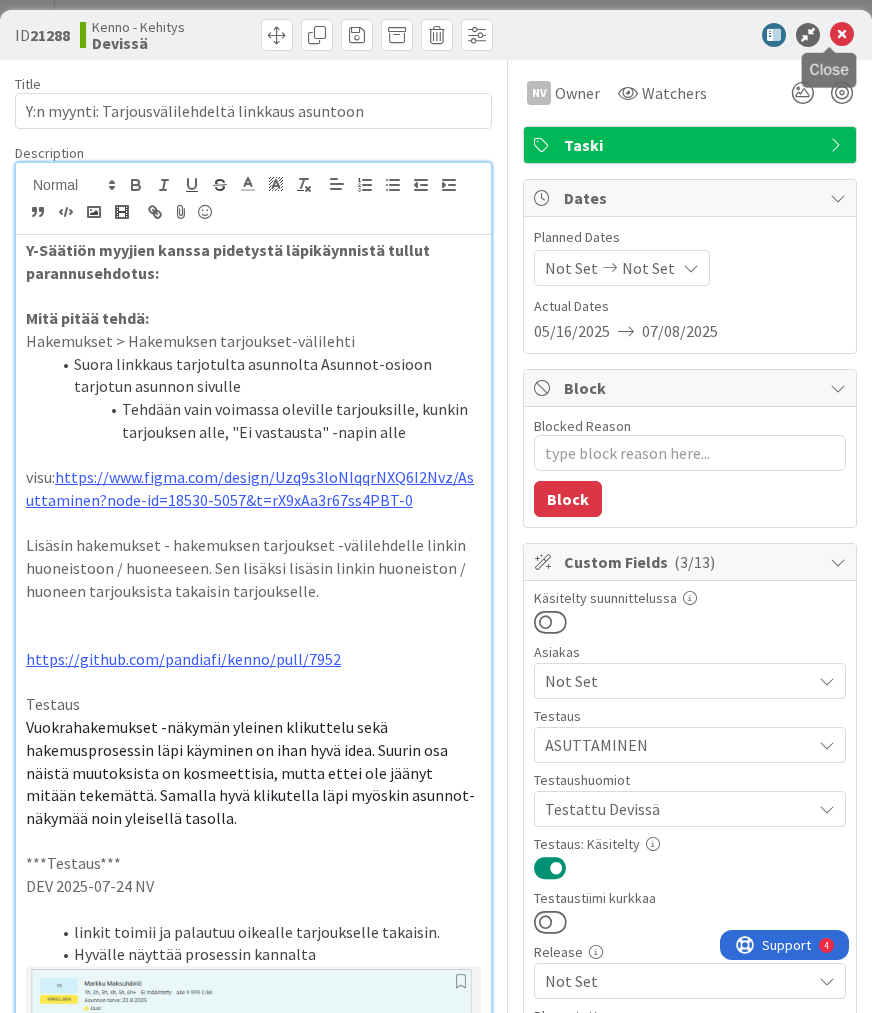 click at bounding box center [842, 35] 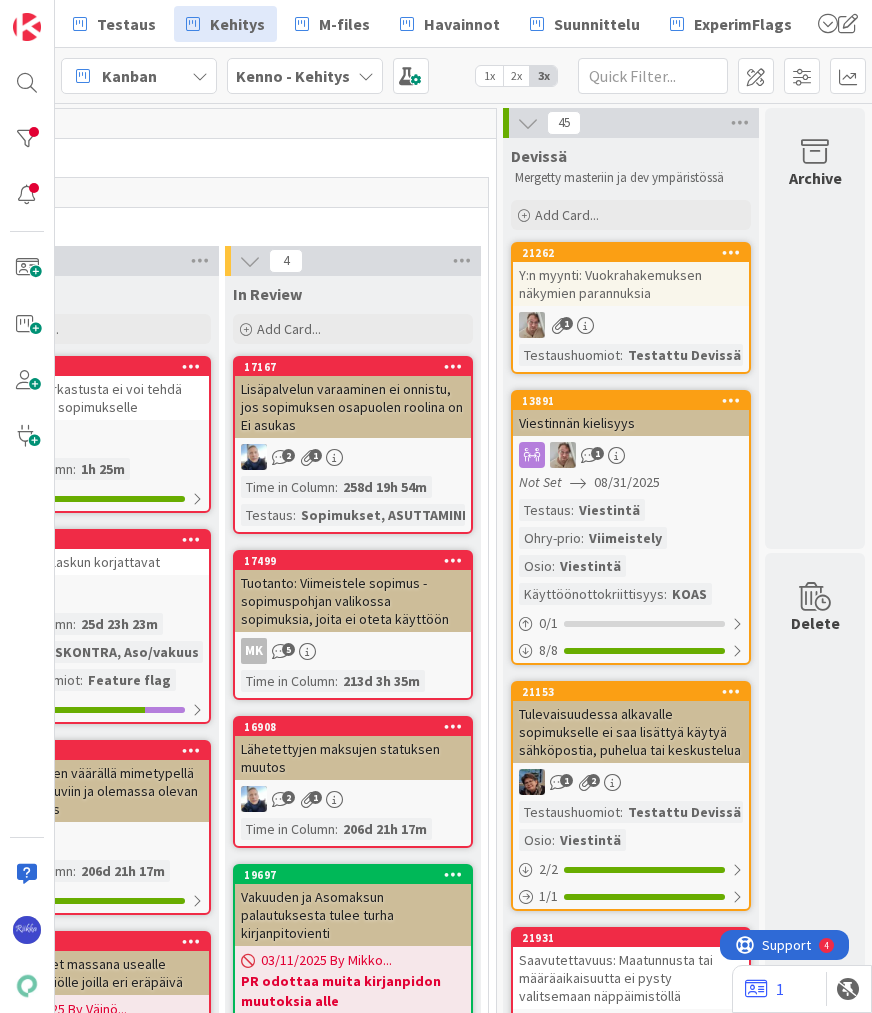 click on "Y:n myynti: Vuokrahakemuksen näkymien parannuksia" at bounding box center [631, 284] 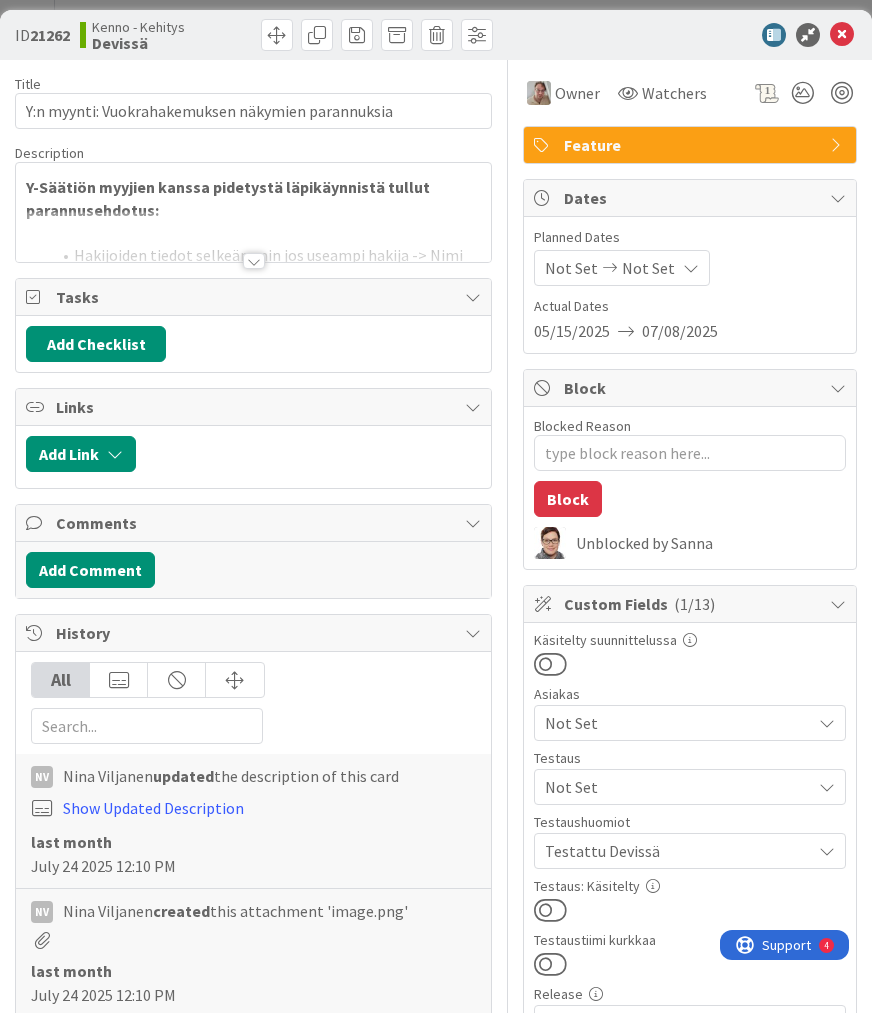 scroll, scrollTop: 0, scrollLeft: 0, axis: both 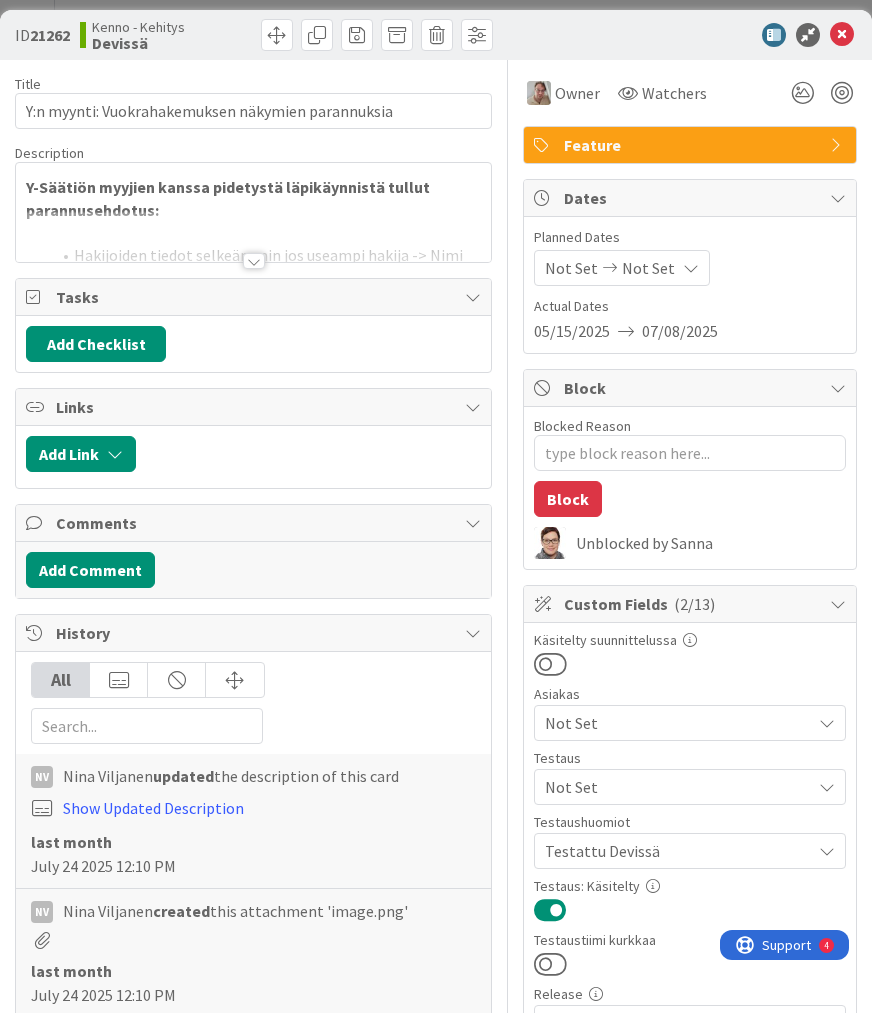 type on "x" 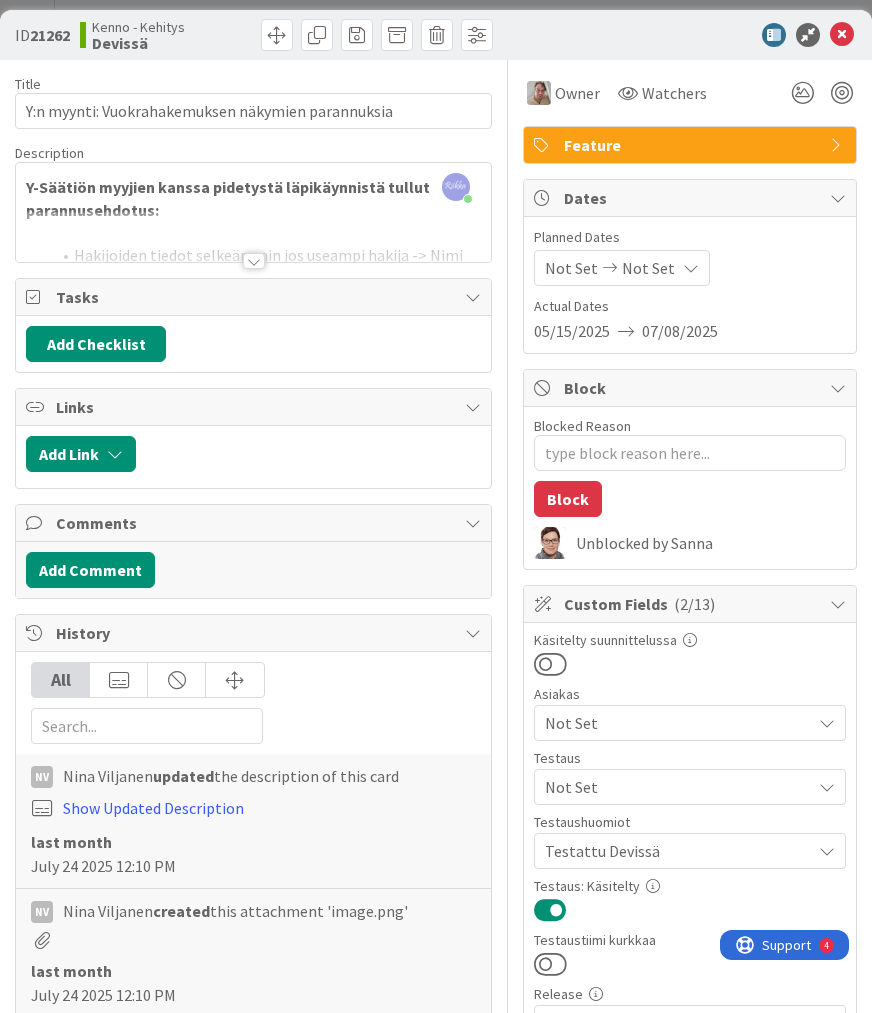 drag, startPoint x: 582, startPoint y: 869, endPoint x: 632, endPoint y: 921, distance: 72.138756 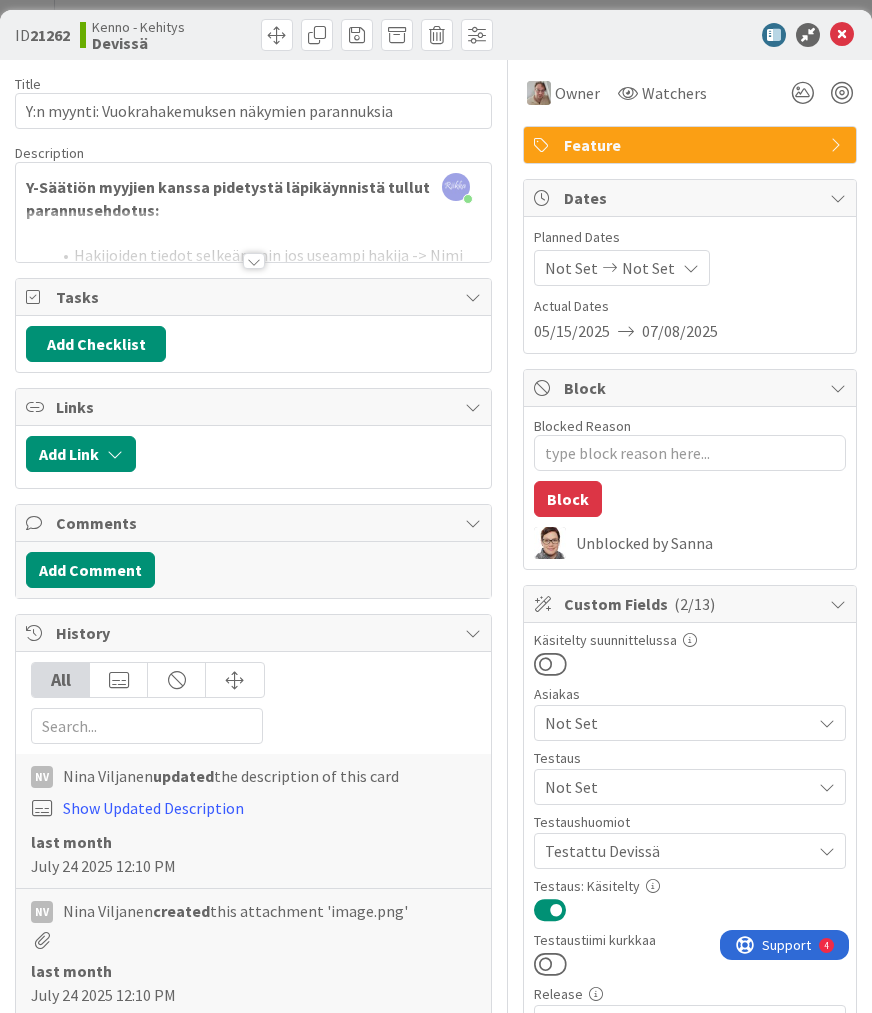 click at bounding box center [254, 261] 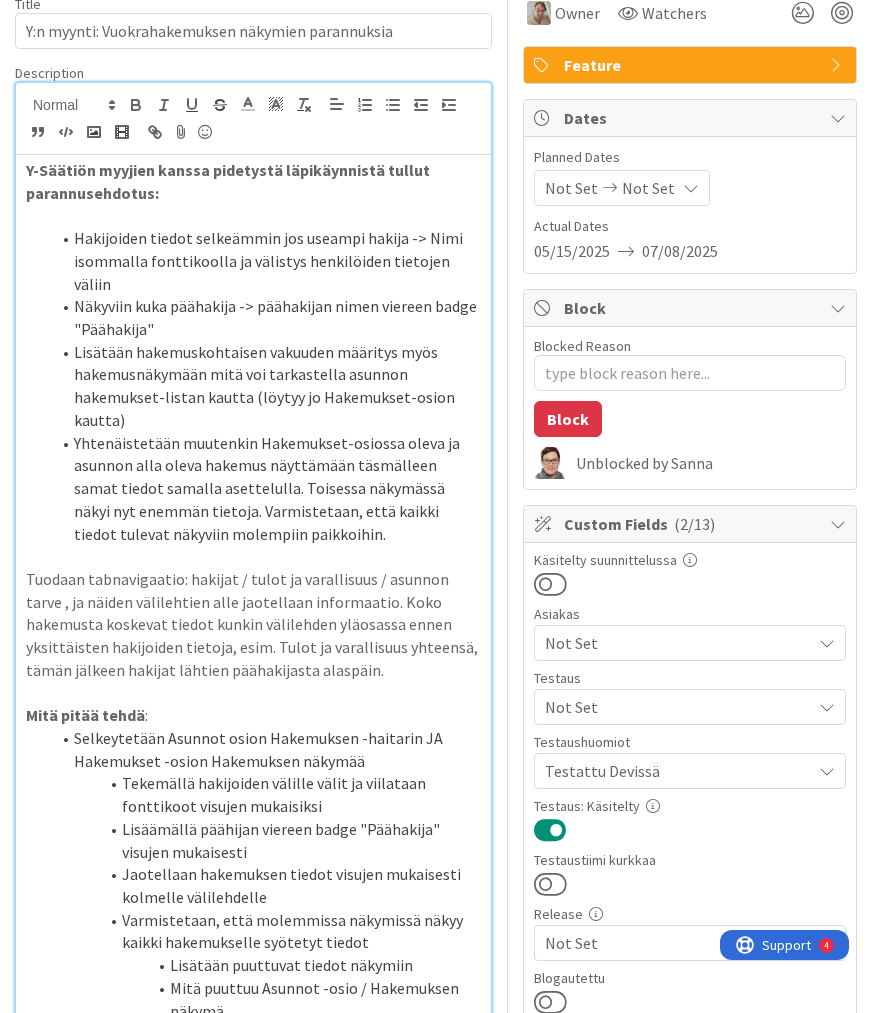 scroll, scrollTop: 0, scrollLeft: 0, axis: both 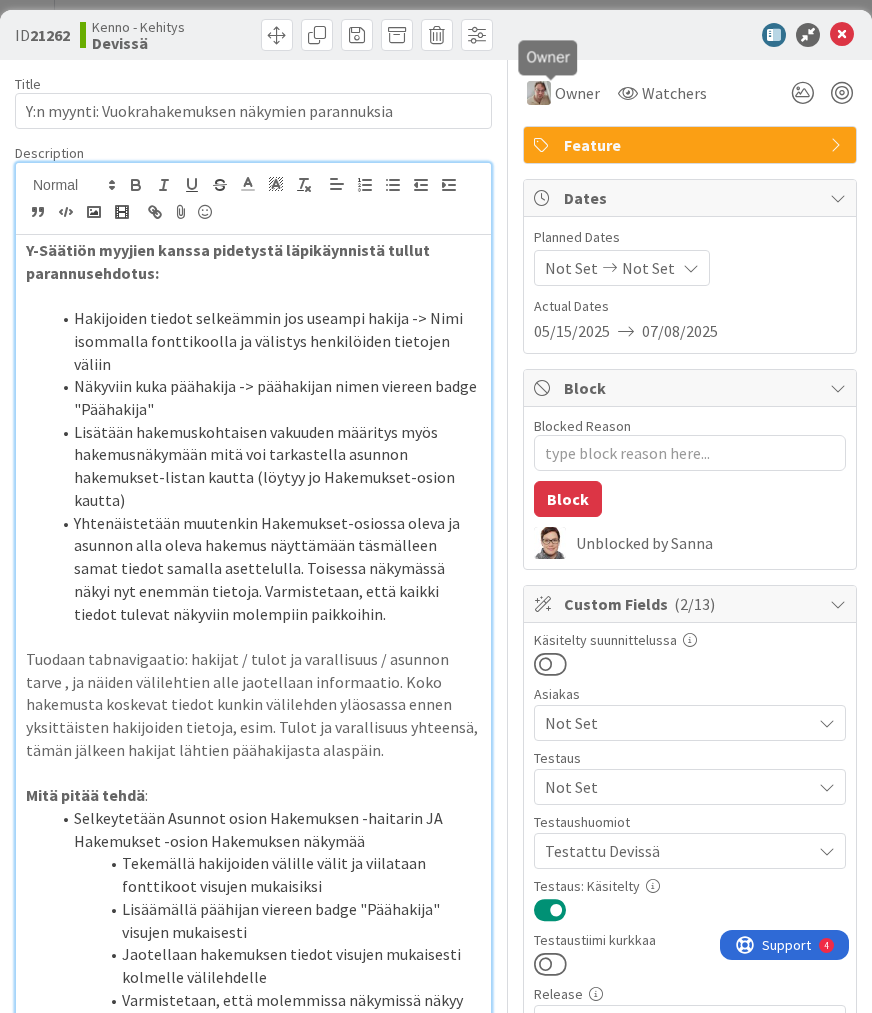 click on "Owner" at bounding box center (577, 93) 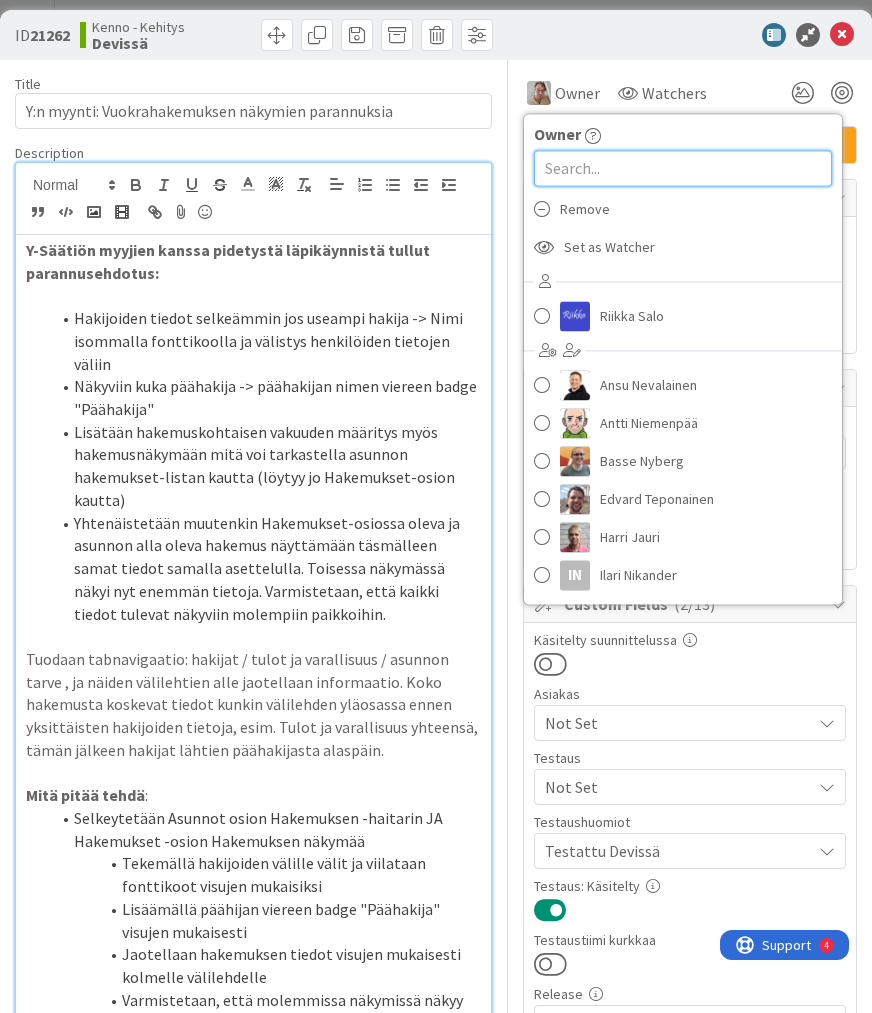 click at bounding box center (683, 168) 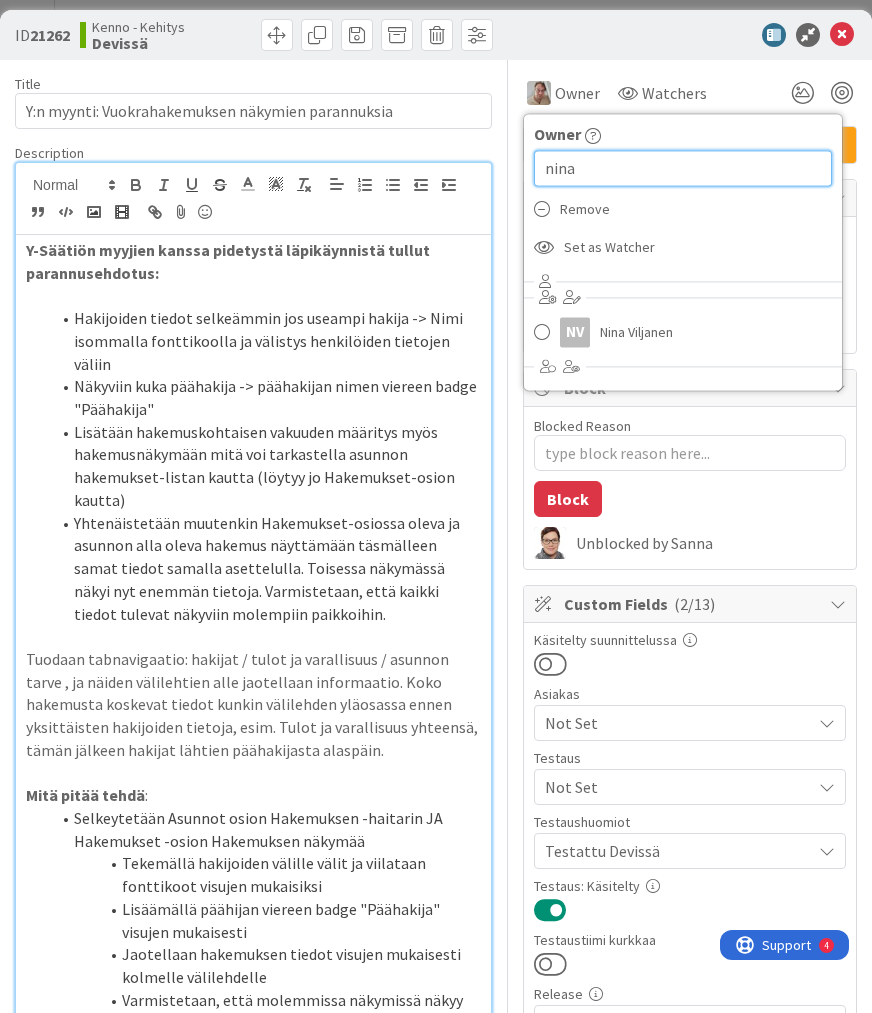 type on "nina" 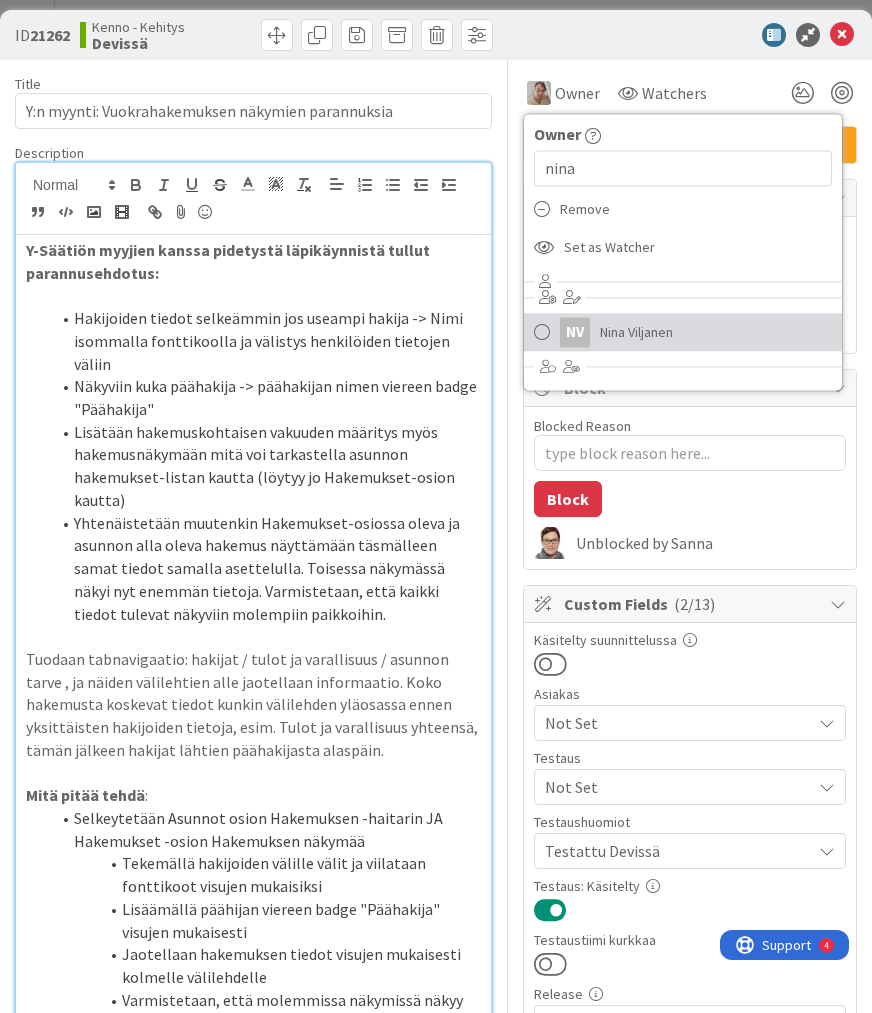click on "Nina Viljanen" at bounding box center [636, 332] 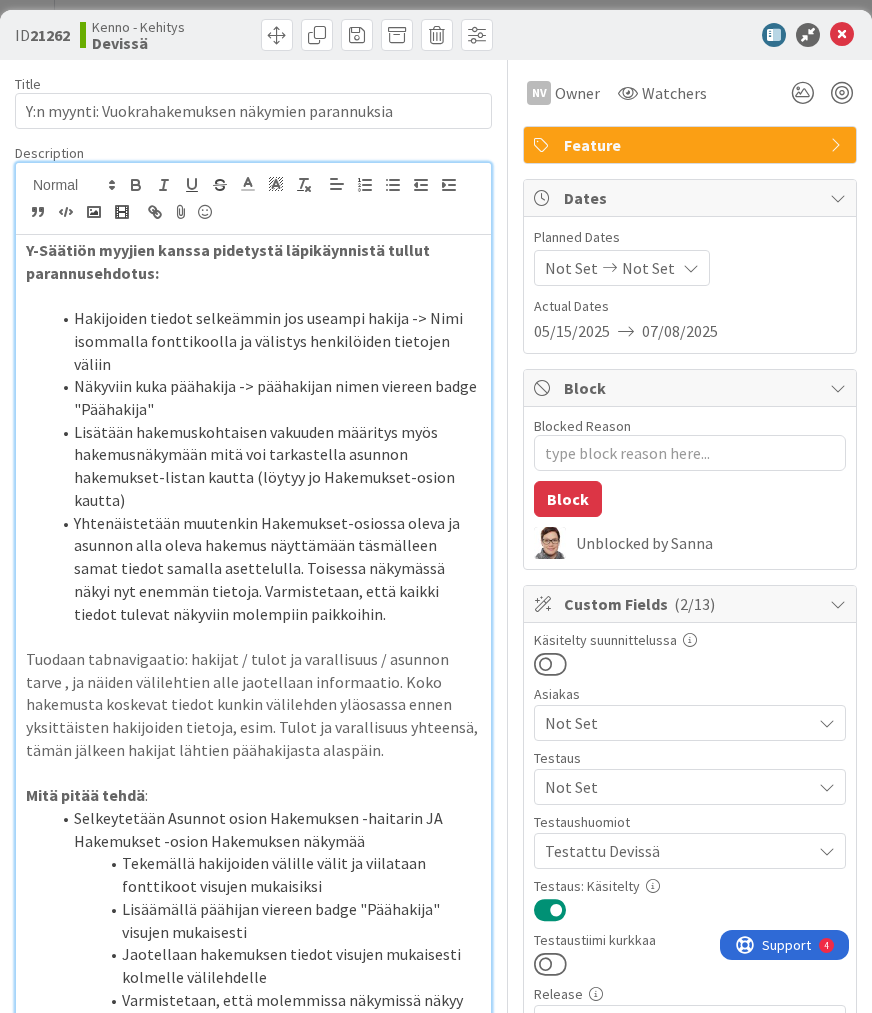 click at bounding box center [680, 35] 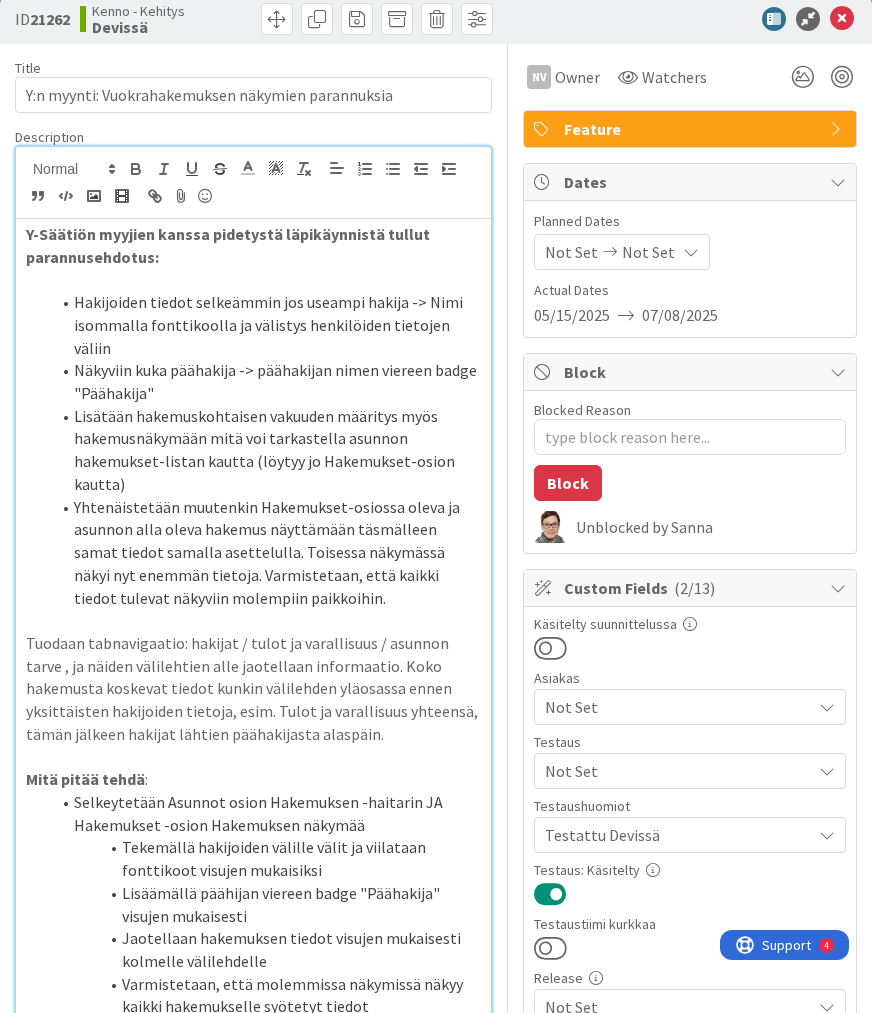 scroll, scrollTop: 0, scrollLeft: 0, axis: both 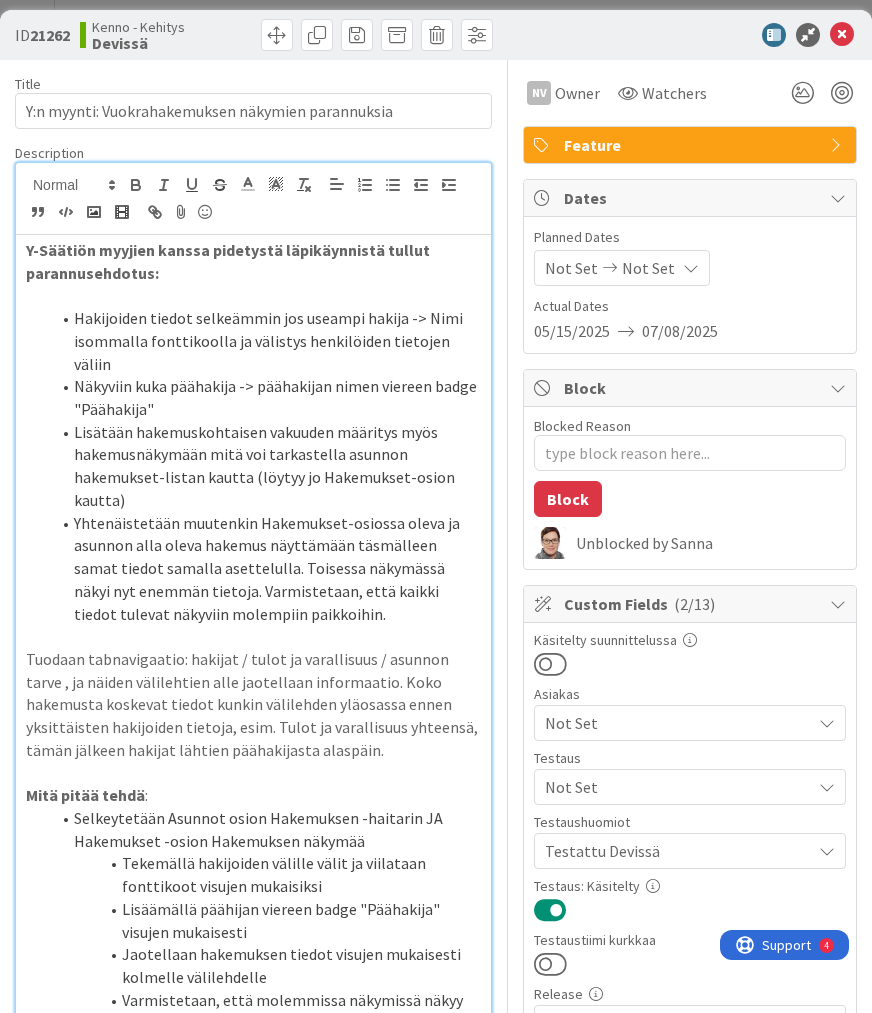 click on "Not Set" at bounding box center (678, 787) 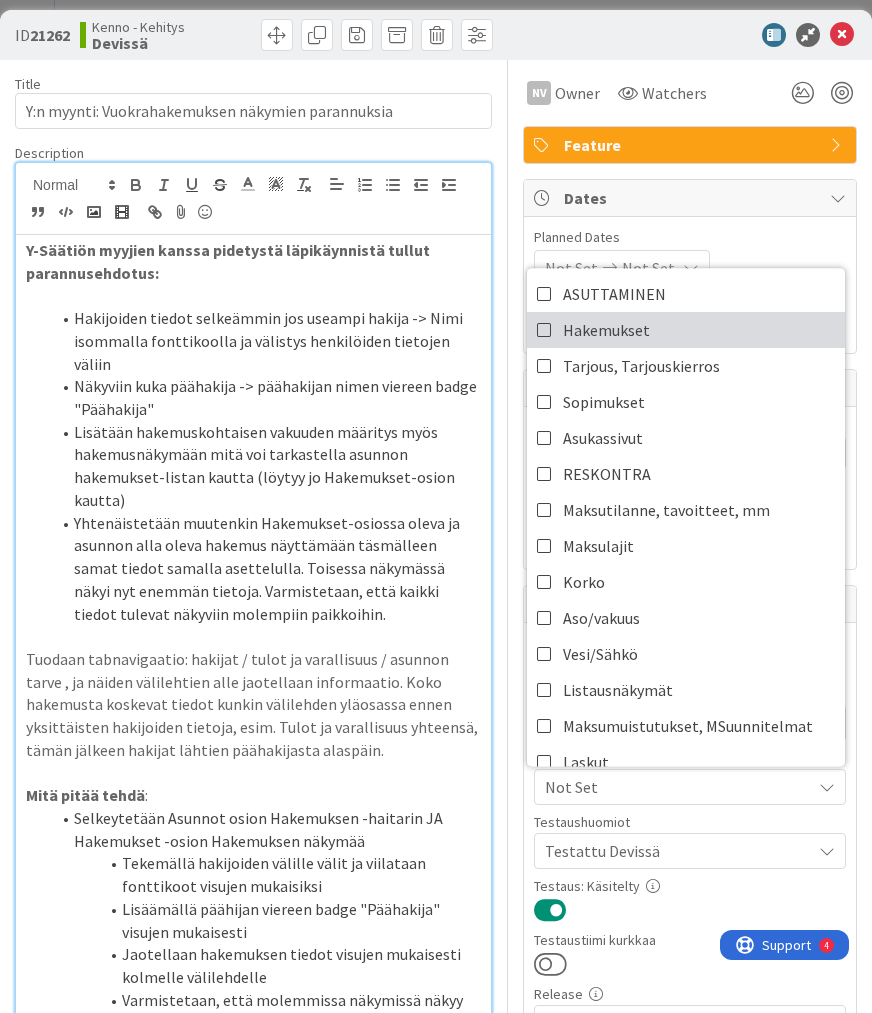click on "Hakemukset" at bounding box center [686, 330] 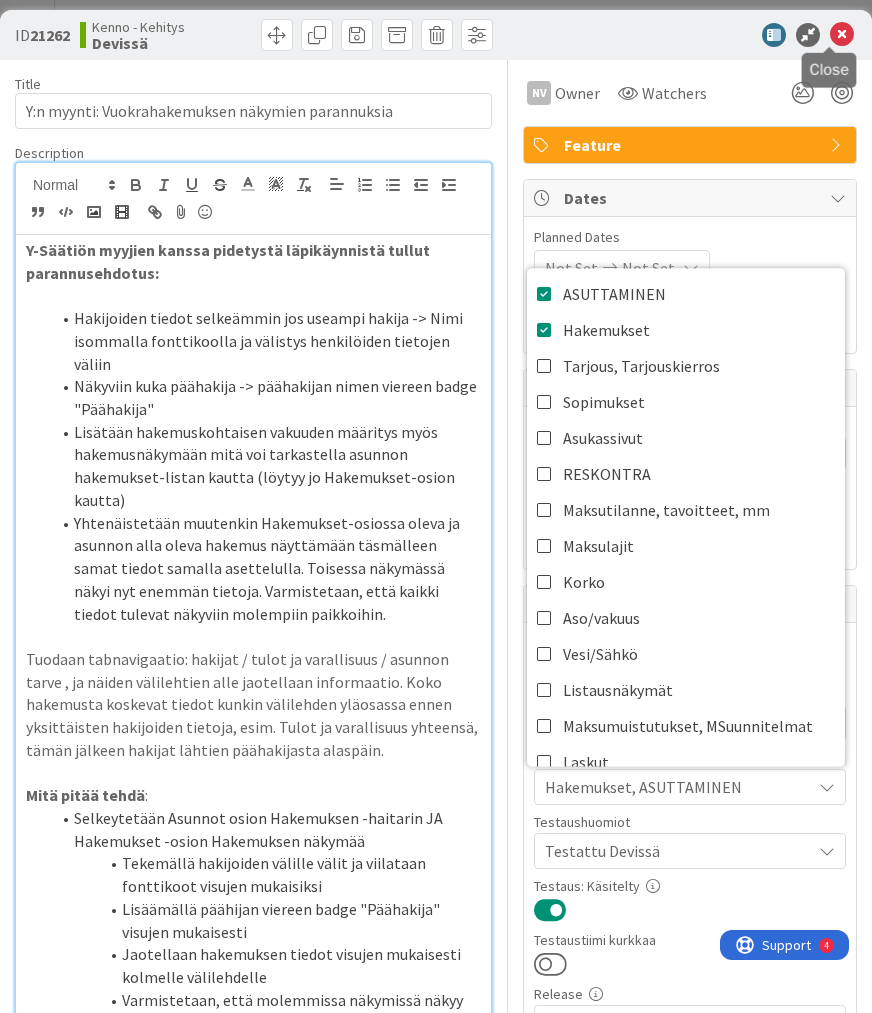 click at bounding box center (842, 35) 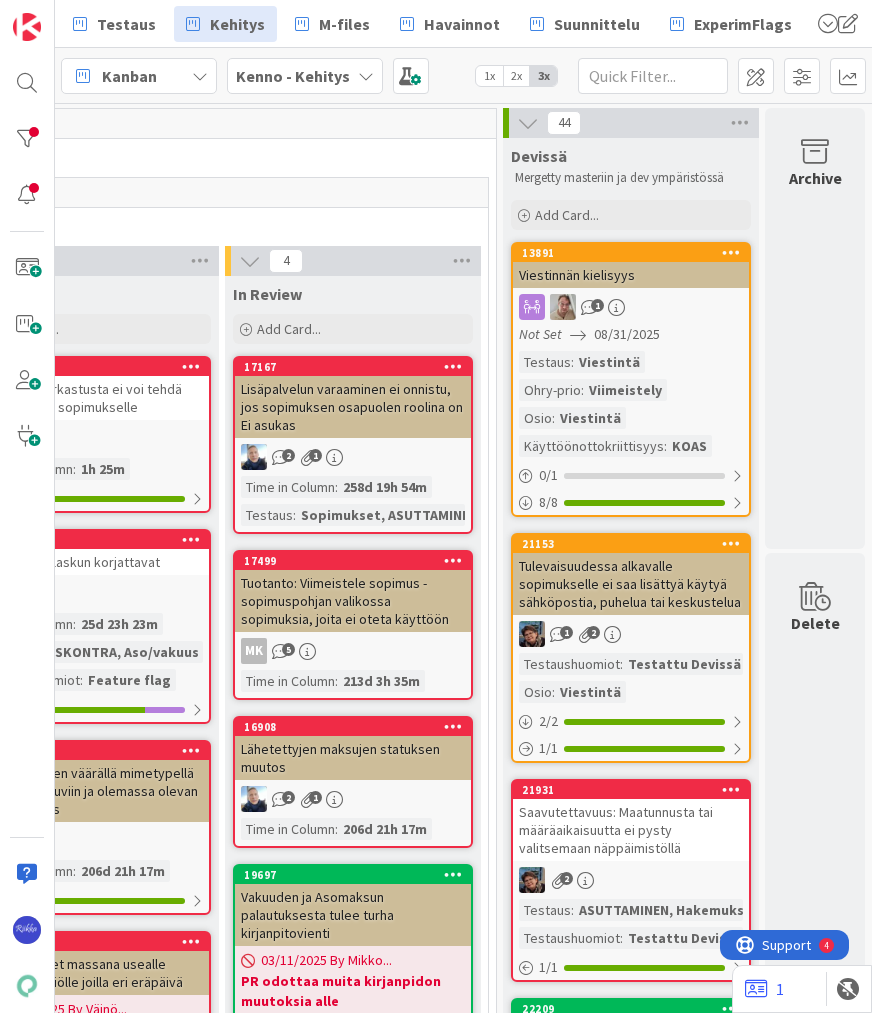 scroll, scrollTop: 0, scrollLeft: 0, axis: both 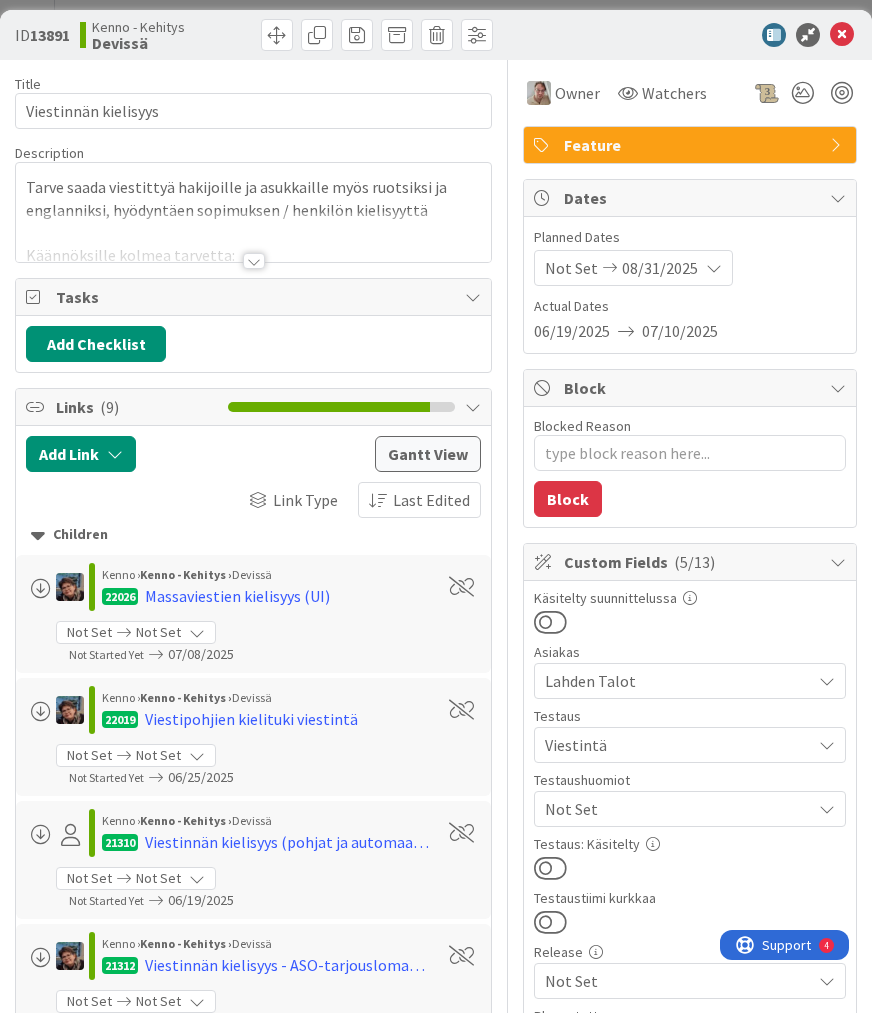 click at bounding box center [550, 868] 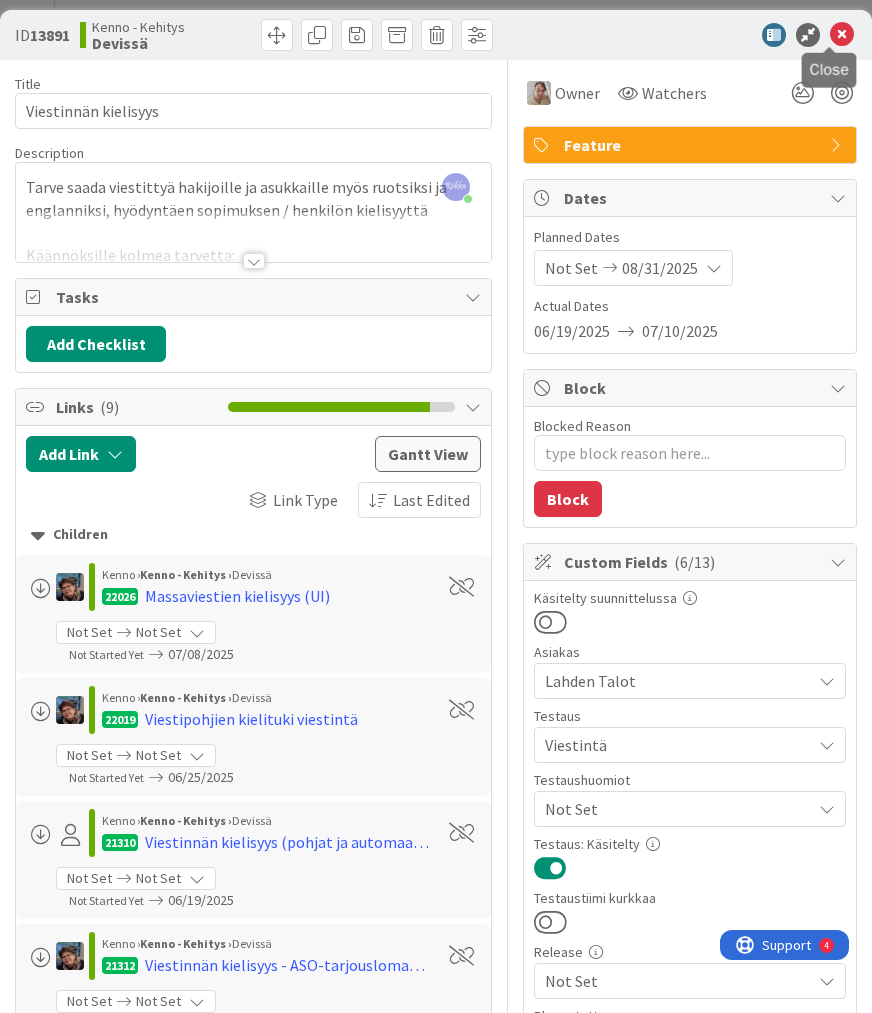 click at bounding box center (842, 35) 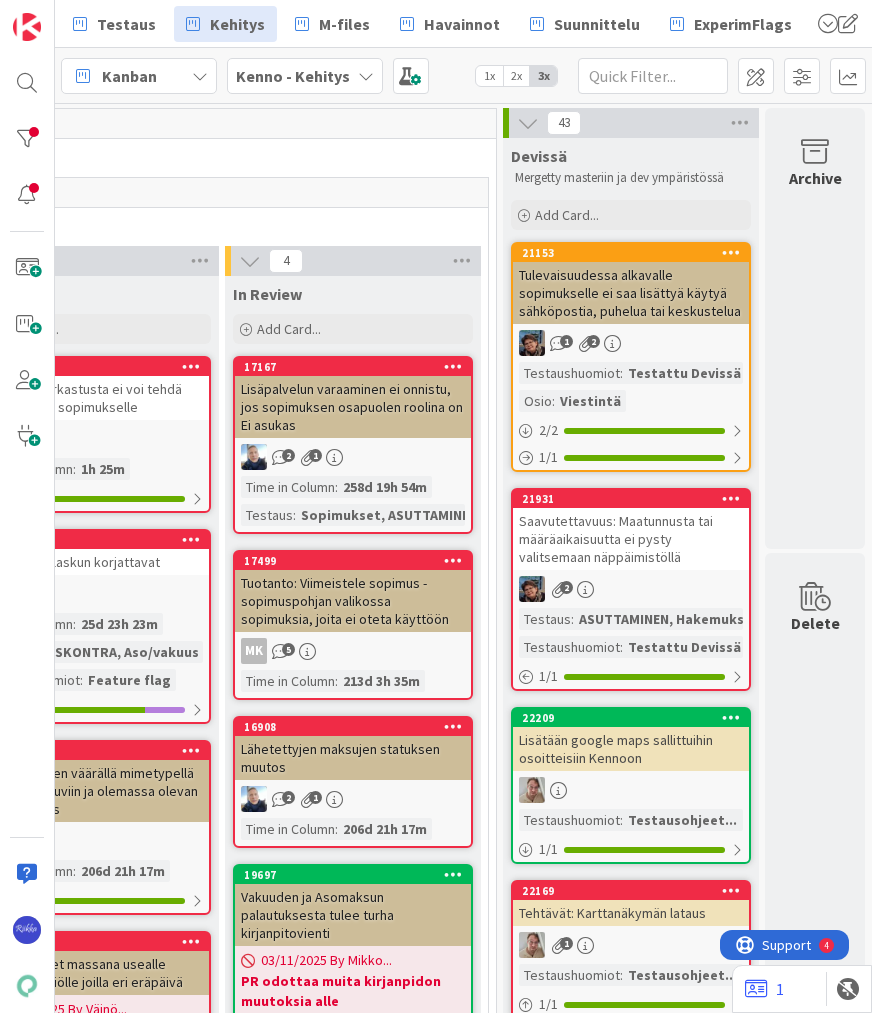 scroll, scrollTop: 0, scrollLeft: 0, axis: both 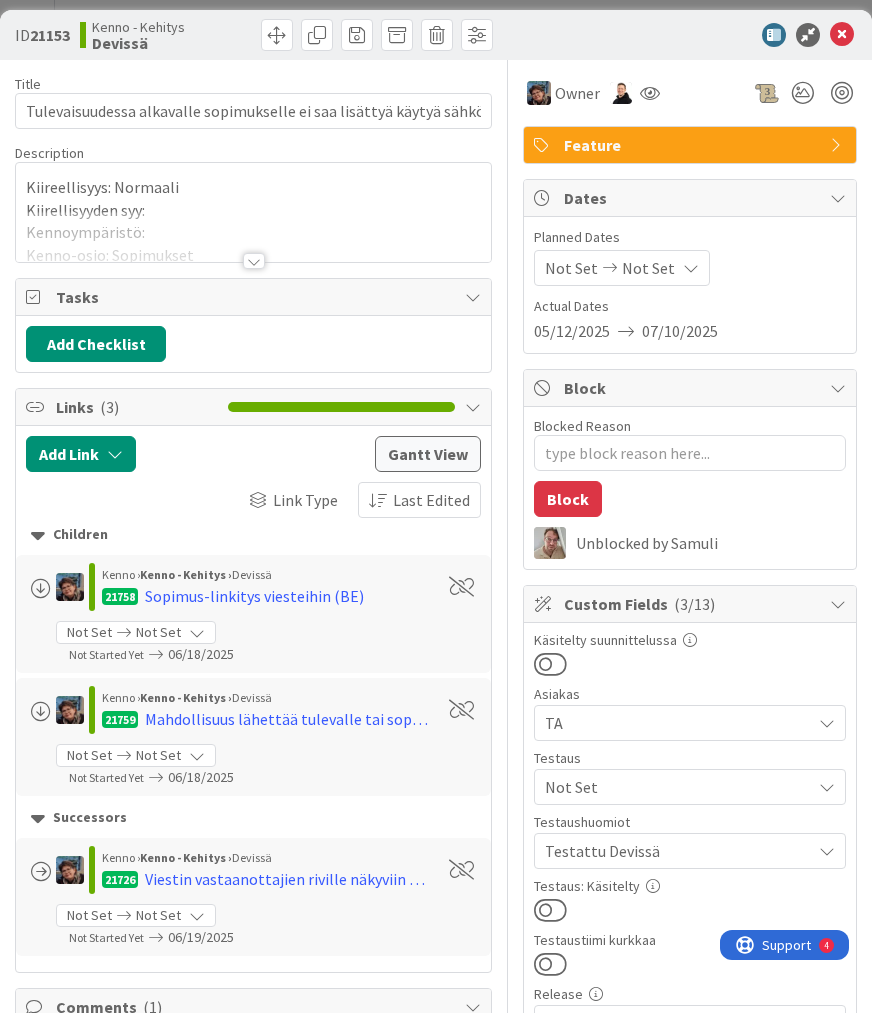 click at bounding box center (550, 910) 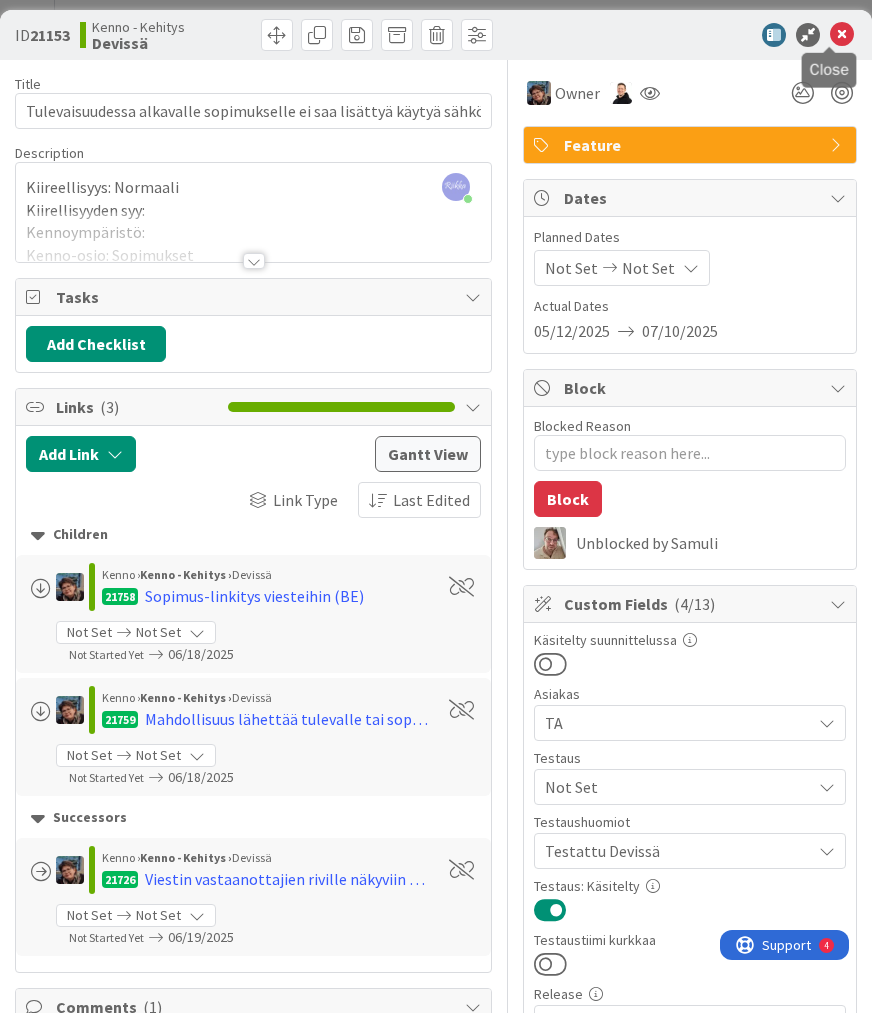 click at bounding box center (842, 35) 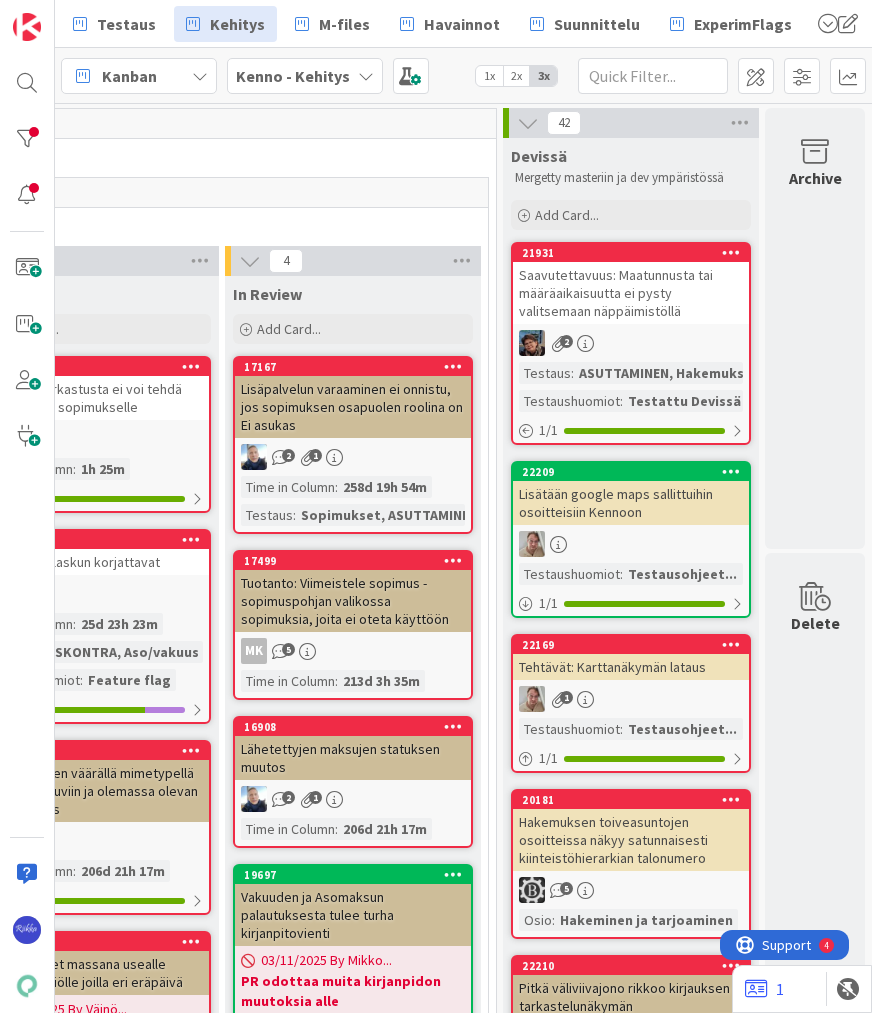 scroll, scrollTop: 0, scrollLeft: 0, axis: both 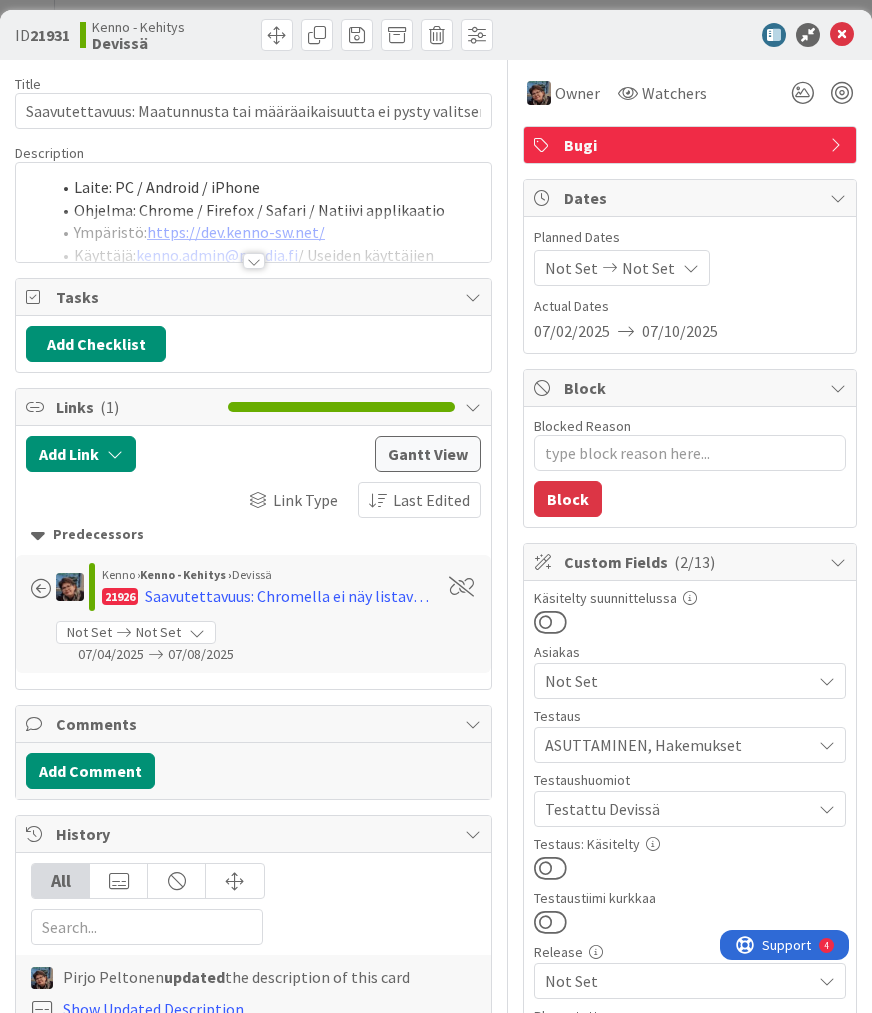 click at bounding box center [550, 868] 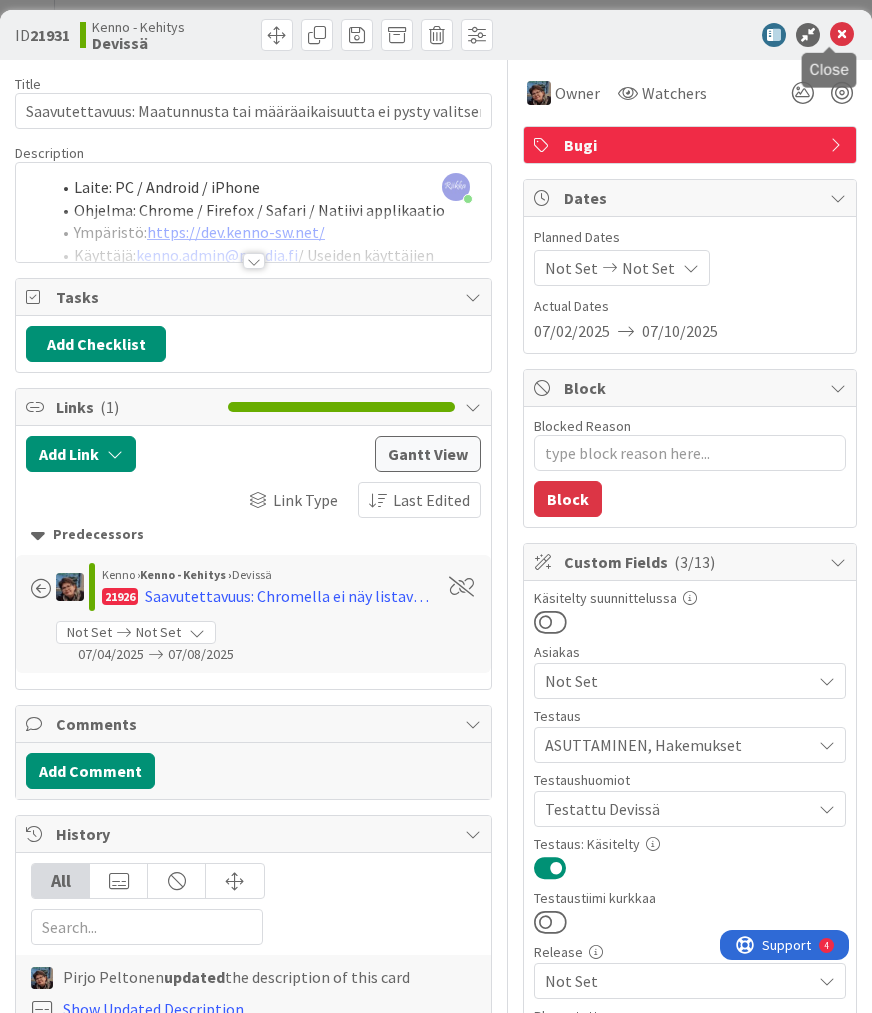 click at bounding box center (842, 35) 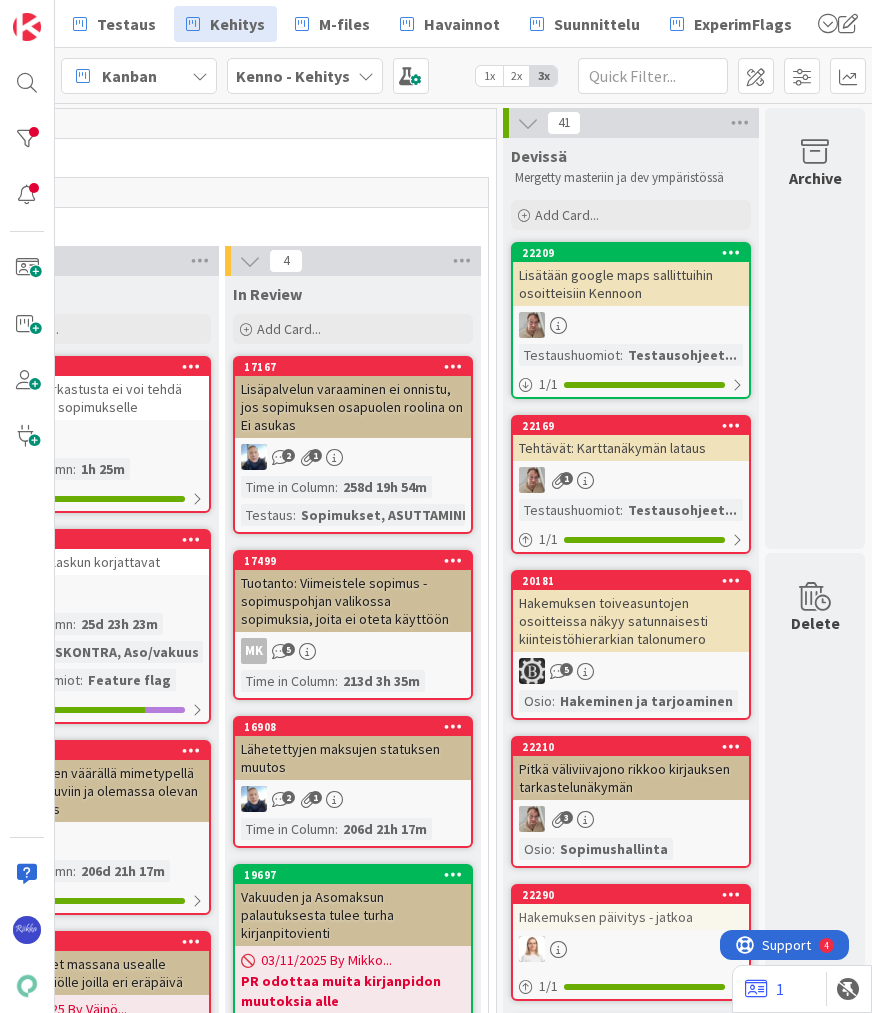 click on "Lisätään google maps sallittuihin osoitteisiin Kennoon" at bounding box center (631, 284) 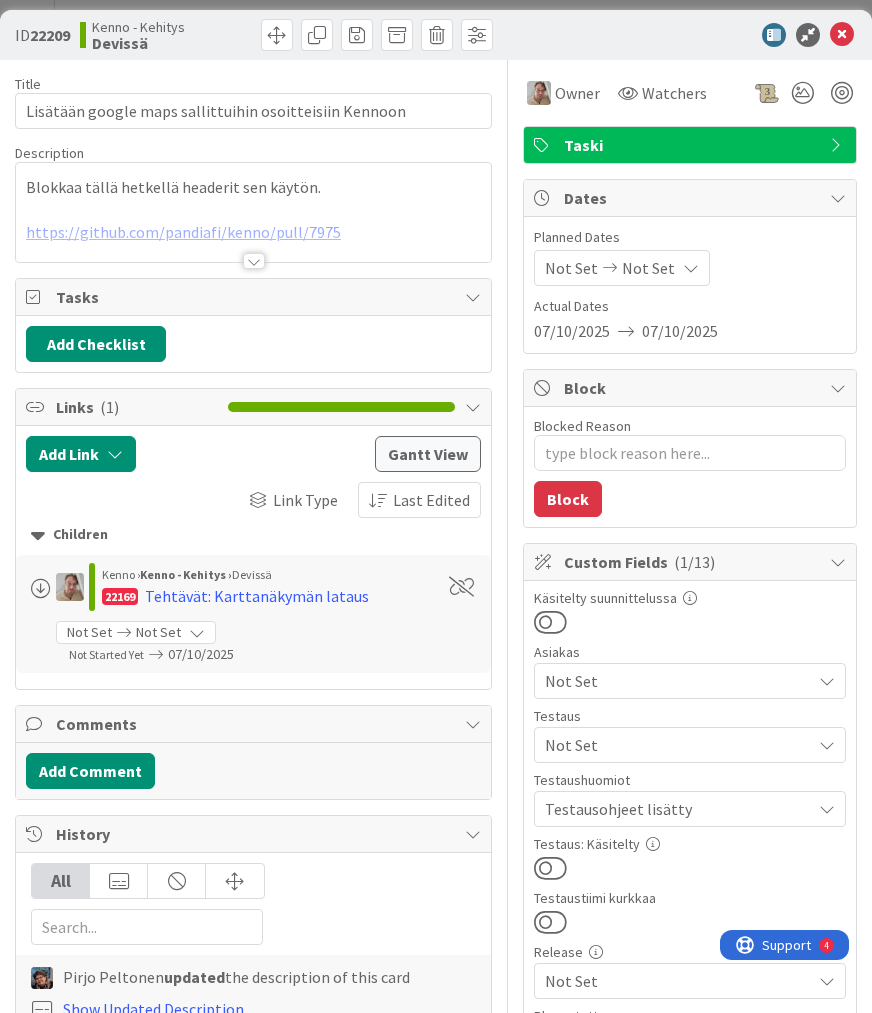 scroll, scrollTop: 0, scrollLeft: 0, axis: both 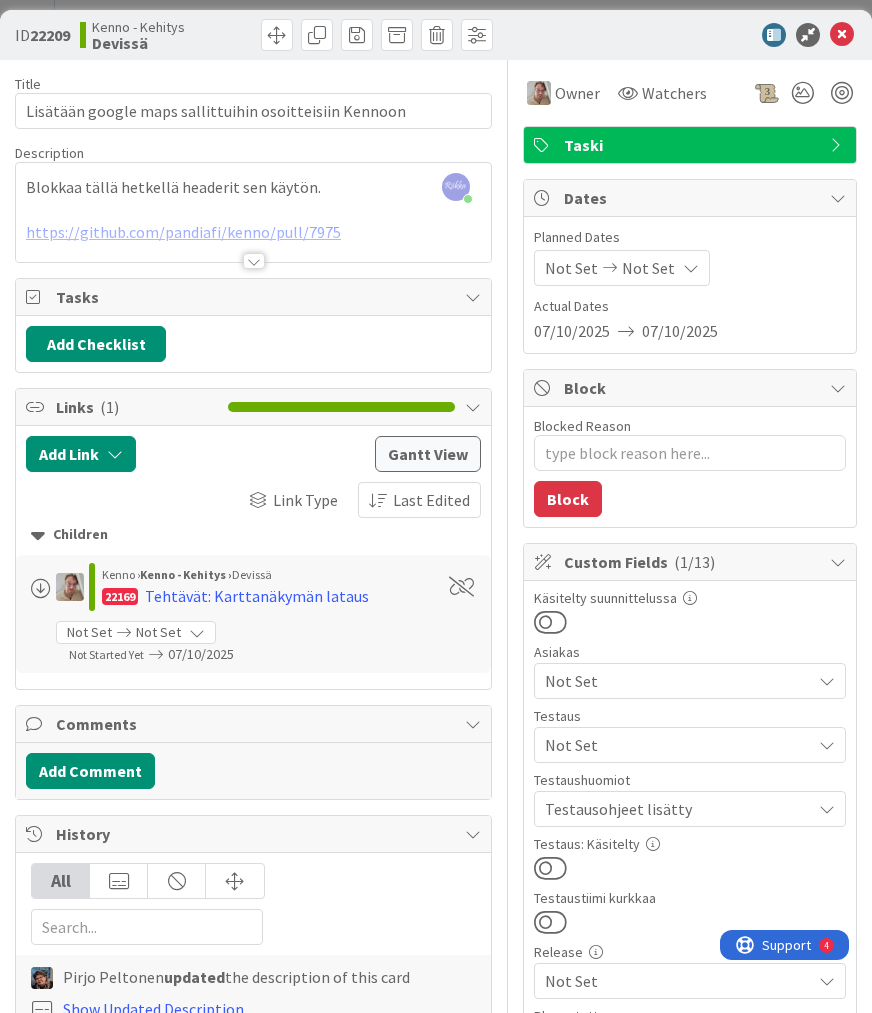 click at bounding box center (550, 868) 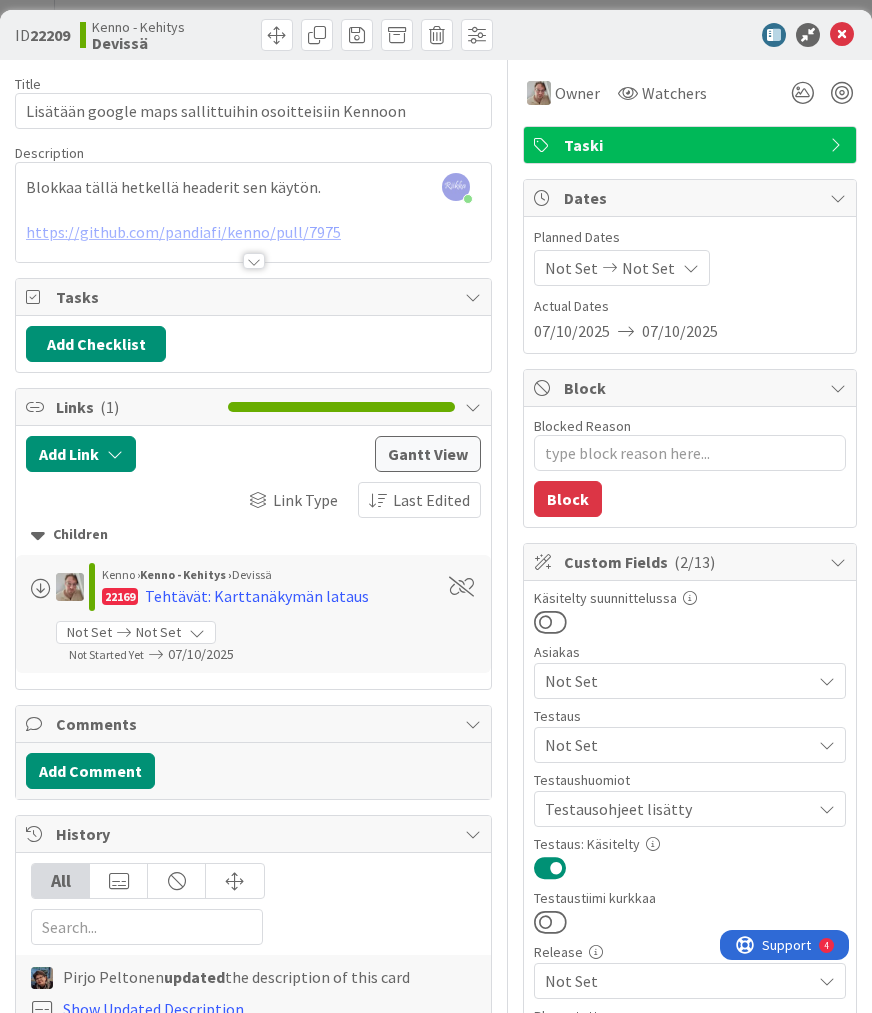 click at bounding box center (254, 261) 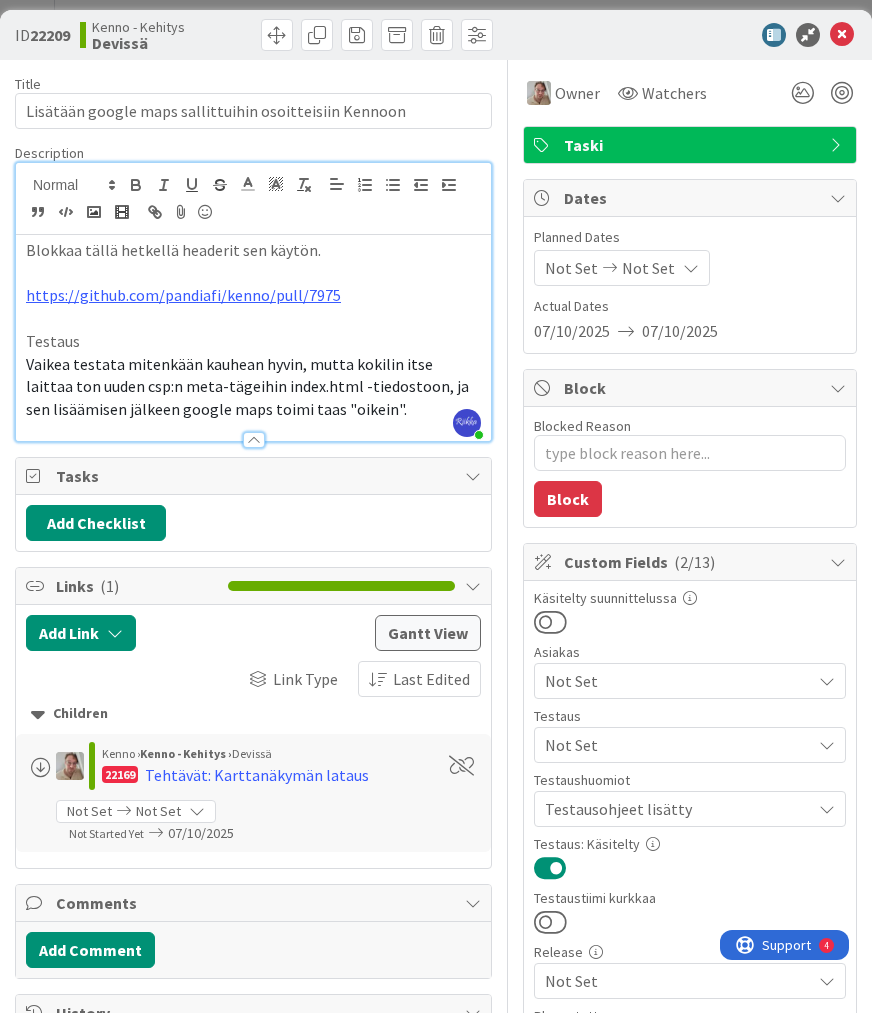 click on "Testausohjeet lisätty" at bounding box center (678, 809) 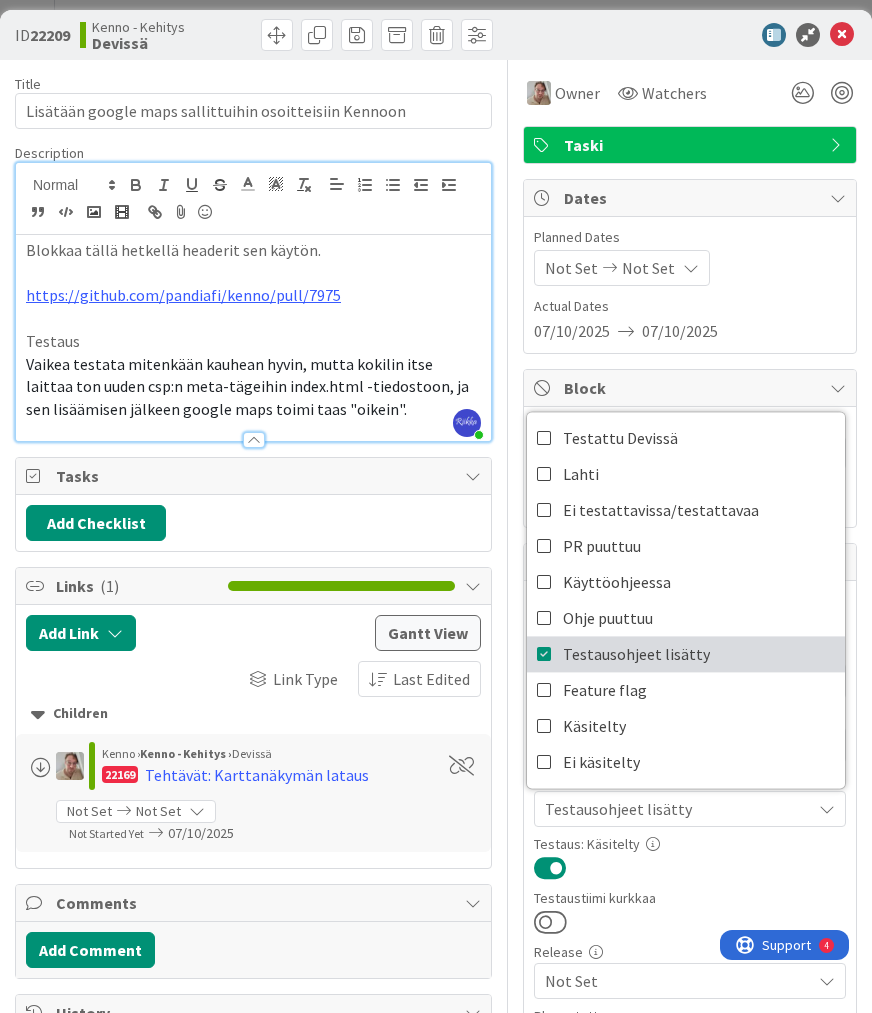 click on "Testausohjeet lisätty" at bounding box center (636, 654) 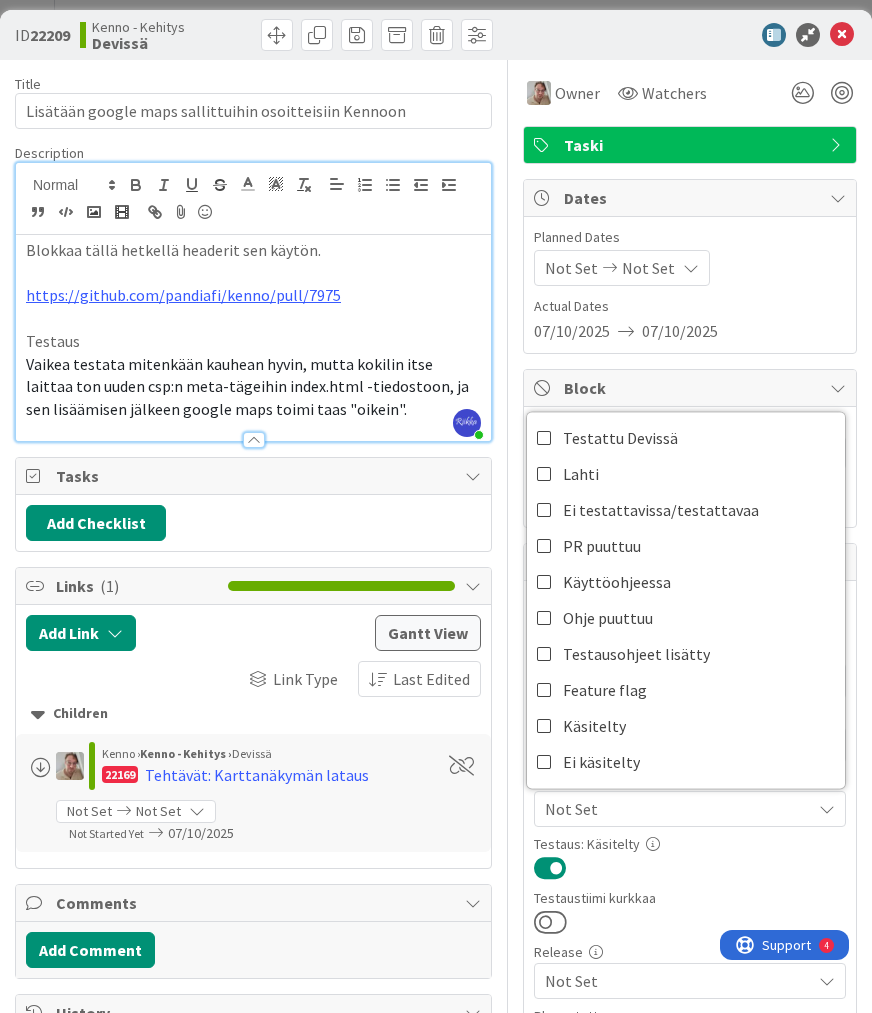 click at bounding box center (690, 868) 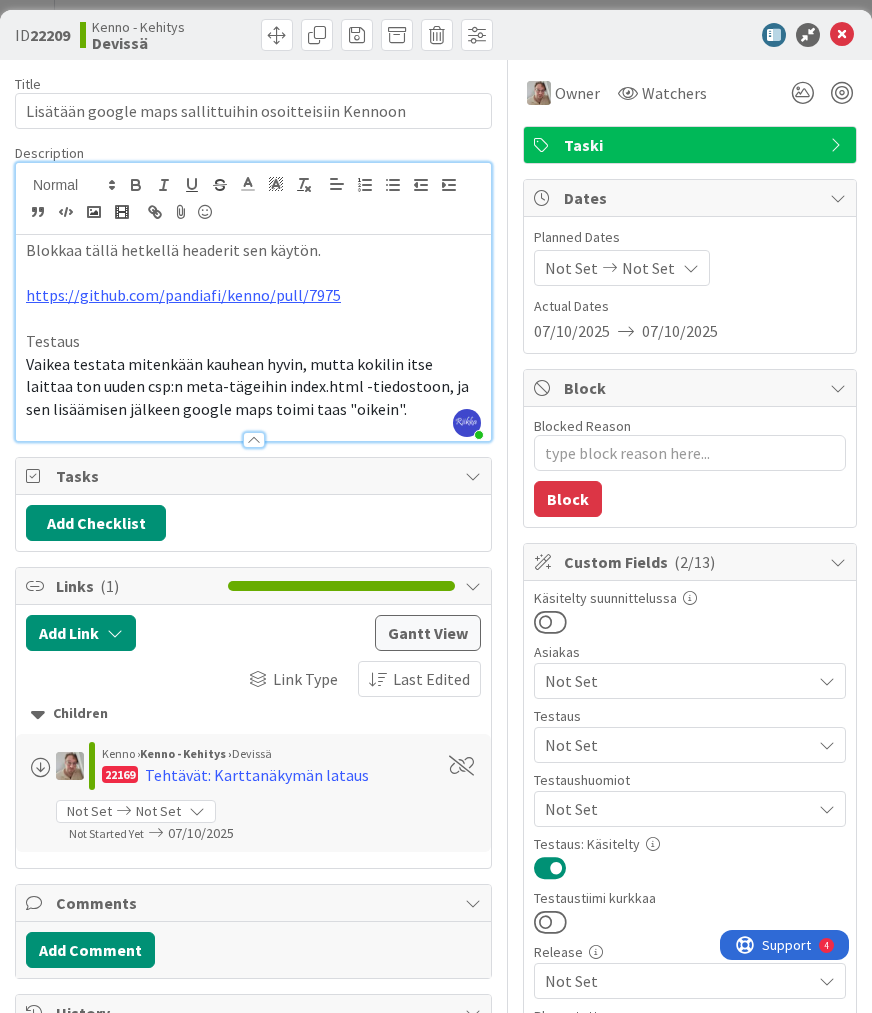 click at bounding box center [550, 868] 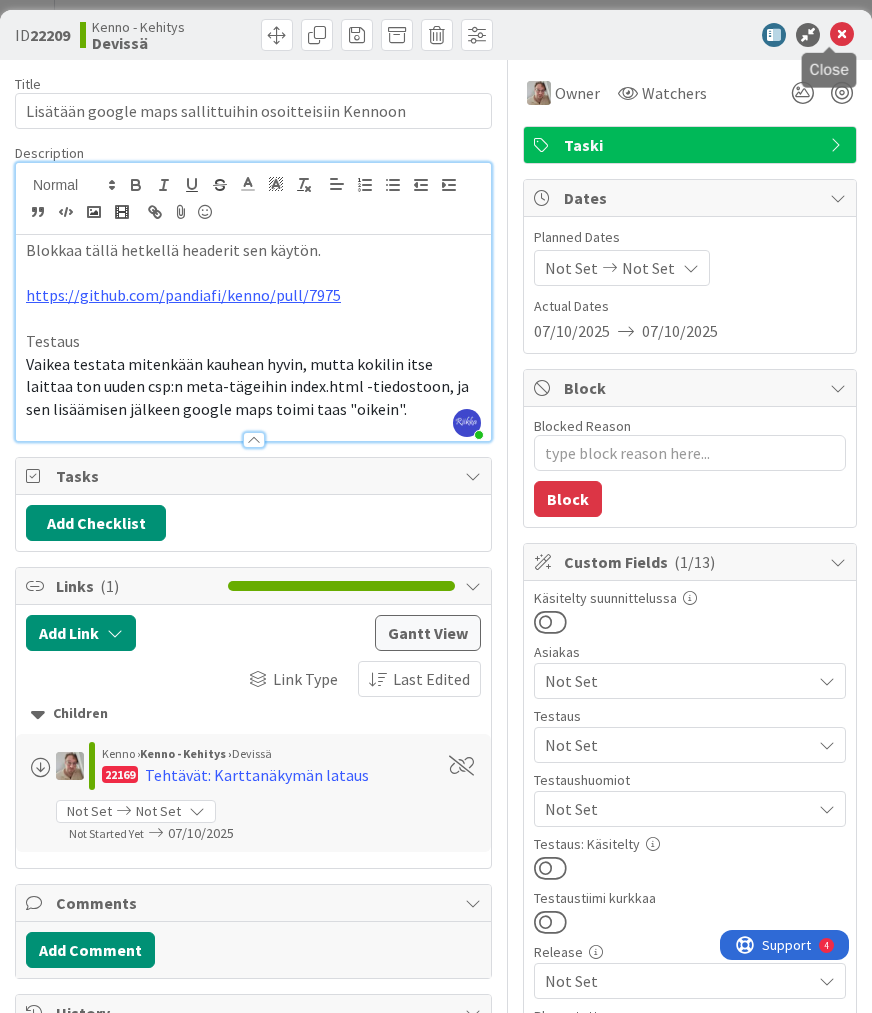 click at bounding box center [842, 35] 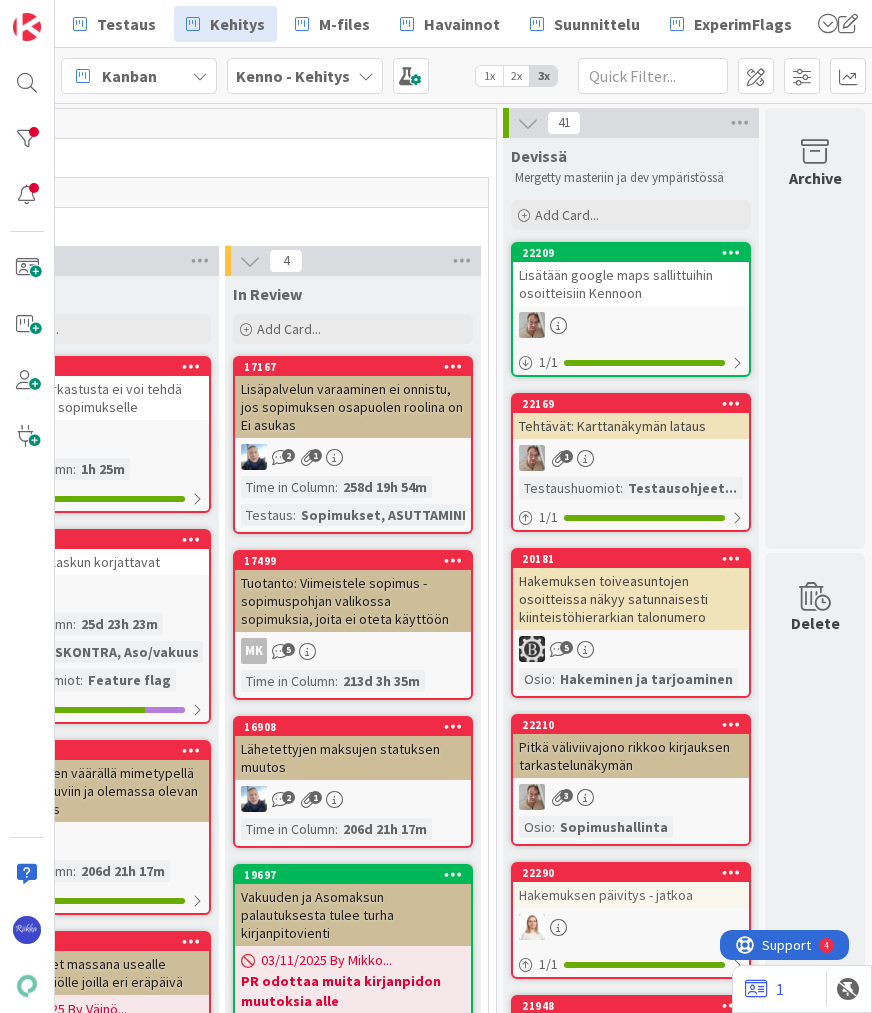 scroll, scrollTop: 0, scrollLeft: 0, axis: both 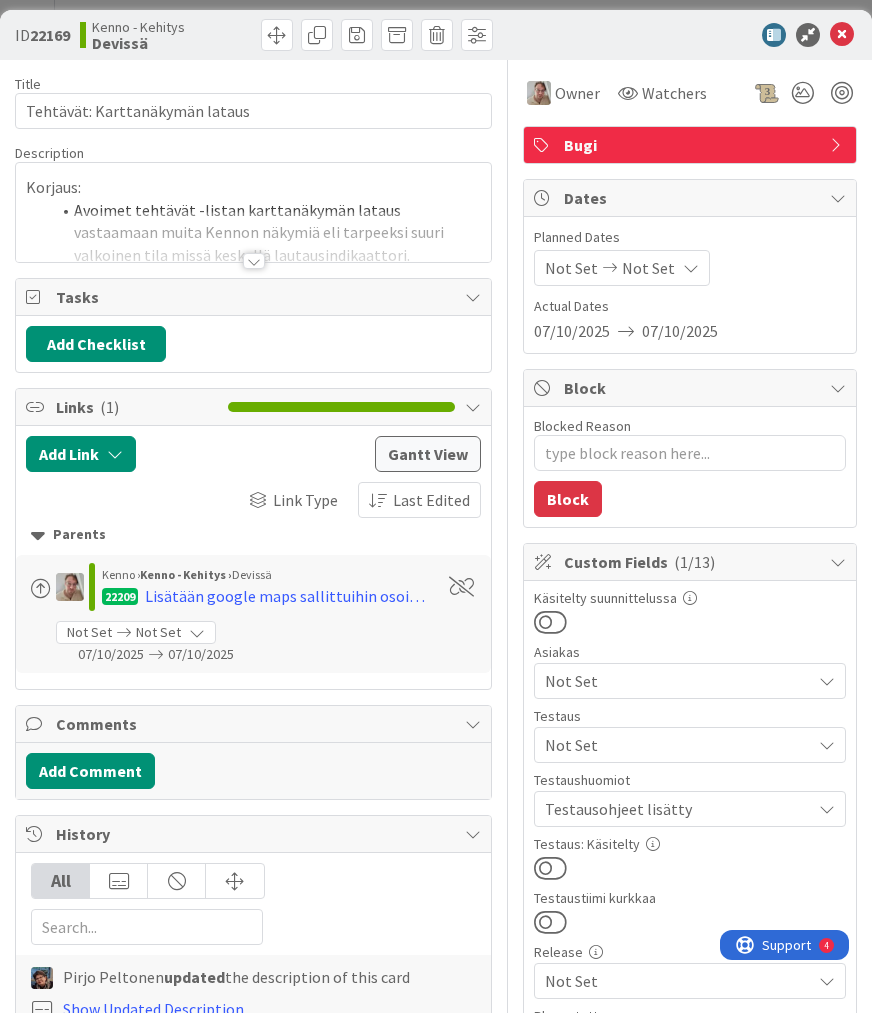 click at bounding box center (254, 261) 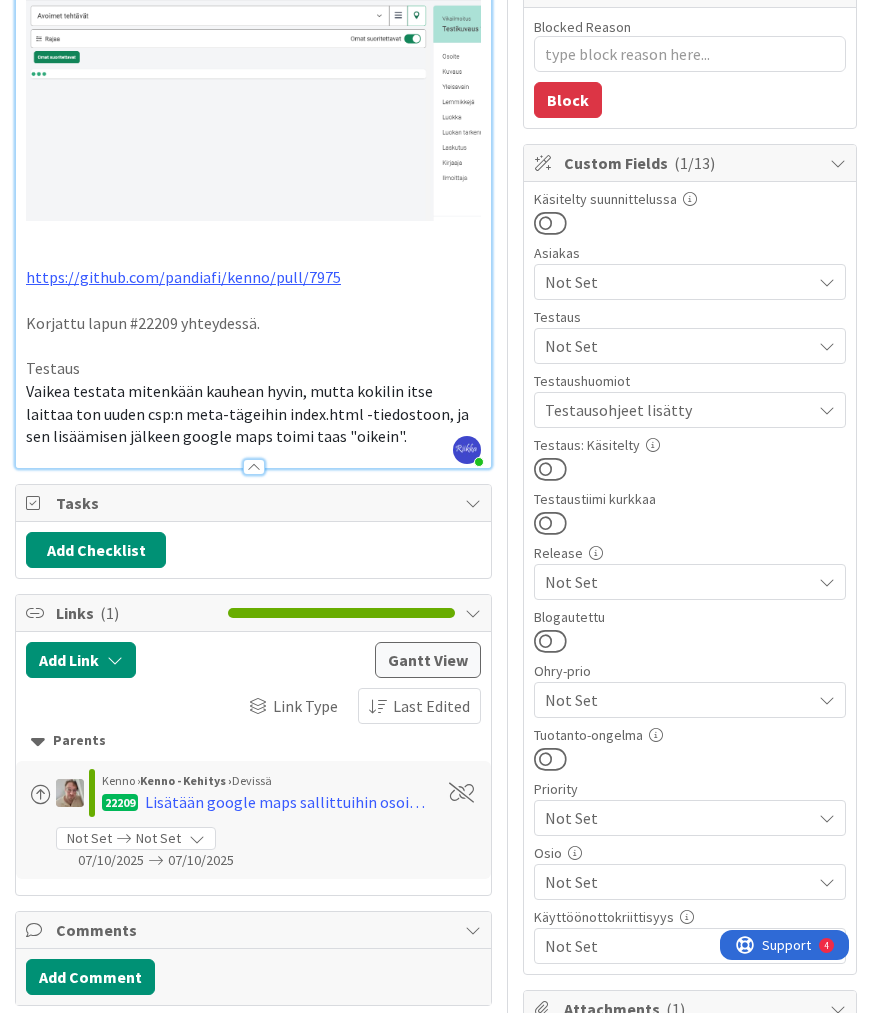 scroll, scrollTop: 400, scrollLeft: 0, axis: vertical 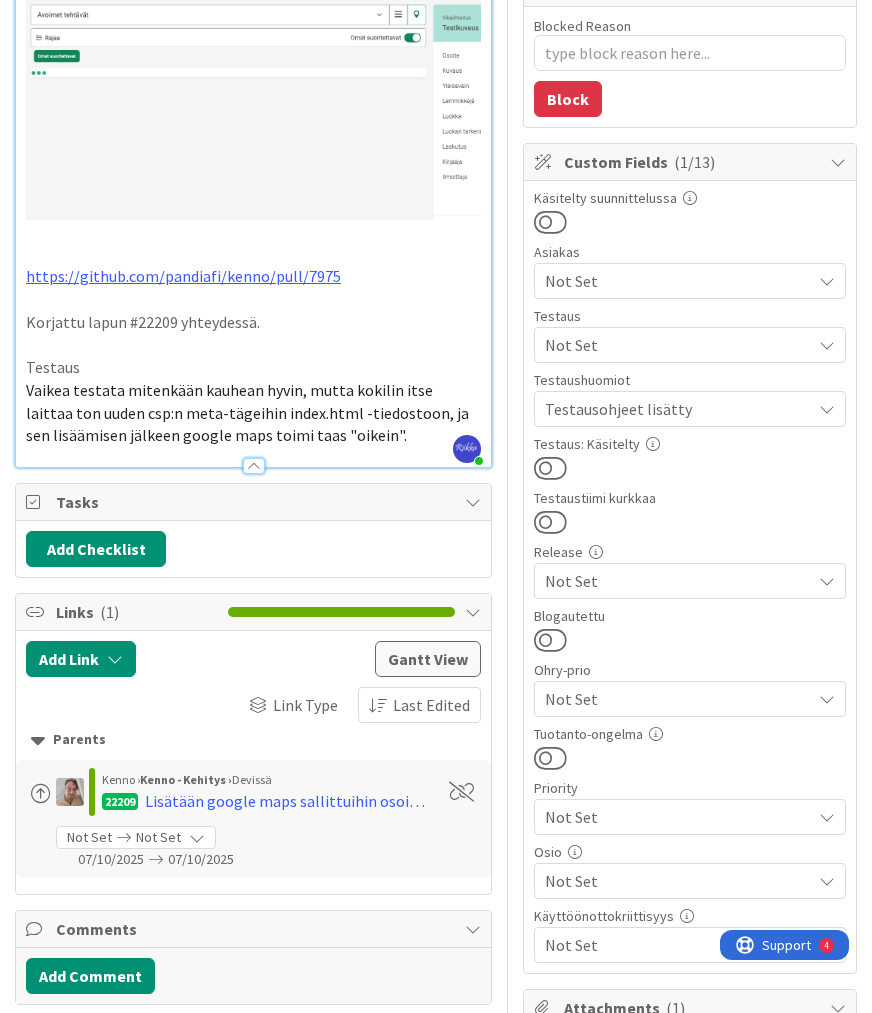 click on "Korjattu lapun #22209 yhteydessä." at bounding box center (253, 322) 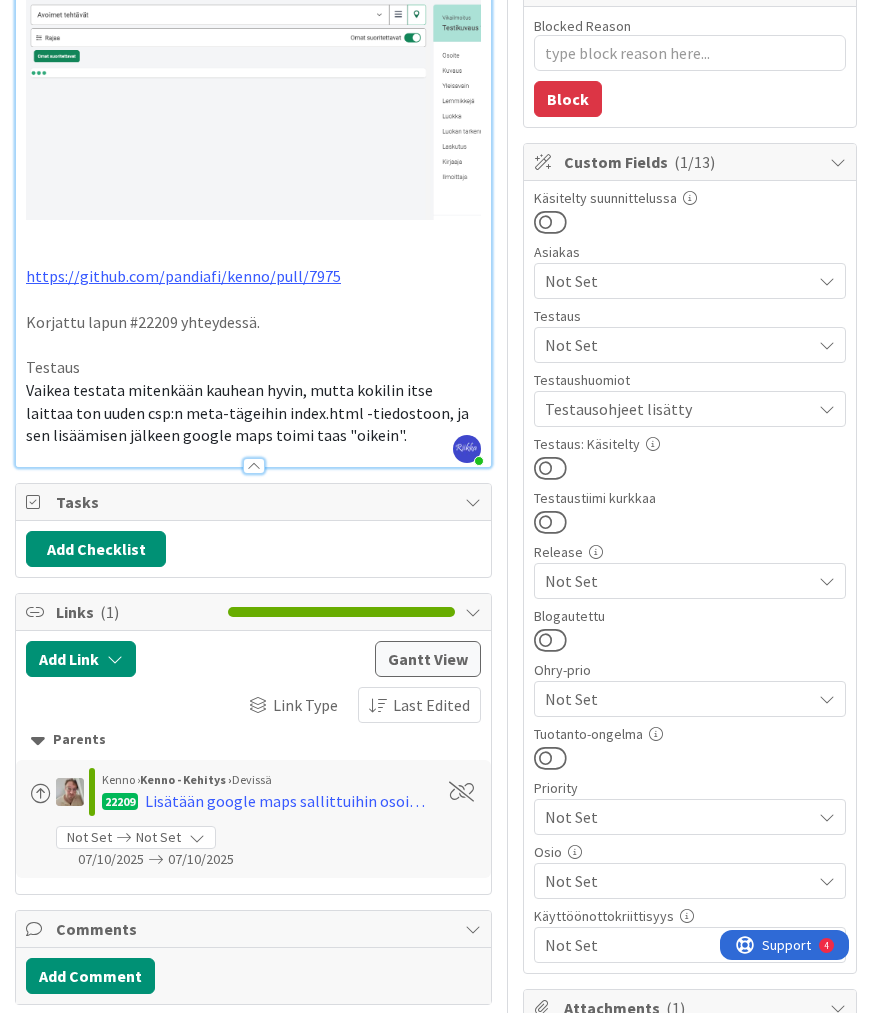 click on "Vaikea testata mitenkään kauhean hyvin, mutta kokilin itse laittaa ton uuden csp:n meta-tägeihin index.html -tiedostoon, ja sen lisäämisen jälkeen google maps toimi taas "oikein"." at bounding box center (253, 413) 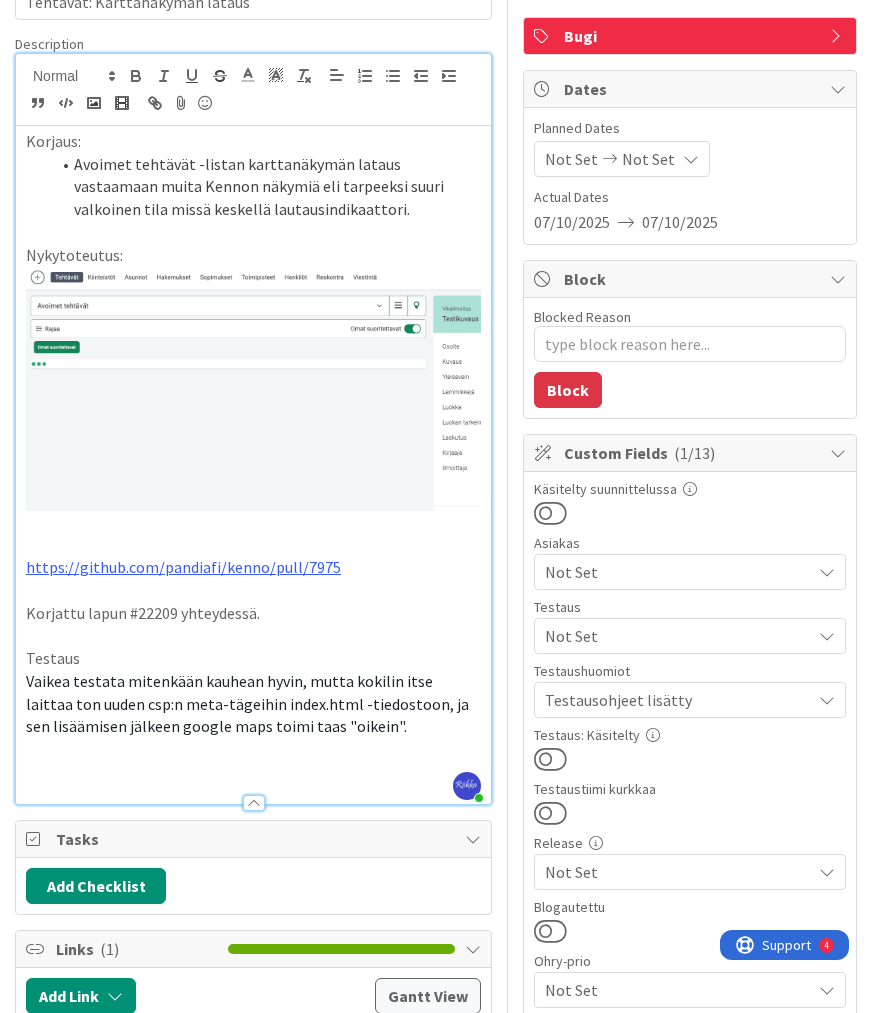 scroll, scrollTop: 0, scrollLeft: 0, axis: both 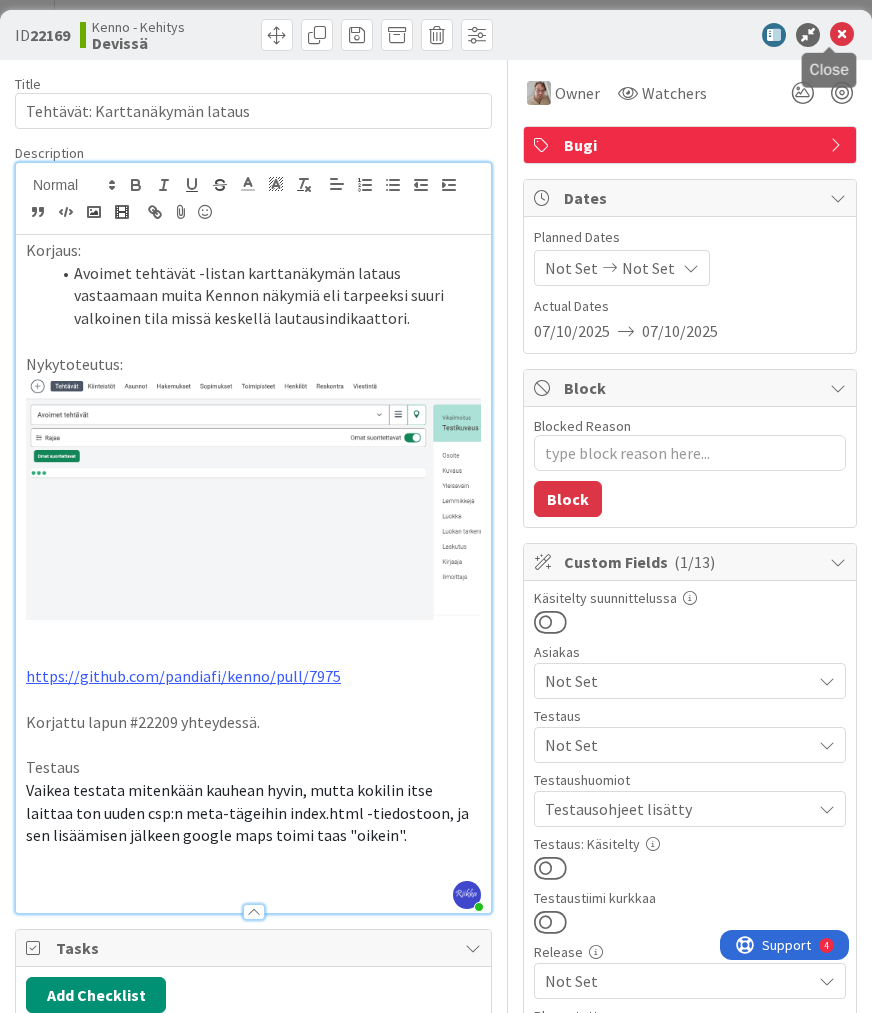 click at bounding box center [842, 35] 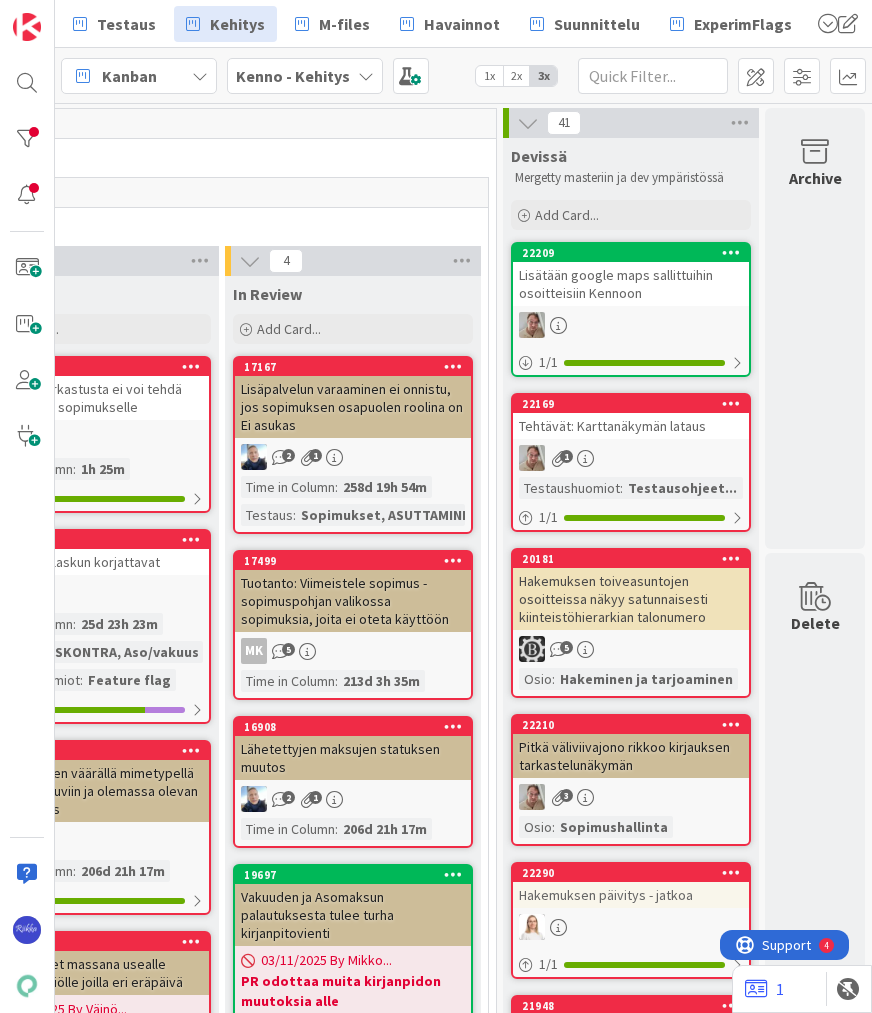 click on "Lisätään google maps sallittuihin osoitteisiin Kennoon" at bounding box center (631, 284) 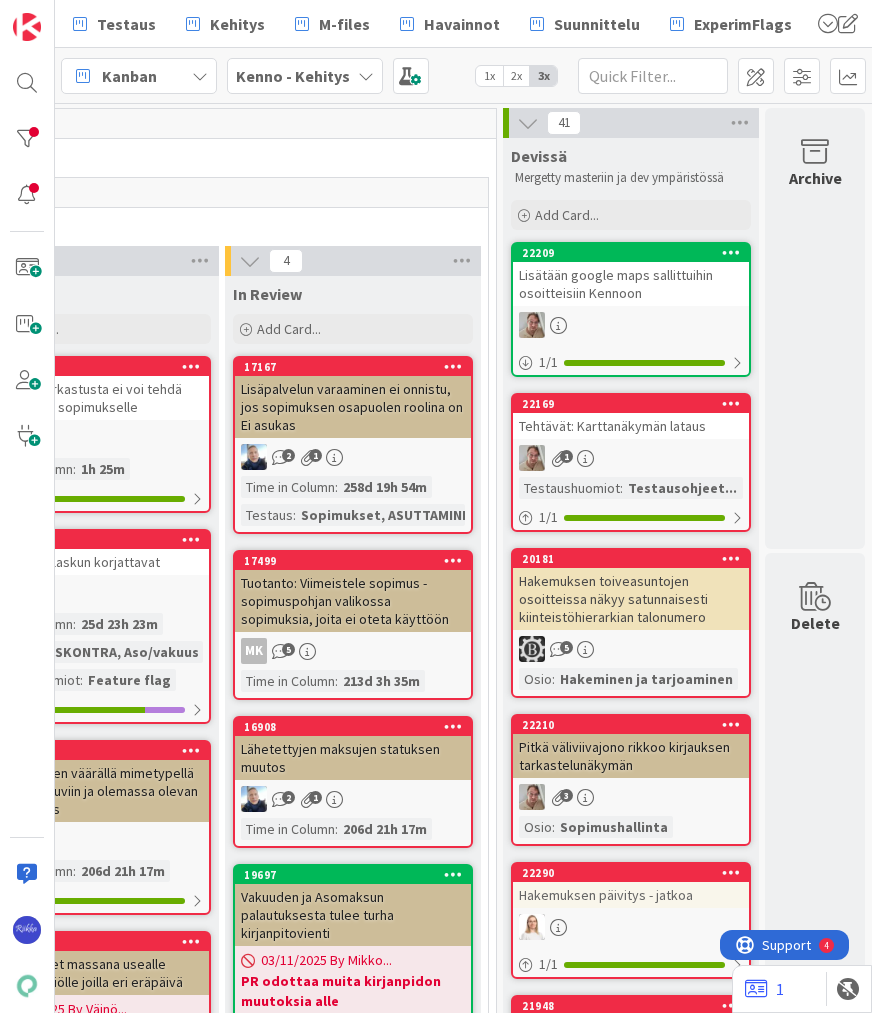 scroll, scrollTop: 0, scrollLeft: 0, axis: both 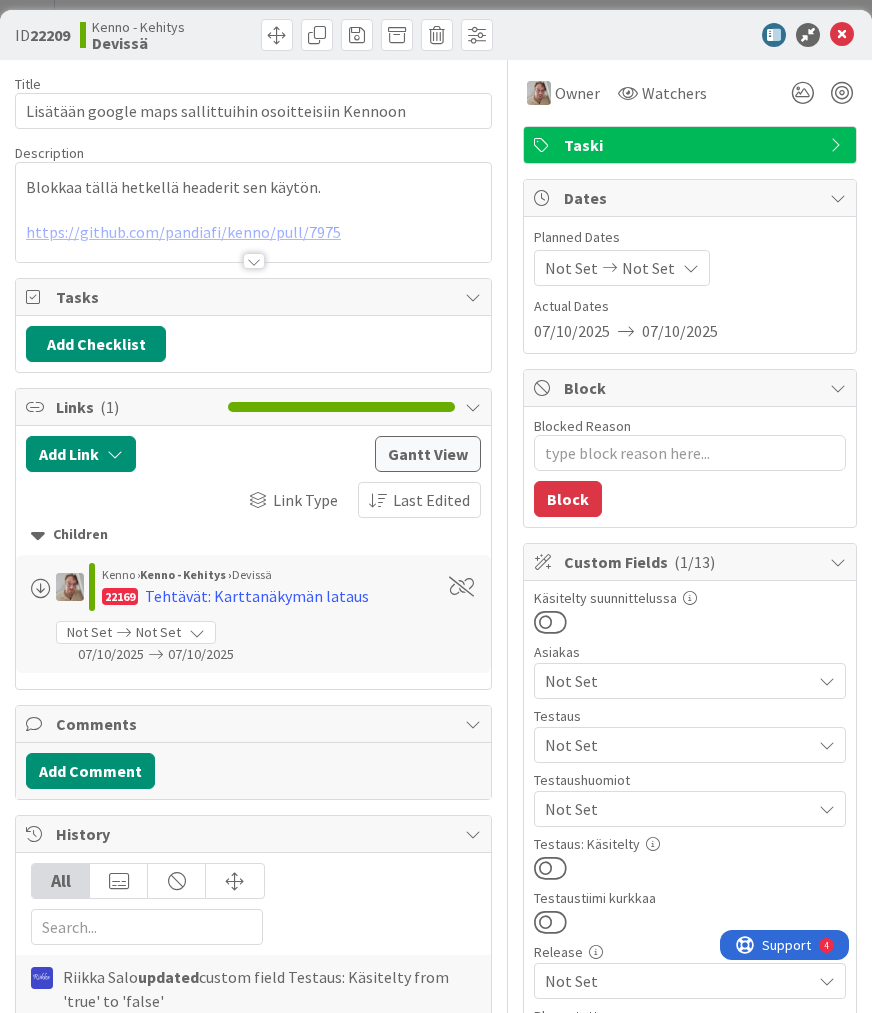type on "x" 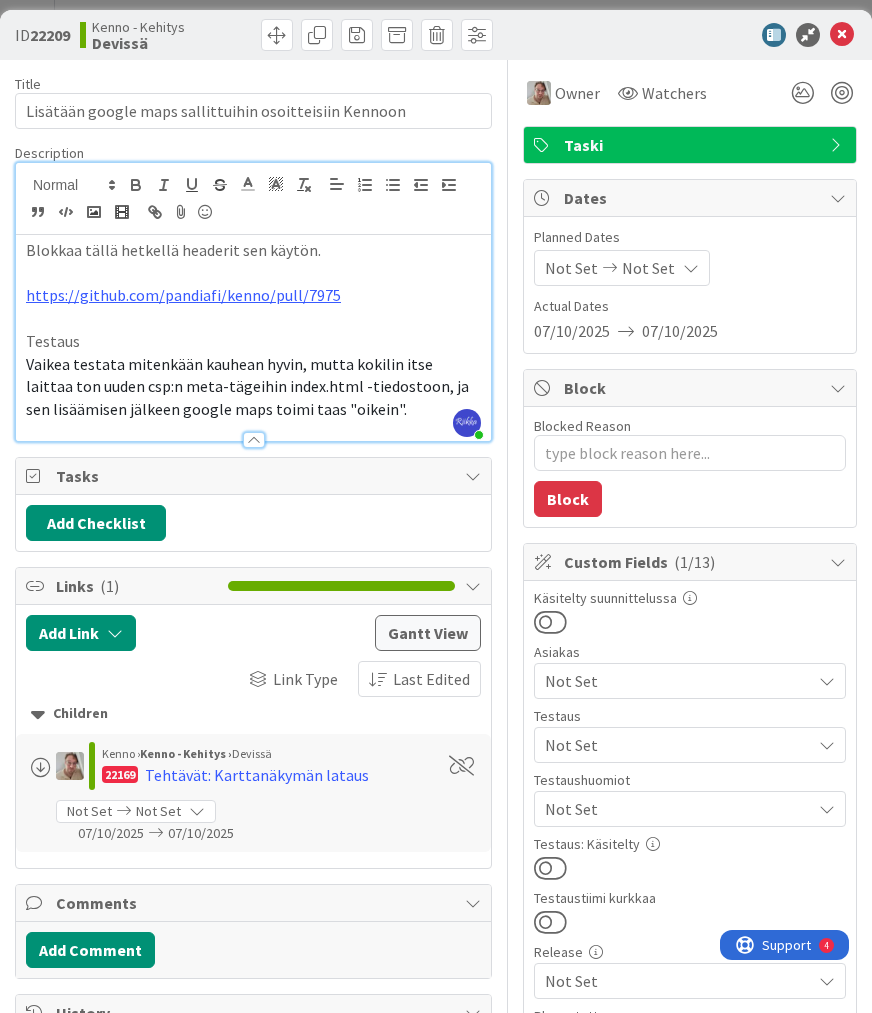 click on "Vaikea testata mitenkään kauhean hyvin, mutta kokilin itse laittaa ton uuden csp:n meta-tägeihin index.html -tiedostoon, ja sen lisäämisen jälkeen google maps toimi taas "oikein"." at bounding box center [253, 387] 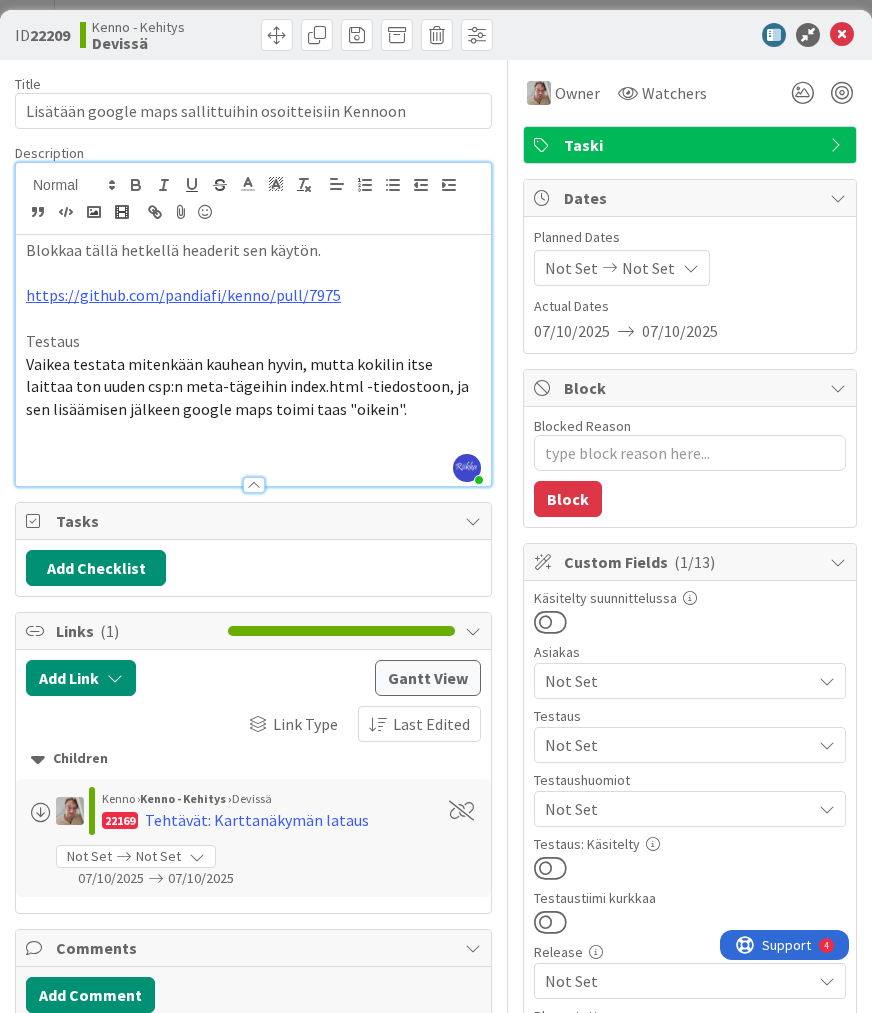 type 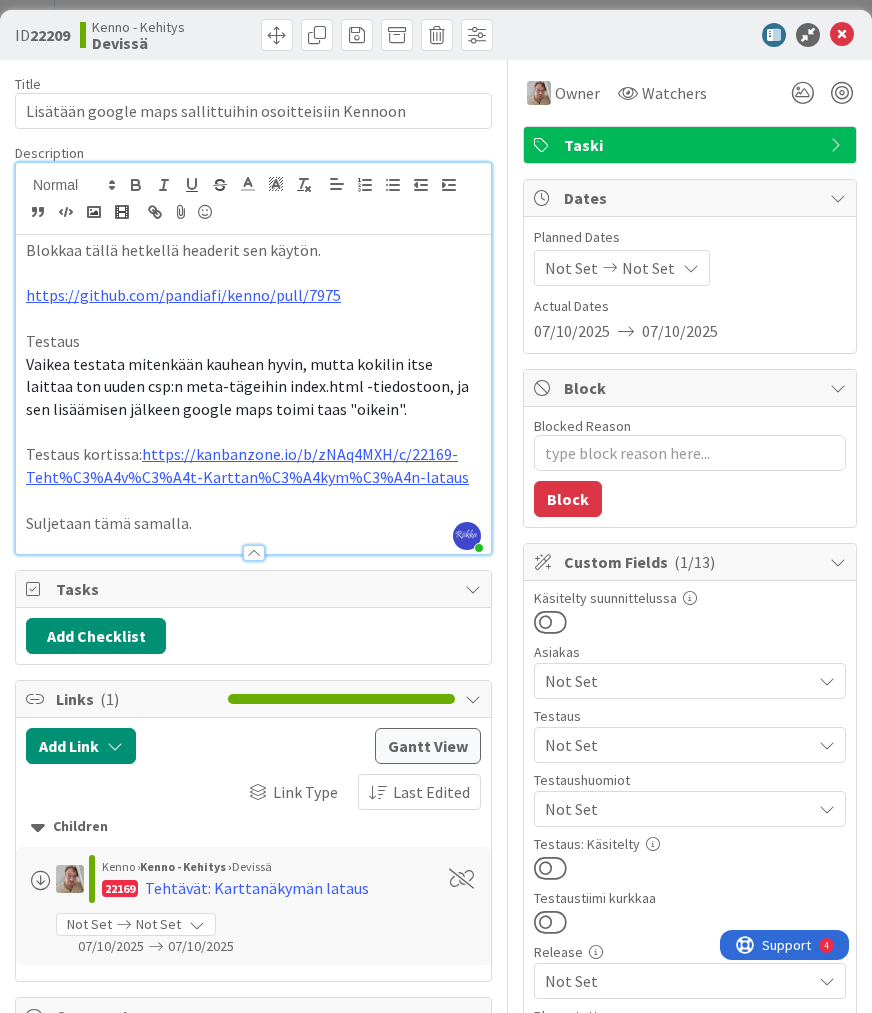 click at bounding box center [550, 868] 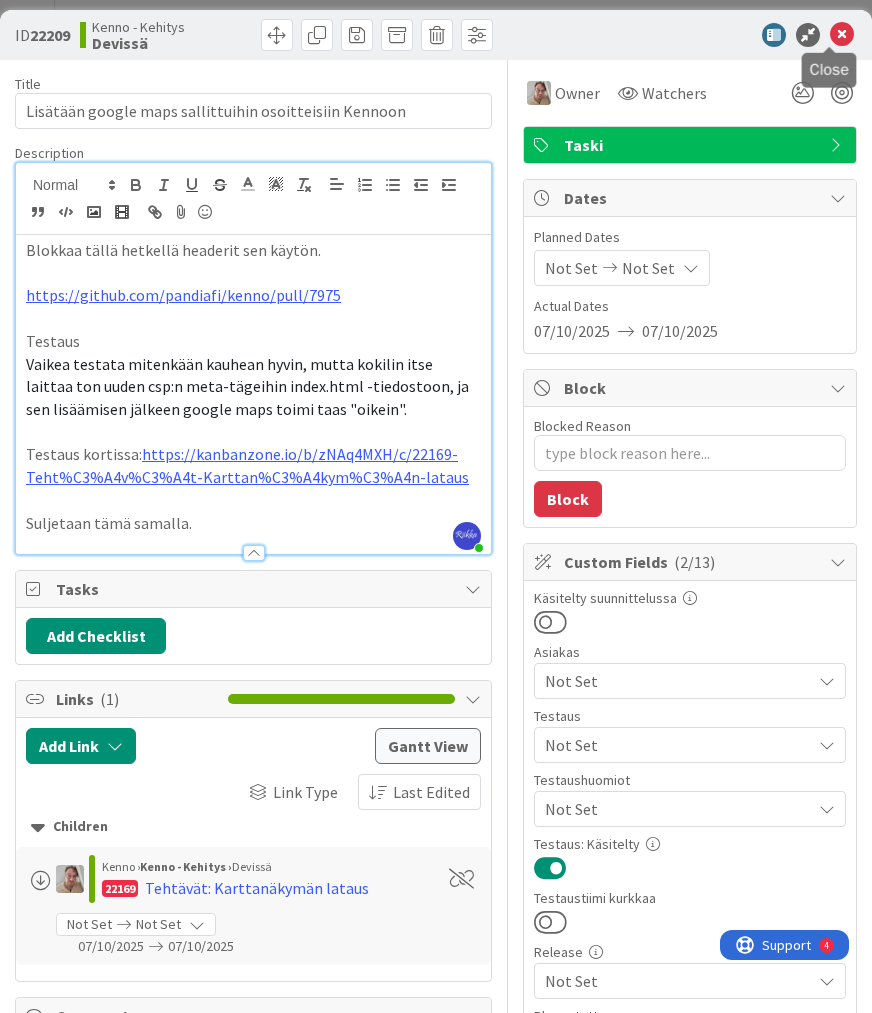 click at bounding box center [842, 35] 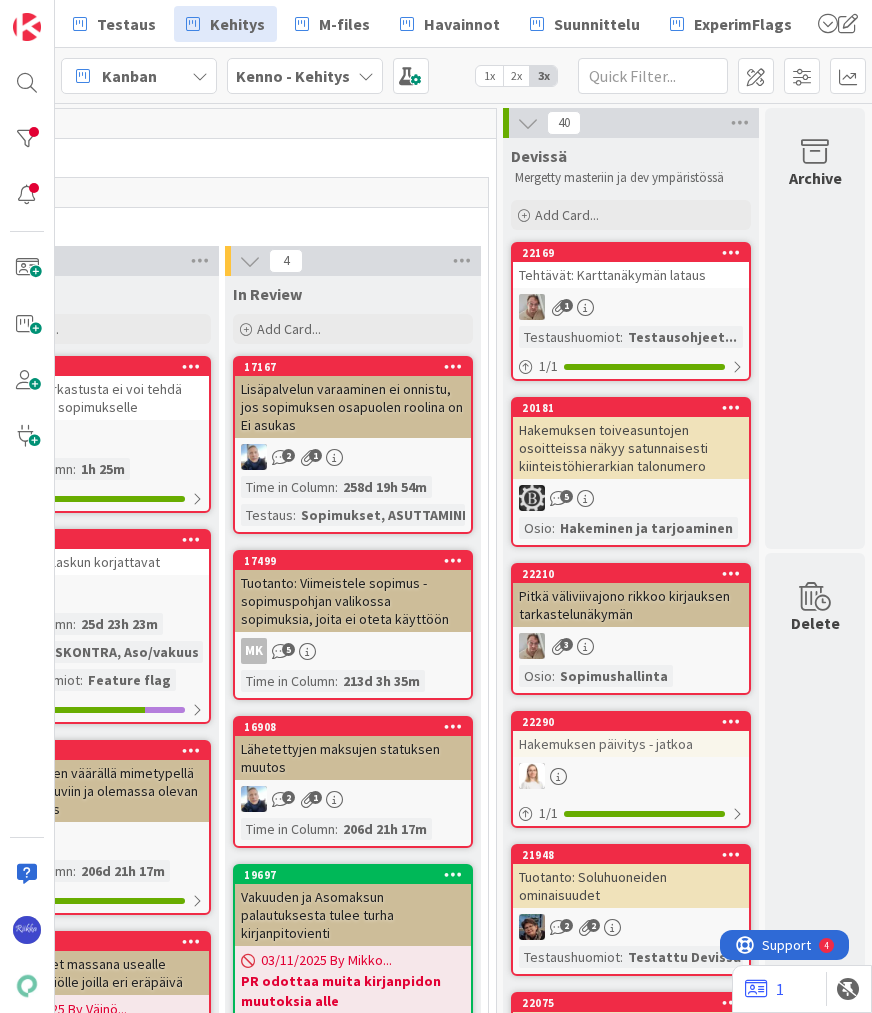scroll, scrollTop: 0, scrollLeft: 0, axis: both 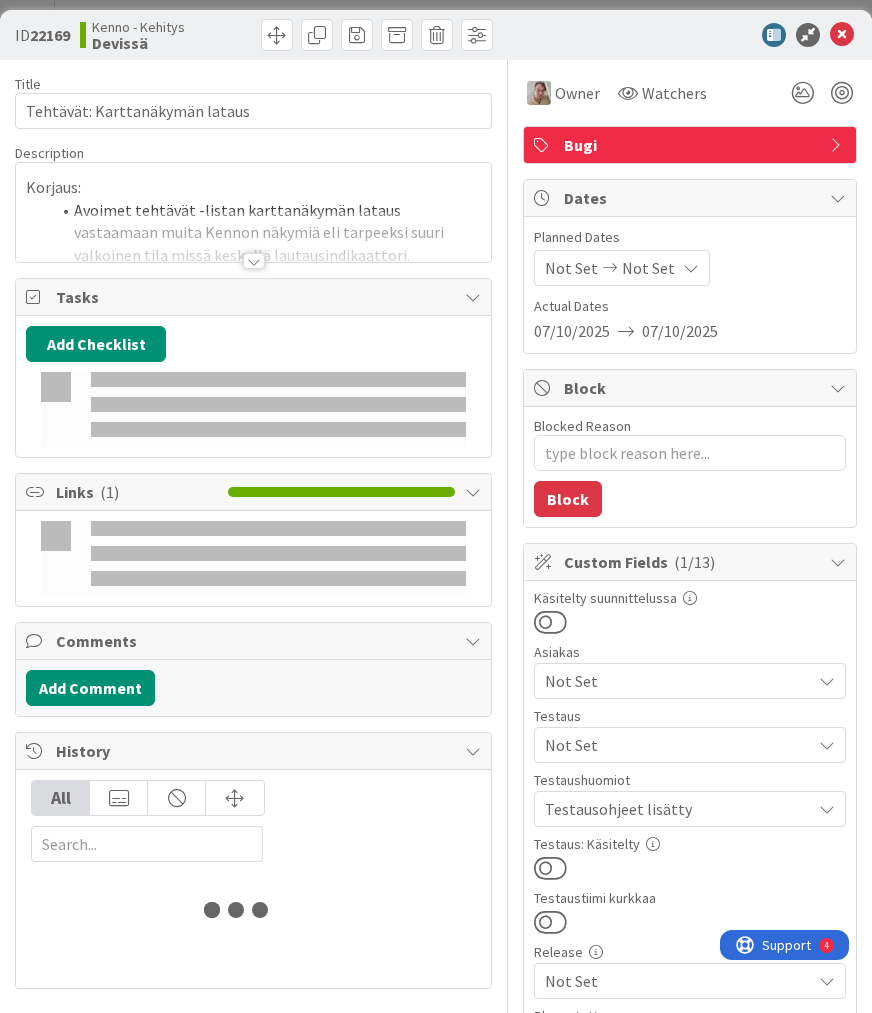 type on "x" 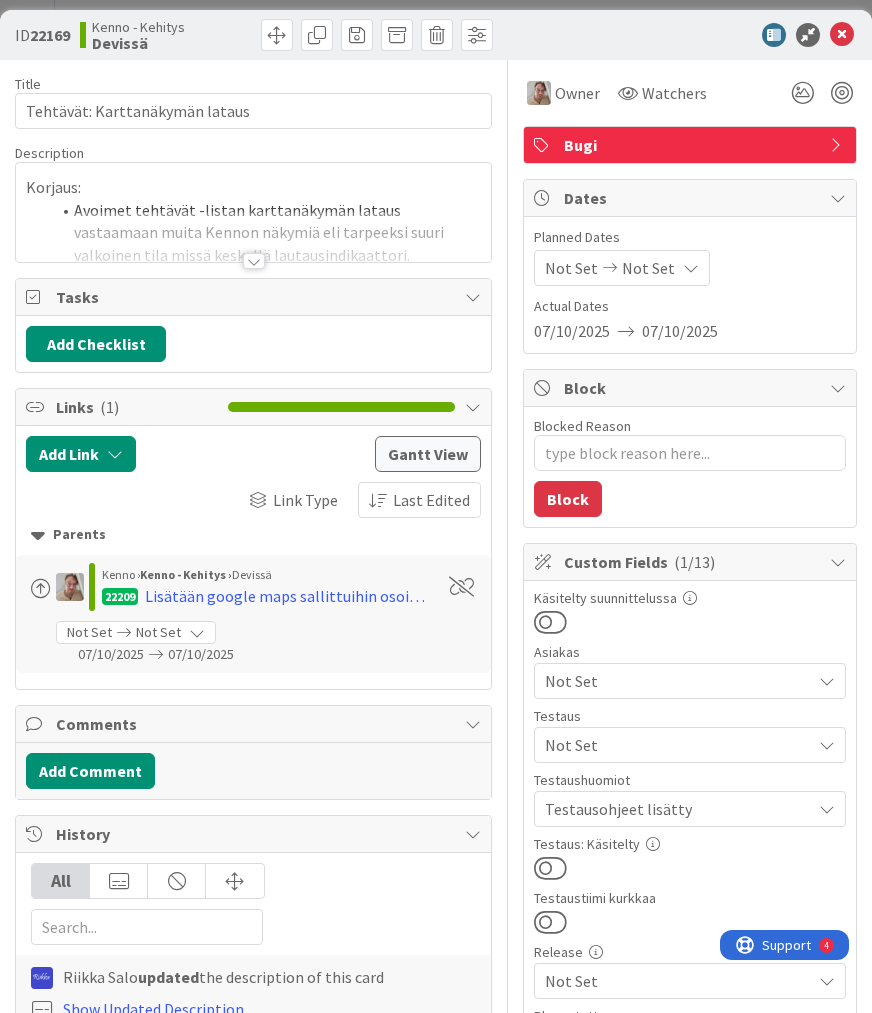 scroll, scrollTop: 0, scrollLeft: 0, axis: both 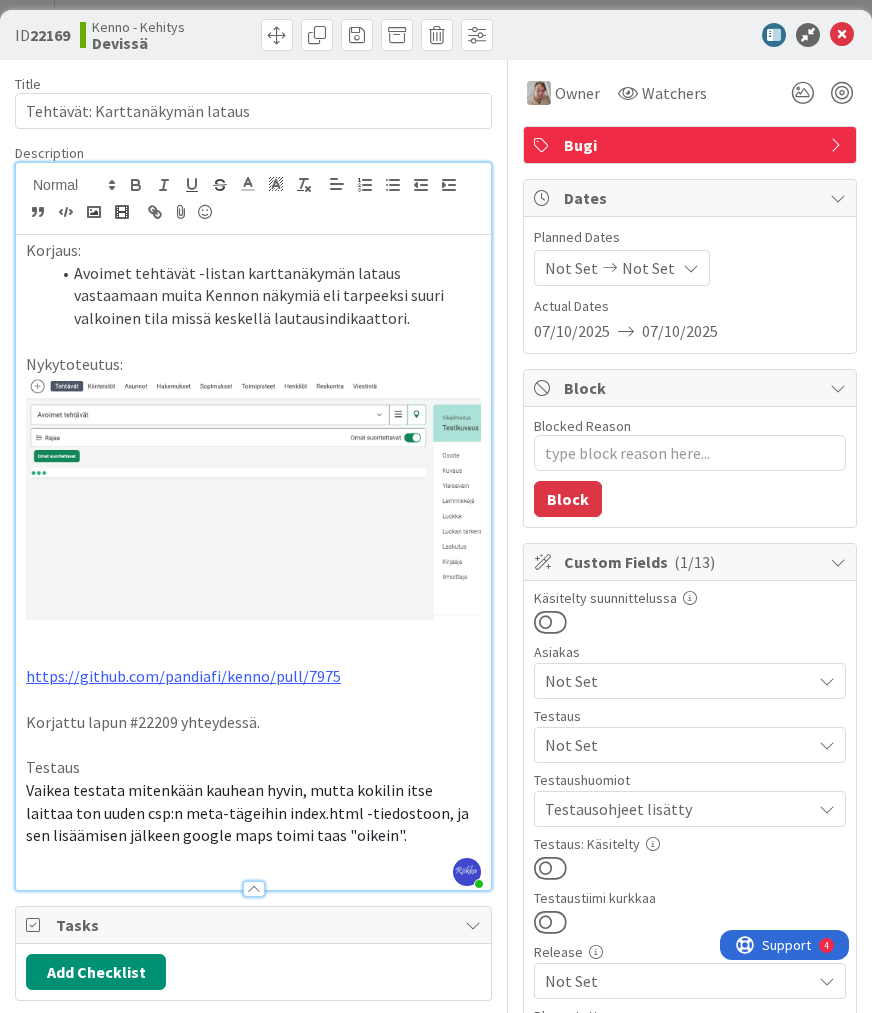click on "Vaikea testata mitenkään kauhean hyvin, mutta kokilin itse laittaa ton uuden csp:n meta-tägeihin index.html -tiedostoon, ja sen lisäämisen jälkeen google maps toimi taas "oikein"." at bounding box center (253, 813) 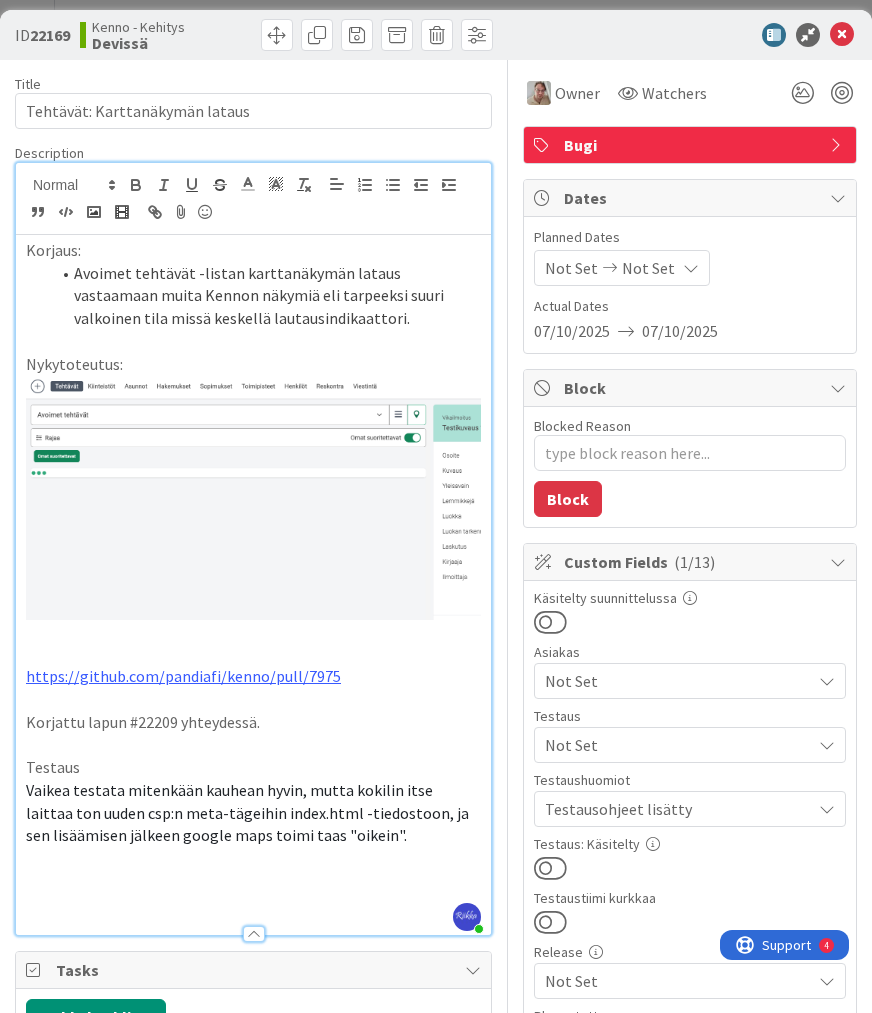 type 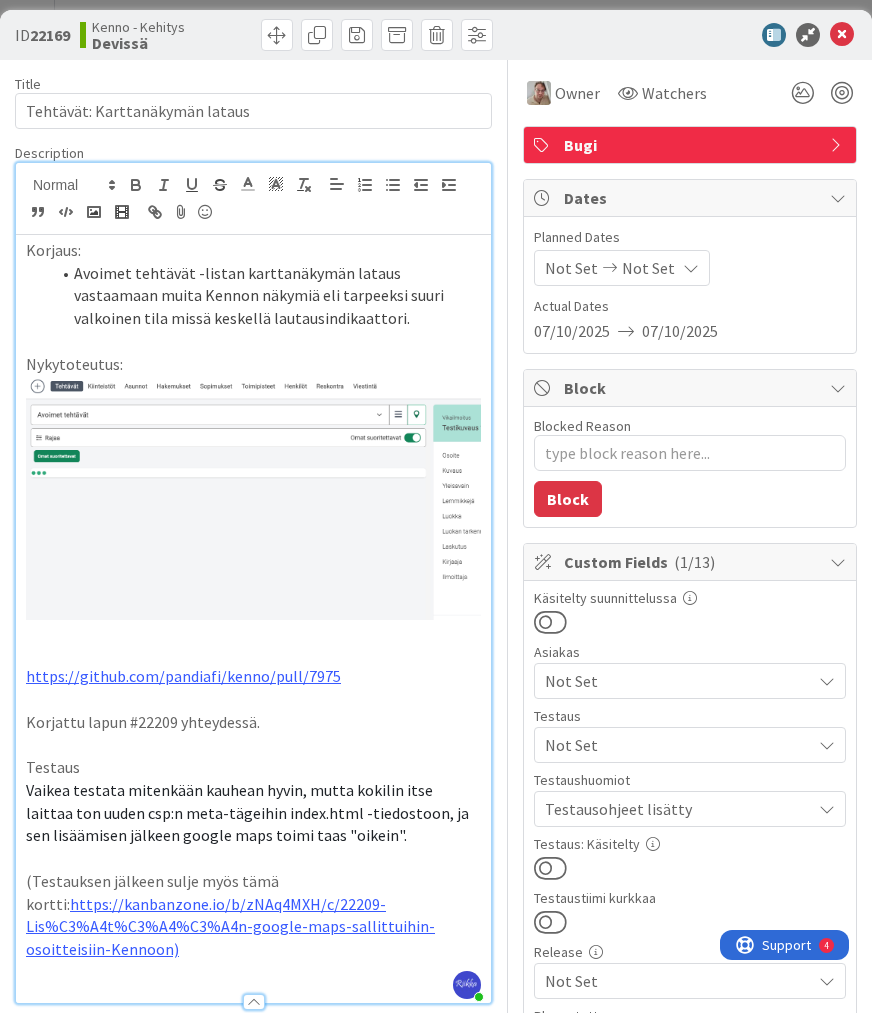 click at bounding box center [550, 868] 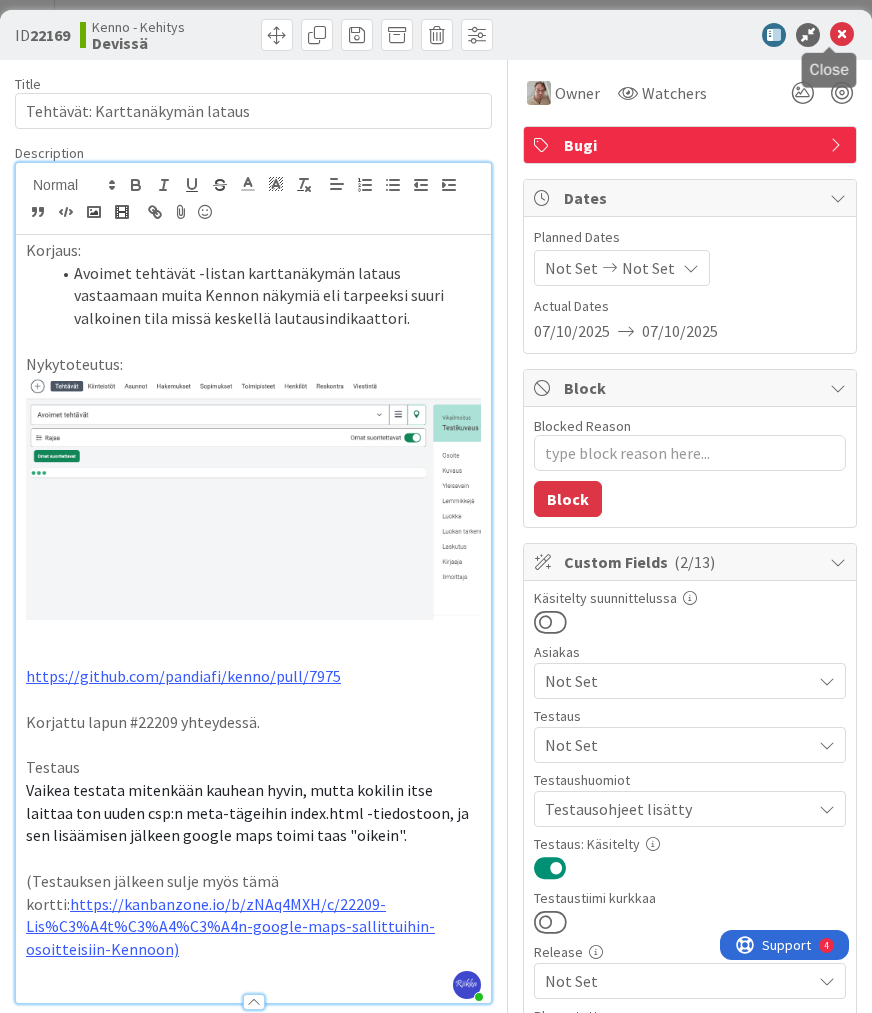 click at bounding box center [842, 35] 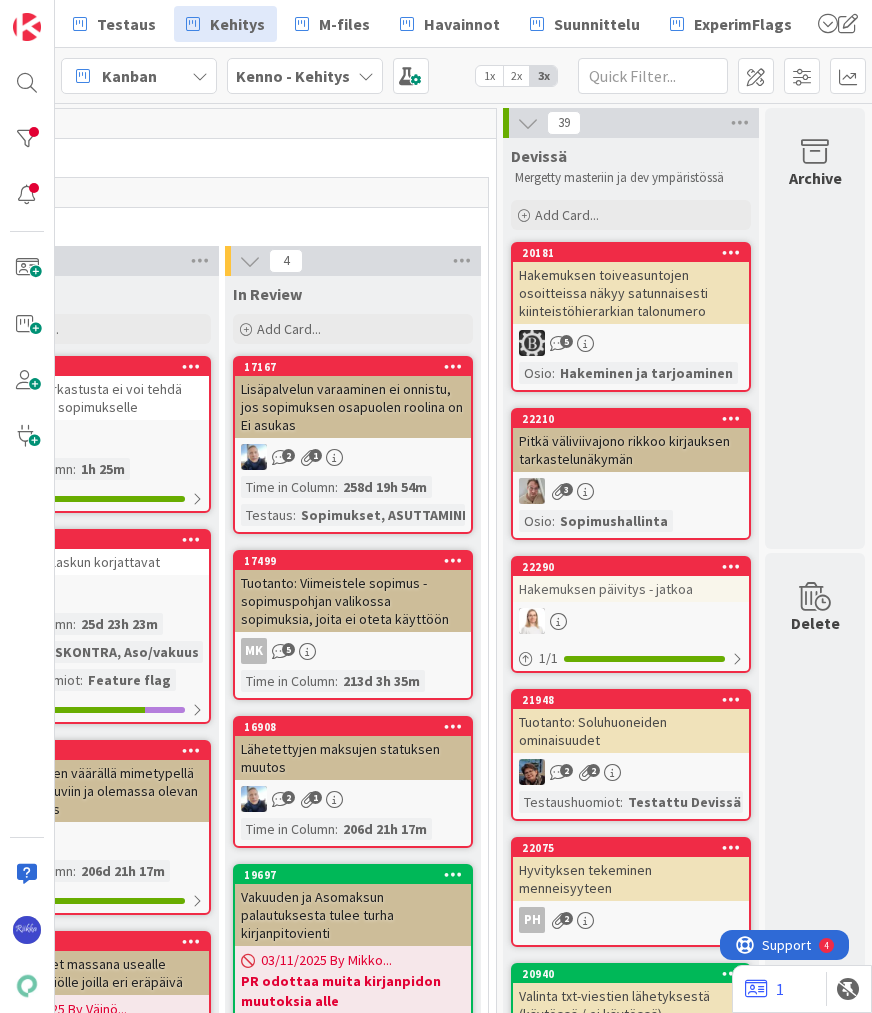 scroll, scrollTop: 0, scrollLeft: 0, axis: both 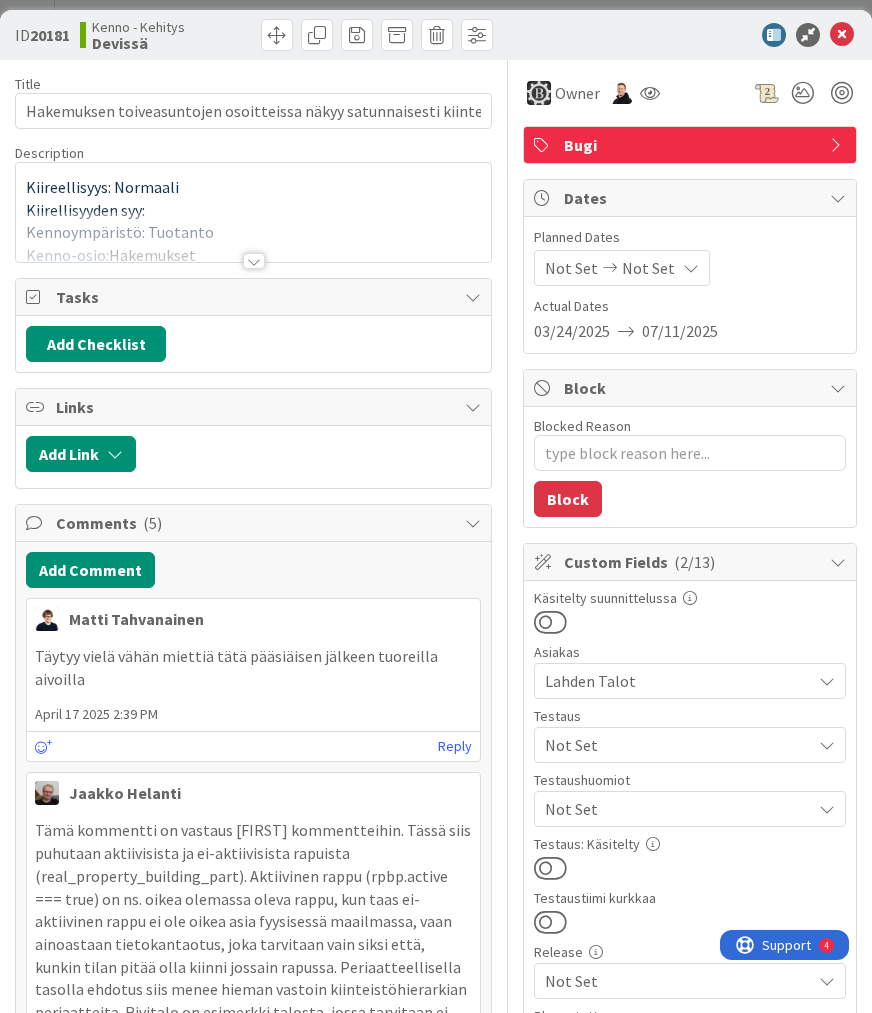 click at bounding box center [550, 868] 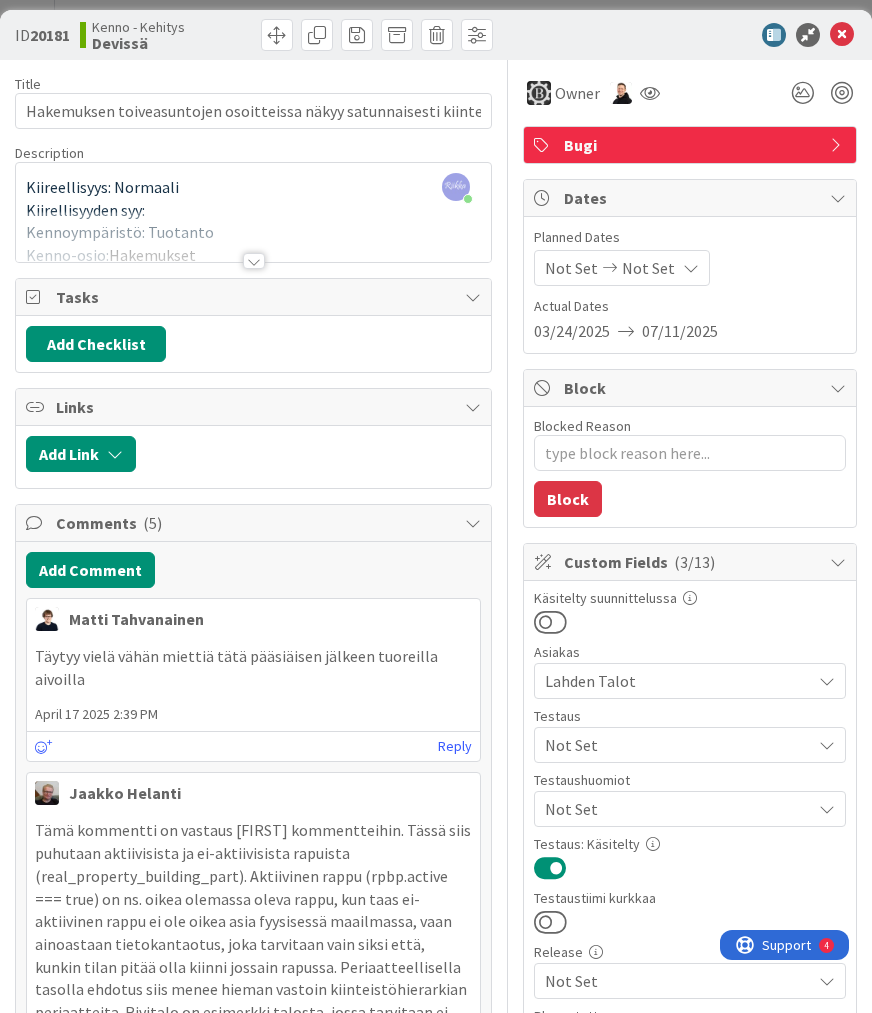 click on "Not Set" at bounding box center [678, 745] 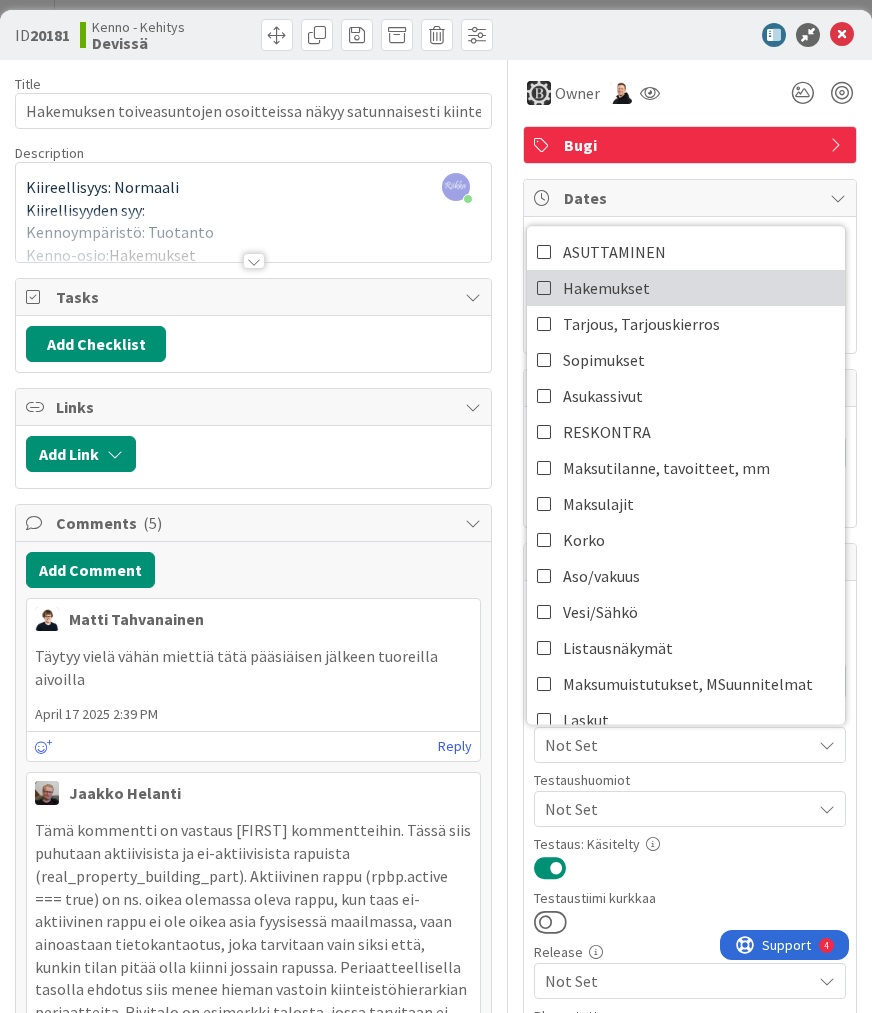 click on "Hakemukset" at bounding box center [686, 288] 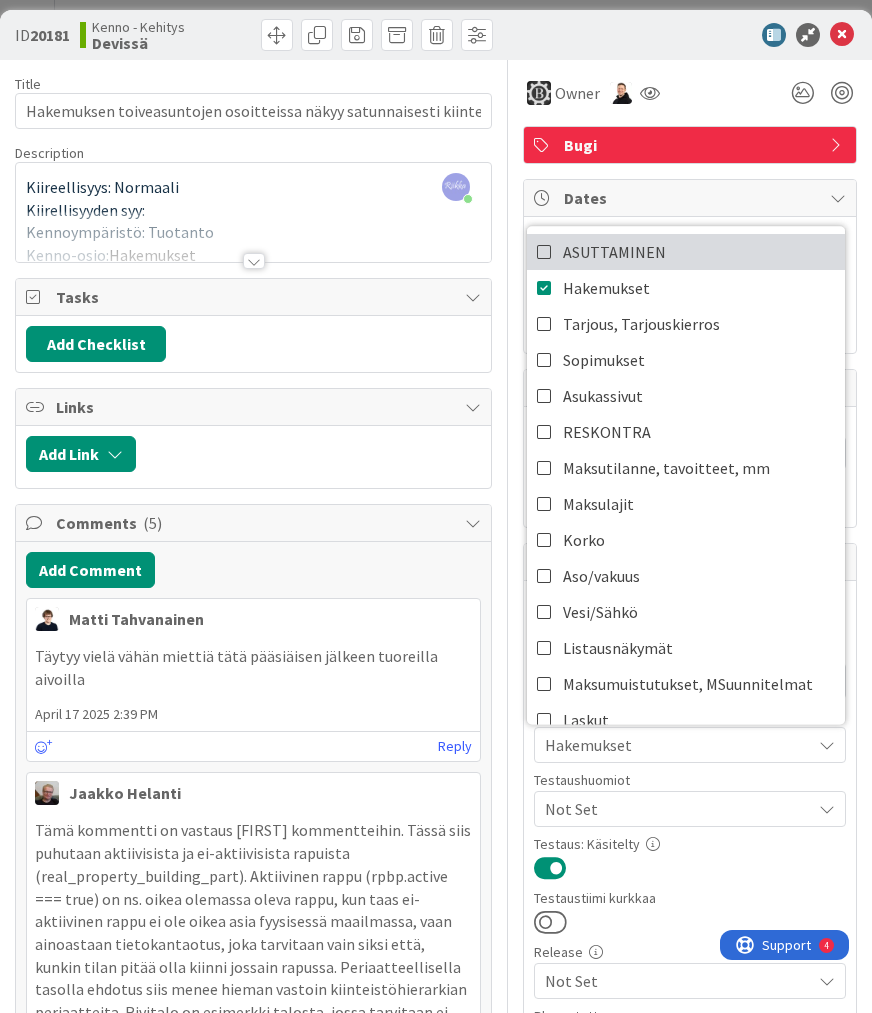 click on "ASUTTAMINEN" at bounding box center [686, 252] 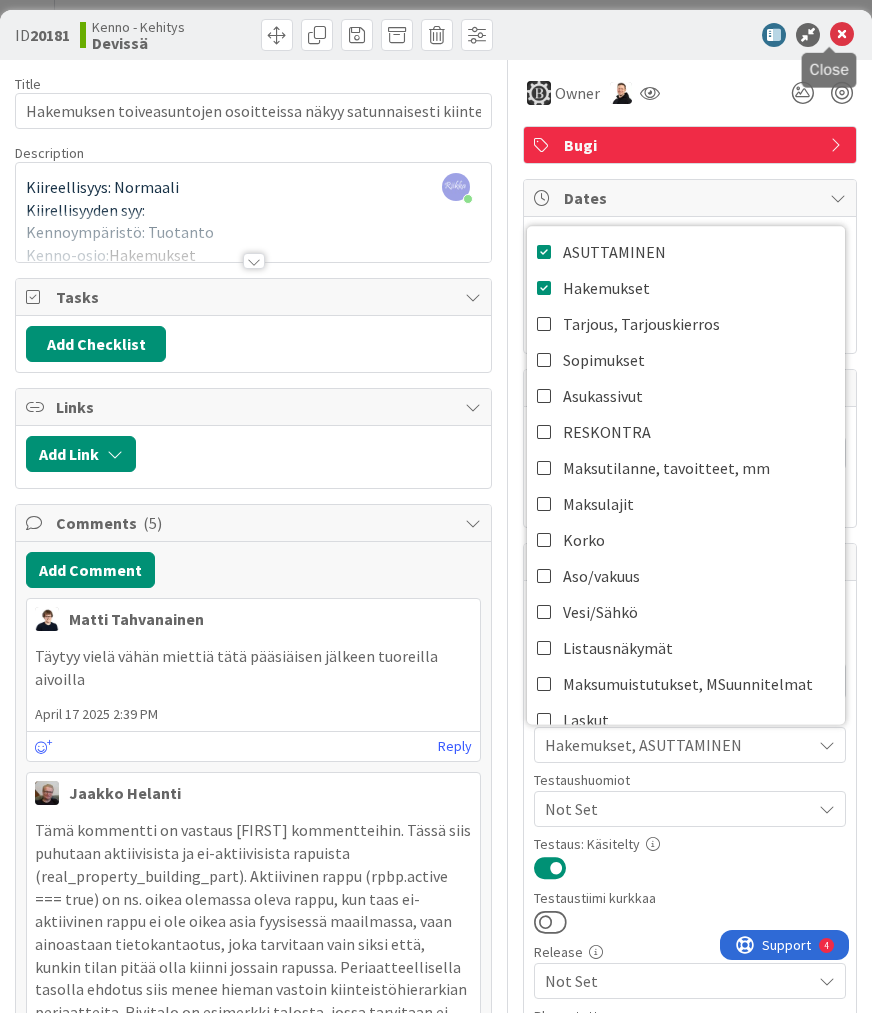 click at bounding box center (842, 35) 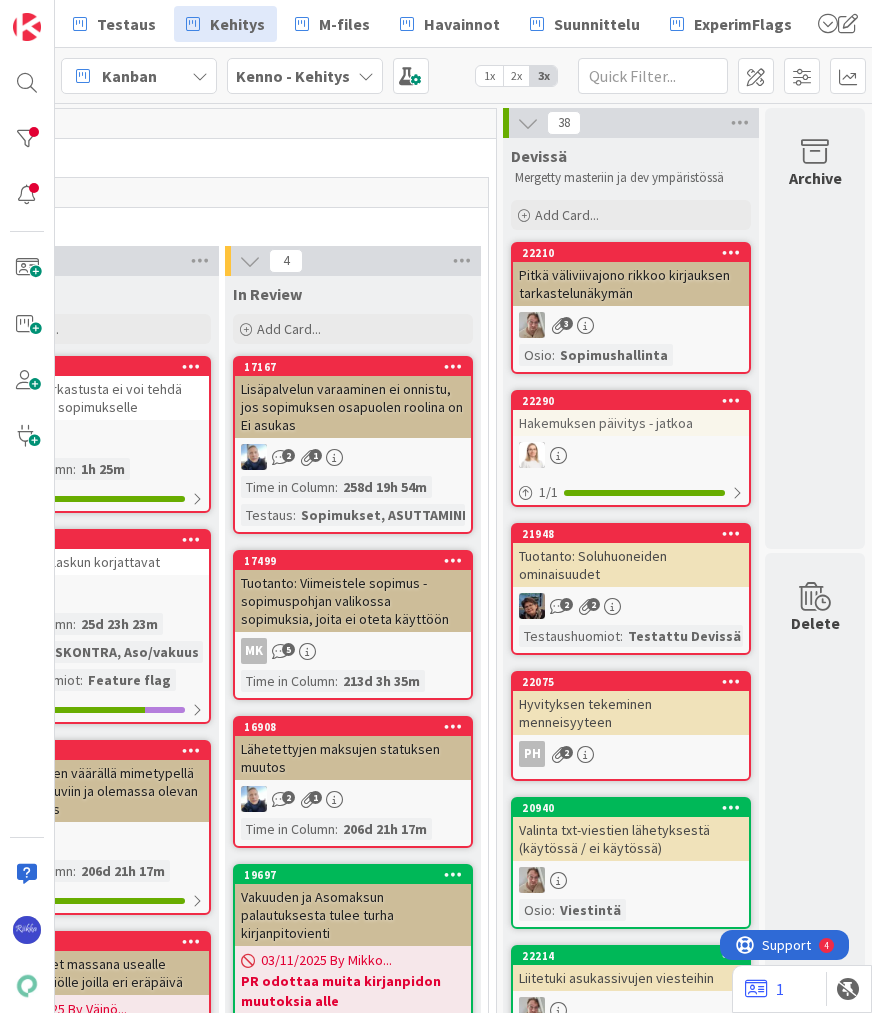 click on "22210 Pitkä väliviivajono rikkoo kirjauksen tarkastelunäkymän 3 Osio : Sopimushallinta" at bounding box center (631, 308) 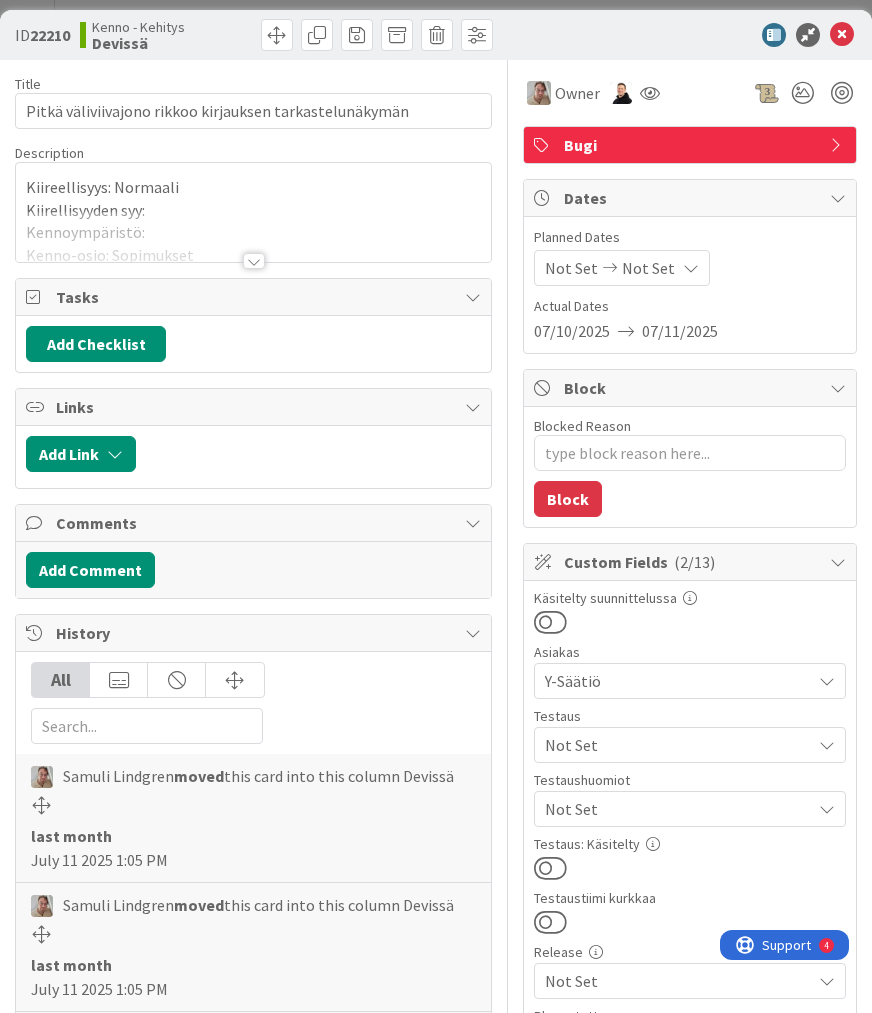 scroll, scrollTop: 0, scrollLeft: 0, axis: both 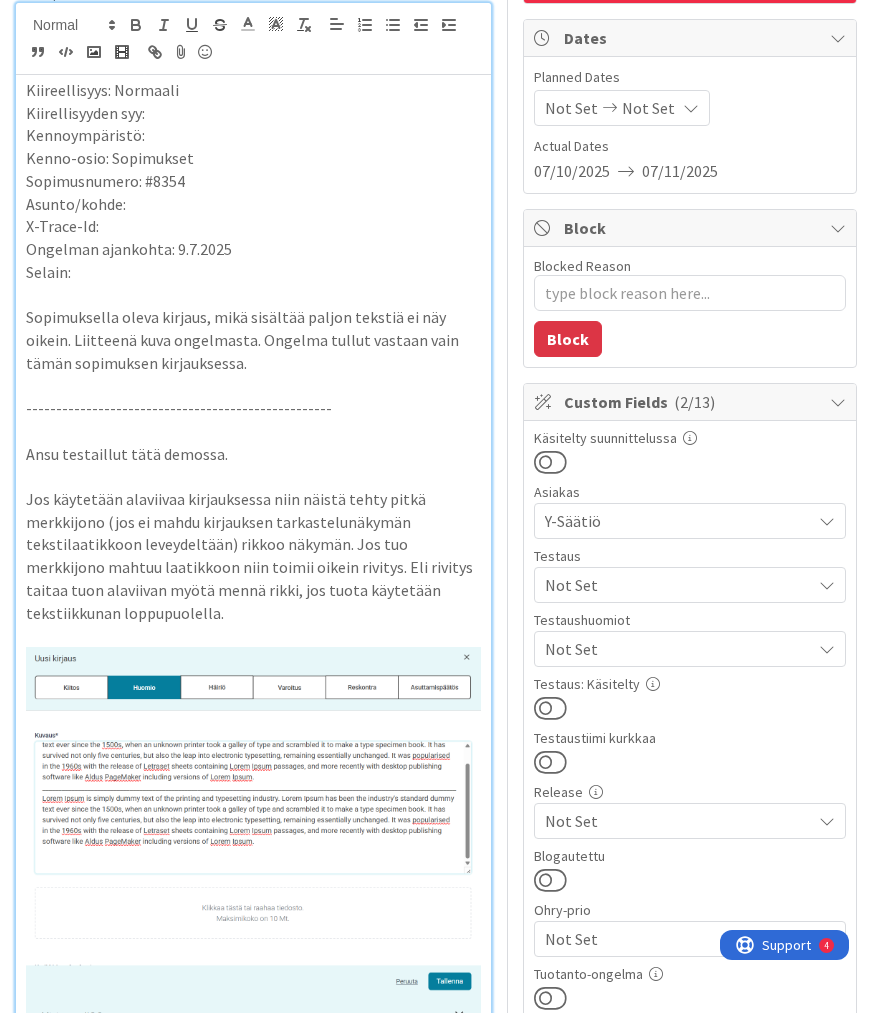 click at bounding box center [550, 708] 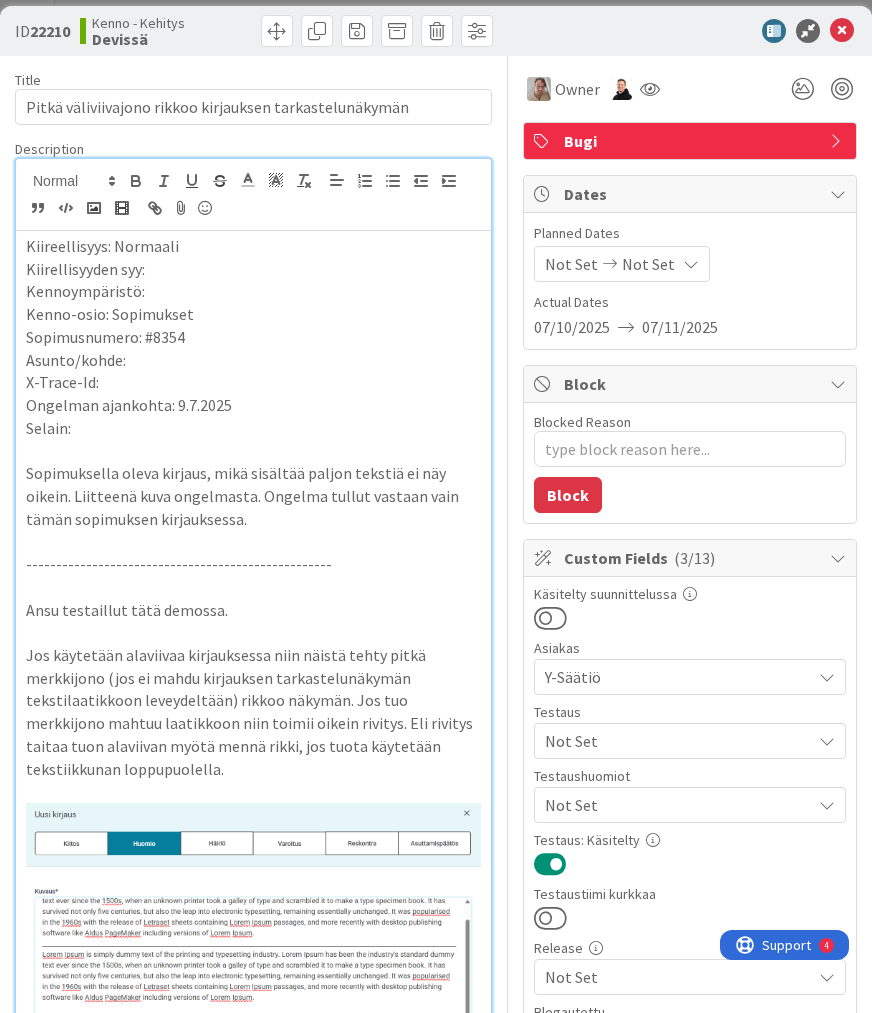 scroll, scrollTop: 0, scrollLeft: 0, axis: both 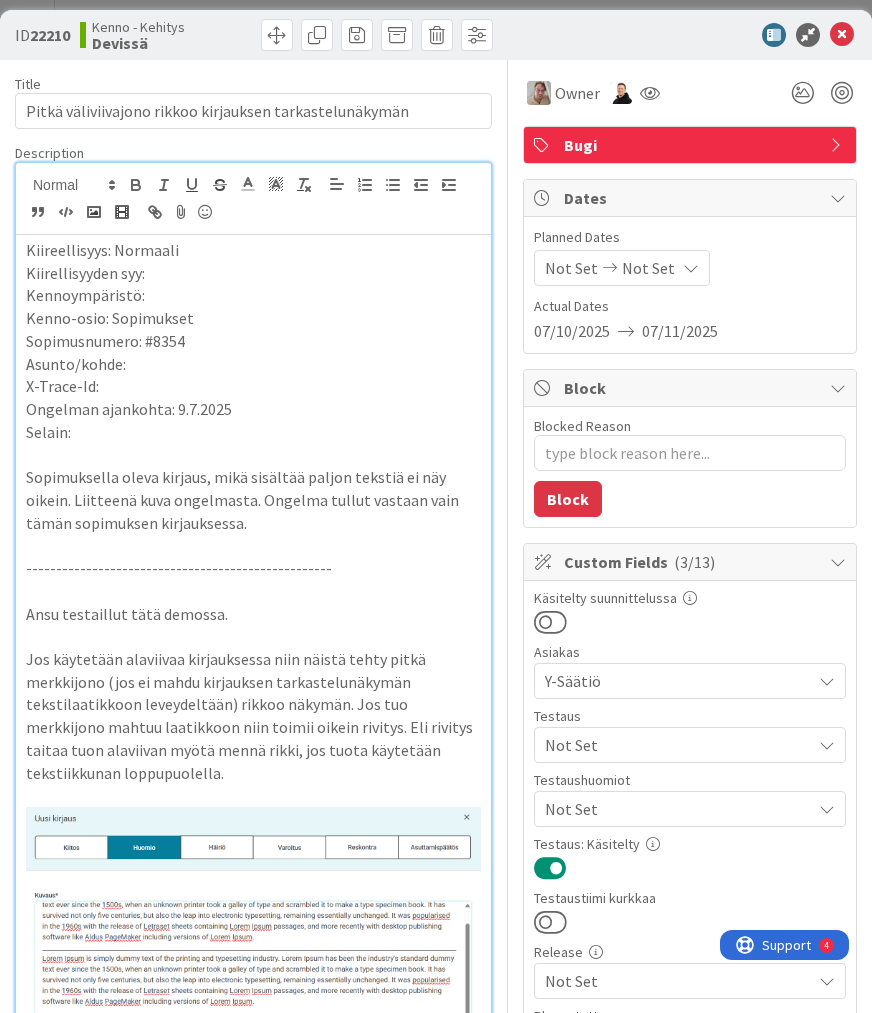 click on "Not Set" at bounding box center (678, 745) 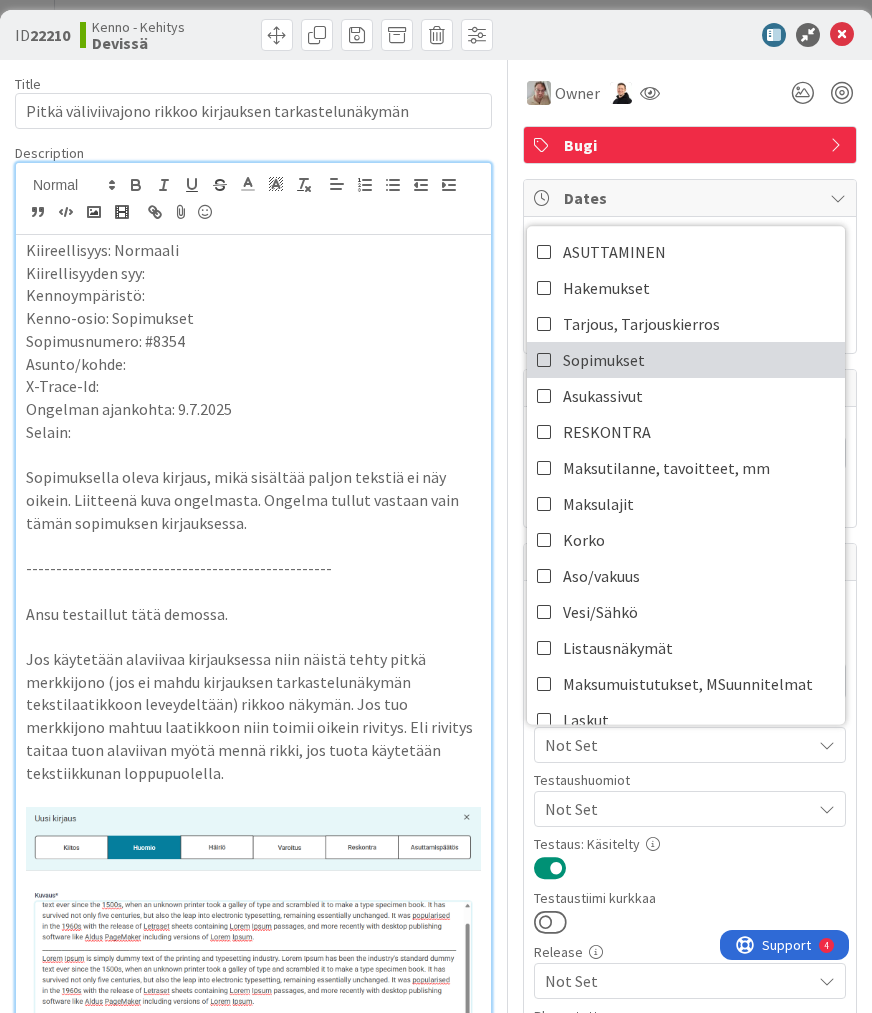 click on "Sopimukset" at bounding box center [686, 360] 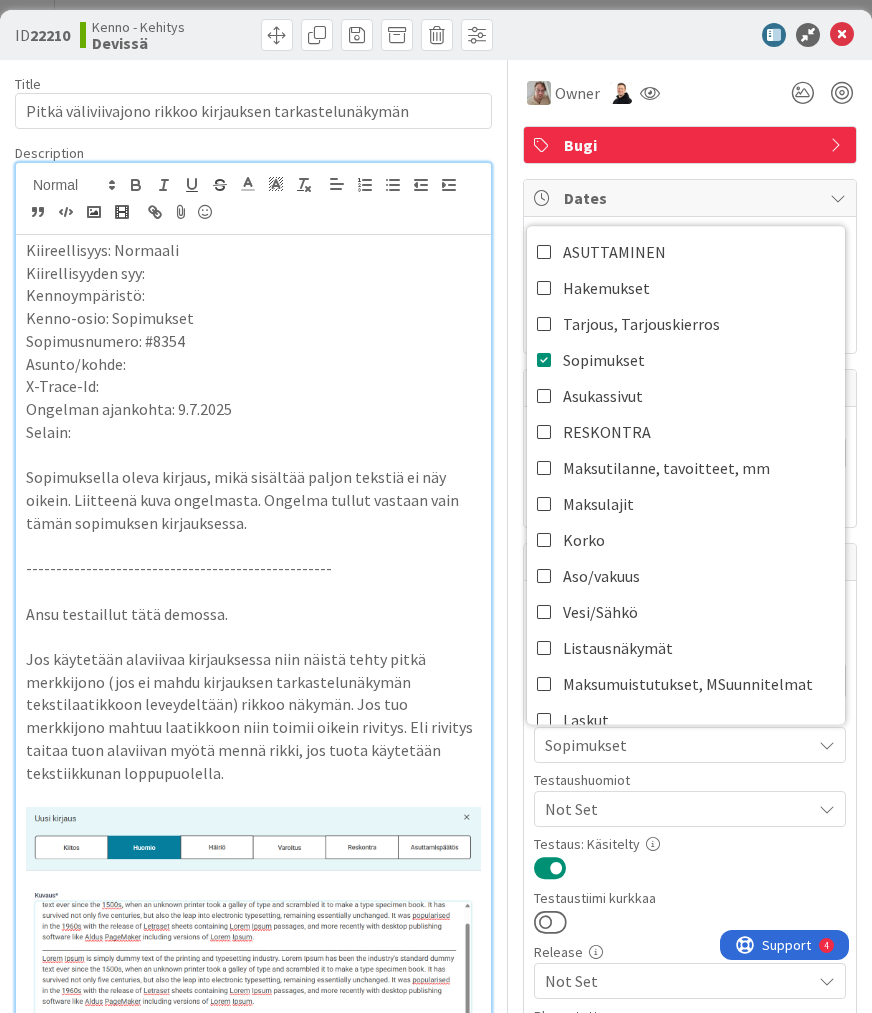 click on "Selain:" at bounding box center (253, 432) 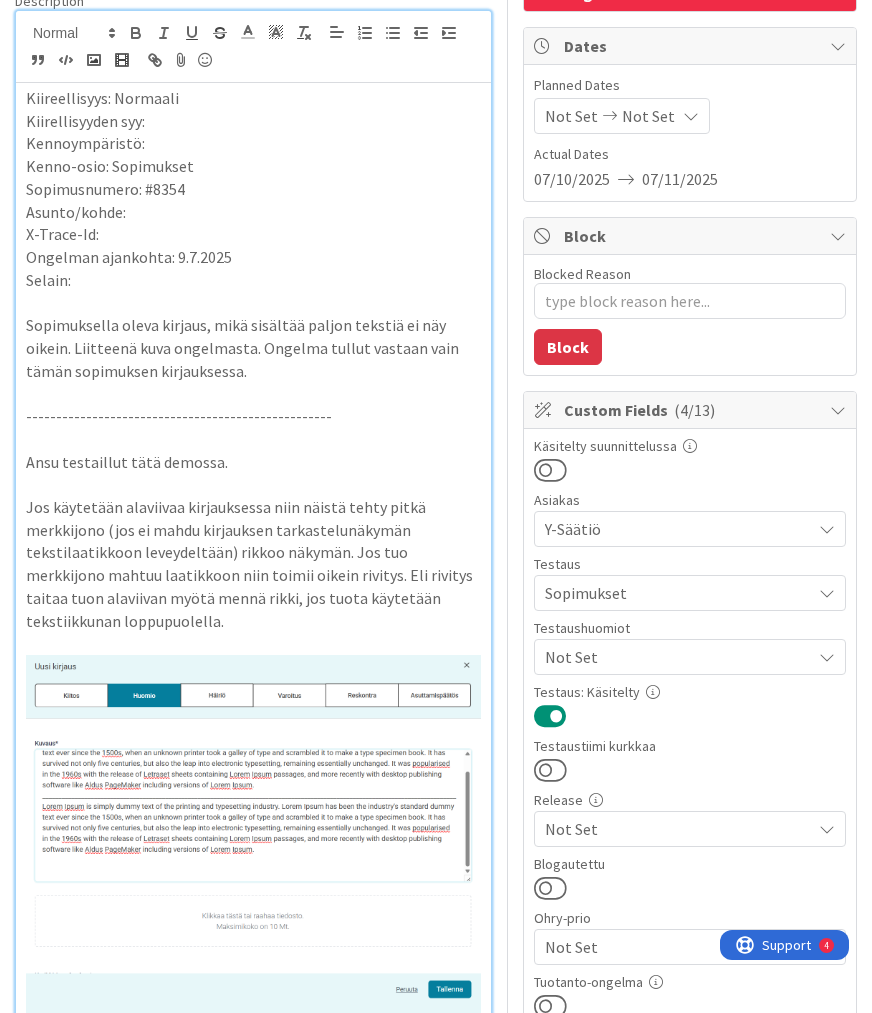 scroll, scrollTop: 0, scrollLeft: 0, axis: both 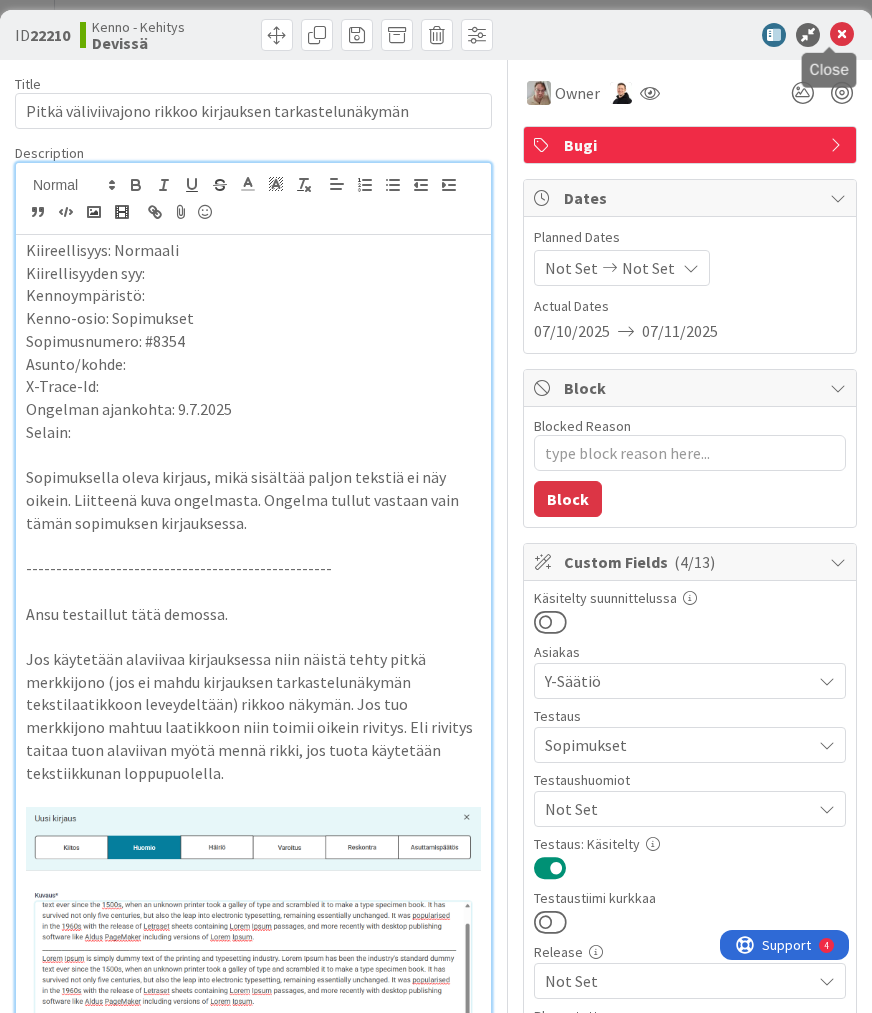 click at bounding box center (842, 35) 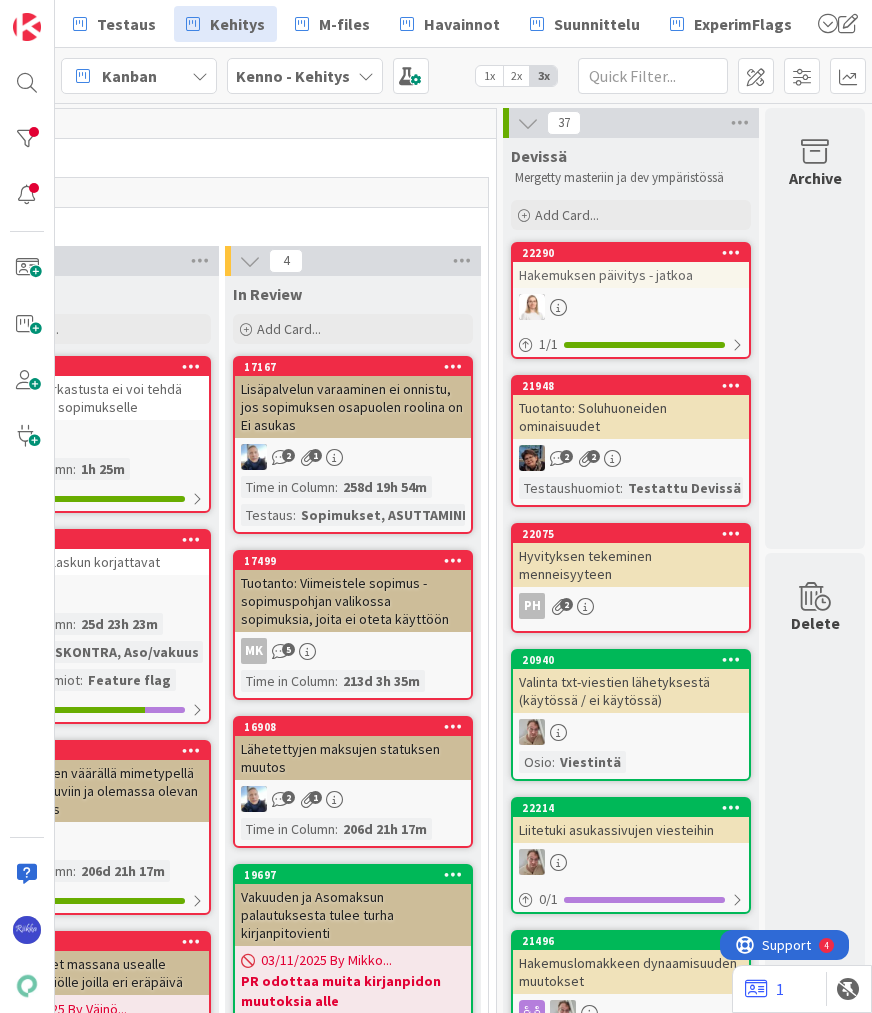 scroll, scrollTop: 0, scrollLeft: 0, axis: both 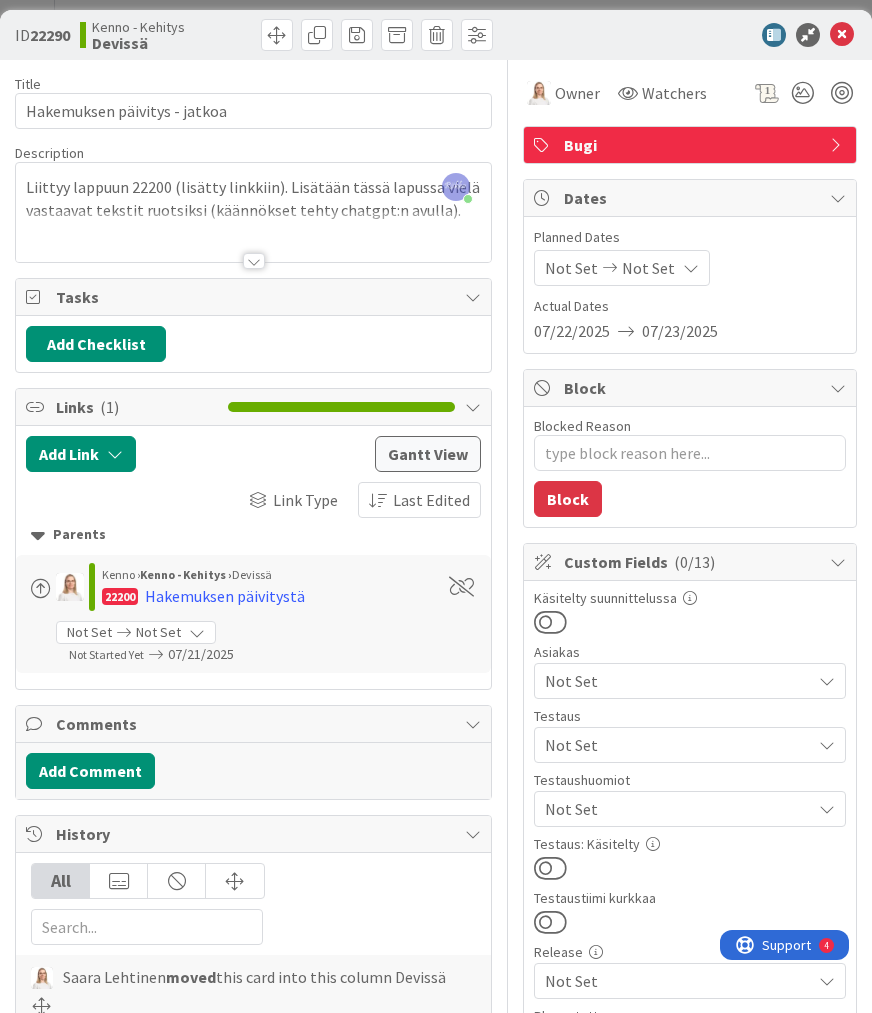 click at bounding box center (254, 261) 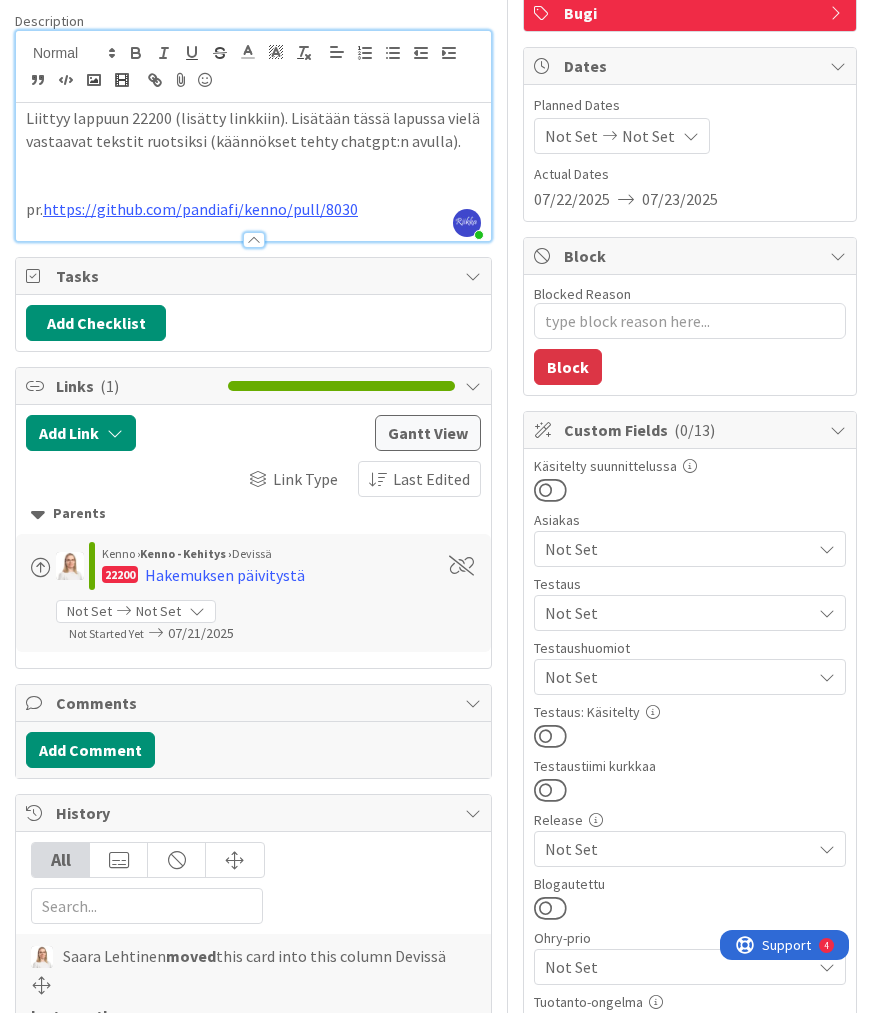 scroll, scrollTop: 0, scrollLeft: 0, axis: both 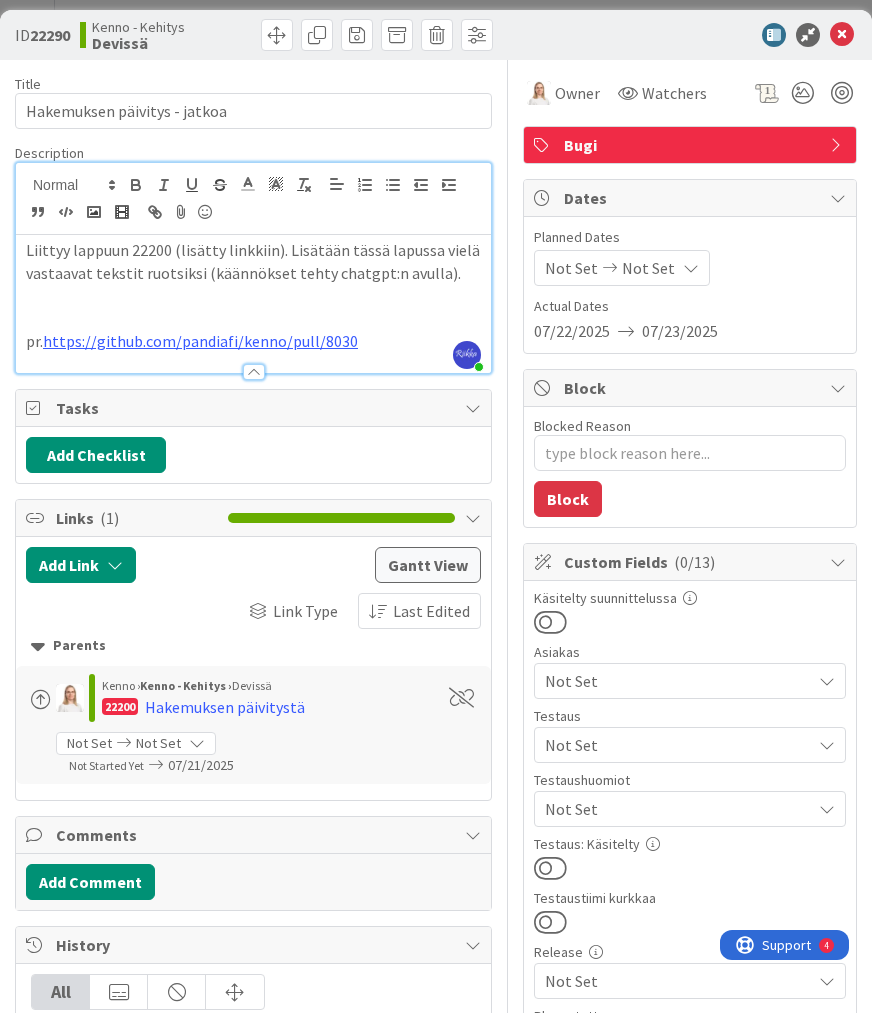 type on "x" 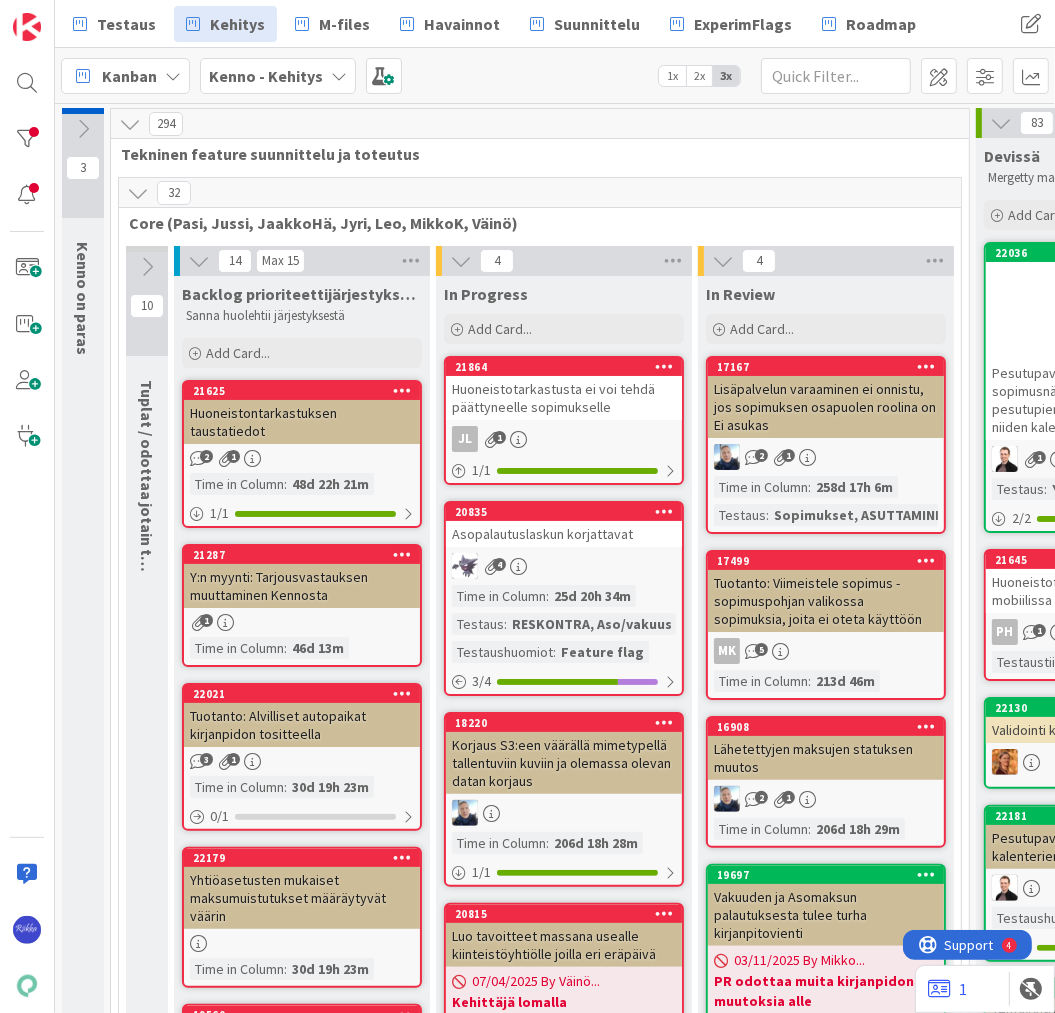 scroll, scrollTop: 0, scrollLeft: 0, axis: both 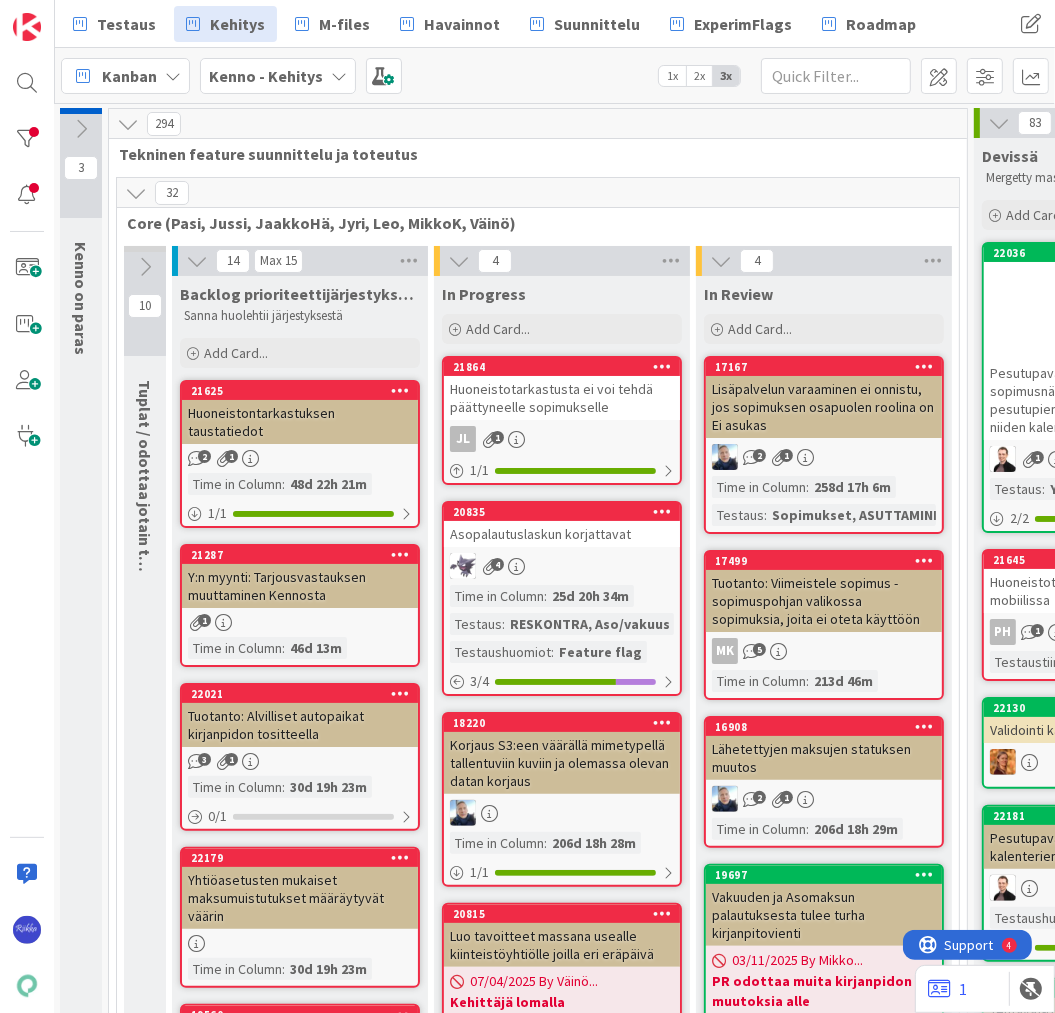 click at bounding box center [145, 267] 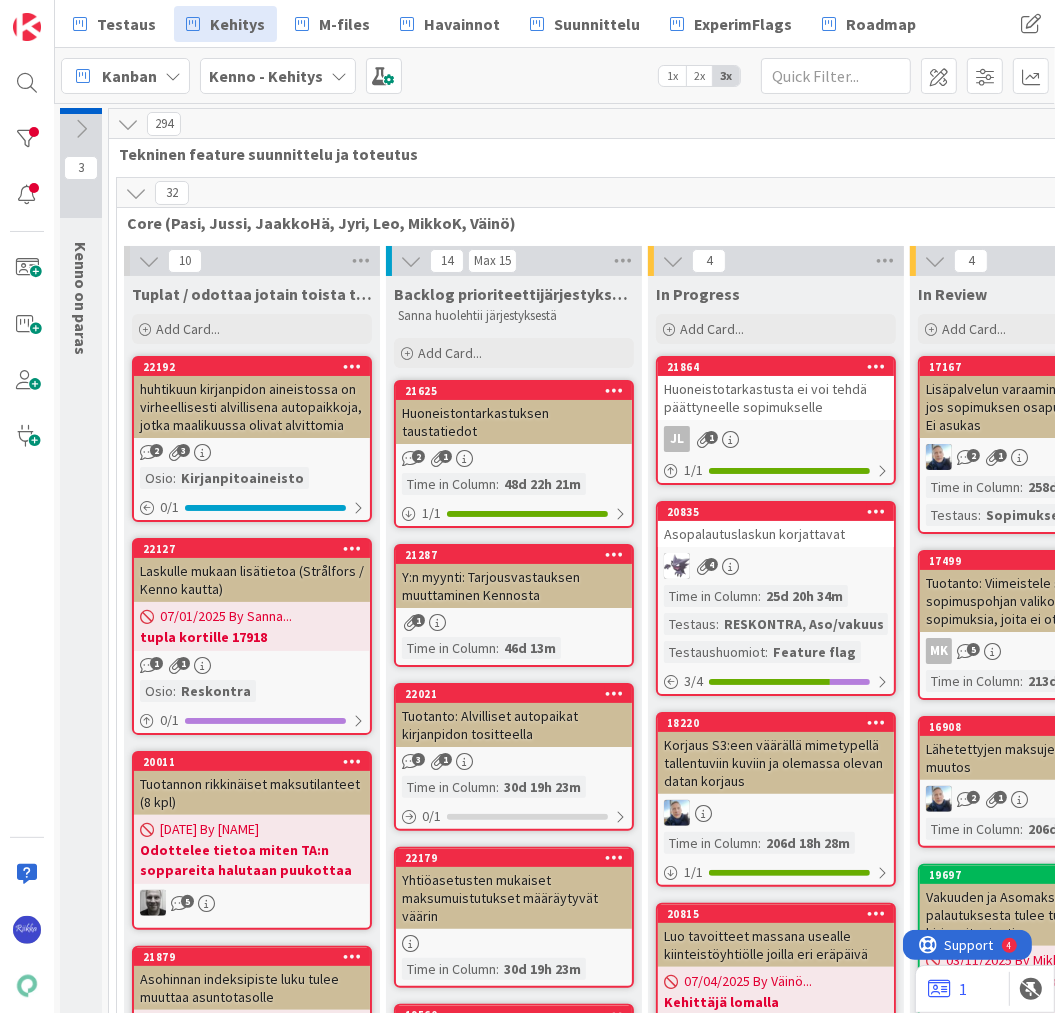 click at bounding box center (149, 261) 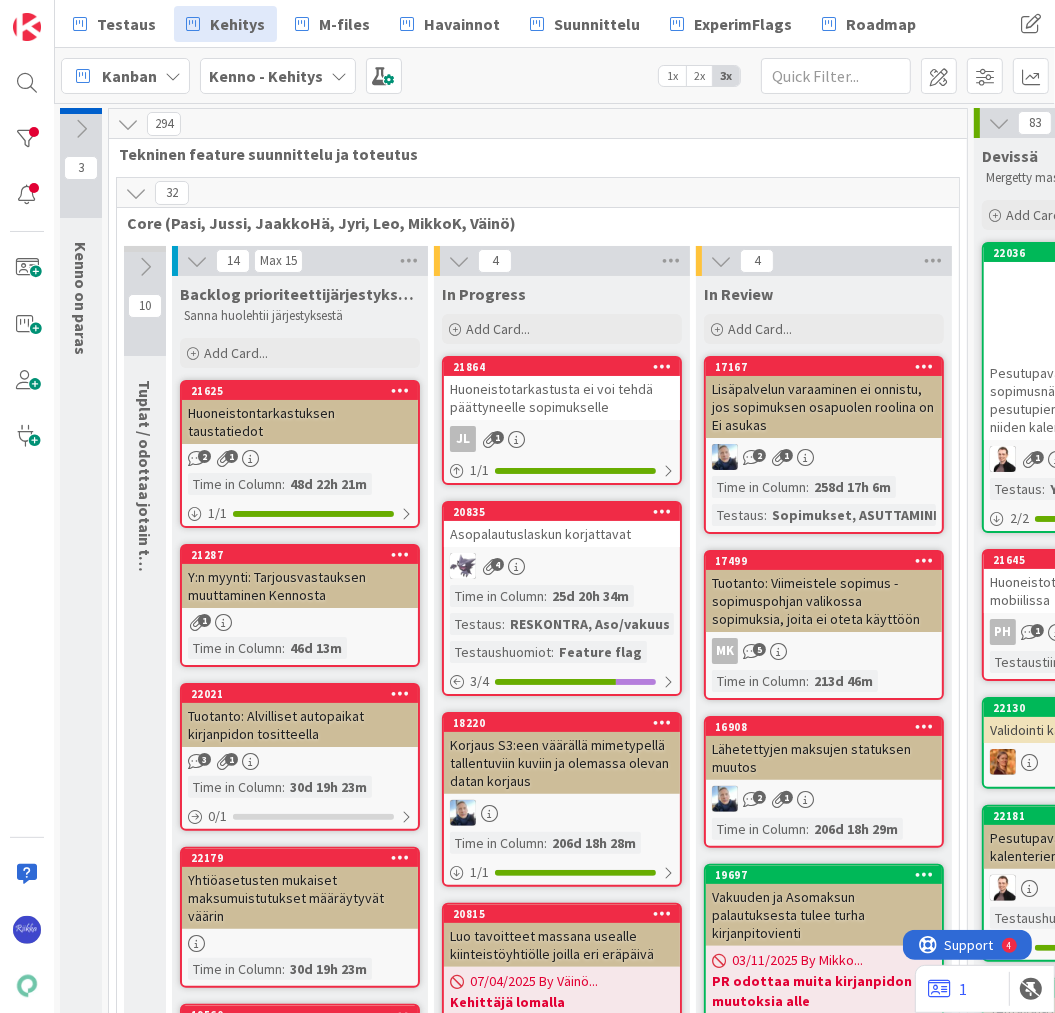 click at bounding box center [145, 267] 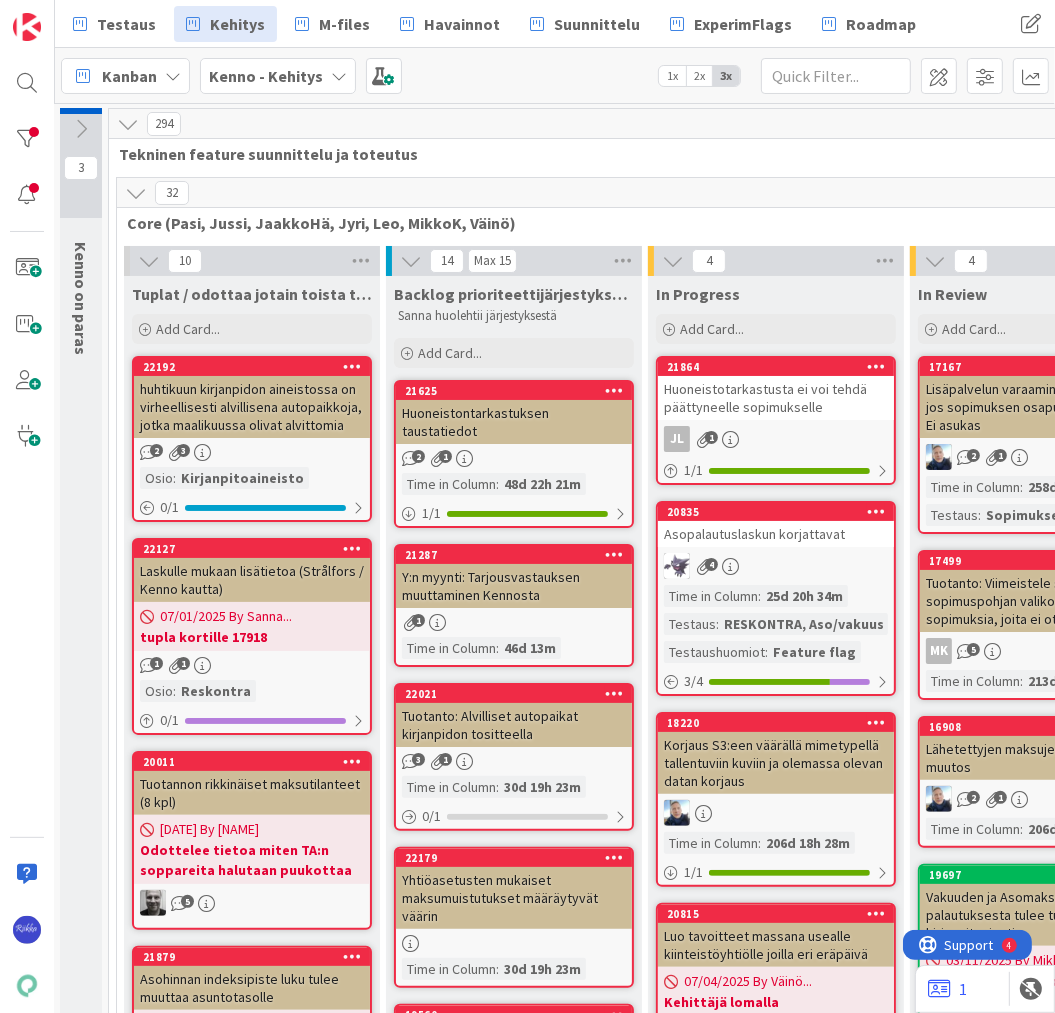 click at bounding box center (136, 193) 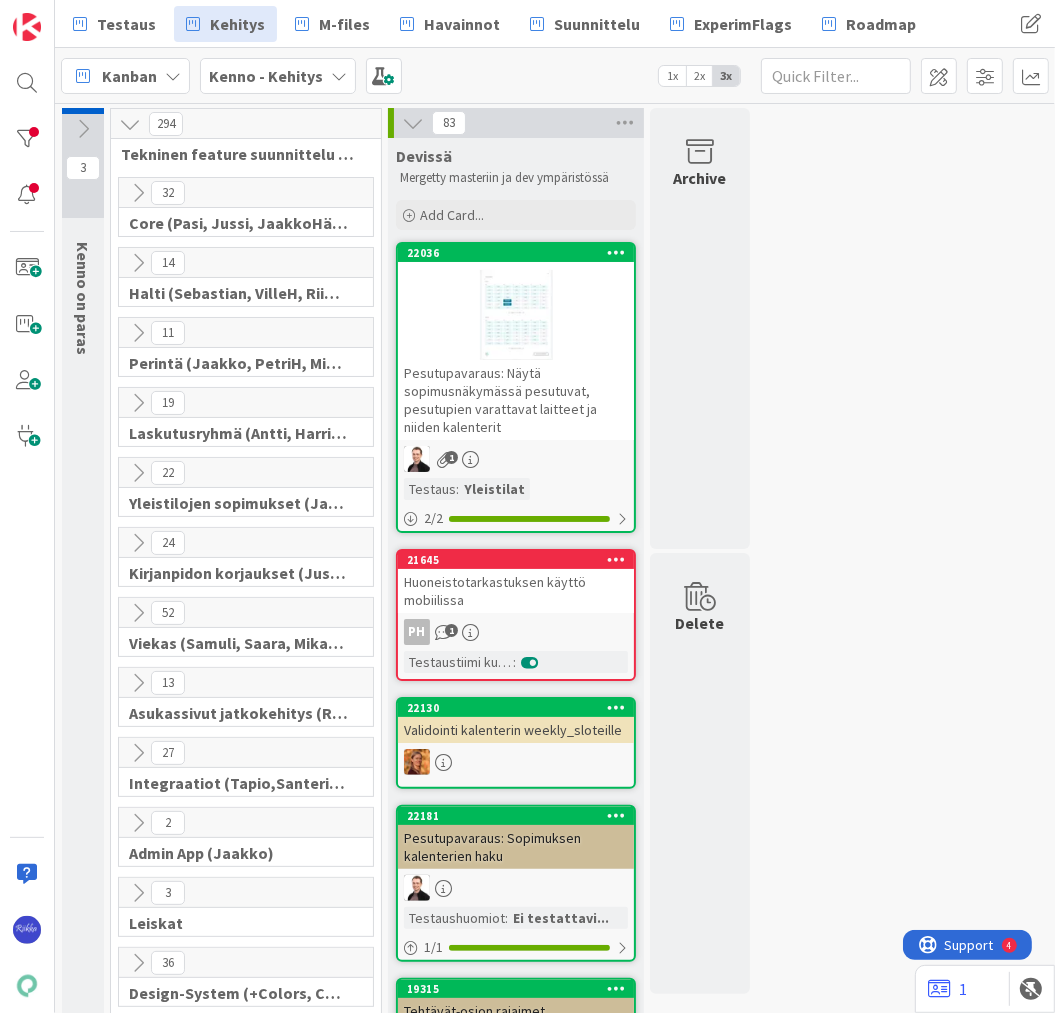 scroll, scrollTop: 0, scrollLeft: 0, axis: both 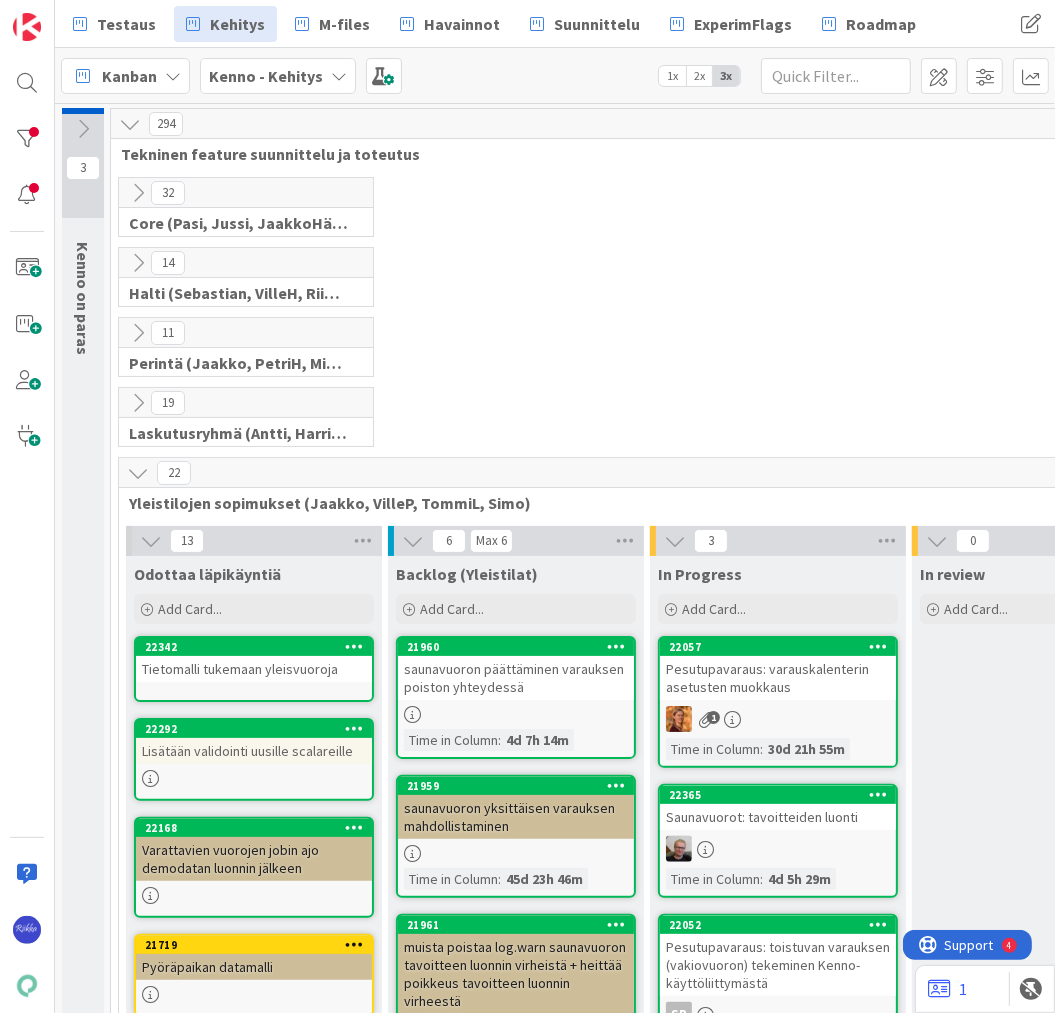 click at bounding box center (138, 473) 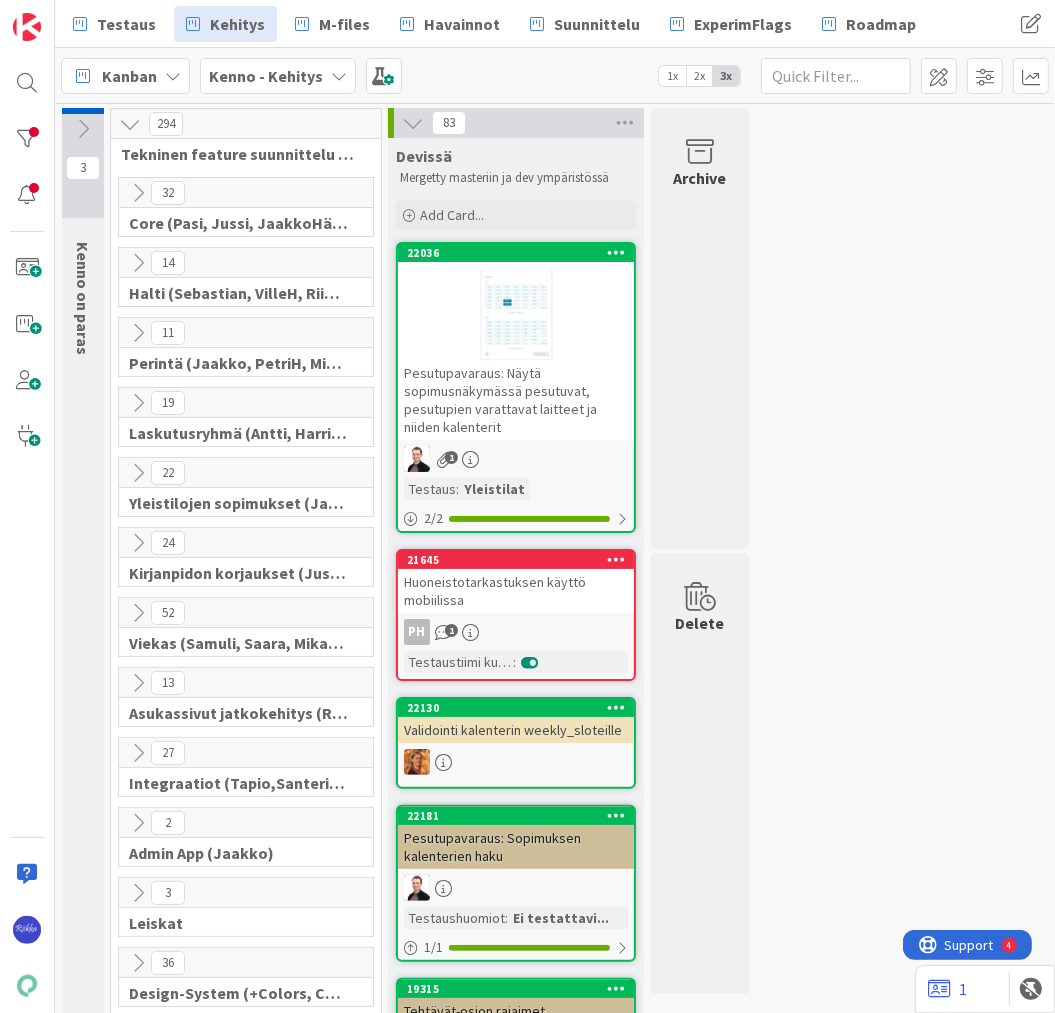 click at bounding box center [516, 315] 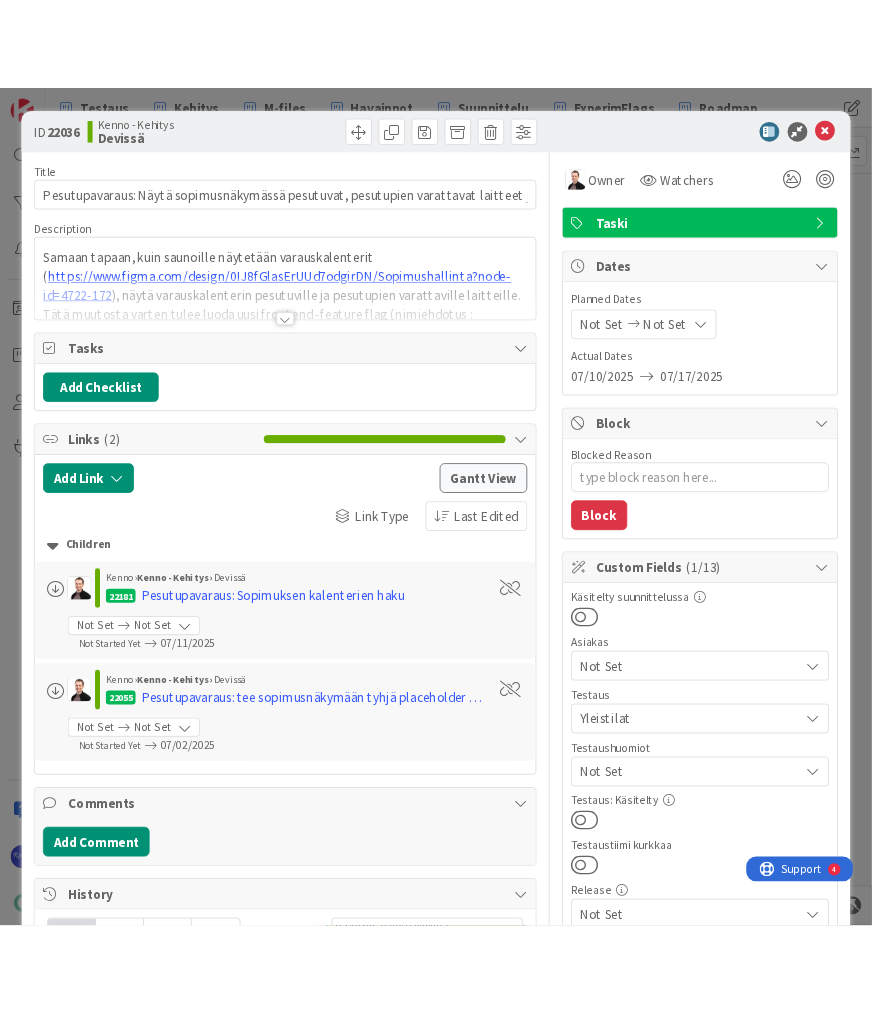 scroll, scrollTop: 0, scrollLeft: 0, axis: both 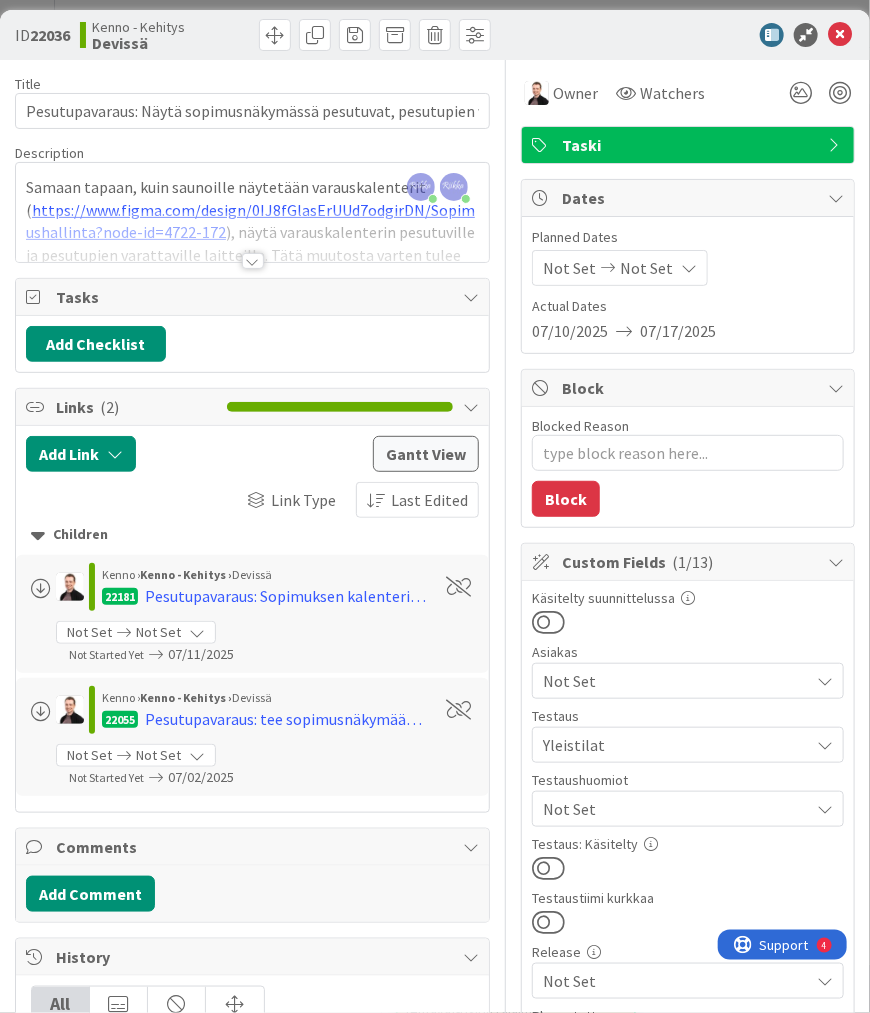 type on "x" 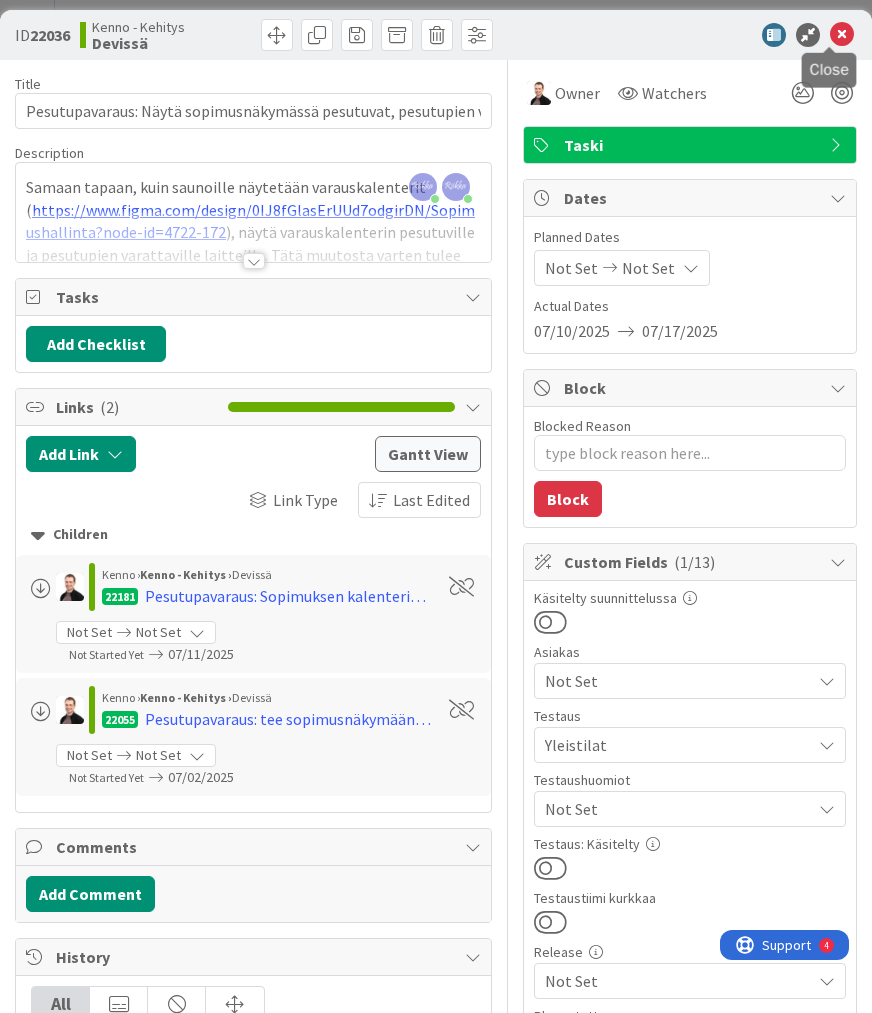 click at bounding box center (842, 35) 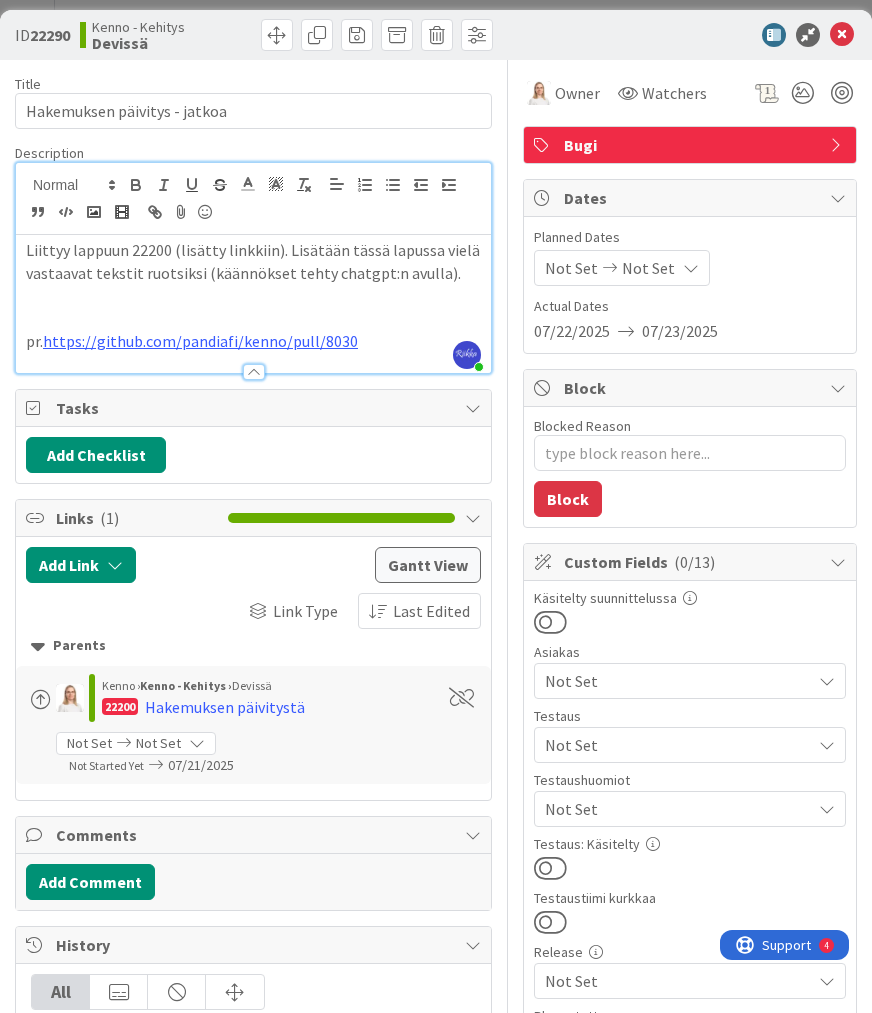 scroll, scrollTop: 0, scrollLeft: 0, axis: both 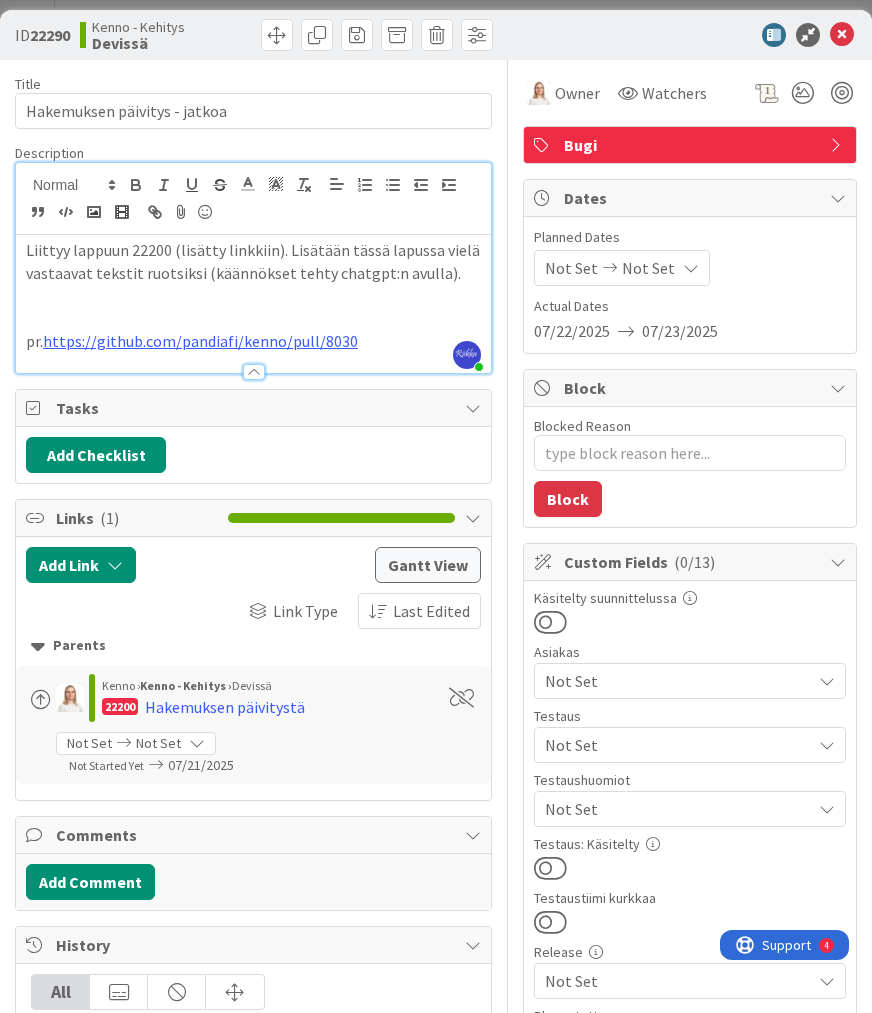 click on "Not Set" at bounding box center (678, 745) 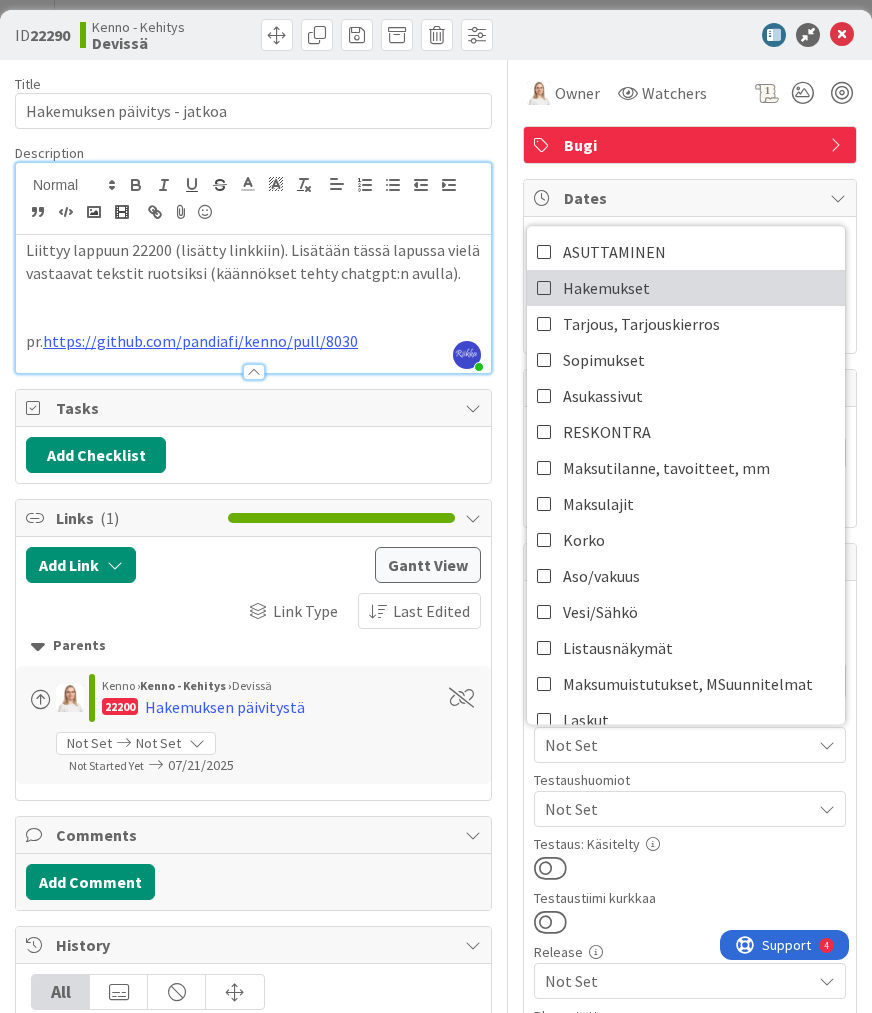 click on "Hakemukset" at bounding box center (686, 288) 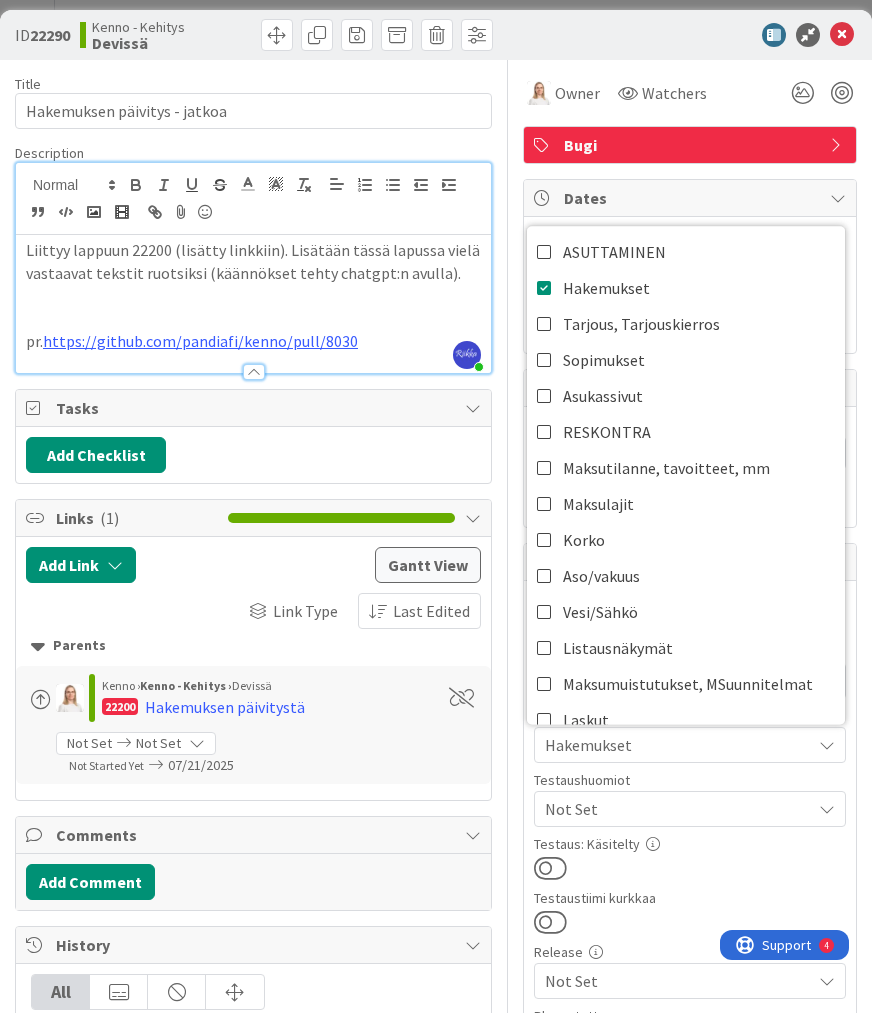 click on "ID  22290 Kenno - Kehitys Devissä" at bounding box center [436, 35] 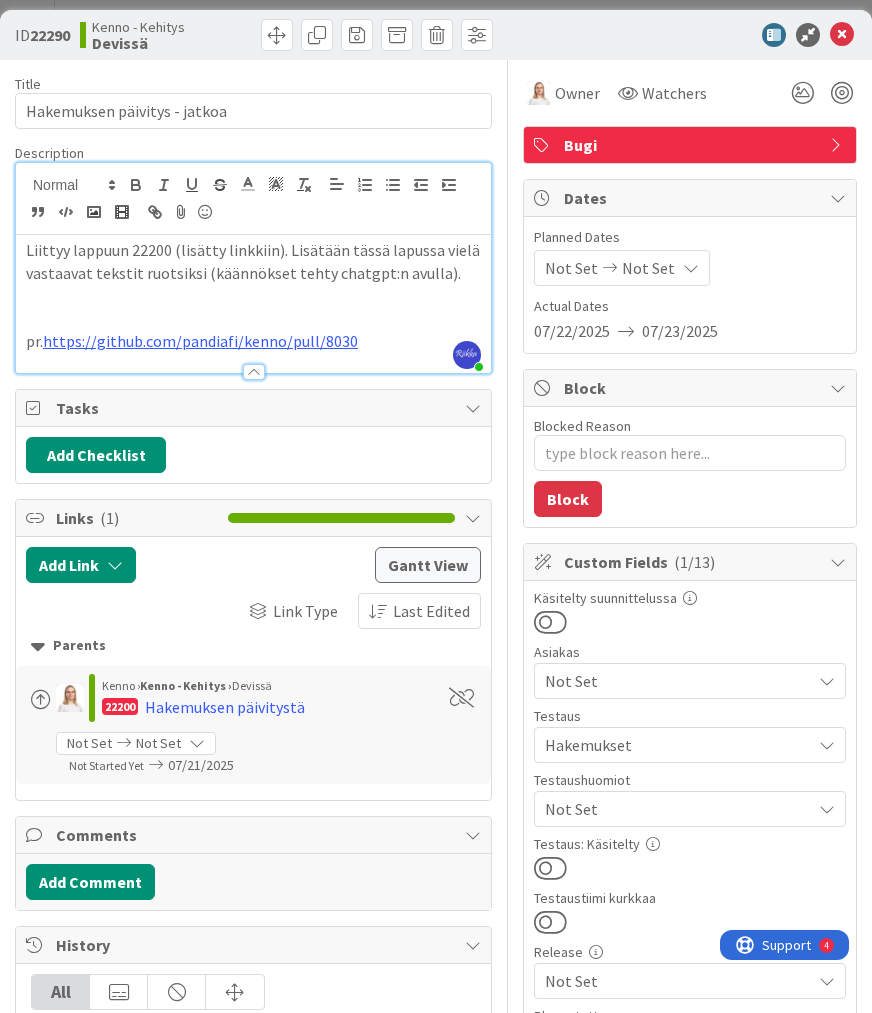 click at bounding box center [550, 868] 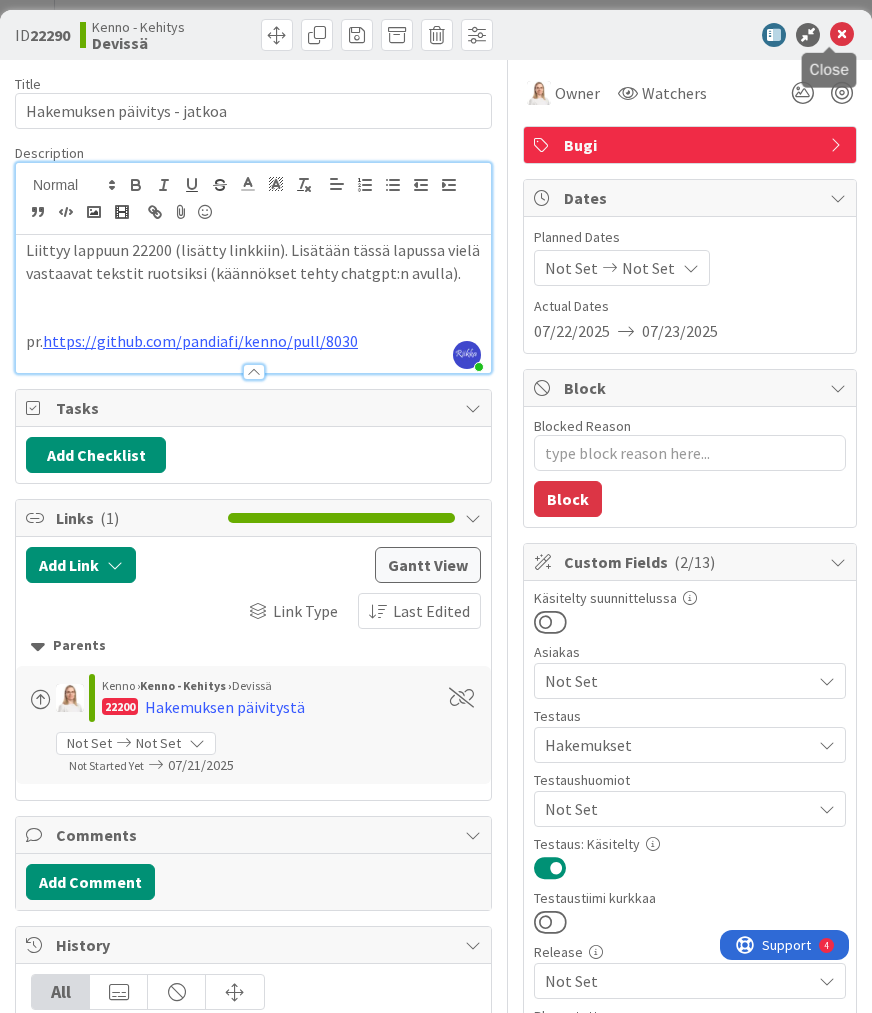 click at bounding box center [842, 35] 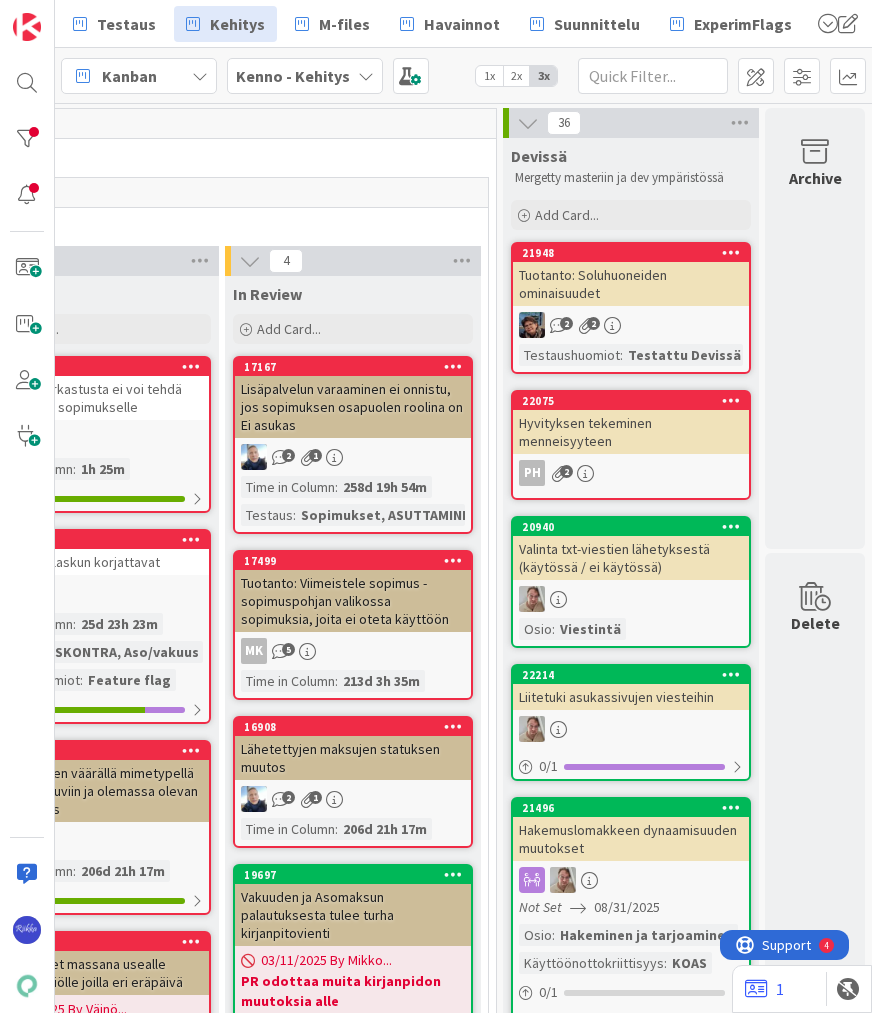 scroll, scrollTop: 0, scrollLeft: 0, axis: both 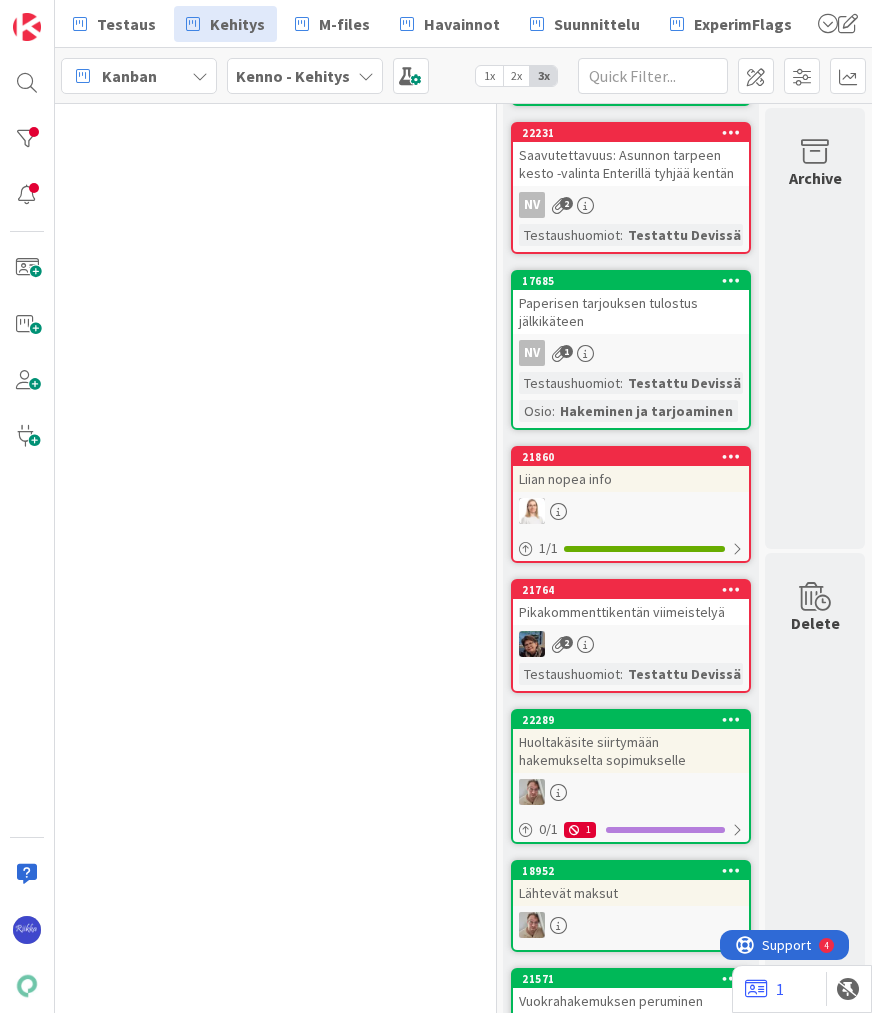 click on "Paperisen tarjouksen tulostus jälkikäteen" at bounding box center [631, 312] 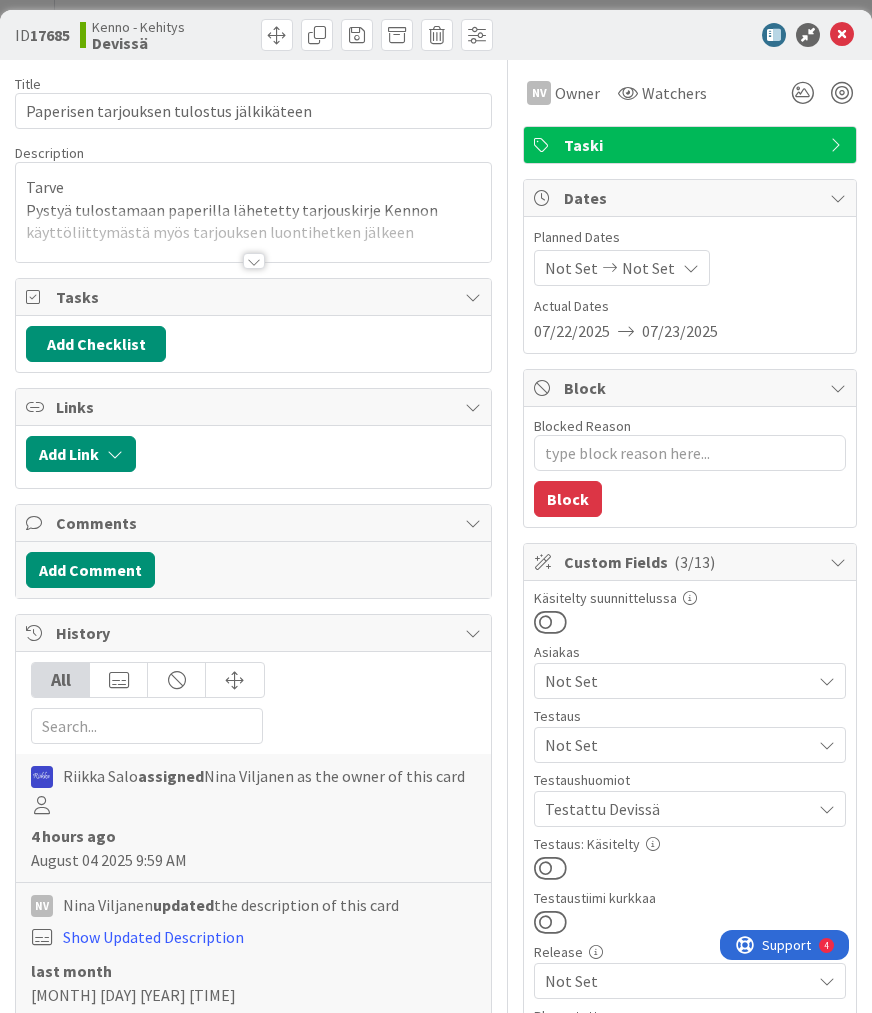 scroll, scrollTop: 0, scrollLeft: 0, axis: both 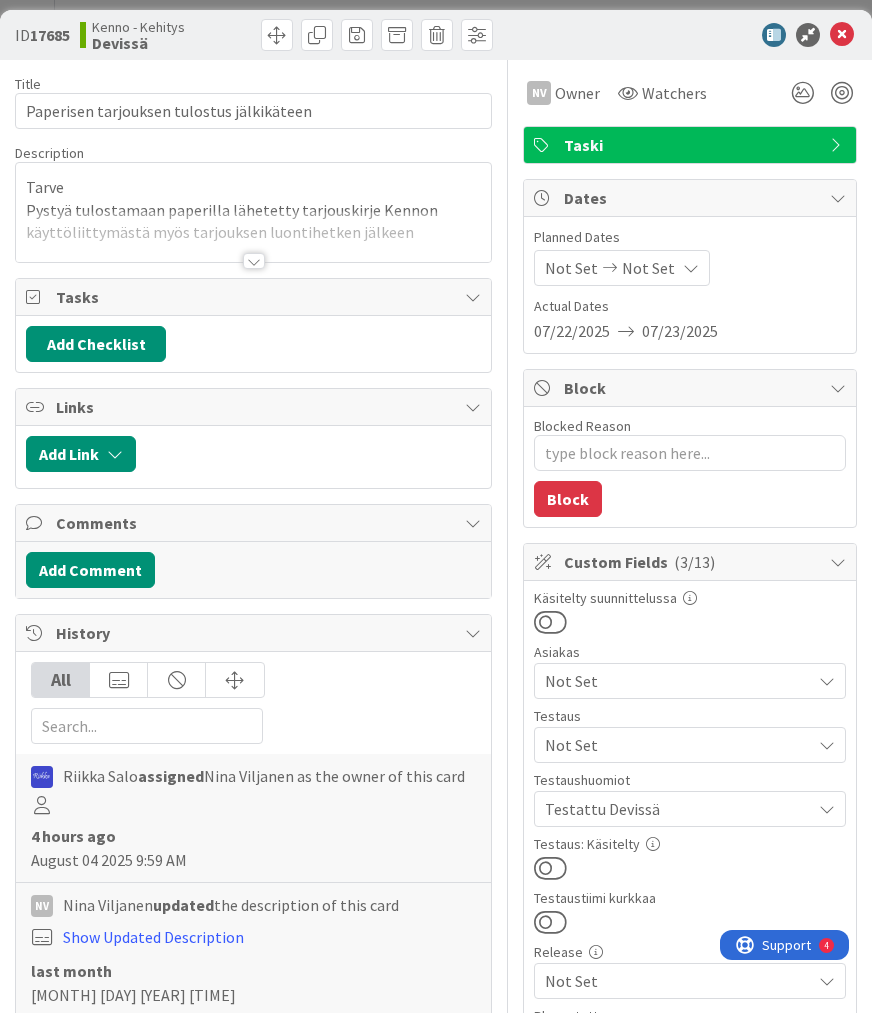 click at bounding box center [550, 868] 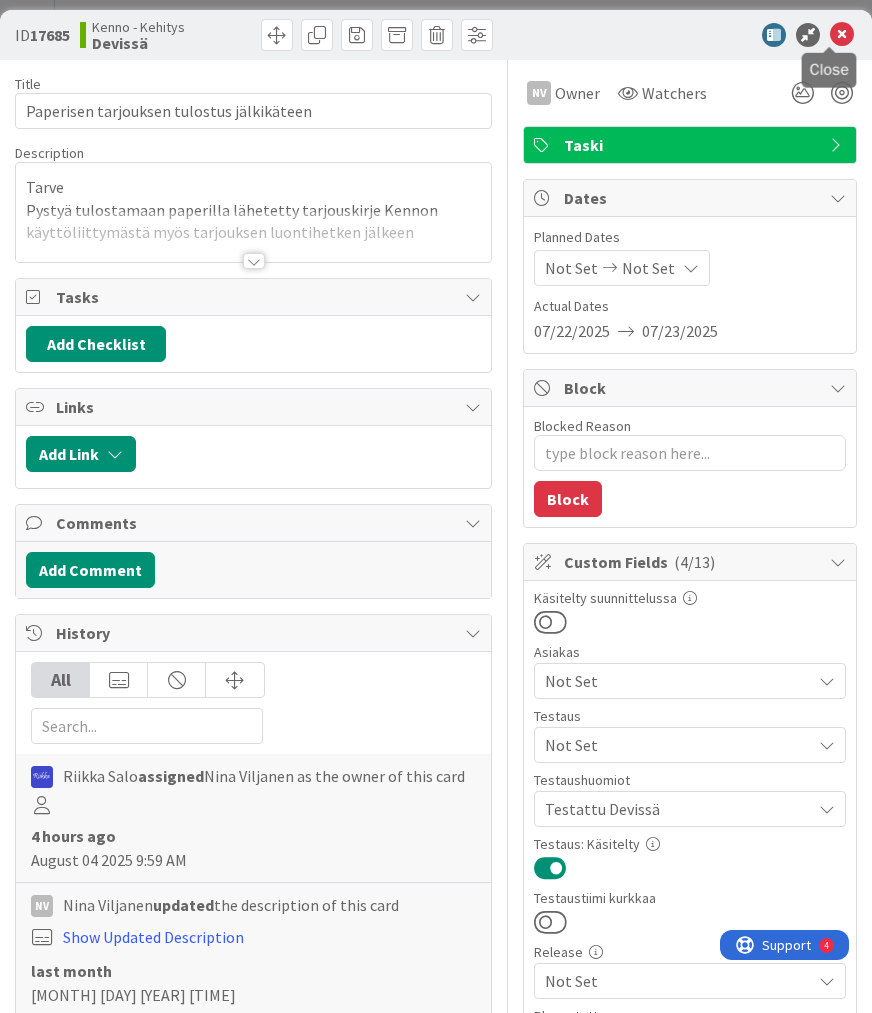 click at bounding box center [842, 35] 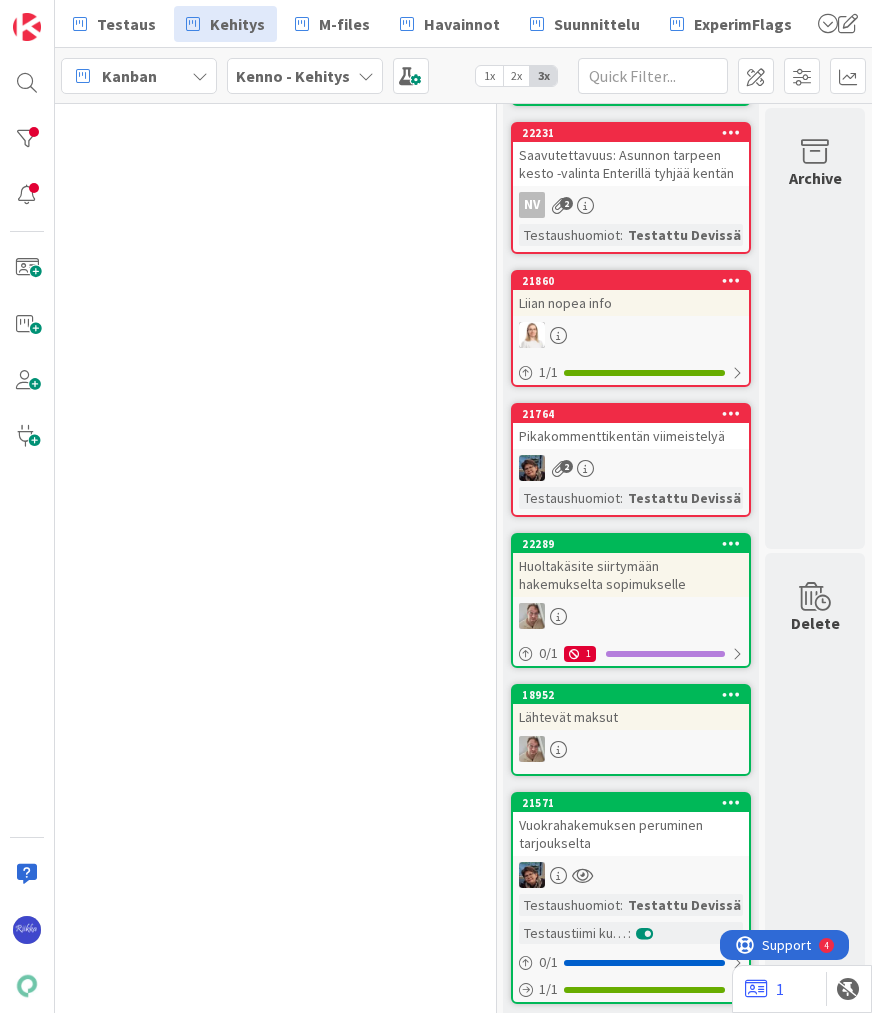 scroll, scrollTop: 0, scrollLeft: 0, axis: both 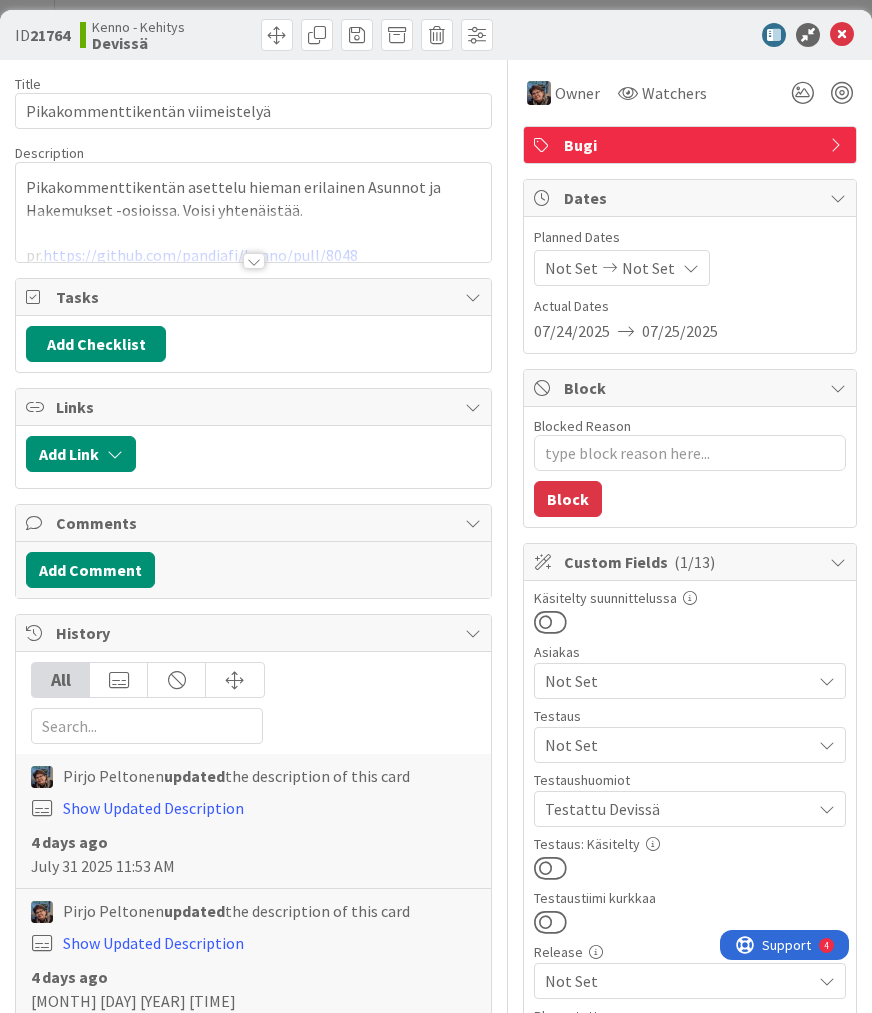 click at bounding box center (550, 868) 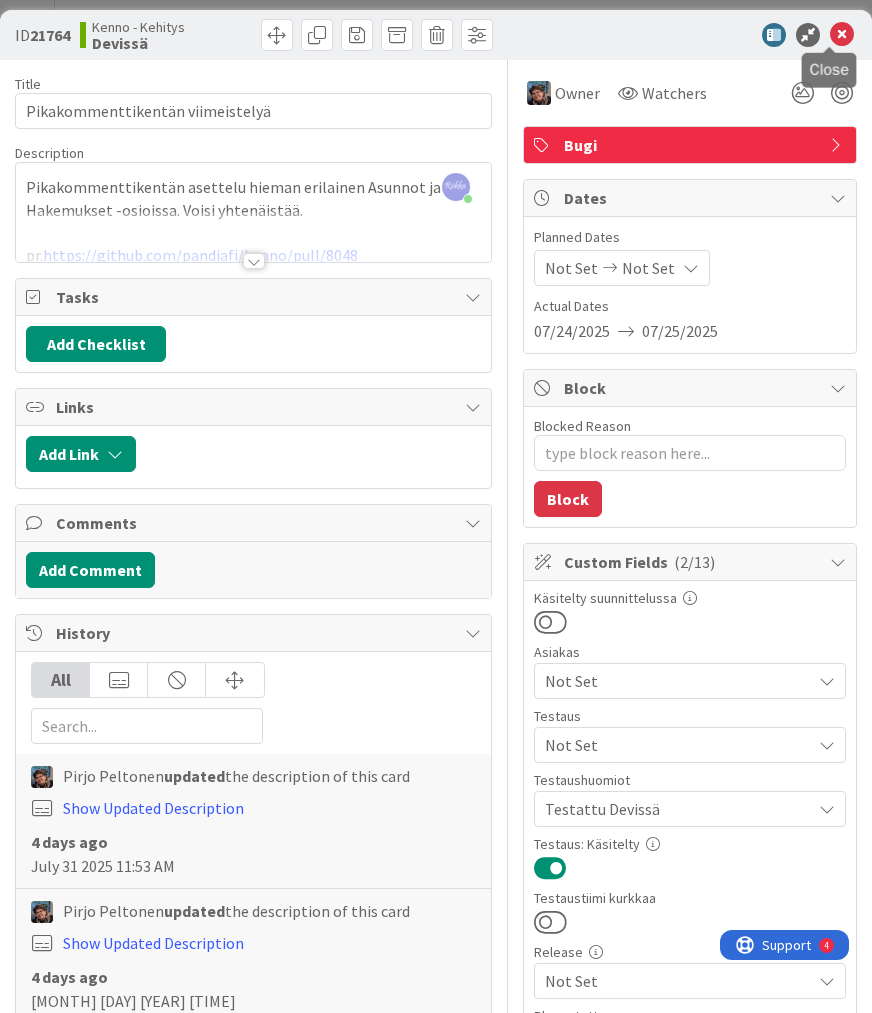 click at bounding box center [842, 35] 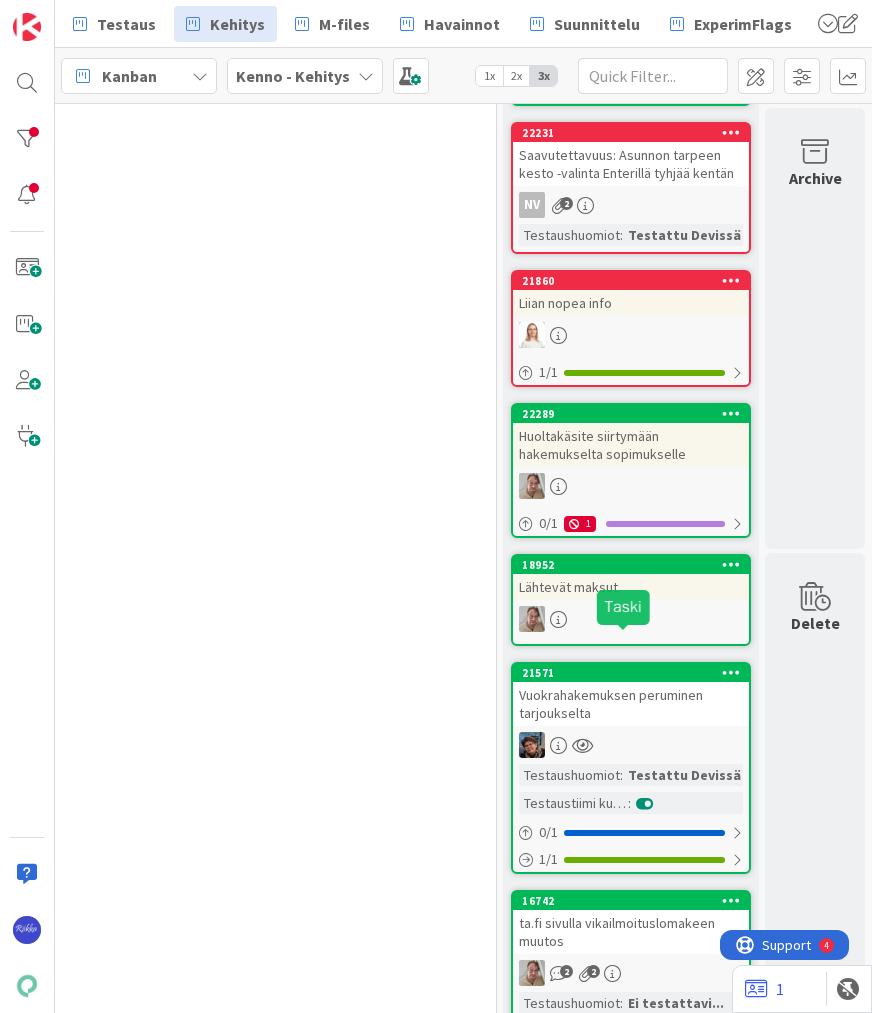 scroll, scrollTop: 0, scrollLeft: 0, axis: both 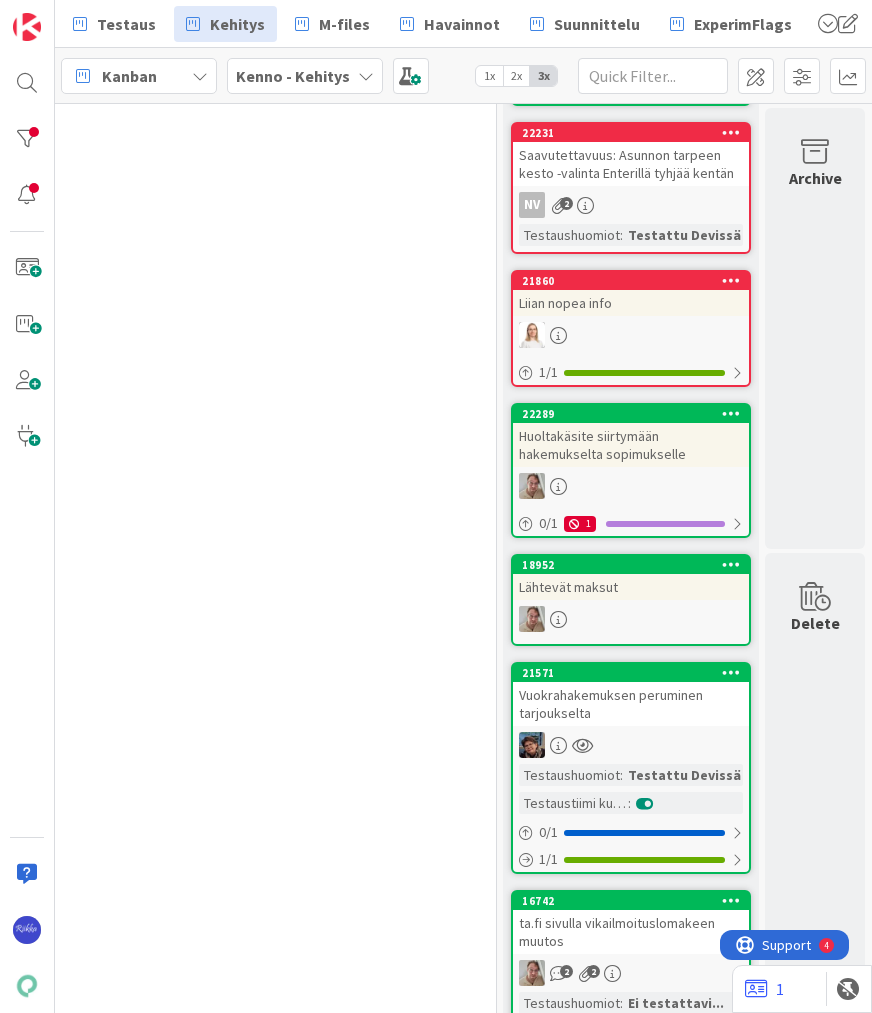click at bounding box center [631, 745] 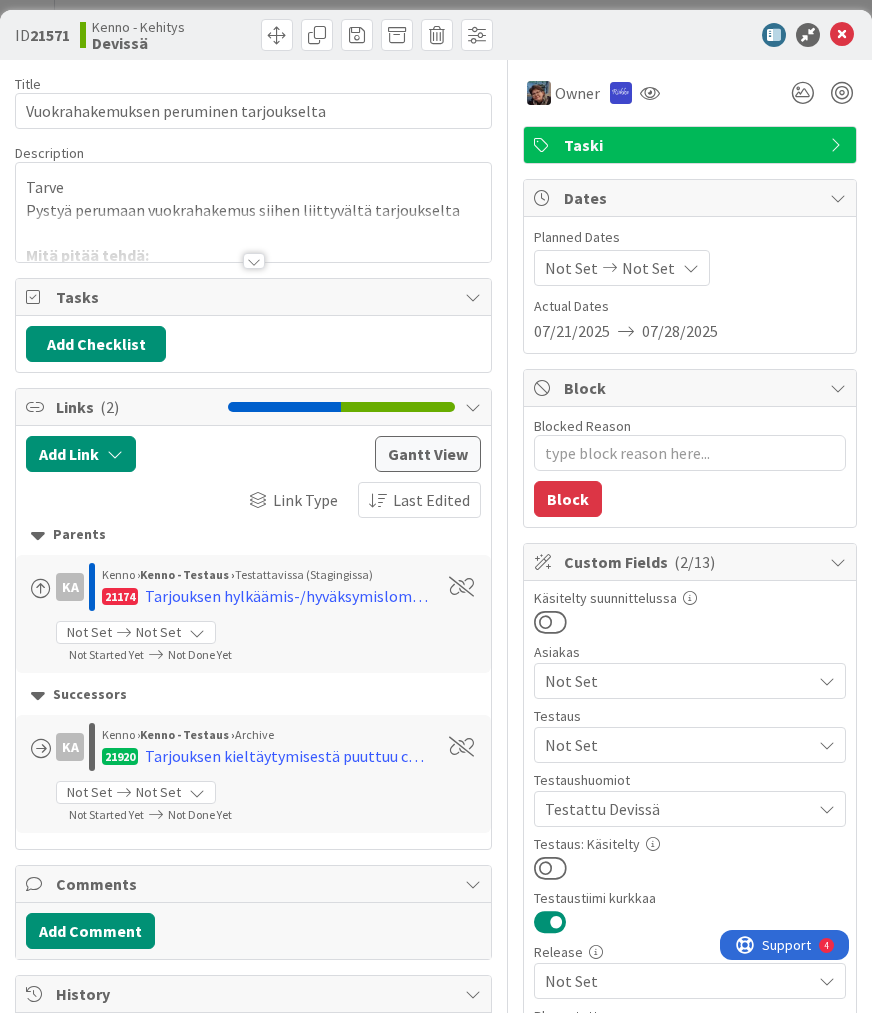 scroll, scrollTop: 0, scrollLeft: 0, axis: both 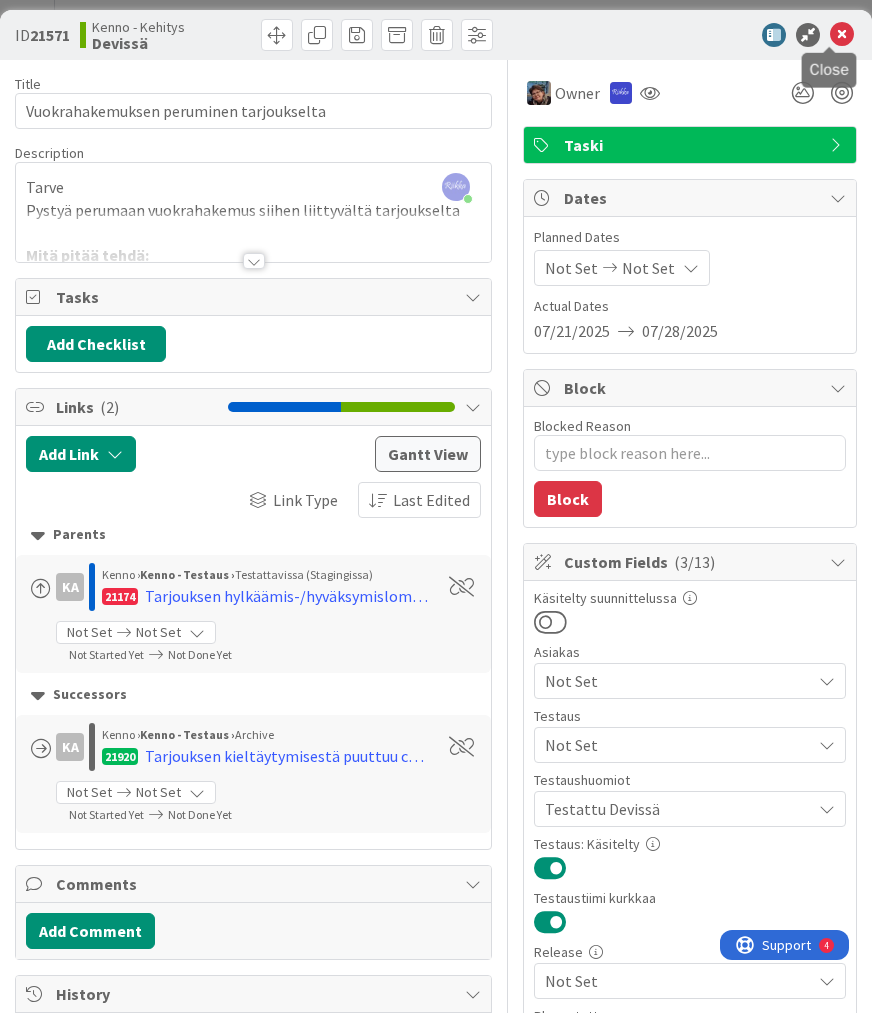 click at bounding box center (842, 35) 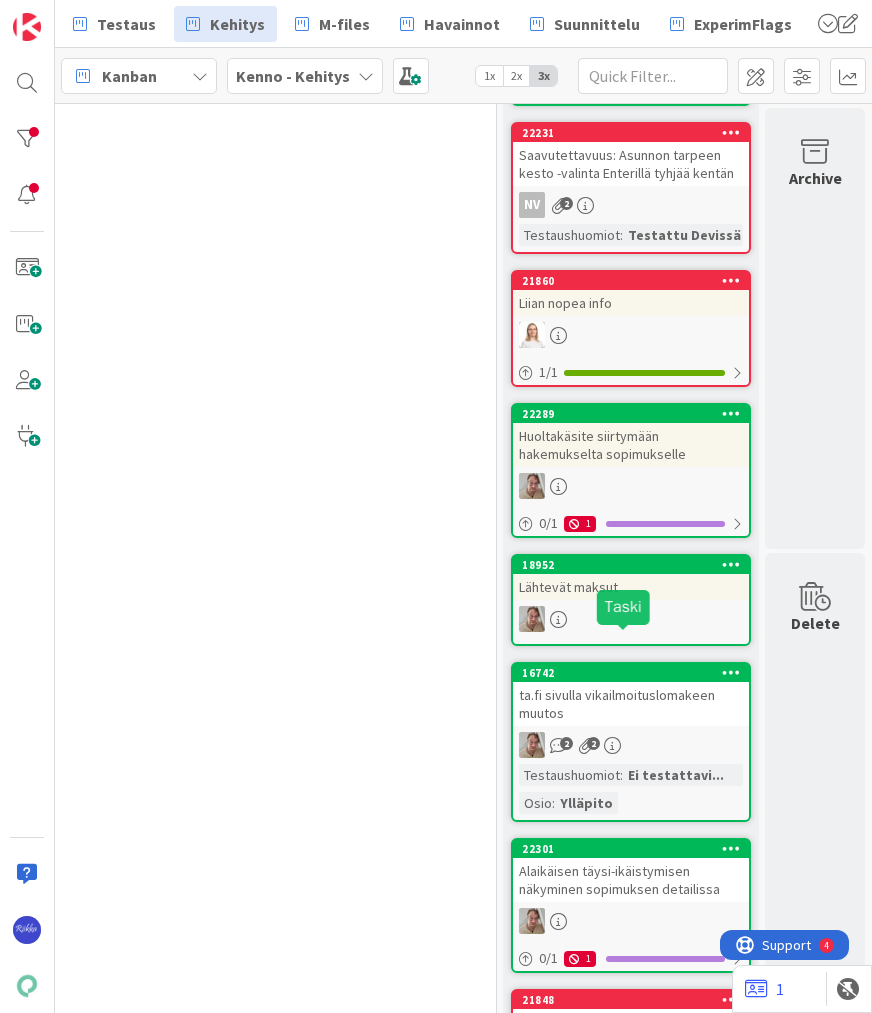 scroll, scrollTop: 0, scrollLeft: 0, axis: both 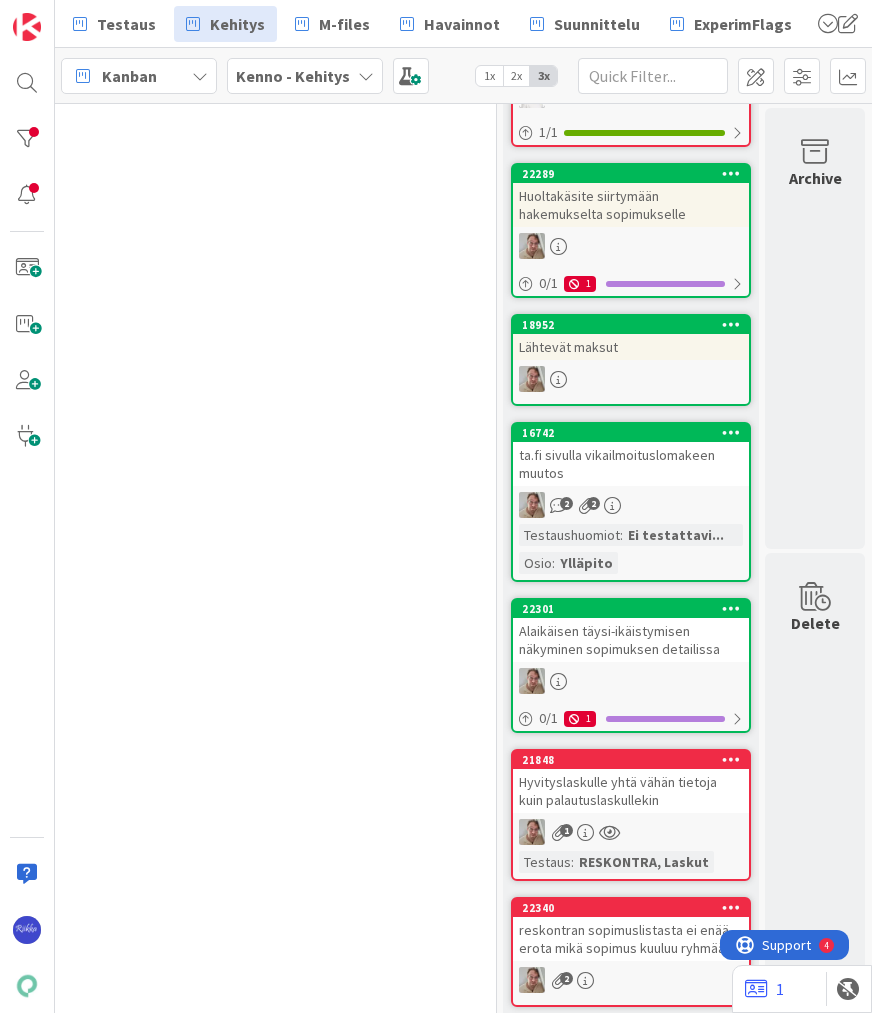 click on "ta.fi sivulla vikailmoituslomakeen muutos" at bounding box center (631, 464) 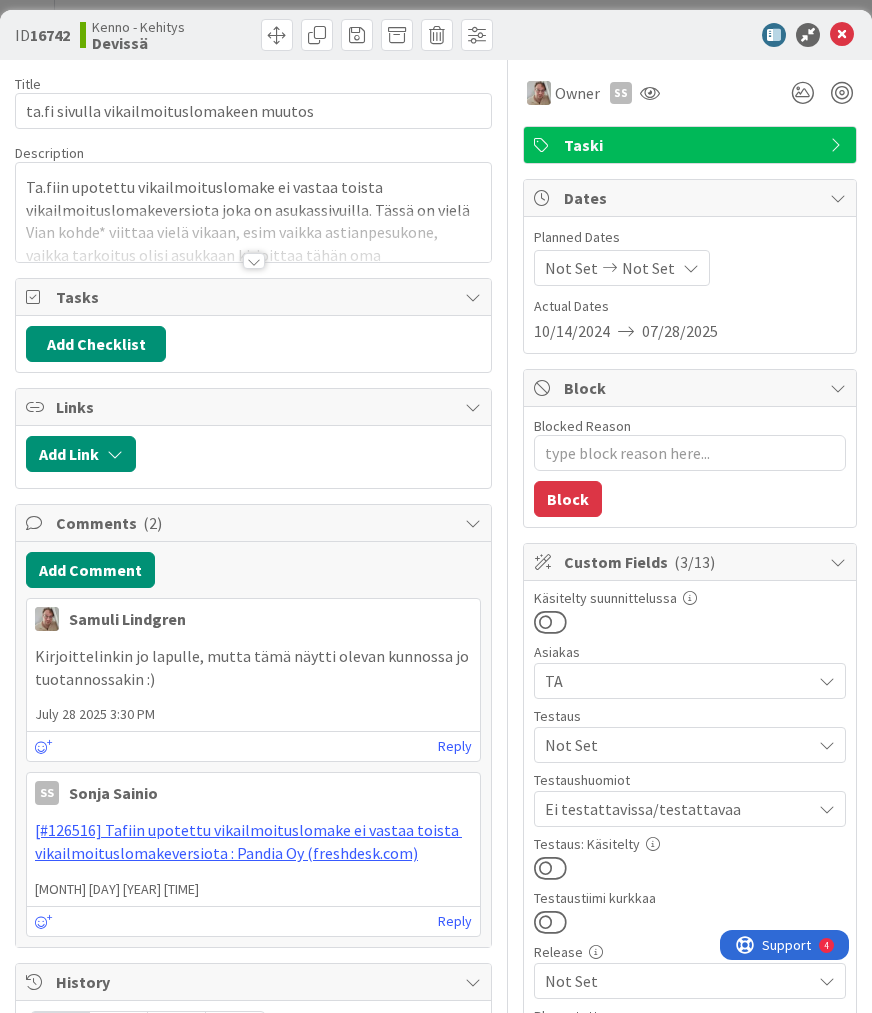 scroll, scrollTop: 0, scrollLeft: 0, axis: both 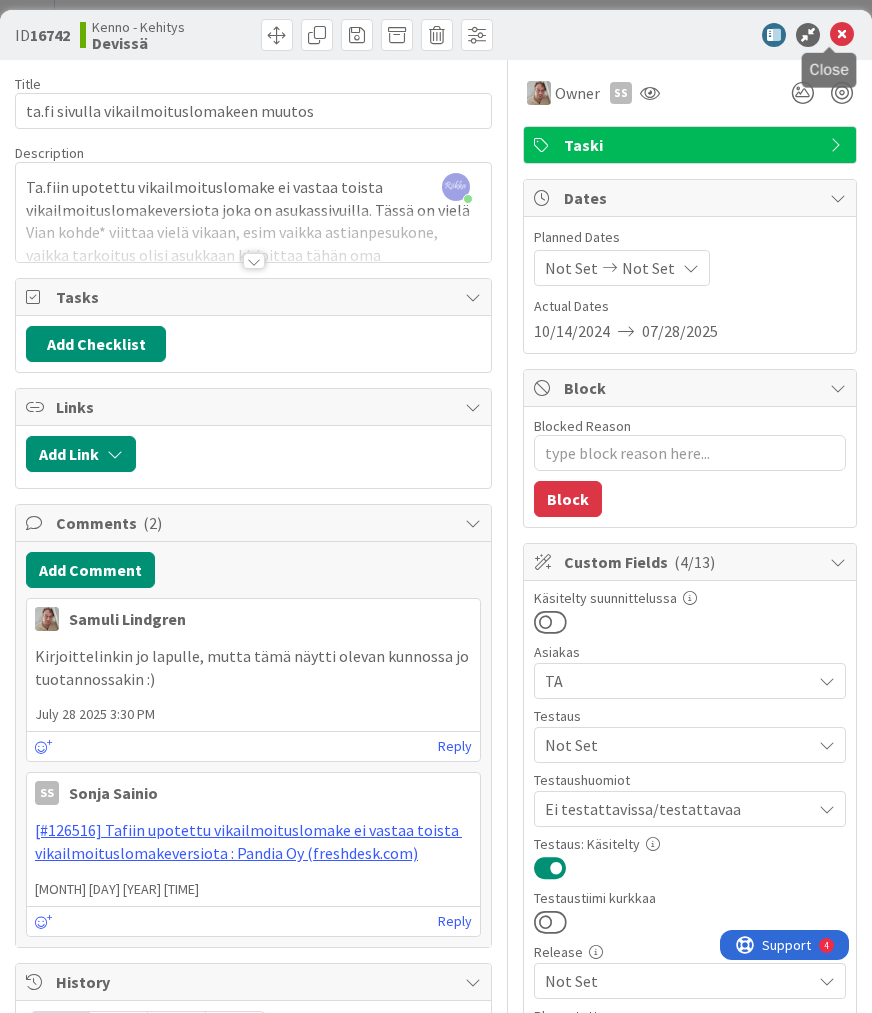 click at bounding box center [842, 35] 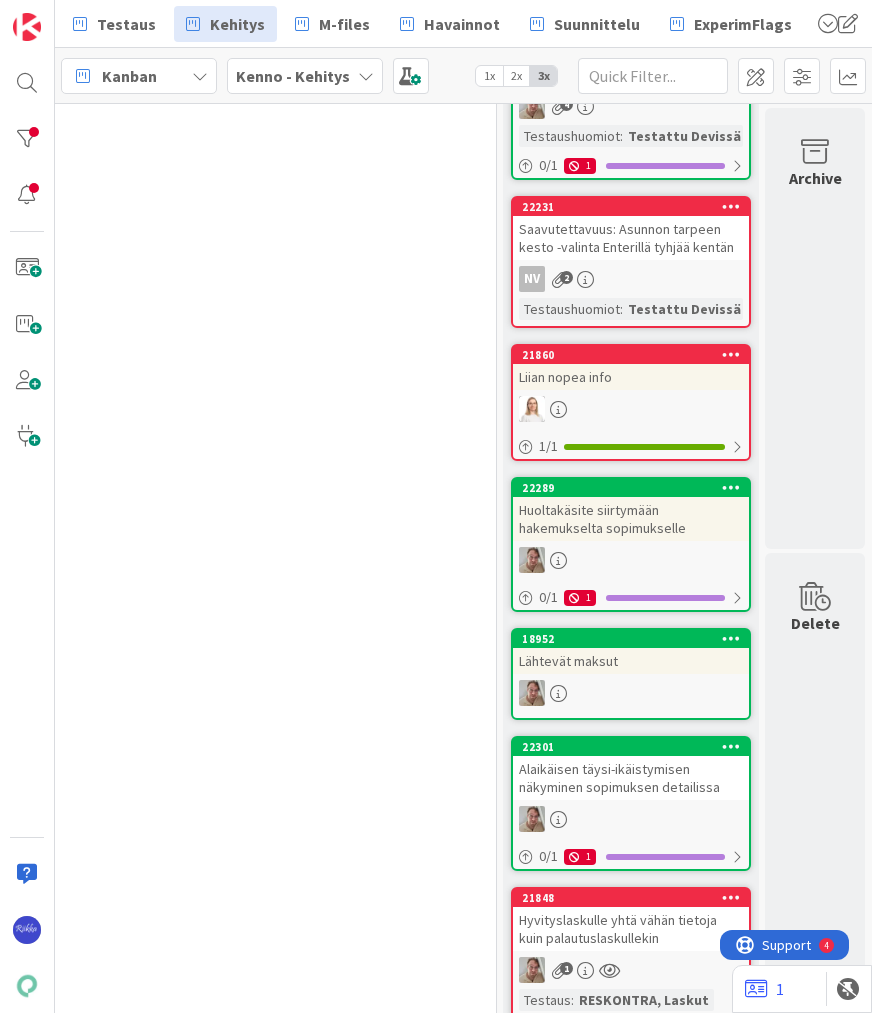 scroll, scrollTop: 2640, scrollLeft: 484, axis: both 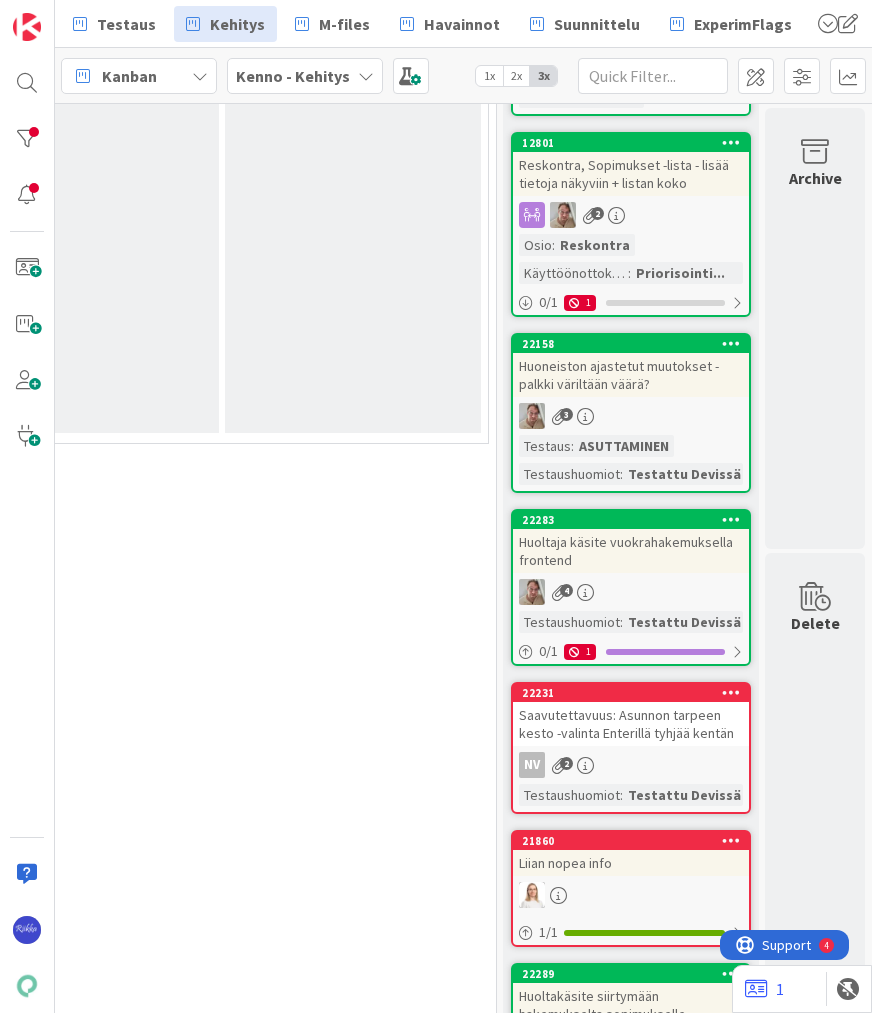 click on "Huoltaja käsite vuokrahakemuksella frontend" at bounding box center [631, 551] 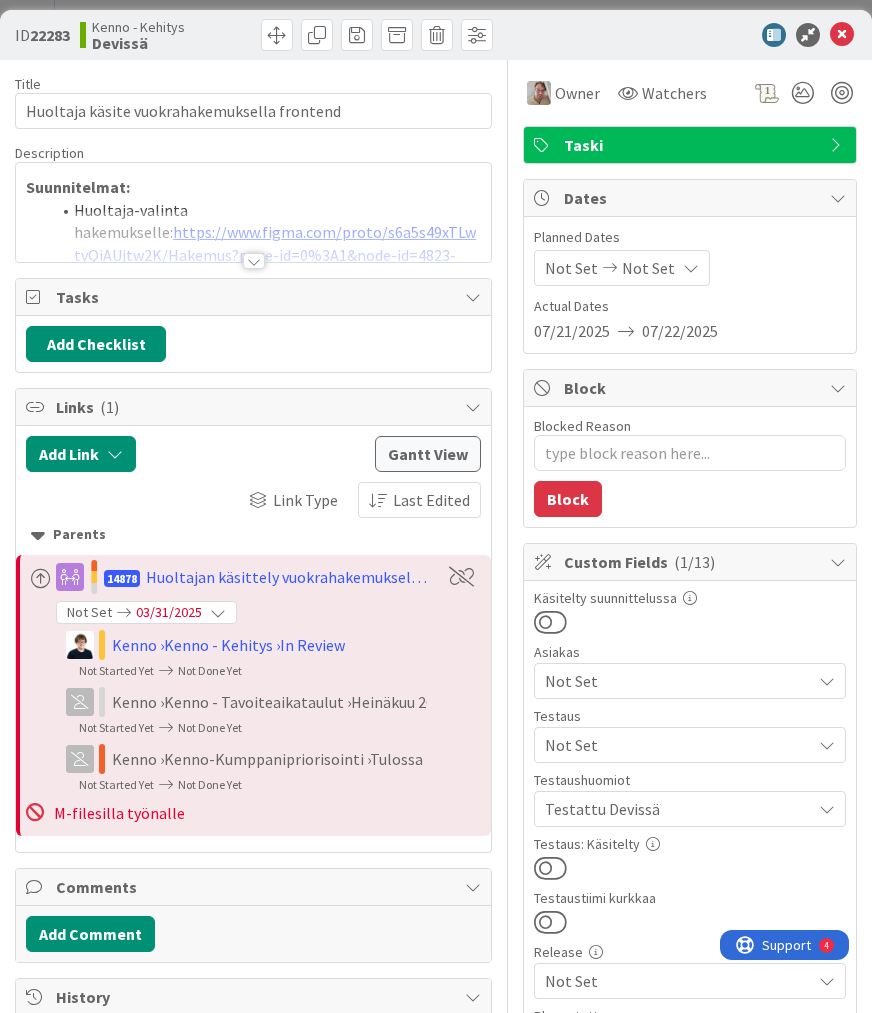 type on "x" 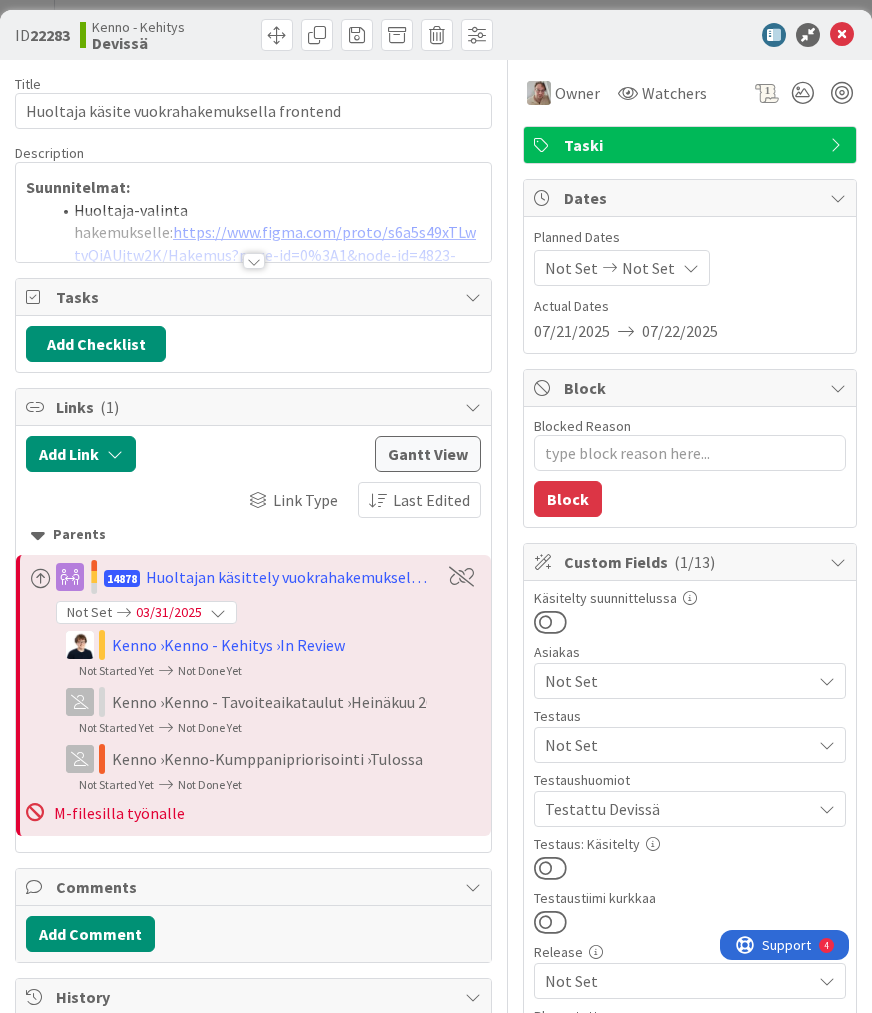 scroll, scrollTop: 0, scrollLeft: 0, axis: both 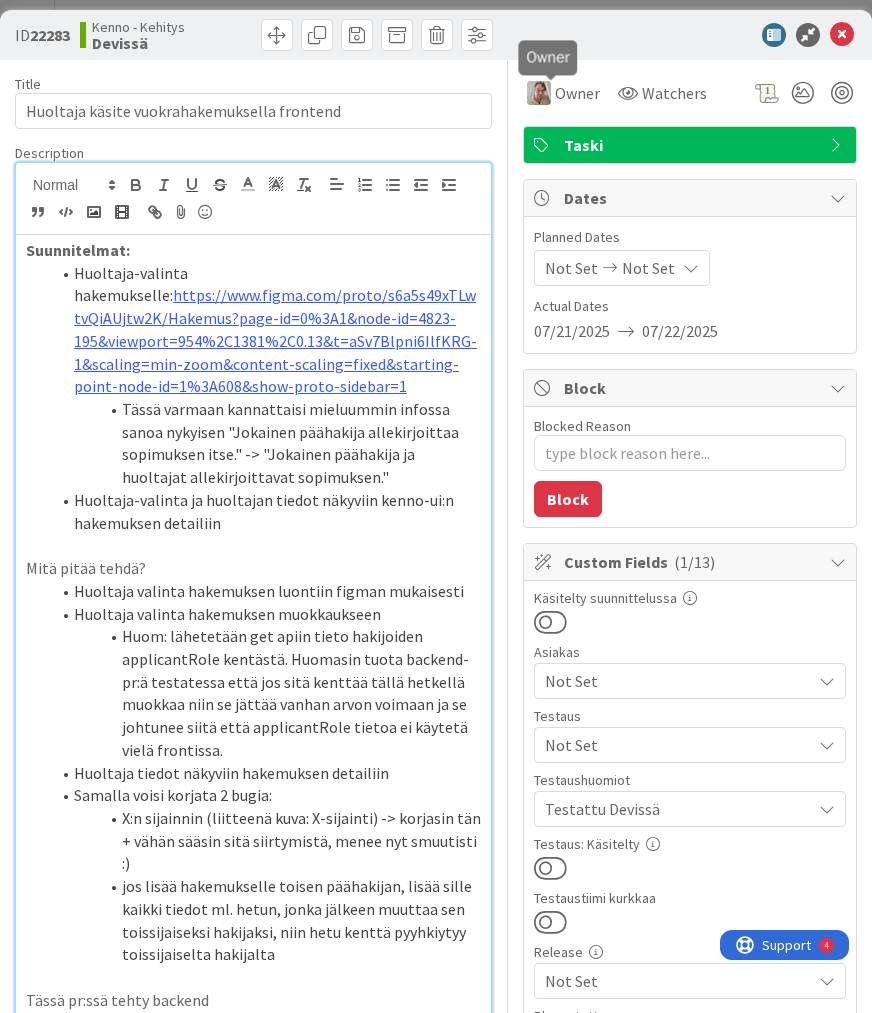 click on "Owner" at bounding box center [577, 93] 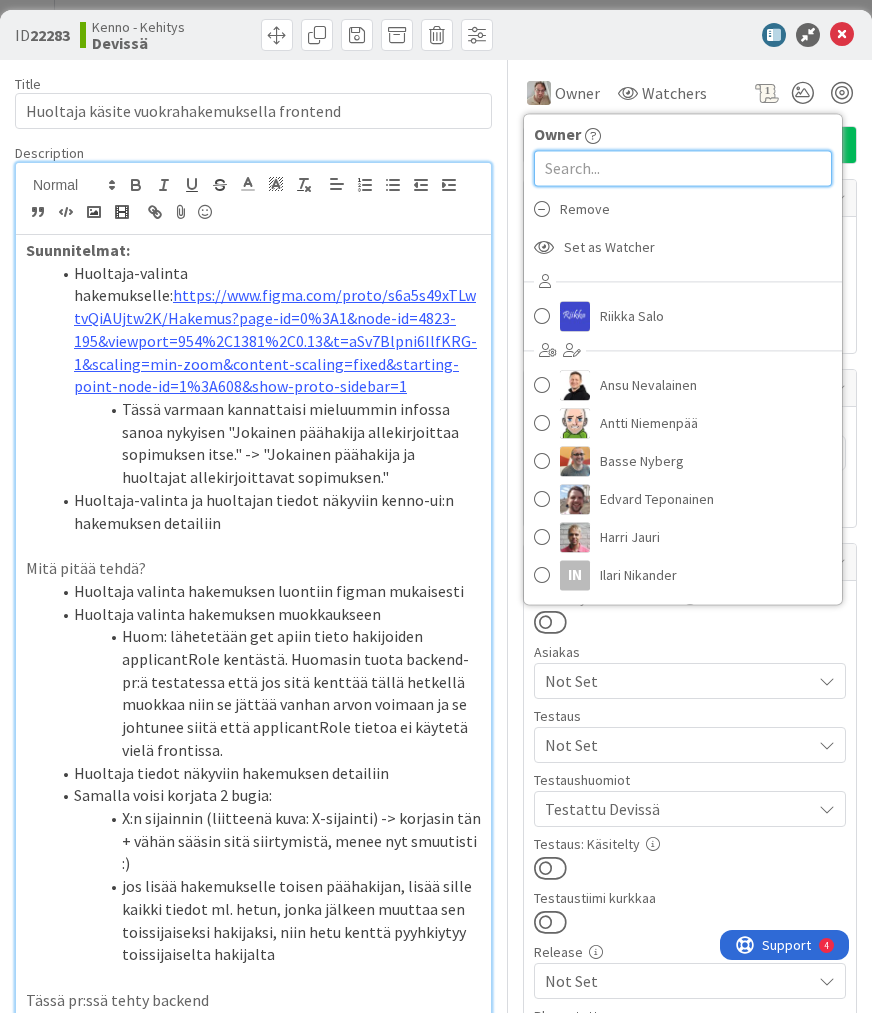 click at bounding box center (683, 168) 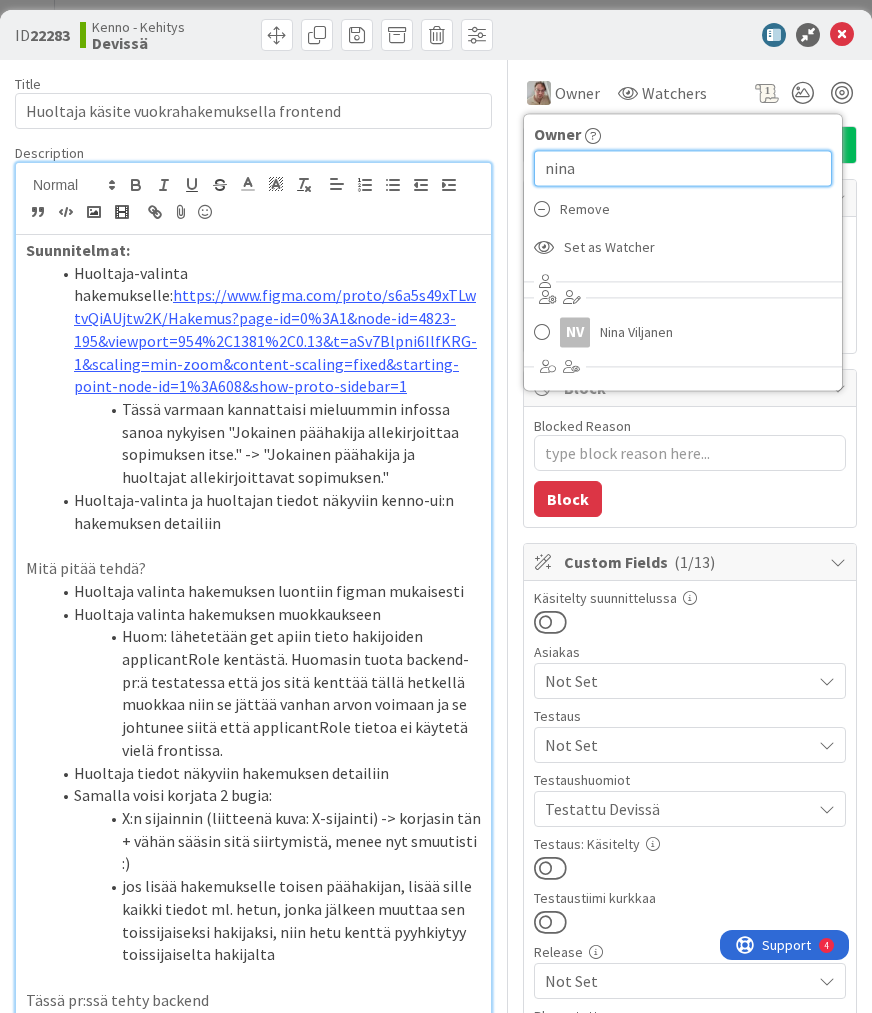 type on "nina" 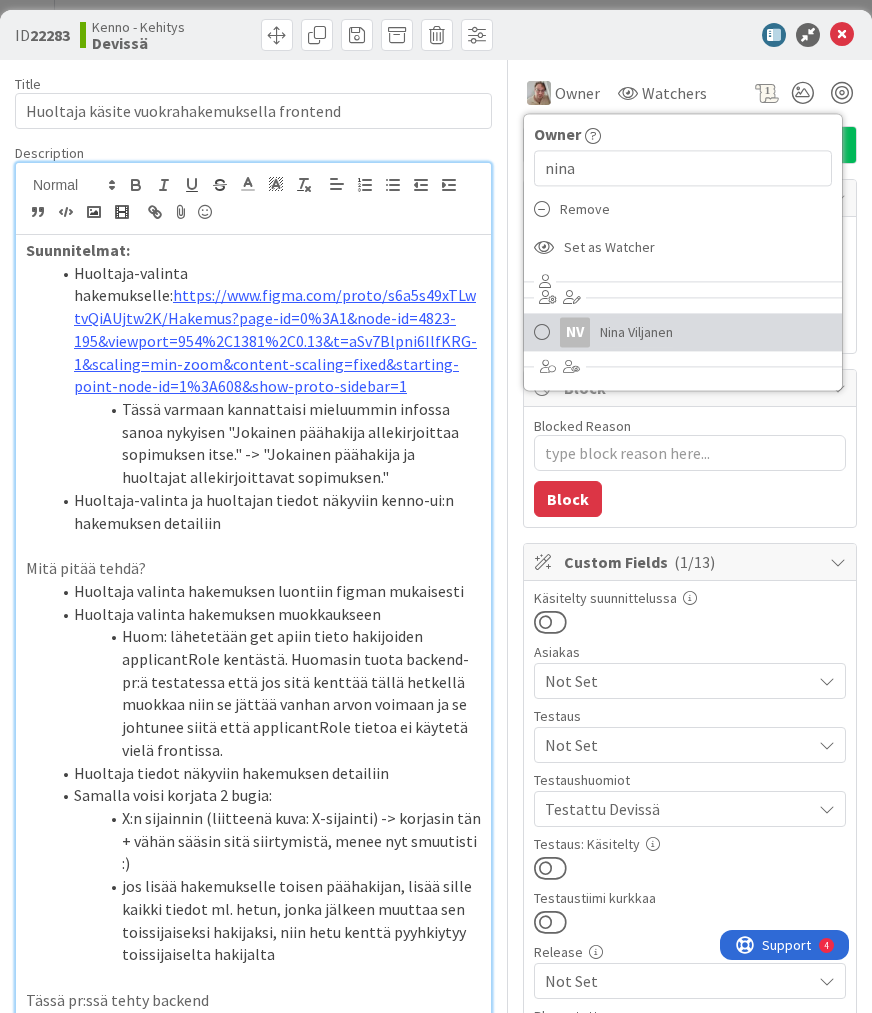 click on "Nina Viljanen" at bounding box center [636, 332] 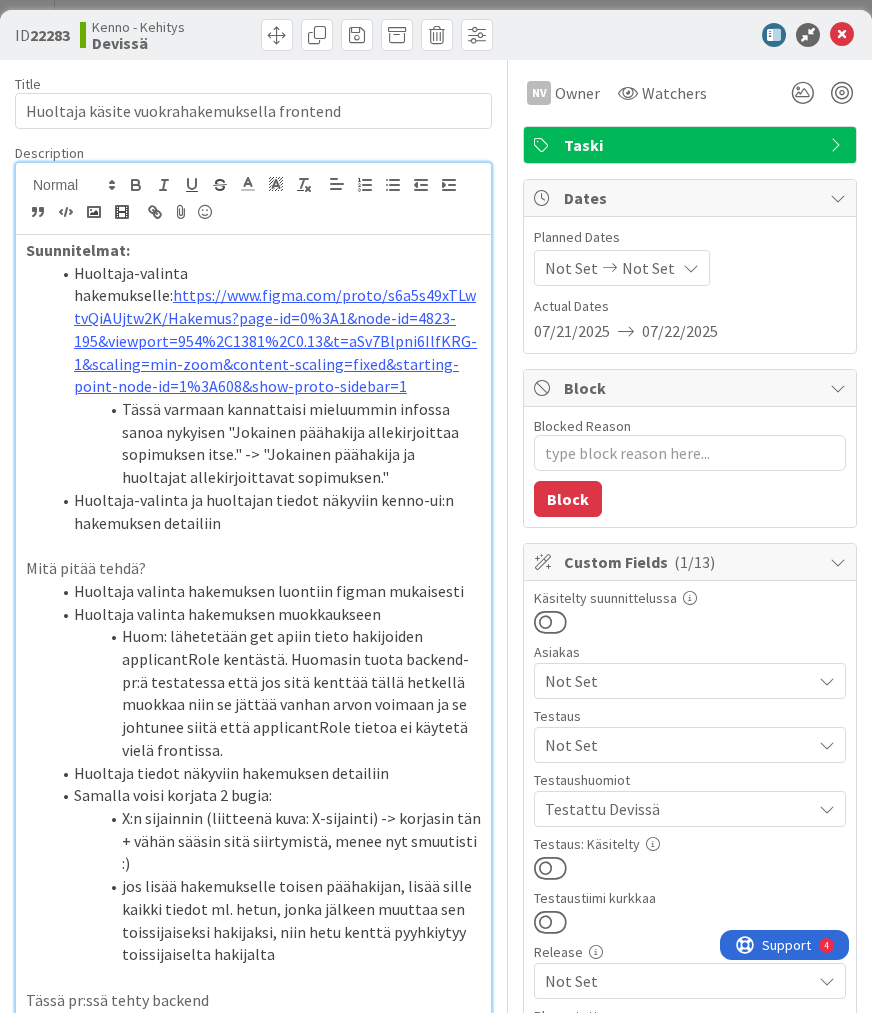 click at bounding box center [550, 868] 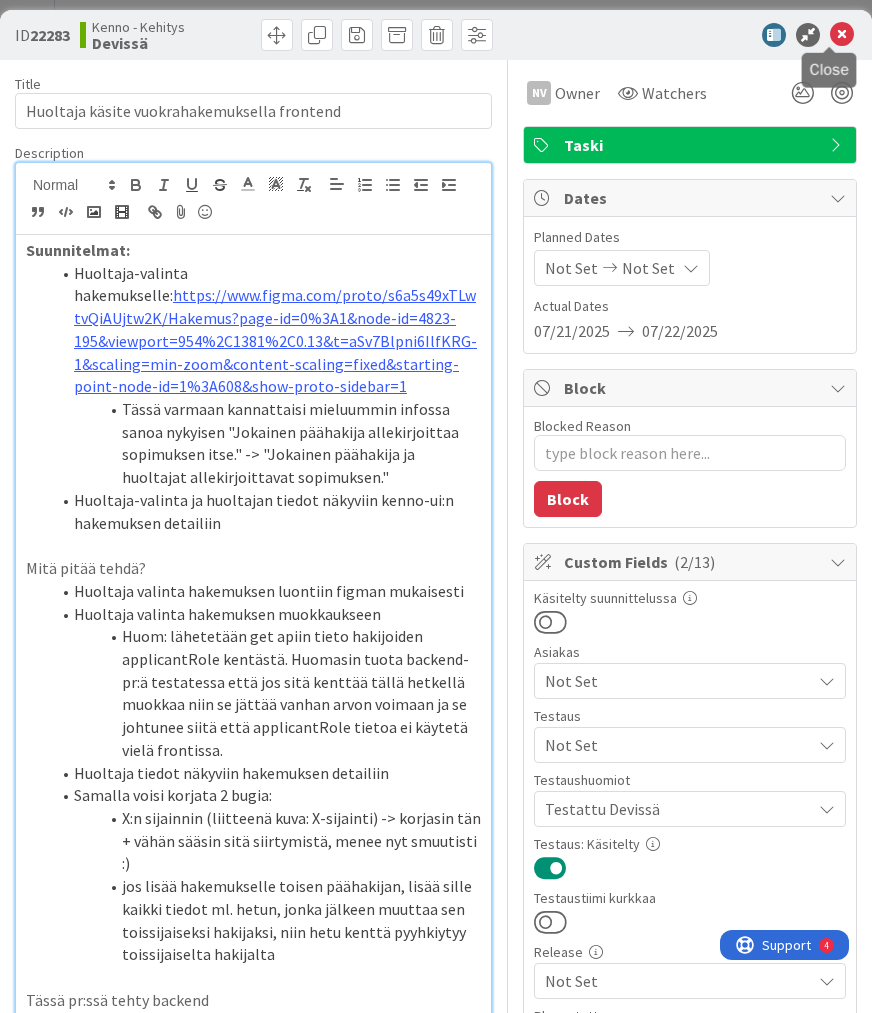 click at bounding box center [842, 35] 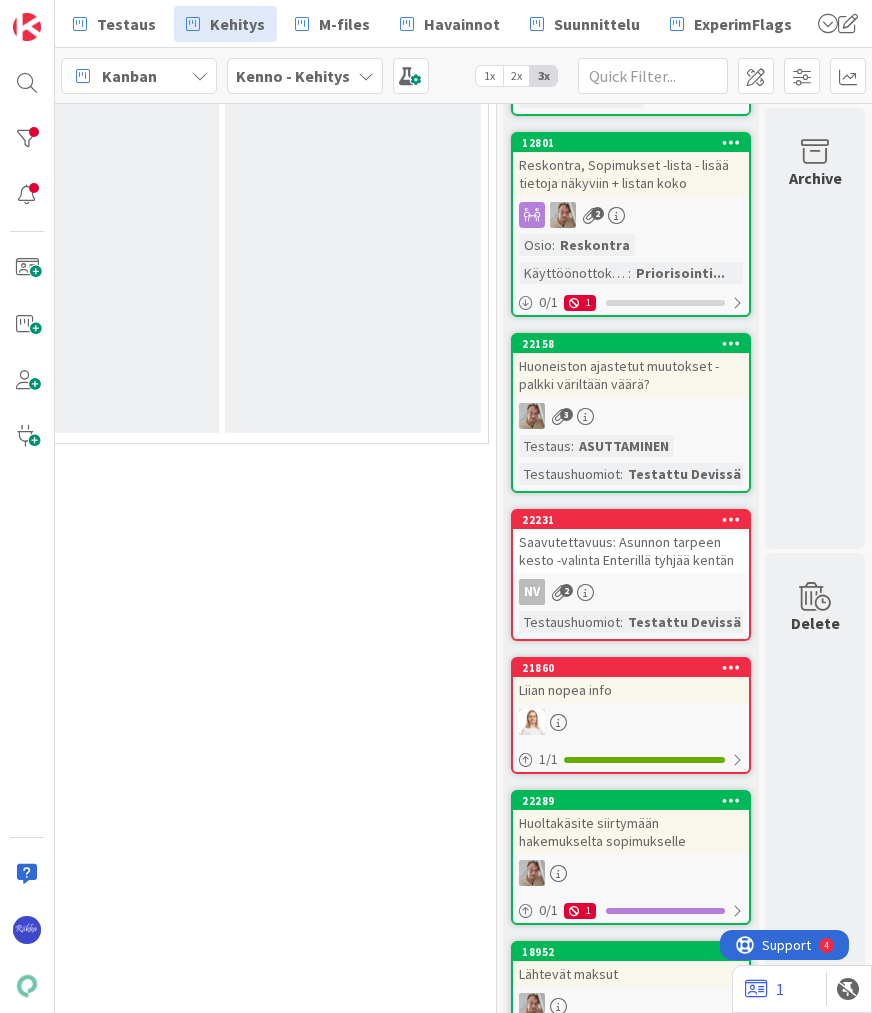 scroll, scrollTop: 0, scrollLeft: 0, axis: both 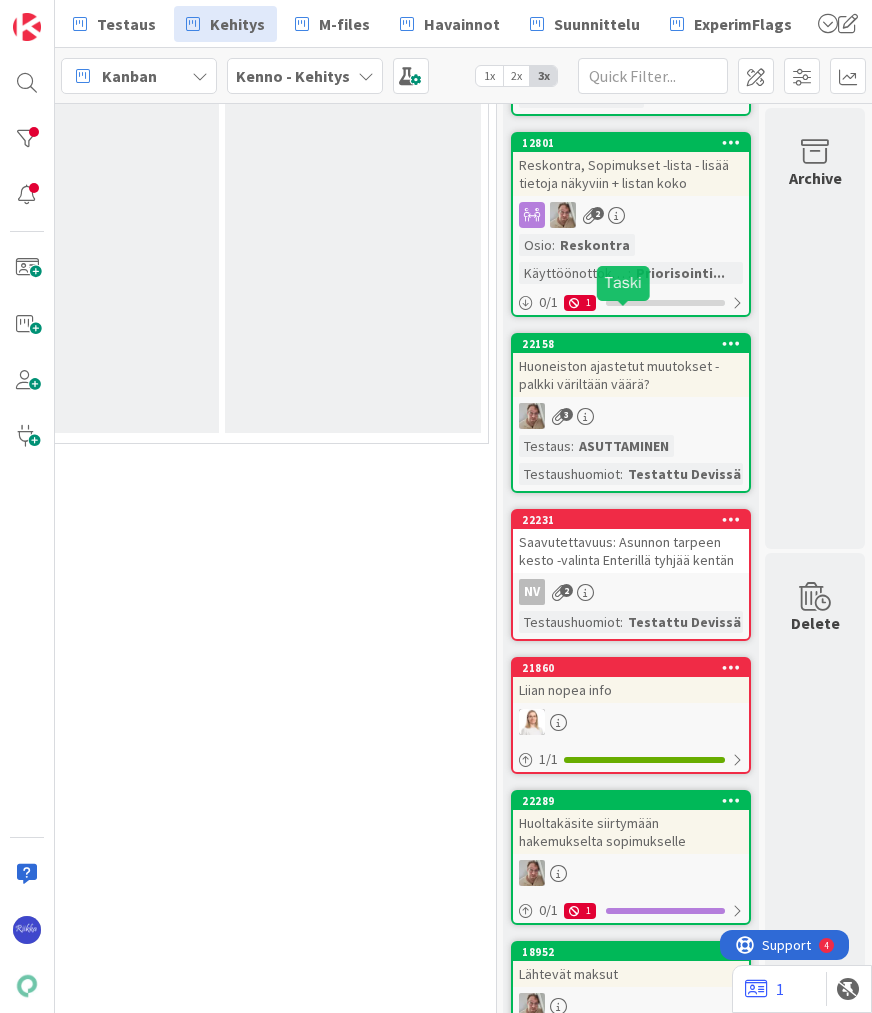 click on "Huoneiston ajastetut muutokset -palkki väriltään väärä?" at bounding box center [631, 375] 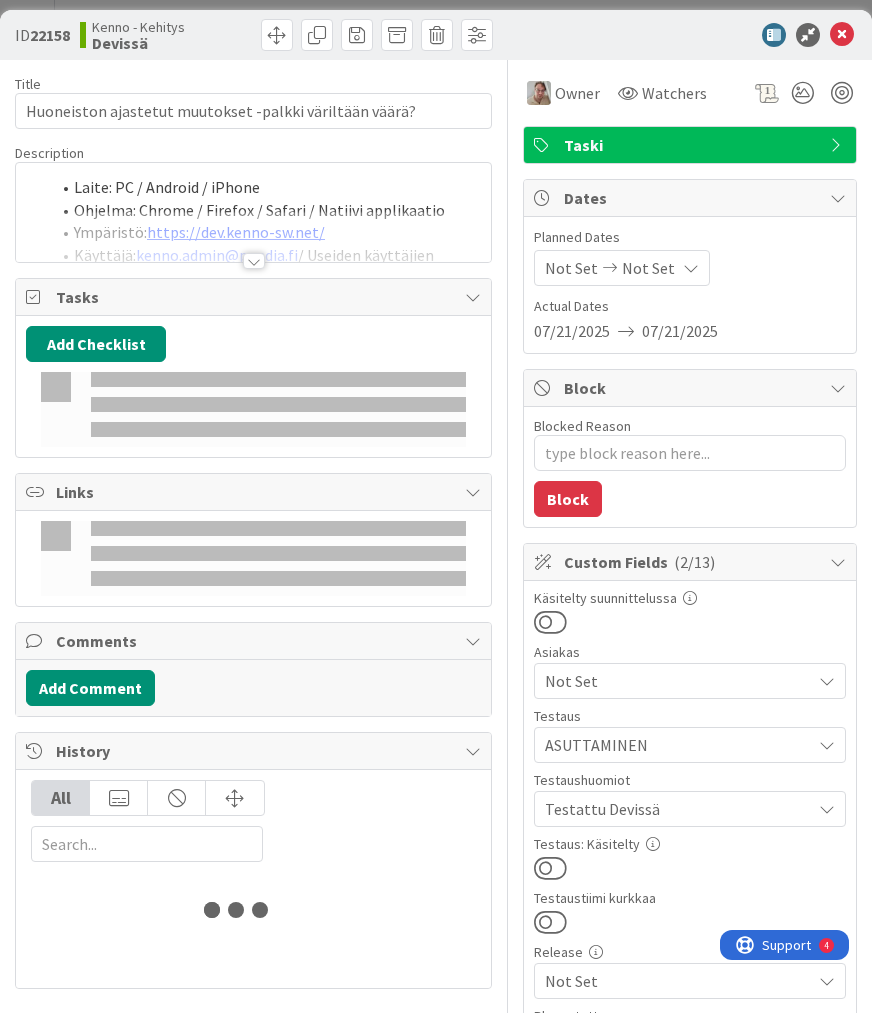 scroll, scrollTop: 0, scrollLeft: 0, axis: both 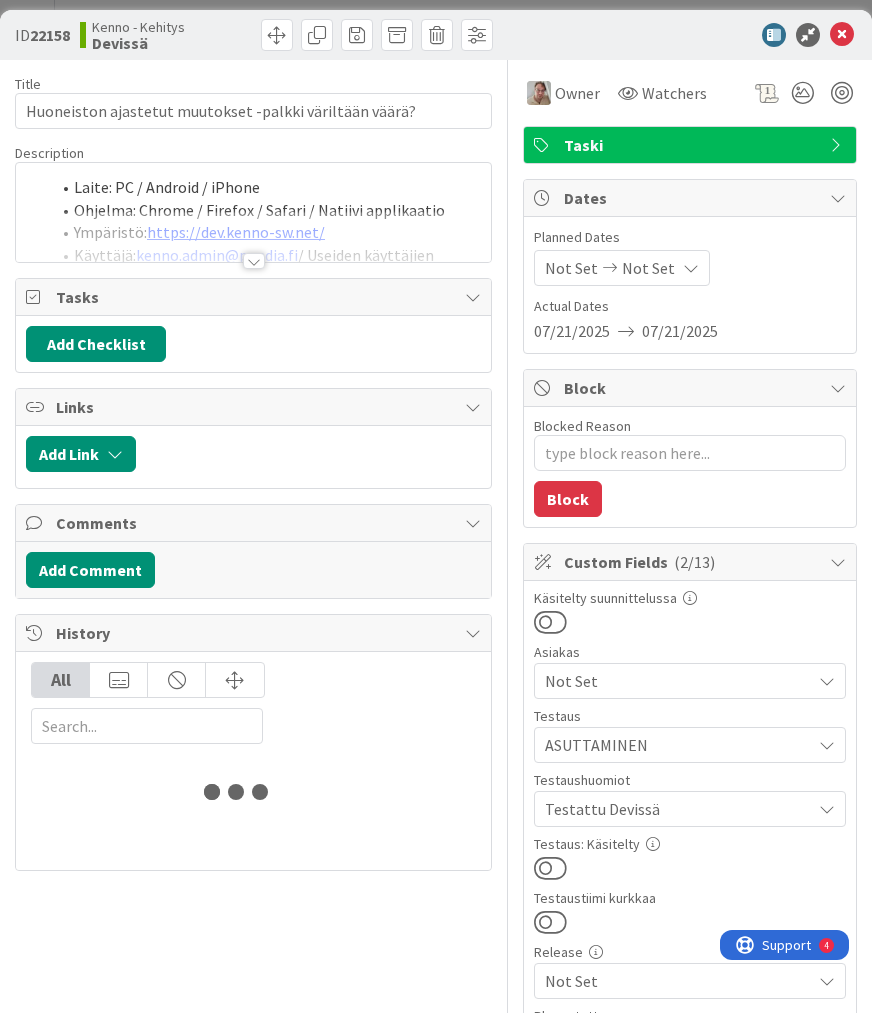 type on "x" 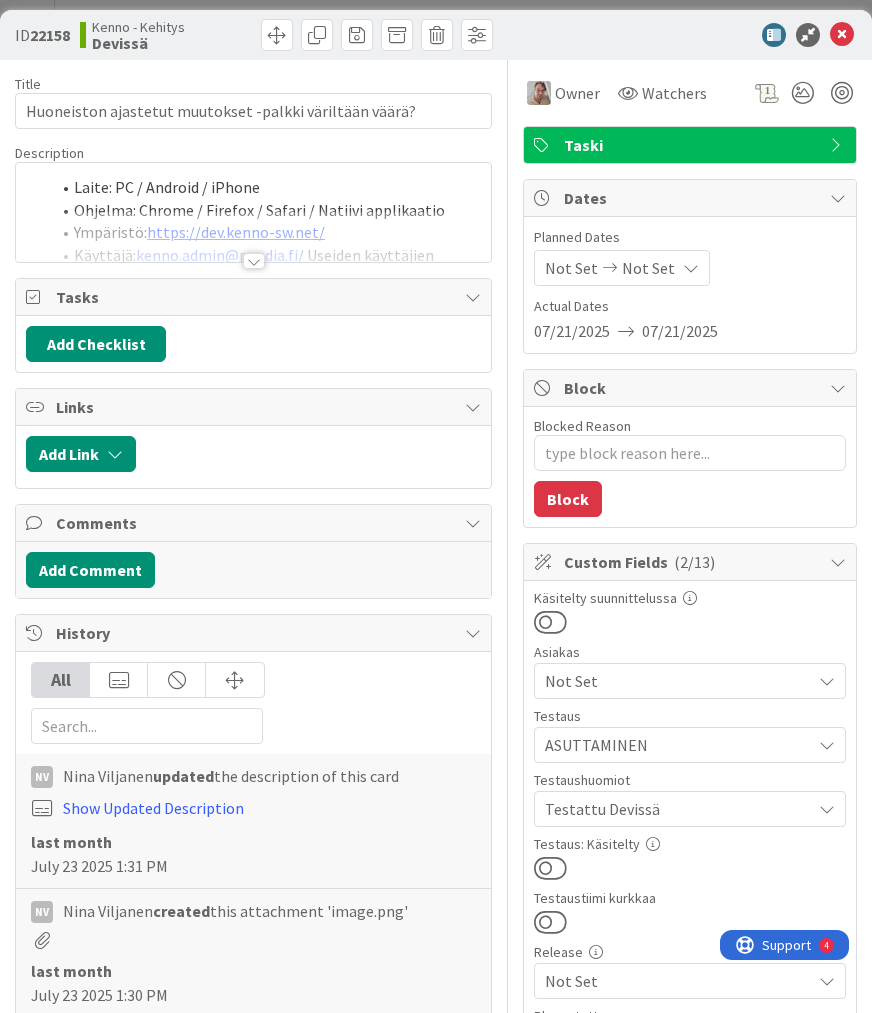 scroll, scrollTop: 0, scrollLeft: 0, axis: both 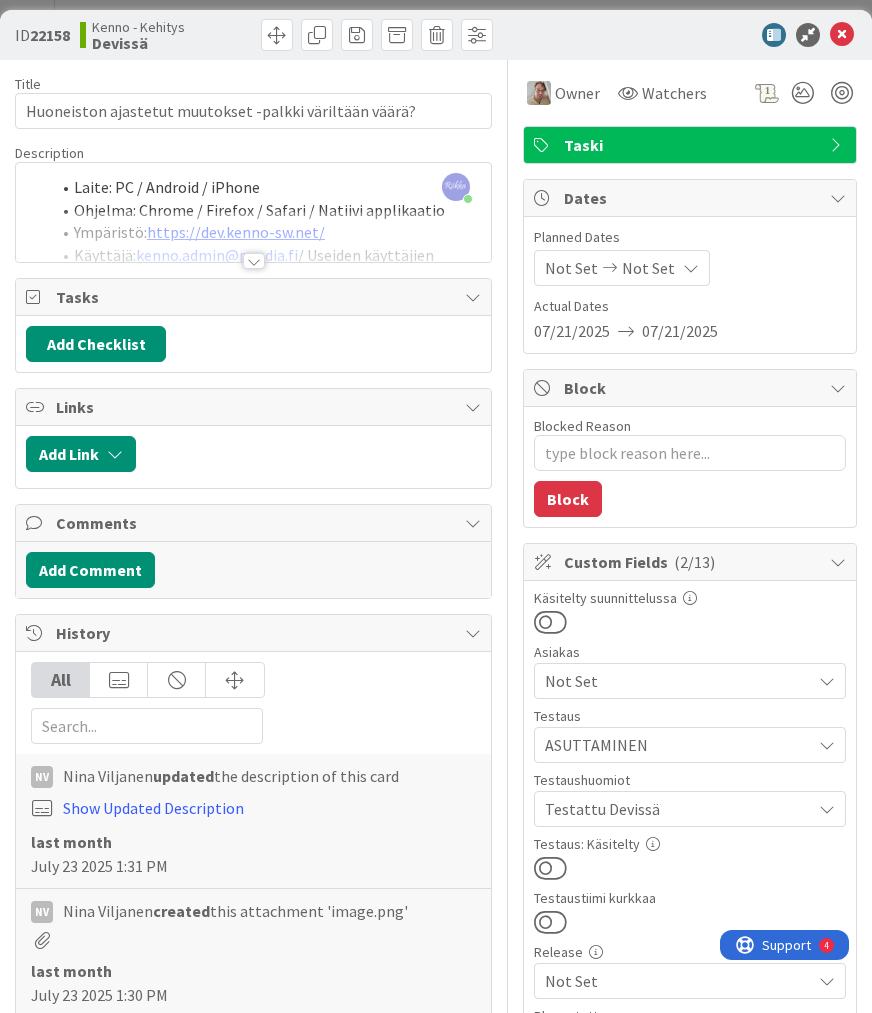 click at bounding box center [254, 261] 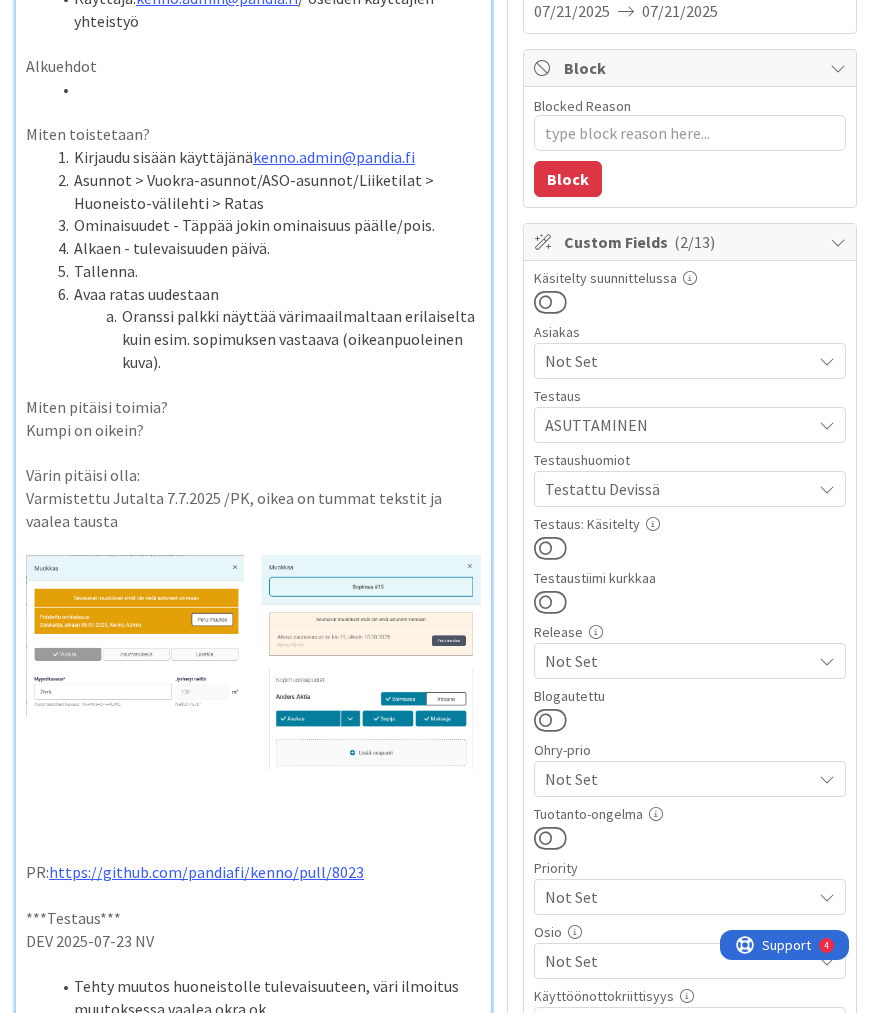 scroll, scrollTop: 0, scrollLeft: 0, axis: both 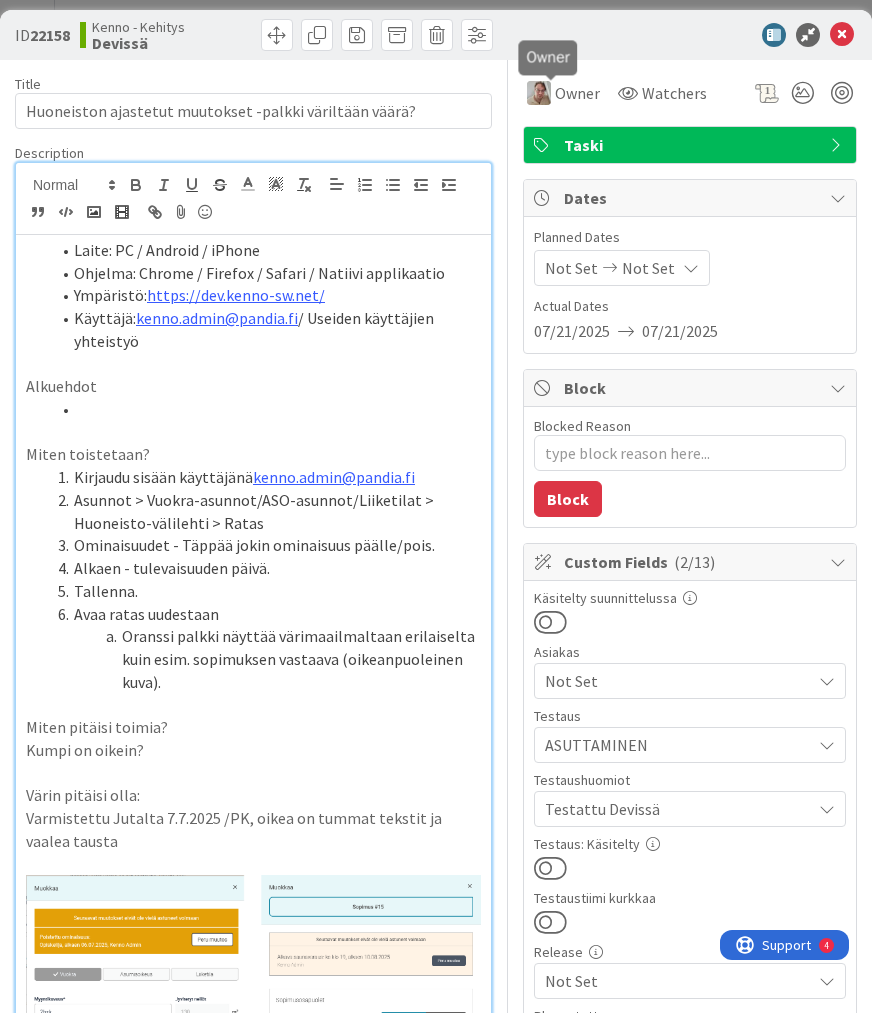 click on "Owner" at bounding box center (577, 93) 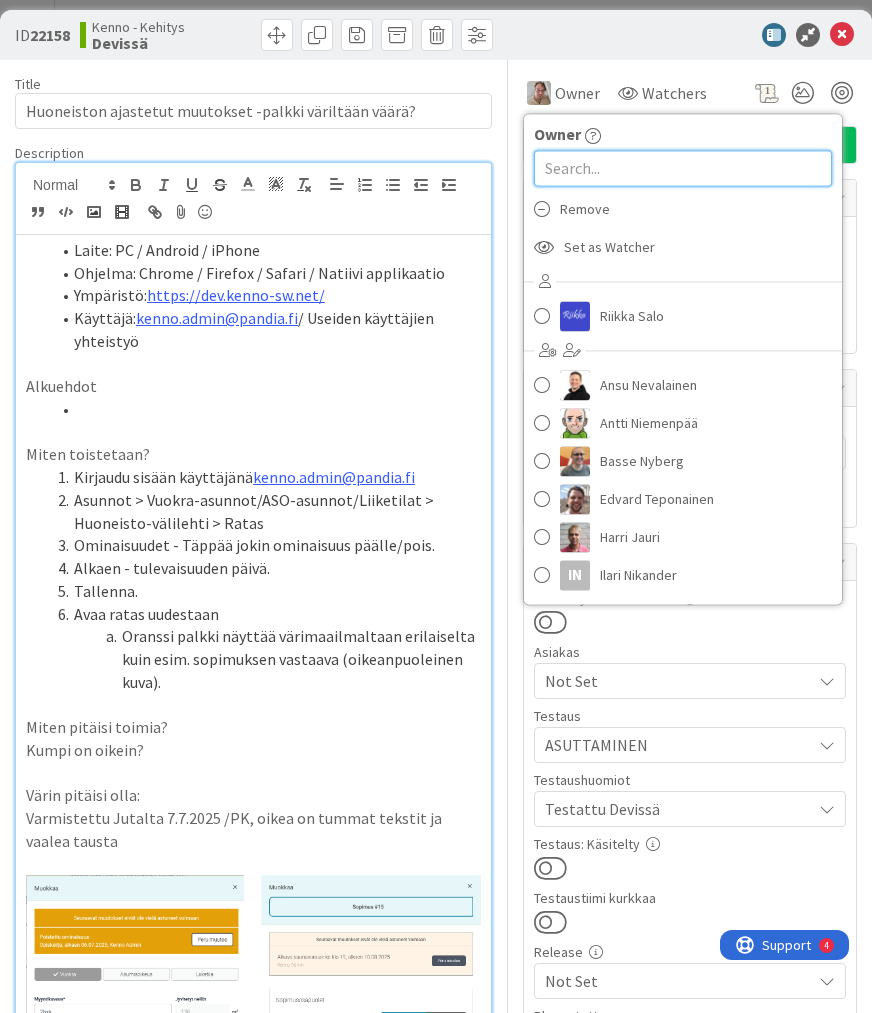 click at bounding box center (683, 168) 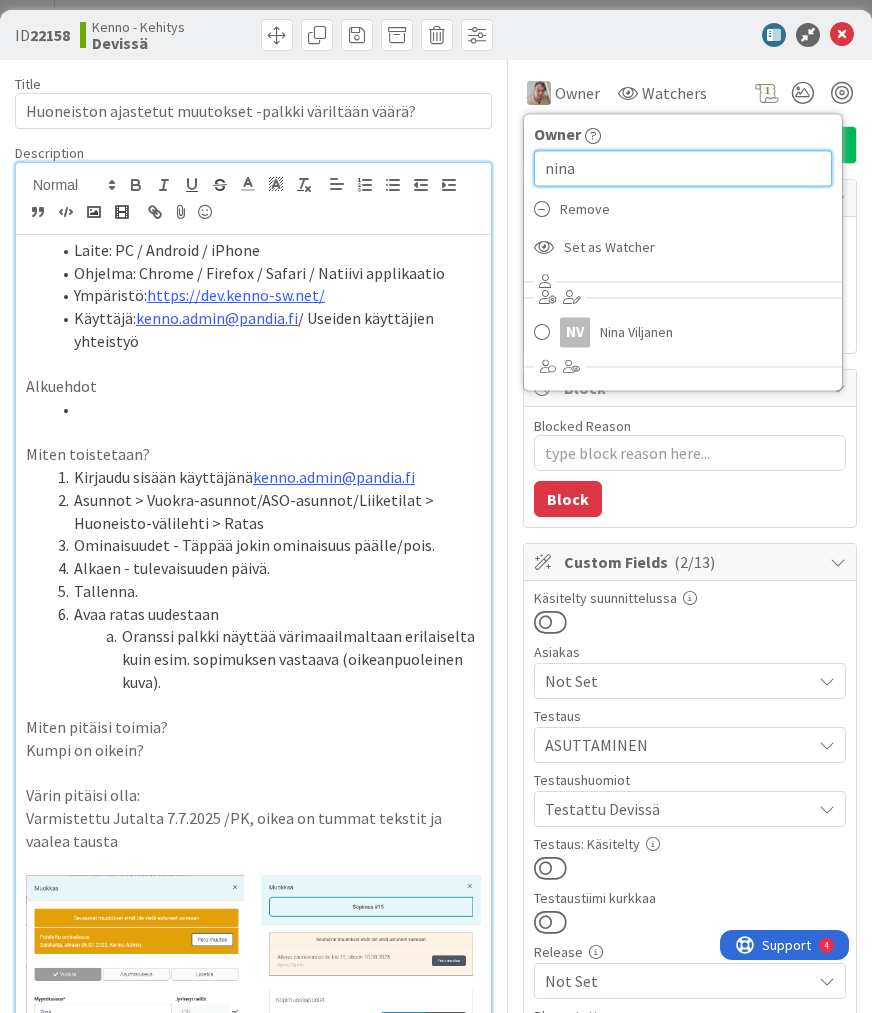 type on "nina" 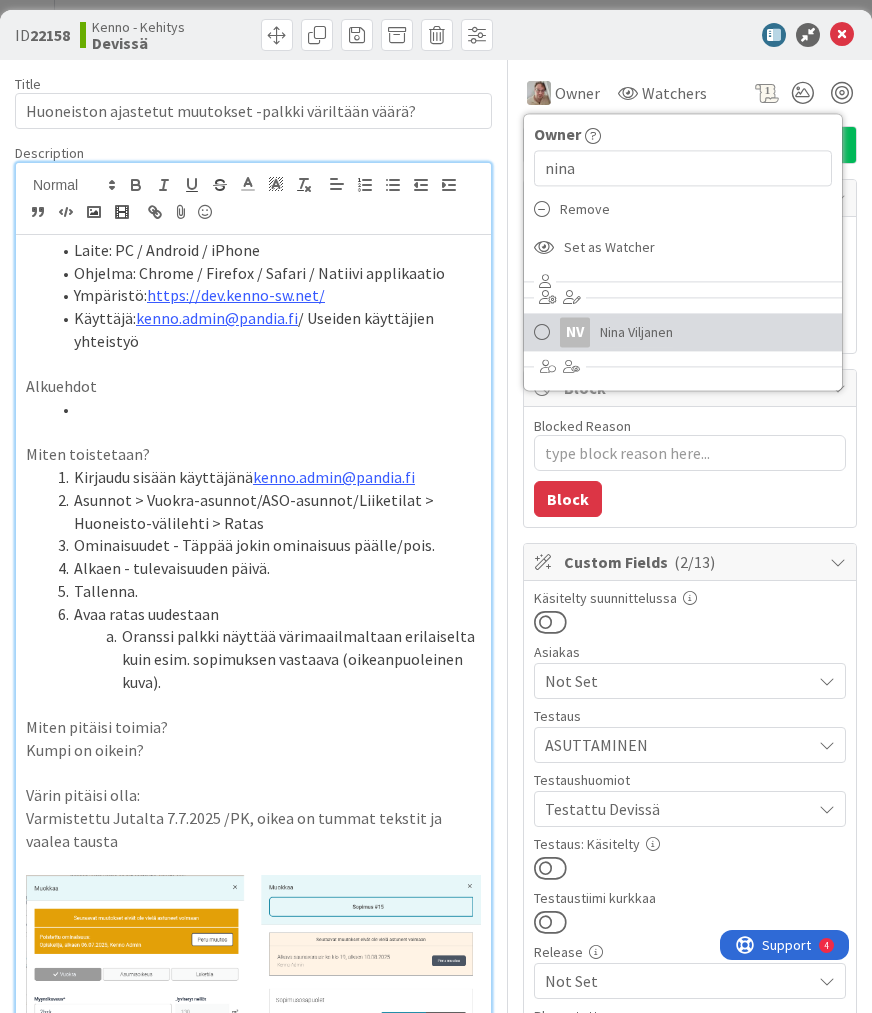 click on "Nina Viljanen" at bounding box center (636, 332) 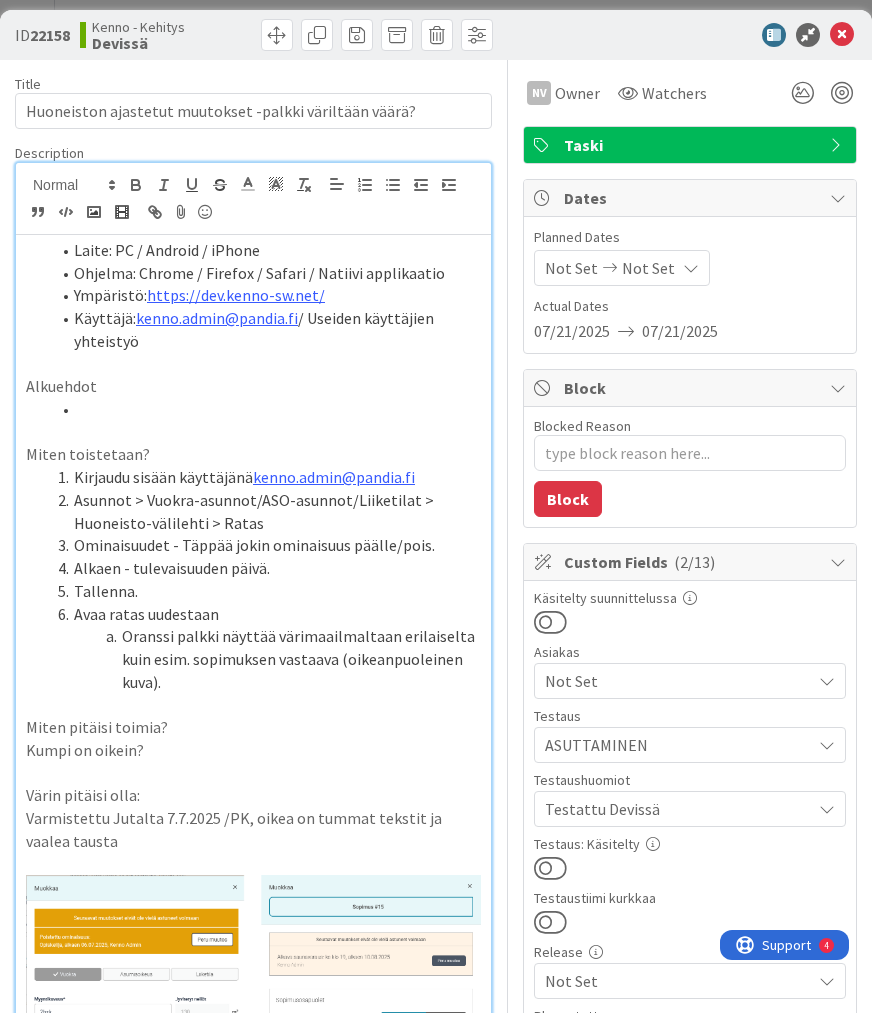 click at bounding box center [550, 868] 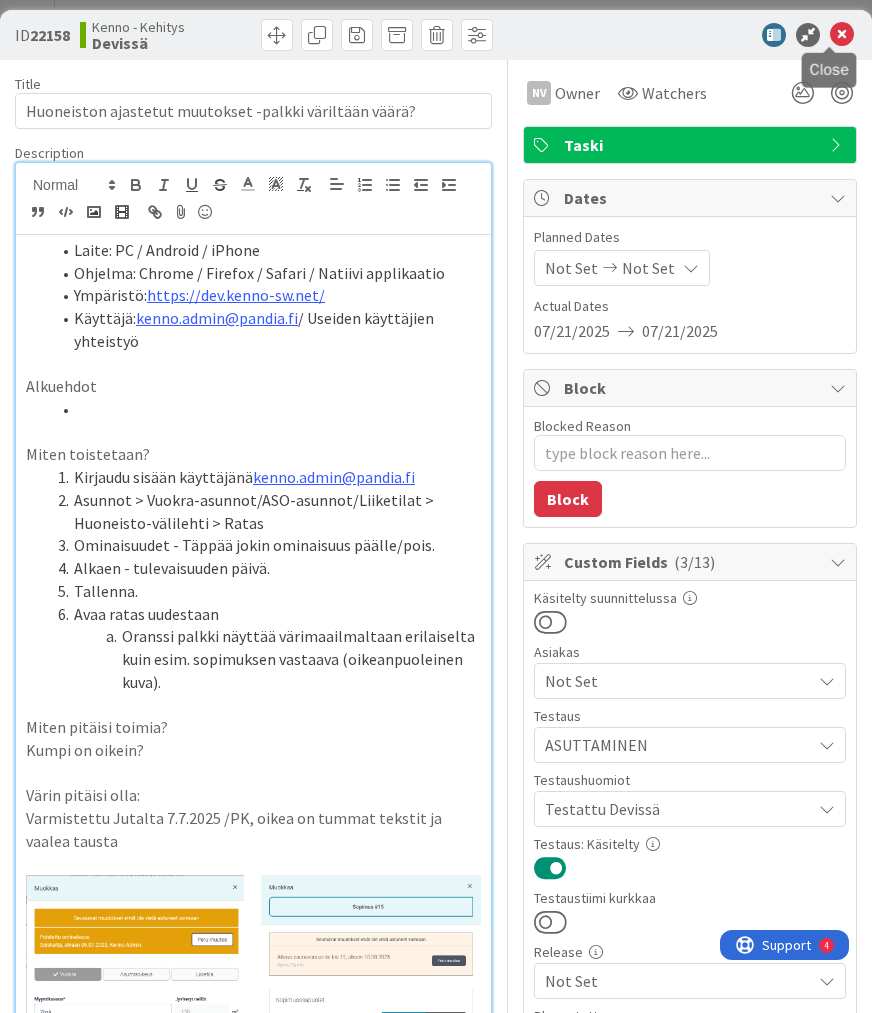 click at bounding box center (842, 35) 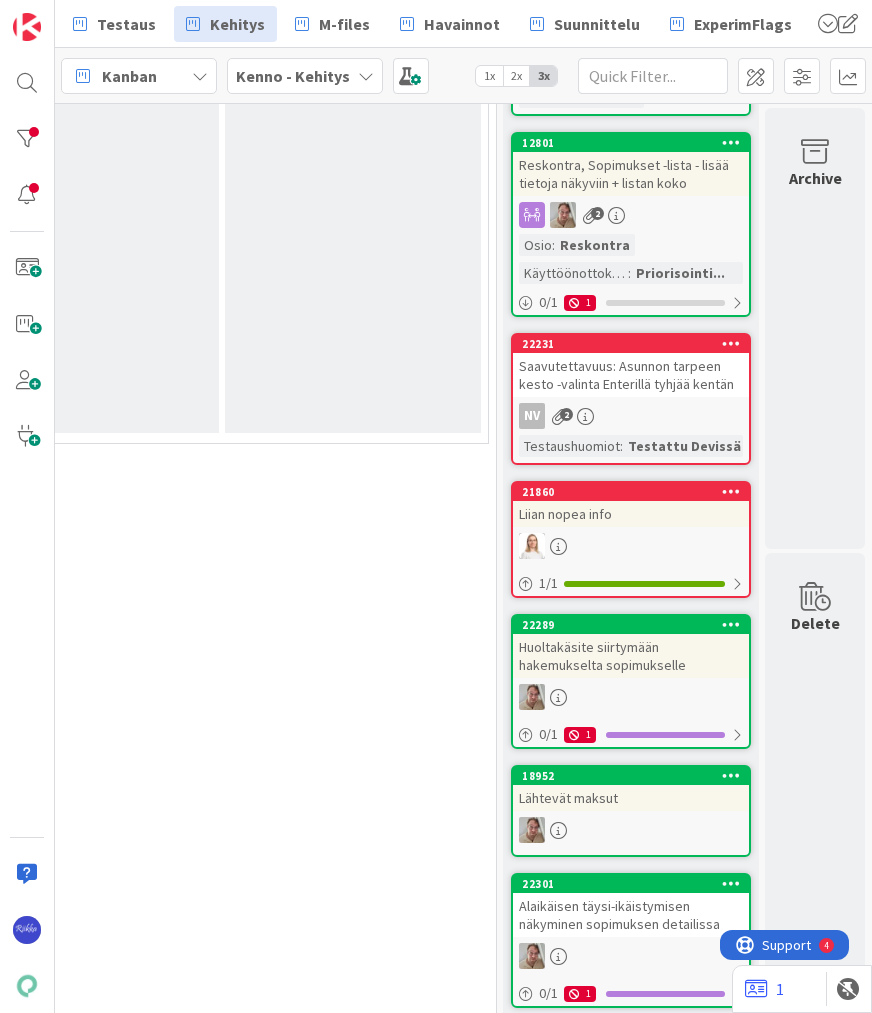 scroll, scrollTop: 0, scrollLeft: 0, axis: both 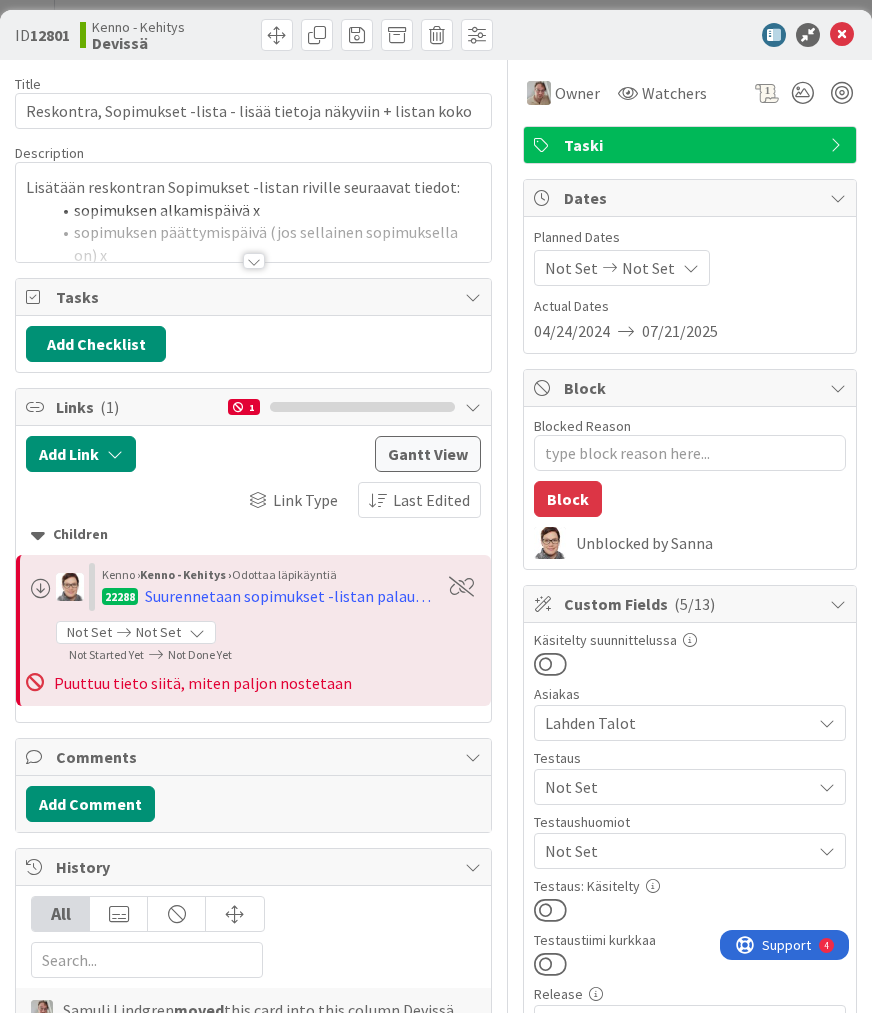 click at bounding box center (254, 261) 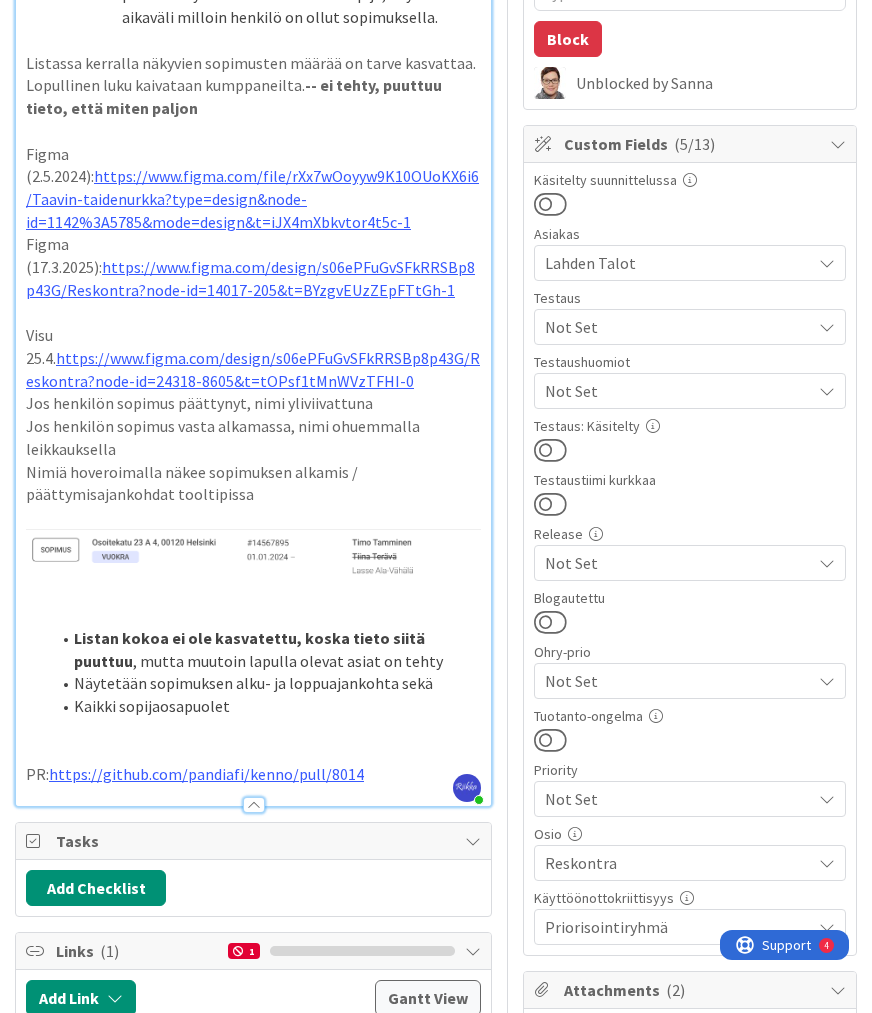scroll, scrollTop: 480, scrollLeft: 0, axis: vertical 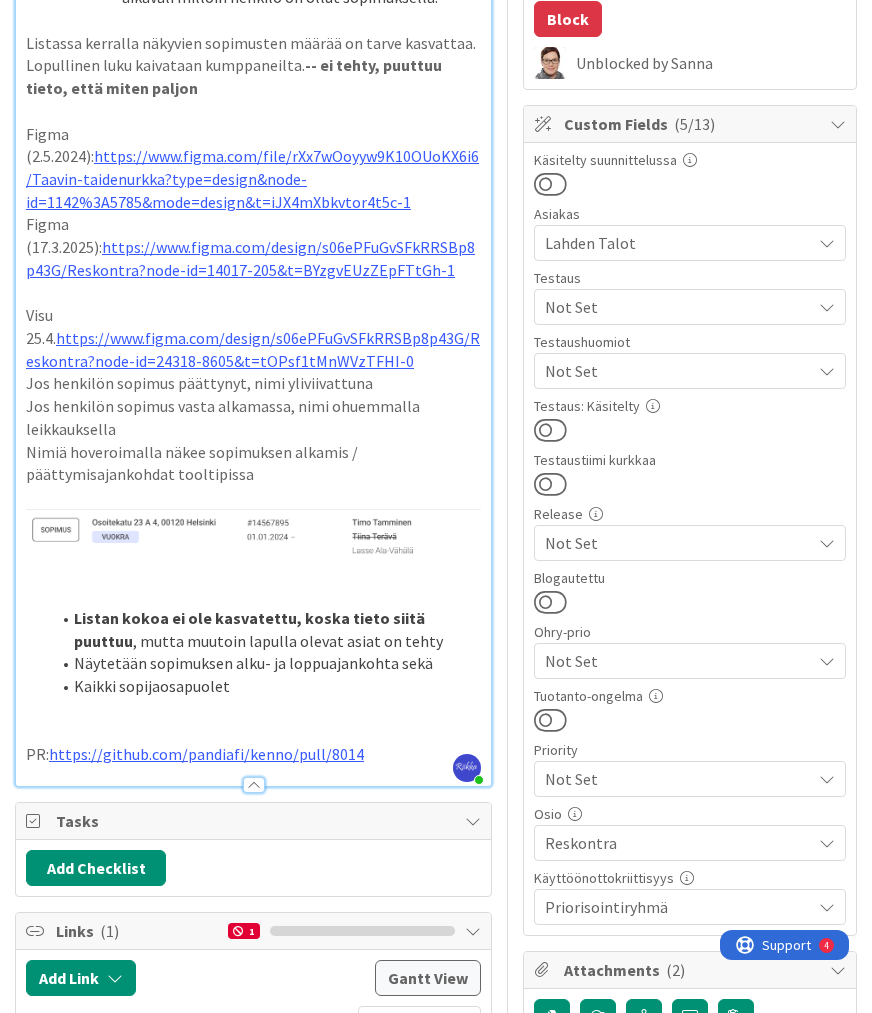 click on "Not Set" at bounding box center [678, 307] 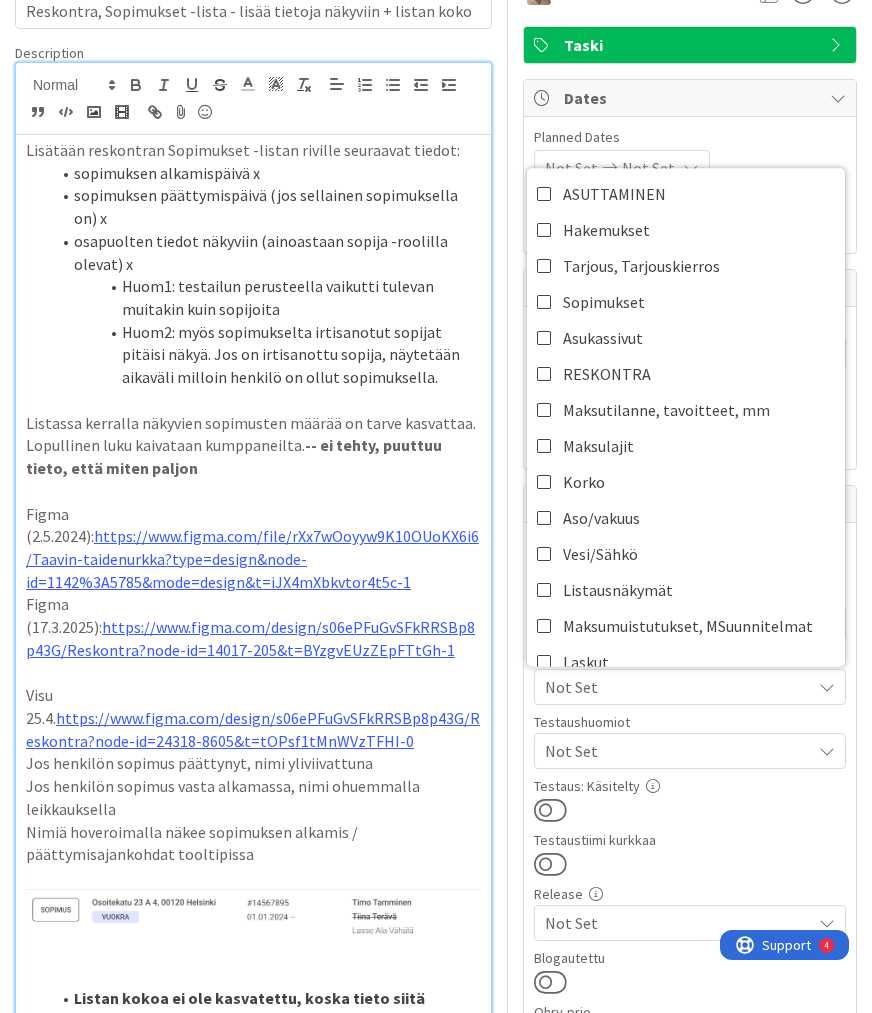 scroll, scrollTop: 240, scrollLeft: 0, axis: vertical 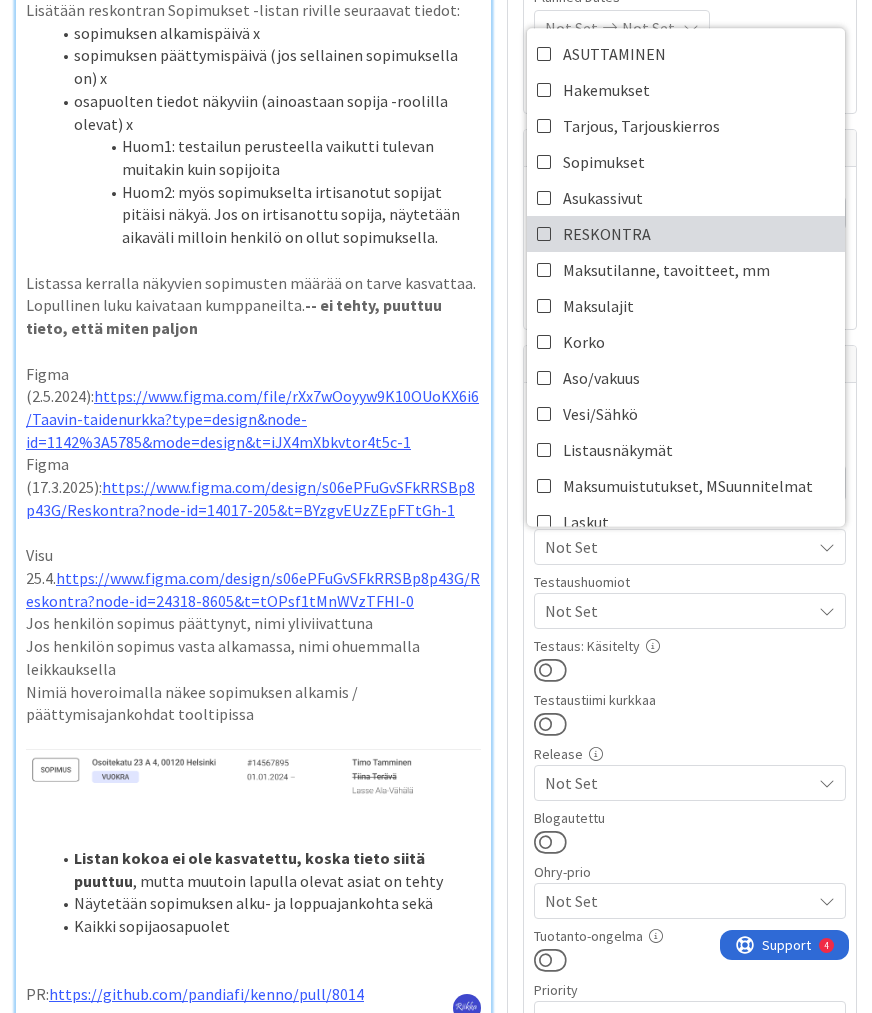click on "RESKONTRA" at bounding box center (686, 234) 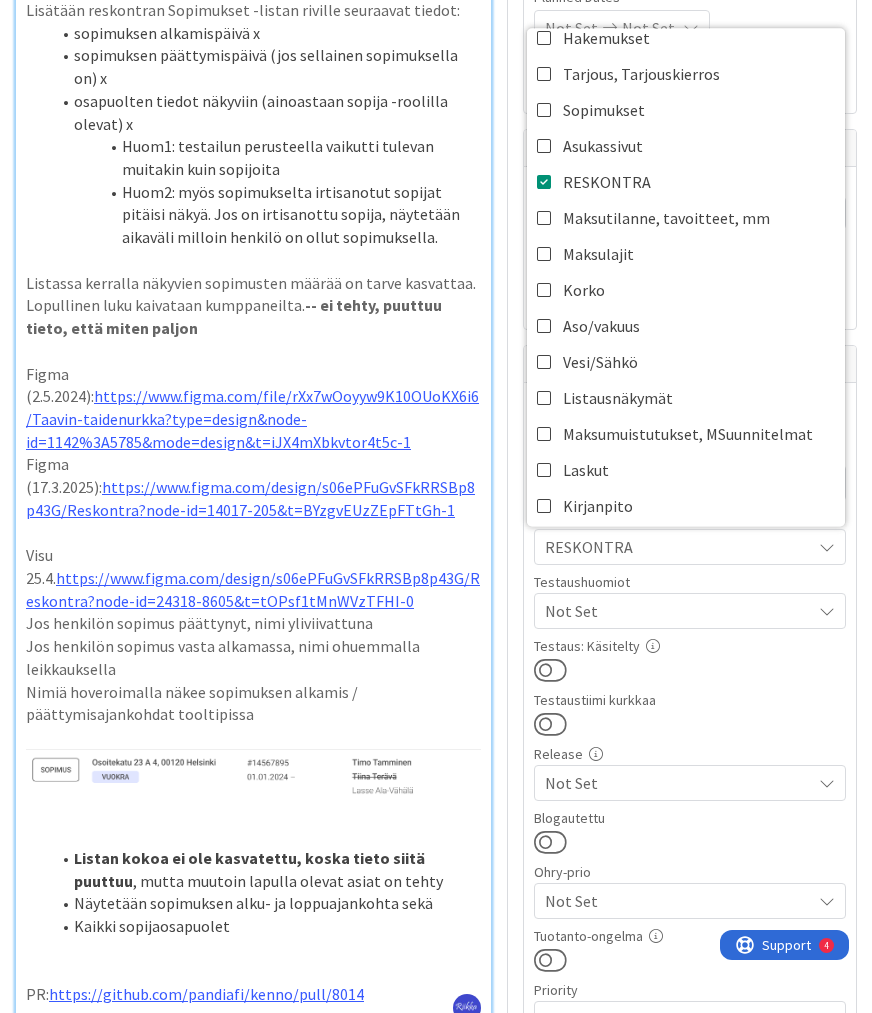scroll, scrollTop: 80, scrollLeft: 0, axis: vertical 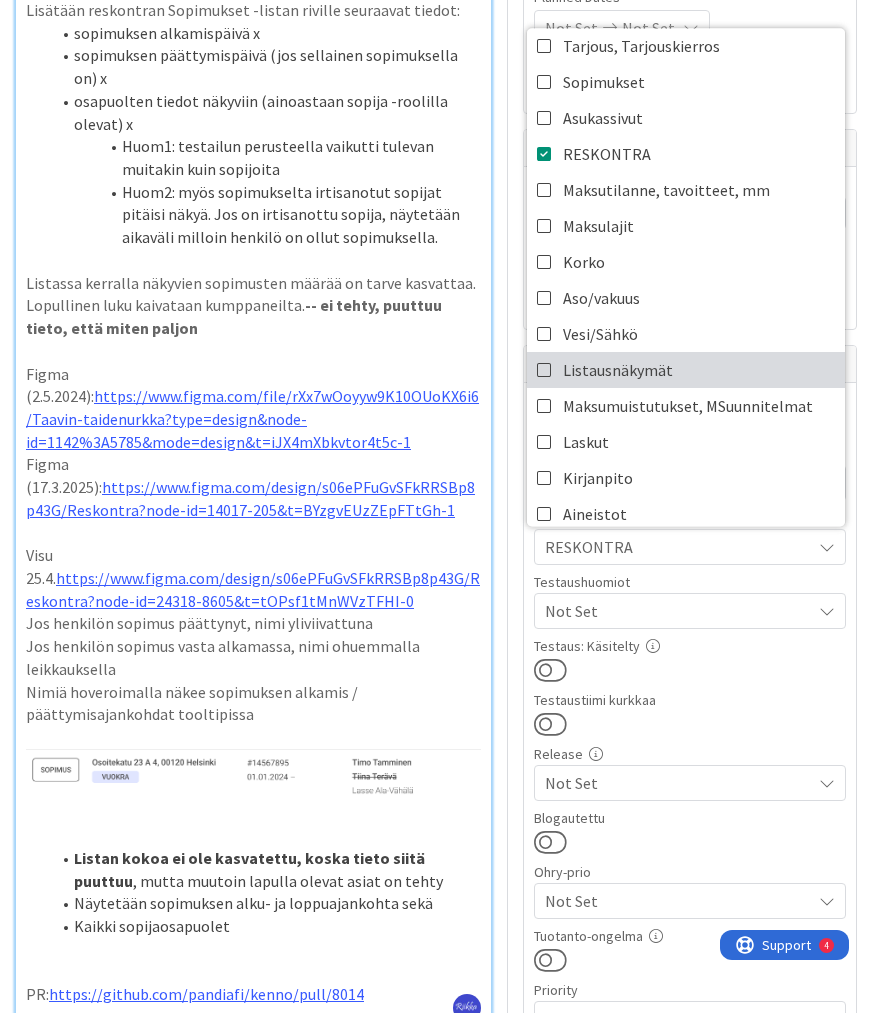 click on "Listausnäkymät" at bounding box center [686, 370] 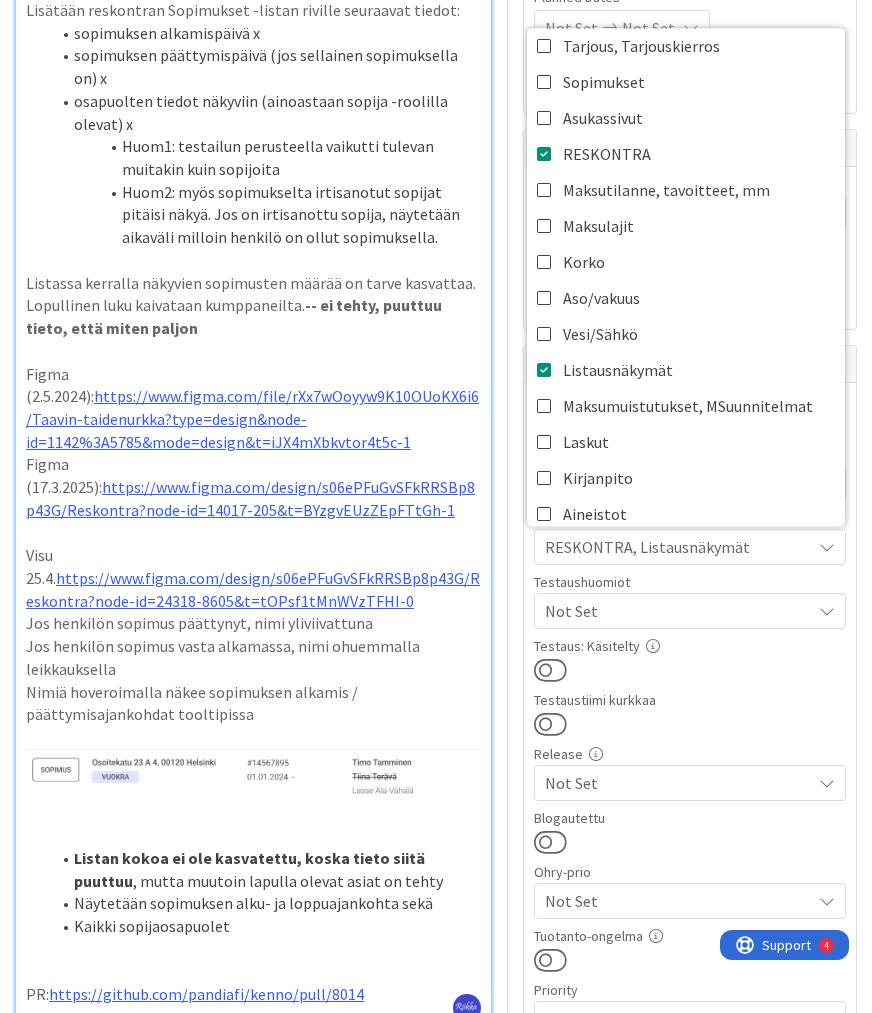 scroll, scrollTop: 0, scrollLeft: 0, axis: both 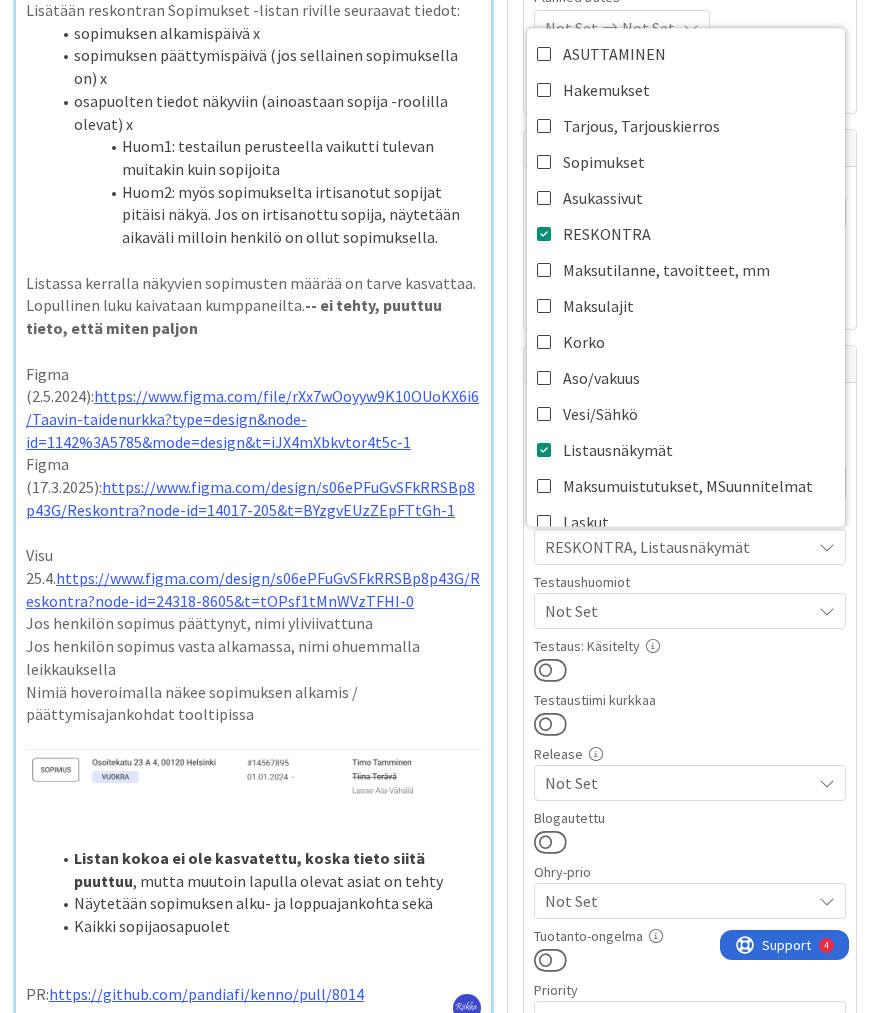 click at bounding box center [253, 351] 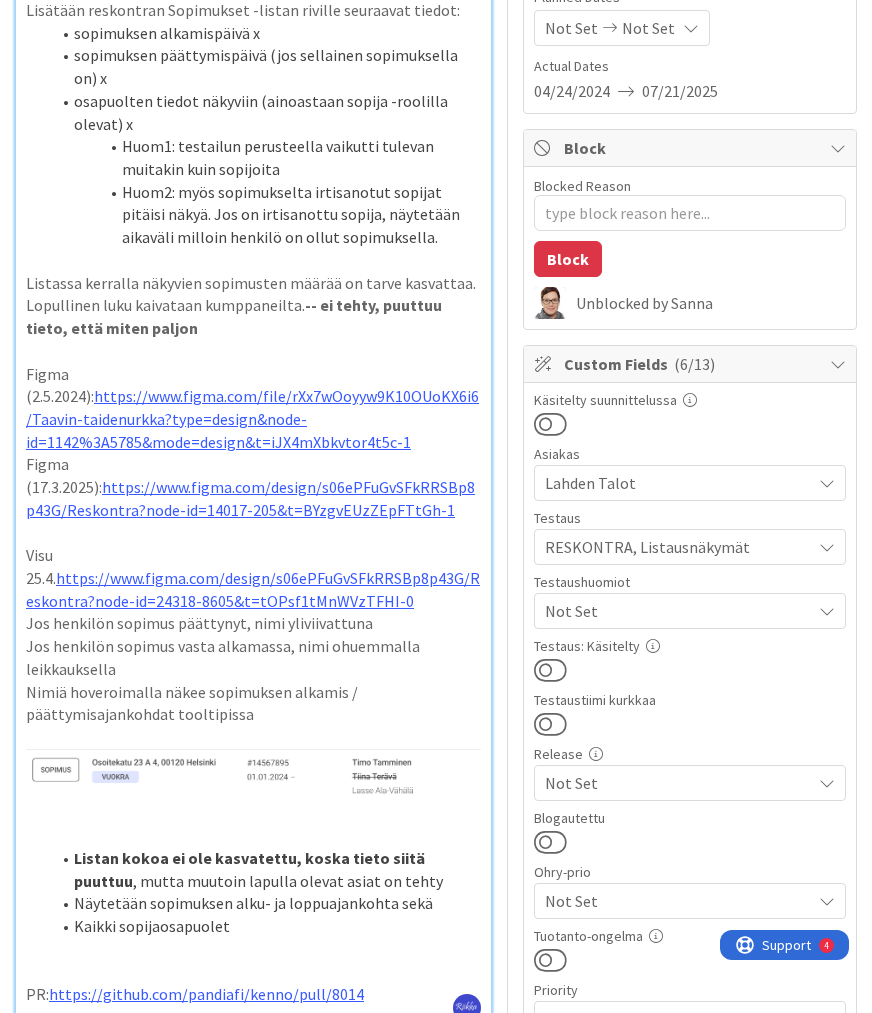 click at bounding box center [550, 670] 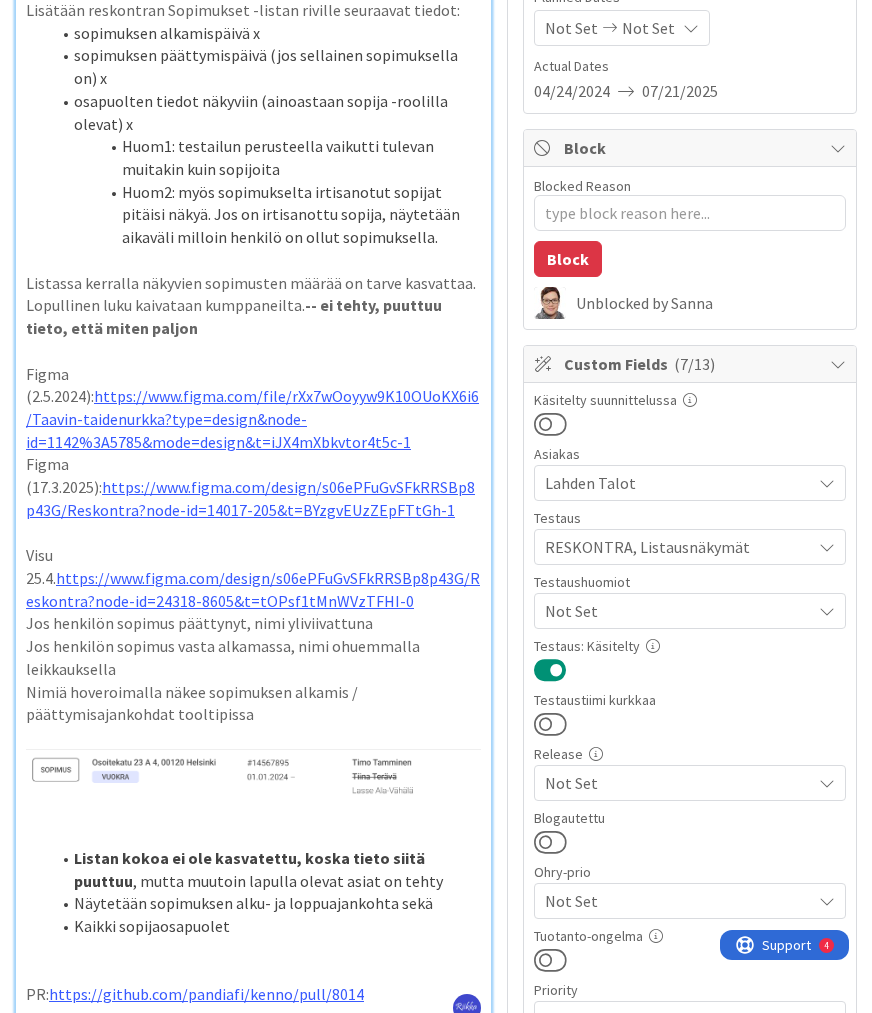 scroll, scrollTop: 0, scrollLeft: 0, axis: both 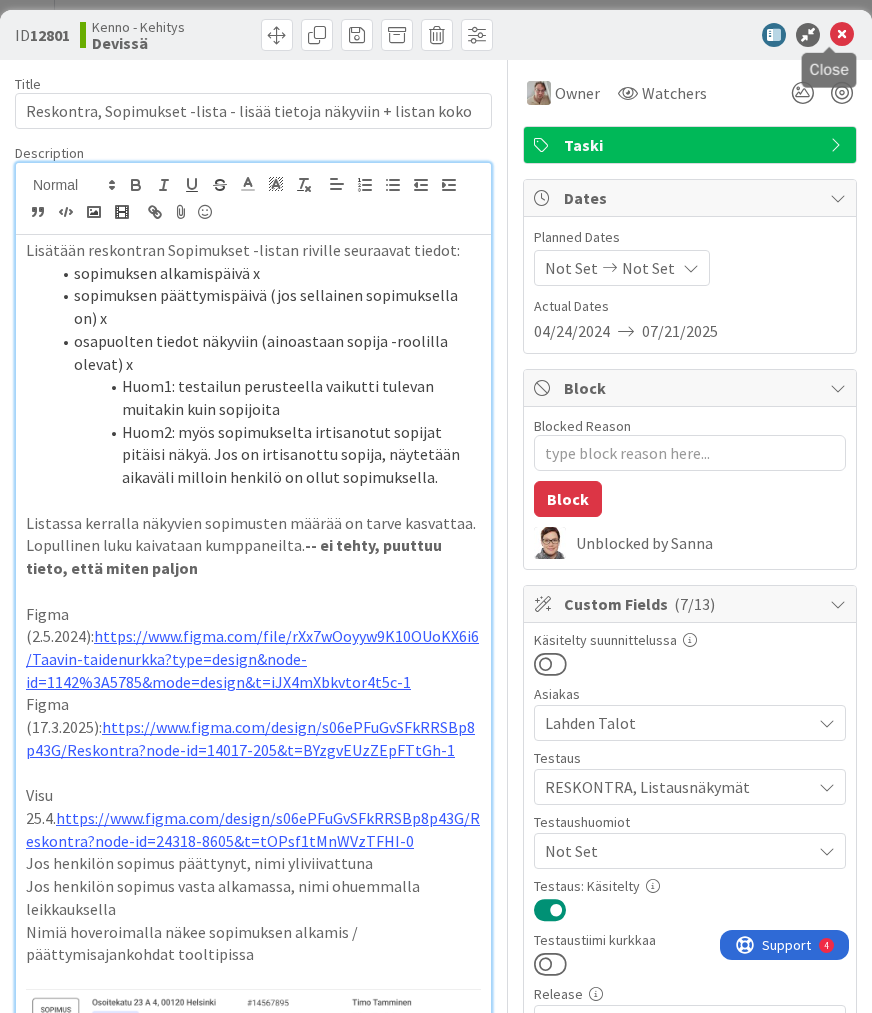 click at bounding box center (842, 35) 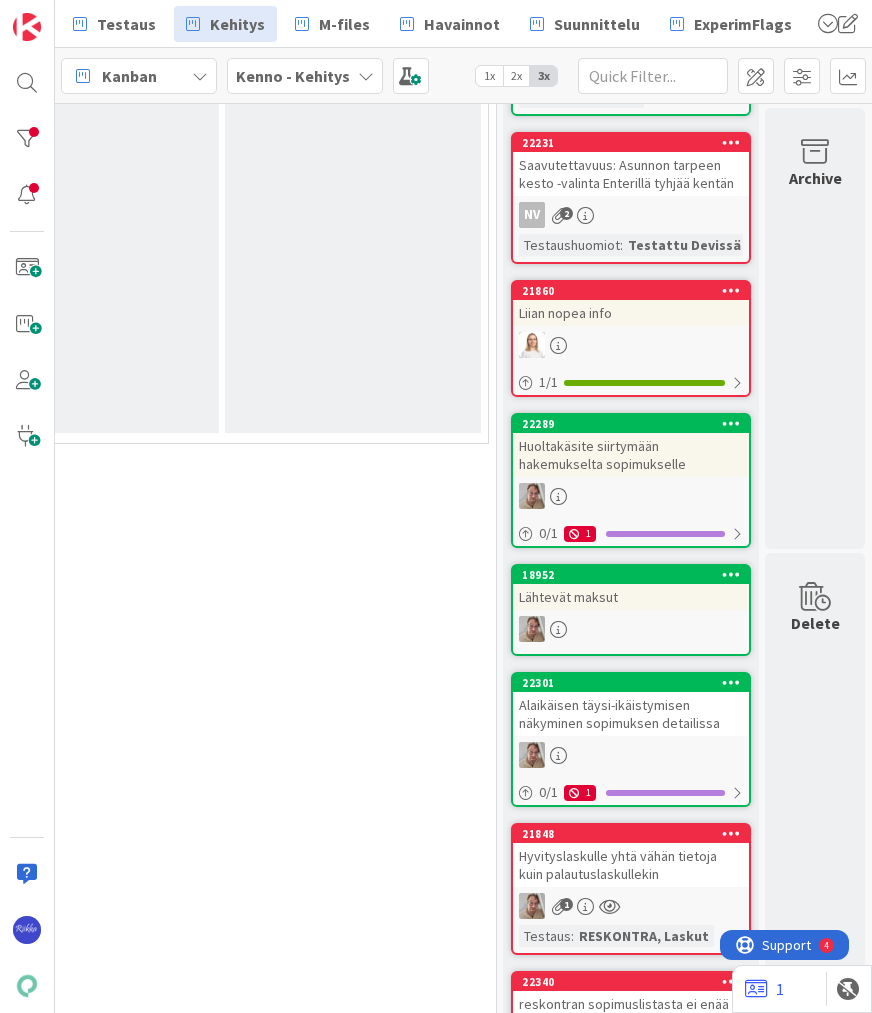 scroll, scrollTop: 0, scrollLeft: 0, axis: both 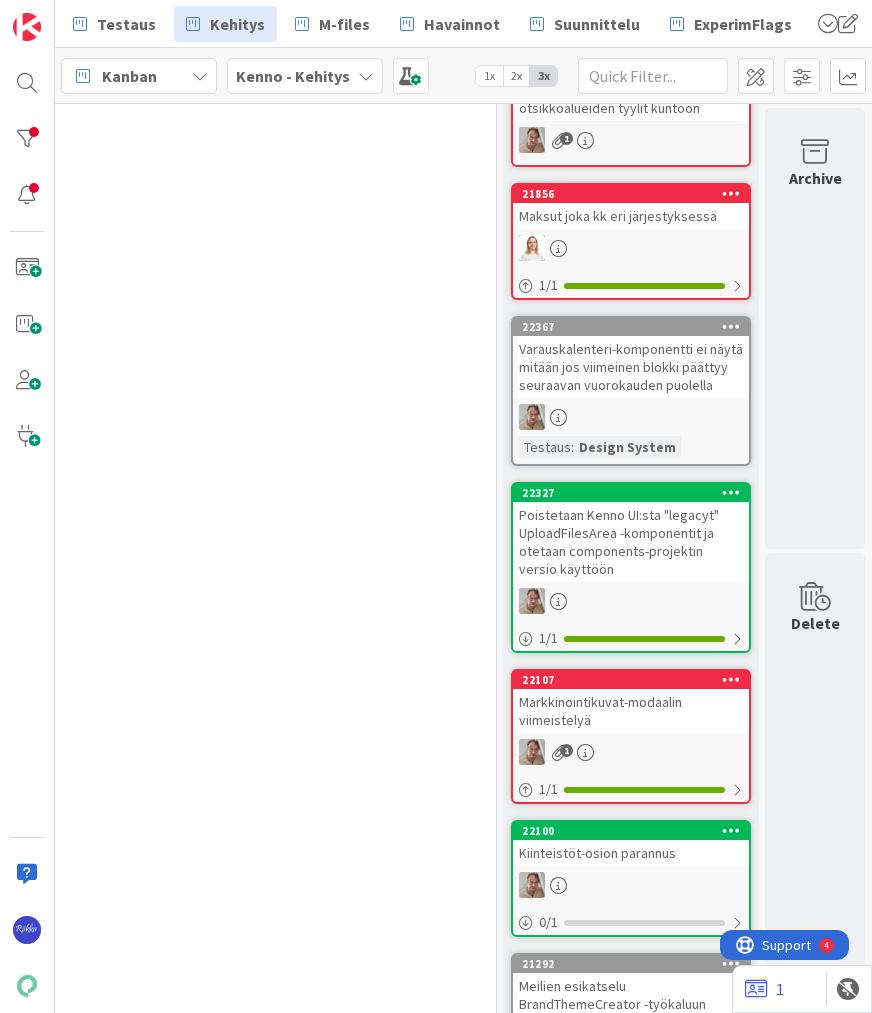 click on "Varauskalenteri-komponentti ei näytä mitään jos viimeinen blokki päättyy seuraavan vuorokauden puolella" at bounding box center (631, 367) 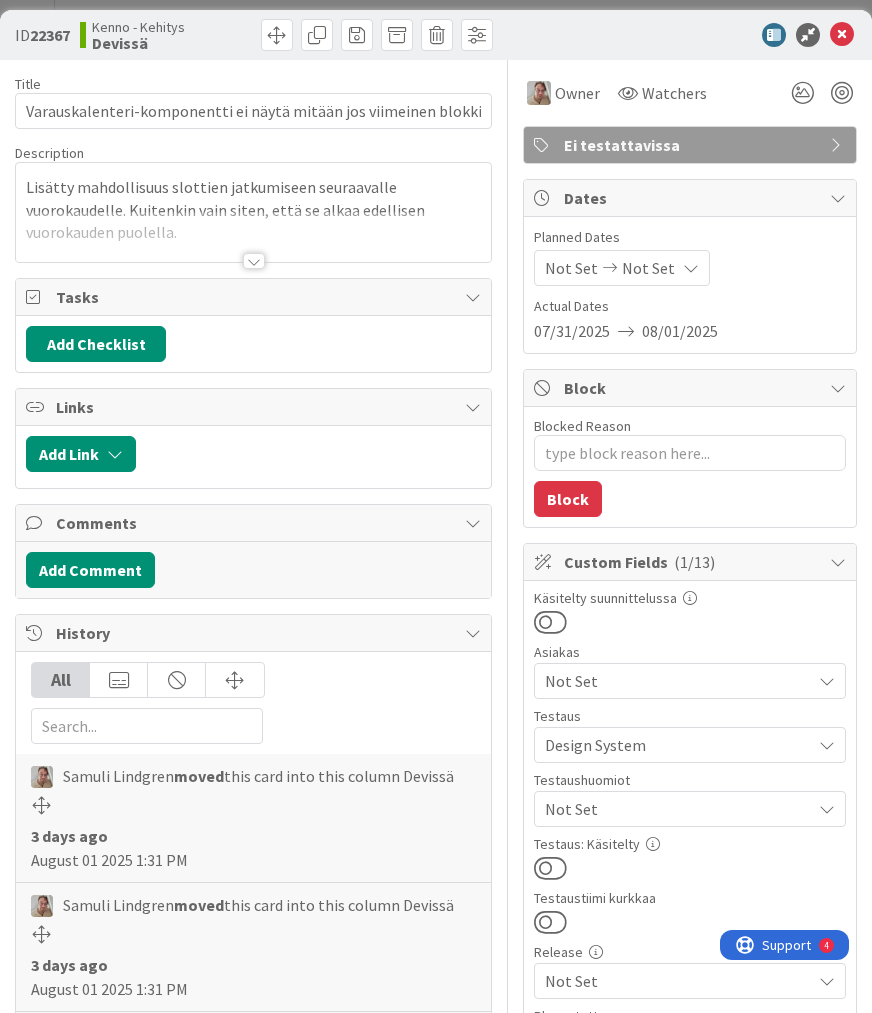 scroll, scrollTop: 0, scrollLeft: 0, axis: both 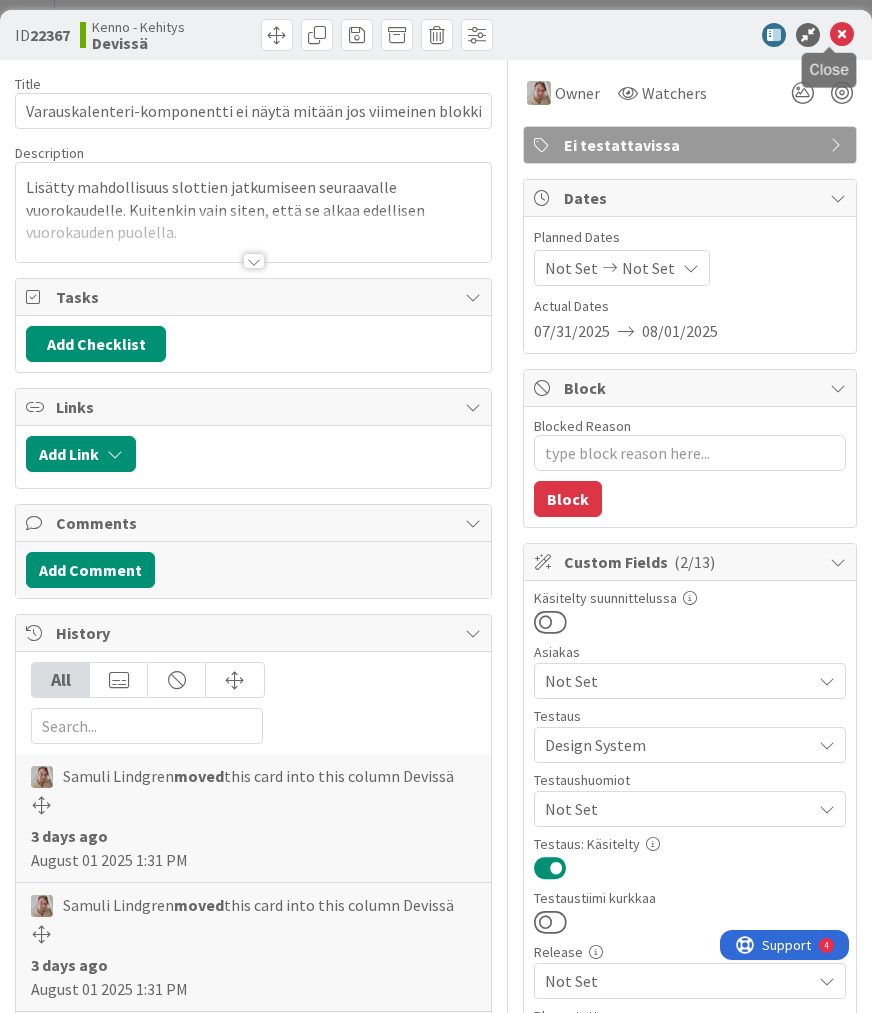 click at bounding box center [842, 35] 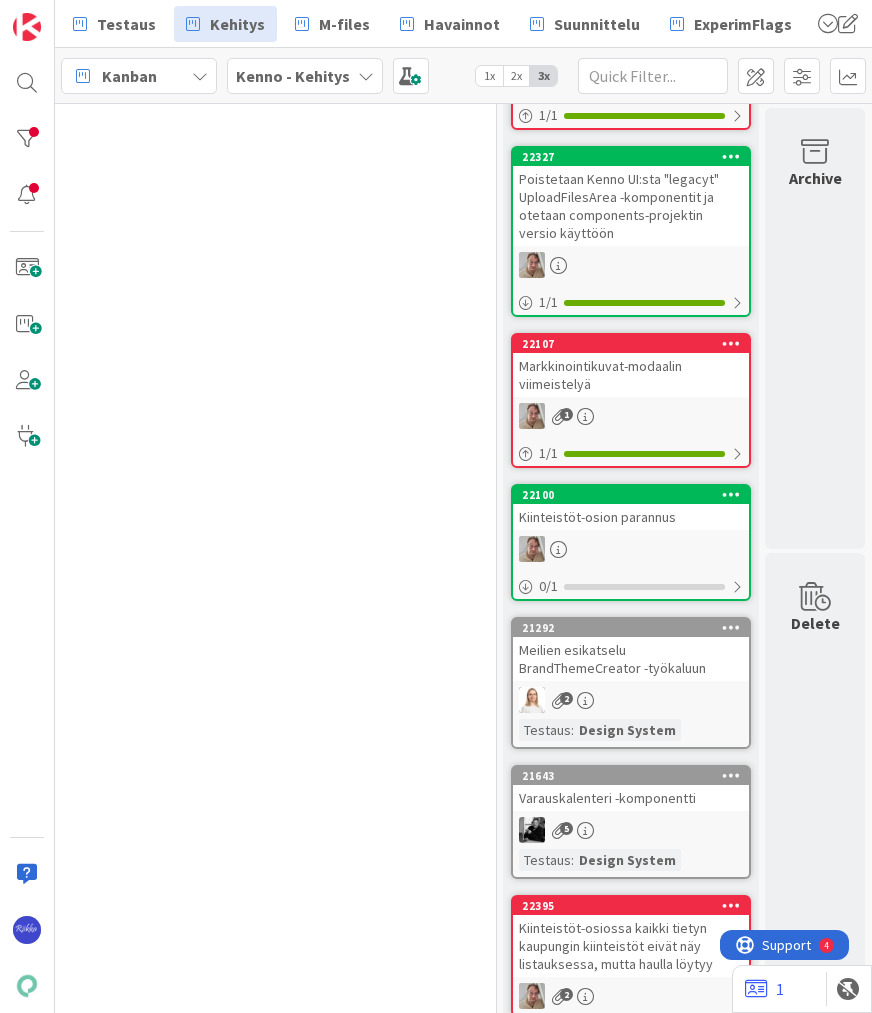 scroll, scrollTop: 3611, scrollLeft: 484, axis: both 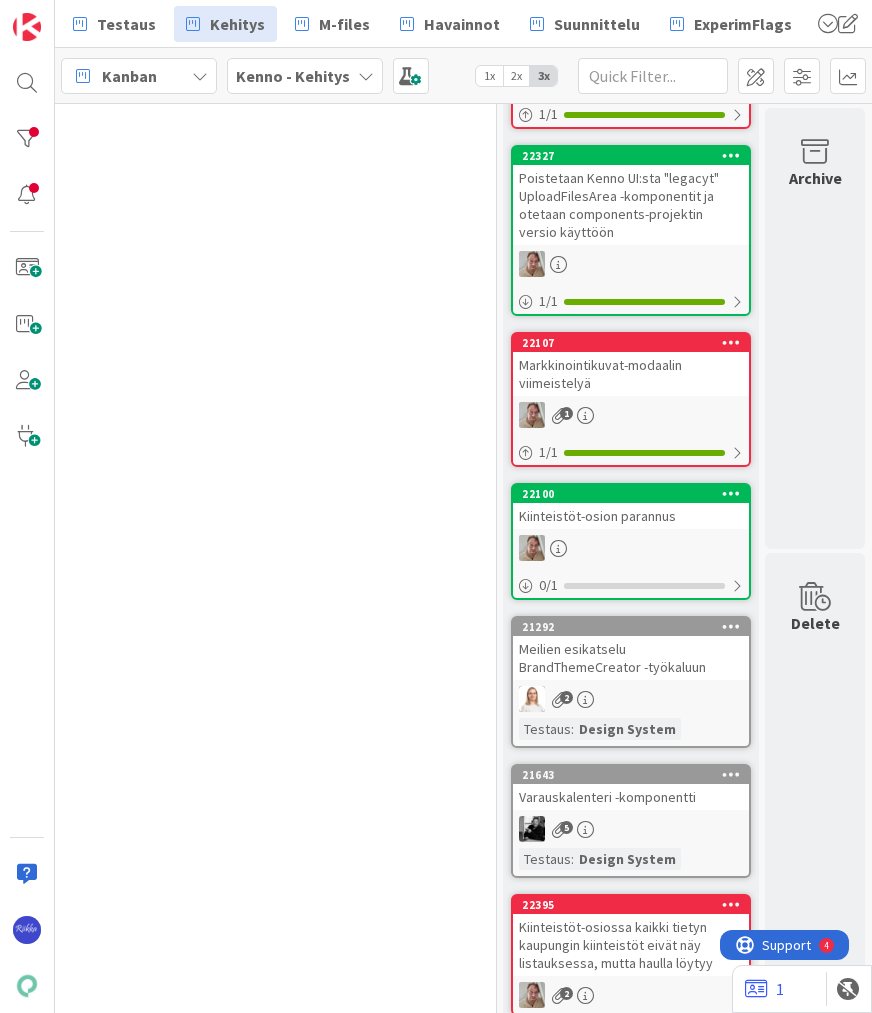 click on "Meilien esikatselu BrandThemeCreator -työkaluun" at bounding box center (631, 658) 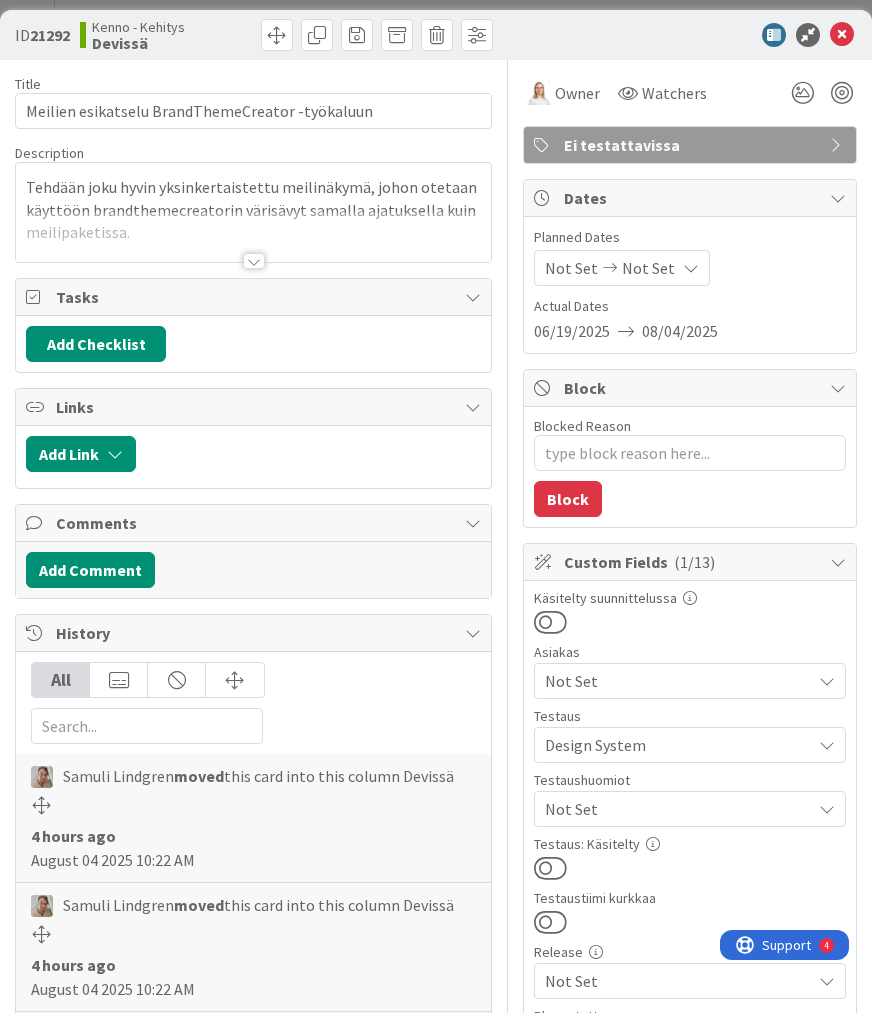 scroll, scrollTop: 0, scrollLeft: 0, axis: both 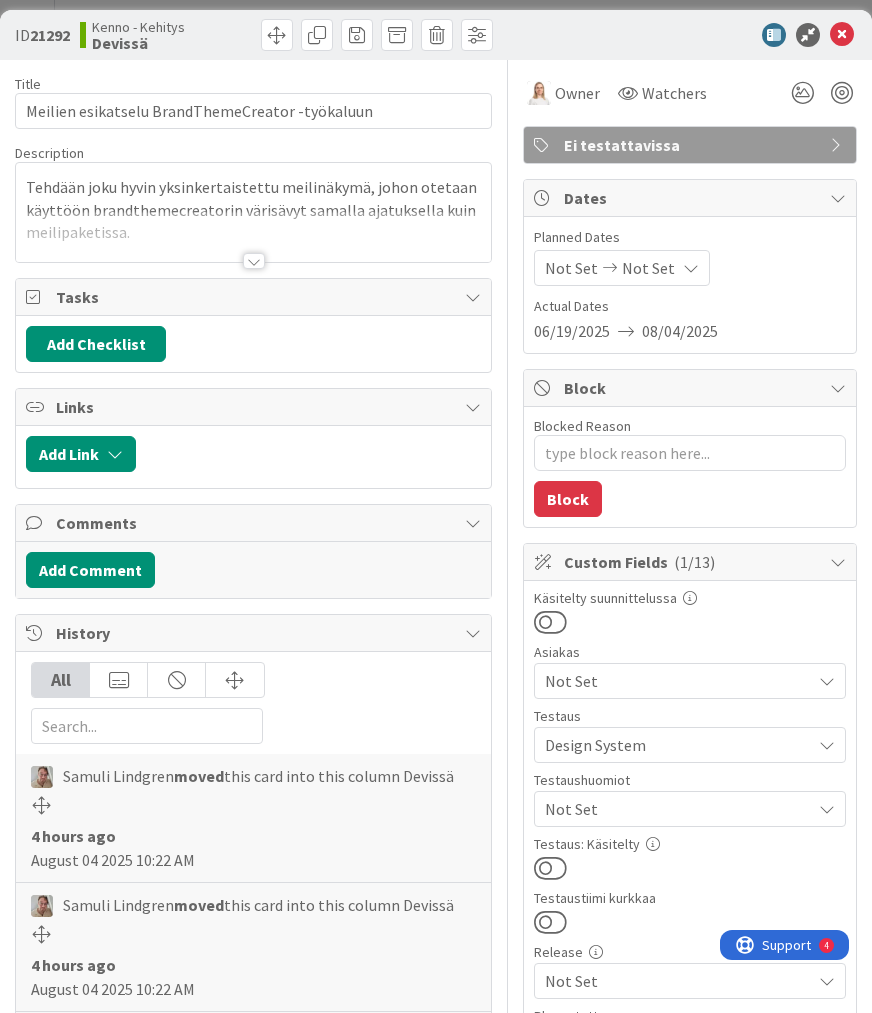 click at bounding box center [550, 622] 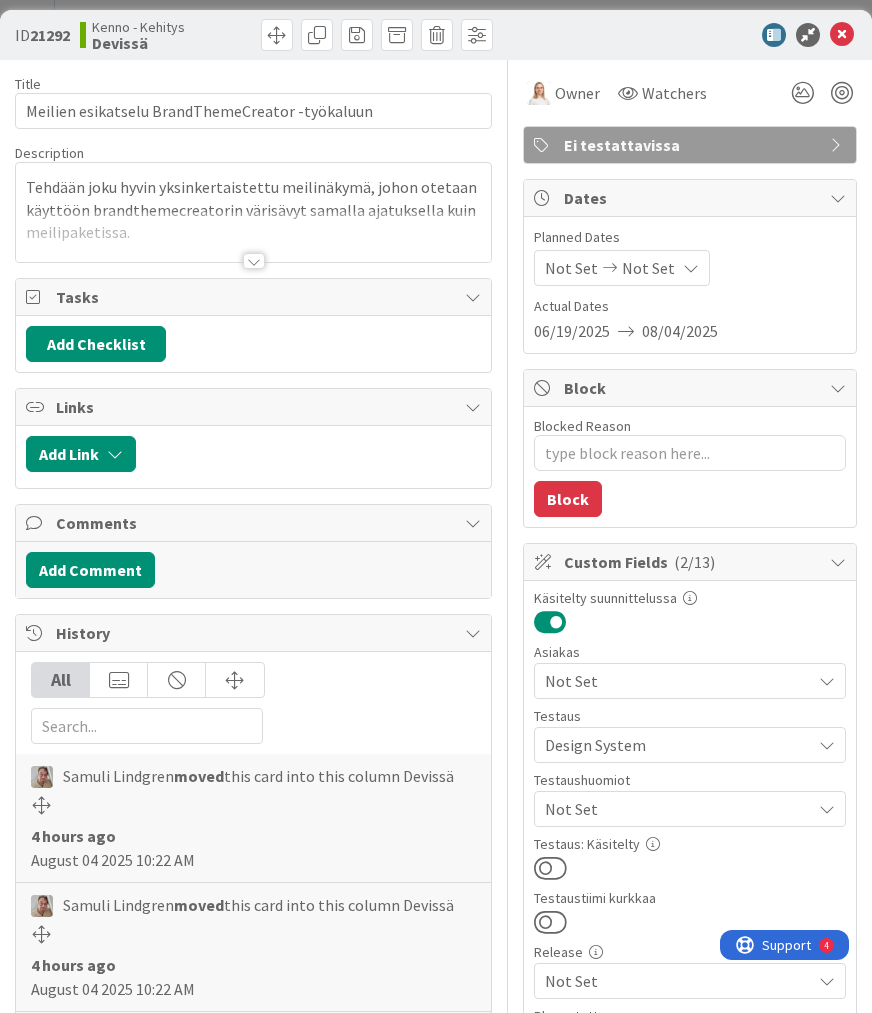 click at bounding box center (550, 622) 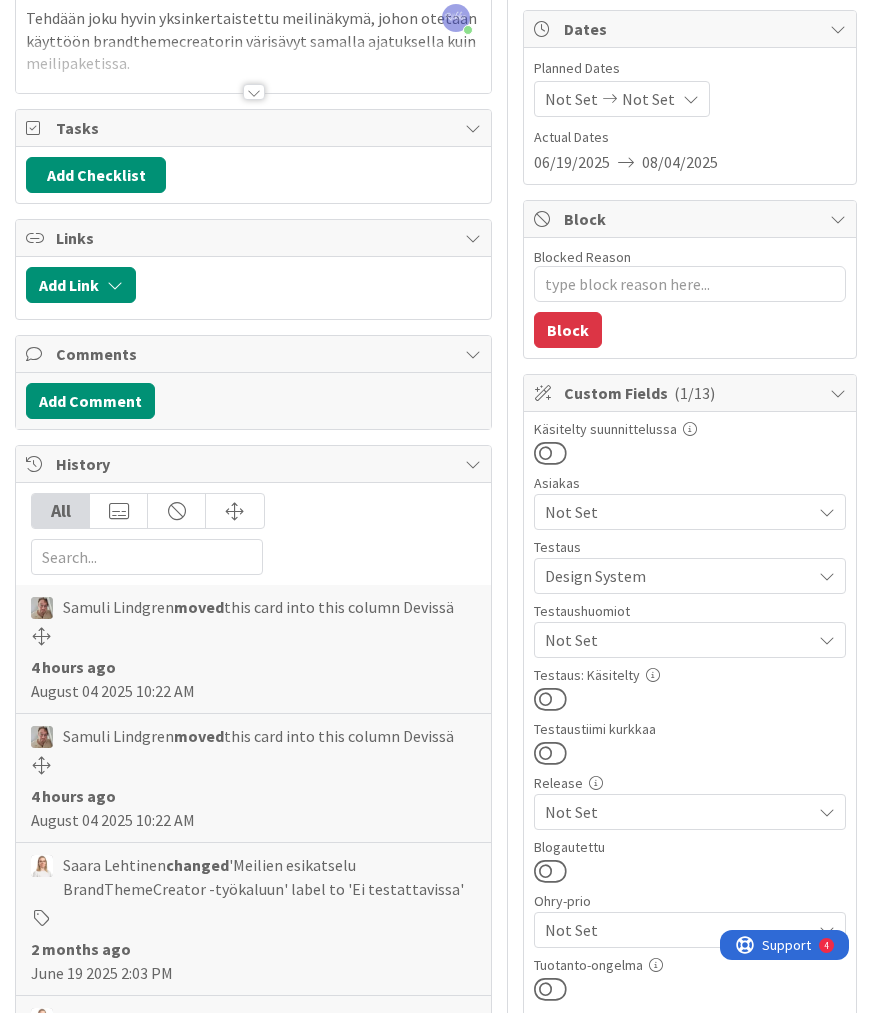 scroll, scrollTop: 400, scrollLeft: 0, axis: vertical 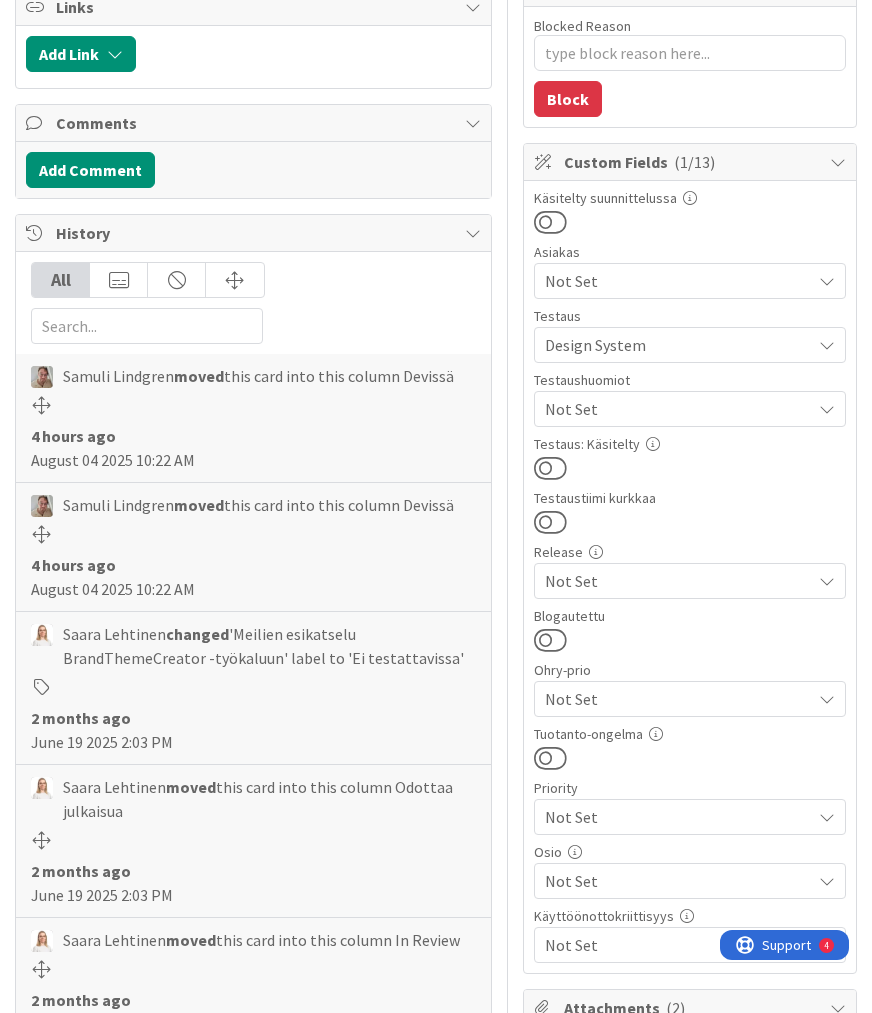 click at bounding box center (550, 468) 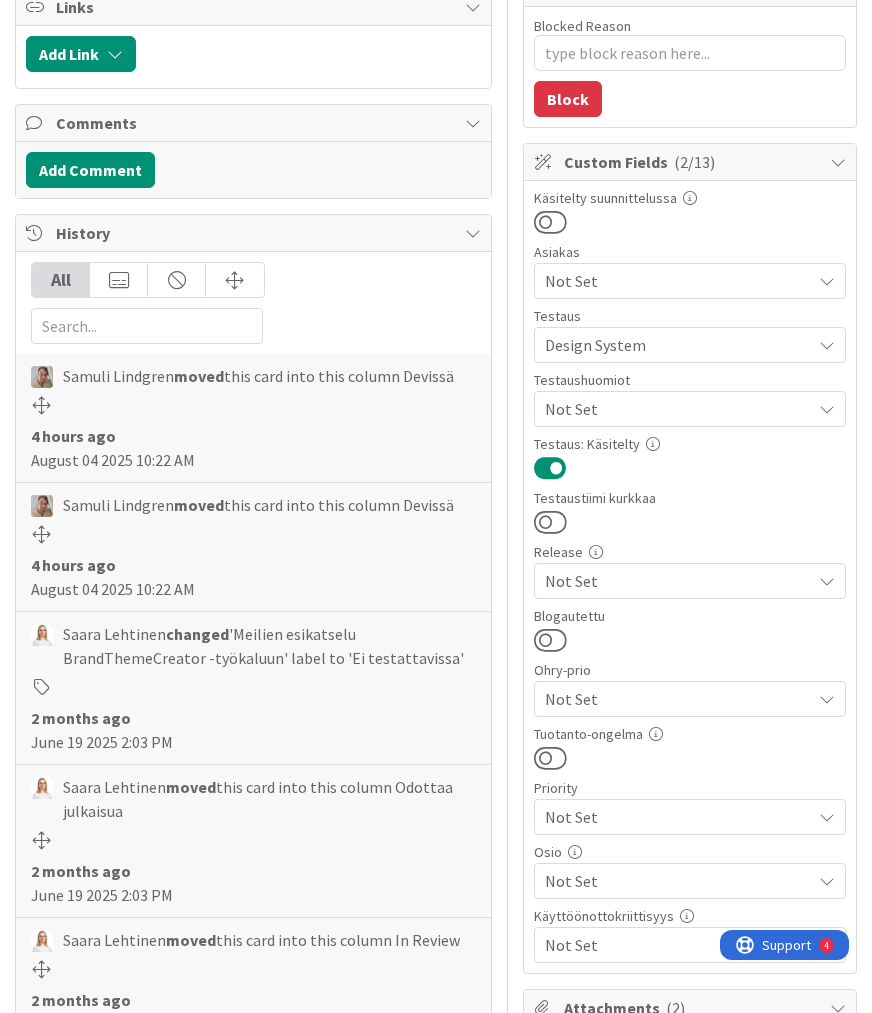 scroll, scrollTop: 3464, scrollLeft: 484, axis: both 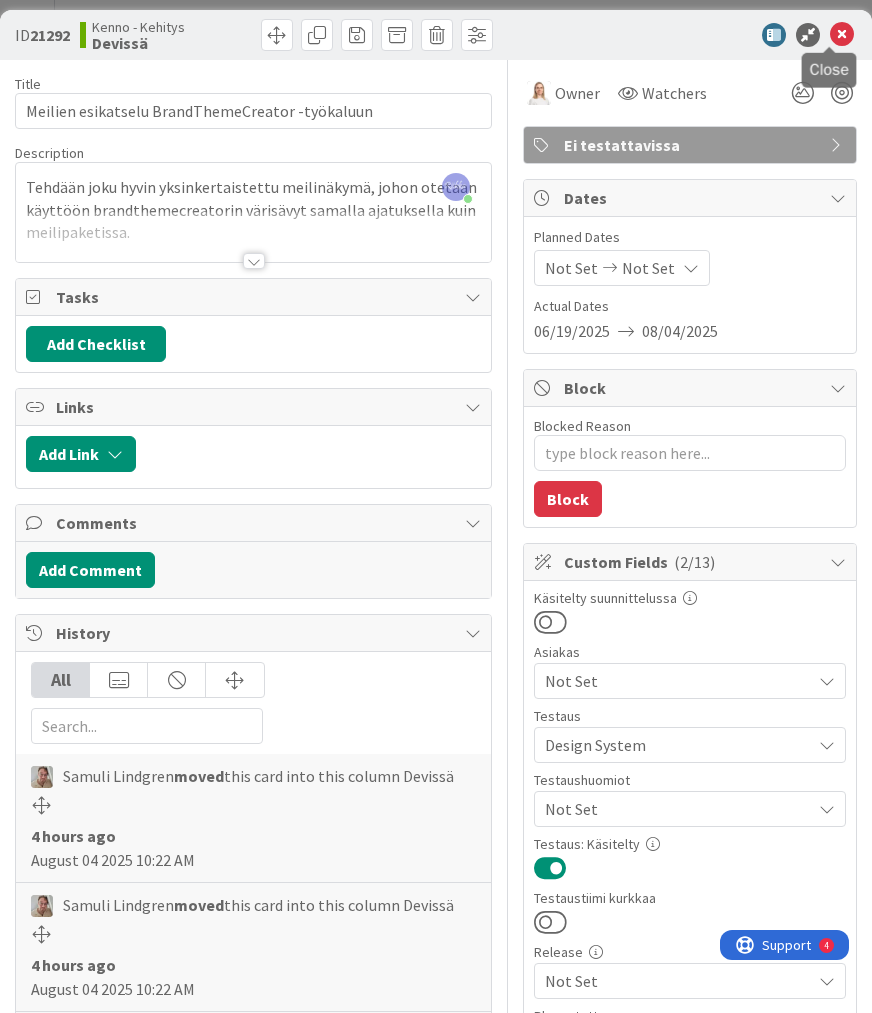 click at bounding box center (842, 35) 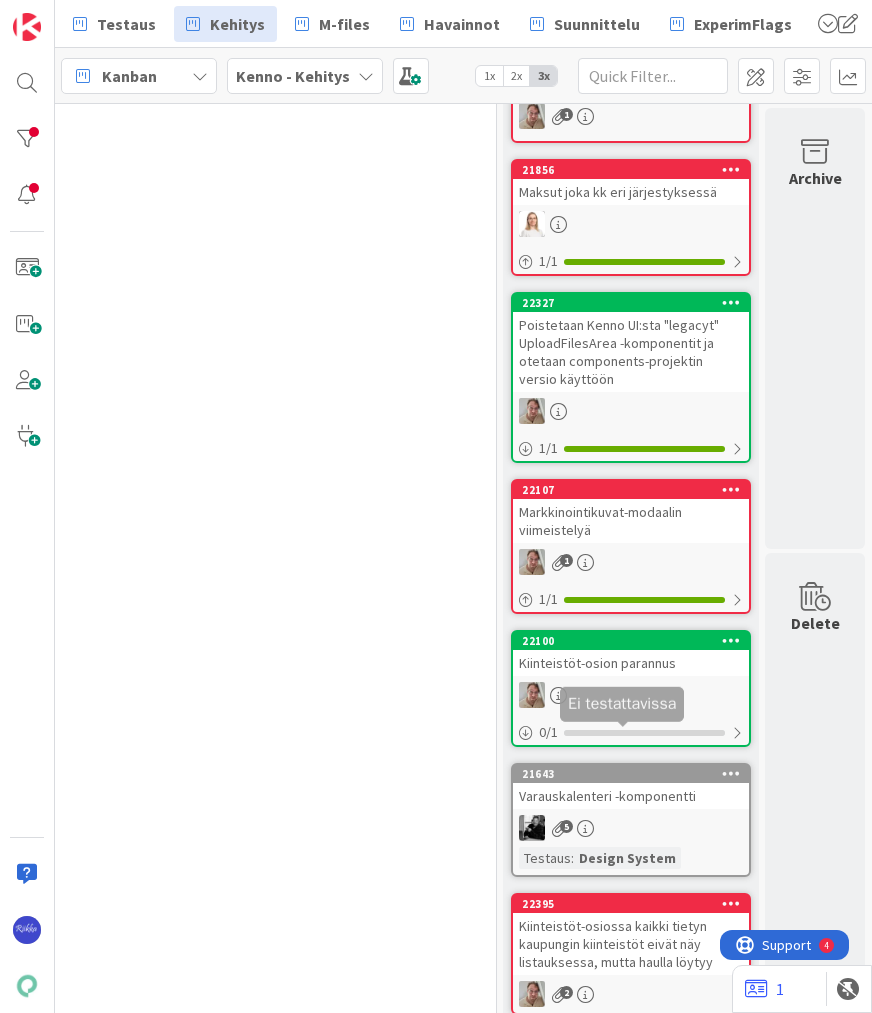 scroll, scrollTop: 0, scrollLeft: 0, axis: both 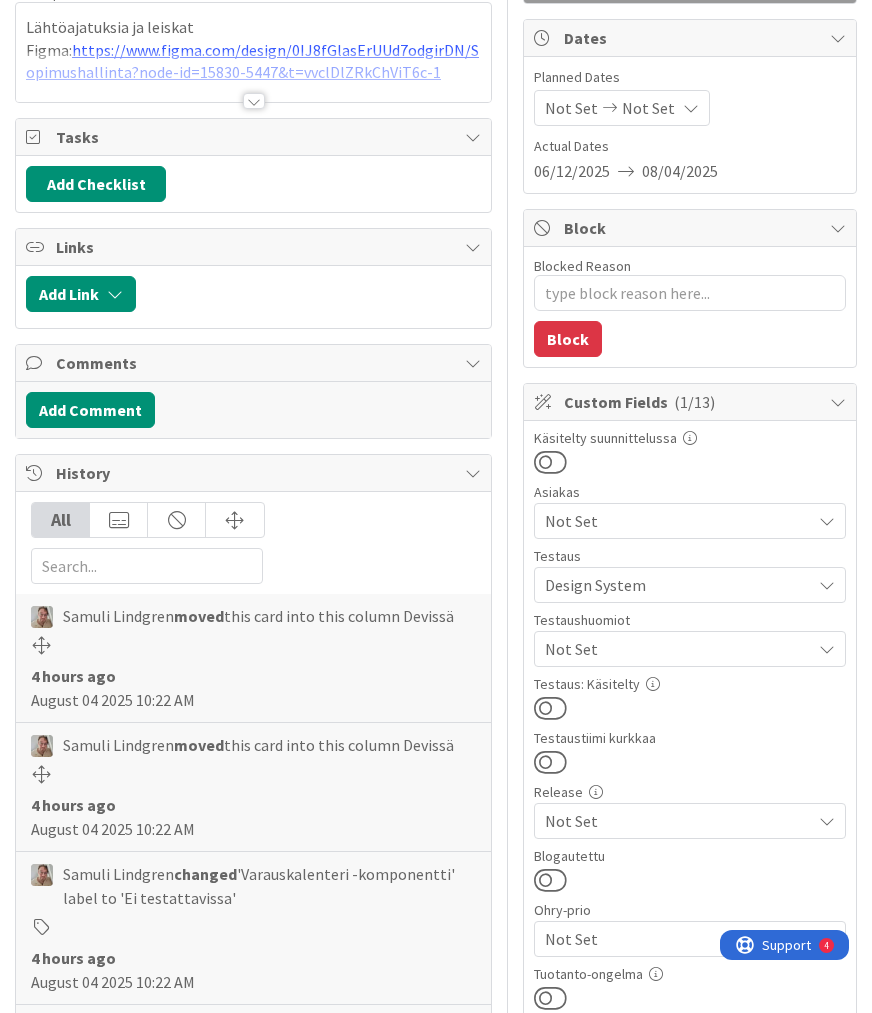 click at bounding box center [550, 708] 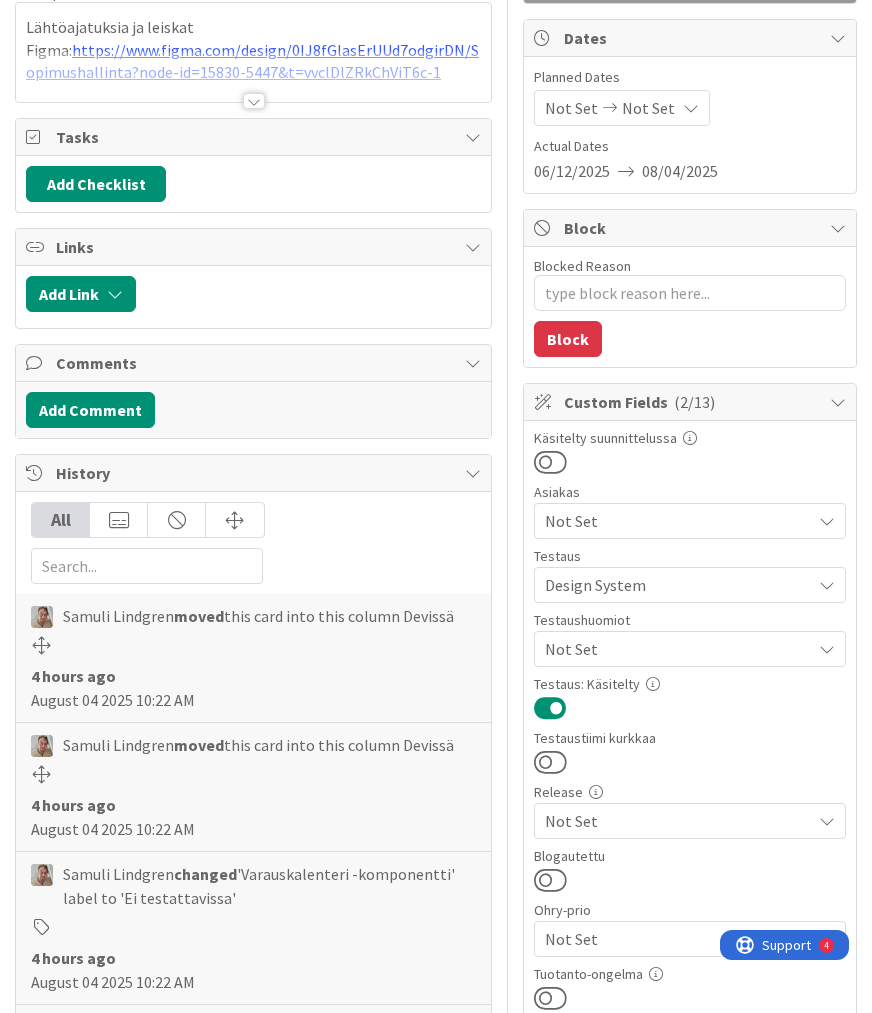 scroll, scrollTop: 3335, scrollLeft: 484, axis: both 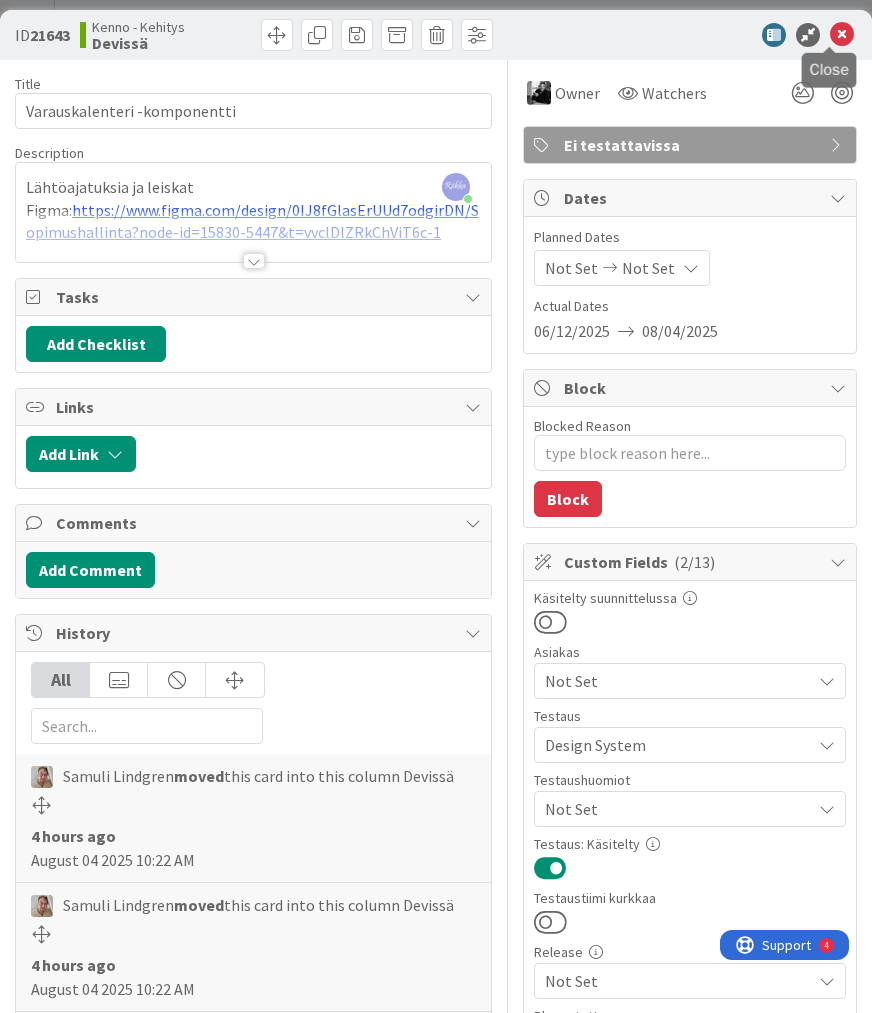 click at bounding box center (842, 35) 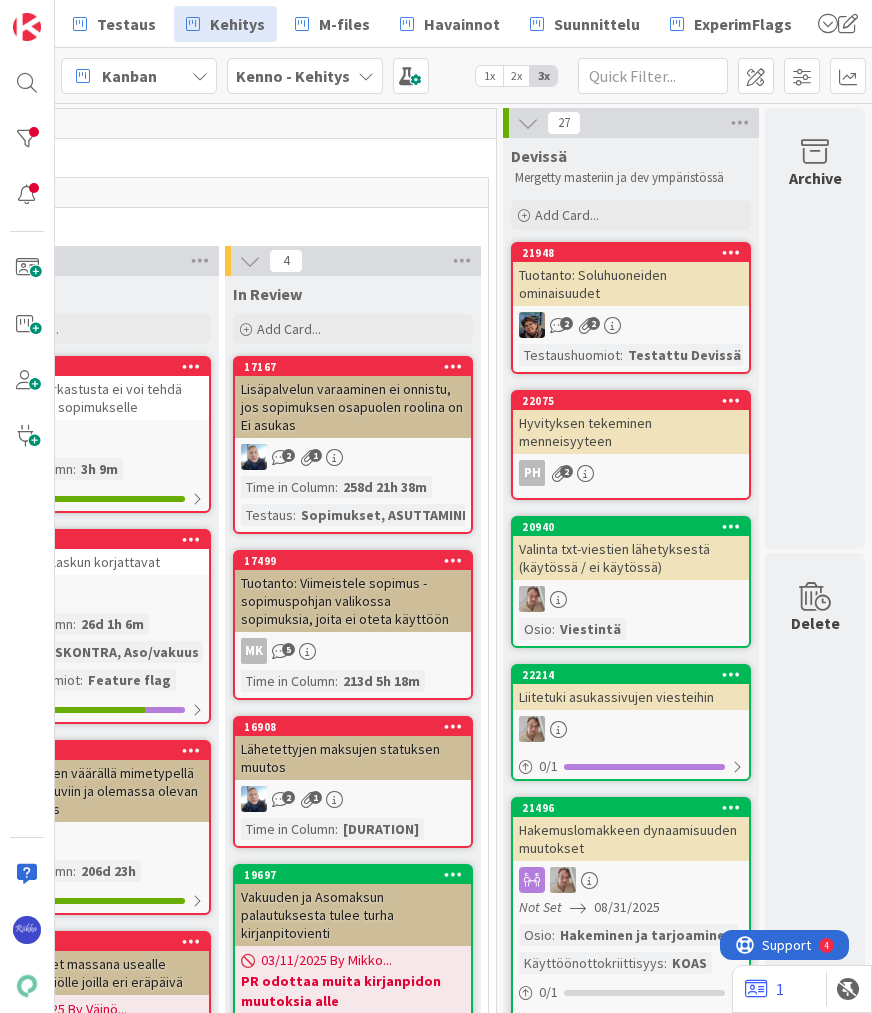 click on "Tuotanto:  Soluhuoneiden ominaisuudet" at bounding box center [631, 284] 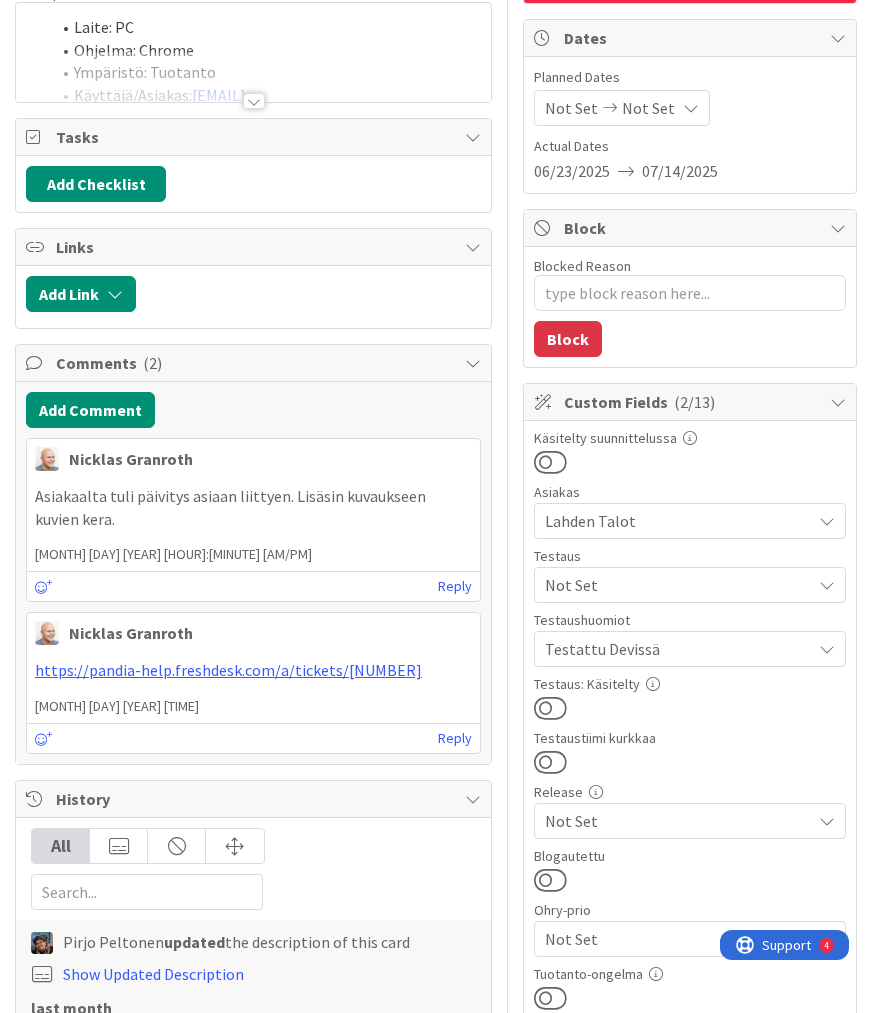 click at bounding box center (550, 708) 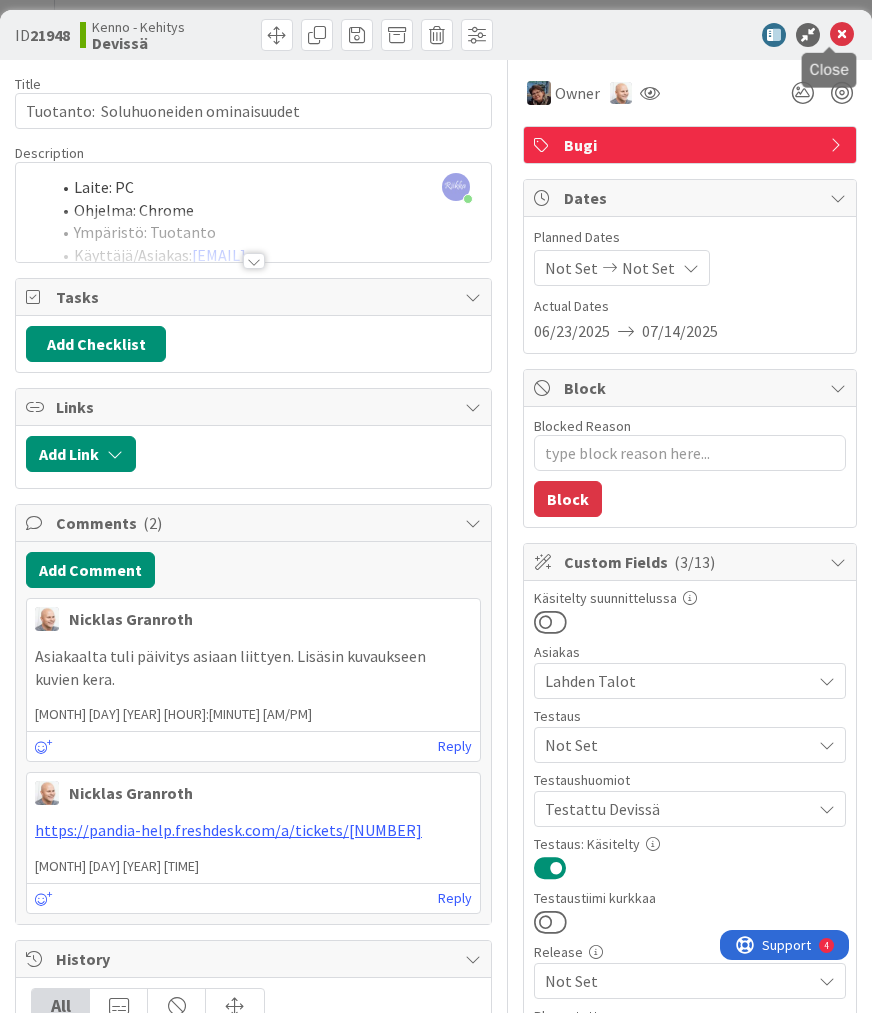 click at bounding box center (842, 35) 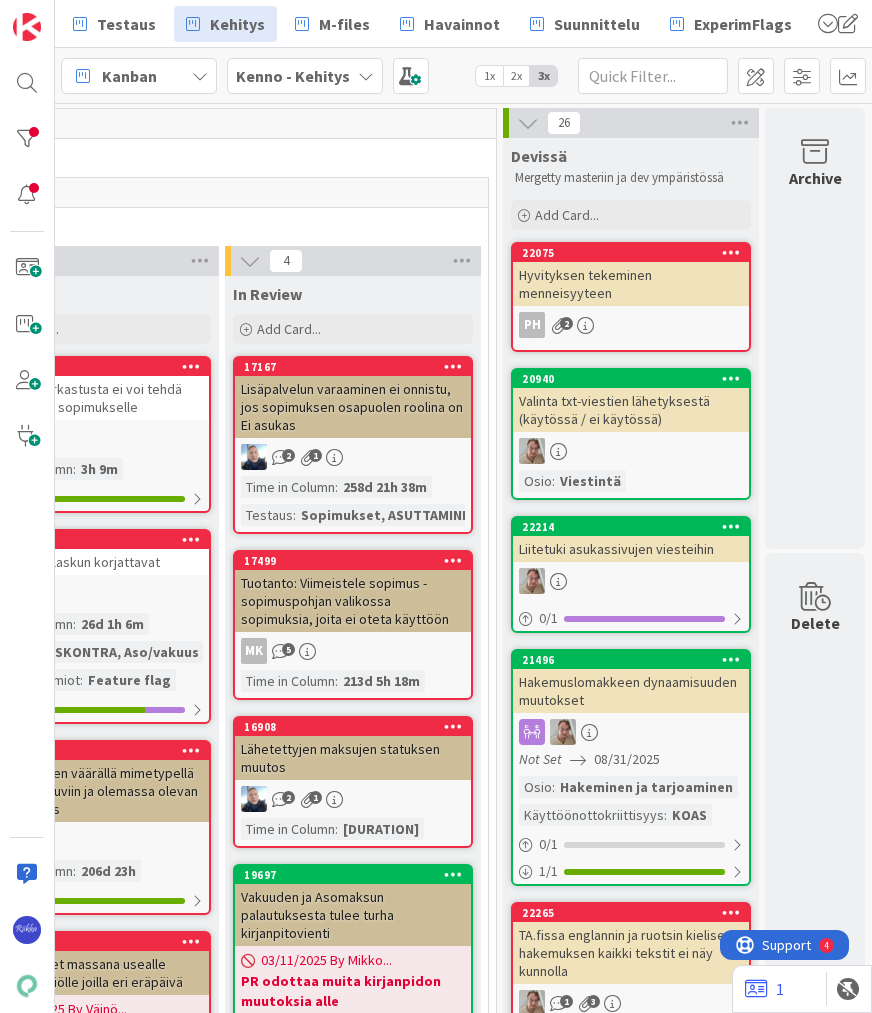click on "Hyvityksen tekeminen menneisyyteen" at bounding box center [631, 284] 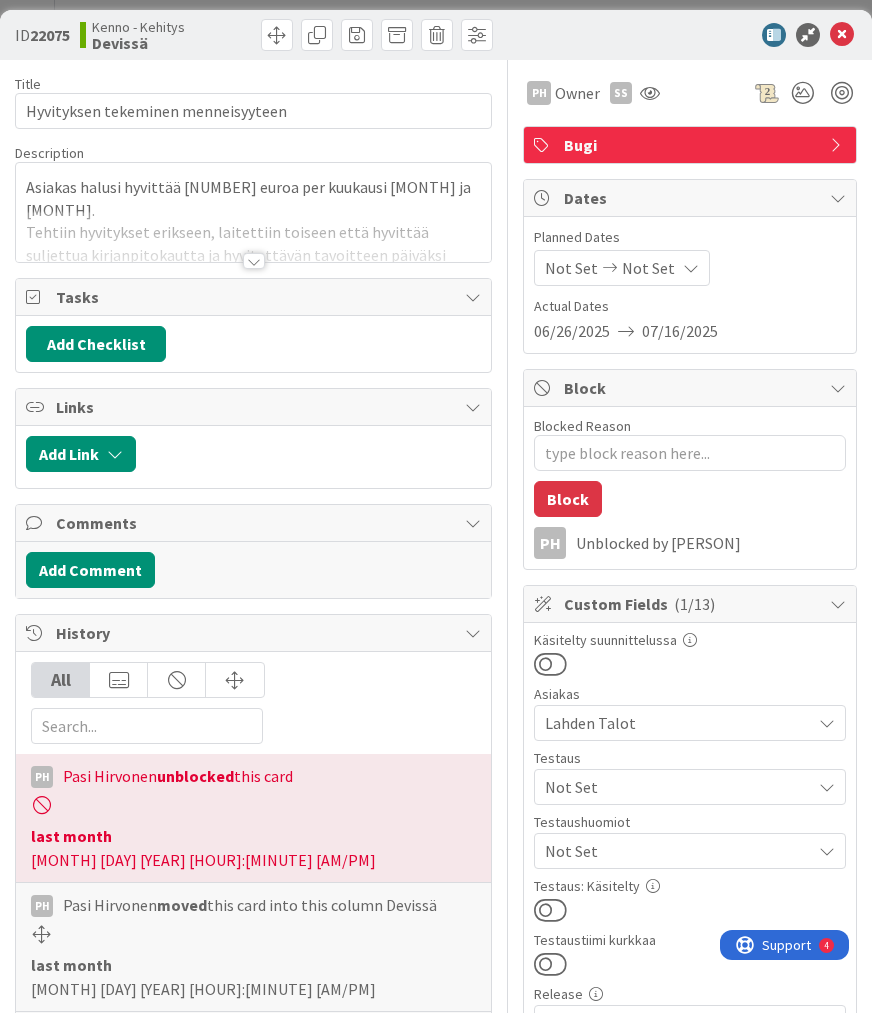 click at bounding box center [254, 261] 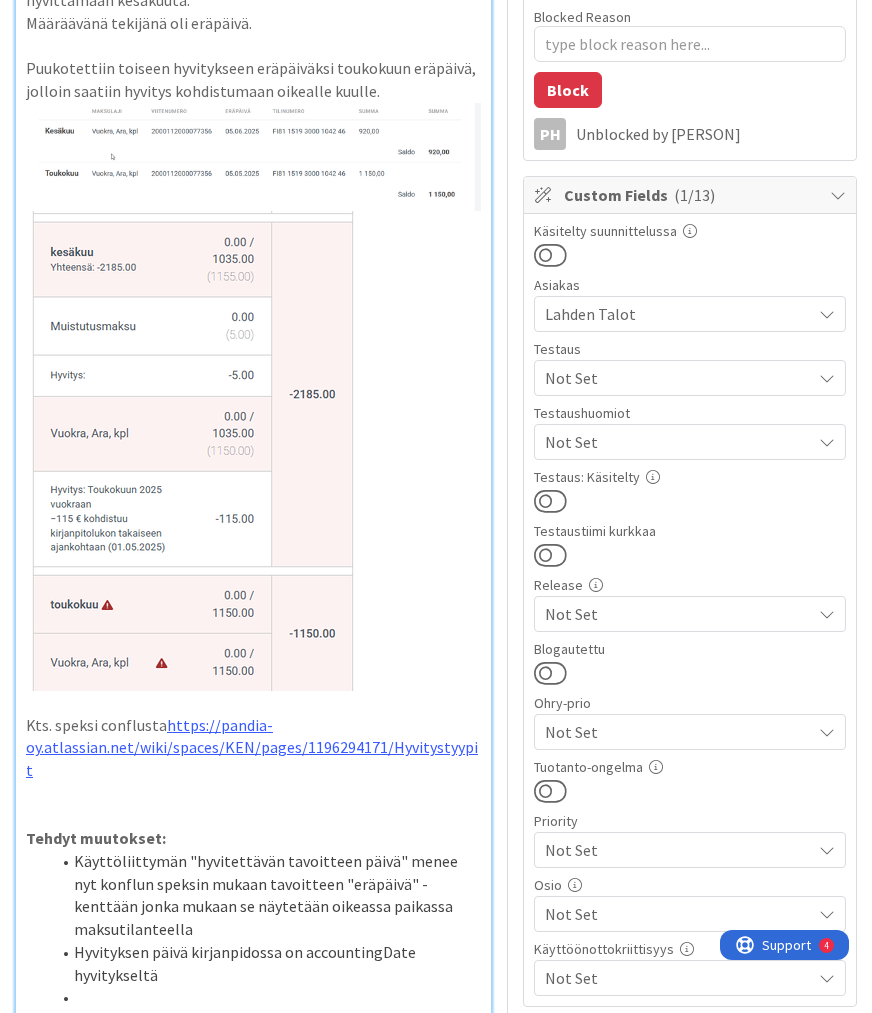 scroll, scrollTop: 400, scrollLeft: 0, axis: vertical 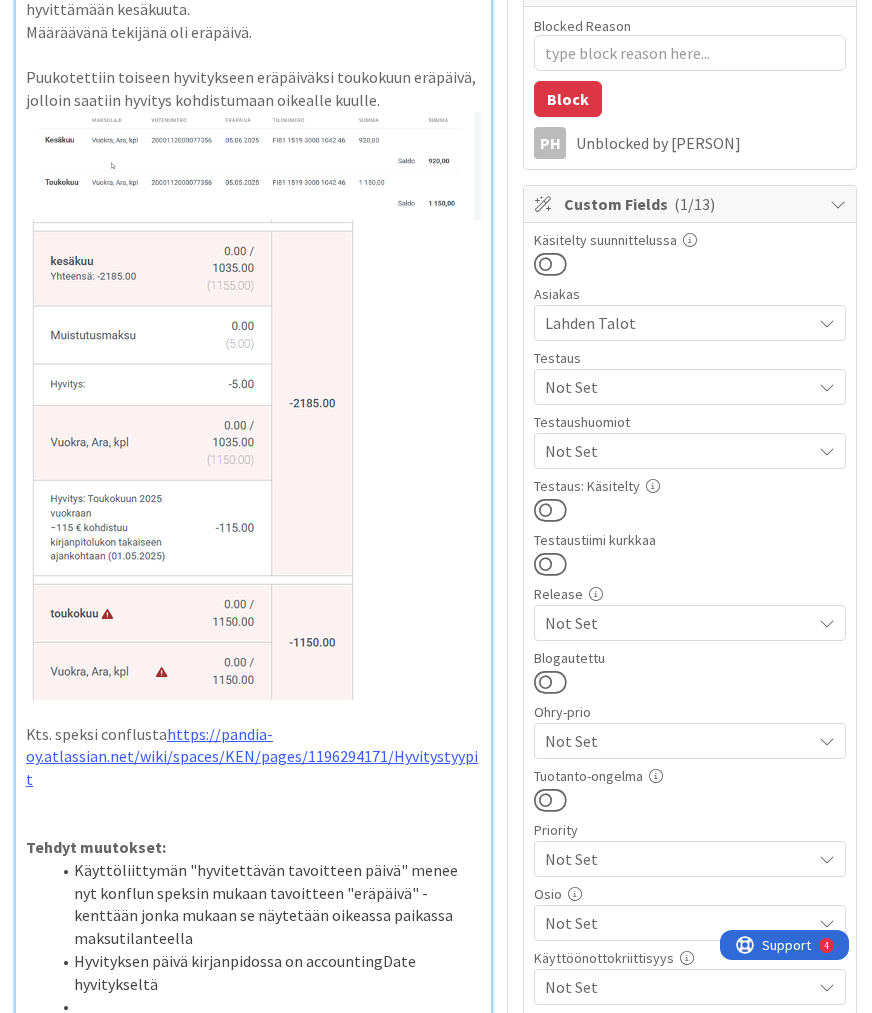 click on "Not Set" at bounding box center [678, 387] 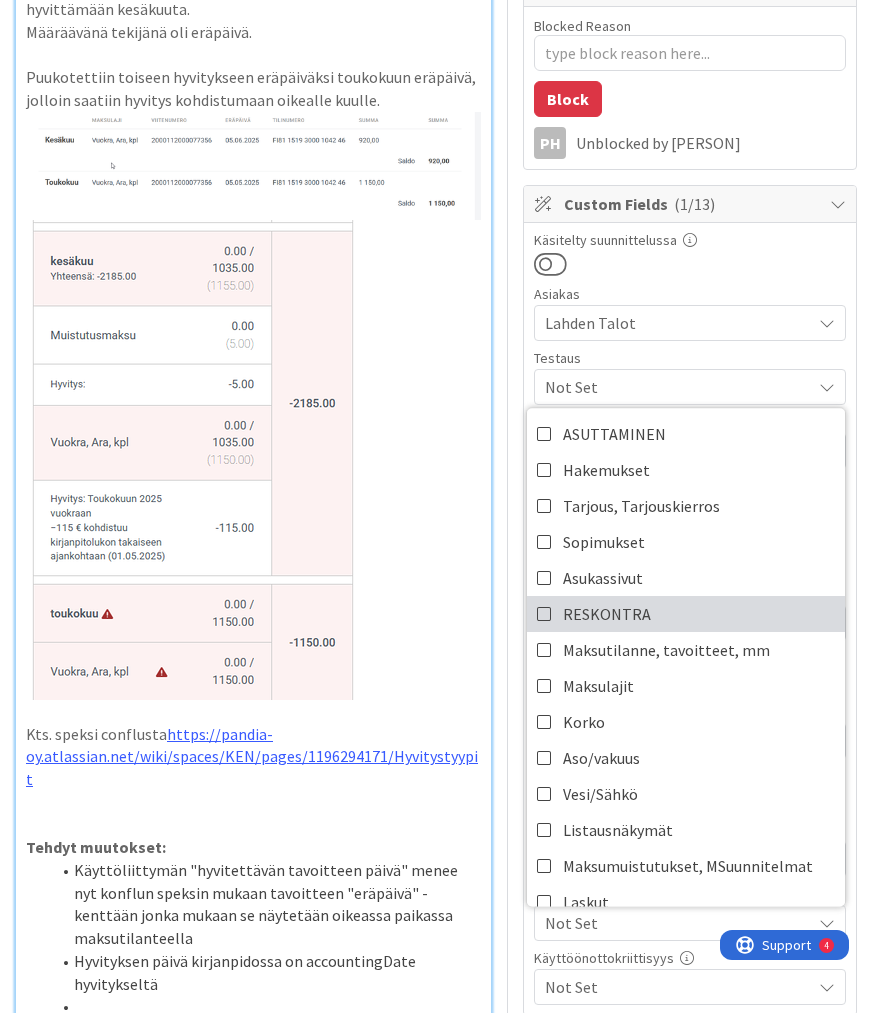 click on "RESKONTRA" at bounding box center [686, 614] 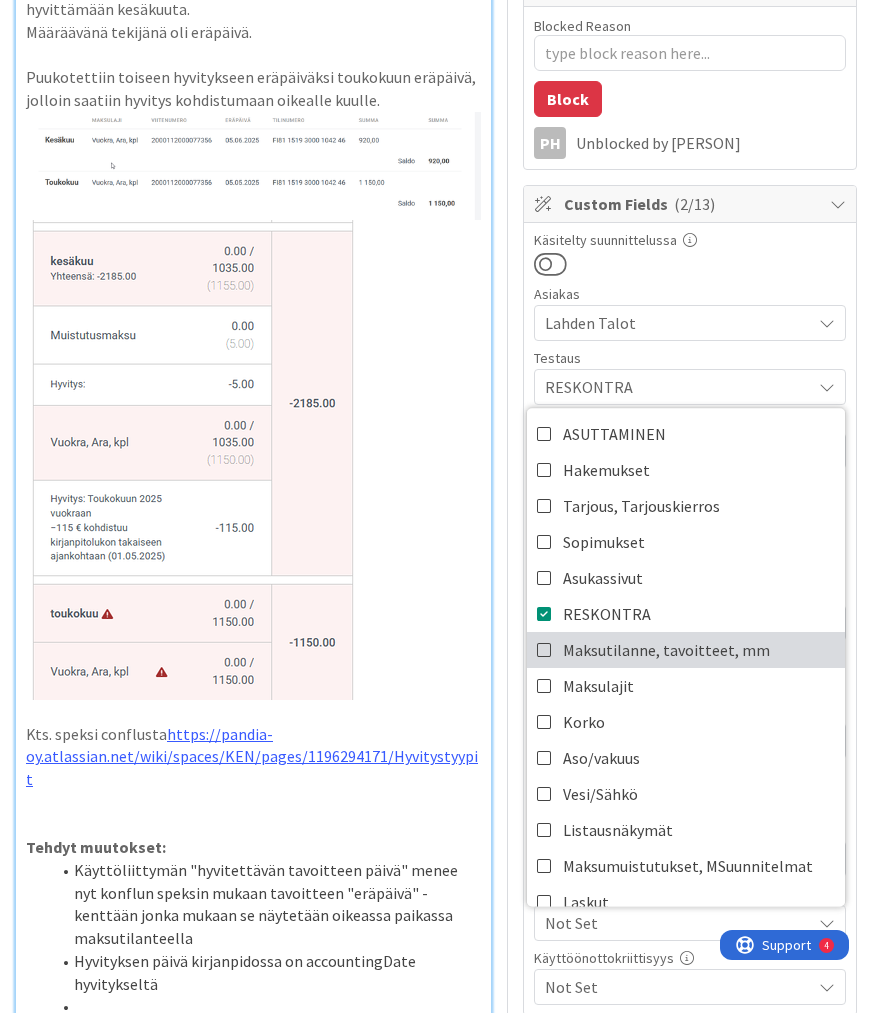 click on "Maksutilanne, tavoitteet, mm" at bounding box center (666, 650) 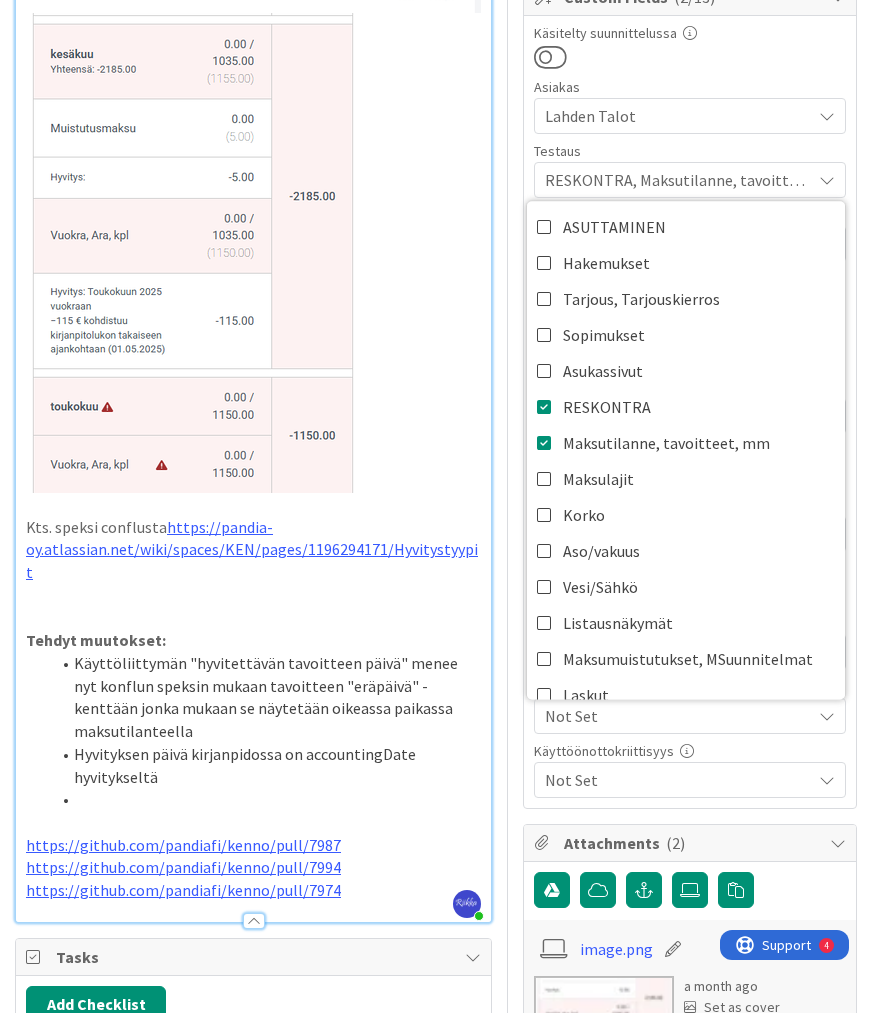 scroll, scrollTop: 720, scrollLeft: 0, axis: vertical 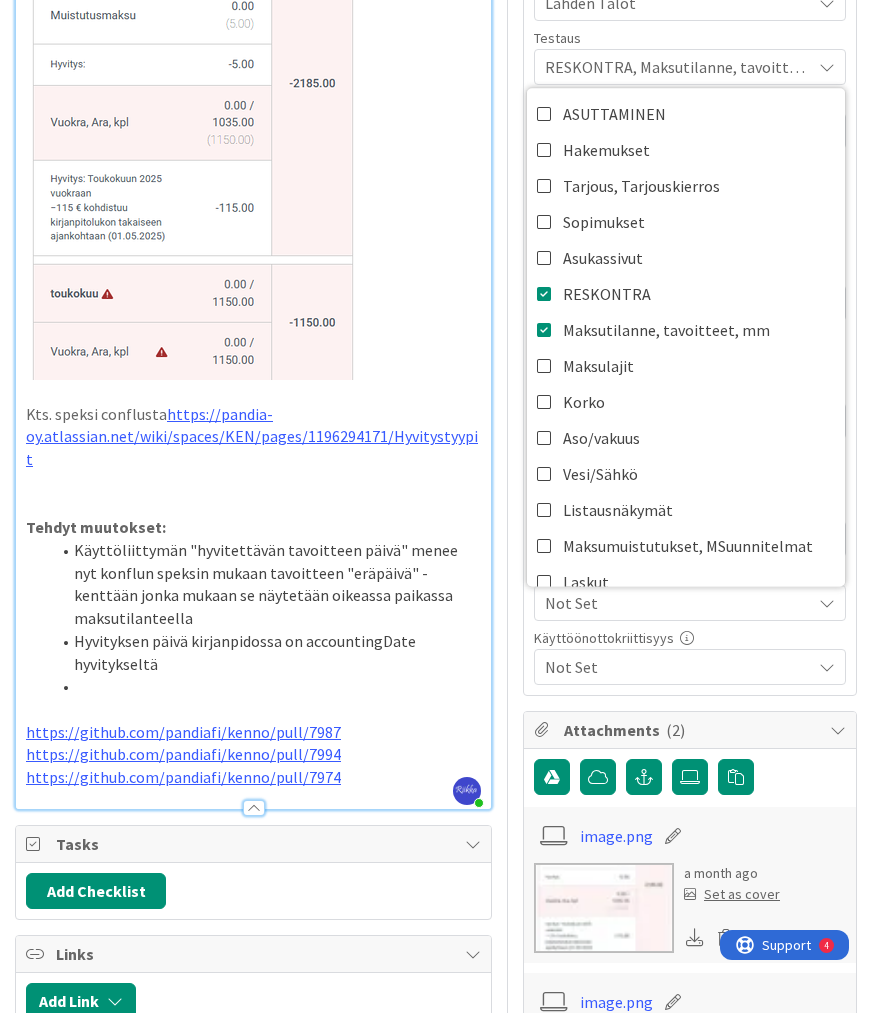 click at bounding box center (253, 709) 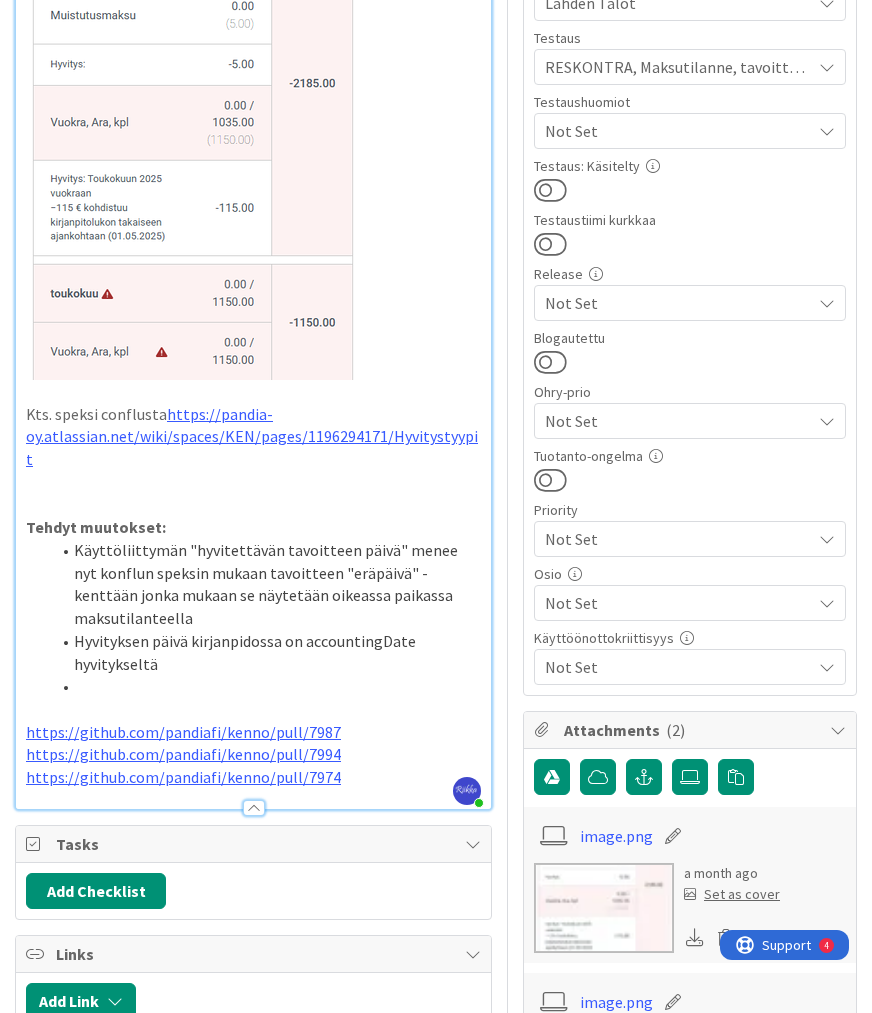 scroll, scrollTop: 320, scrollLeft: 0, axis: vertical 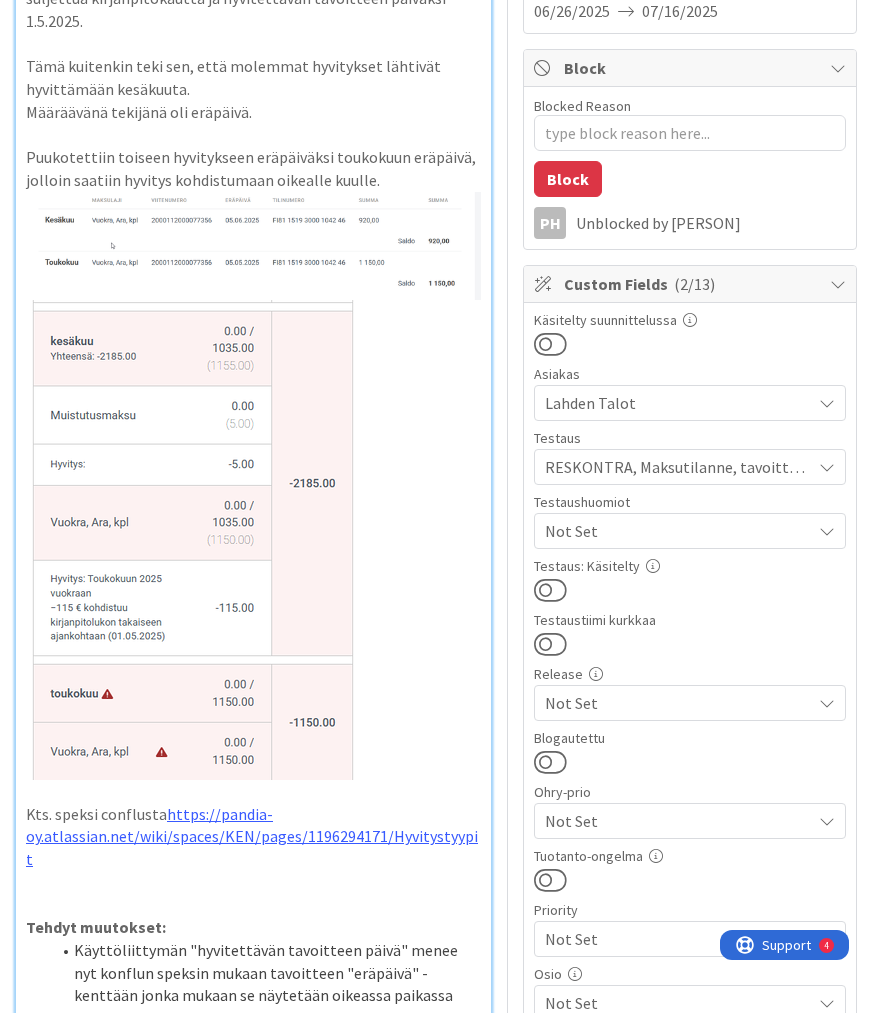 click at bounding box center [550, 590] 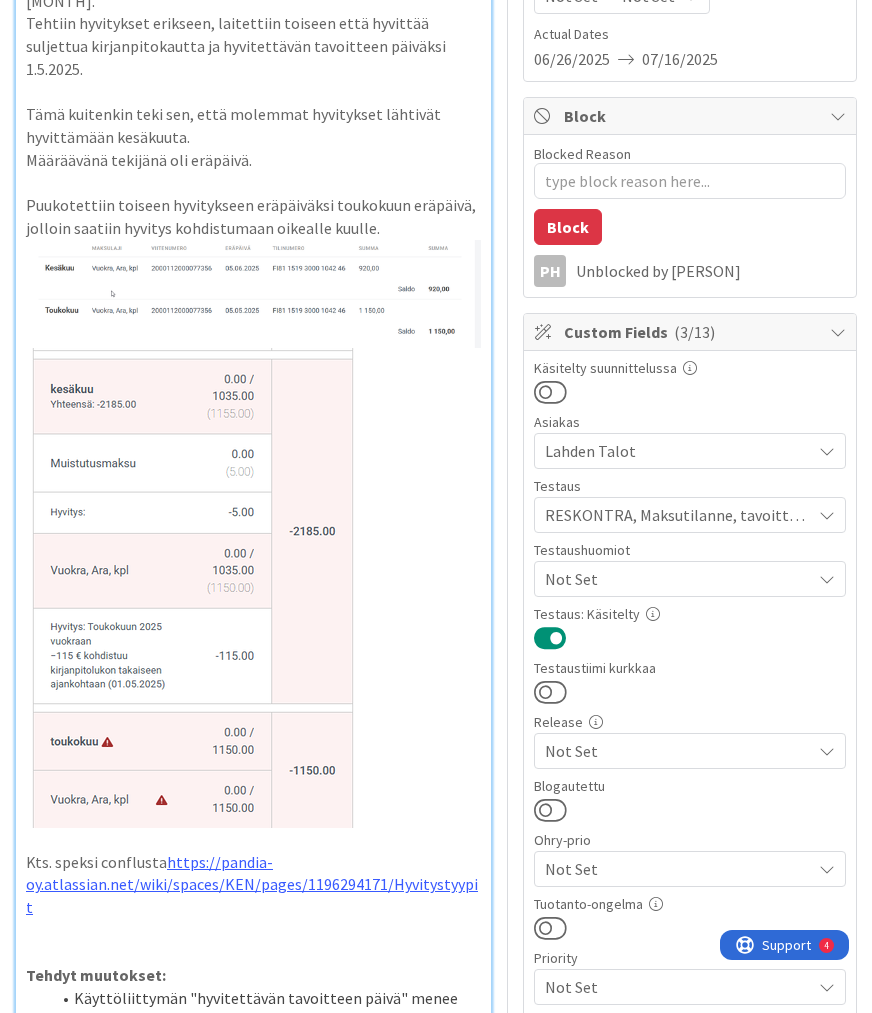scroll, scrollTop: 0, scrollLeft: 0, axis: both 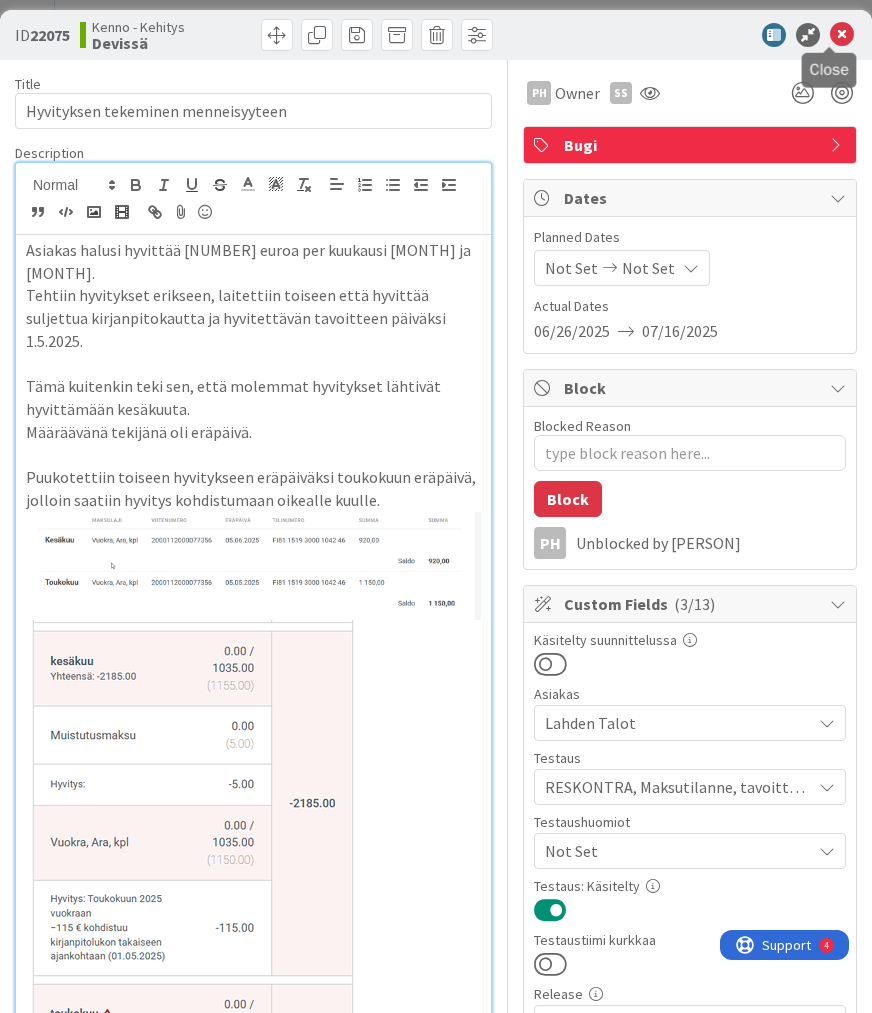 click at bounding box center [842, 35] 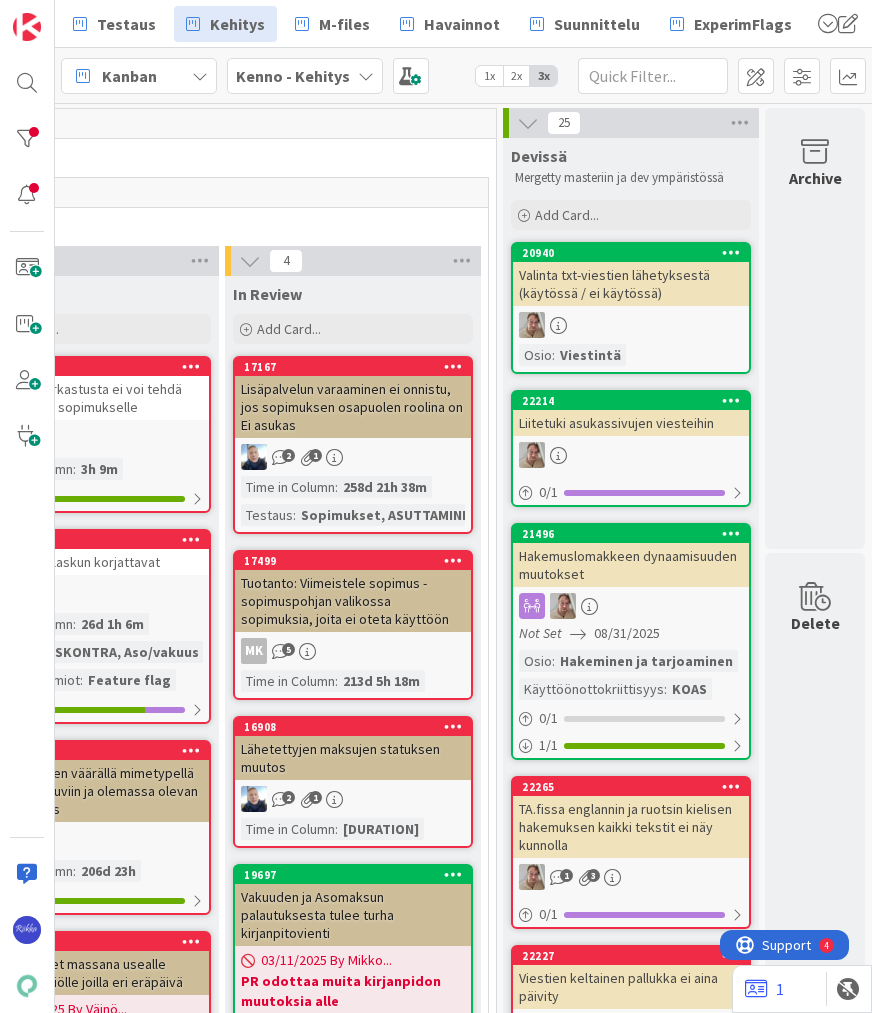 scroll, scrollTop: 0, scrollLeft: 0, axis: both 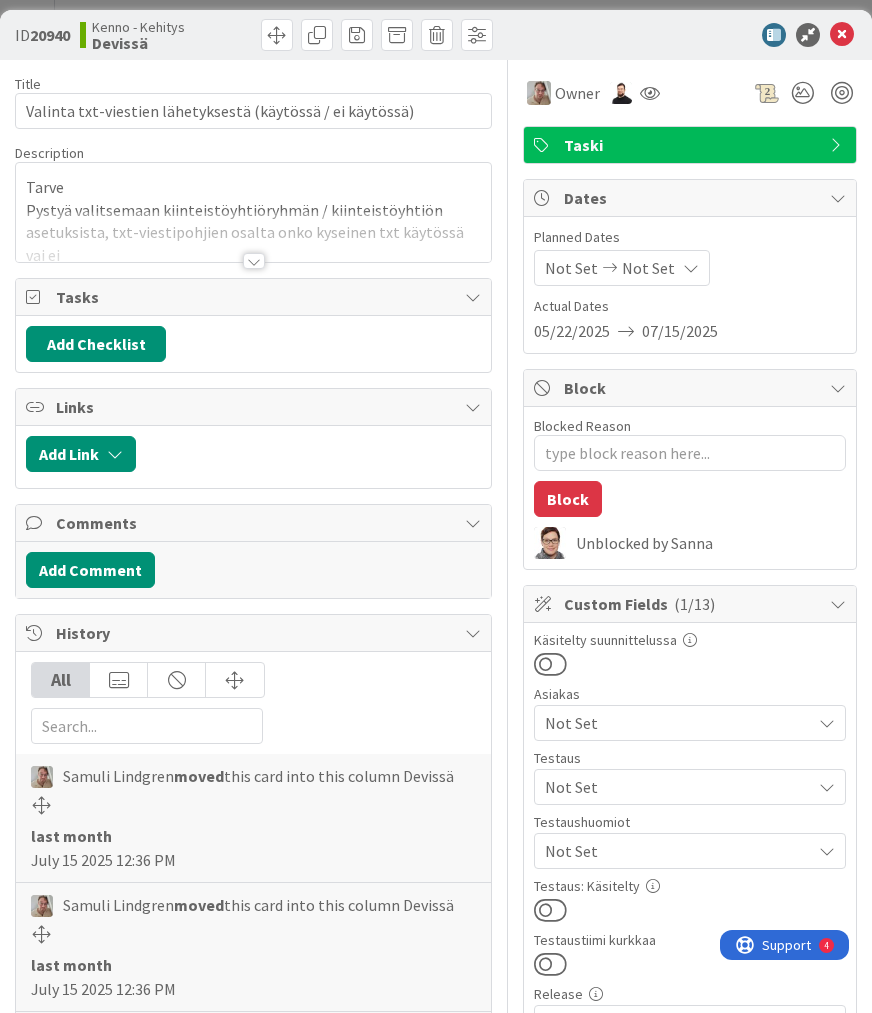 click at bounding box center [550, 910] 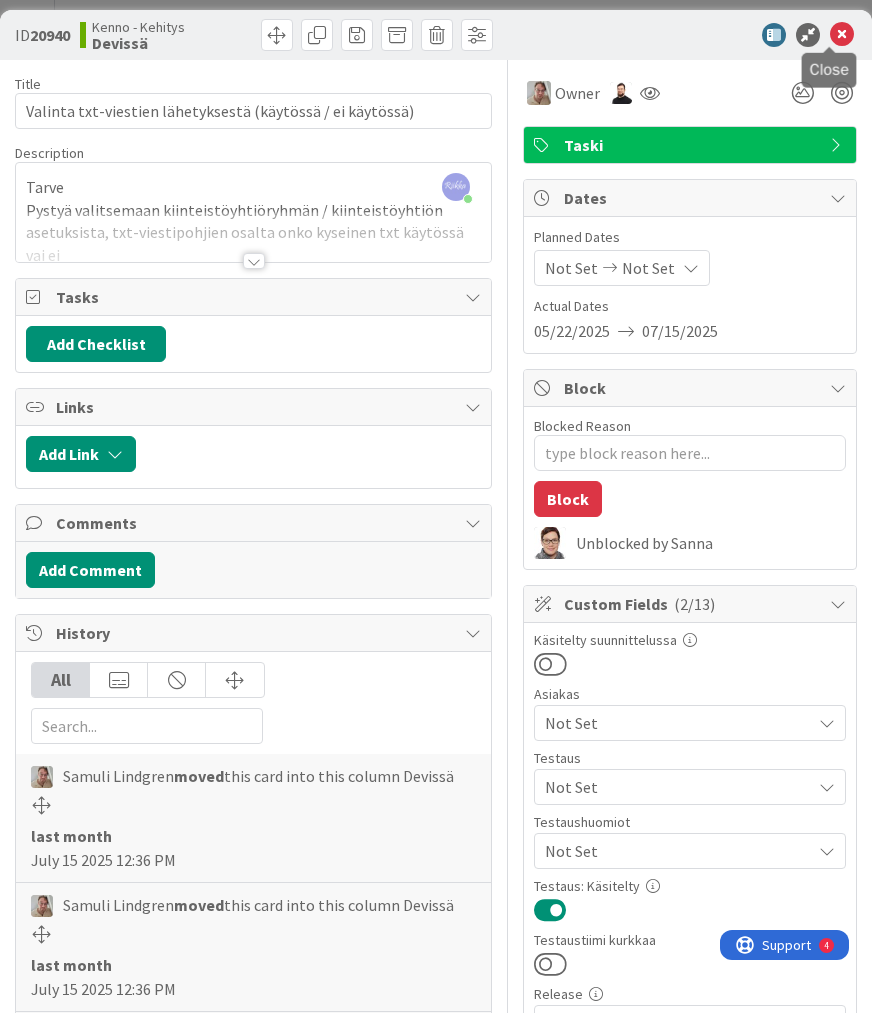 click at bounding box center [842, 35] 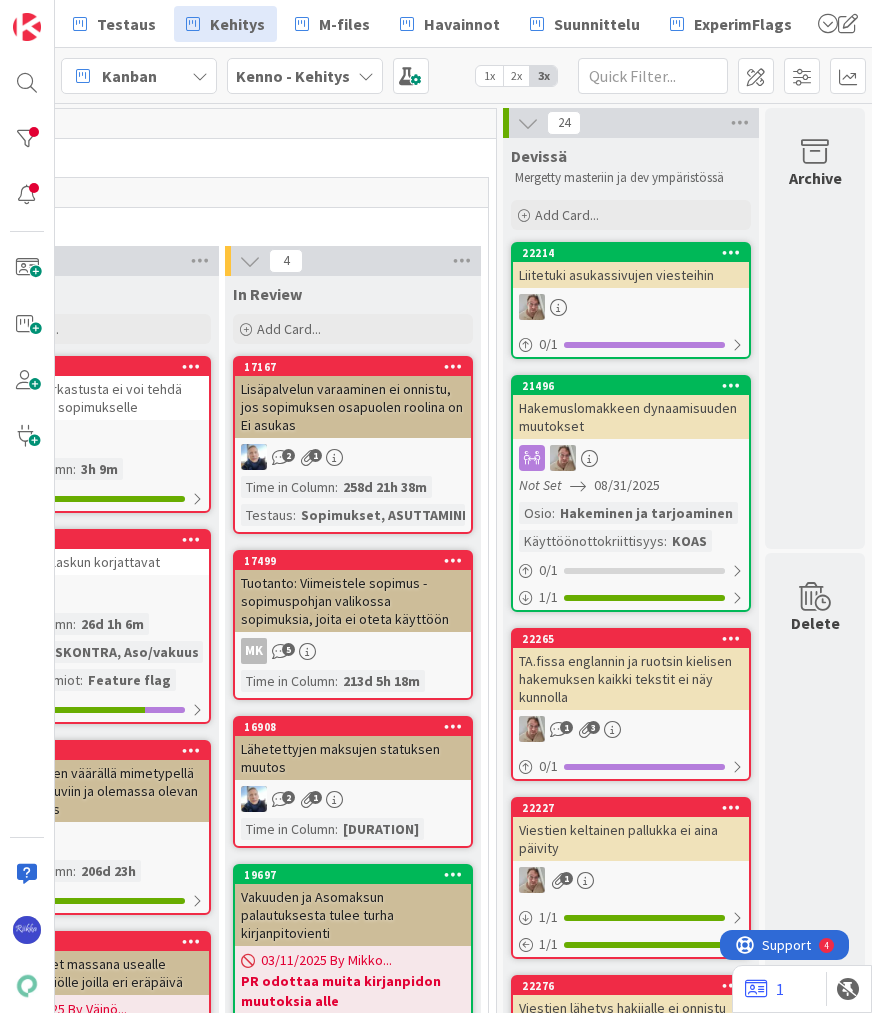 scroll, scrollTop: 0, scrollLeft: 0, axis: both 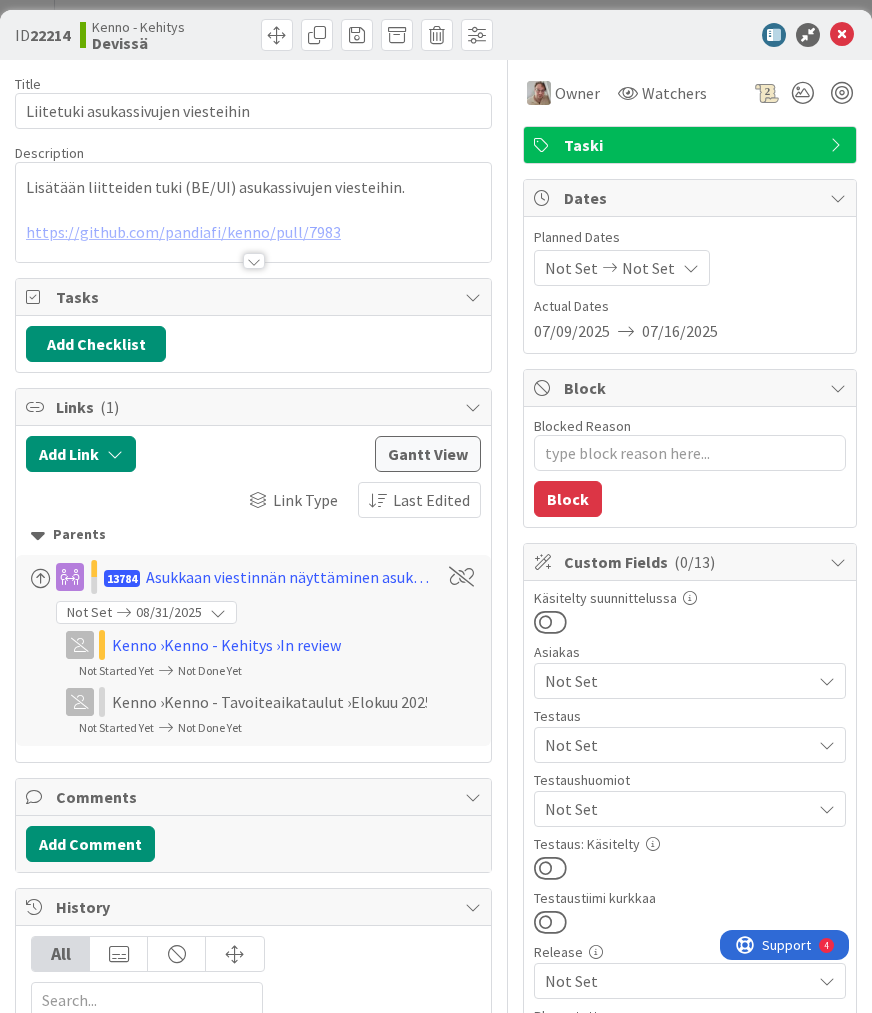 click on "Not Set" at bounding box center [678, 745] 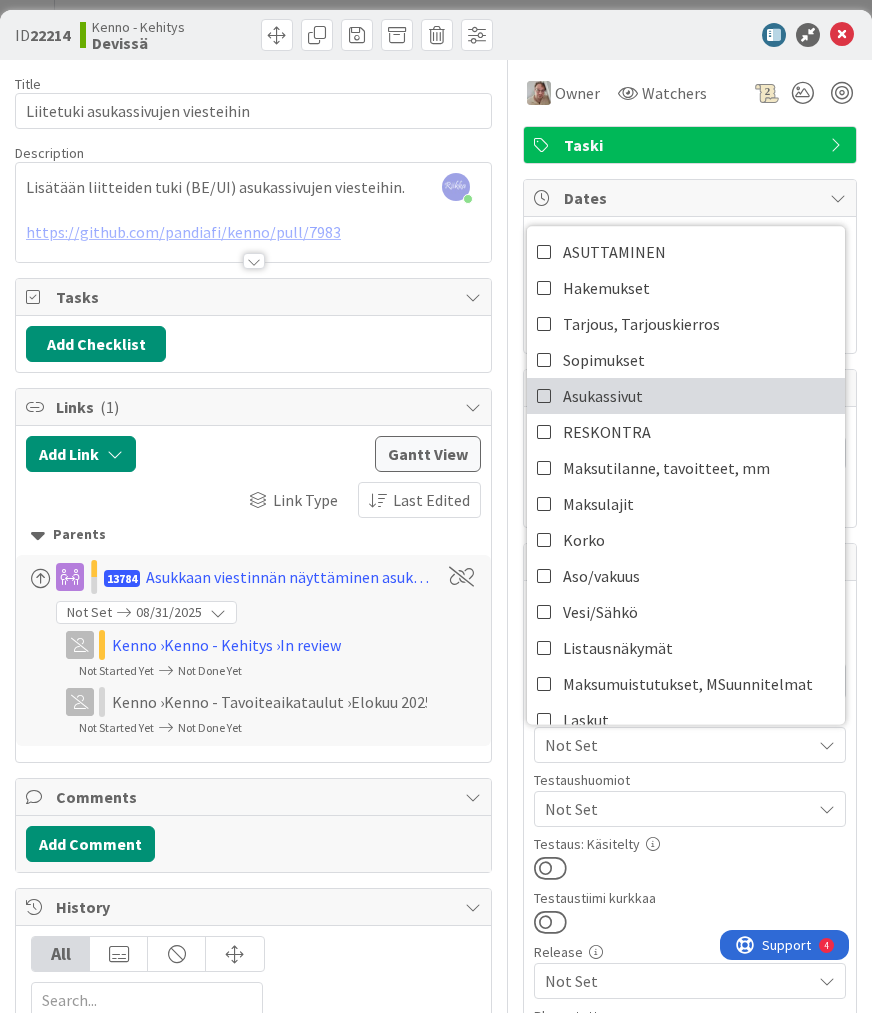 click on "Asukassivut" at bounding box center (686, 396) 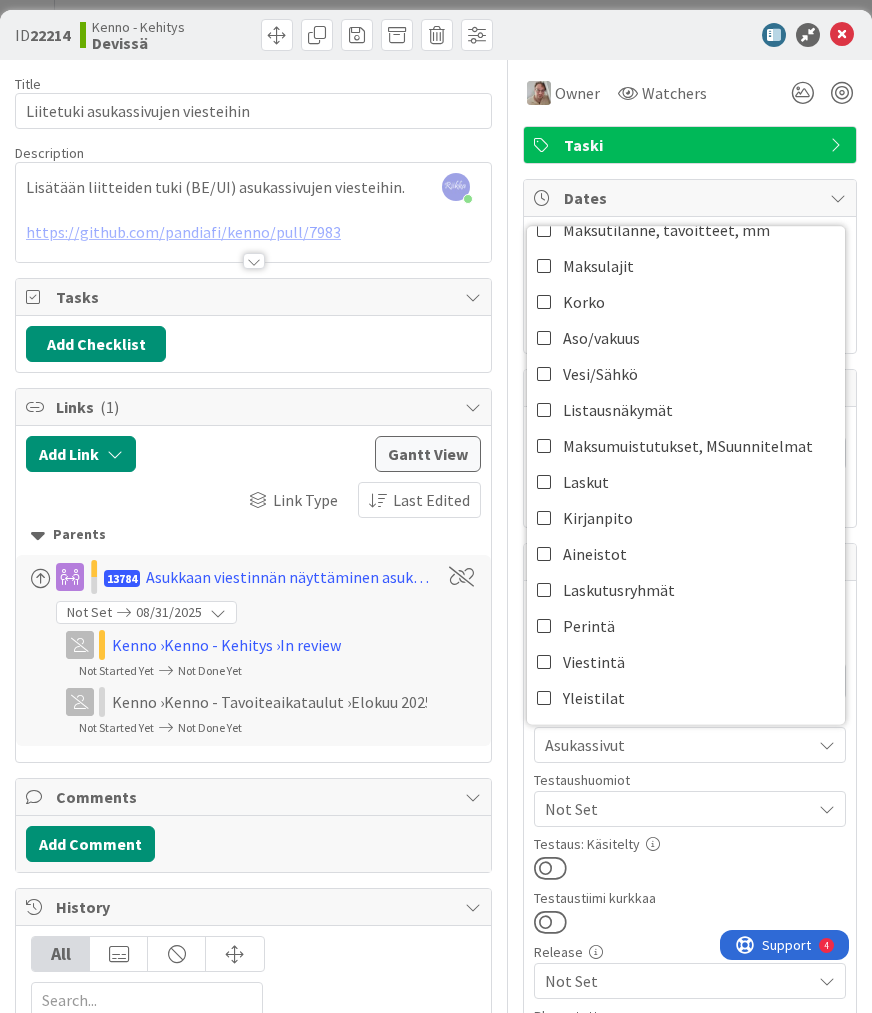 scroll, scrollTop: 240, scrollLeft: 0, axis: vertical 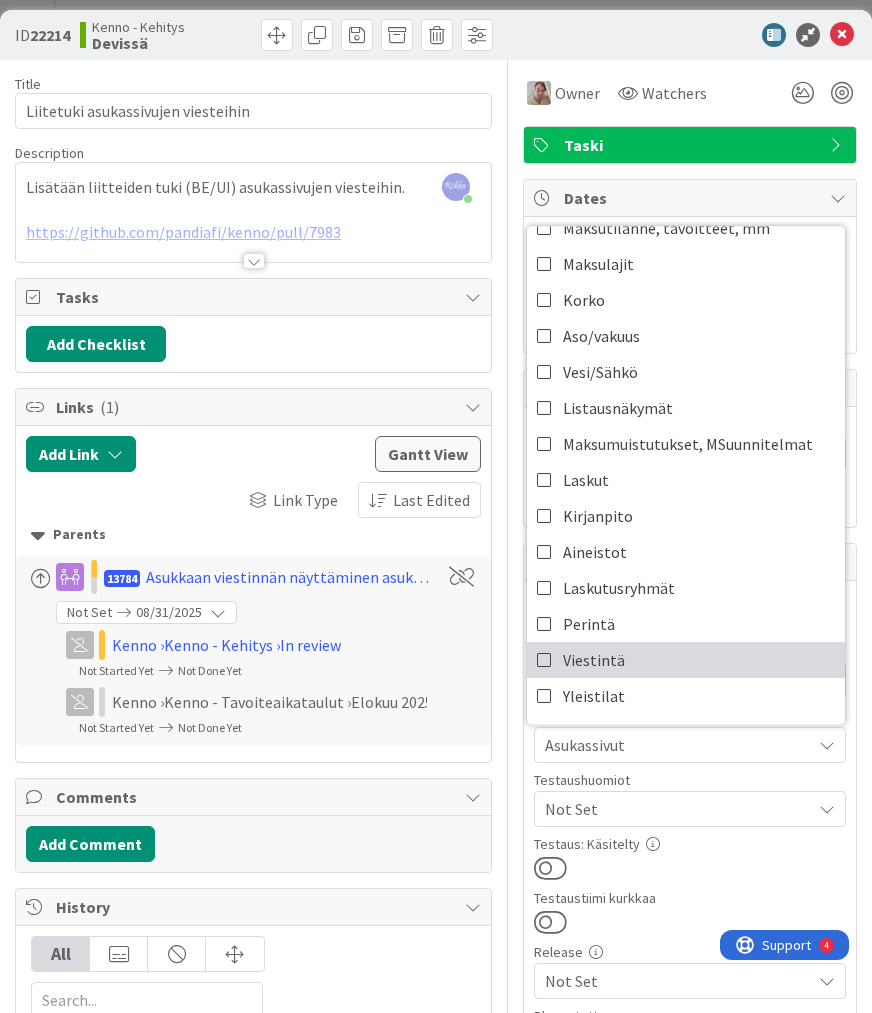 click on "Viestintä" at bounding box center [686, 660] 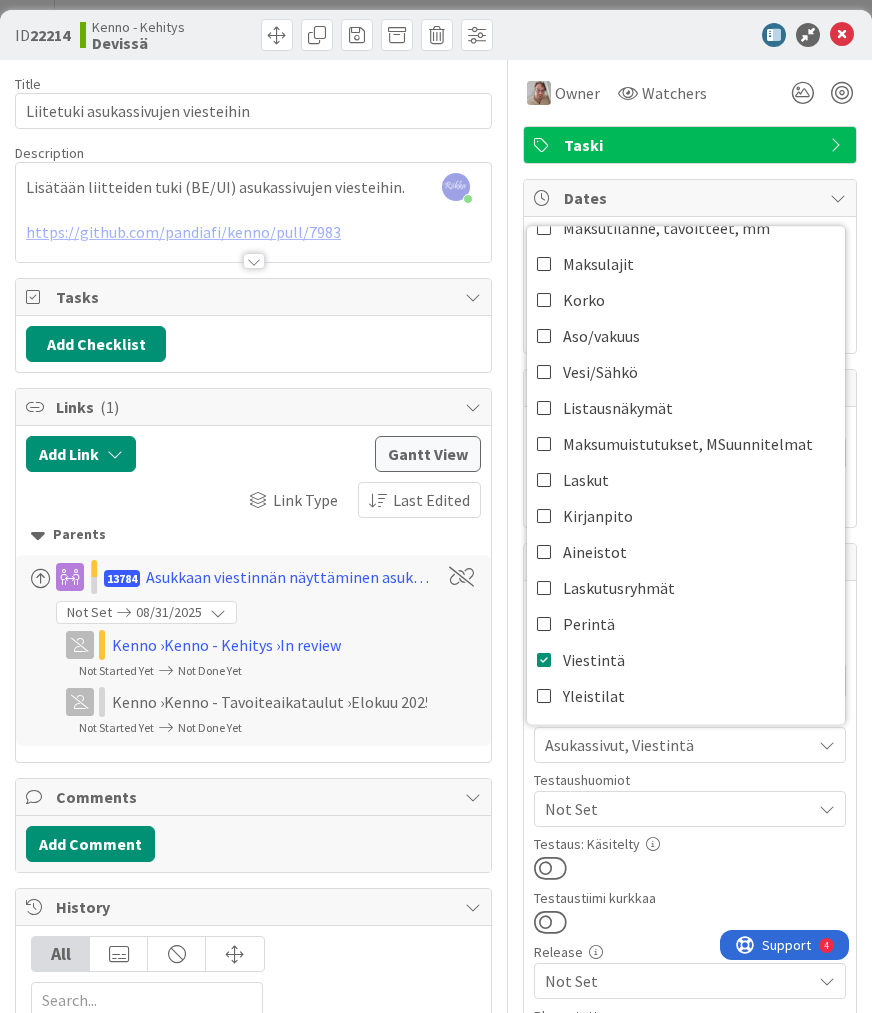 scroll, scrollTop: 0, scrollLeft: 0, axis: both 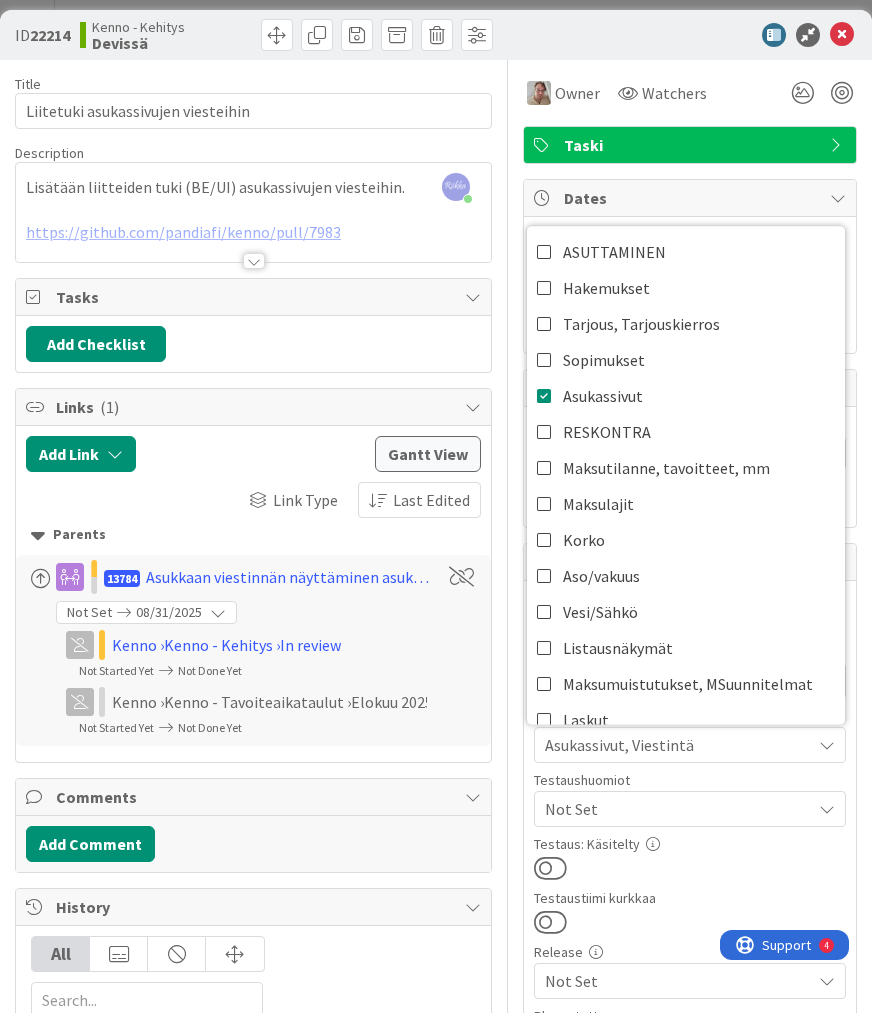 click at bounding box center (680, 35) 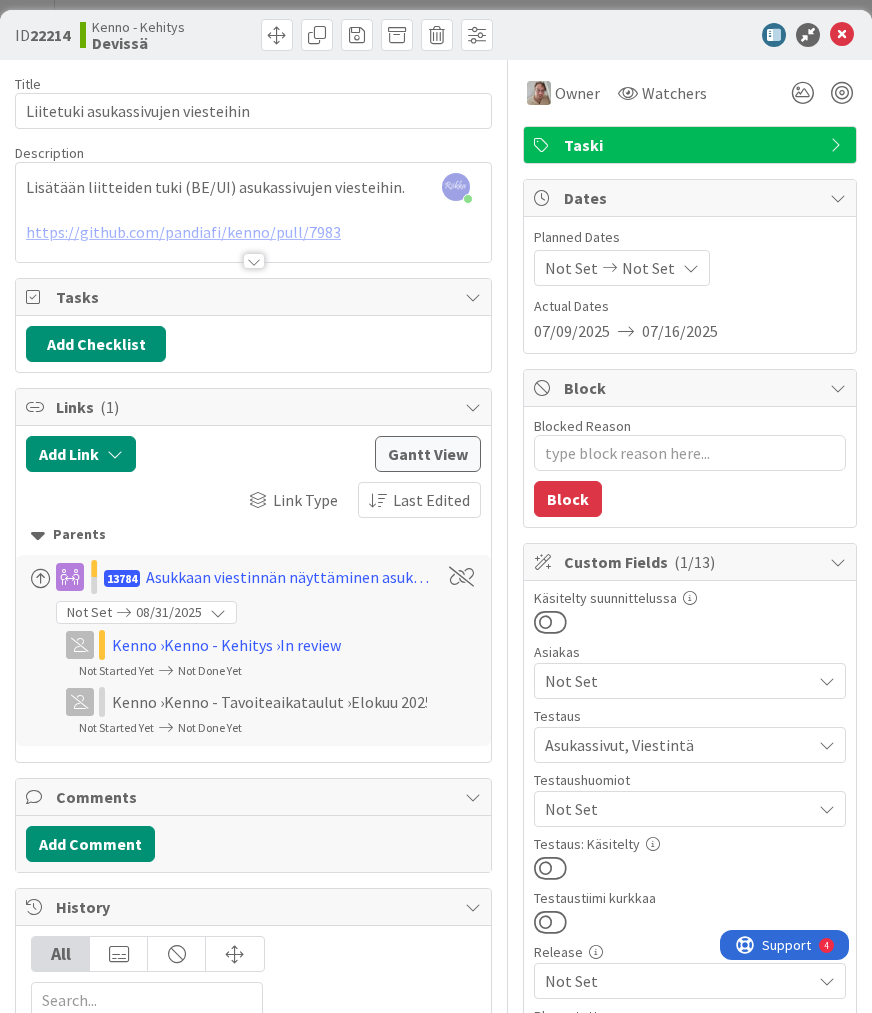 click at bounding box center (550, 622) 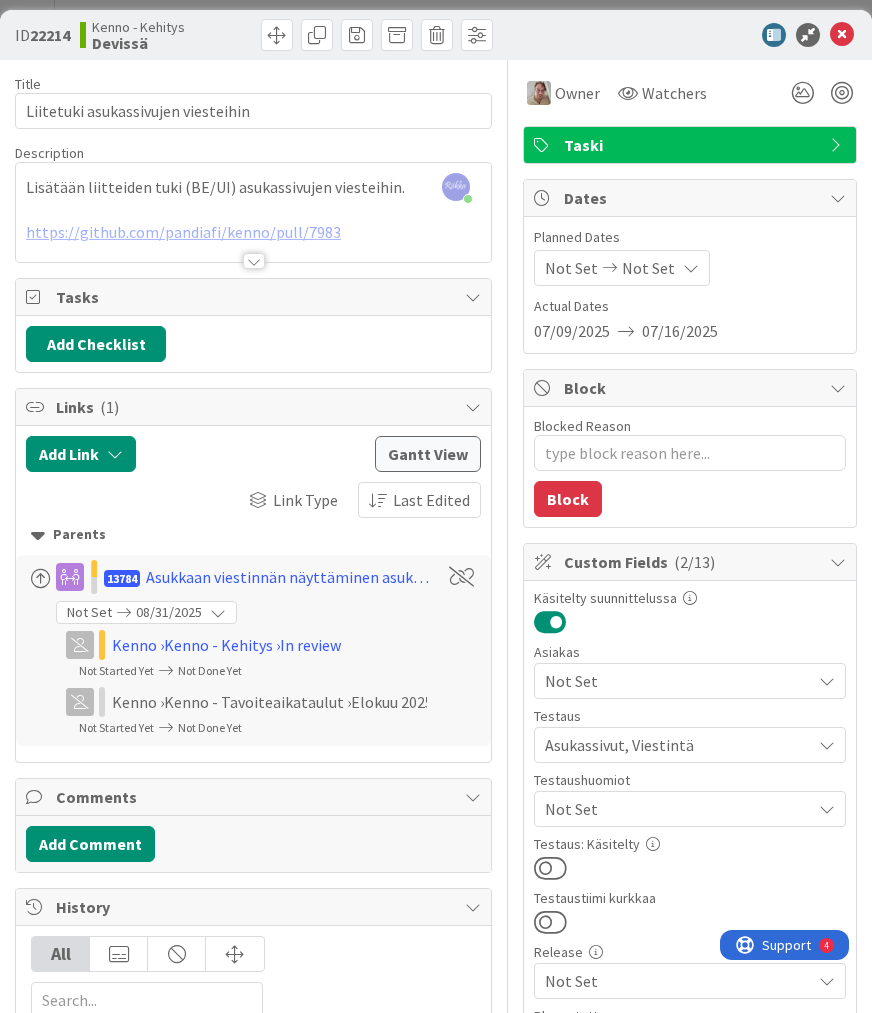 click at bounding box center (550, 622) 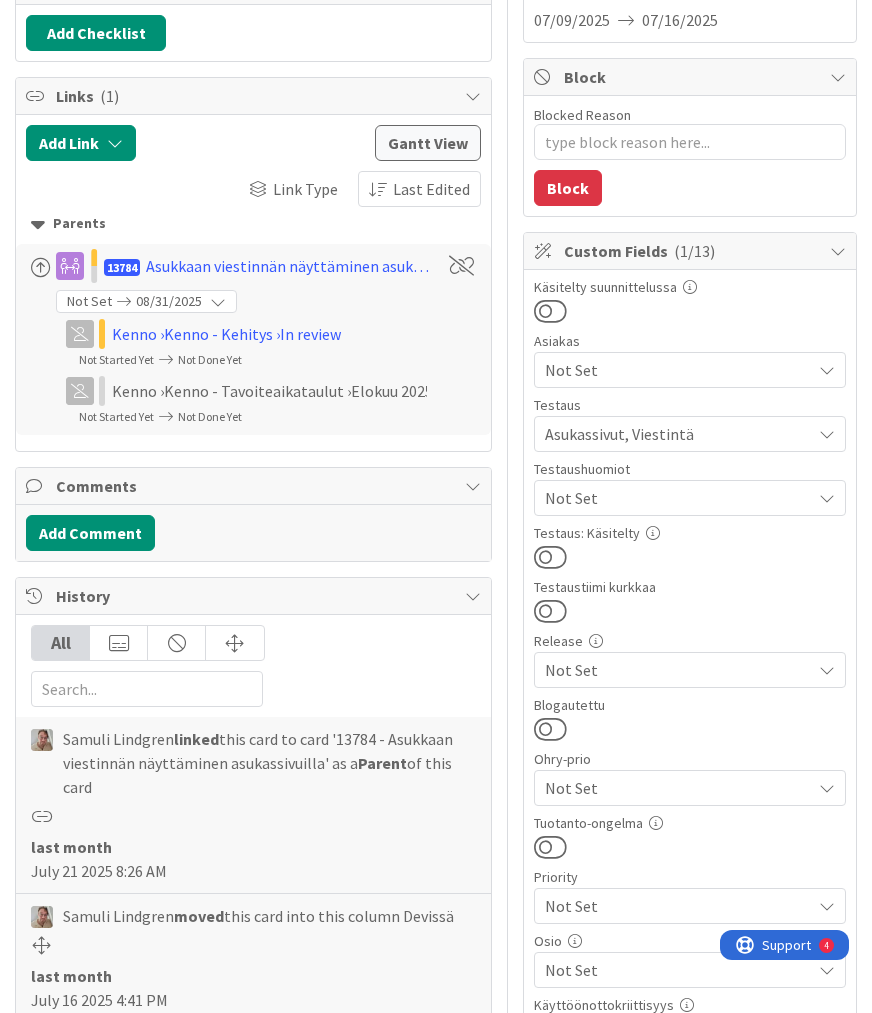 scroll, scrollTop: 320, scrollLeft: 0, axis: vertical 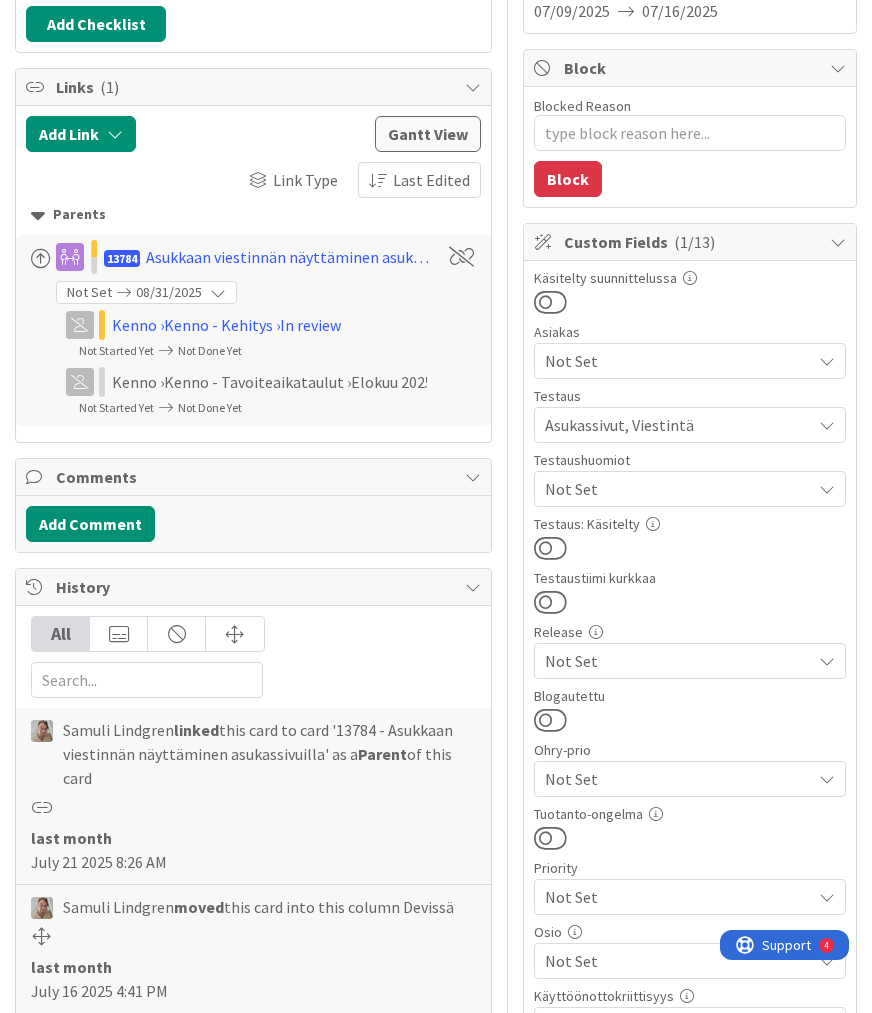 click at bounding box center [550, 548] 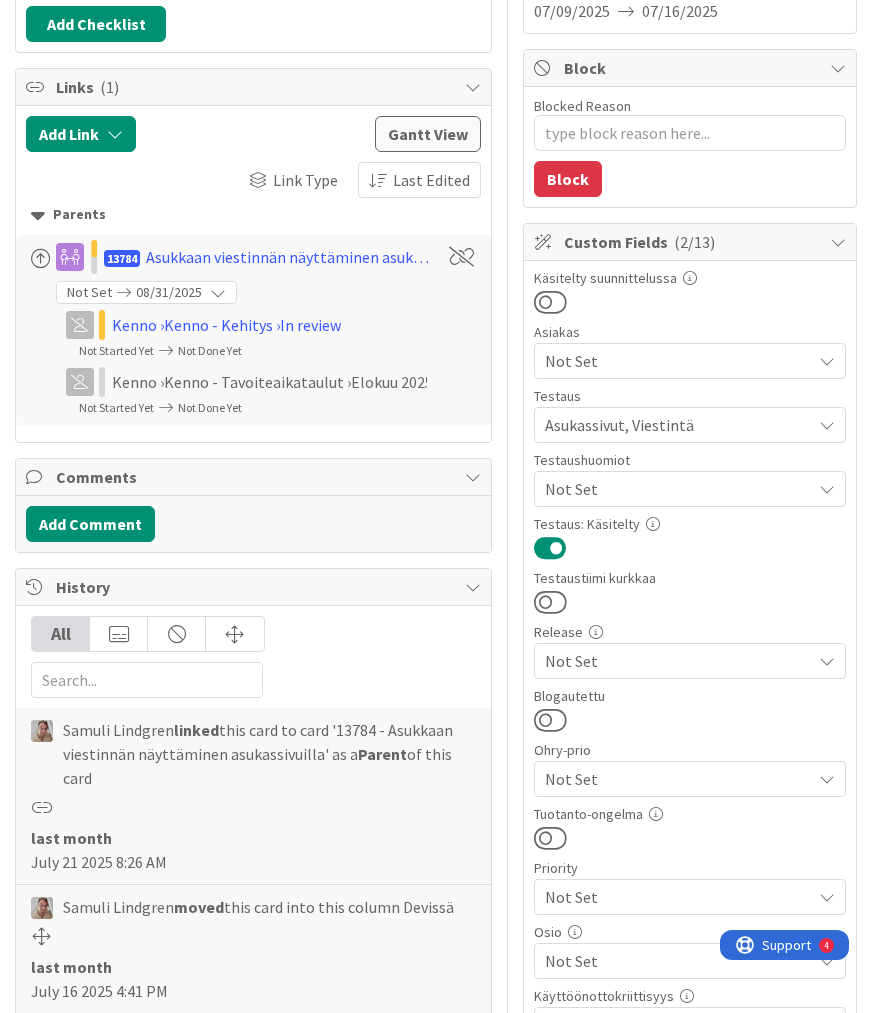 scroll, scrollTop: 0, scrollLeft: 0, axis: both 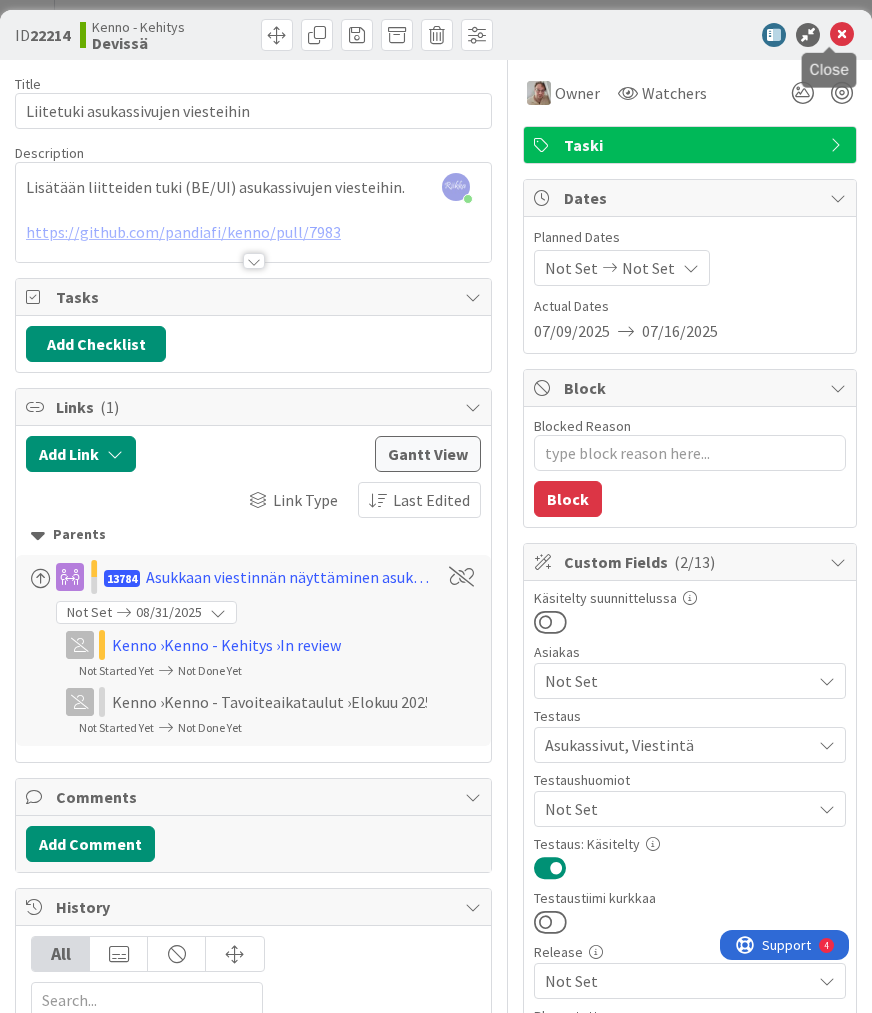 click at bounding box center [842, 35] 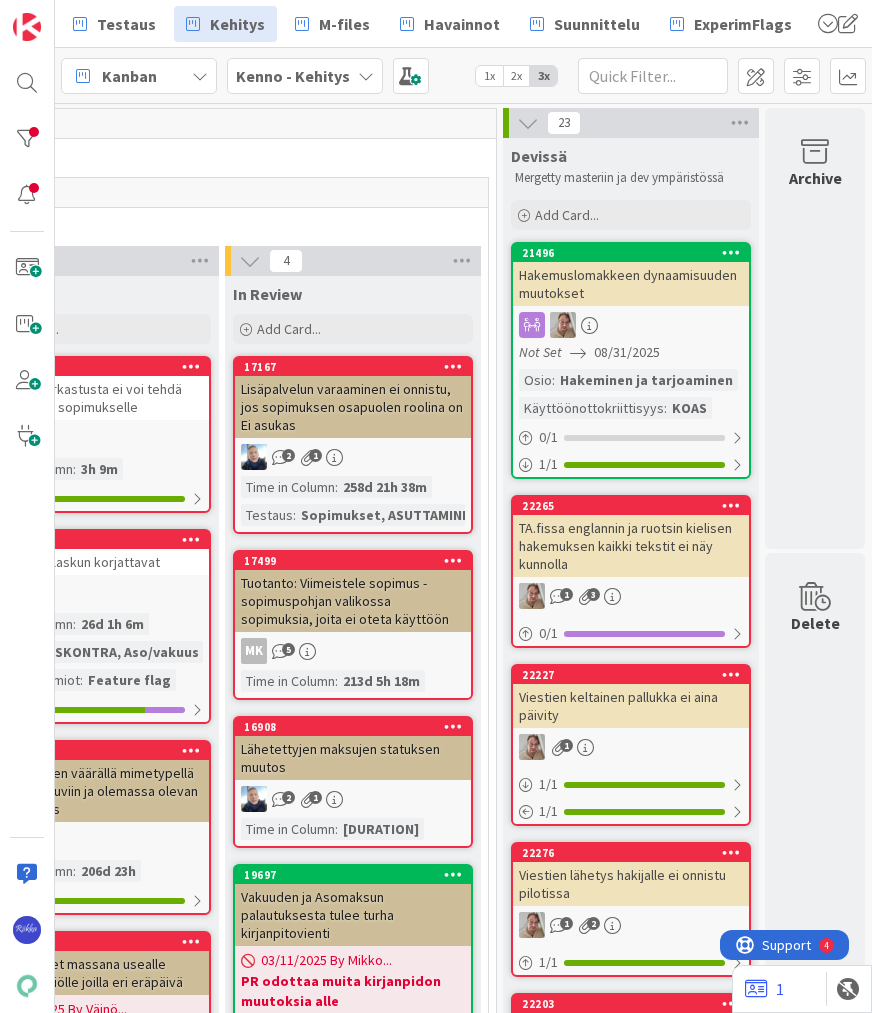 scroll, scrollTop: 0, scrollLeft: 0, axis: both 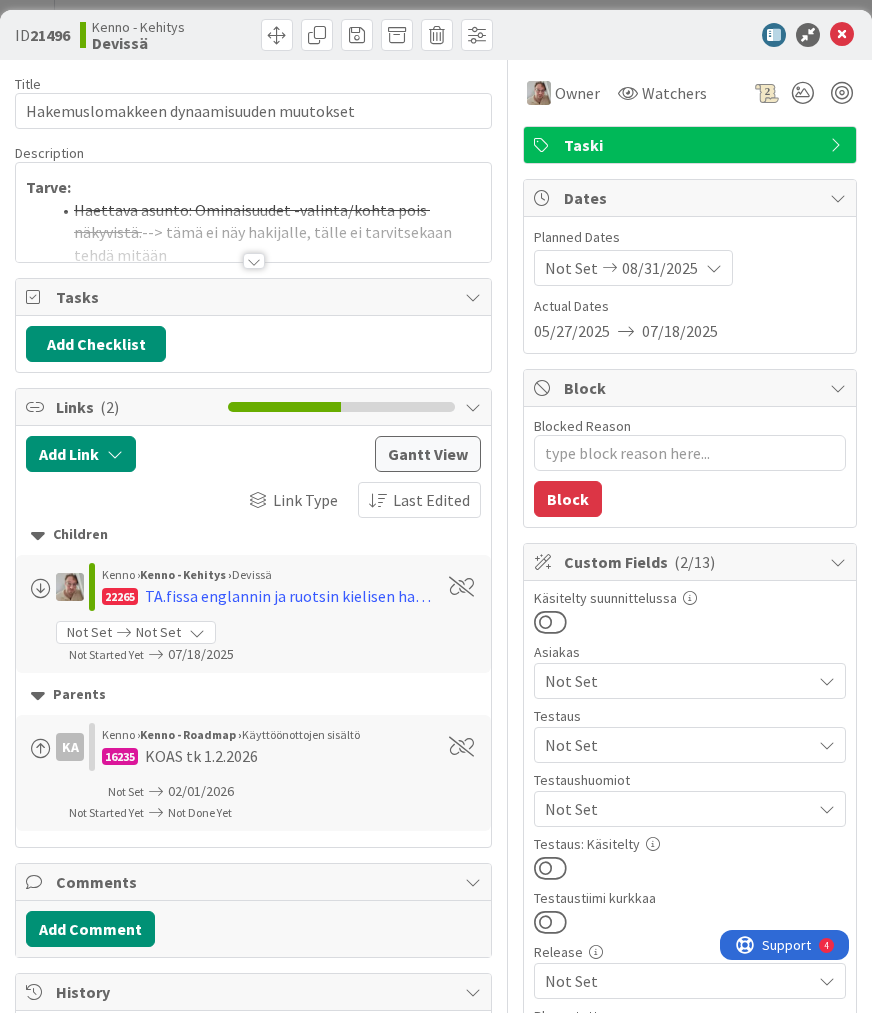 click at bounding box center (254, 261) 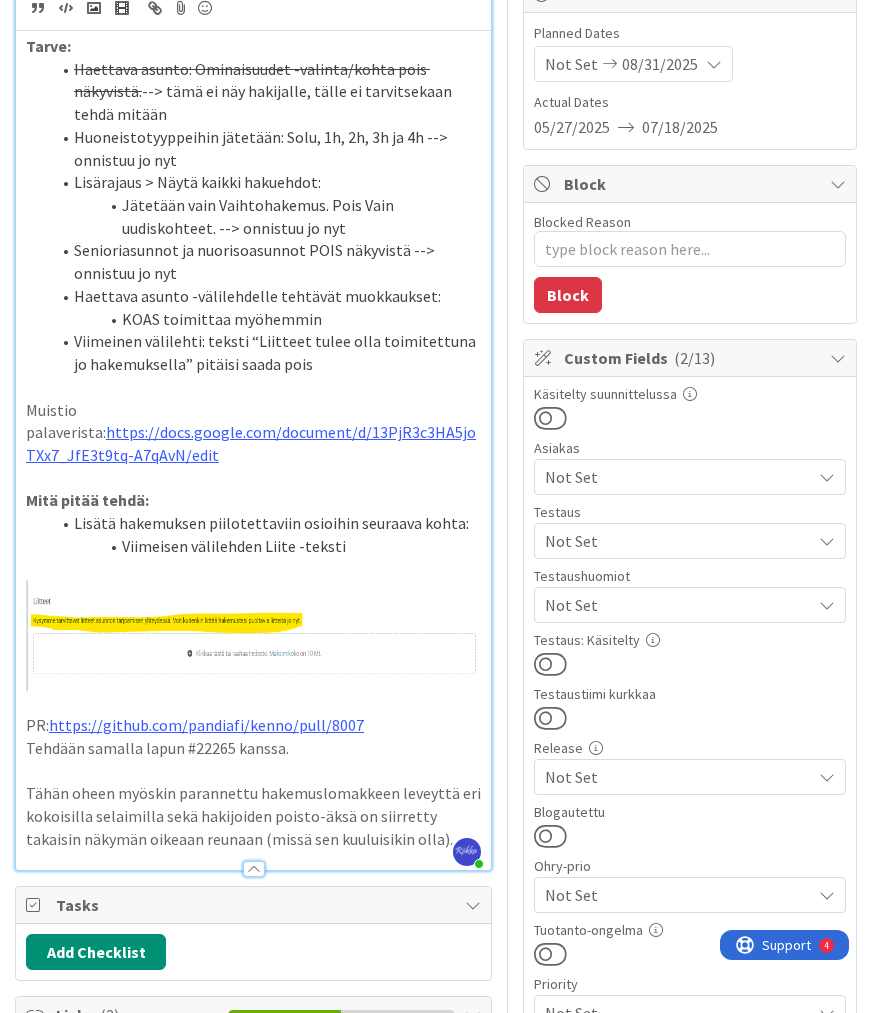 scroll, scrollTop: 240, scrollLeft: 0, axis: vertical 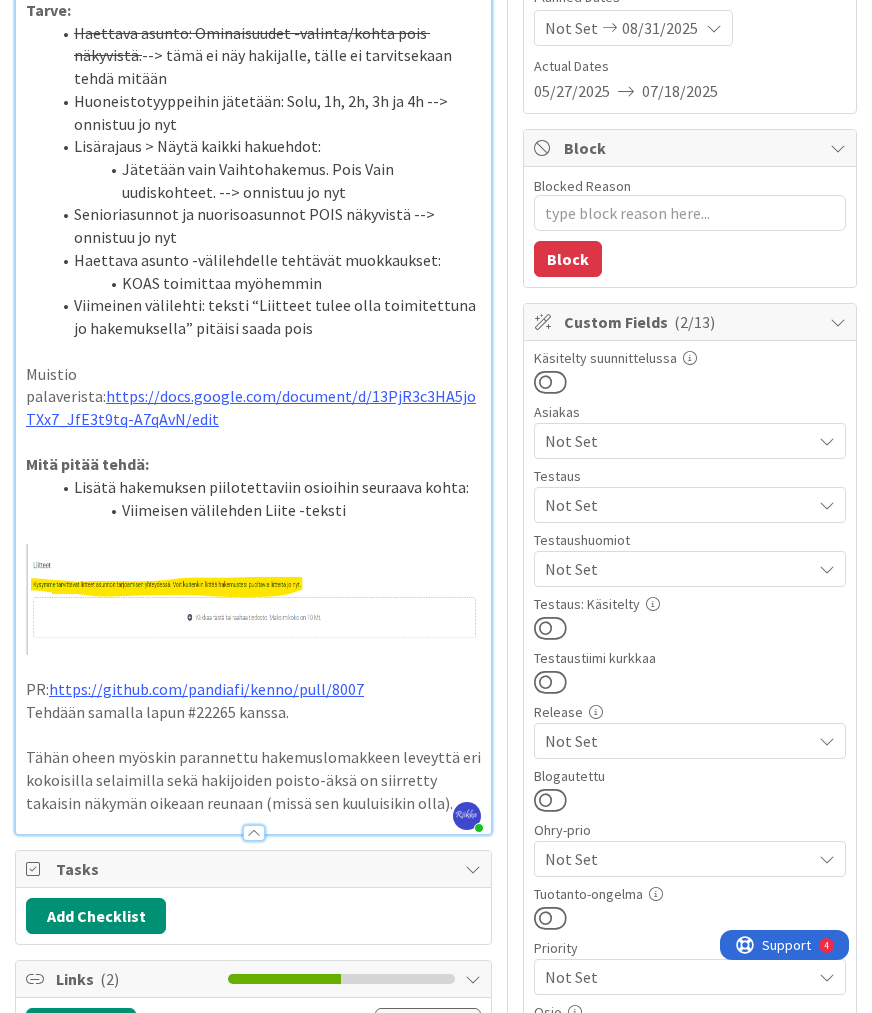 click on "Not Set" at bounding box center (678, 505) 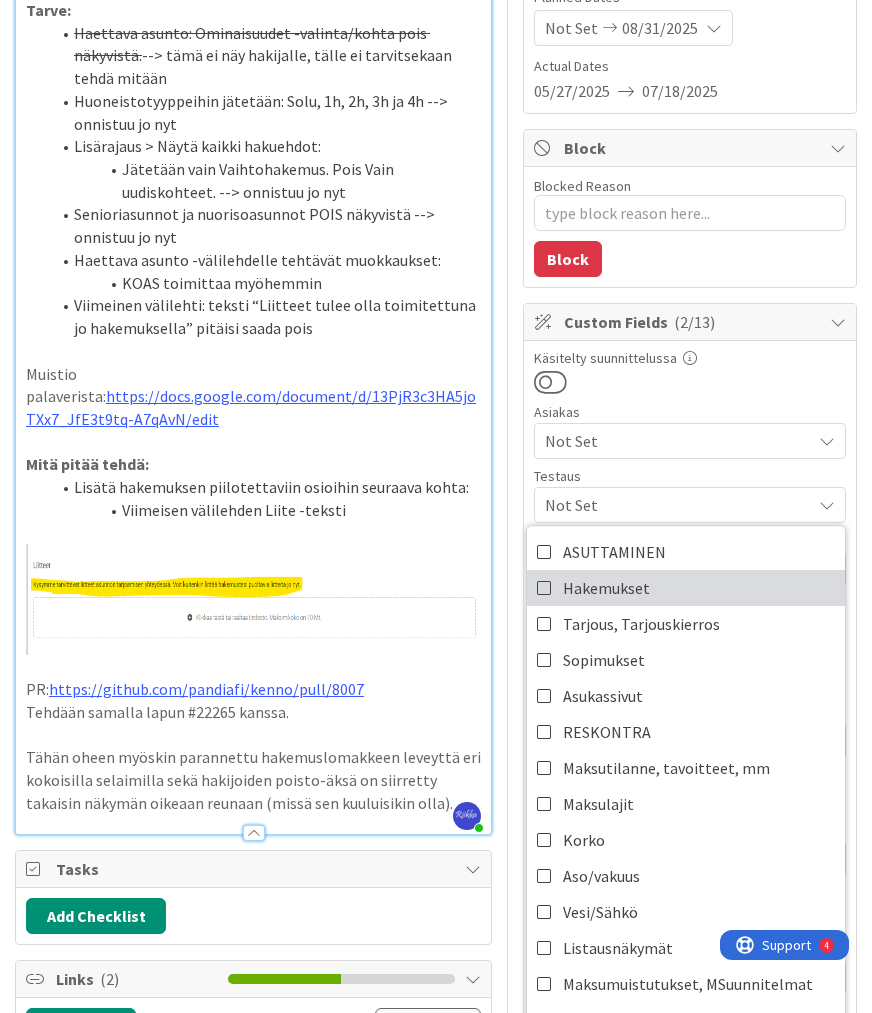 click on "Hakemukset" at bounding box center (686, 588) 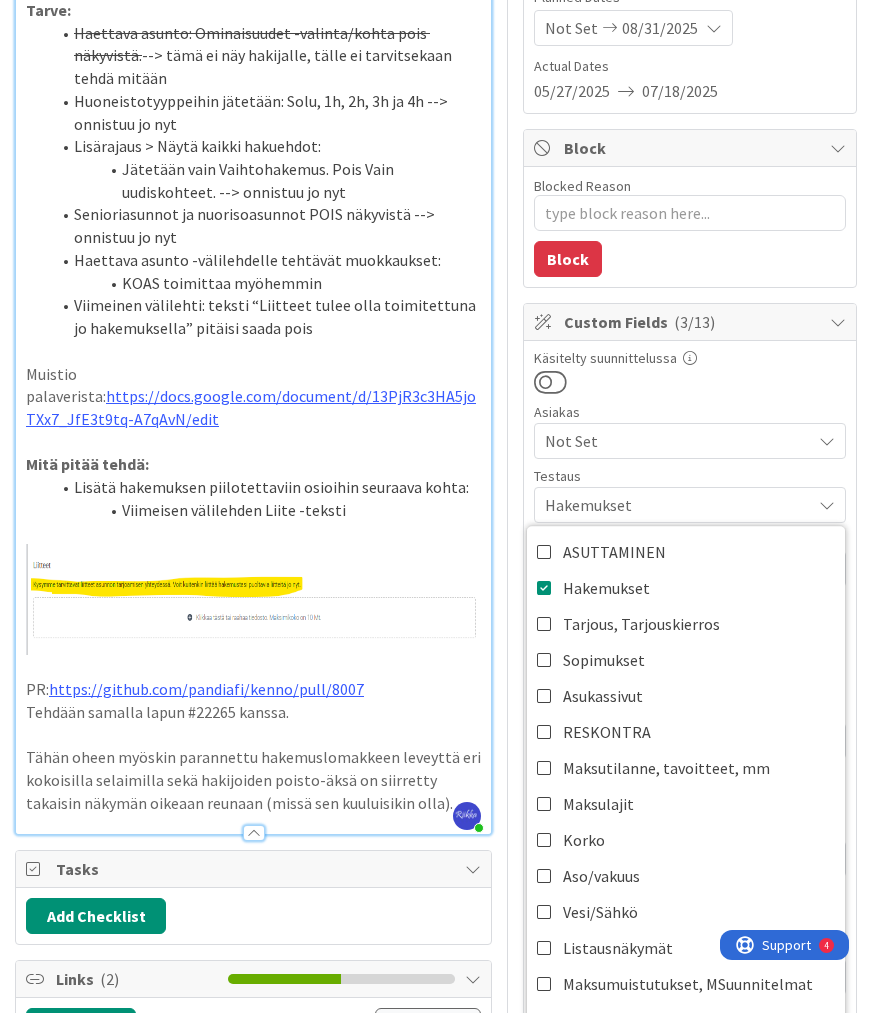 click at bounding box center [690, 382] 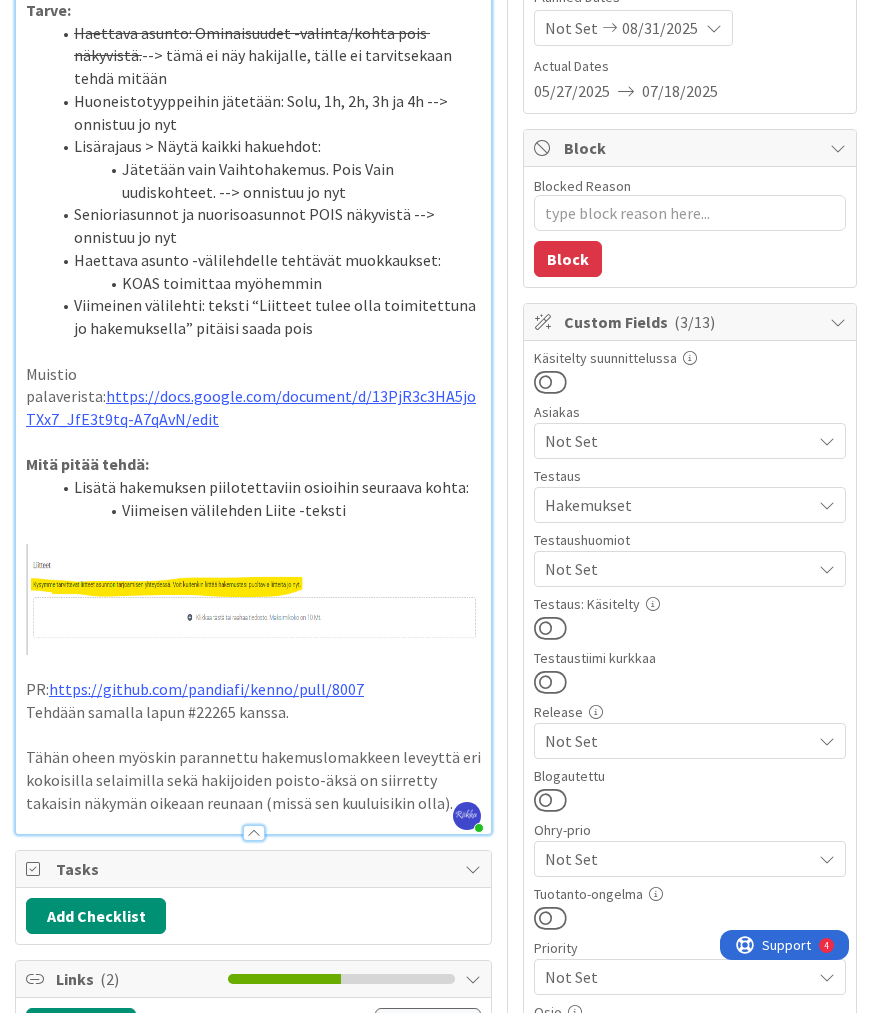 click at bounding box center [550, 628] 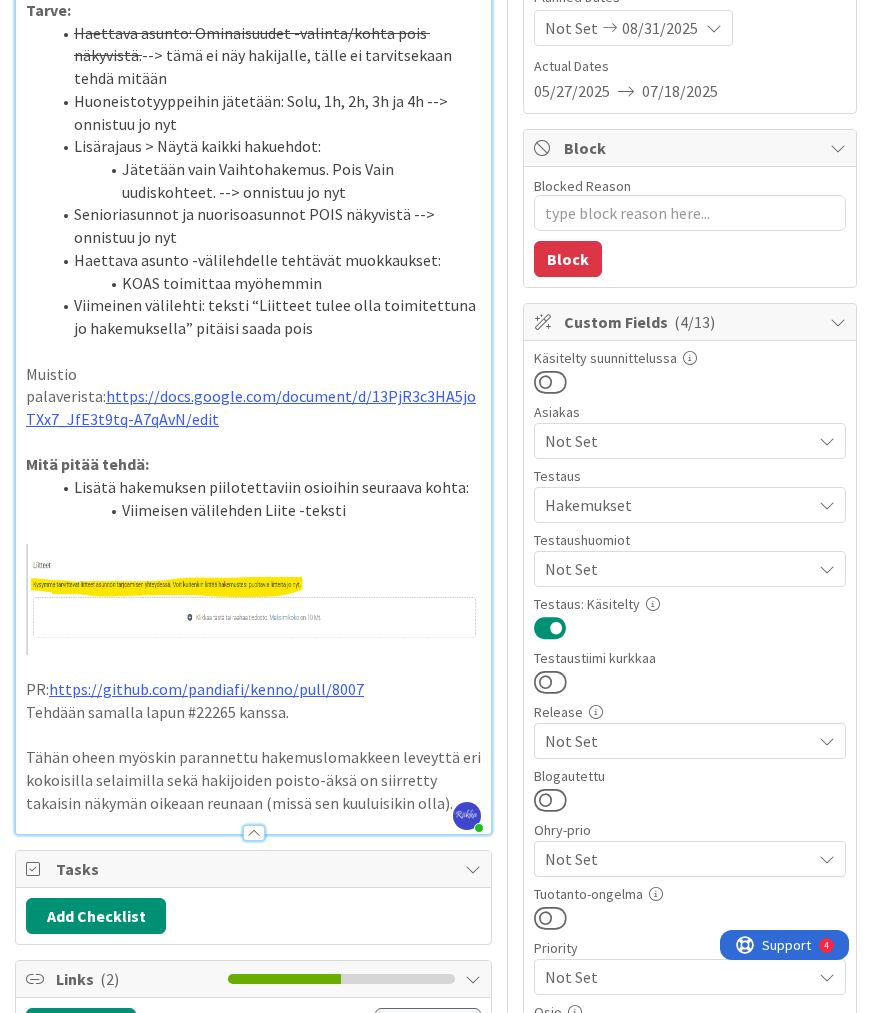 scroll, scrollTop: 0, scrollLeft: 0, axis: both 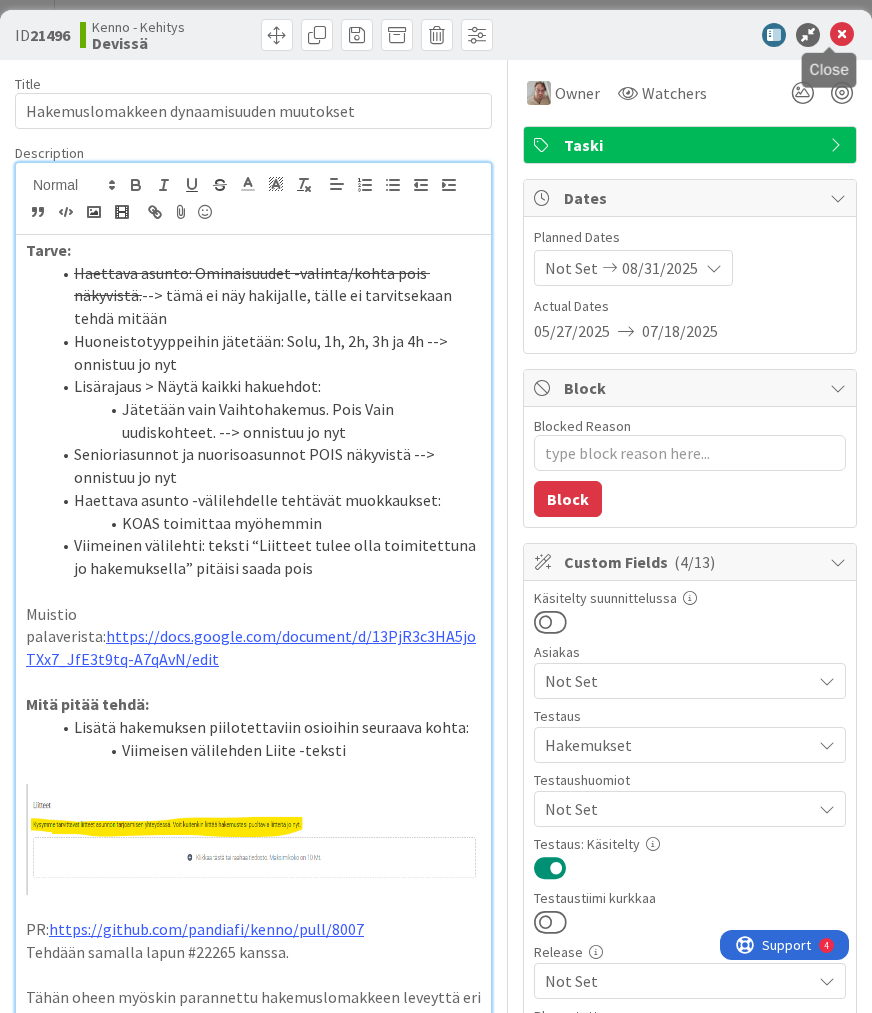 click at bounding box center [842, 35] 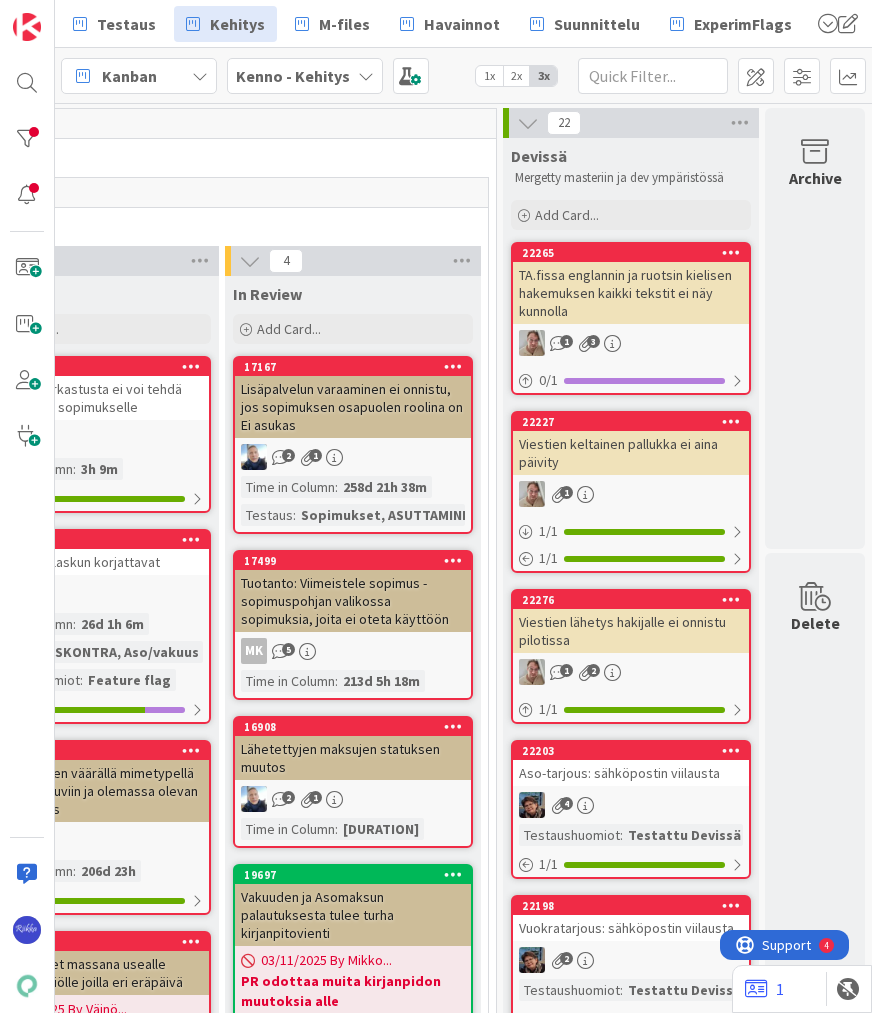 scroll, scrollTop: 0, scrollLeft: 0, axis: both 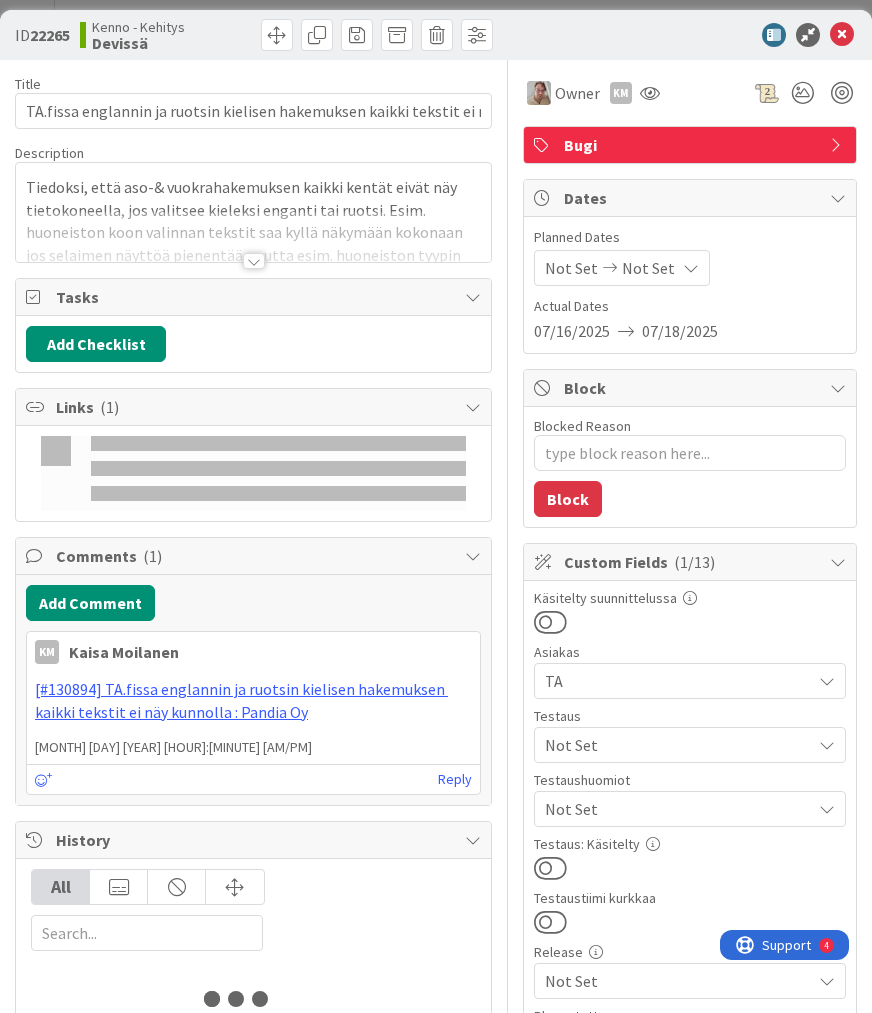 type on "x" 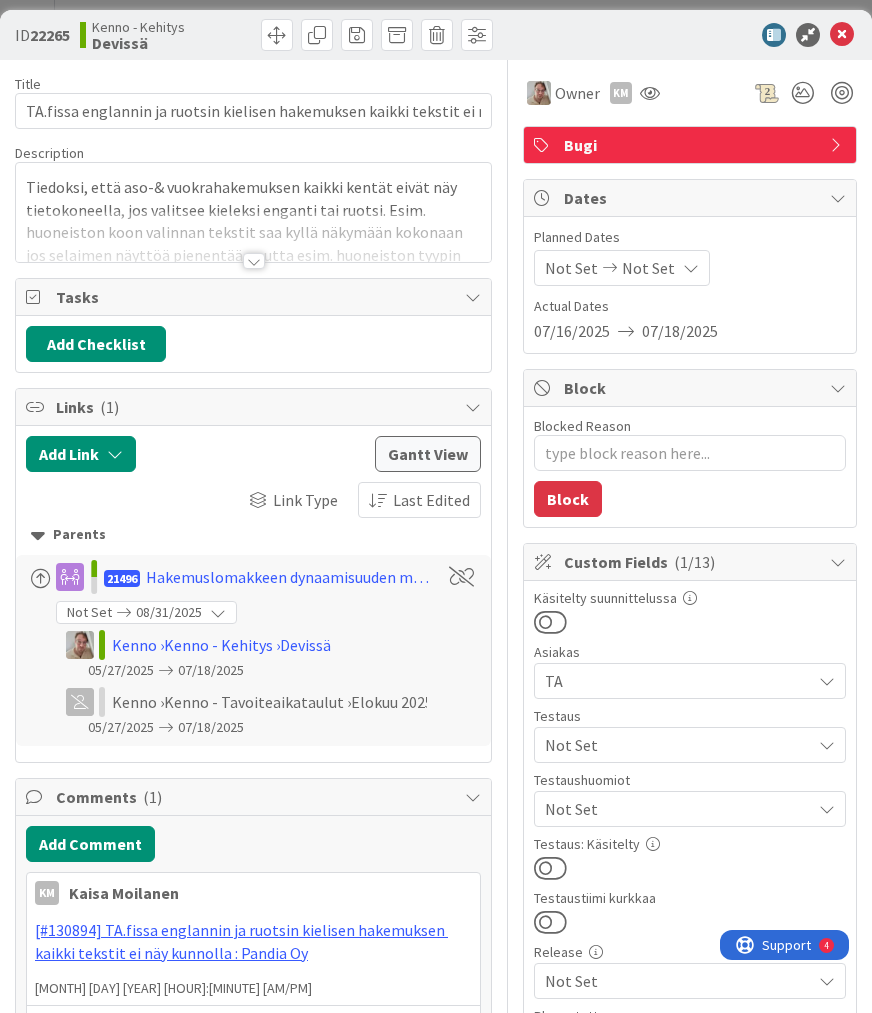 scroll, scrollTop: 0, scrollLeft: 0, axis: both 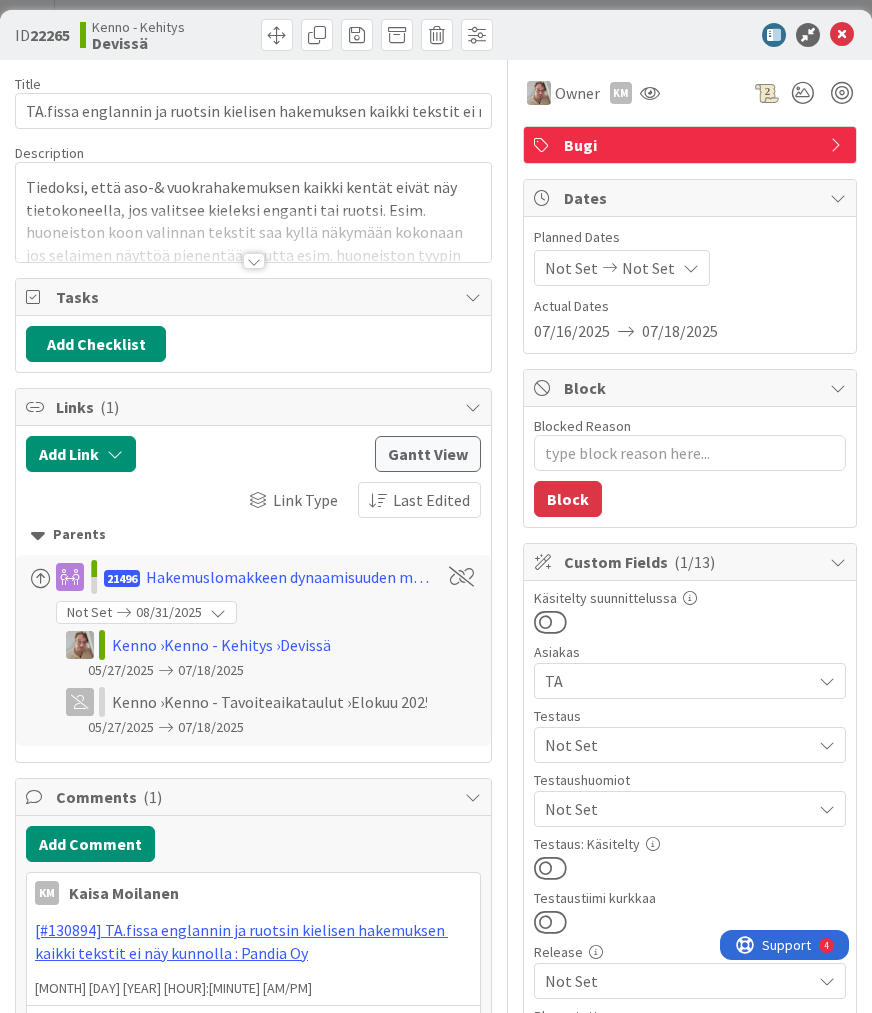 click at bounding box center [254, 261] 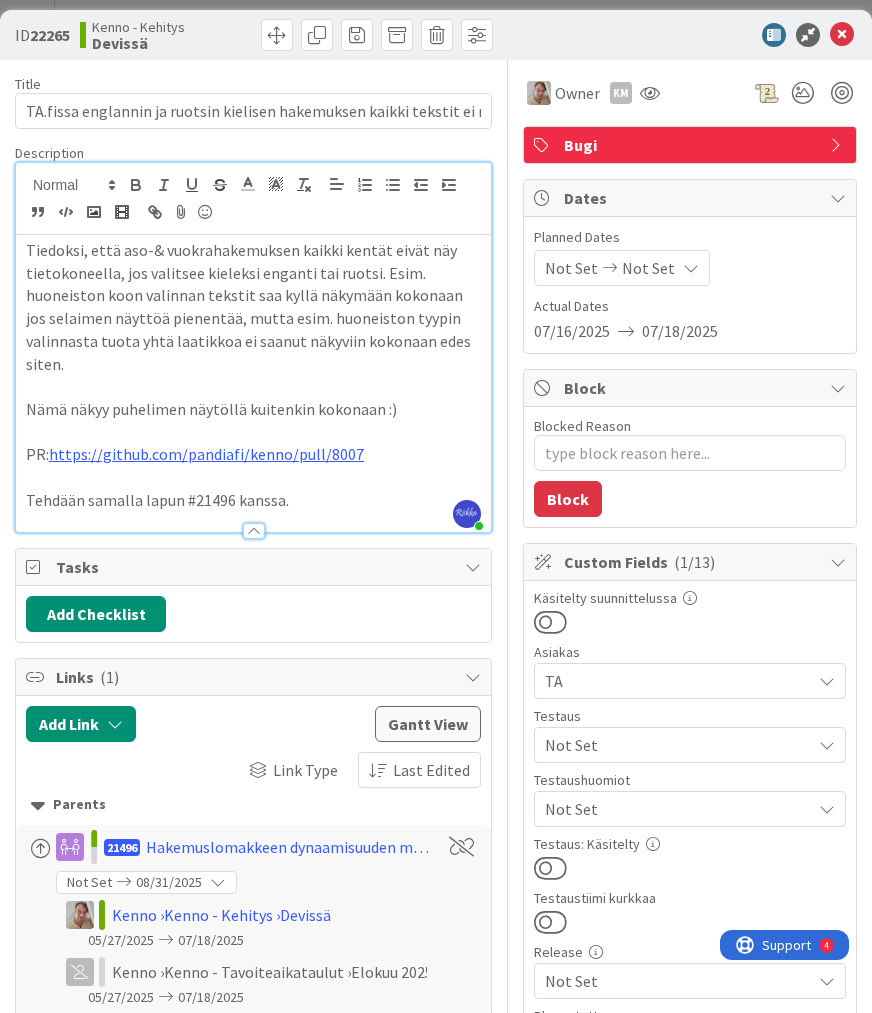 click on "Tiedoksi, että aso-& vuokrahakemuksen kaikki kentät eivät näy tietokoneella, jos valitsee kieleksi enganti tai ruotsi. Esim. huoneiston koon valinnan tekstit saa kyllä näkymään kokonaan jos selaimen näyttöä pienentää, mutta esim. huoneiston tyypin valinnasta tuota yhtä laatikkoa ei saanut näkyviin kokonaan edes siten." at bounding box center (253, 307) 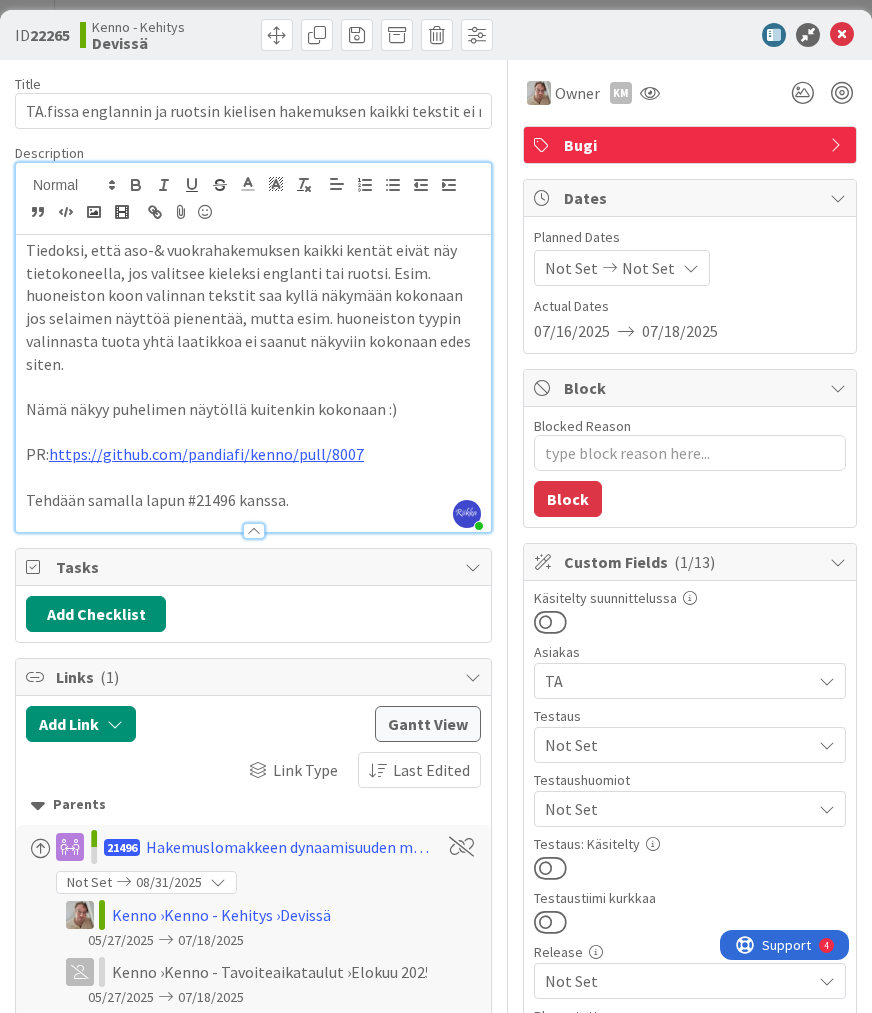 click on "Not Set" at bounding box center (678, 745) 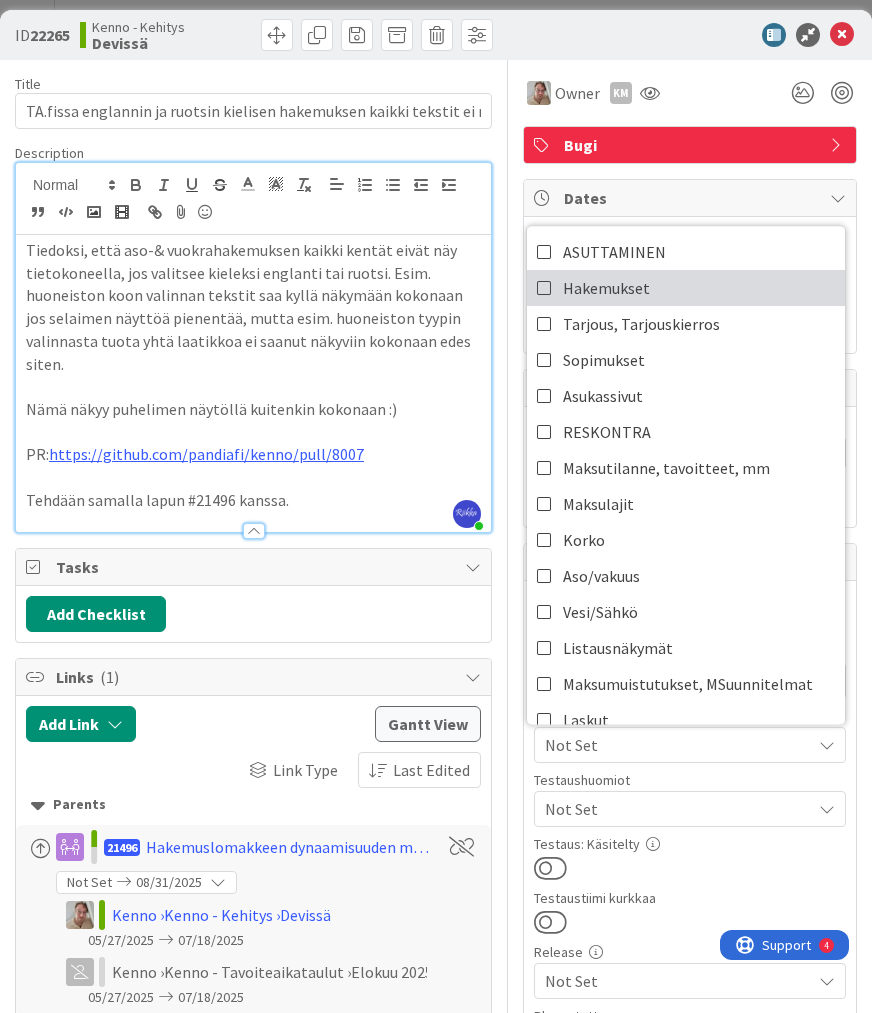 click on "Hakemukset" at bounding box center (686, 288) 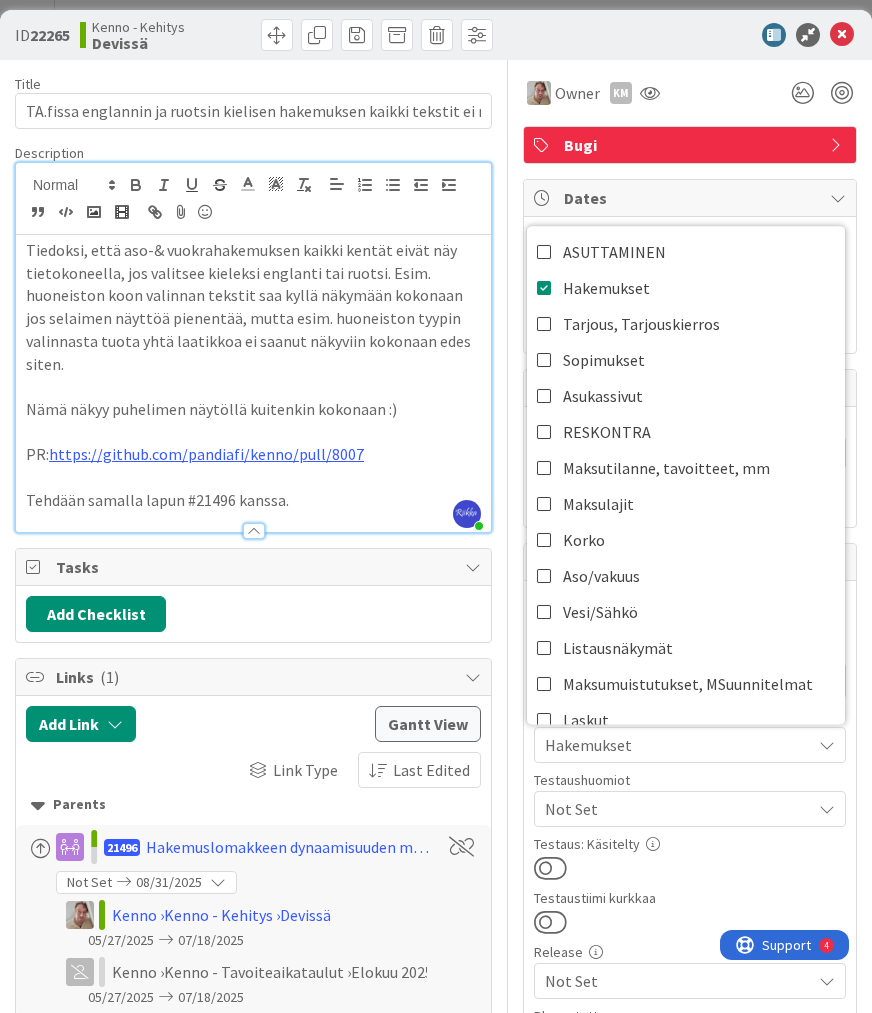 click on "Testaus: Käsitelty" at bounding box center (690, 844) 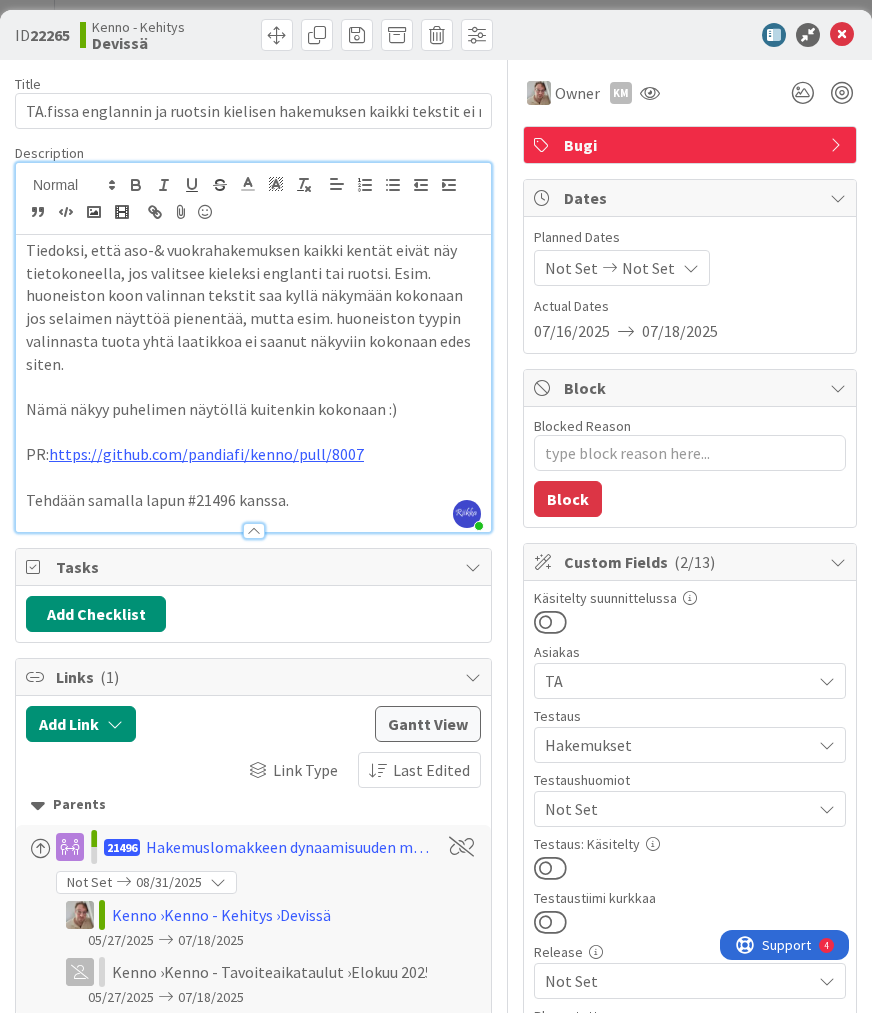 click at bounding box center [550, 868] 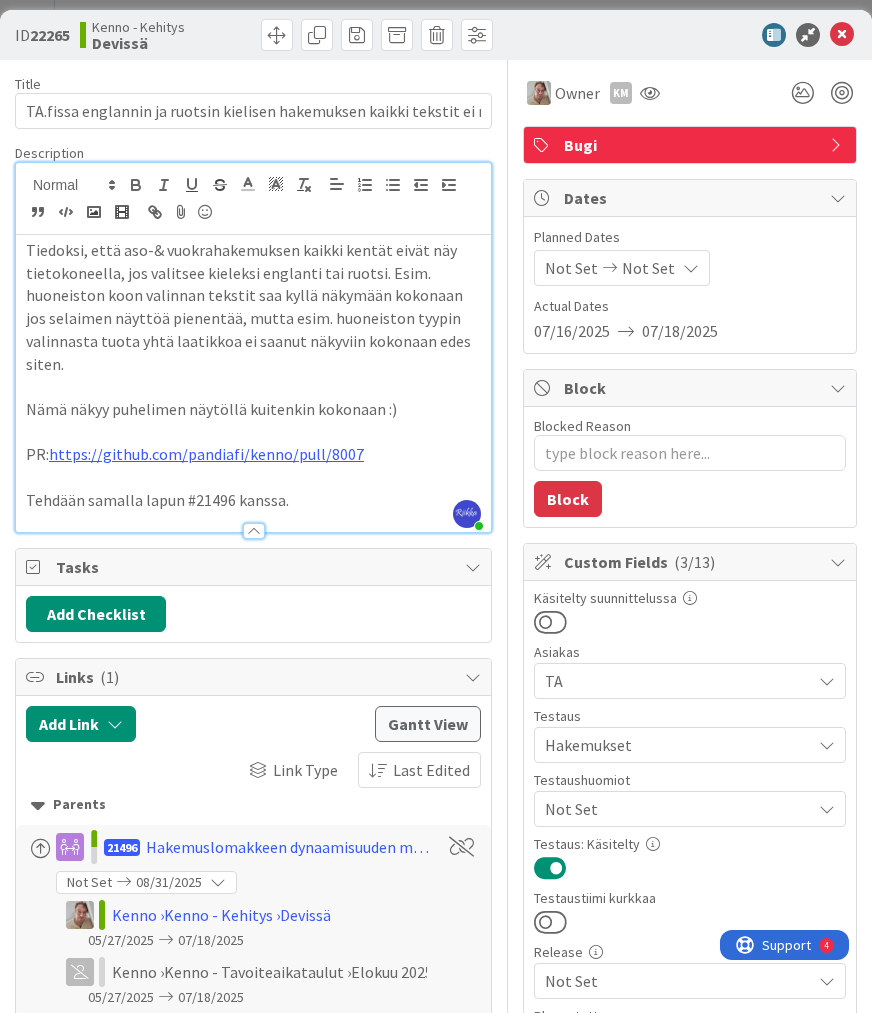 click on "Tehdään samalla lapun #21496 kanssa." at bounding box center [253, 500] 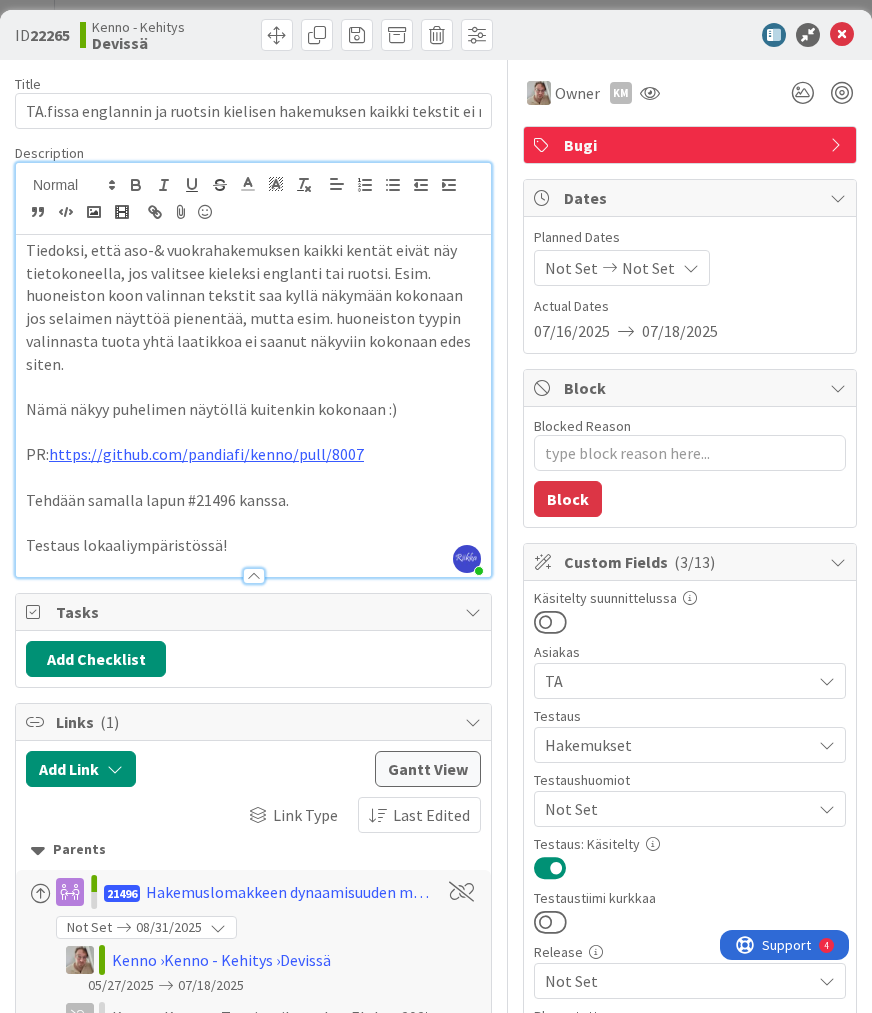 click on "Nämä näkyy puhelimen näytöllä kuitenkin kokonaan :)" at bounding box center [253, 409] 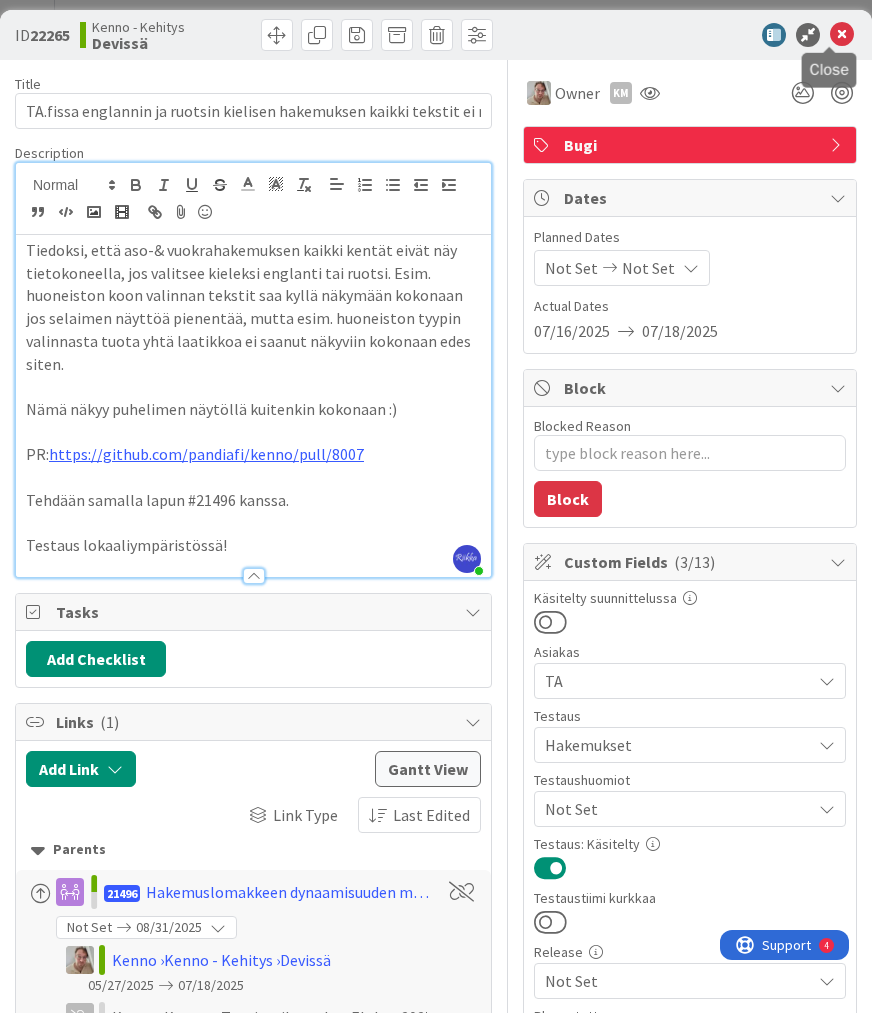 click at bounding box center [842, 35] 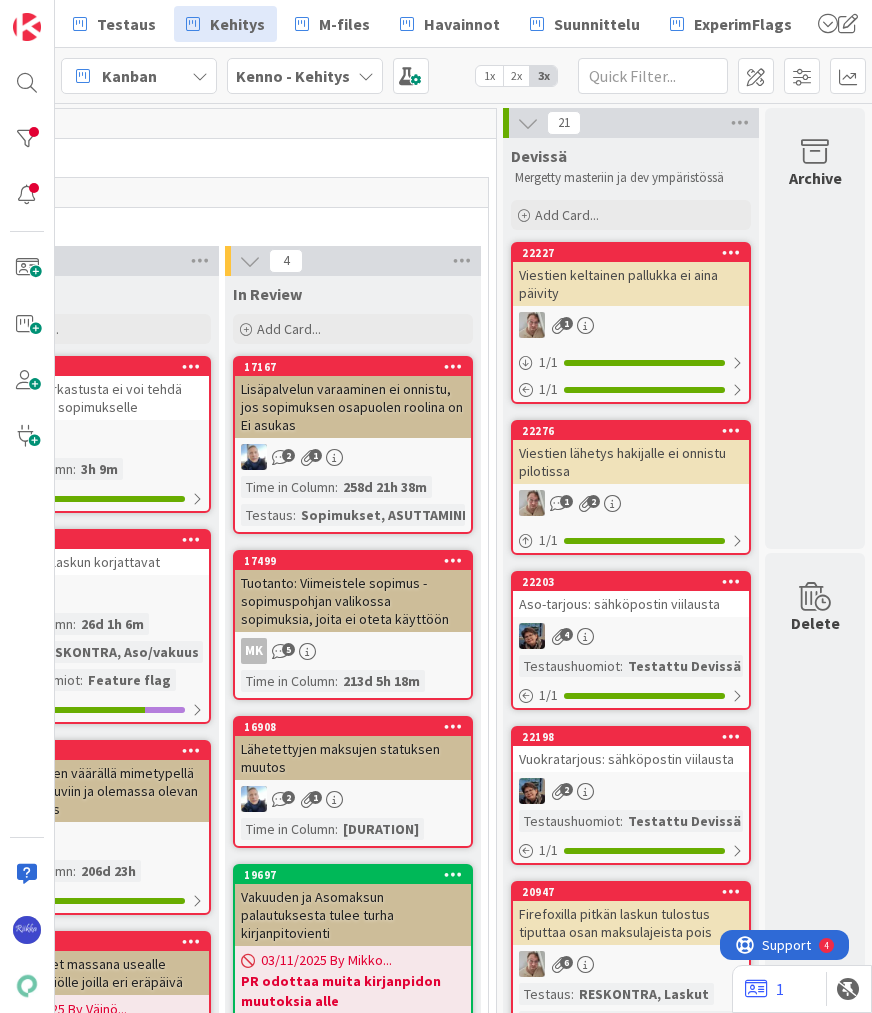 scroll, scrollTop: 0, scrollLeft: 0, axis: both 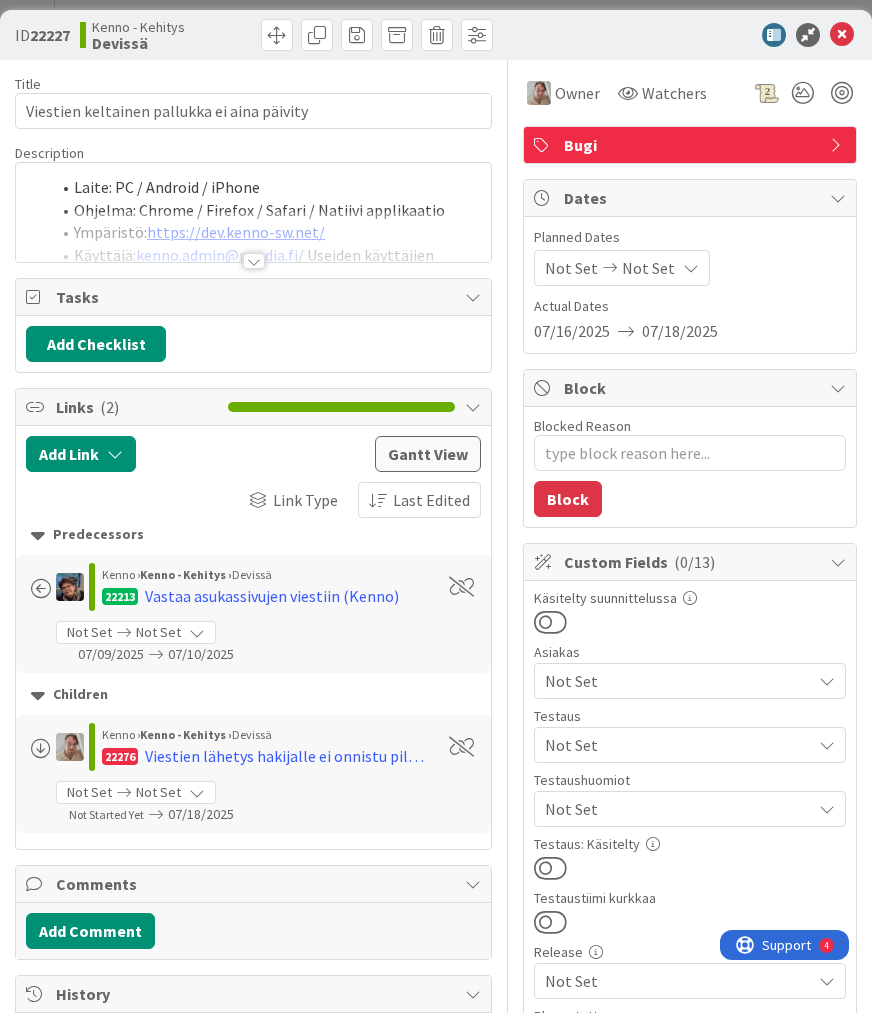 click at bounding box center [254, 261] 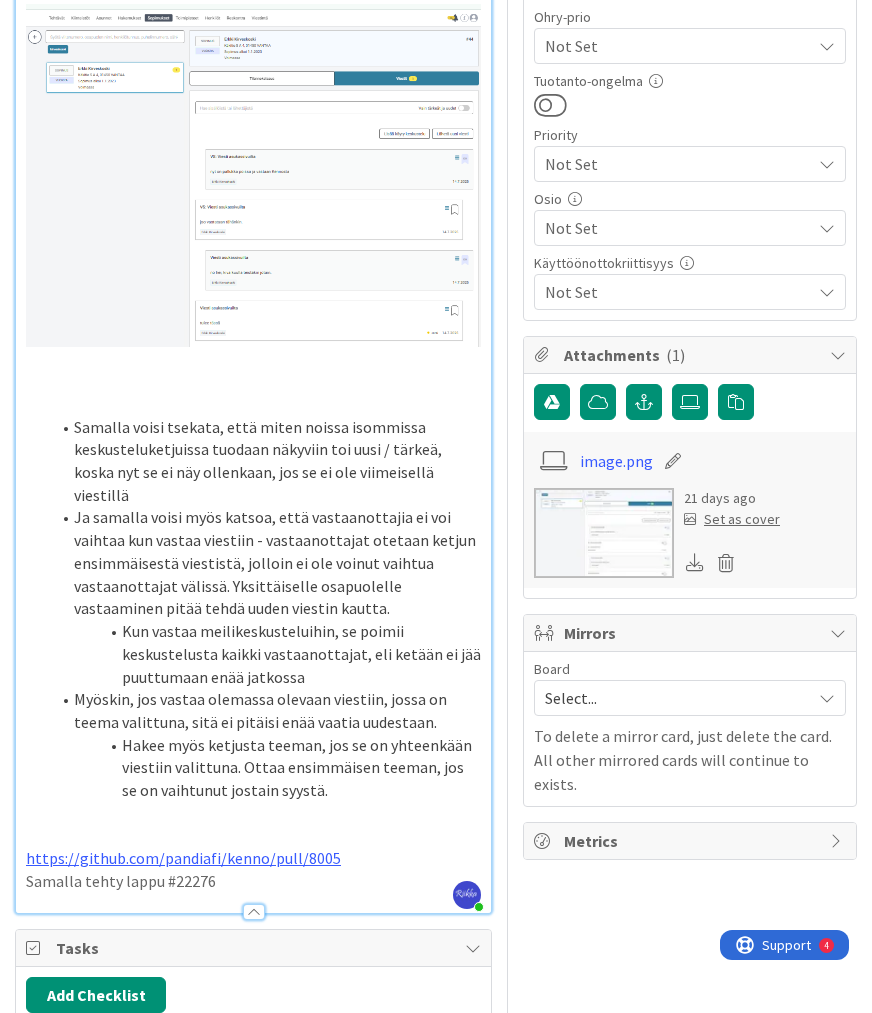 scroll, scrollTop: 1200, scrollLeft: 0, axis: vertical 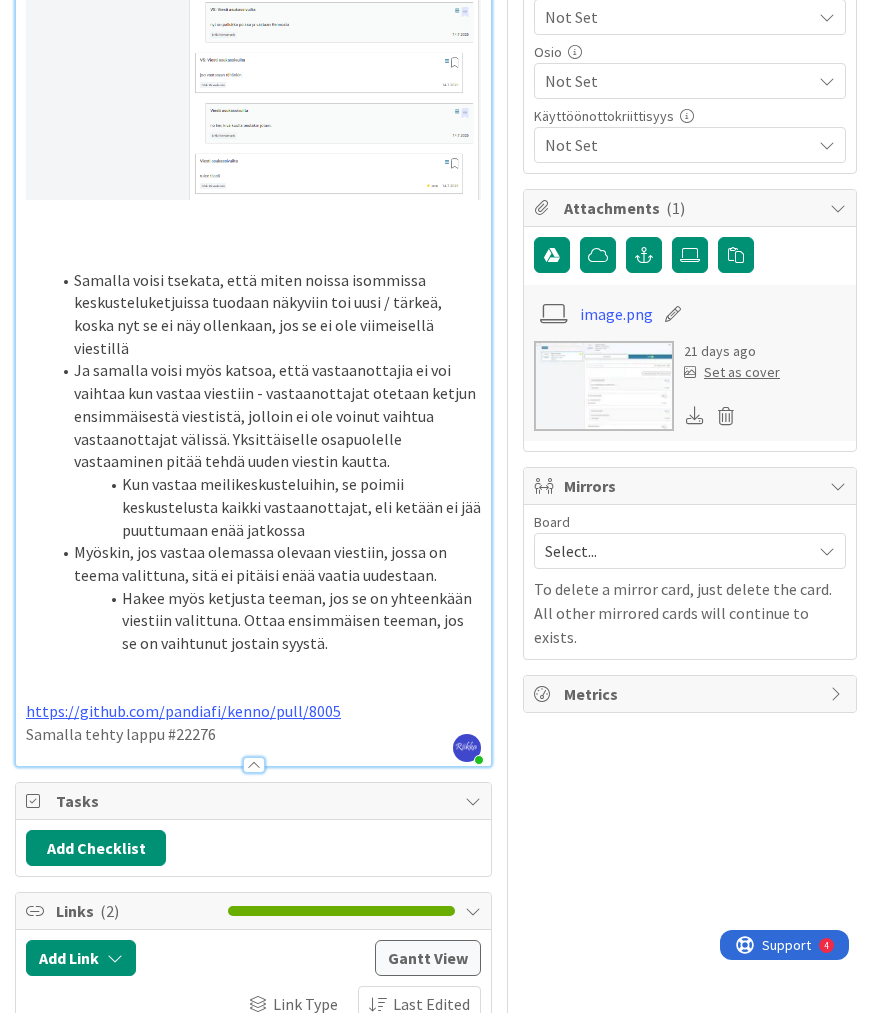 click on "Samalla tehty lappu #22276" at bounding box center (253, 734) 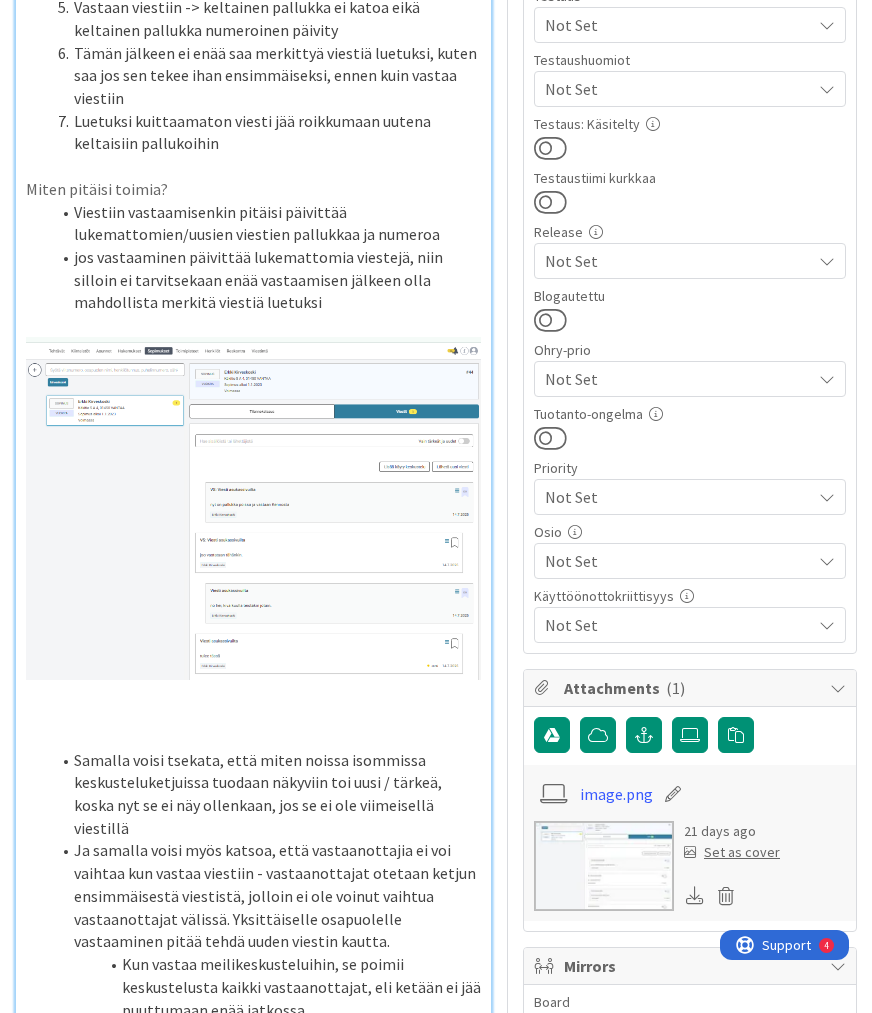 scroll, scrollTop: 240, scrollLeft: 0, axis: vertical 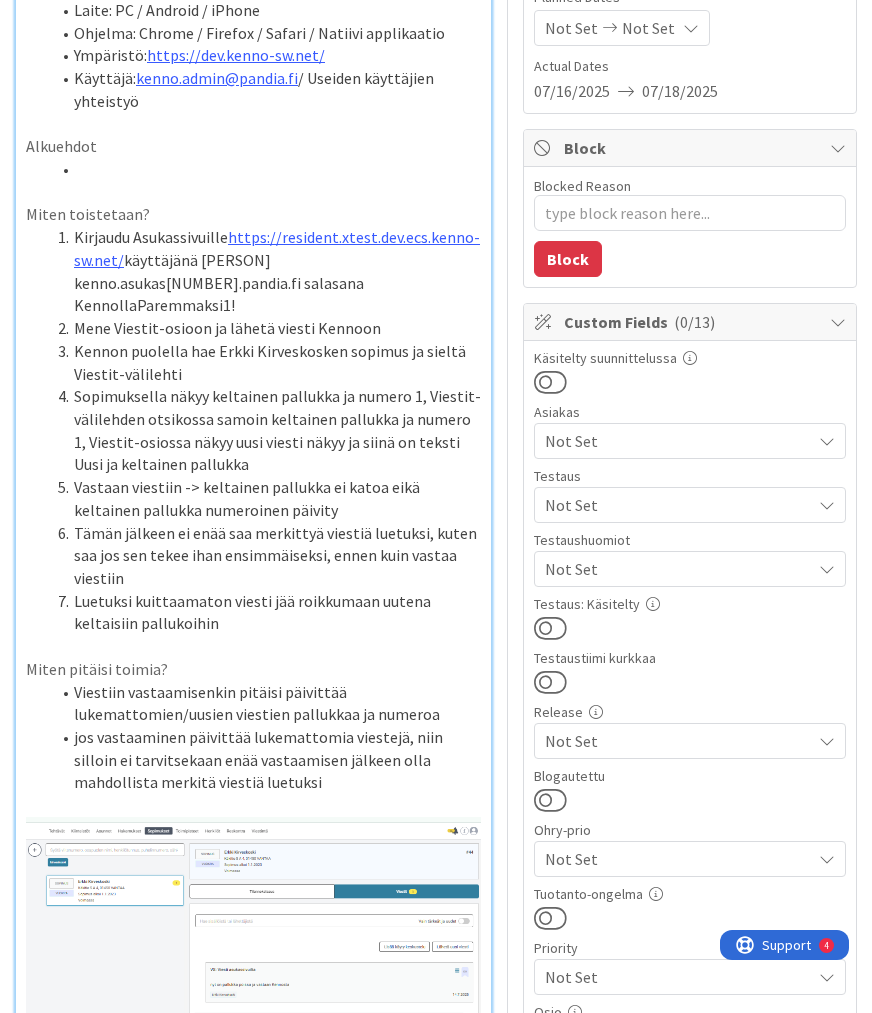 click on "Not Set" at bounding box center (678, 505) 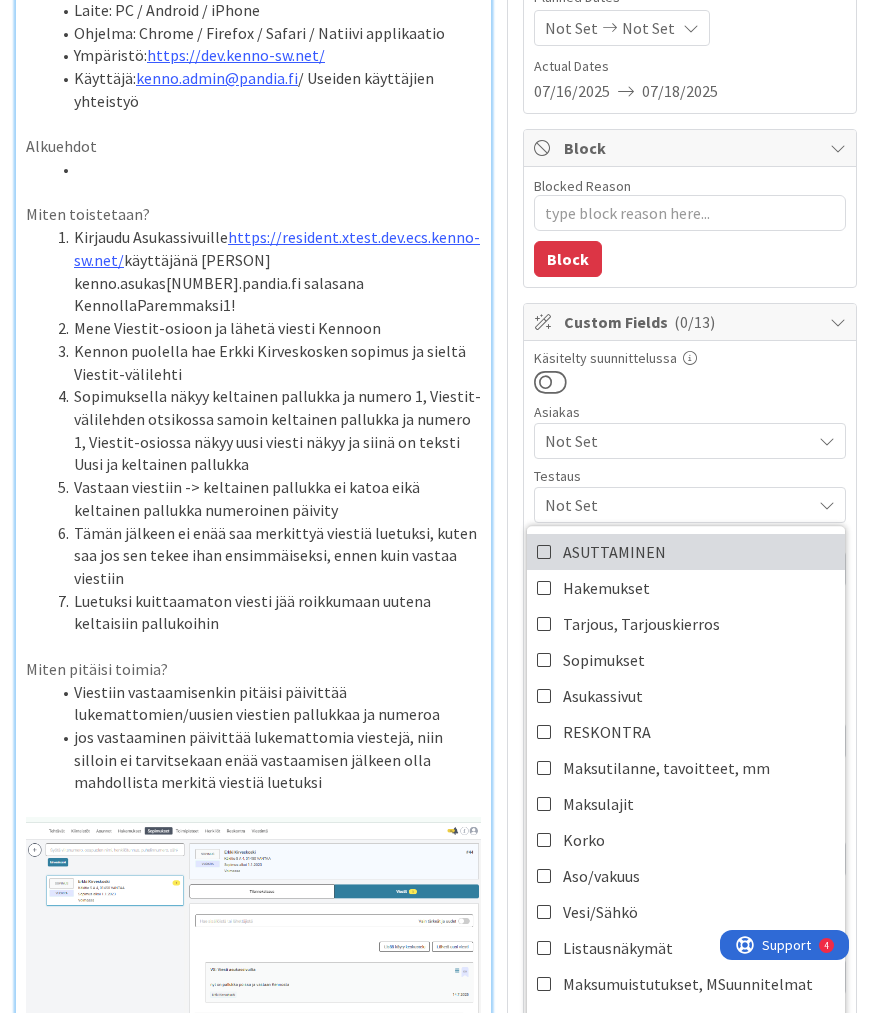 click on "ASUTTAMINEN" at bounding box center (686, 552) 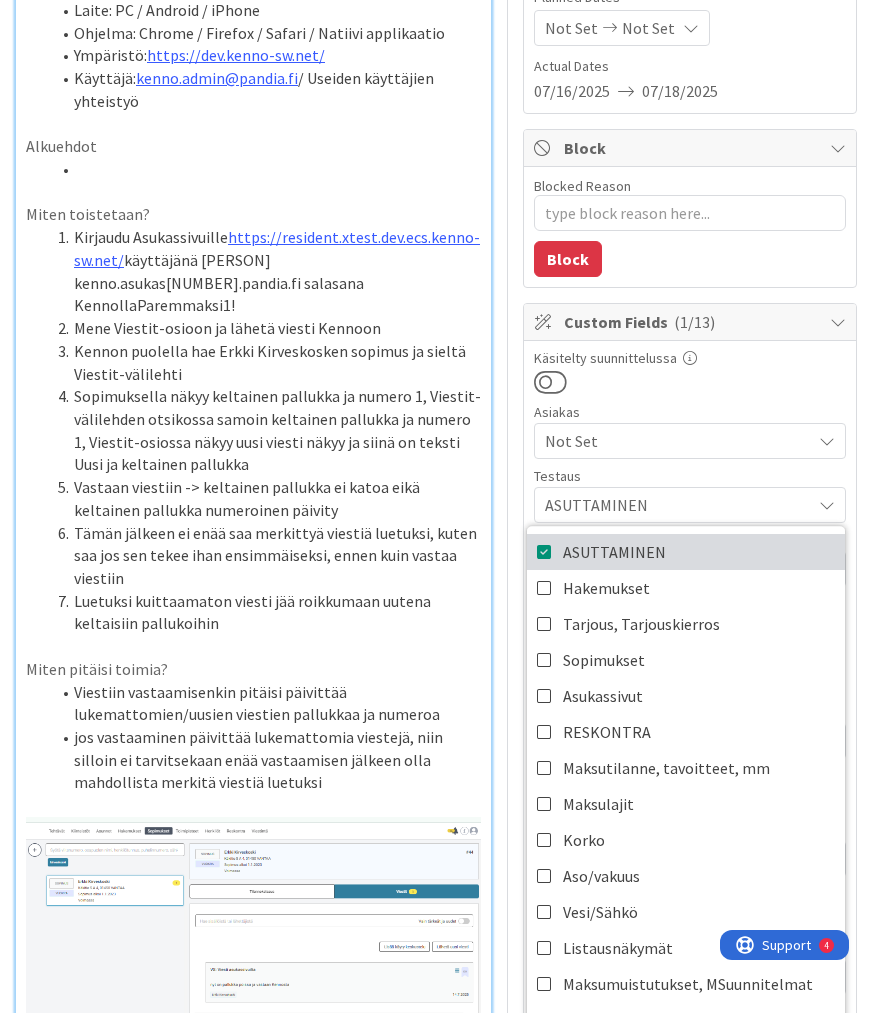 click on "ASUTTAMINEN" at bounding box center (686, 552) 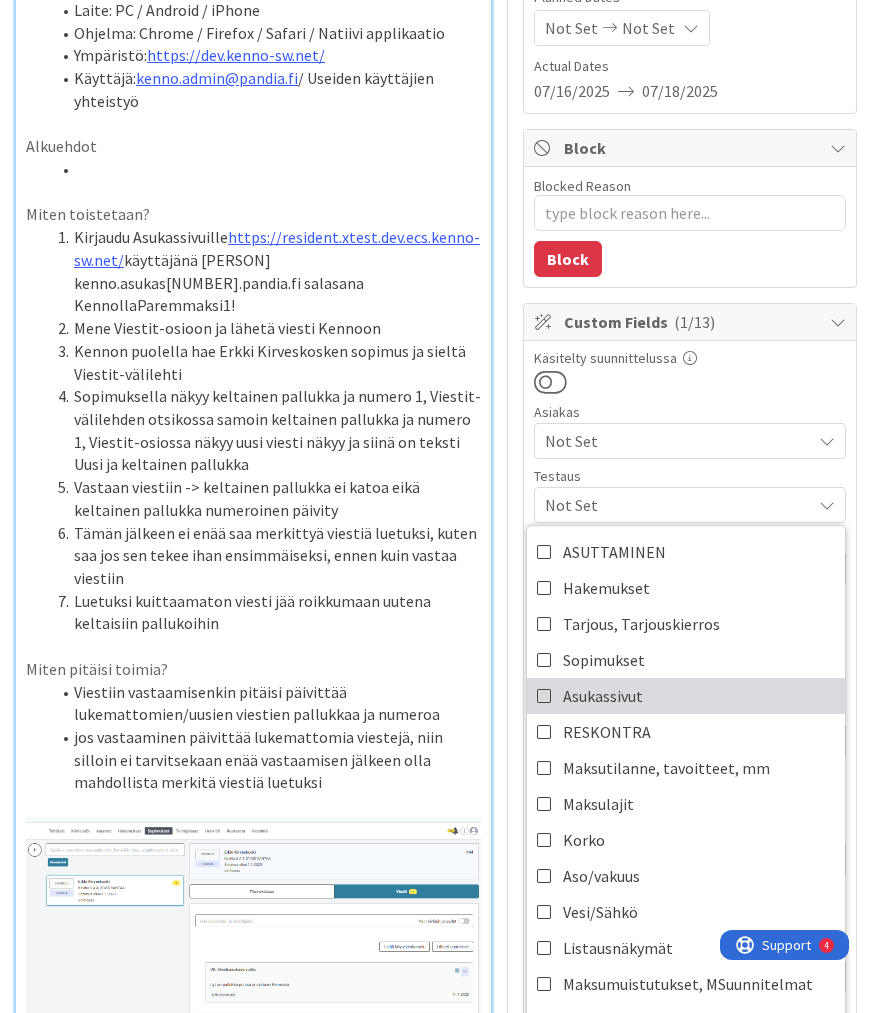 click on "Asukassivut" at bounding box center (686, 696) 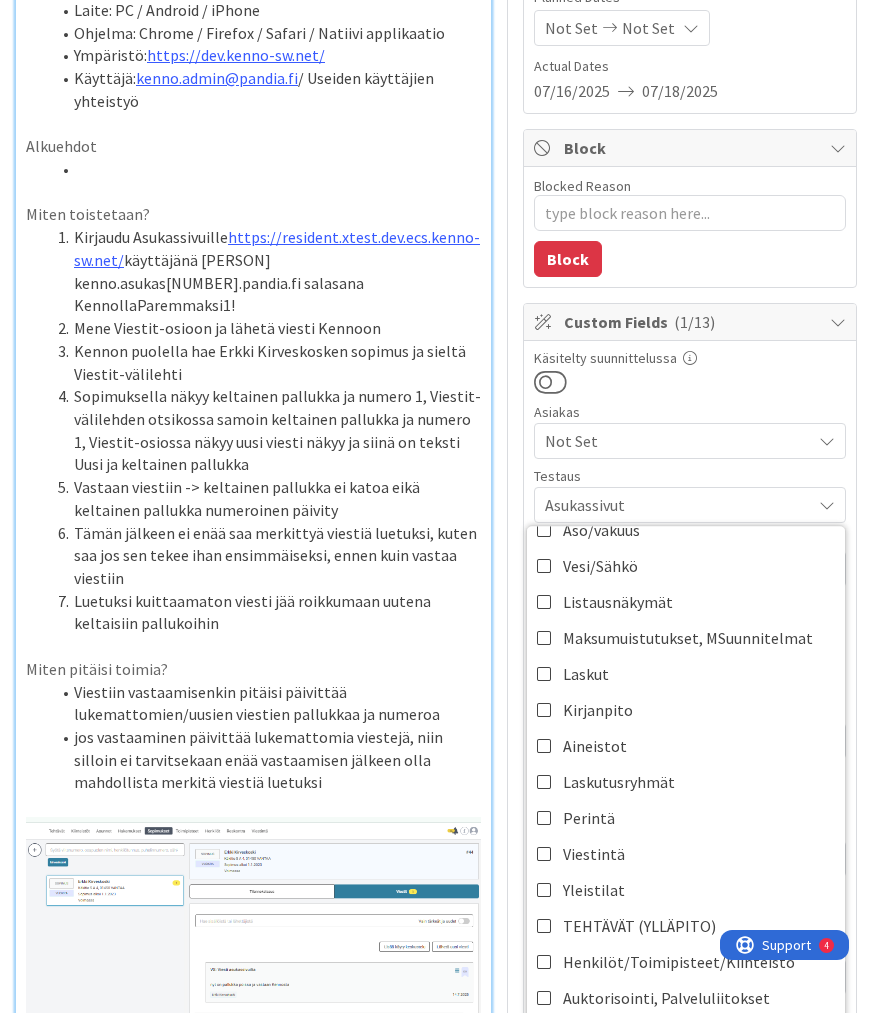 scroll, scrollTop: 400, scrollLeft: 0, axis: vertical 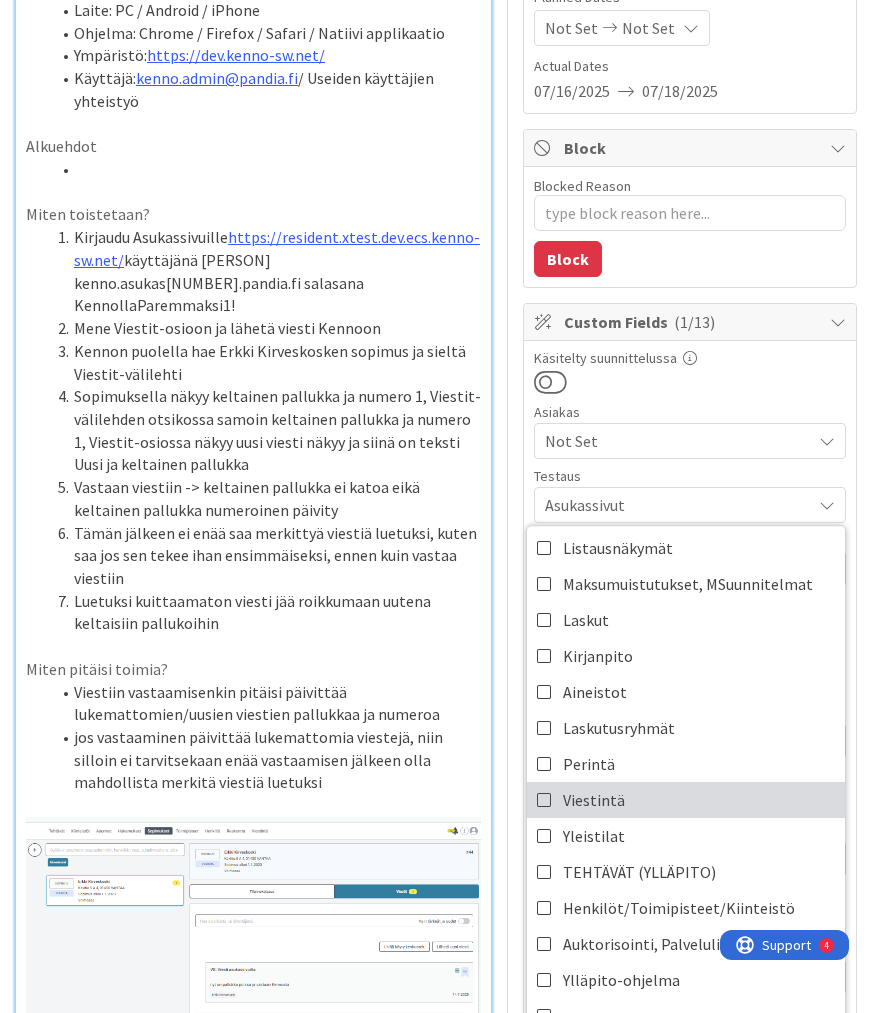click on "Viestintä" at bounding box center (686, 800) 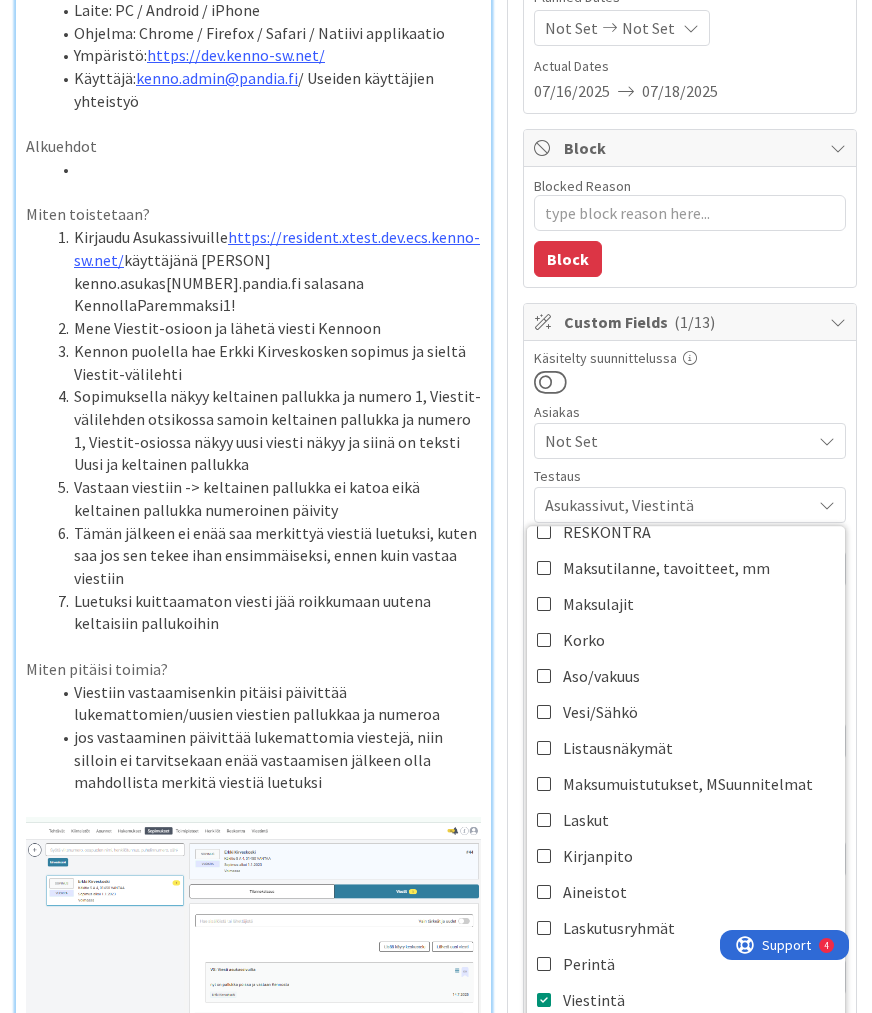 scroll, scrollTop: 240, scrollLeft: 0, axis: vertical 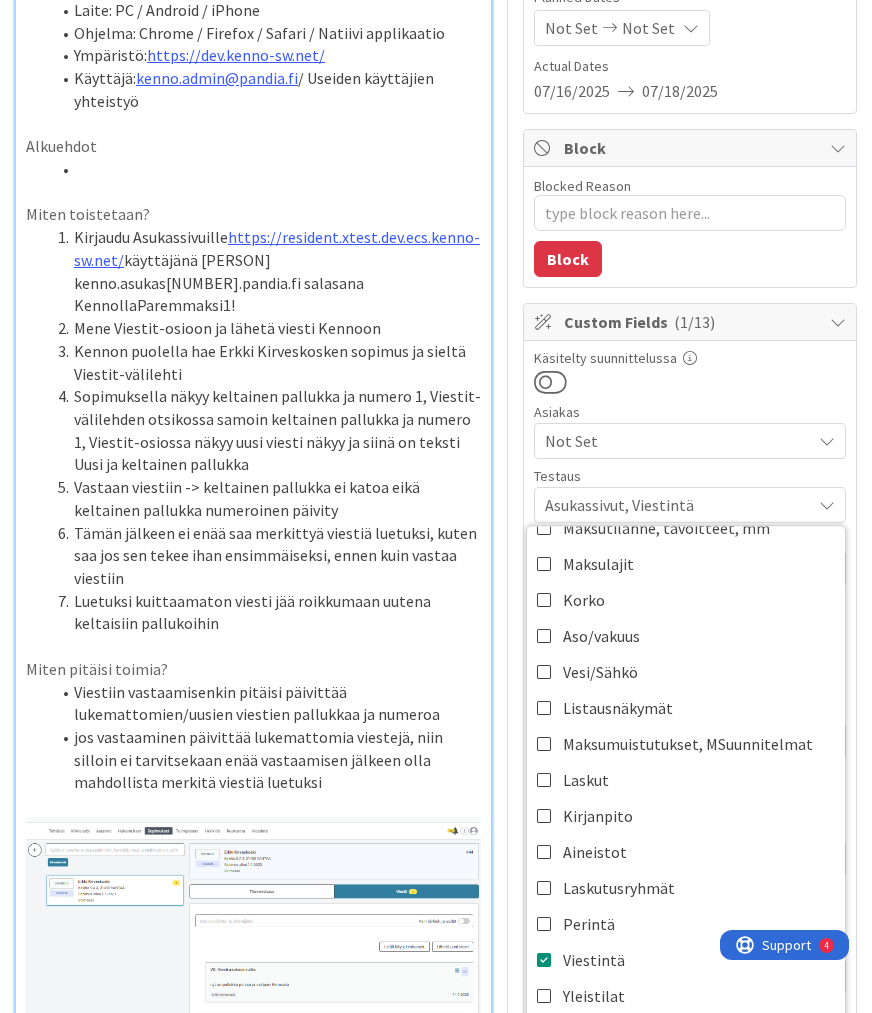 click on "Blocked Reason 0 / 256 Block" at bounding box center [690, 227] 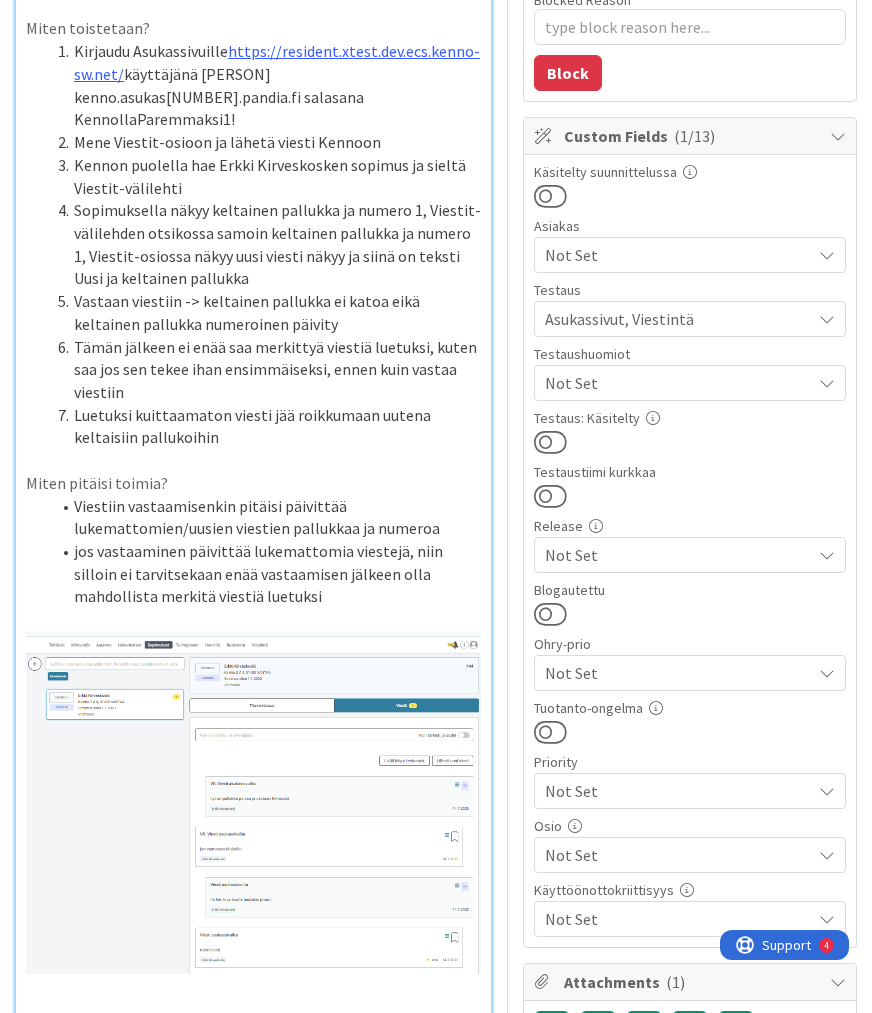scroll, scrollTop: 240, scrollLeft: 0, axis: vertical 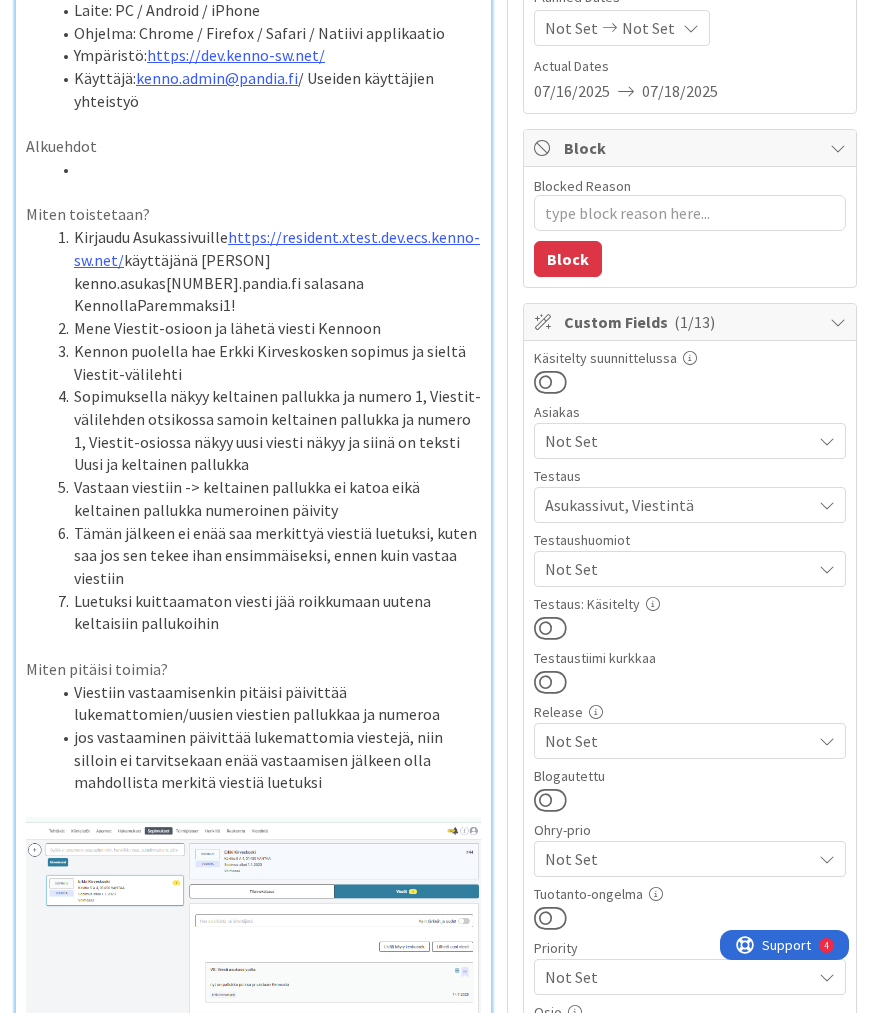 click at bounding box center (550, 628) 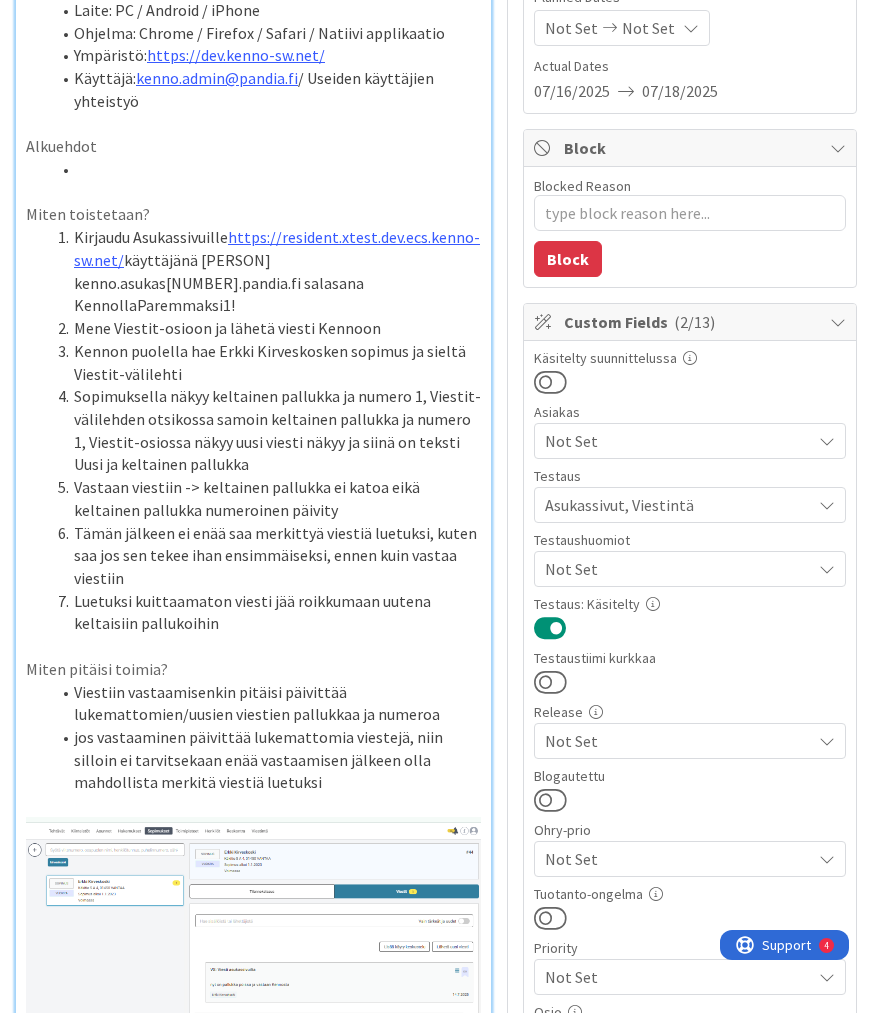 scroll, scrollTop: 0, scrollLeft: 0, axis: both 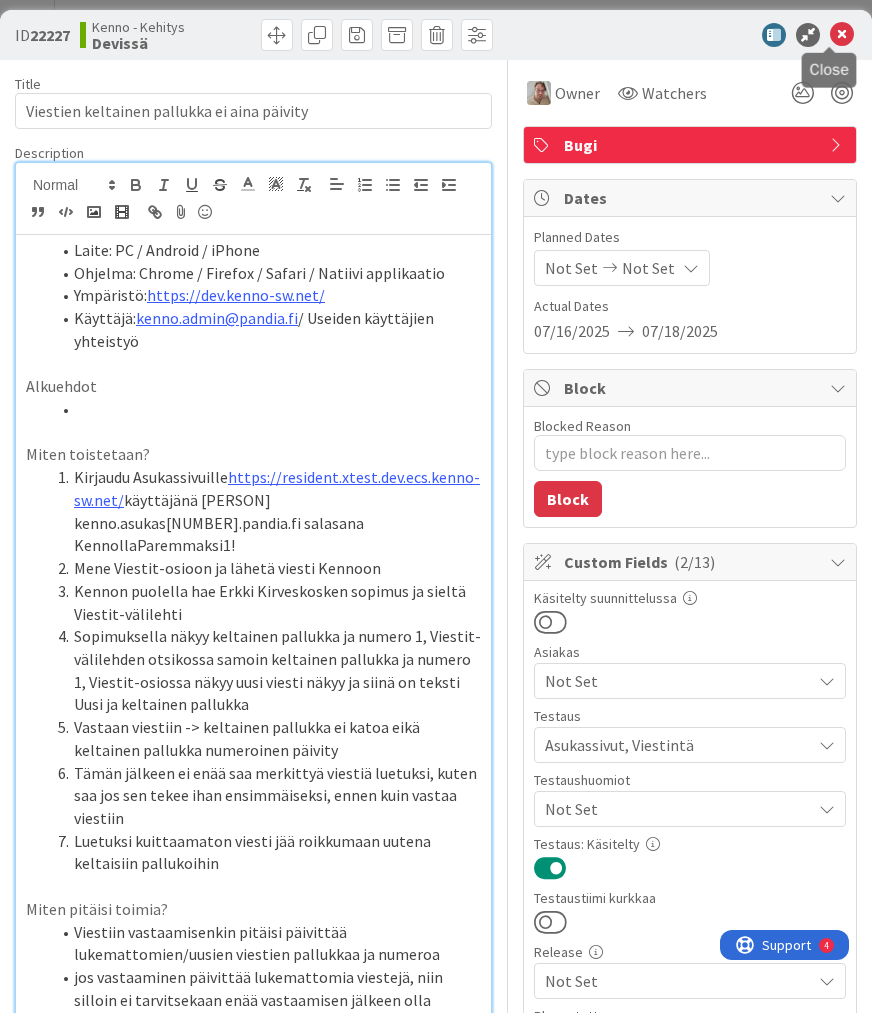 click at bounding box center [842, 35] 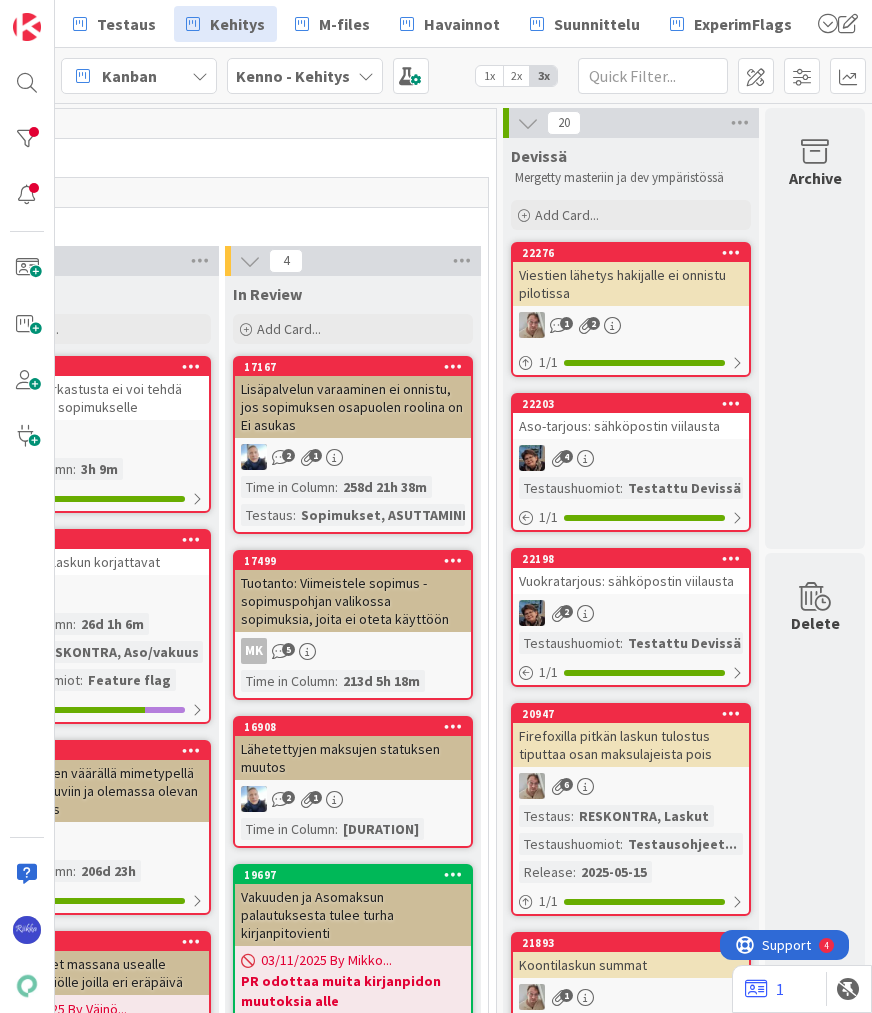 scroll, scrollTop: 0, scrollLeft: 0, axis: both 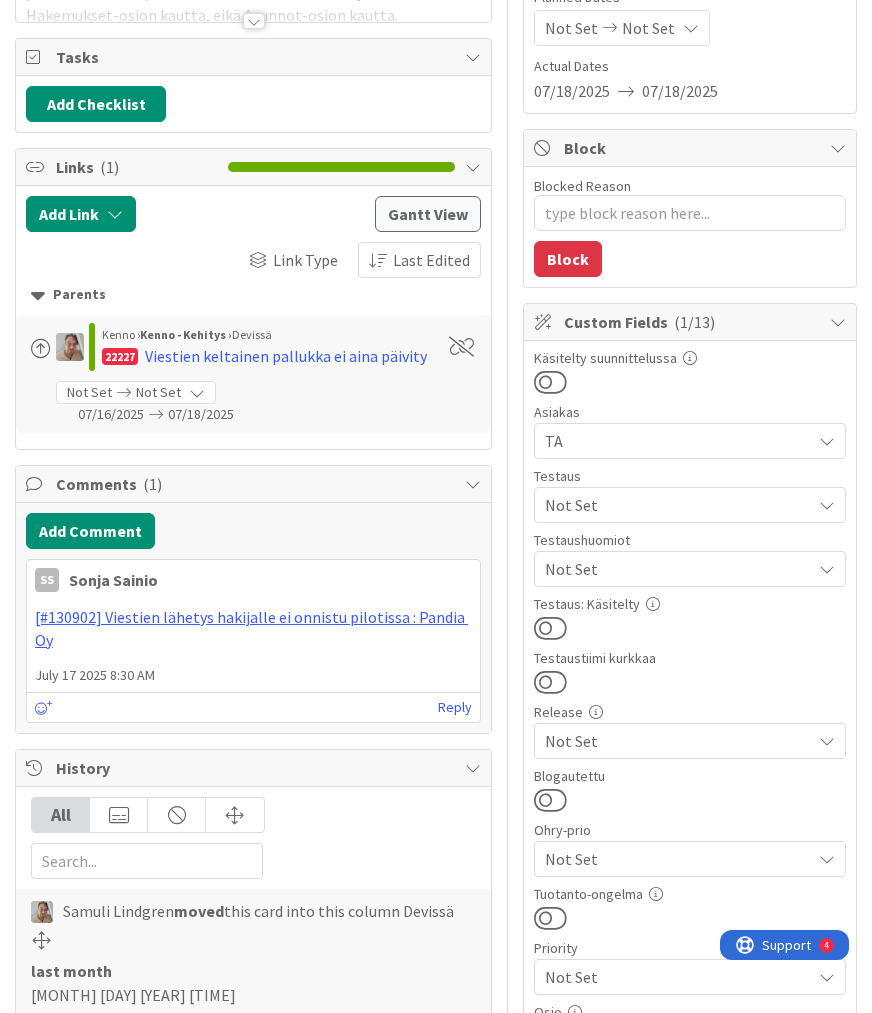 click on "Not Set" at bounding box center (678, 505) 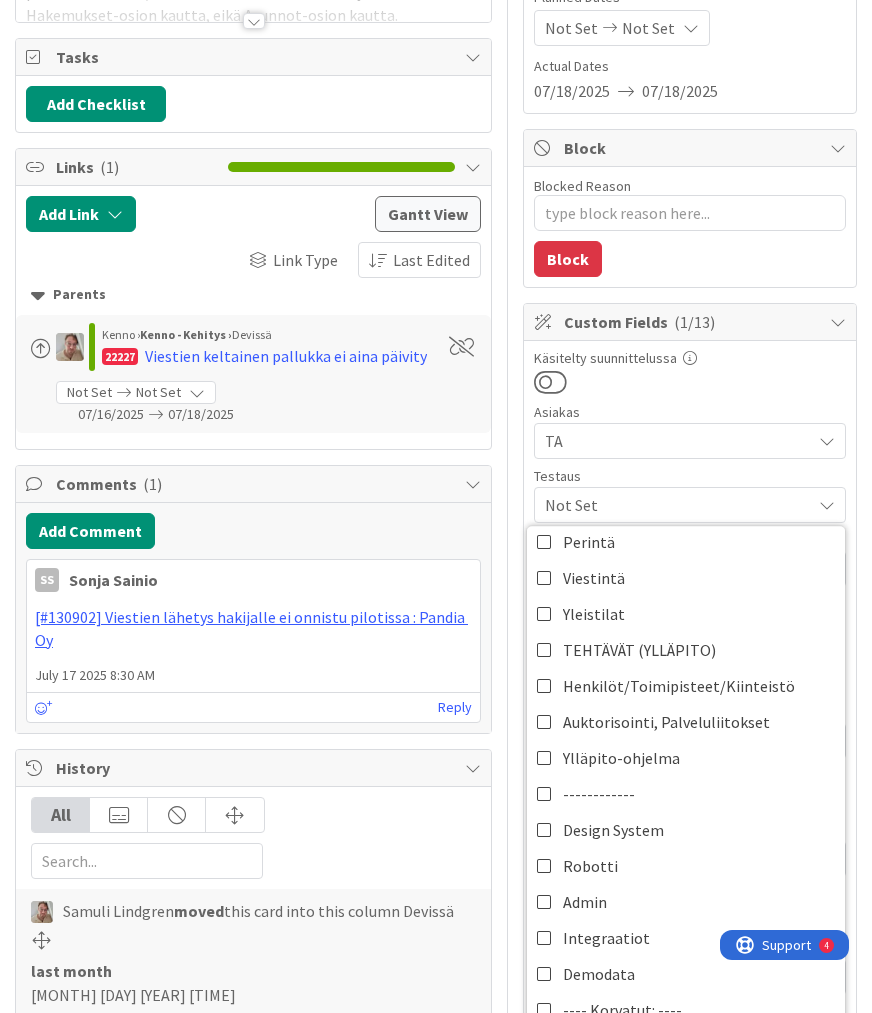 scroll, scrollTop: 640, scrollLeft: 0, axis: vertical 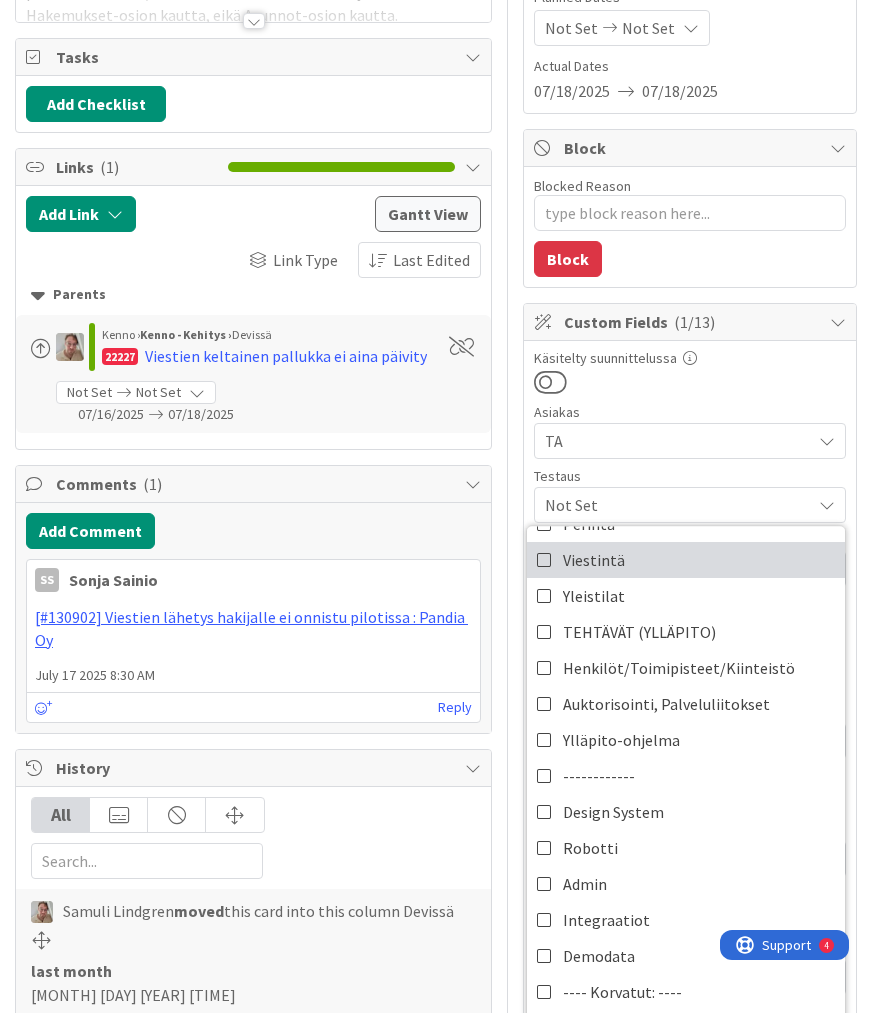 click on "Viestintä" at bounding box center [686, 560] 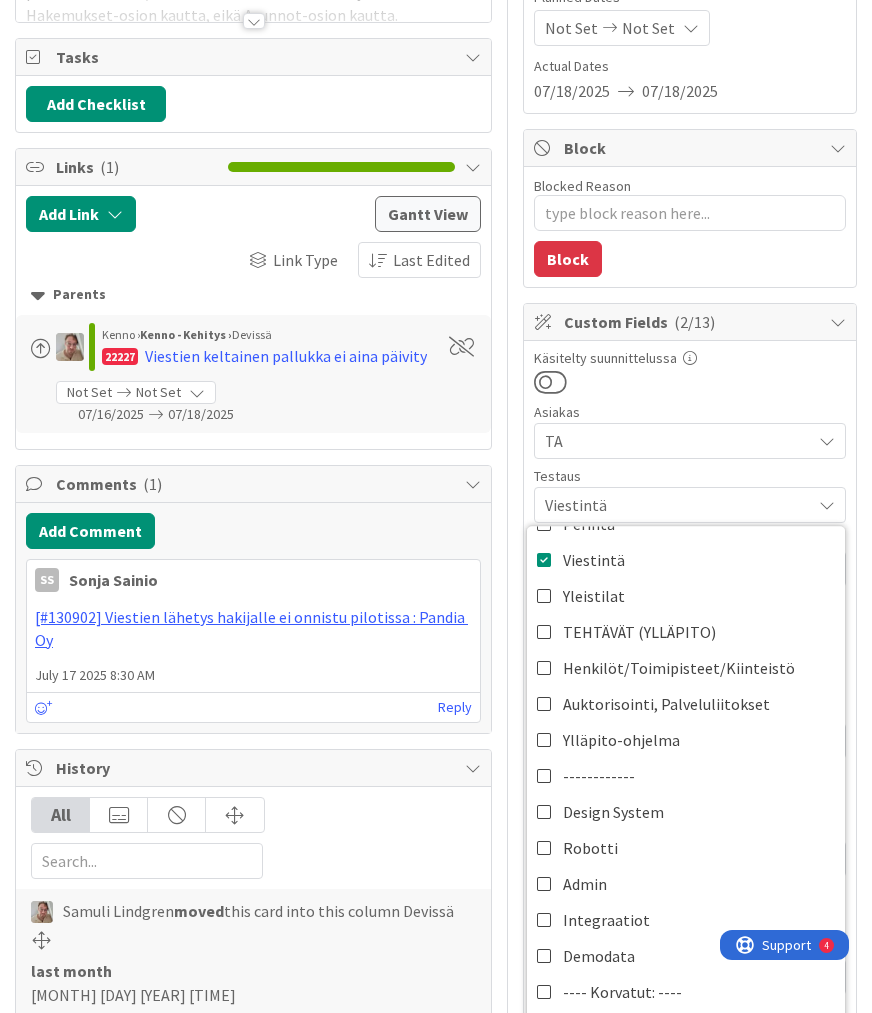 scroll, scrollTop: 201, scrollLeft: 0, axis: vertical 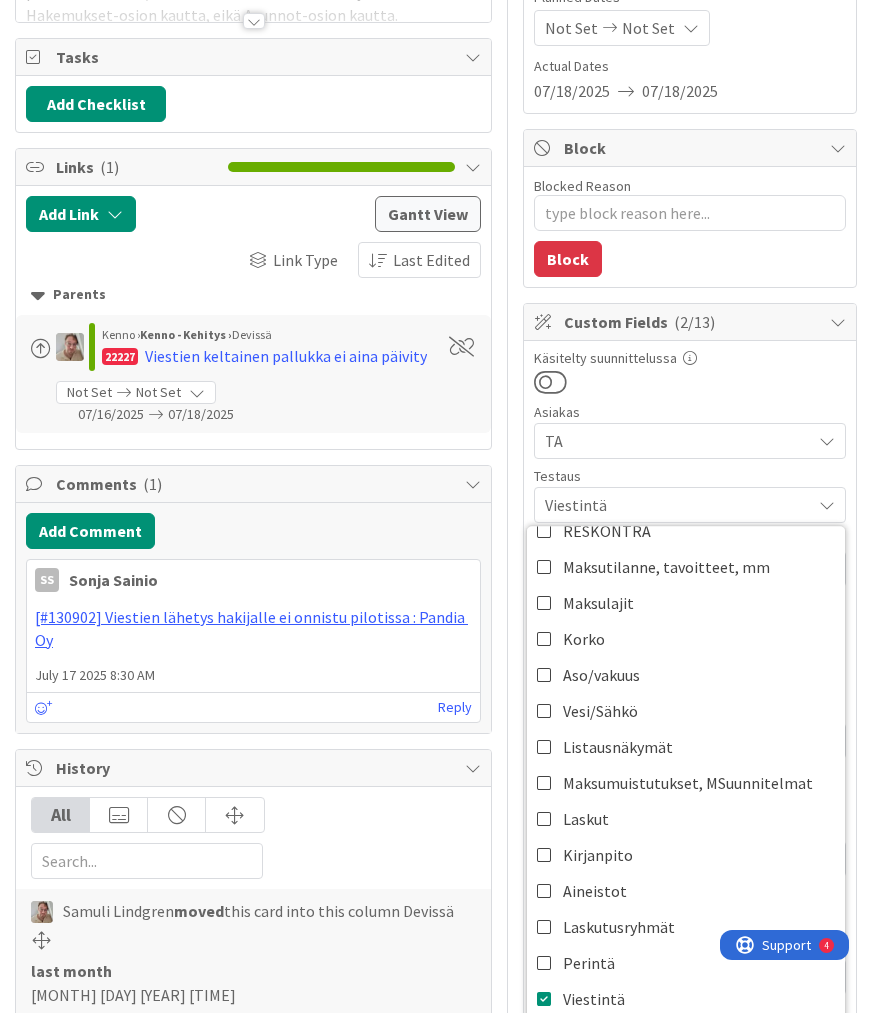 click at bounding box center [690, 382] 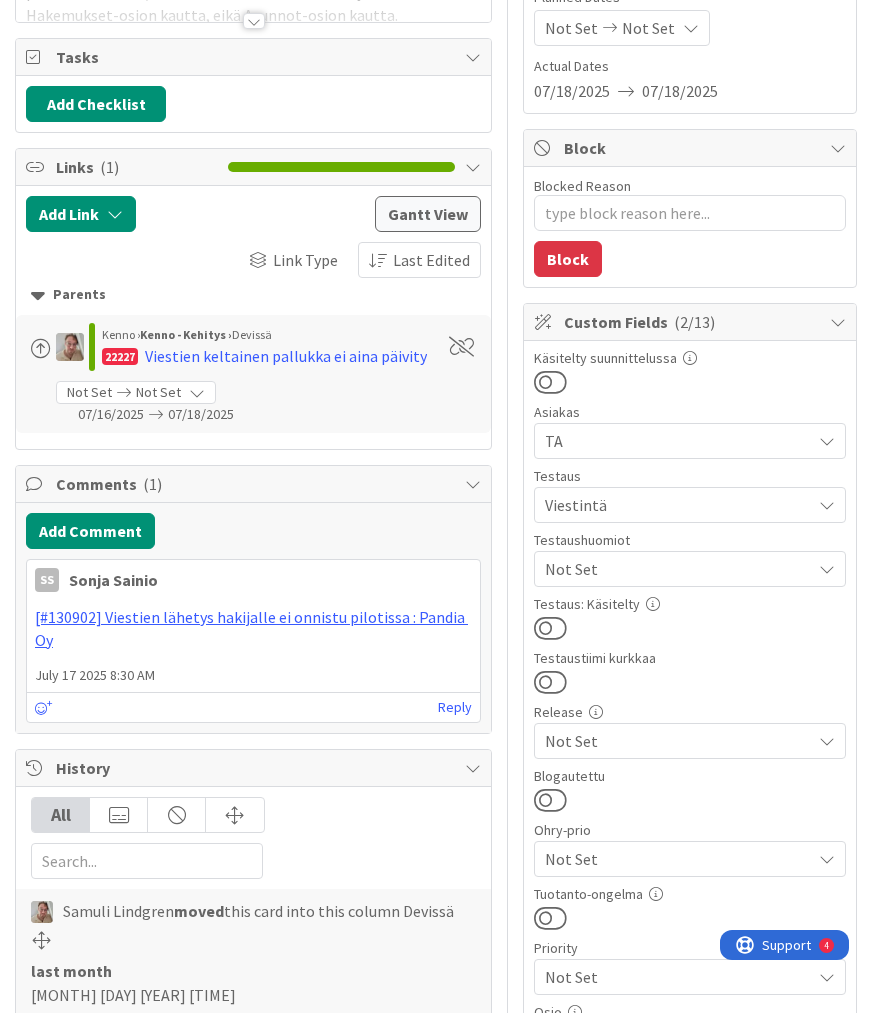 click at bounding box center (550, 628) 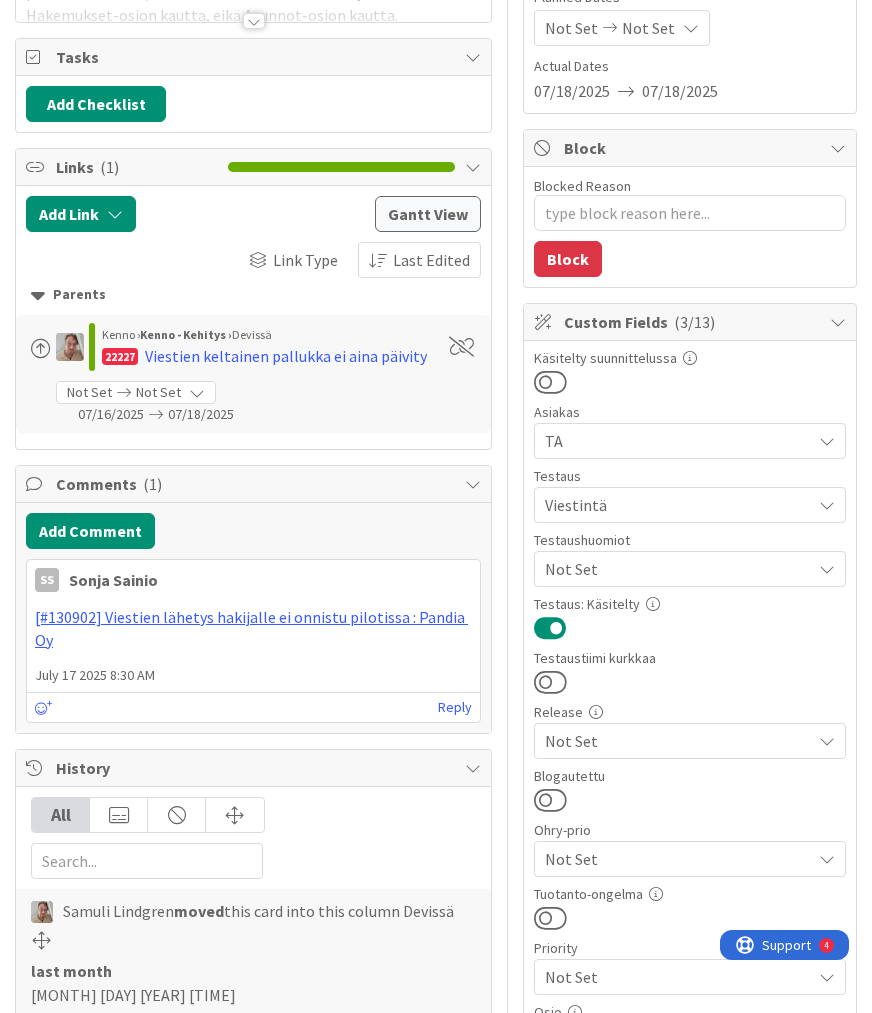 scroll, scrollTop: 0, scrollLeft: 0, axis: both 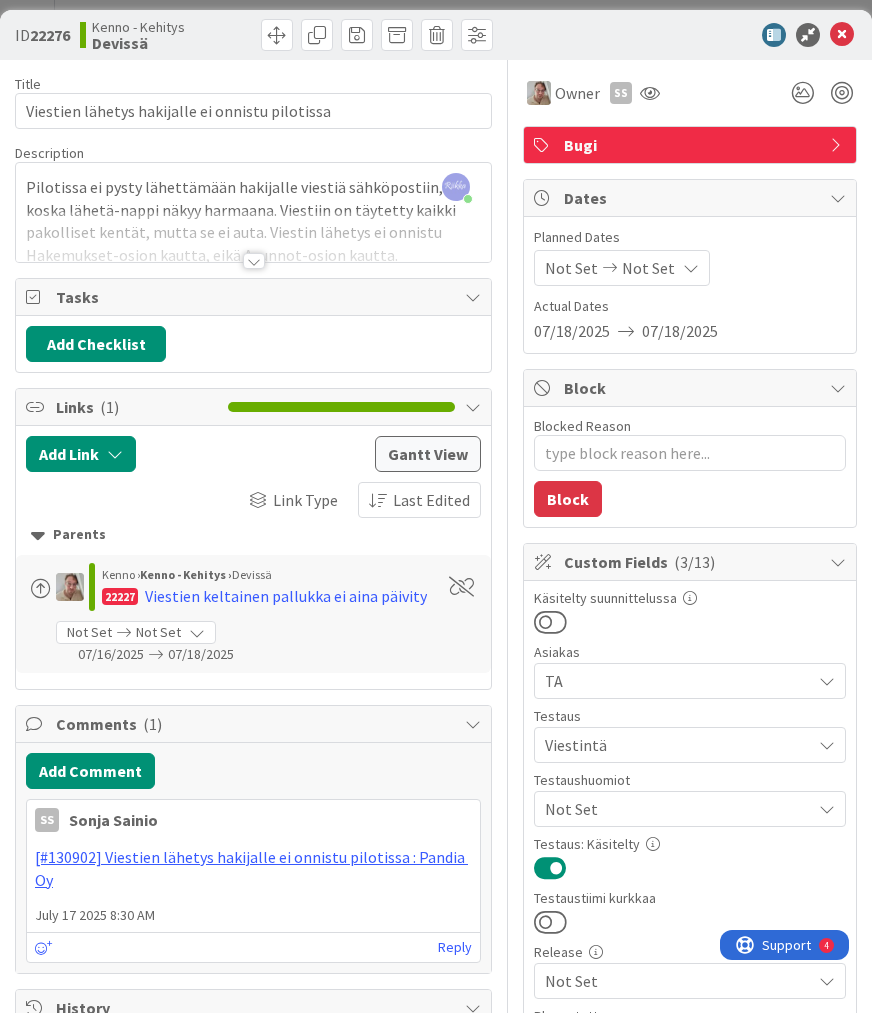 click at bounding box center (254, 261) 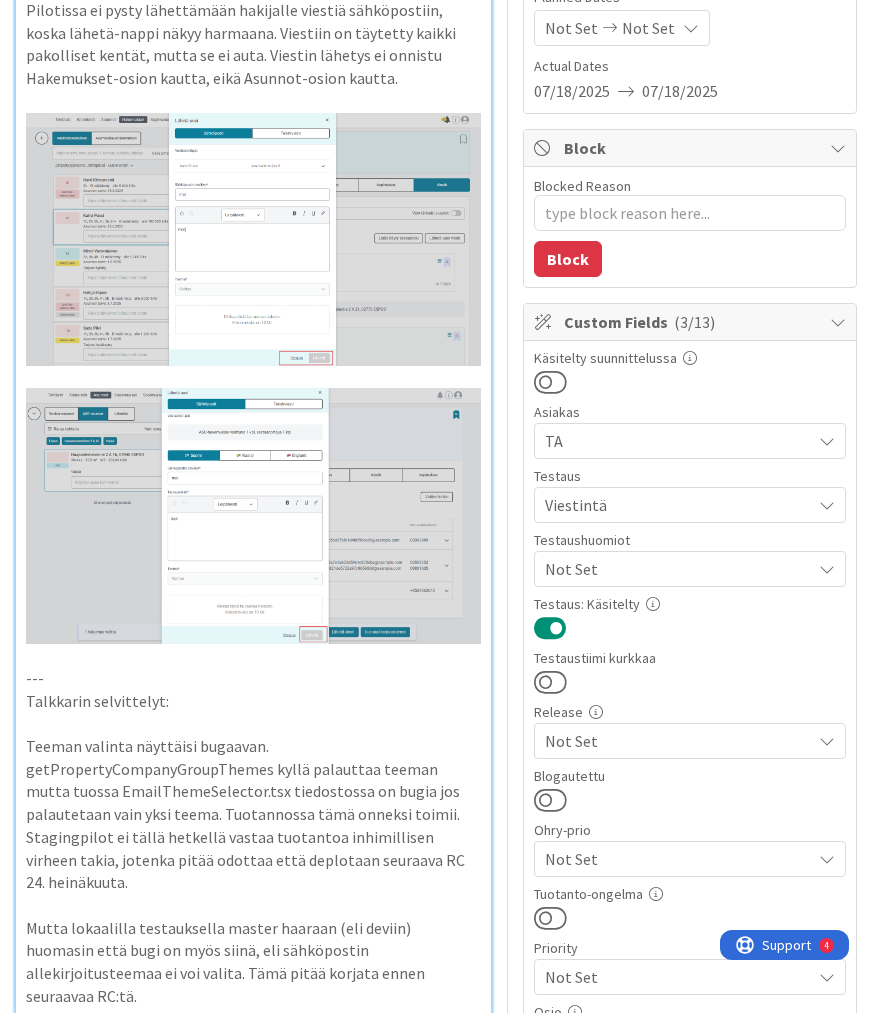 scroll, scrollTop: 0, scrollLeft: 0, axis: both 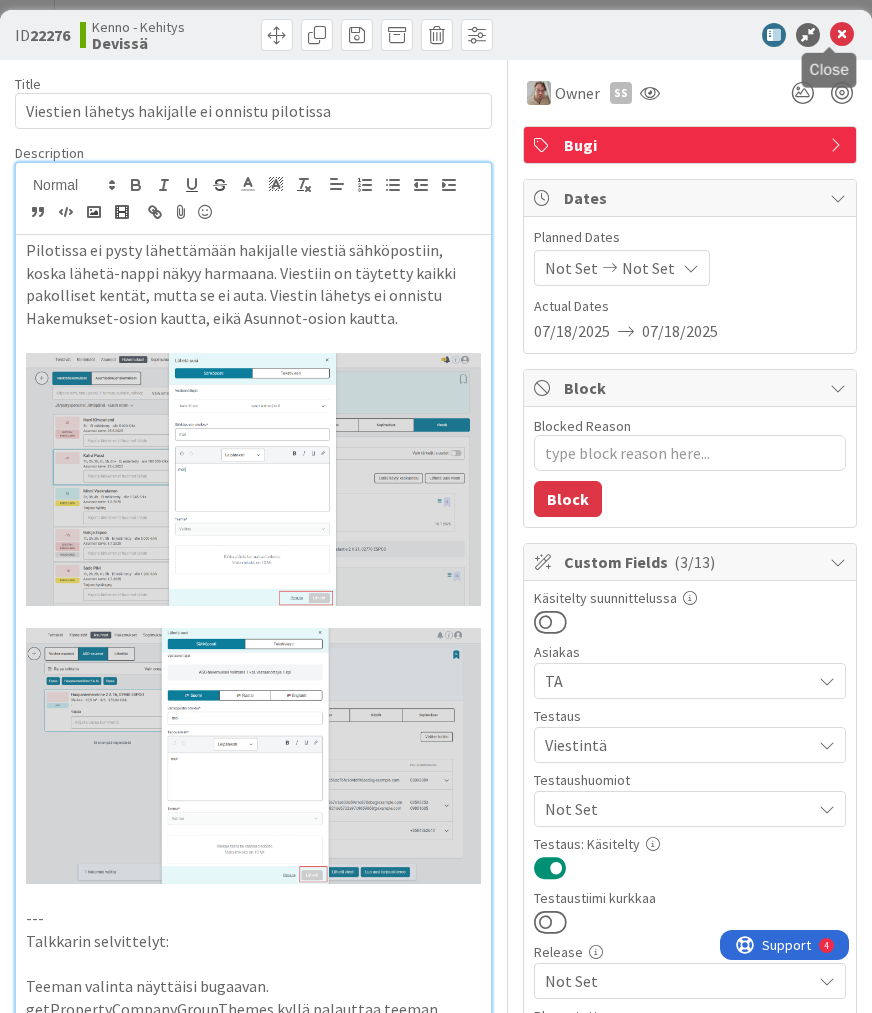 click at bounding box center (842, 35) 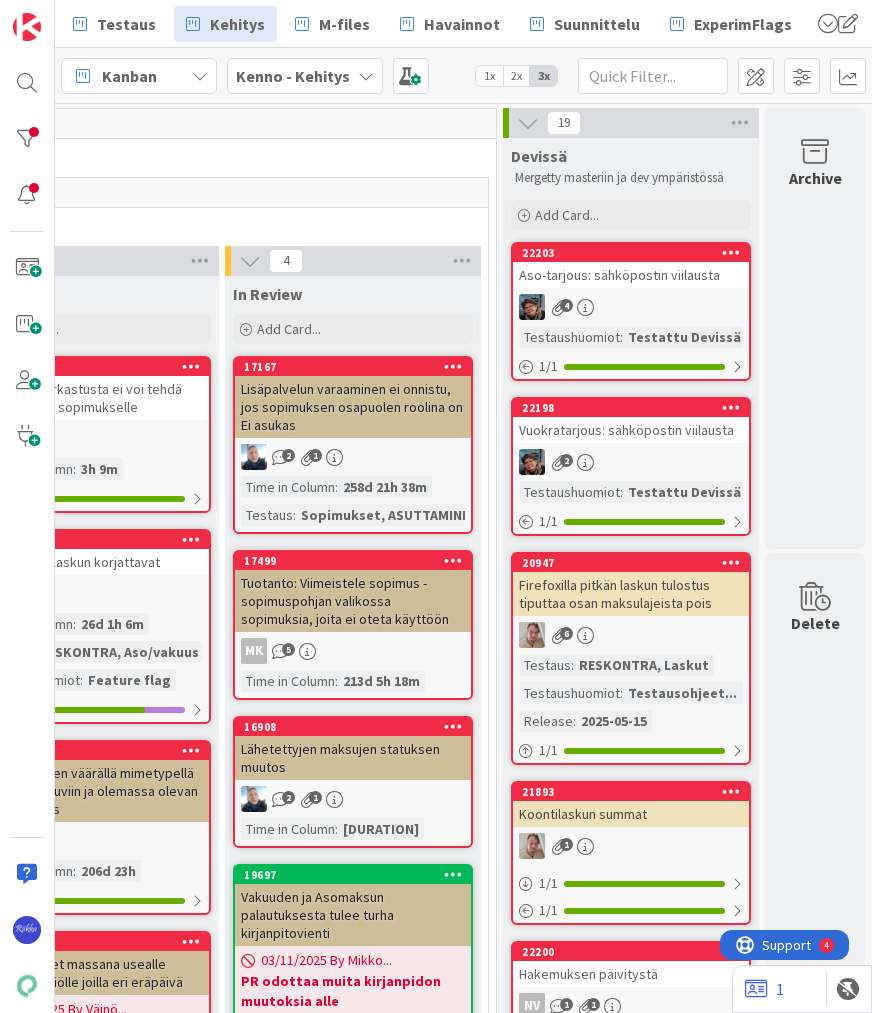 scroll, scrollTop: 0, scrollLeft: 0, axis: both 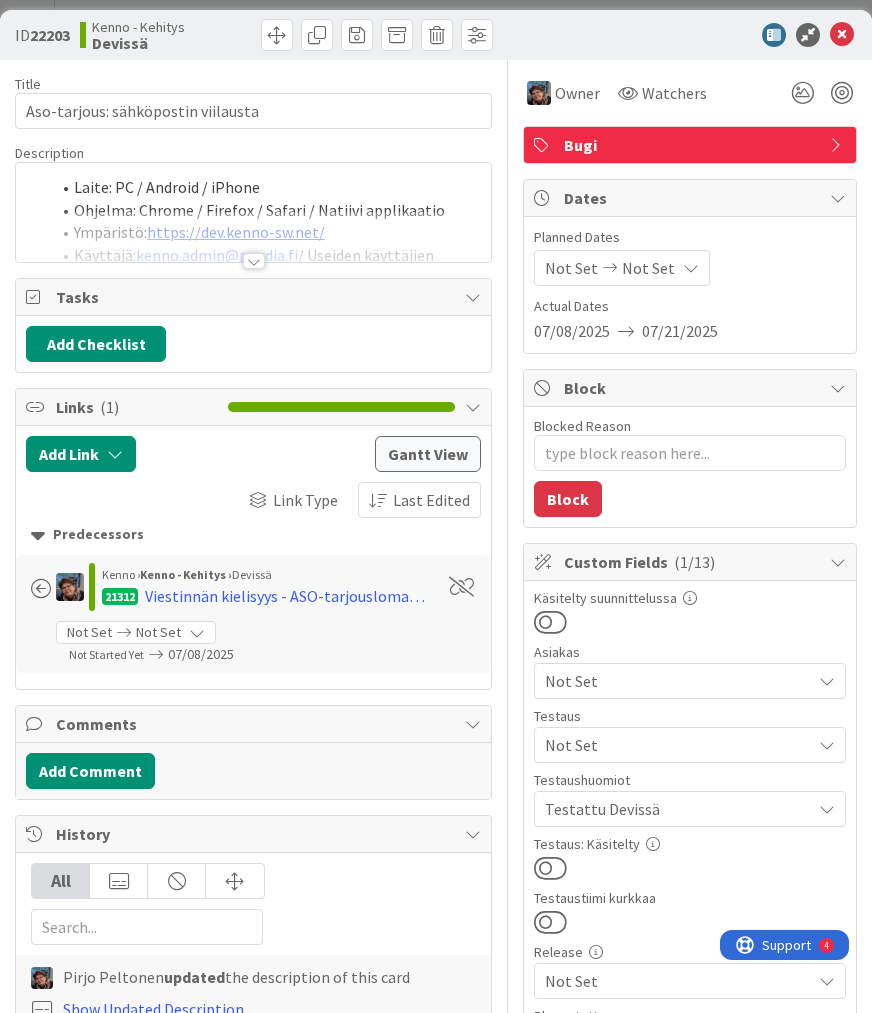 click at bounding box center [550, 868] 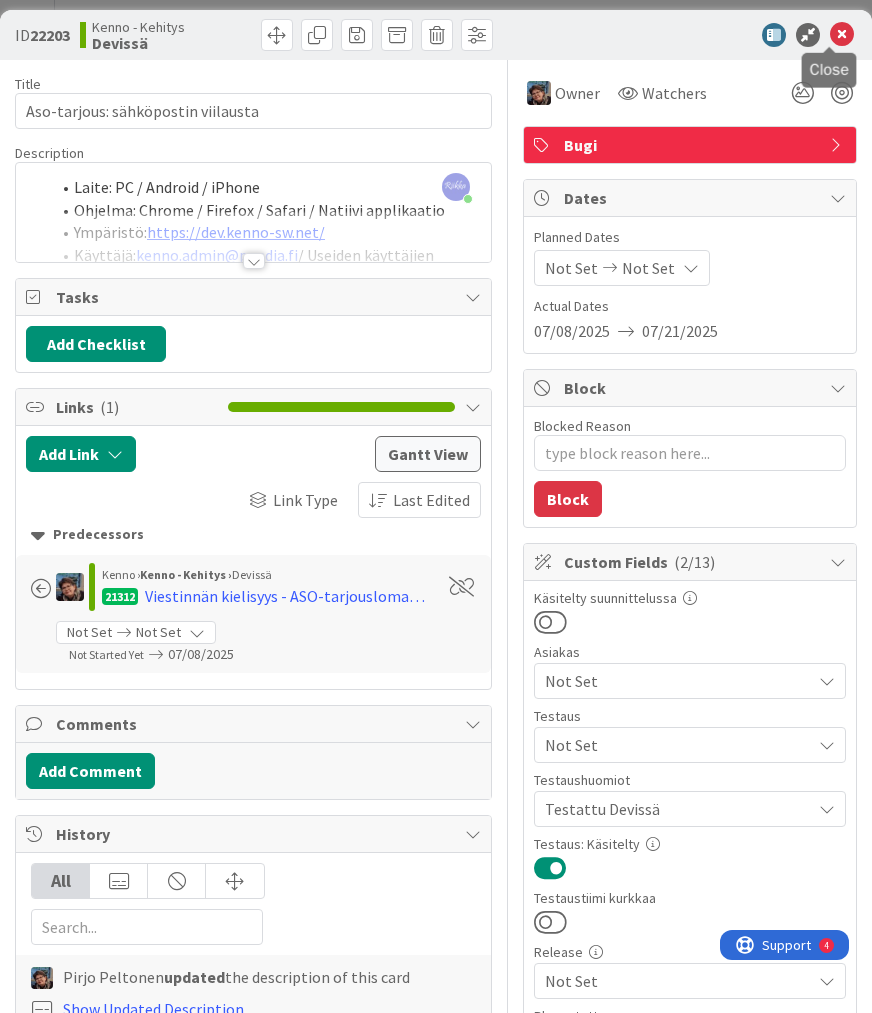 click at bounding box center [842, 35] 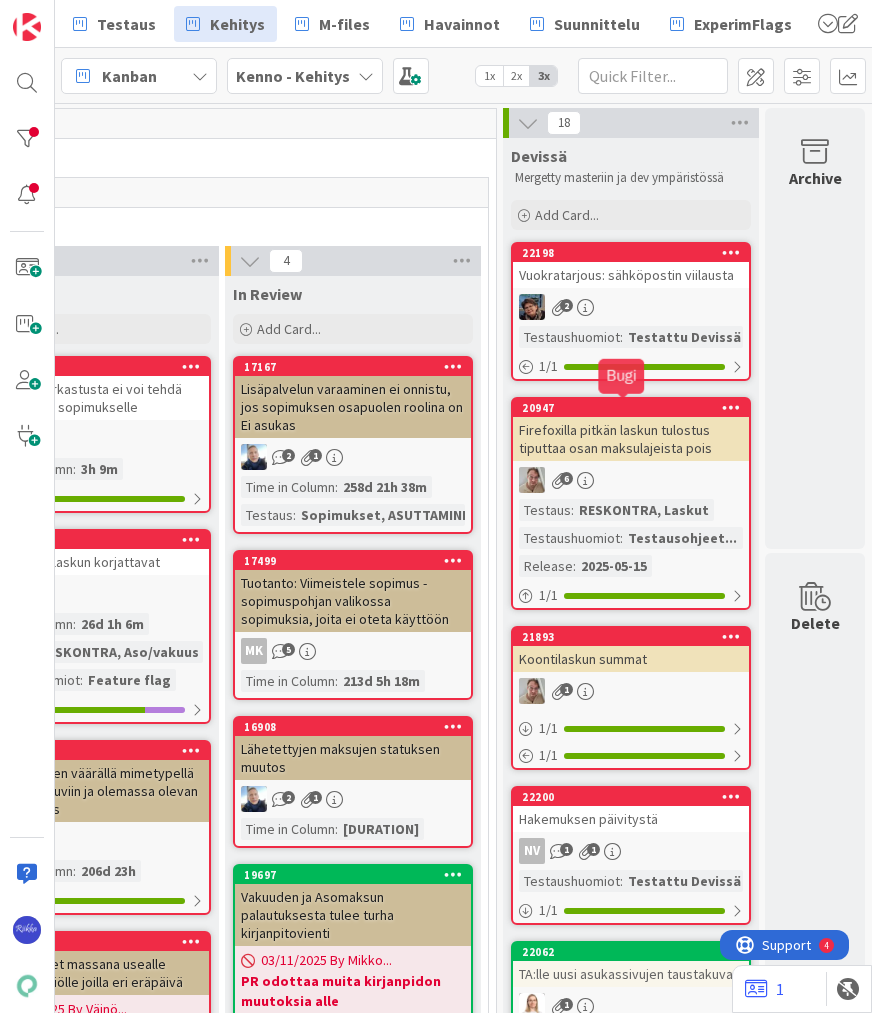 scroll, scrollTop: 0, scrollLeft: 0, axis: both 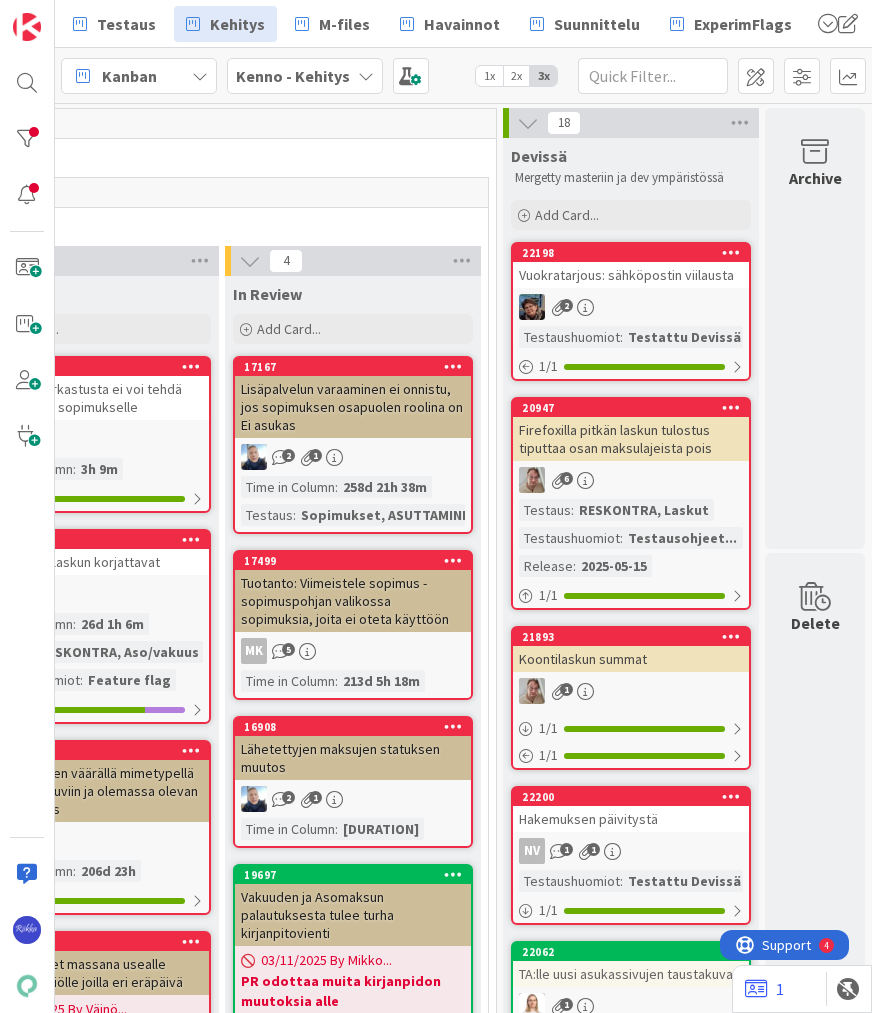 click on "2" at bounding box center (631, 307) 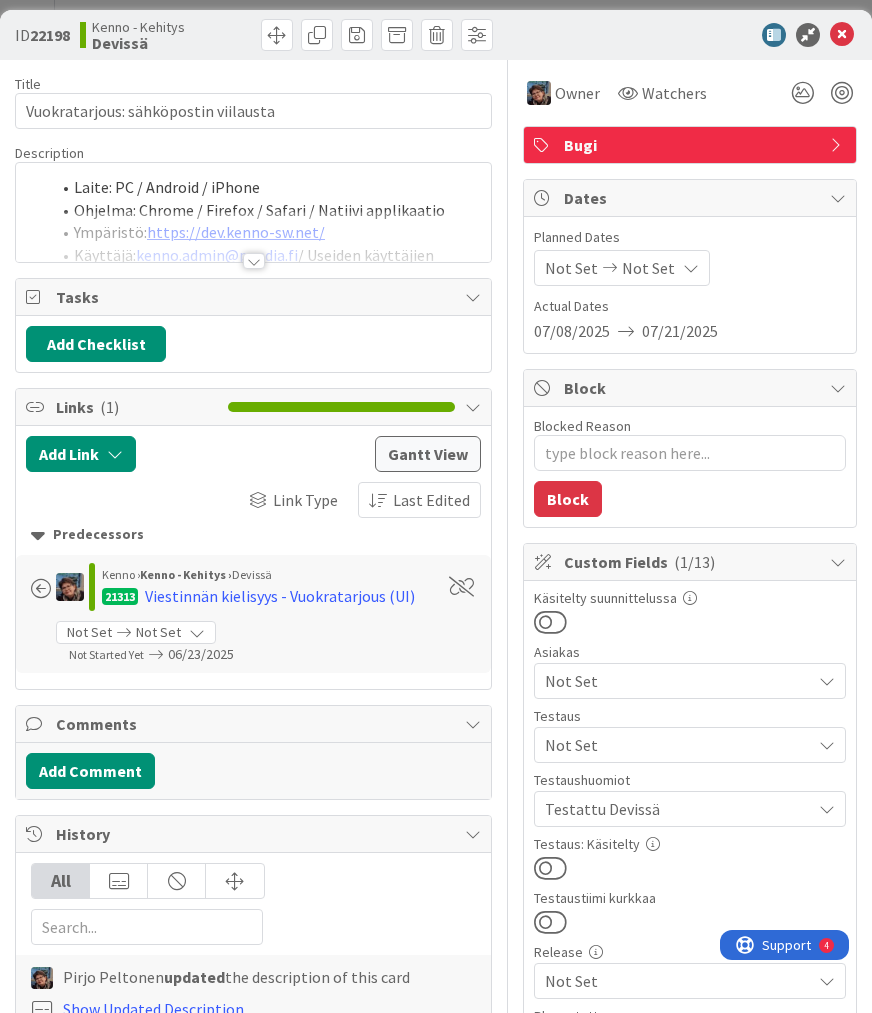 scroll, scrollTop: 0, scrollLeft: 0, axis: both 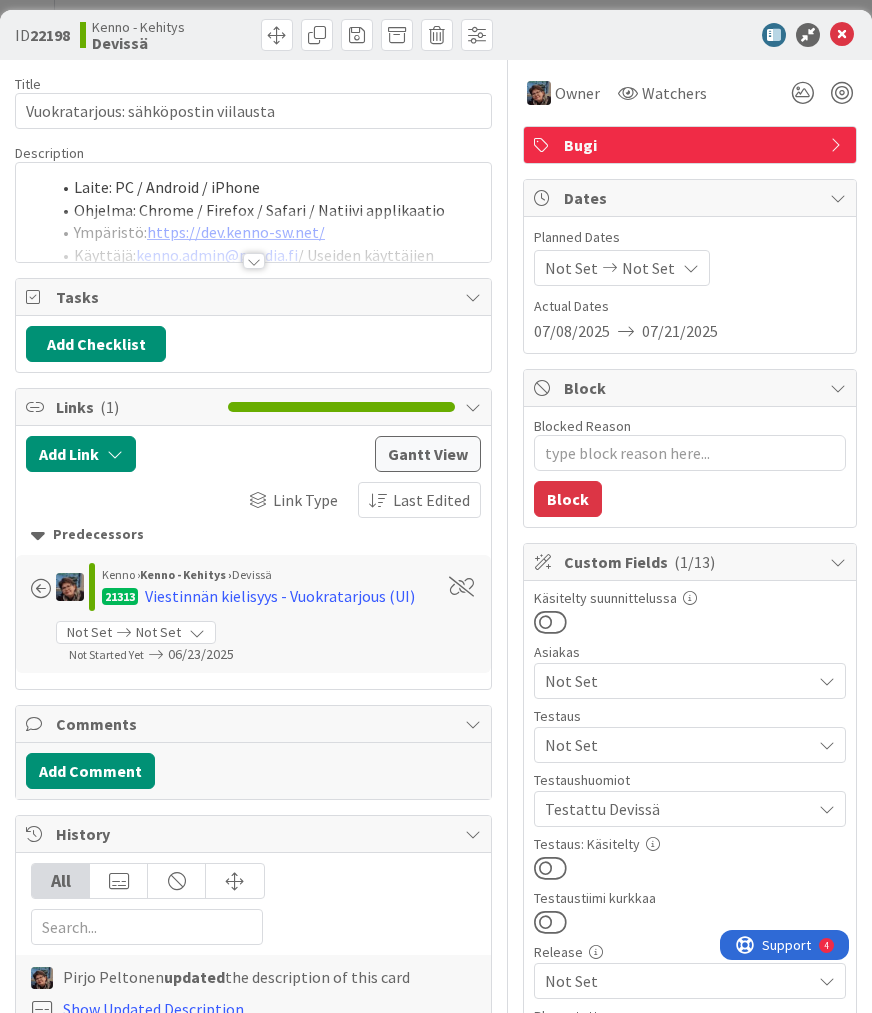 click at bounding box center [550, 868] 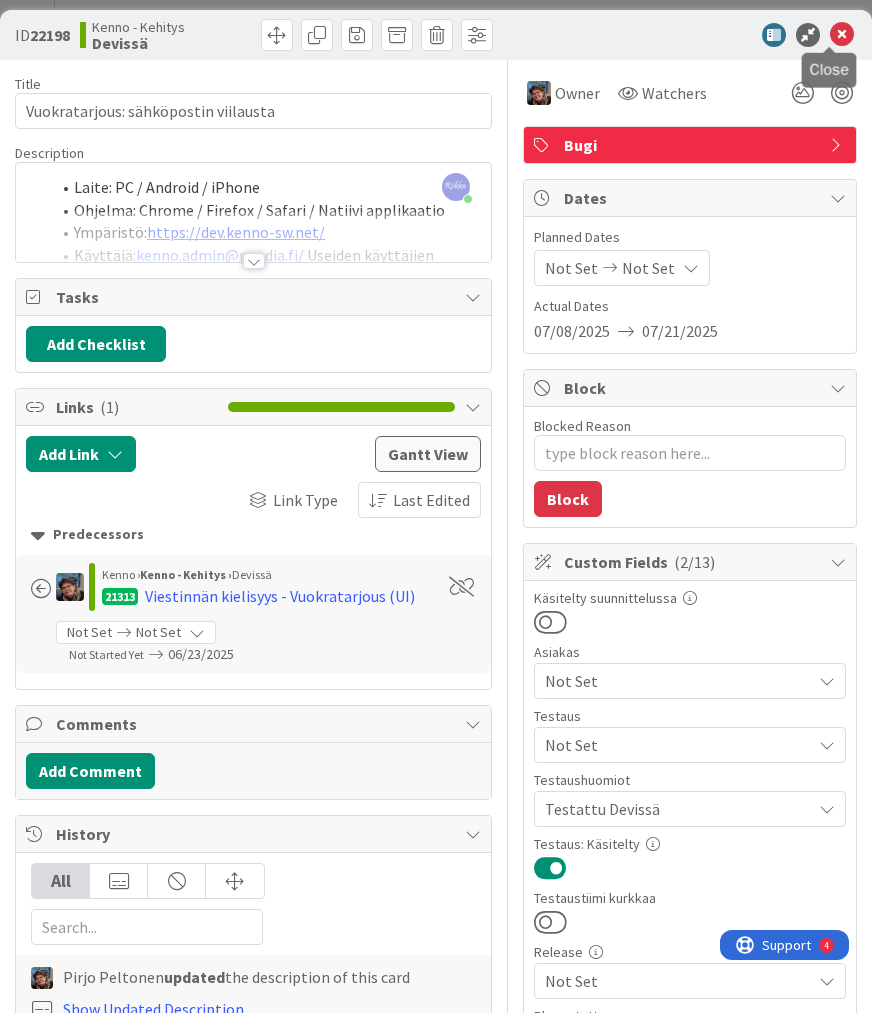 click at bounding box center (842, 35) 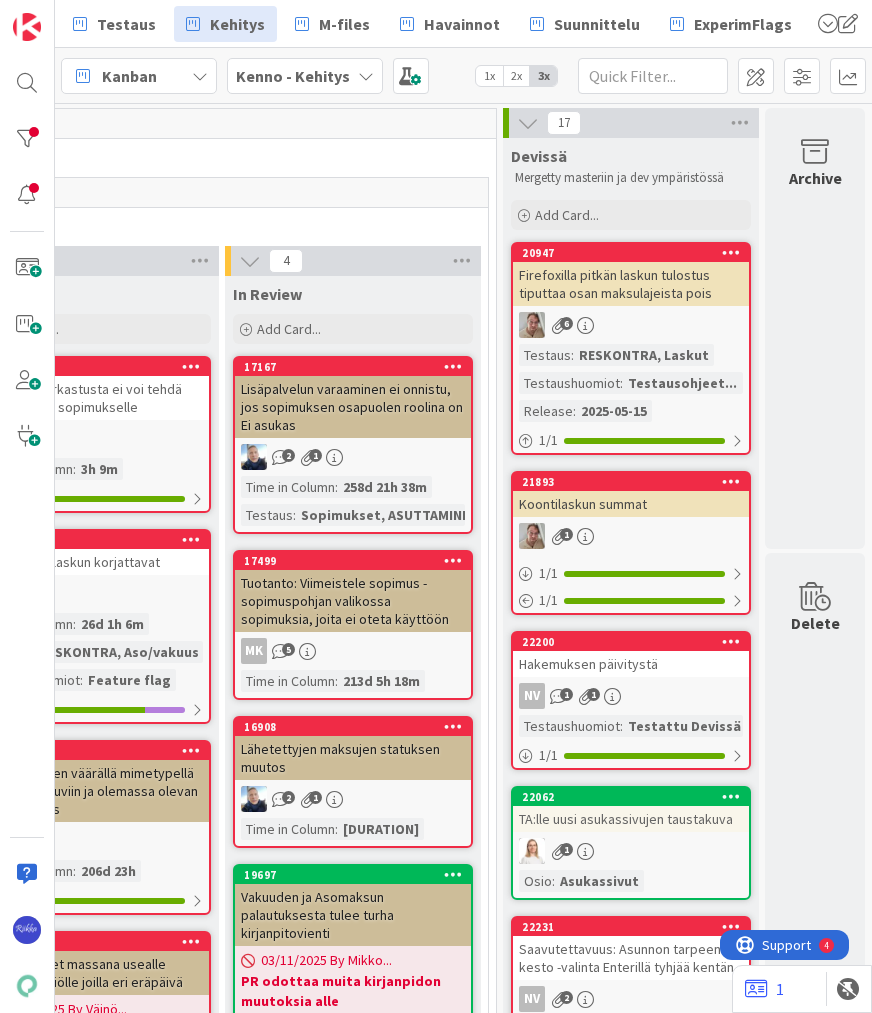 click on "Firefoxilla pitkän laskun tulostus tiputtaa osan maksulajeista pois" at bounding box center [631, 284] 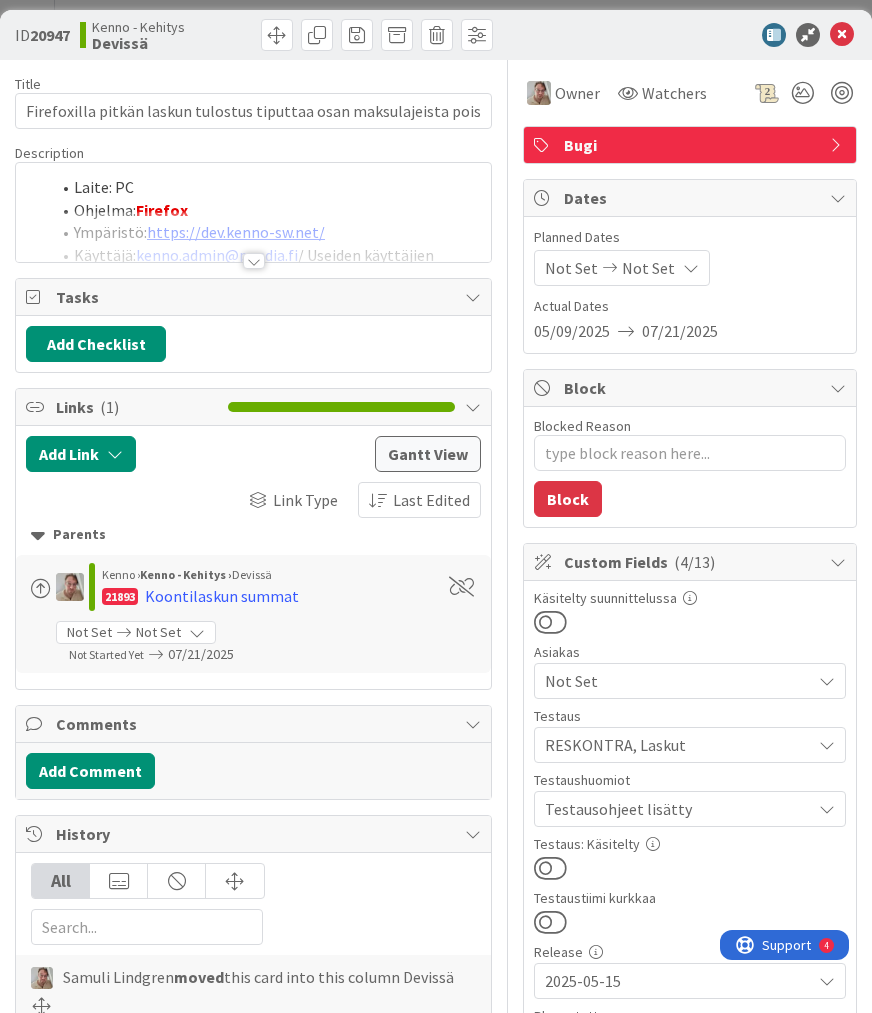 scroll, scrollTop: 0, scrollLeft: 0, axis: both 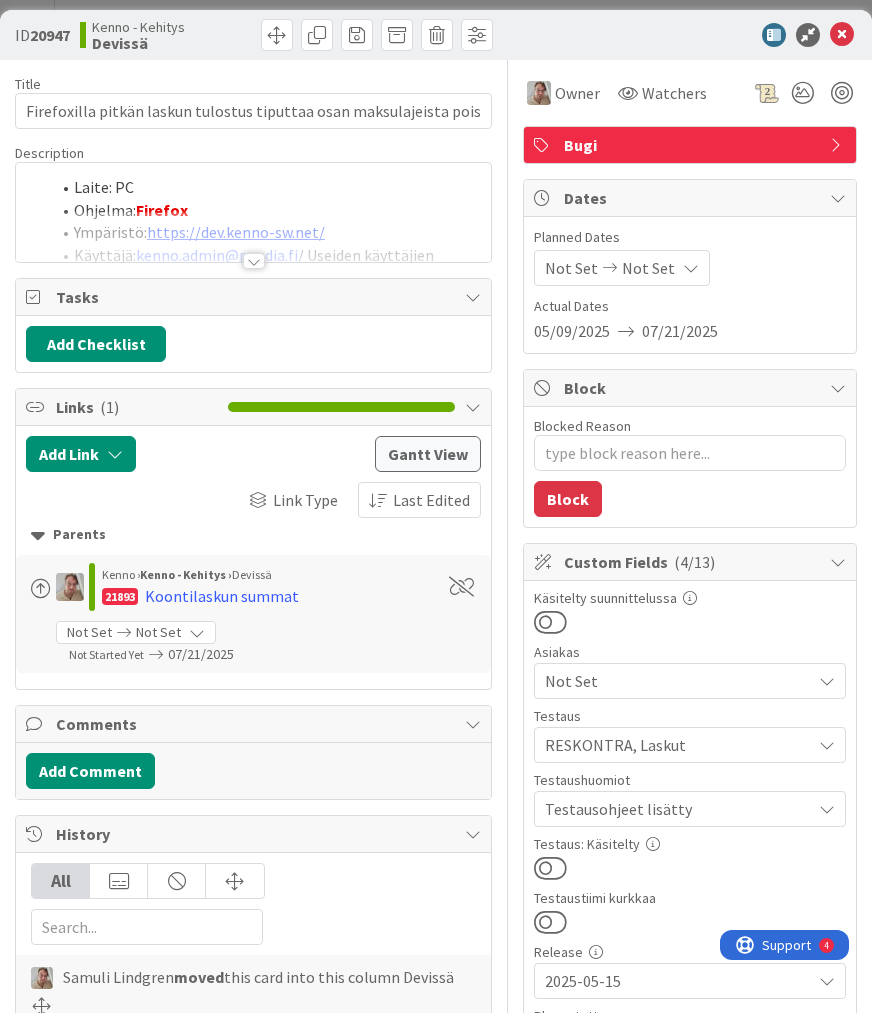 click at bounding box center (550, 868) 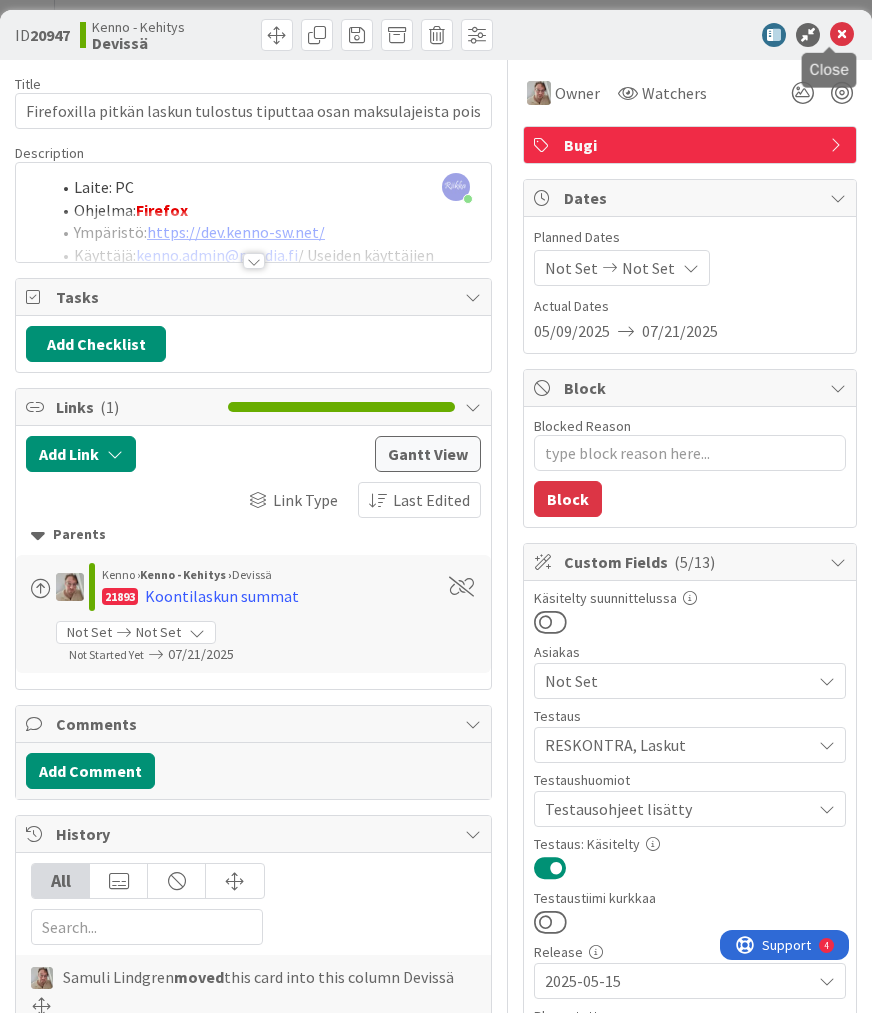 click at bounding box center [842, 35] 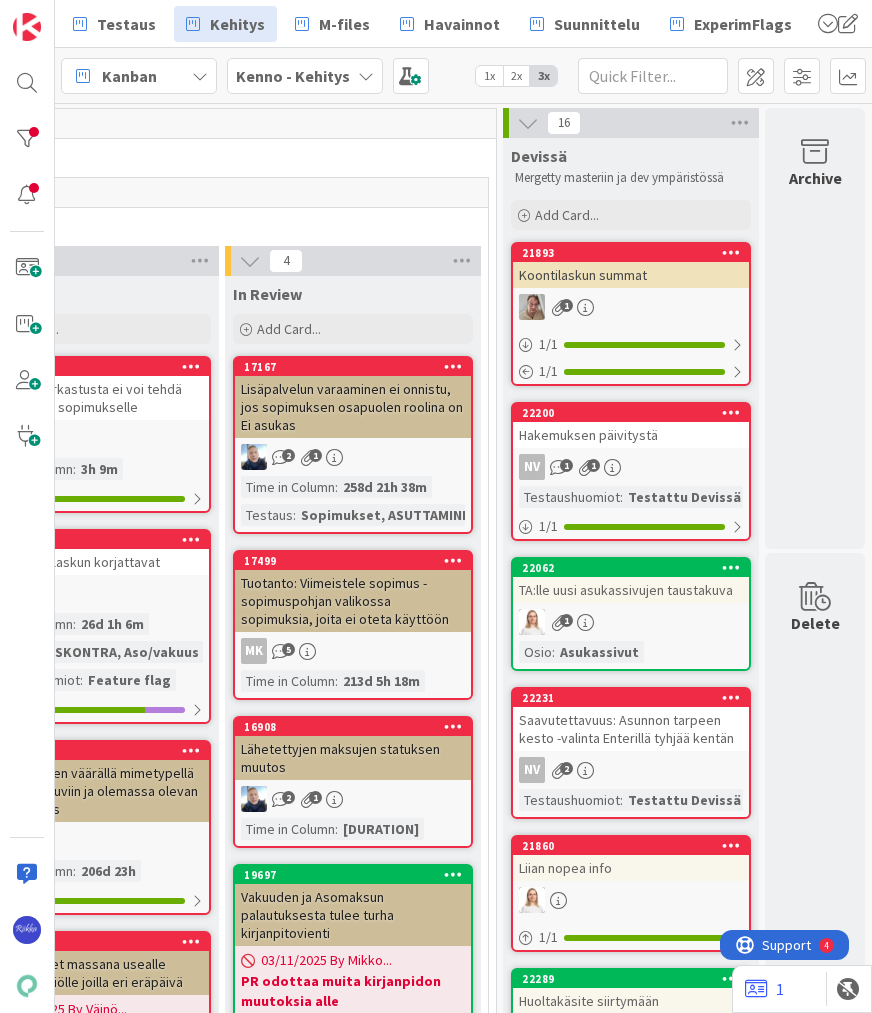 click on "1" at bounding box center [631, 307] 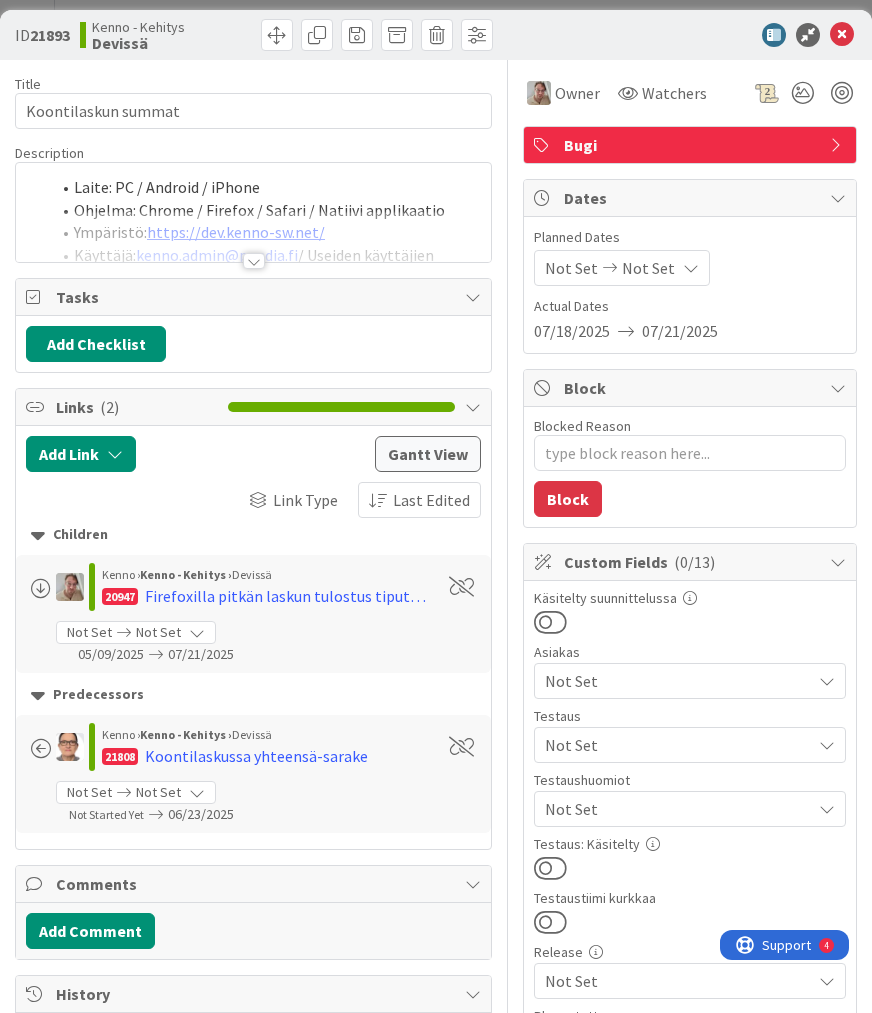 scroll, scrollTop: 0, scrollLeft: 0, axis: both 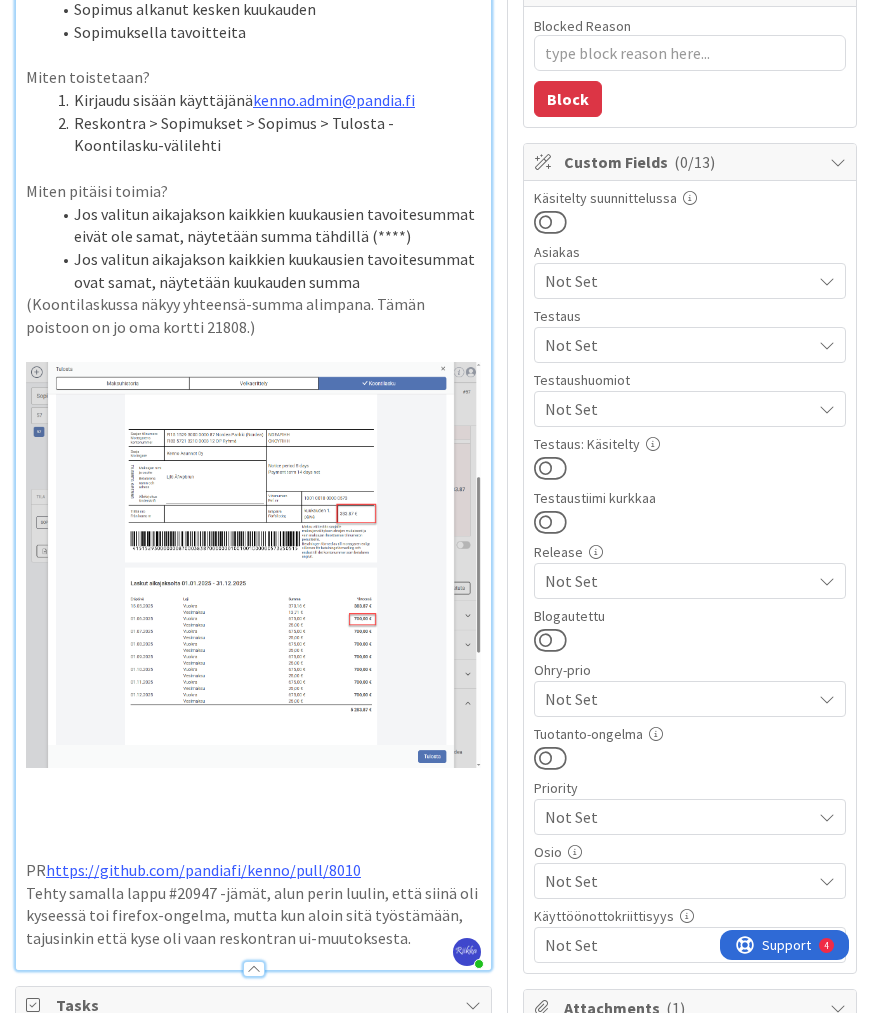 drag, startPoint x: 647, startPoint y: 429, endPoint x: 668, endPoint y: 406, distance: 31.144823 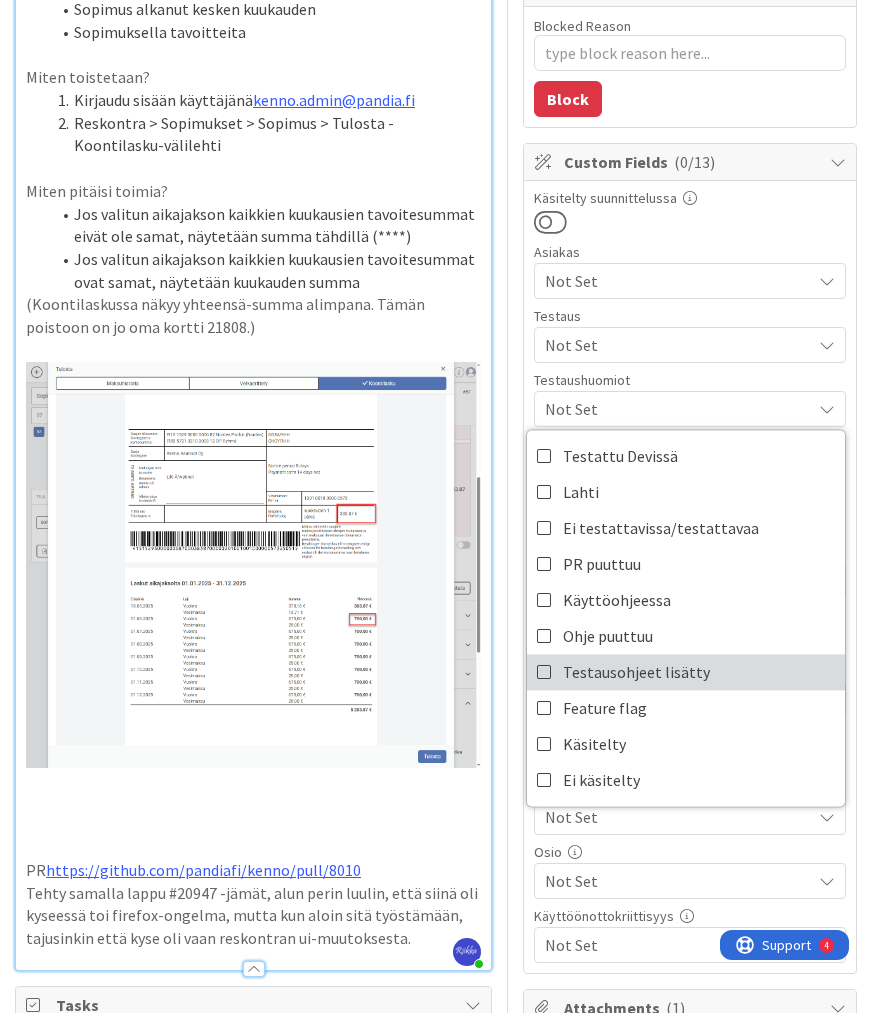 click on "Testausohjeet lisätty" at bounding box center (686, 672) 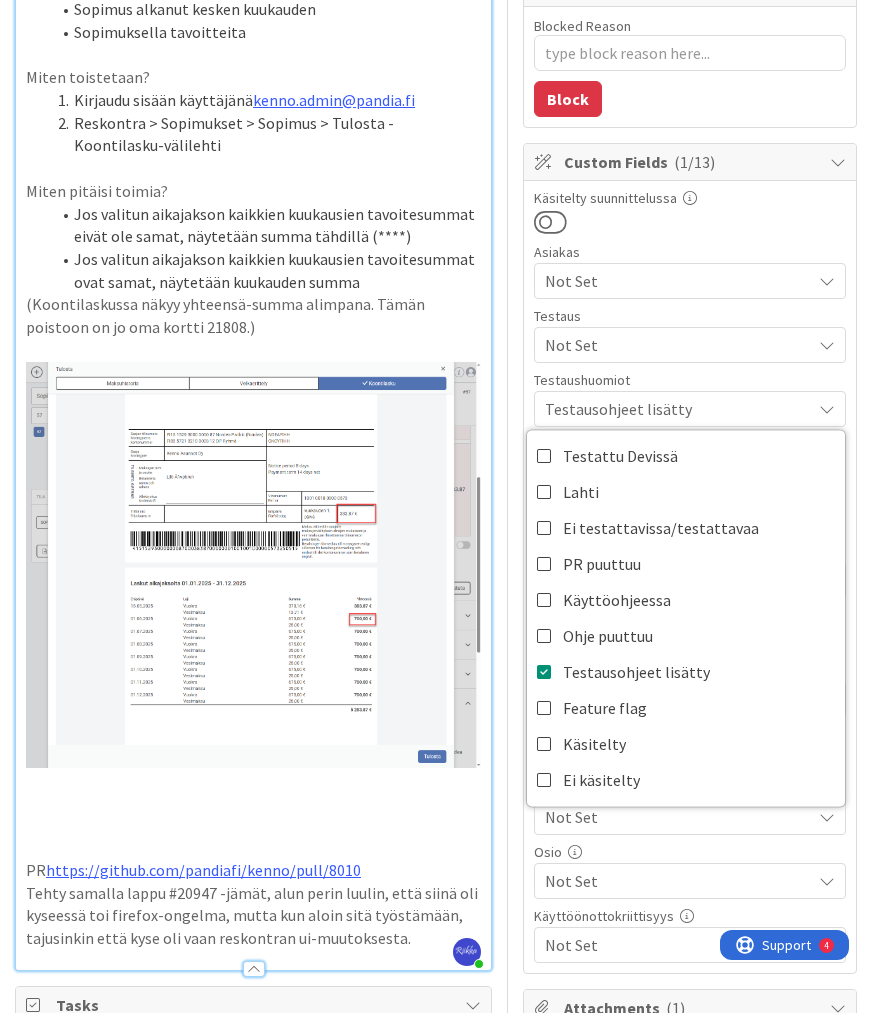 click at bounding box center (690, 222) 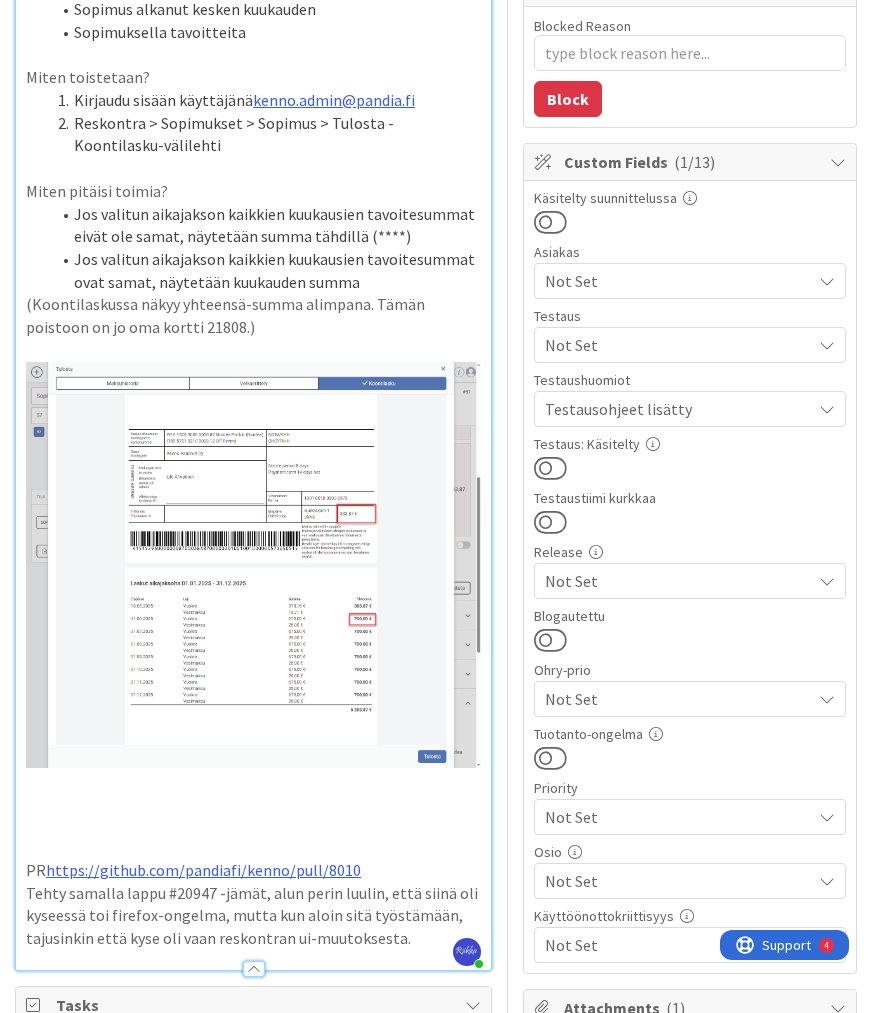 drag, startPoint x: 535, startPoint y: 464, endPoint x: 551, endPoint y: 460, distance: 16.492422 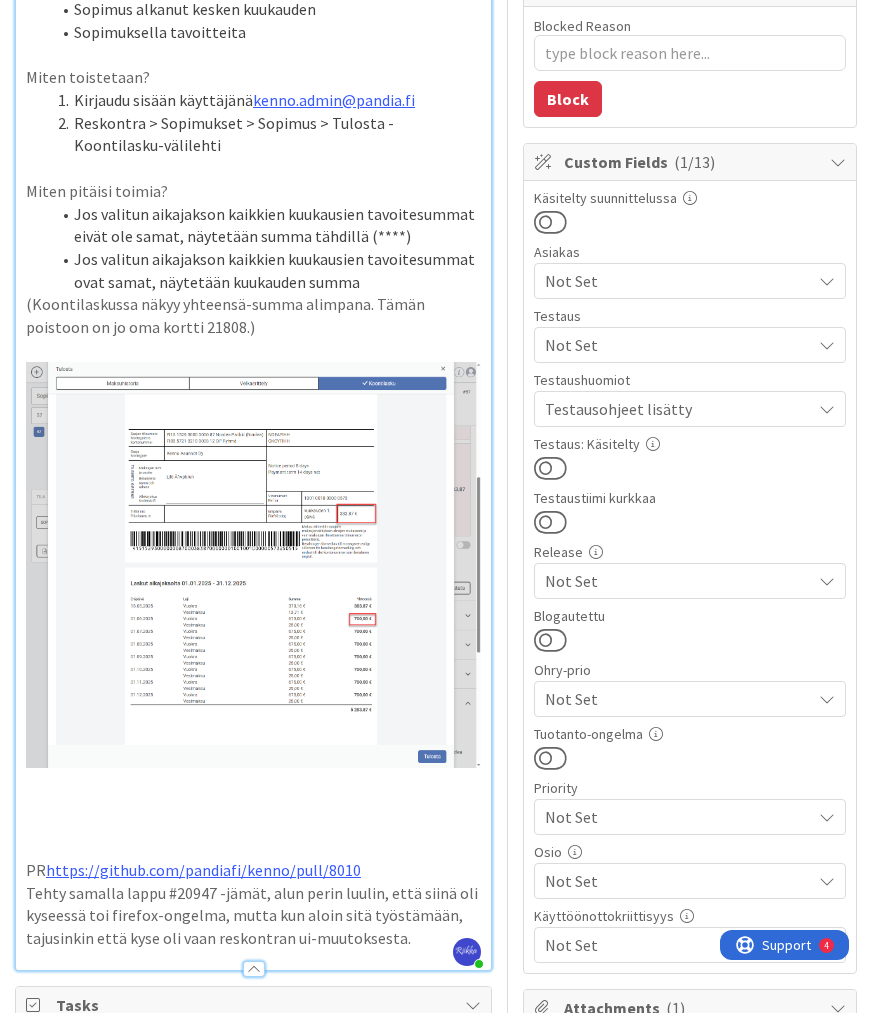 click at bounding box center [550, 468] 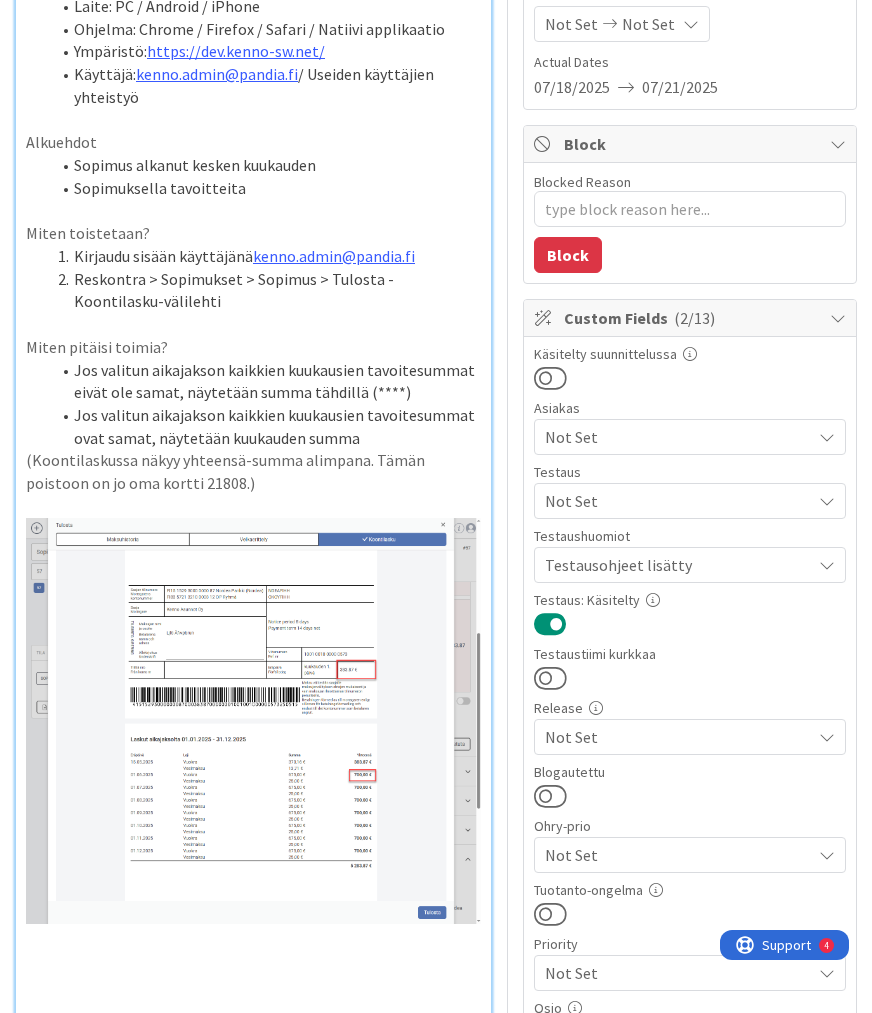 scroll, scrollTop: 0, scrollLeft: 0, axis: both 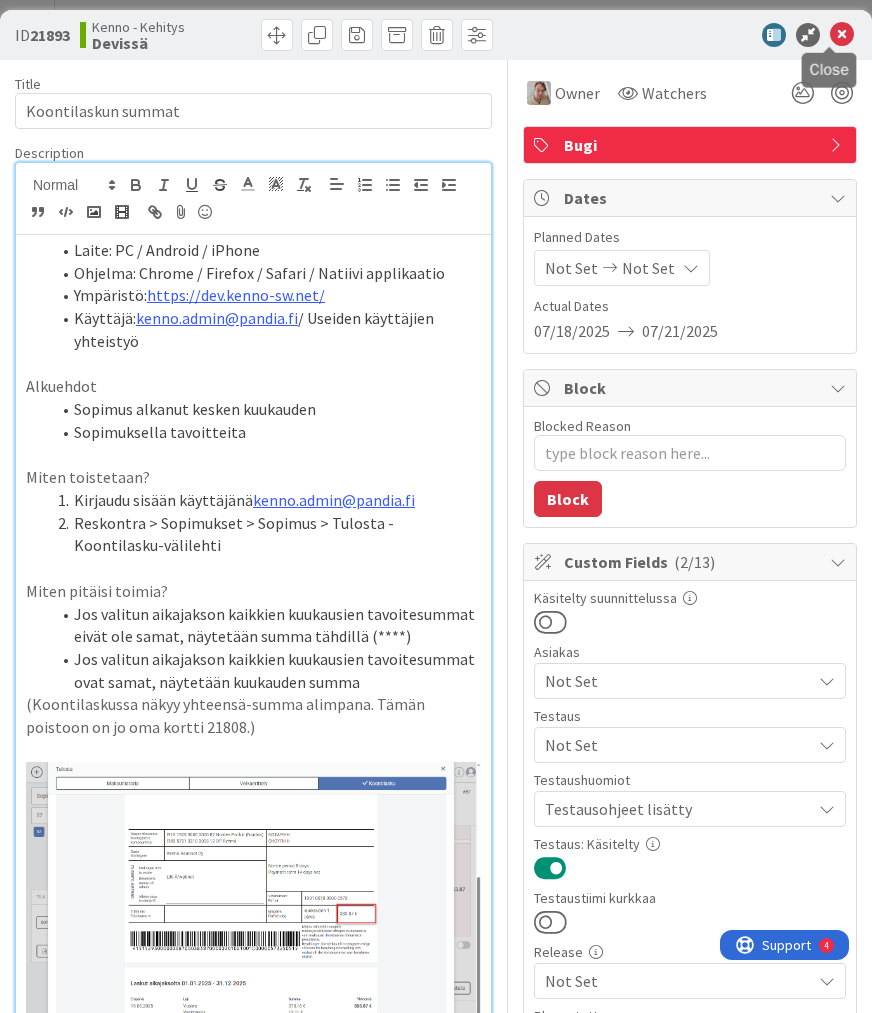 click at bounding box center (842, 35) 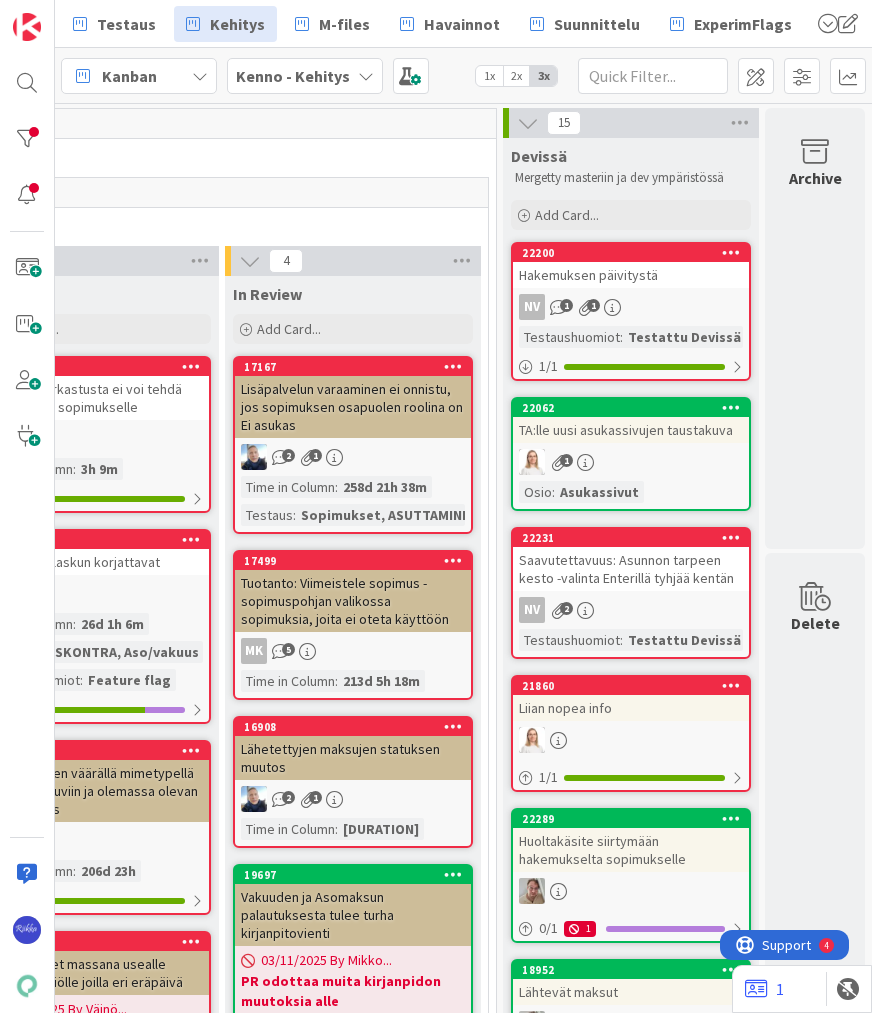 scroll, scrollTop: 0, scrollLeft: 0, axis: both 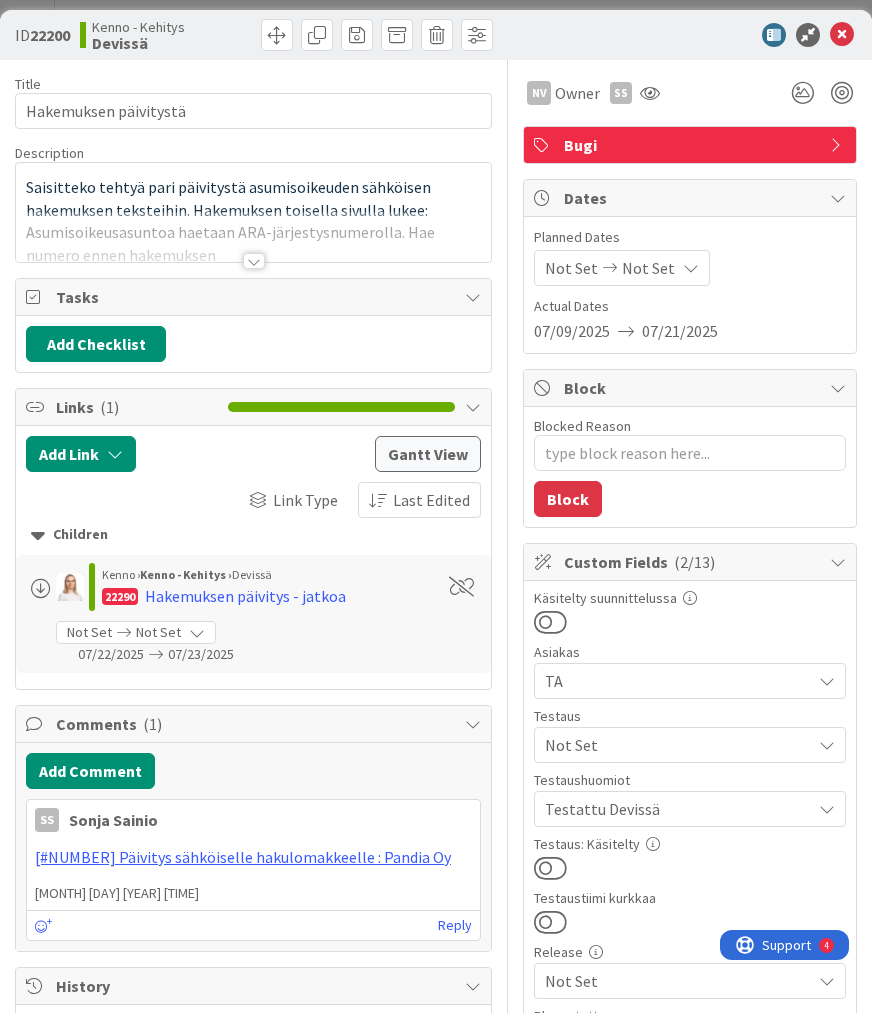 click at bounding box center (550, 868) 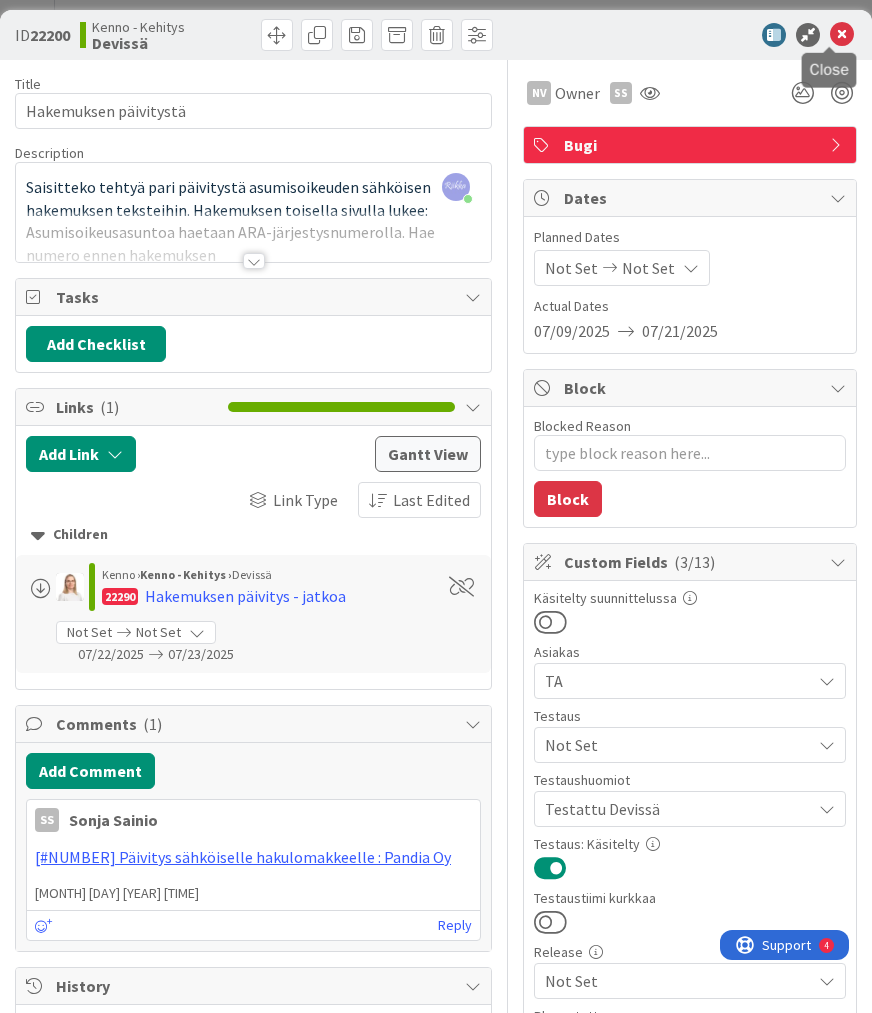 click at bounding box center [842, 35] 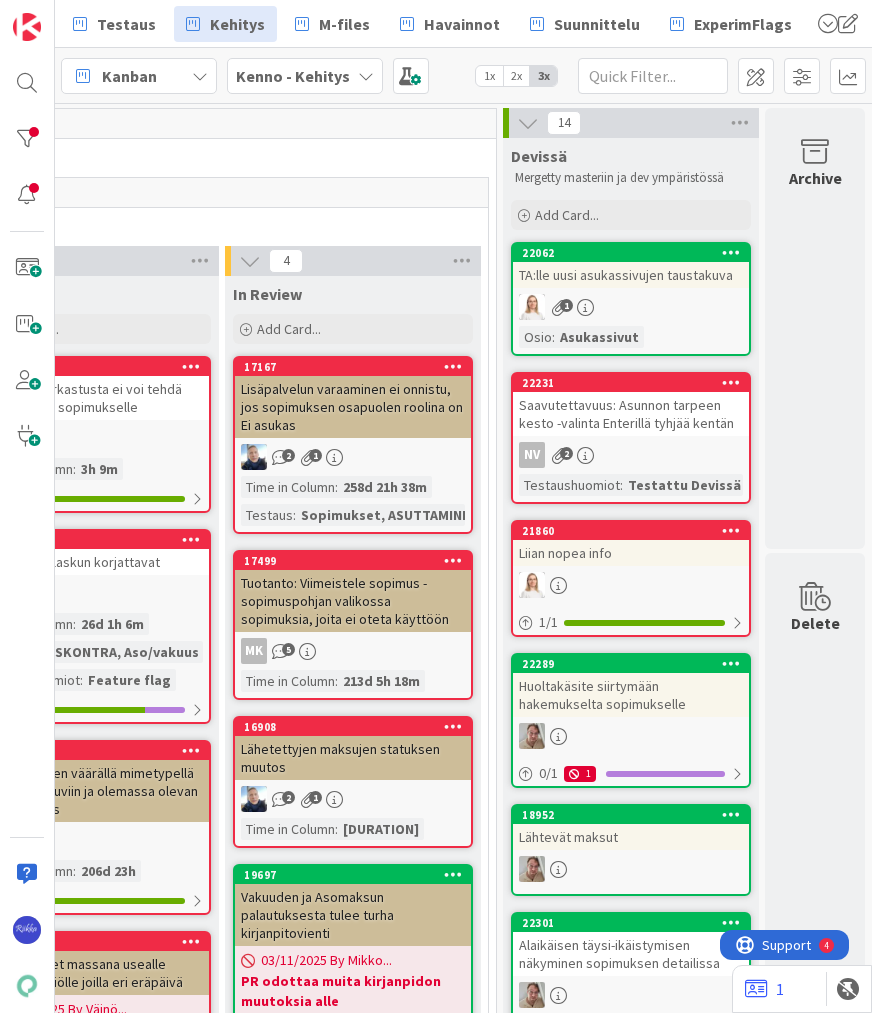 click on "TA:lle uusi asukassivujen taustakuva" at bounding box center [631, 275] 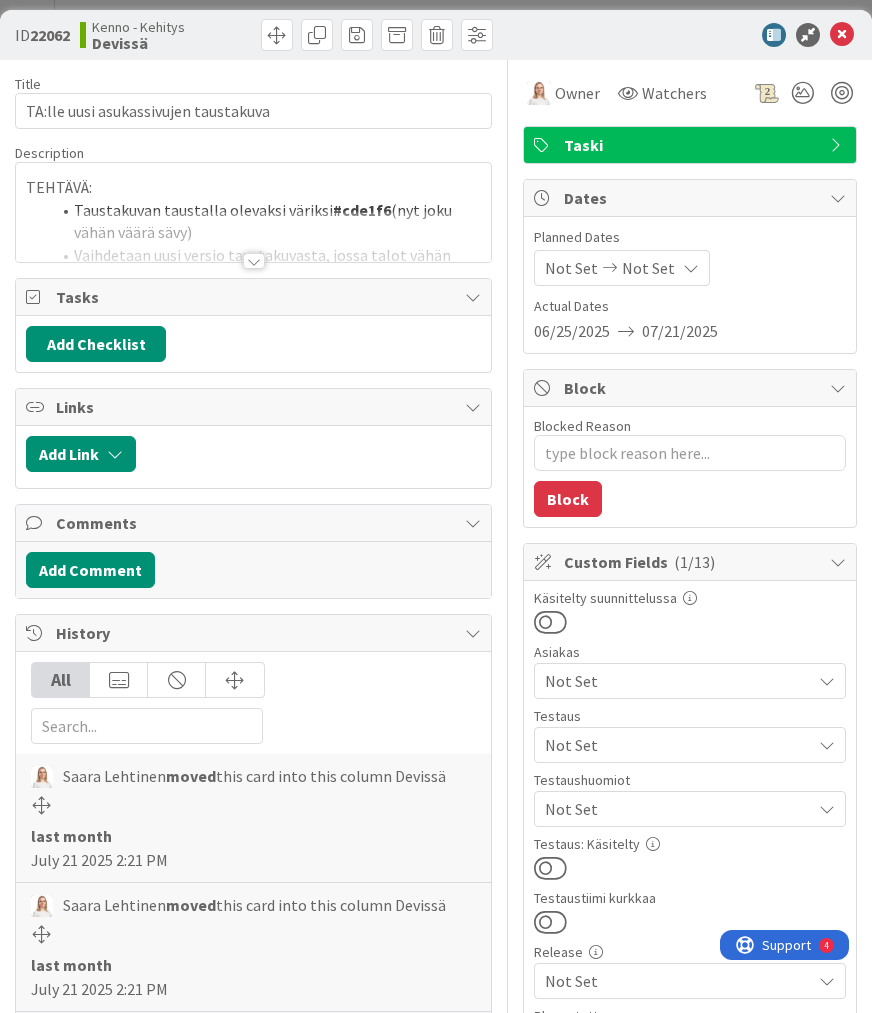 scroll, scrollTop: 0, scrollLeft: 0, axis: both 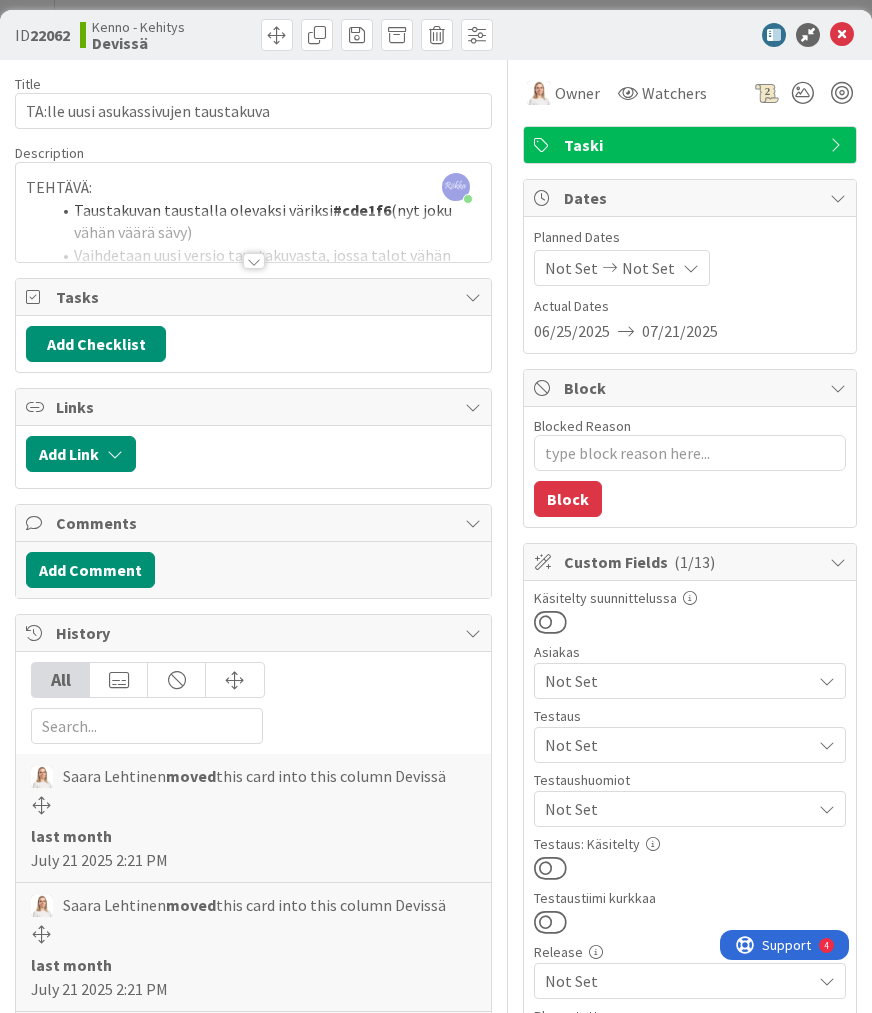click at bounding box center [254, 261] 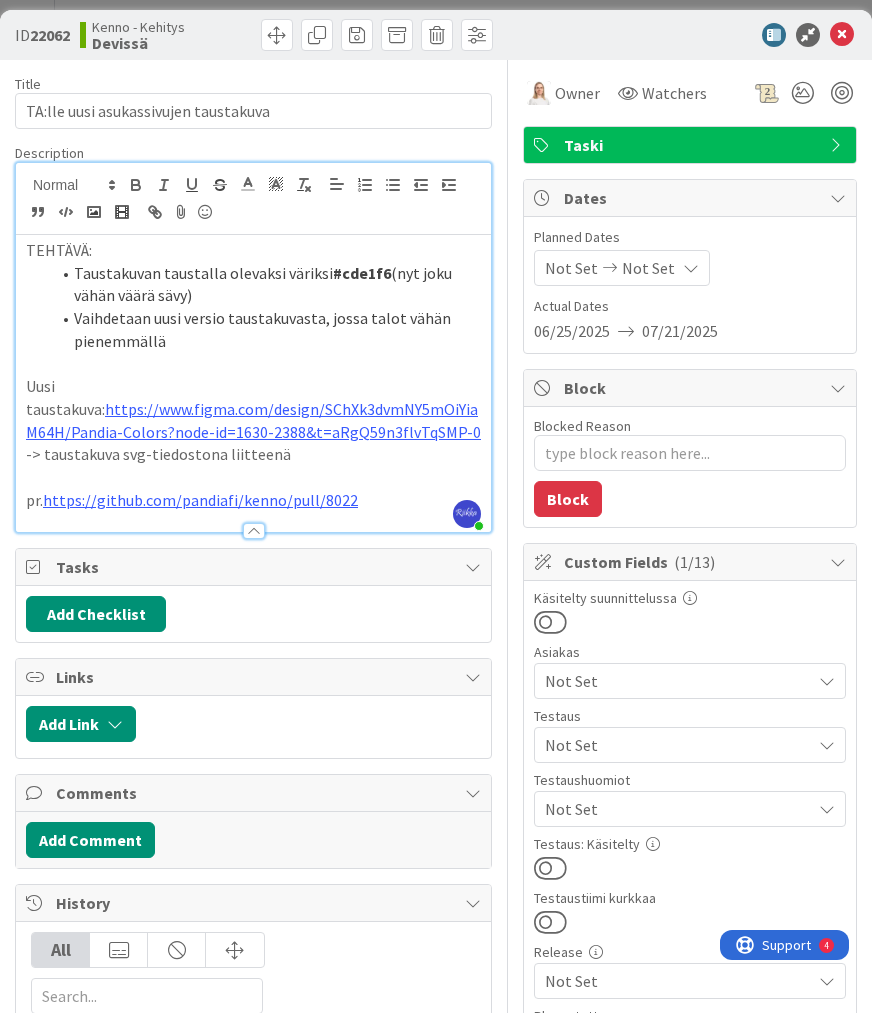 click on "Not Set" at bounding box center [678, 745] 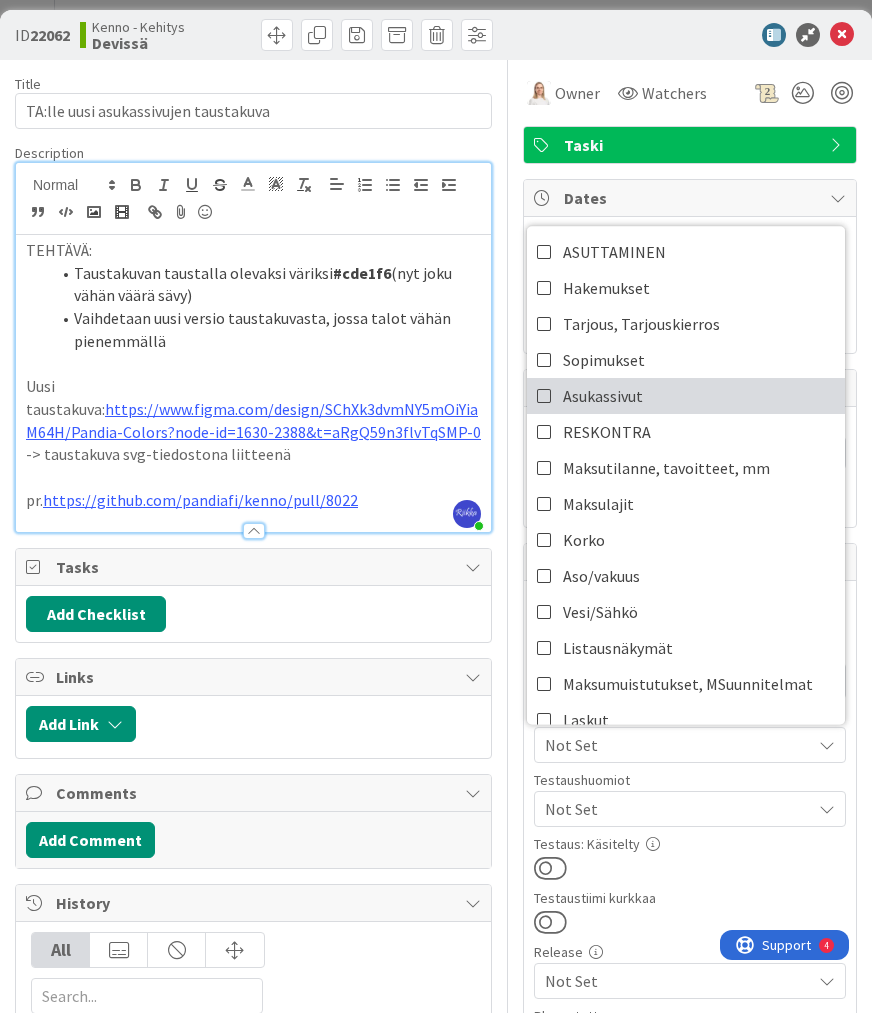 click on "Asukassivut" at bounding box center (686, 396) 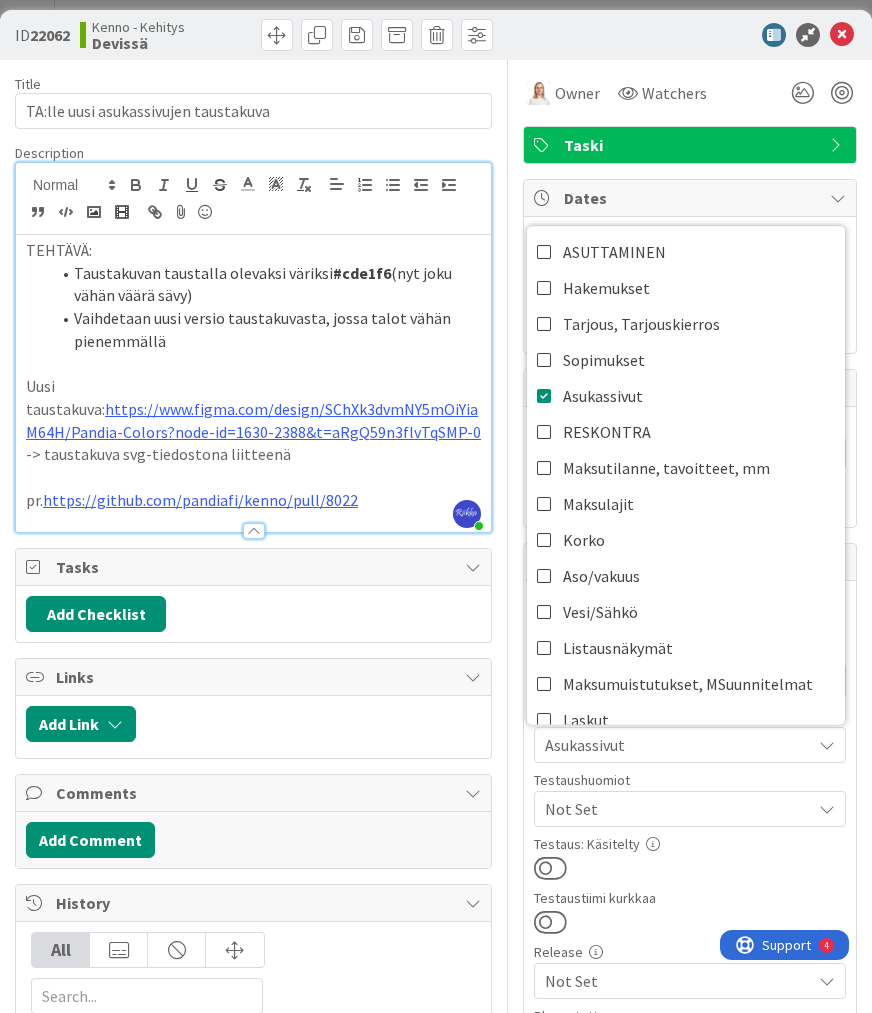 drag, startPoint x: 680, startPoint y: 850, endPoint x: 644, endPoint y: 856, distance: 36.496574 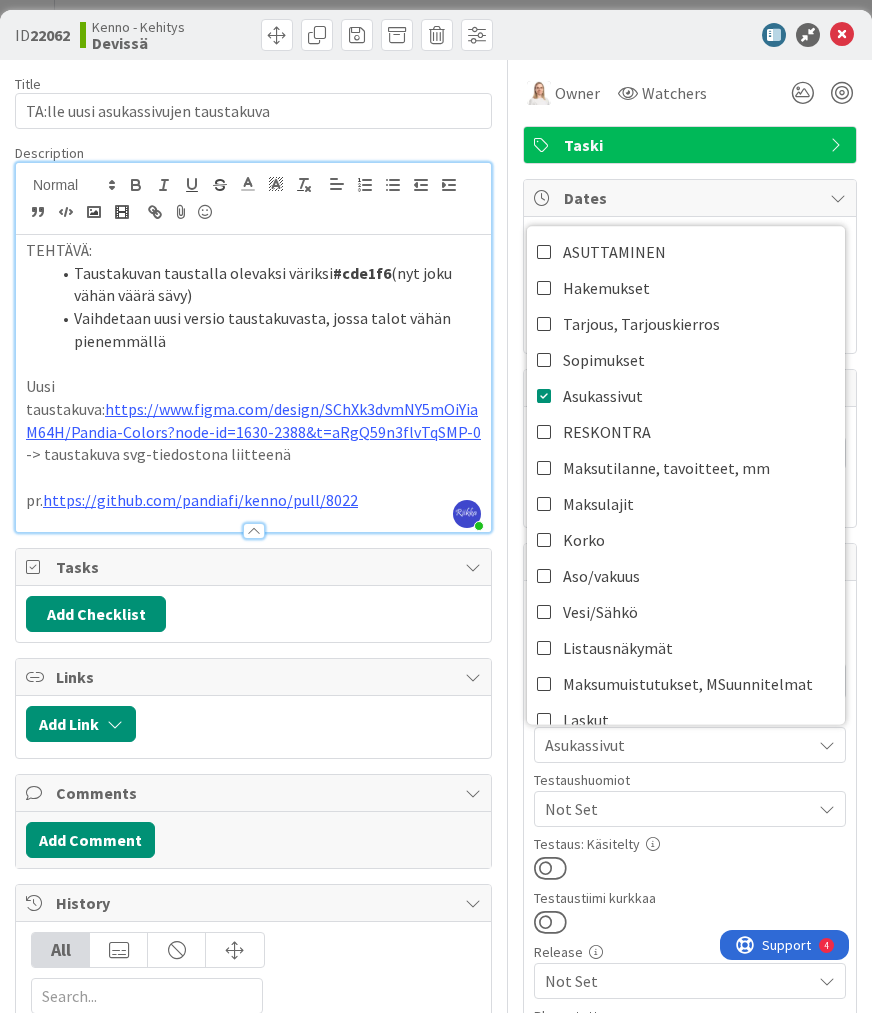 click on "Testaus: Käsitelty" at bounding box center (690, 859) 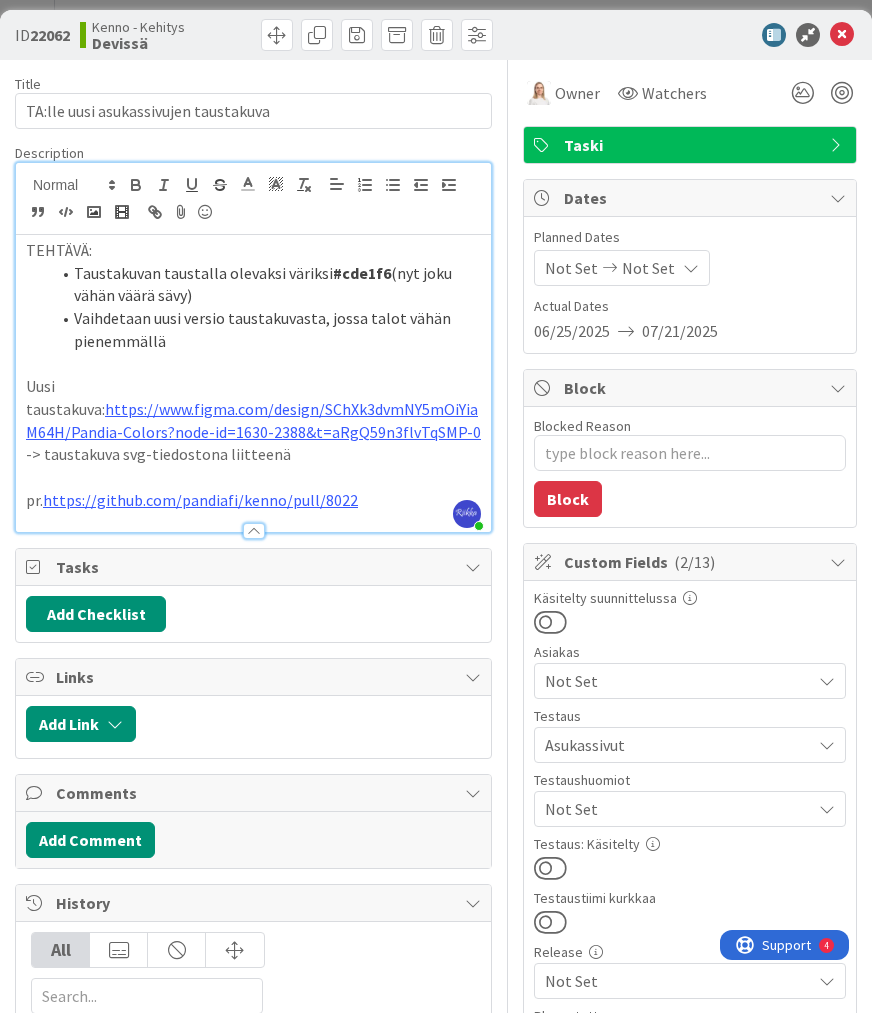 drag, startPoint x: 541, startPoint y: 867, endPoint x: 690, endPoint y: 604, distance: 302.27472 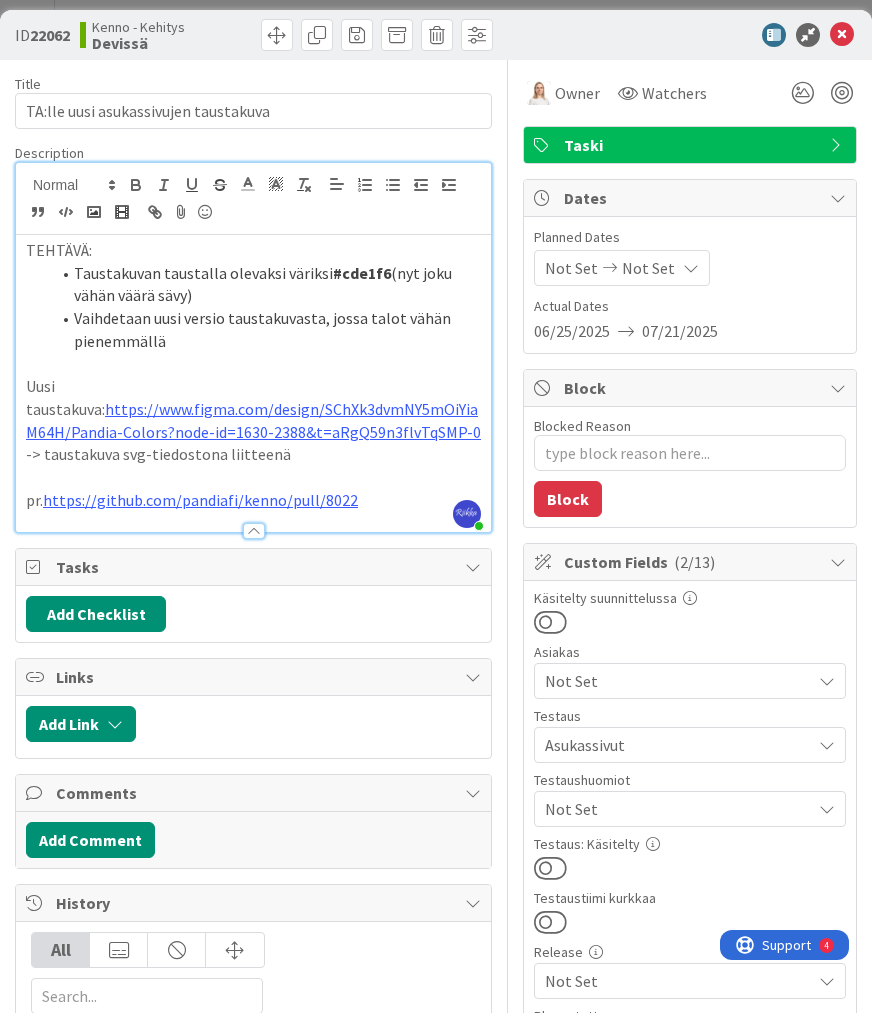click at bounding box center (550, 868) 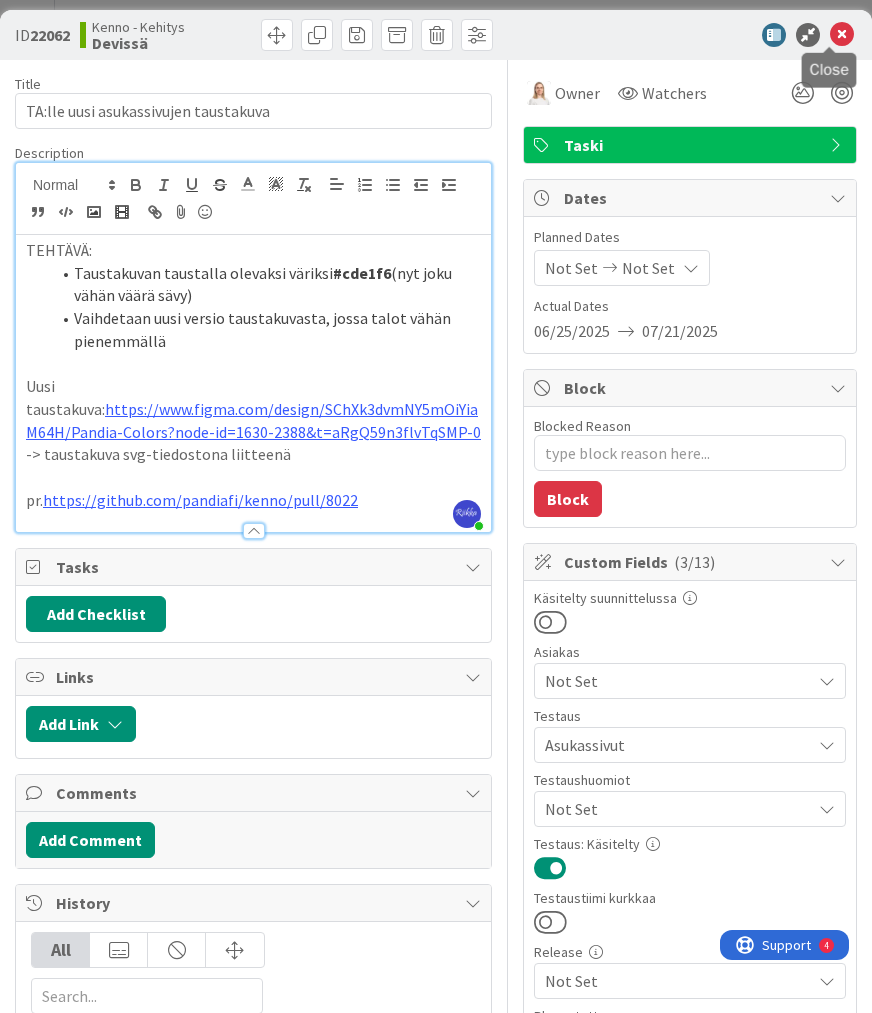 click at bounding box center (842, 35) 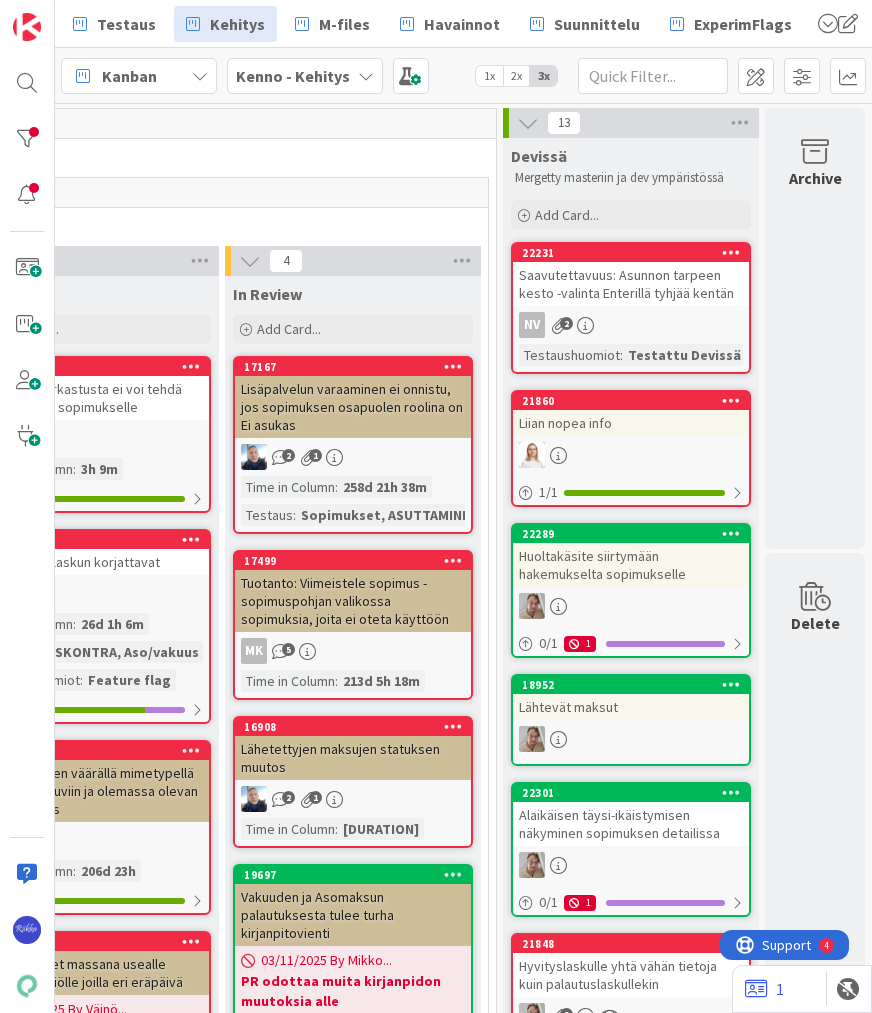 scroll, scrollTop: 0, scrollLeft: 0, axis: both 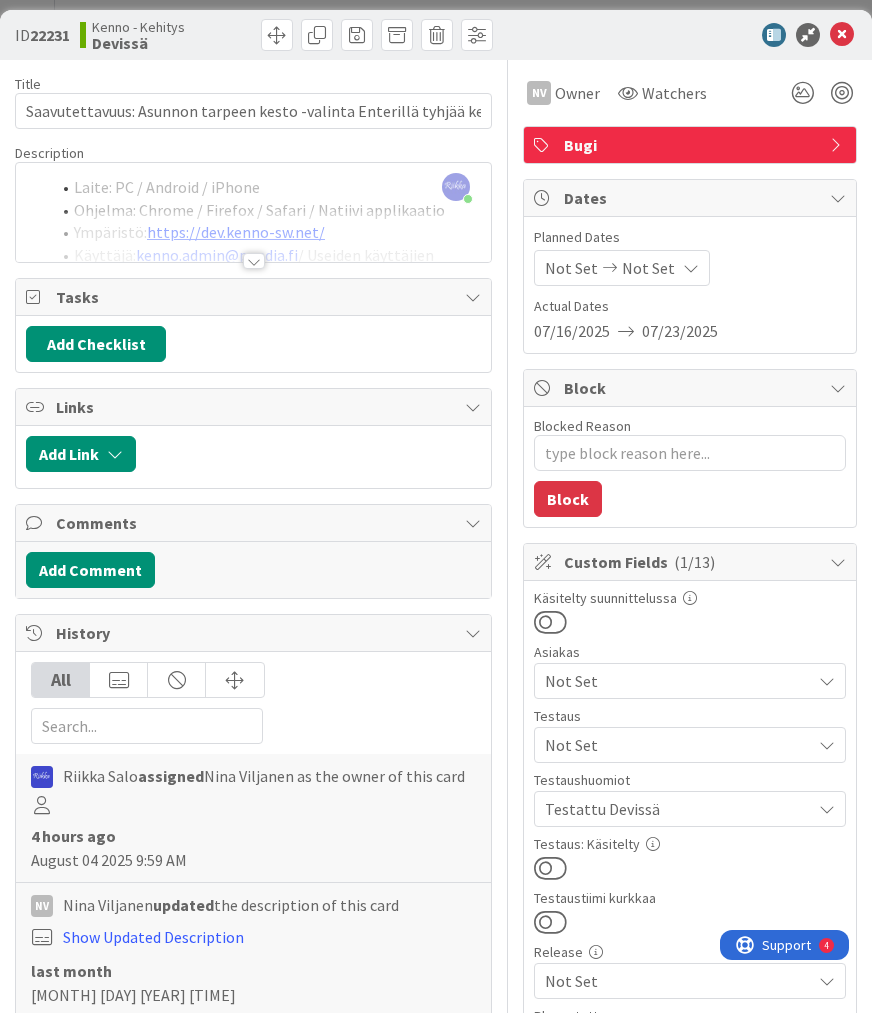 click at bounding box center (550, 868) 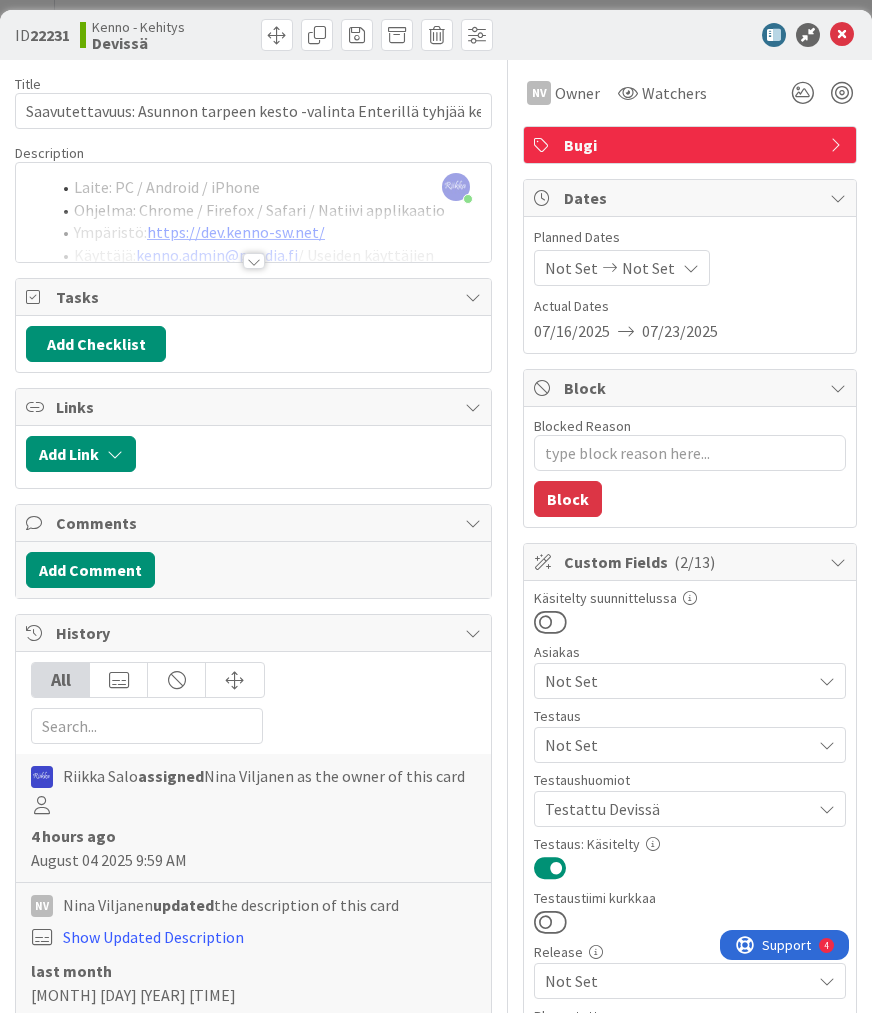 click on "Not Set" at bounding box center (678, 745) 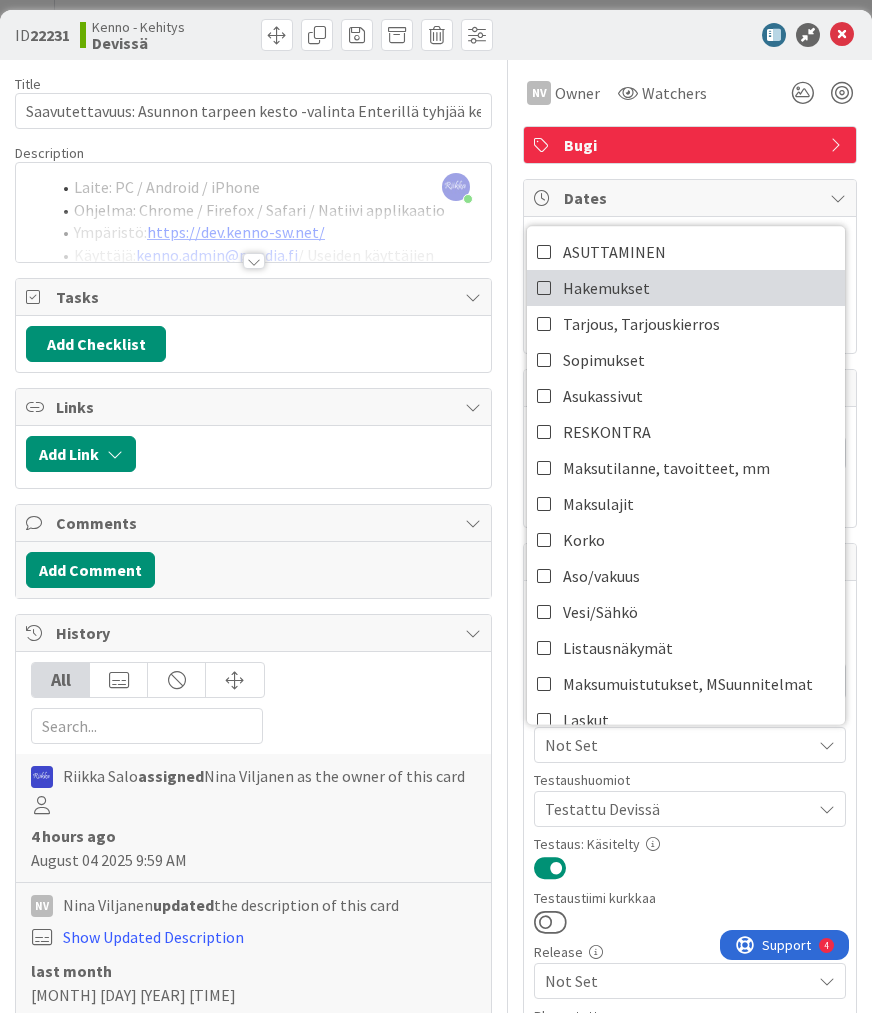 click on "Hakemukset" at bounding box center [686, 288] 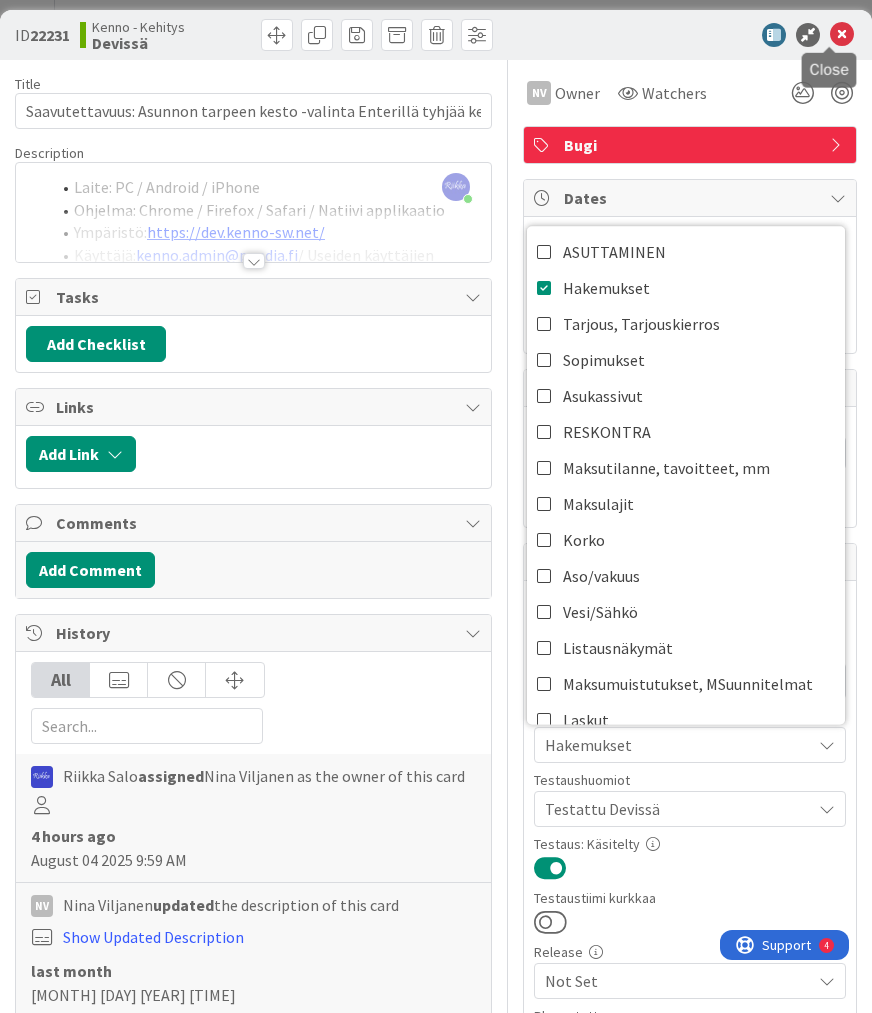 click at bounding box center [842, 35] 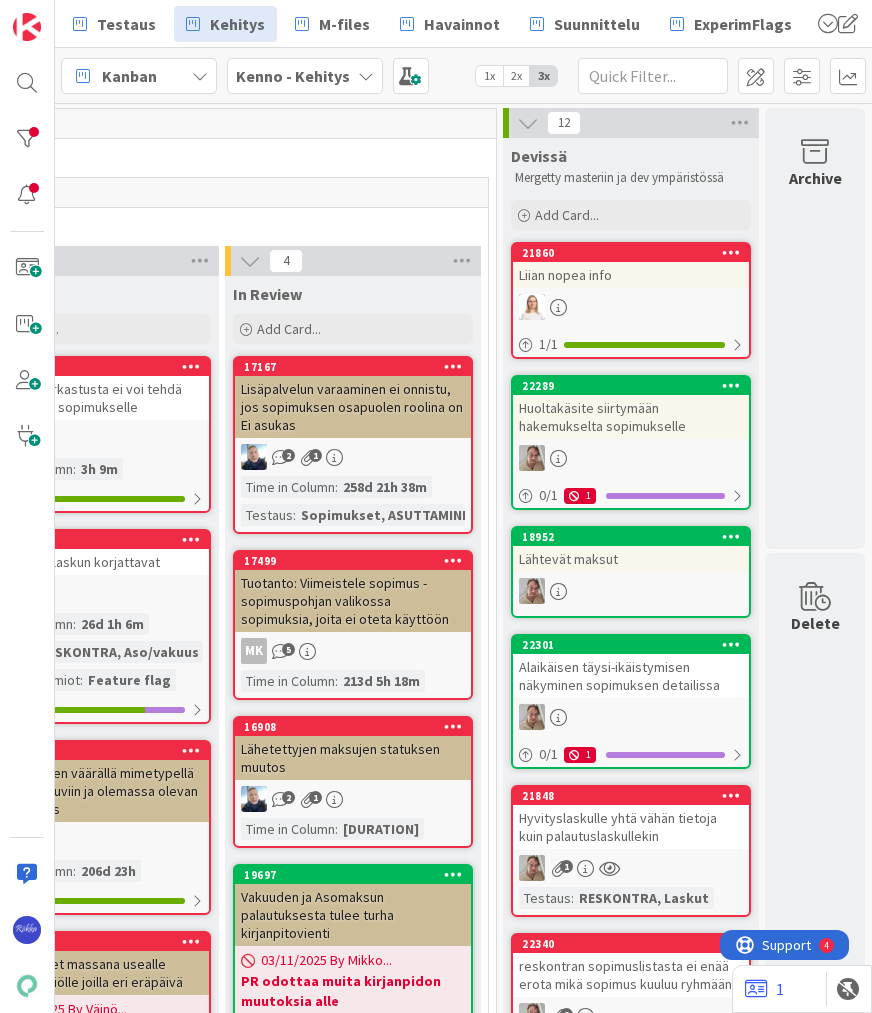 click at bounding box center [631, 307] 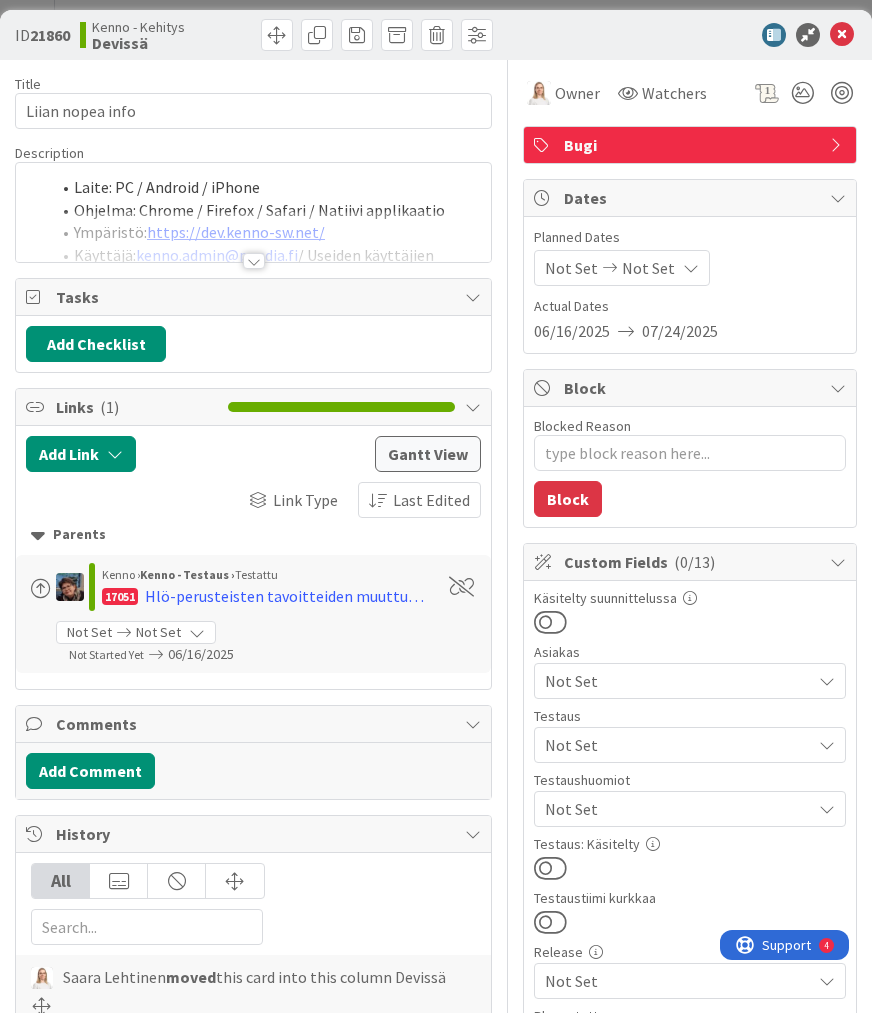 scroll, scrollTop: 0, scrollLeft: 0, axis: both 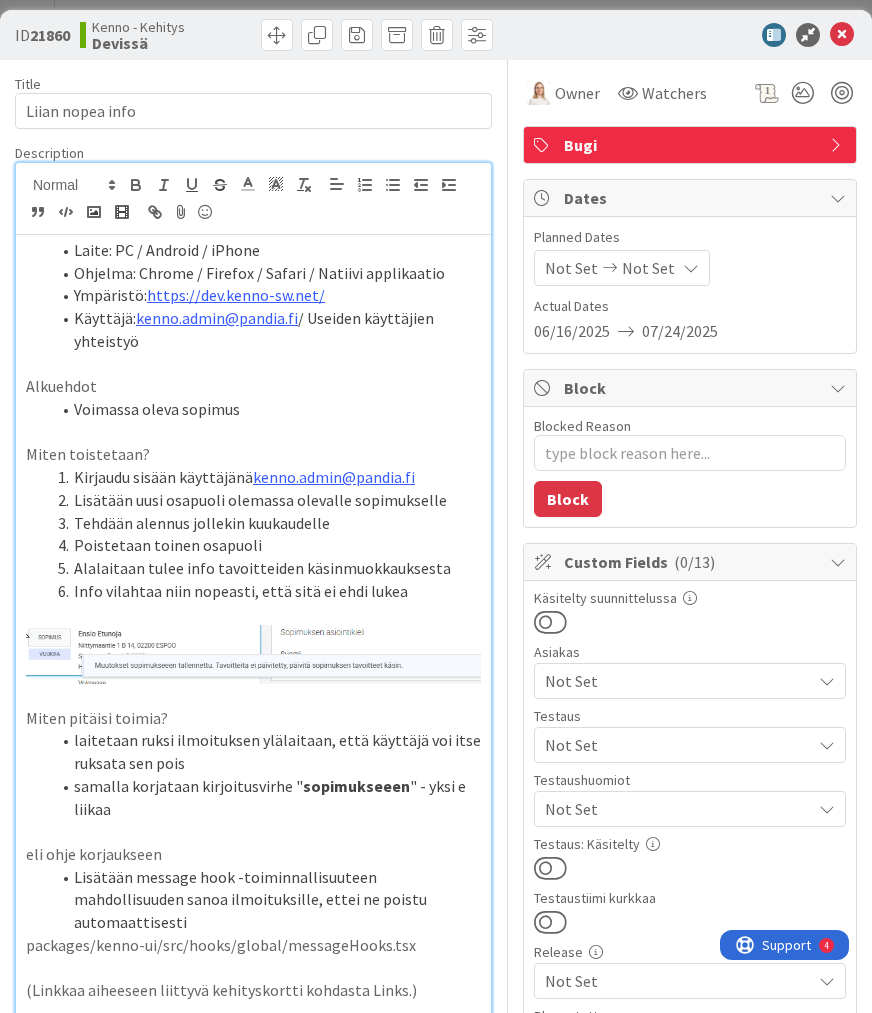 click on "Not Set" at bounding box center (678, 745) 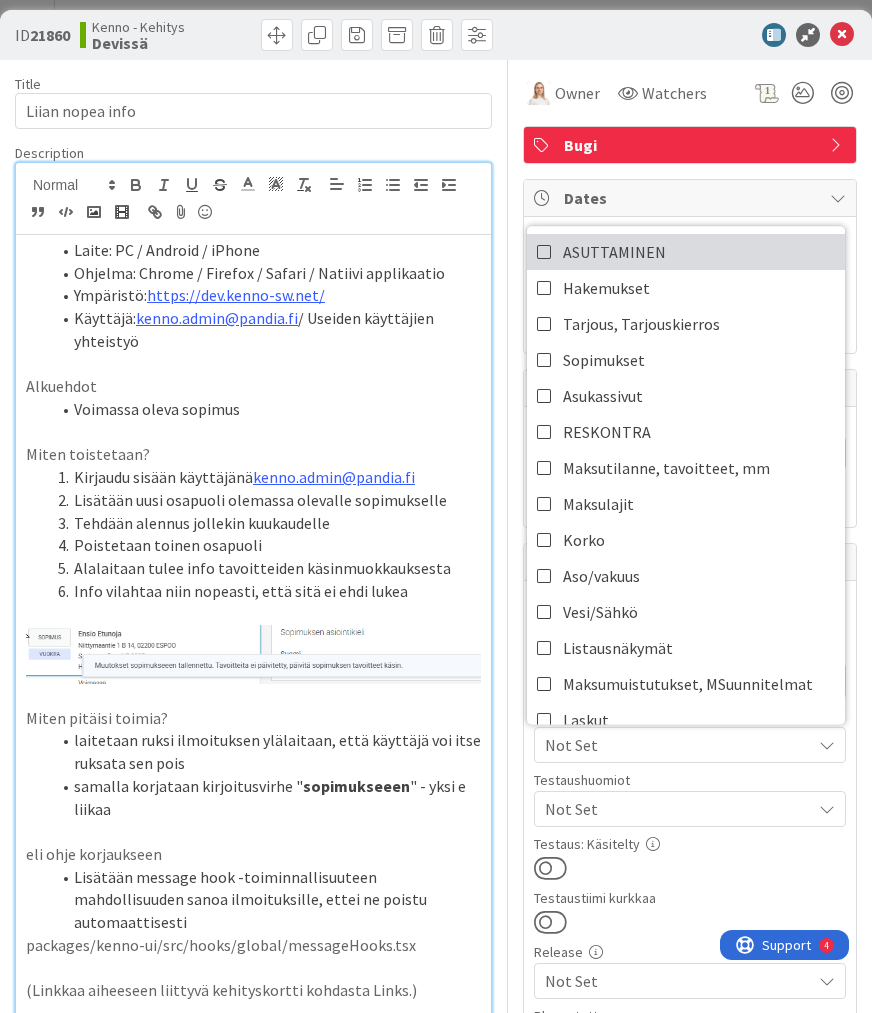 click on "ASUTTAMINEN" at bounding box center (686, 252) 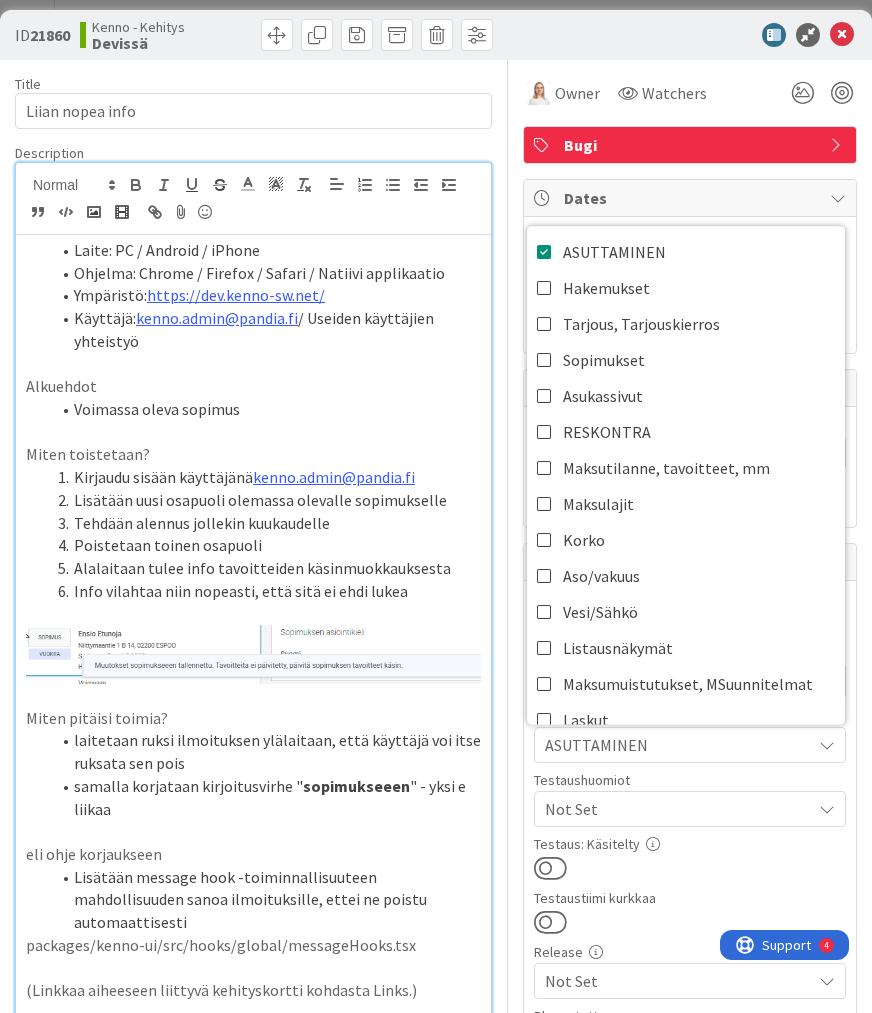click on "Sopimukset" at bounding box center [686, 360] 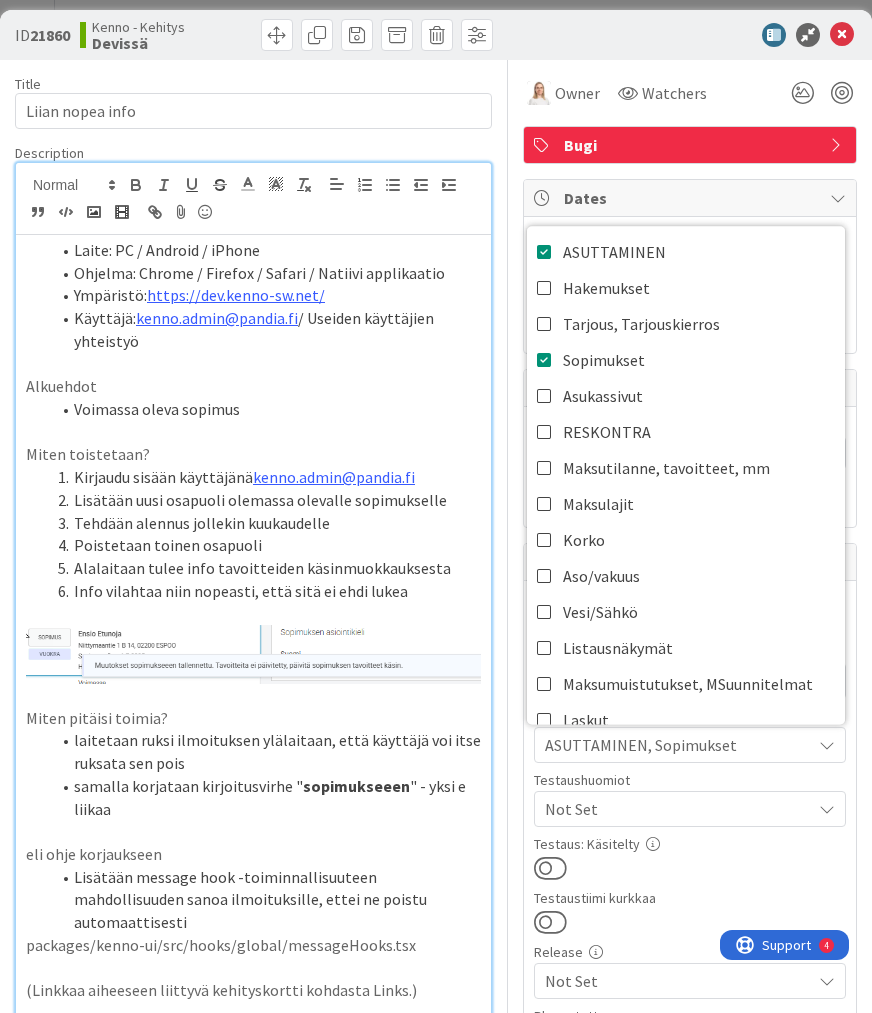 scroll, scrollTop: 320, scrollLeft: 0, axis: vertical 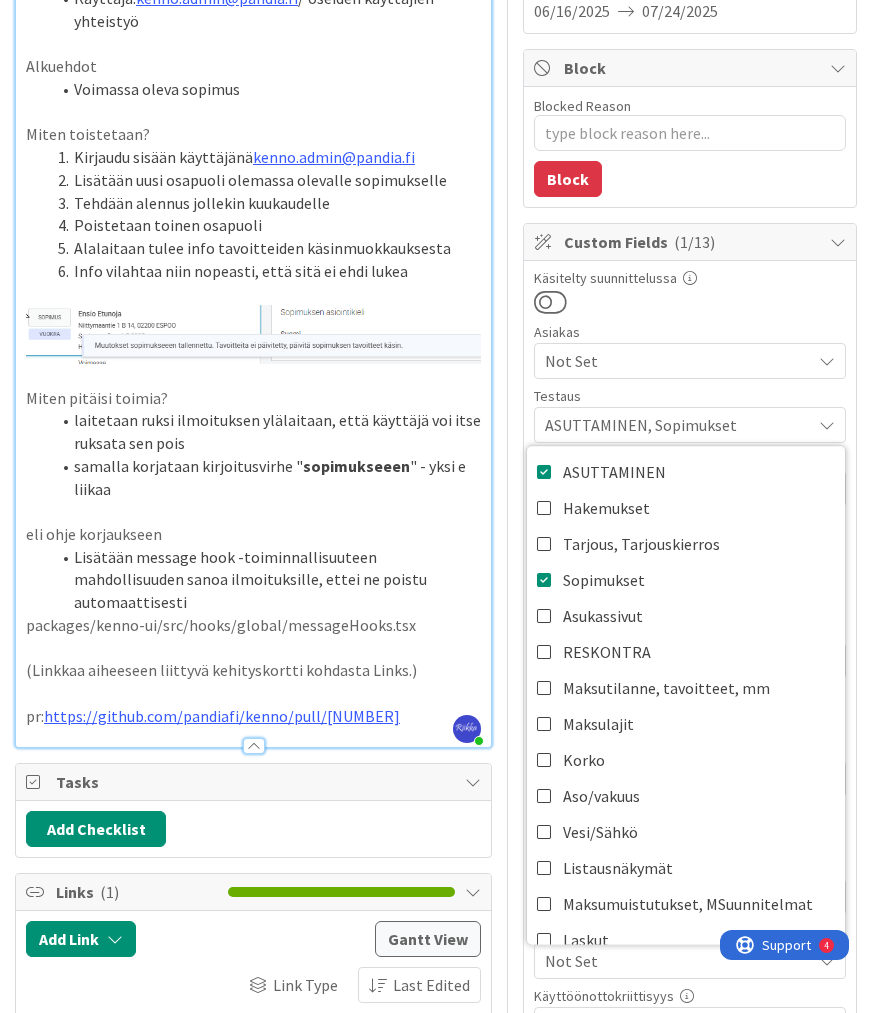 click on "laitetaan ruksi ilmoituksen ylälaitaan, että käyttäjä voi itse ruksata sen pois" at bounding box center (265, 431) 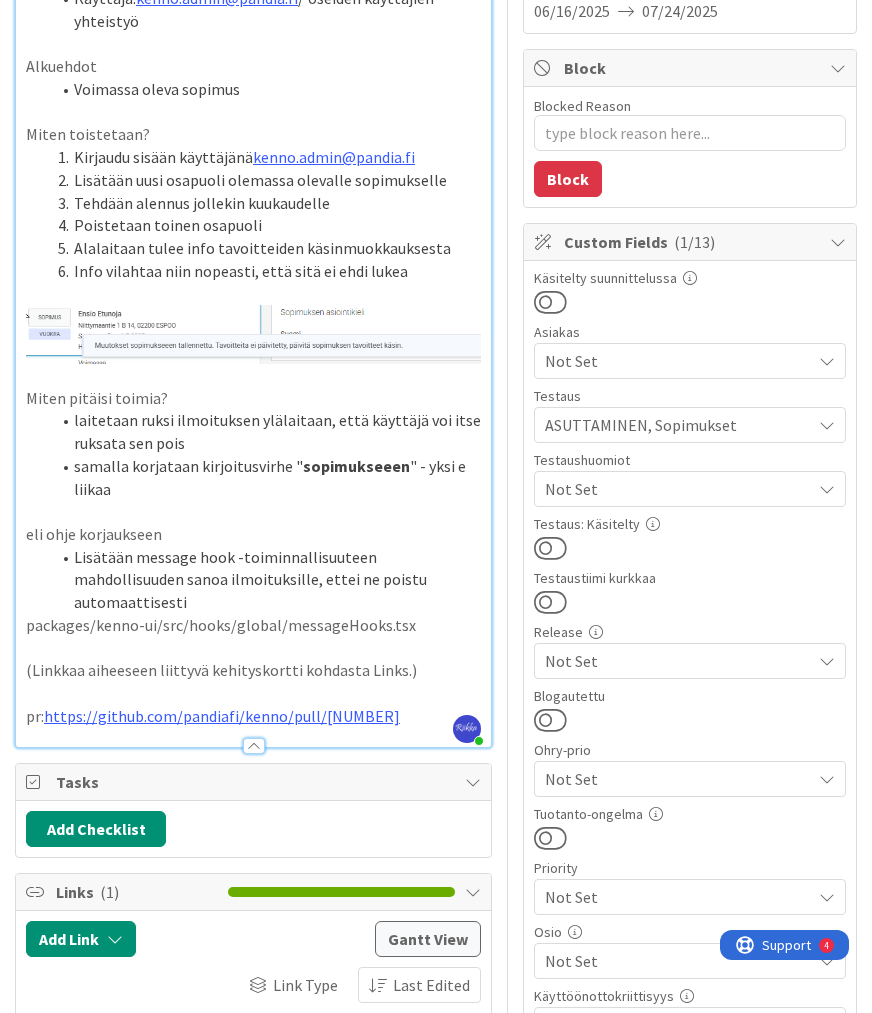 click on "Not Set" at bounding box center [678, 489] 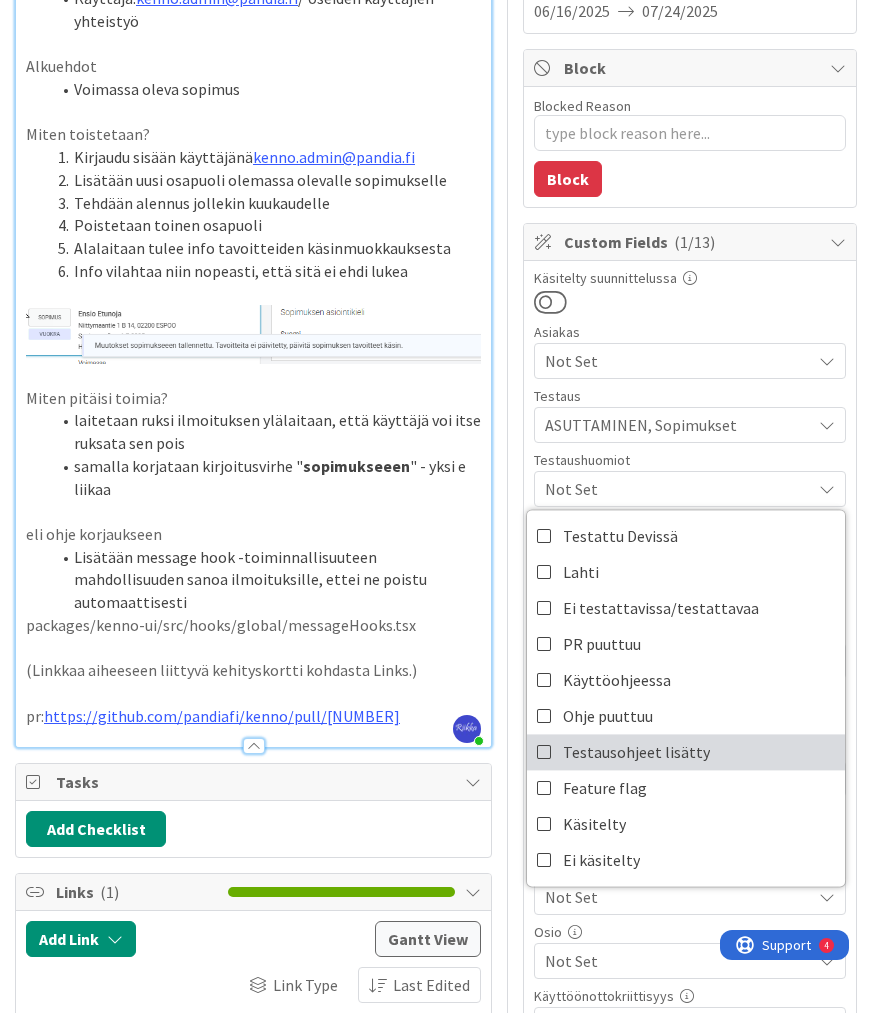 click on "Testausohjeet lisätty" at bounding box center [636, 752] 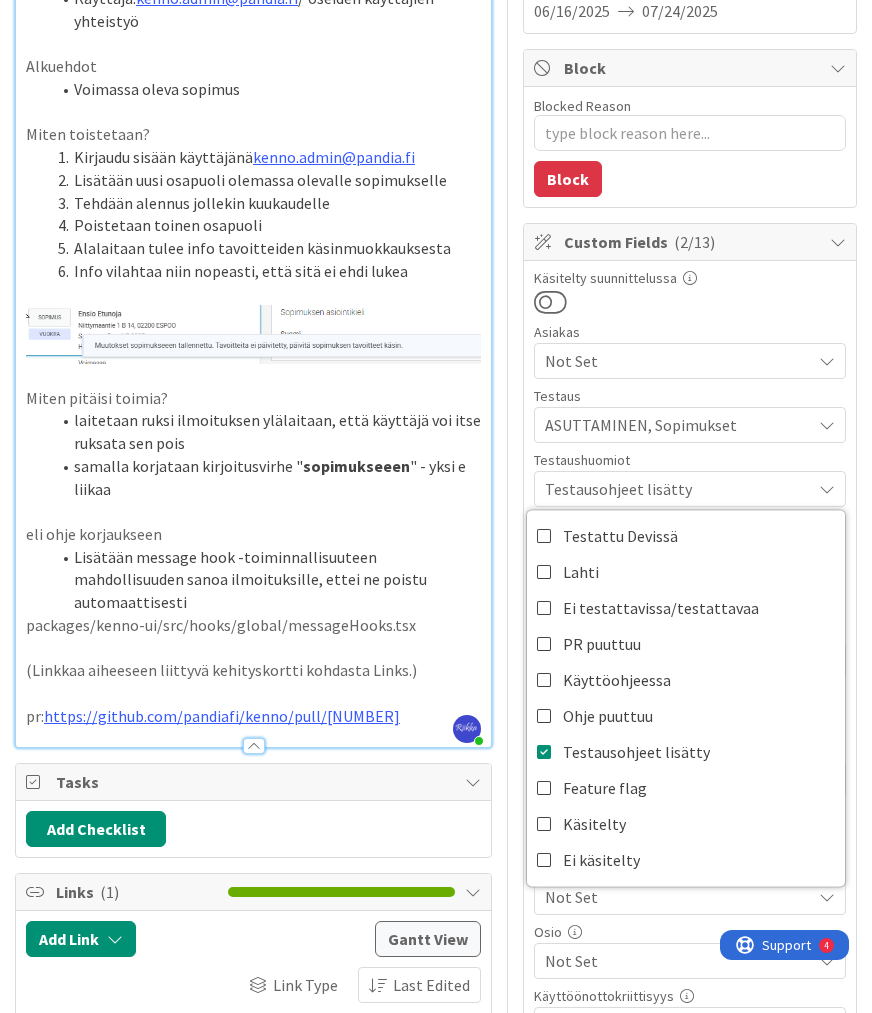 click at bounding box center (690, 302) 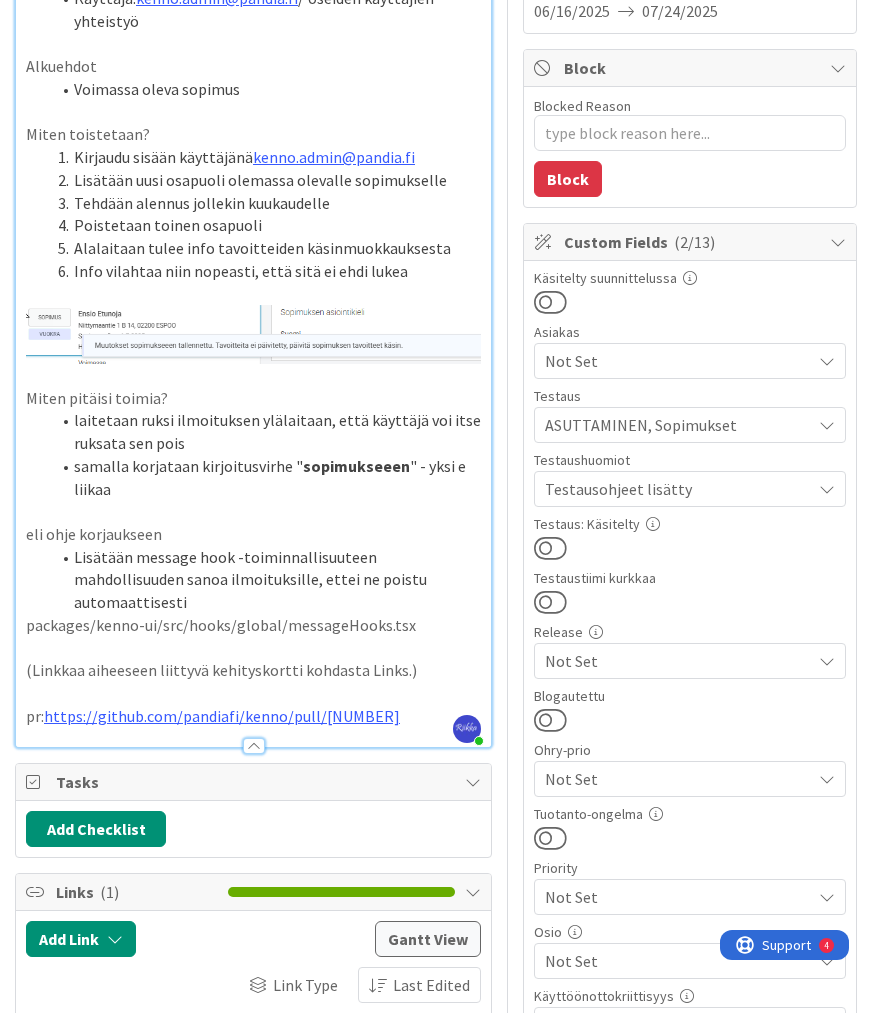 click at bounding box center [550, 548] 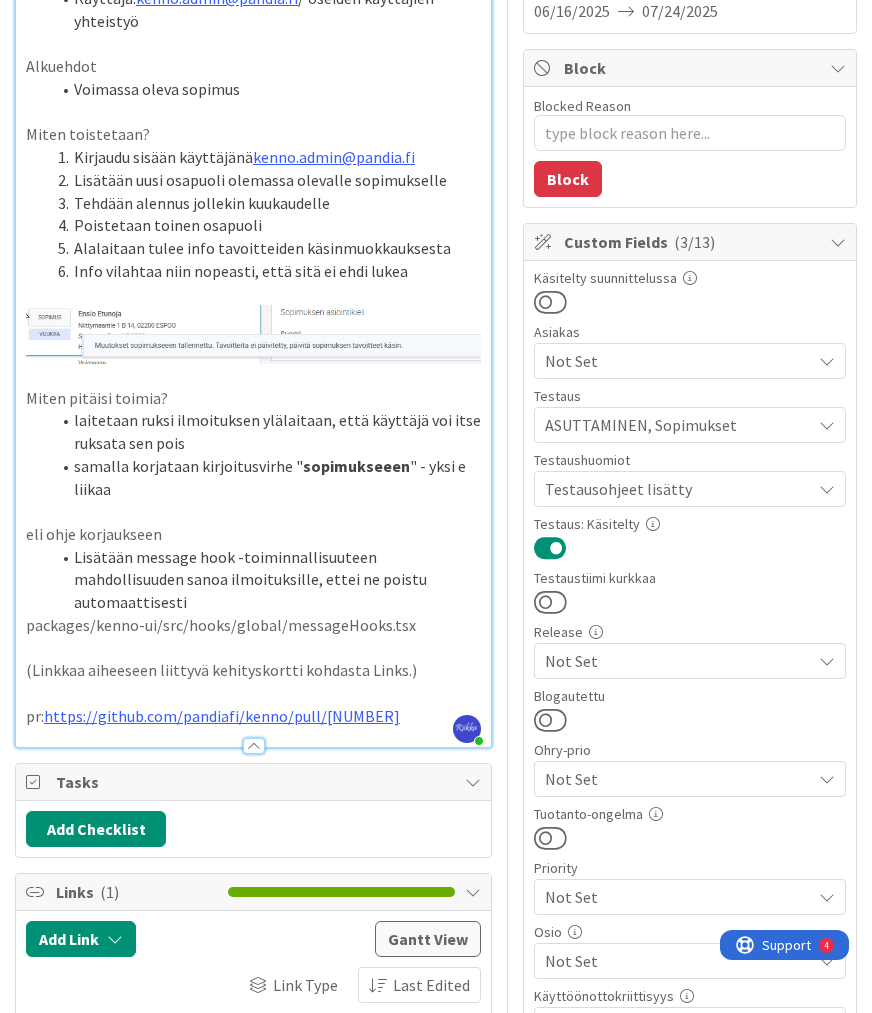 scroll, scrollTop: 0, scrollLeft: 0, axis: both 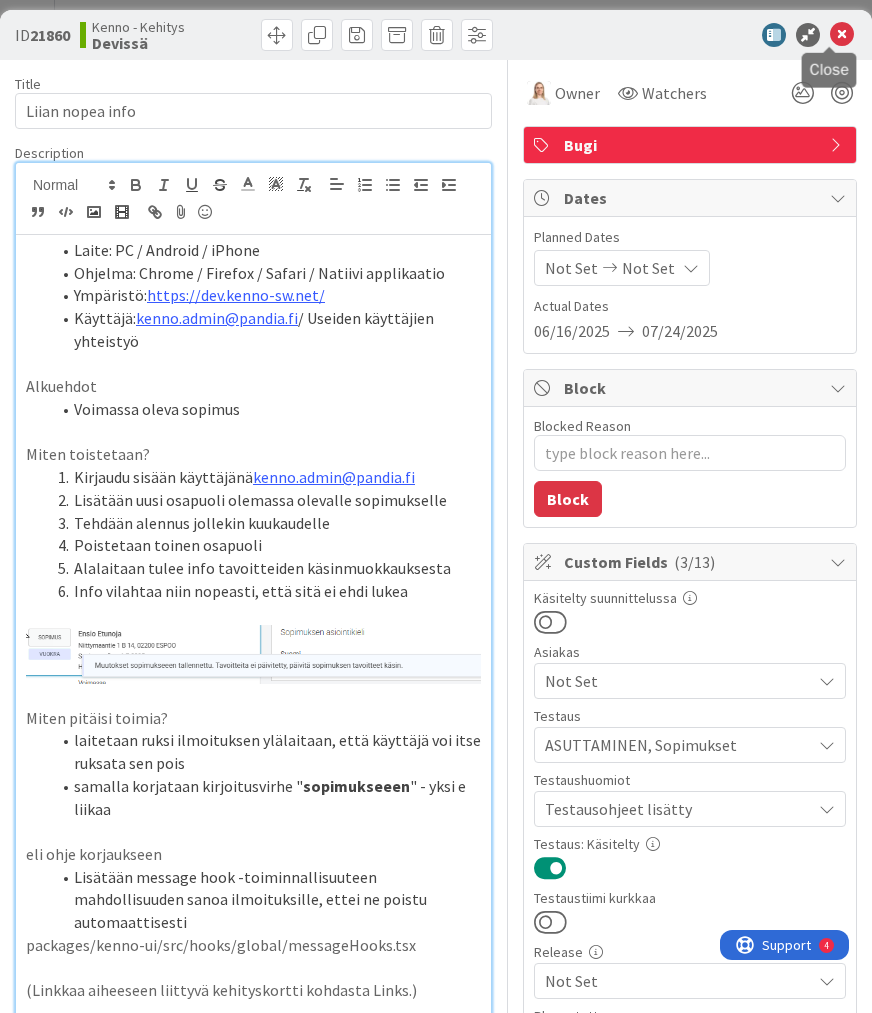 click at bounding box center (842, 35) 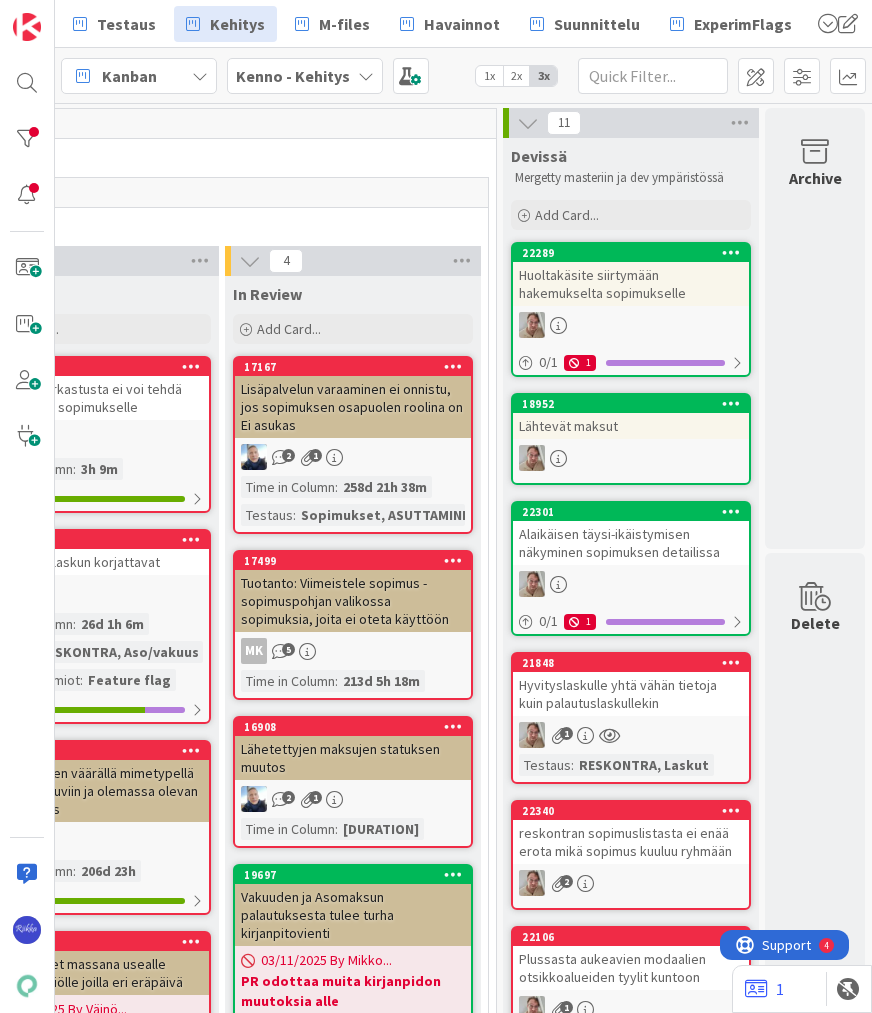 scroll, scrollTop: 0, scrollLeft: 0, axis: both 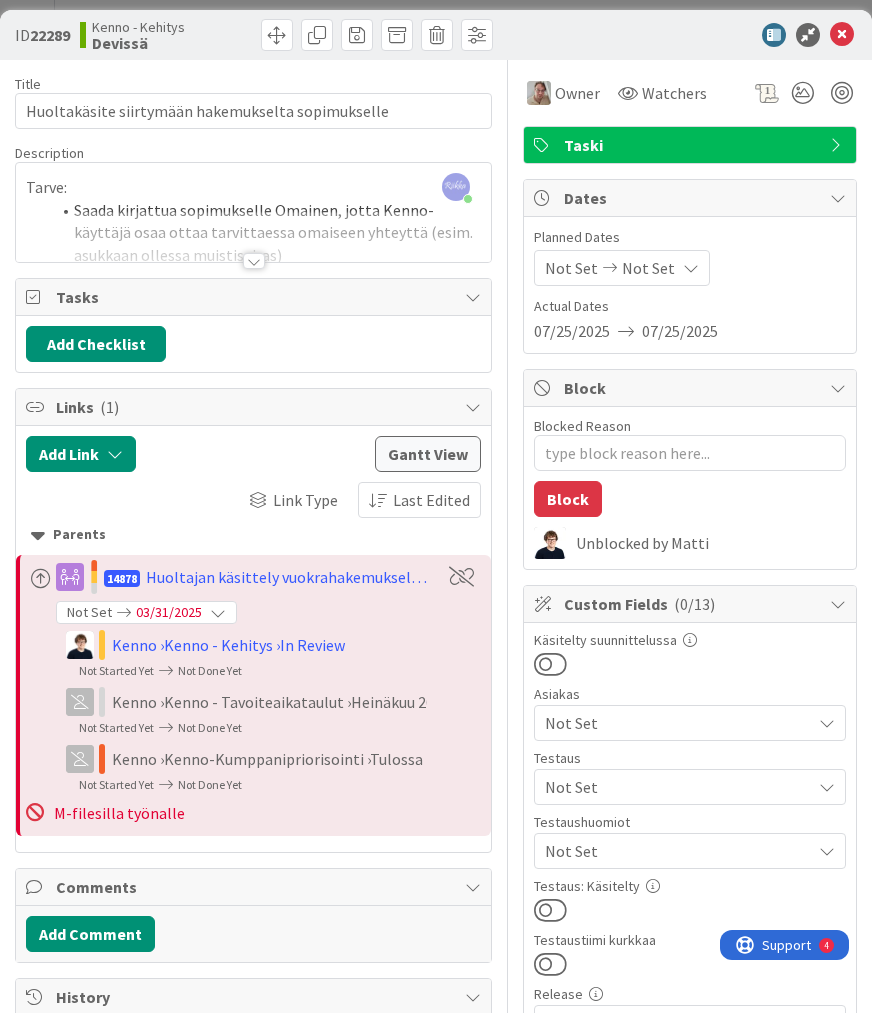 click at bounding box center [254, 261] 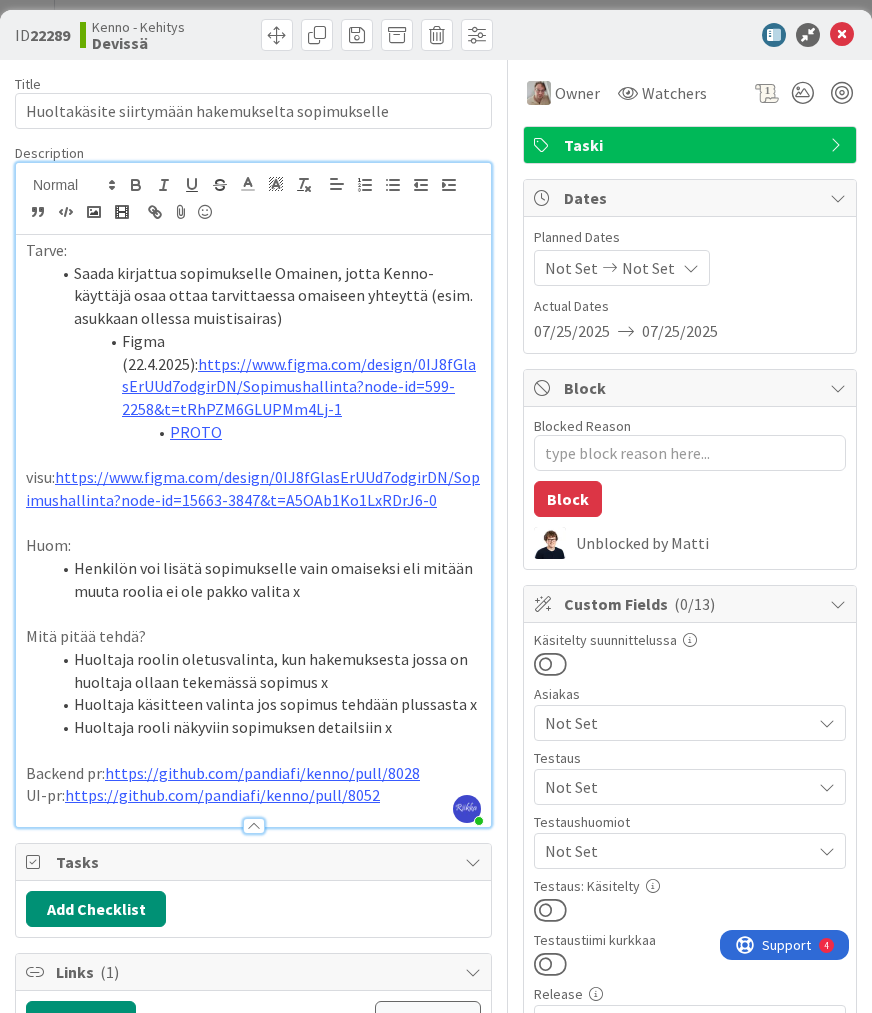 click on "https://www.figma.com/design/0IJ8fGlasErUUd7odgirDN/Sopimushallinta?node-id=599-2258&t=tRhPZM6GLUPMm4Lj-1" at bounding box center [299, 386] 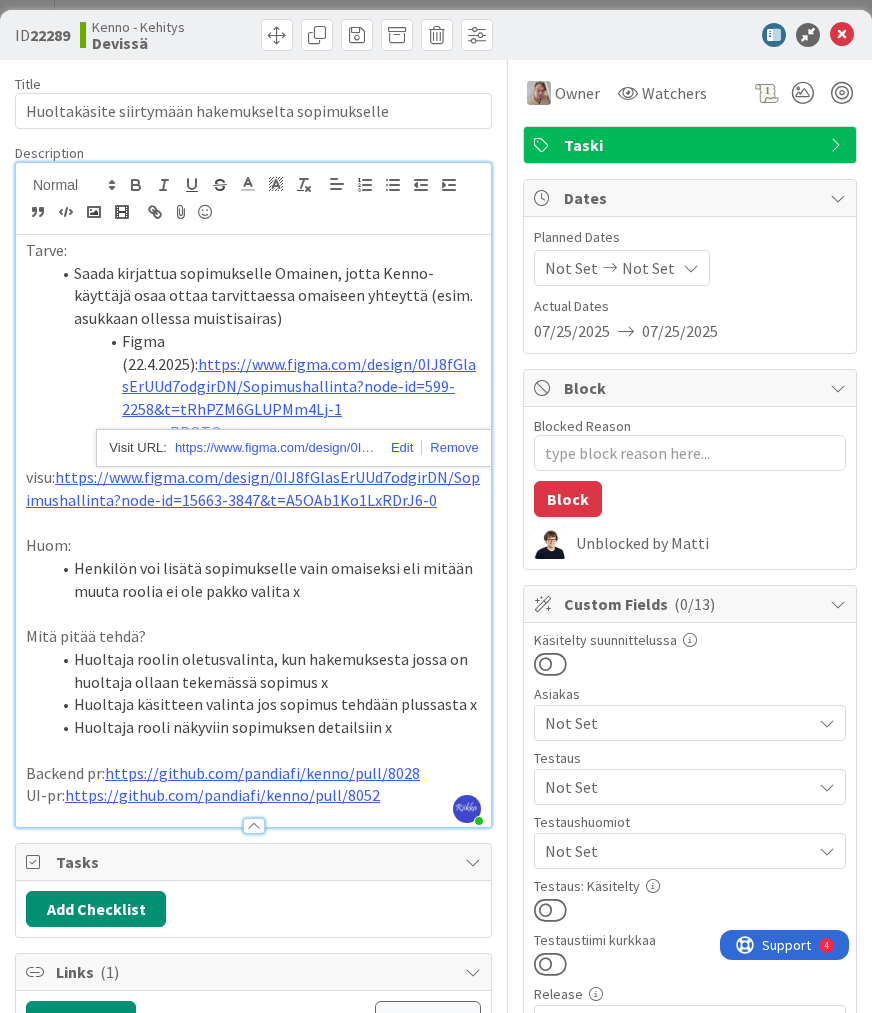 click on "https://www.figma.com/design/0IJ8fGlasErUUd7odgirDN/Sopimushallinta?node-id=599-2258&t=tRhPZM6GLUPMm4Lj-1" at bounding box center [275, 448] 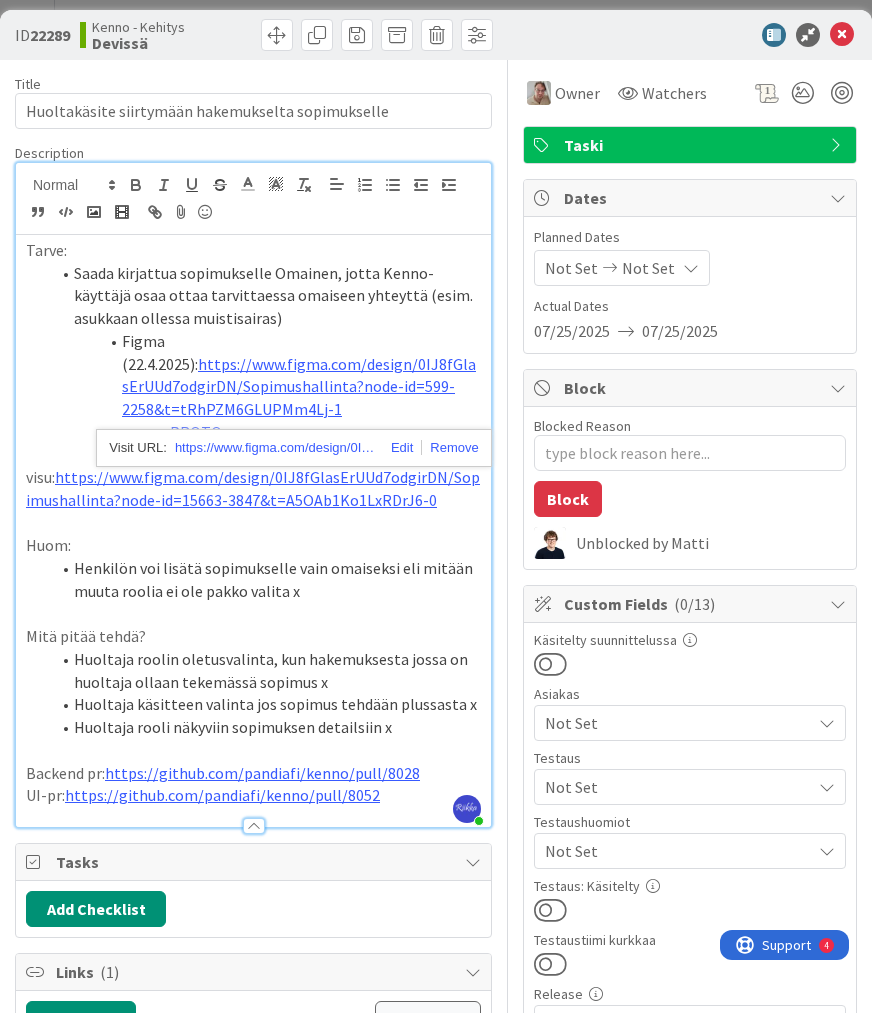 click on "https://www.figma.com/design/0IJ8fGlasErUUd7odgirDN/Sopimushallinta?node-id=599-2258&t=tRhPZM6GLUPMm4Lj-1" at bounding box center (299, 386) 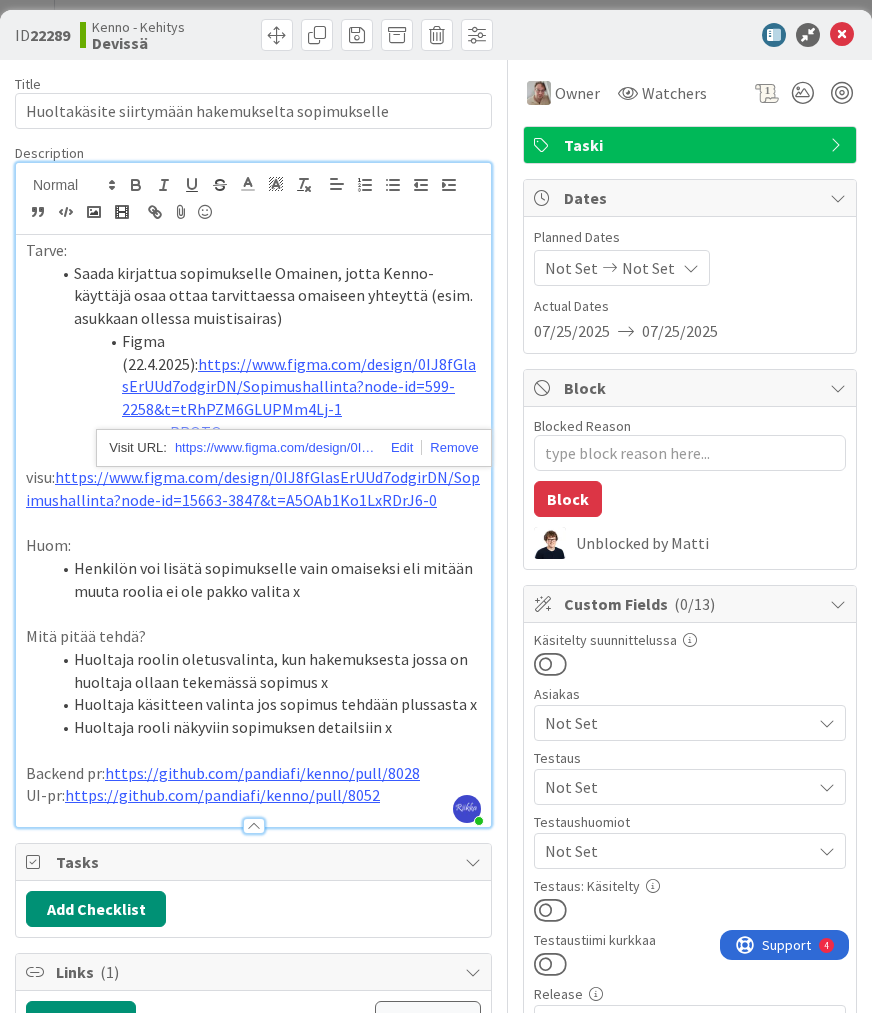 click on "https://www.figma.com/design/0IJ8fGlasErUUd7odgirDN/Sopimushallinta?node-id=599-2258&t=tRhPZM6GLUPMm4Lj-1" at bounding box center [275, 448] 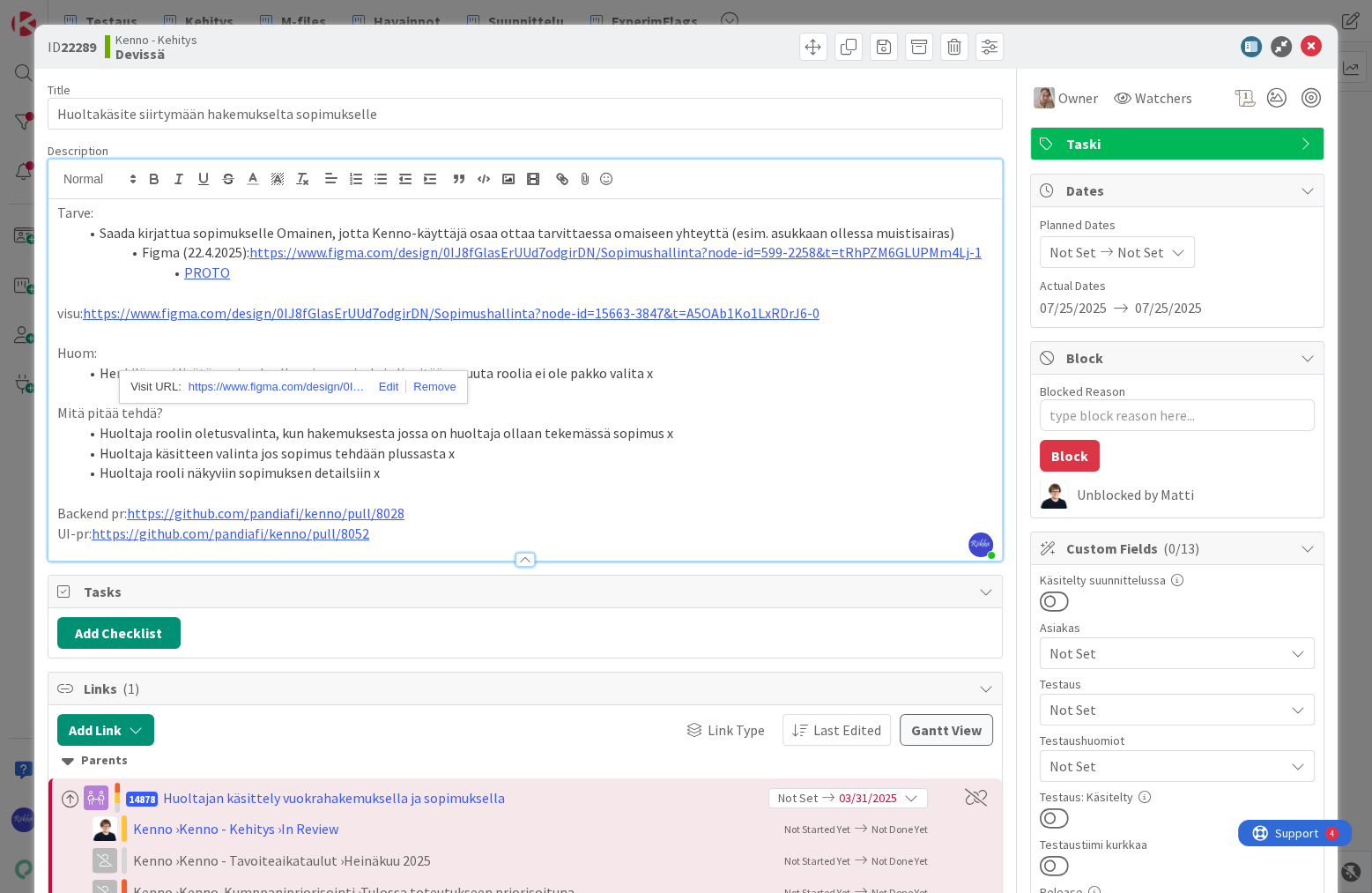 scroll, scrollTop: 0, scrollLeft: 0, axis: both 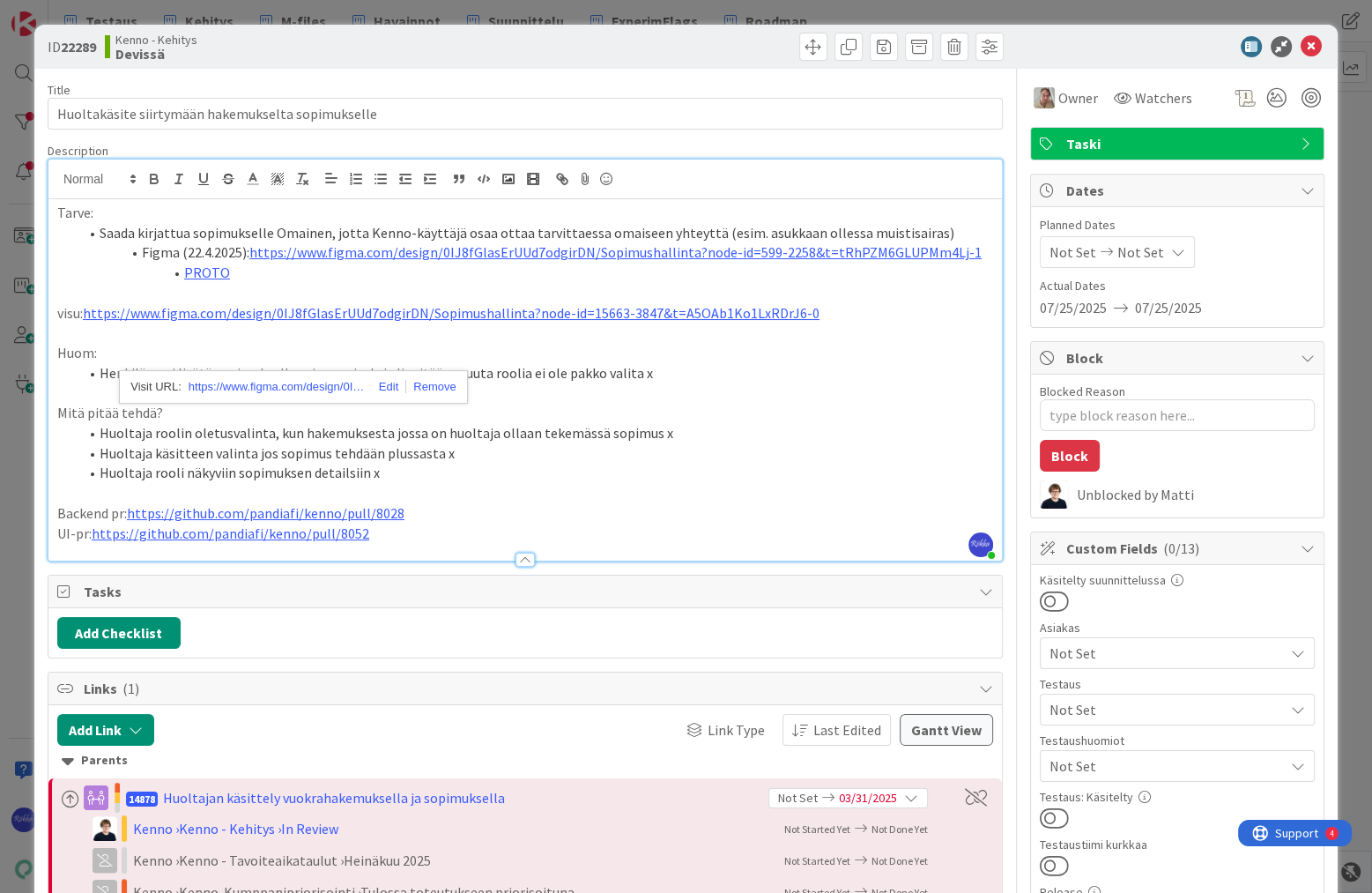 click on "https://www.figma.com/design/0IJ8fGlasErUUd7odgirDN/Sopimushallinta?node-id=15663-3847&t=A5OAb1Ko1LxRDrJ6-0" at bounding box center [451, 313] 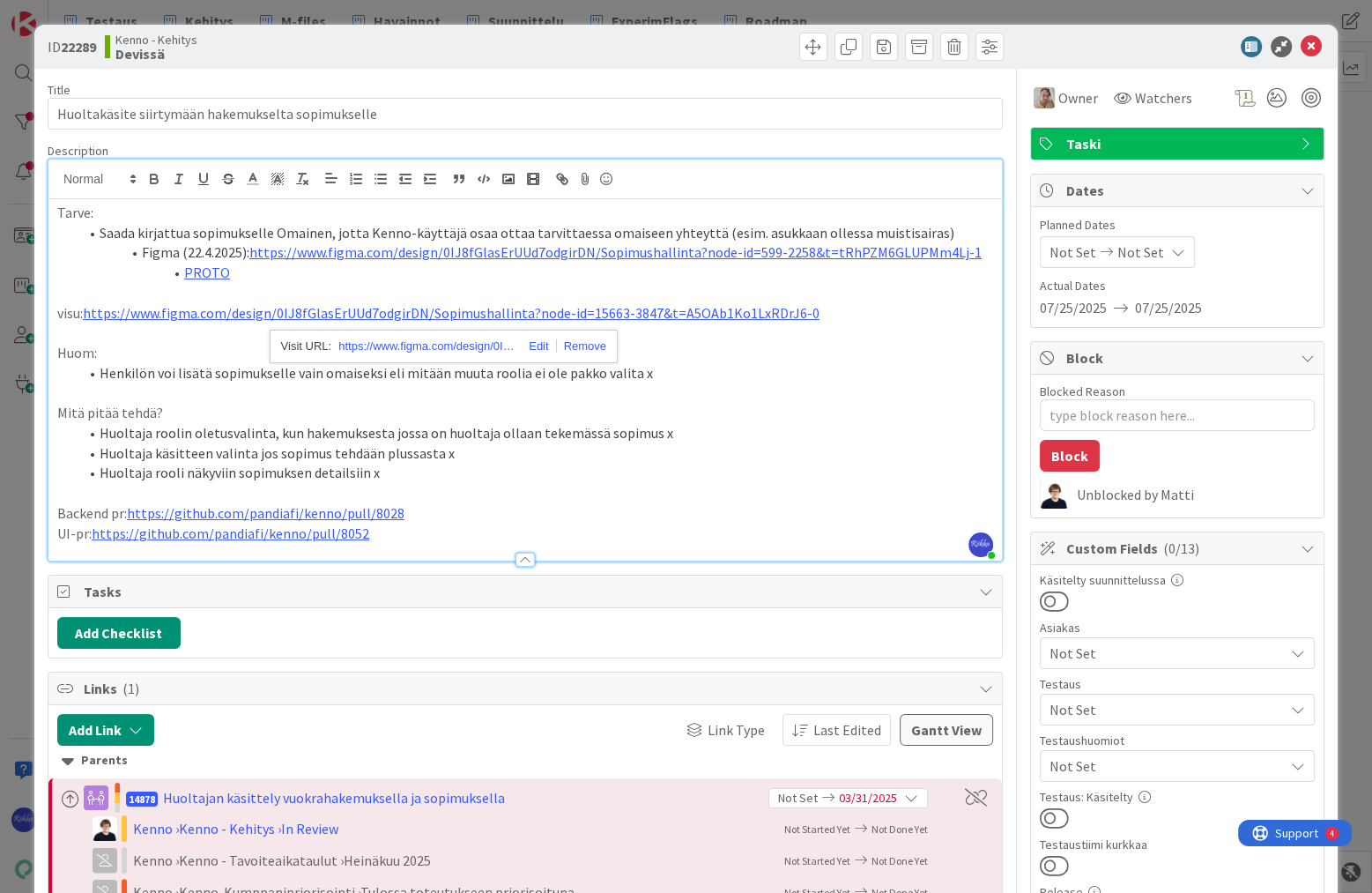 click on "https://www.figma.com/design/0IJ8fGlasErUUd7odgirDN/Sopimushallinta?node-id=15663-3847&t=A5OAb1Ko1LxRDrJ6-0" at bounding box center (426, 346) 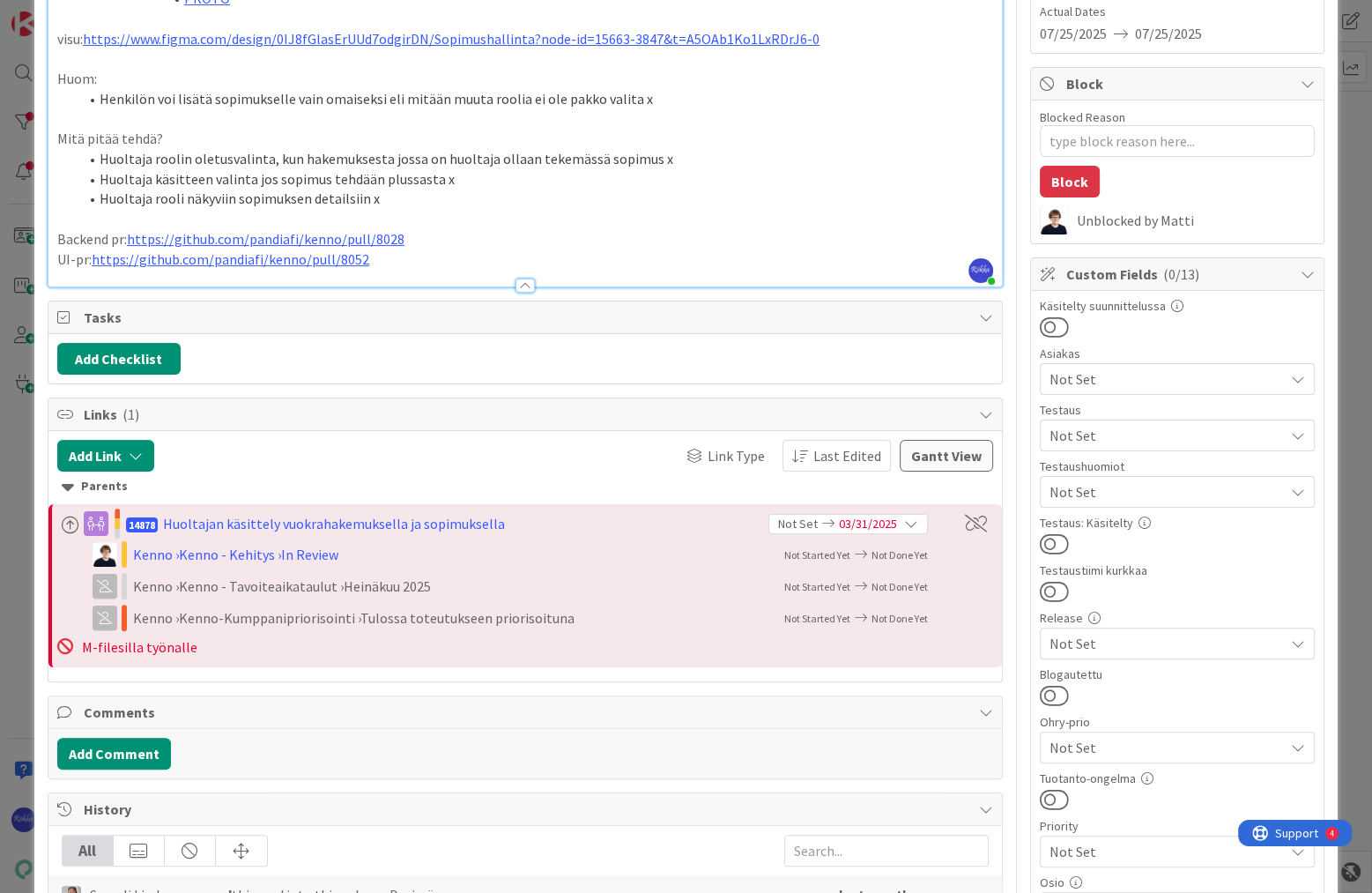 scroll, scrollTop: 282, scrollLeft: 0, axis: vertical 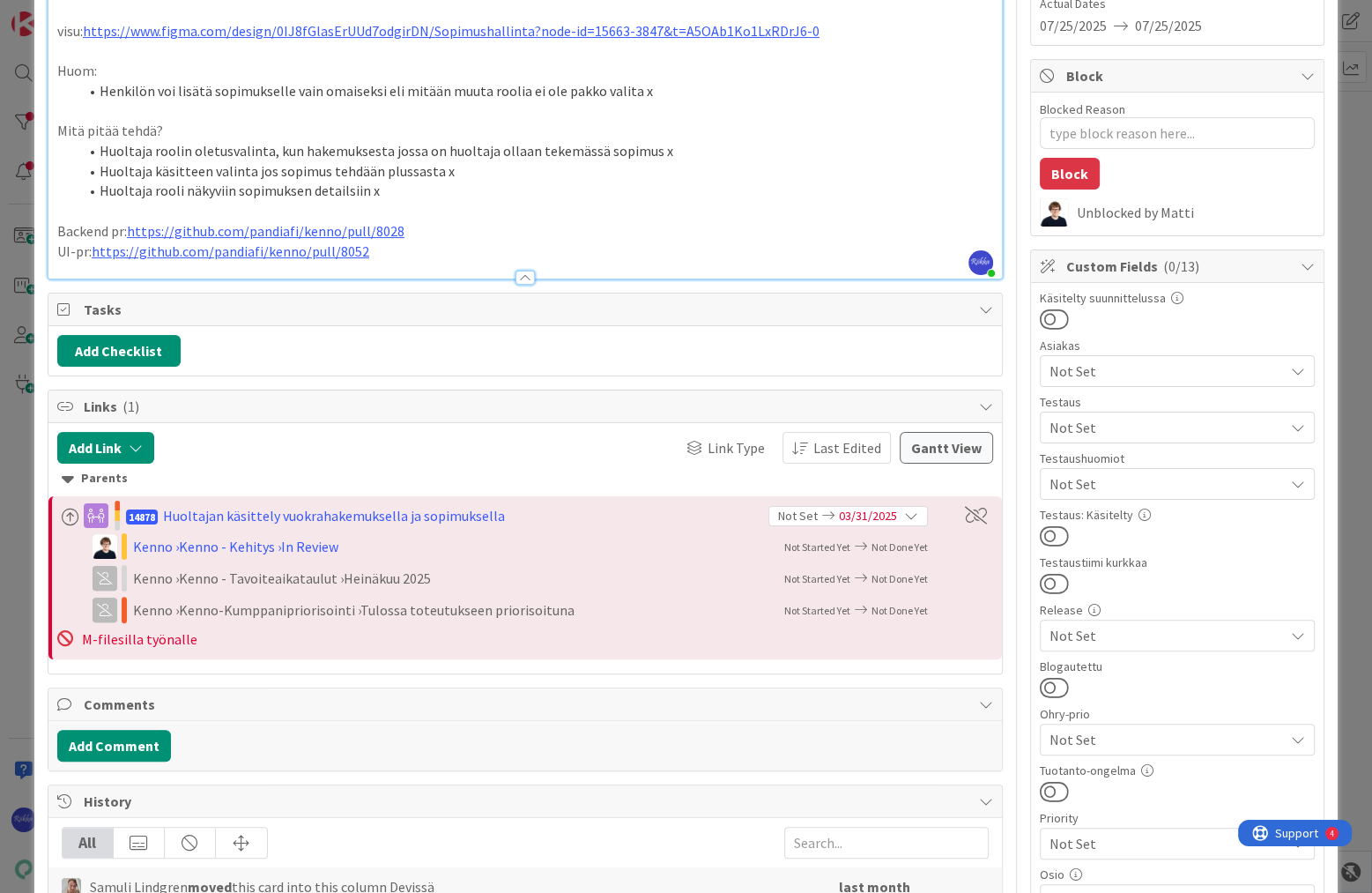 click on "Not Set" at bounding box center (1167, 428) 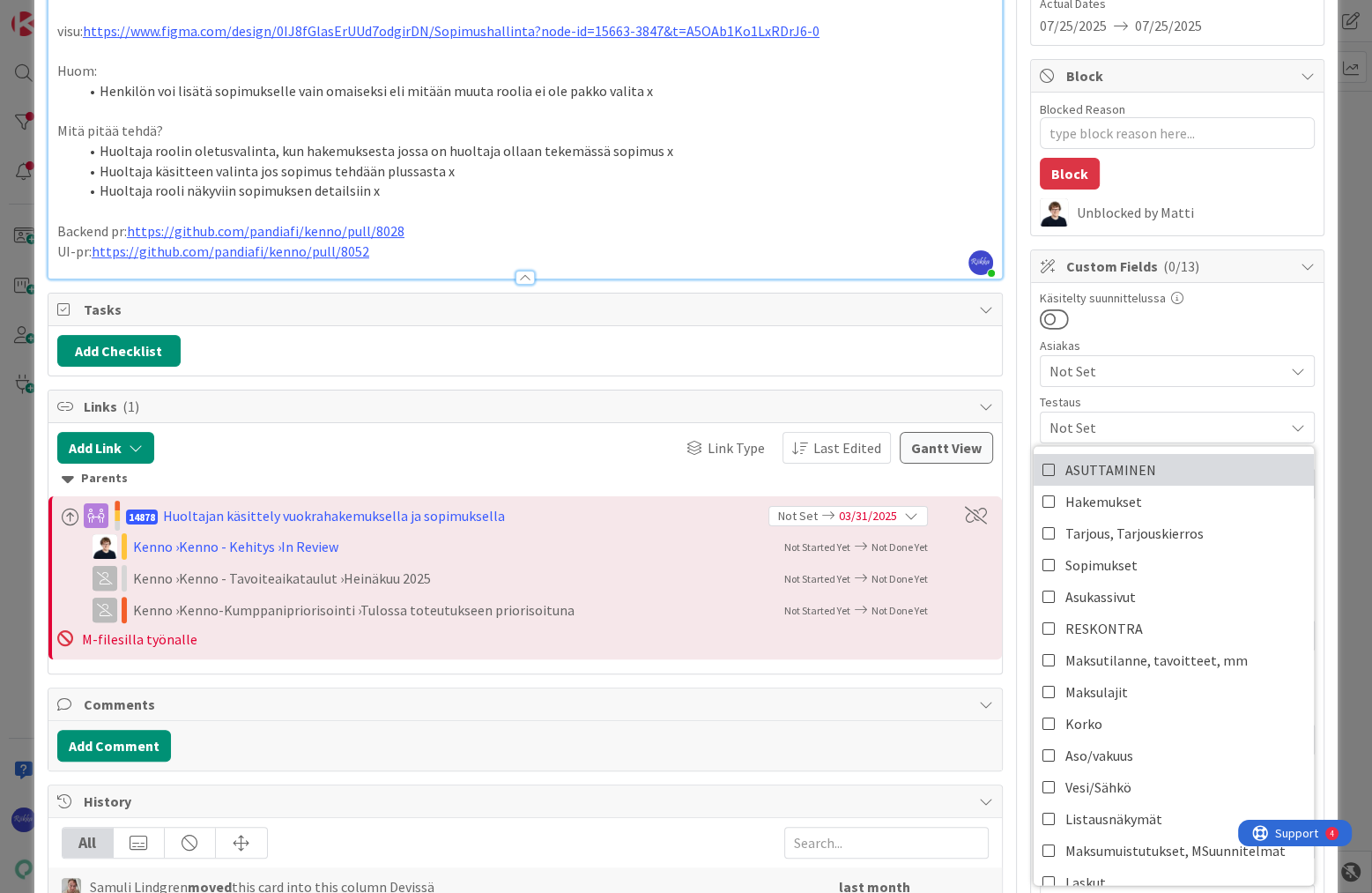 click on "ASUTTAMINEN" at bounding box center [1174, 469] 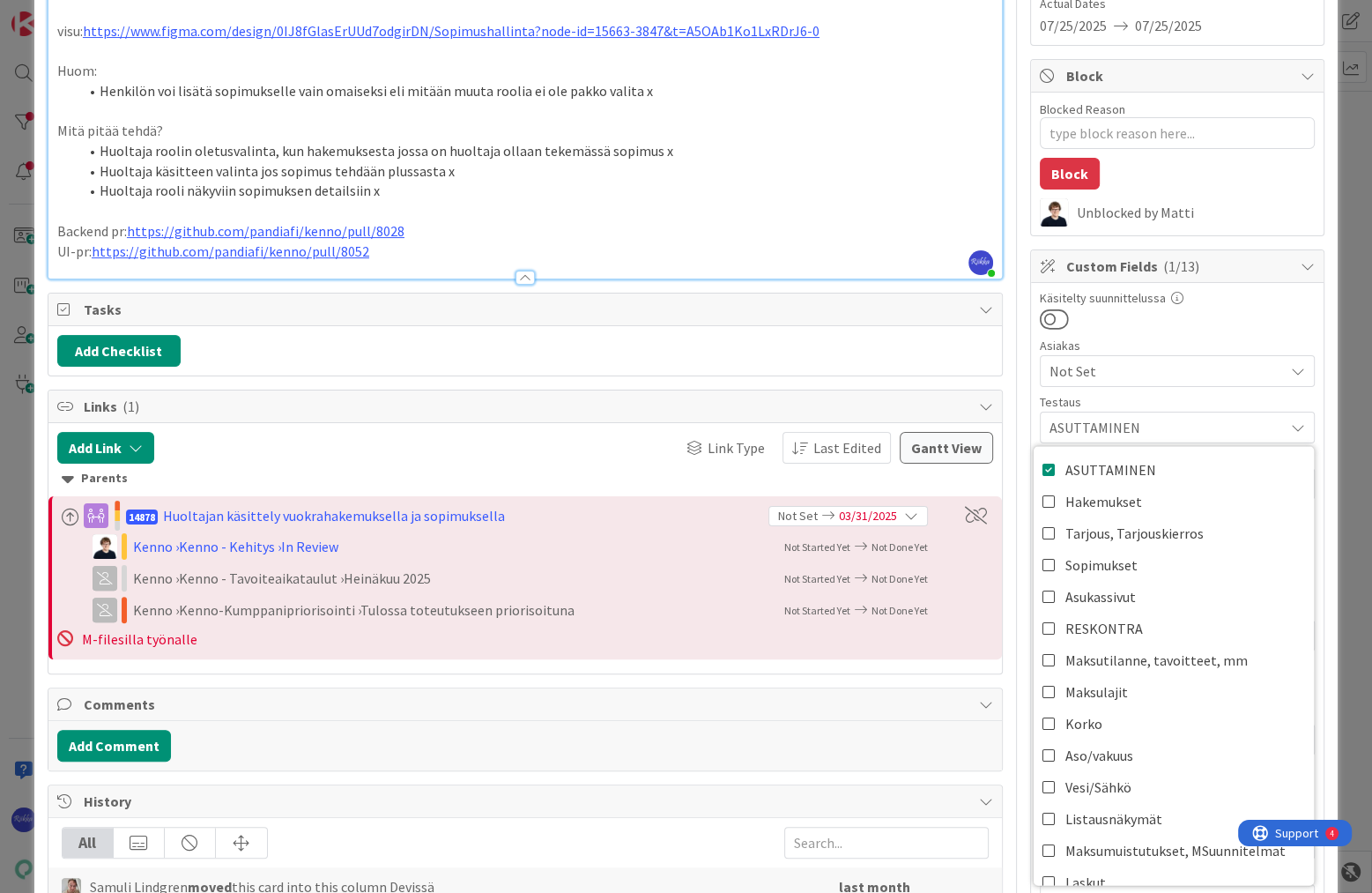 click on "Hakemukset" at bounding box center [1174, 501] 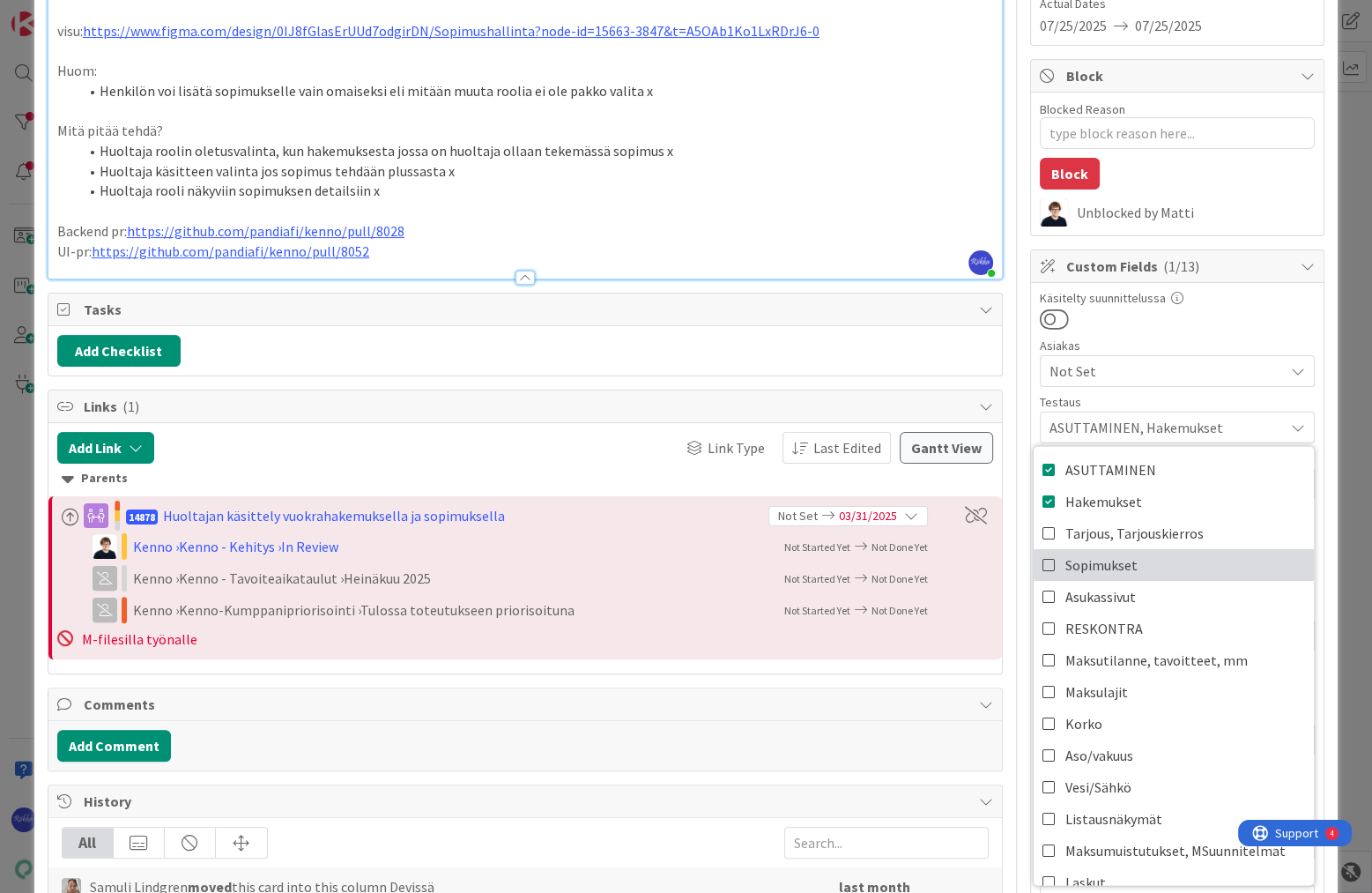 click on "Sopimukset" at bounding box center [1174, 564] 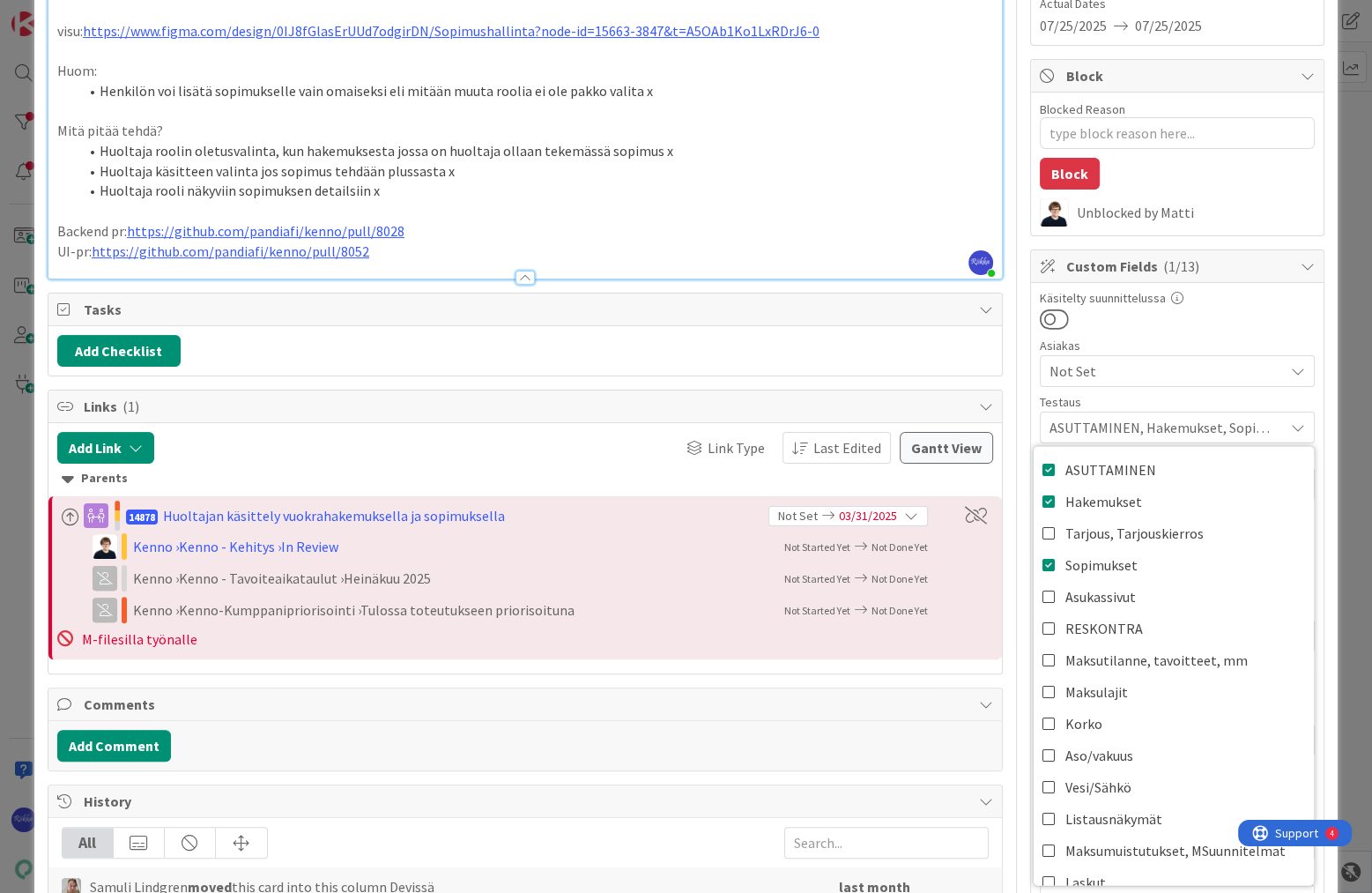 click on "Blocked Reason 0 / 256 Block Unblocked by Matti" at bounding box center [1177, 164] 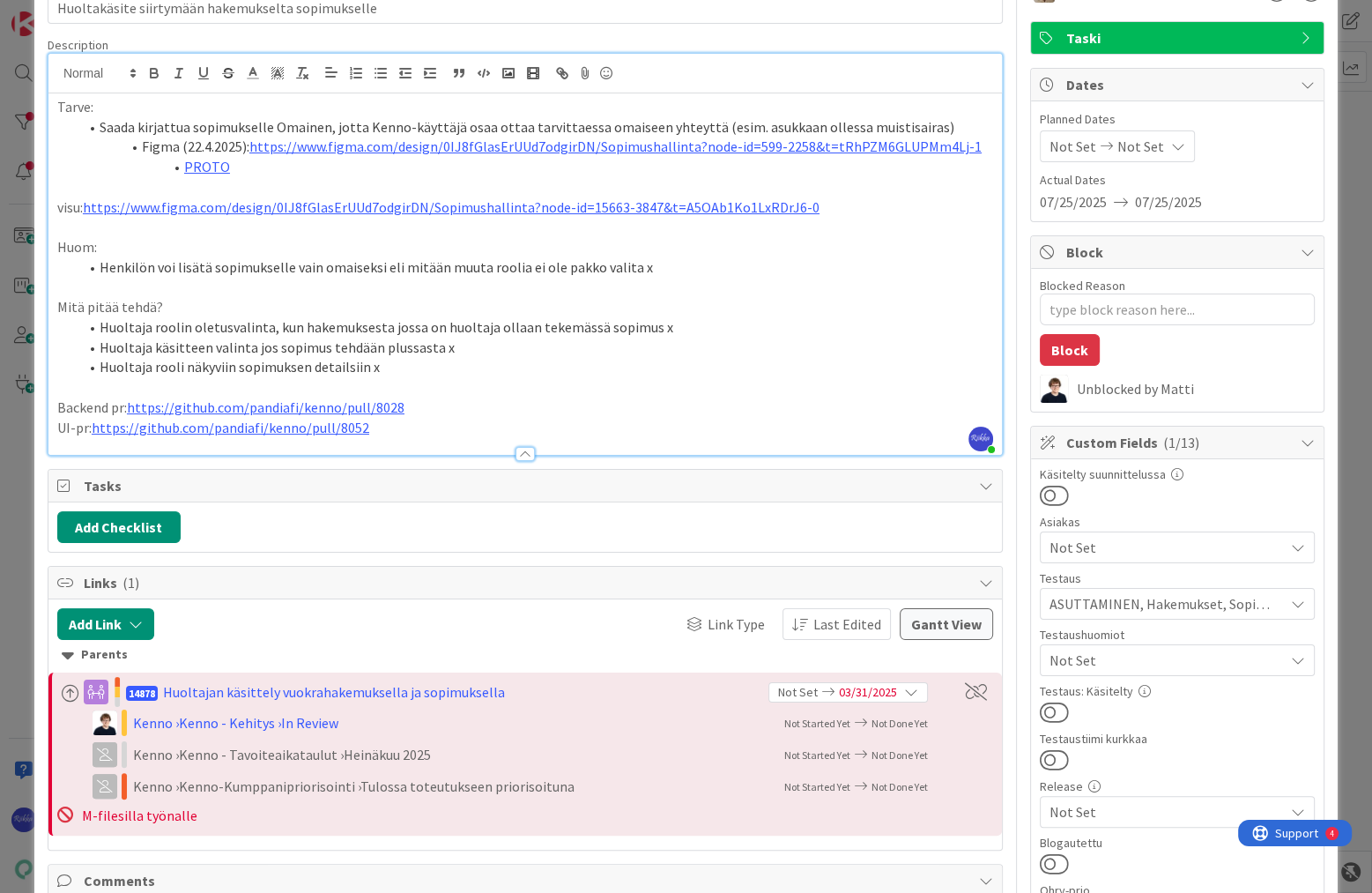 scroll, scrollTop: 71, scrollLeft: 0, axis: vertical 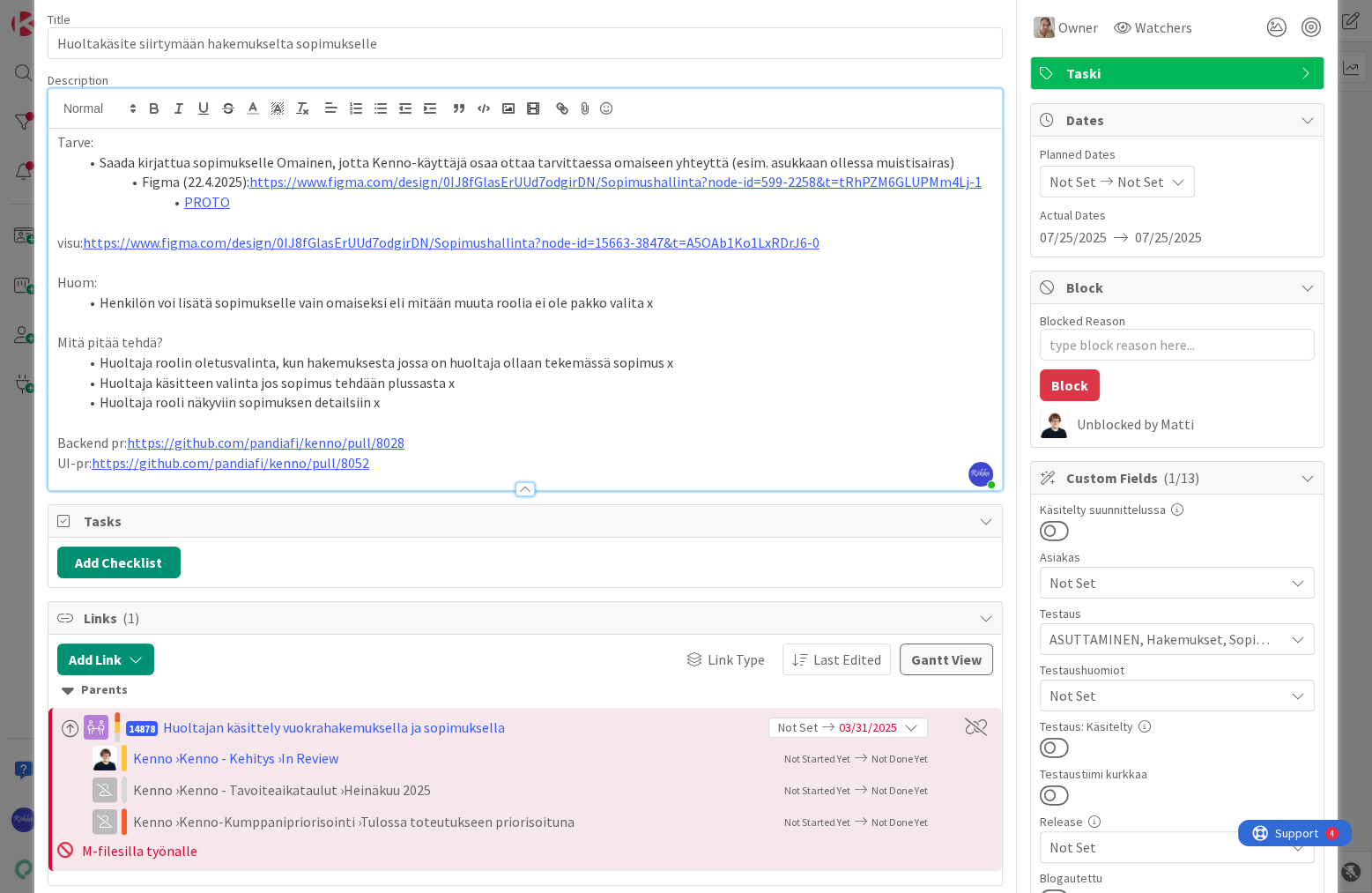 click at bounding box center [1054, 748] 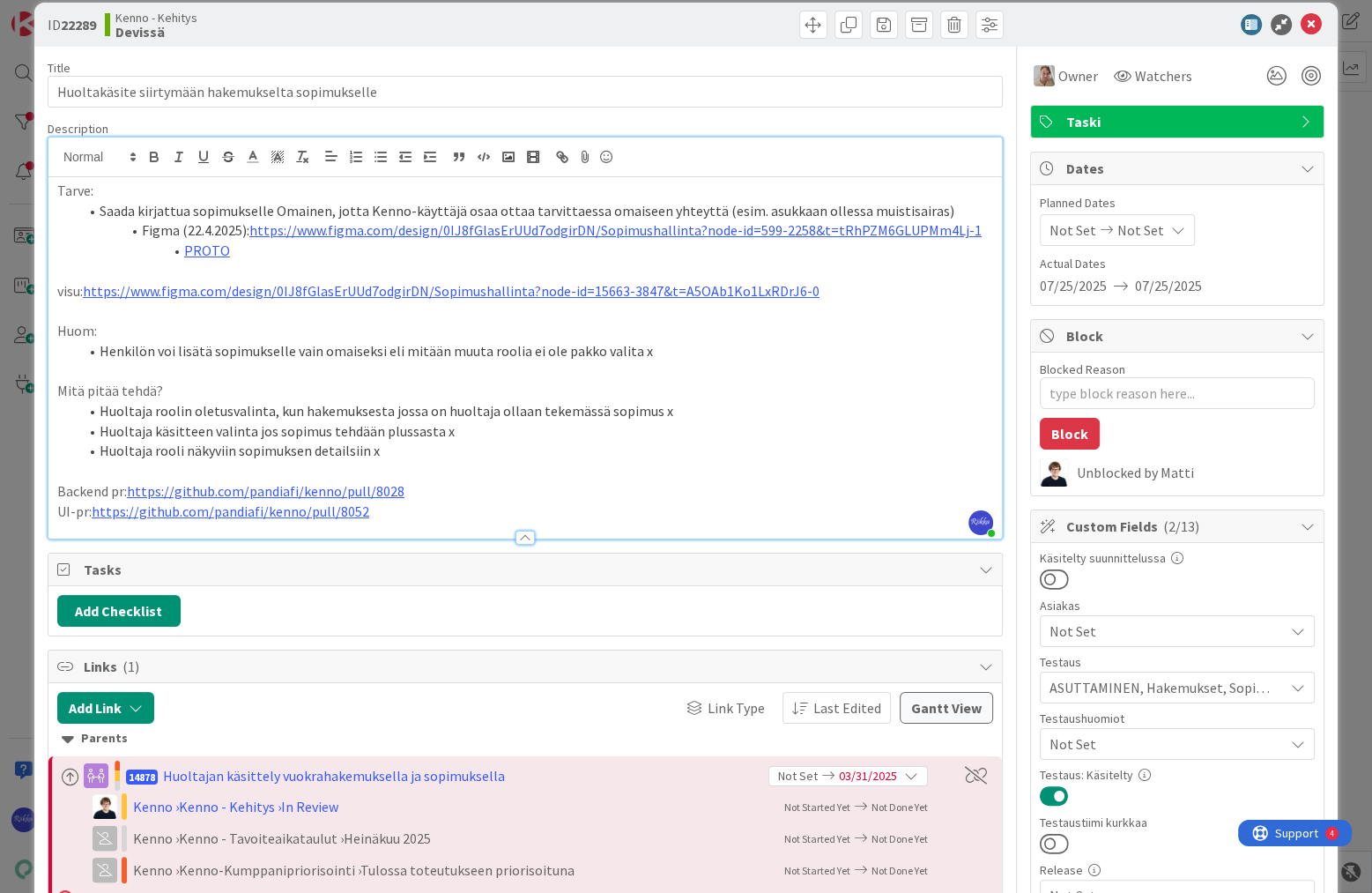 scroll, scrollTop: 0, scrollLeft: 0, axis: both 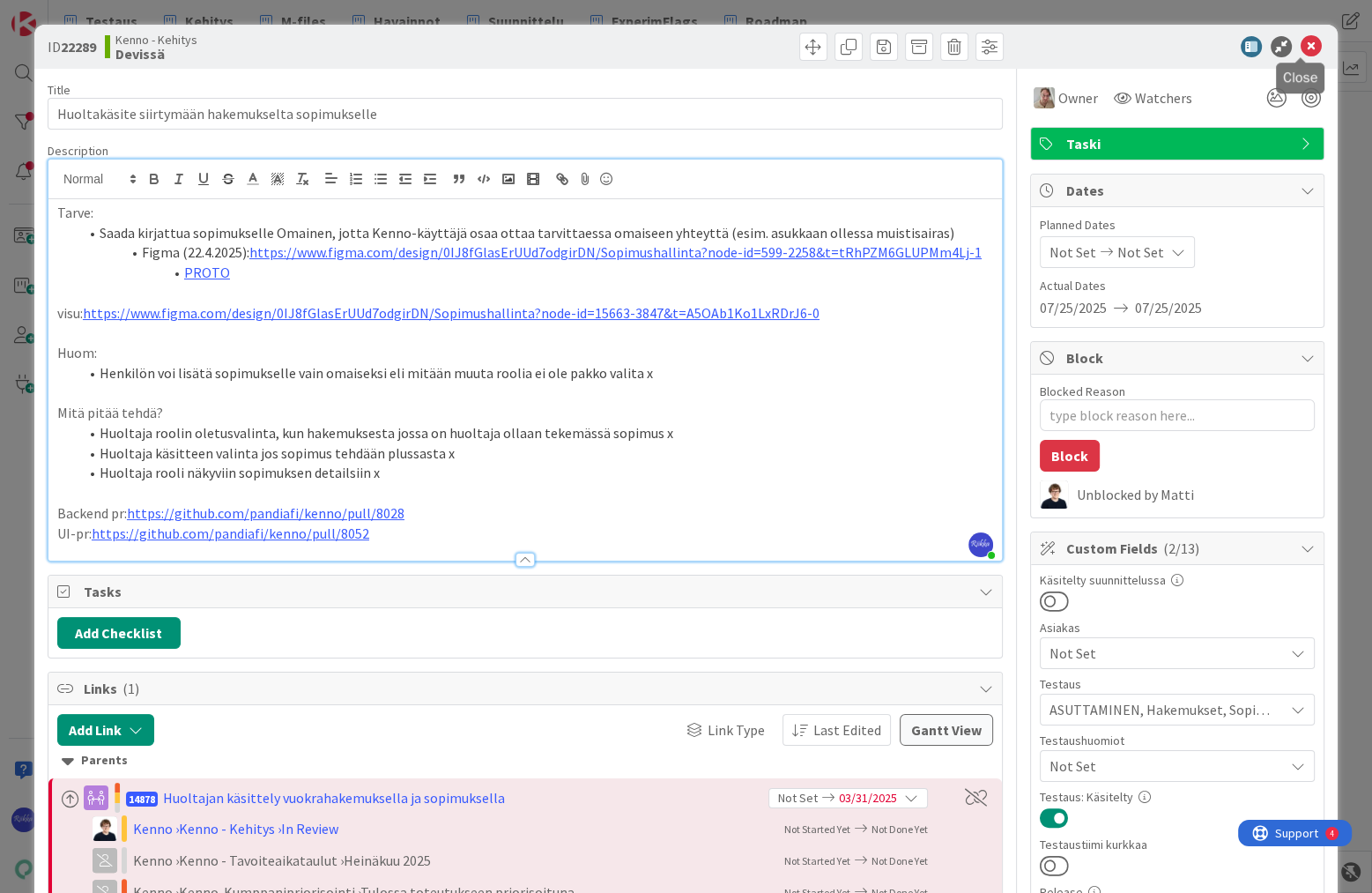 click at bounding box center [1311, 47] 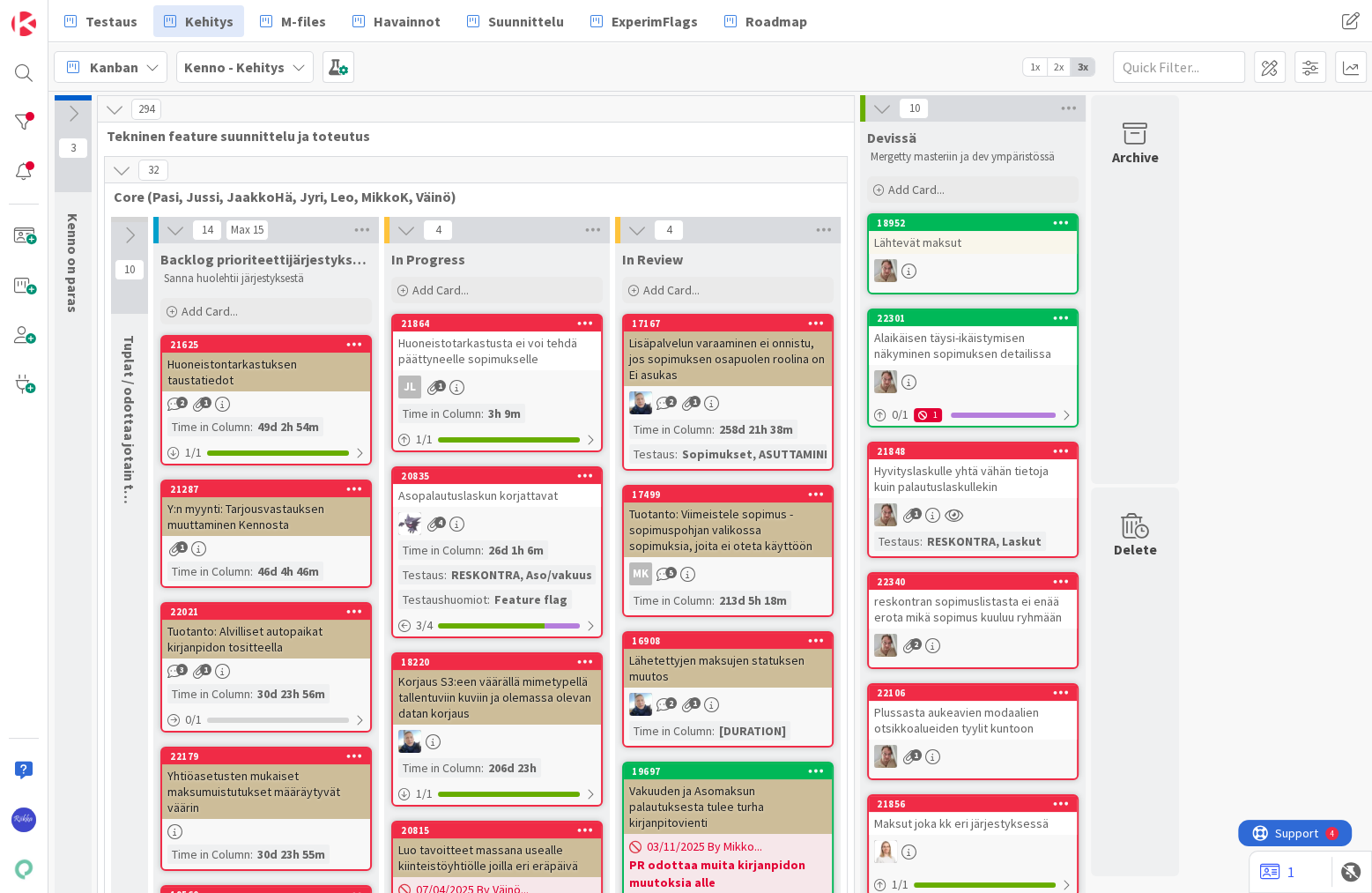 scroll, scrollTop: 0, scrollLeft: 0, axis: both 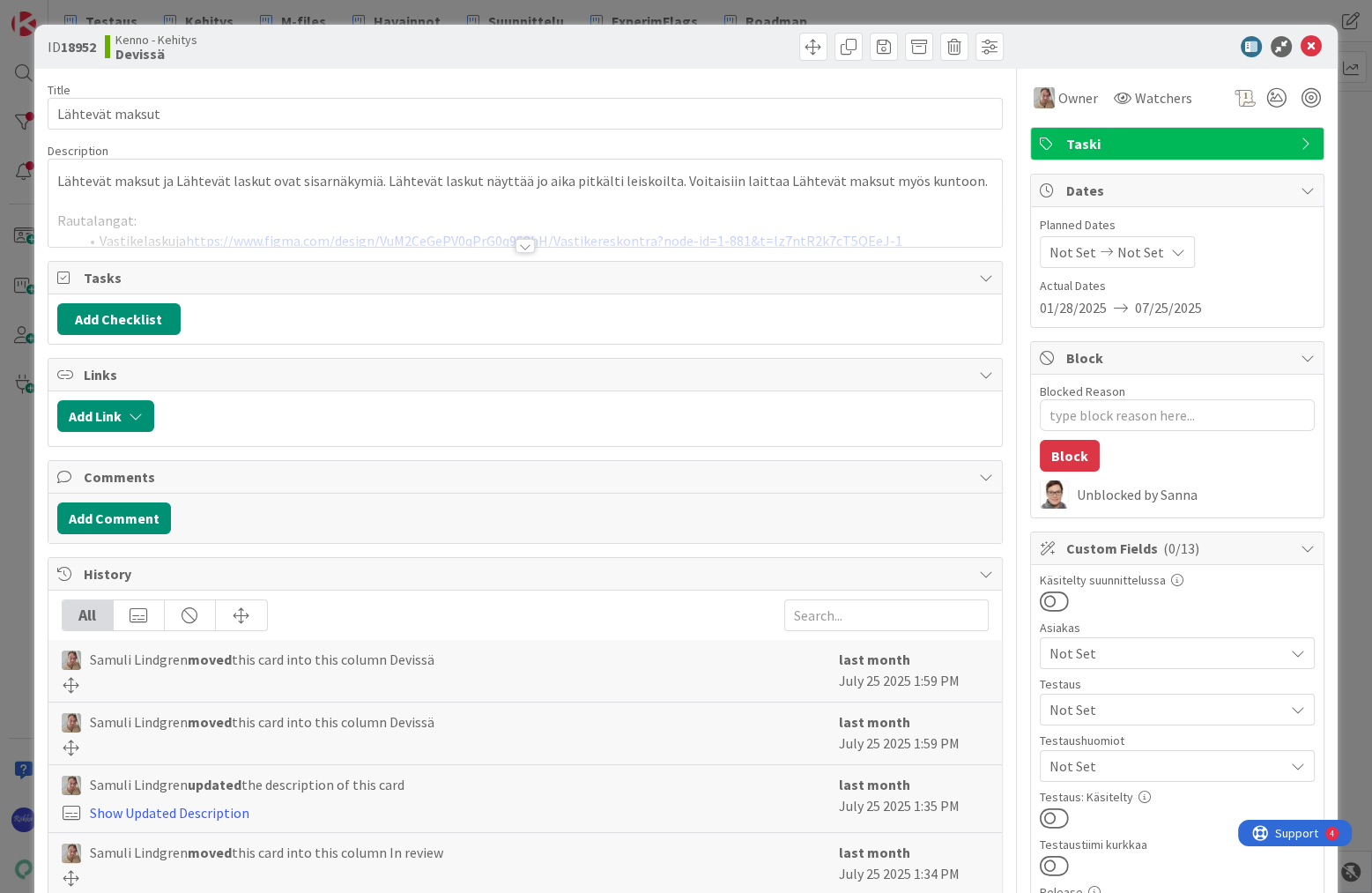 click at bounding box center (525, 246) 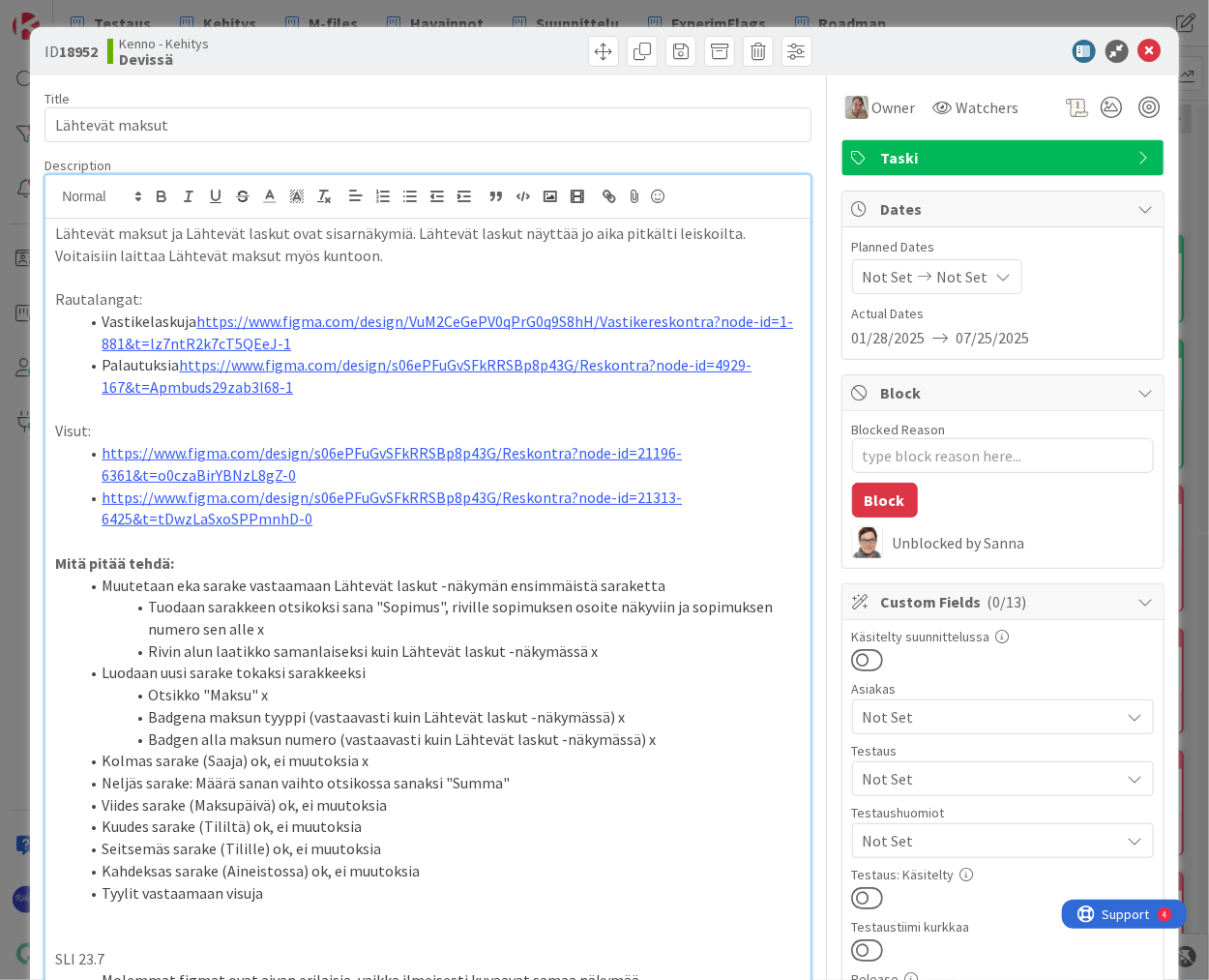 click on "Otsikko "Maksu" x" at bounding box center (439, 695) 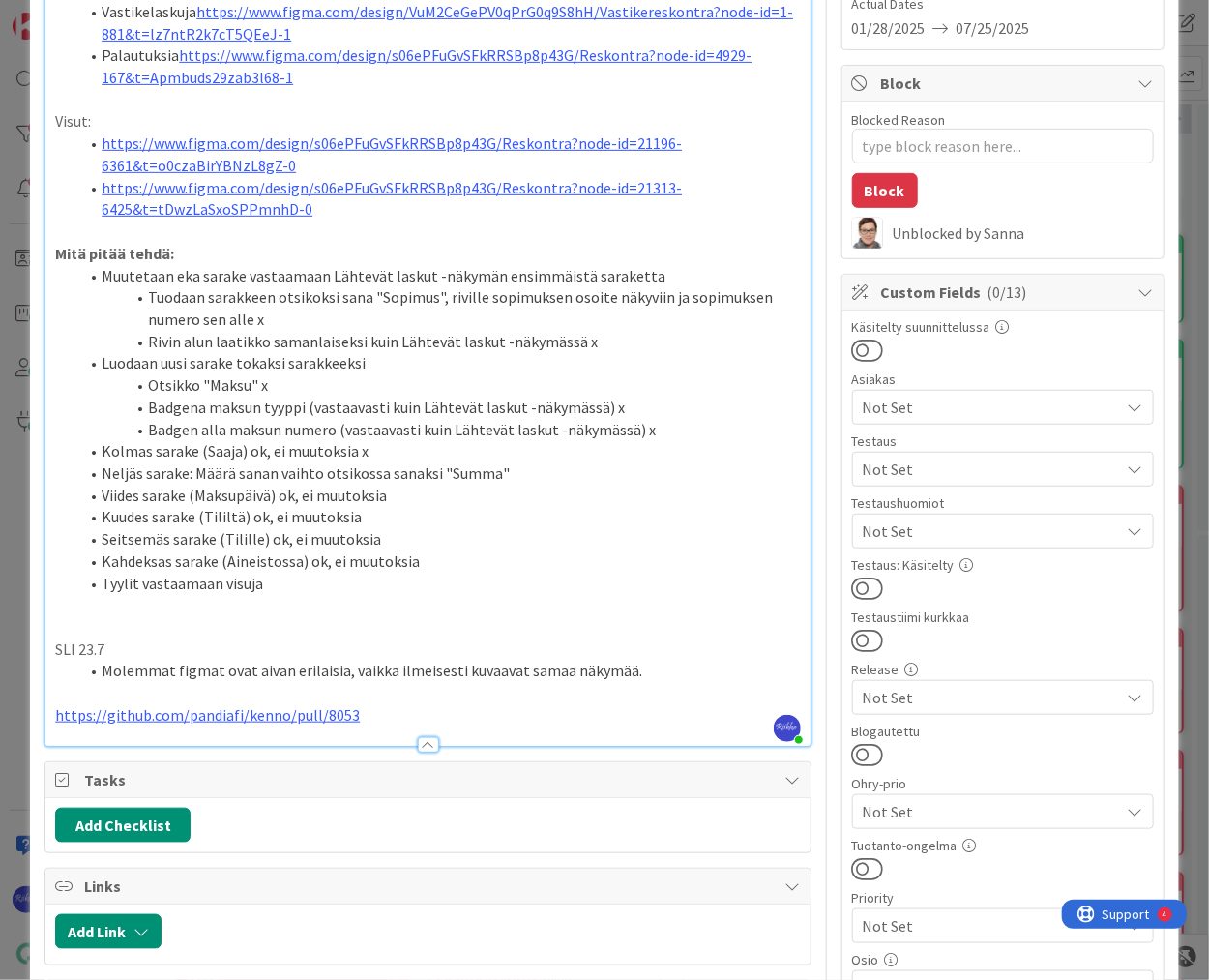 click on "https://github.com/pandiafi/kenno/pull/8053" at bounding box center (428, 715) 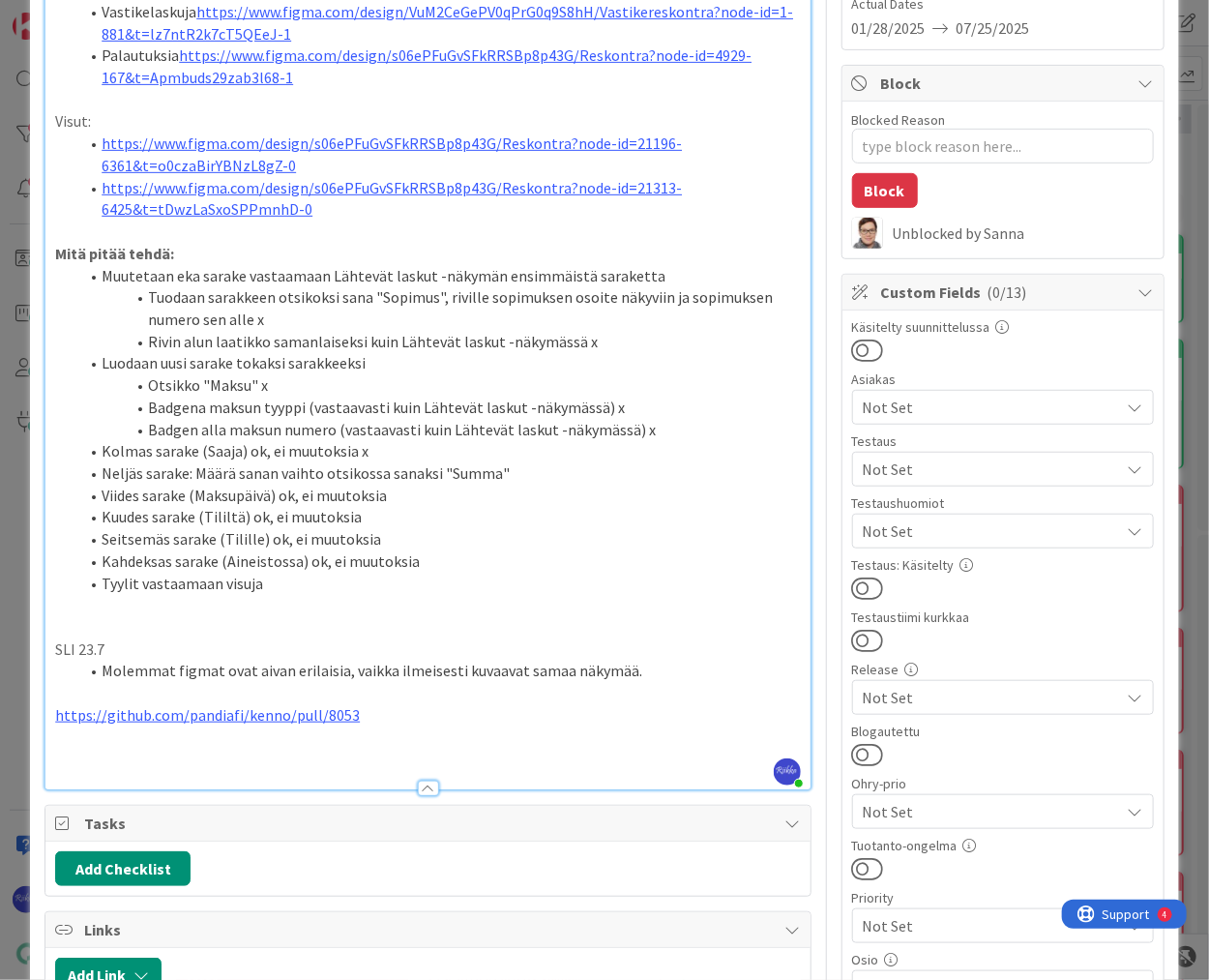paste 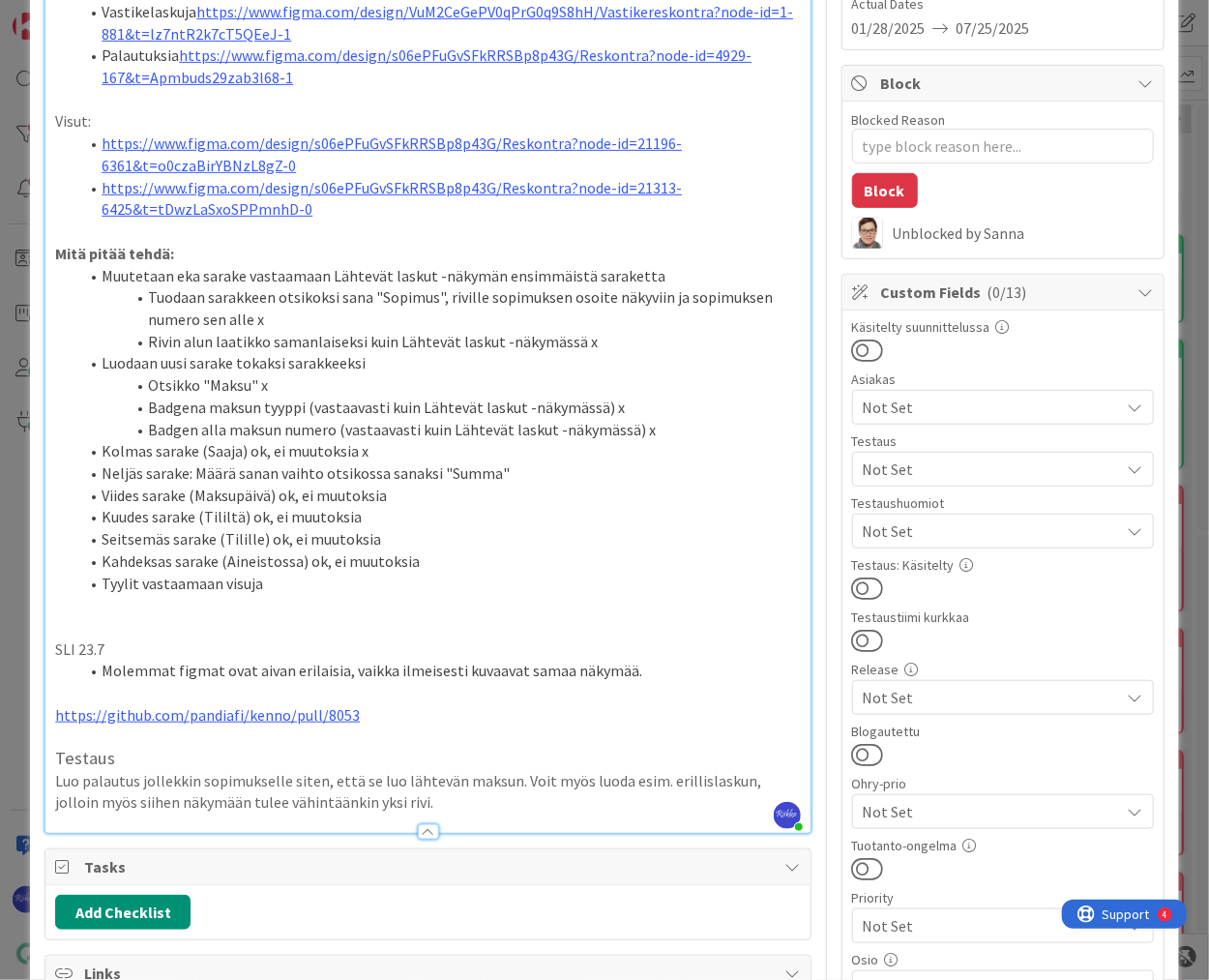 type on "x" 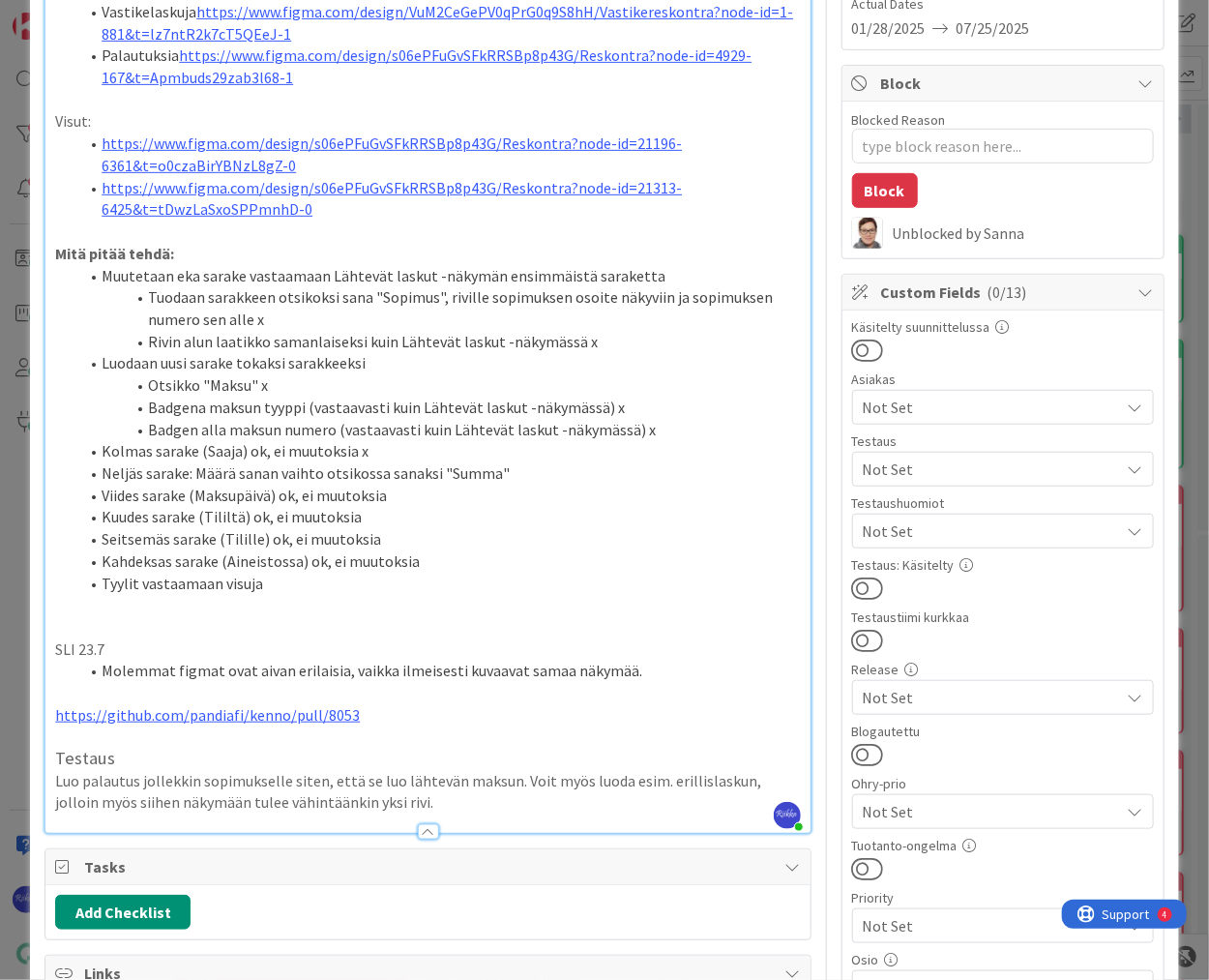 click on "Luo palautus jollekkin sopimukselle siten, että se luo lähtevän maksun. Voit myös luoda esim. erillislaskun, jolloin myös siihen näkymään tulee vähintäänkin yksi rivi." at bounding box center (428, 791) 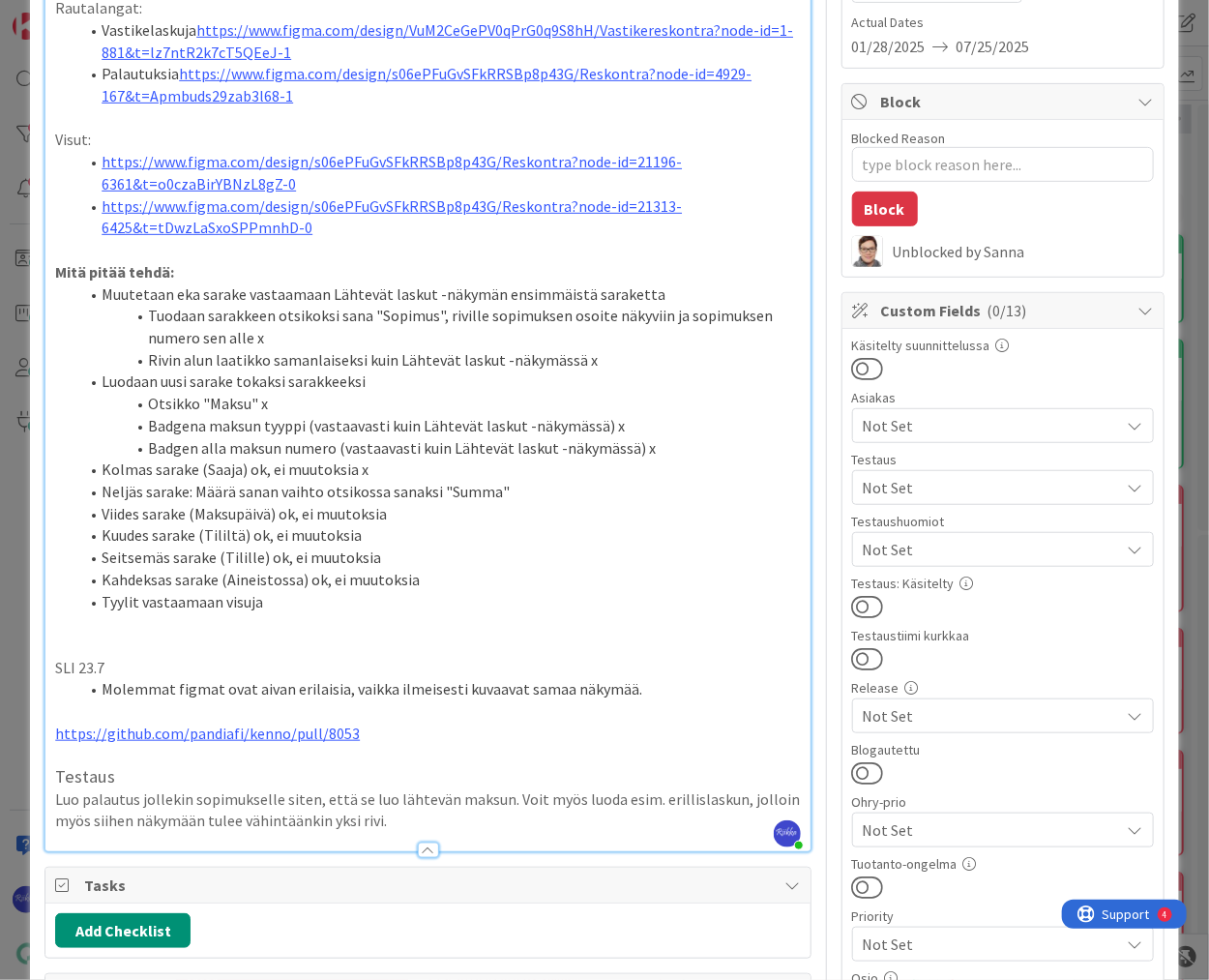 scroll, scrollTop: 464, scrollLeft: 0, axis: vertical 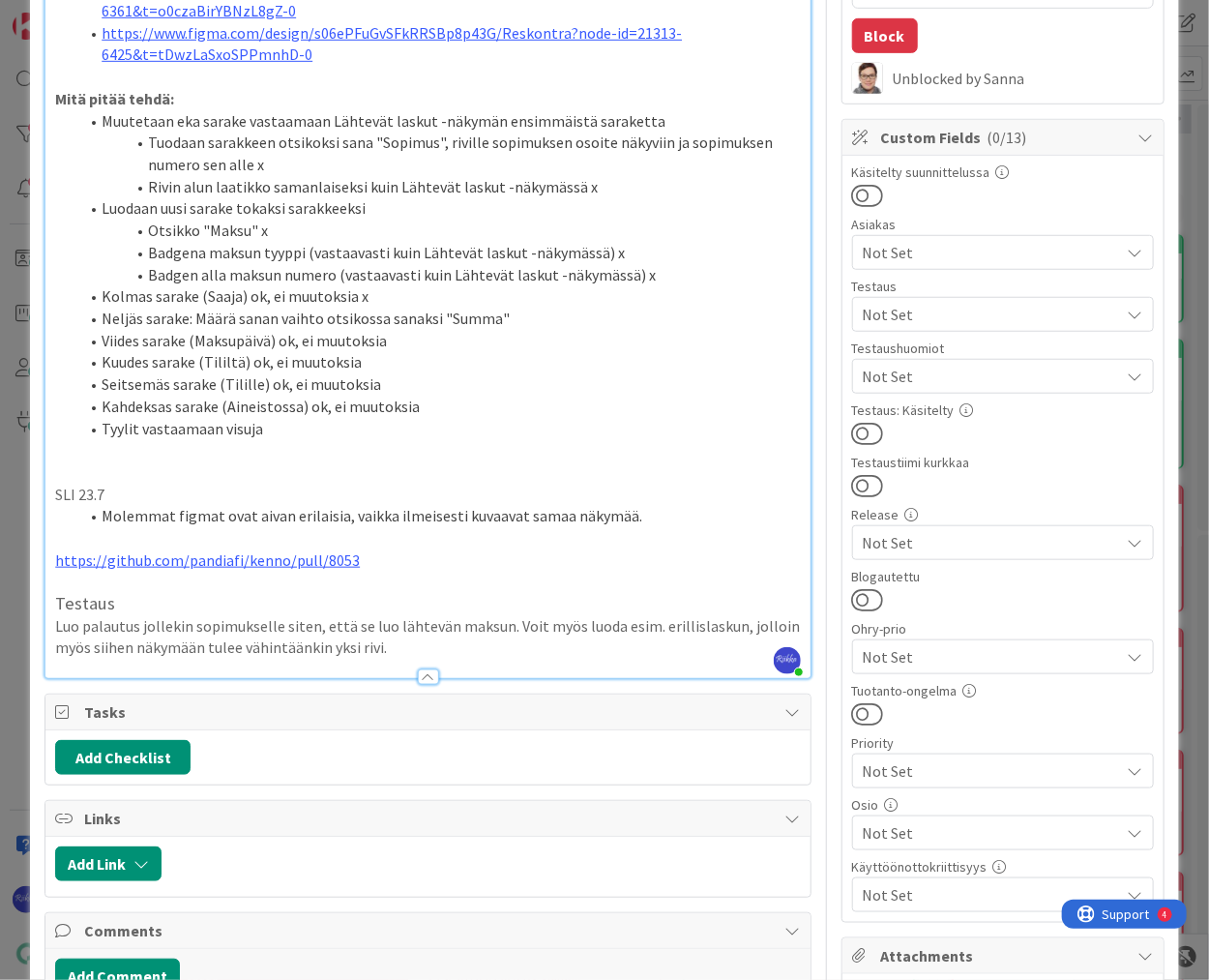 click on "Testaus" at bounding box center (428, 604) 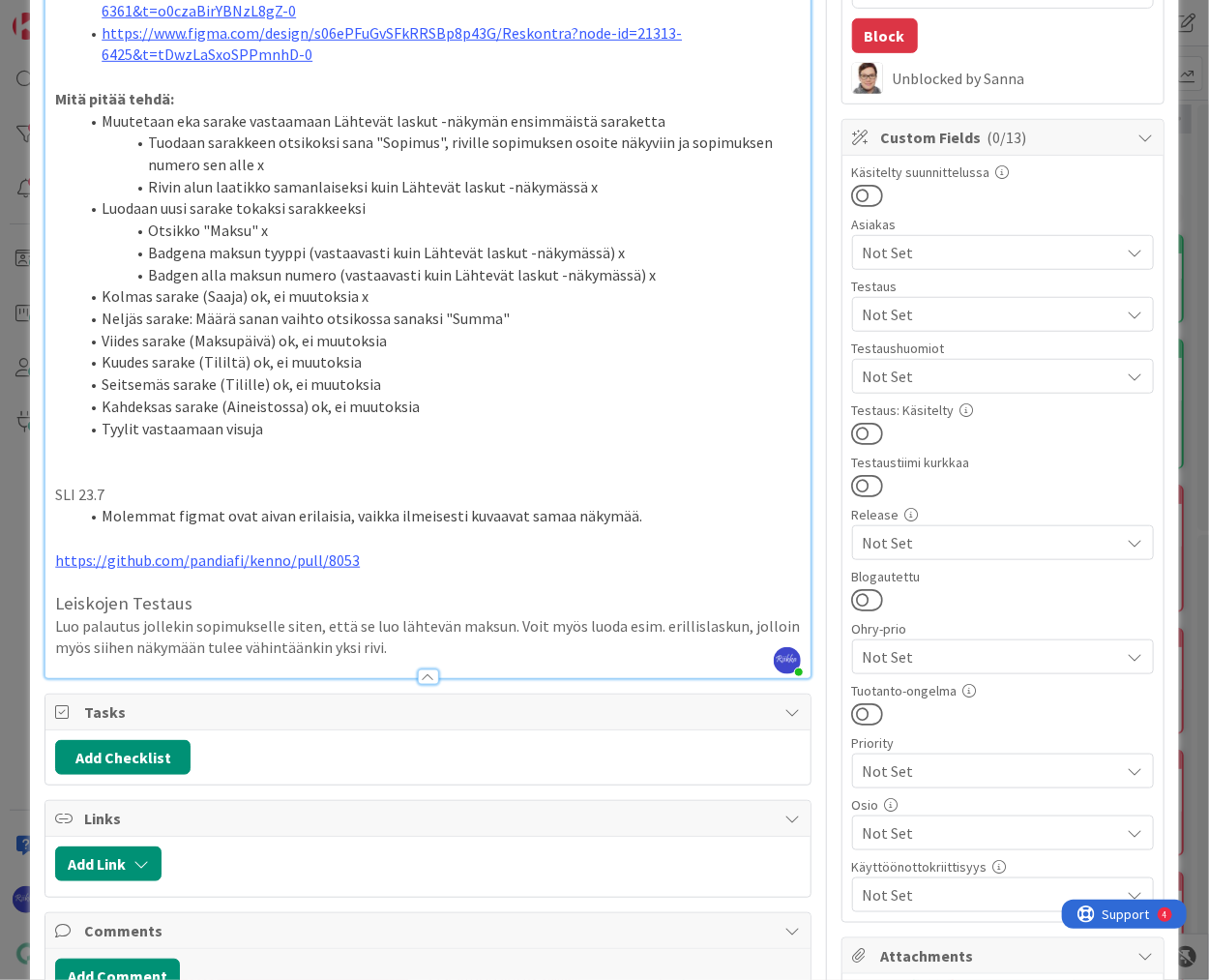 click on "Luo palautus jollekin sopimukselle siten, että se luo lähtevän maksun. Voit myös luoda esim. erillislaskun, jolloin myös siihen näkymään tulee vähintäänkin yksi rivi." at bounding box center [428, 637] 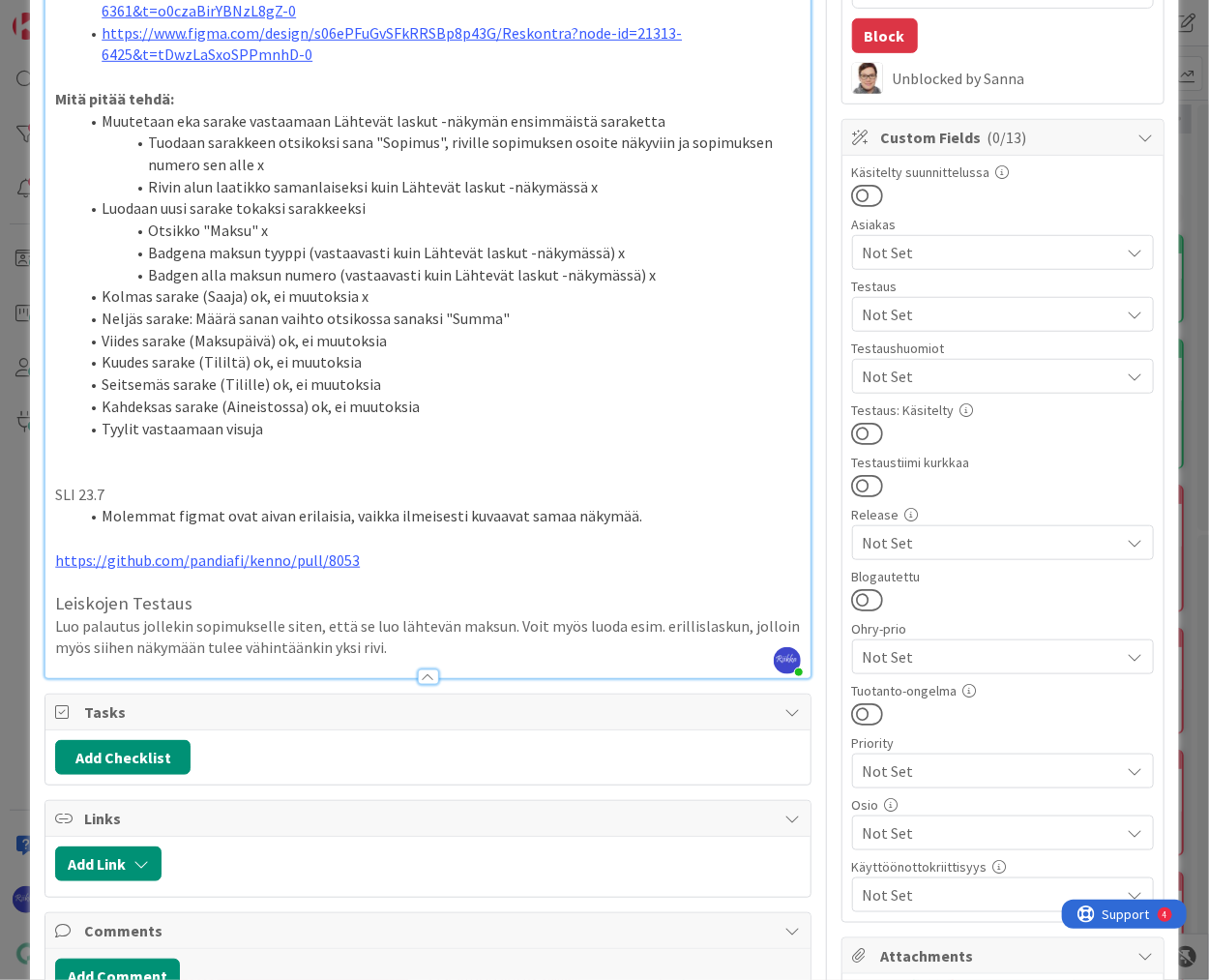 click on "Luo palautus jollekin sopimukselle siten, että se luo lähtevän maksun. Voit myös luoda esim. erillislaskun, jolloin myös siihen näkymään tulee vähintäänkin yksi rivi." at bounding box center (428, 637) 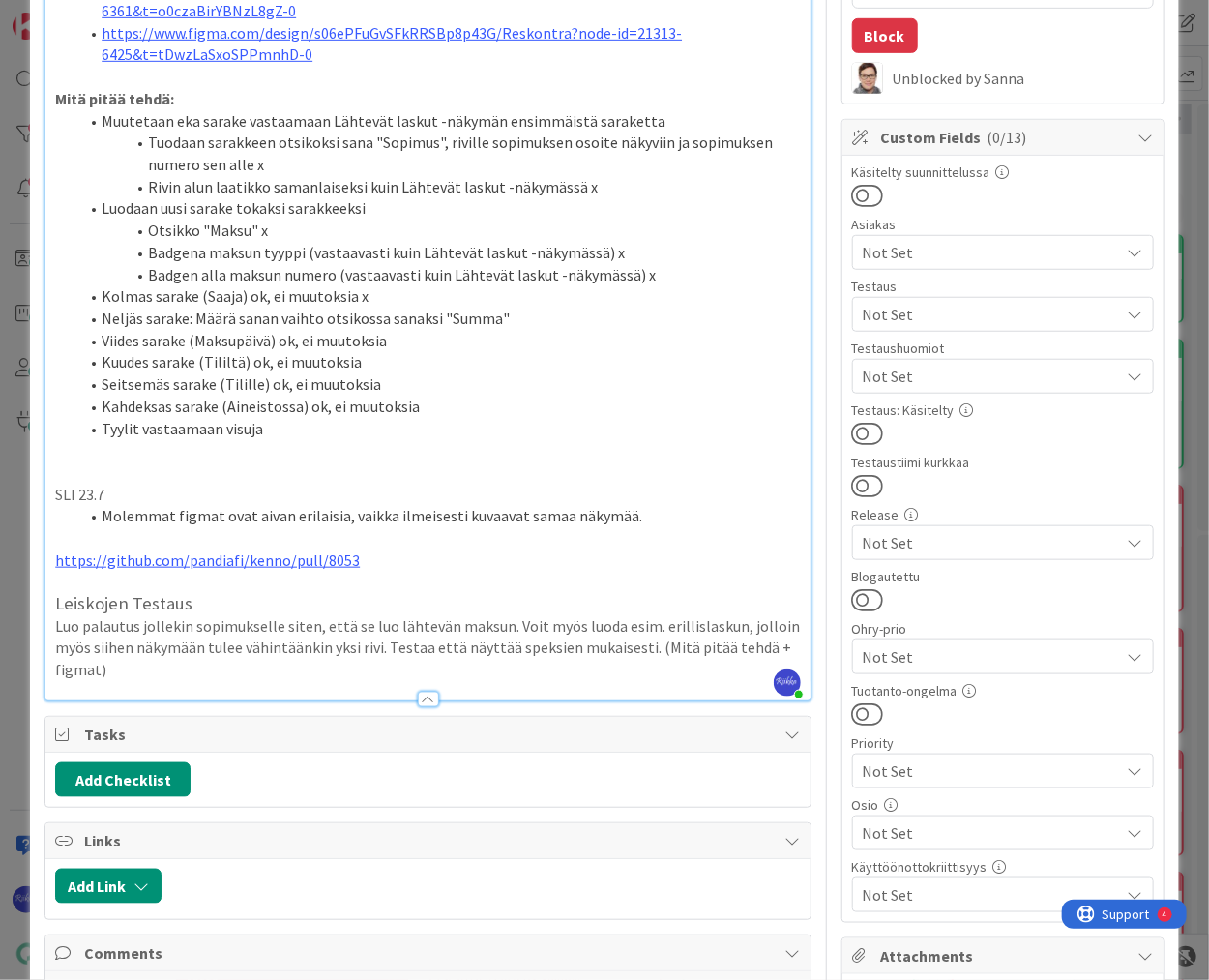 click at bounding box center [868, 433] 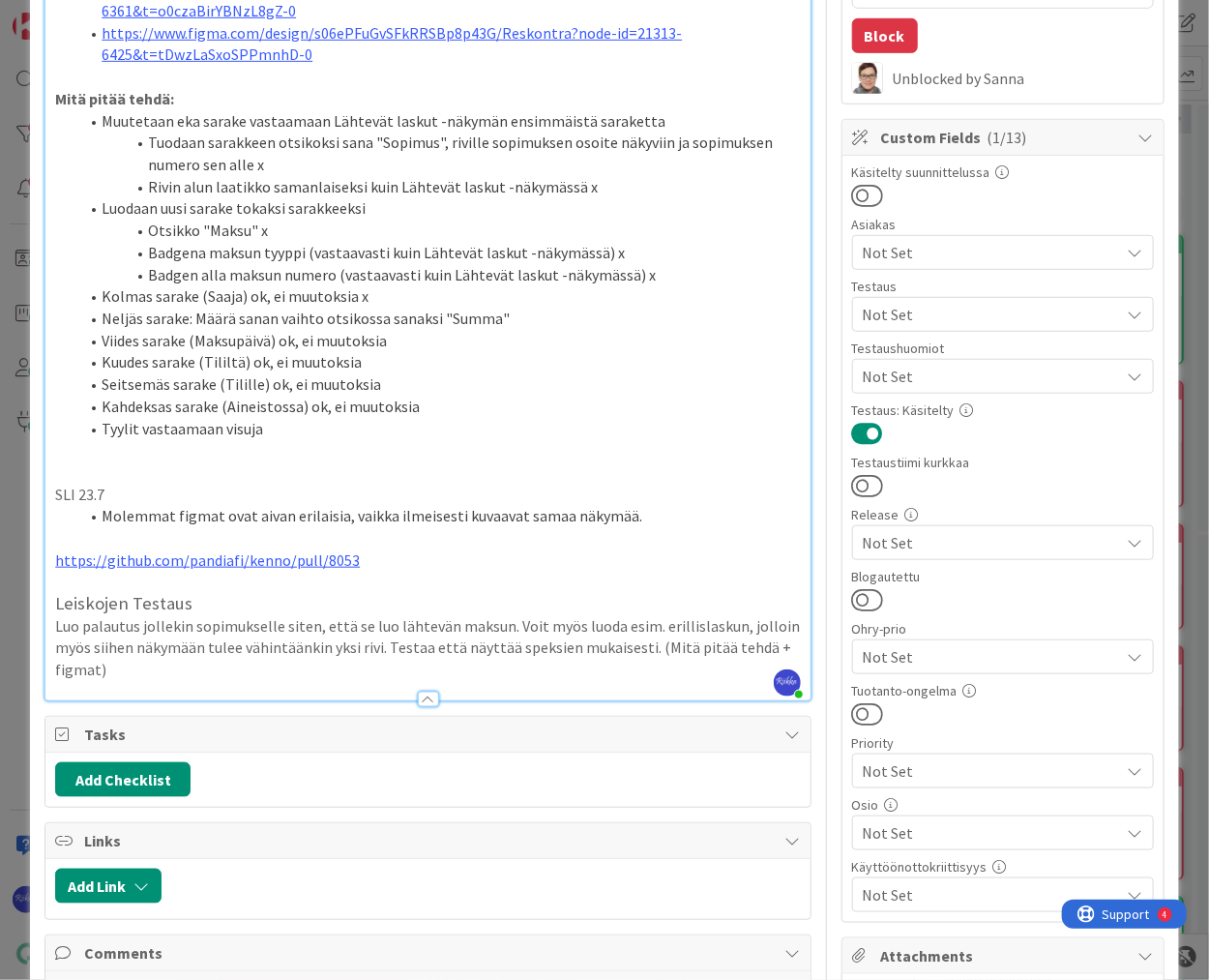 scroll, scrollTop: 155, scrollLeft: 0, axis: vertical 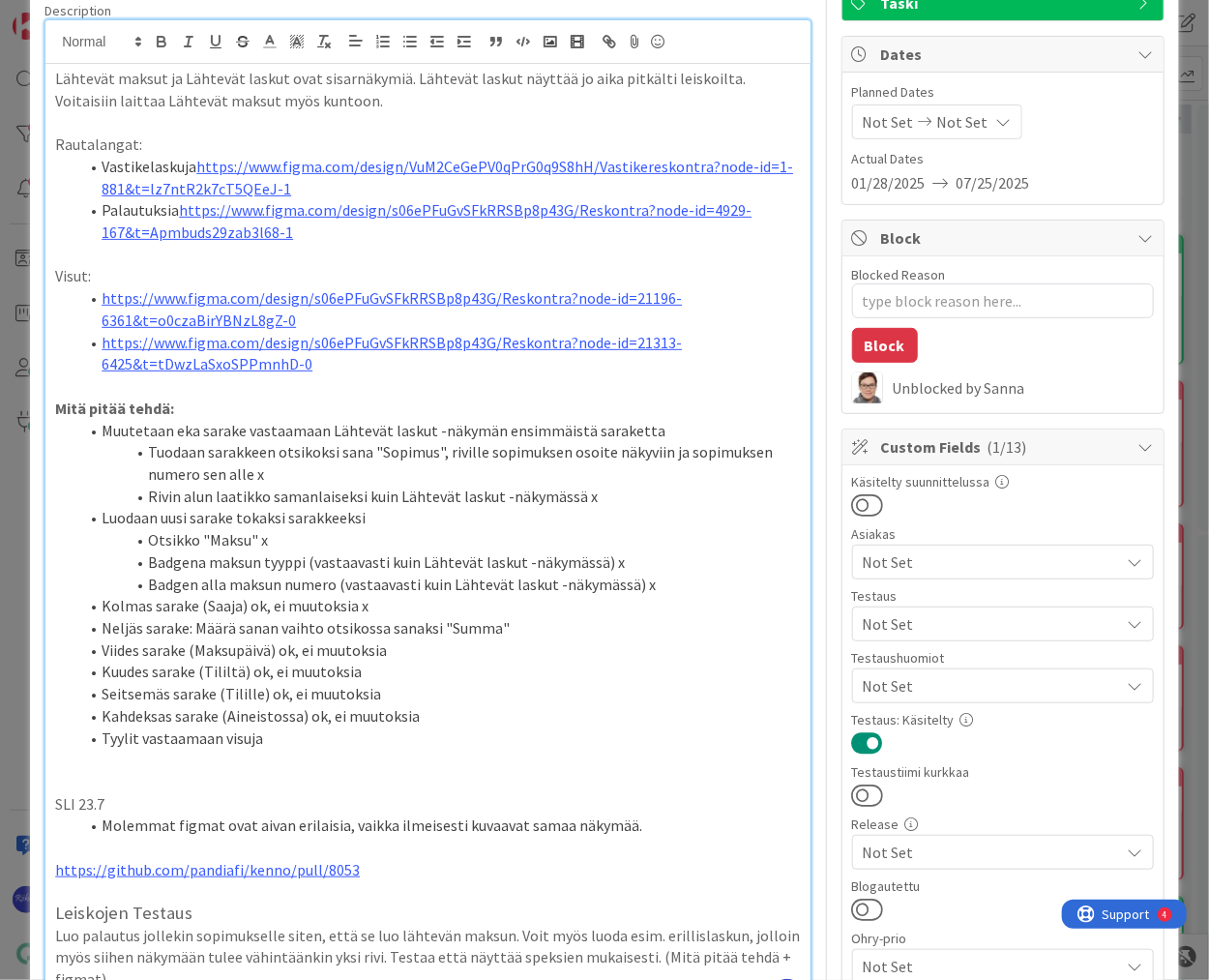 click on "Not Set" at bounding box center [991, 624] 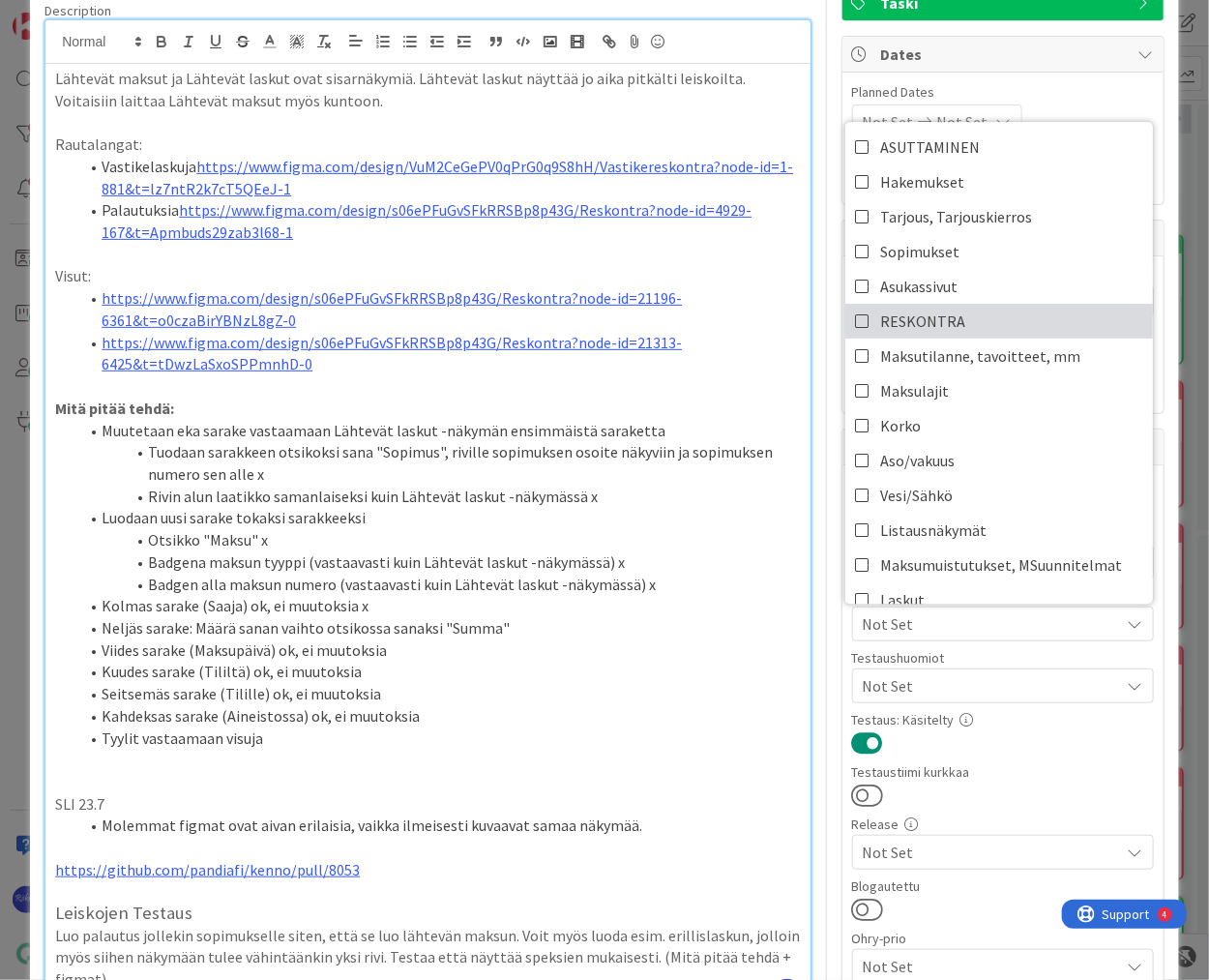 click on "RESKONTRA" at bounding box center [999, 321] 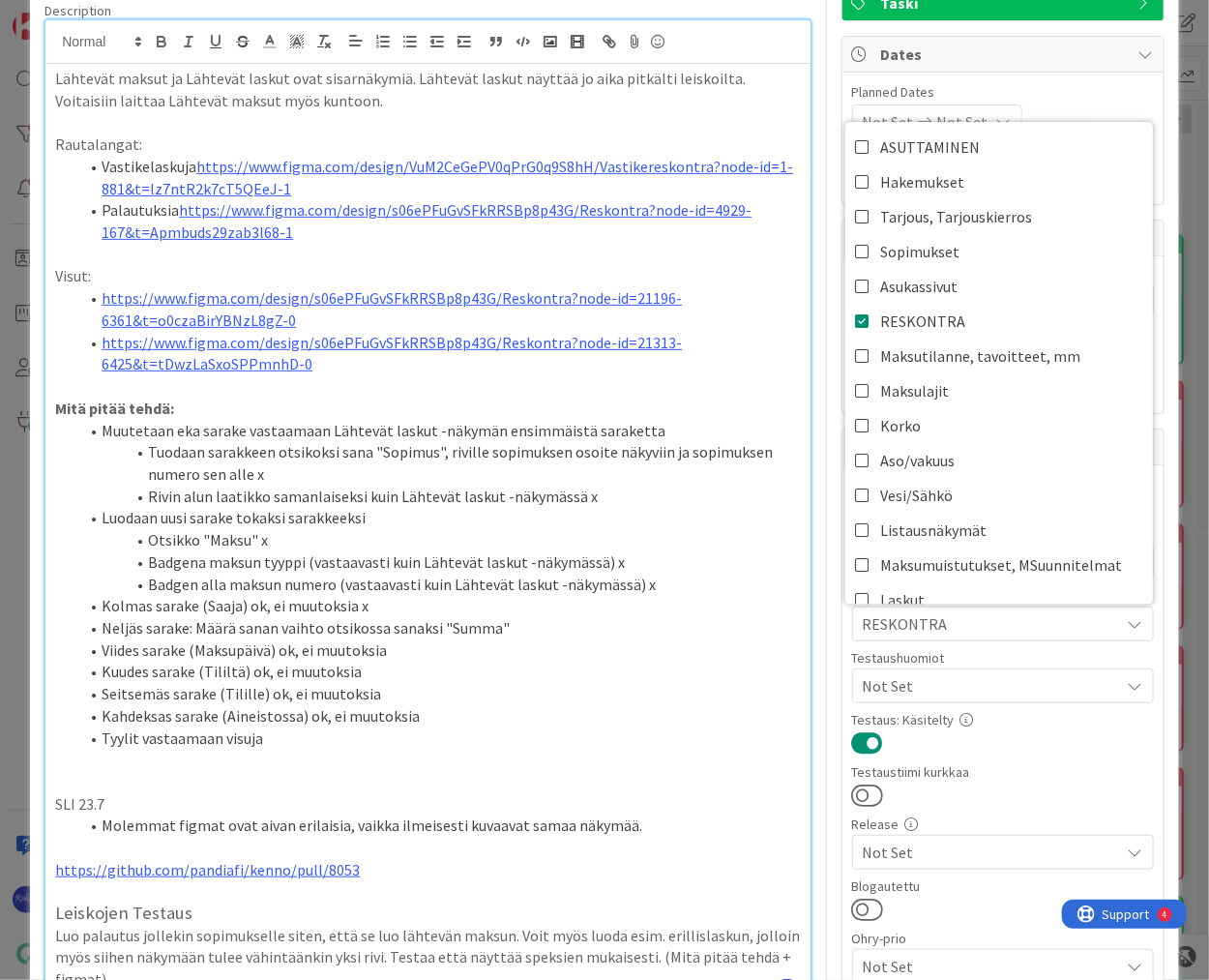 click on "Rivin alun laatikko samanlaiseksi kuin Lähtevät laskut -näkymässä x" at bounding box center (439, 496) 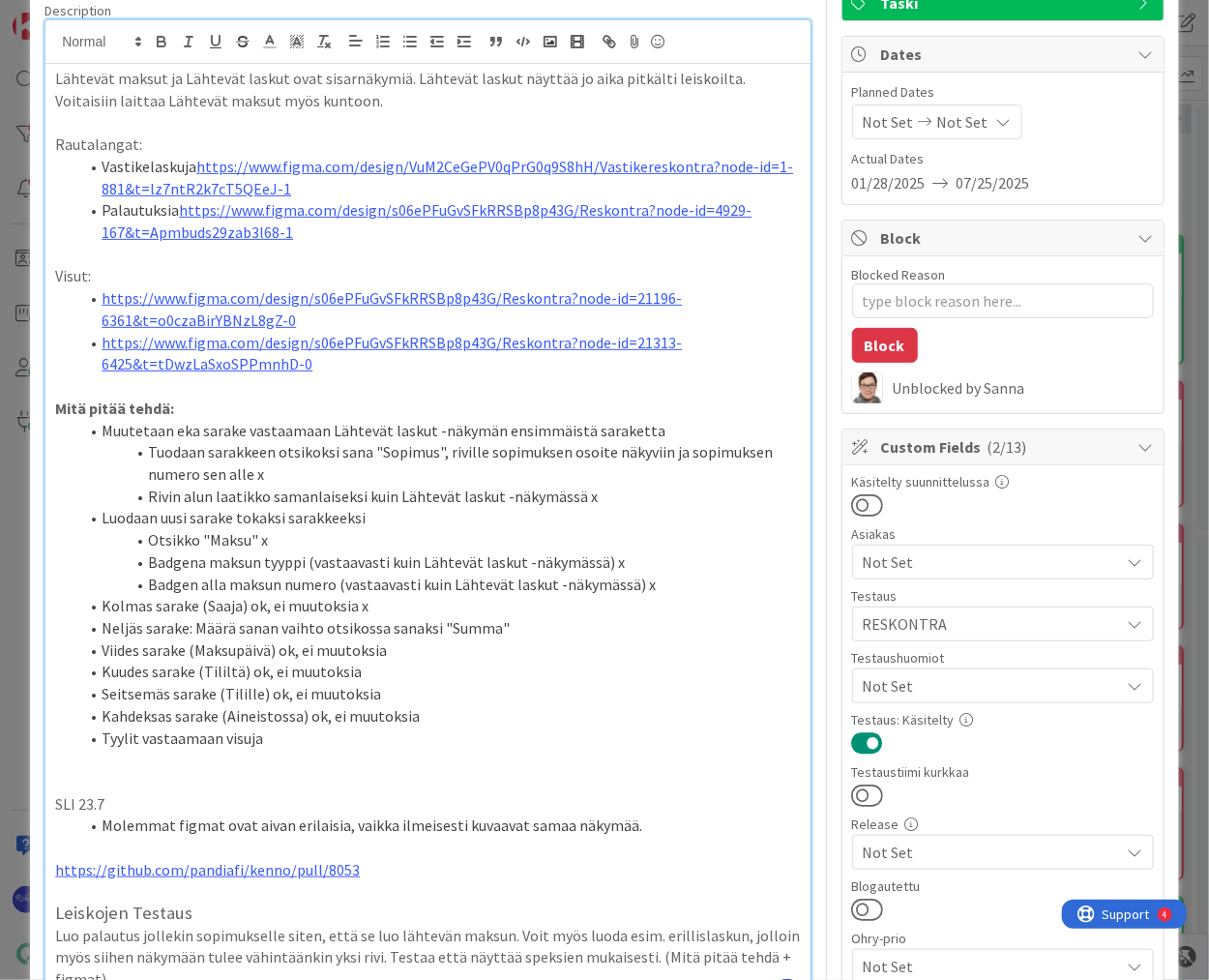 scroll, scrollTop: 0, scrollLeft: 0, axis: both 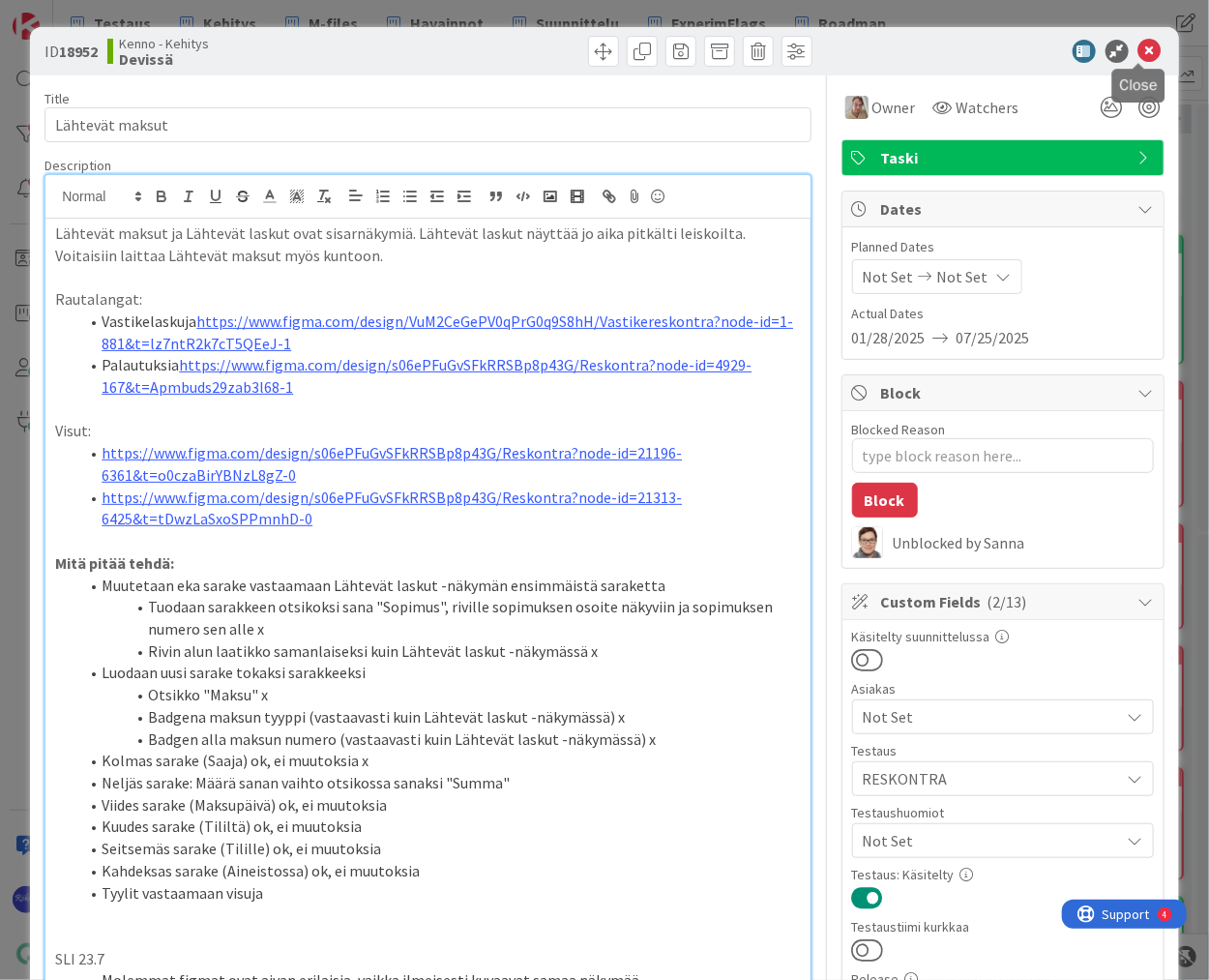 click at bounding box center (1150, 51) 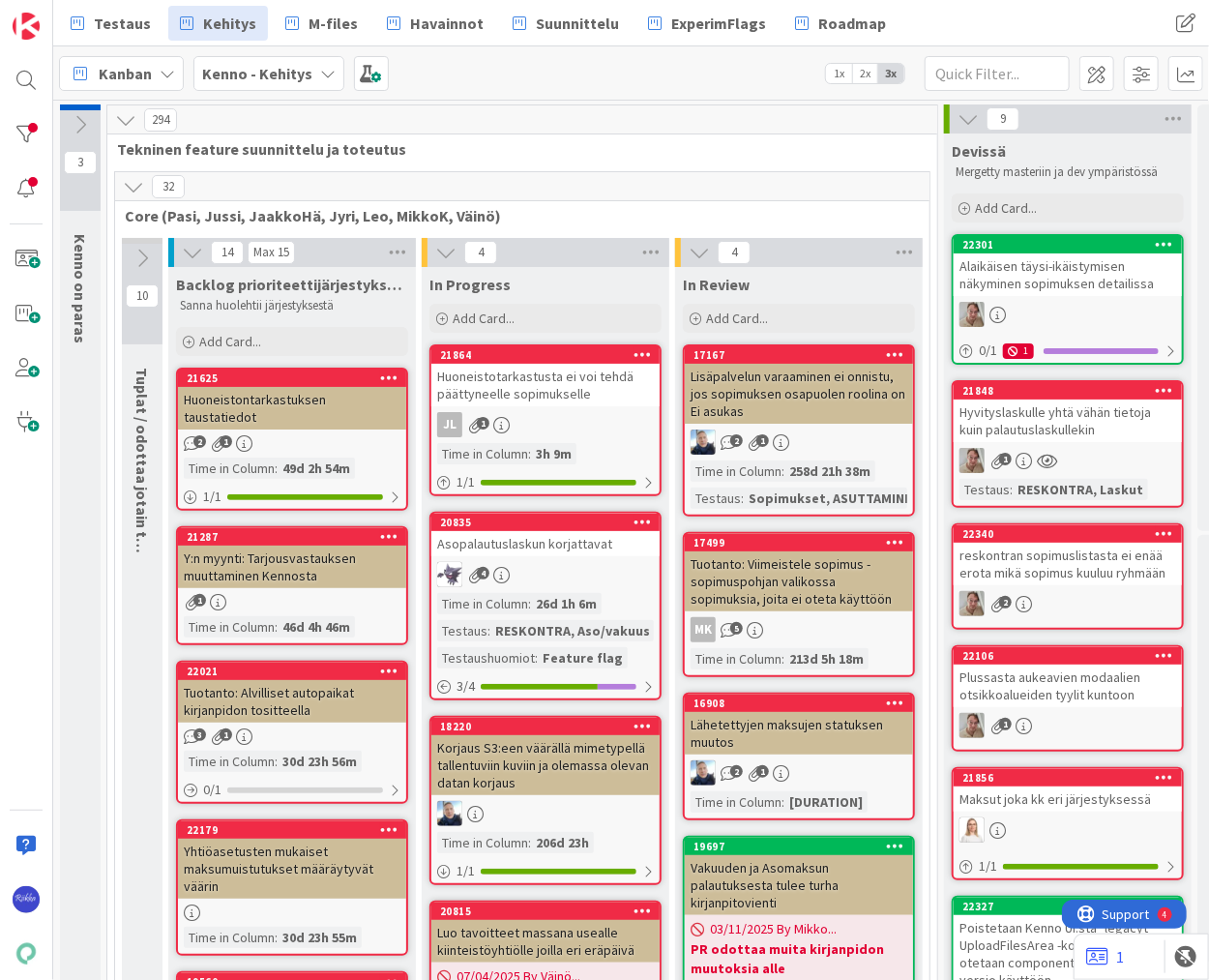 scroll, scrollTop: 0, scrollLeft: 0, axis: both 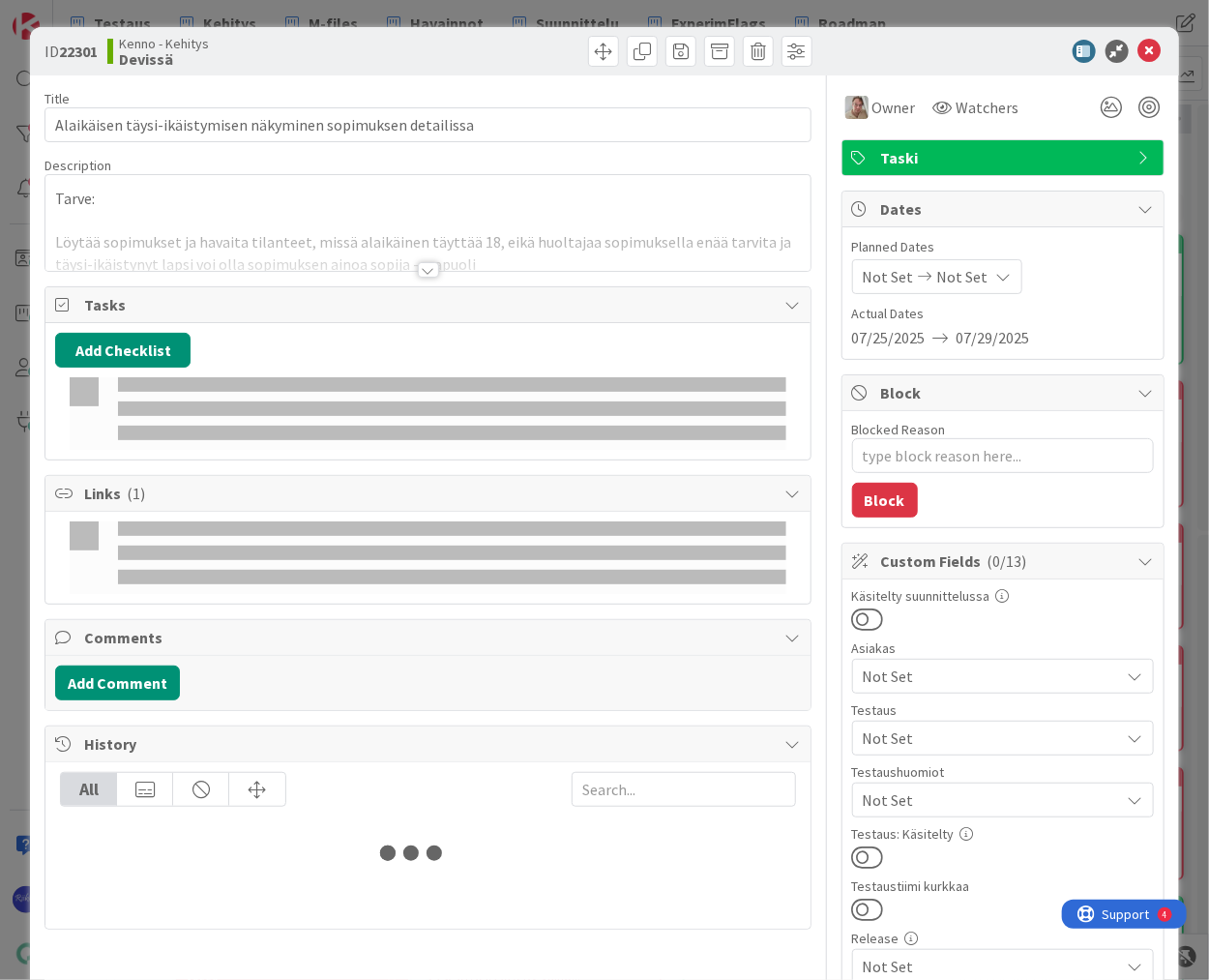 type on "x" 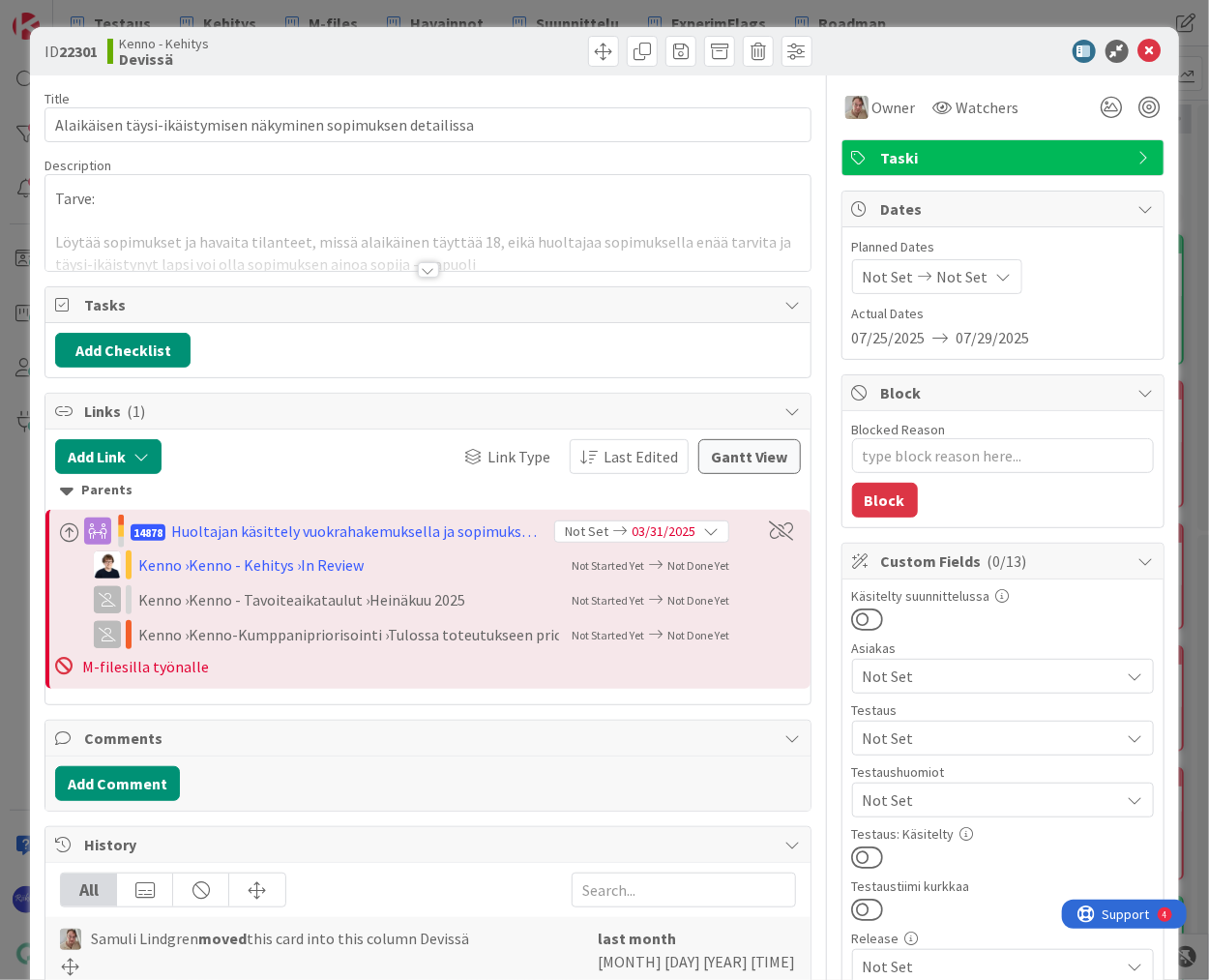 scroll, scrollTop: 0, scrollLeft: 0, axis: both 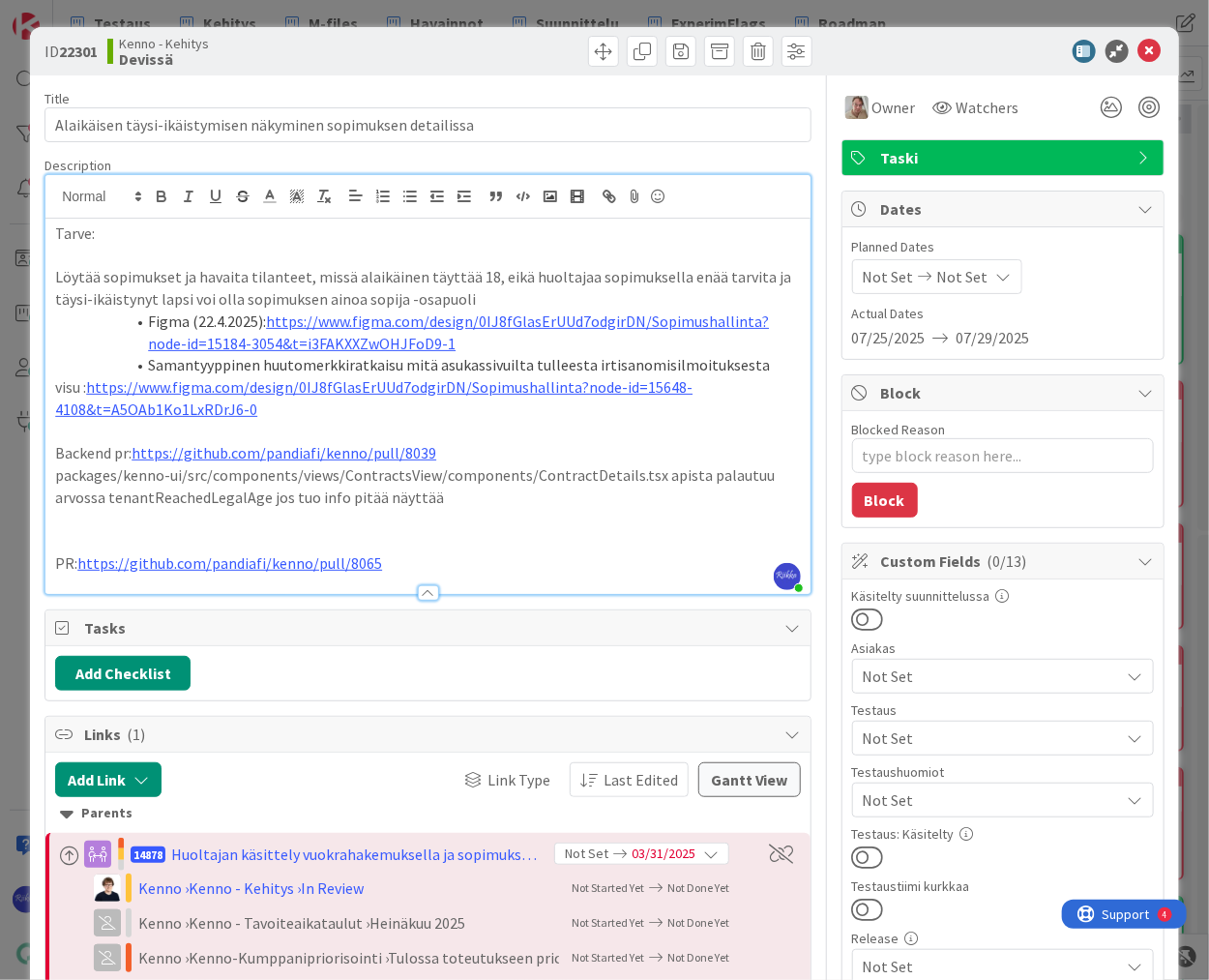 click on "PR:  https://github.com/pandiafi/kenno/pull/8065" at bounding box center (428, 563) 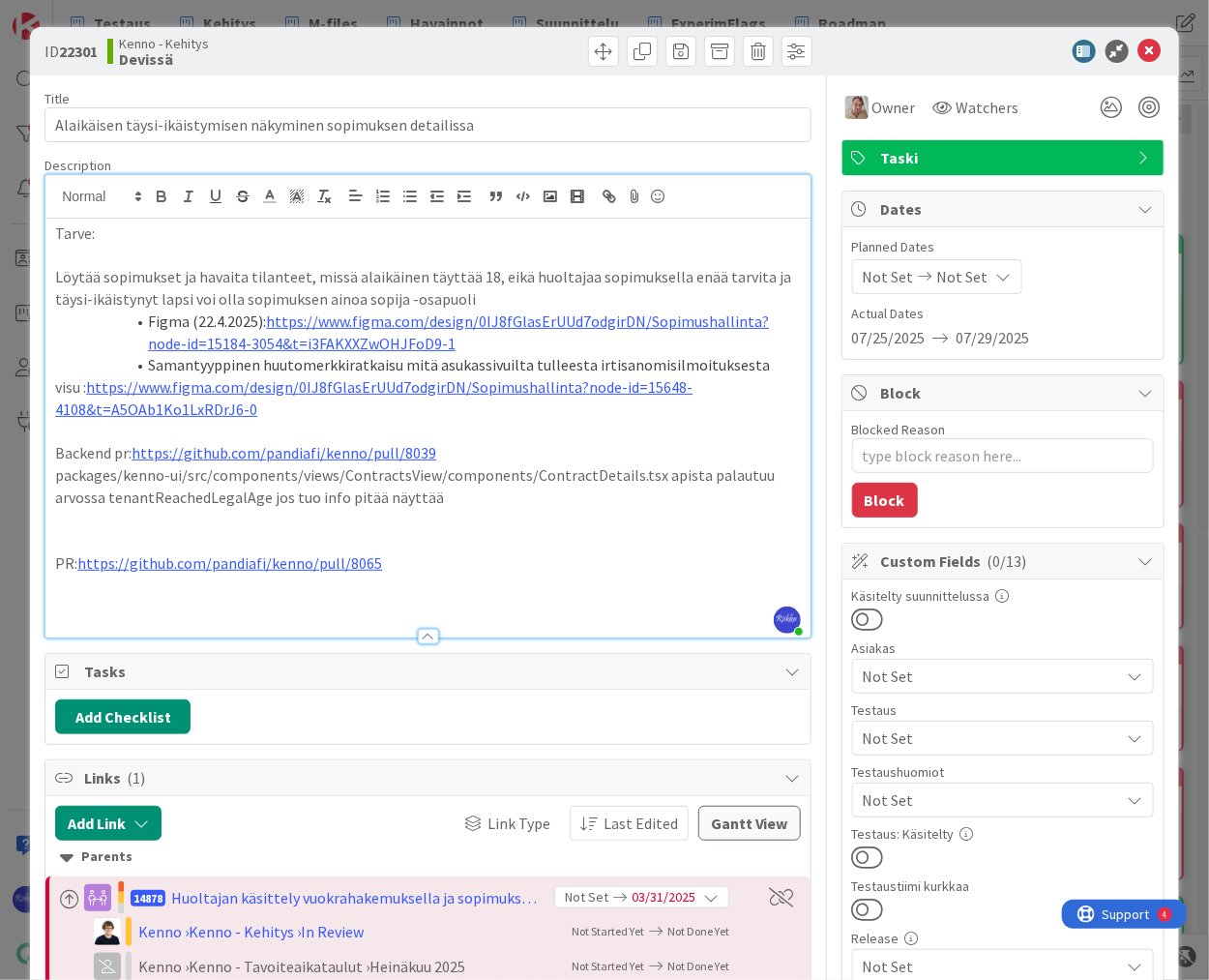 type 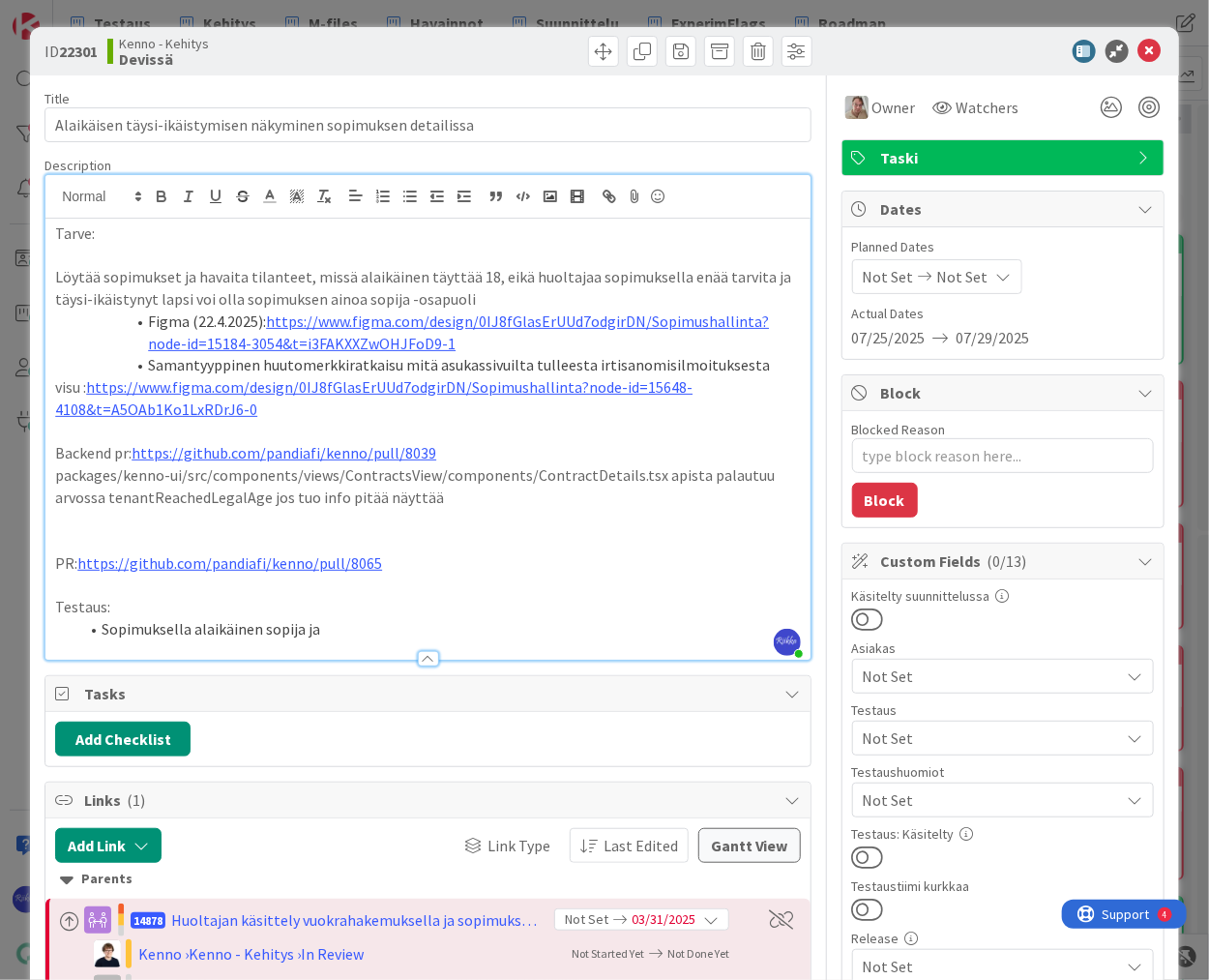 click on "Sopimuksella alaikäinen sopija ja" at bounding box center [439, 629] 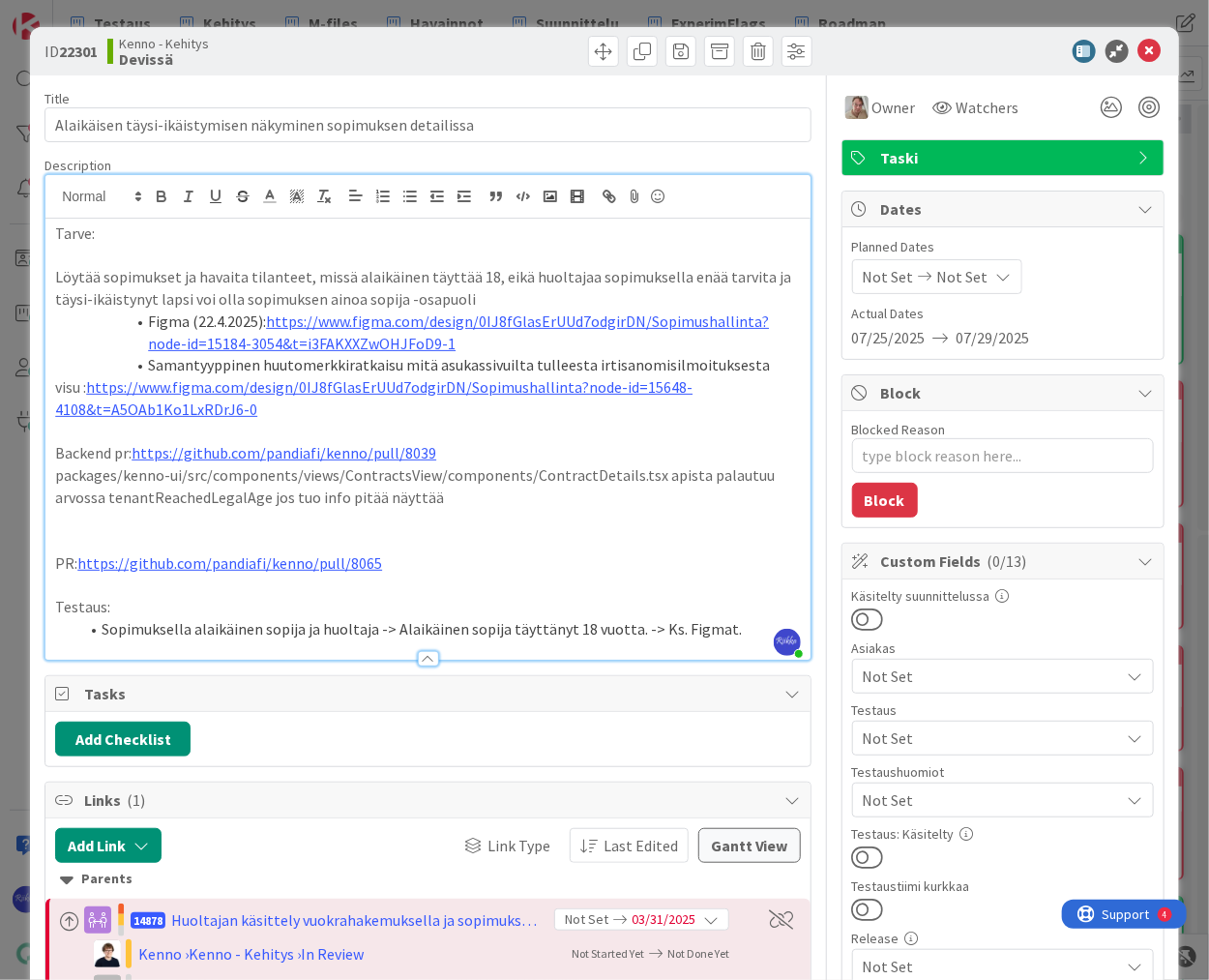 click on "Not Set" at bounding box center (991, 800) 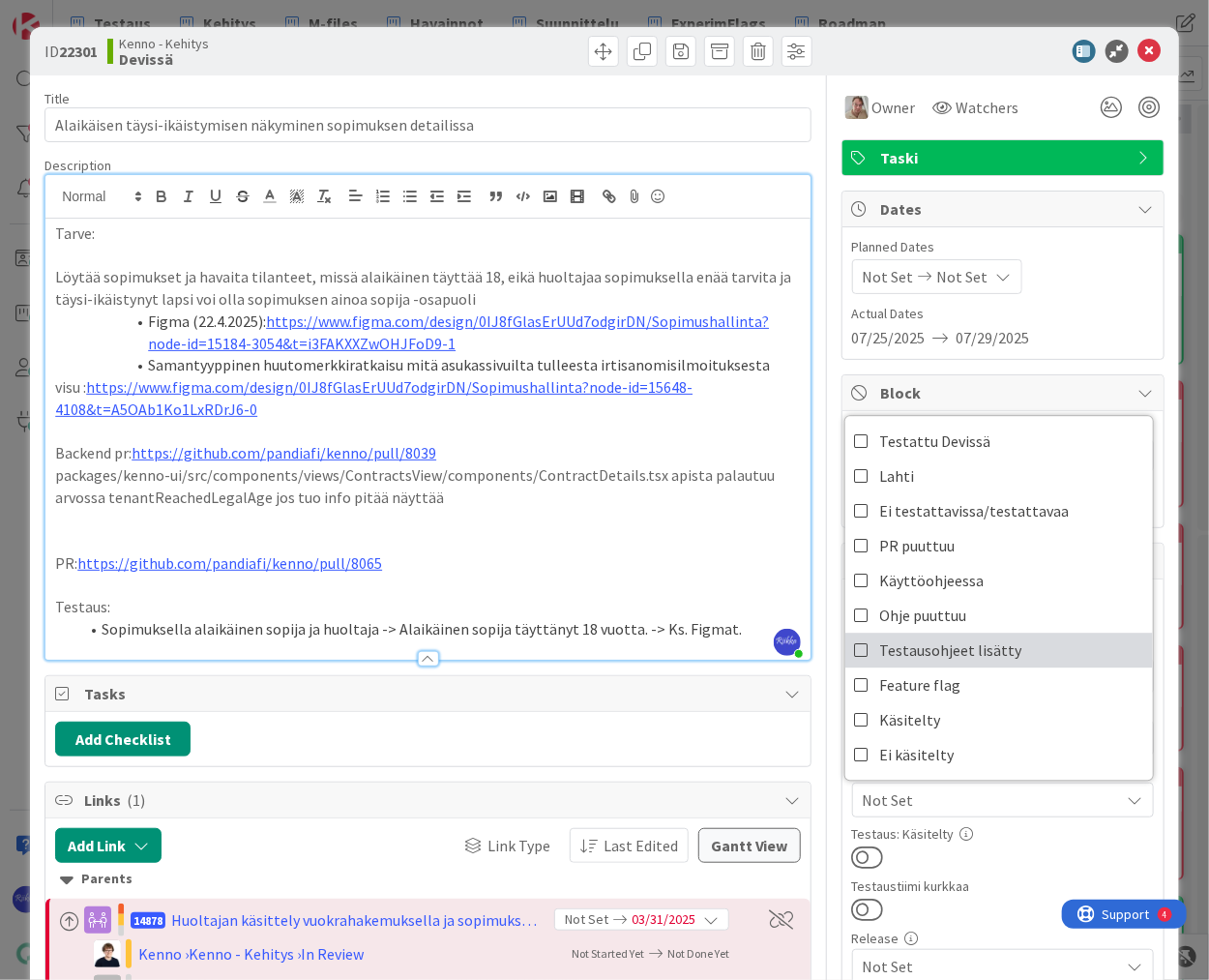 click on "Testausohjeet lisätty" at bounding box center (951, 650) 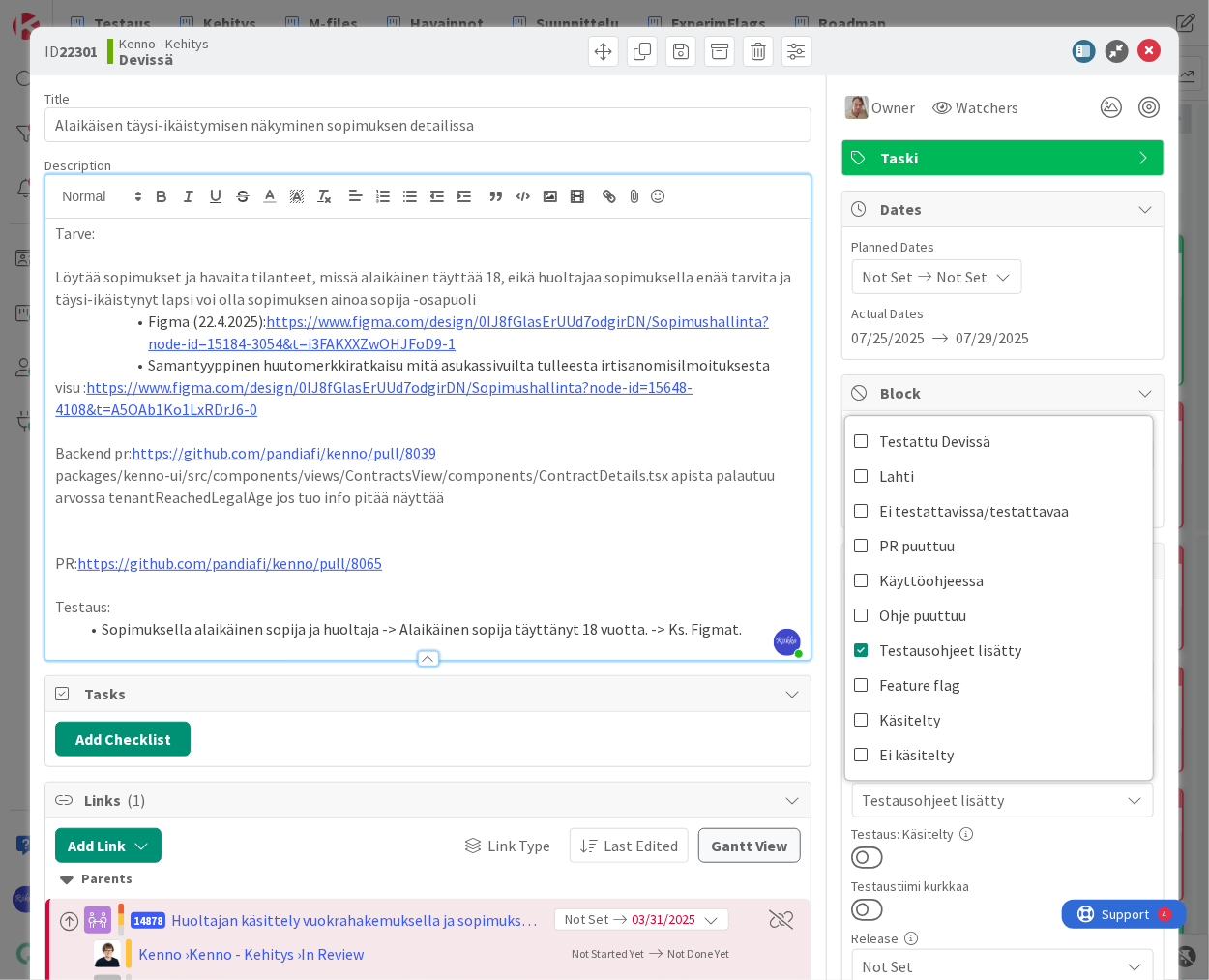 click on "Testaus: Käsitelty" at bounding box center (1003, 848) 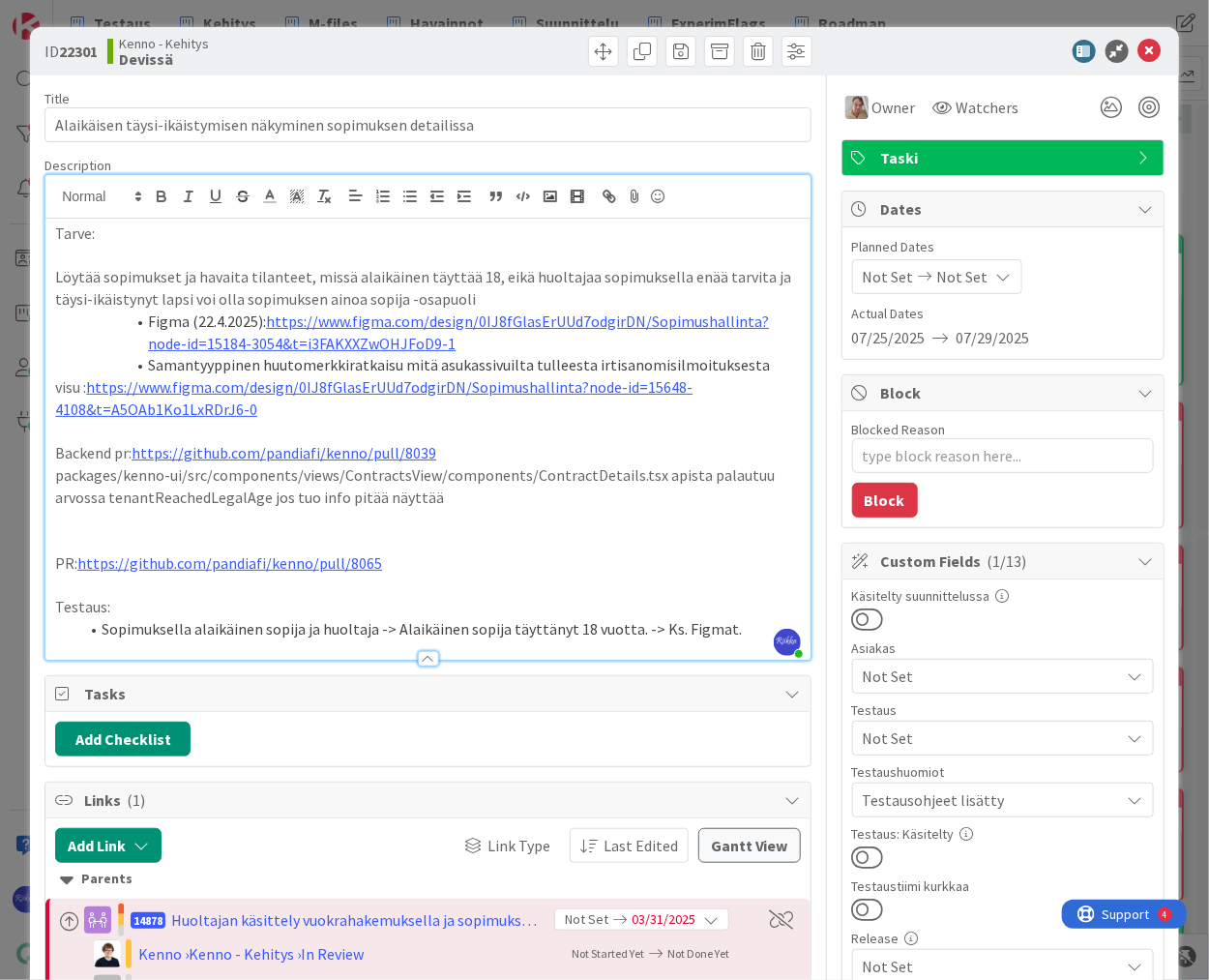 click on "Sopimuksella alaikäinen sopija ja huoltaja -> Alaikäinen sopija täyttänyt 18 vuotta. -> Ks. Figmat." at bounding box center [439, 629] 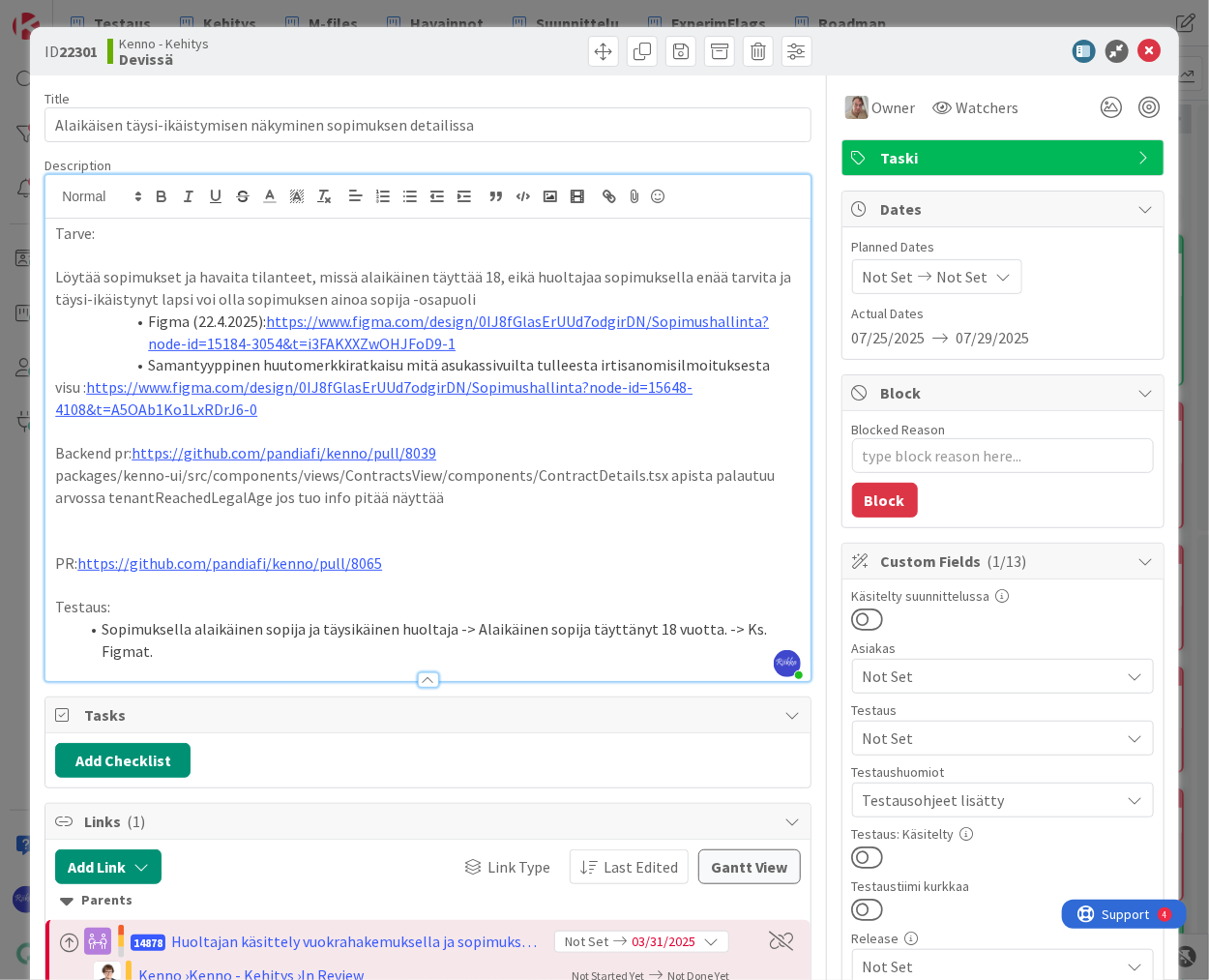 click at bounding box center (868, 857) 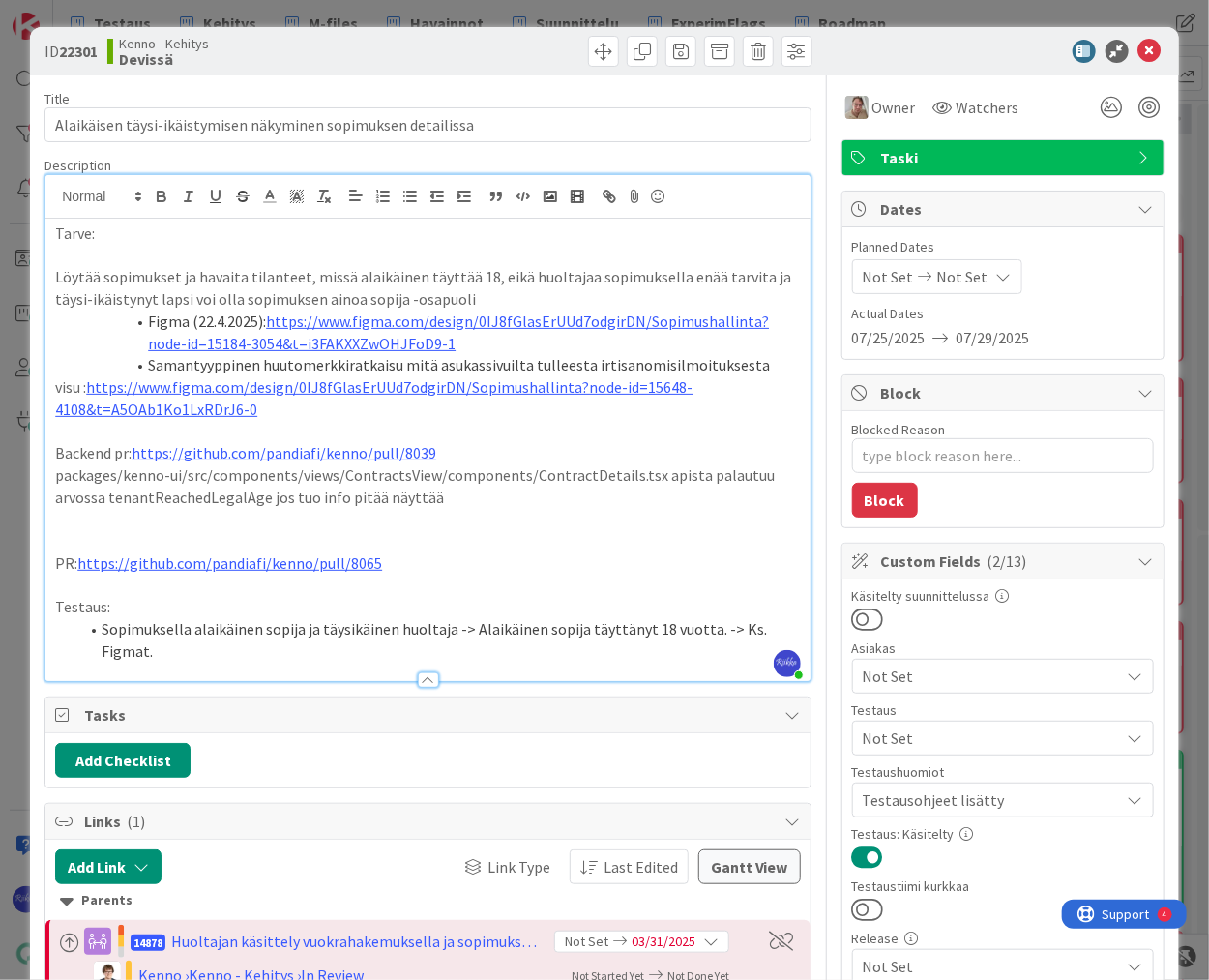 click on "Not Set" at bounding box center (991, 738) 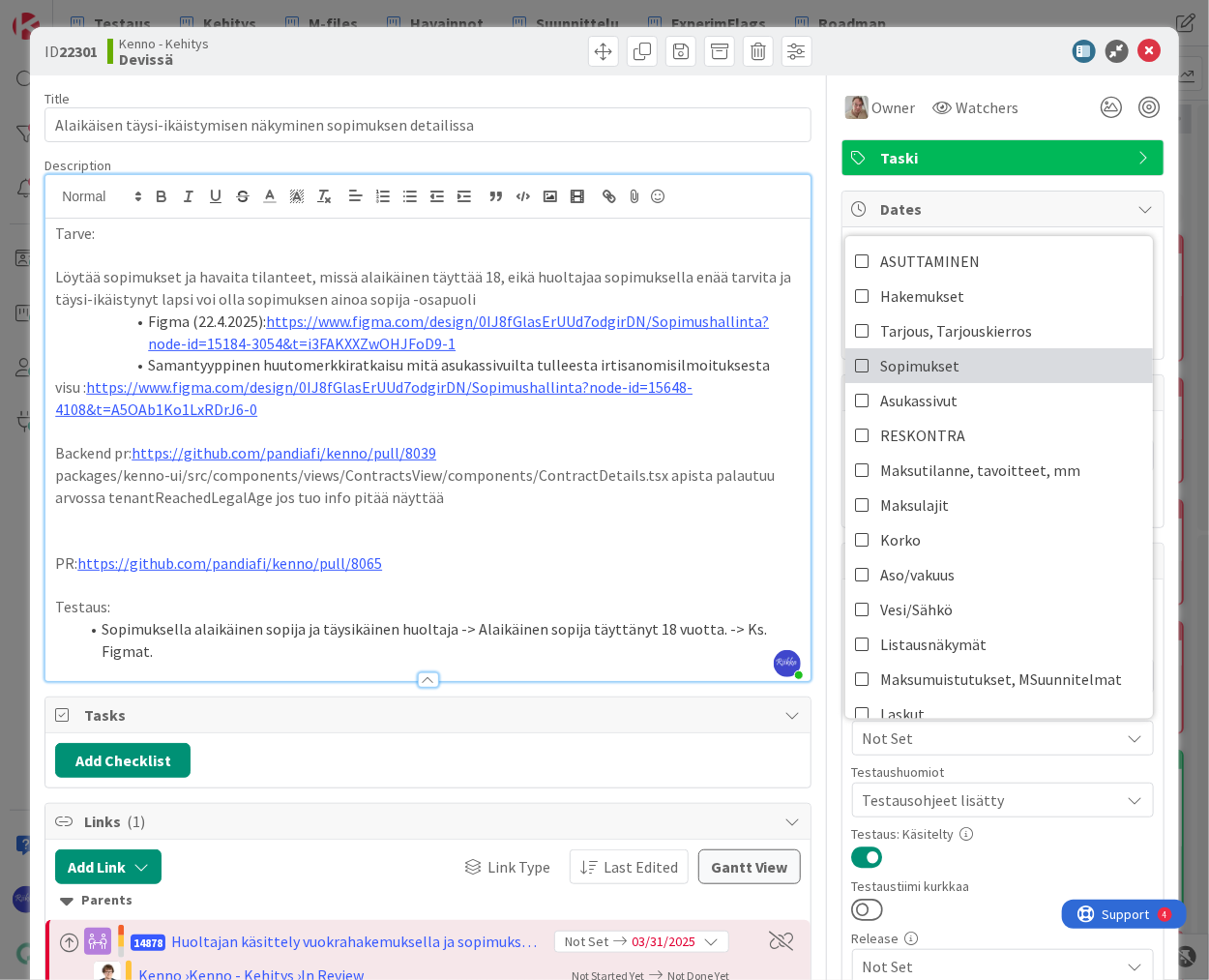 click on "Sopimukset" at bounding box center [999, 366] 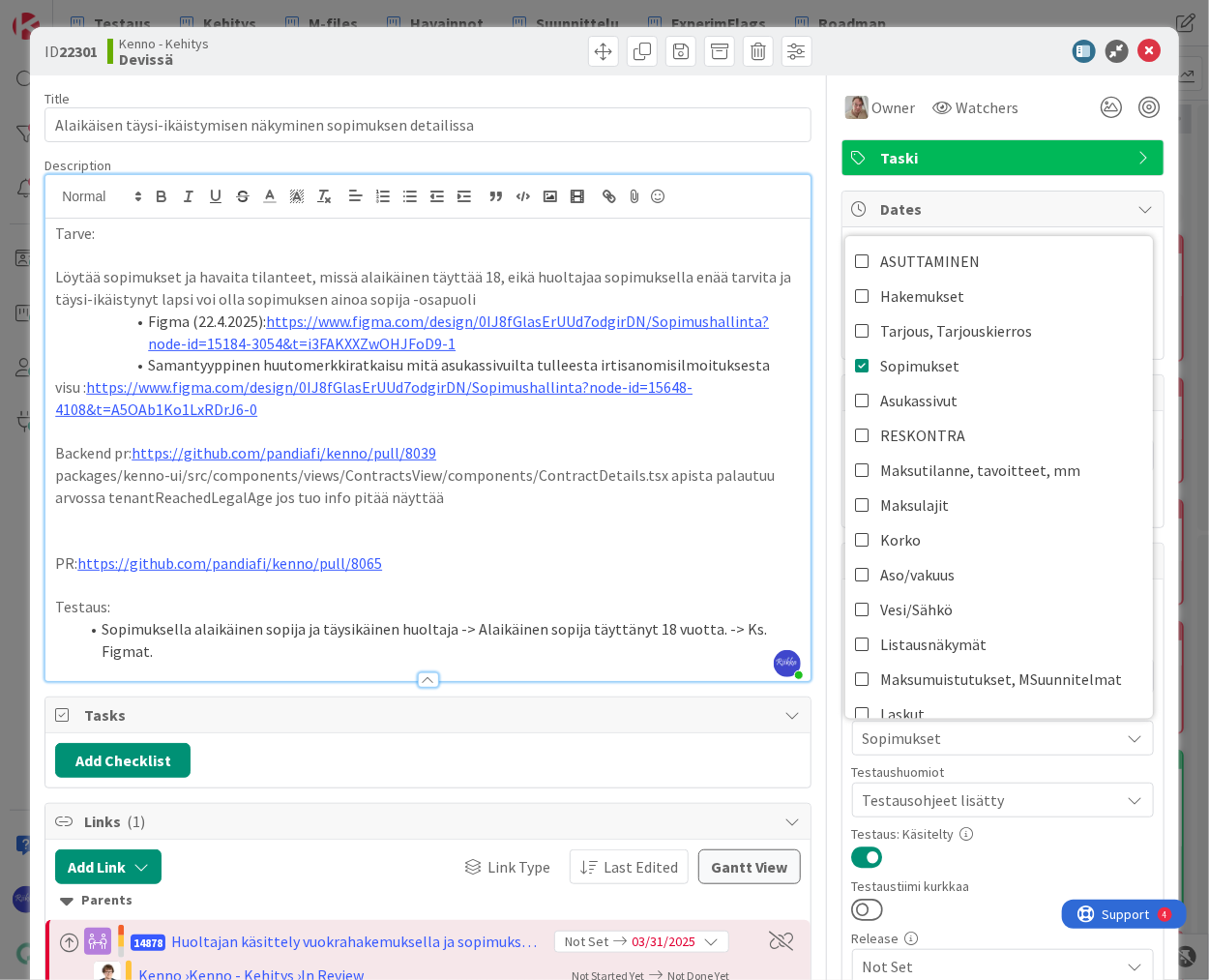 drag, startPoint x: 1048, startPoint y: 859, endPoint x: 1061, endPoint y: 728, distance: 131.64346 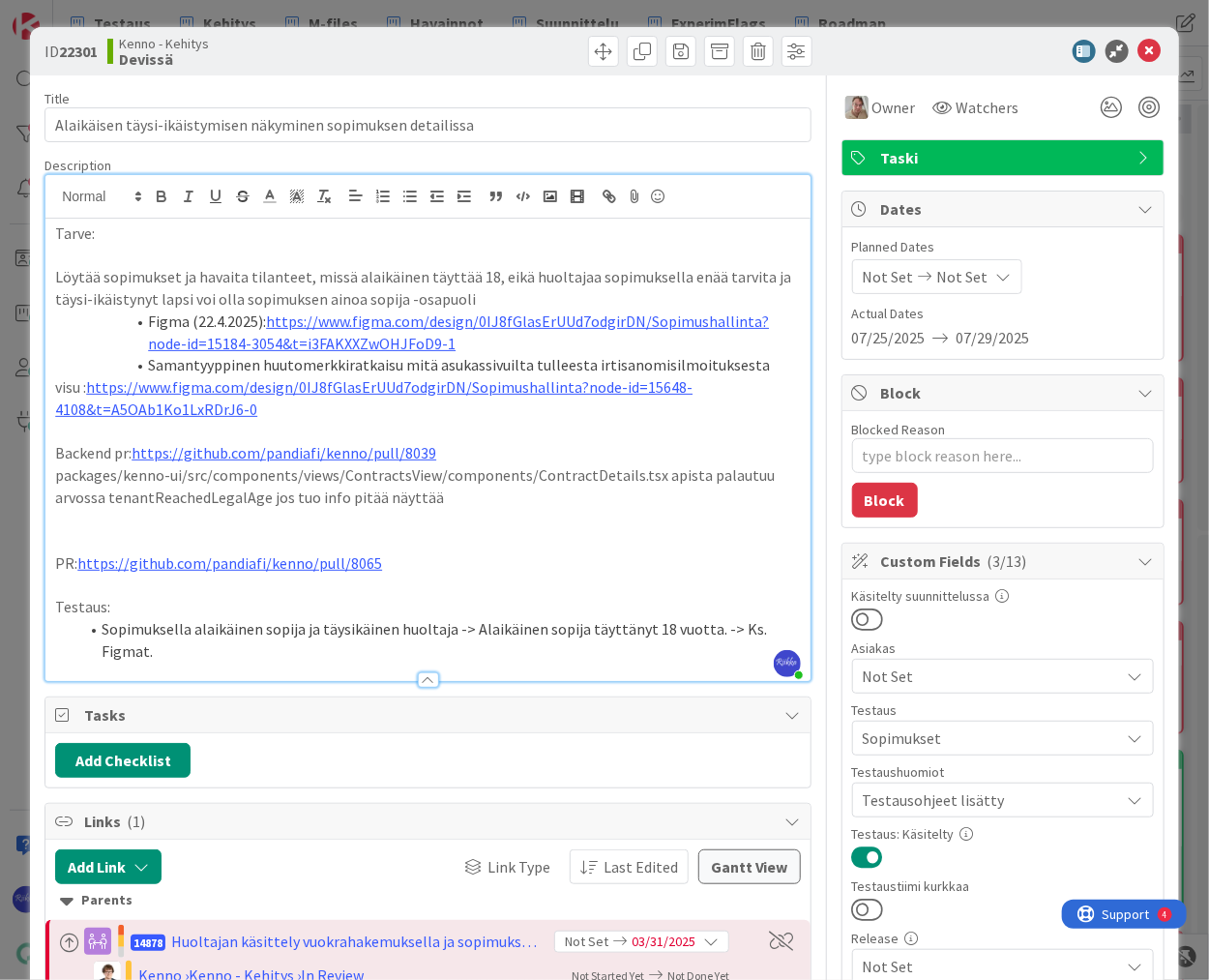click on "Sopimuksella alaikäinen sopija ja täysikäinen huoltaja -> Alaikäinen sopija täyttänyt 18 vuotta. -> Ks. Figmat." at bounding box center (439, 639) 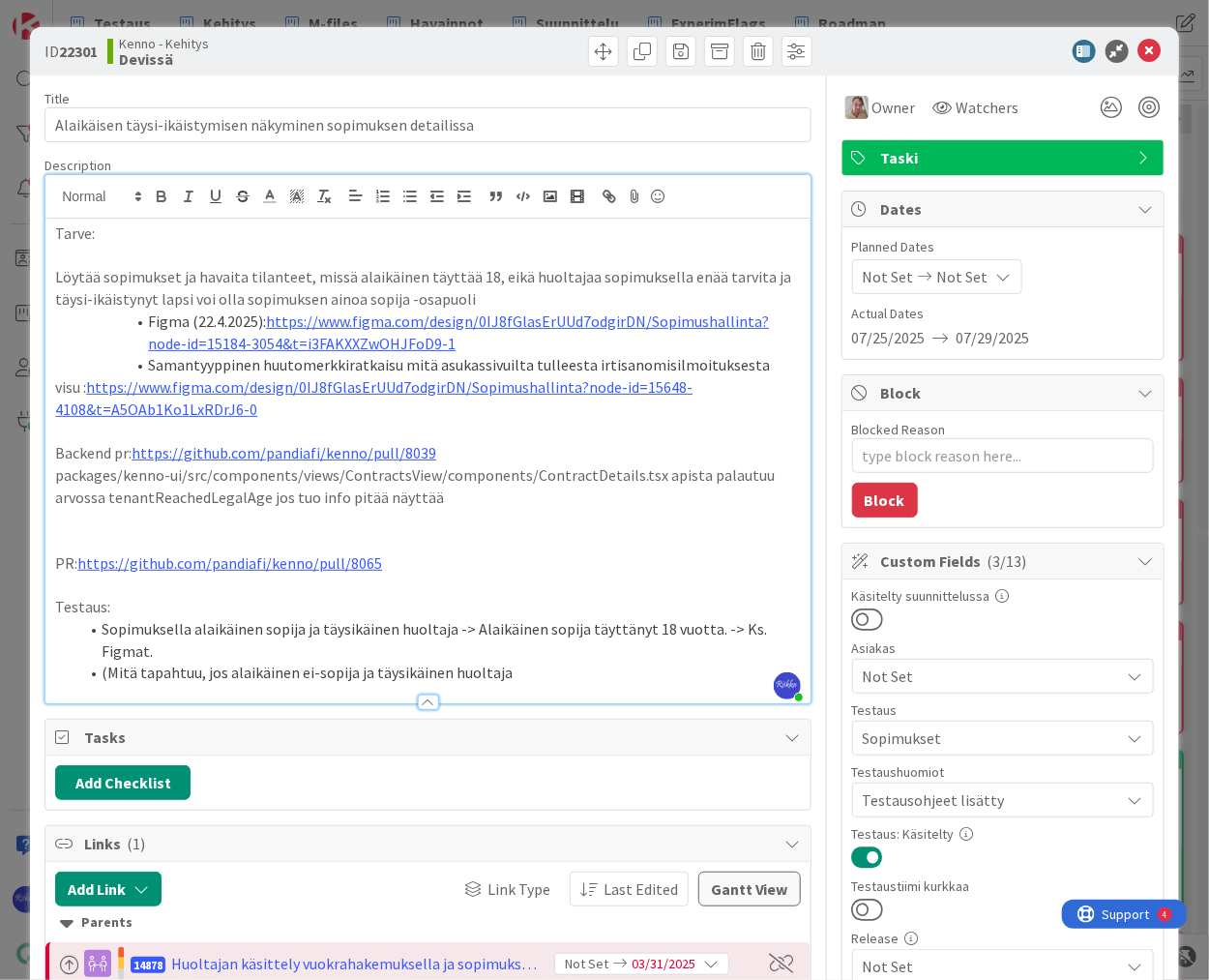 click on "Sopimuksella alaikäinen sopija ja täysikäinen huoltaja -> Alaikäinen sopija täyttänyt 18 vuotta. -> Ks. Figmat." at bounding box center [439, 639] 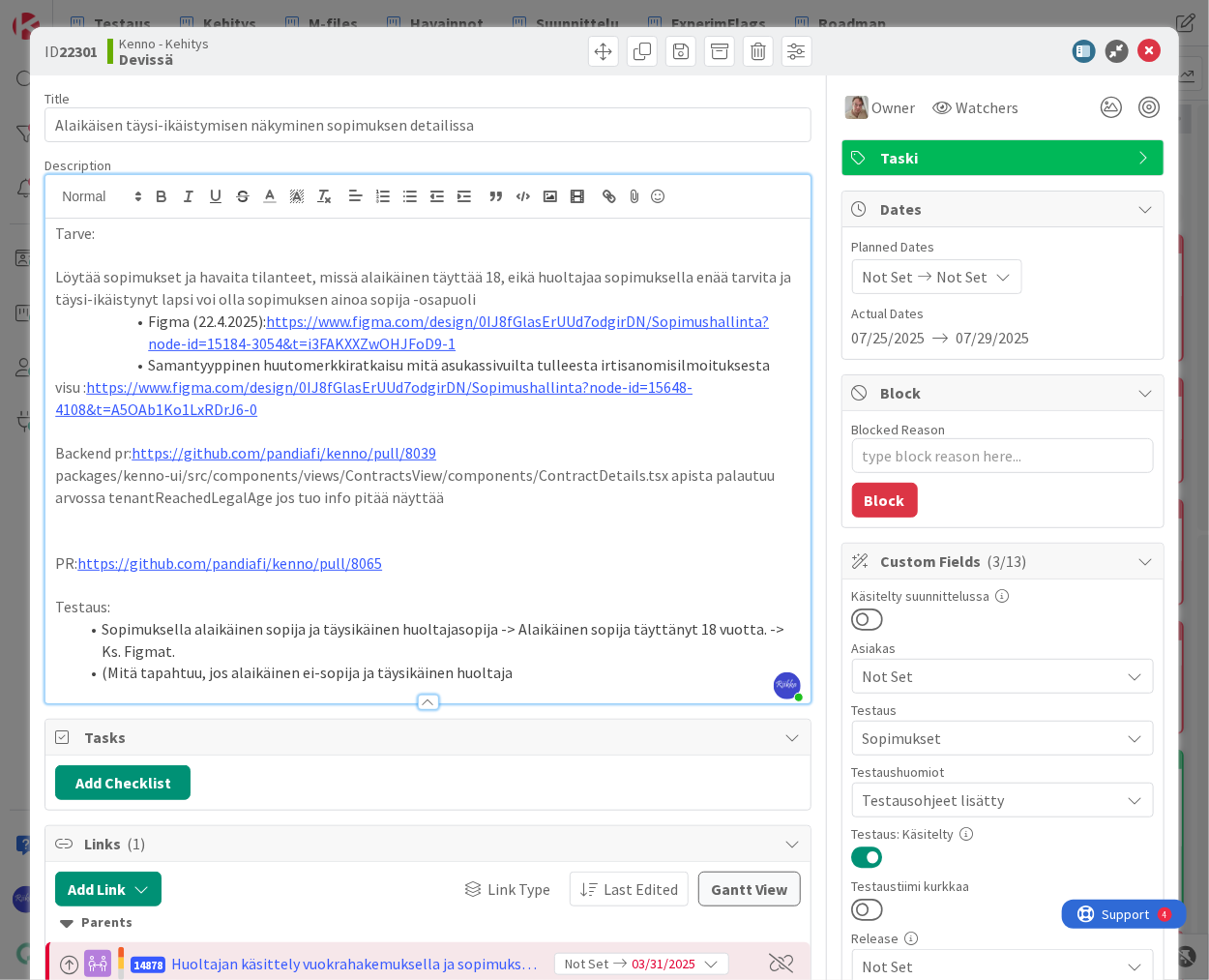 click on "(Mitä tapahtuu, jos alaikäinen ei-sopija ja täysikäinen huoltaja" at bounding box center [439, 672] 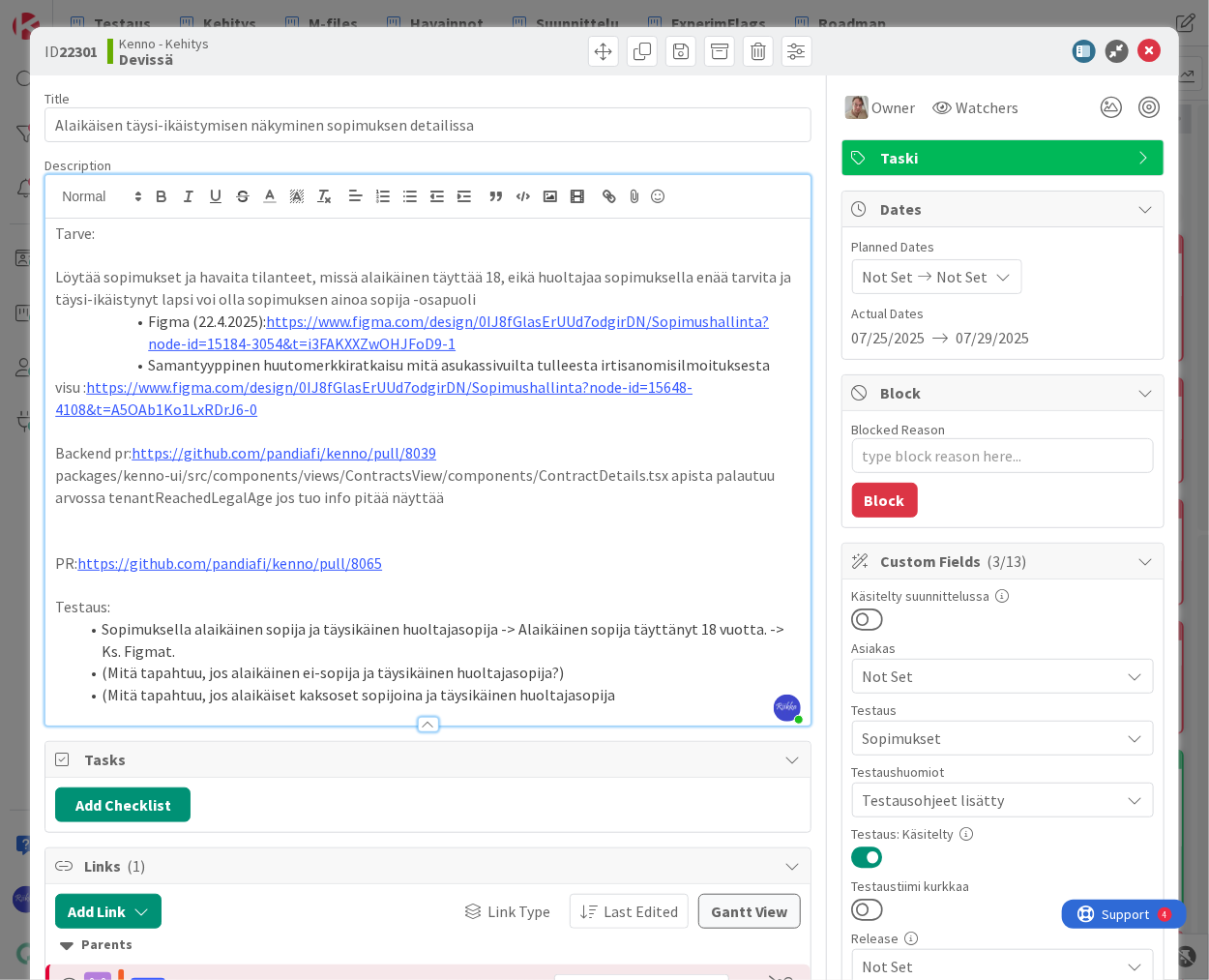 click on "(Mitä tapahtuu, jos alaikäinen ei-sopija ja täysikäinen huoltajasopija?)" at bounding box center (439, 672) 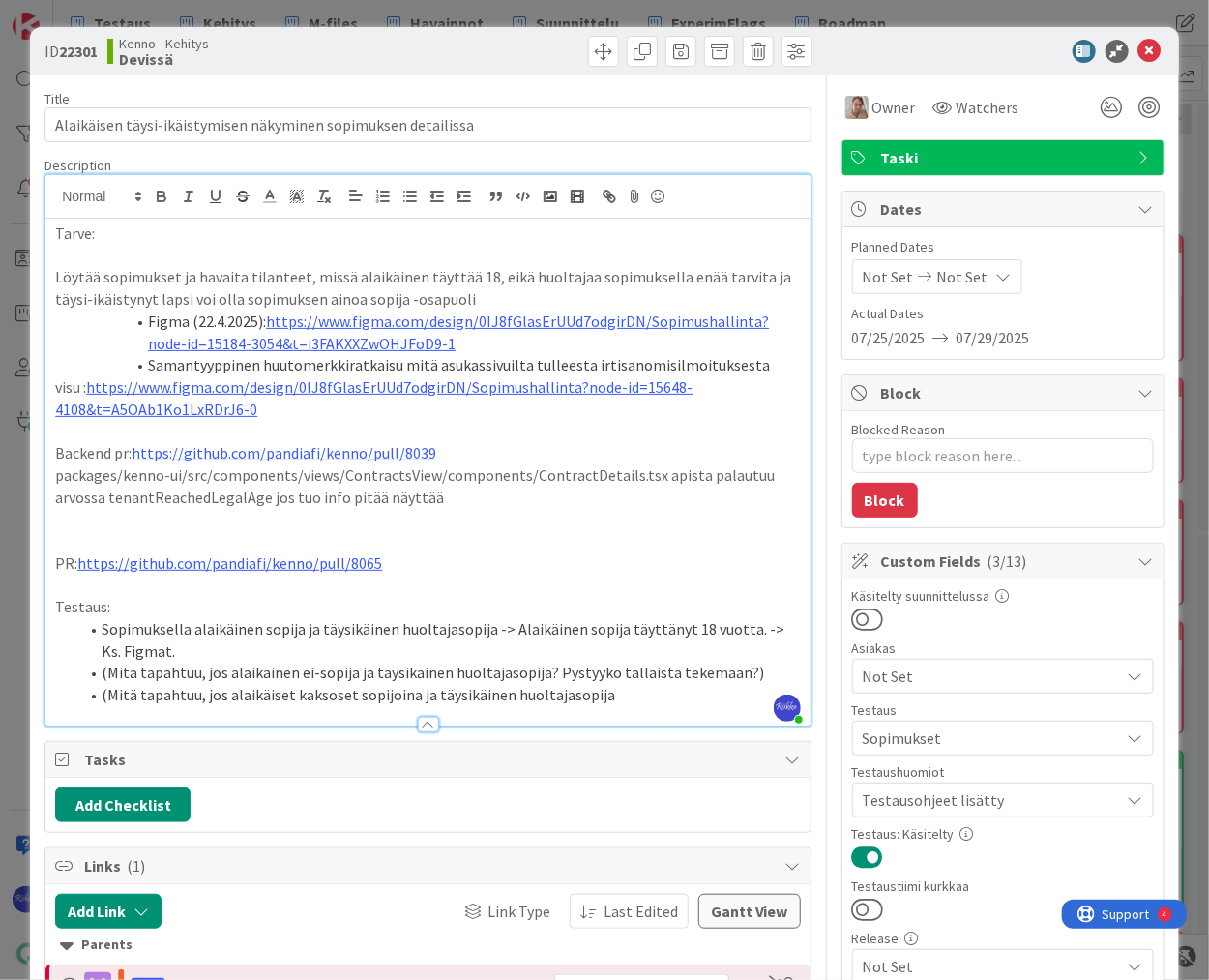 click on "(Mitä tapahtuu, jos alaikäinen ei-sopija ja täysikäinen huoltajasopija? Pystyykö tällaista tekemään?)" at bounding box center [439, 672] 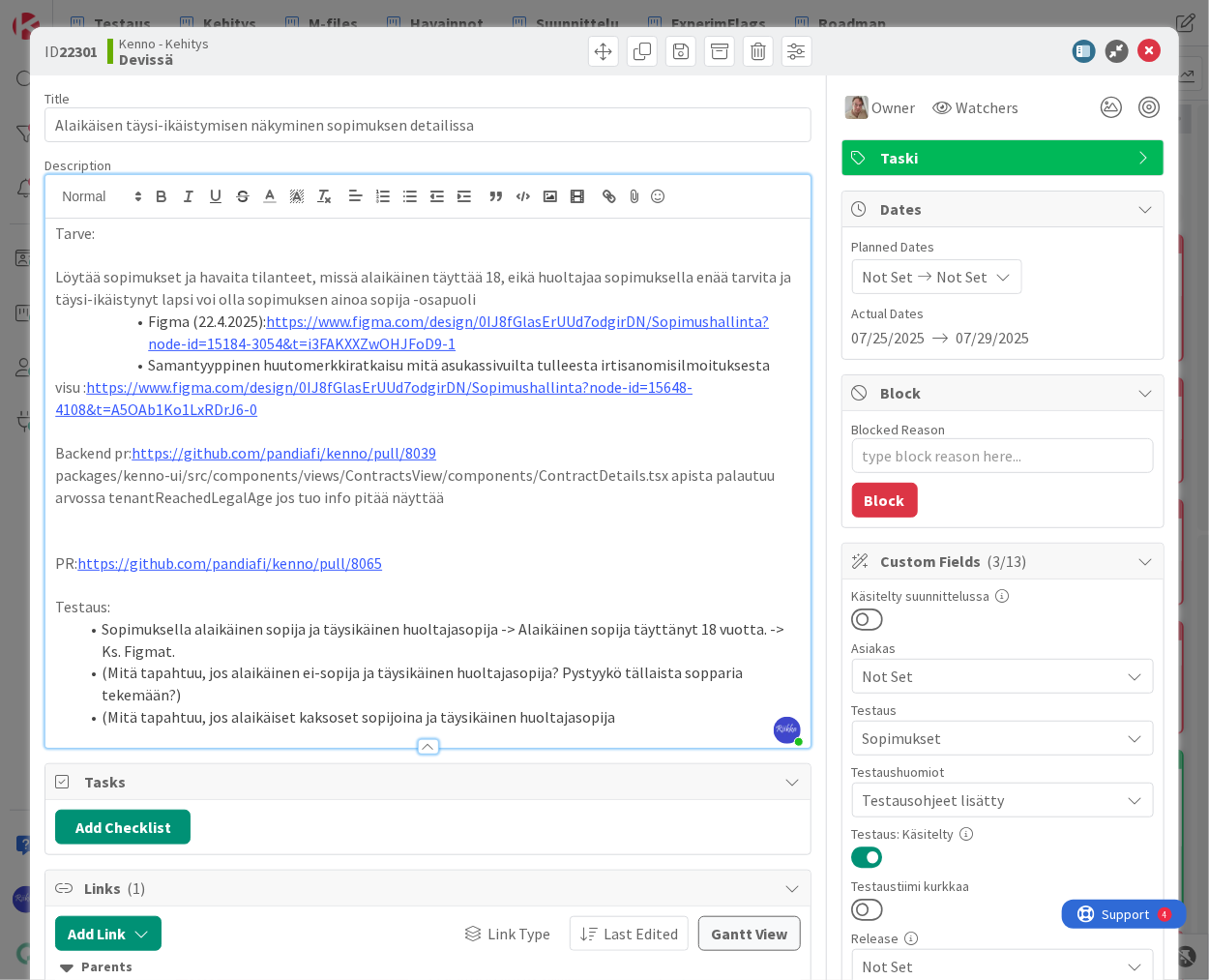 click on "(Mitä tapahtuu, jos alaikäiset kaksoset sopijoina ja täysikäinen huoltajasopija" at bounding box center [439, 717] 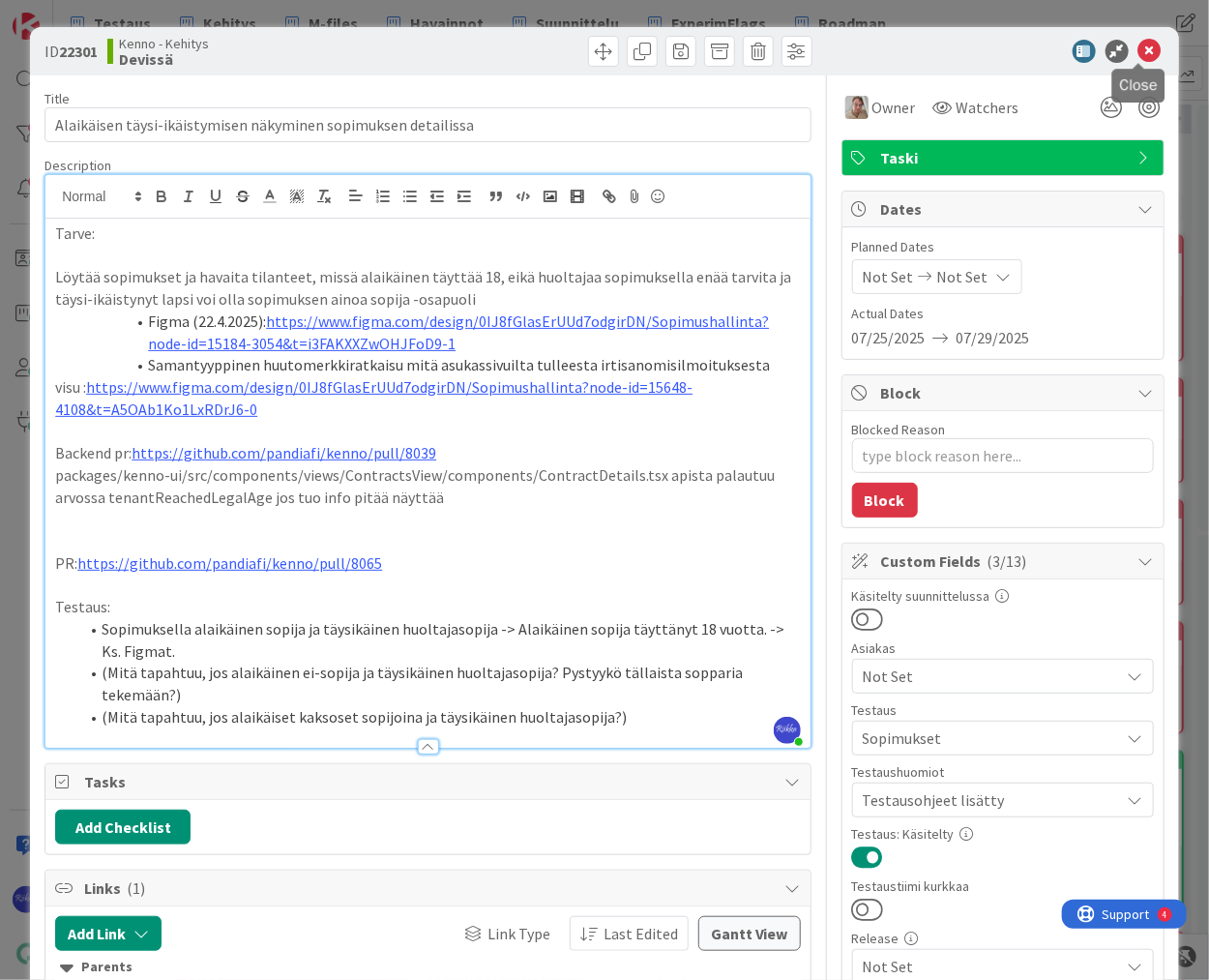 click at bounding box center [1150, 51] 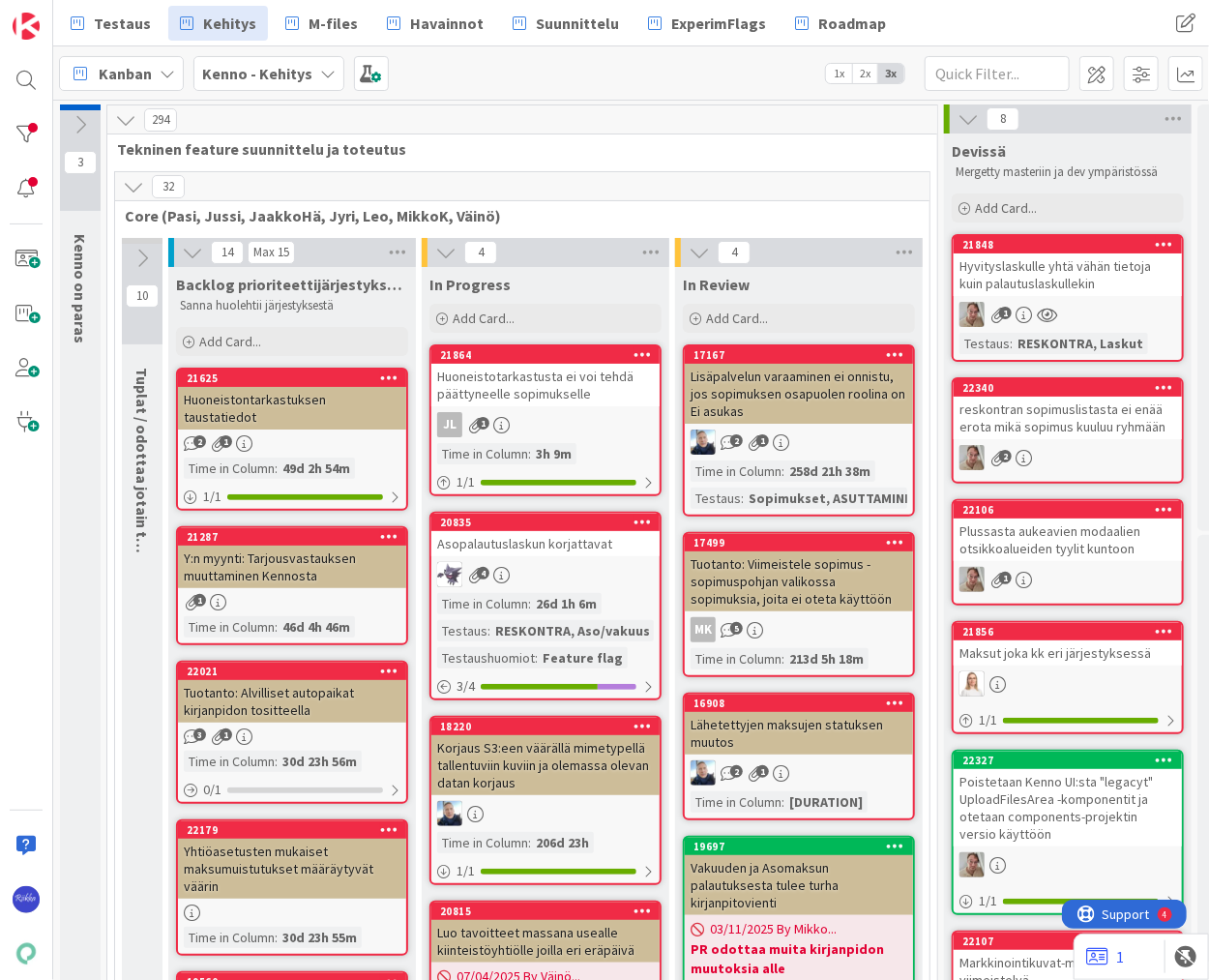 click on "Hyvityslaskulle yhtä vähän tietoja kuin palautuslaskullekin" at bounding box center (1068, 275) 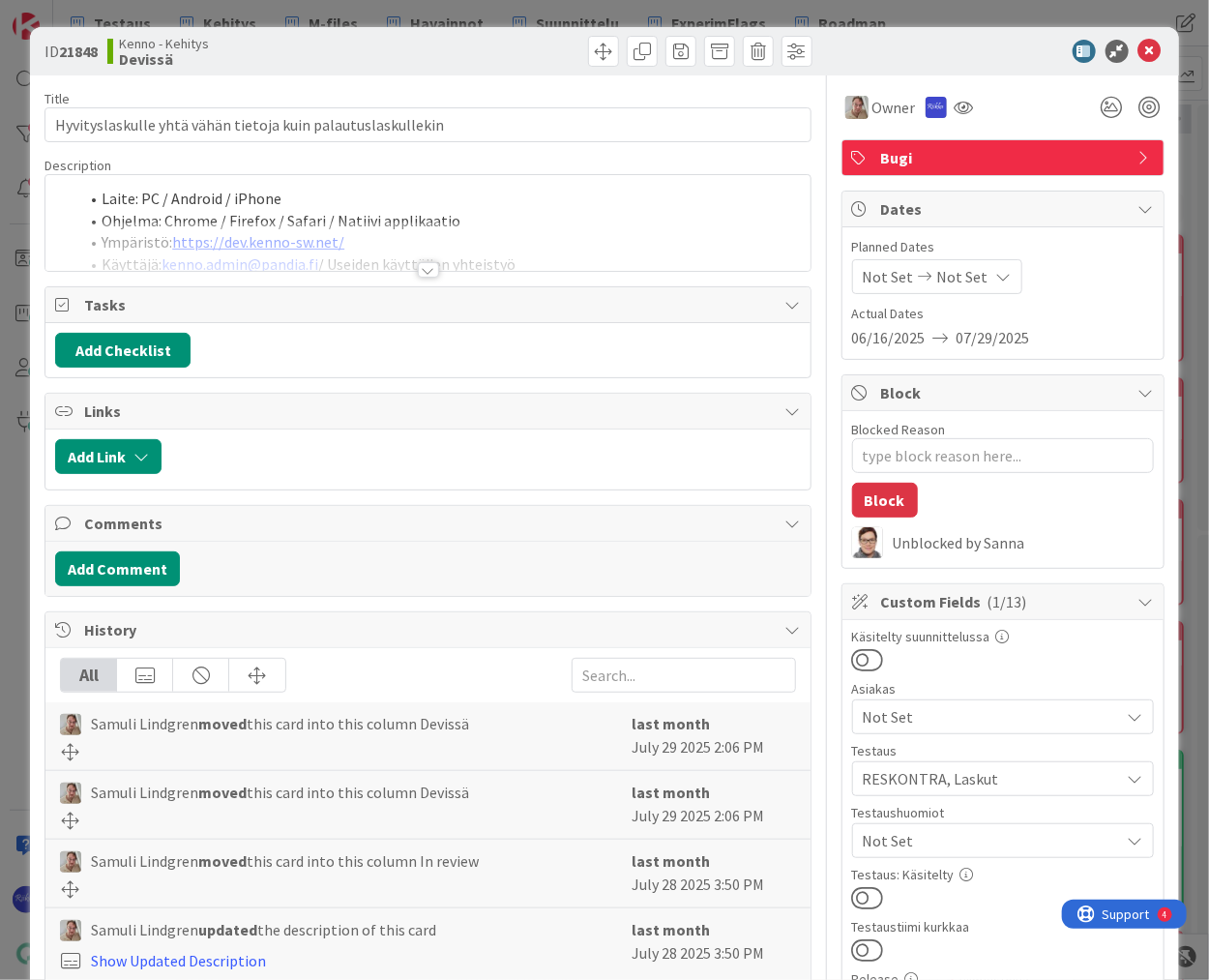 scroll, scrollTop: 0, scrollLeft: 0, axis: both 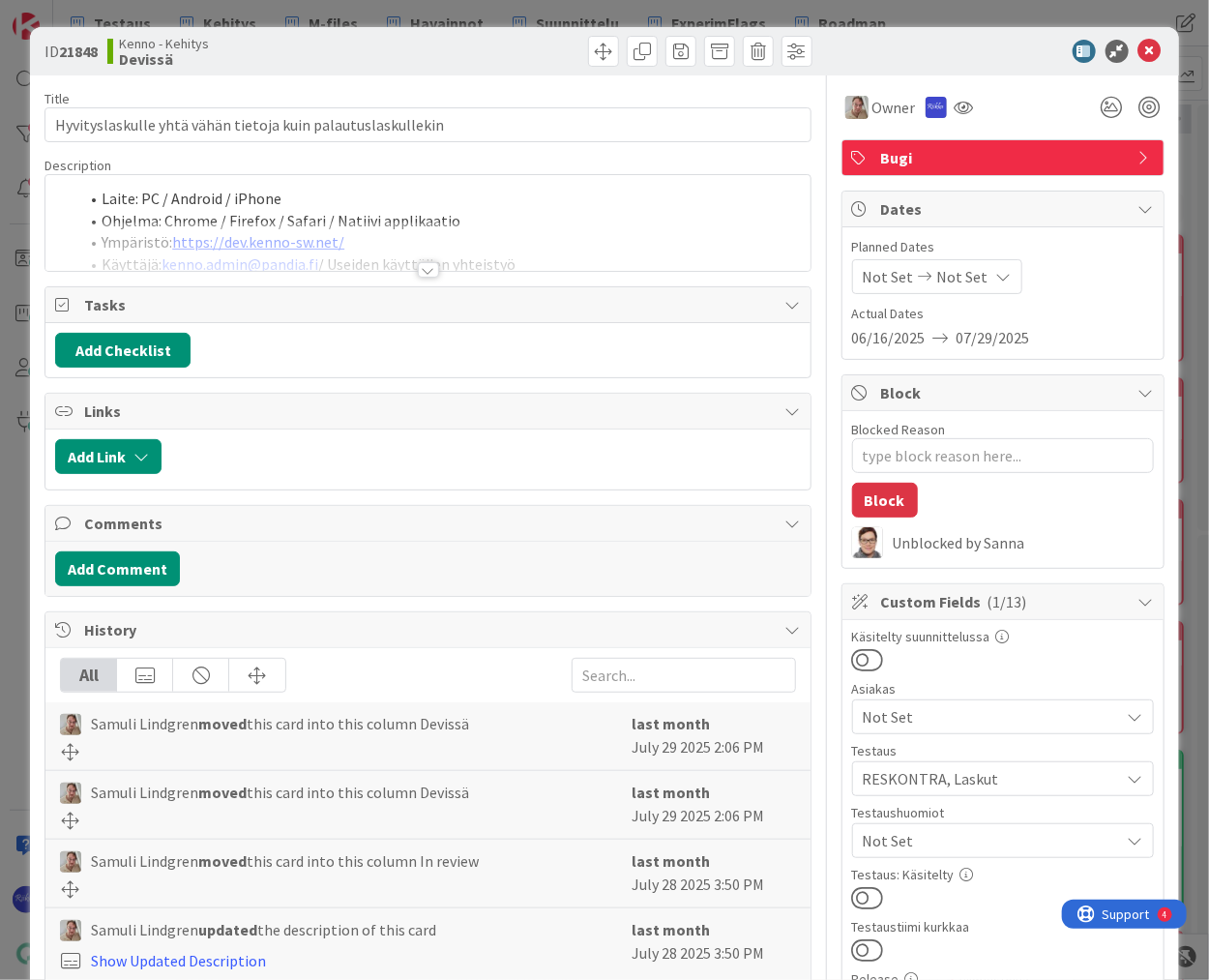click at bounding box center (428, 270) 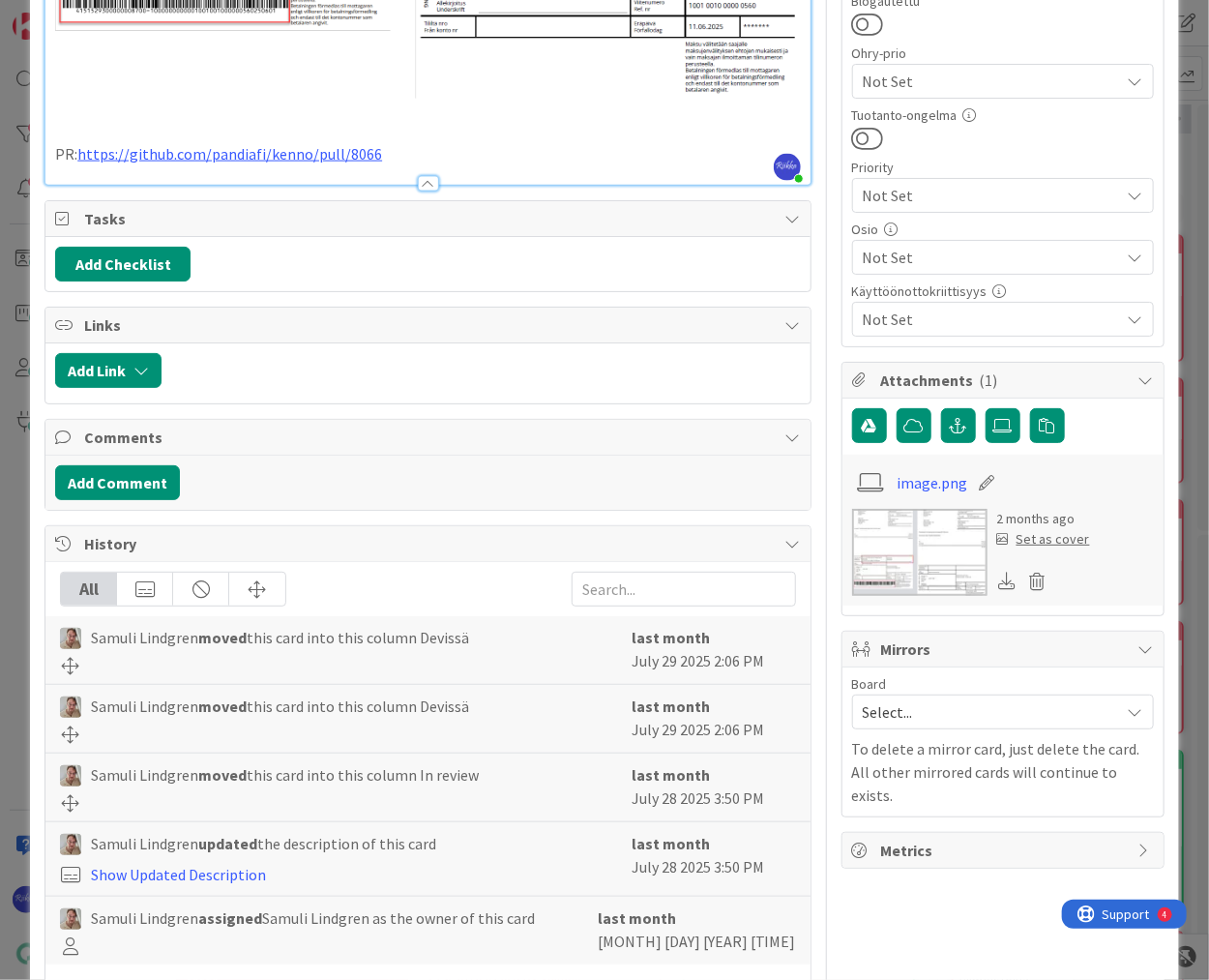 scroll, scrollTop: 1096, scrollLeft: 0, axis: vertical 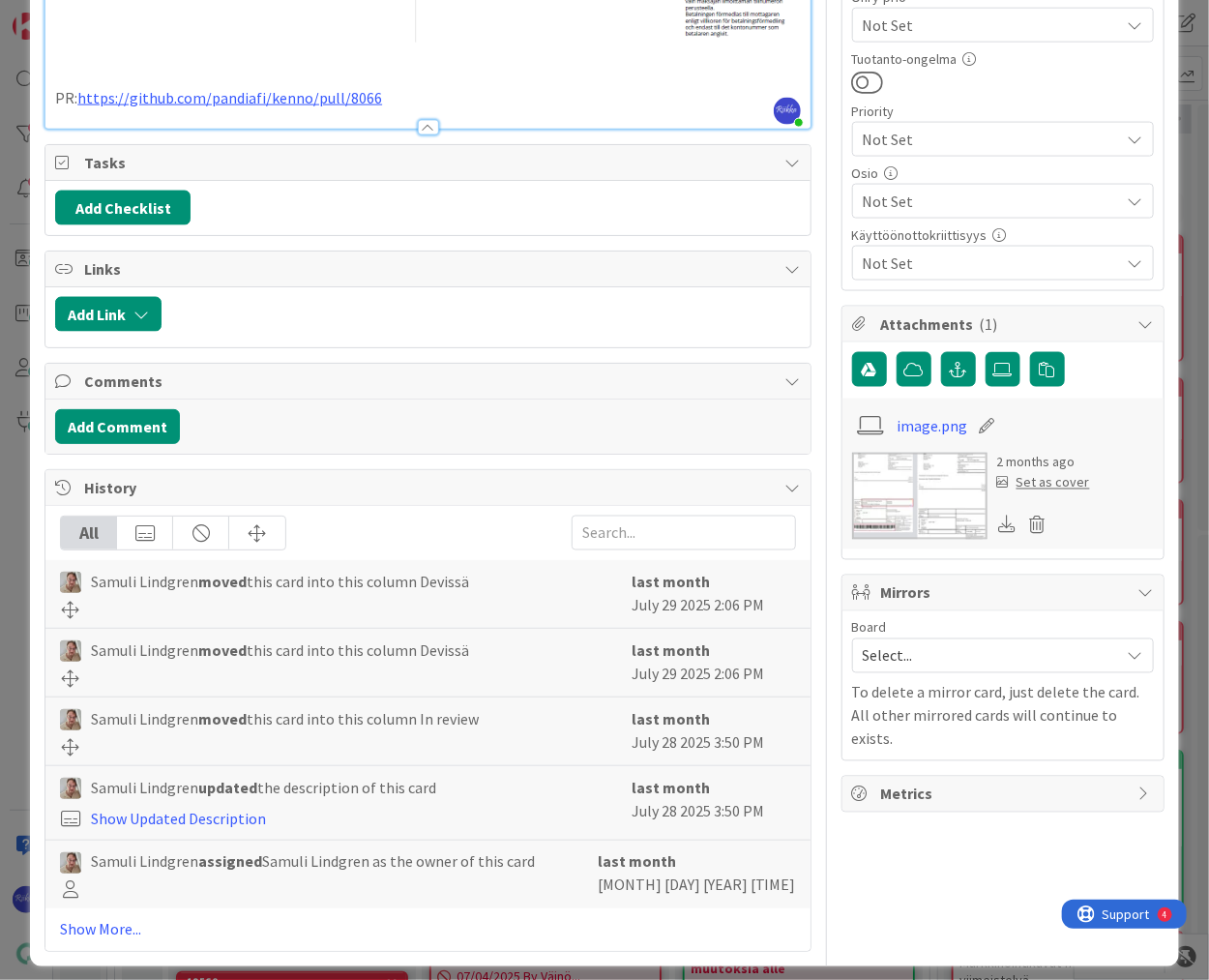 click on "Show More..." at bounding box center [428, 930] 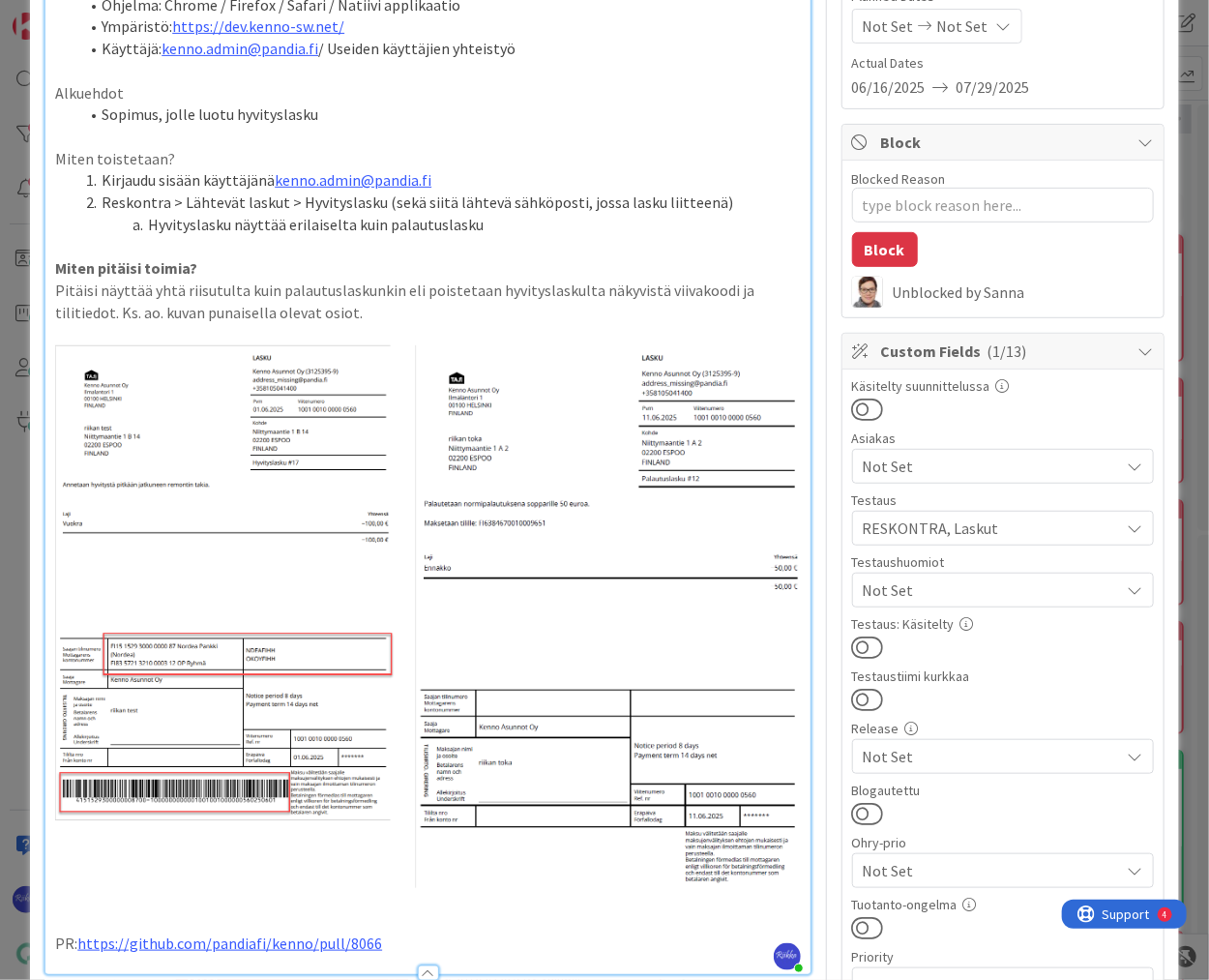 scroll, scrollTop: 256, scrollLeft: 0, axis: vertical 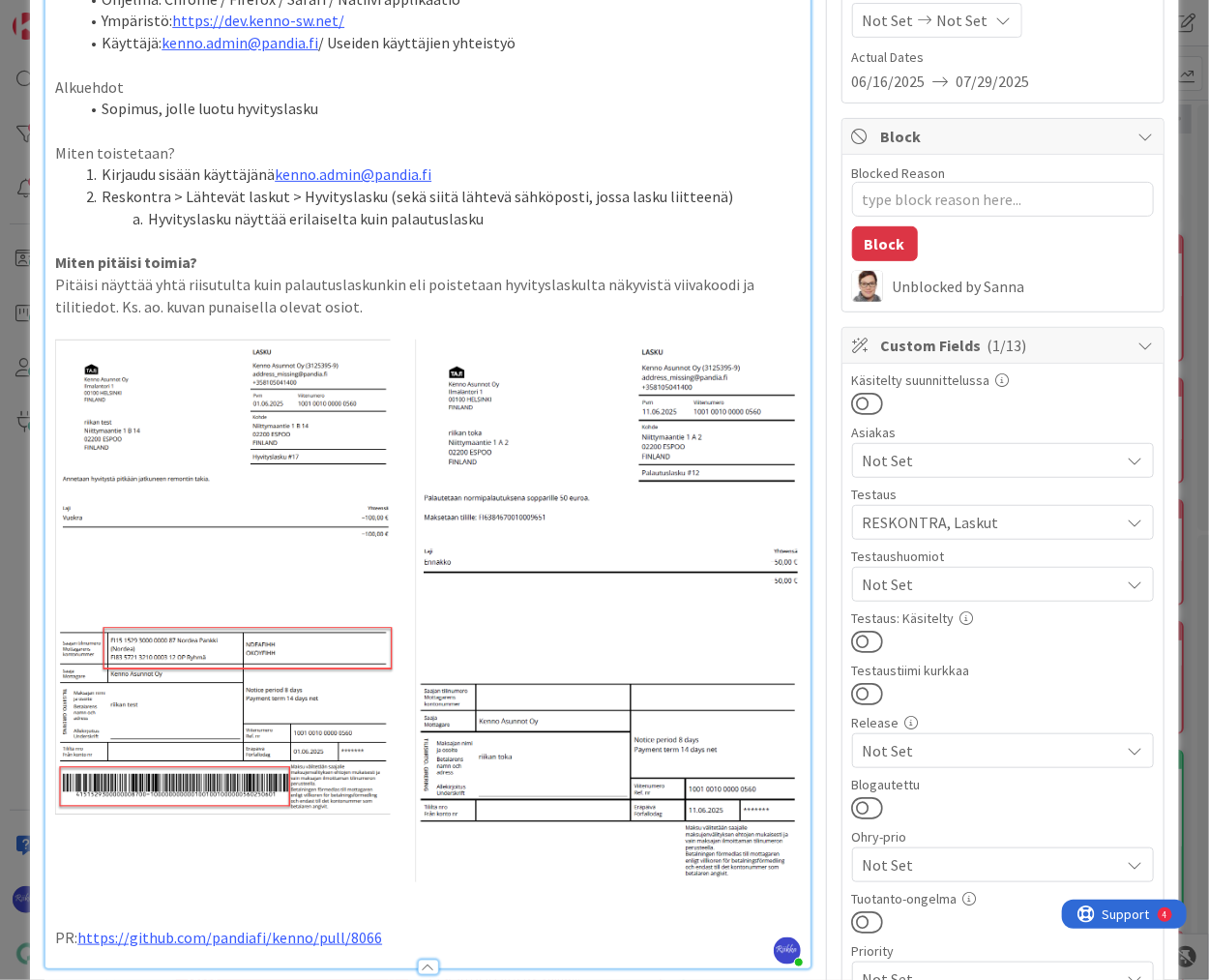 click at bounding box center (868, 641) 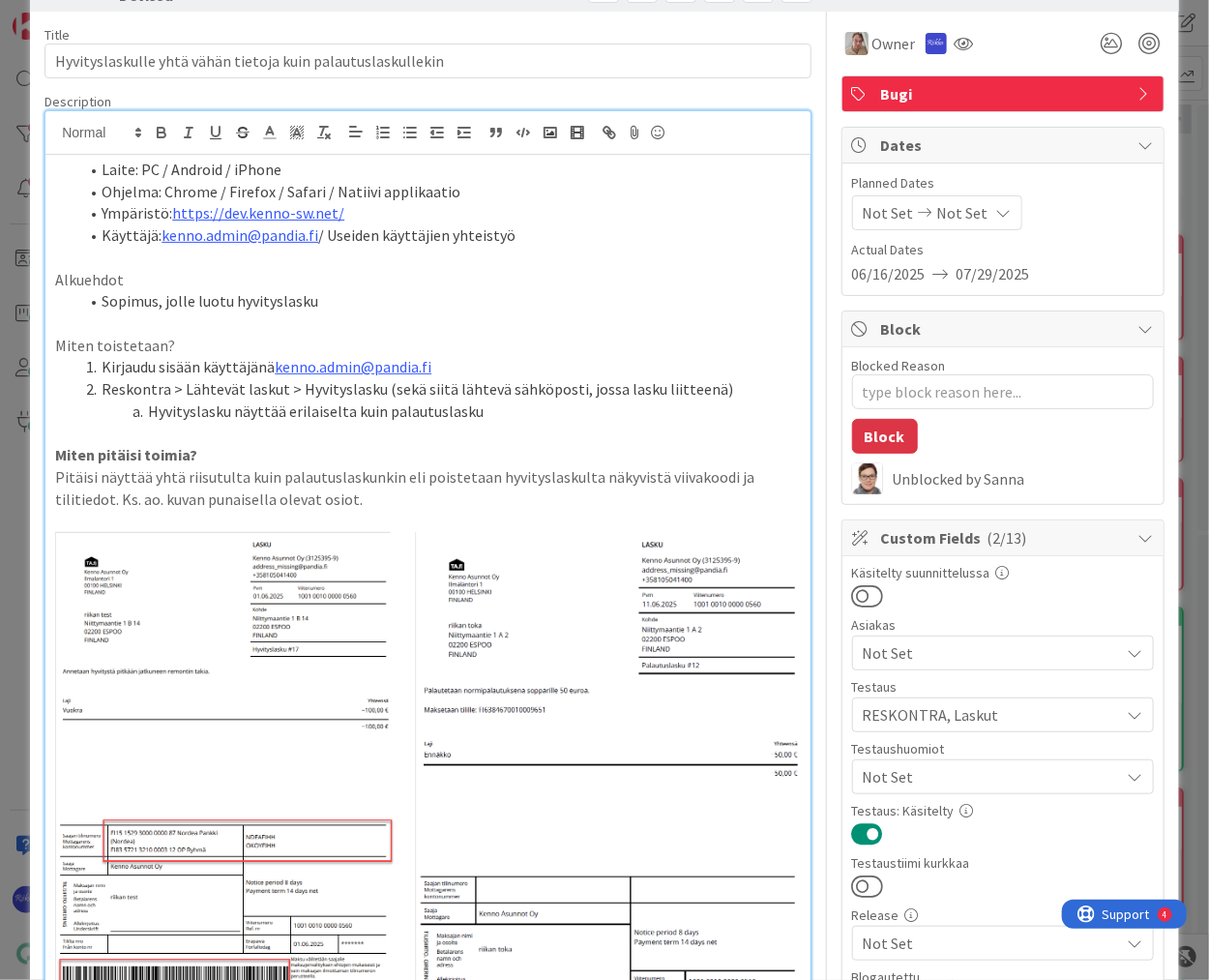 scroll, scrollTop: 0, scrollLeft: 0, axis: both 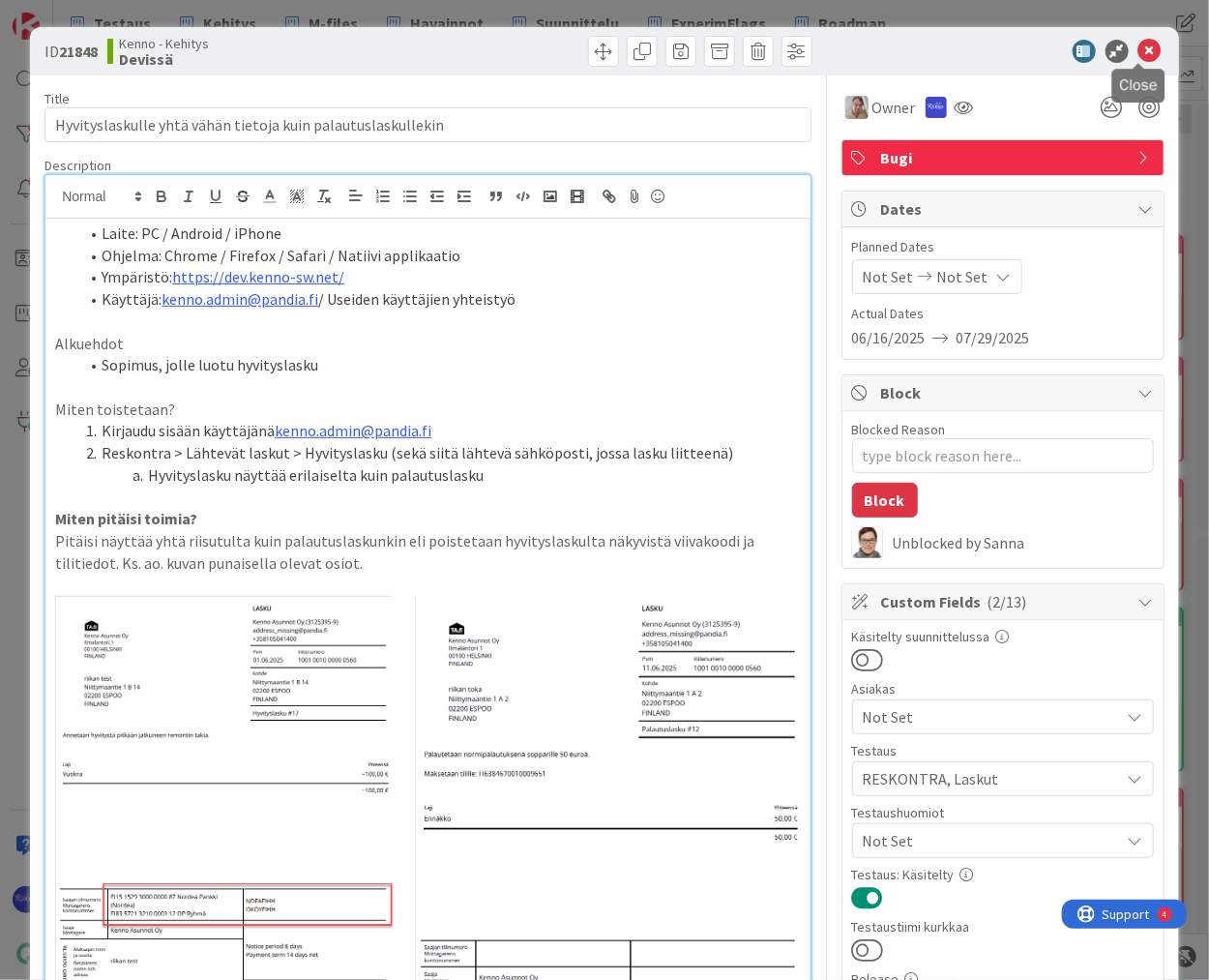 click at bounding box center [1150, 51] 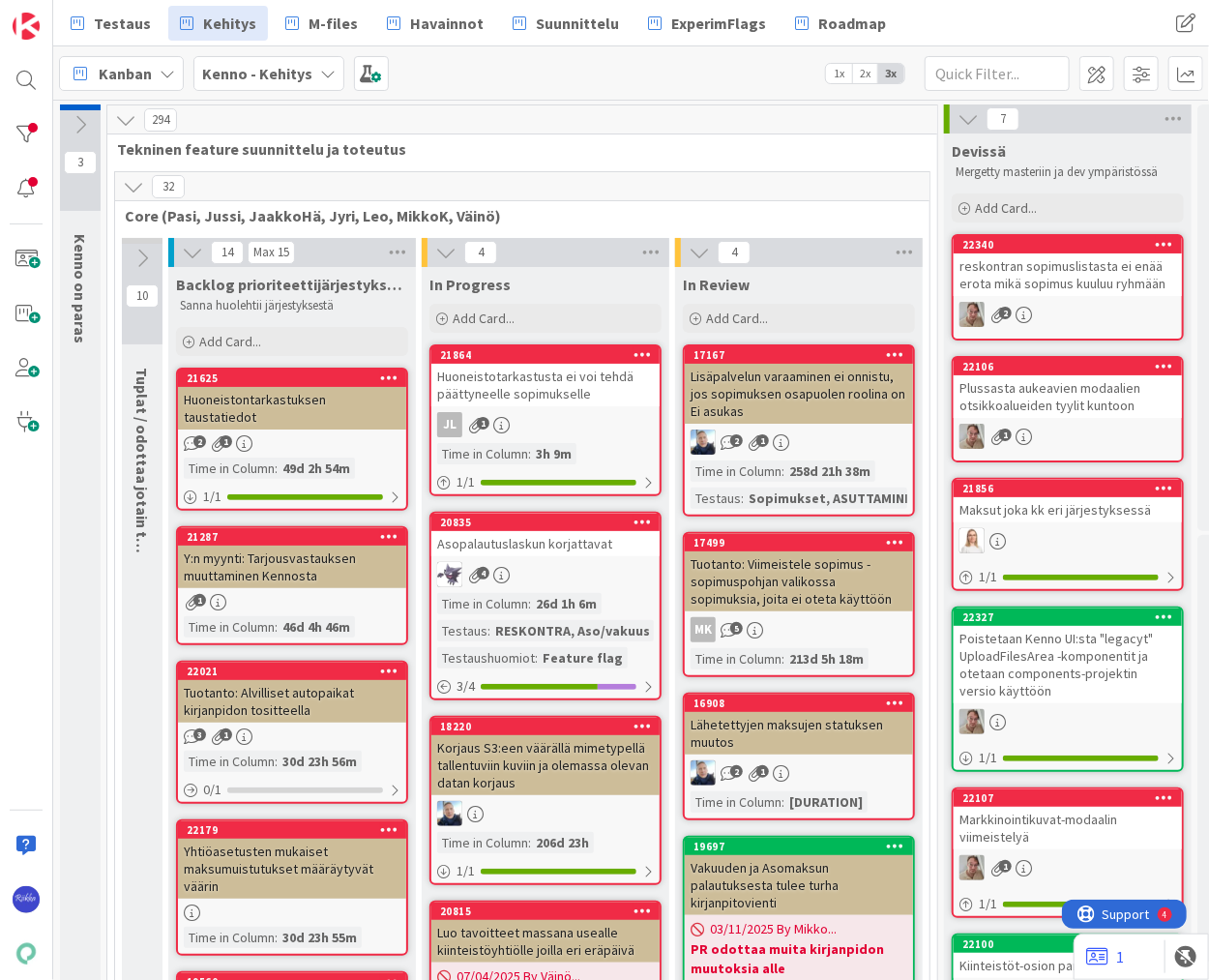 click on "reskontran sopimuslistasta ei enää erota mikä sopimus kuuluu ryhmään" at bounding box center [1068, 275] 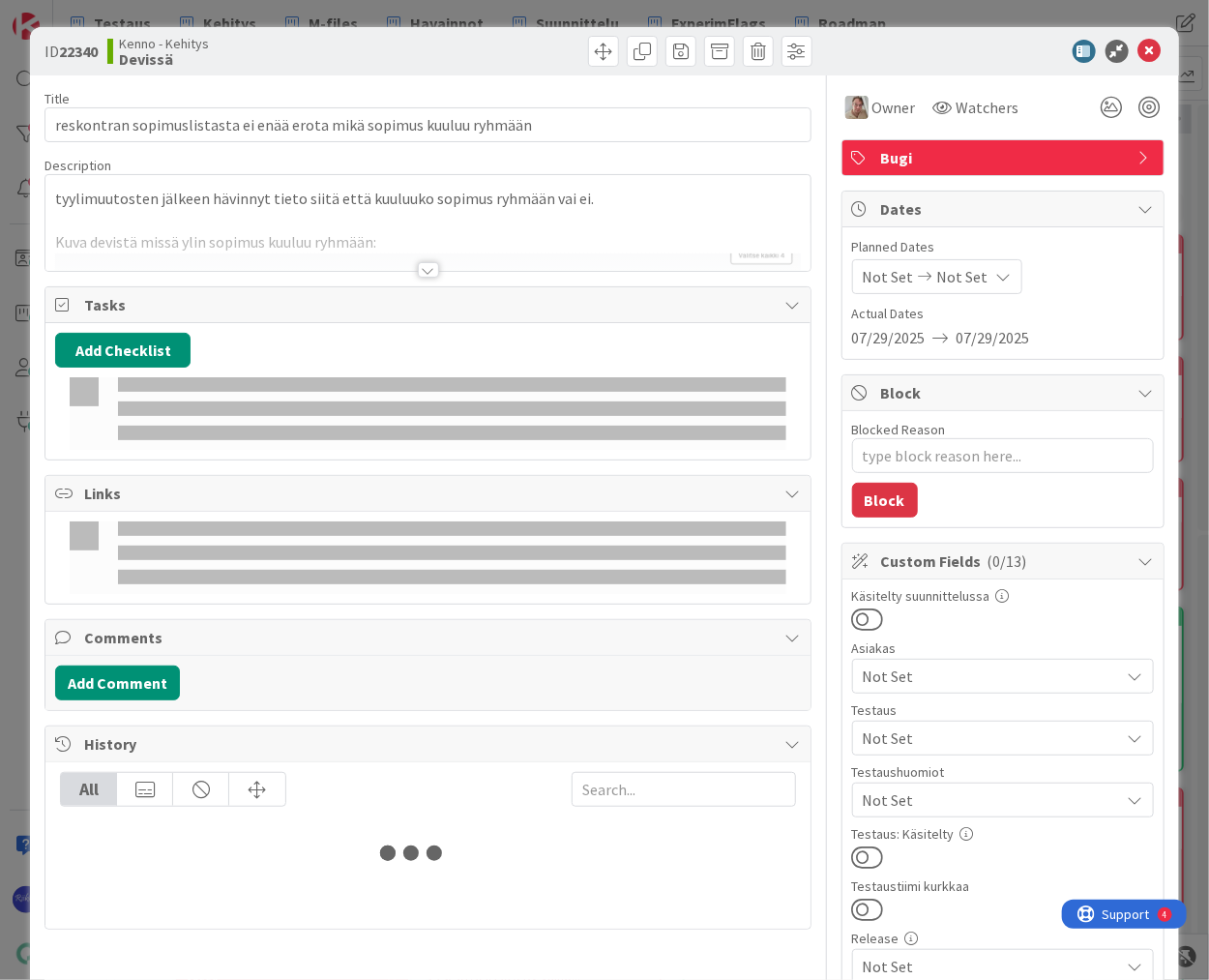 scroll, scrollTop: 0, scrollLeft: 0, axis: both 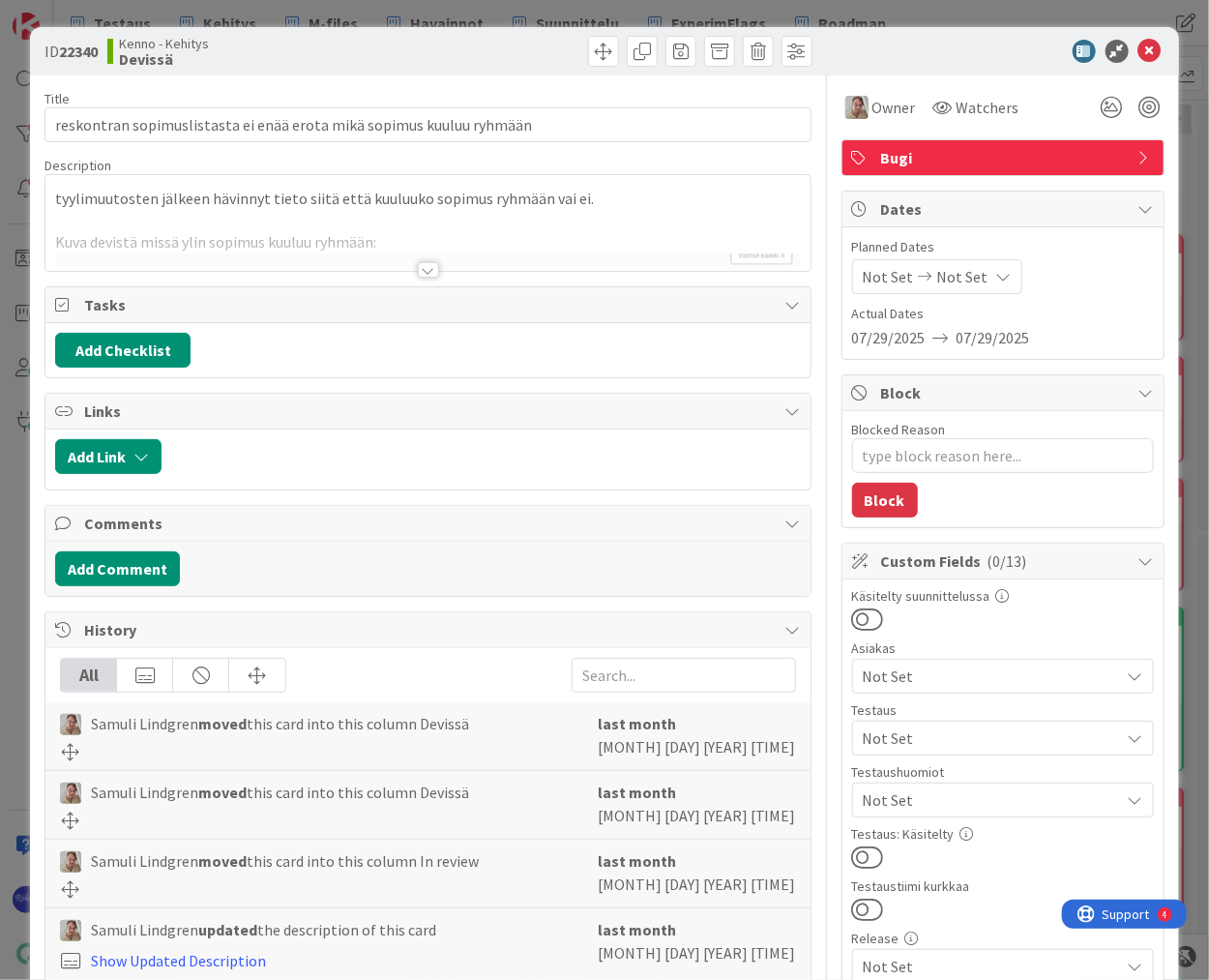 type on "x" 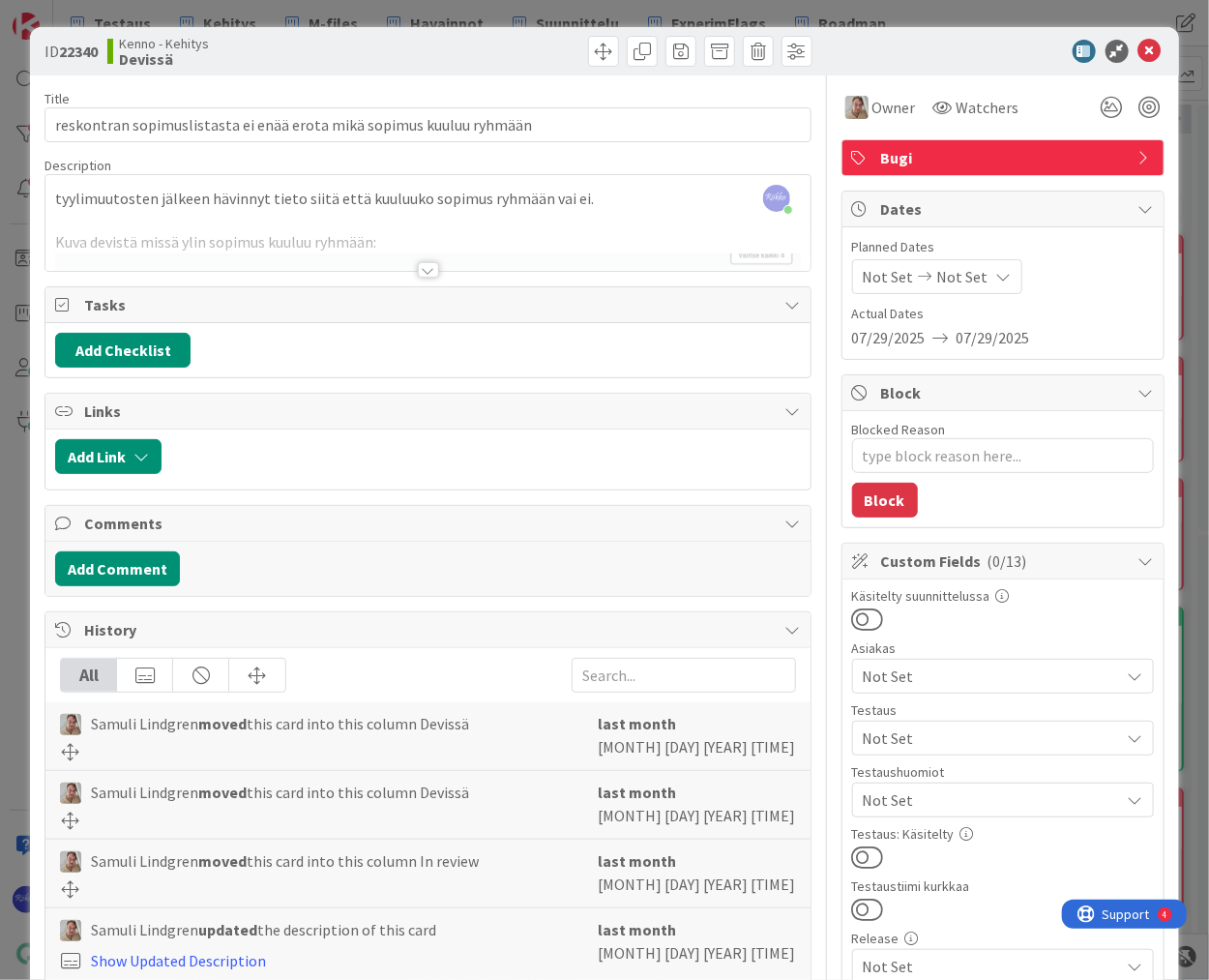 click at bounding box center [428, 270] 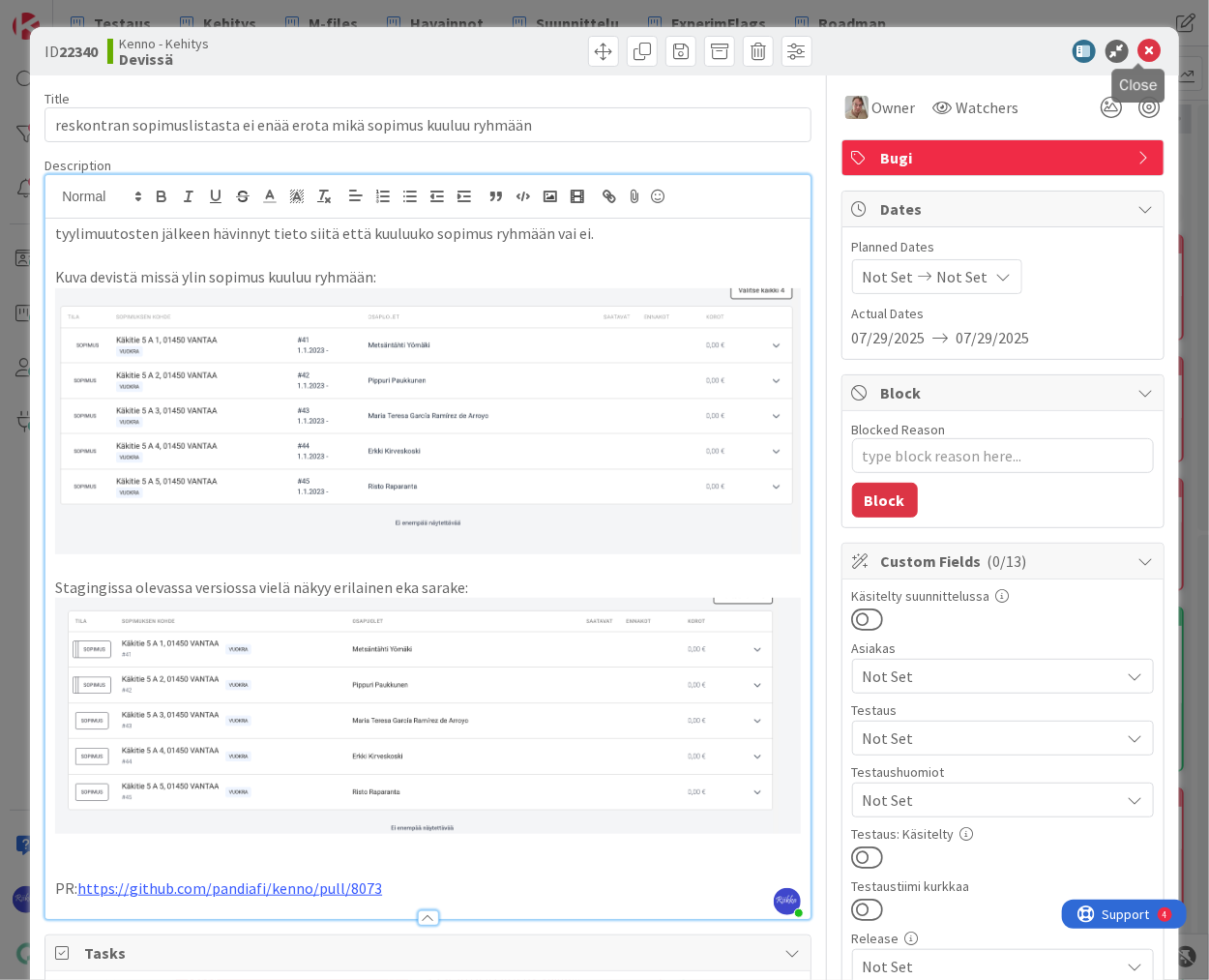 click at bounding box center (1150, 51) 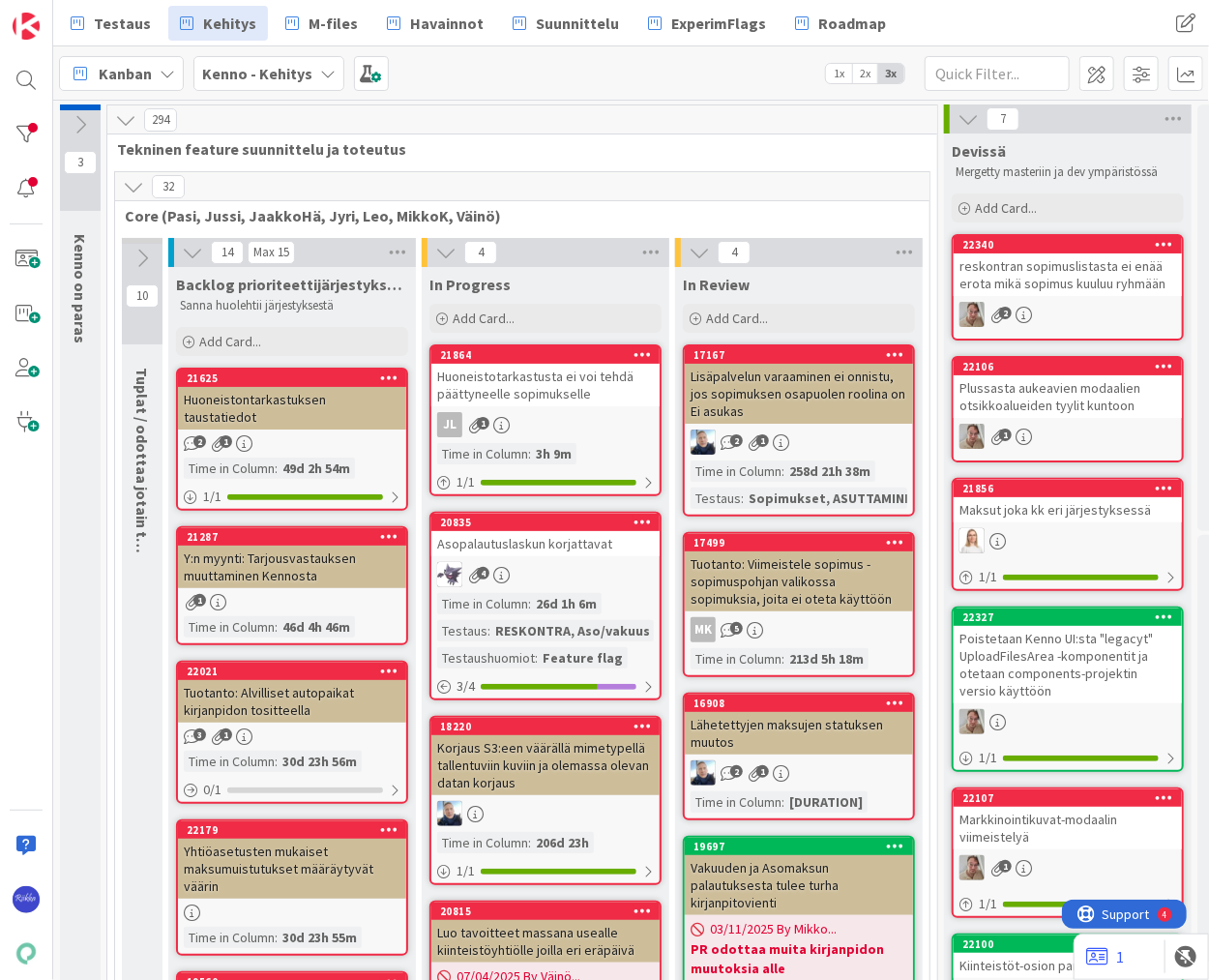 scroll, scrollTop: 0, scrollLeft: 0, axis: both 